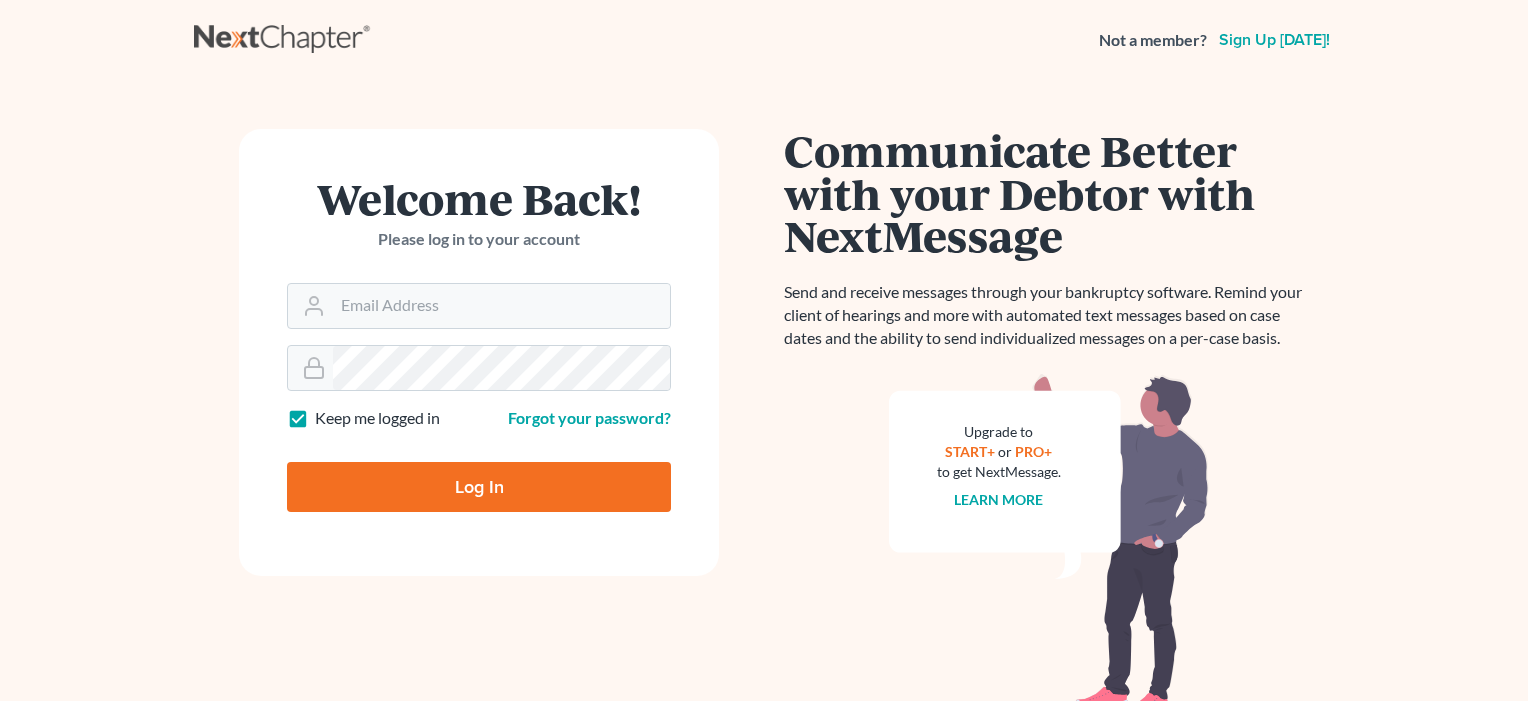 scroll, scrollTop: 0, scrollLeft: 0, axis: both 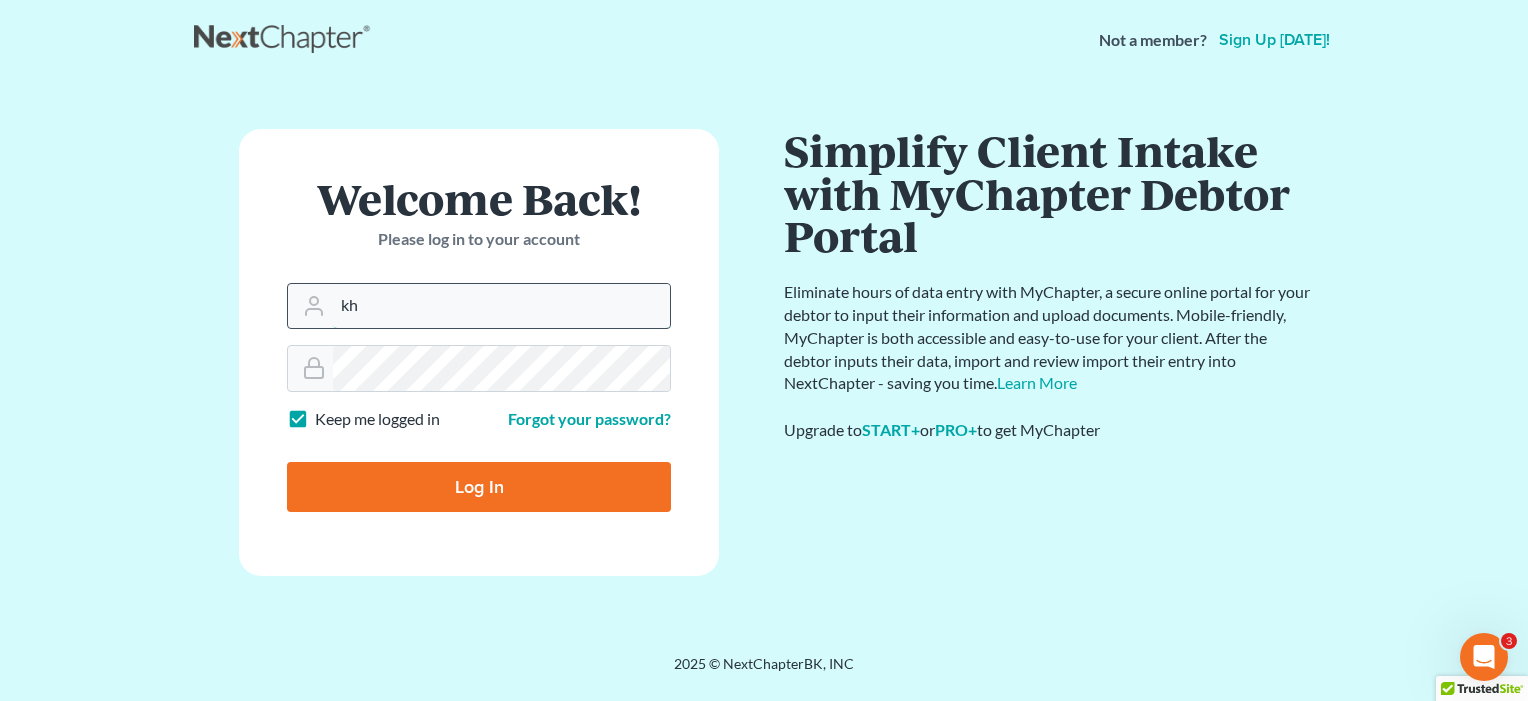 type on "khosh16968" 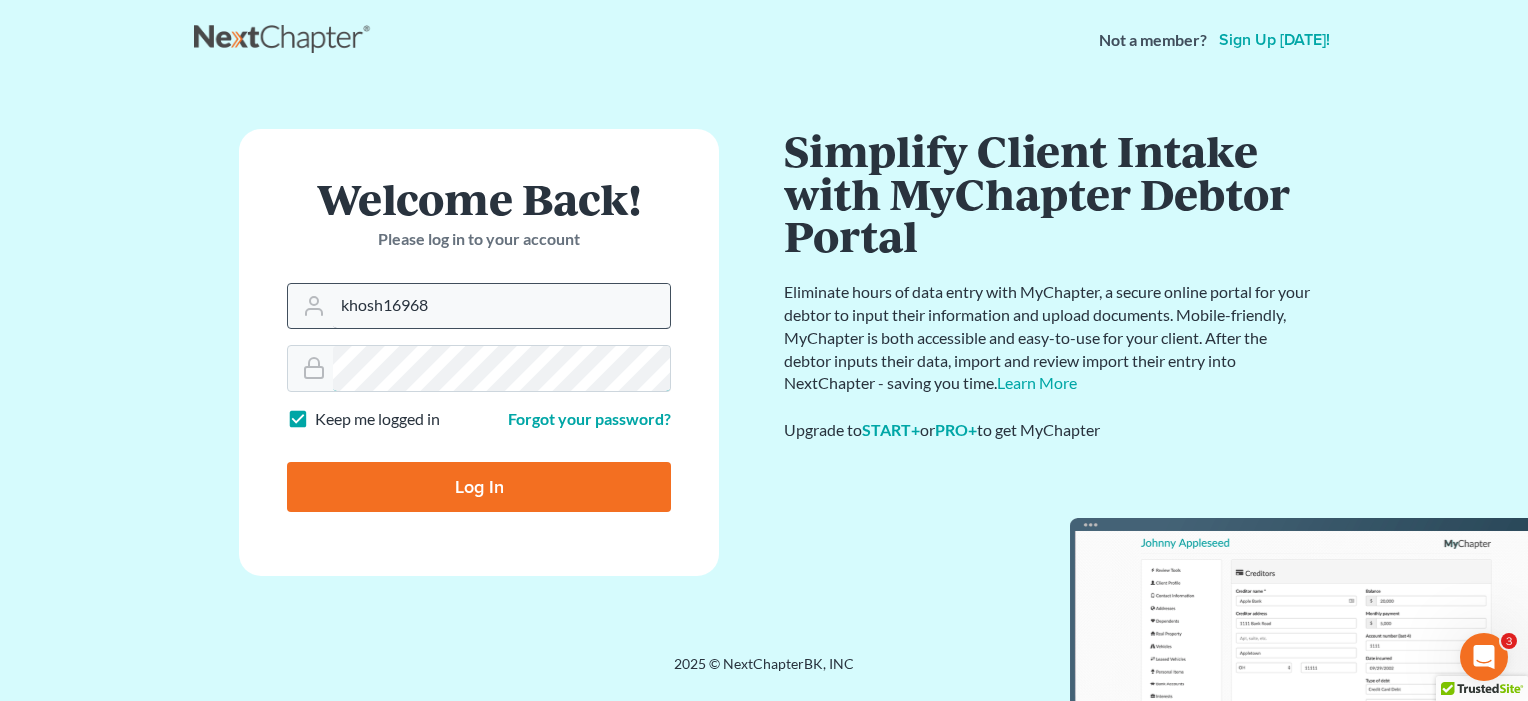 click on "Log In" at bounding box center (479, 487) 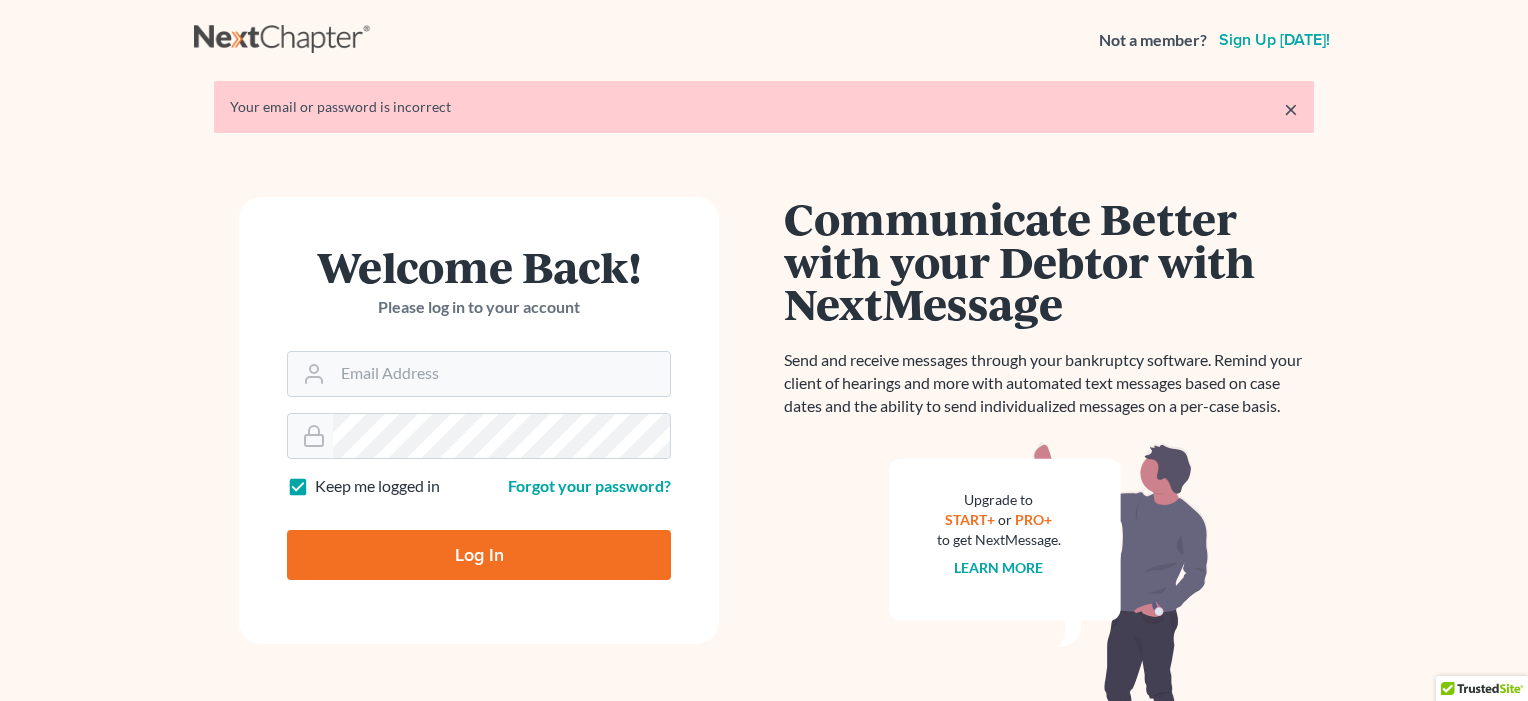 scroll, scrollTop: 0, scrollLeft: 0, axis: both 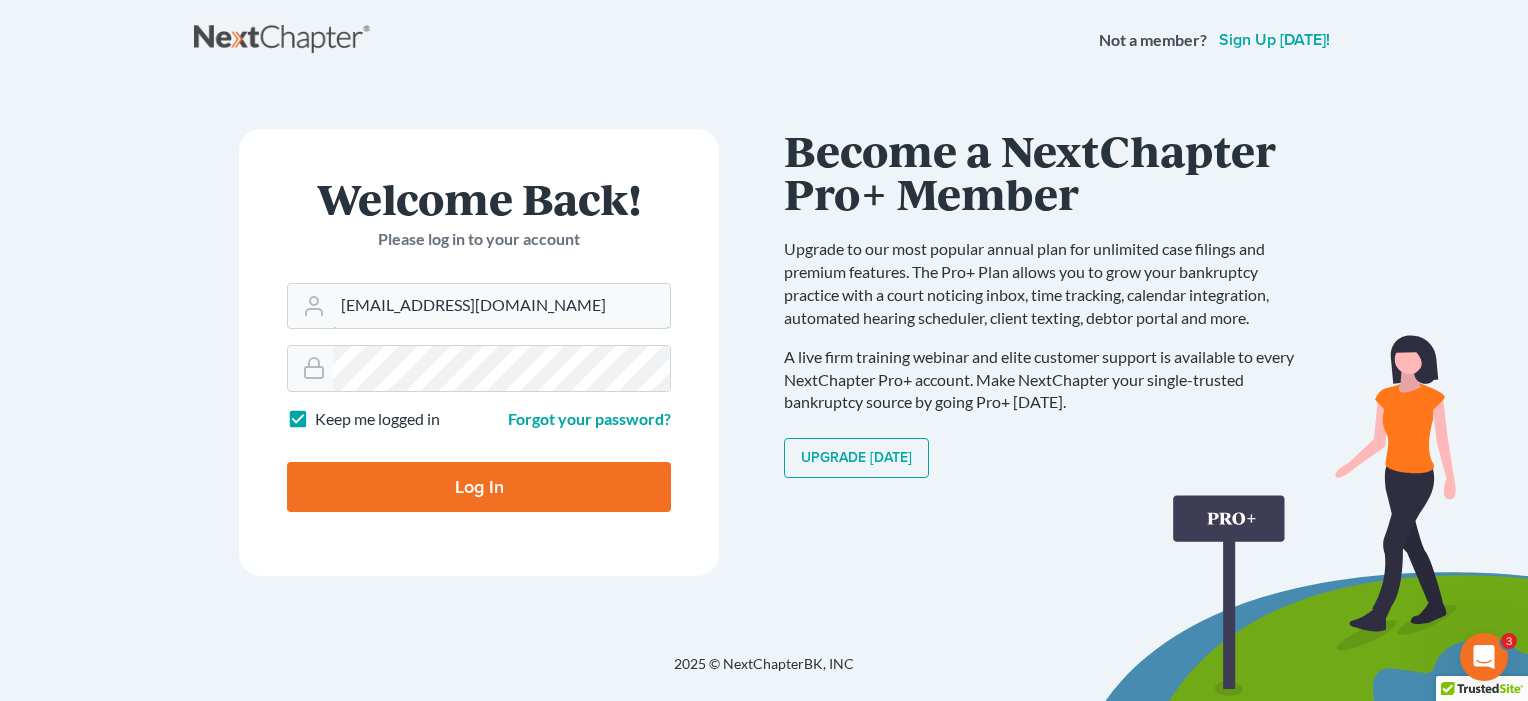 type on "hooman@hklawpcs.com" 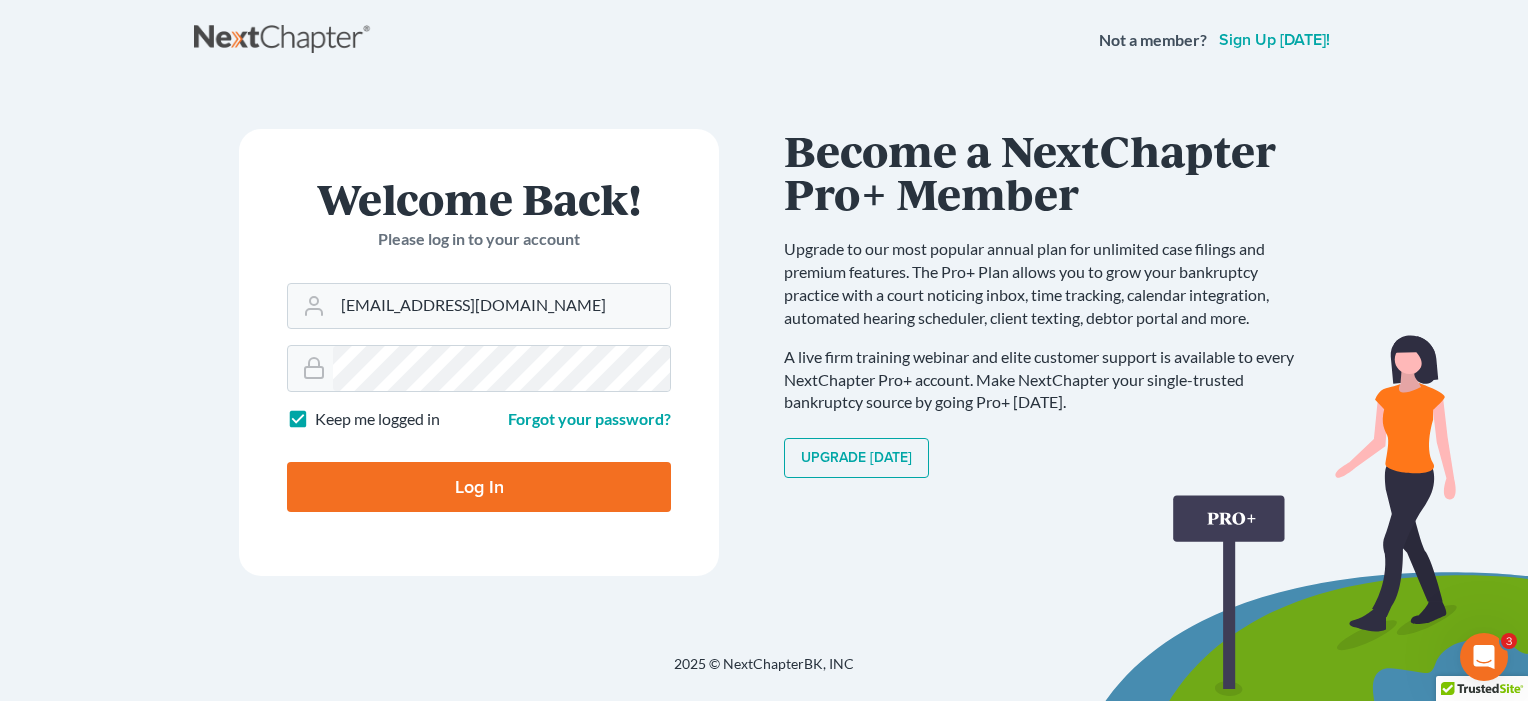 click on "Log In" at bounding box center (479, 487) 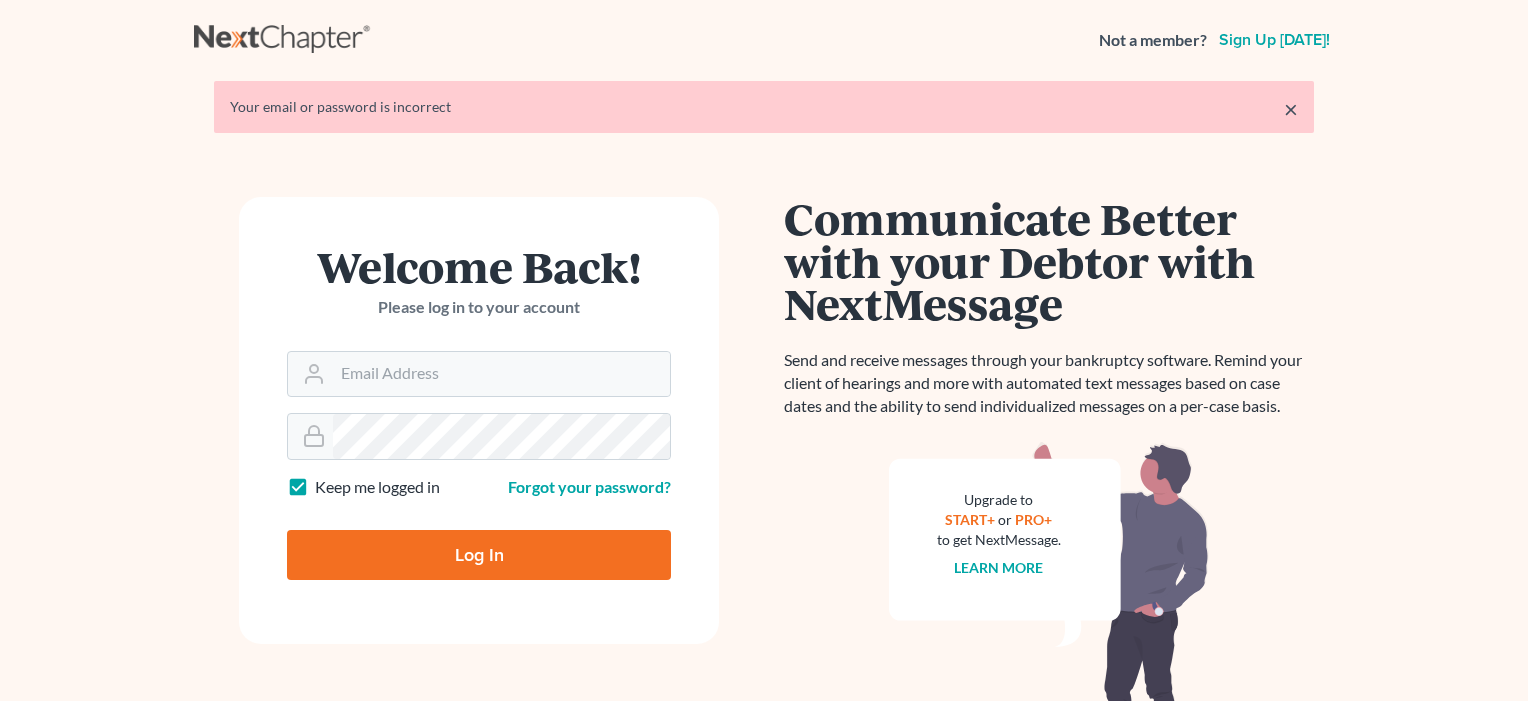 scroll, scrollTop: 0, scrollLeft: 0, axis: both 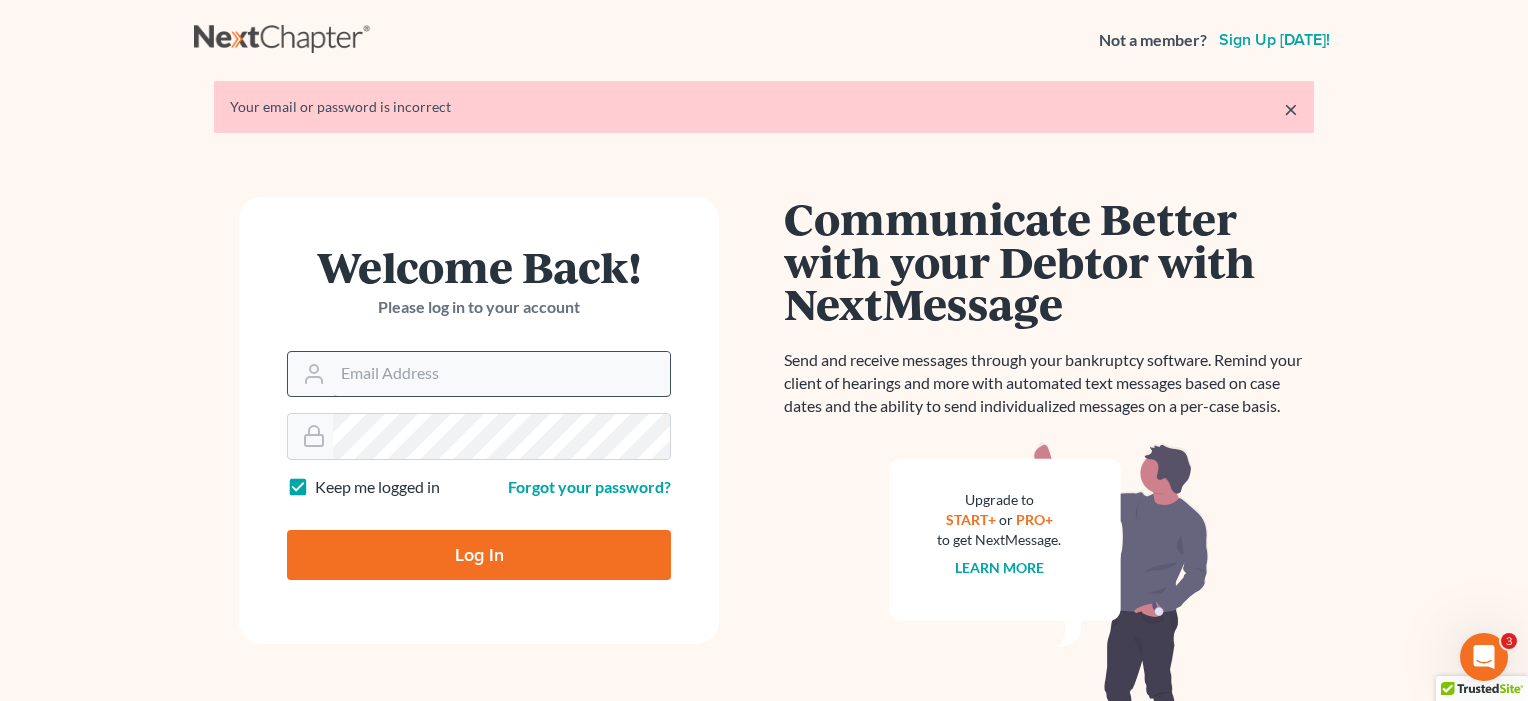 click on "Email Address" at bounding box center (501, 374) 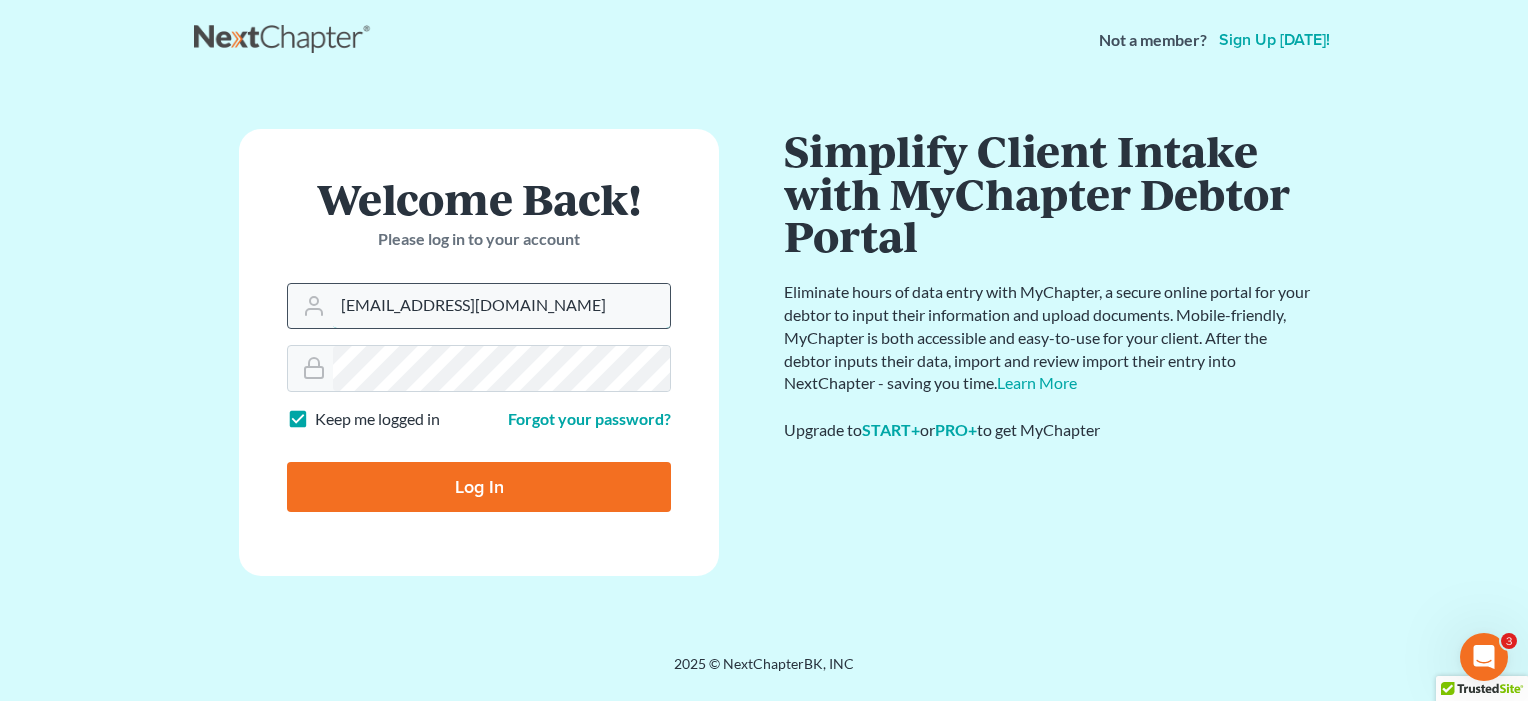 type on "[EMAIL_ADDRESS][DOMAIN_NAME]" 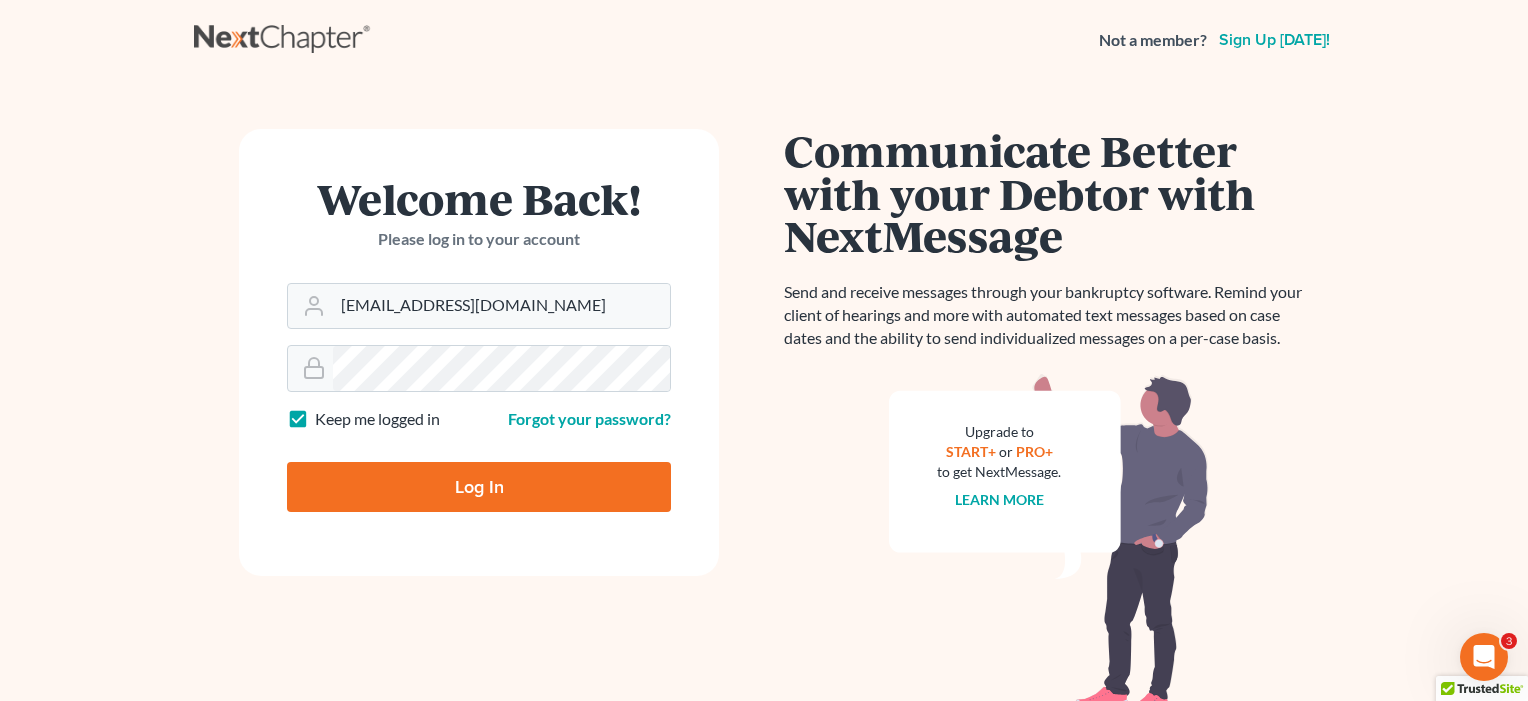 click on "Log In" at bounding box center [479, 487] 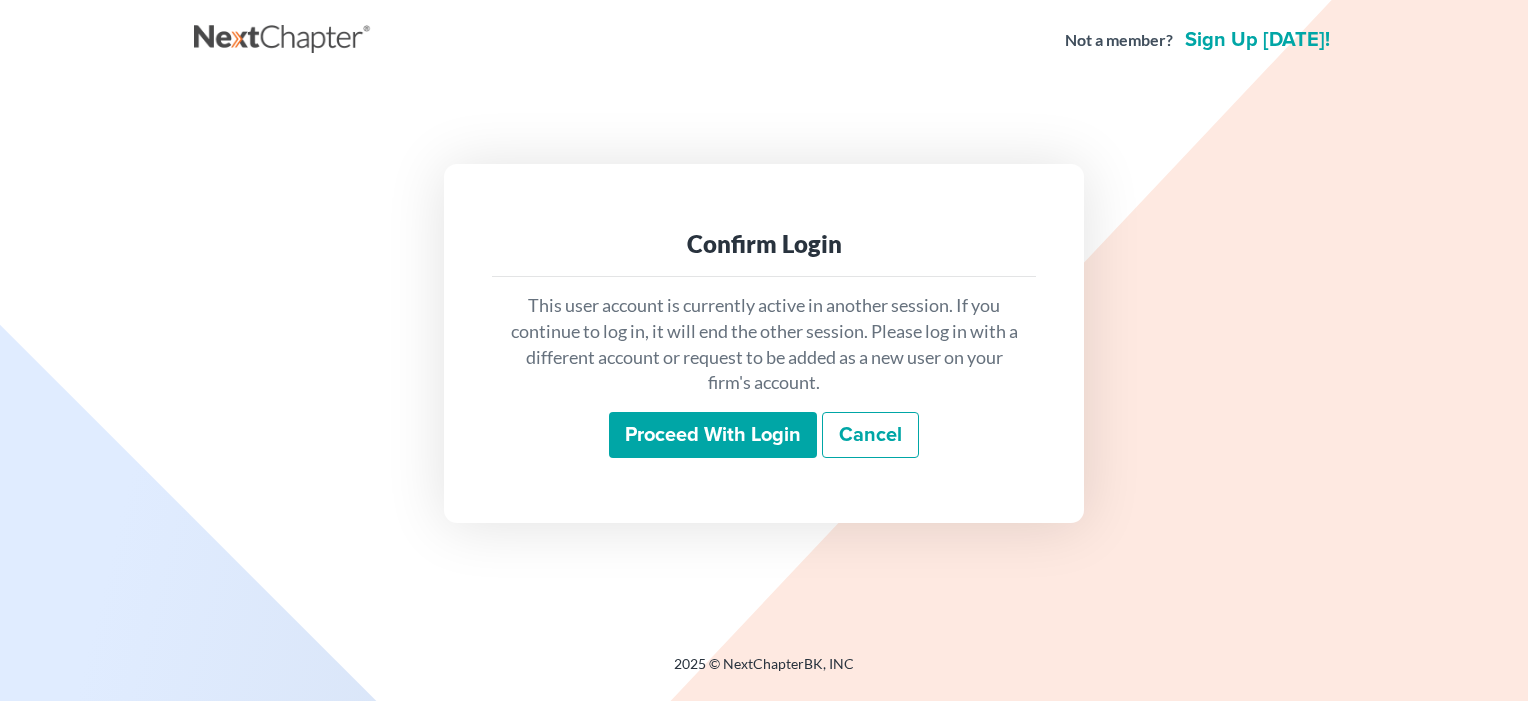 scroll, scrollTop: 0, scrollLeft: 0, axis: both 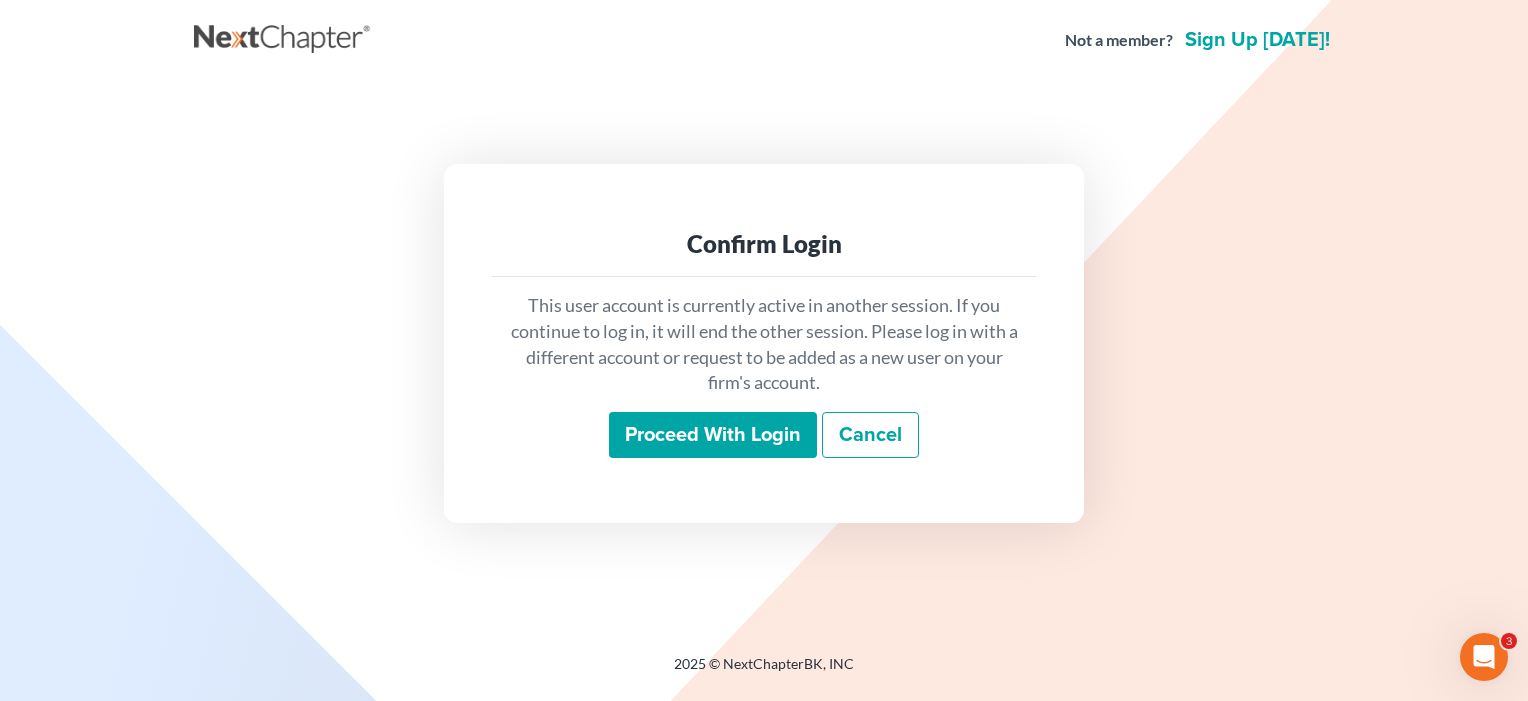 click on "Proceed with login" at bounding box center [713, 435] 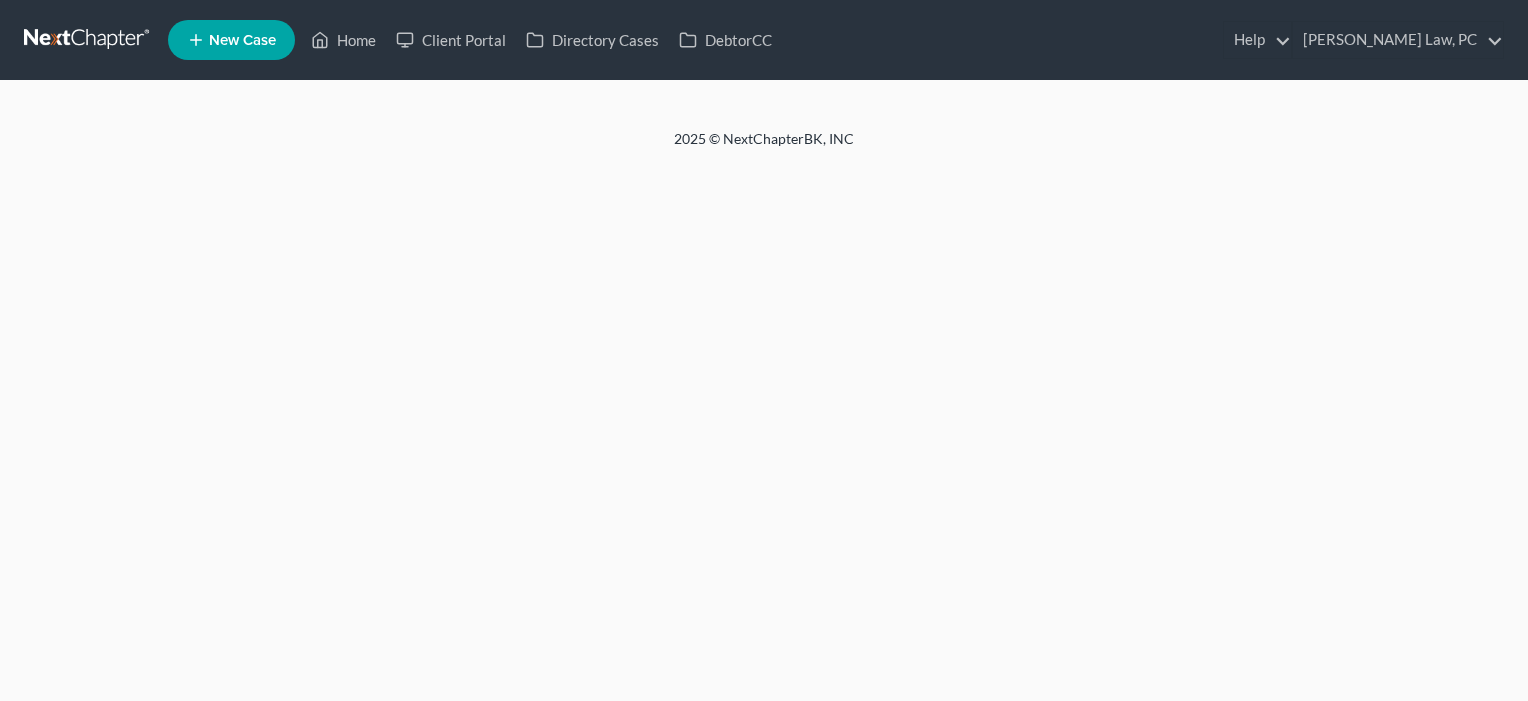 scroll, scrollTop: 0, scrollLeft: 0, axis: both 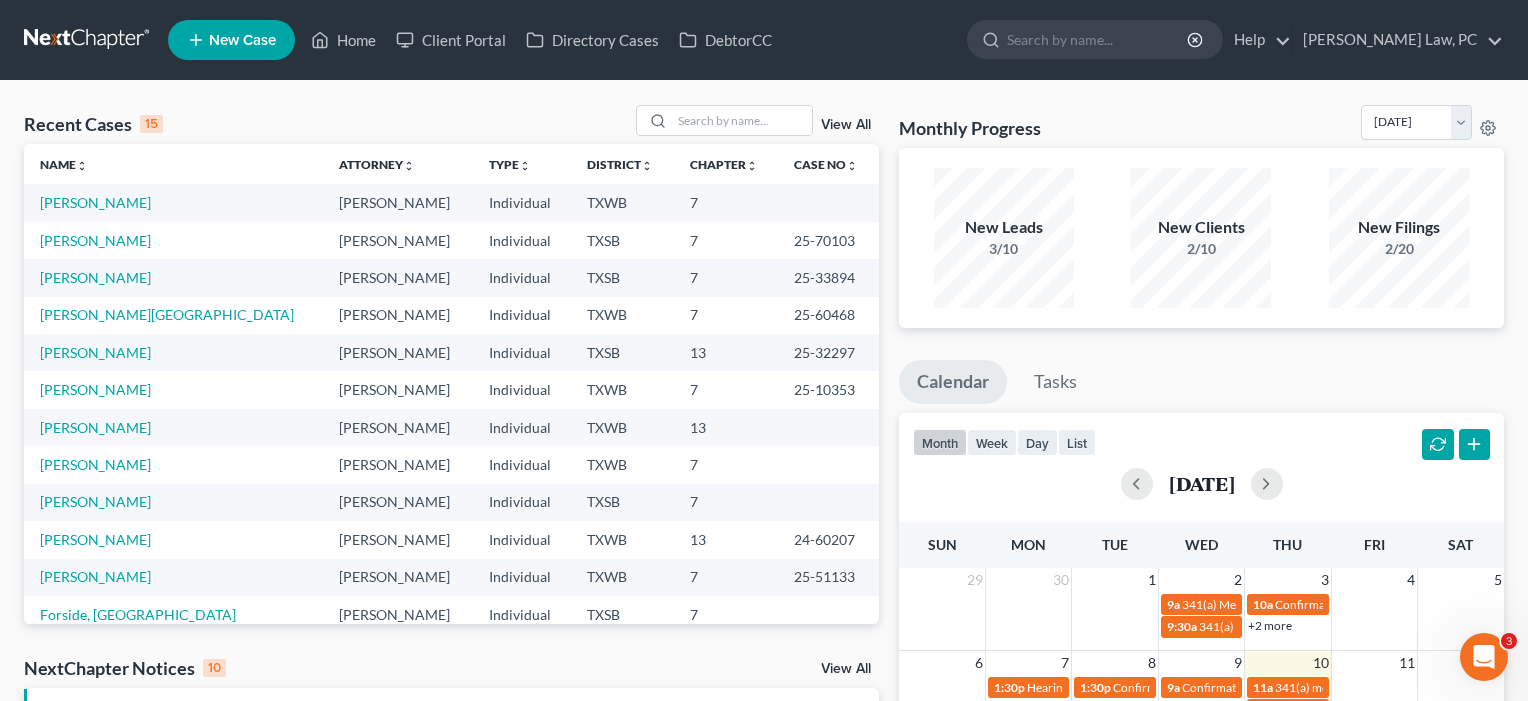 click on "New Case" at bounding box center (231, 40) 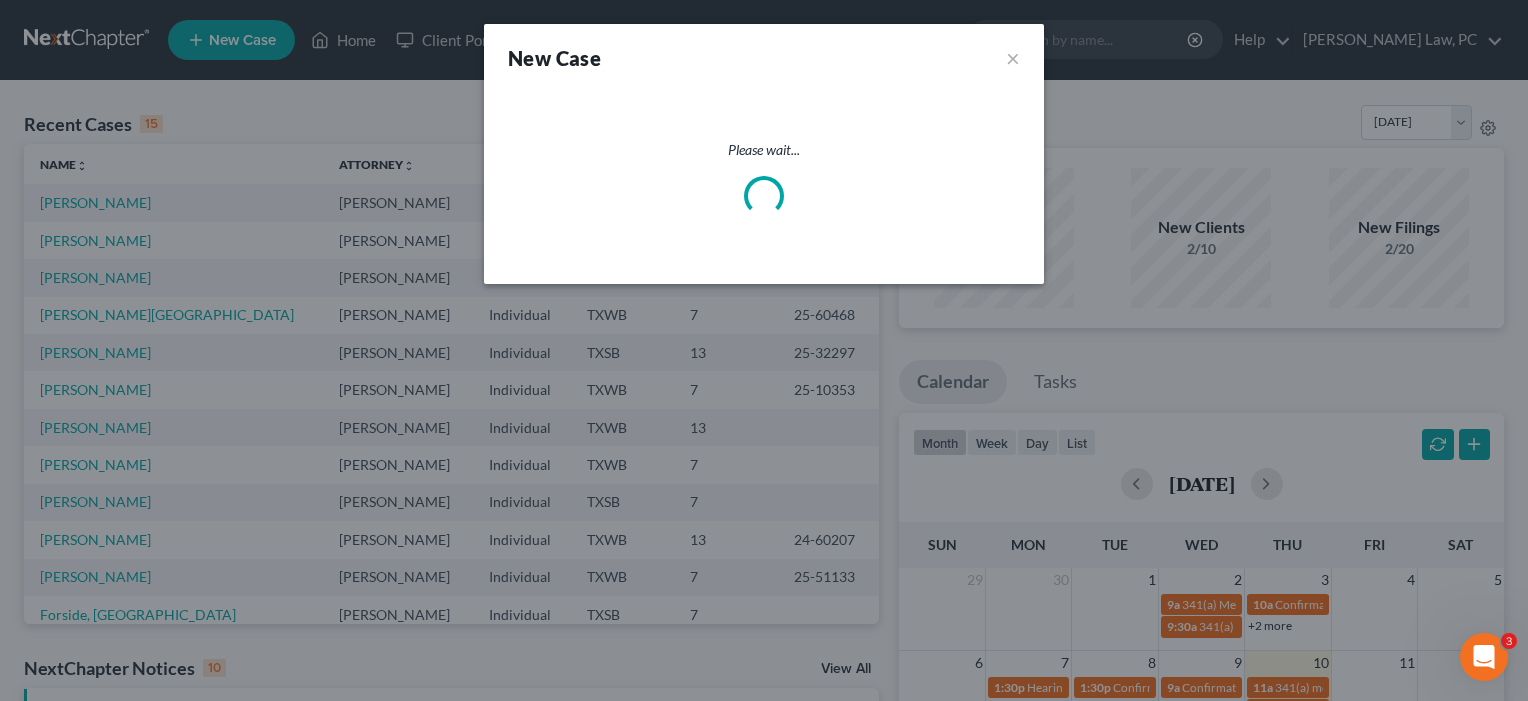 select on "79" 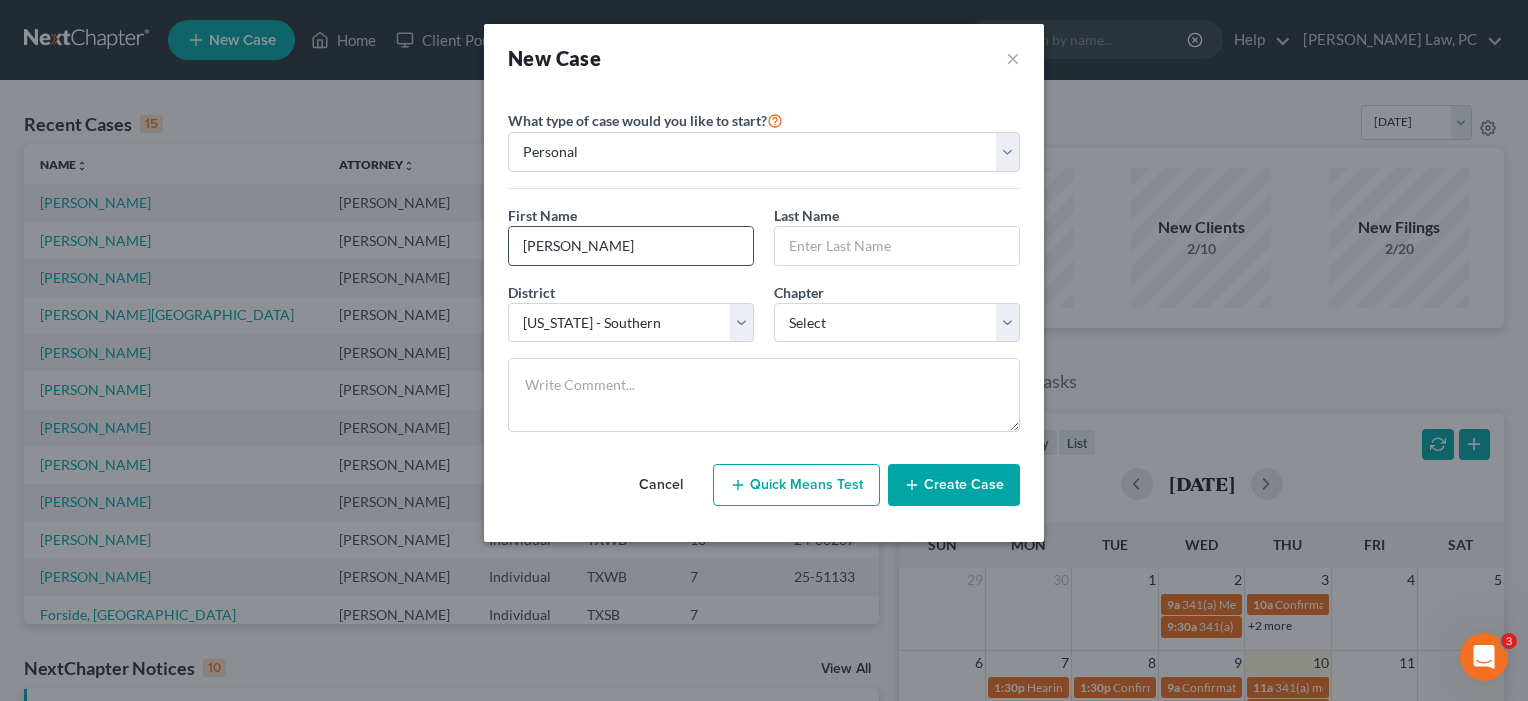 type on "[PERSON_NAME]" 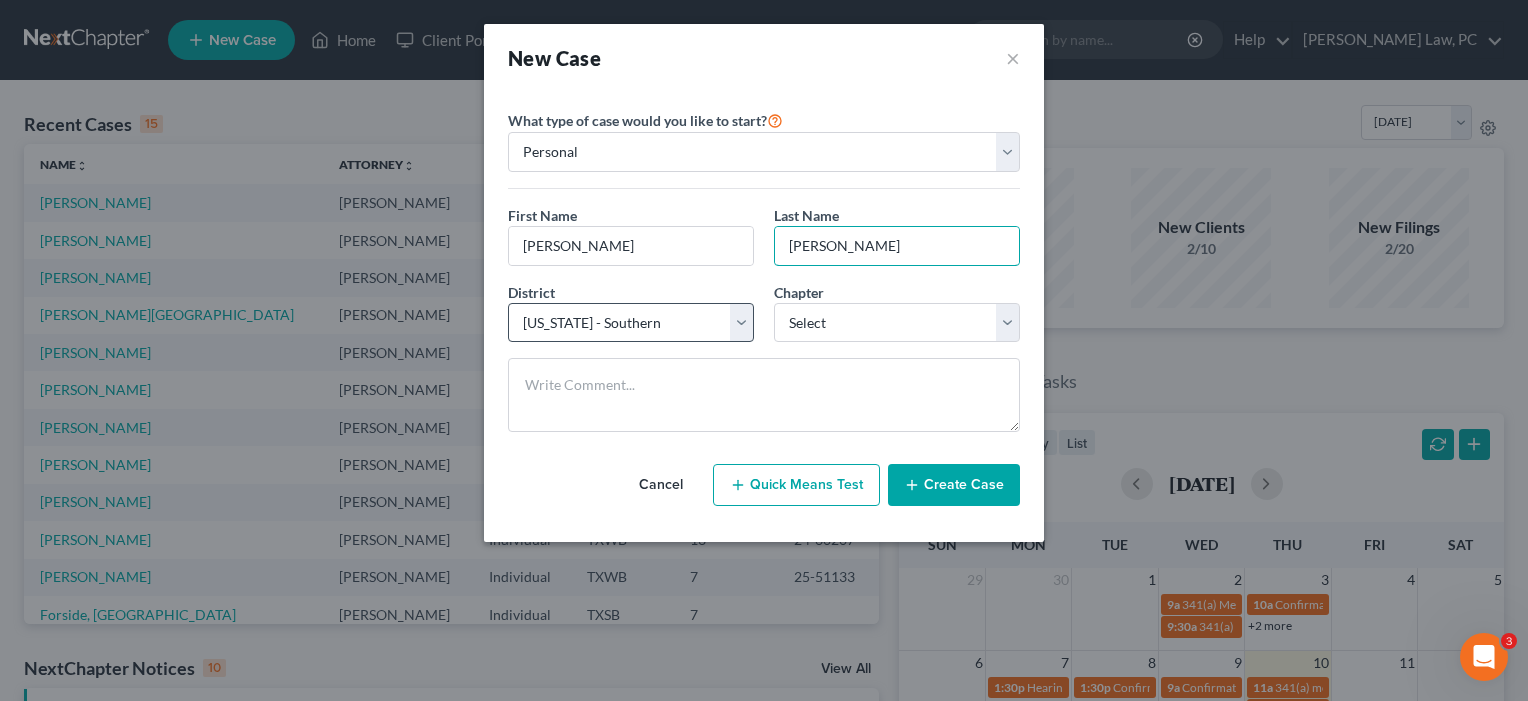type on "[PERSON_NAME]" 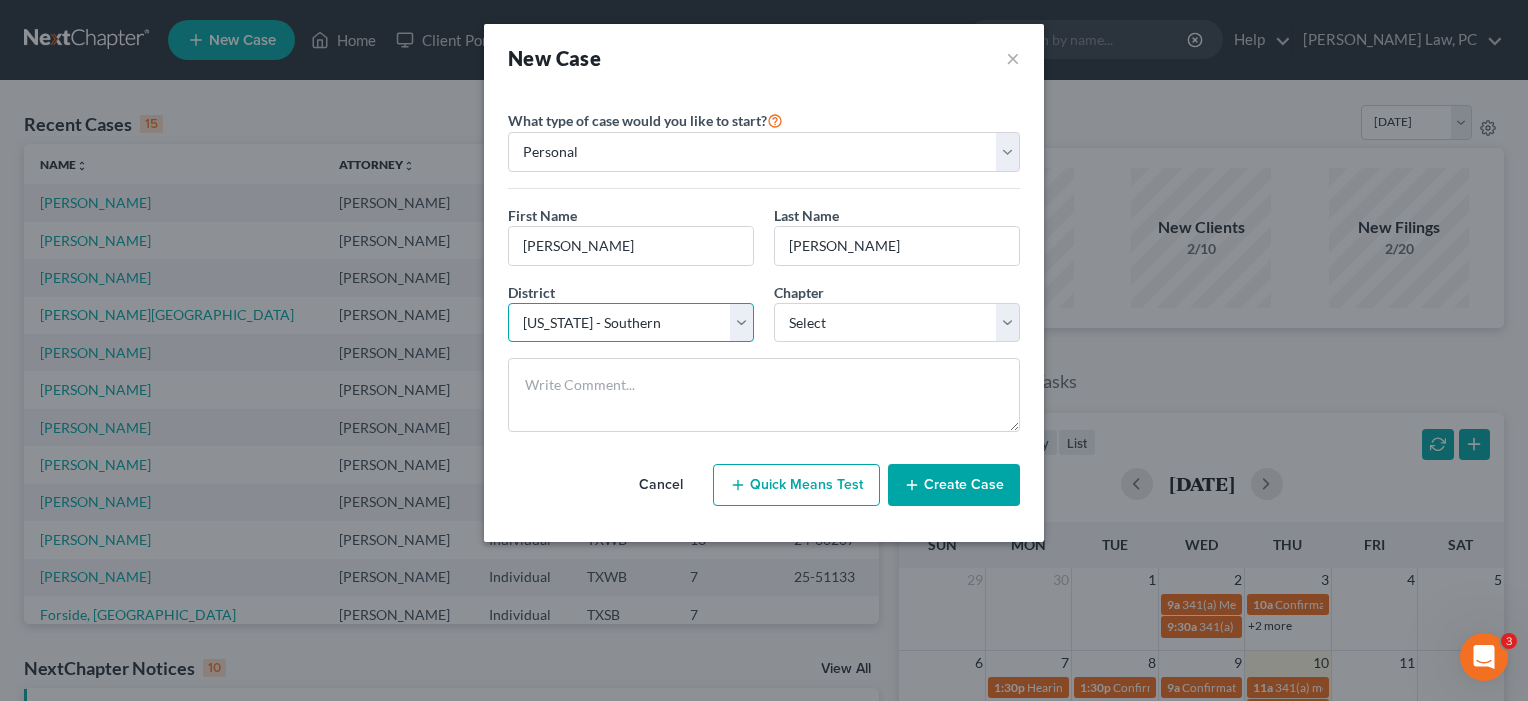 select on "80" 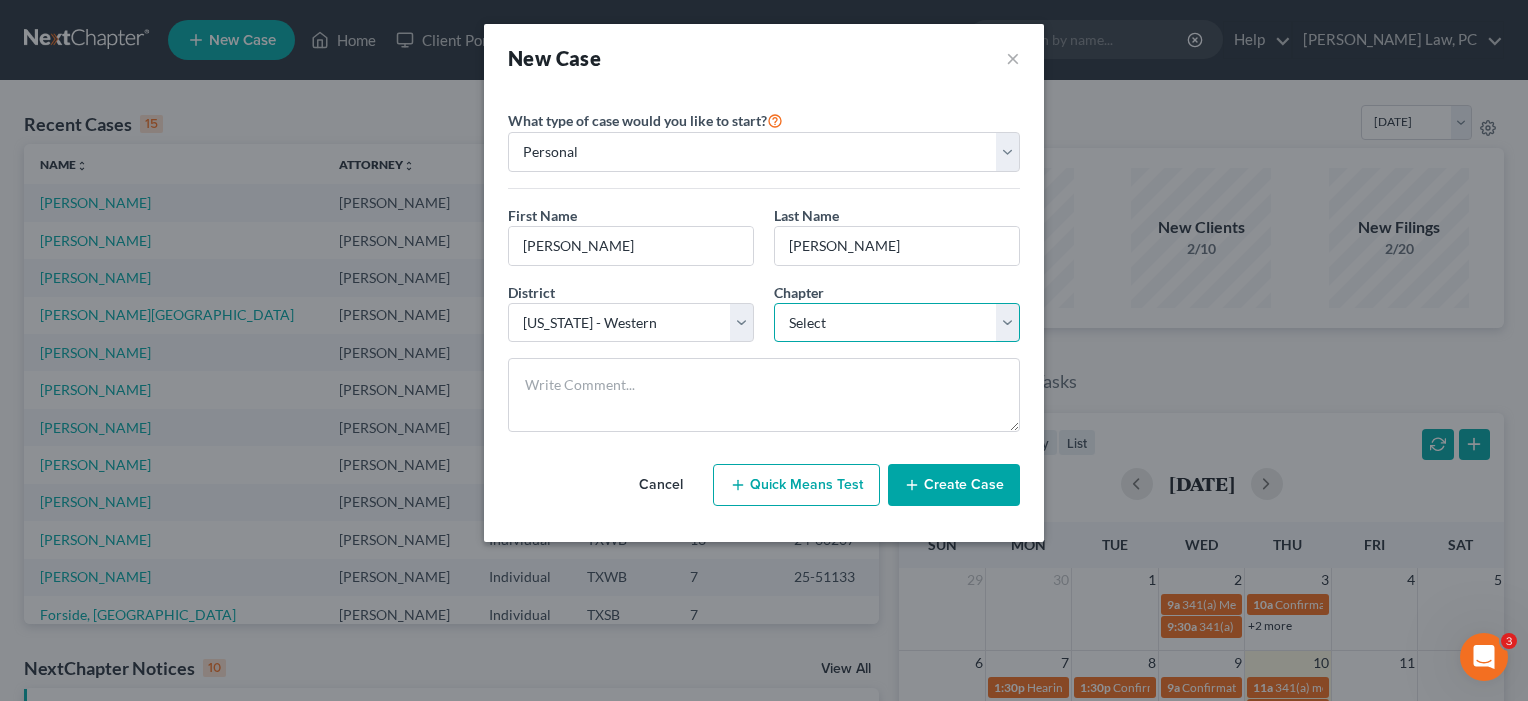 select on "3" 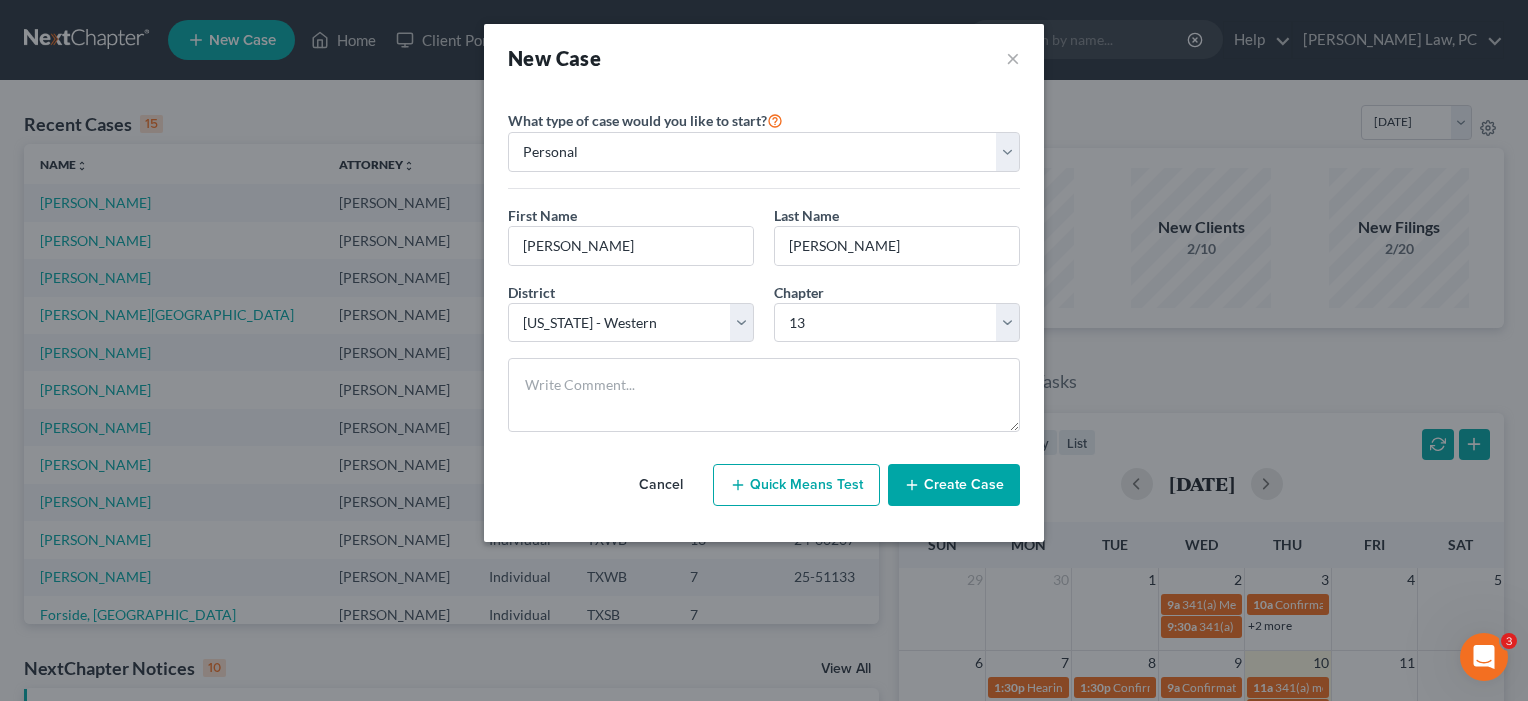 click on "Create Case" at bounding box center [954, 485] 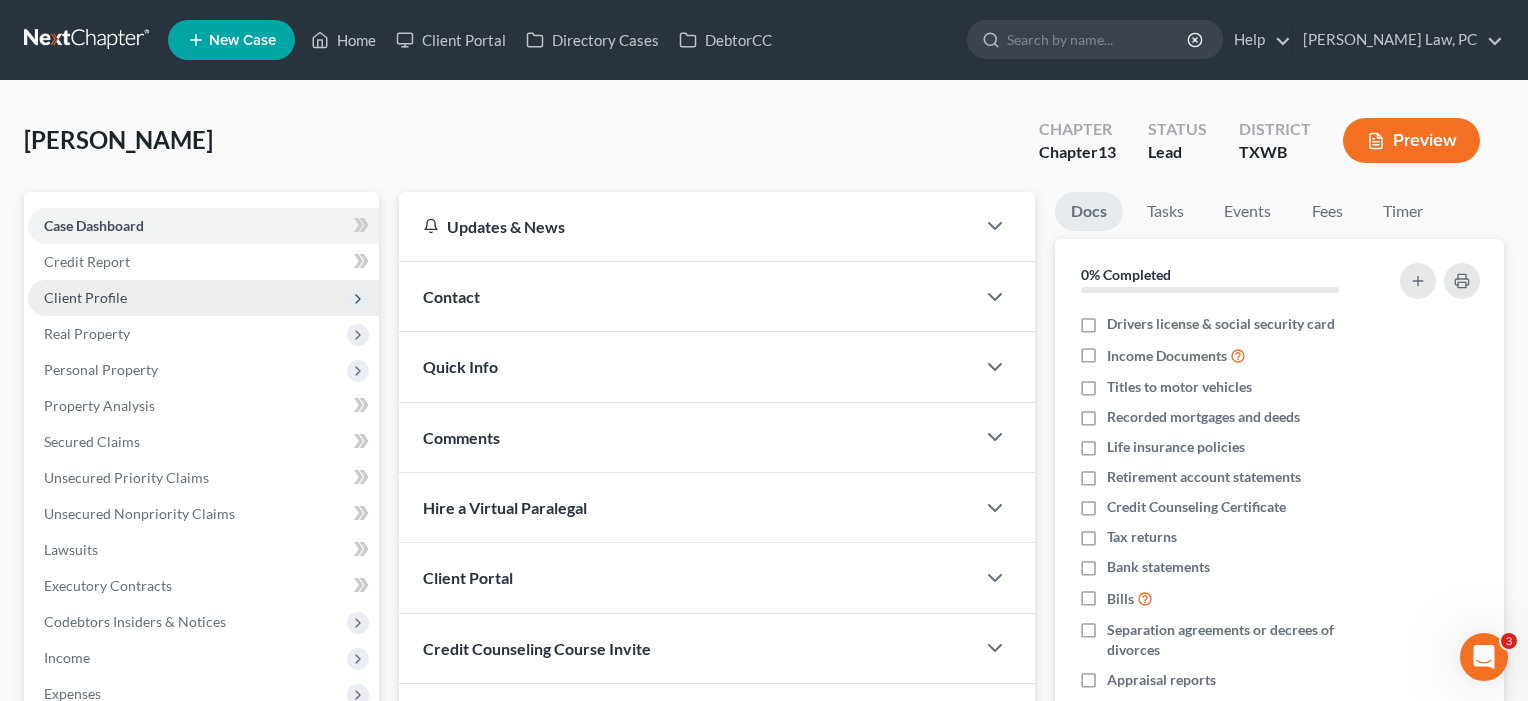 click on "Client Profile" at bounding box center (85, 297) 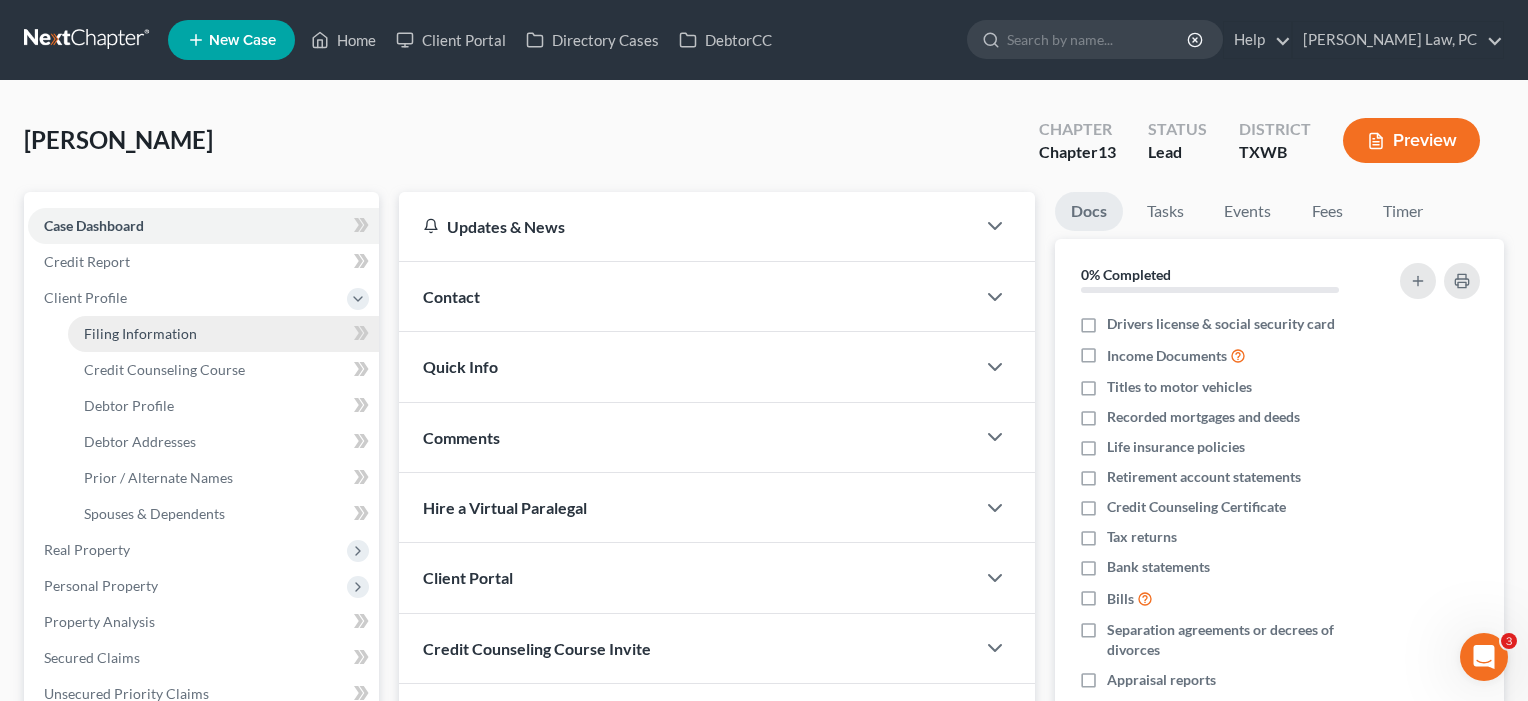 click on "Filing Information" at bounding box center [223, 334] 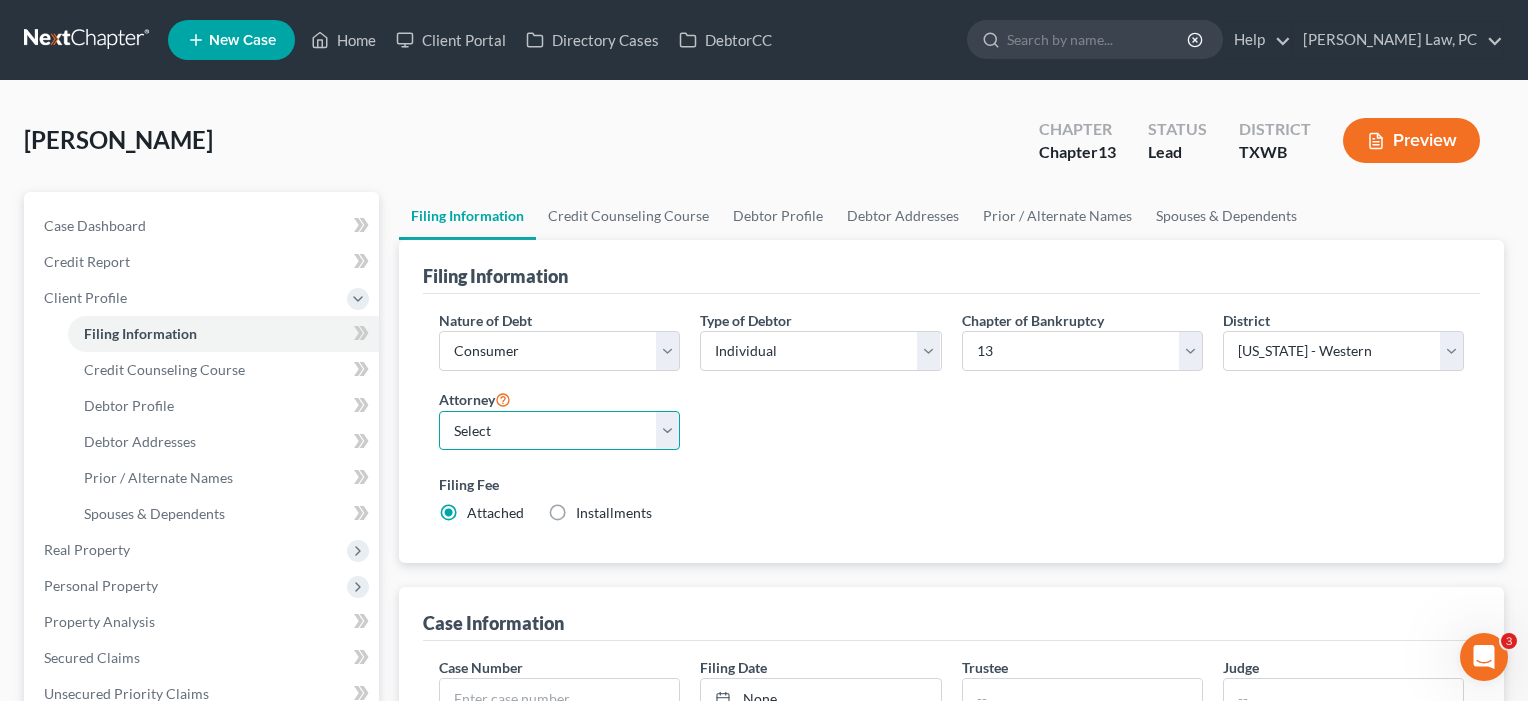 select on "1" 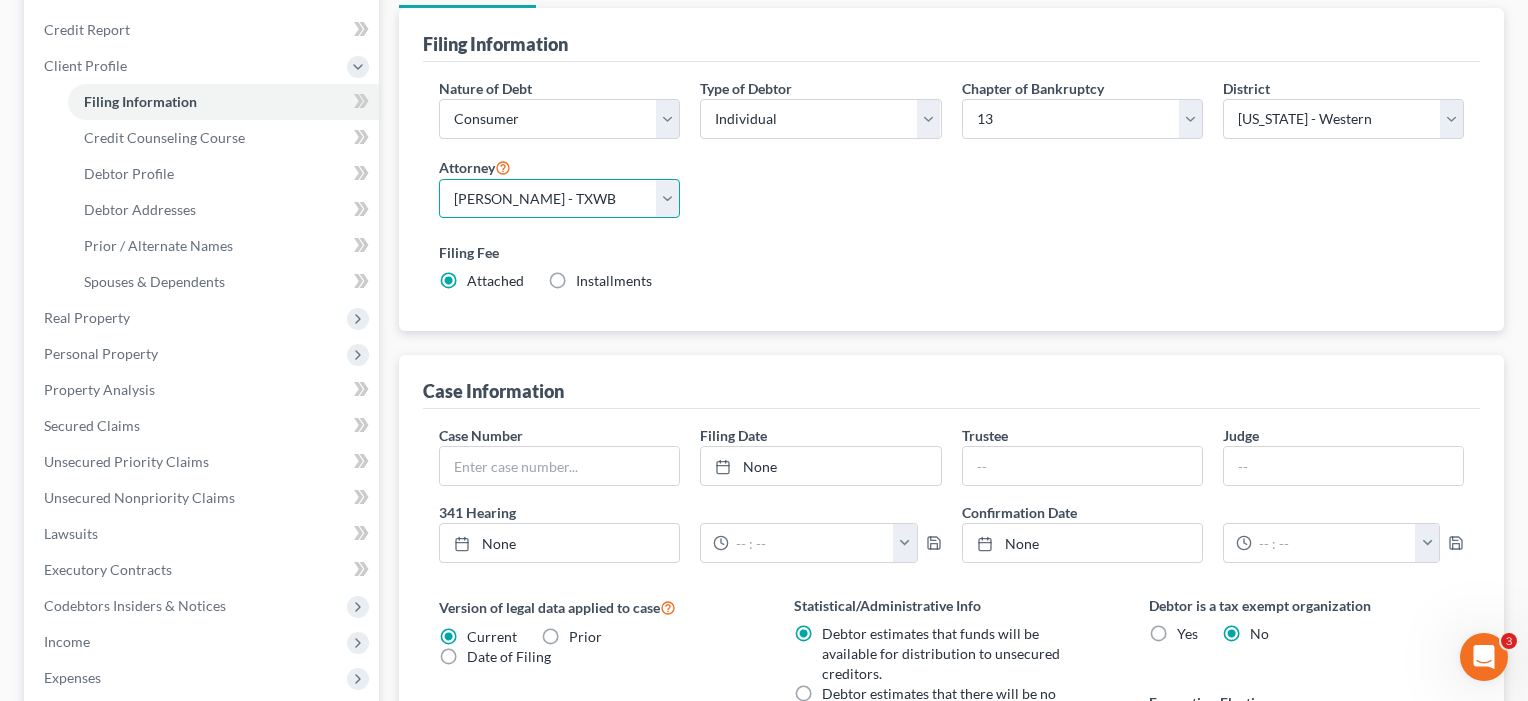 scroll, scrollTop: 233, scrollLeft: 0, axis: vertical 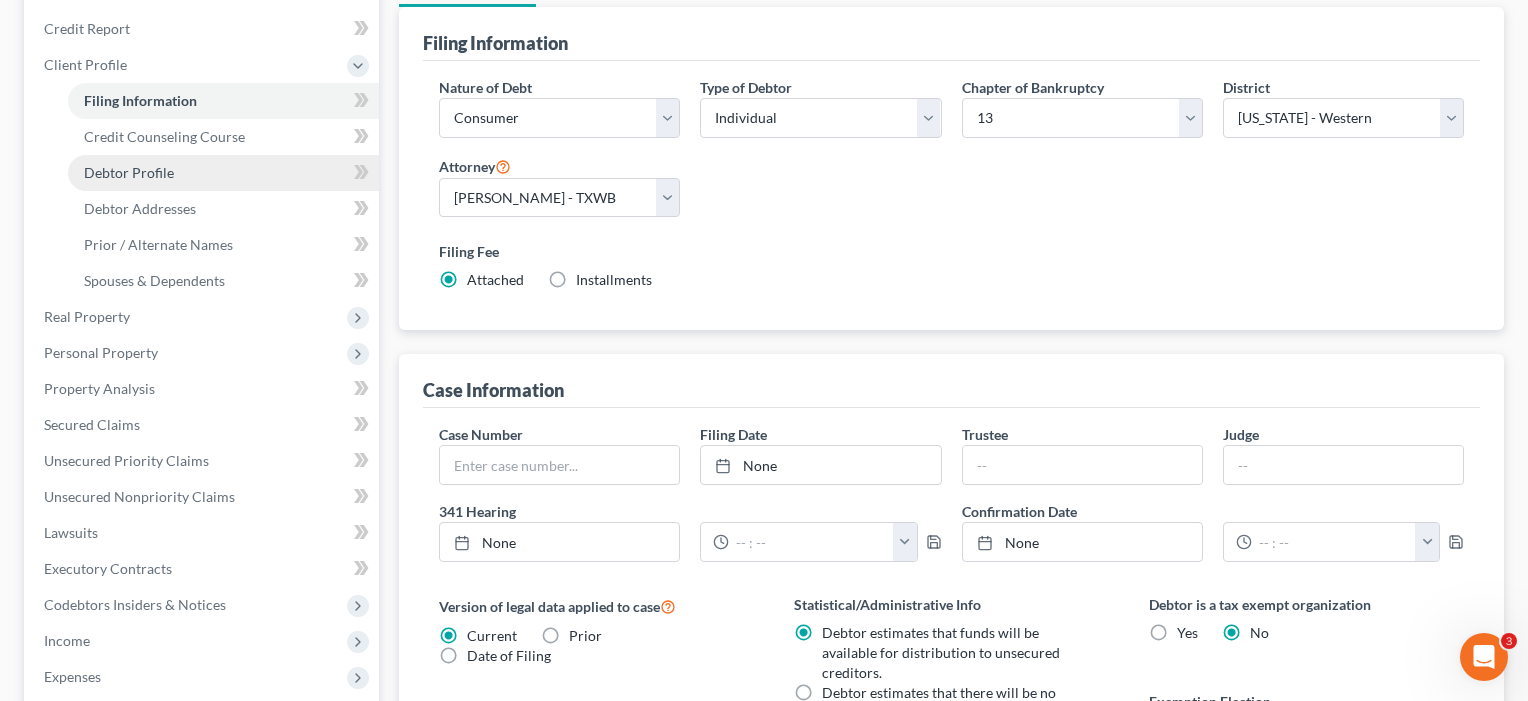click on "Debtor Profile" at bounding box center (129, 172) 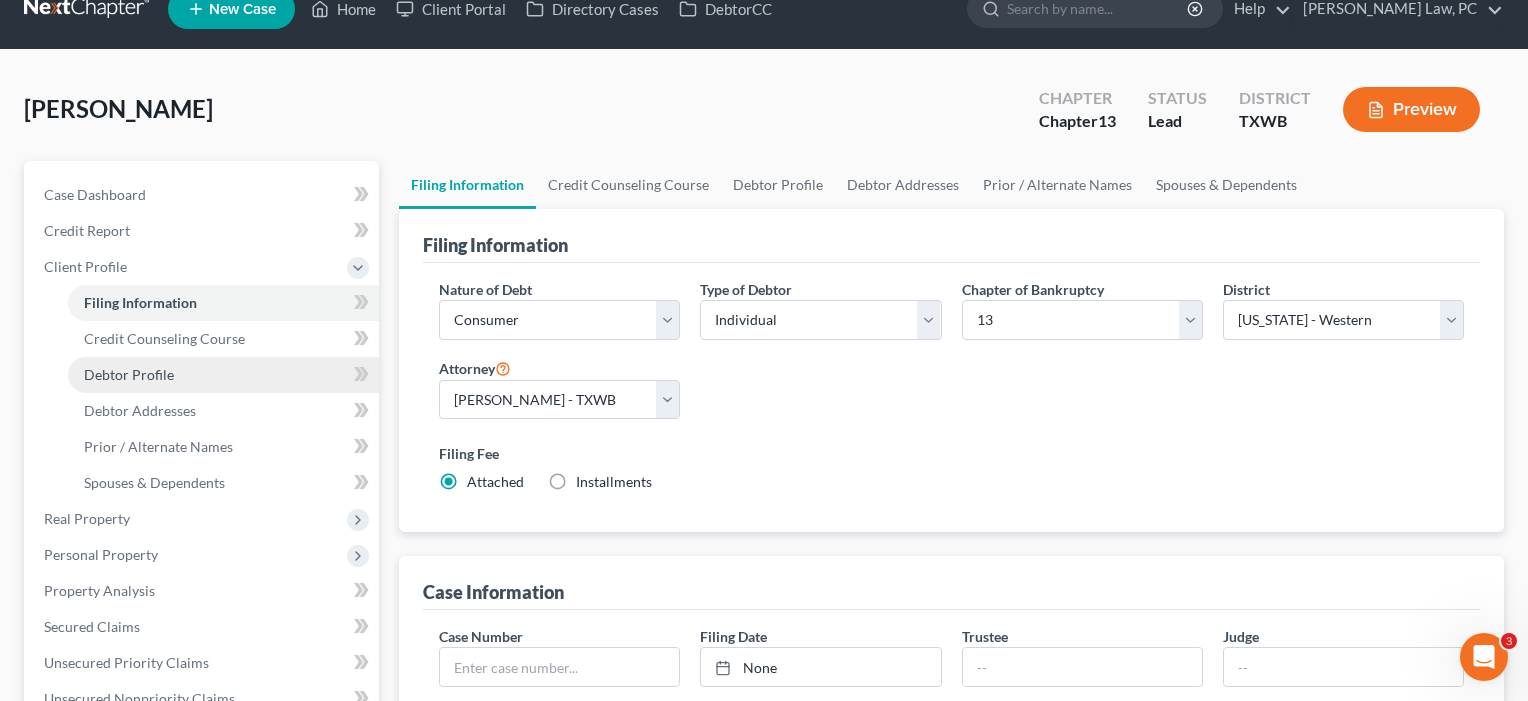 select on "0" 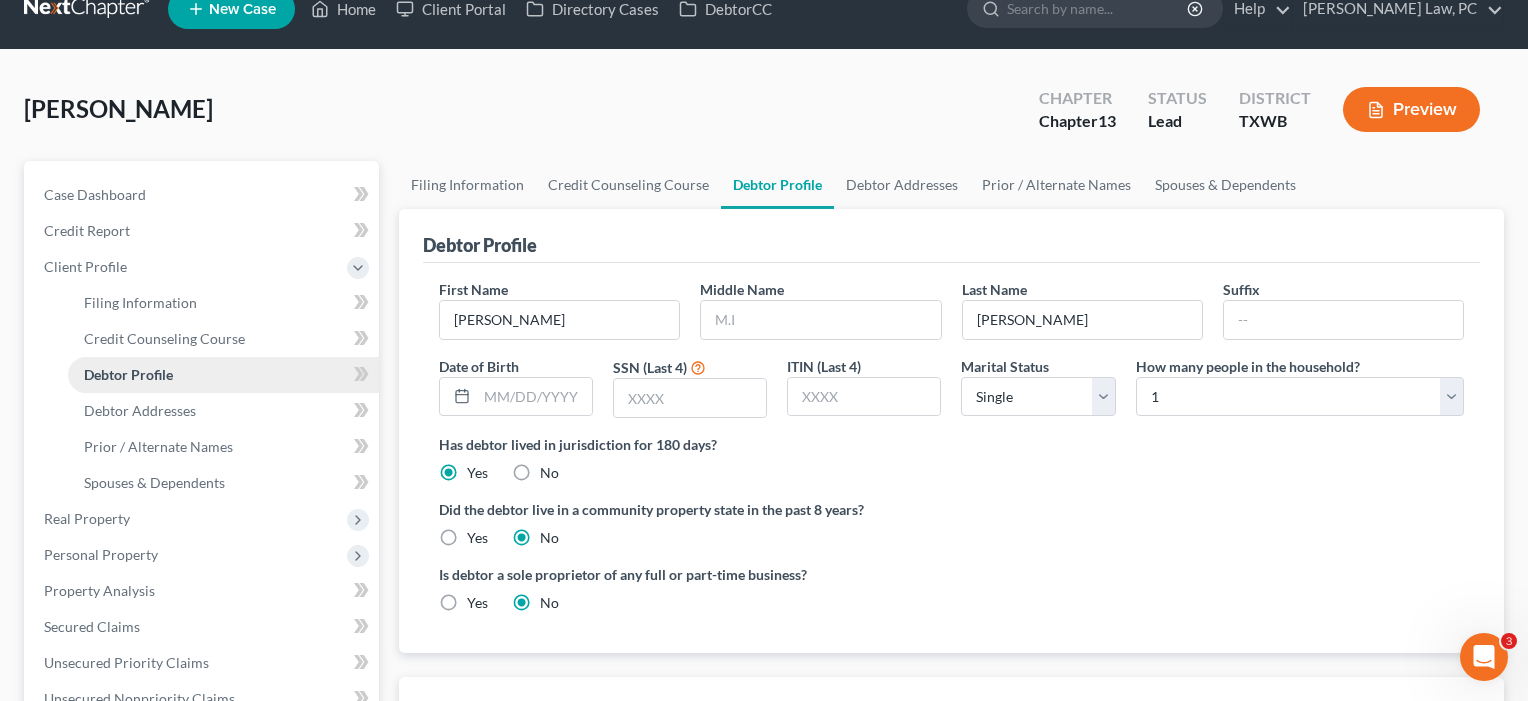 scroll, scrollTop: 0, scrollLeft: 0, axis: both 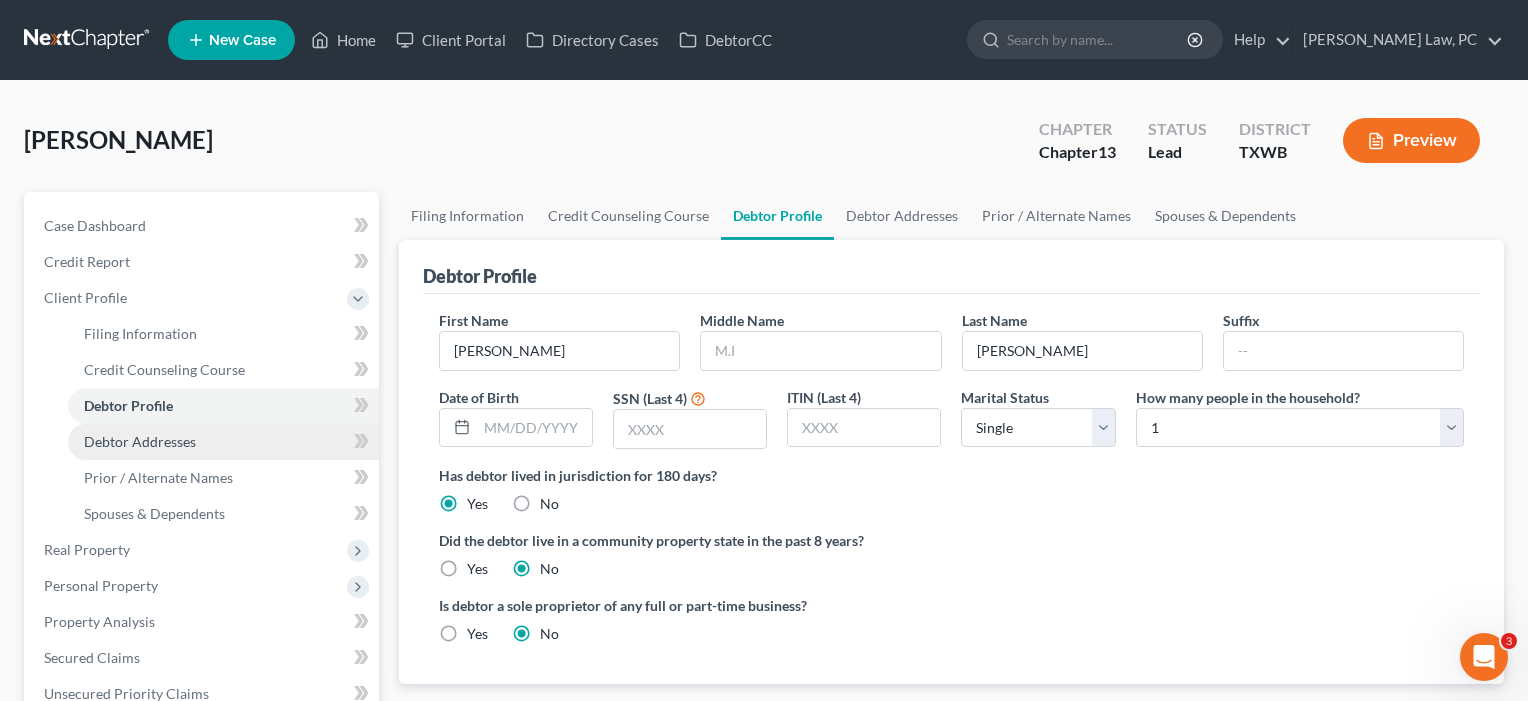 click on "Debtor Addresses" at bounding box center (140, 441) 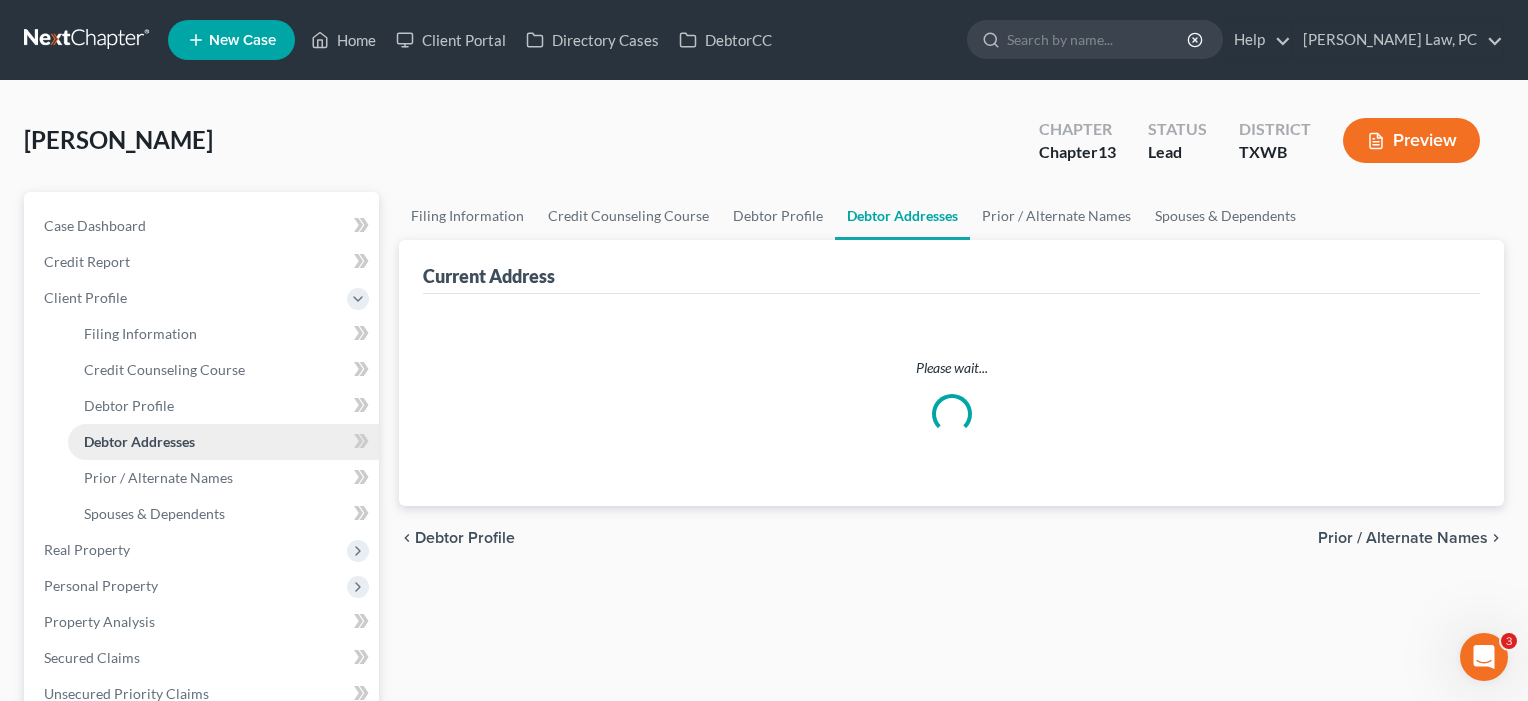 select on "0" 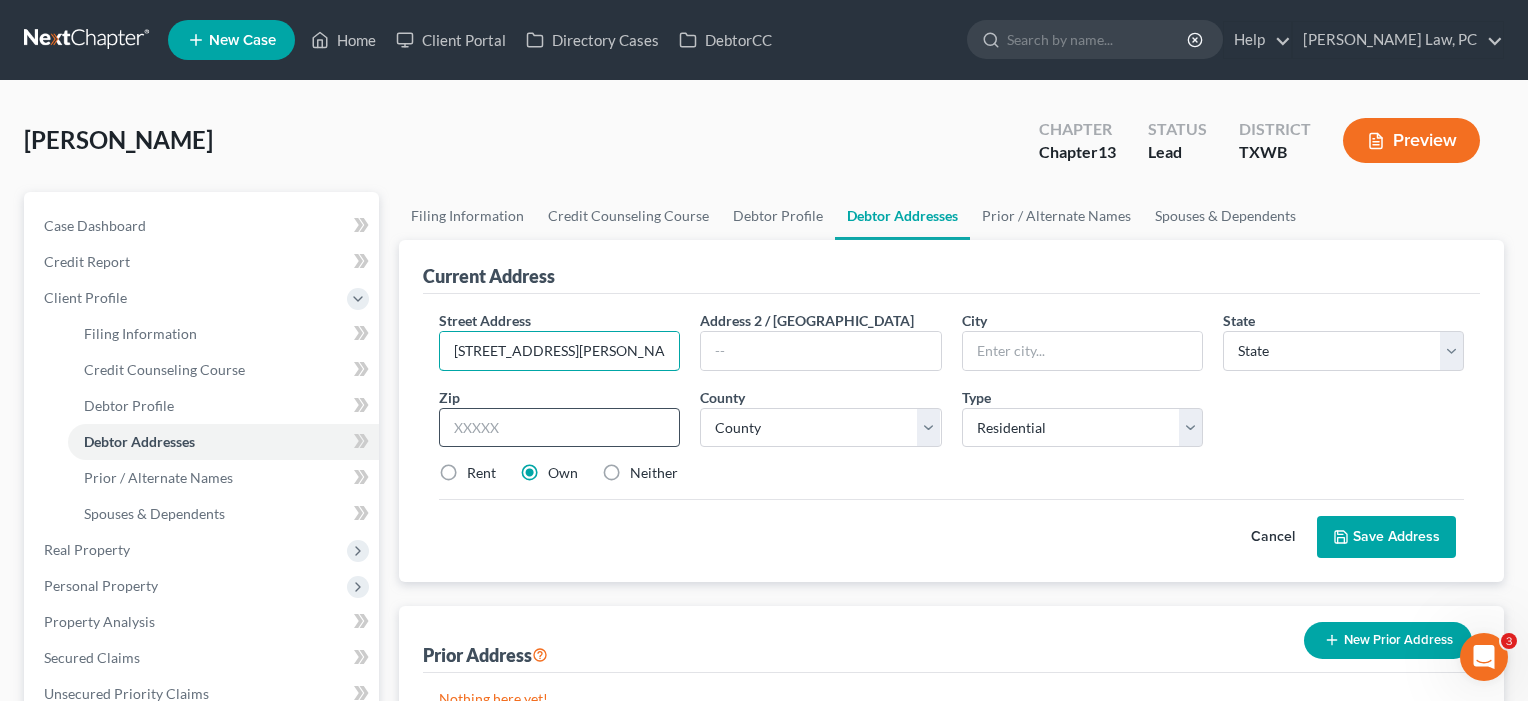 type on "[STREET_ADDRESS][PERSON_NAME]" 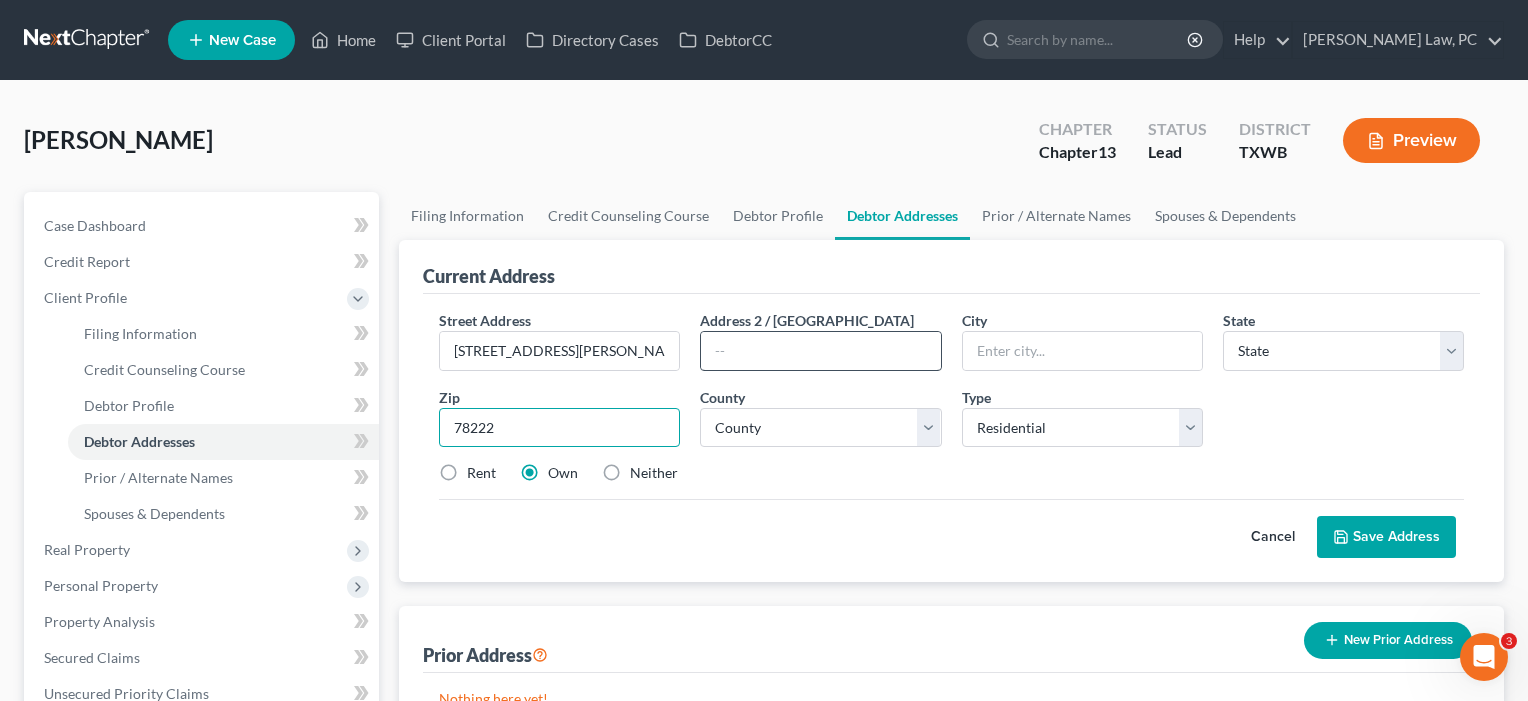 type on "78222" 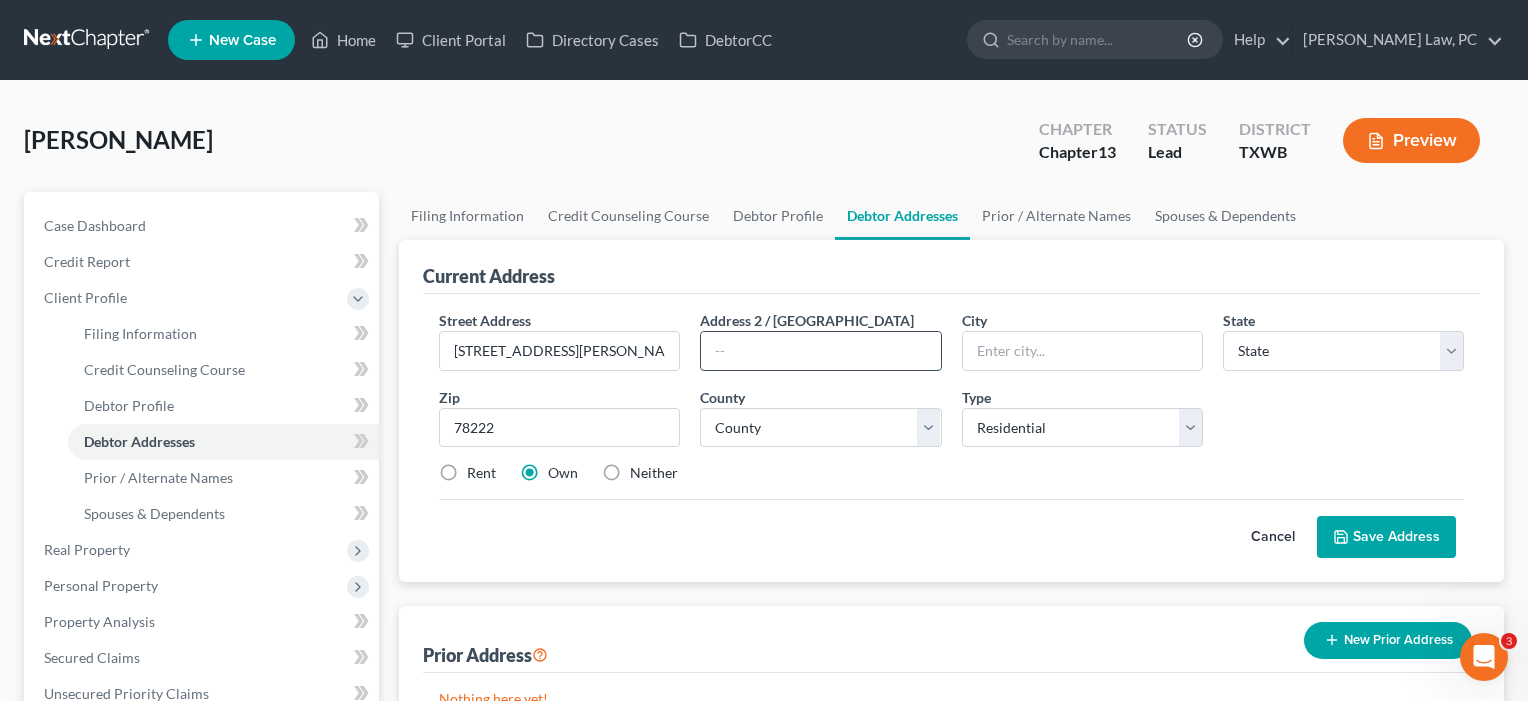 type on "San Antonio" 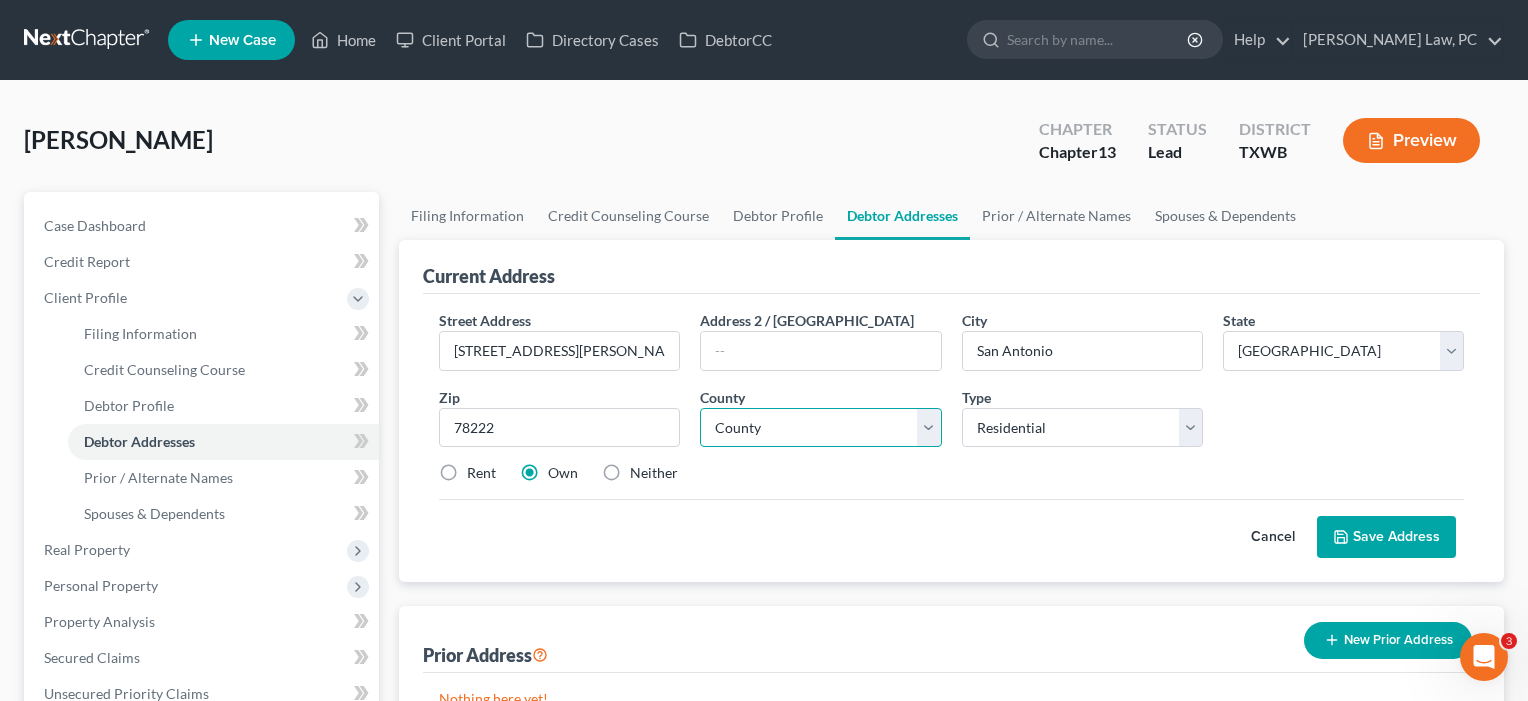 select on "14" 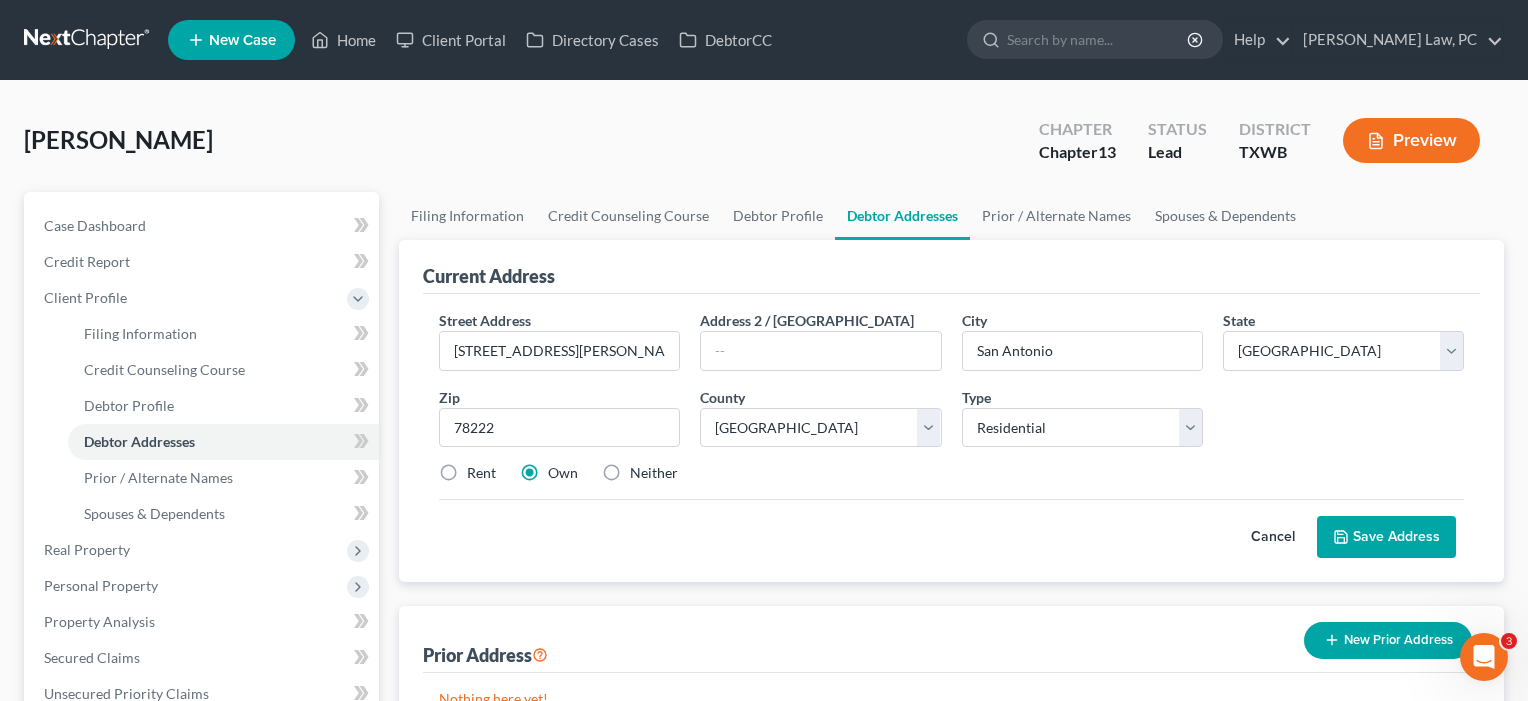 click on "Save Address" at bounding box center [1386, 537] 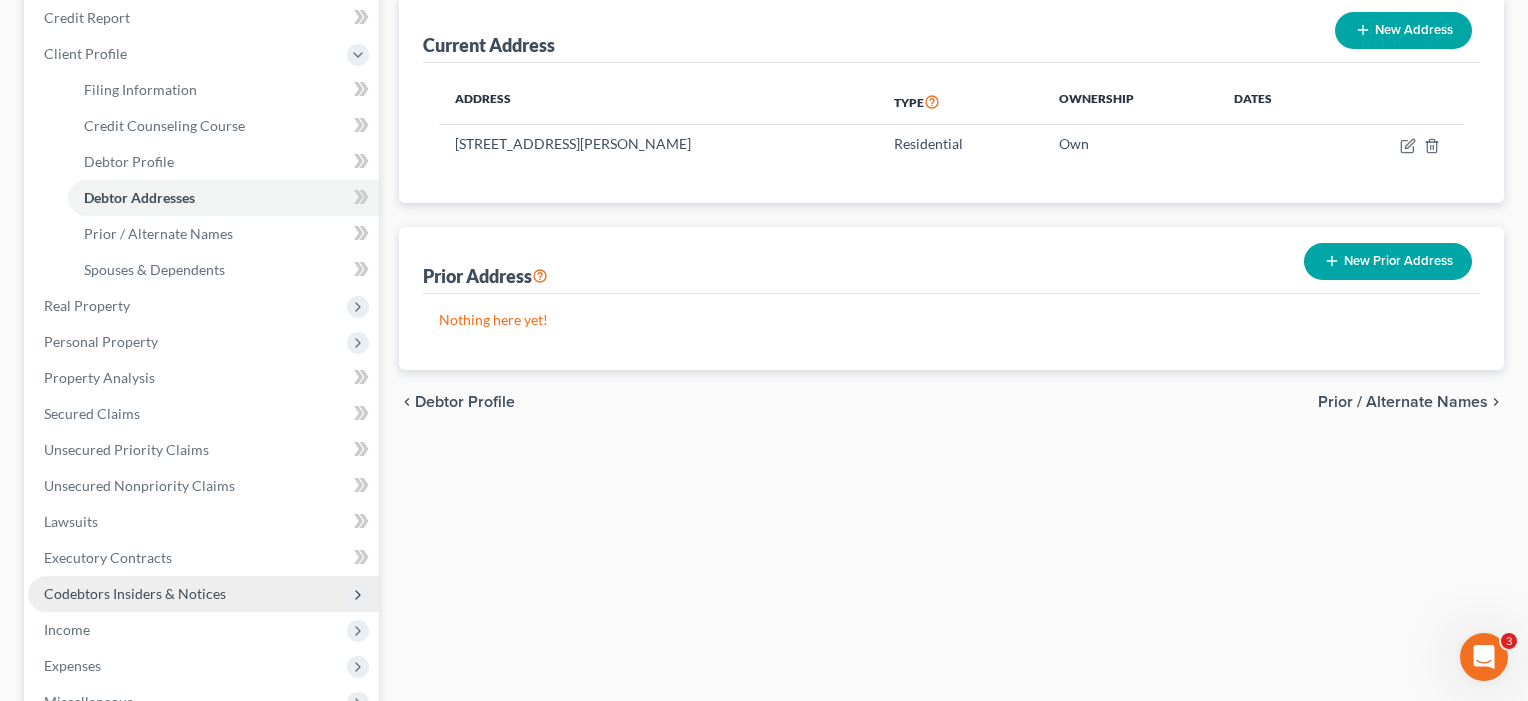 scroll, scrollTop: 249, scrollLeft: 0, axis: vertical 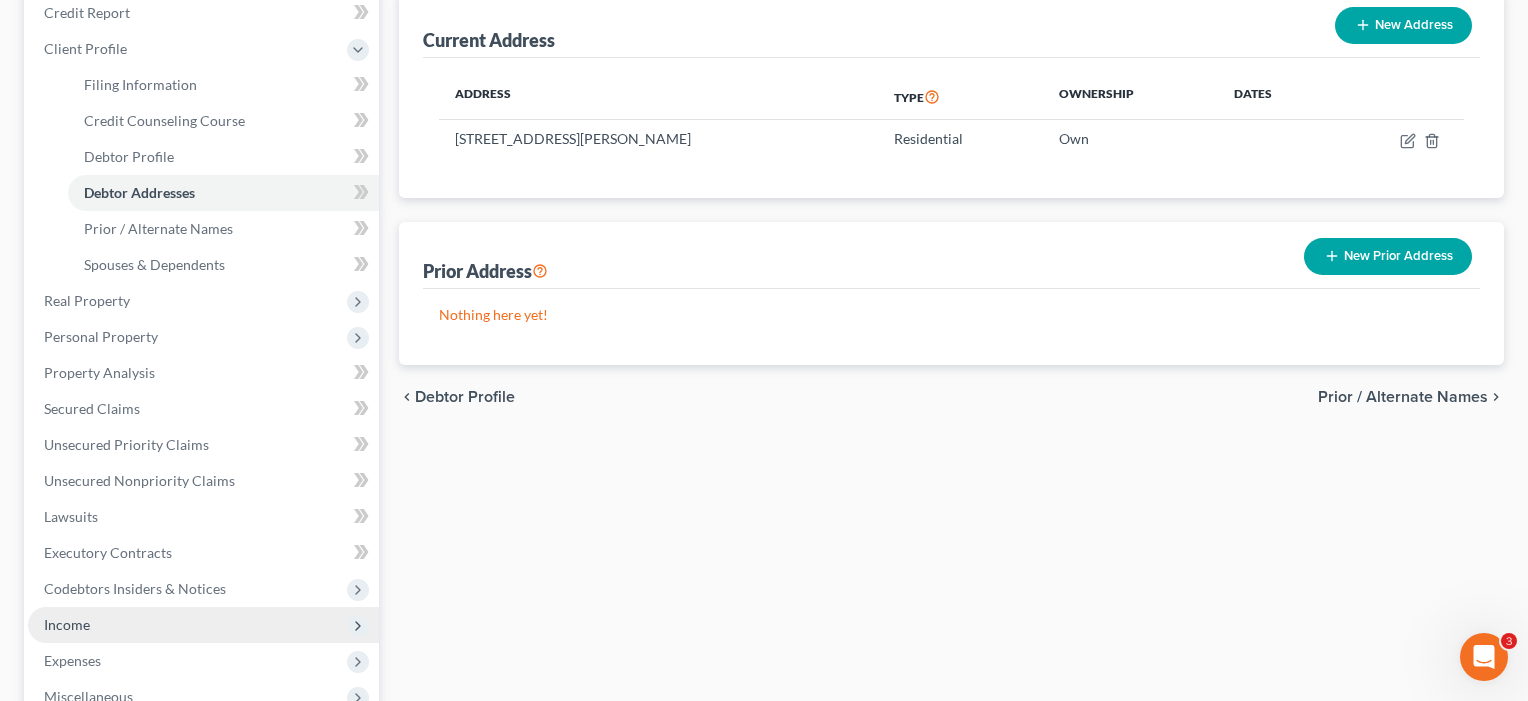 click on "Income" at bounding box center [203, 625] 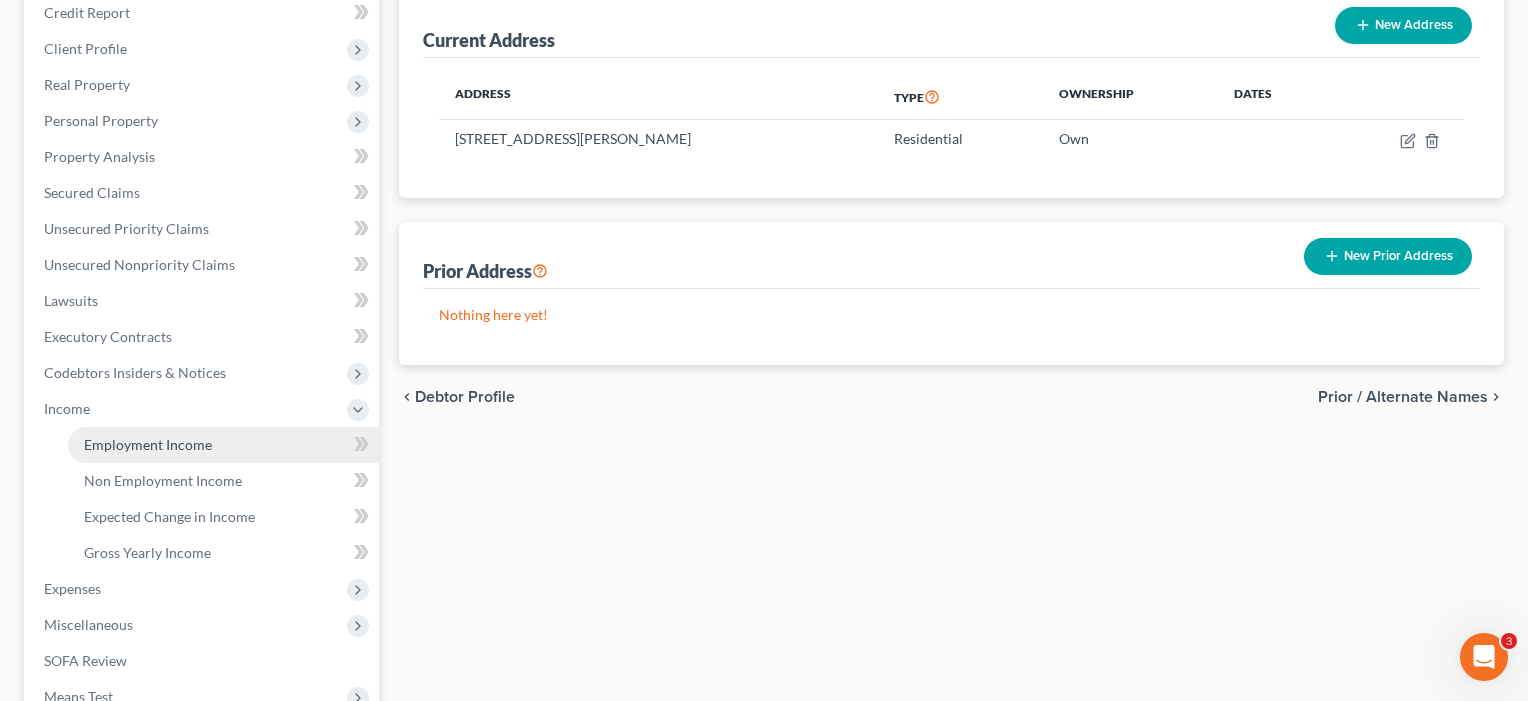 click on "Employment Income" at bounding box center (148, 444) 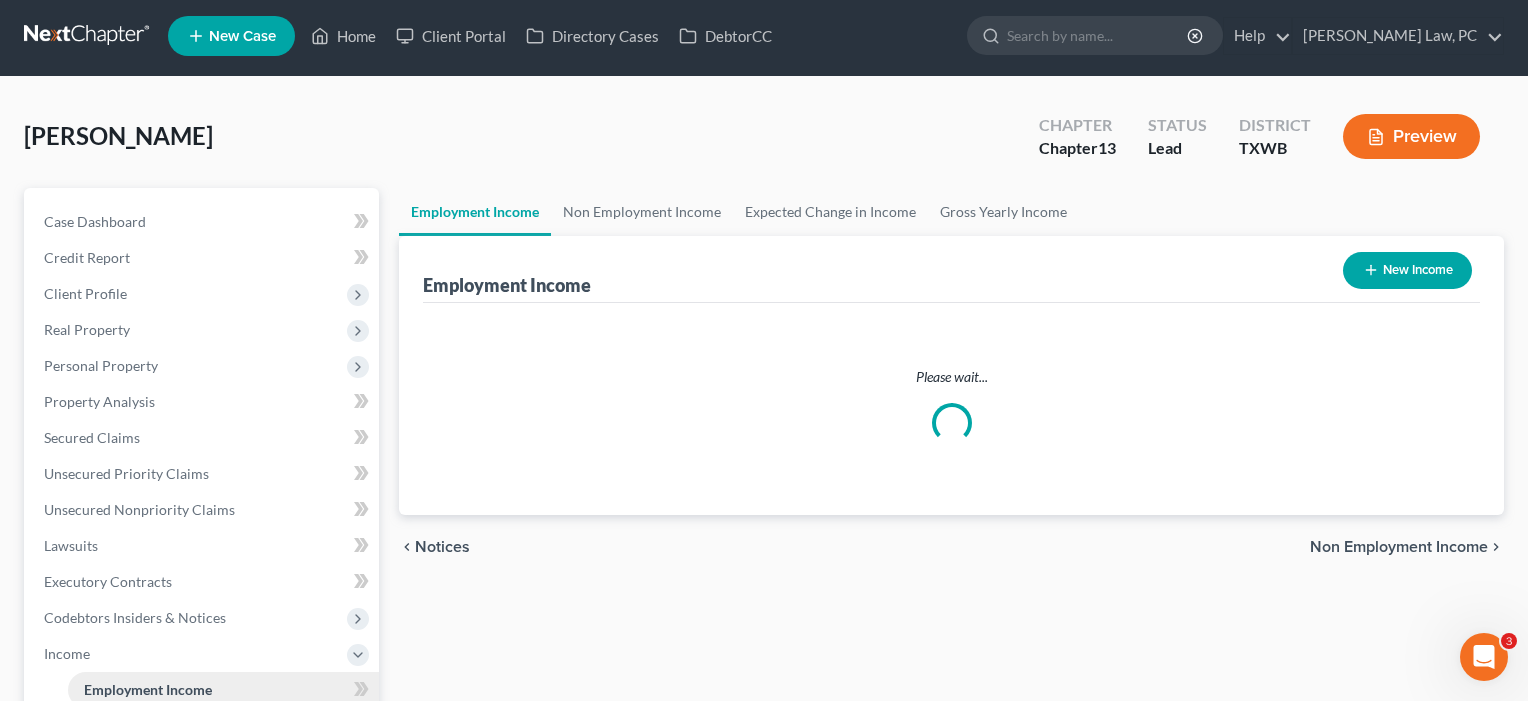 scroll, scrollTop: 0, scrollLeft: 0, axis: both 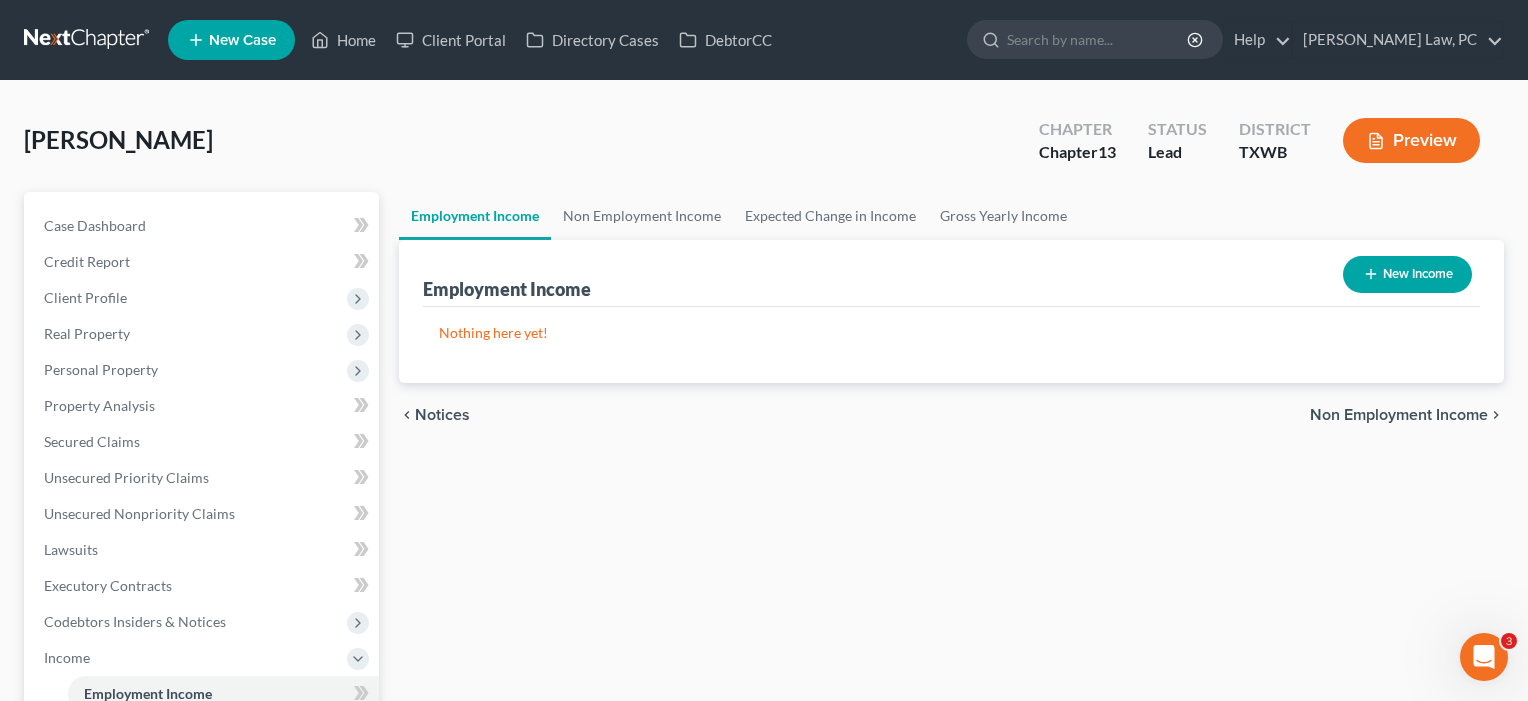click on "New Income" at bounding box center [1407, 274] 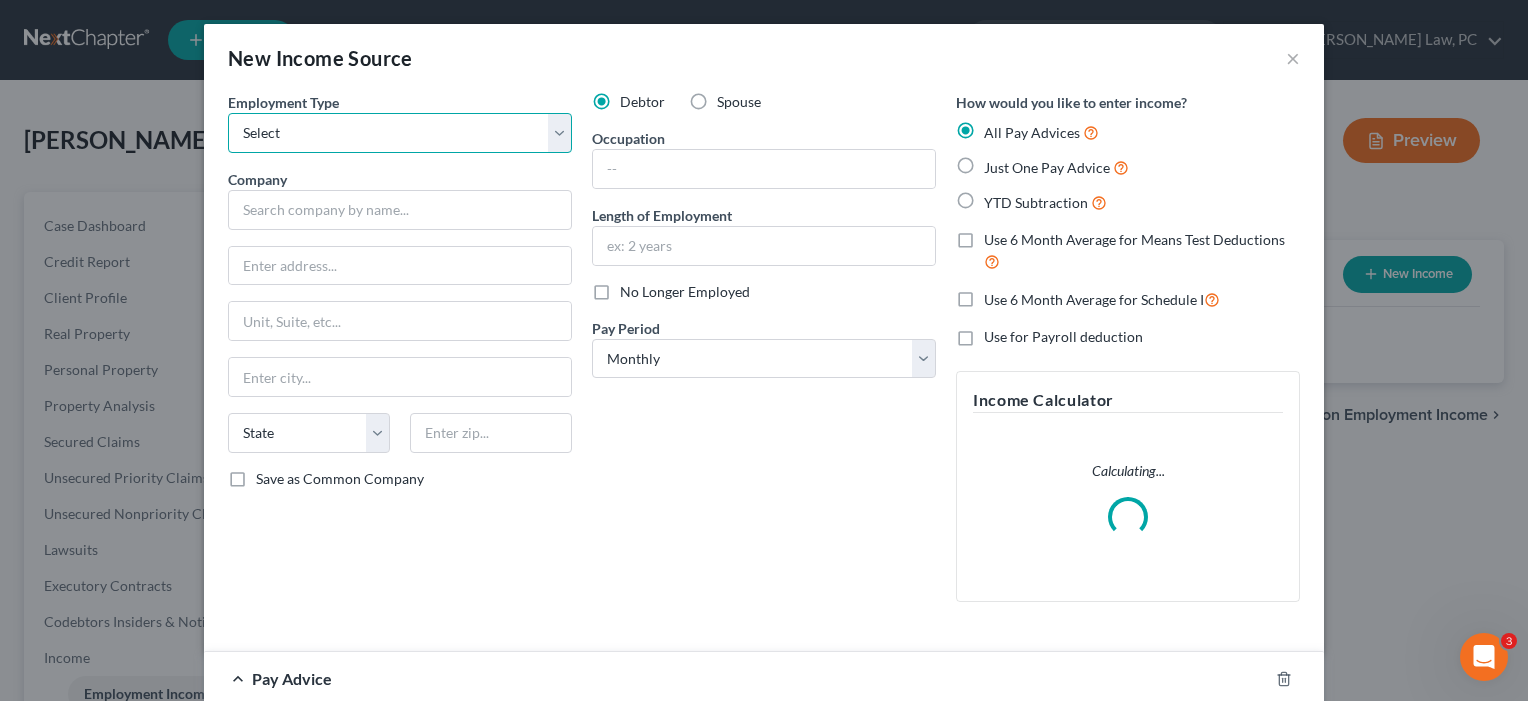 select on "0" 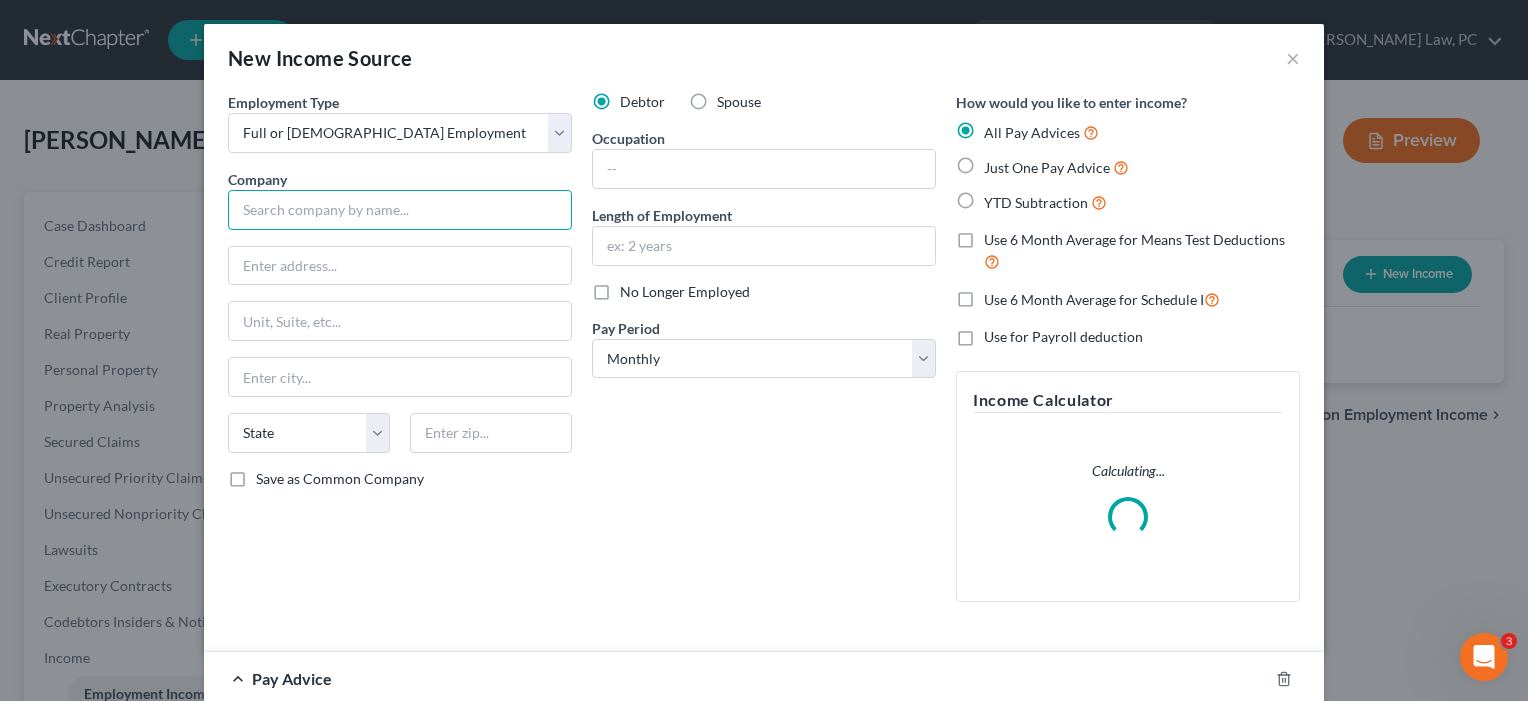 click at bounding box center [400, 210] 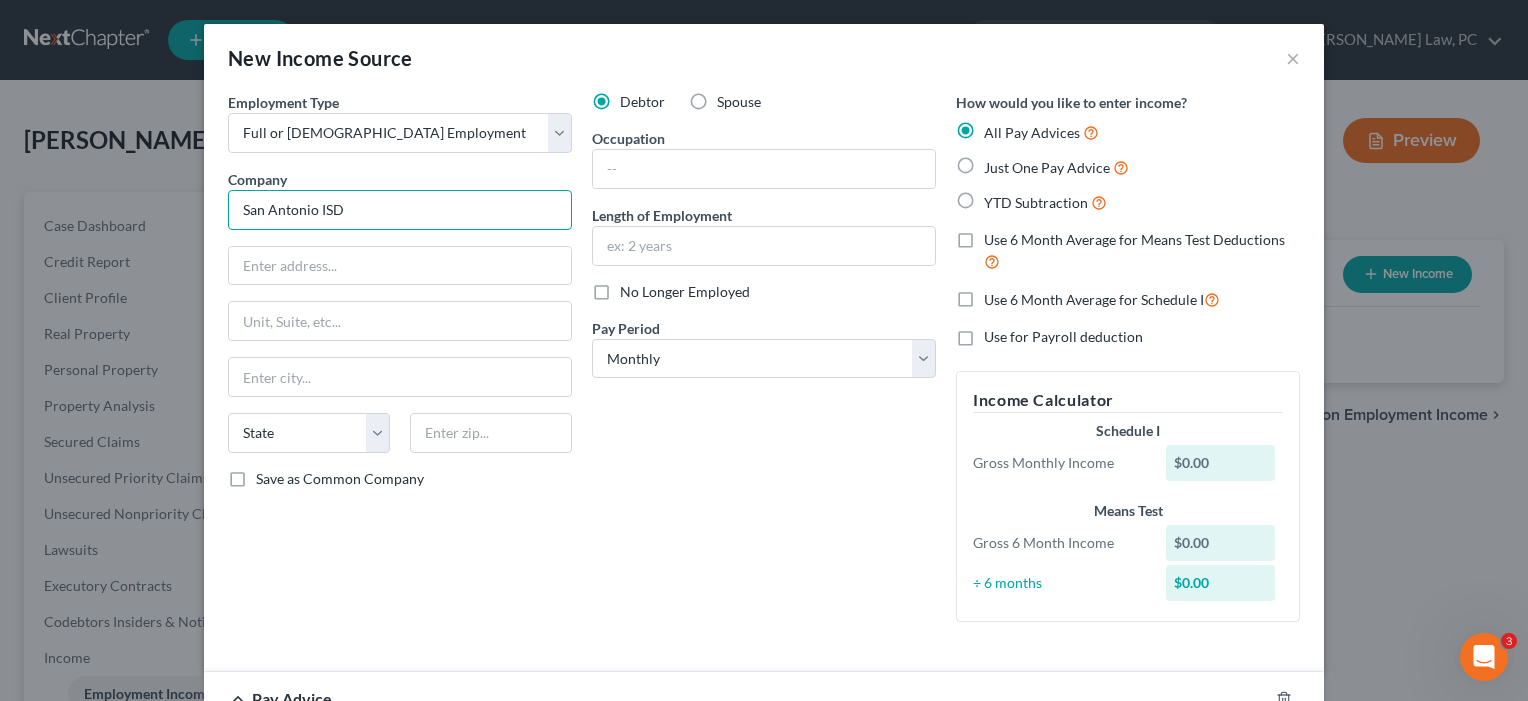 type on "San Antonio ISD" 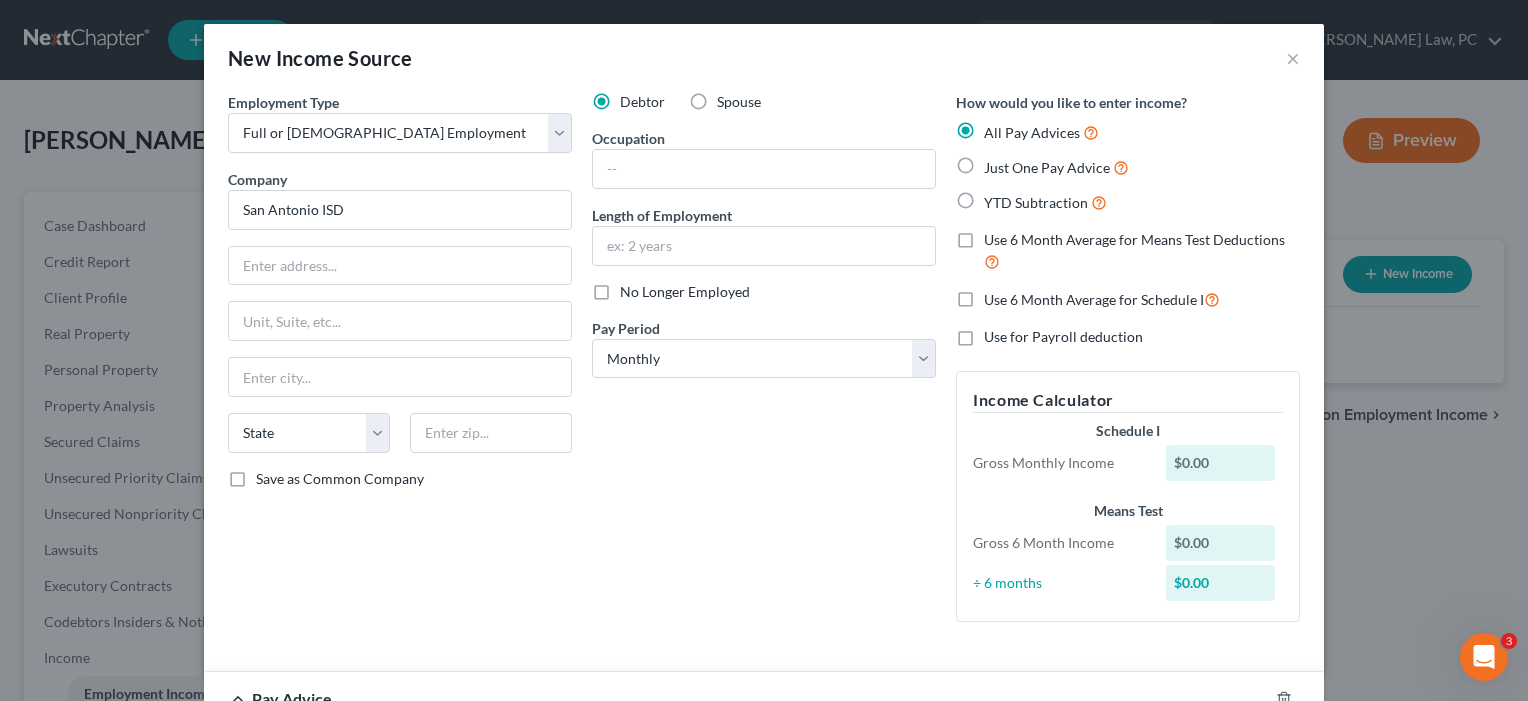 click on "Debtor Spouse Occupation Length of Employment No Longer Employed
Pay Period
*
Select Monthly Twice Monthly Every Other Week Weekly" at bounding box center [764, 365] 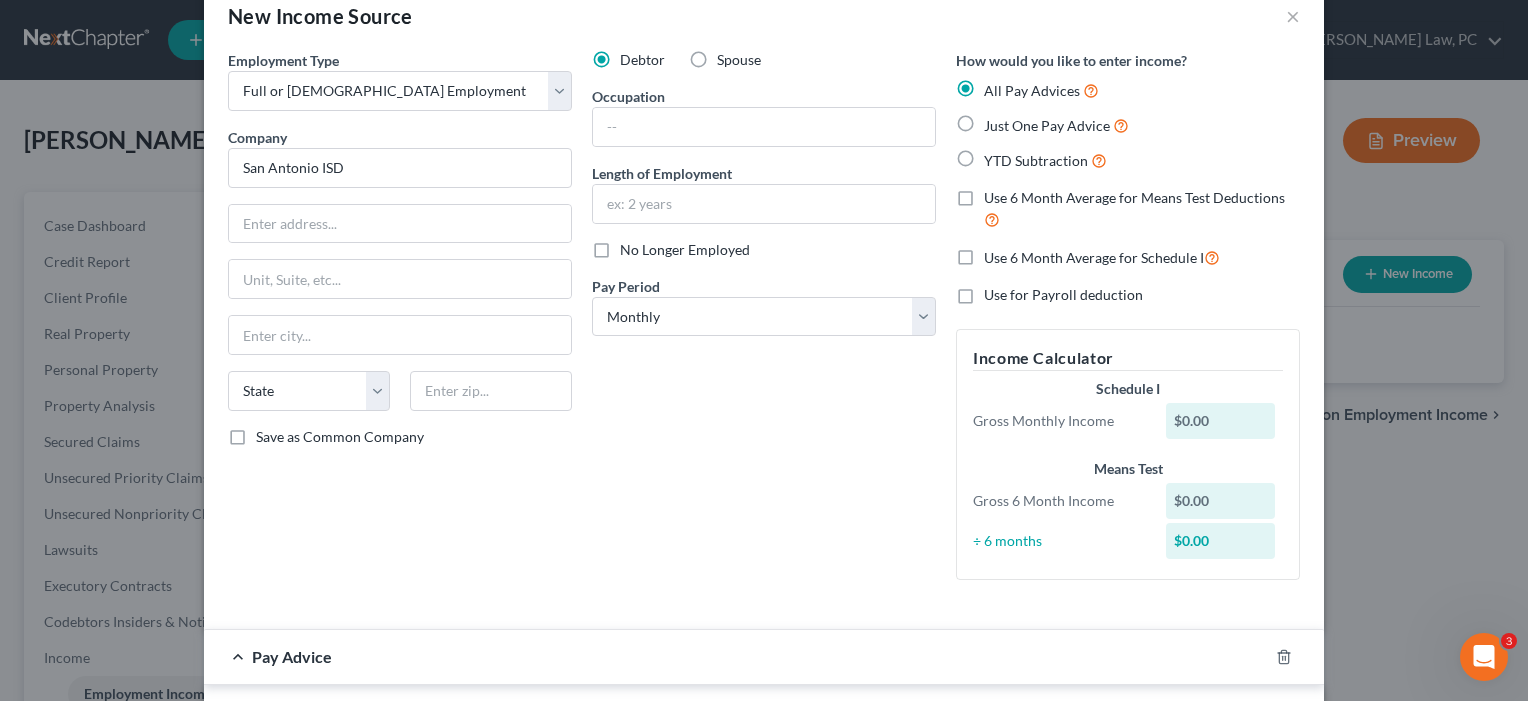 scroll, scrollTop: 41, scrollLeft: 0, axis: vertical 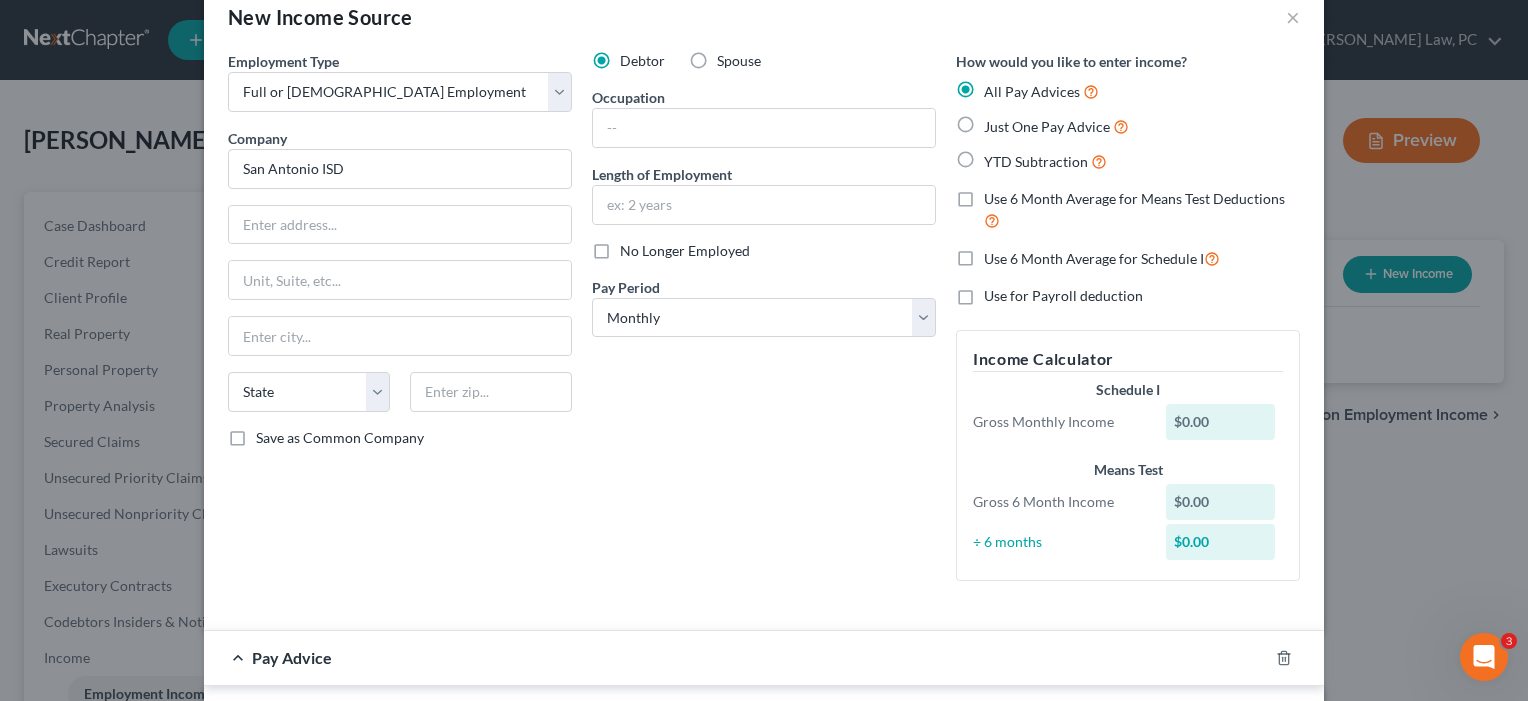 click on "Just One Pay Advice" at bounding box center (1056, 126) 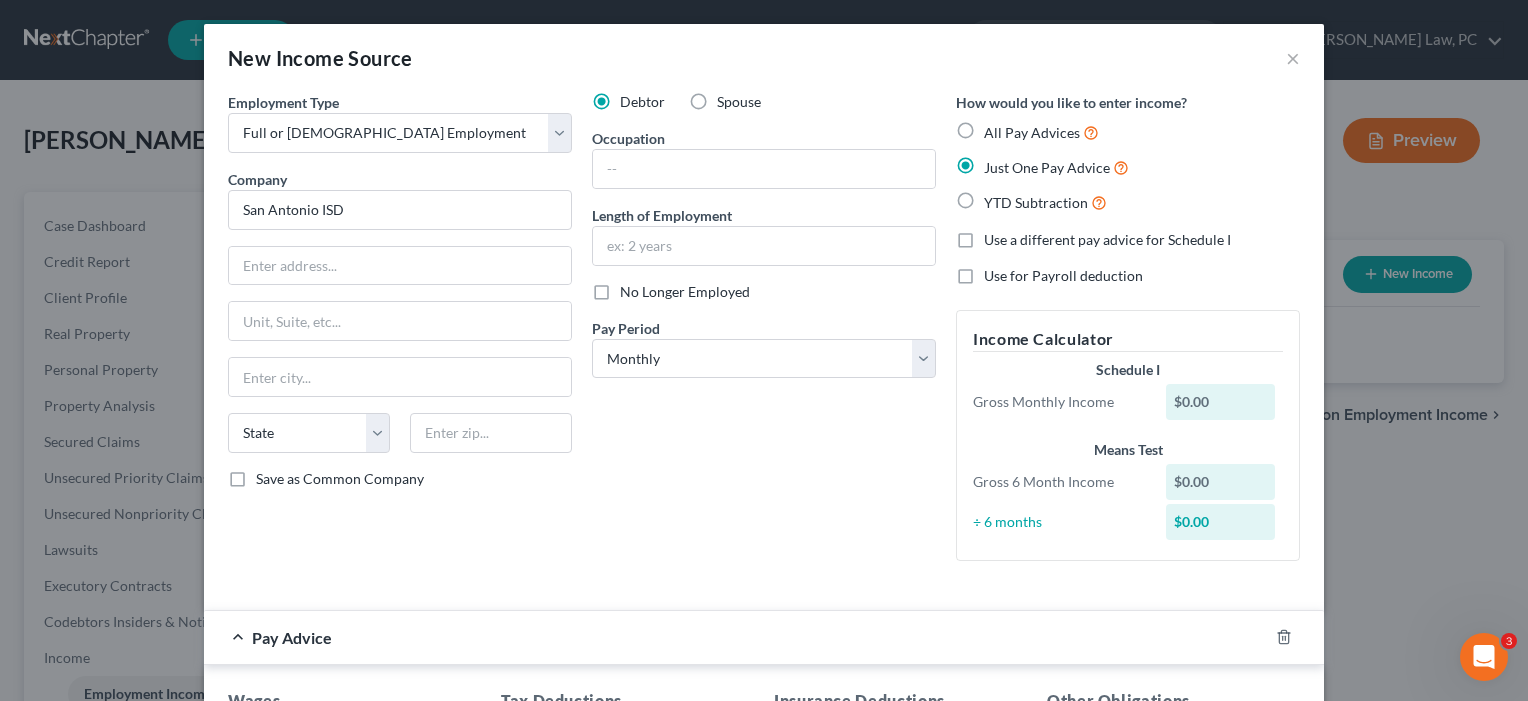 scroll, scrollTop: 0, scrollLeft: 0, axis: both 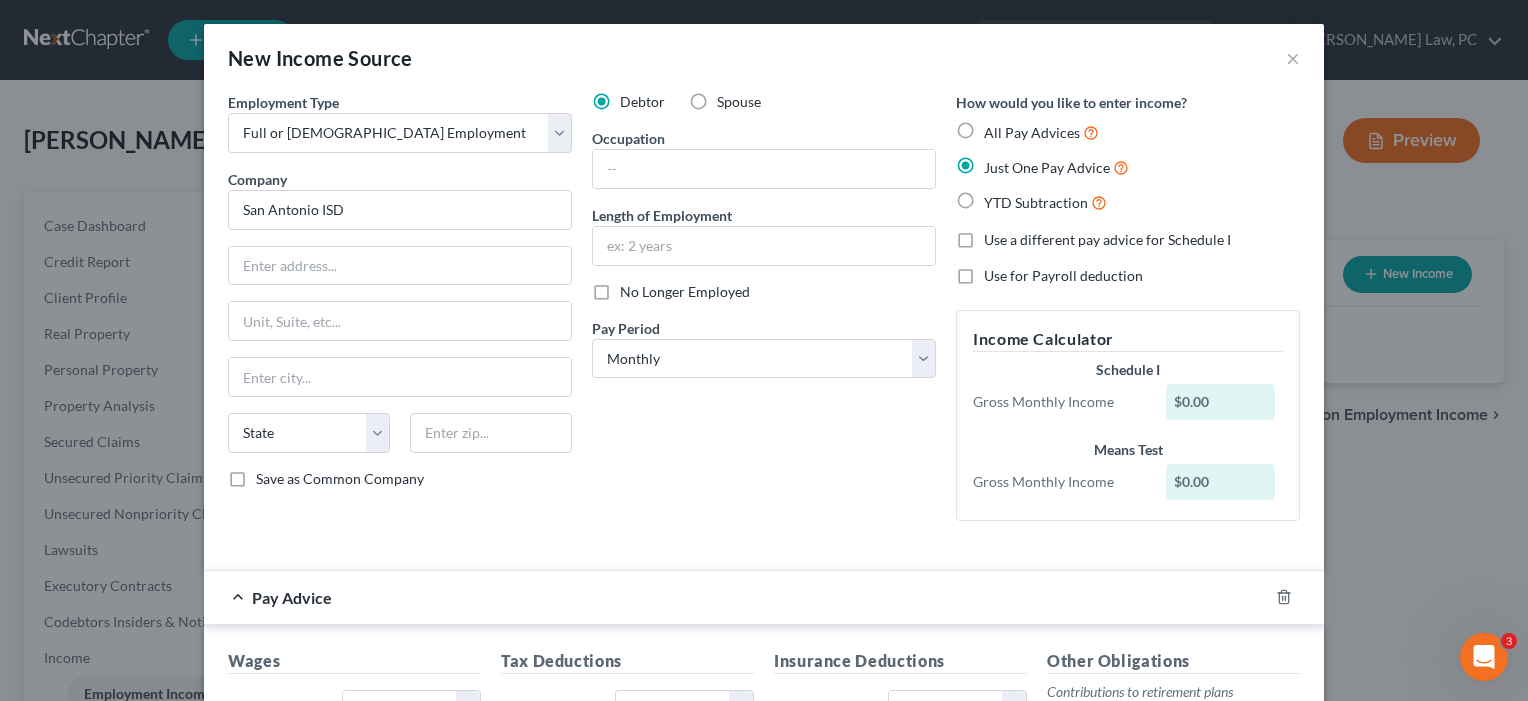 click on "Use a different pay advice for Schedule I" at bounding box center [1107, 240] 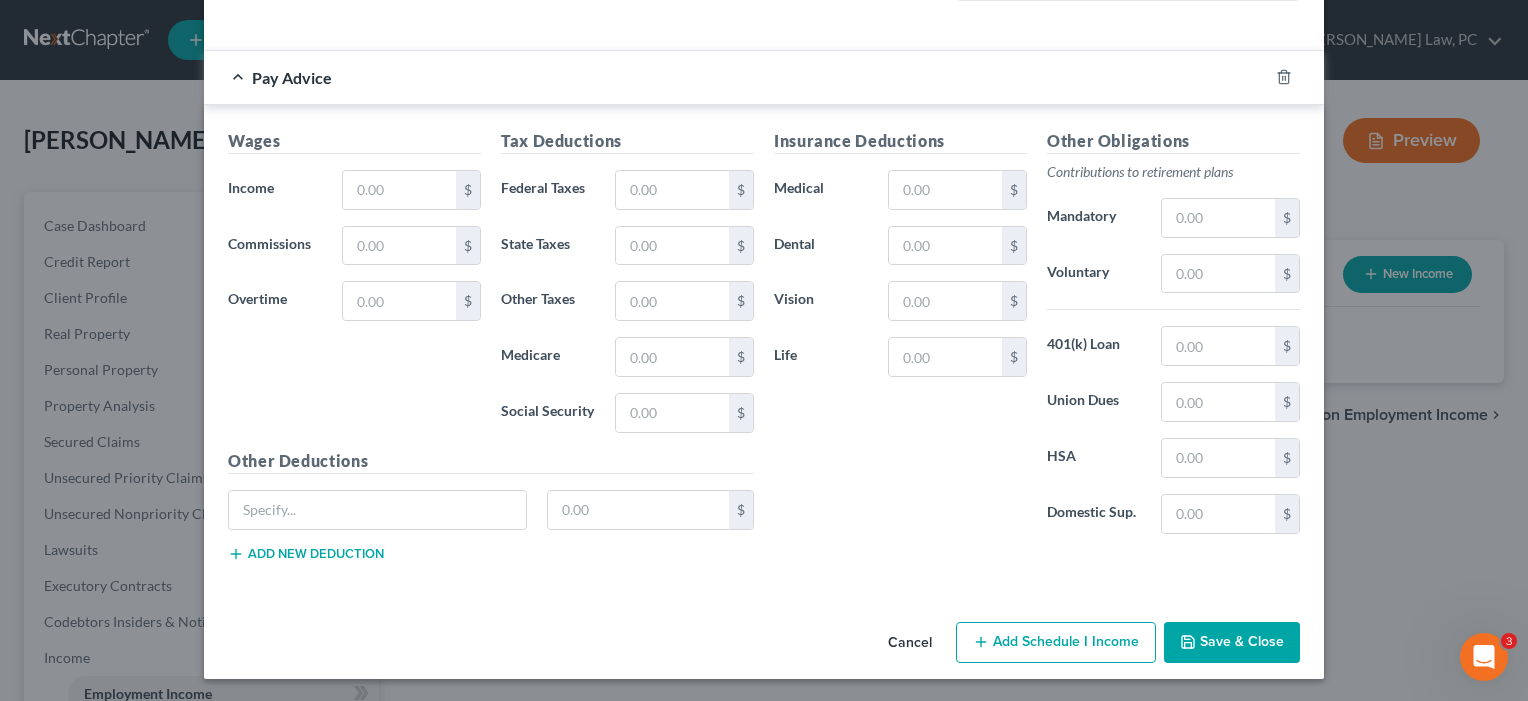 scroll, scrollTop: 519, scrollLeft: 0, axis: vertical 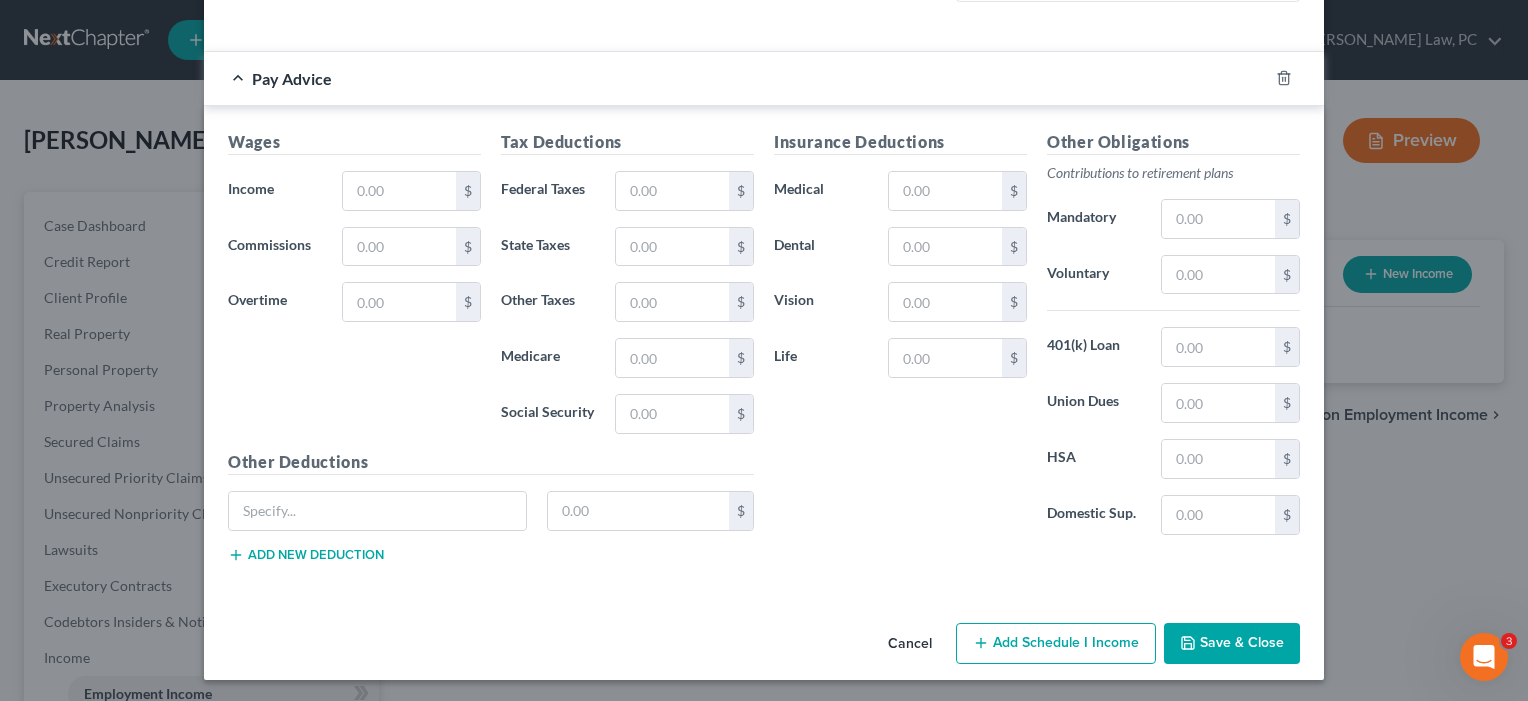 click on "Add Schedule I Income" at bounding box center [1056, 644] 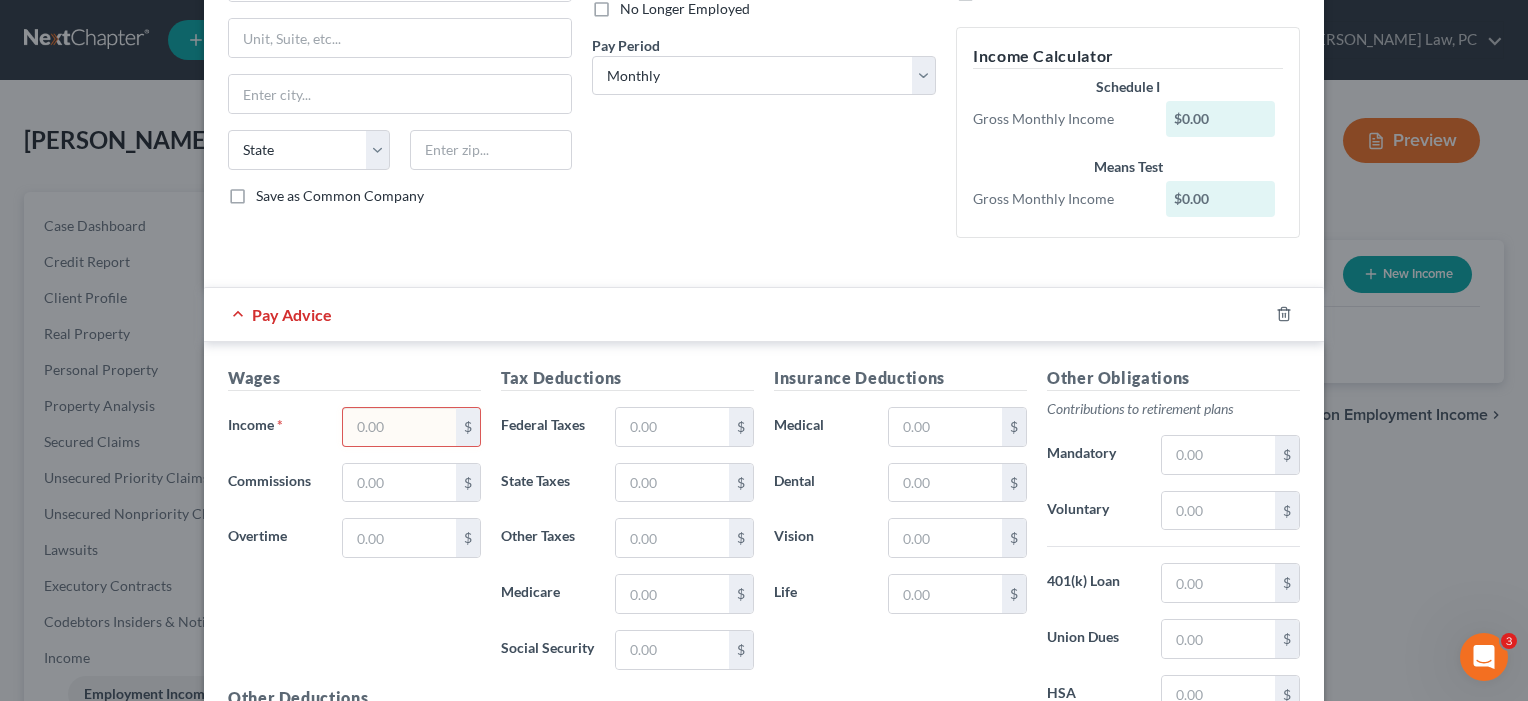 scroll, scrollTop: 253, scrollLeft: 0, axis: vertical 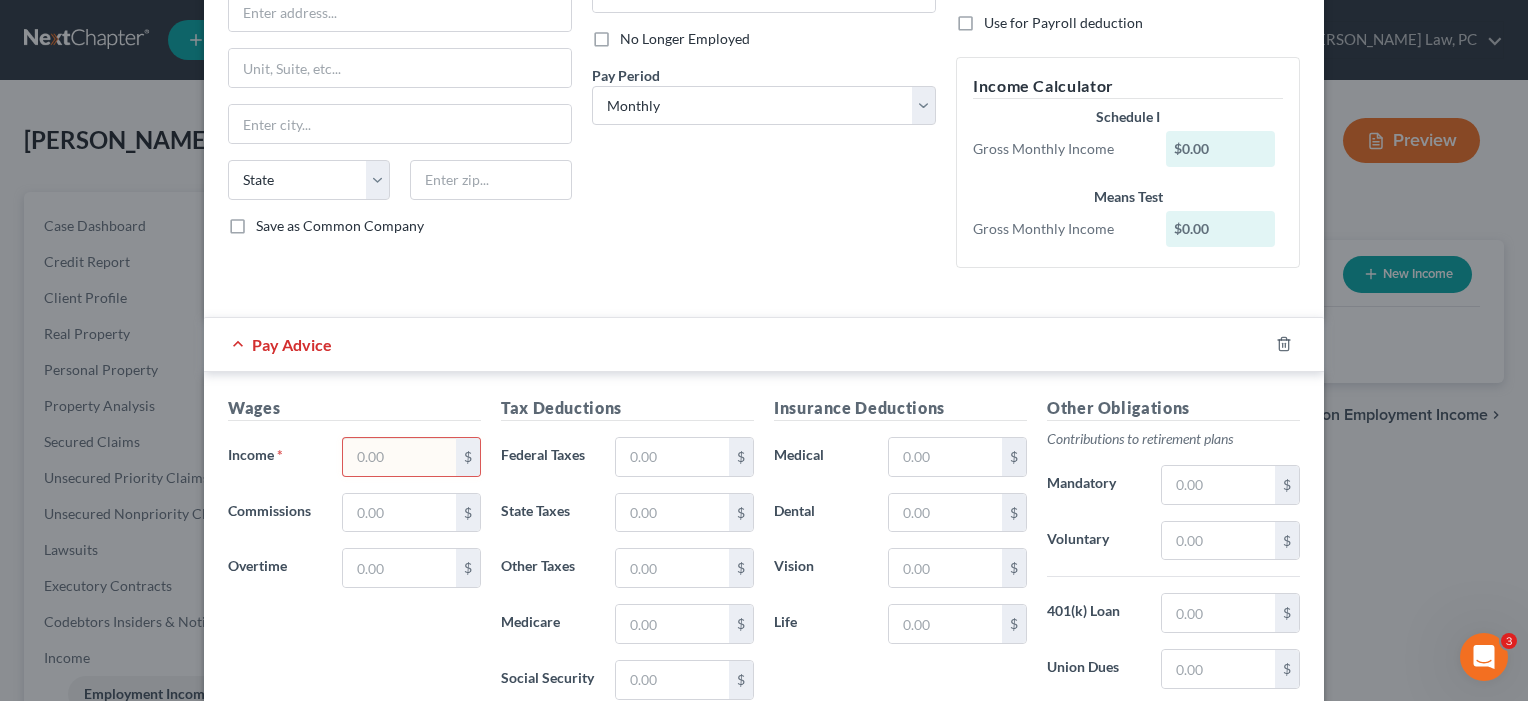 click at bounding box center (399, 457) 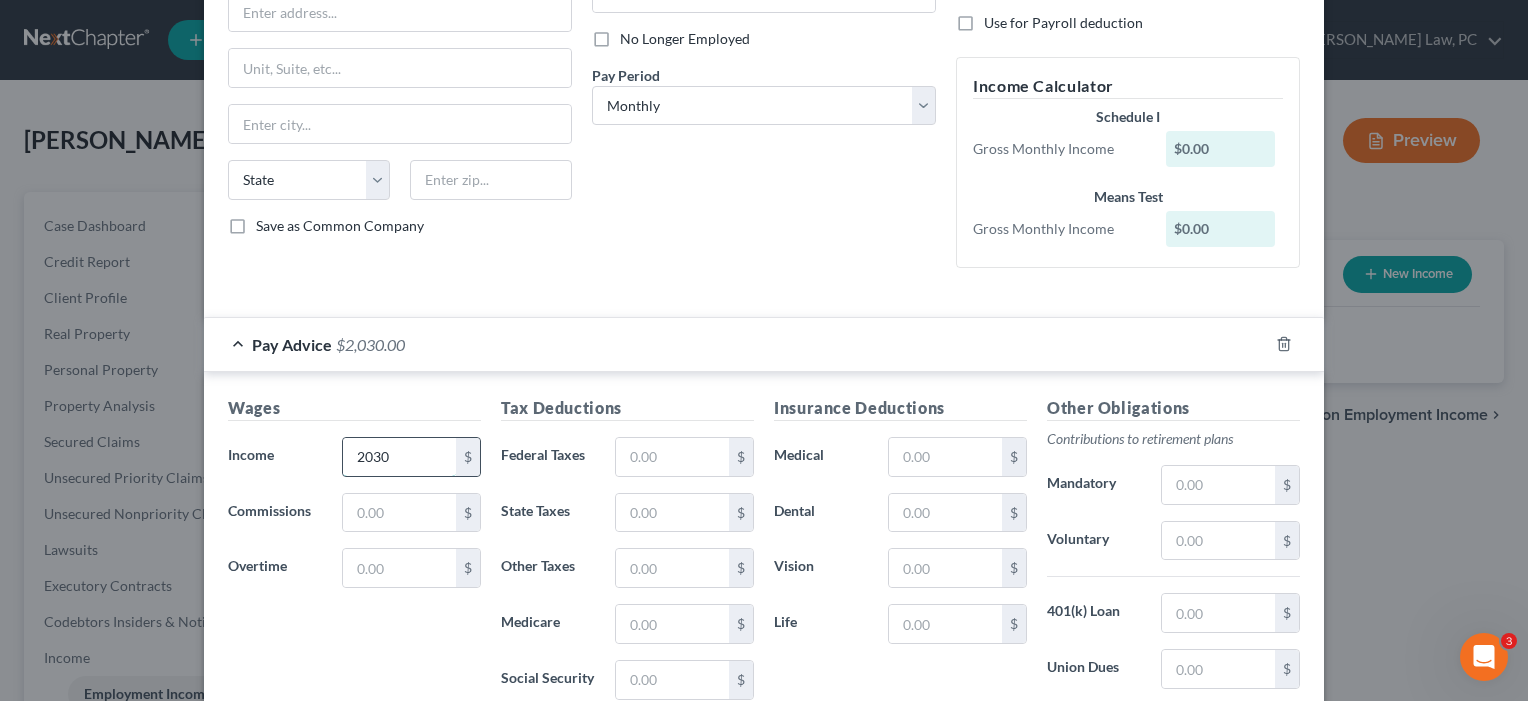 type on "2,030" 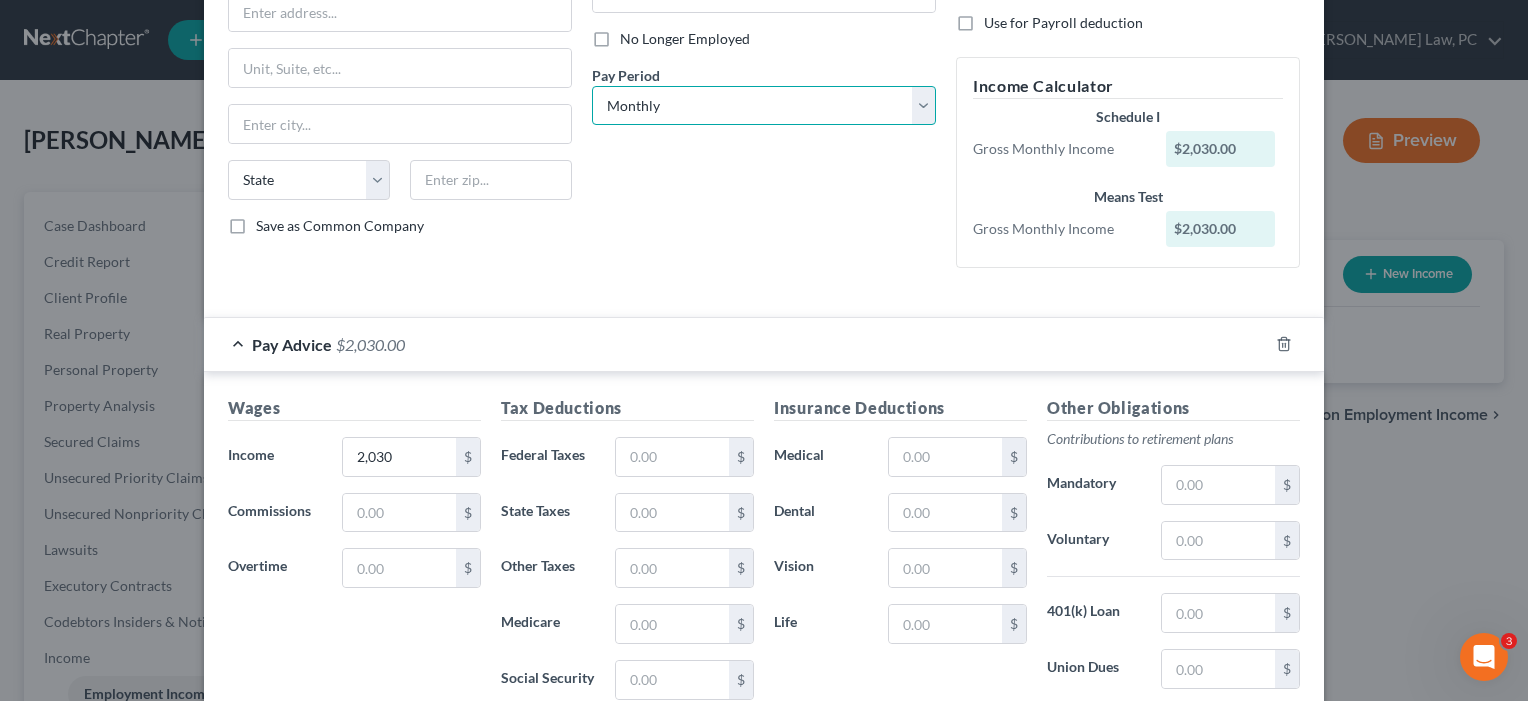 select on "2" 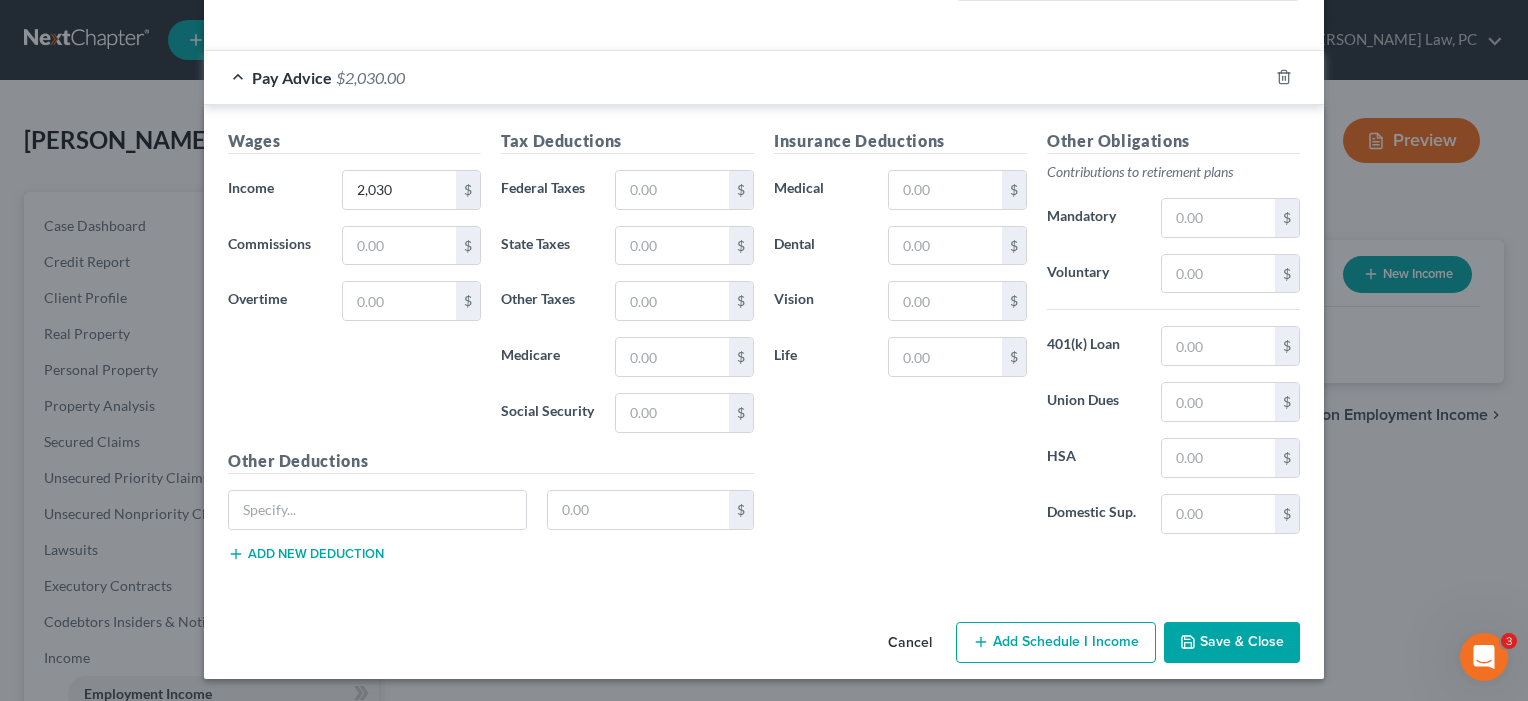 scroll, scrollTop: 519, scrollLeft: 0, axis: vertical 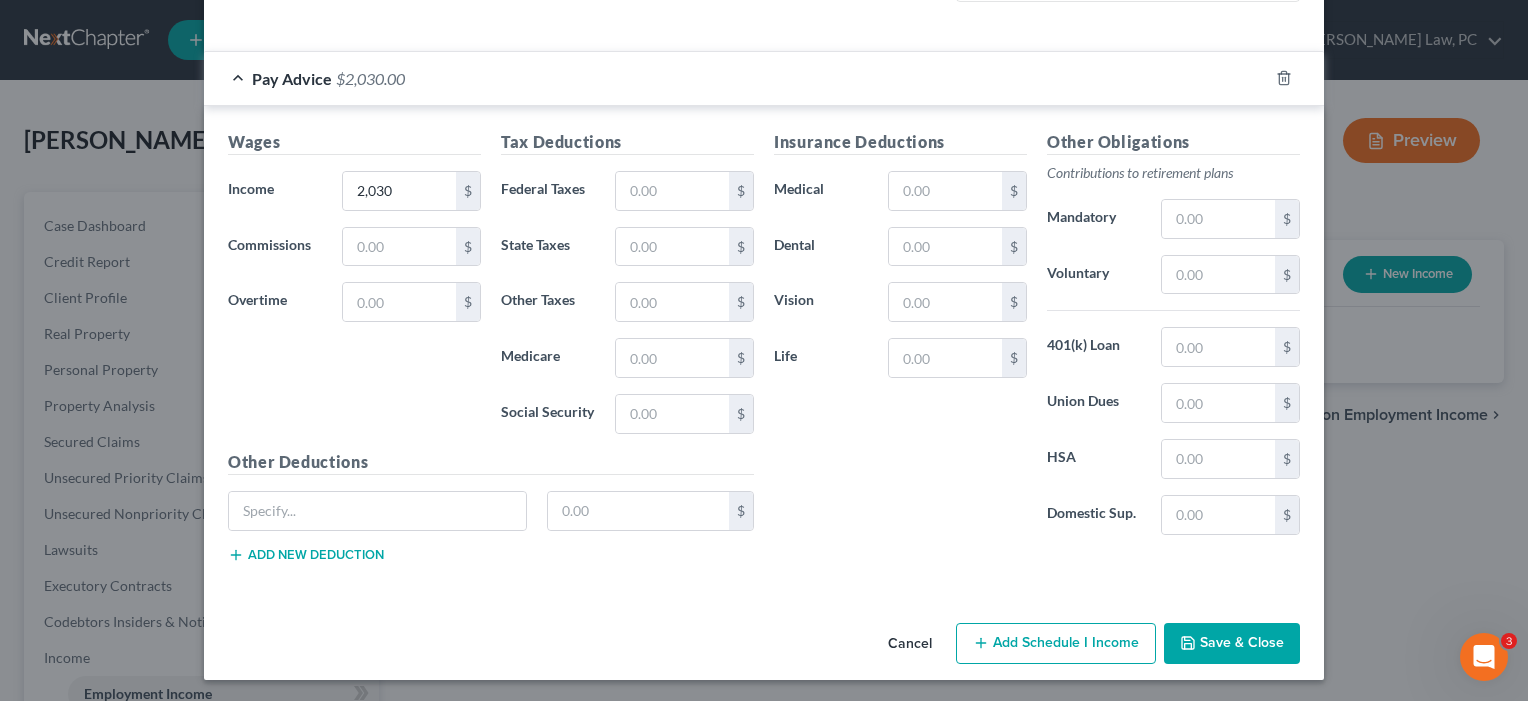 click on "Save & Close" at bounding box center [1232, 644] 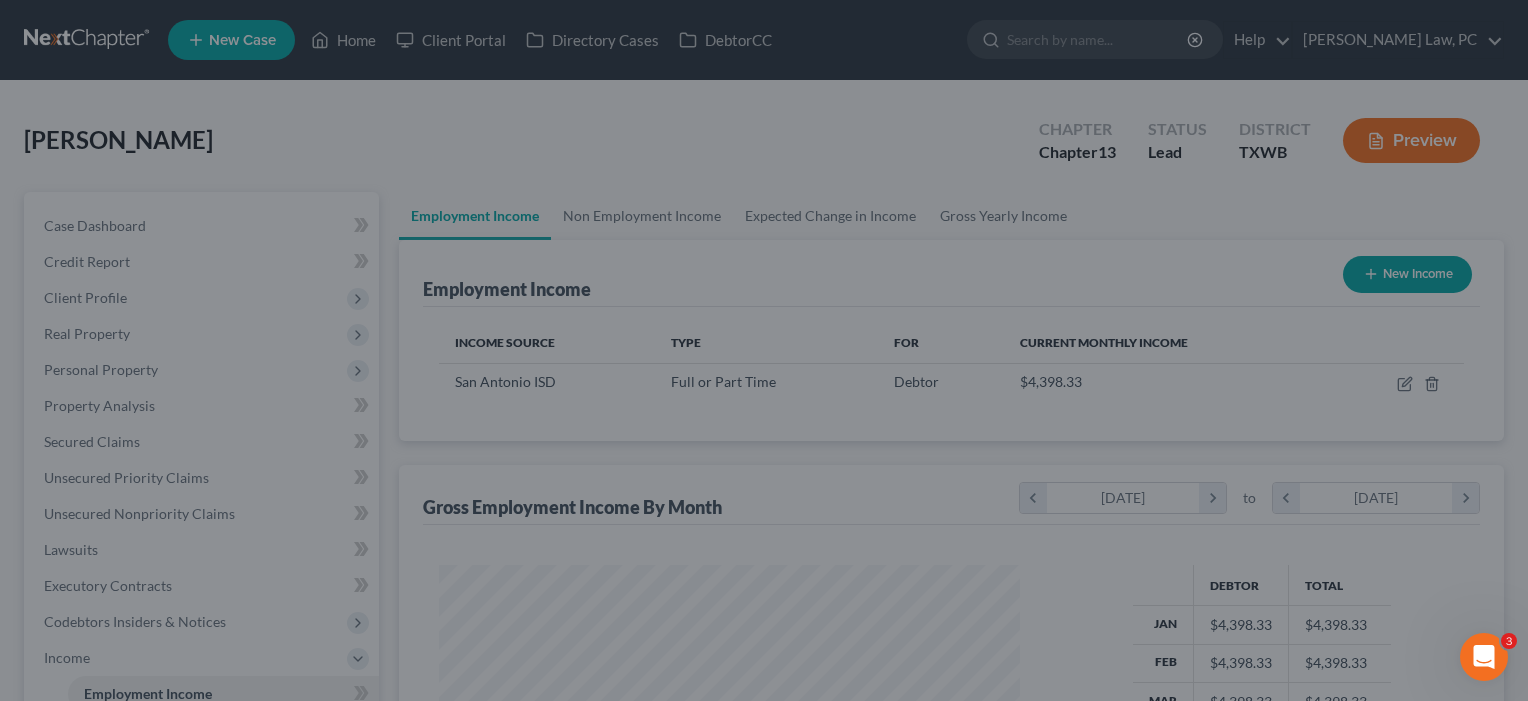 scroll, scrollTop: 999642, scrollLeft: 999379, axis: both 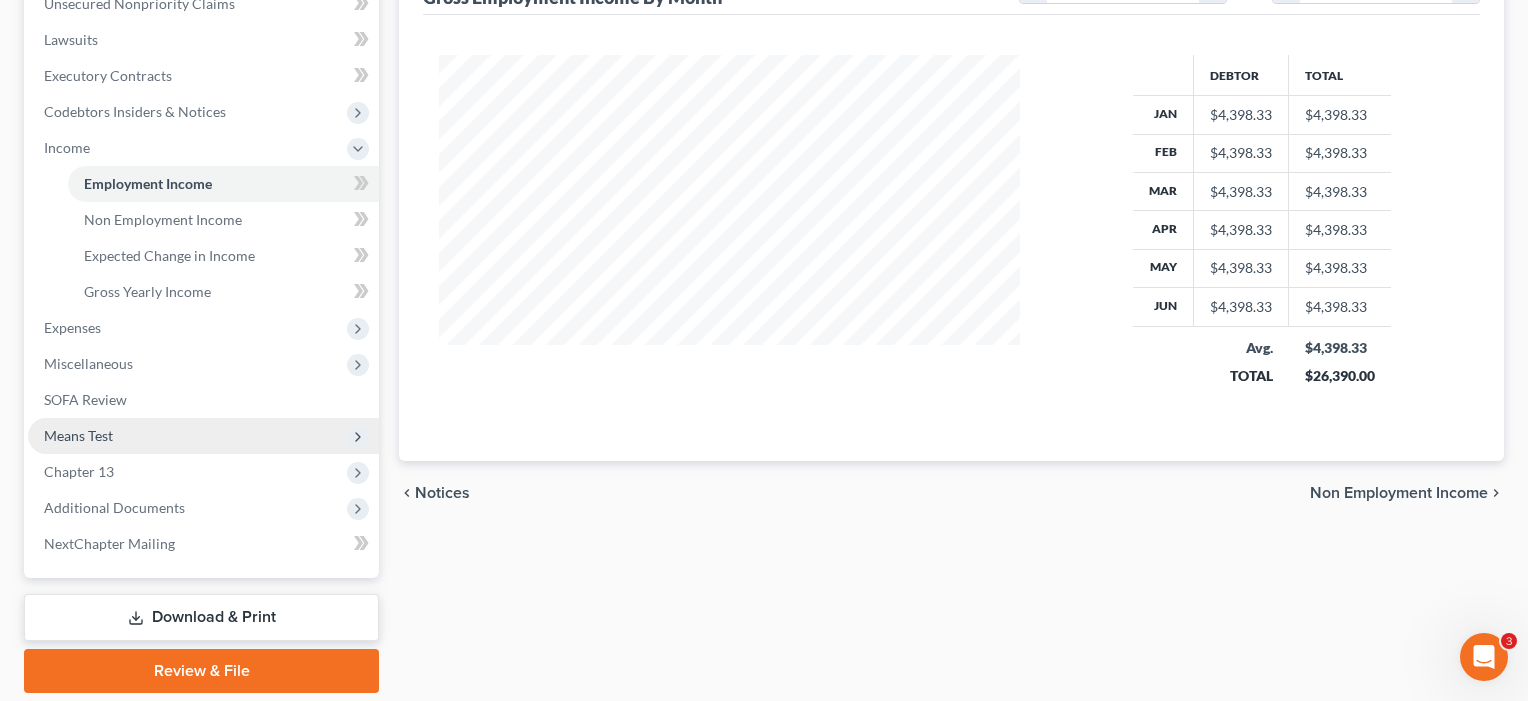 click on "Means Test" at bounding box center [78, 435] 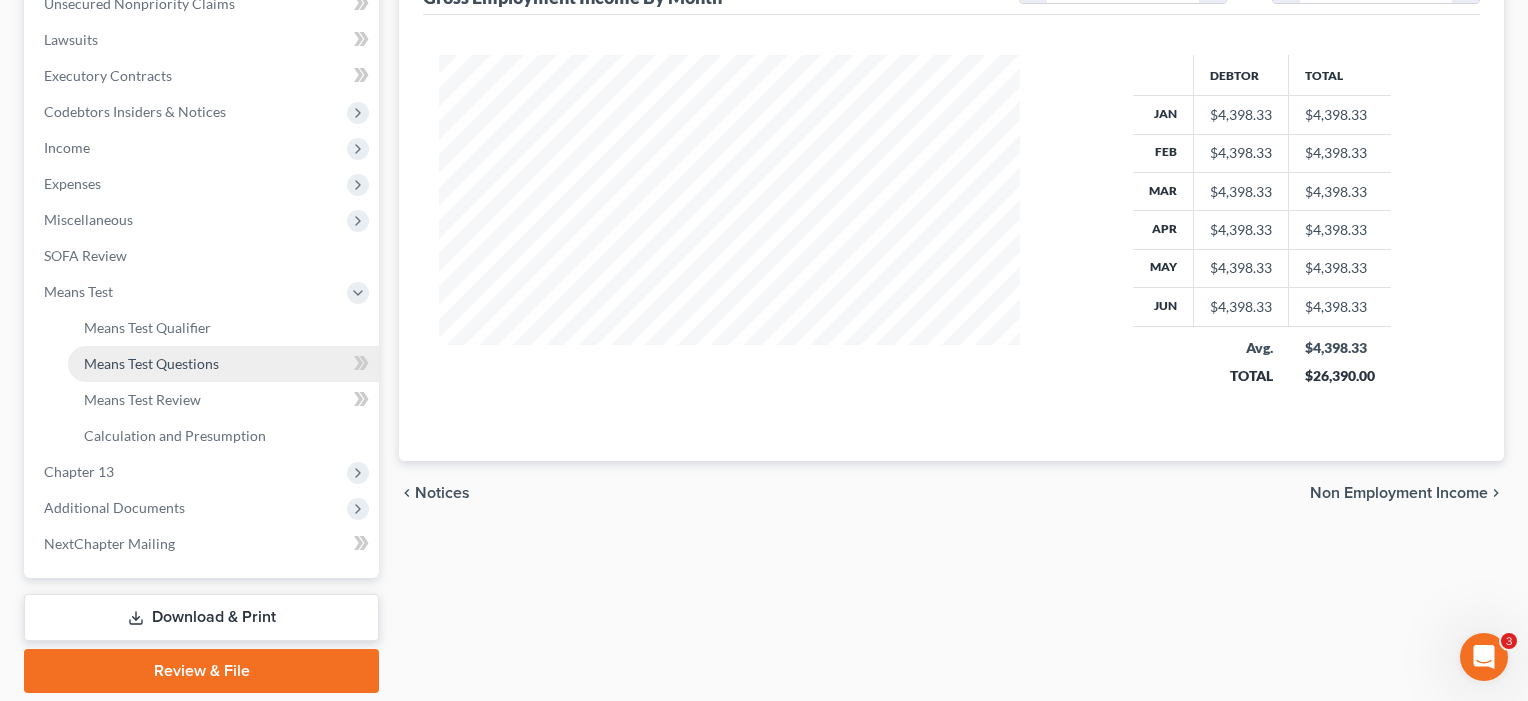 click on "Means Test Questions" at bounding box center [151, 363] 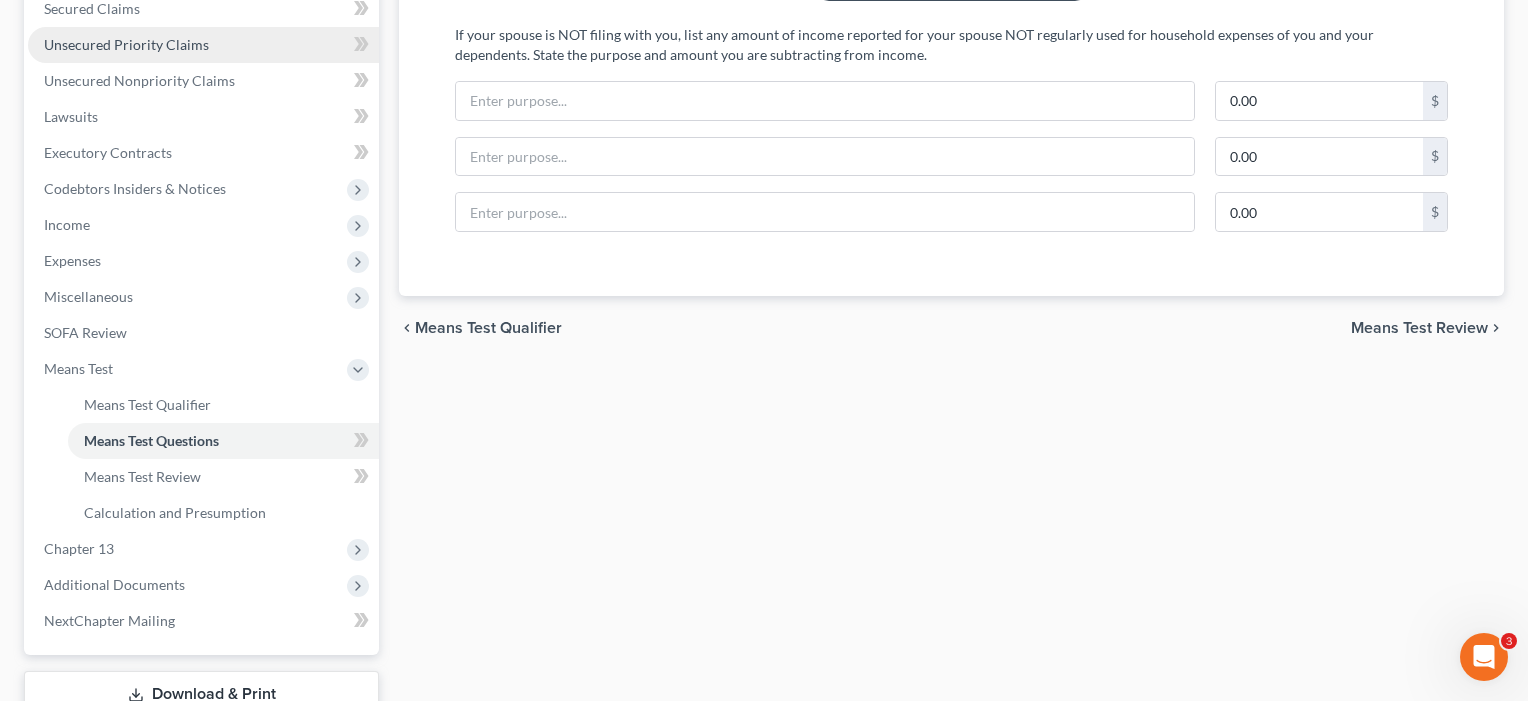 scroll, scrollTop: 452, scrollLeft: 0, axis: vertical 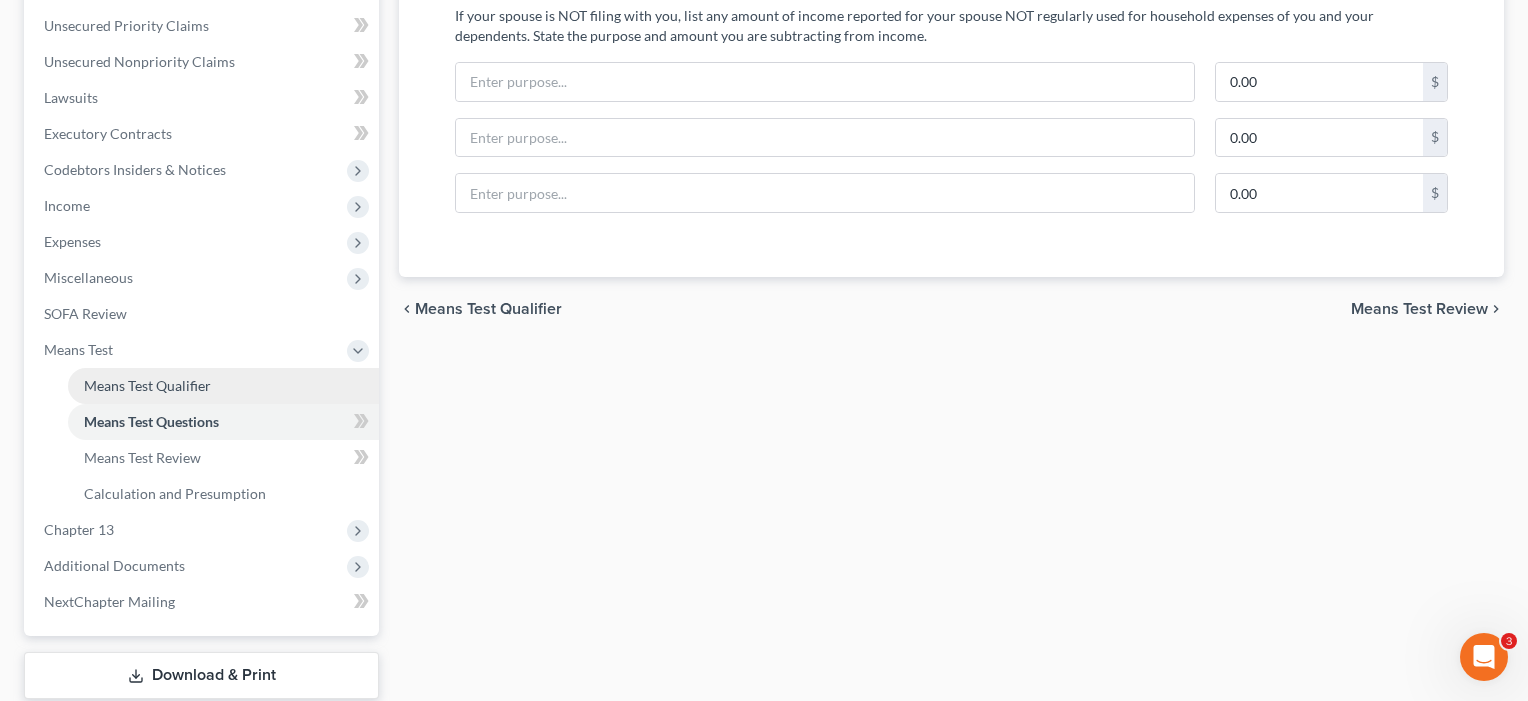 click on "Means Test Qualifier" at bounding box center (147, 385) 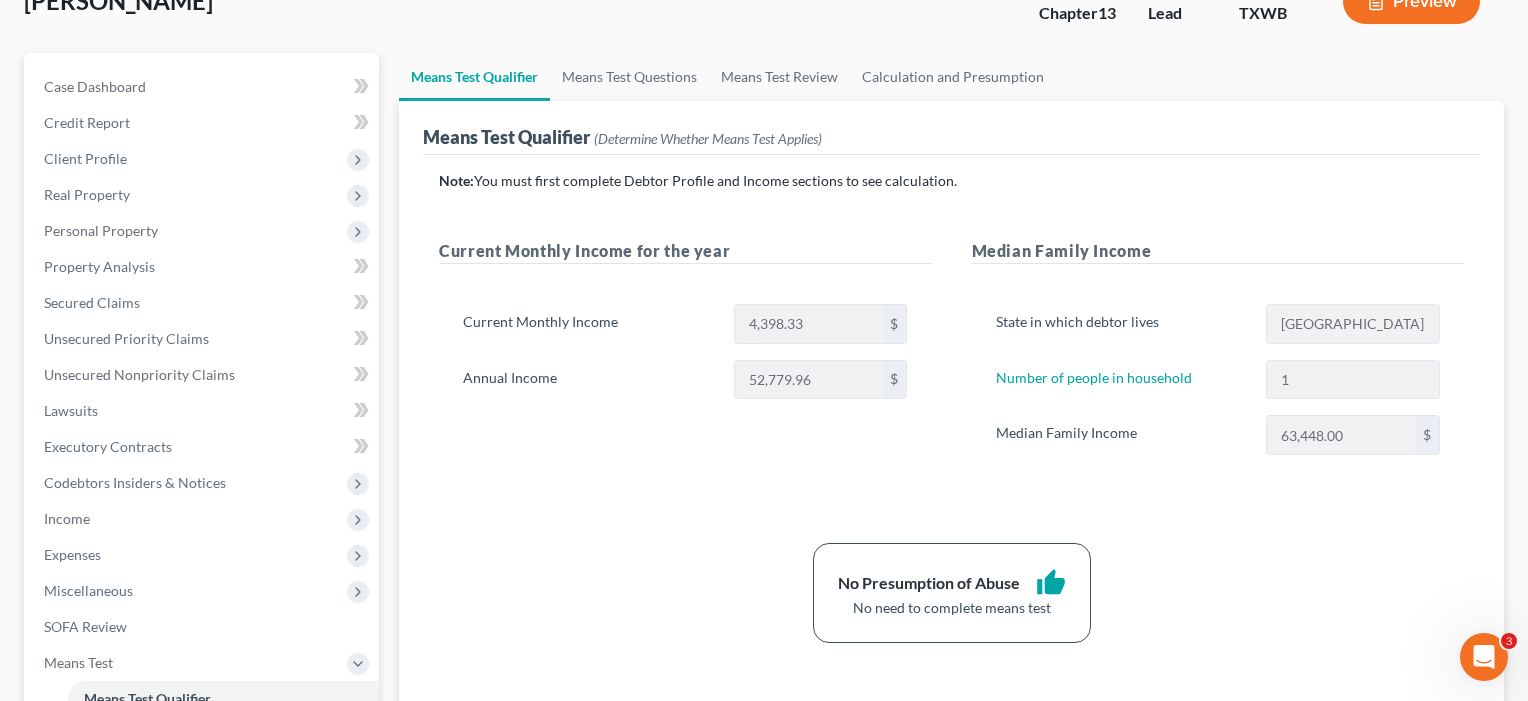scroll, scrollTop: 134, scrollLeft: 0, axis: vertical 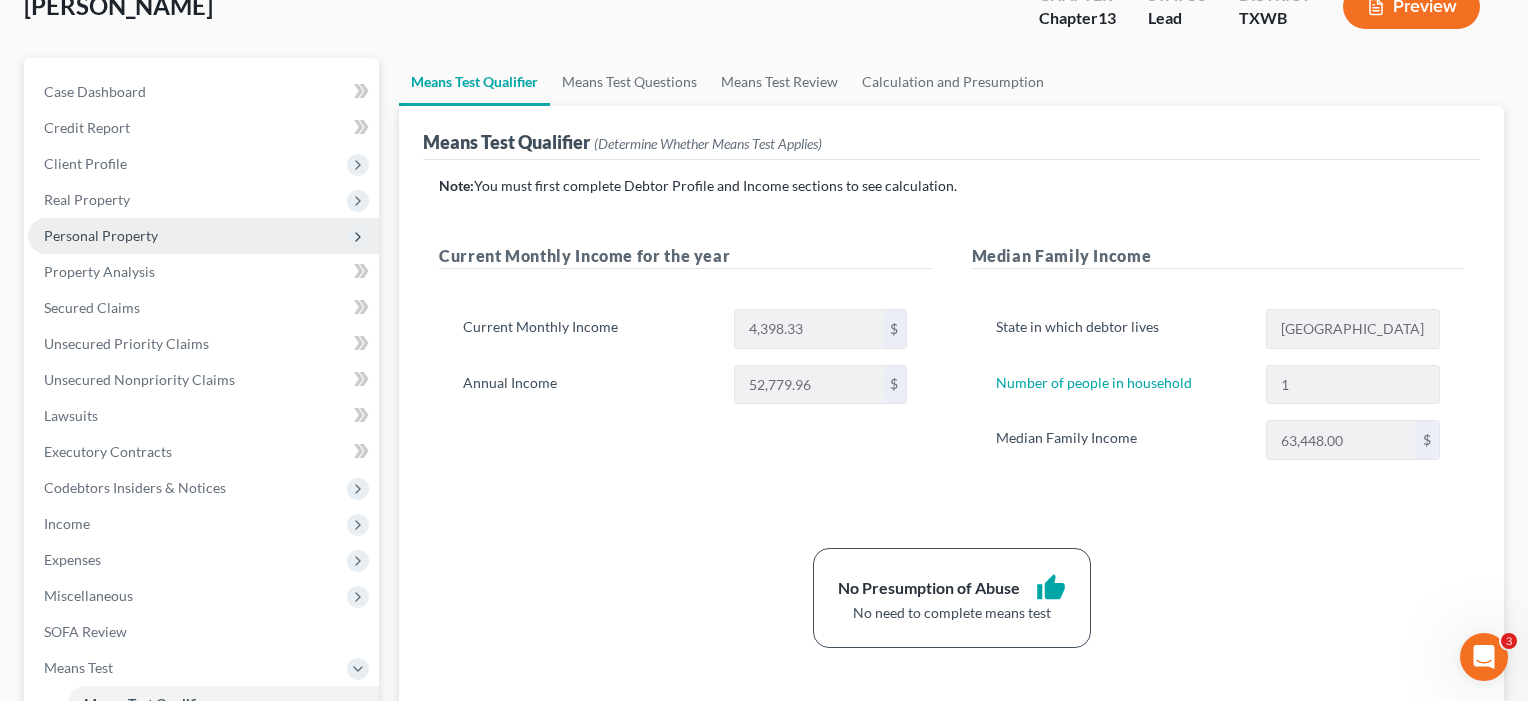 click on "Personal Property" at bounding box center [101, 235] 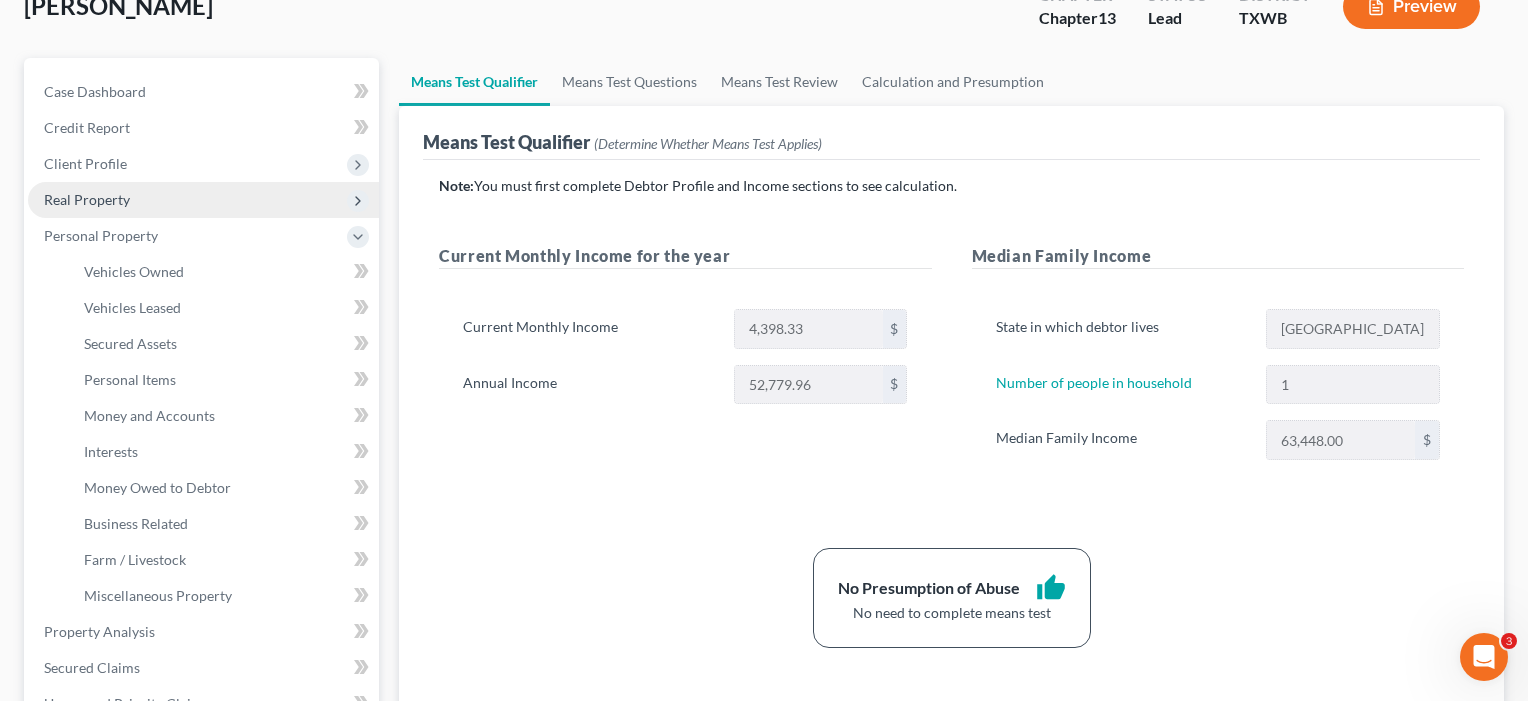 click on "Real Property" at bounding box center [87, 199] 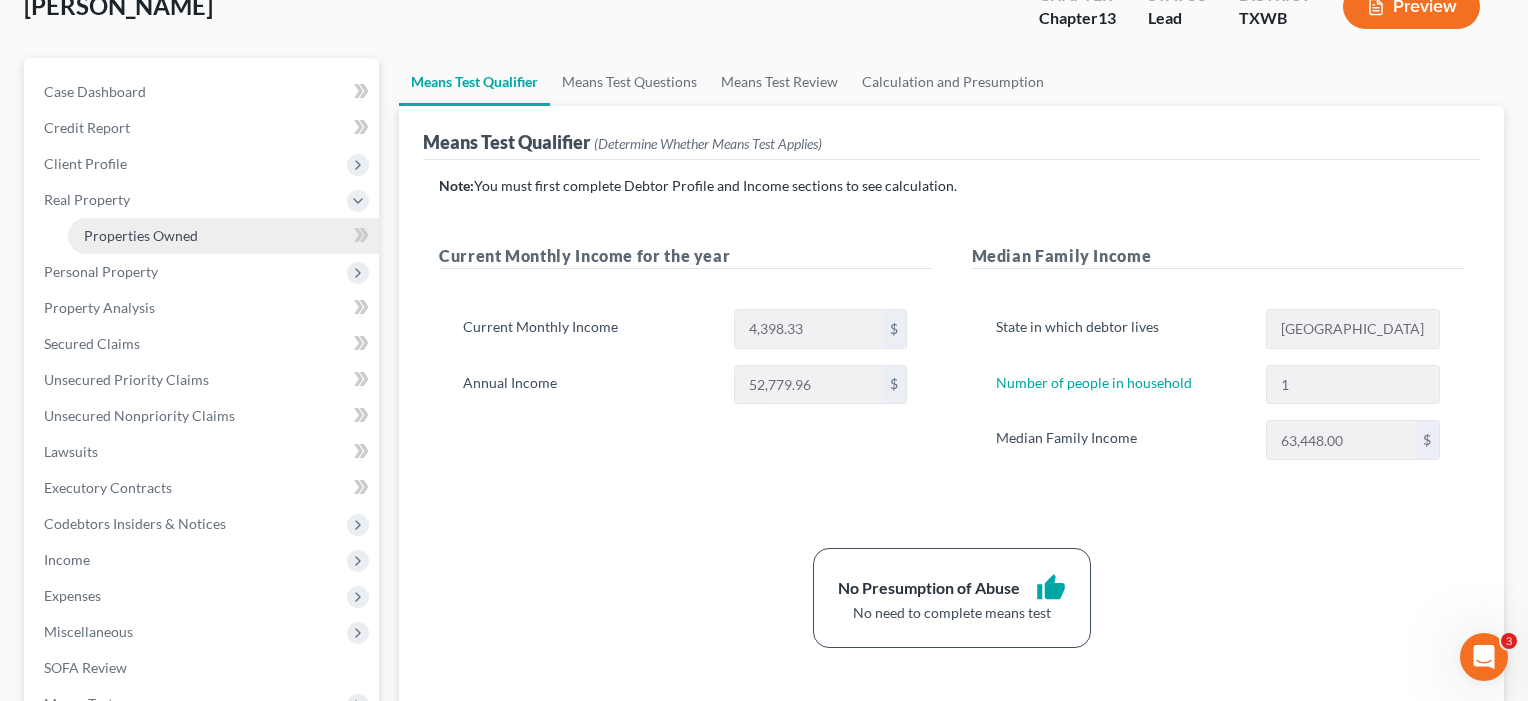 click on "Properties Owned" at bounding box center [141, 235] 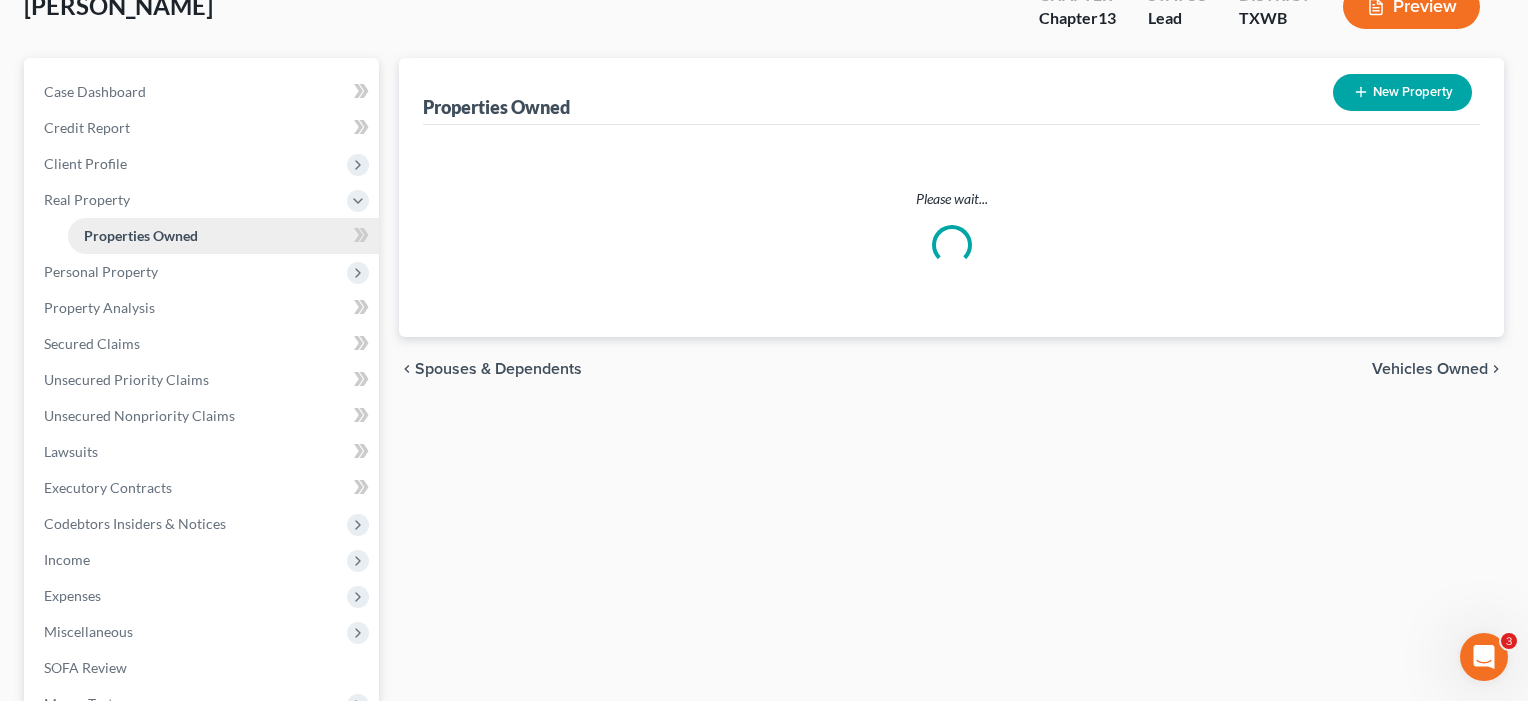 scroll, scrollTop: 0, scrollLeft: 0, axis: both 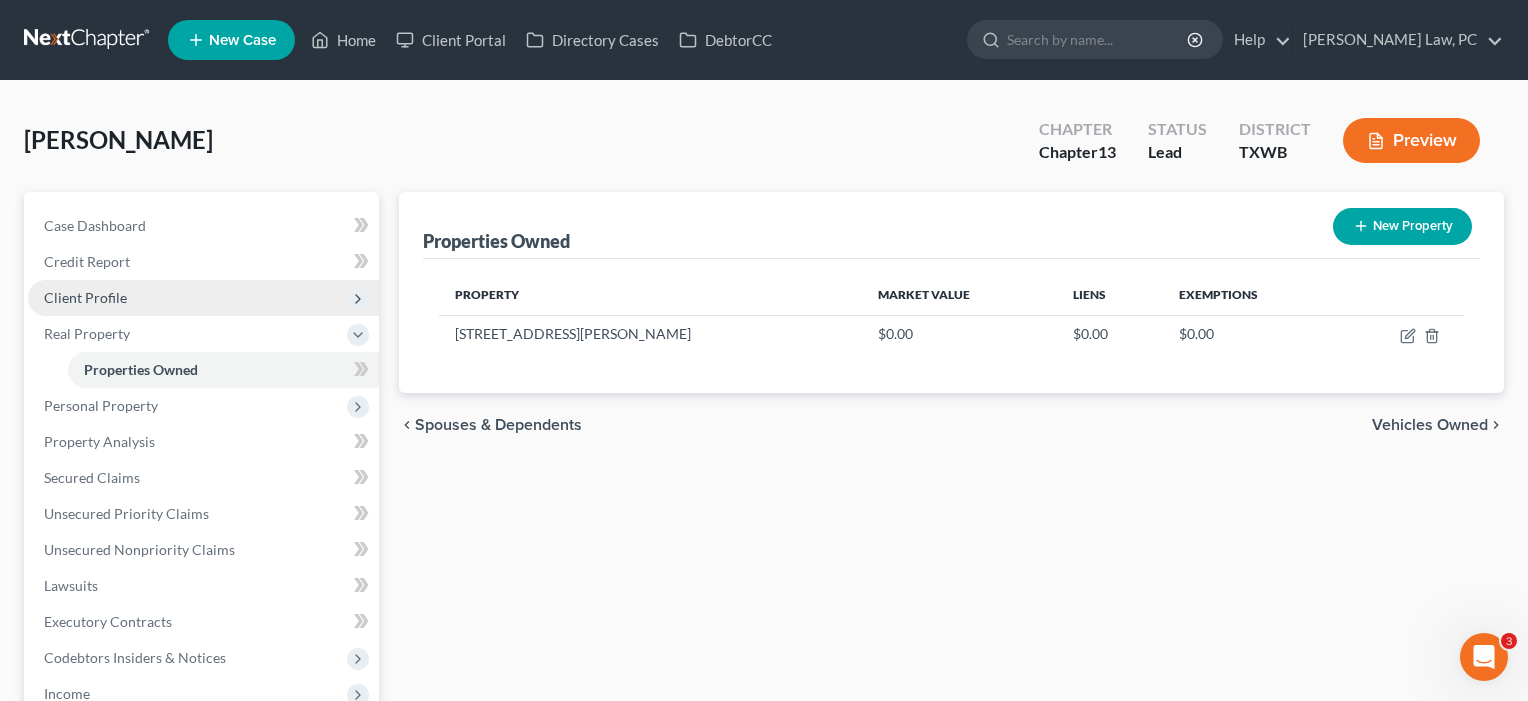 click on "Client Profile" at bounding box center [85, 297] 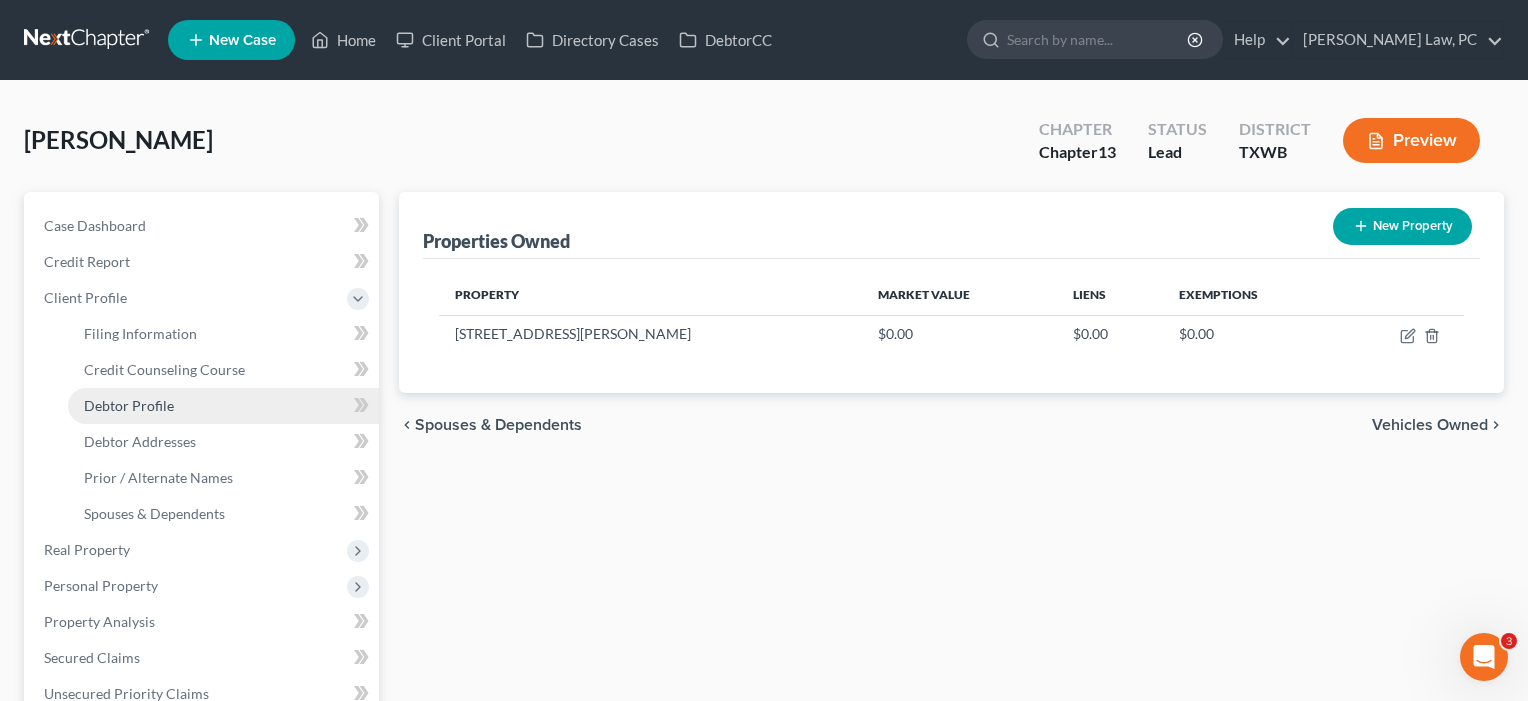 click on "Debtor Profile" at bounding box center (129, 405) 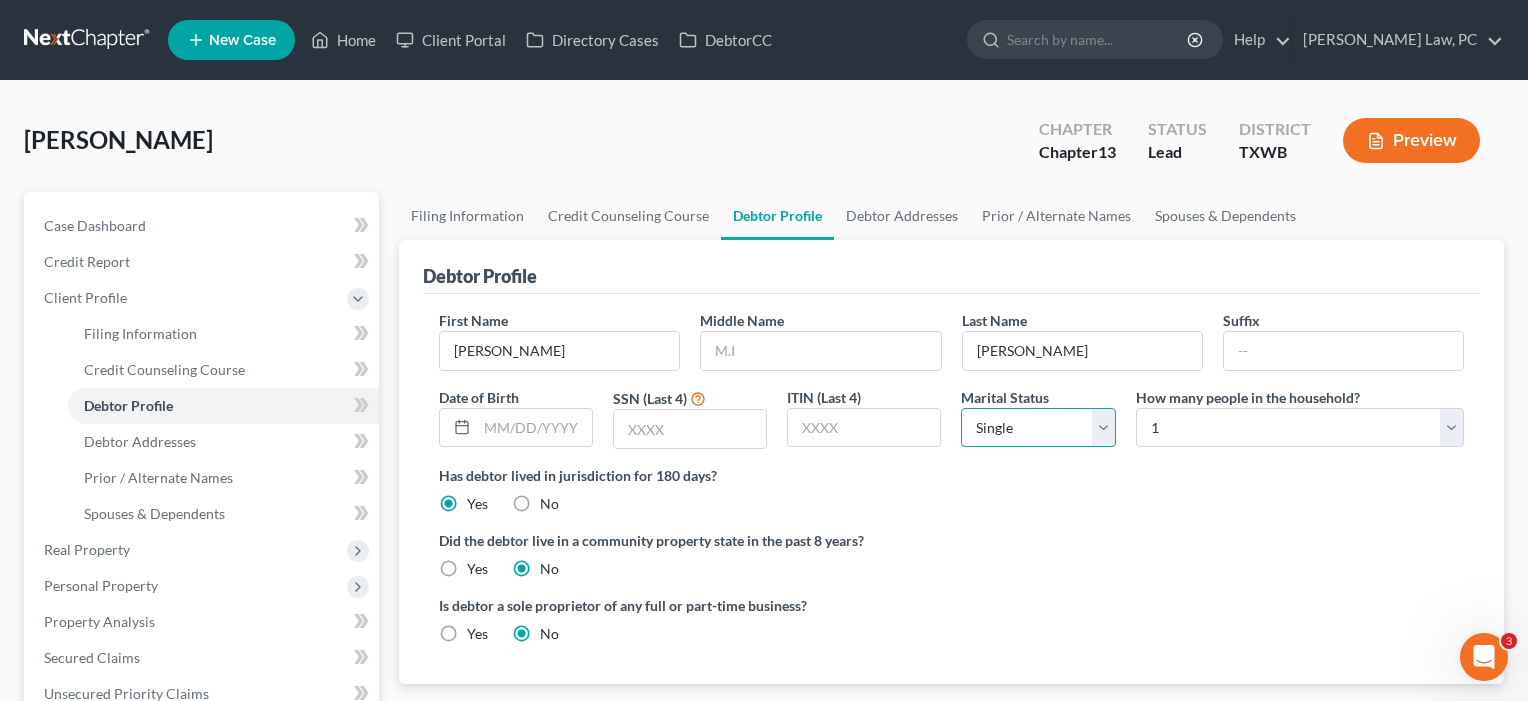 select on "1" 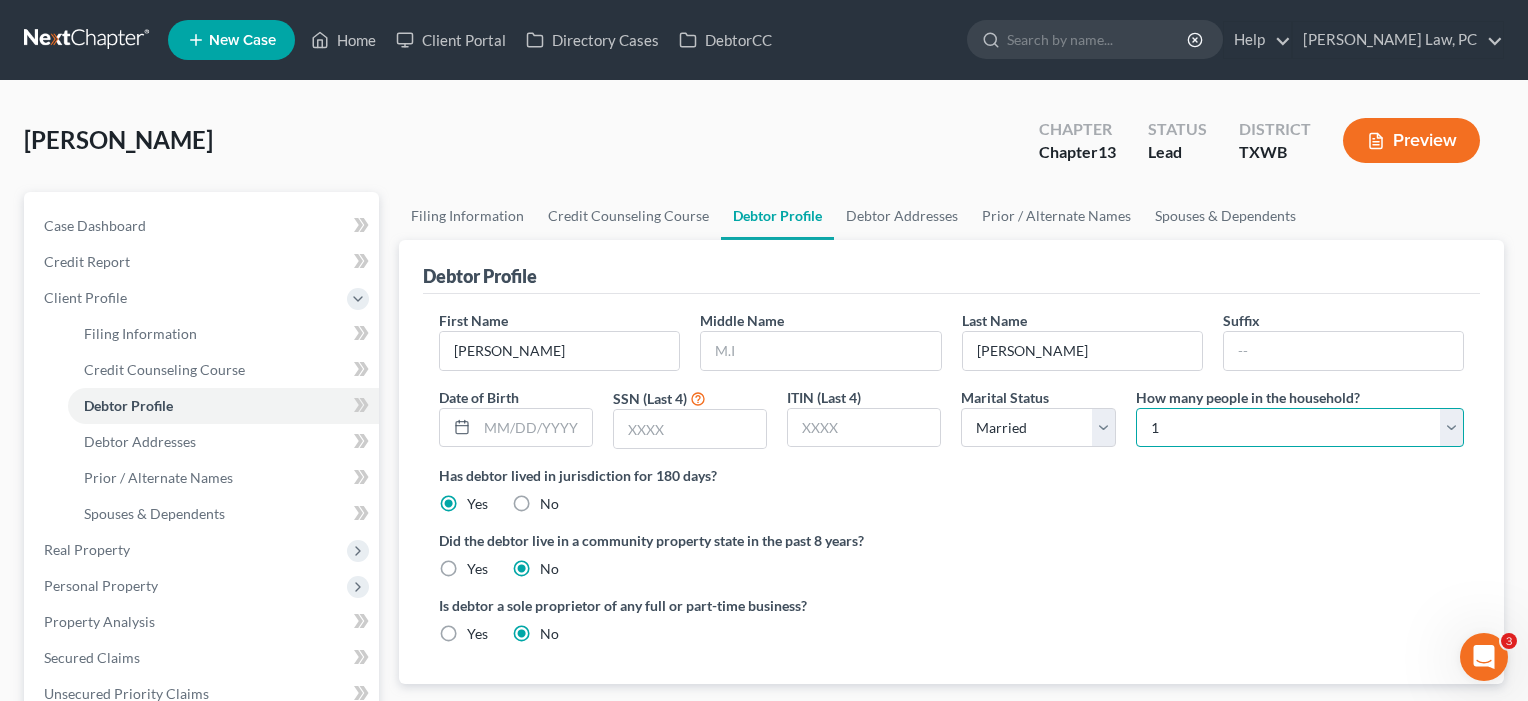 select on "3" 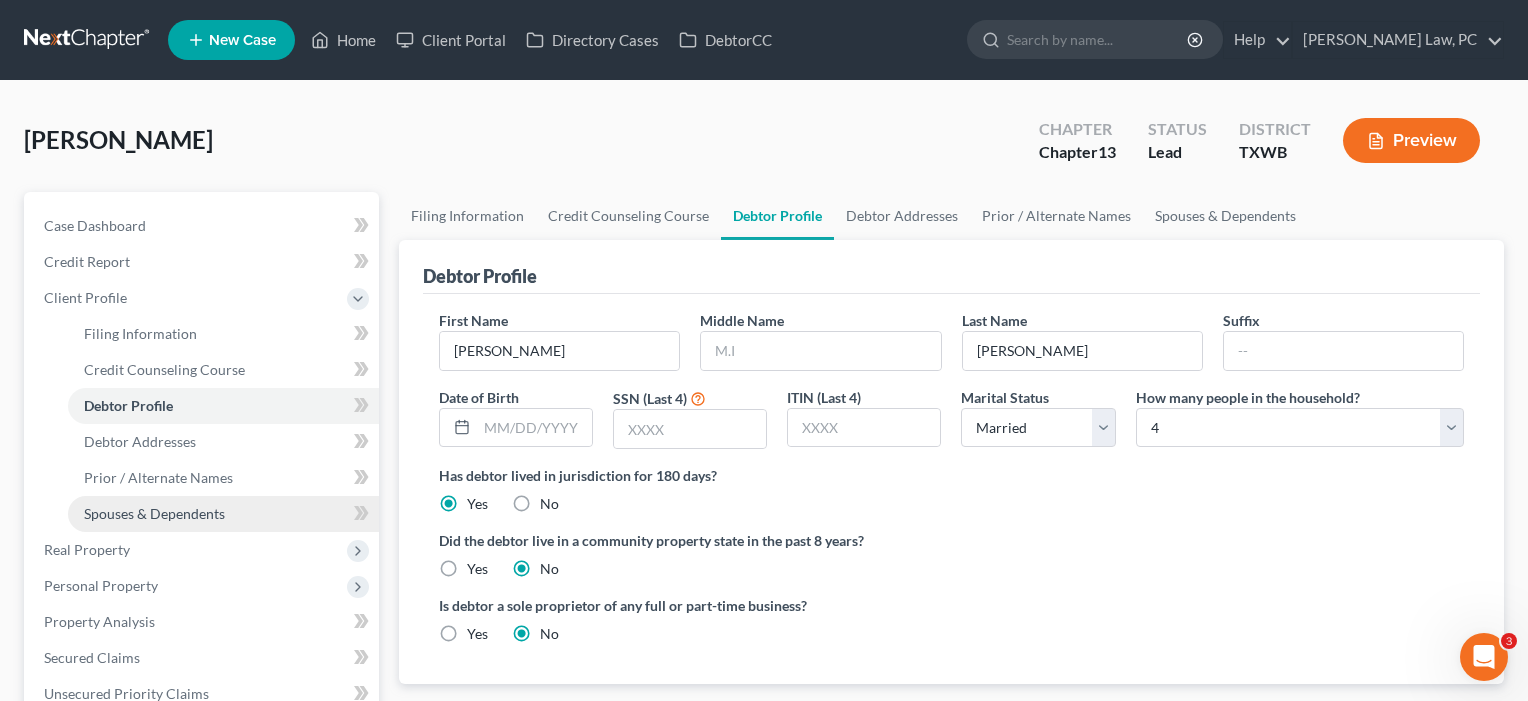 click on "Spouses & Dependents" at bounding box center (154, 513) 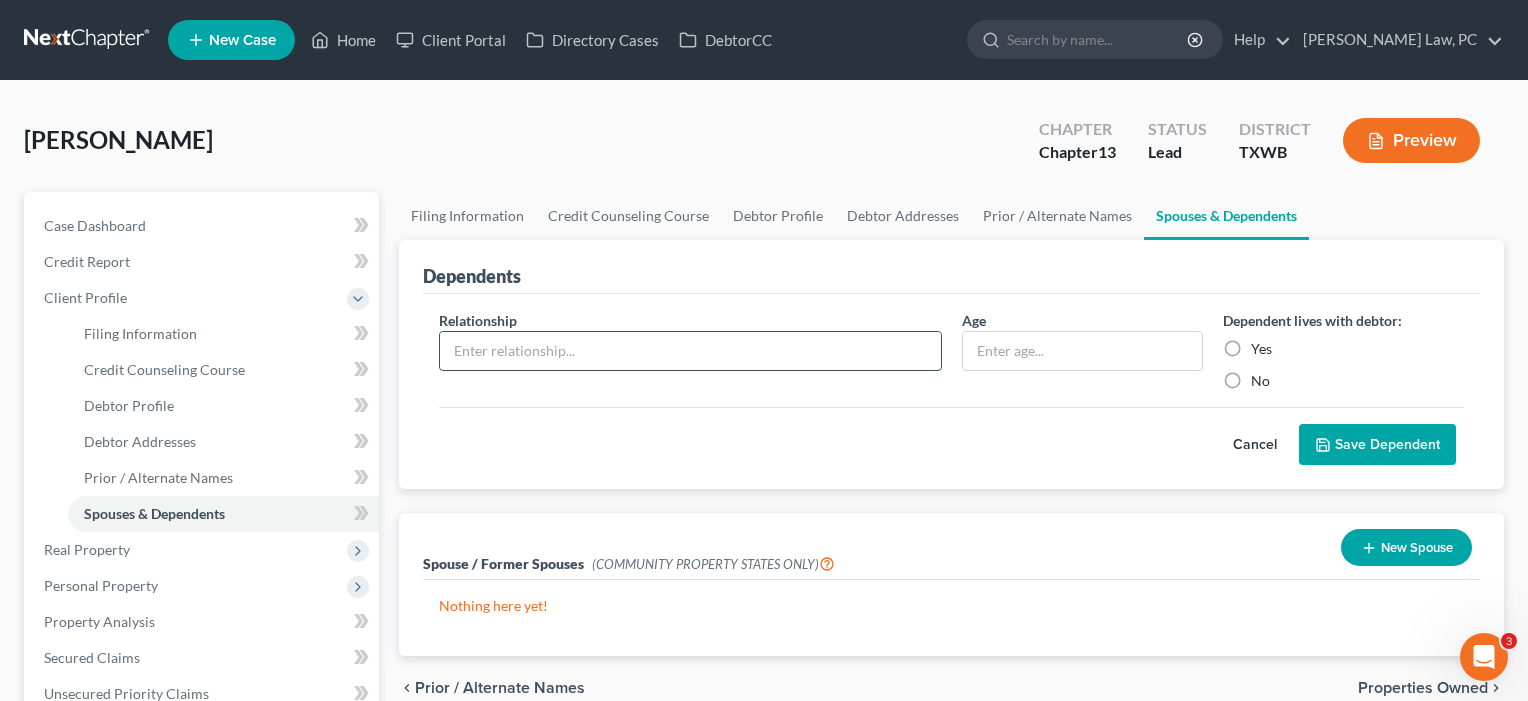 click at bounding box center [690, 351] 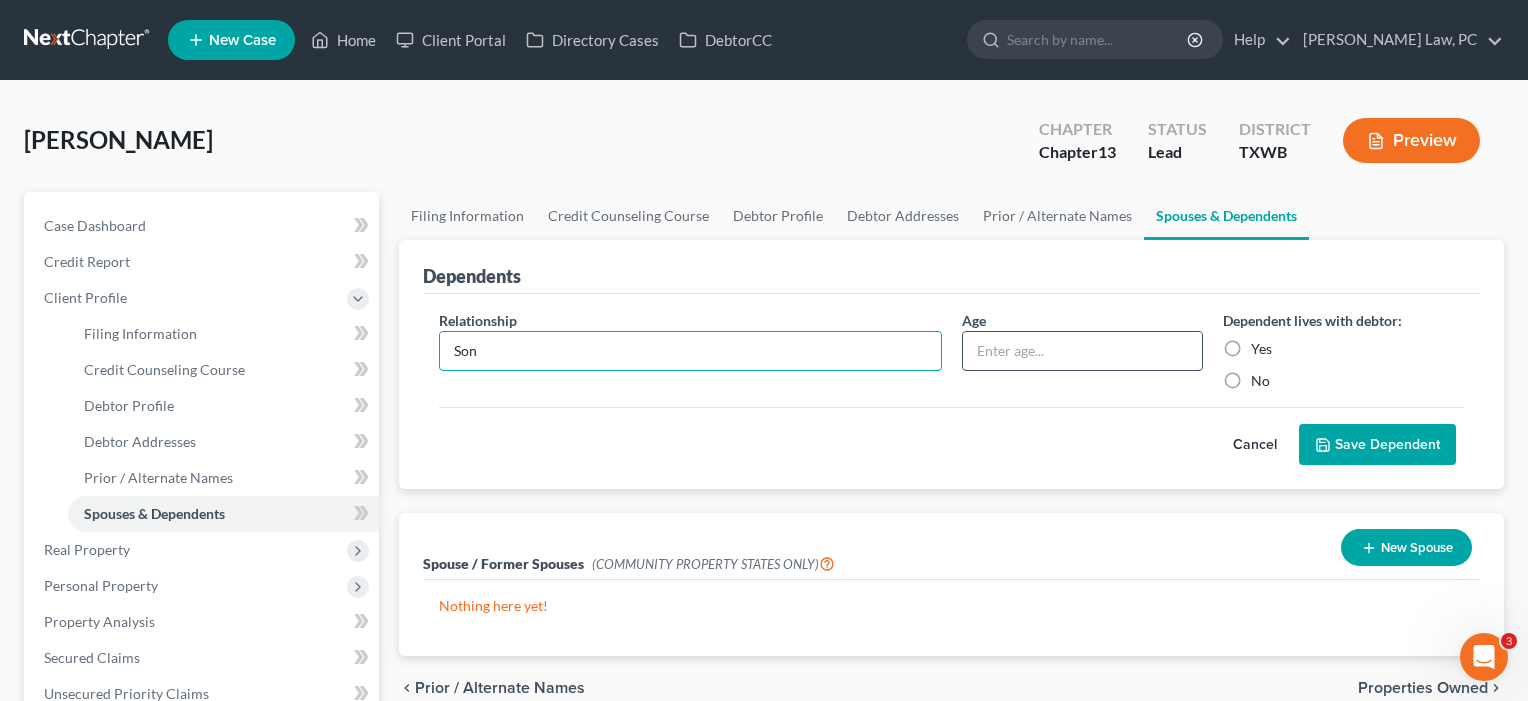 type on "Son" 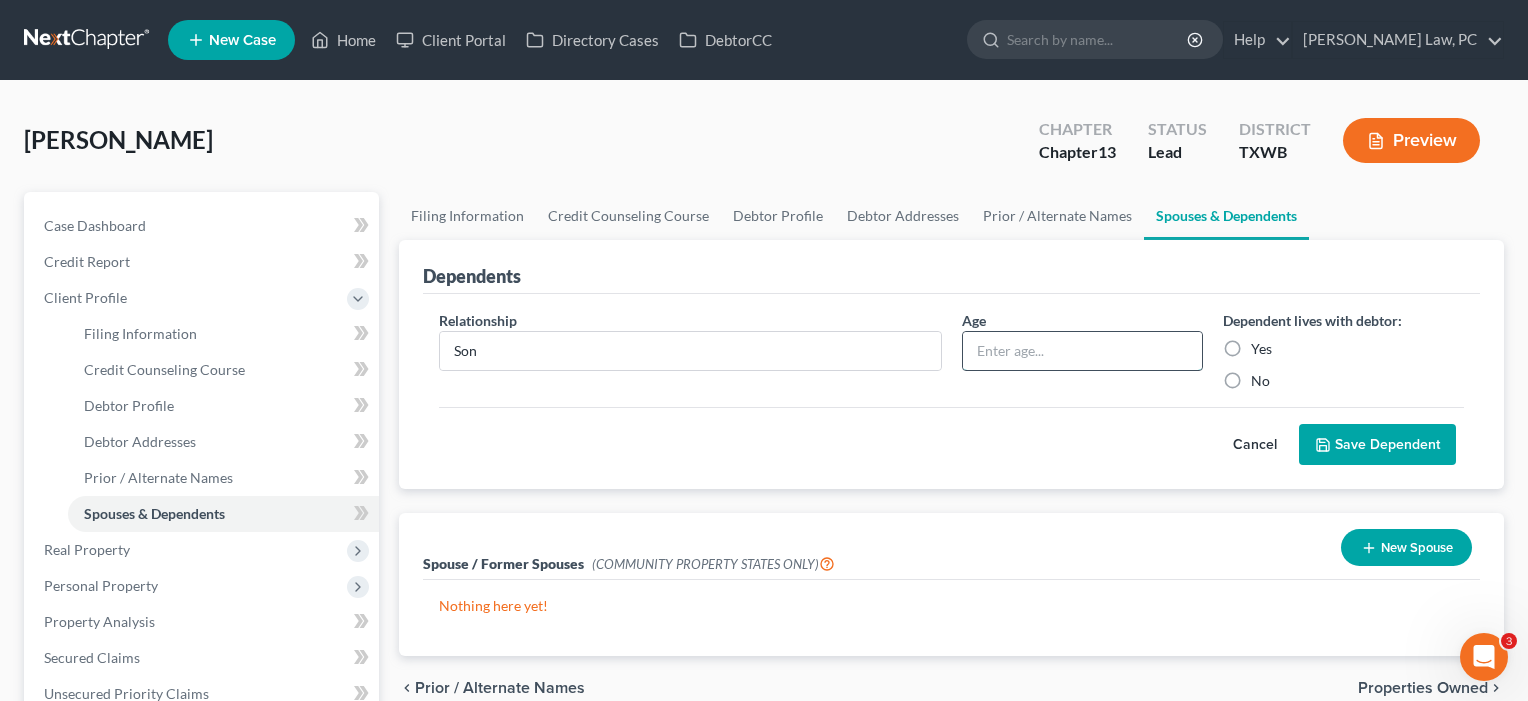 click at bounding box center [1082, 351] 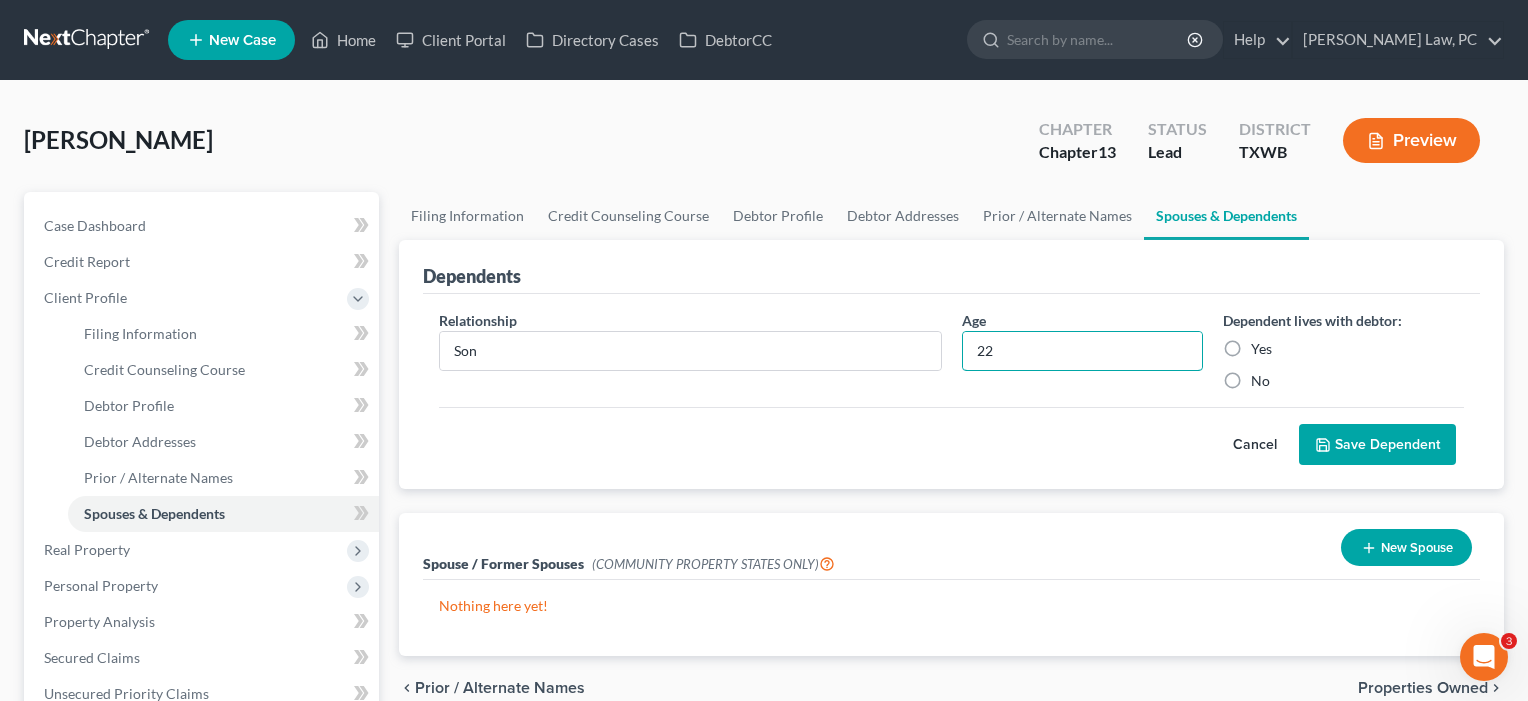 type on "22" 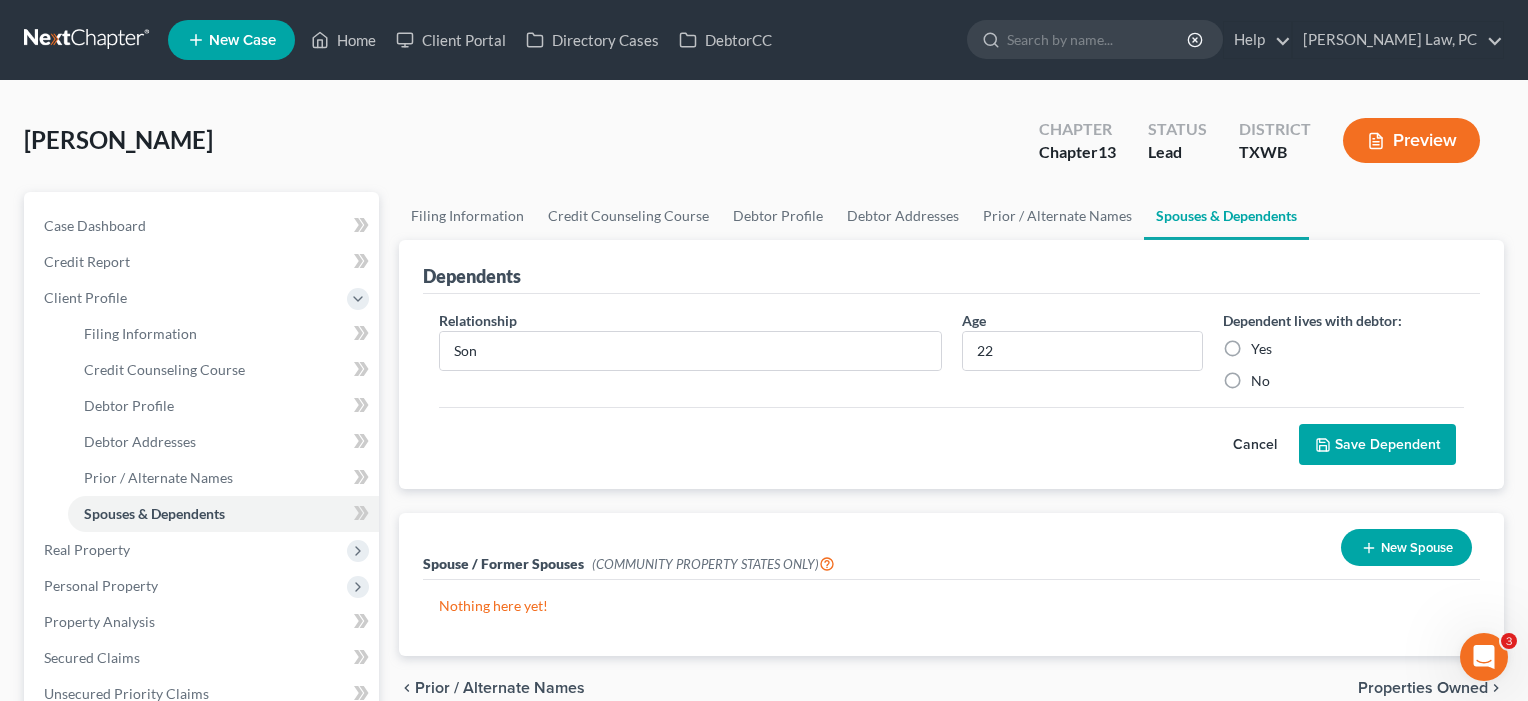 click on "Yes" at bounding box center [1261, 349] 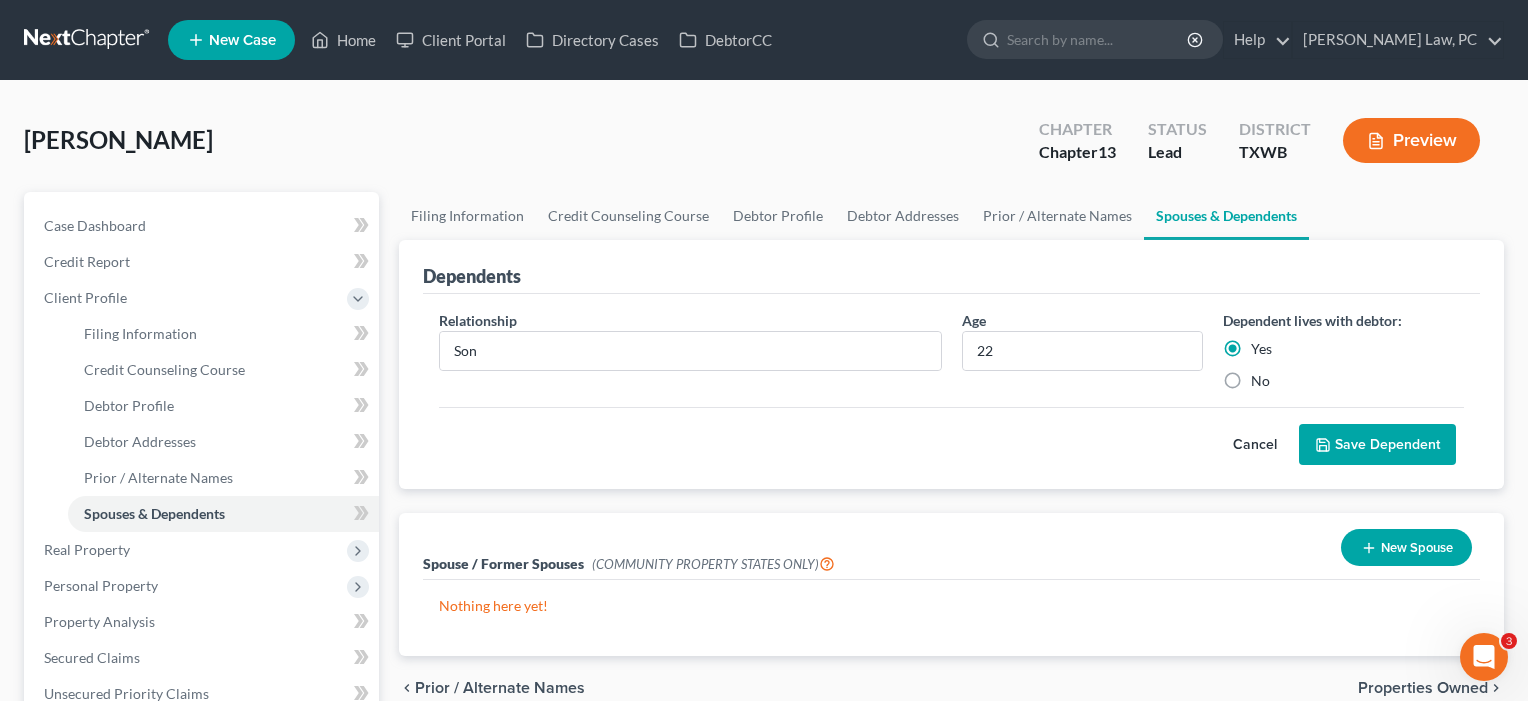 click on "Save Dependent" at bounding box center [1377, 445] 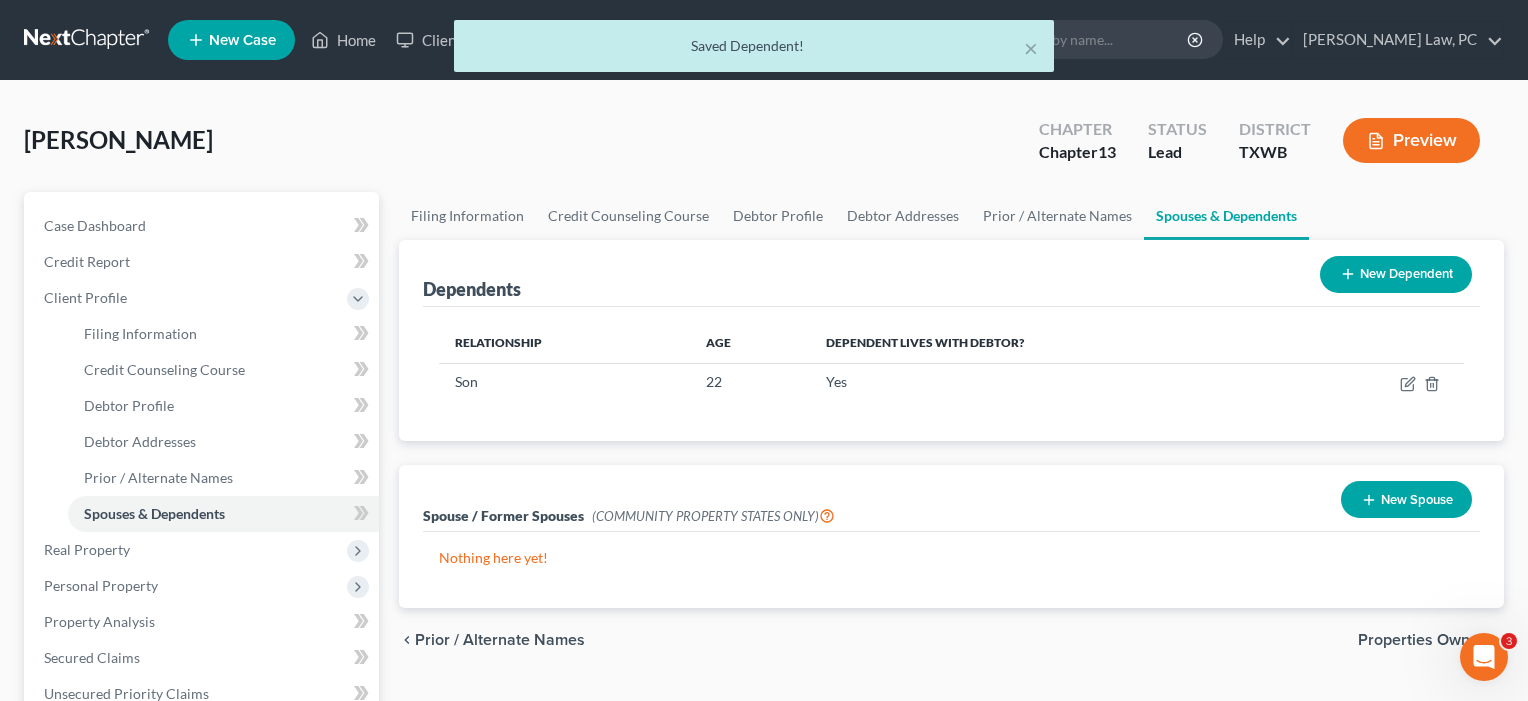 click on "New Dependent" at bounding box center [1396, 274] 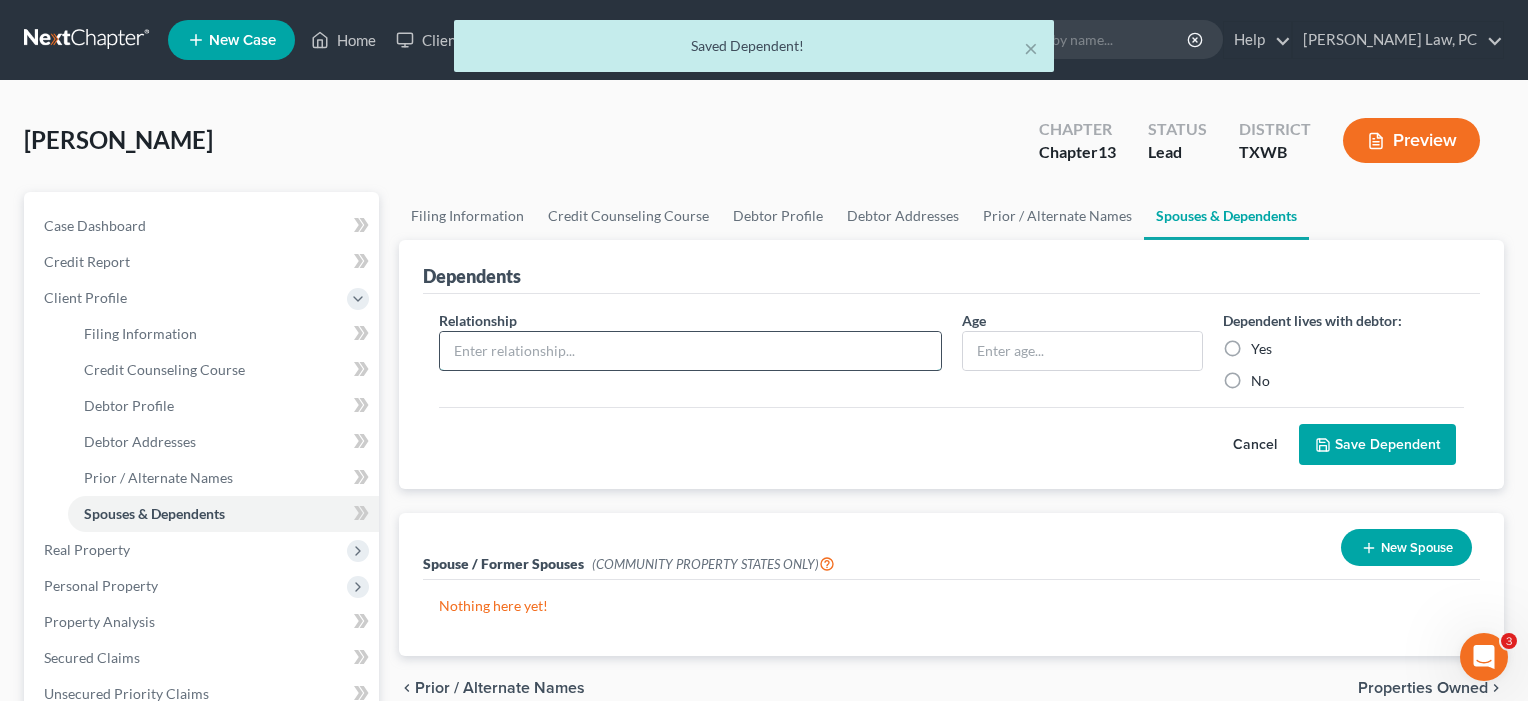 click at bounding box center (690, 351) 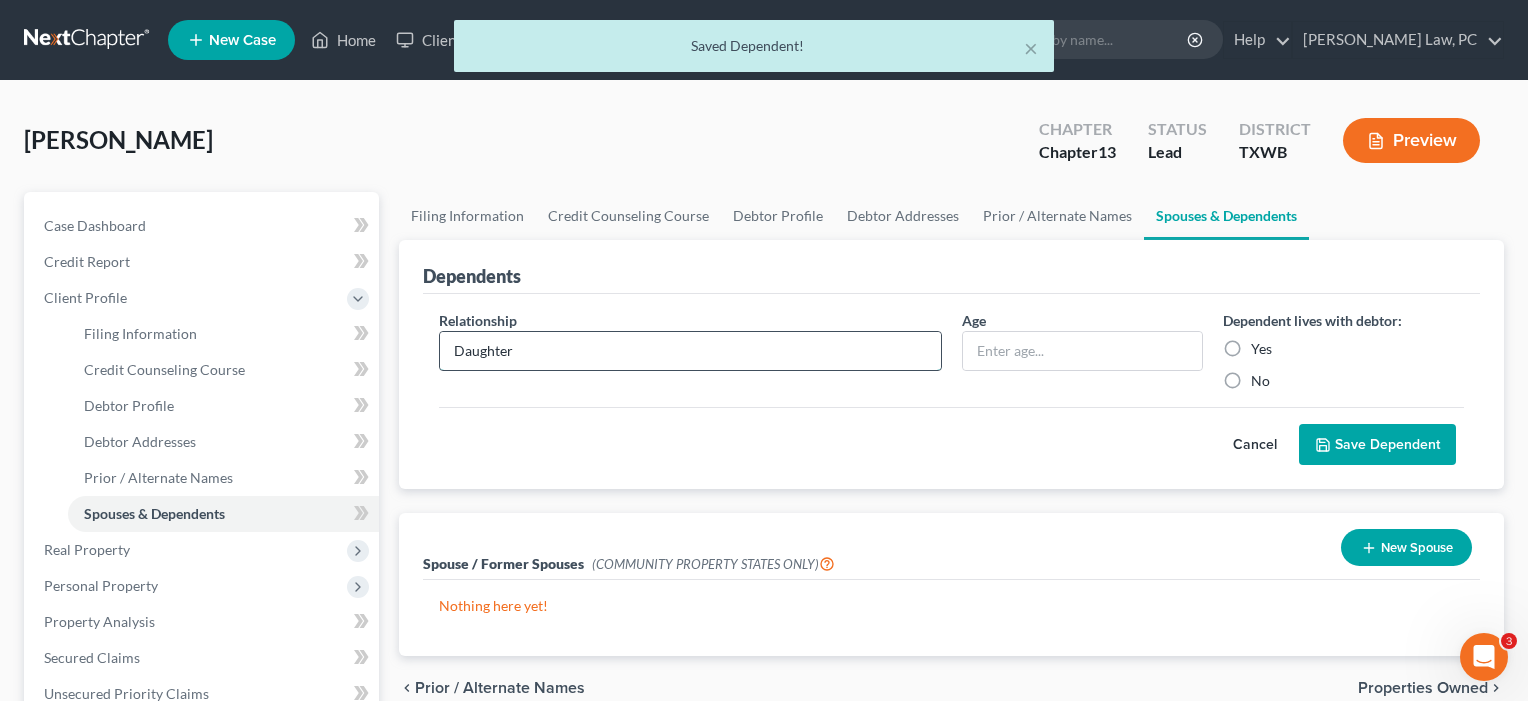 type on "Daughter" 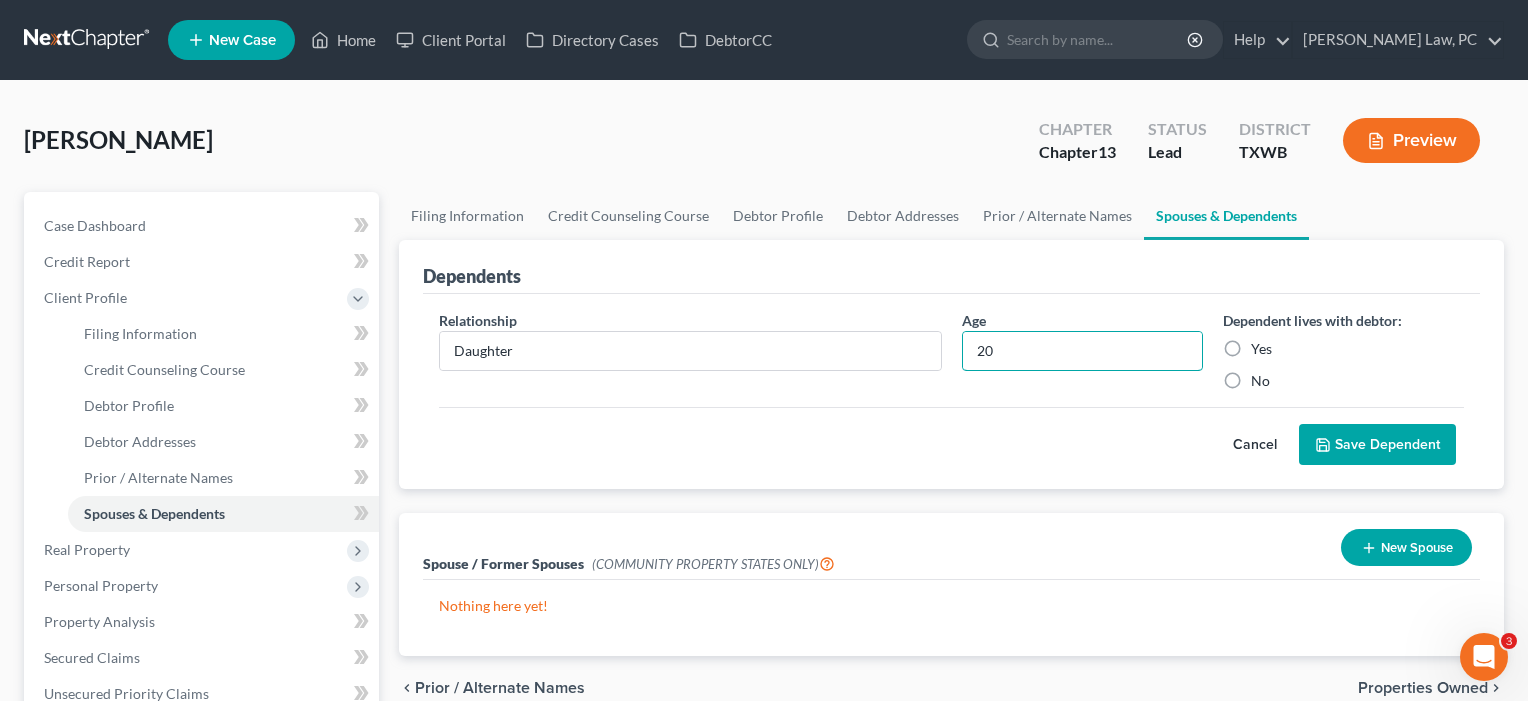 type on "20" 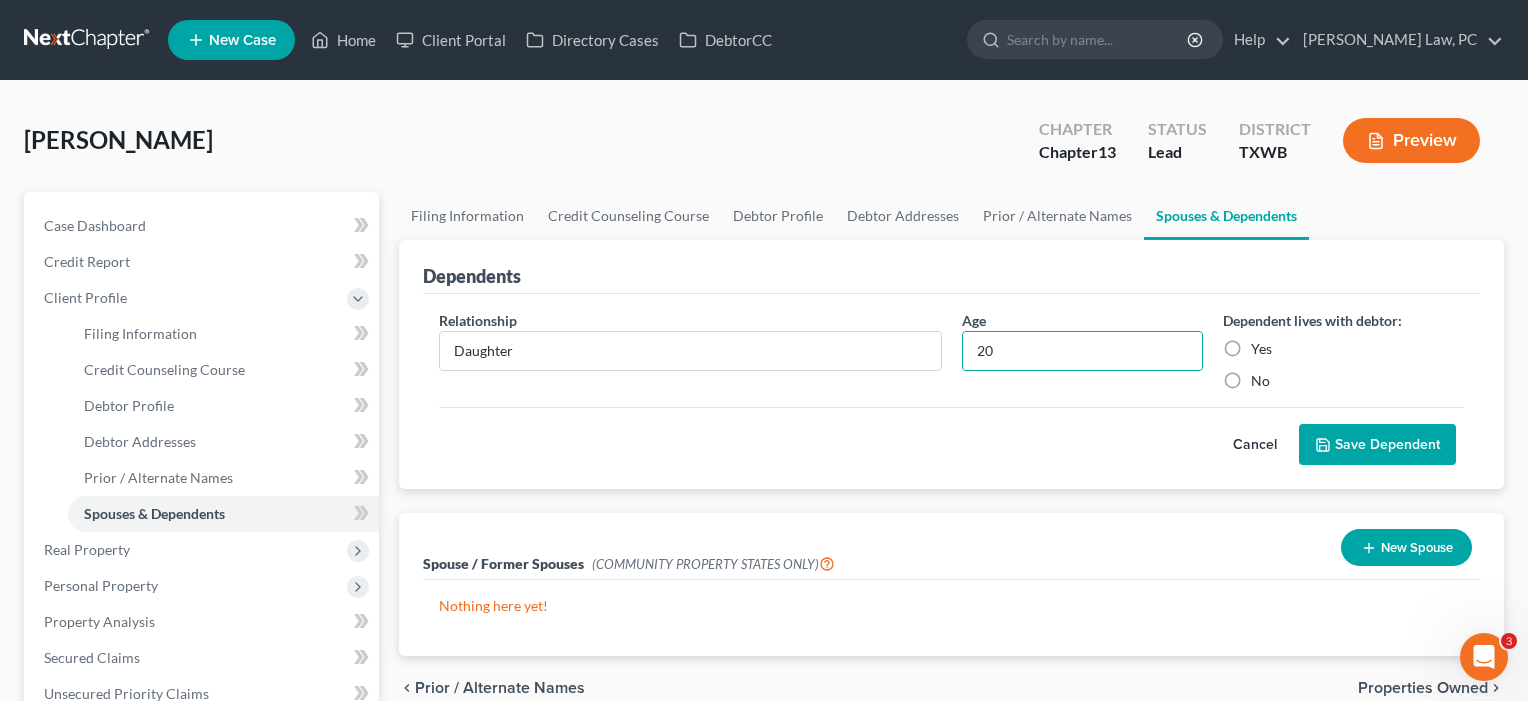 click on "Yes" at bounding box center [1261, 349] 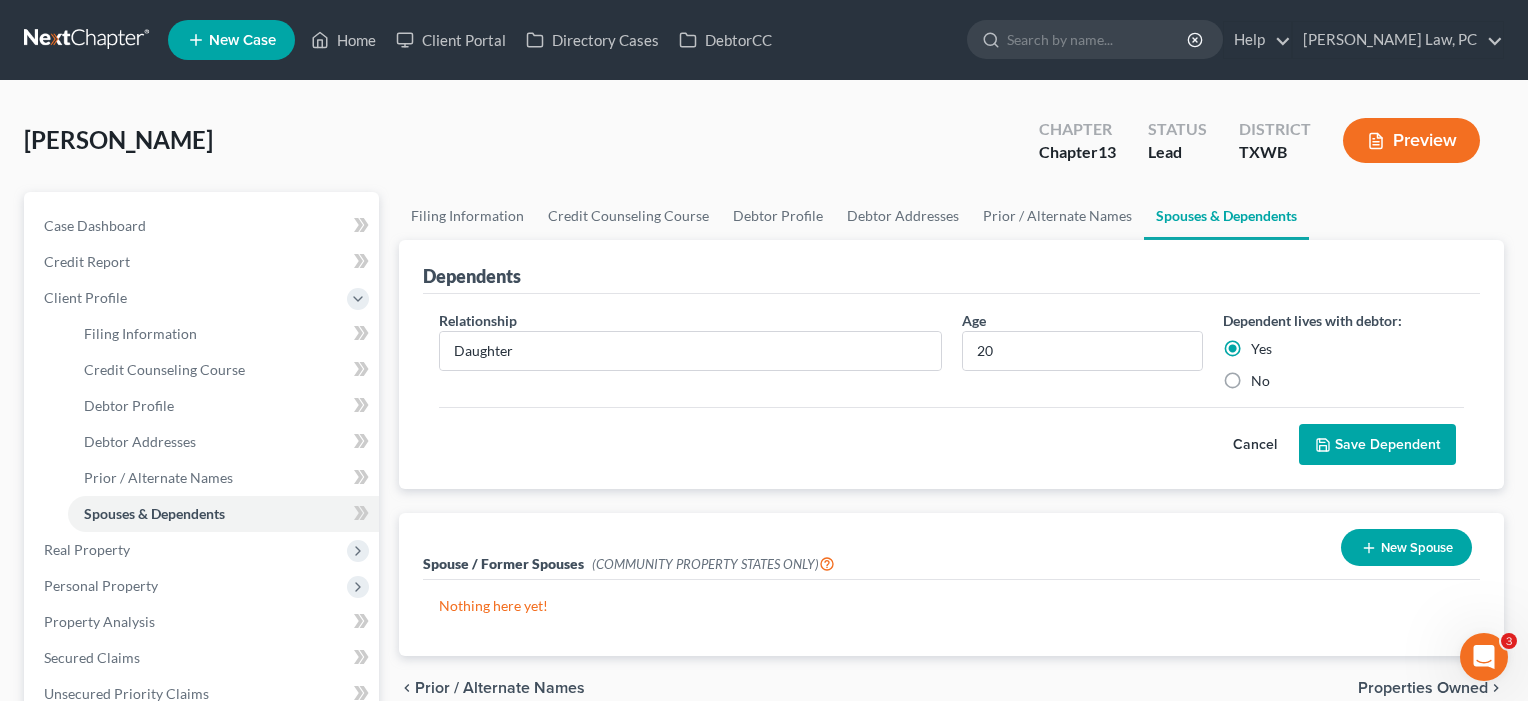 click on "Save Dependent" at bounding box center [1377, 445] 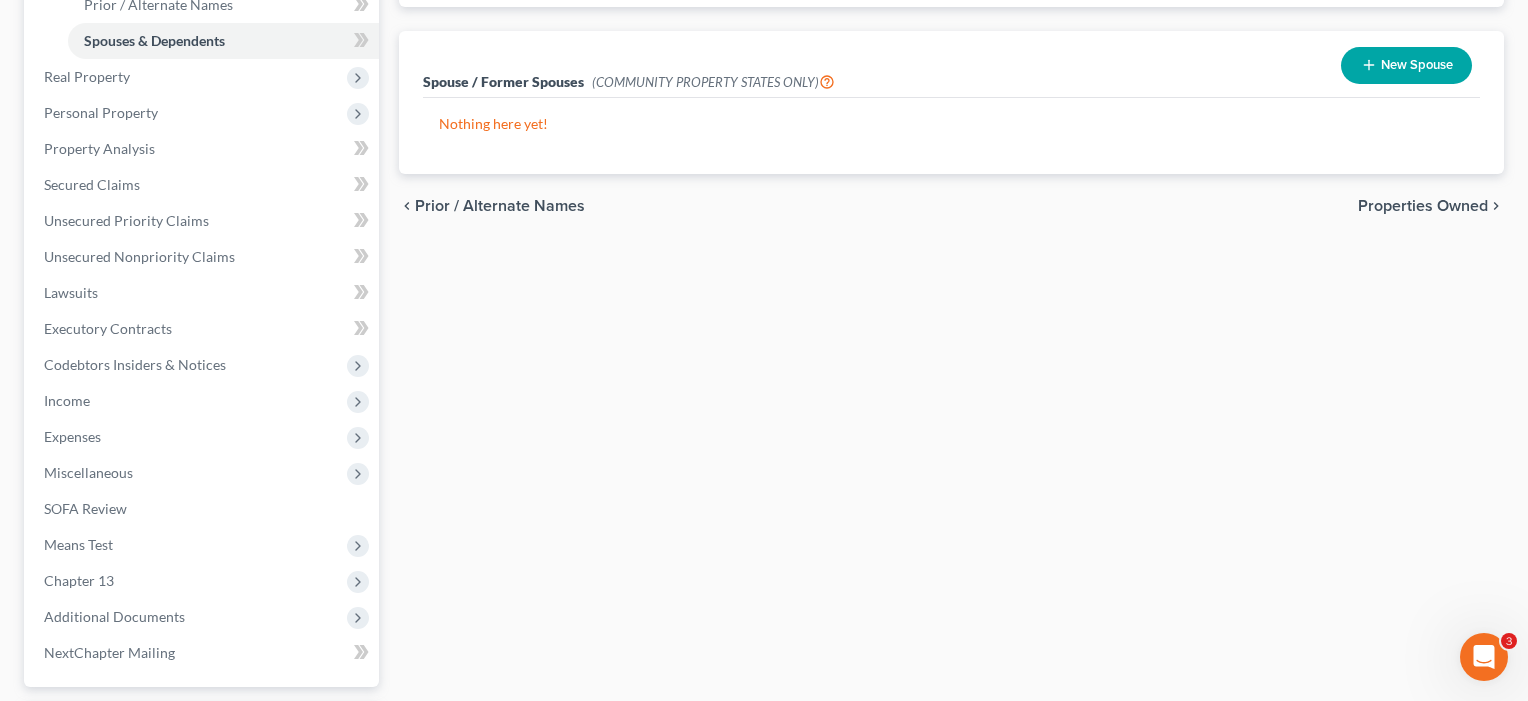 scroll, scrollTop: 520, scrollLeft: 0, axis: vertical 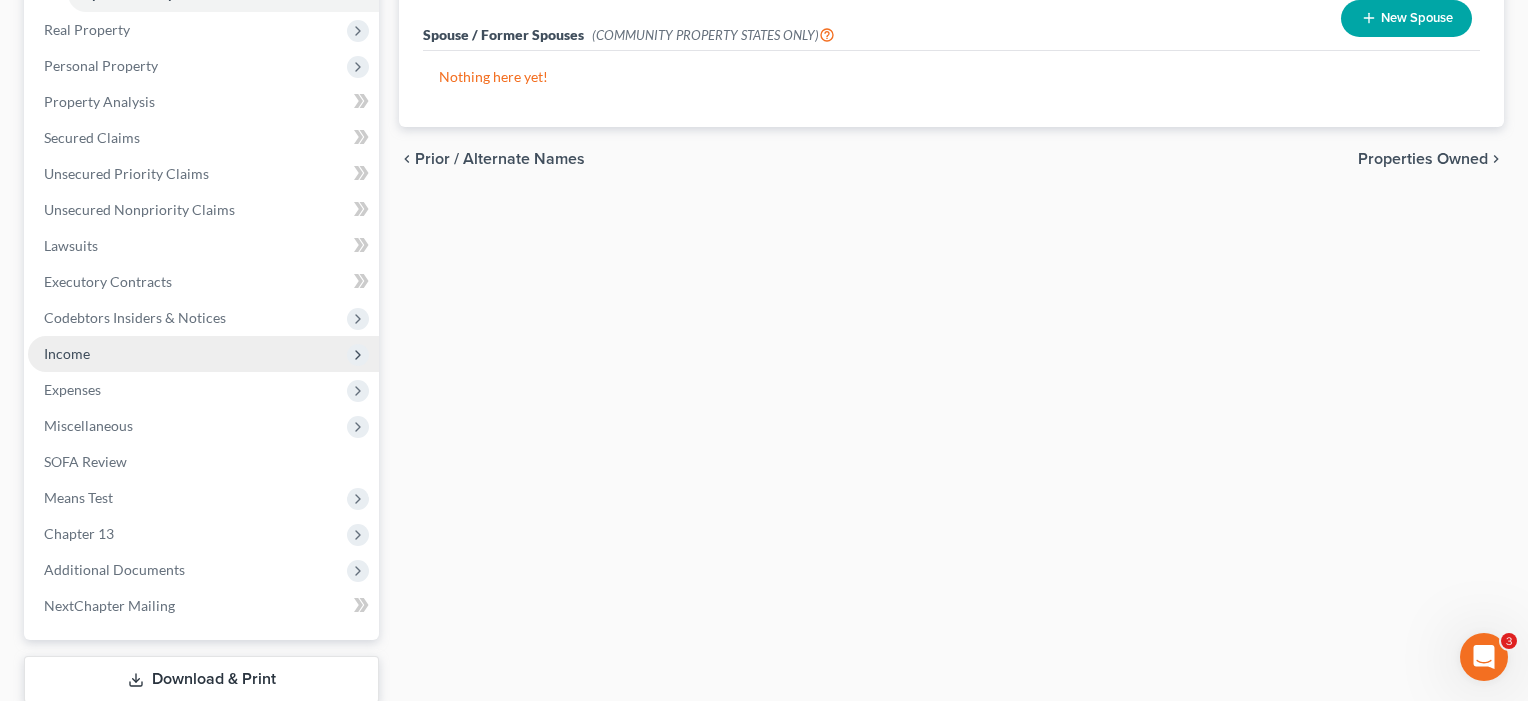 click on "Income" at bounding box center [67, 353] 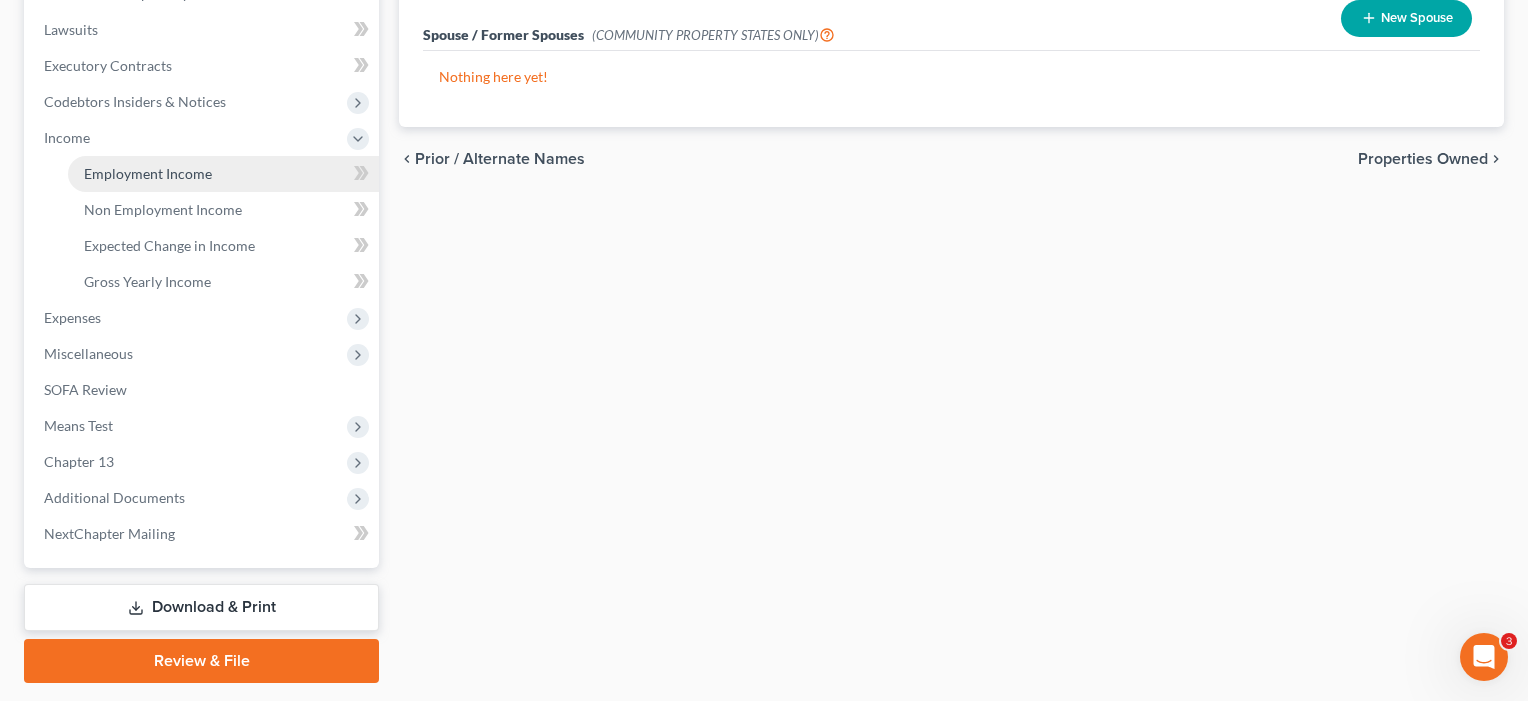 click on "Employment Income" at bounding box center (148, 173) 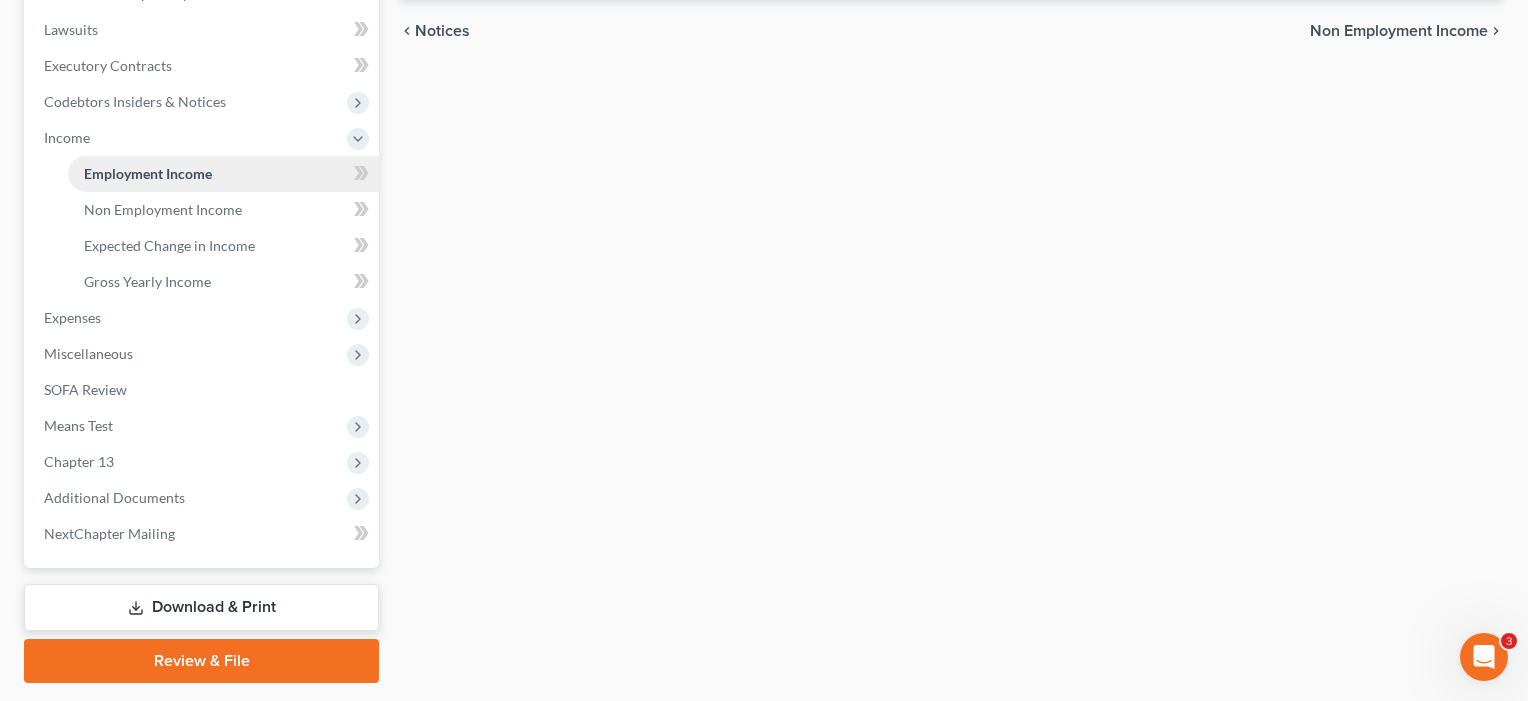 scroll, scrollTop: 0, scrollLeft: 0, axis: both 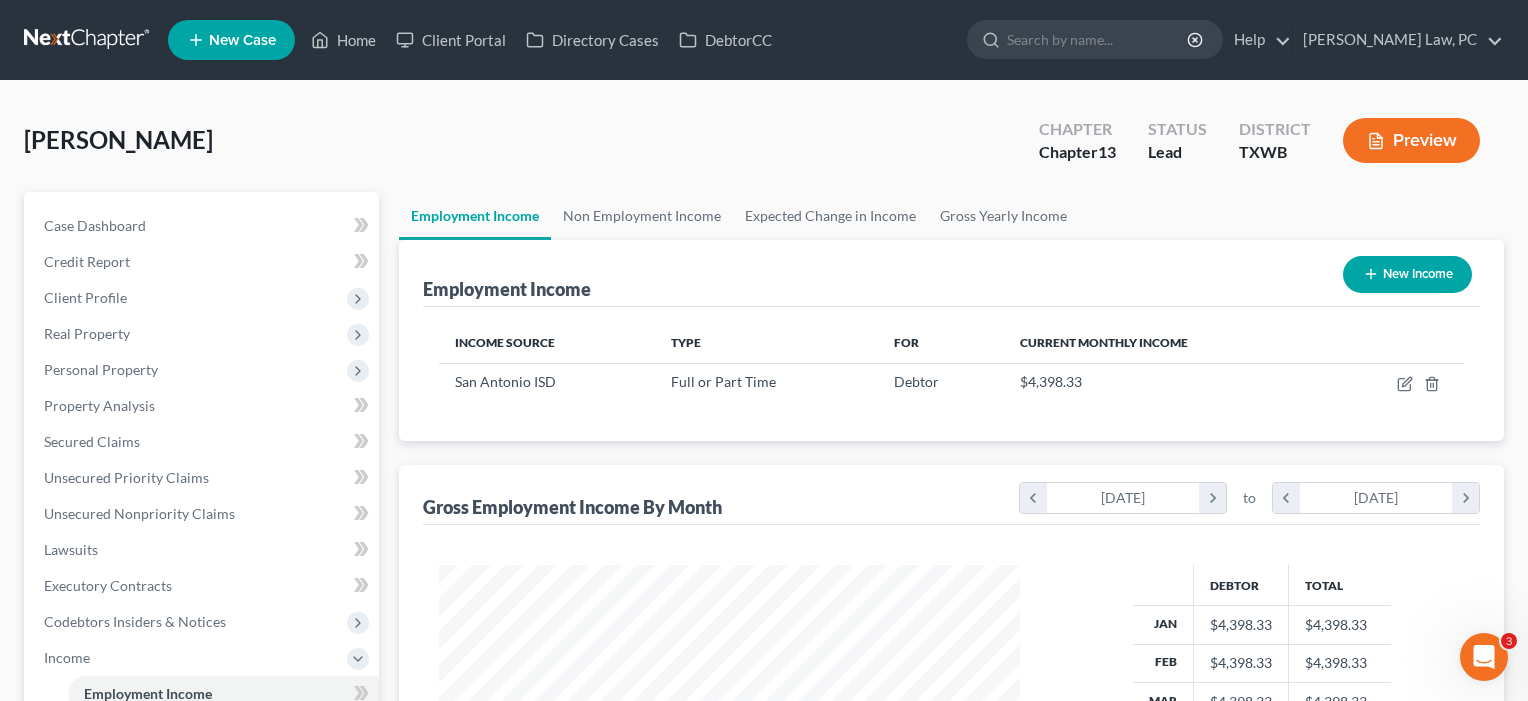 click on "New Income" at bounding box center [1407, 274] 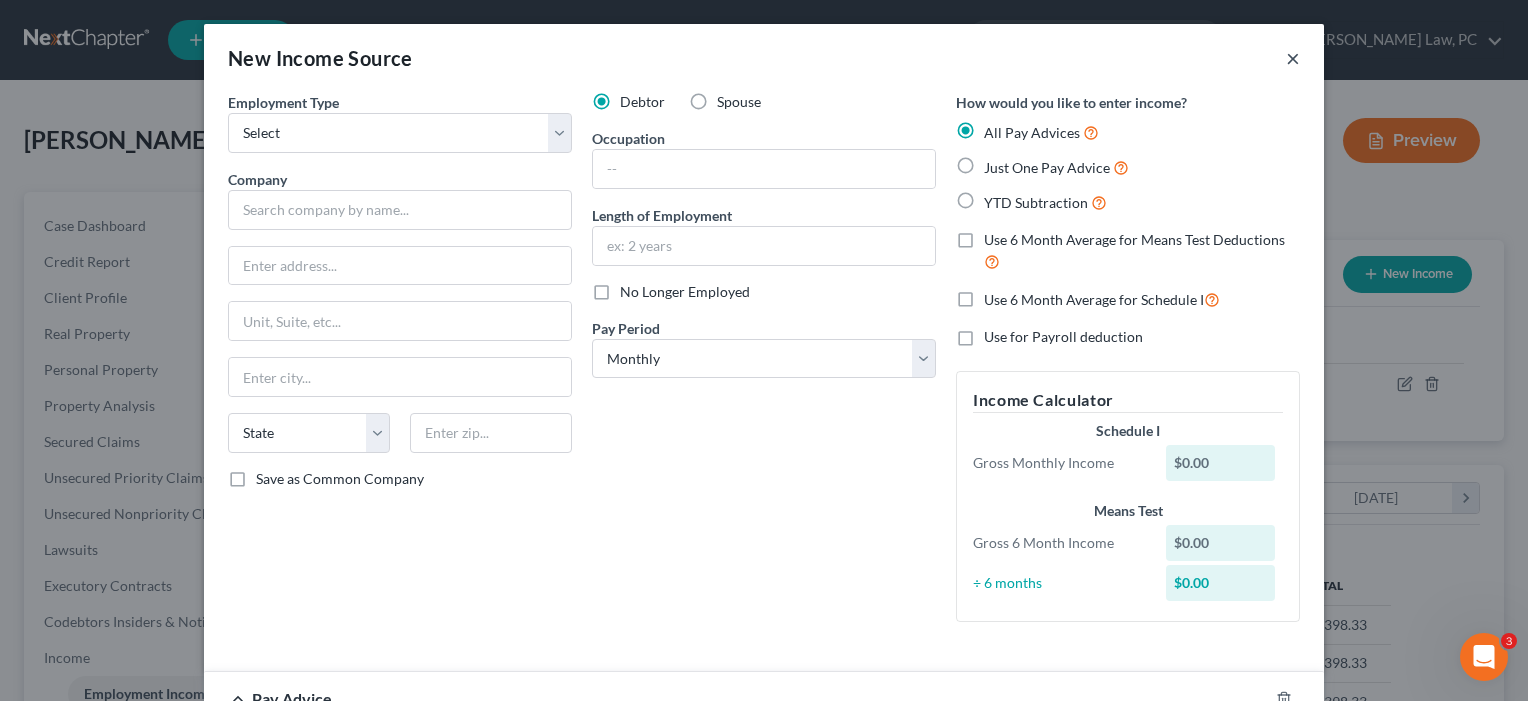 click on "×" at bounding box center [1293, 58] 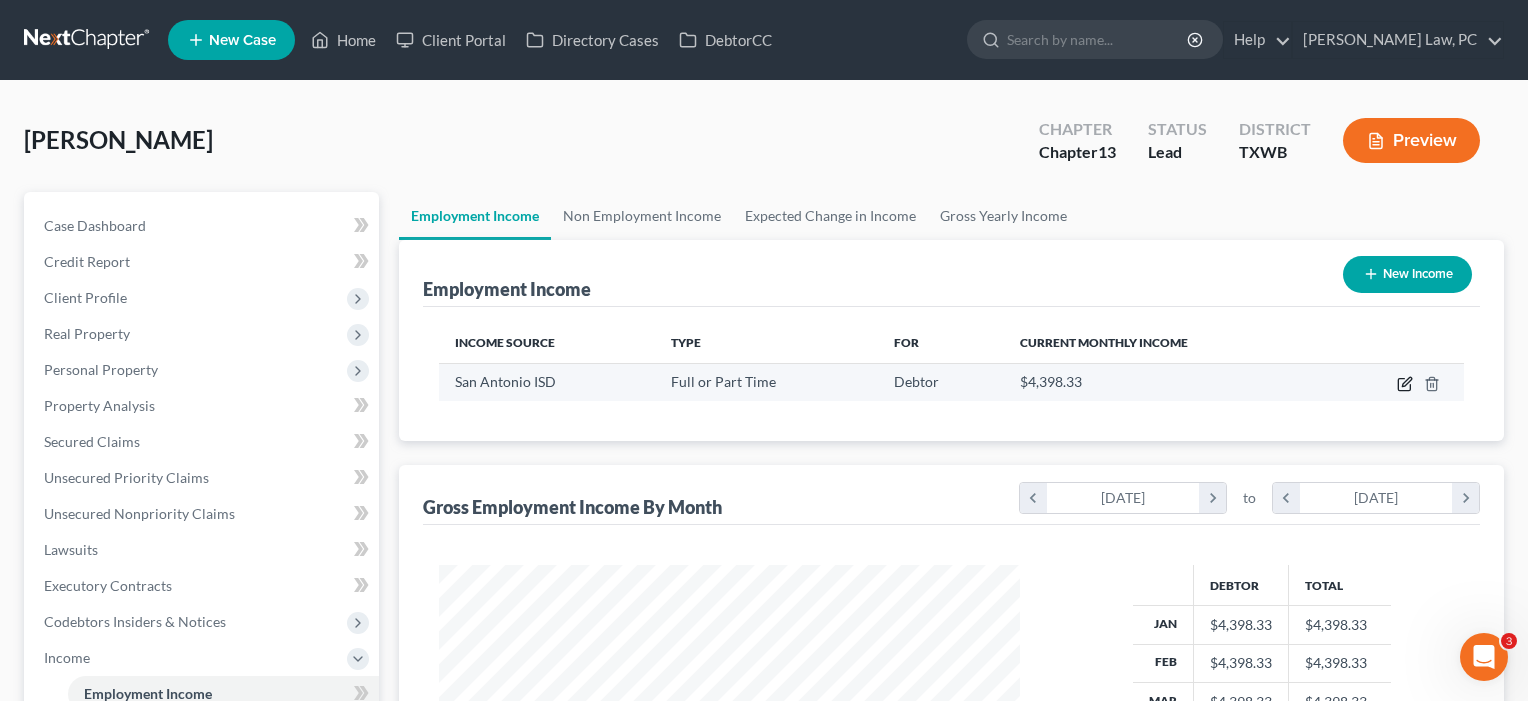 click 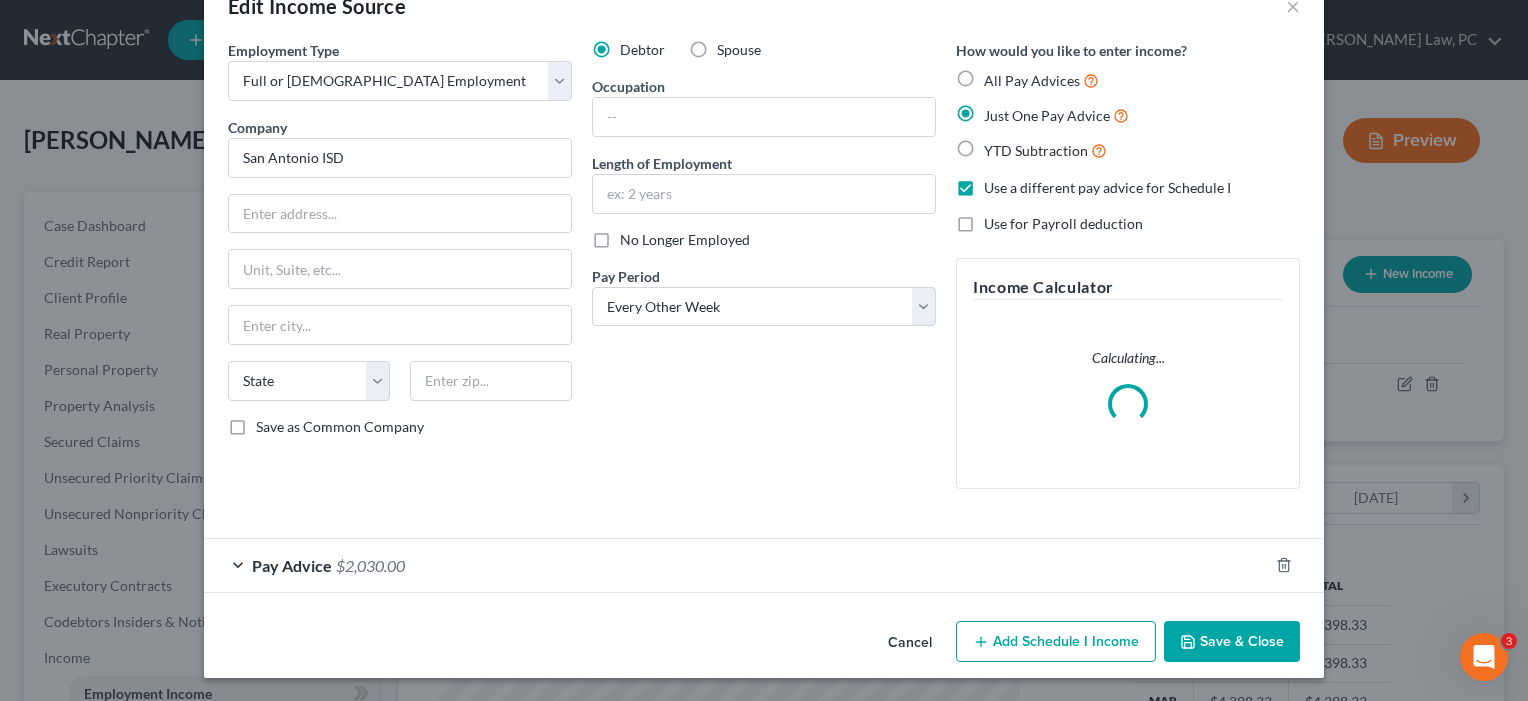 scroll, scrollTop: 51, scrollLeft: 0, axis: vertical 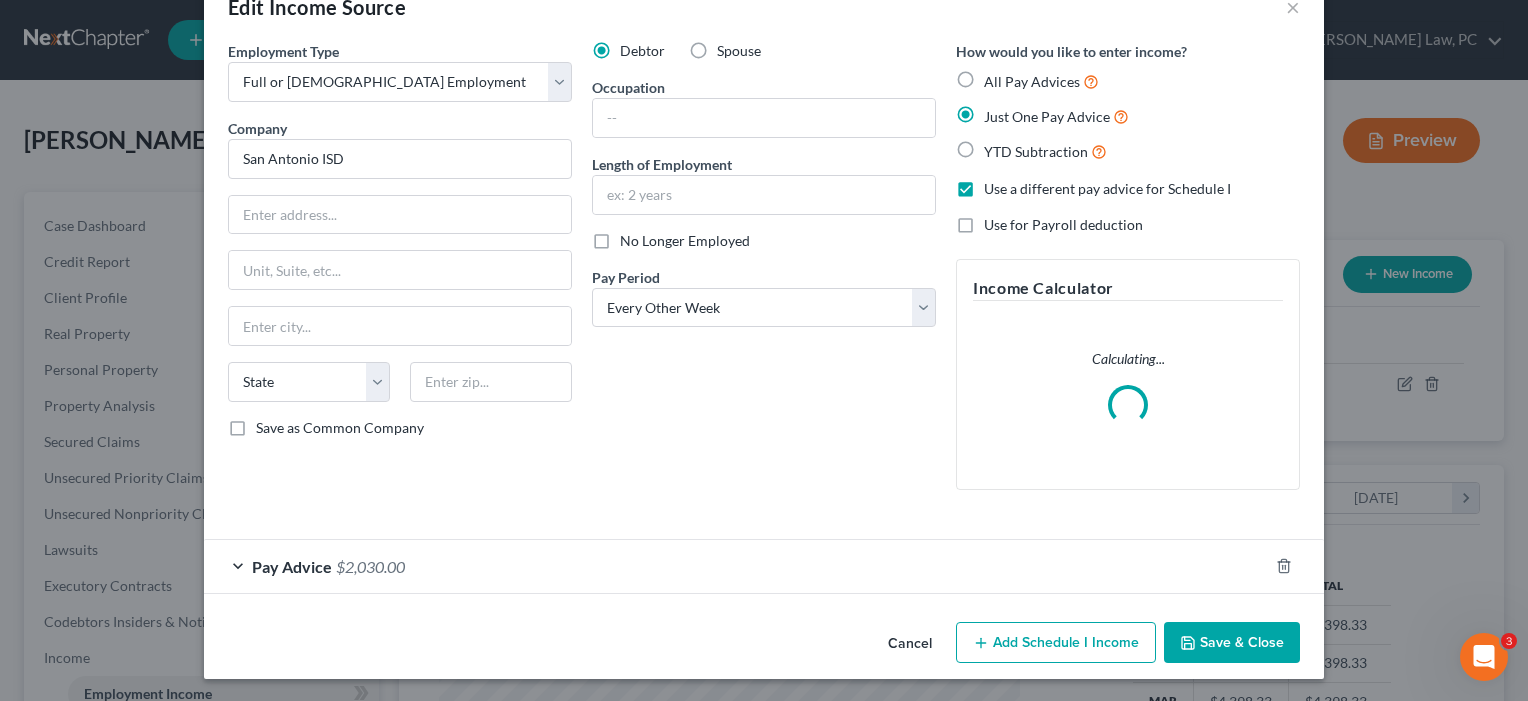 click on "Add Schedule I Income" at bounding box center (1056, 643) 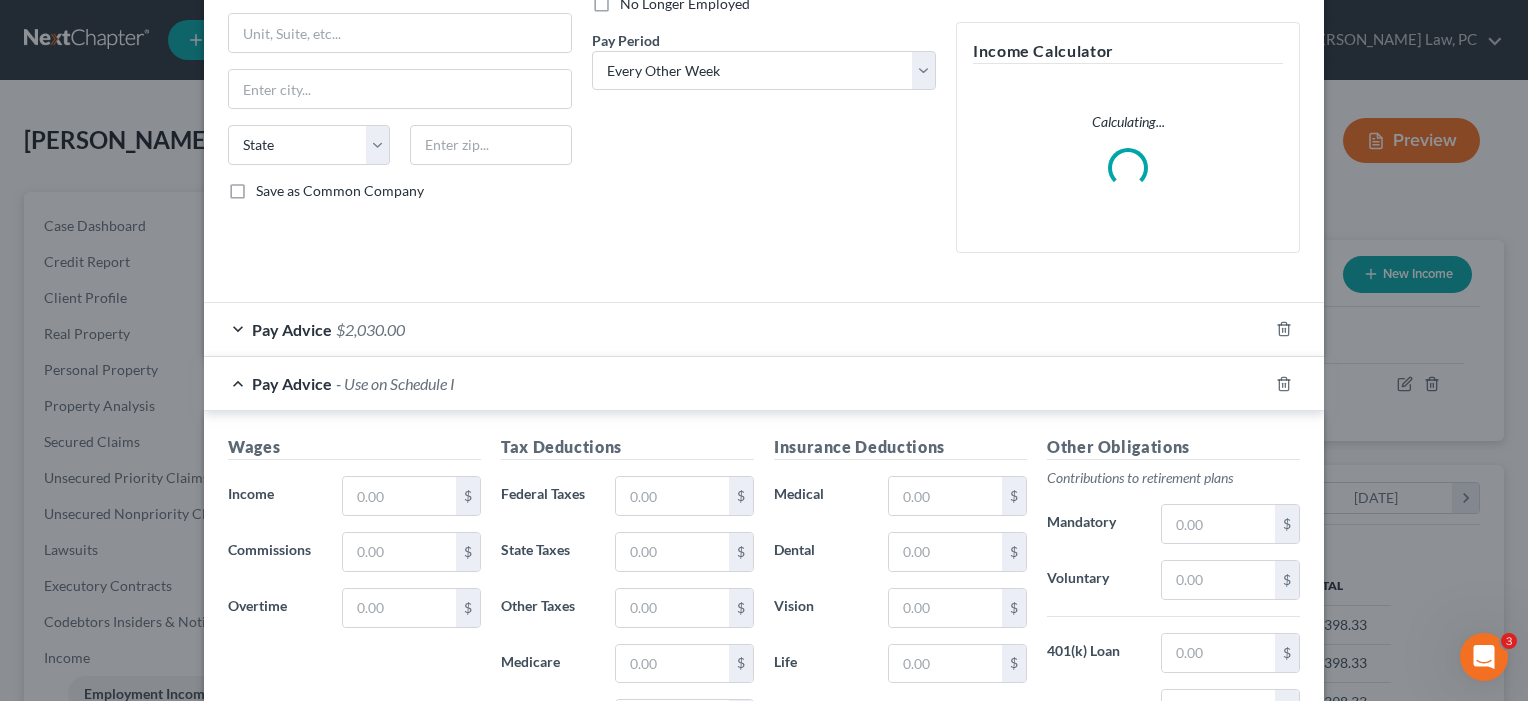 scroll, scrollTop: 390, scrollLeft: 0, axis: vertical 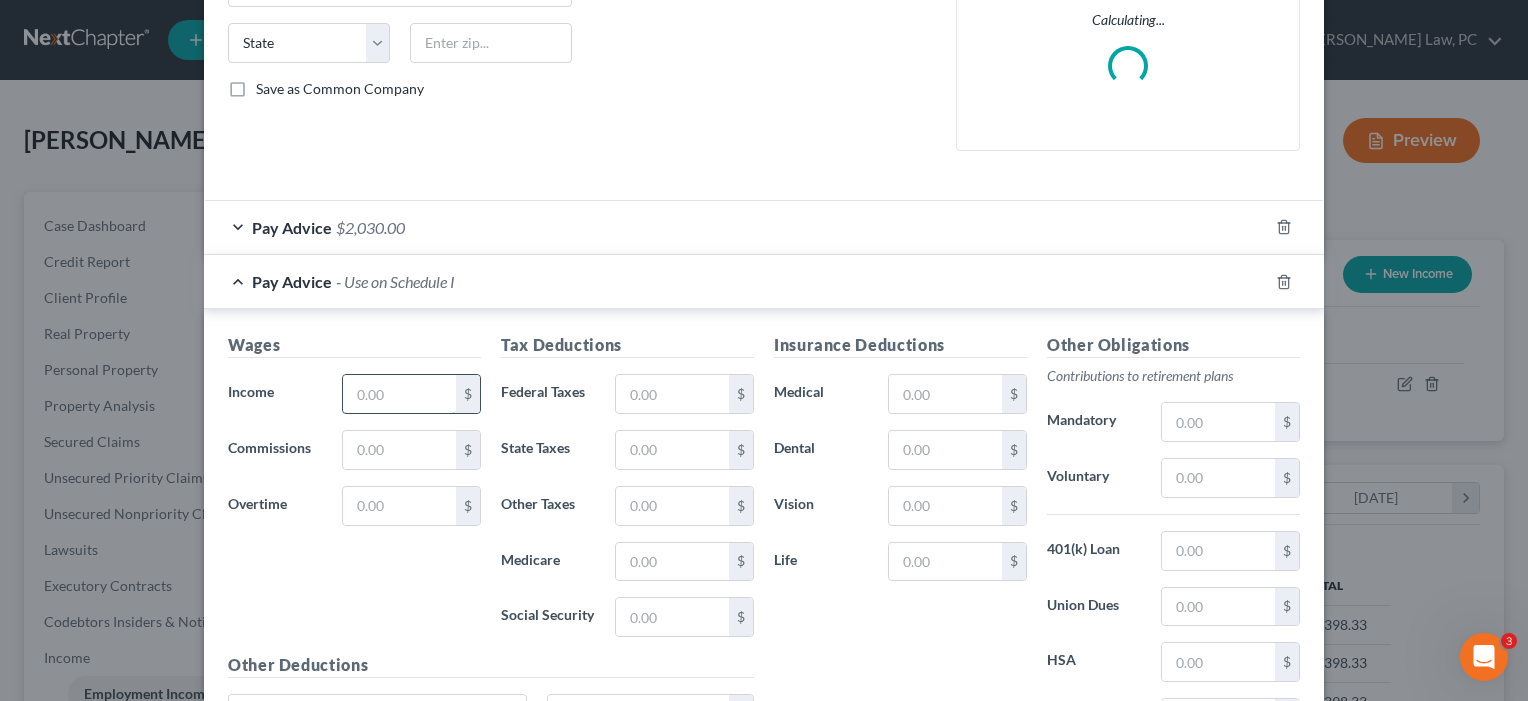 click at bounding box center (399, 394) 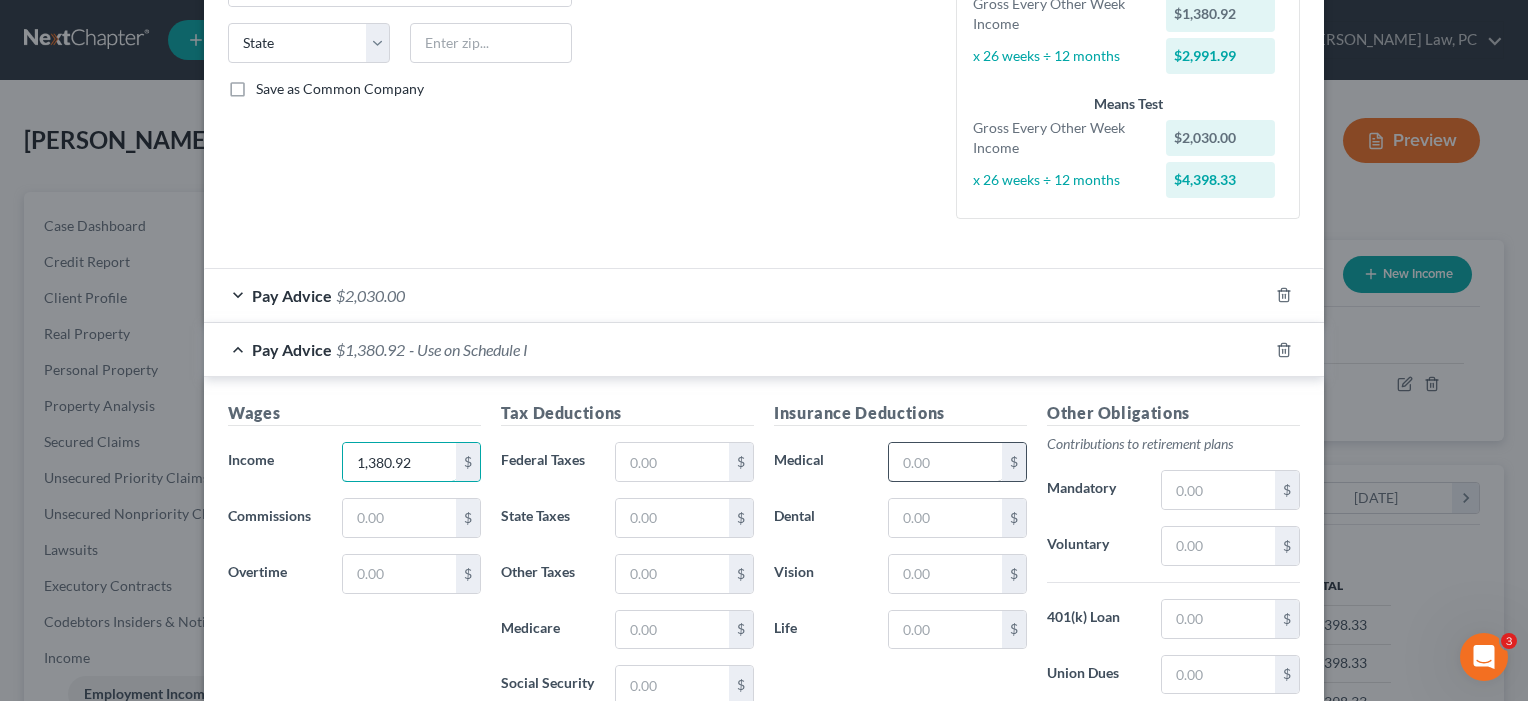 type on "1,380.92" 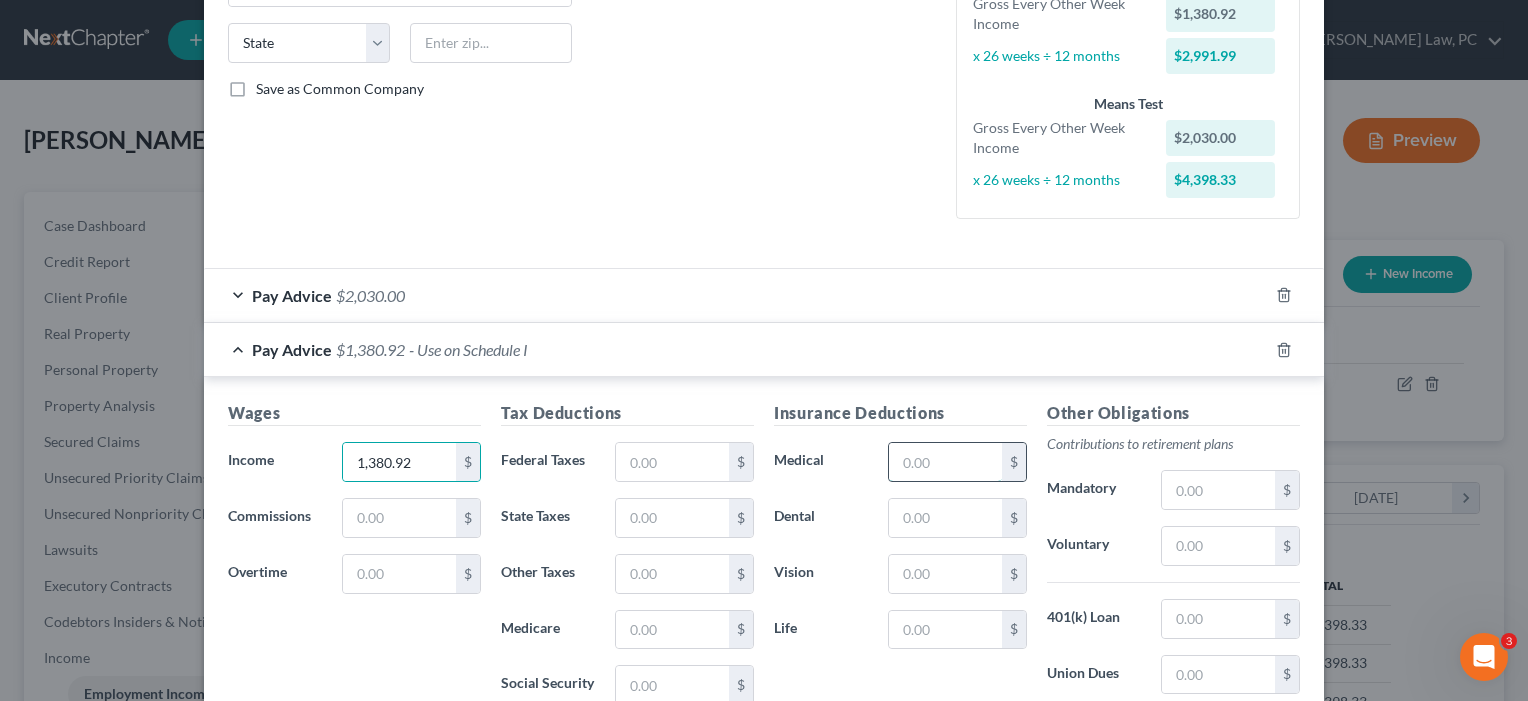 click at bounding box center (945, 462) 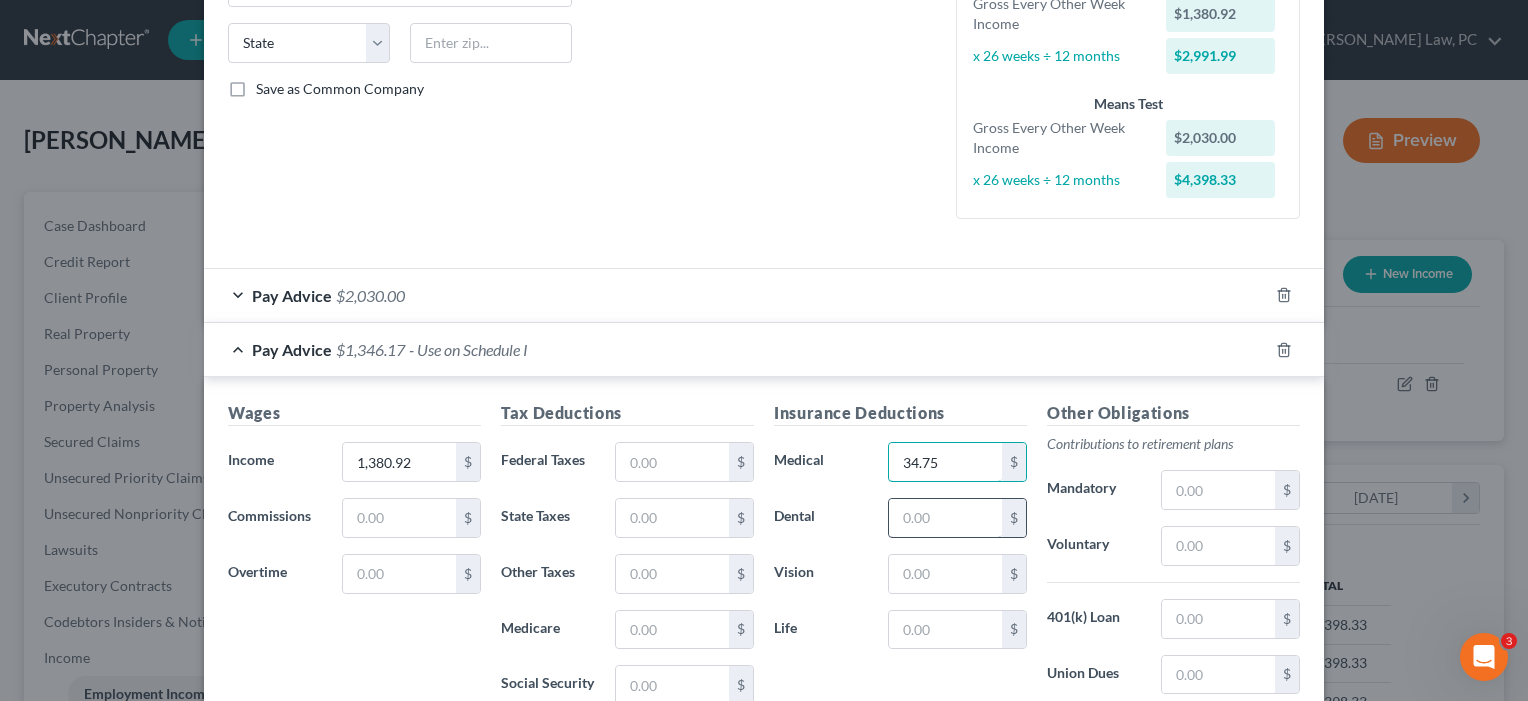 type on "34.75" 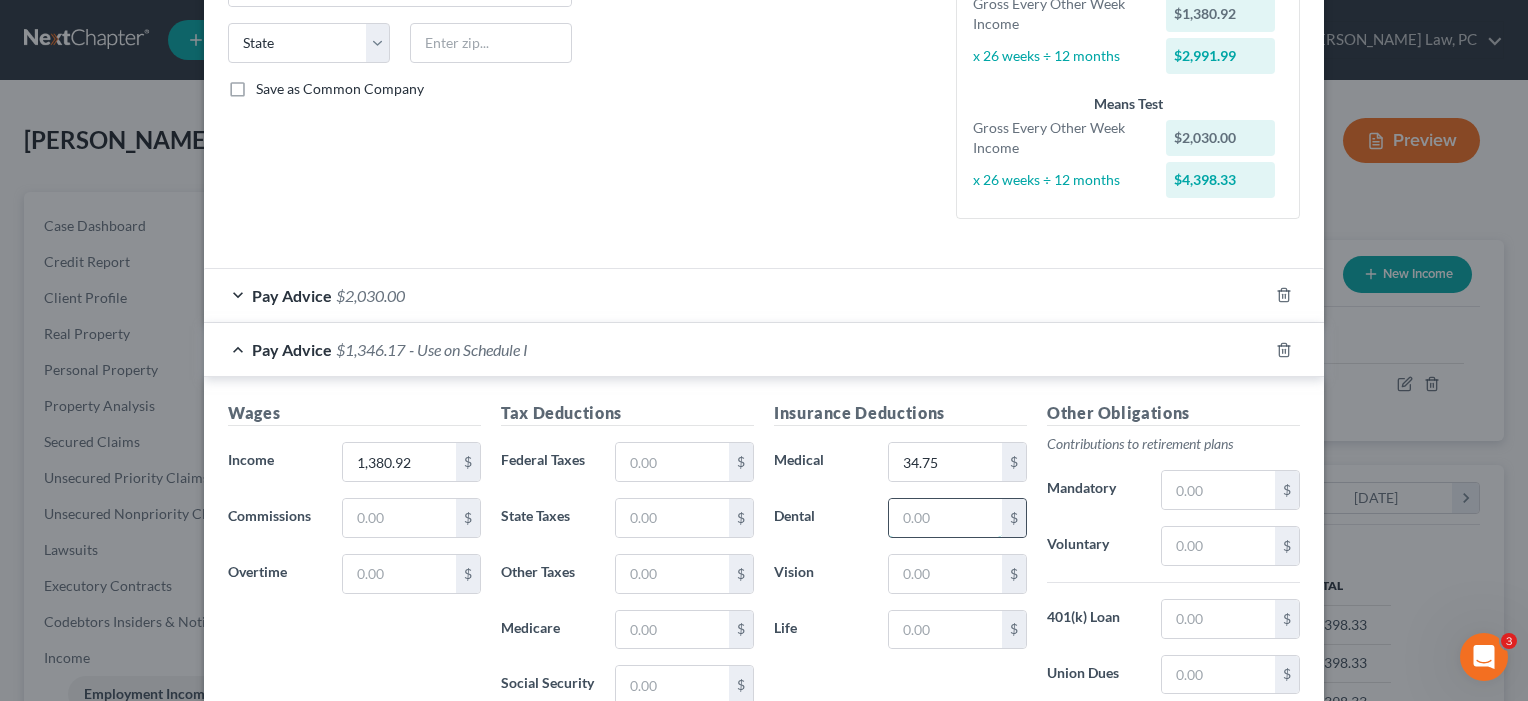click at bounding box center (945, 518) 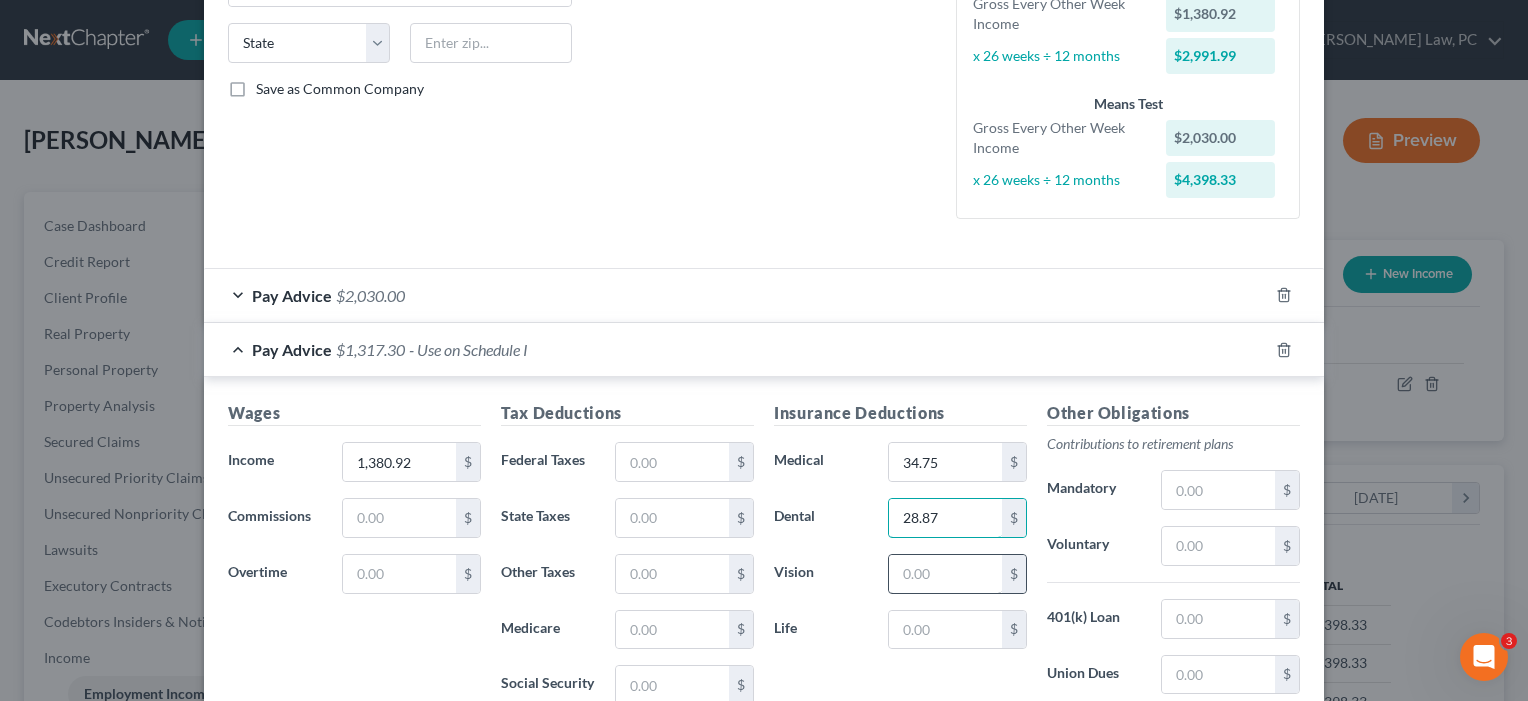 type on "28.87" 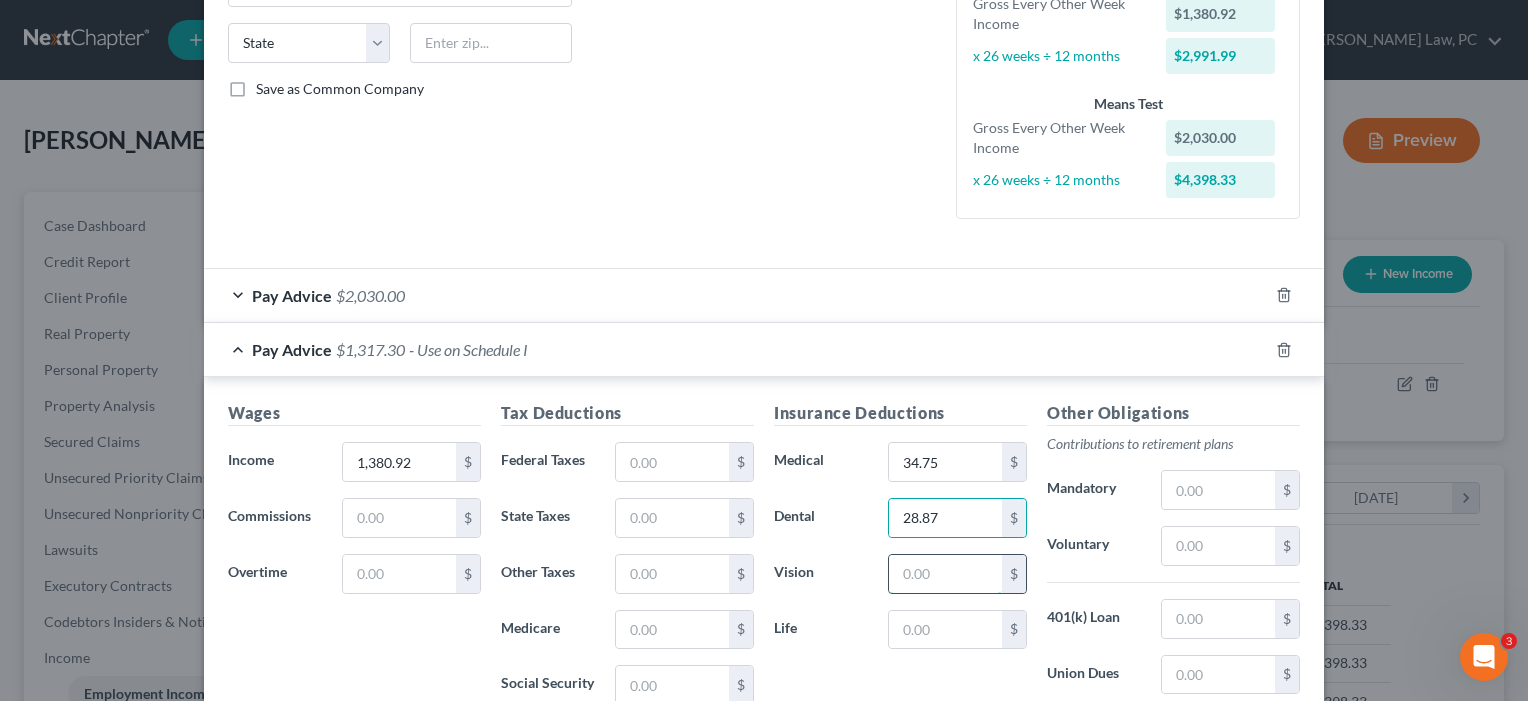 click at bounding box center (945, 574) 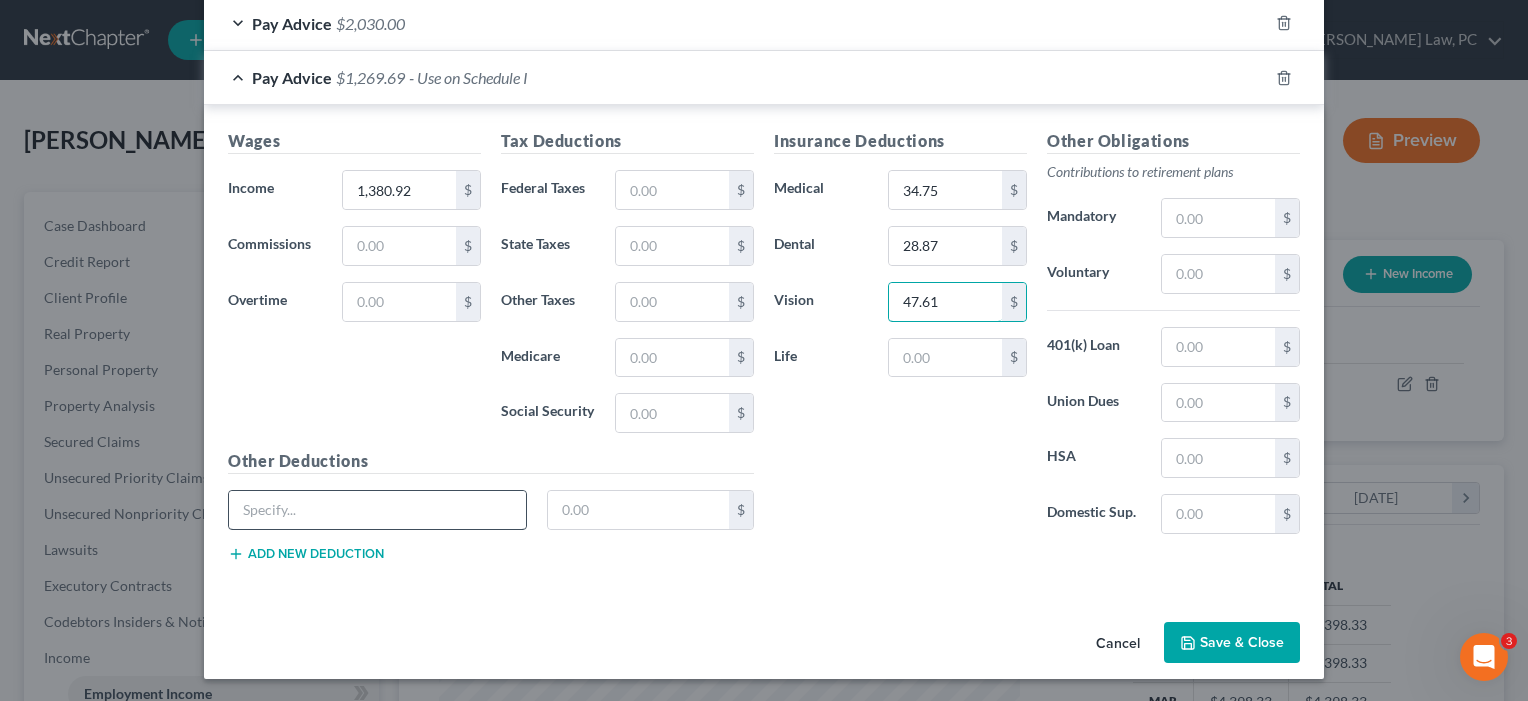 scroll, scrollTop: 661, scrollLeft: 0, axis: vertical 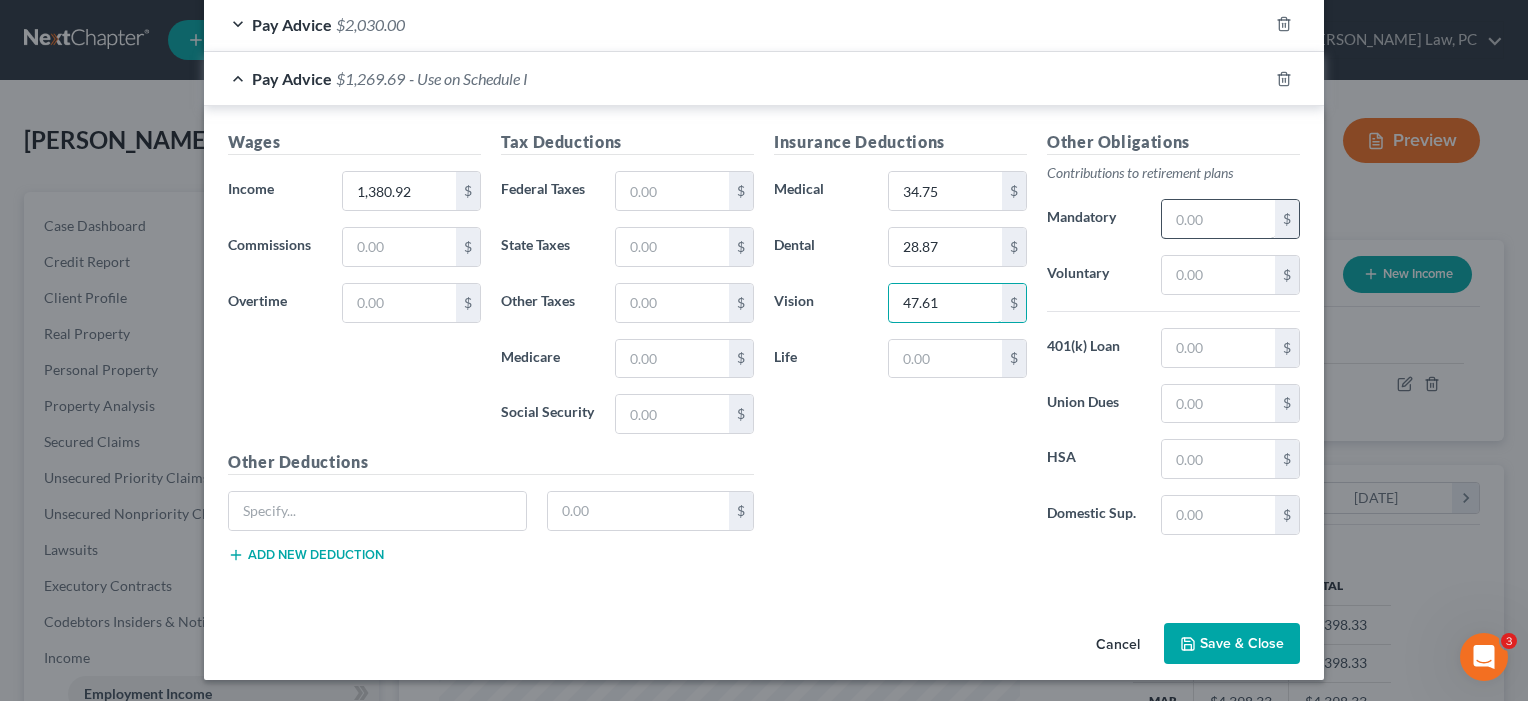 type on "47.61" 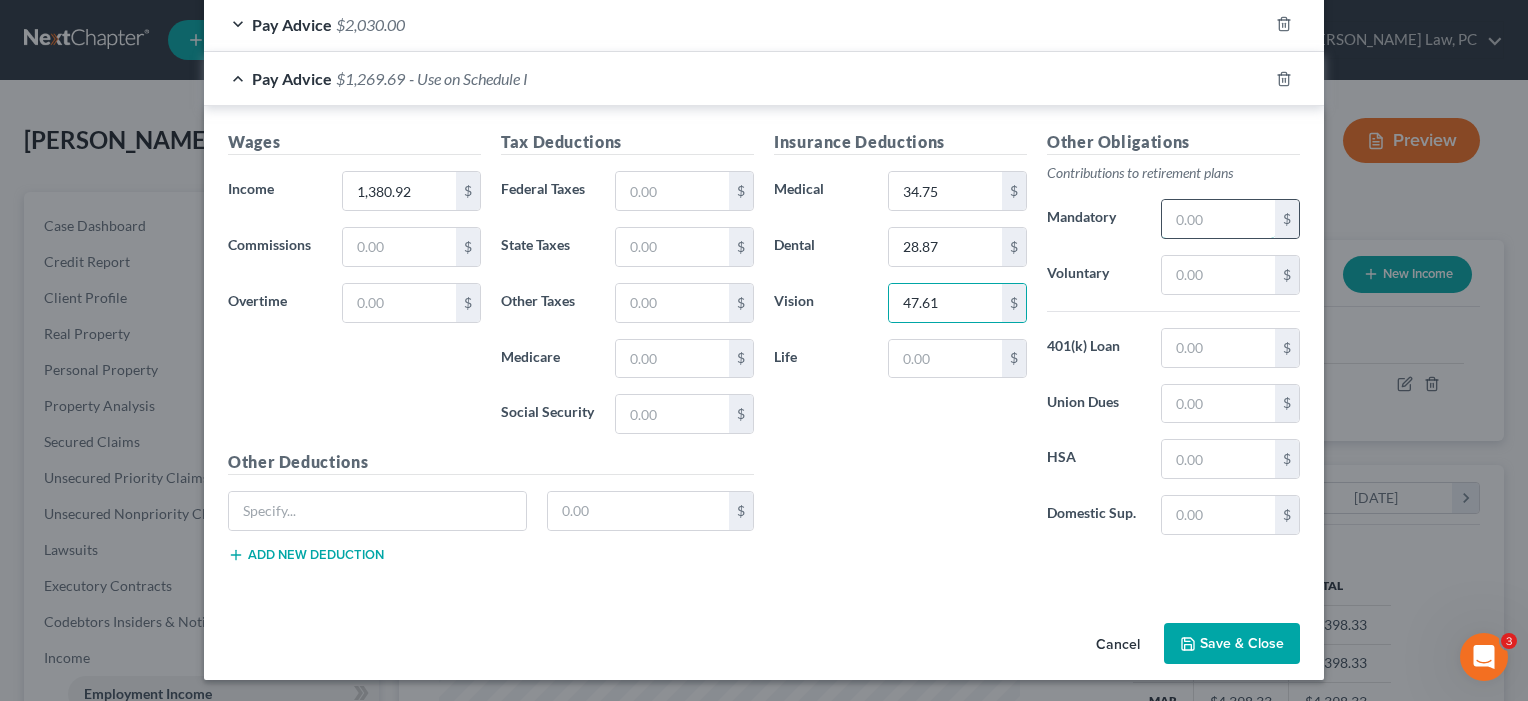 click at bounding box center (1218, 219) 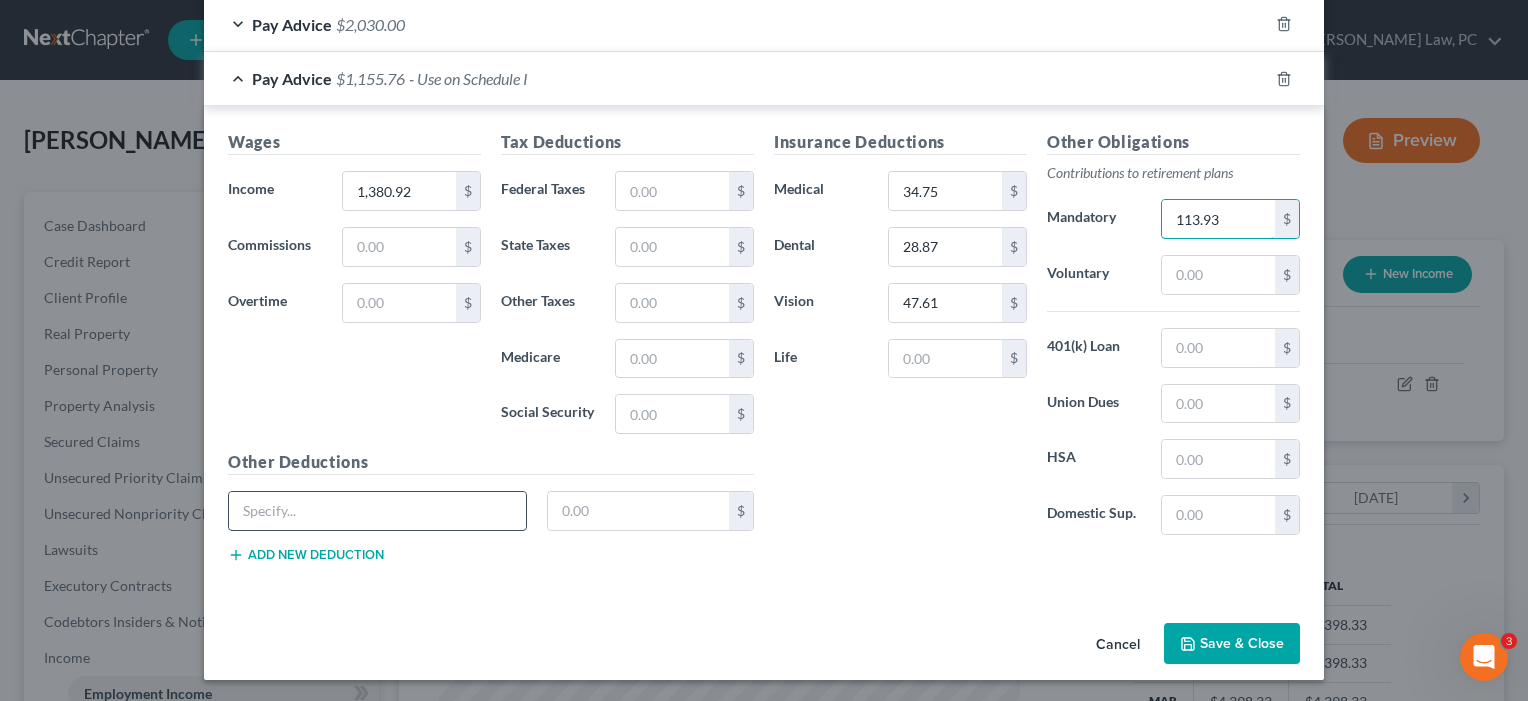 type on "113.93" 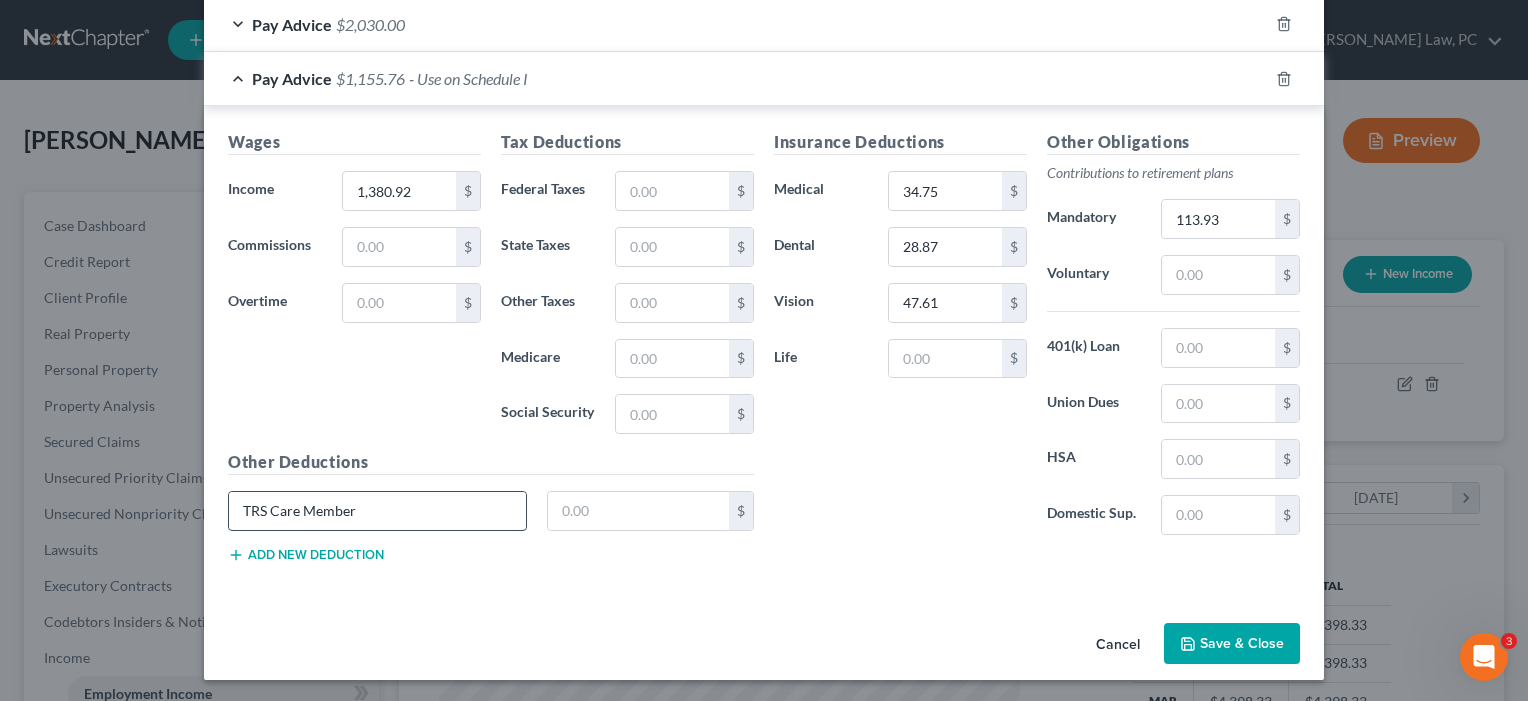 type on "TRS Care Member" 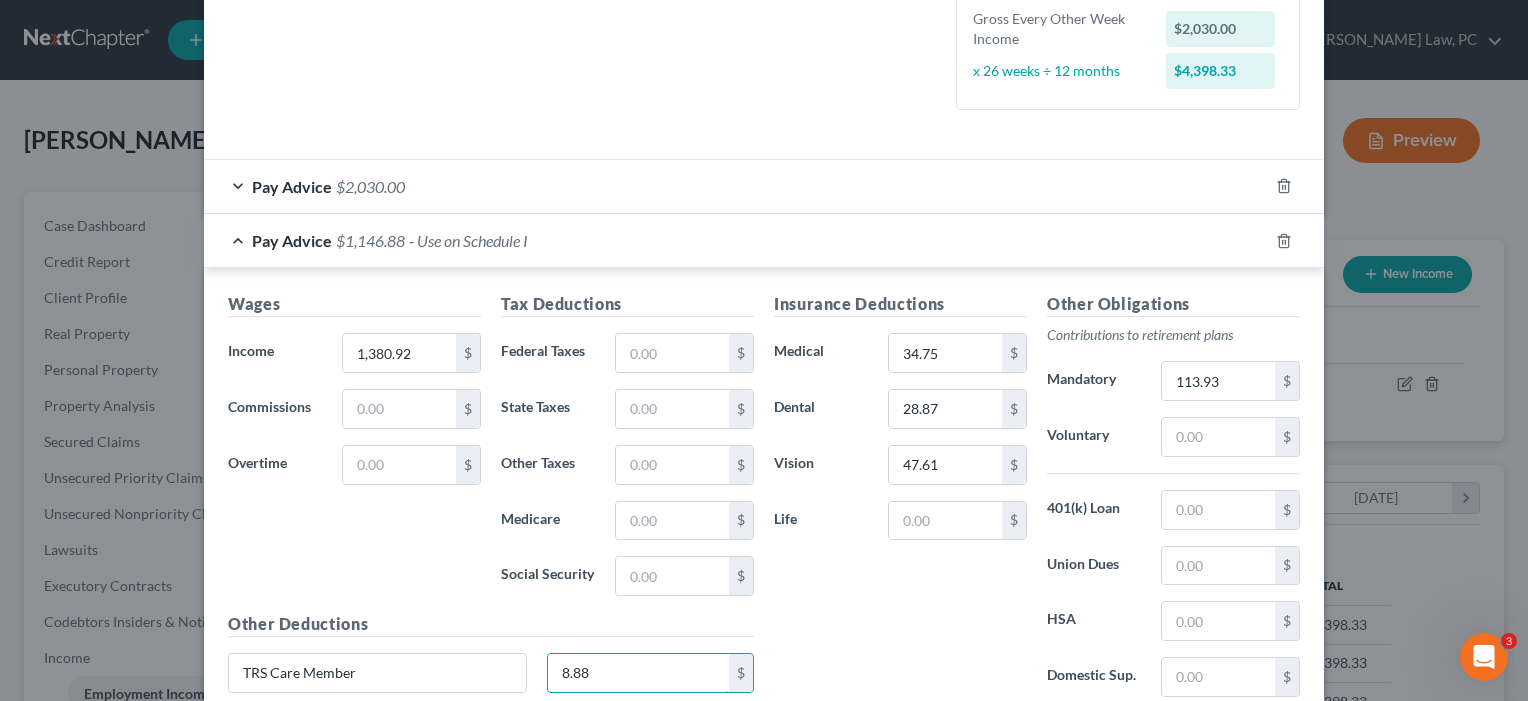 scroll, scrollTop: 501, scrollLeft: 0, axis: vertical 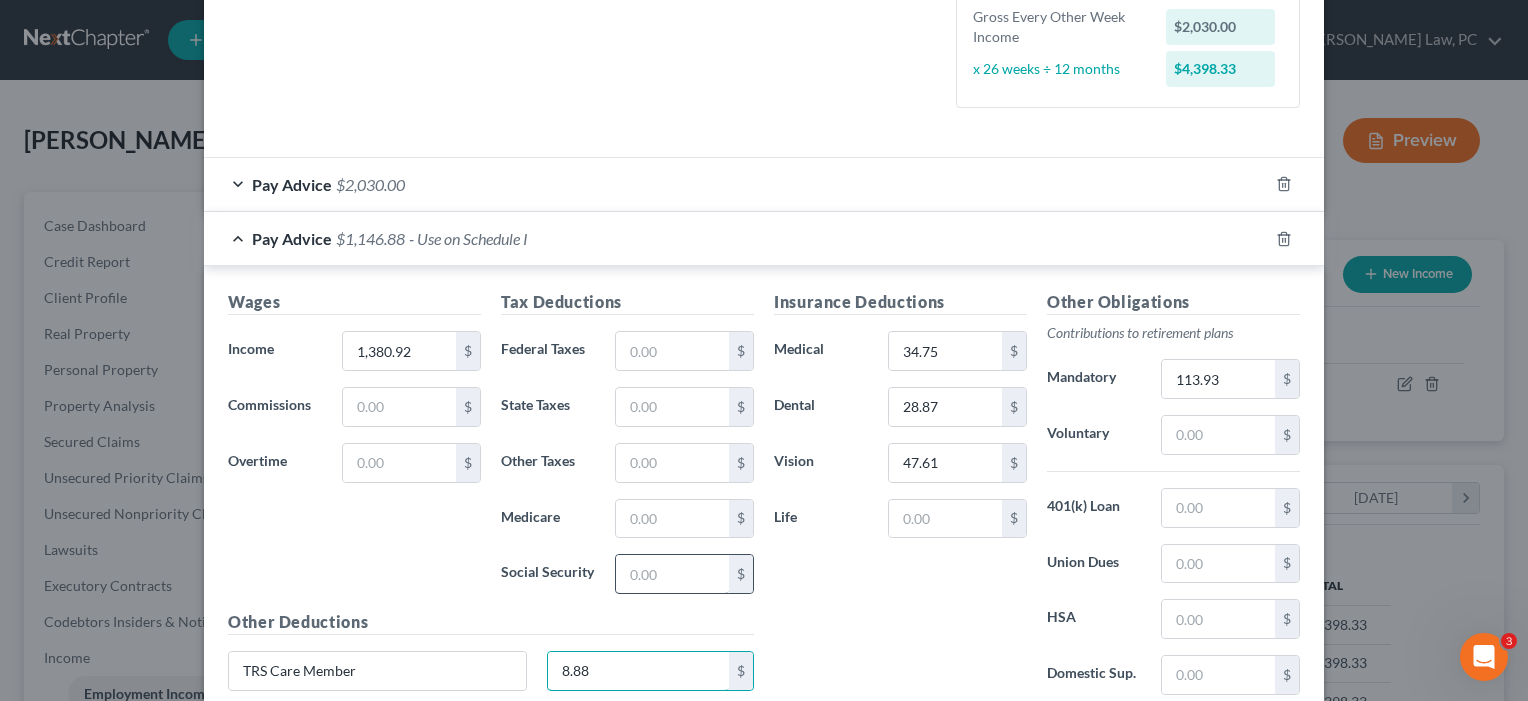 type on "8.88" 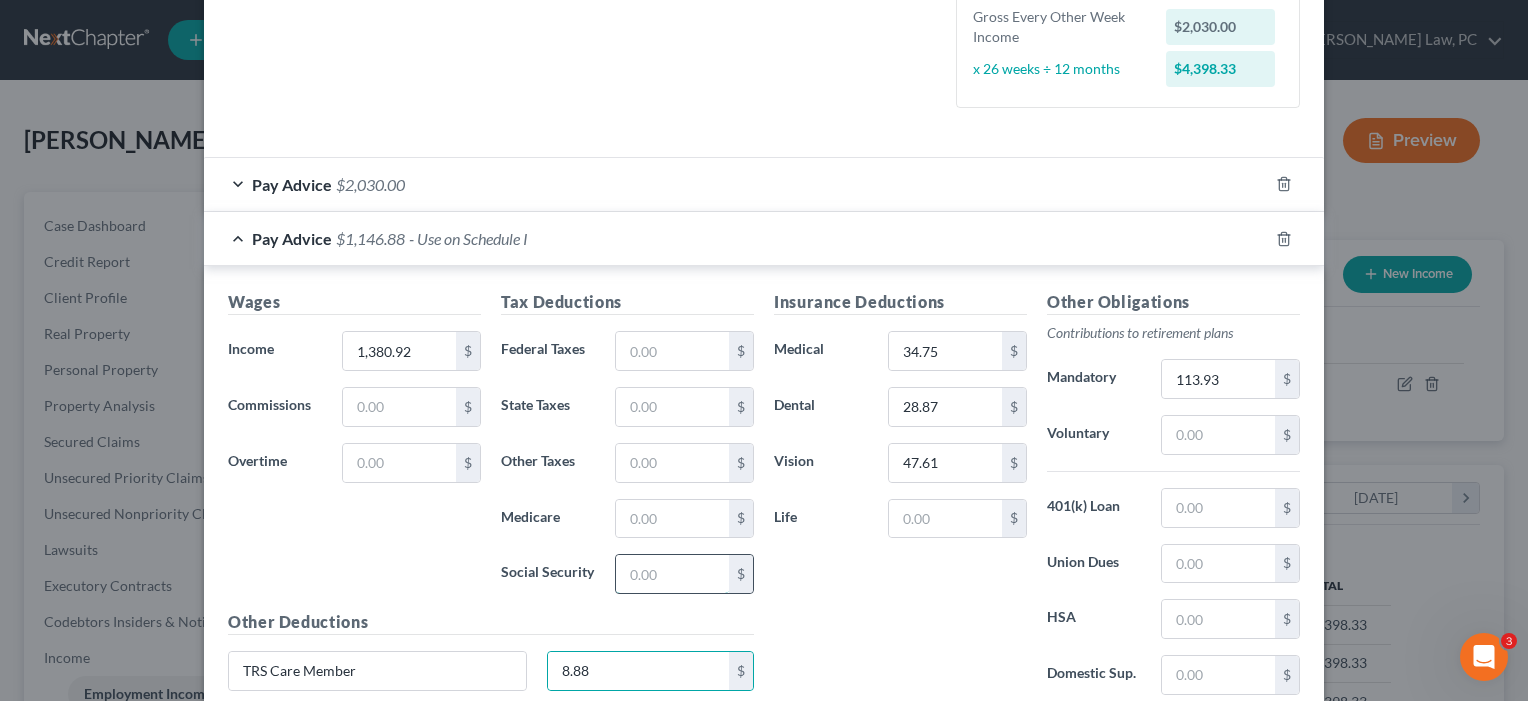 click at bounding box center (672, 574) 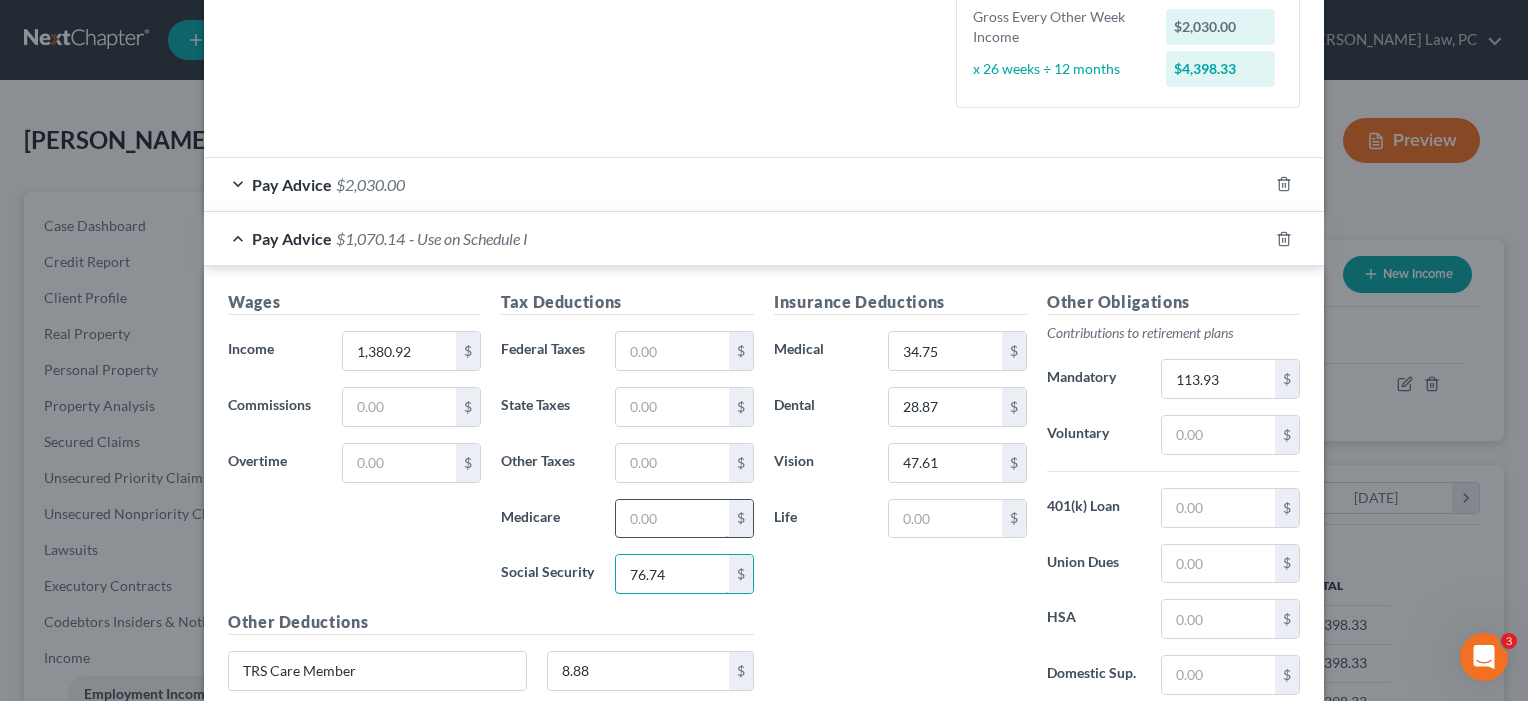 type on "76.74" 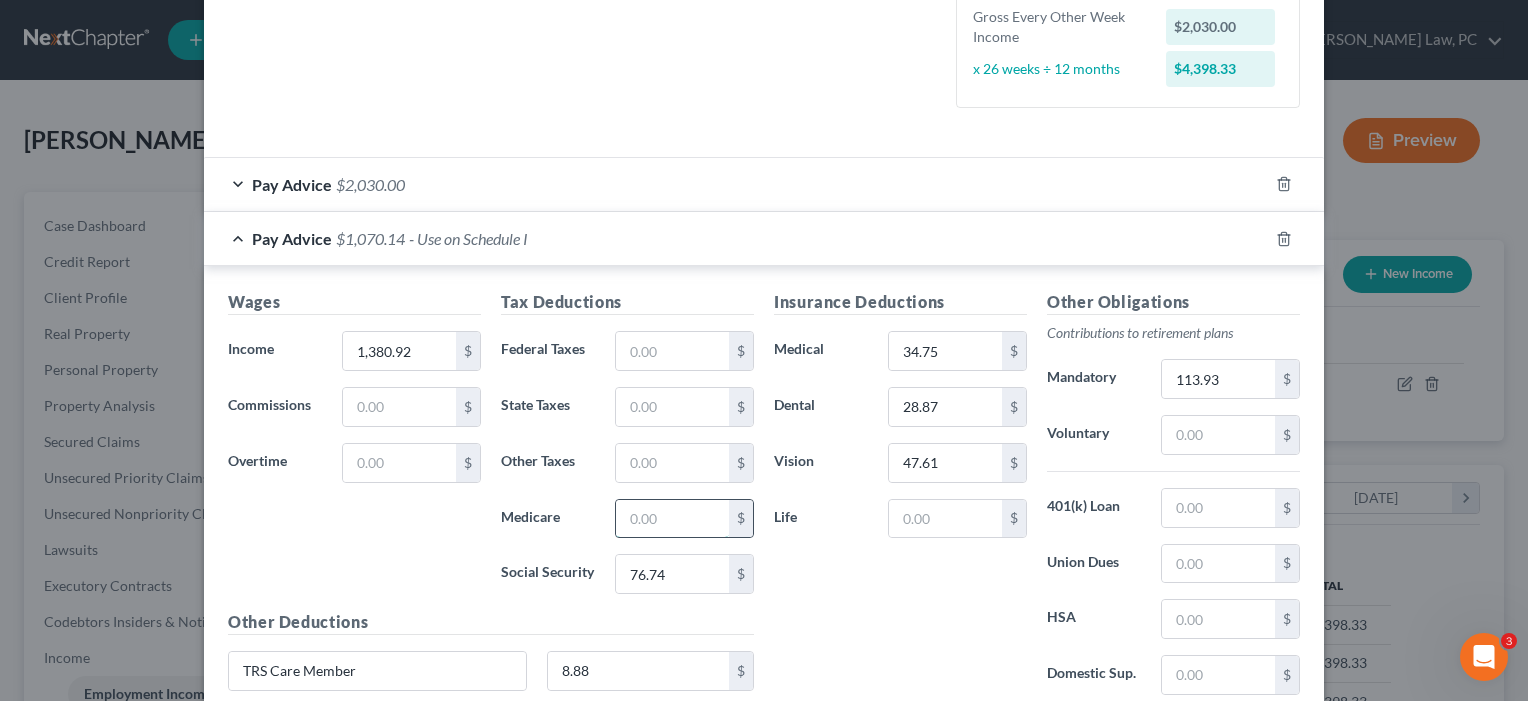 click at bounding box center (672, 519) 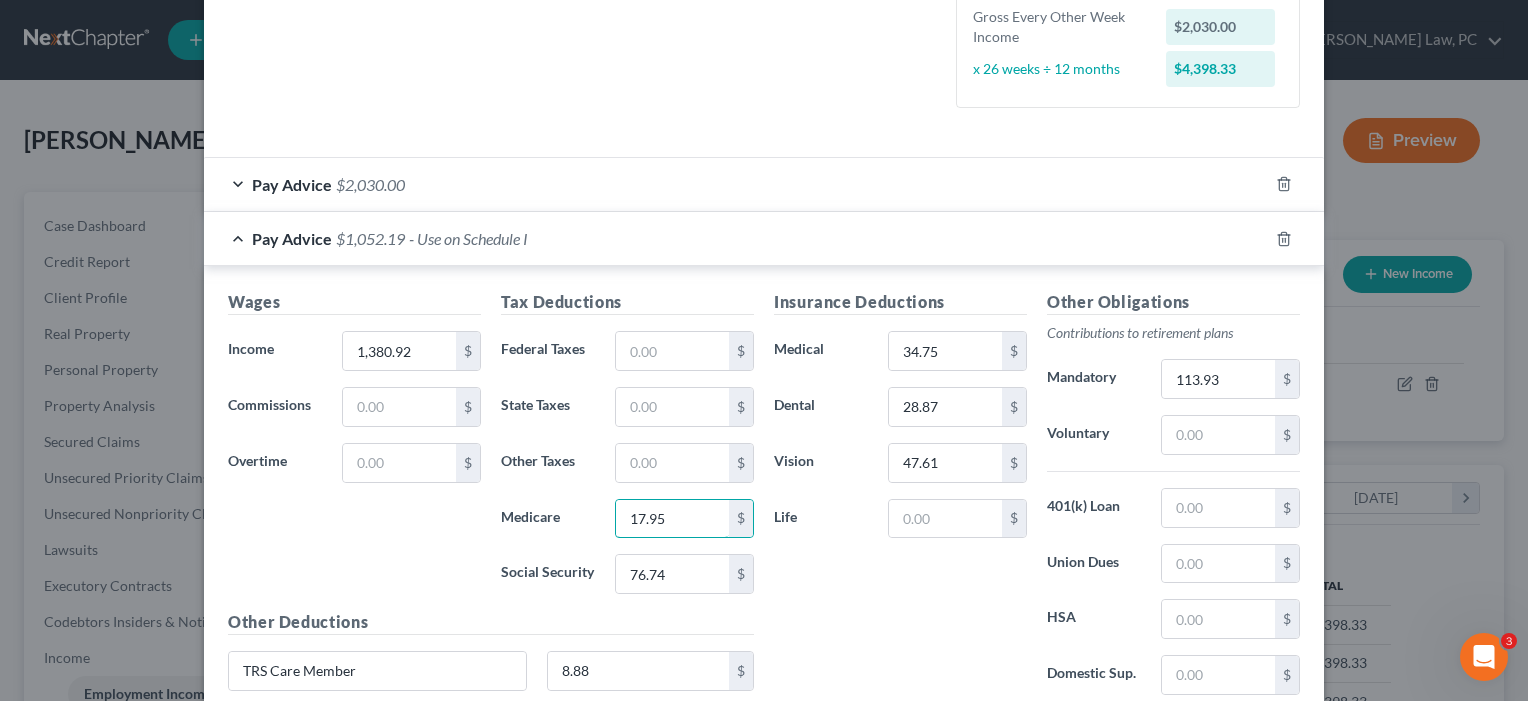 type on "17.95" 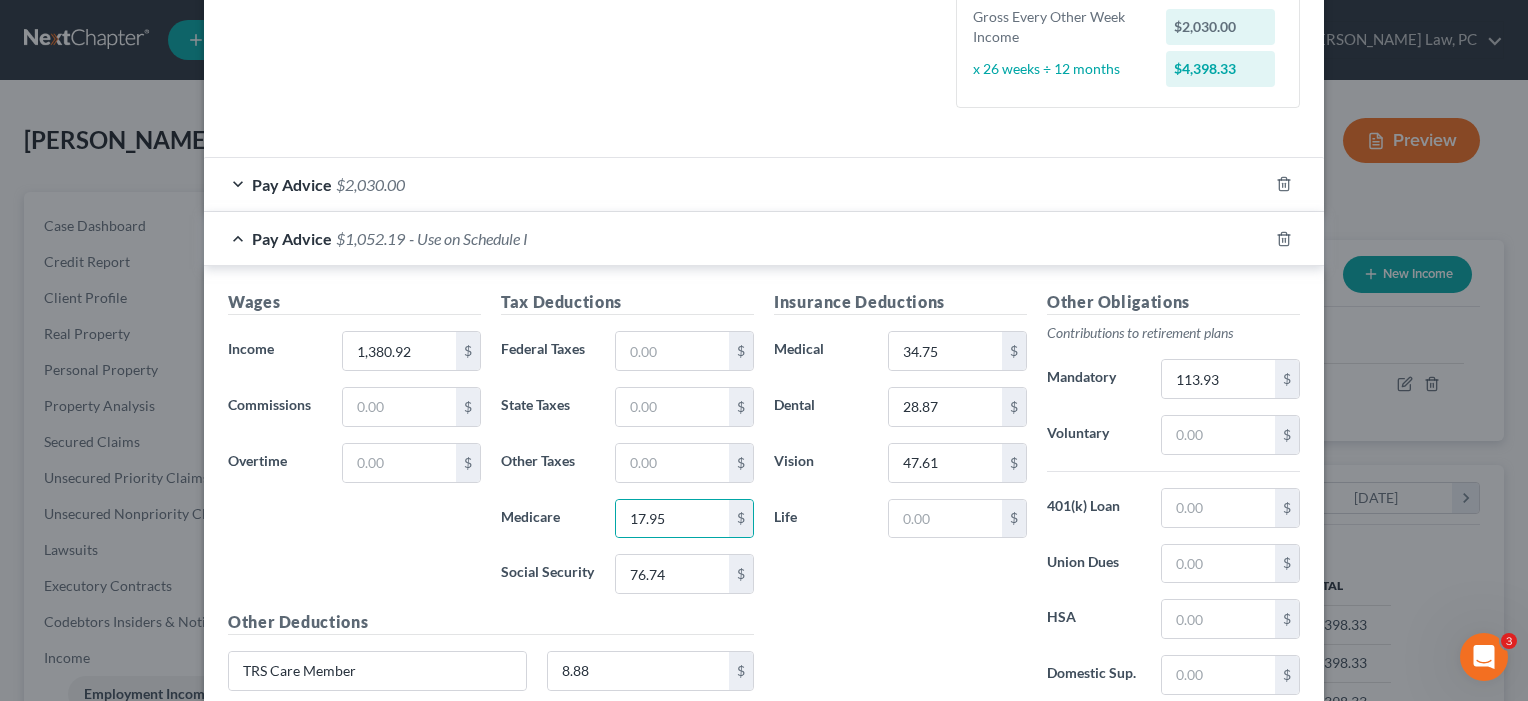click on "Life" at bounding box center (821, 519) 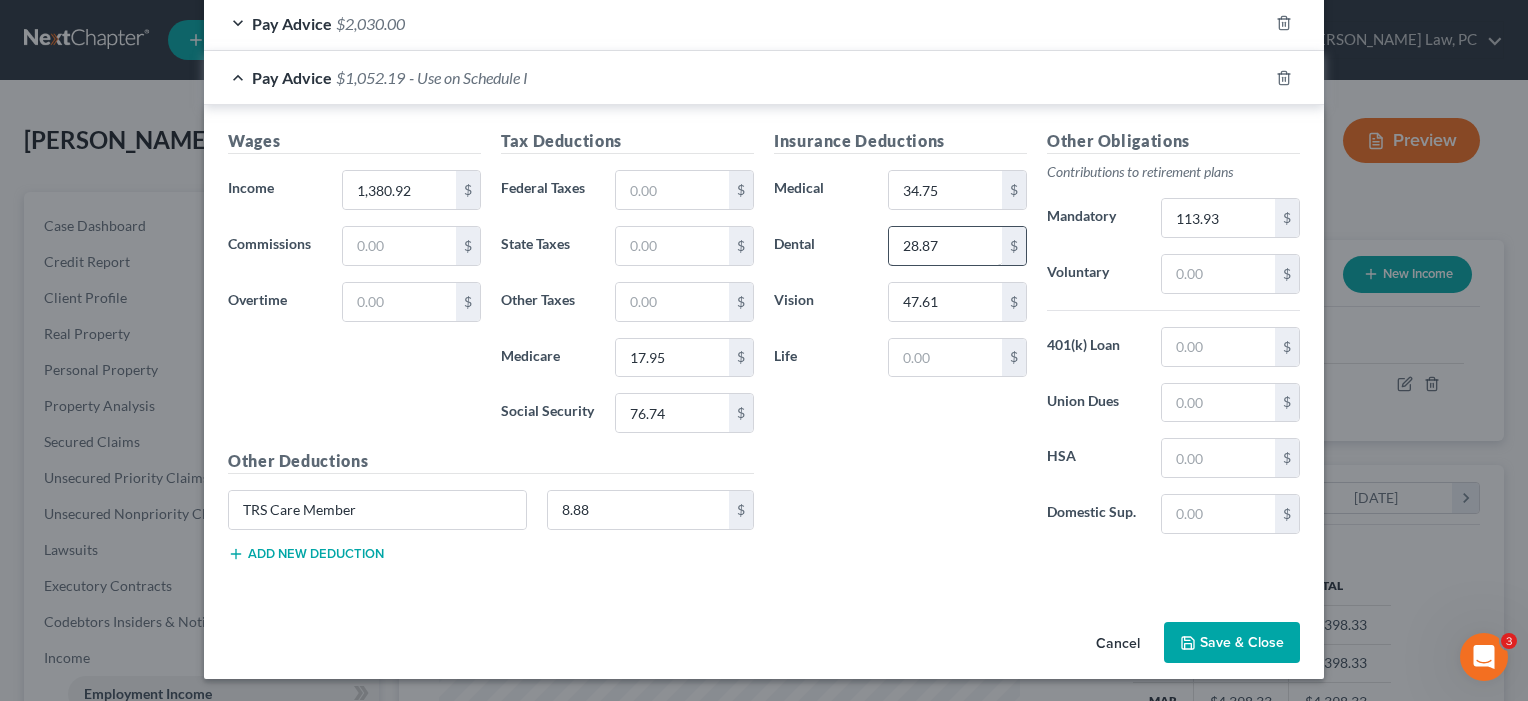 scroll, scrollTop: 661, scrollLeft: 0, axis: vertical 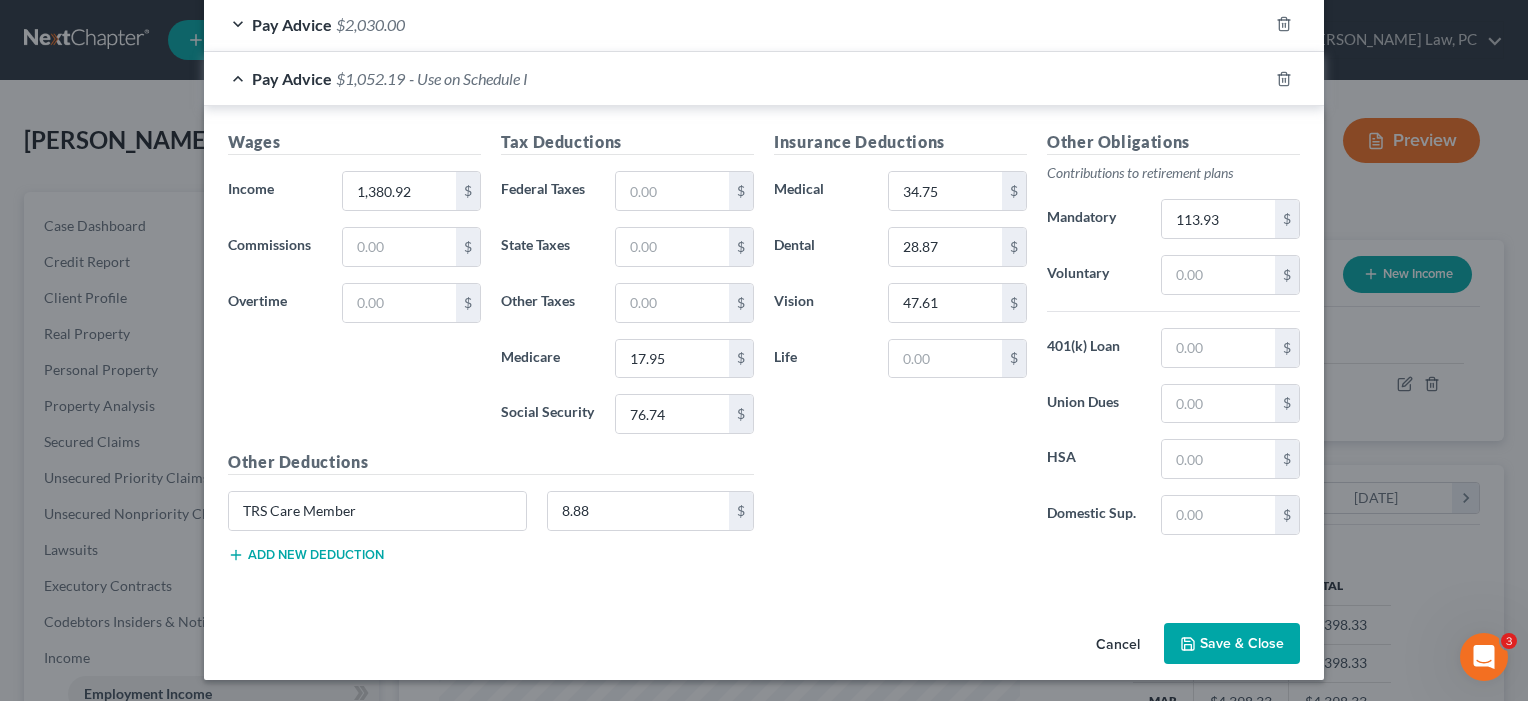 click on "Save & Close" at bounding box center (1232, 644) 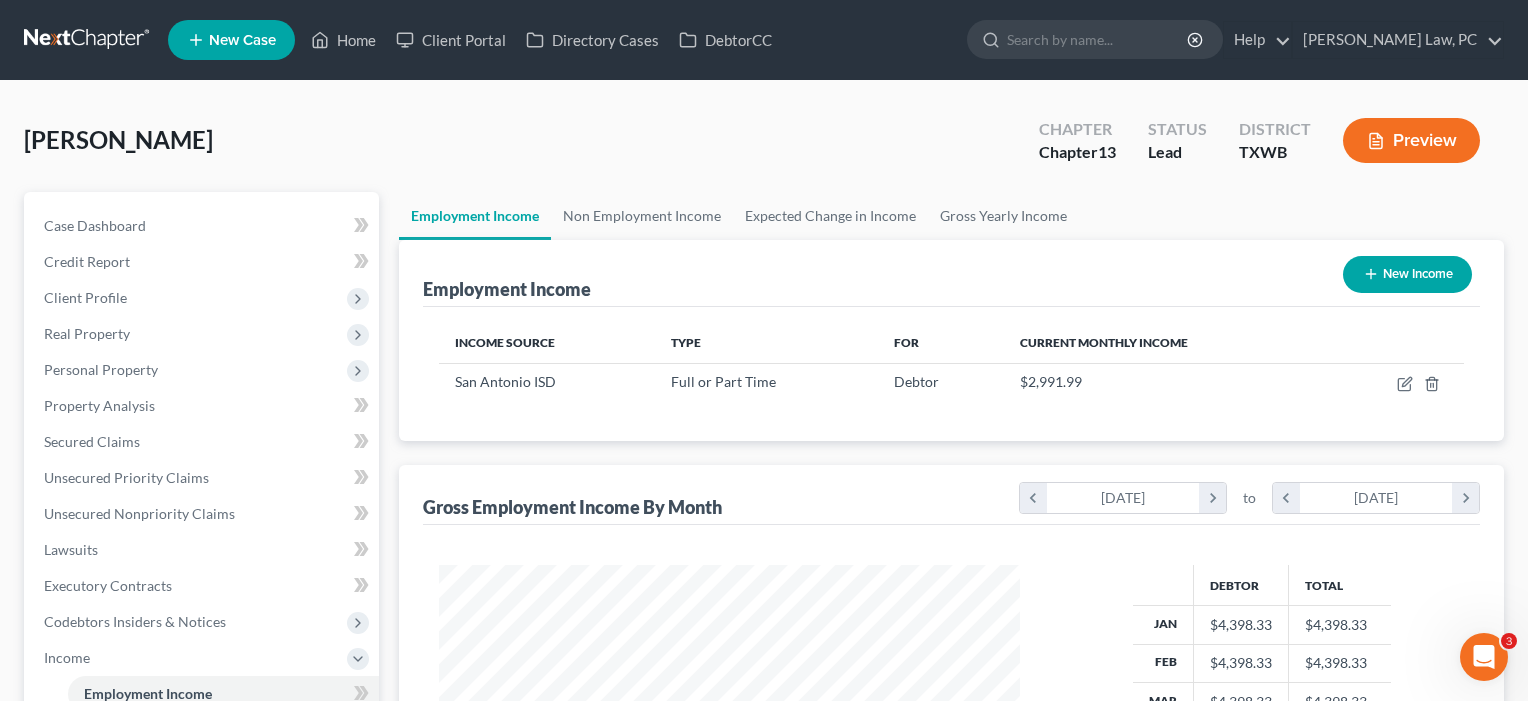click on "New Income" at bounding box center [1407, 274] 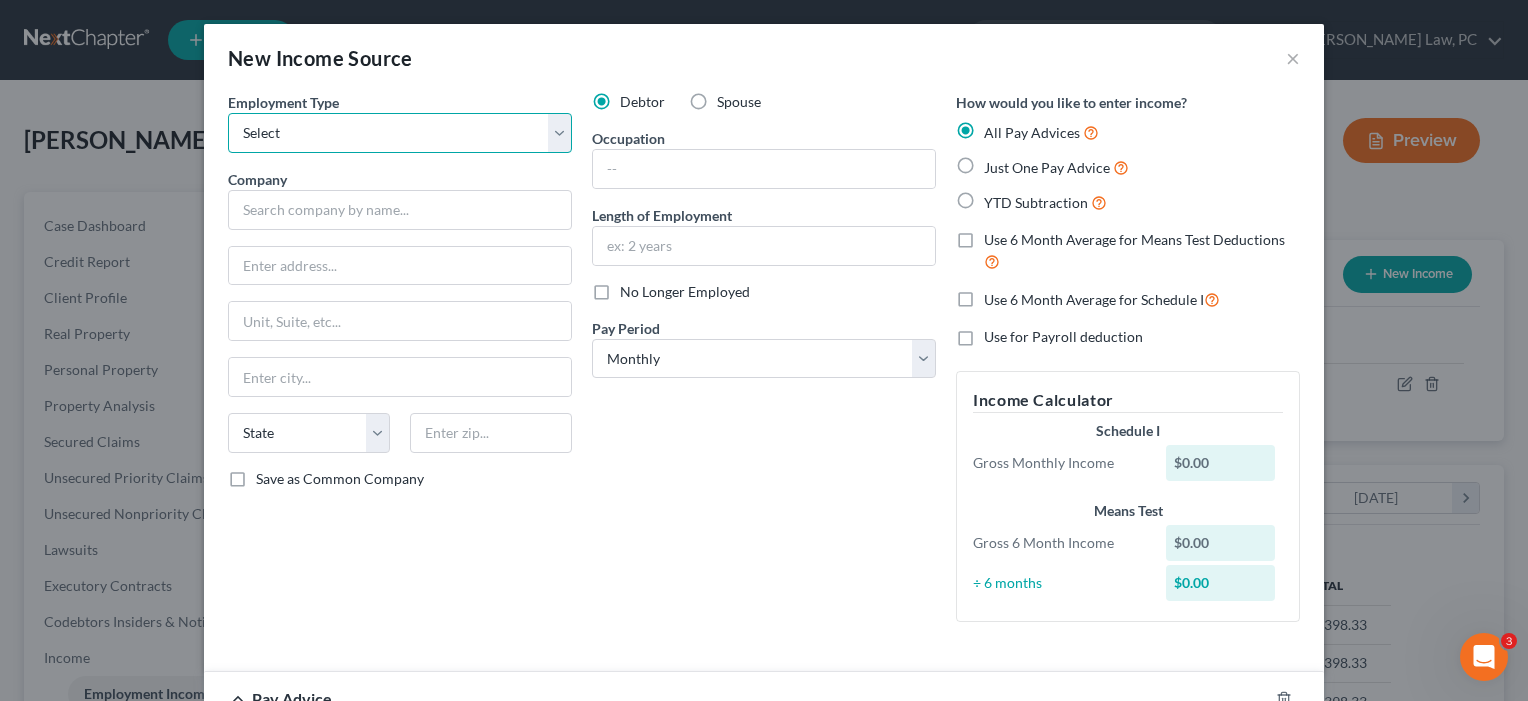select on "0" 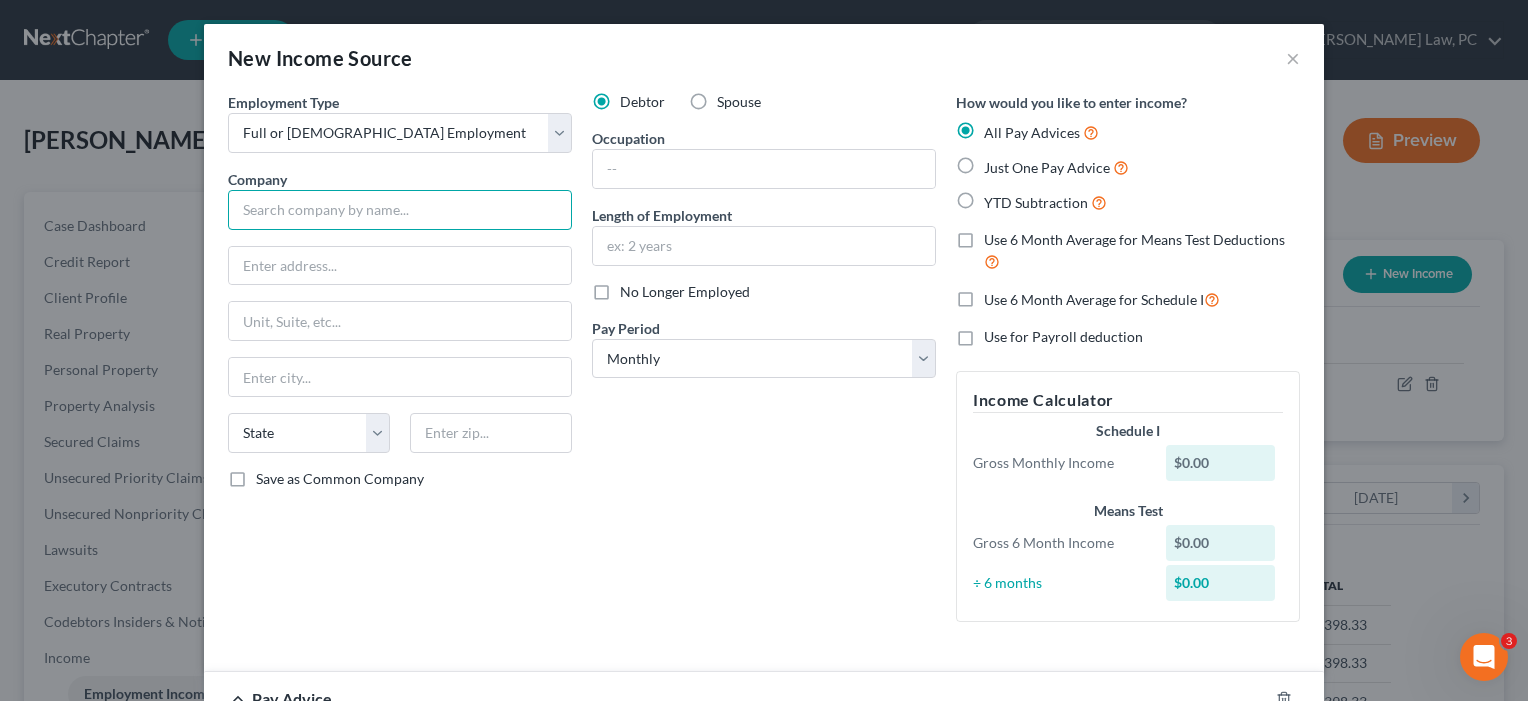 click at bounding box center [400, 210] 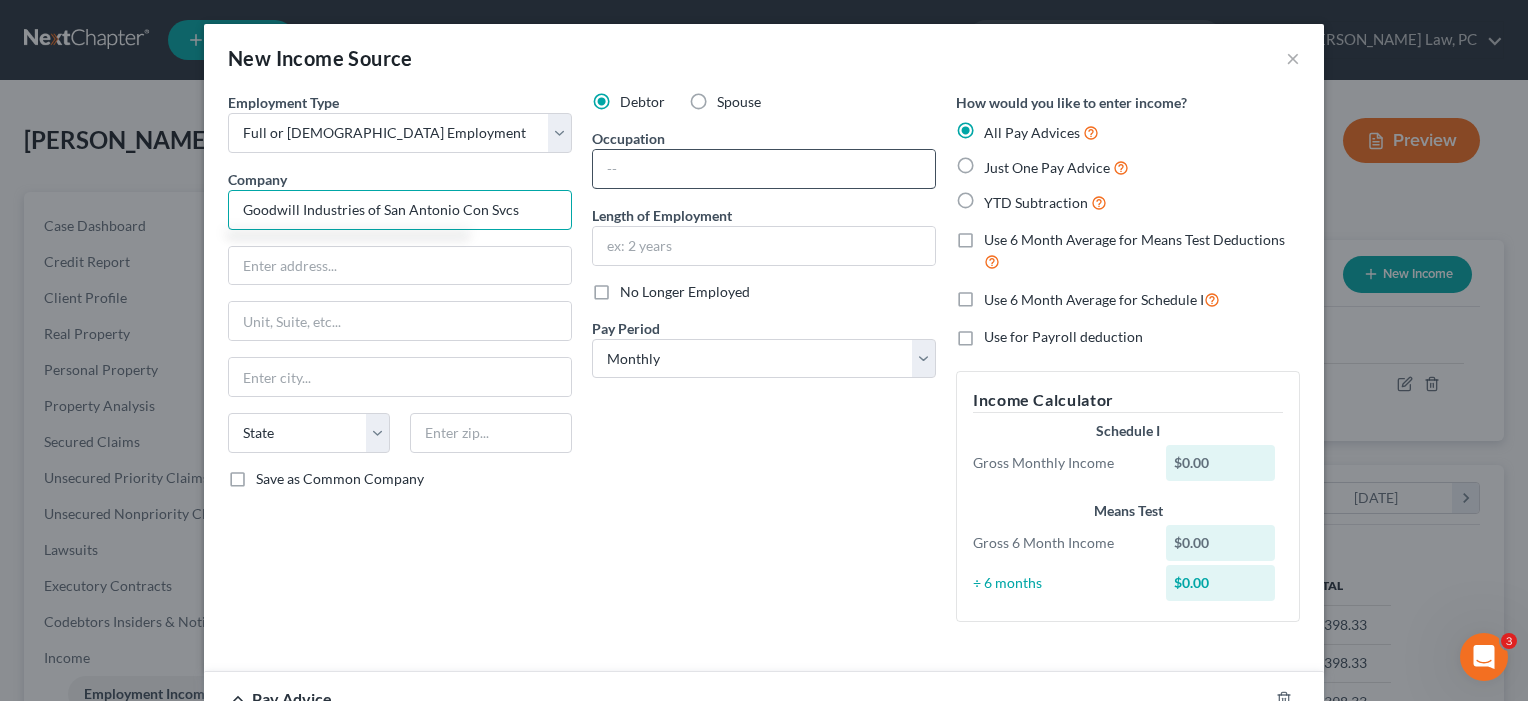 type on "Goodwill Industries of San Antonio Con Svcs" 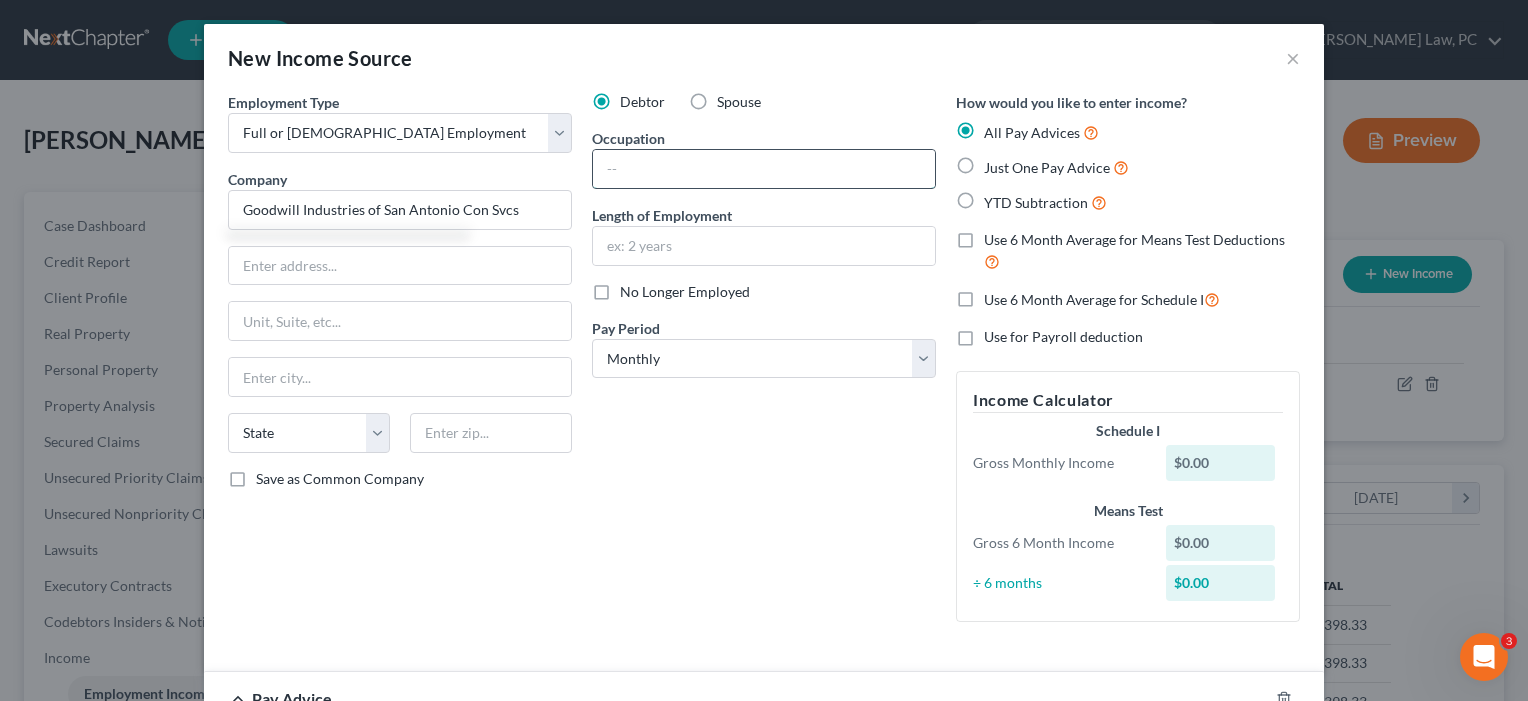 click at bounding box center (764, 169) 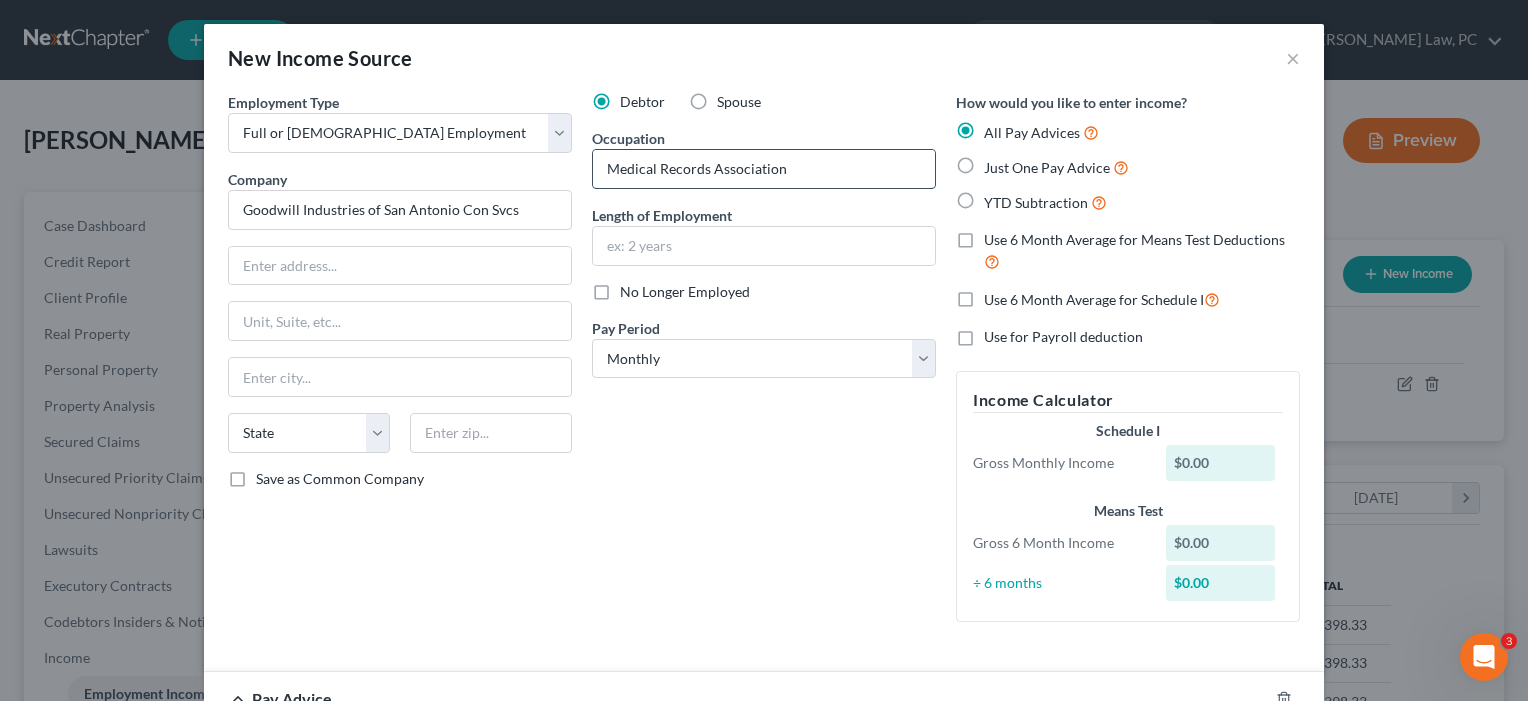 type on "Medical Records Association" 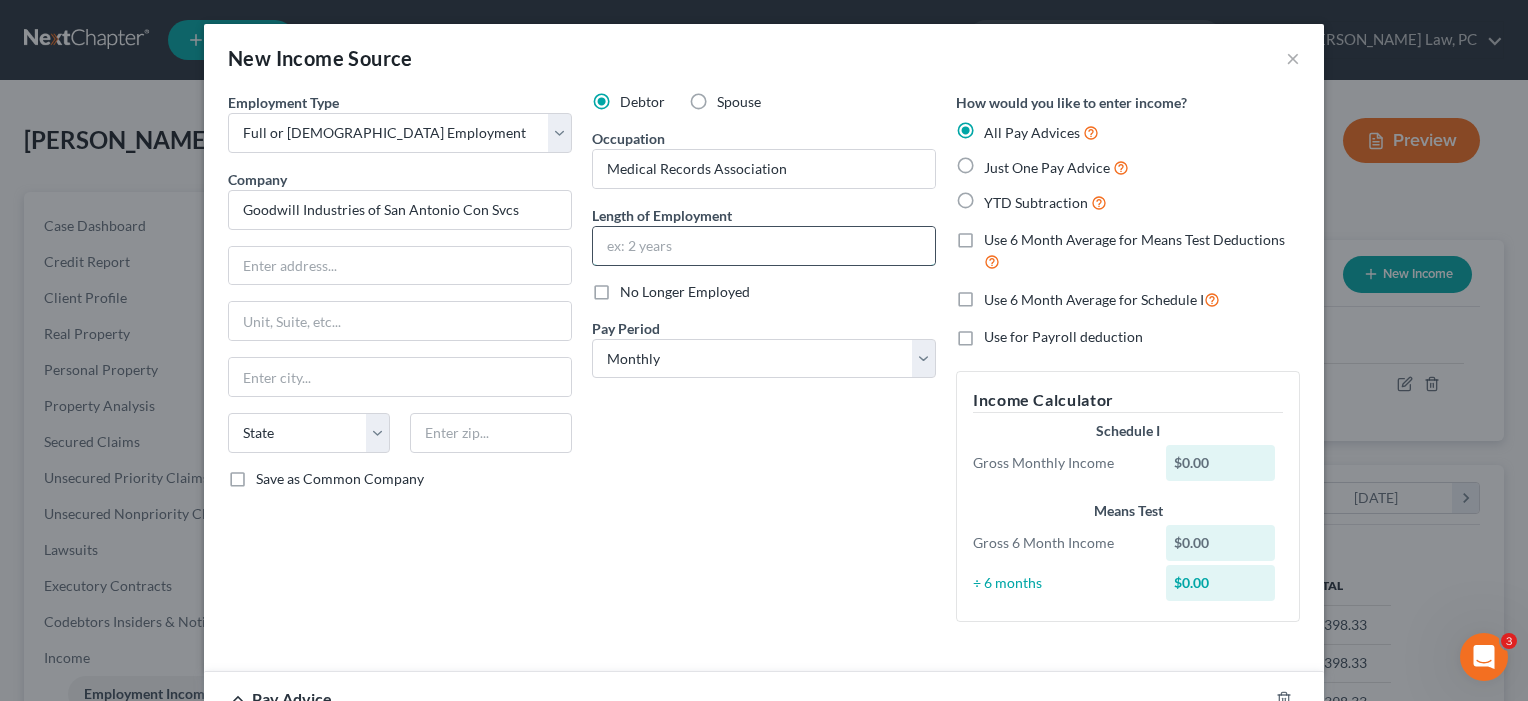 drag, startPoint x: 645, startPoint y: 178, endPoint x: 674, endPoint y: 241, distance: 69.354164 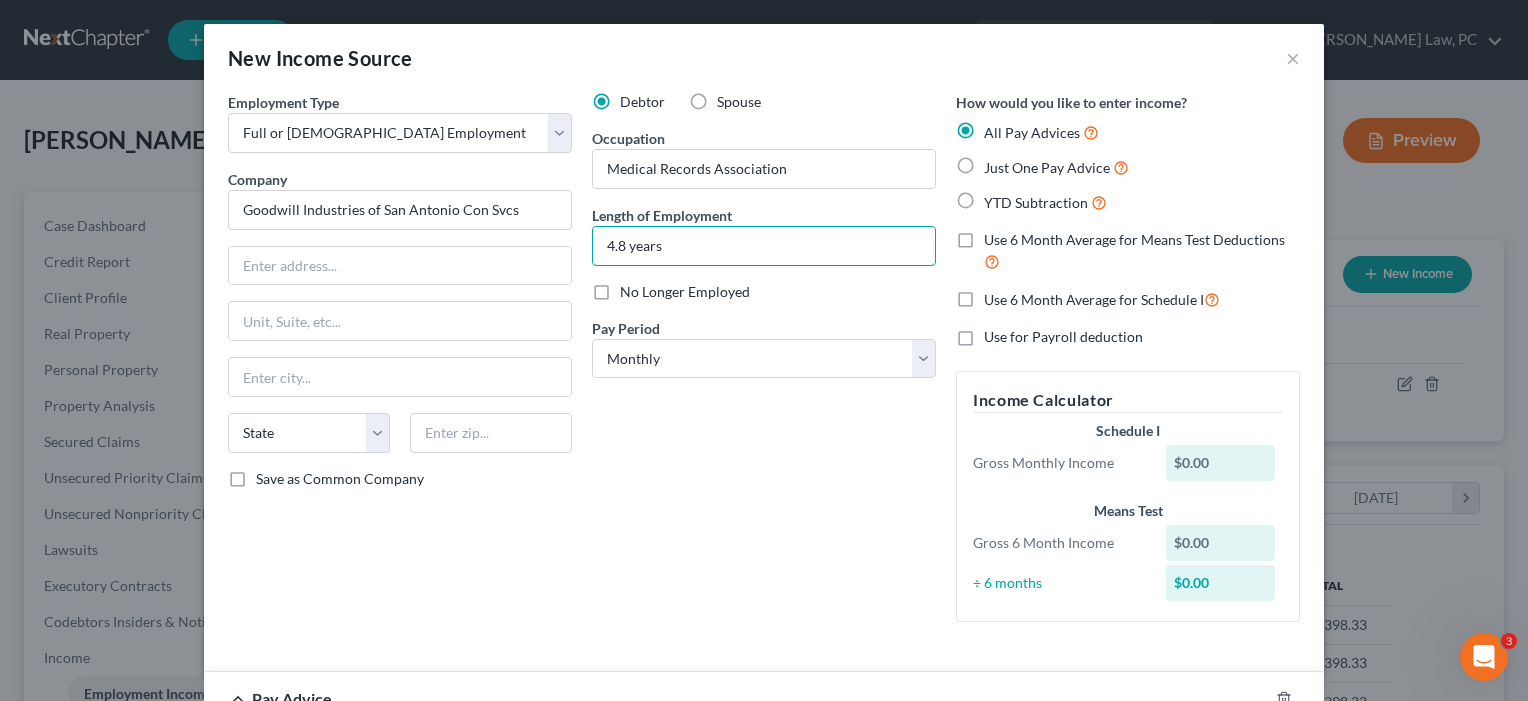 type on "4.8 years" 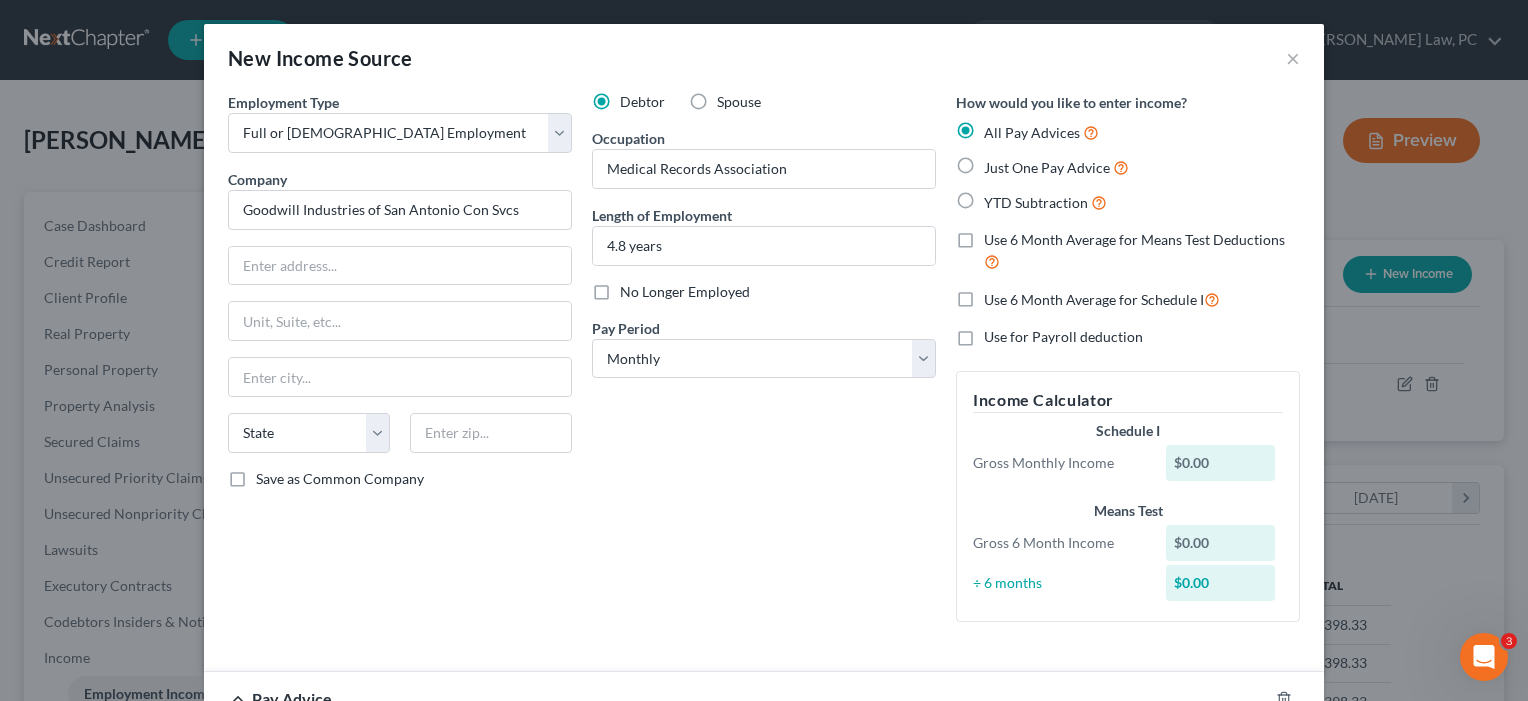 click on "Spouse" at bounding box center [739, 102] 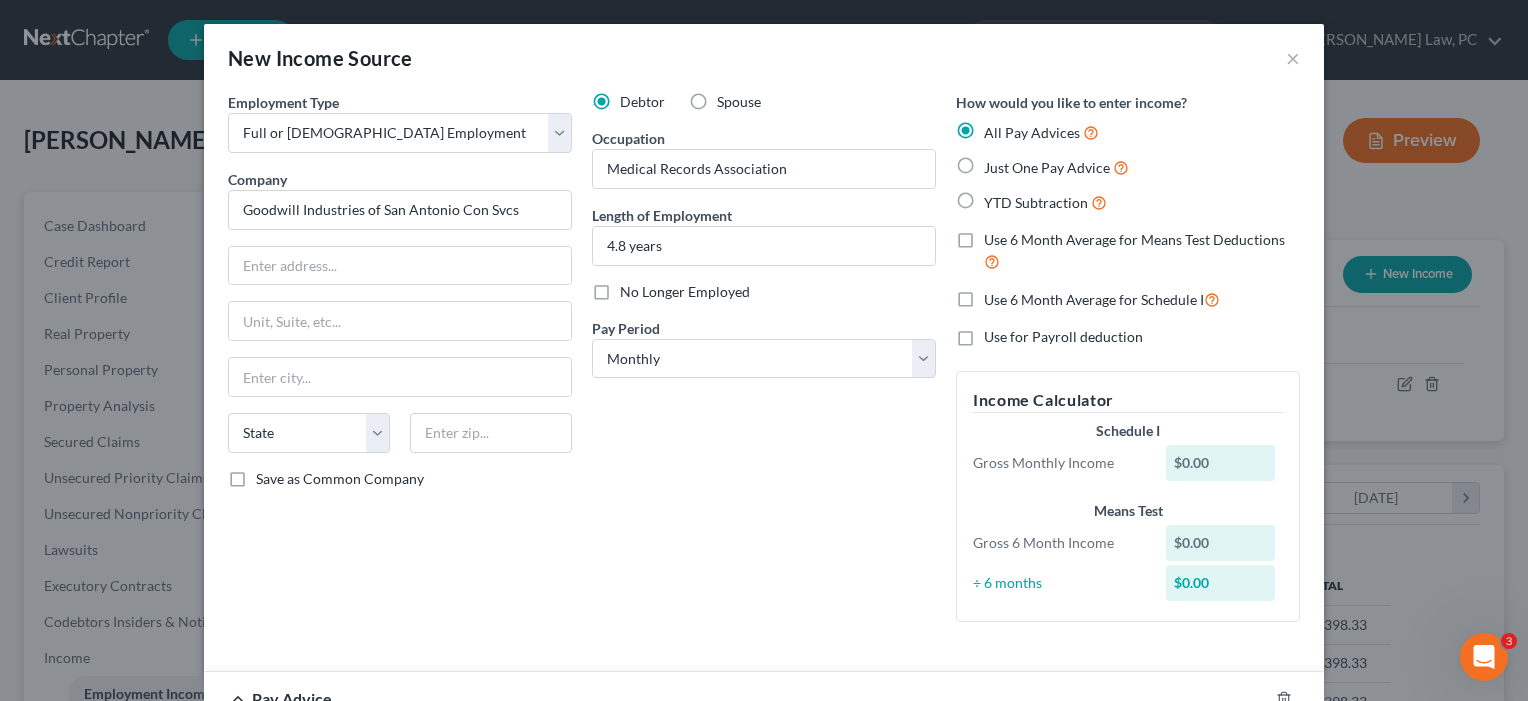 radio on "true" 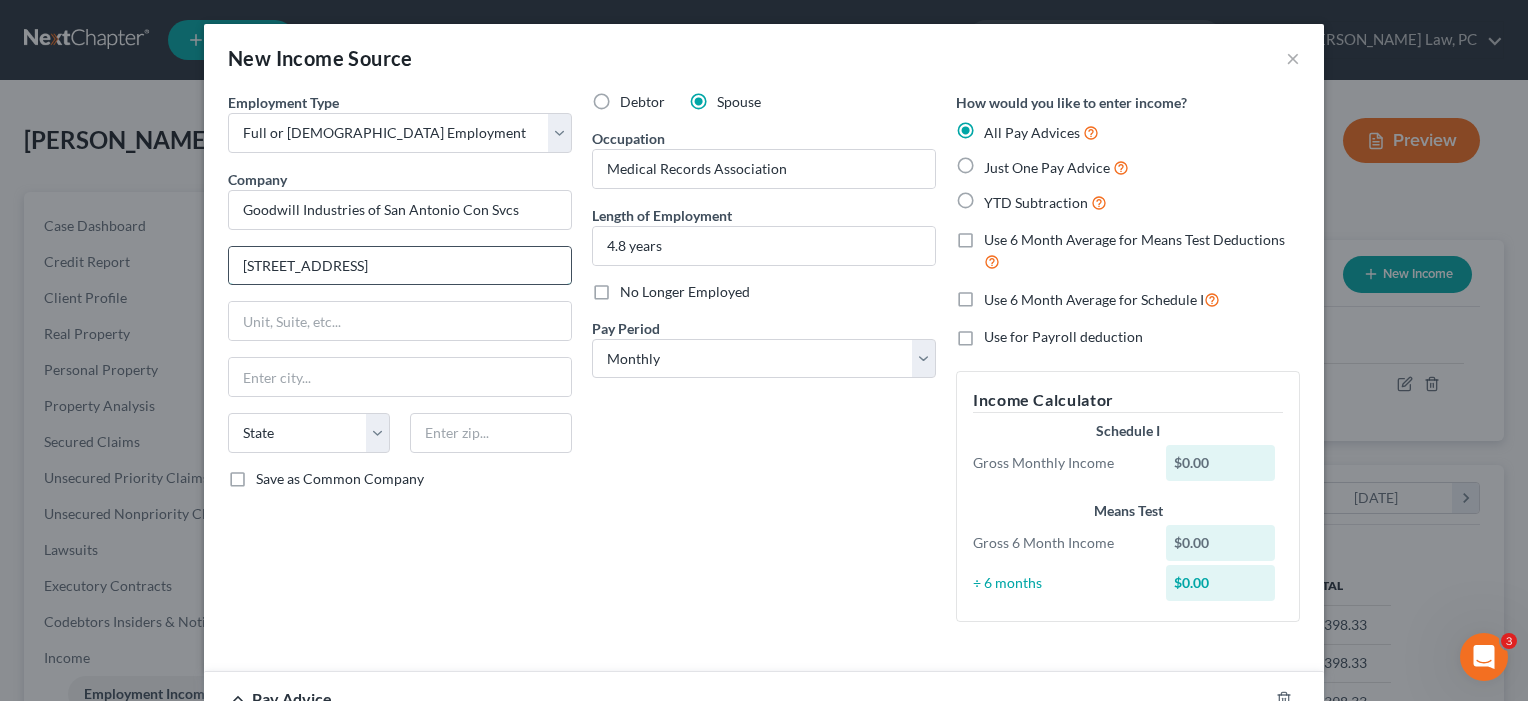 type on "406 W Commerce St" 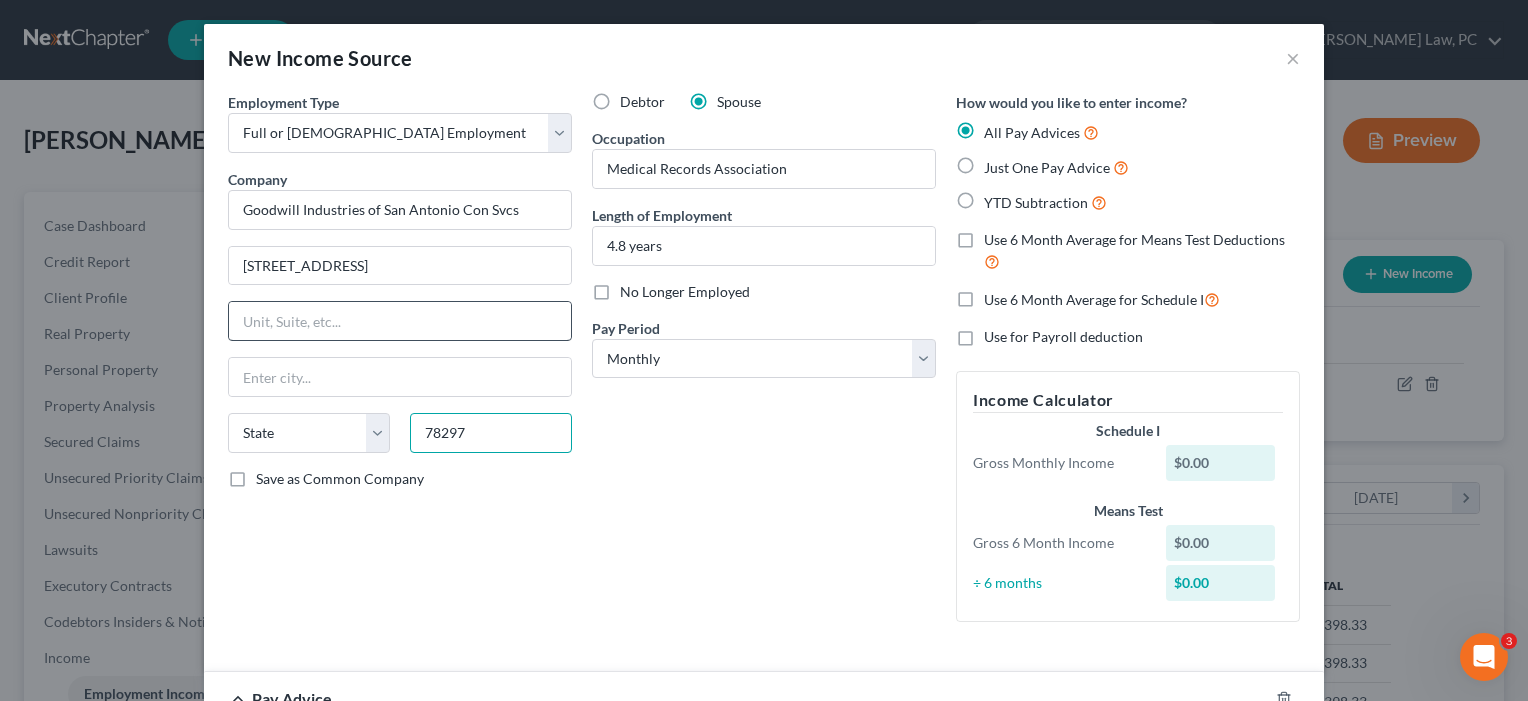 type on "78297" 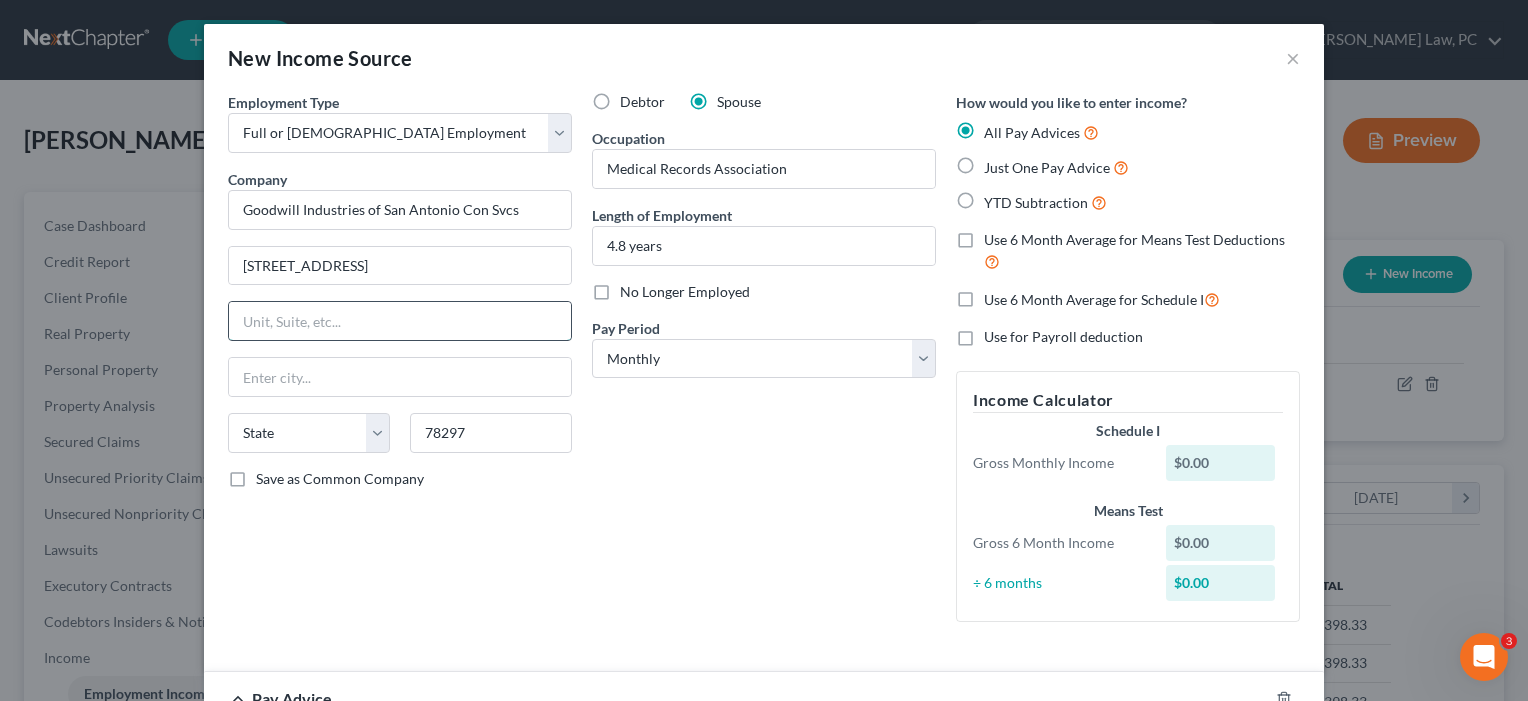 click at bounding box center [400, 321] 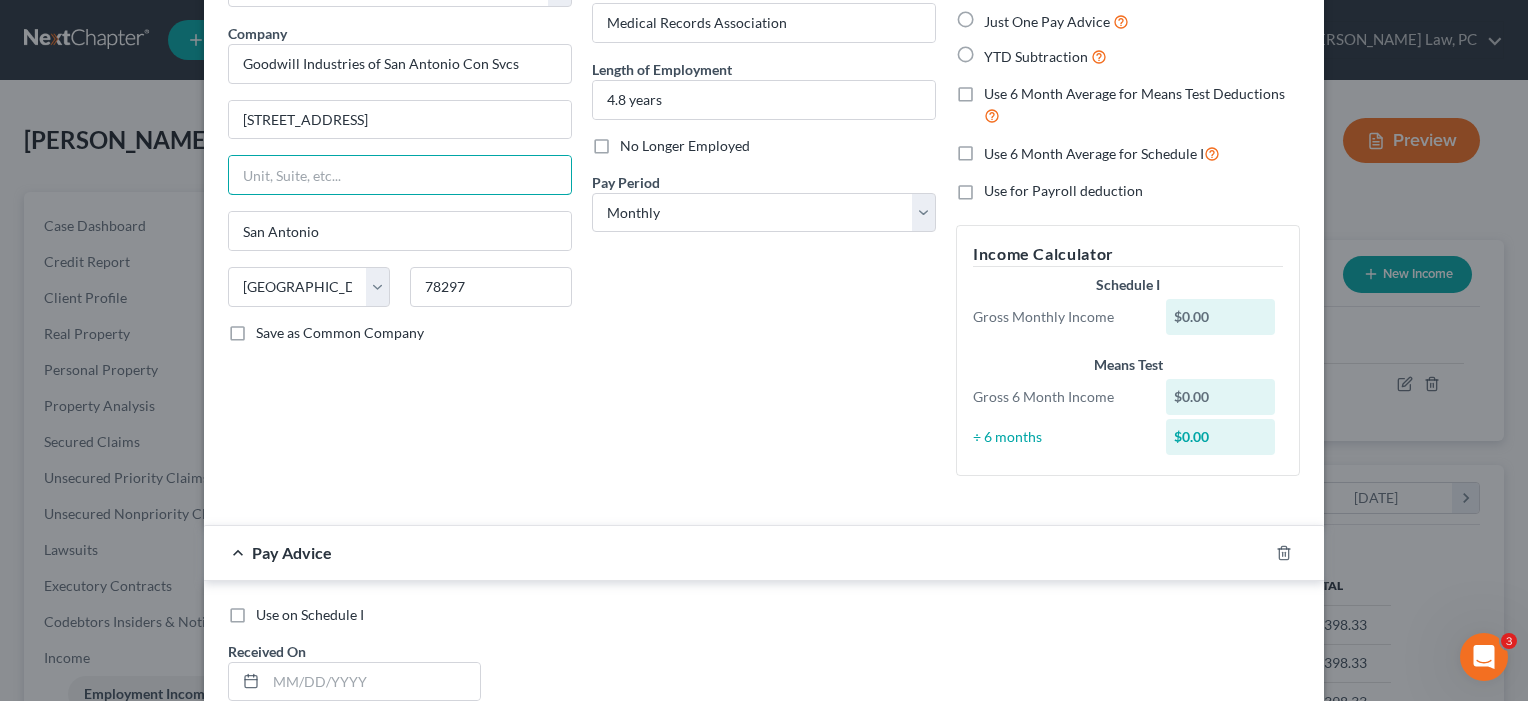 scroll, scrollTop: 161, scrollLeft: 0, axis: vertical 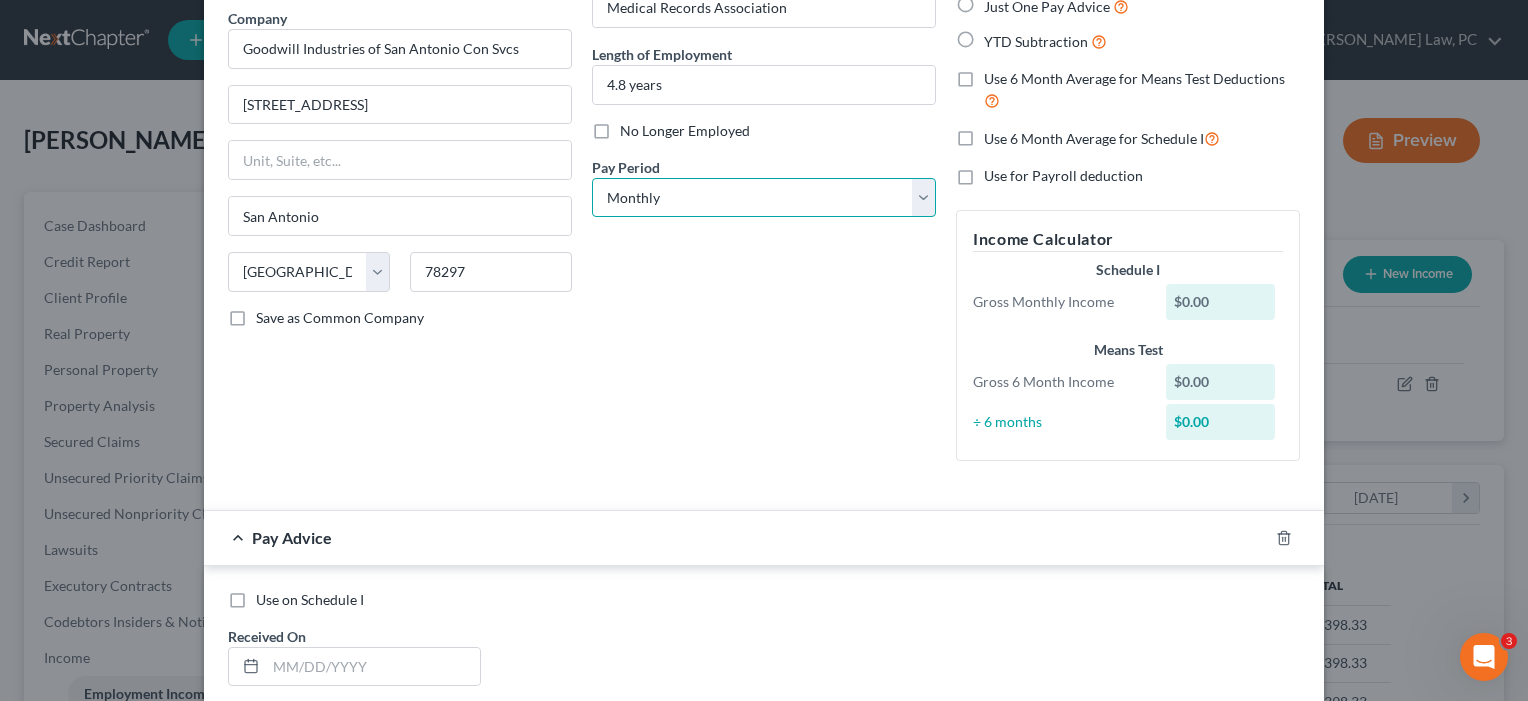 select on "2" 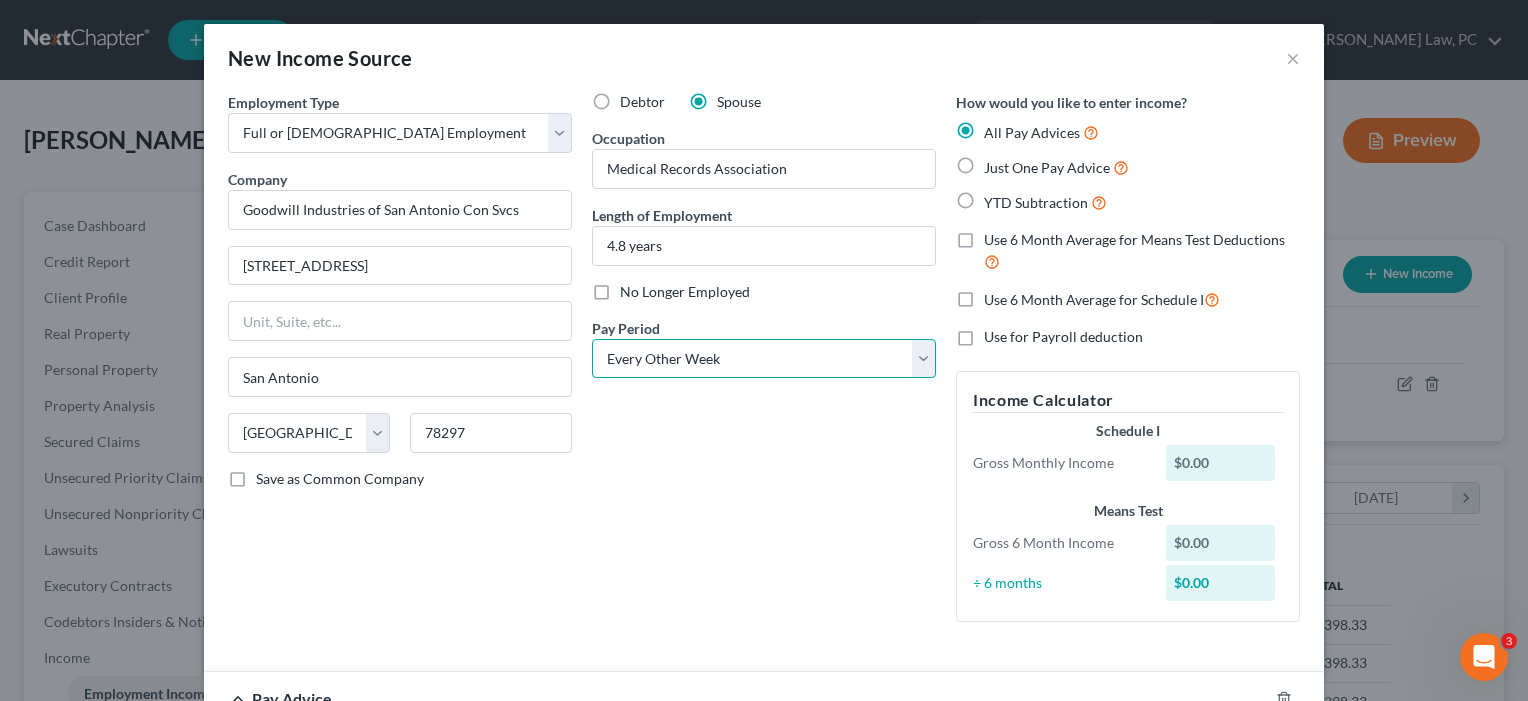 scroll, scrollTop: 0, scrollLeft: 0, axis: both 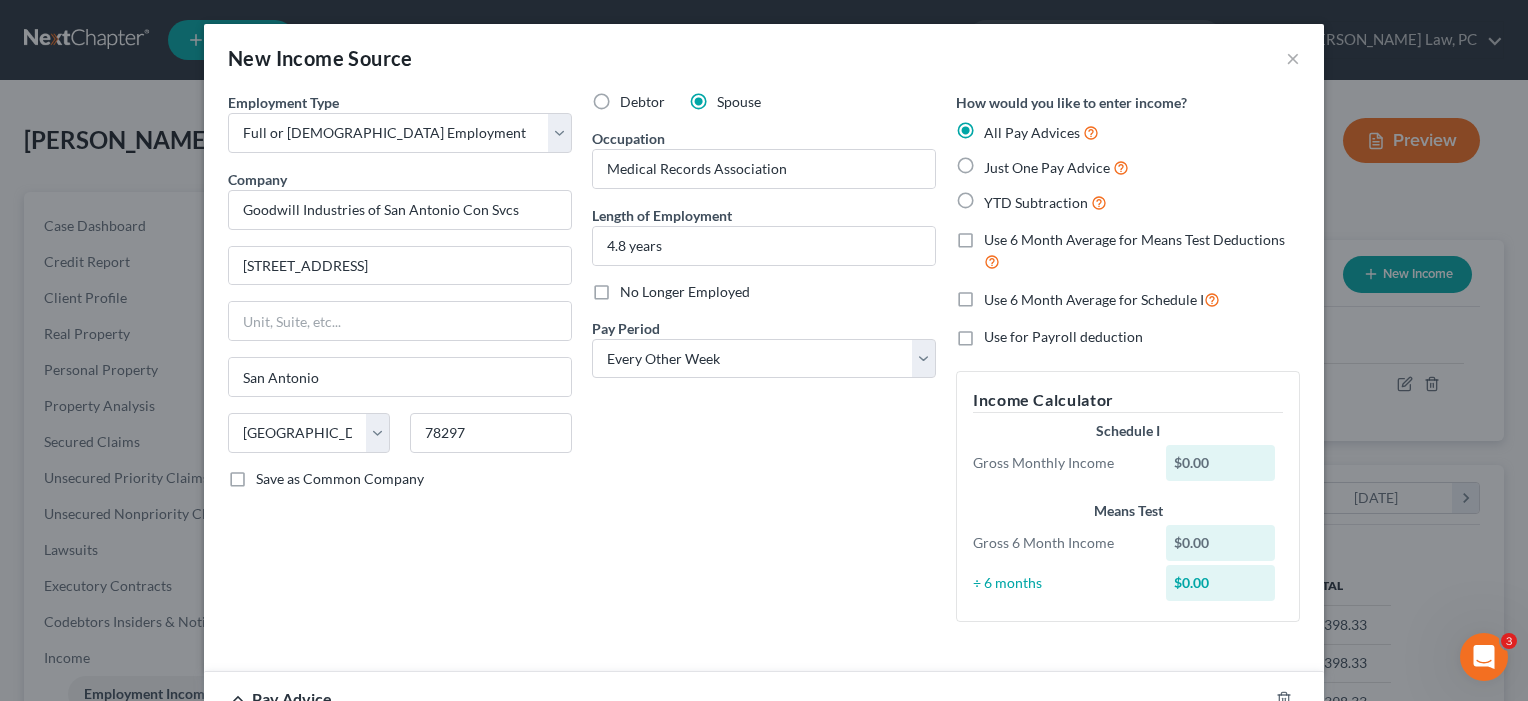 click on "All Pay Advices
Just One Pay Advice
YTD Subtraction" at bounding box center [1128, 167] 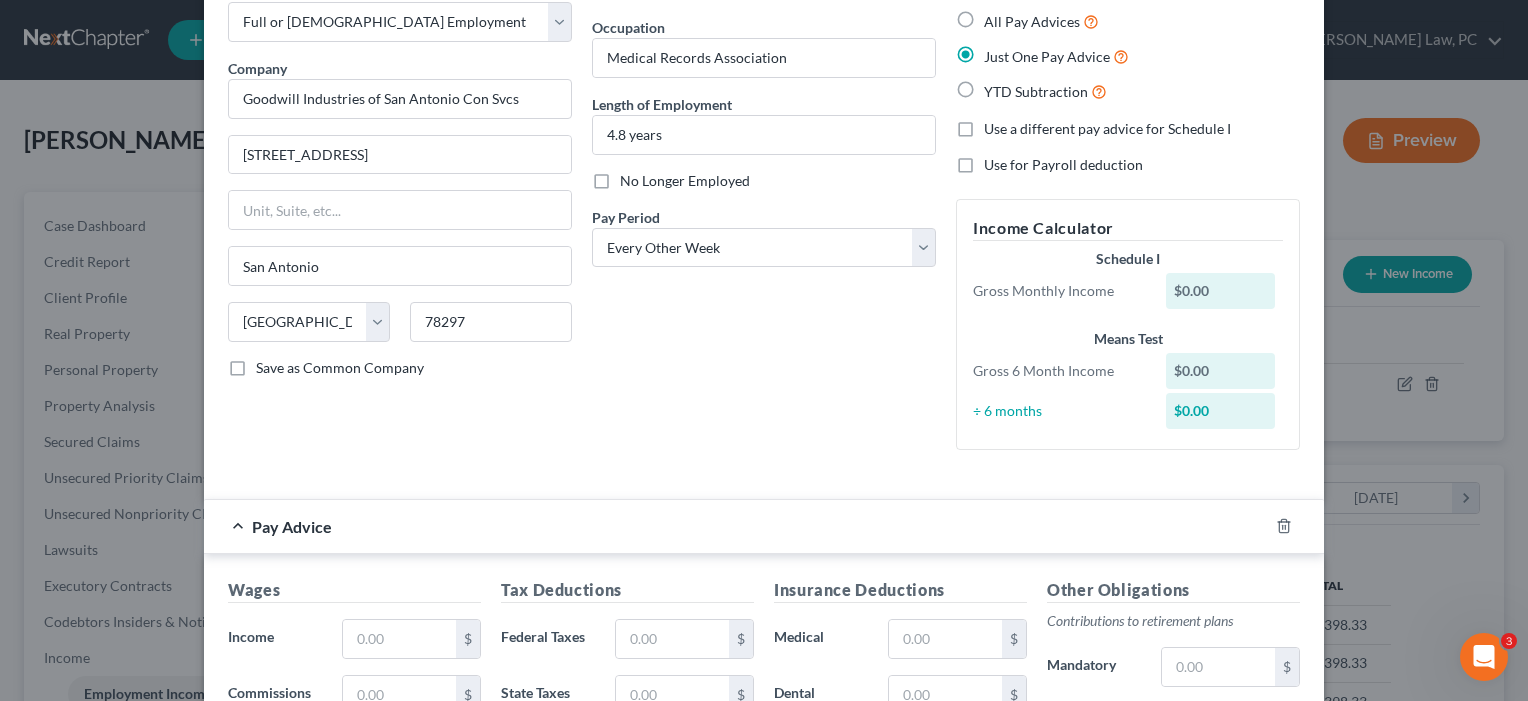 scroll, scrollTop: 160, scrollLeft: 0, axis: vertical 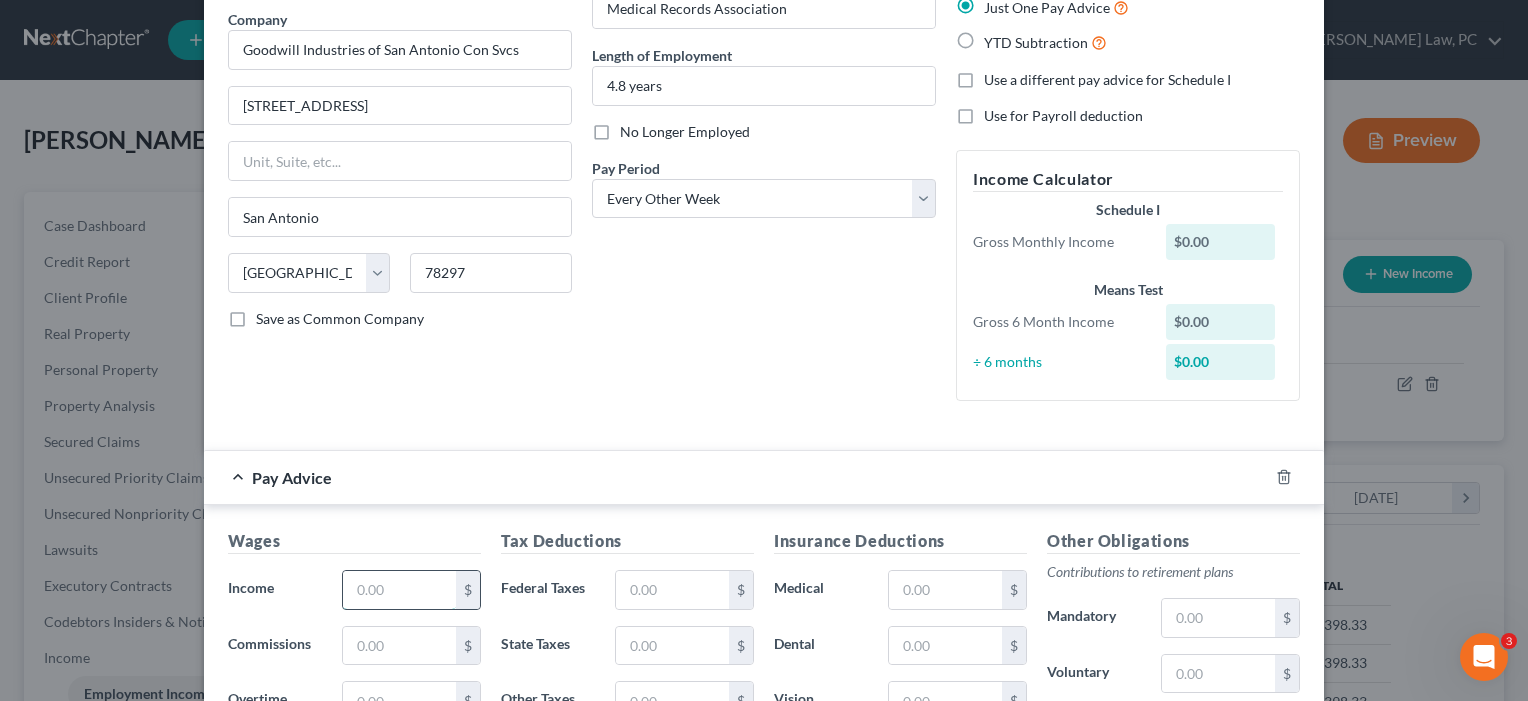 click at bounding box center (399, 590) 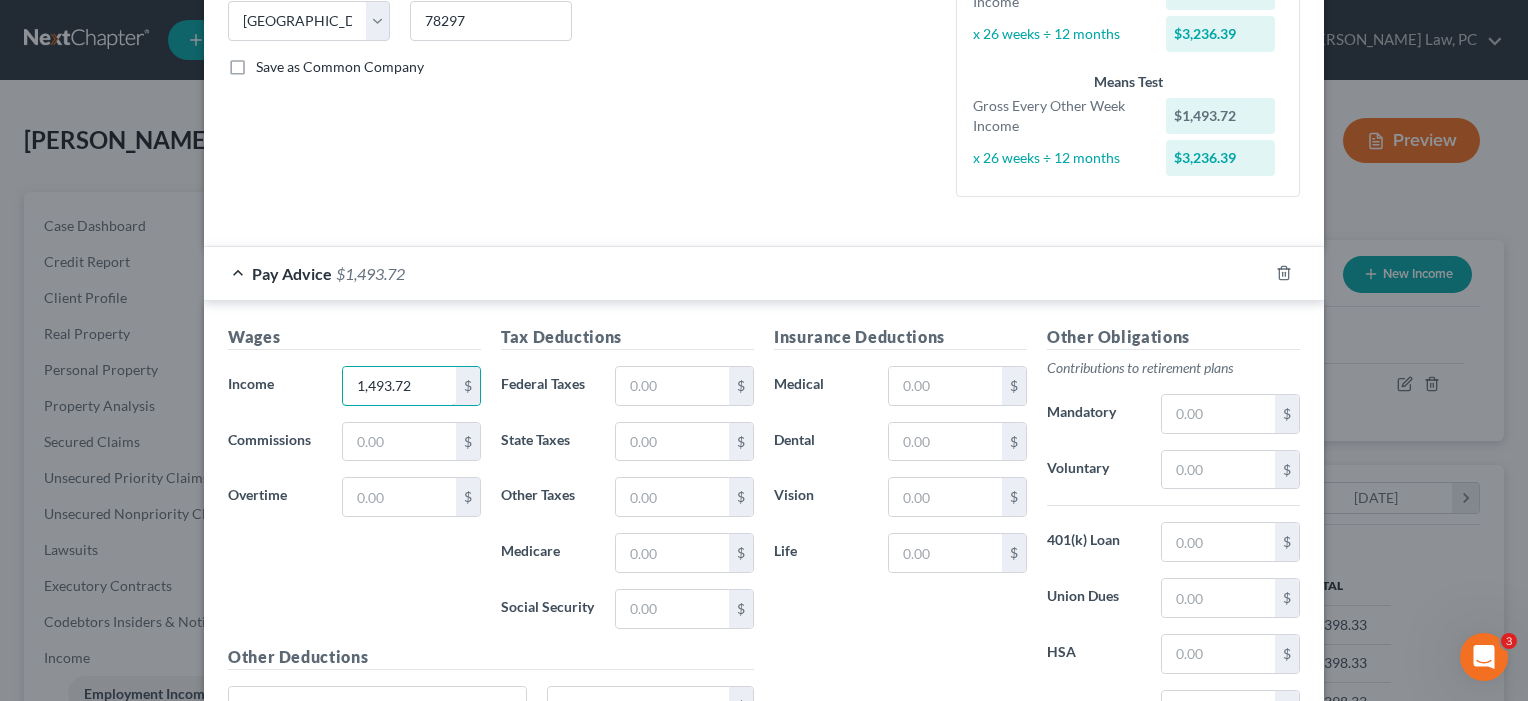 scroll, scrollTop: 418, scrollLeft: 0, axis: vertical 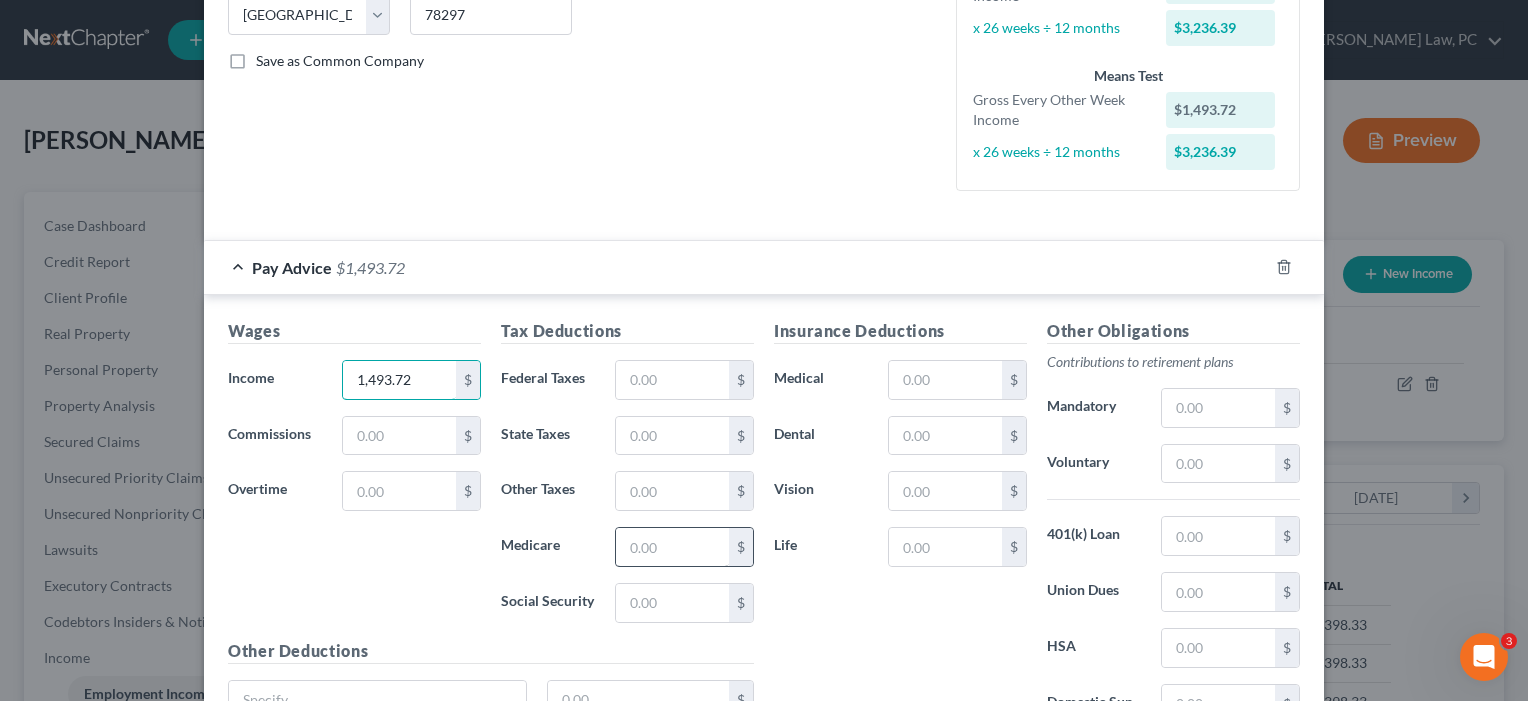 type on "1,493.72" 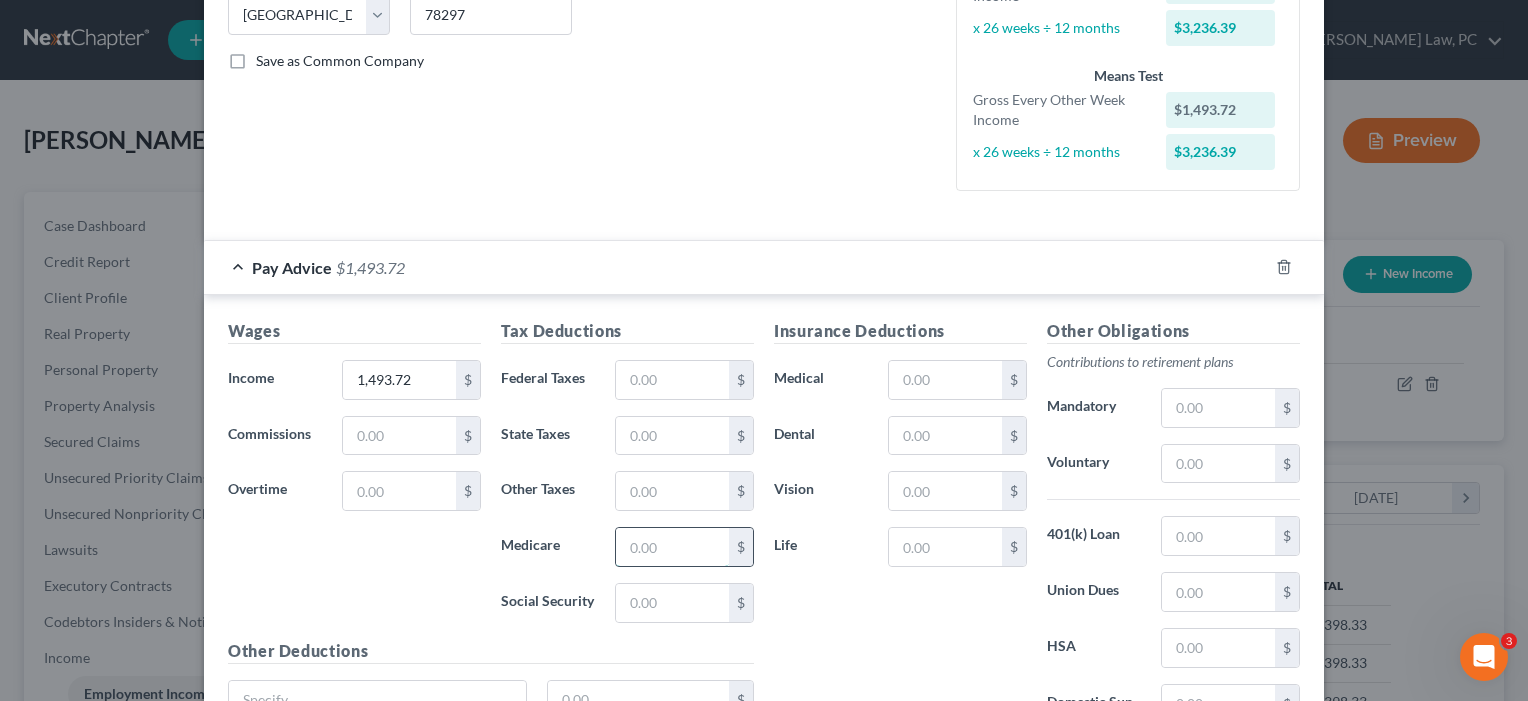 click at bounding box center (672, 547) 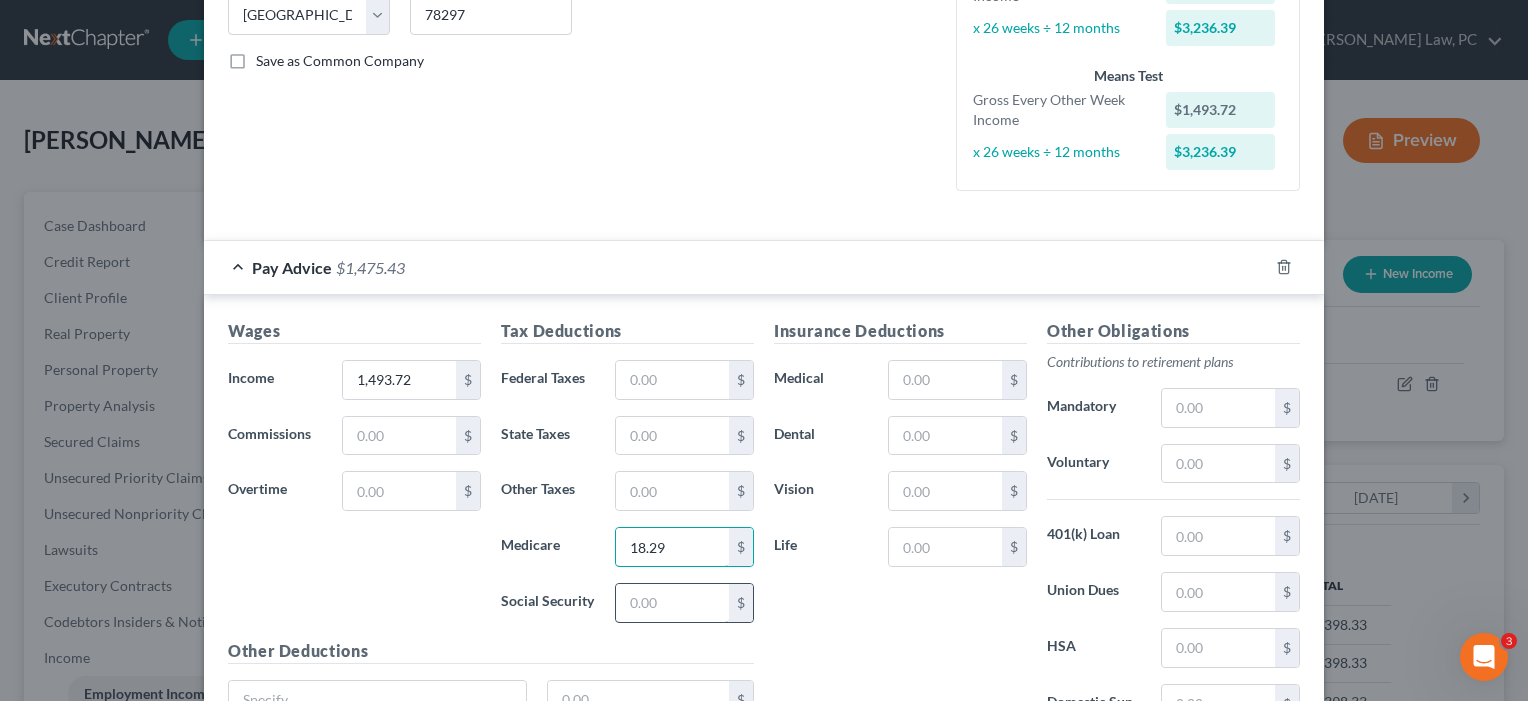 type on "18.29" 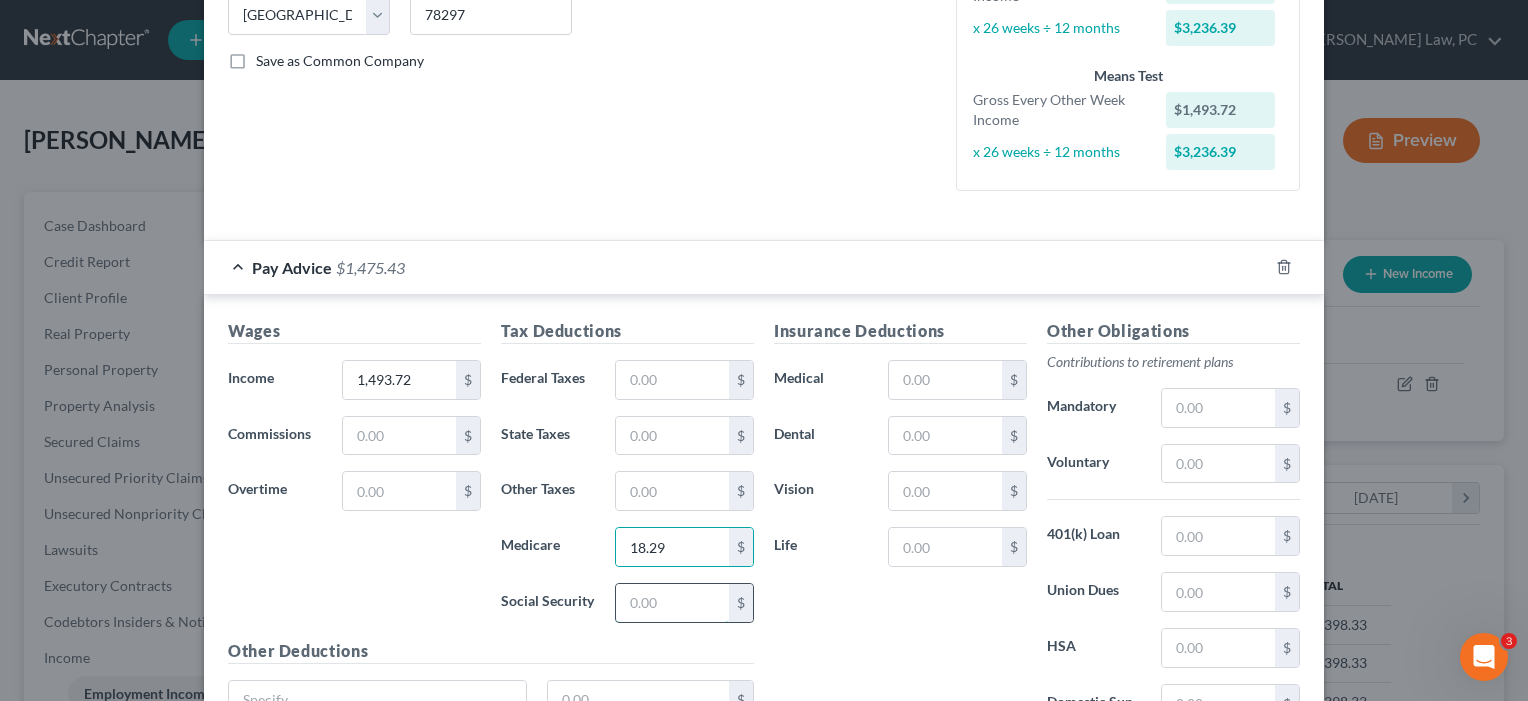 click at bounding box center [672, 603] 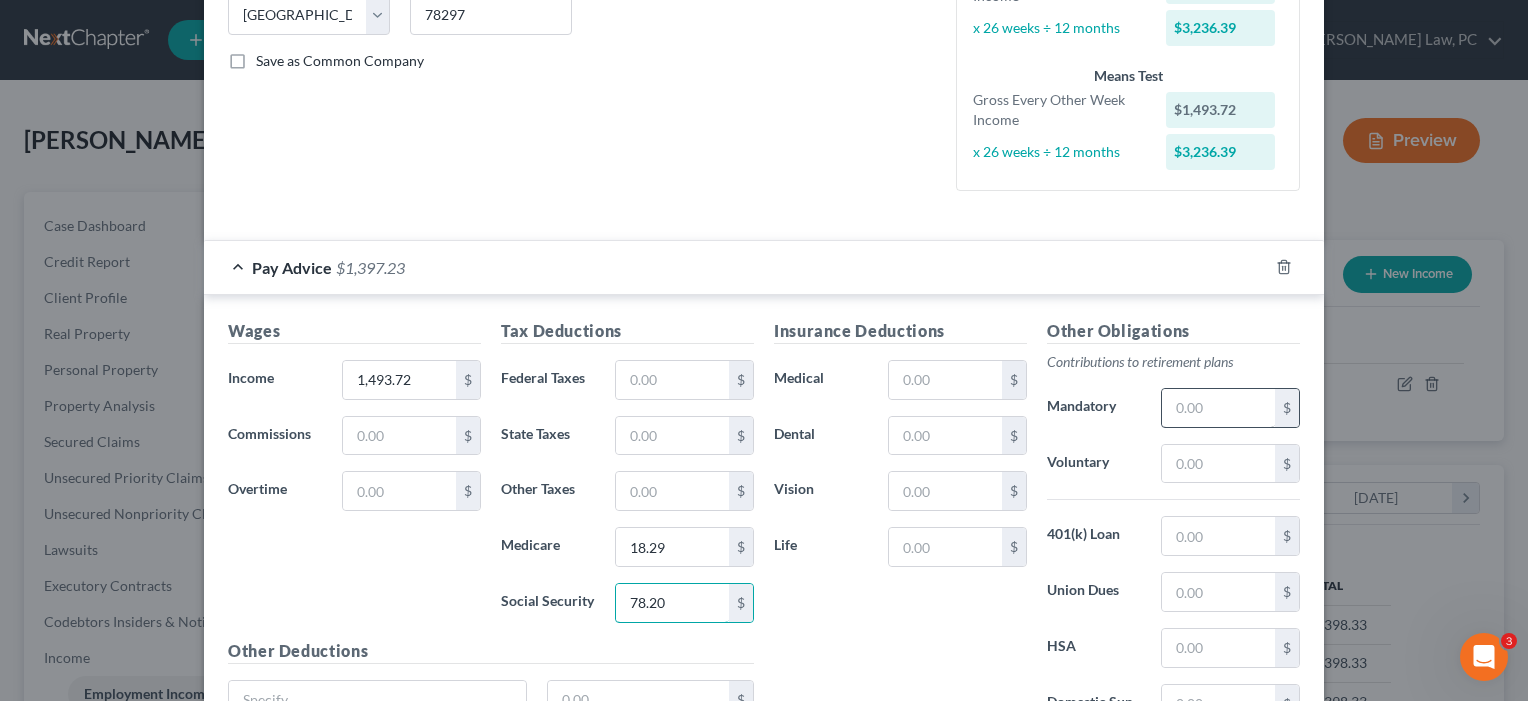 type on "78.20" 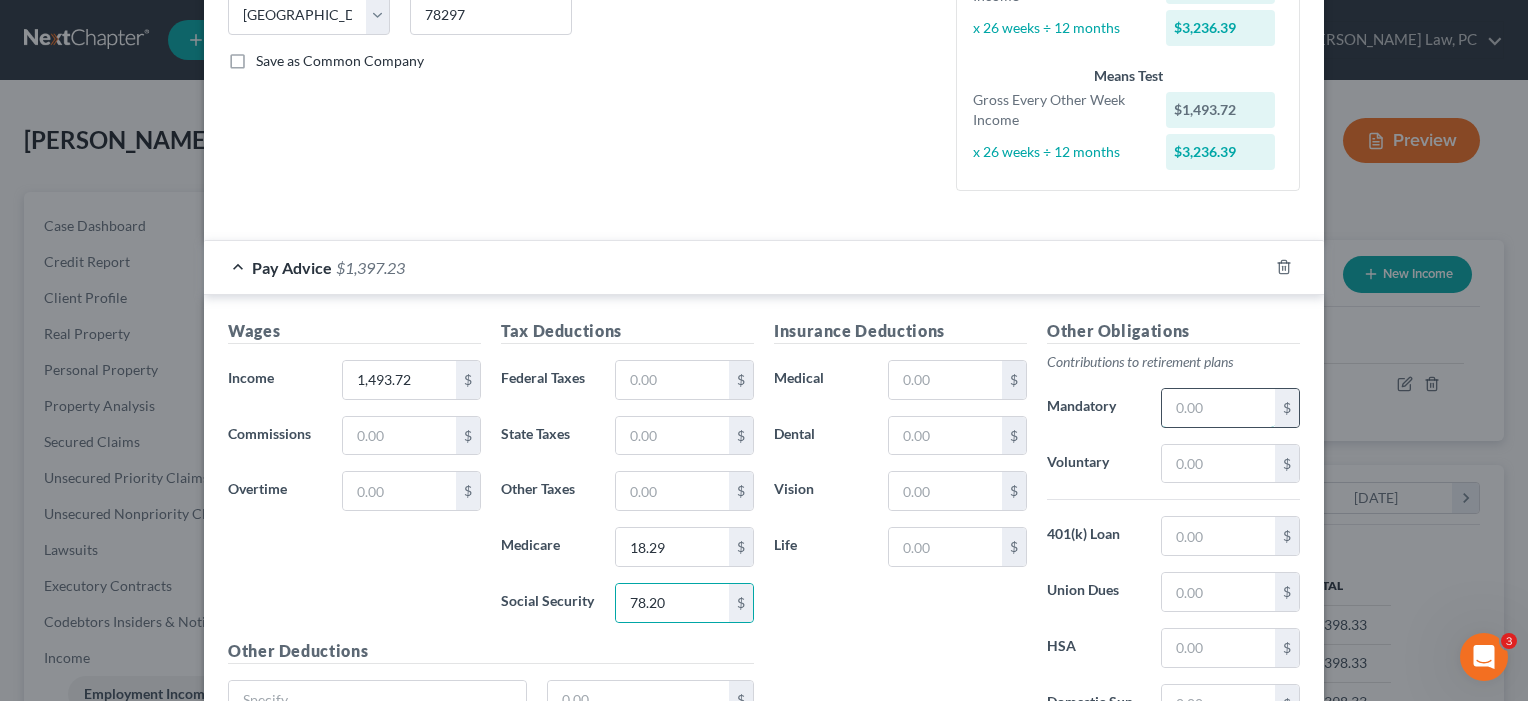 click at bounding box center (1218, 408) 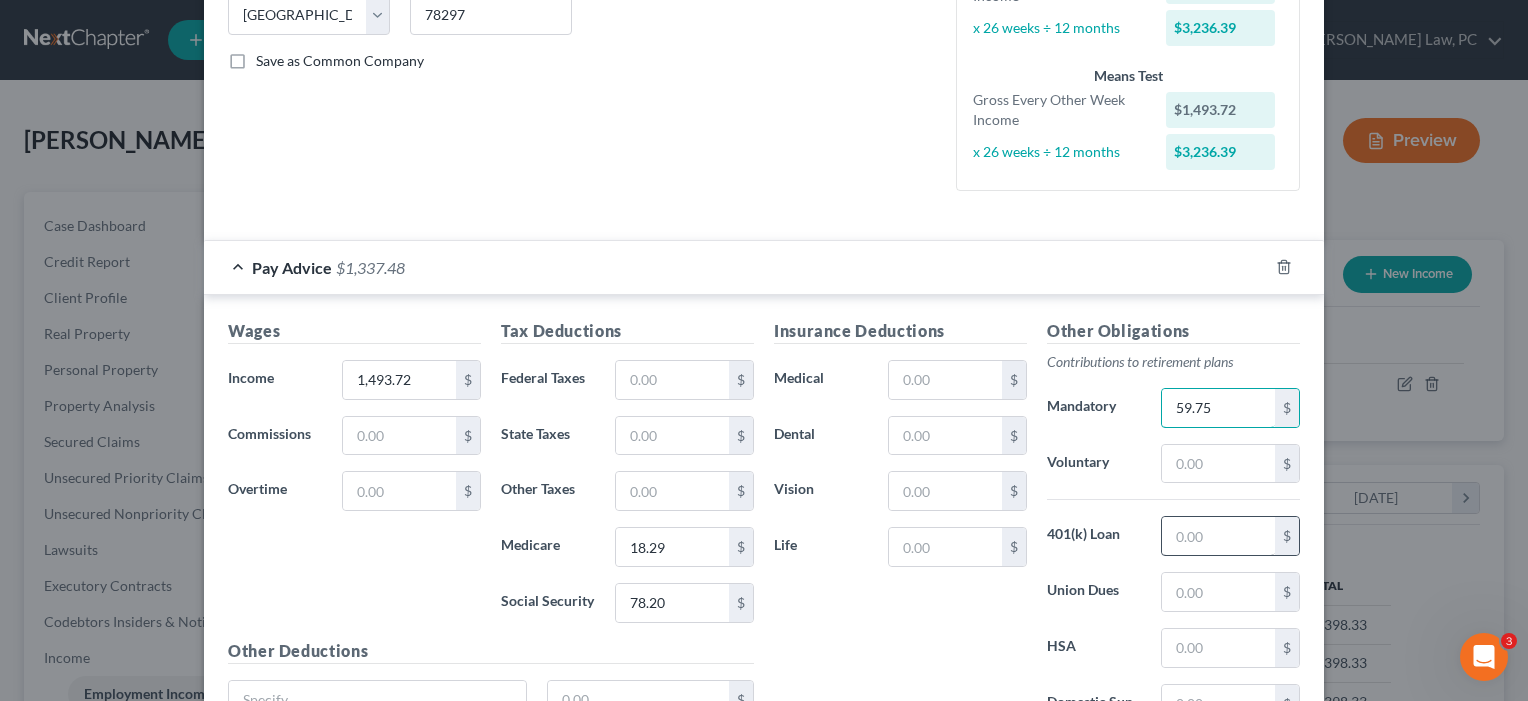 type on "59.75" 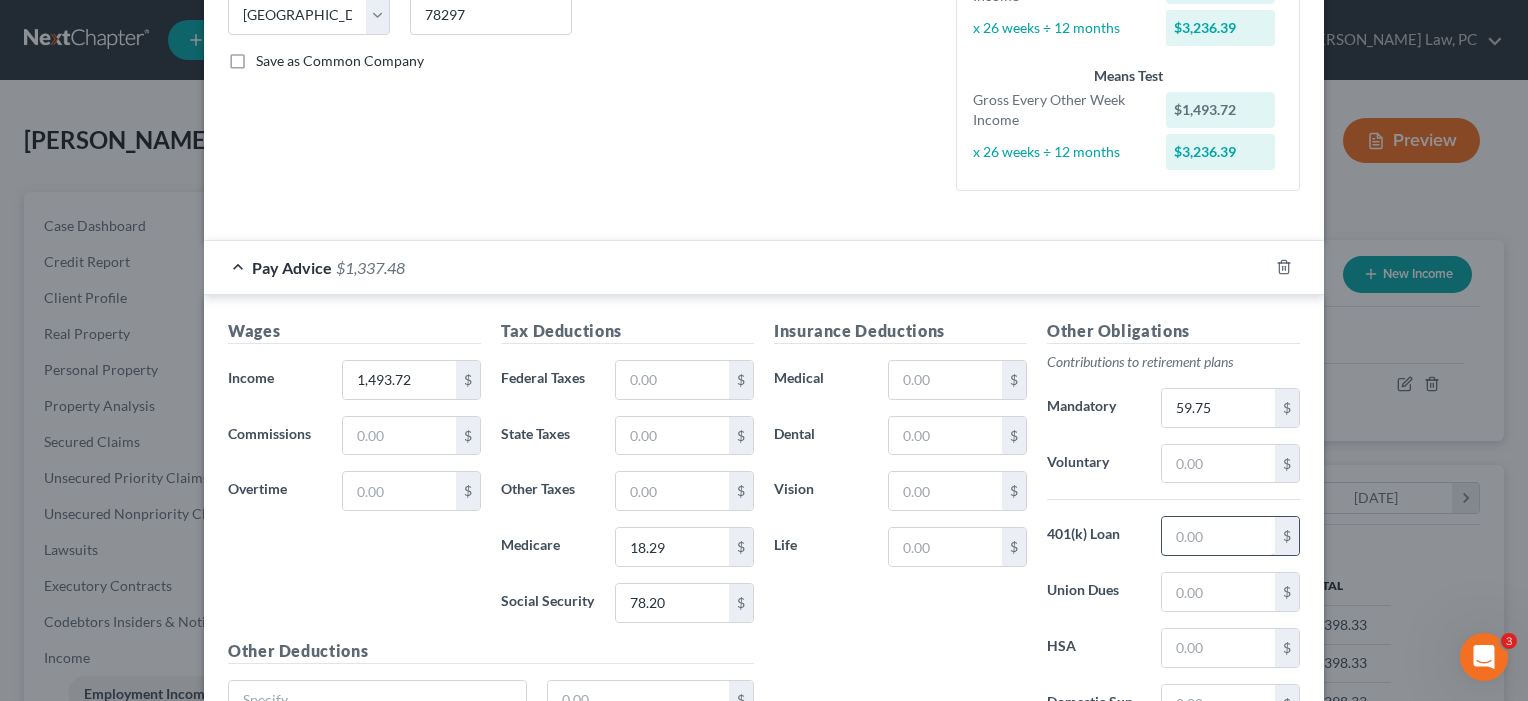 click at bounding box center (1218, 536) 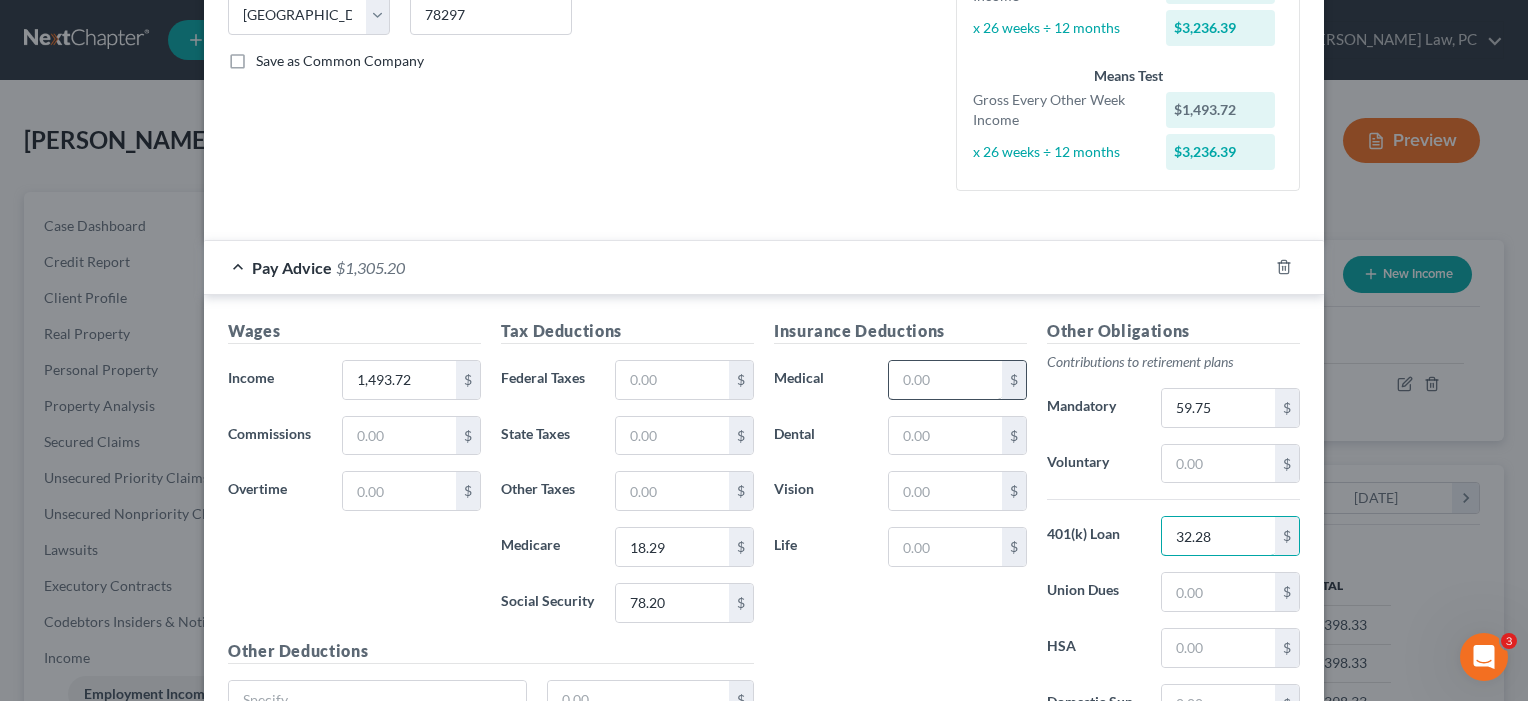 type on "32.28" 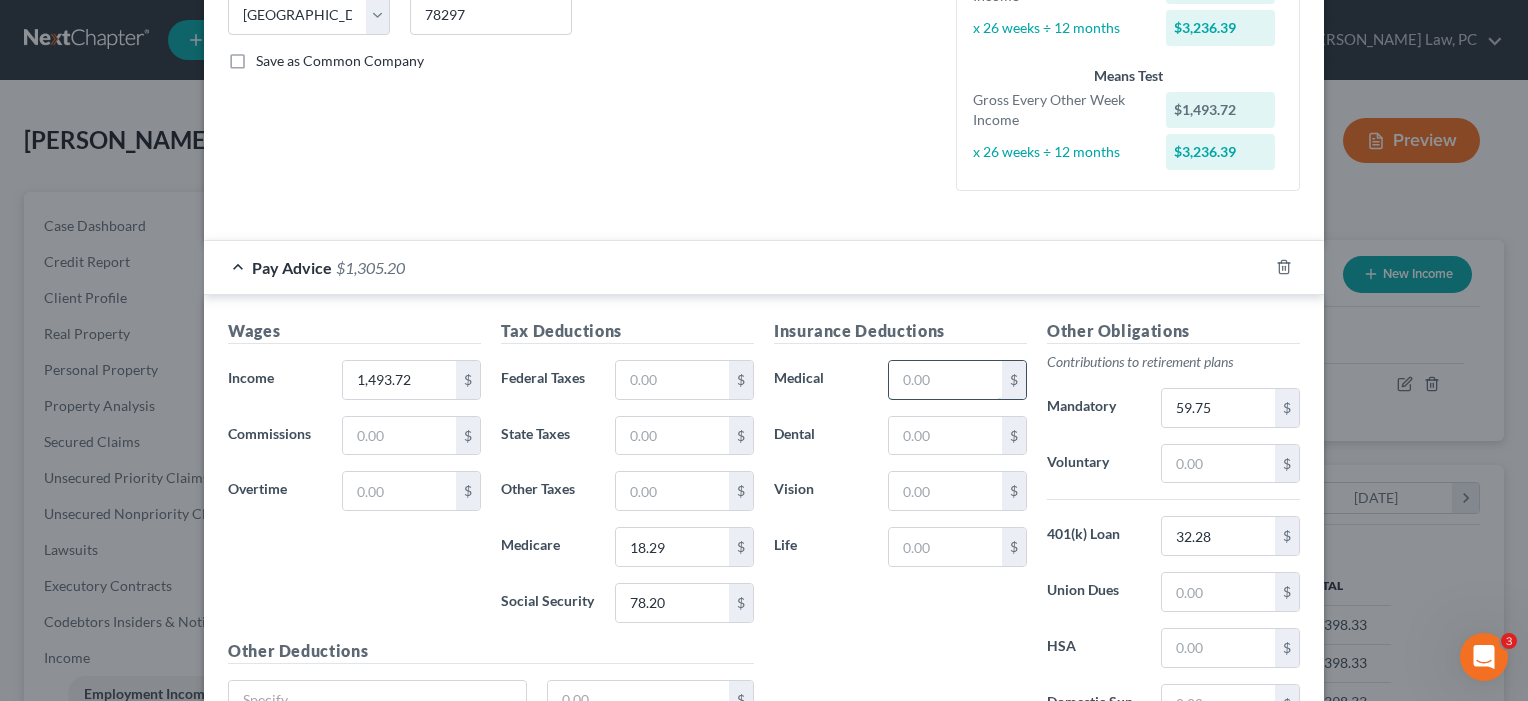 click at bounding box center [945, 380] 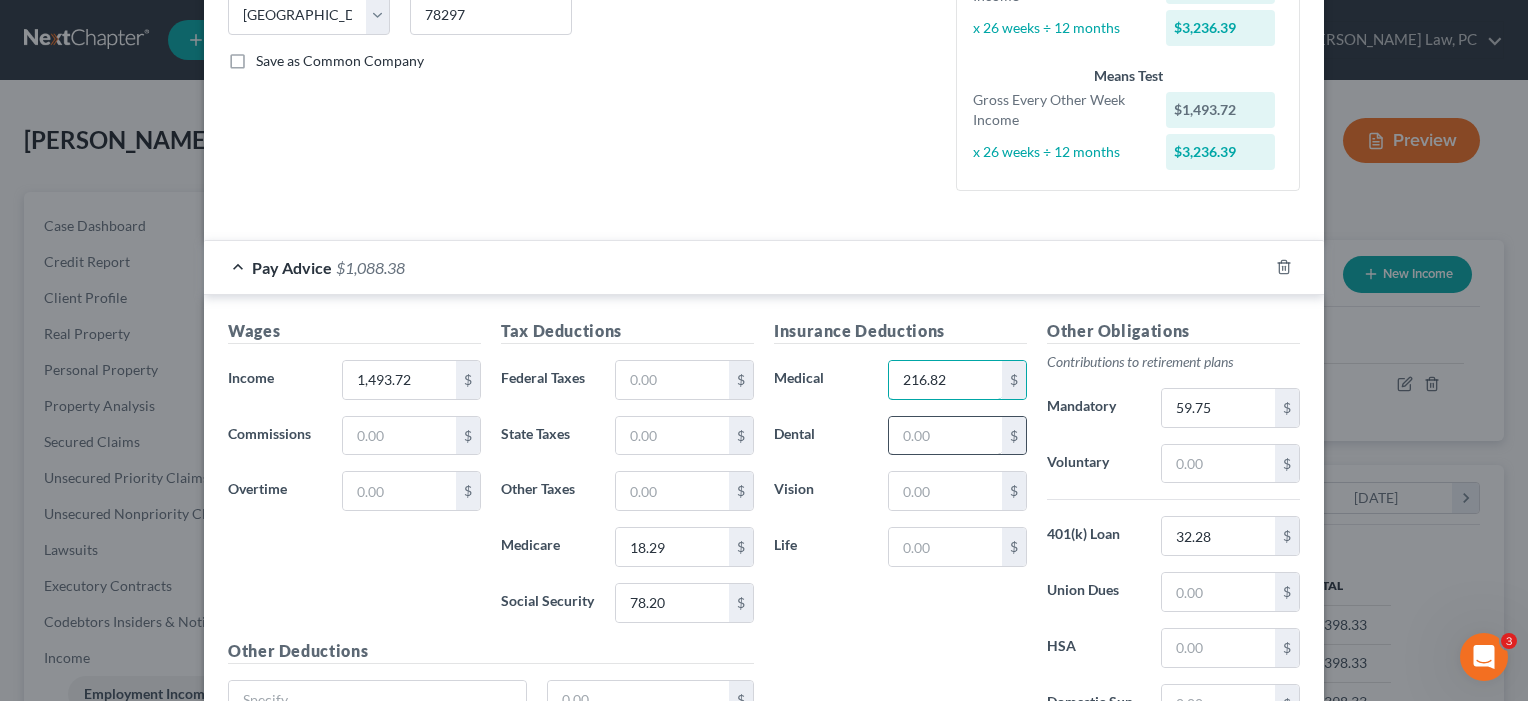 type on "216.82" 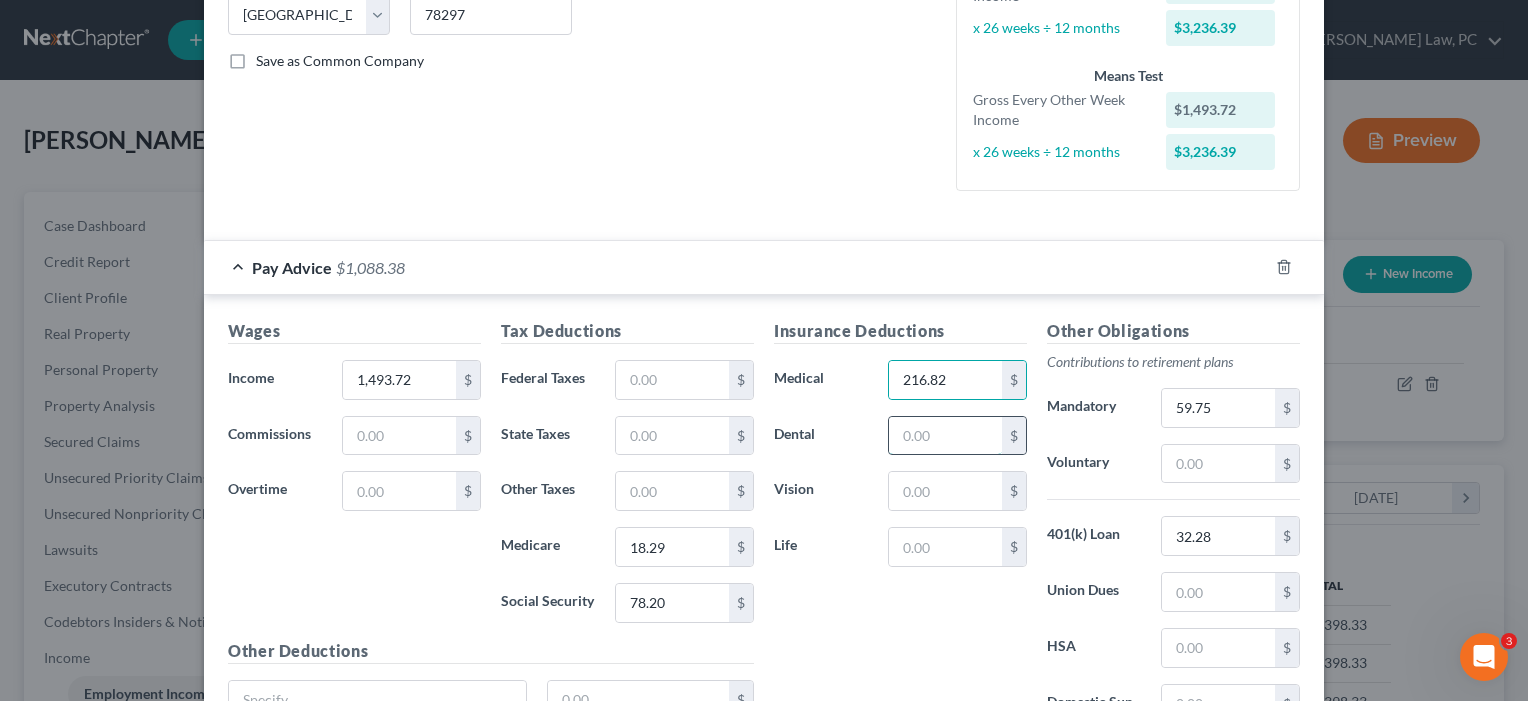 click at bounding box center [945, 436] 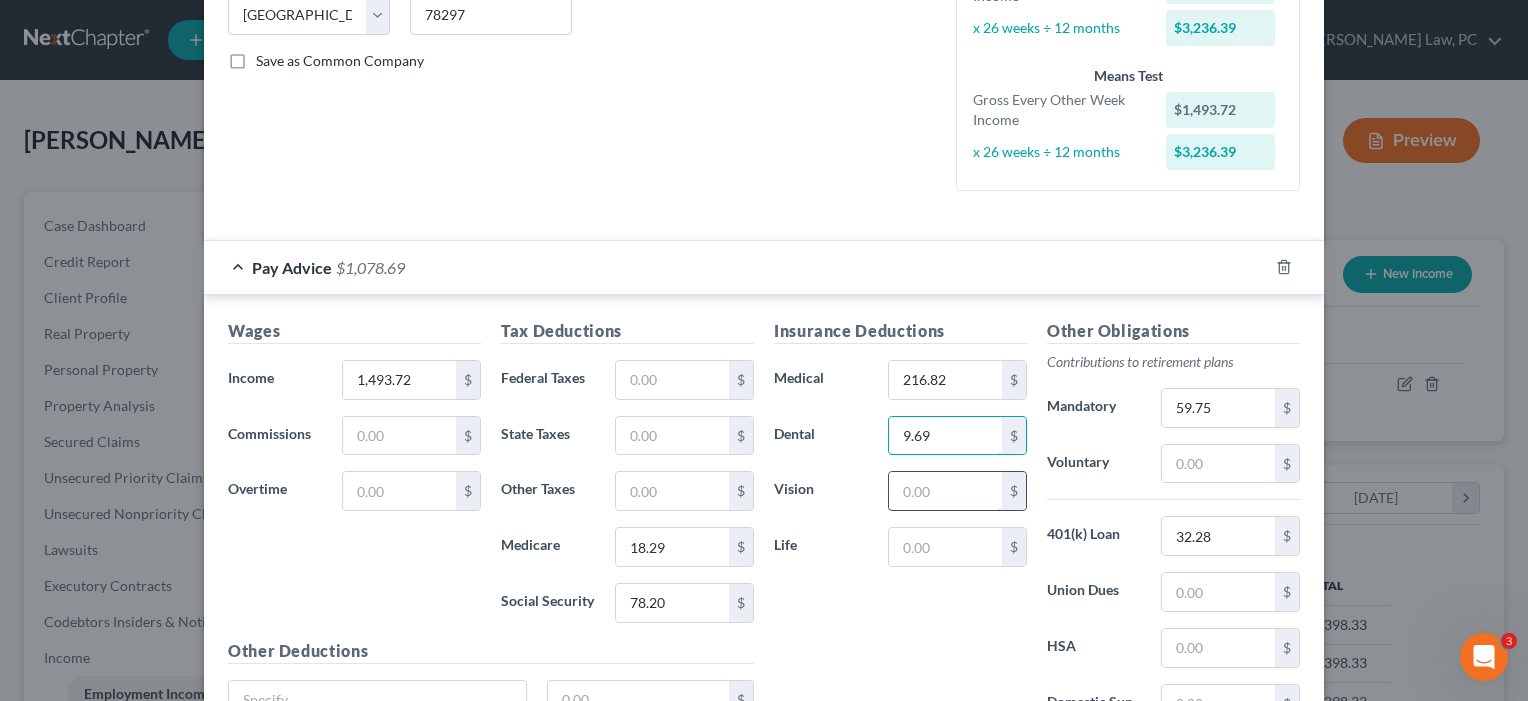 type on "9.69" 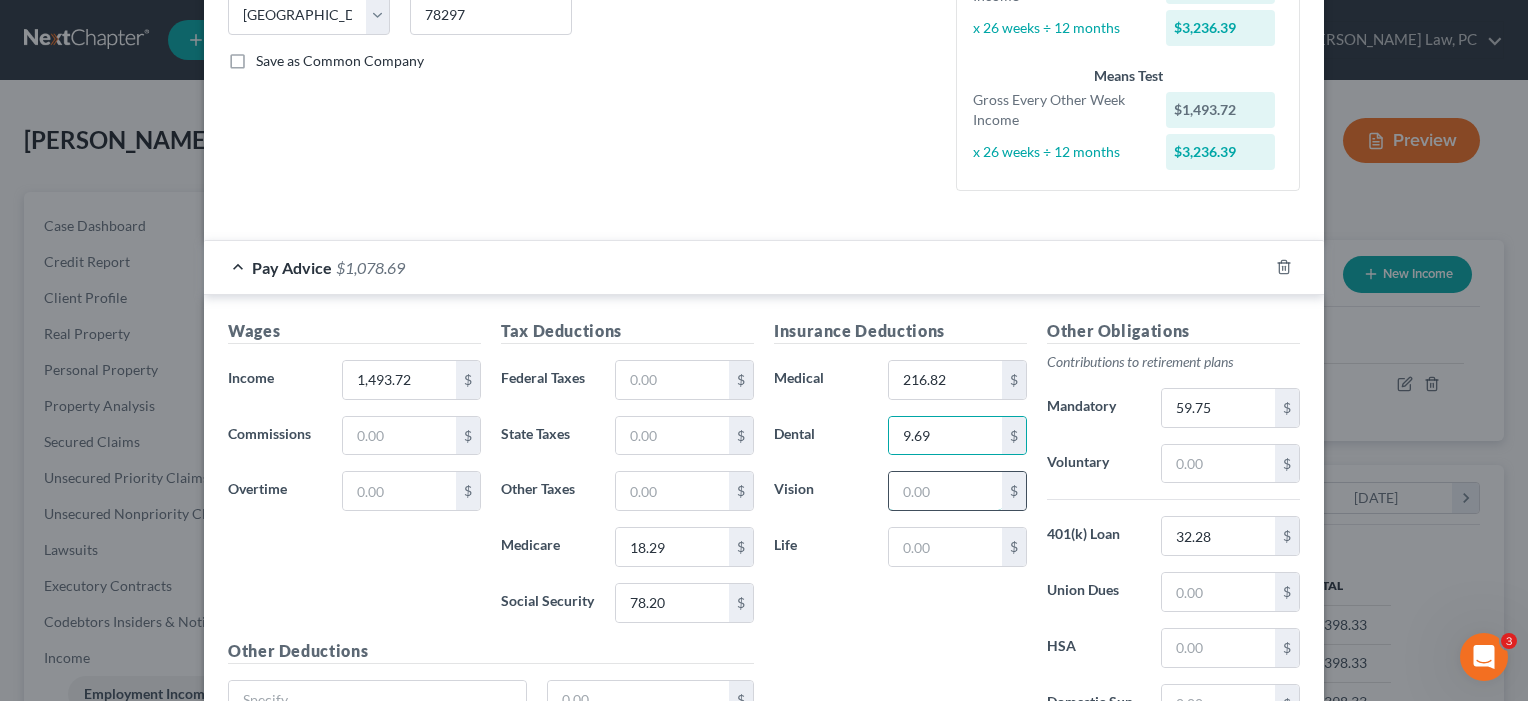 click at bounding box center [945, 491] 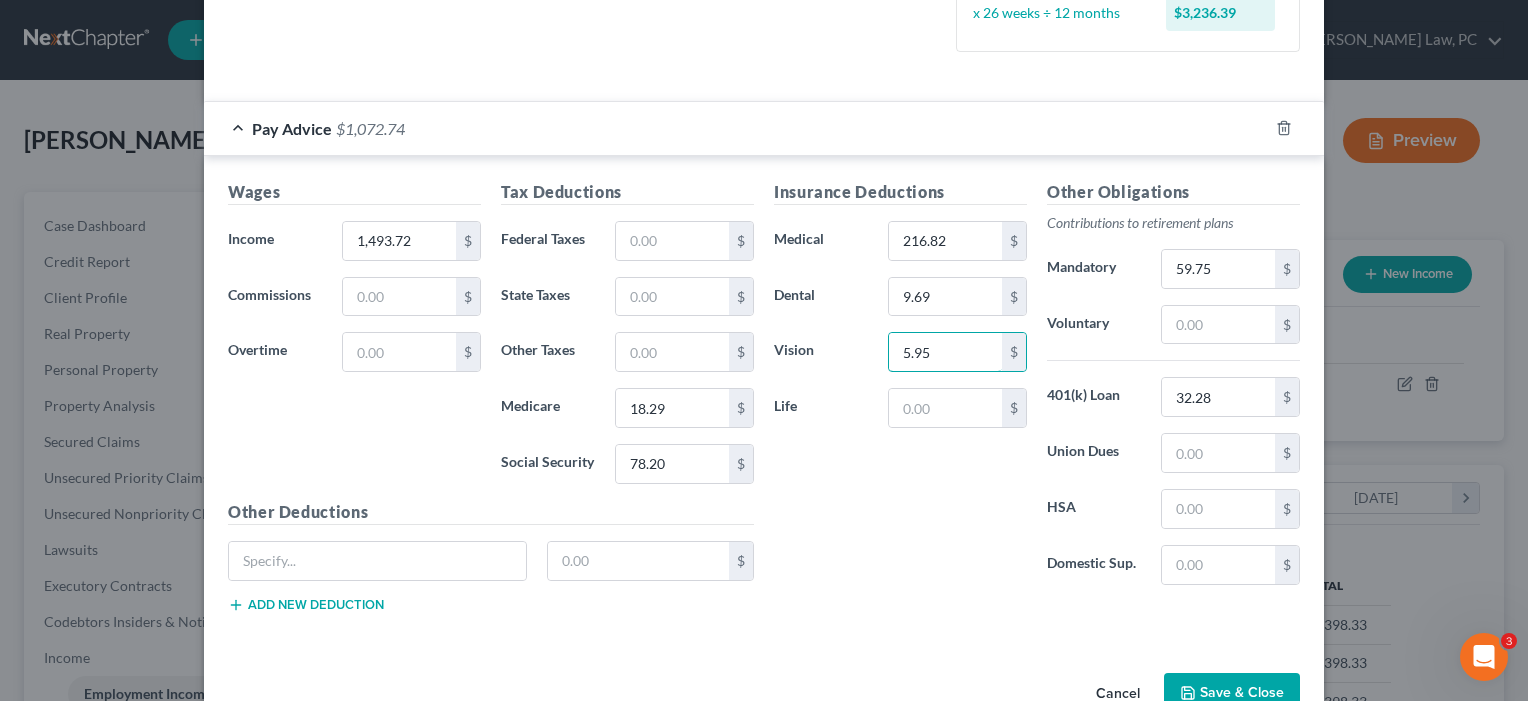 scroll, scrollTop: 597, scrollLeft: 0, axis: vertical 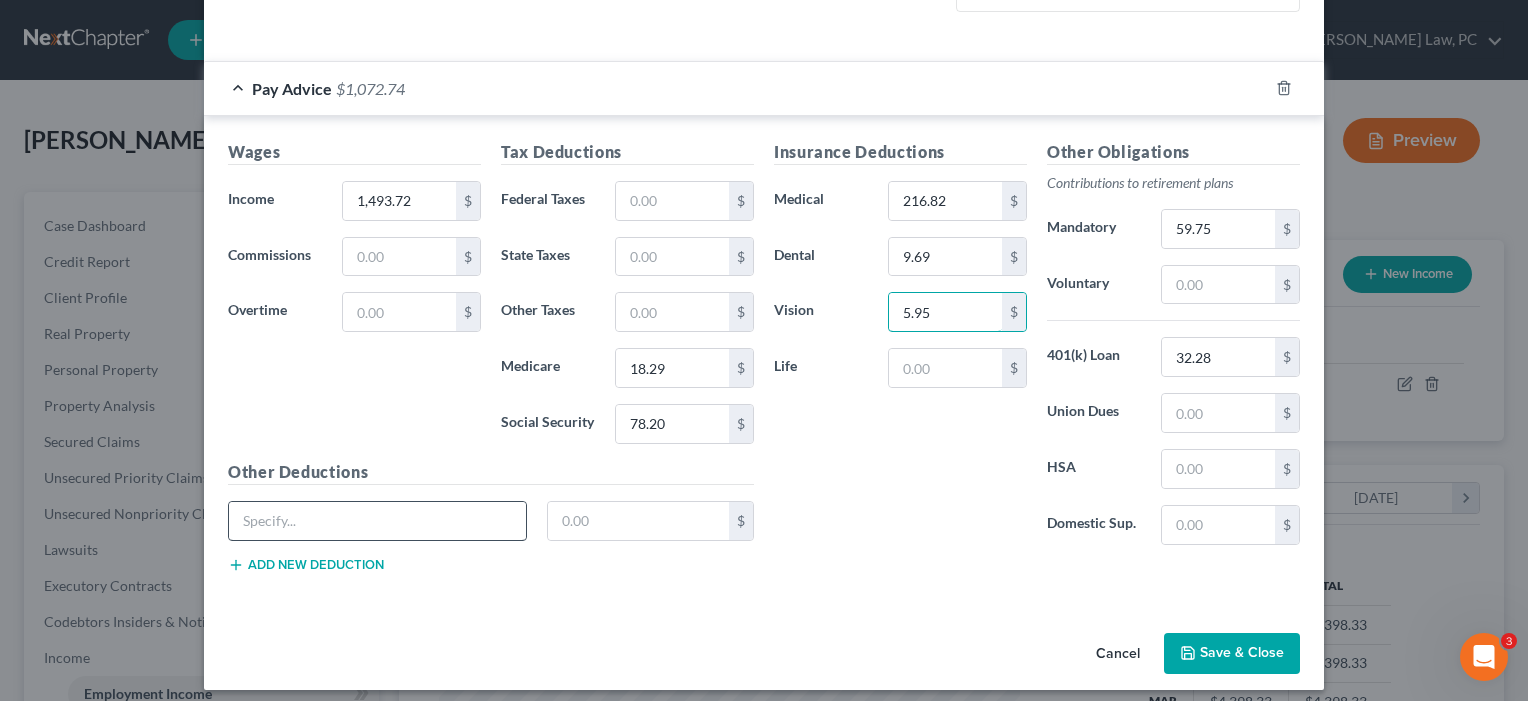 type on "5.95" 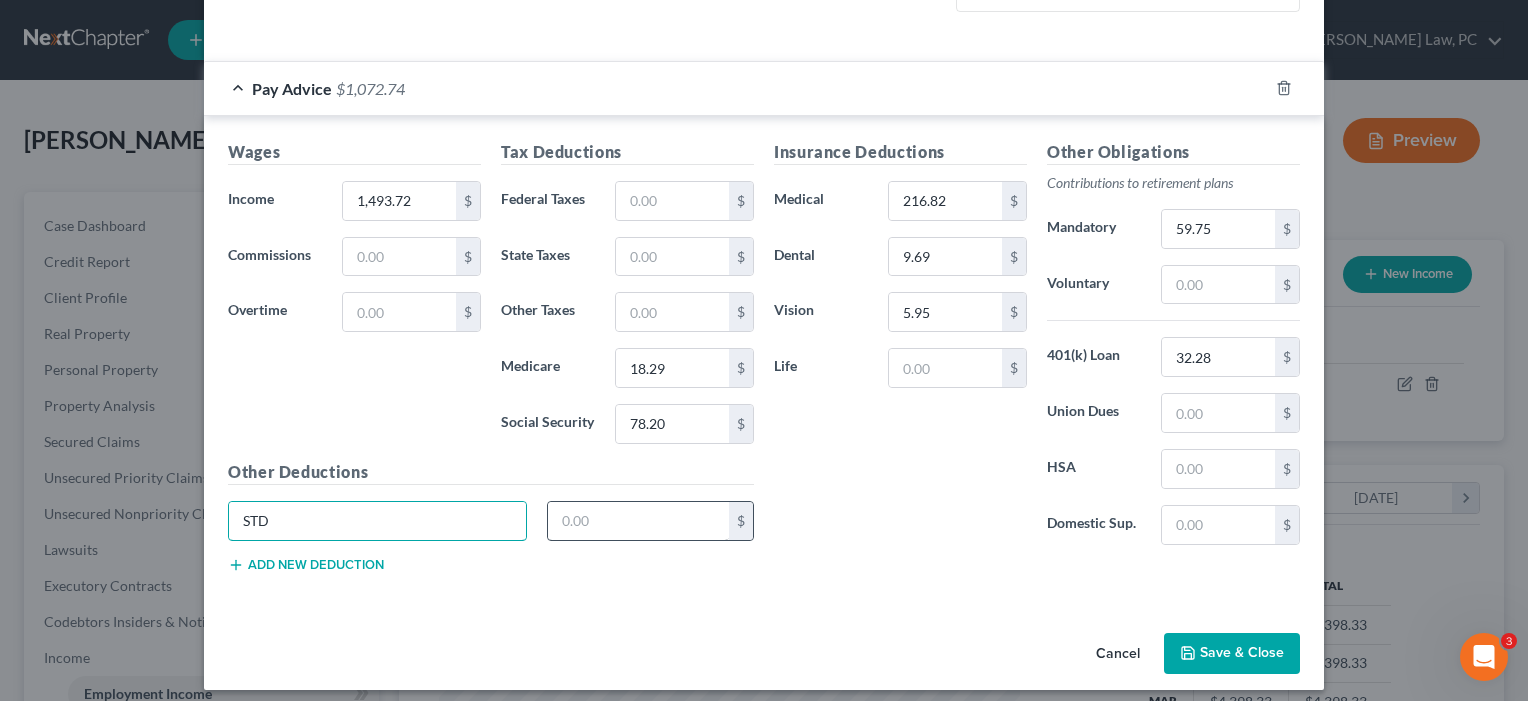 type on "STD" 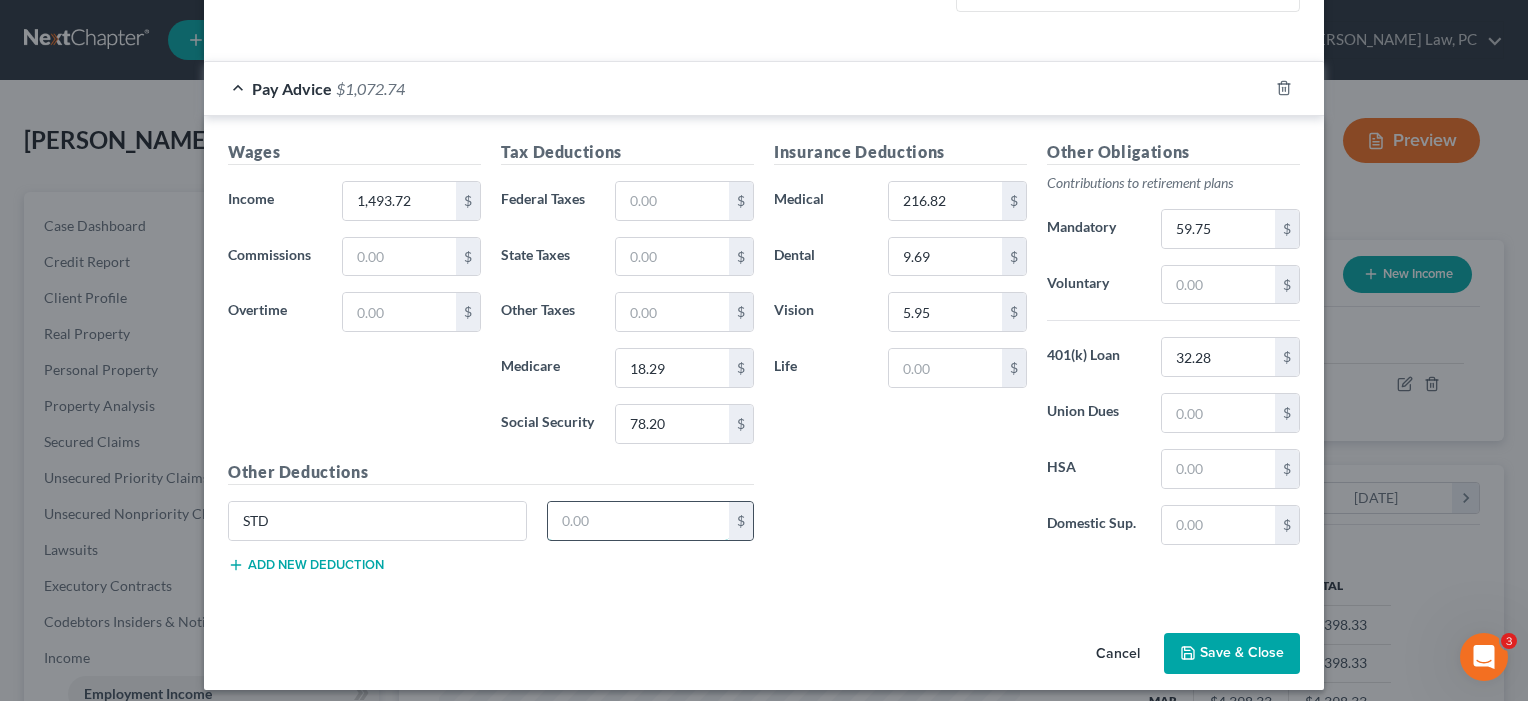 click at bounding box center [639, 521] 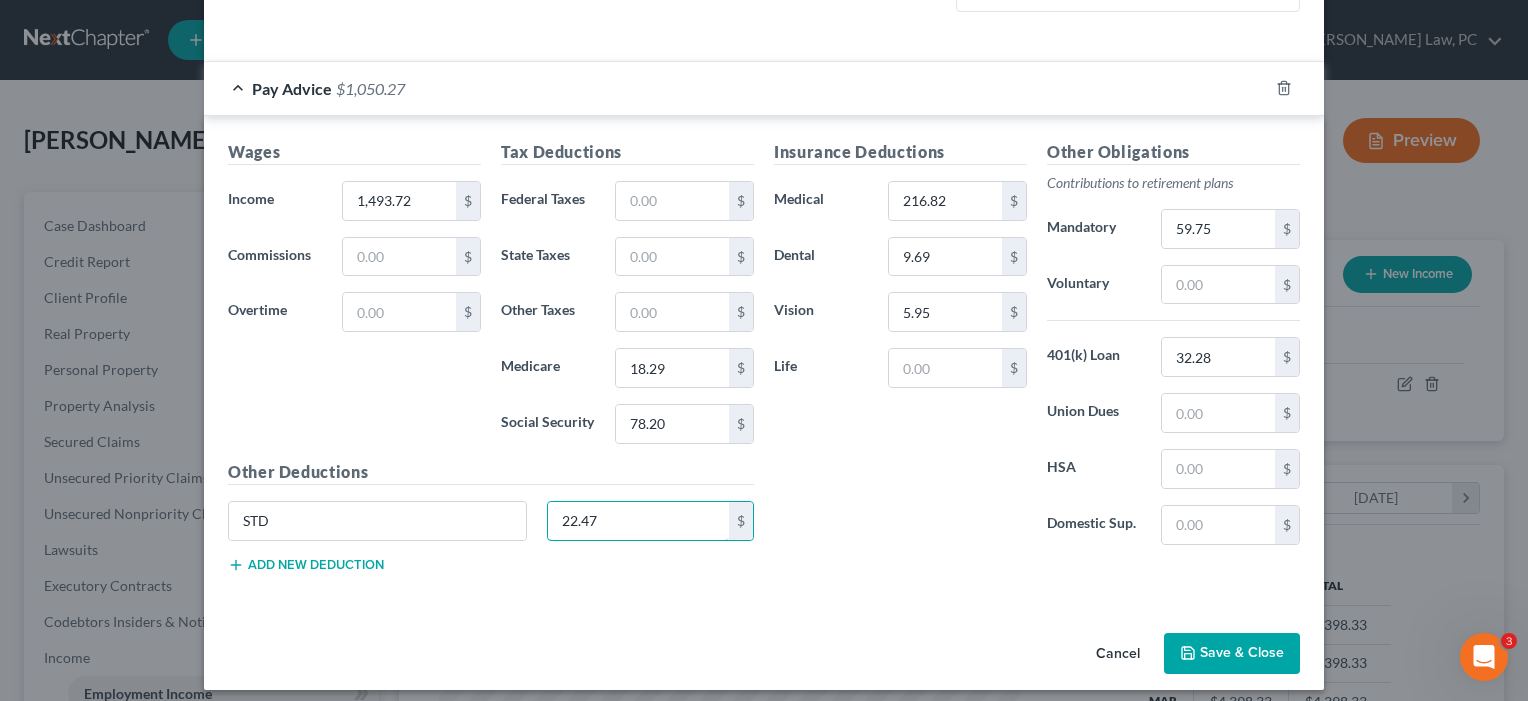 type on "22.47" 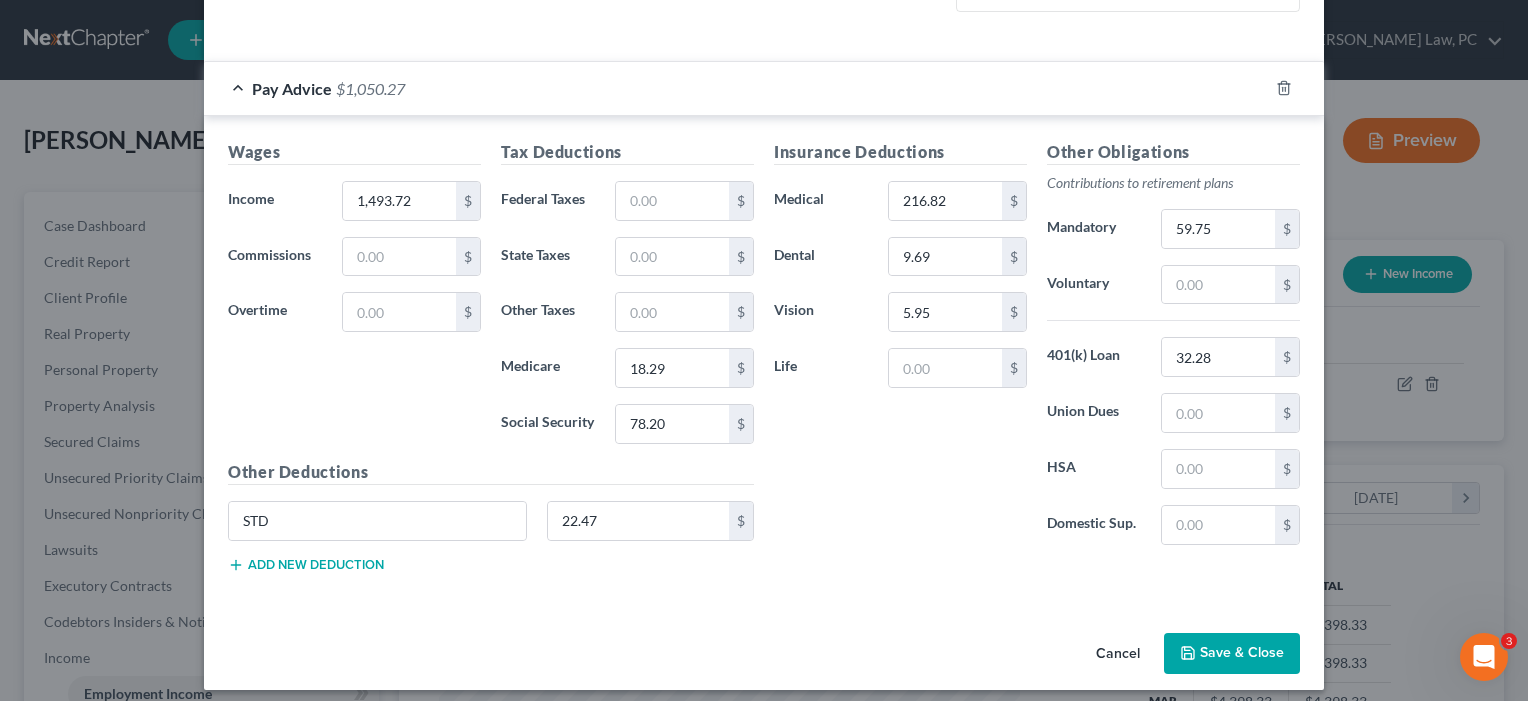 click on "Save & Close" at bounding box center (1232, 654) 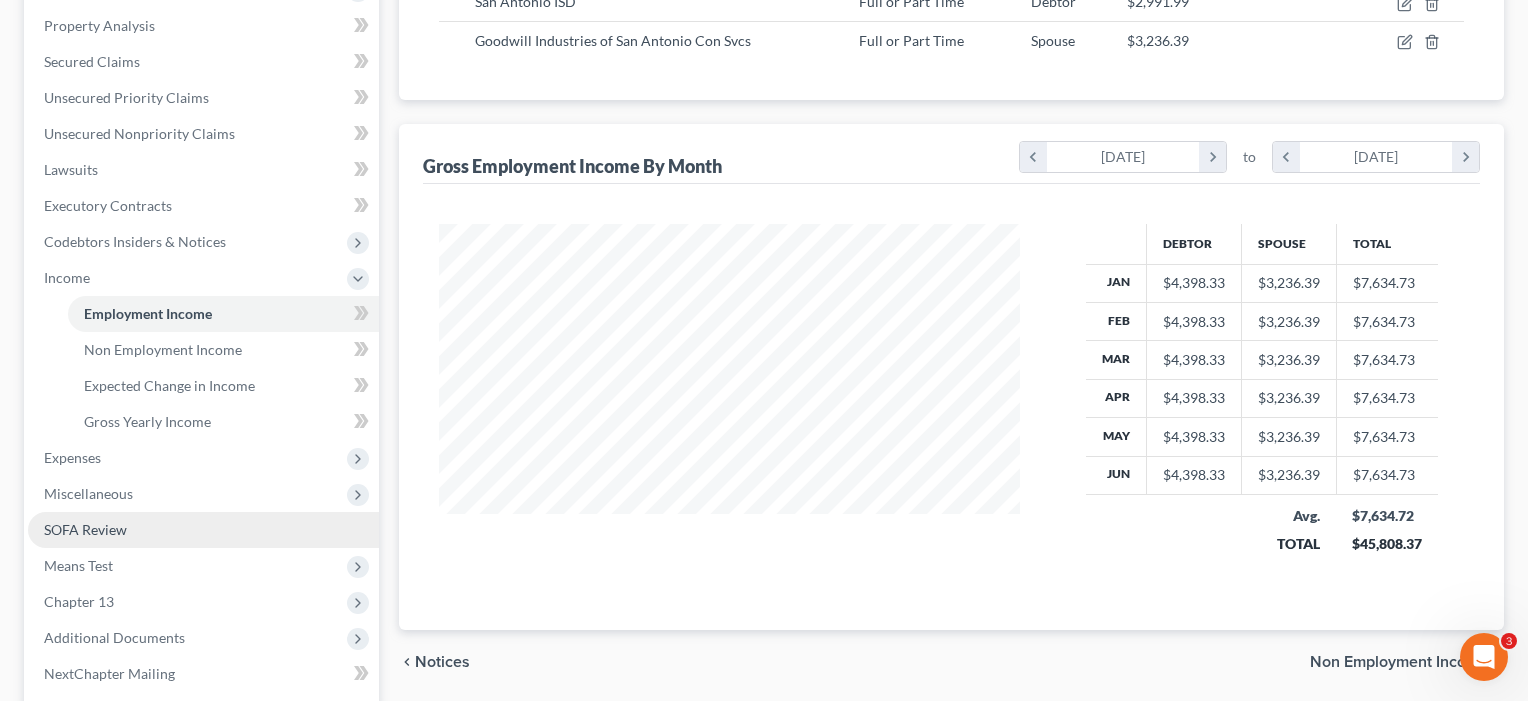 scroll, scrollTop: 396, scrollLeft: 0, axis: vertical 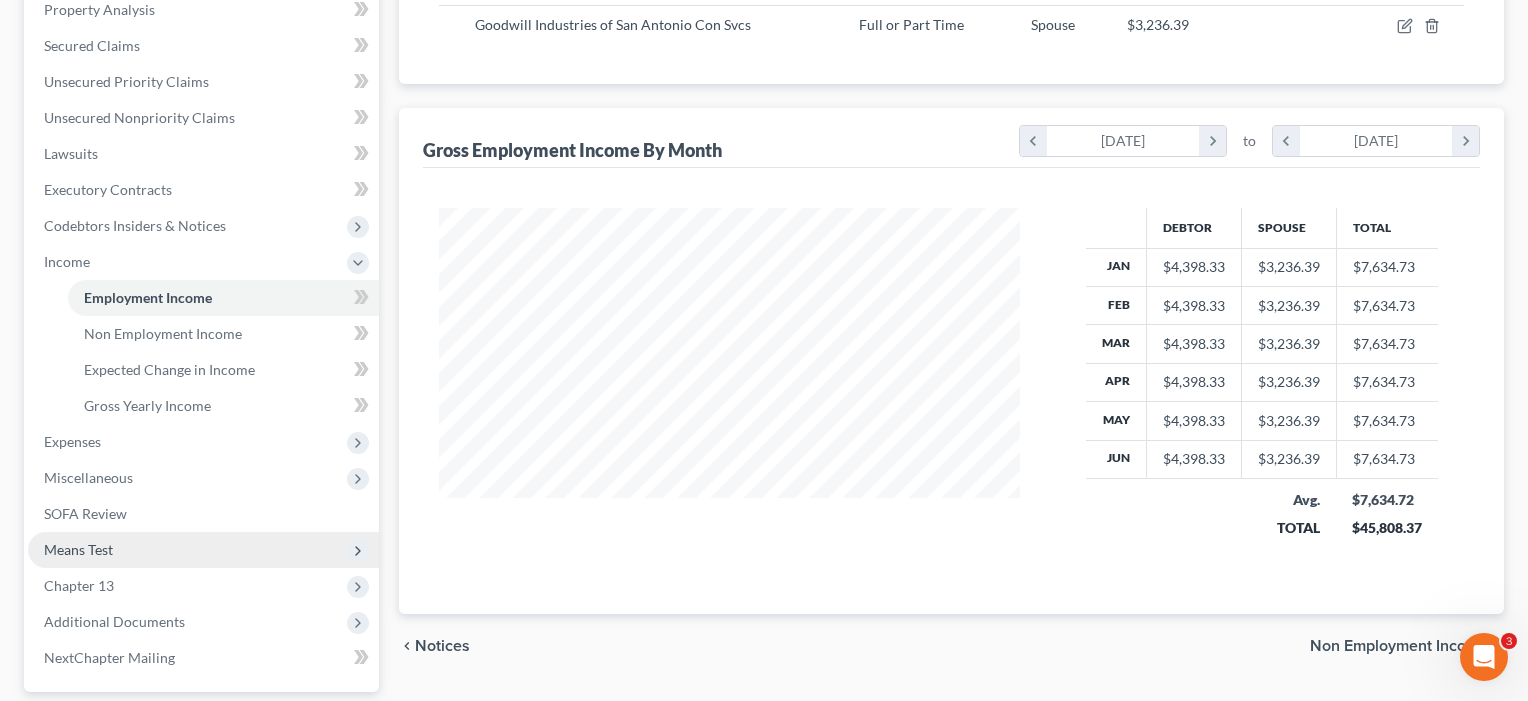 click on "Means Test" at bounding box center (78, 549) 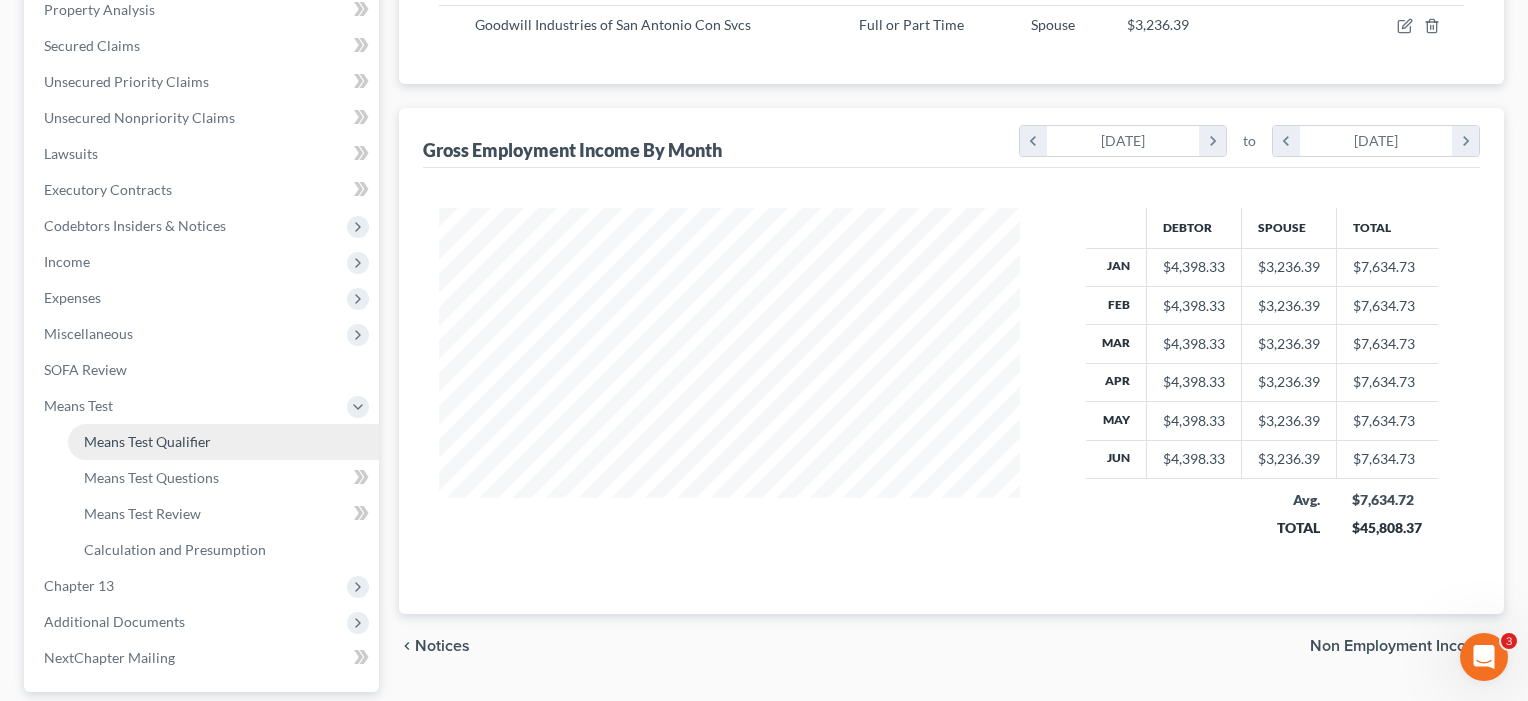 click on "Means Test Qualifier" at bounding box center [147, 441] 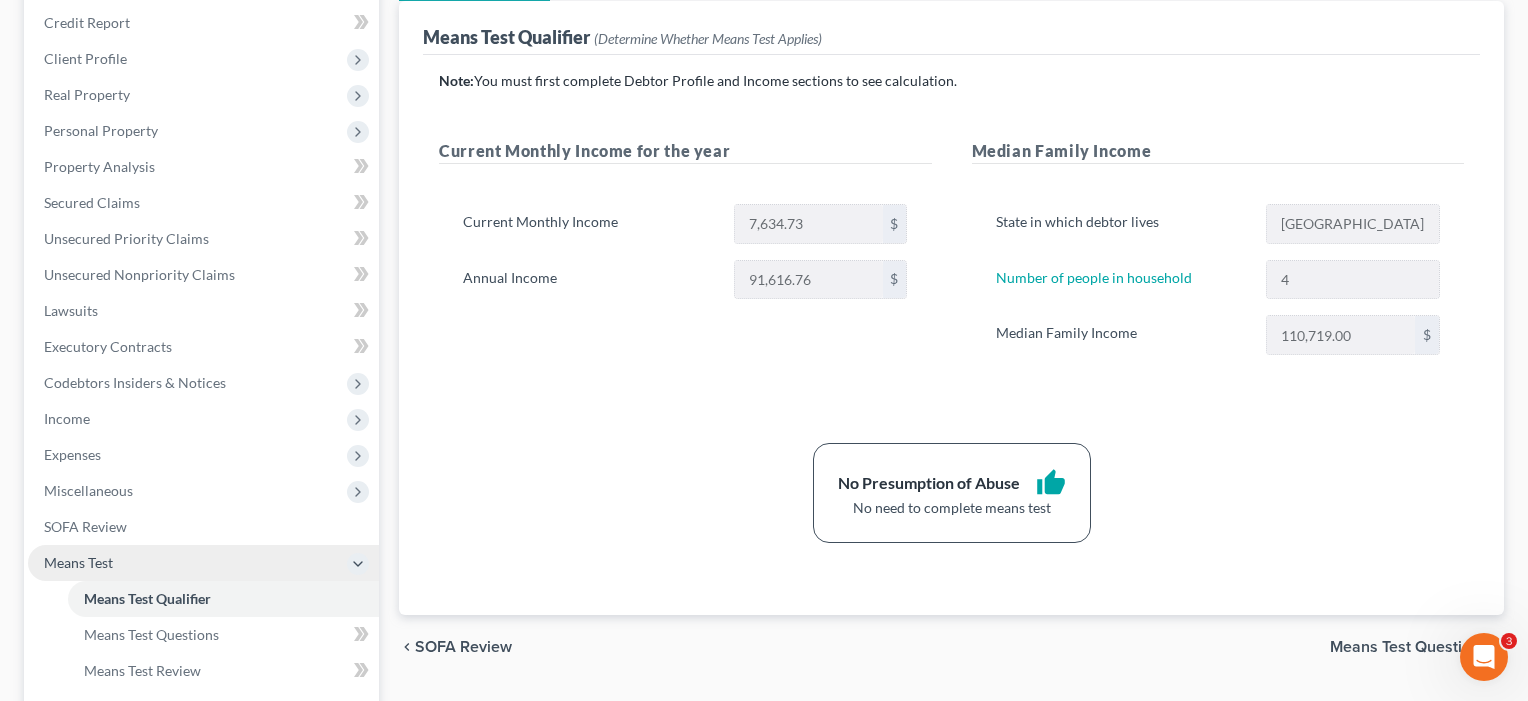 scroll, scrollTop: 236, scrollLeft: 0, axis: vertical 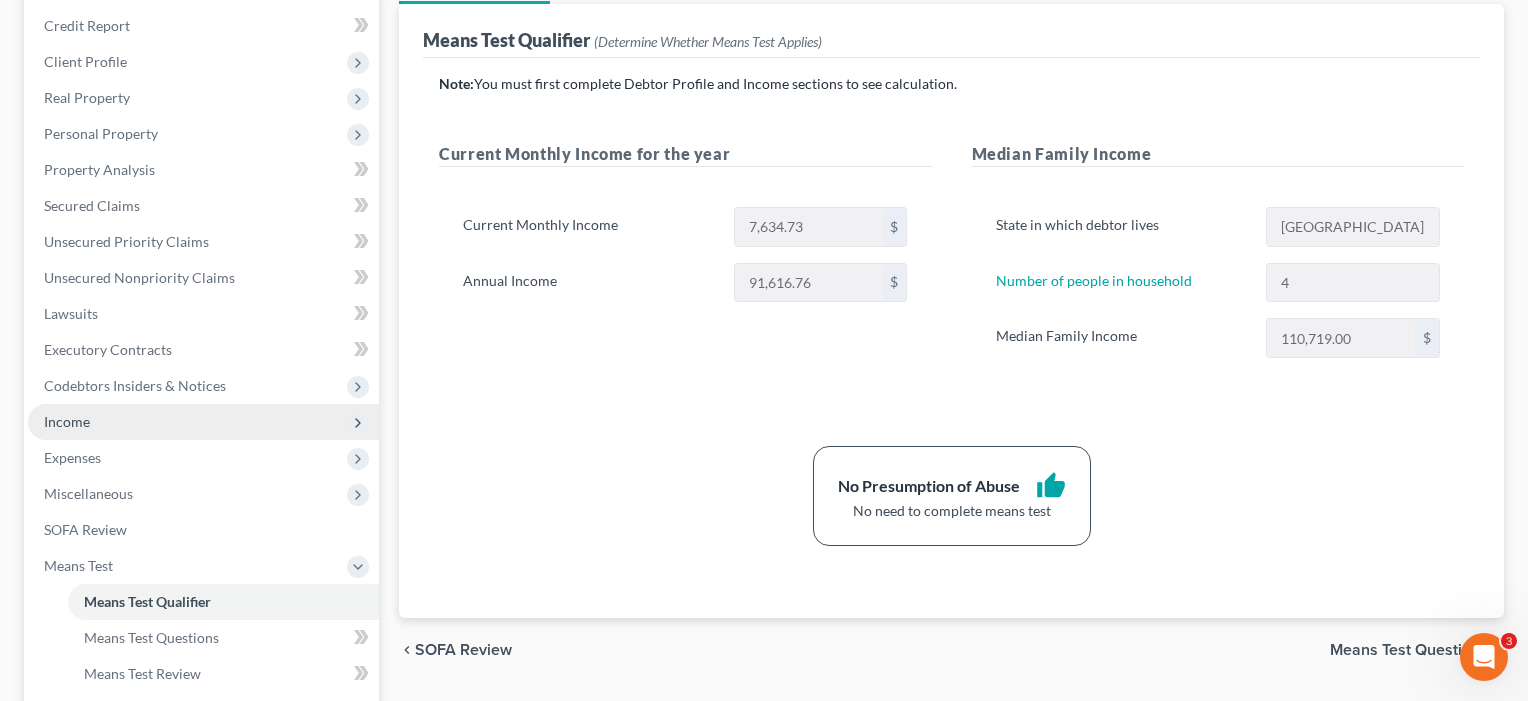 click on "Income" at bounding box center [203, 422] 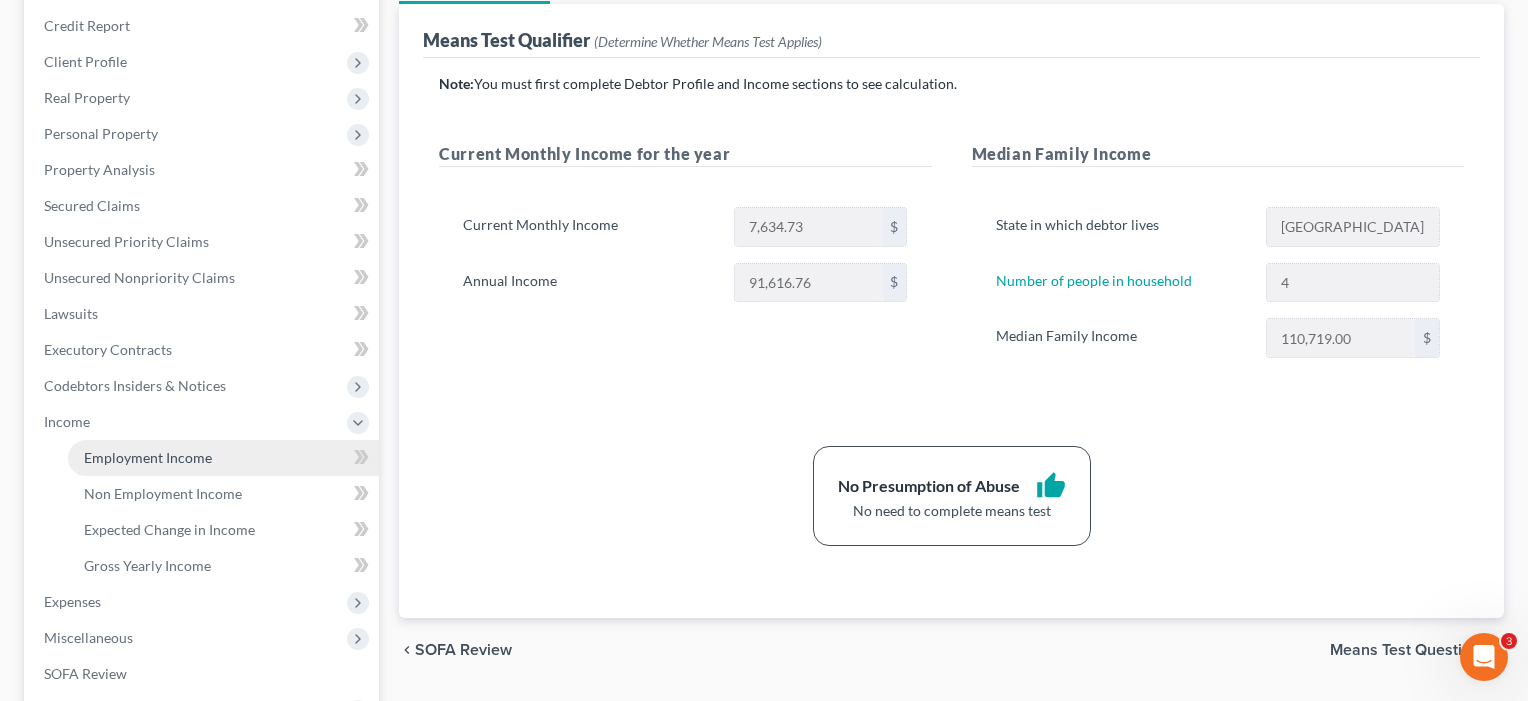 click on "Employment Income" at bounding box center [148, 457] 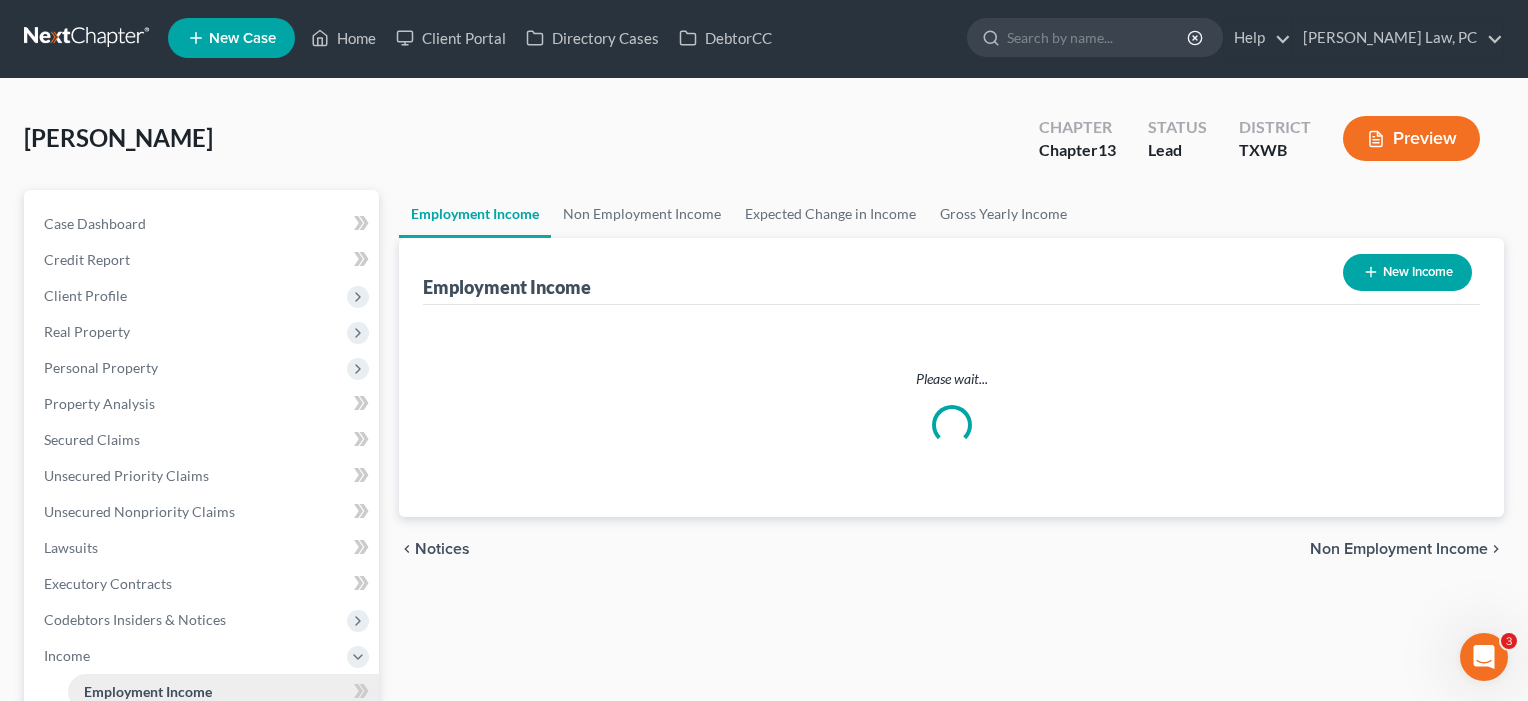 scroll, scrollTop: 0, scrollLeft: 0, axis: both 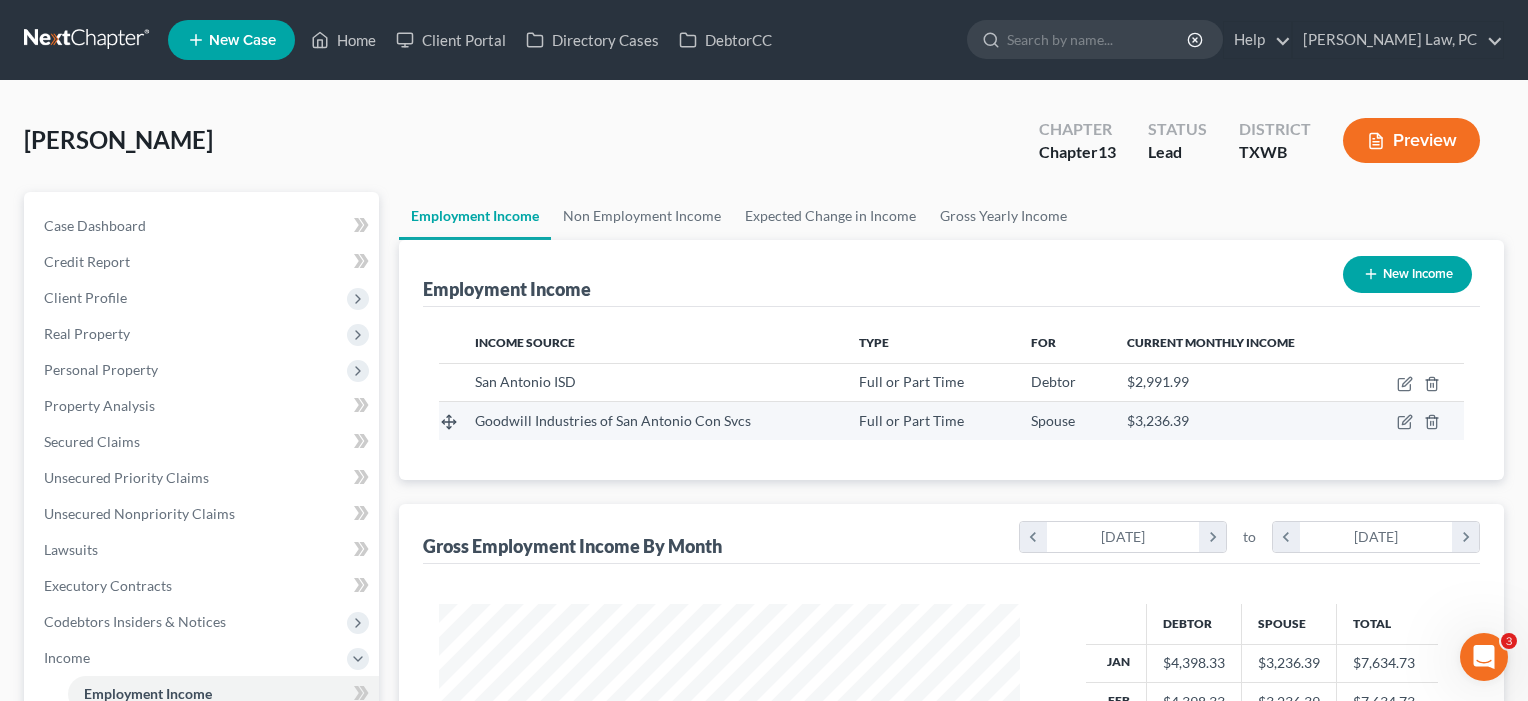 click at bounding box center [1412, 421] 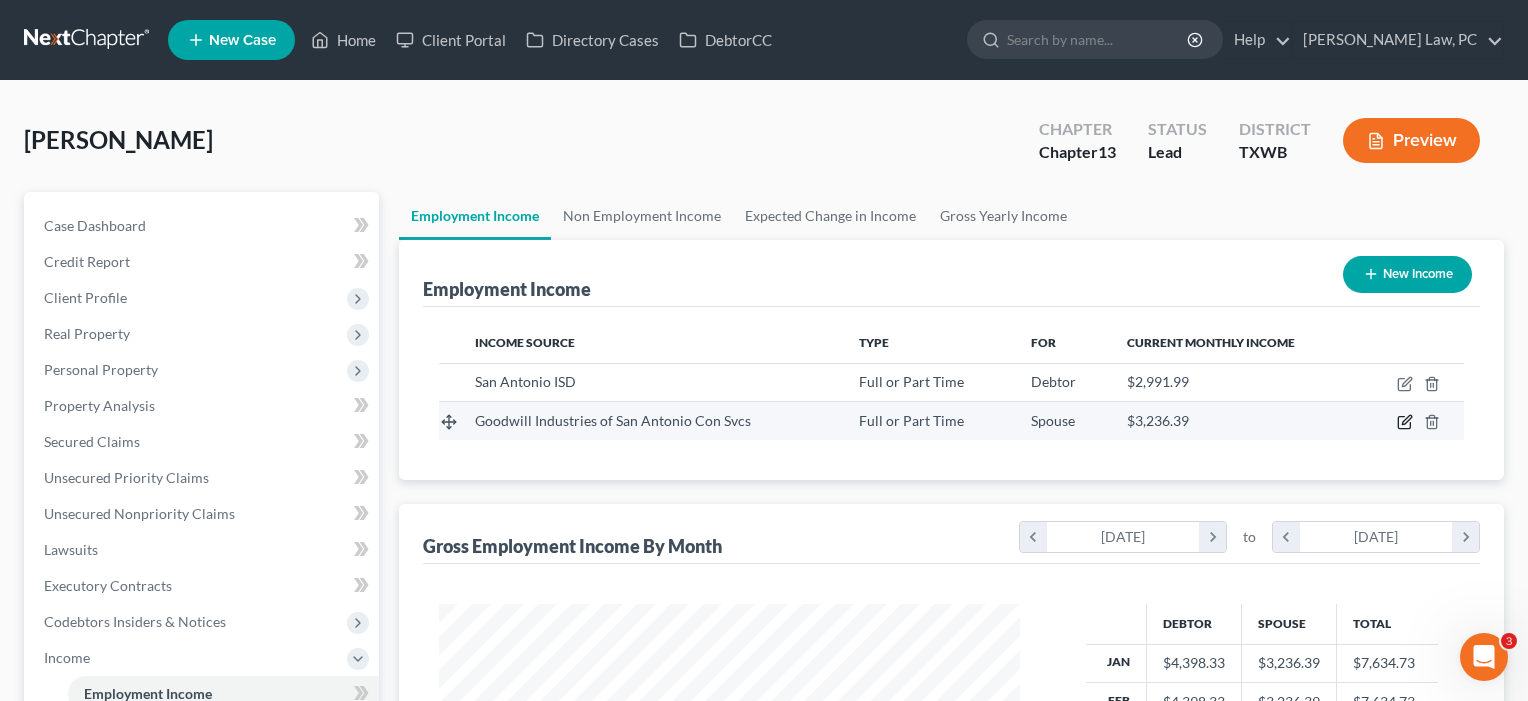 click 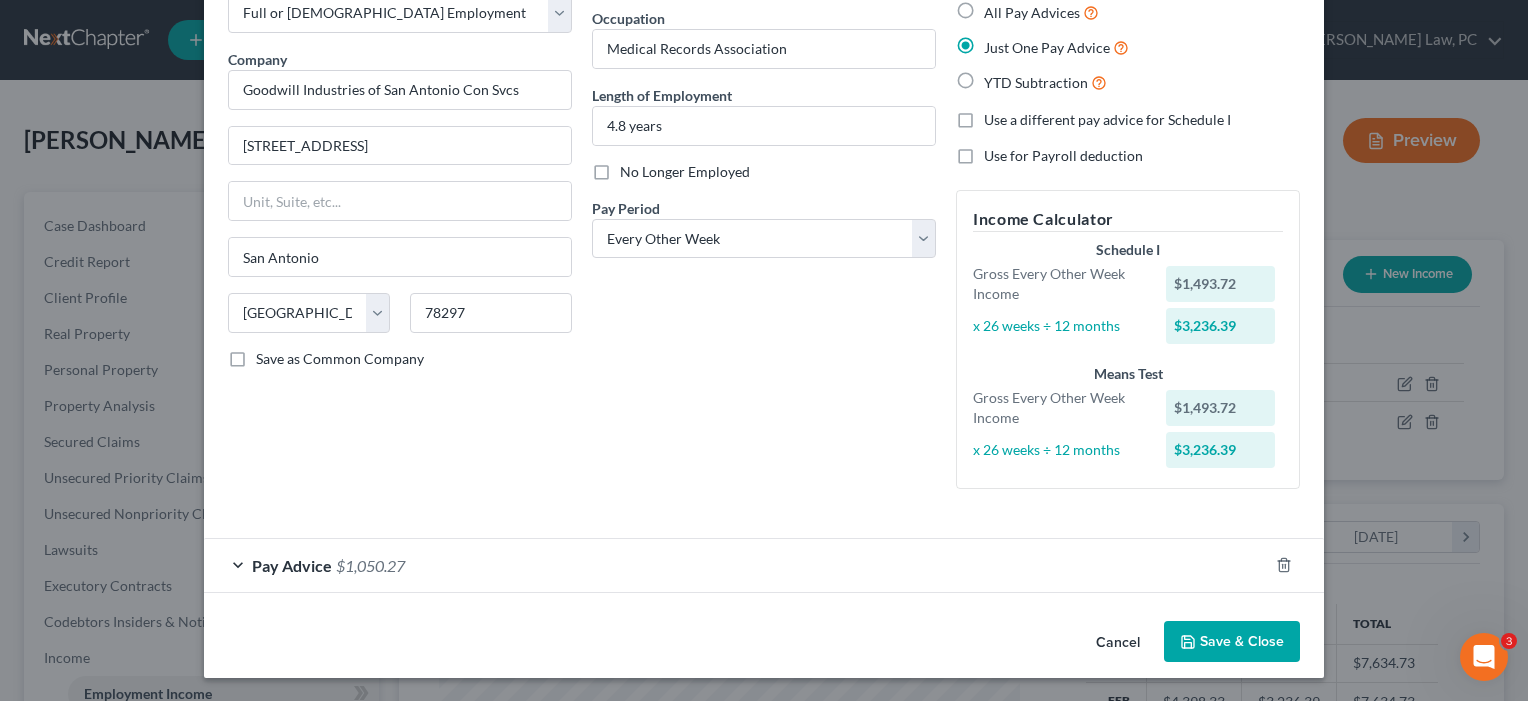 scroll, scrollTop: 119, scrollLeft: 0, axis: vertical 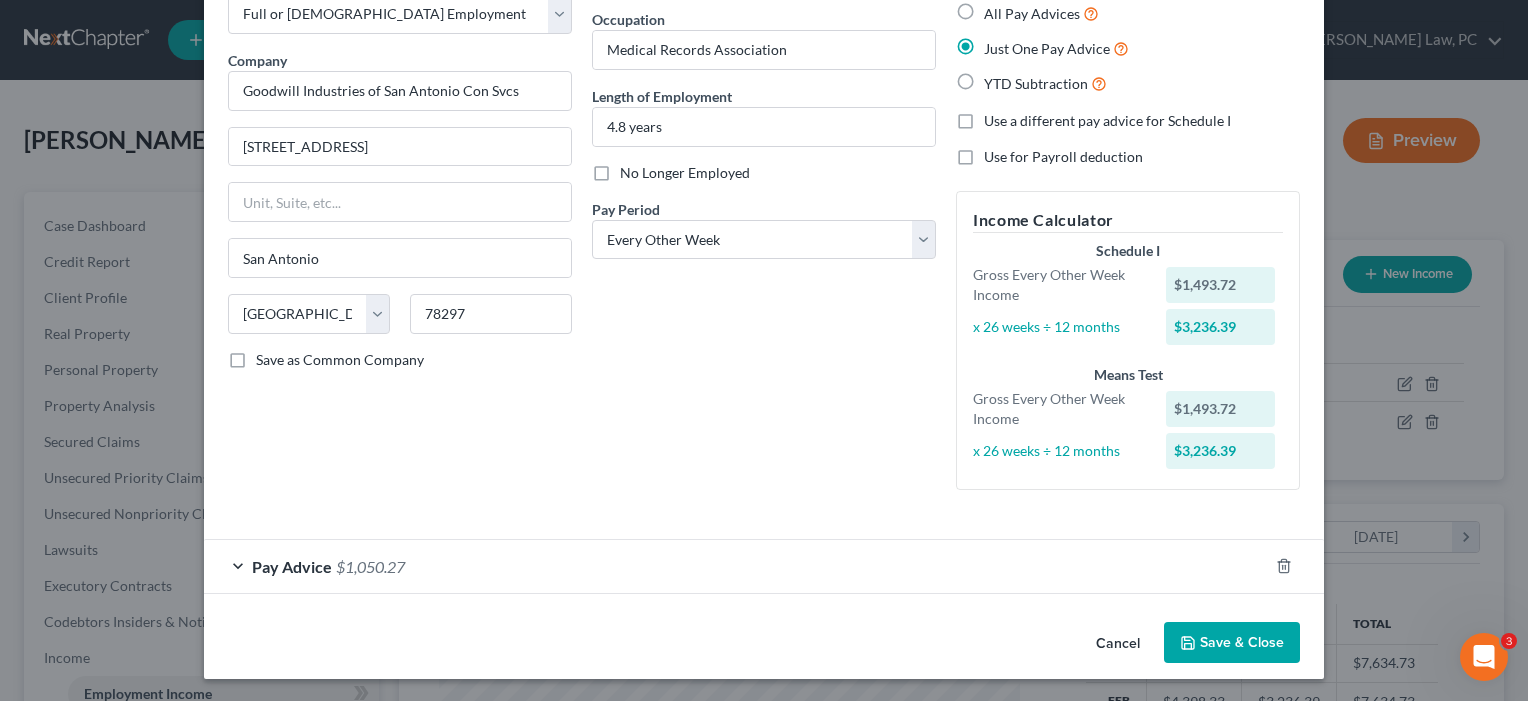 click on "Save & Close" at bounding box center [1232, 643] 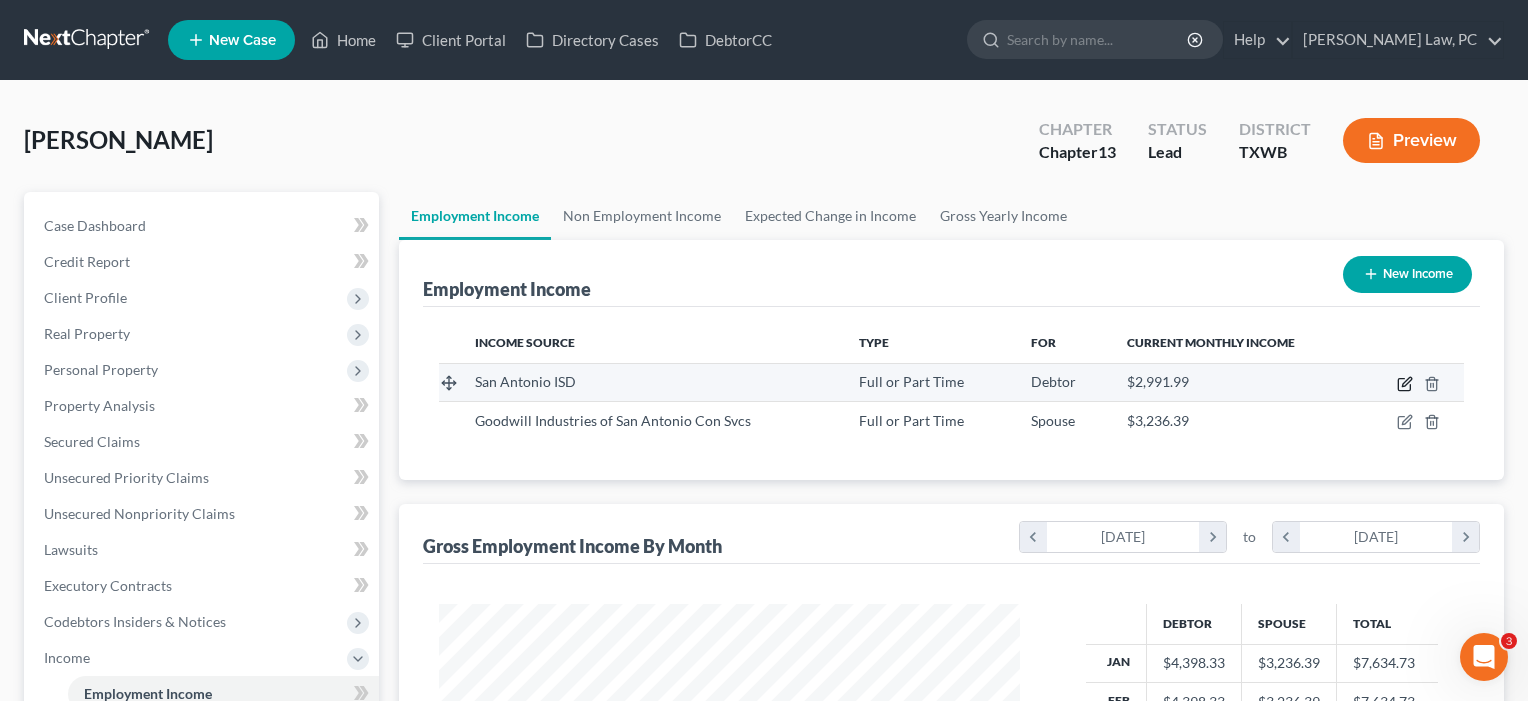 click 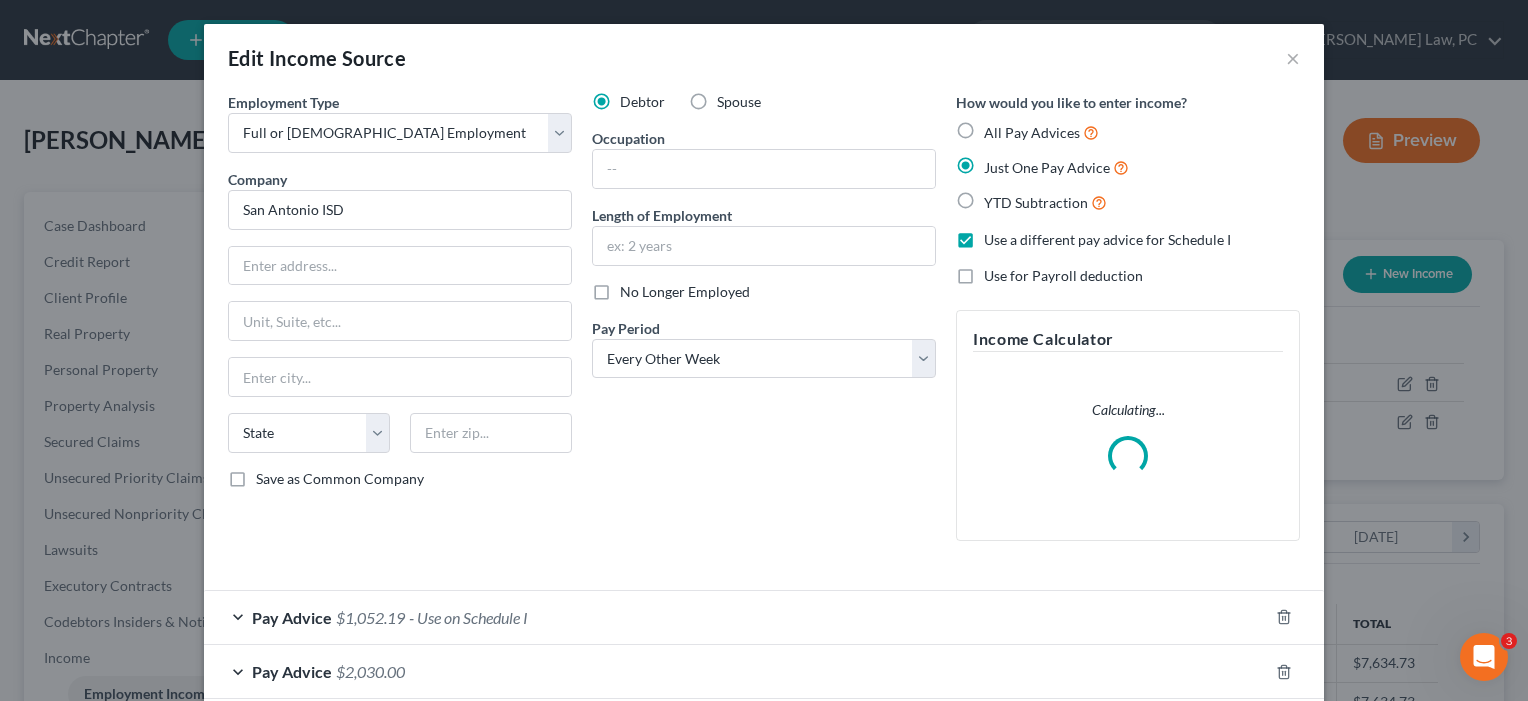 click on "Pay Advice $1,052.19 - Use on Schedule I" at bounding box center (736, 617) 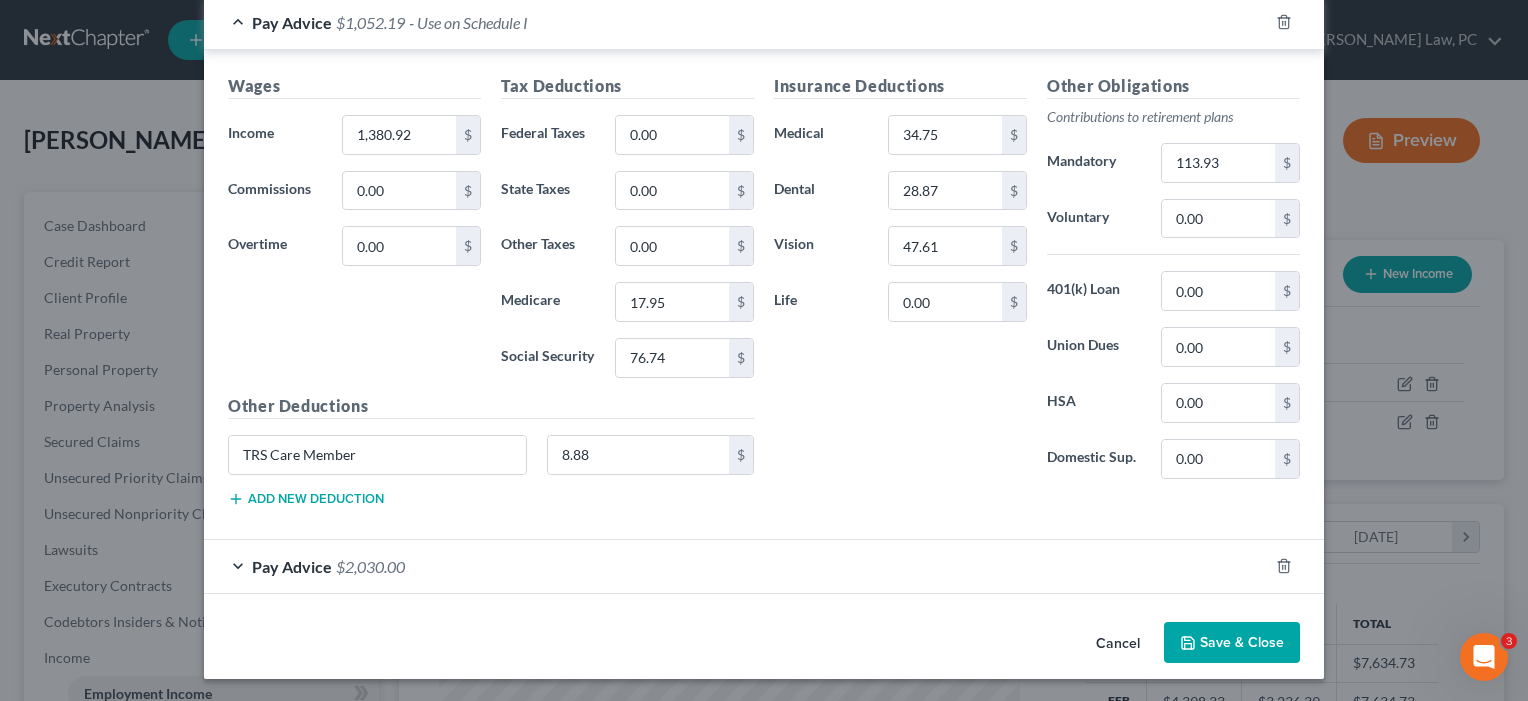 scroll, scrollTop: 662, scrollLeft: 0, axis: vertical 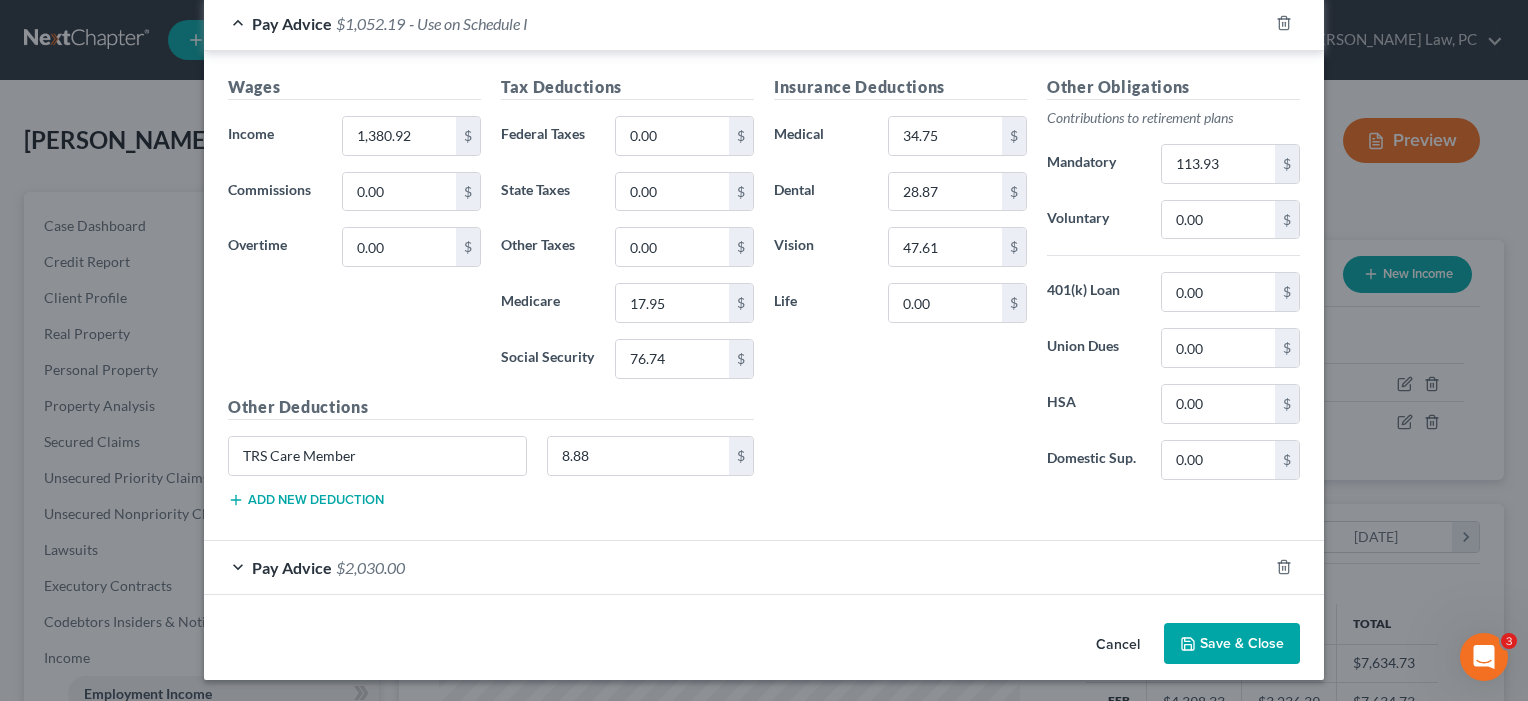click on "Save & Close" at bounding box center [1232, 644] 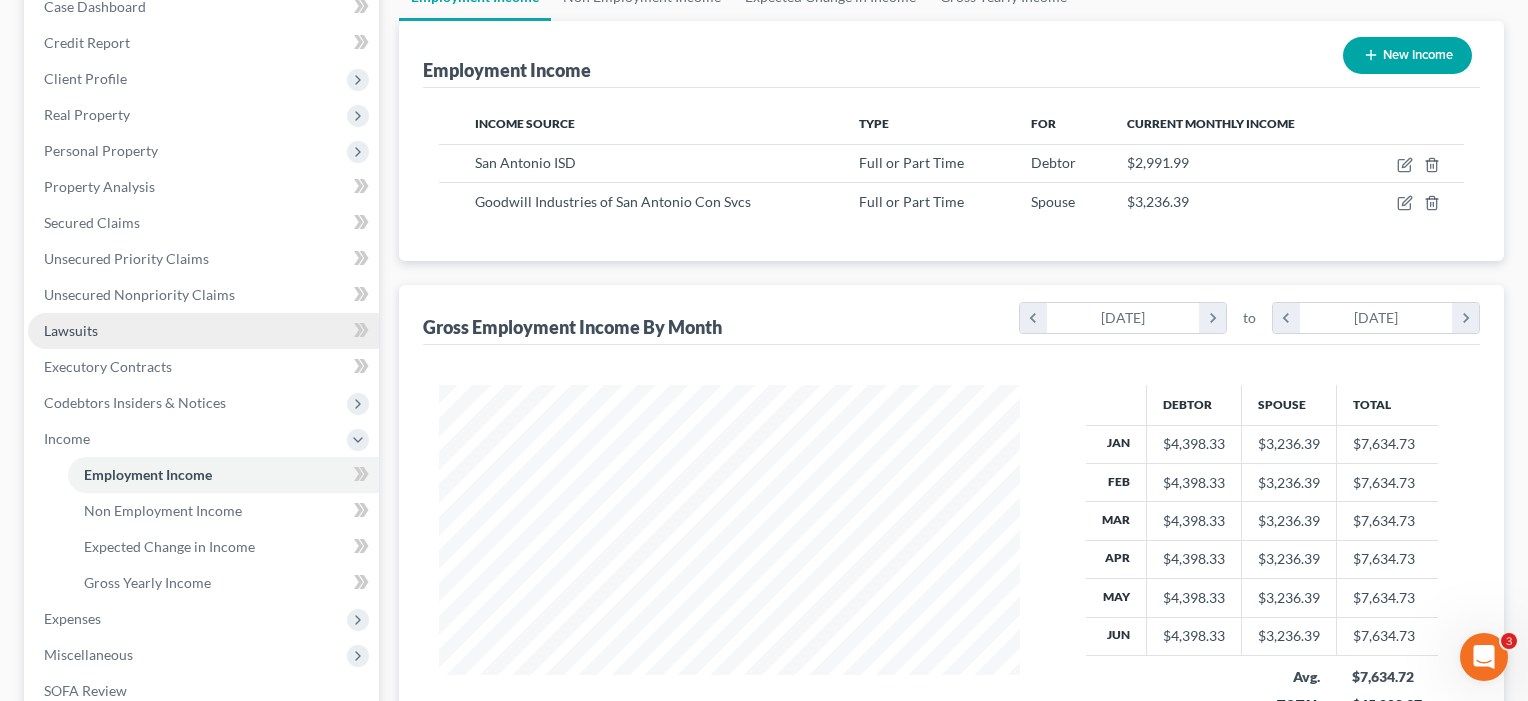 scroll, scrollTop: 369, scrollLeft: 0, axis: vertical 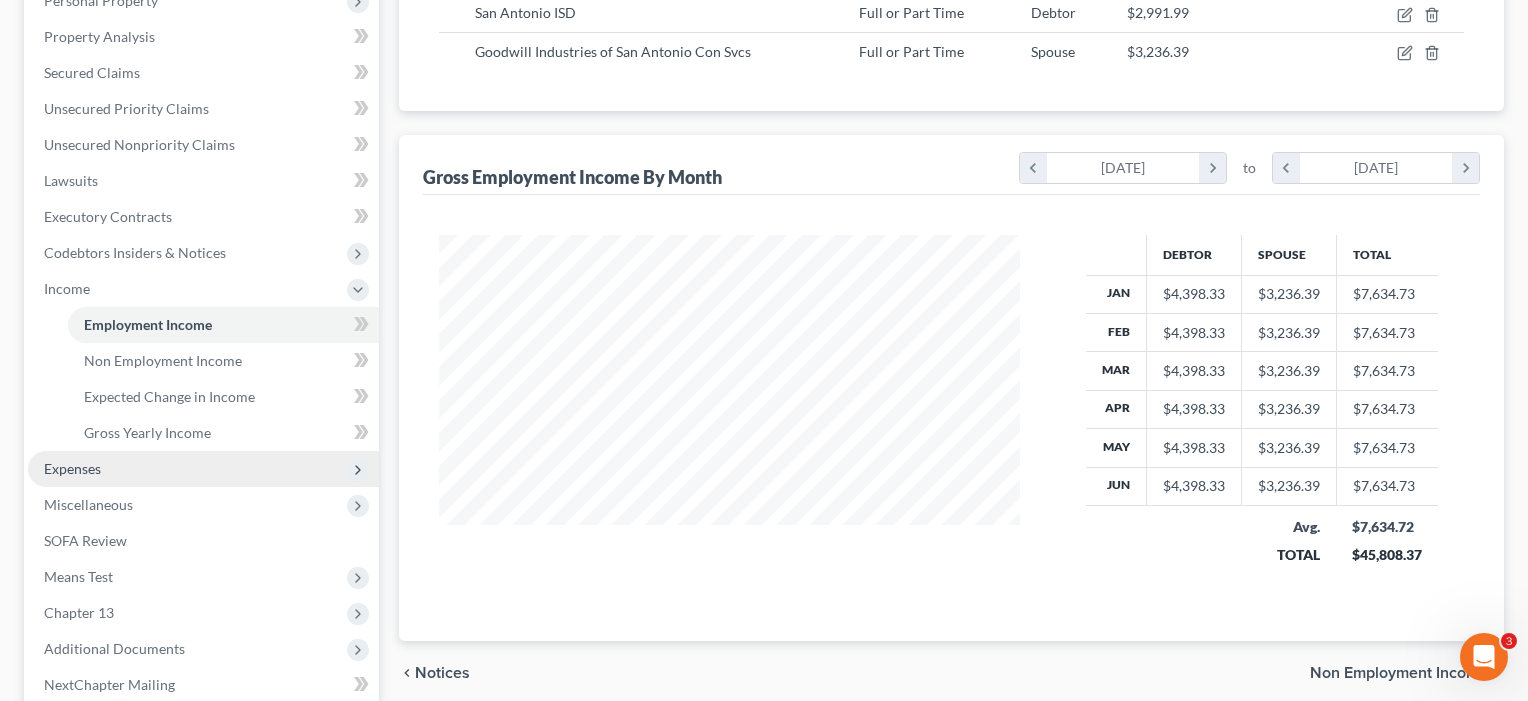 click on "Expenses" at bounding box center [72, 468] 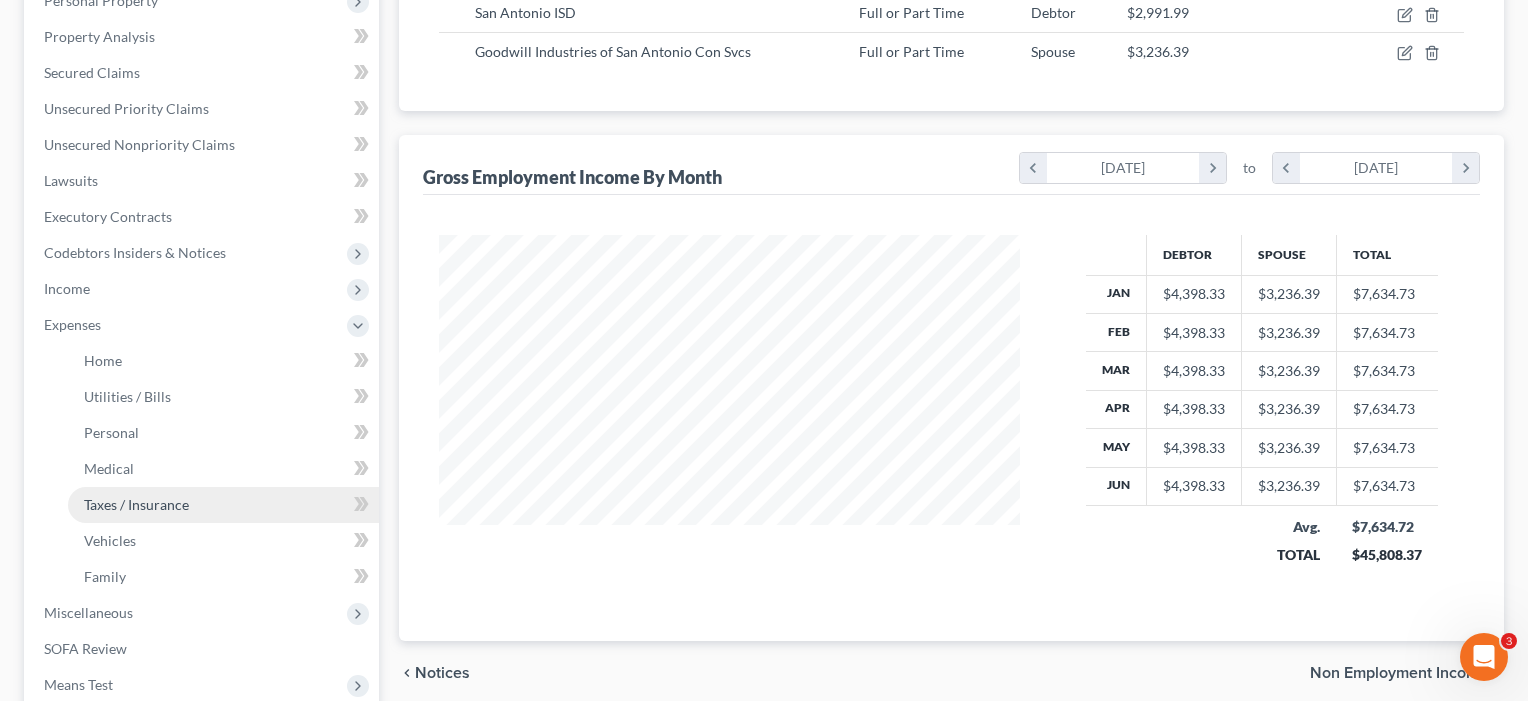 click on "Taxes / Insurance" at bounding box center (223, 505) 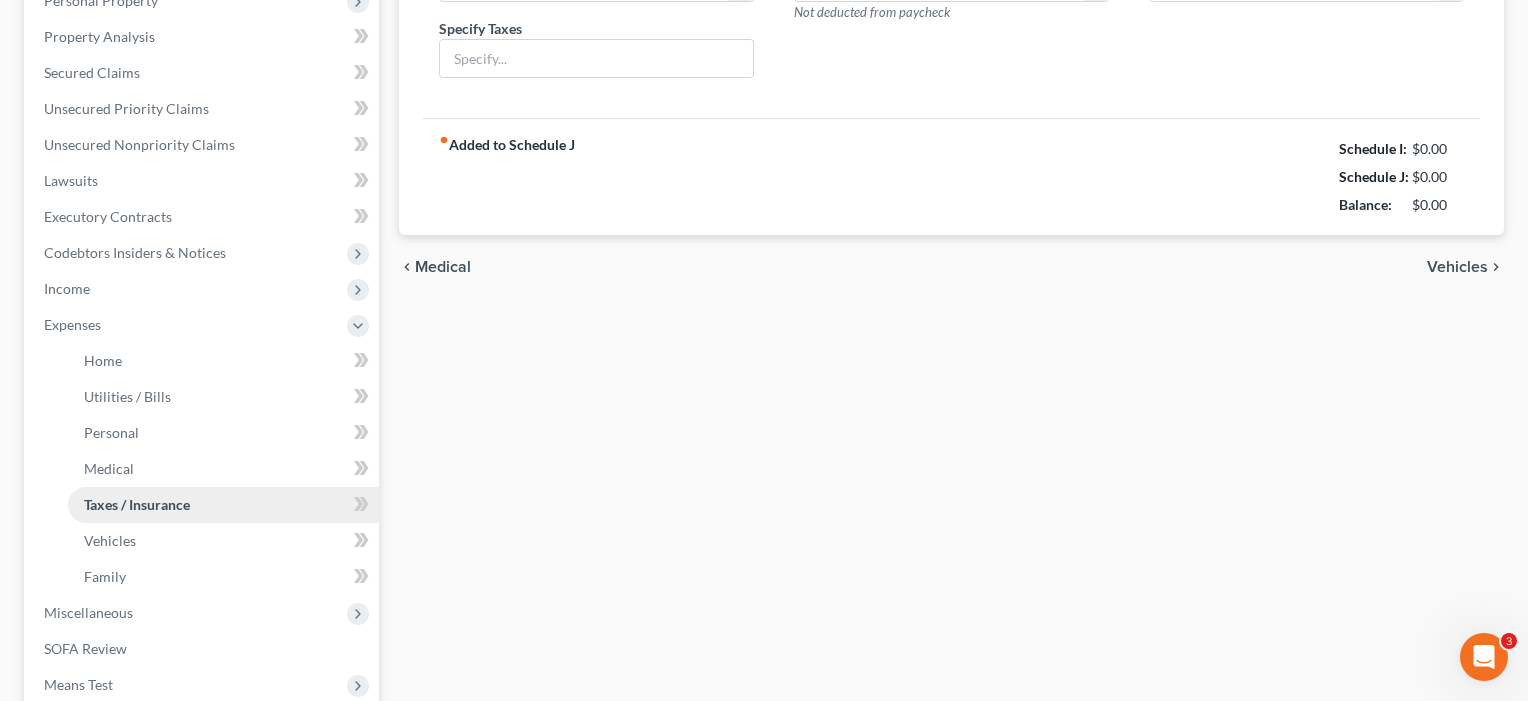 scroll, scrollTop: 24, scrollLeft: 0, axis: vertical 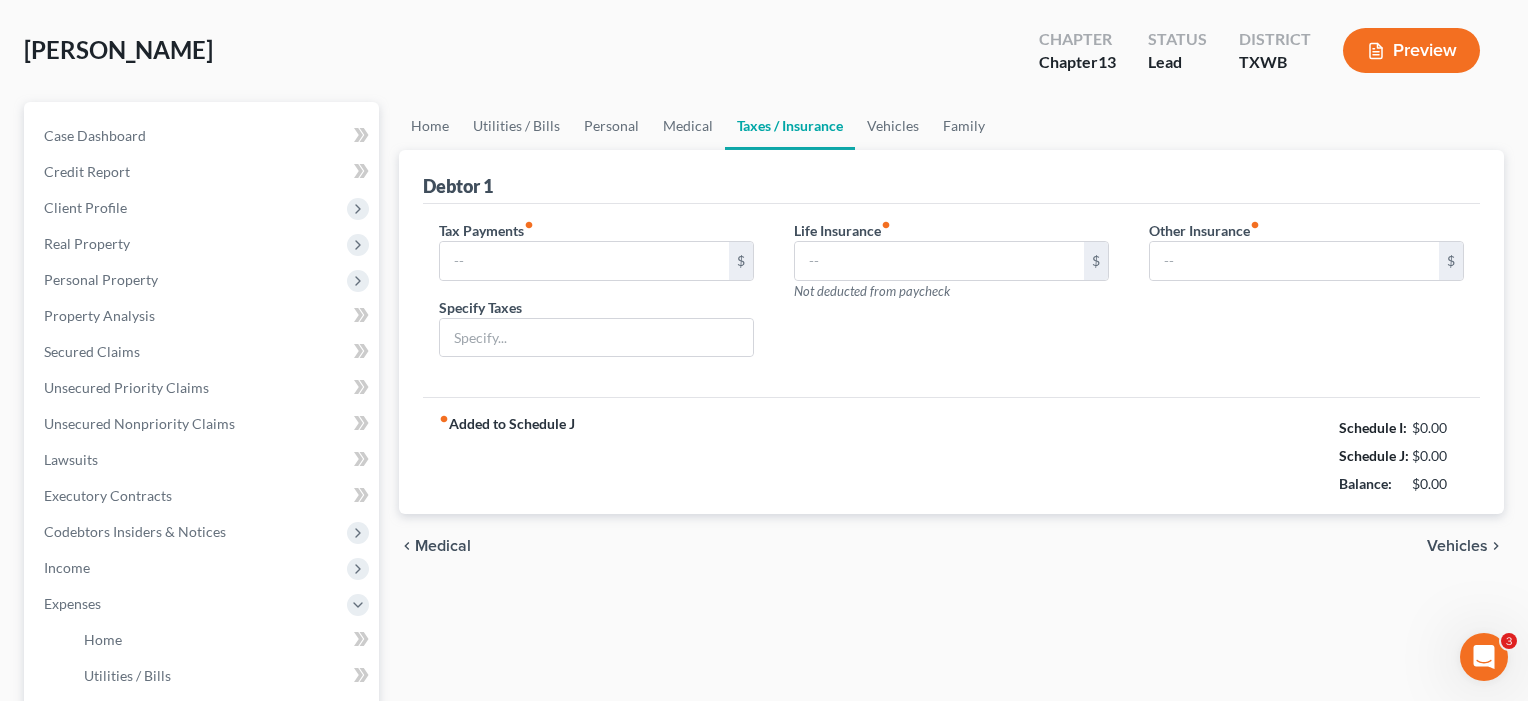 type on "0.00" 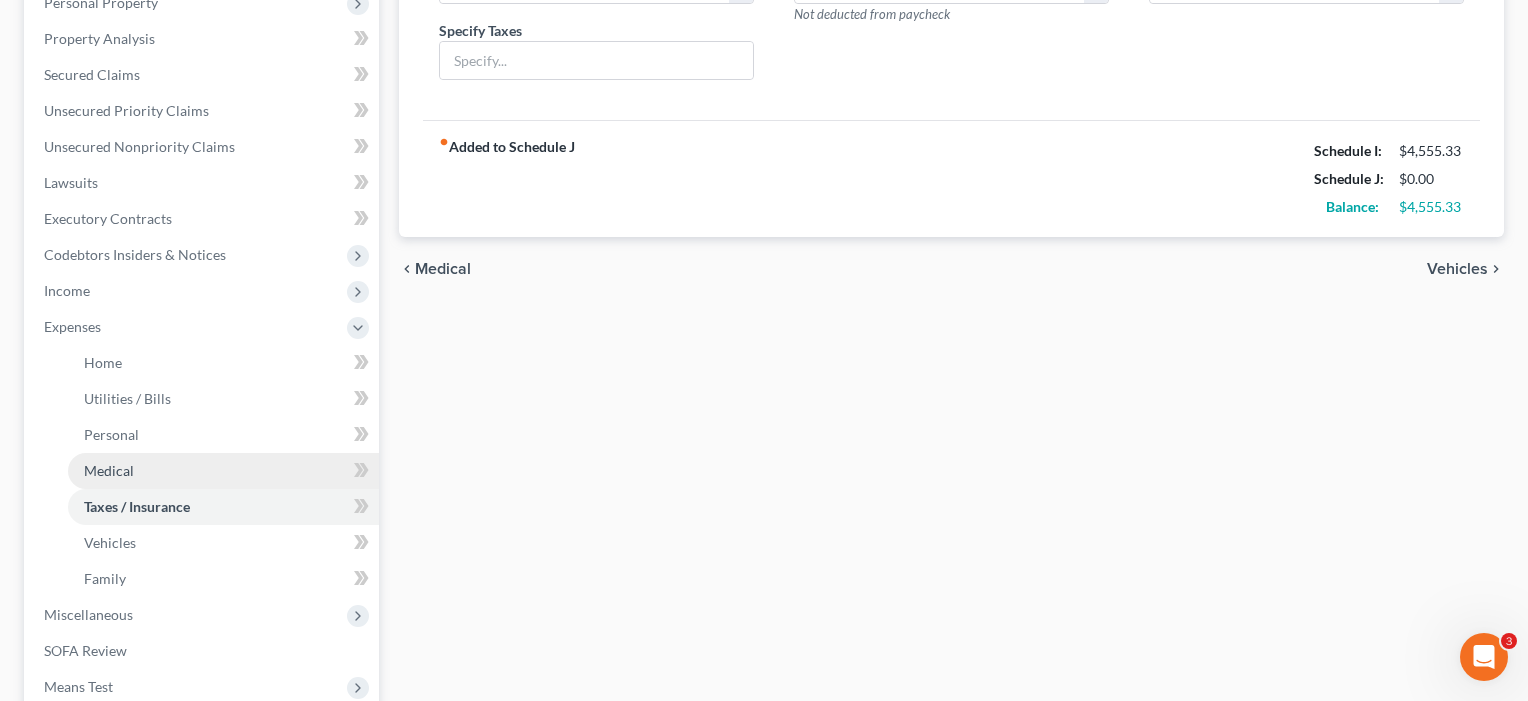 scroll, scrollTop: 372, scrollLeft: 0, axis: vertical 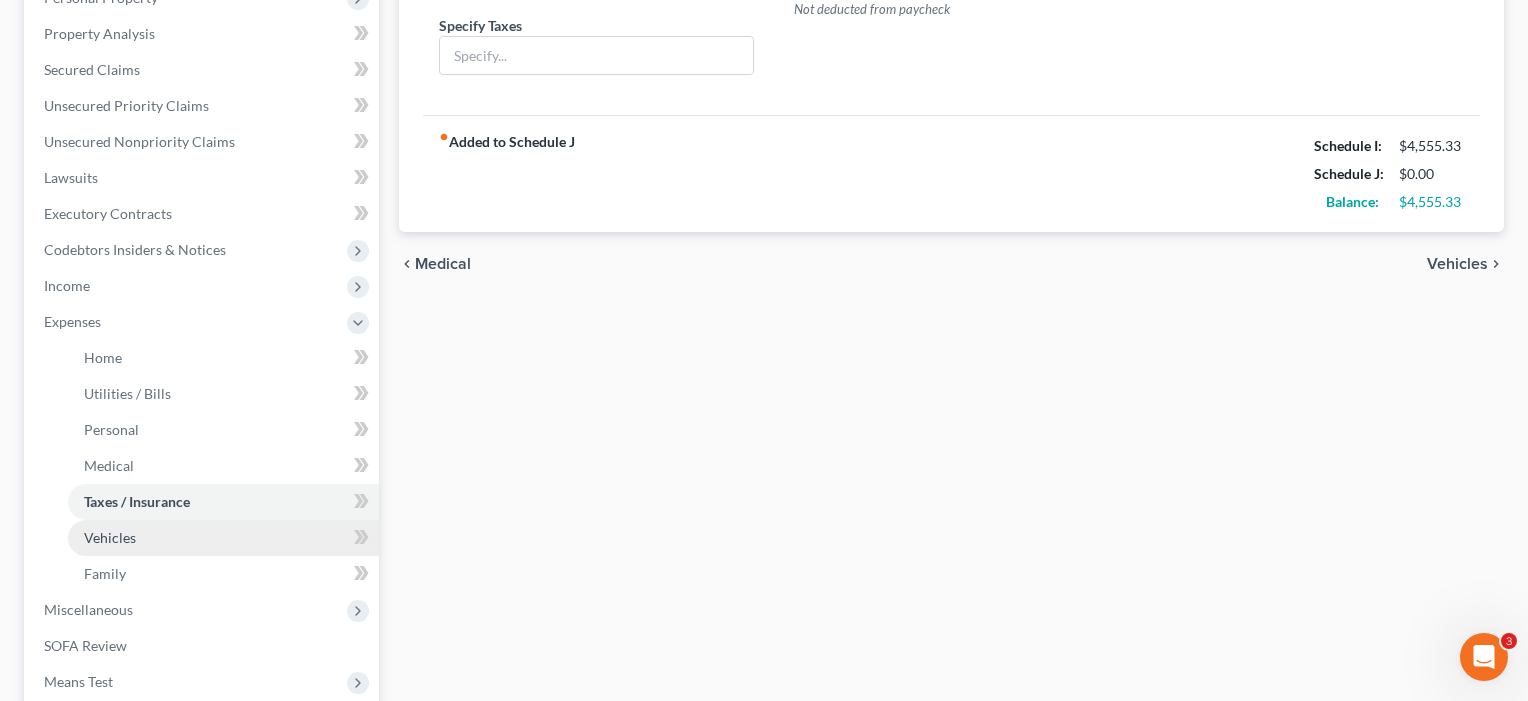 click on "Vehicles" at bounding box center (223, 538) 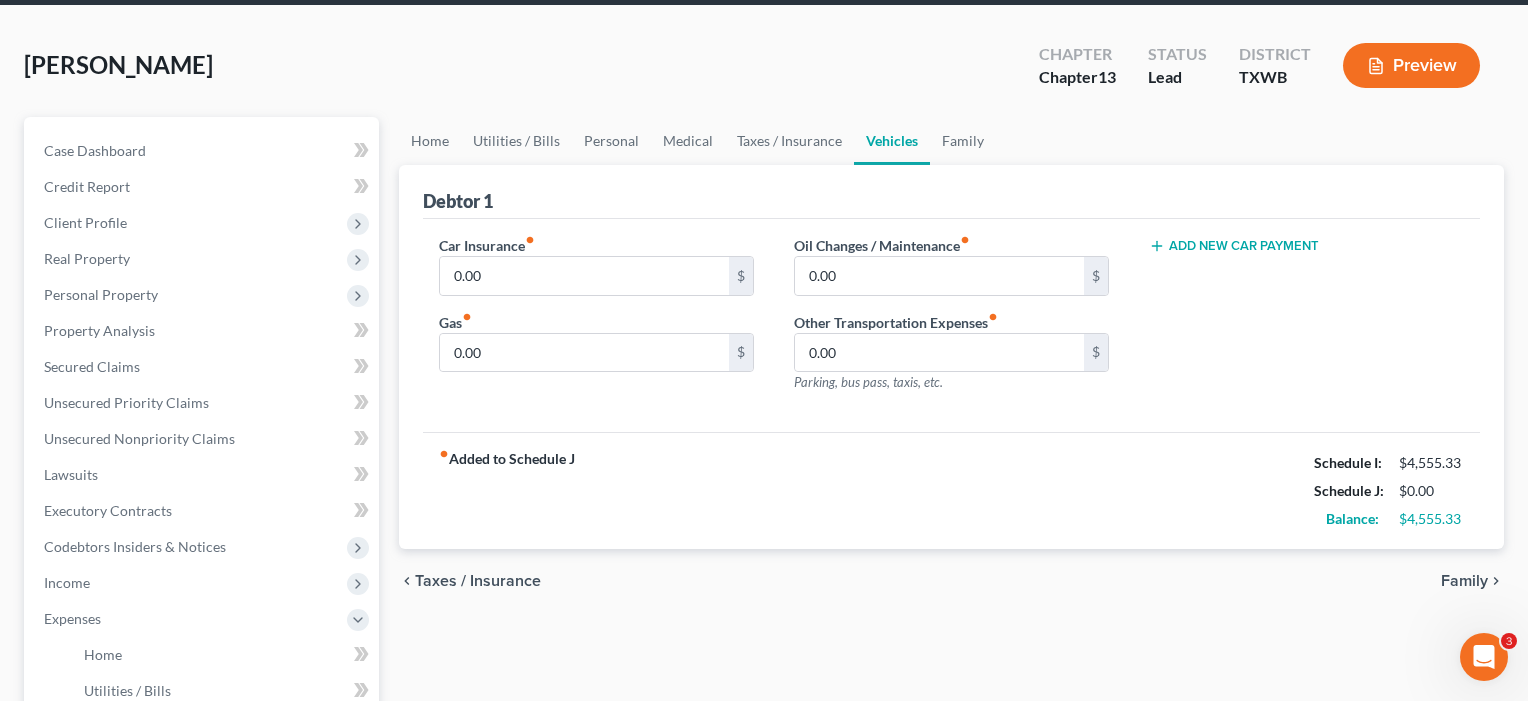scroll, scrollTop: 0, scrollLeft: 0, axis: both 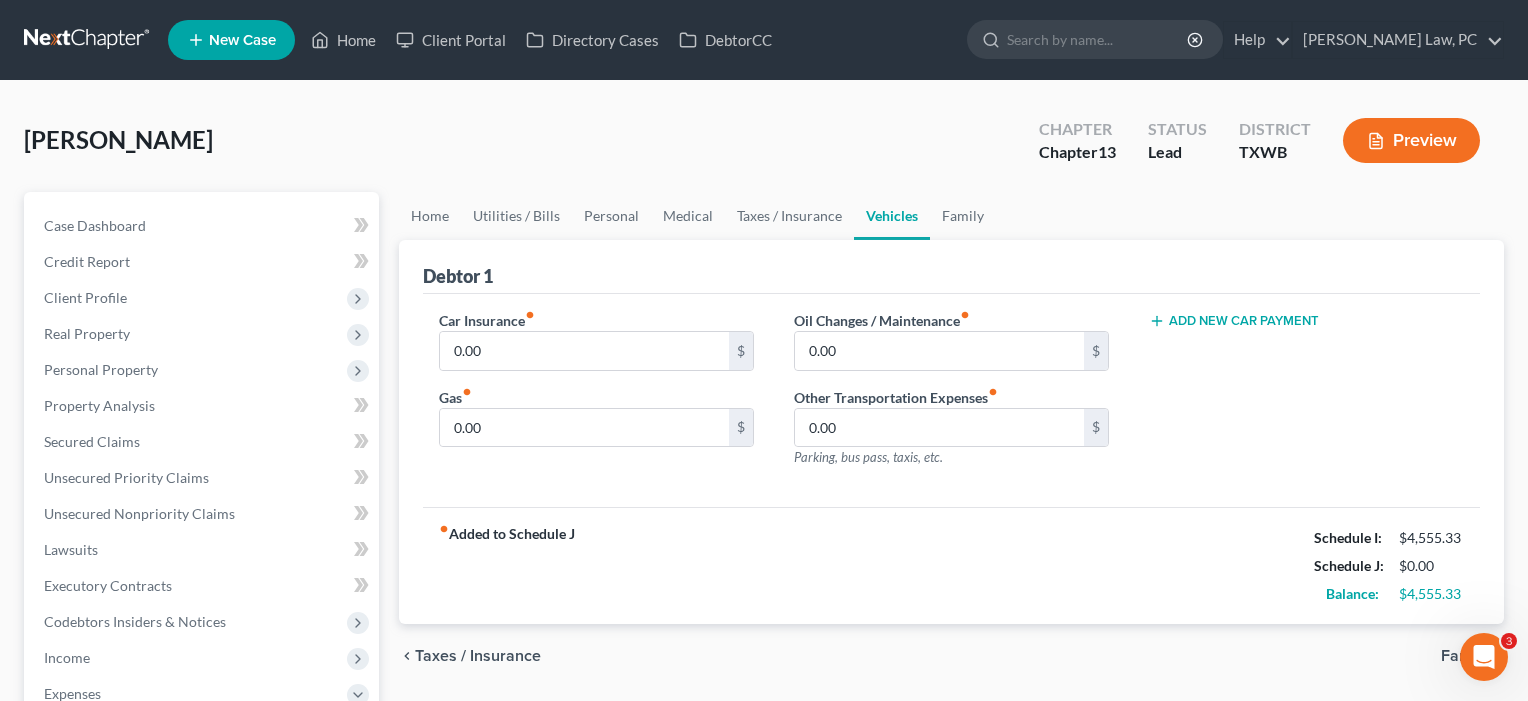 click on "Add New Car Payment" at bounding box center (1234, 321) 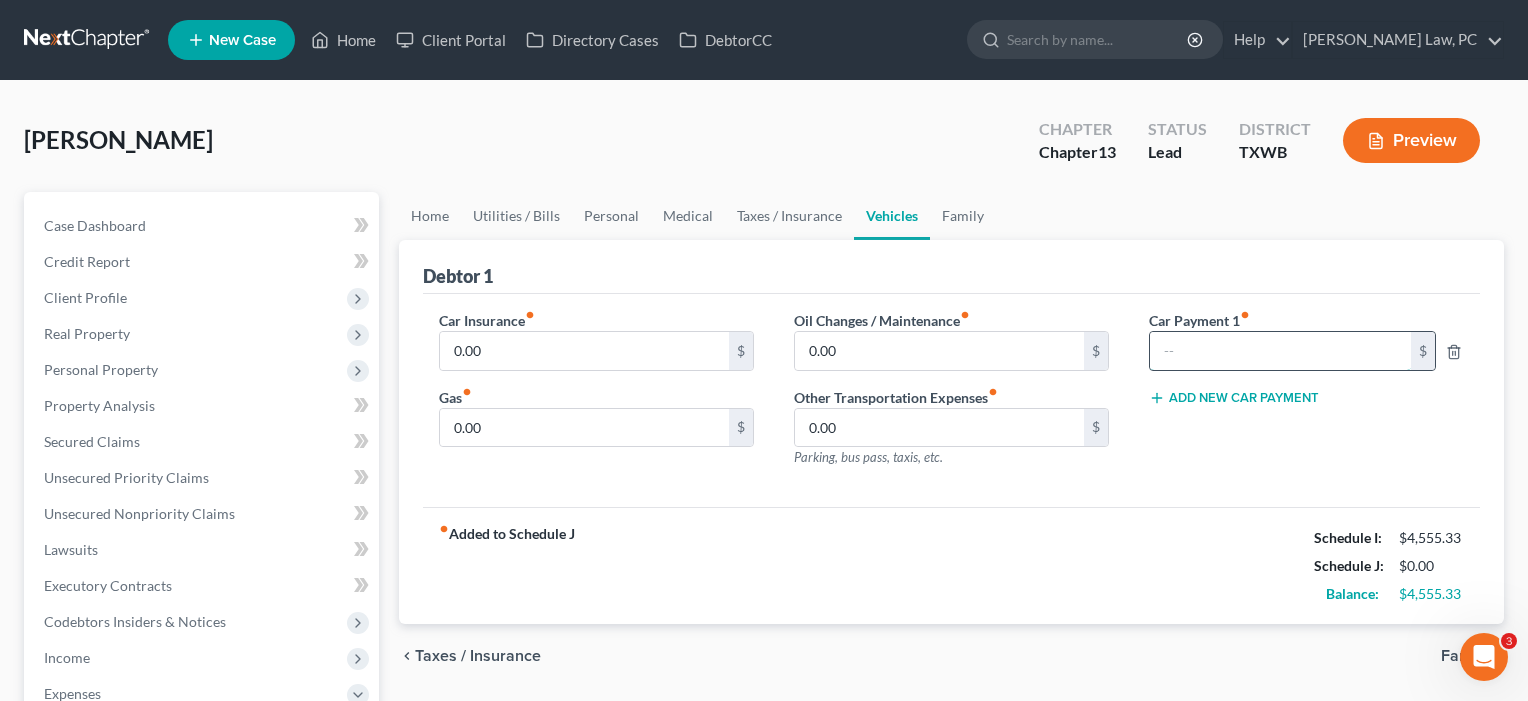 click at bounding box center [1280, 351] 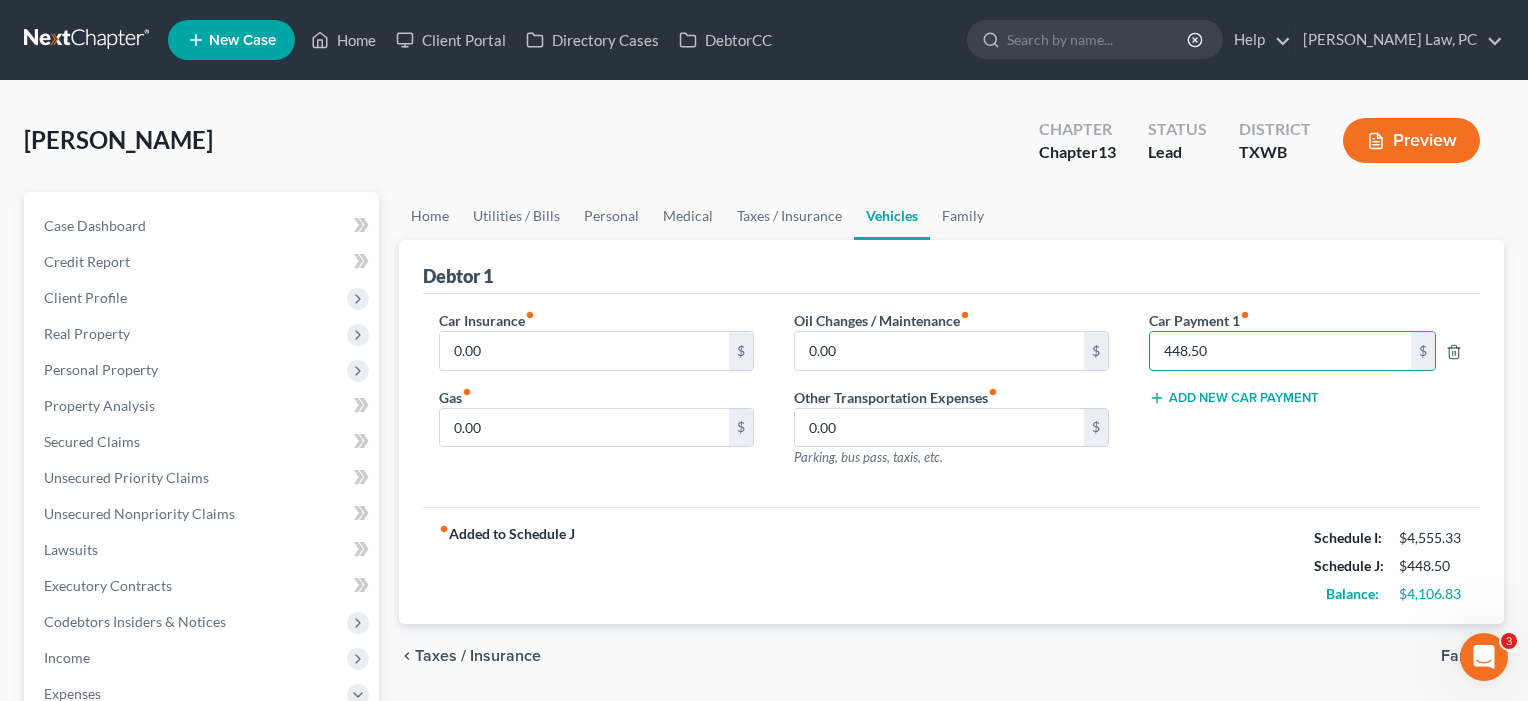 type on "448.50" 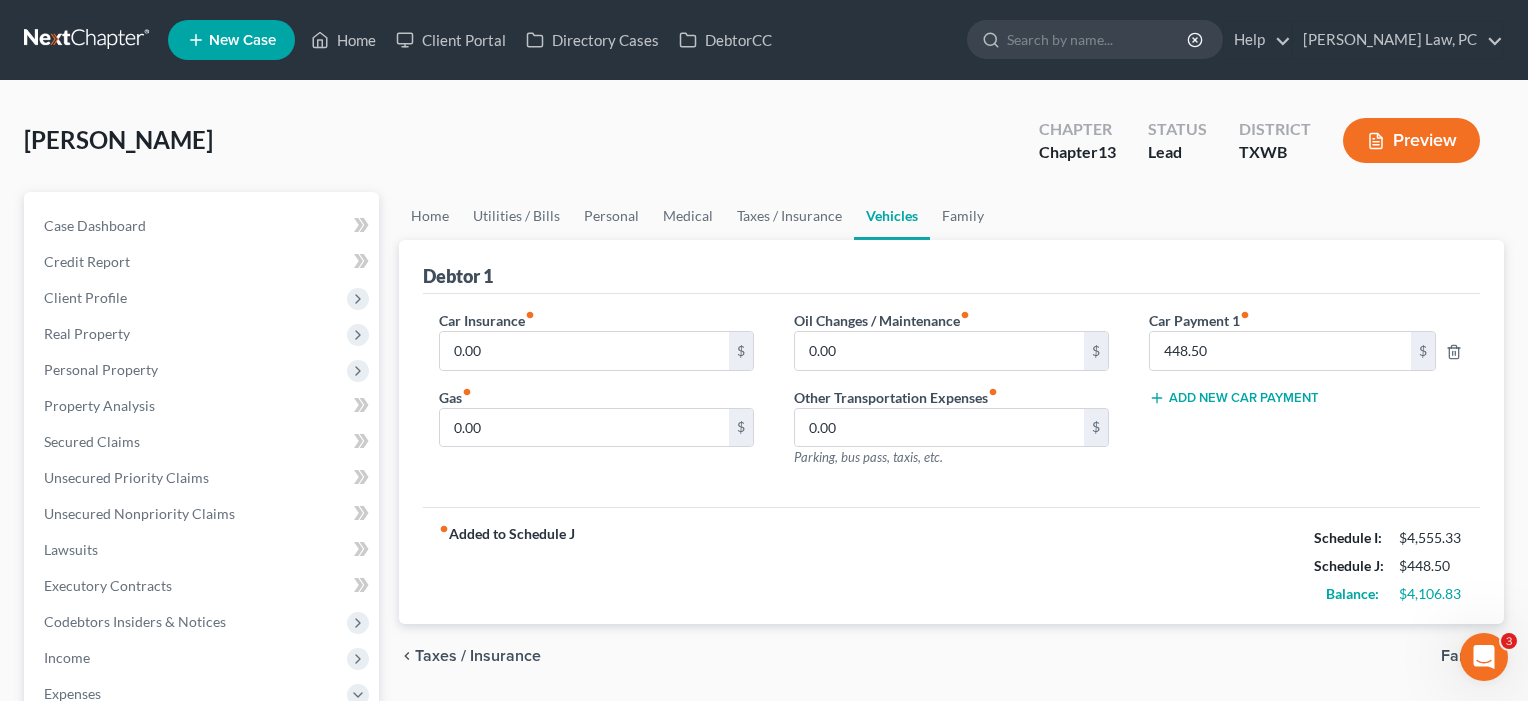 click on "Other Transportation Expenses  fiber_manual_record 0.00 $ Parking, bus pass, taxis, etc." at bounding box center (951, 427) 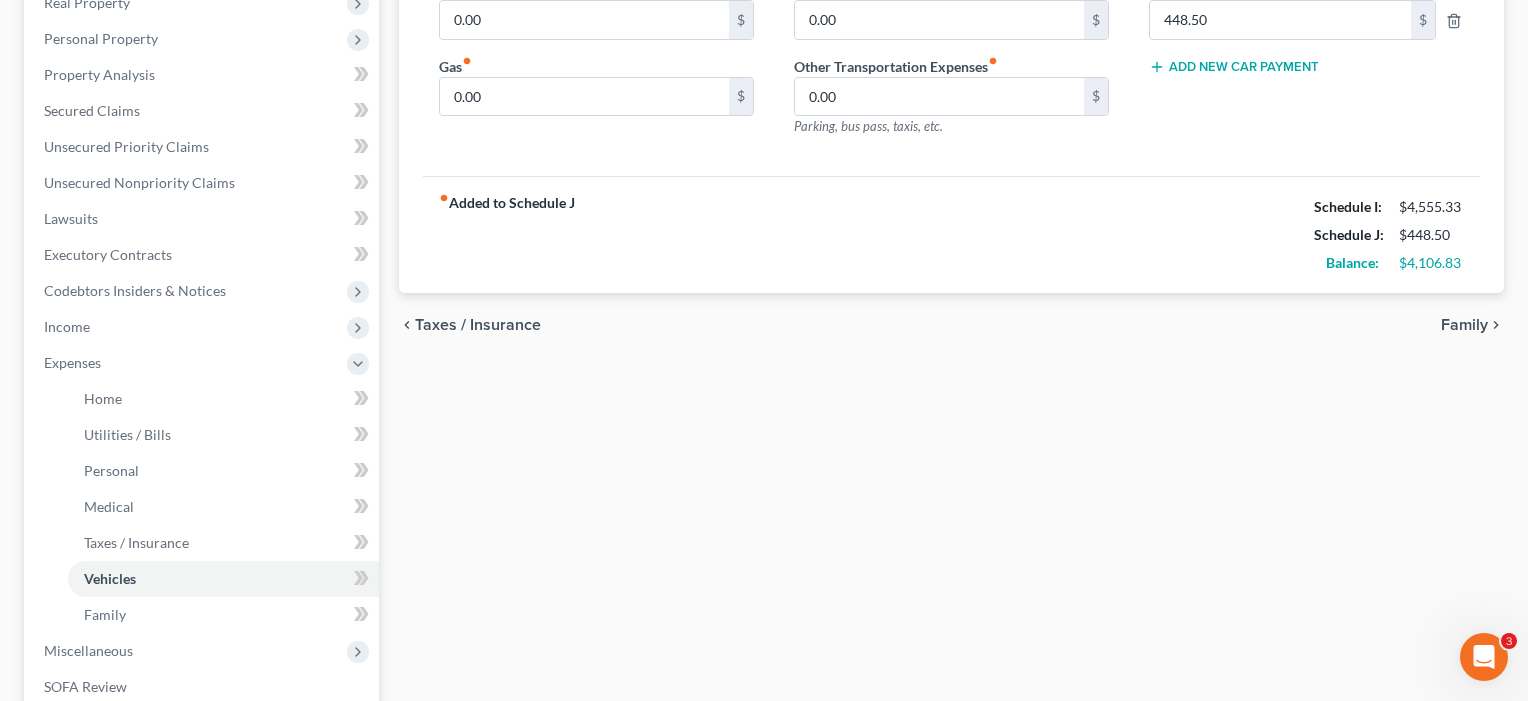 scroll, scrollTop: 356, scrollLeft: 0, axis: vertical 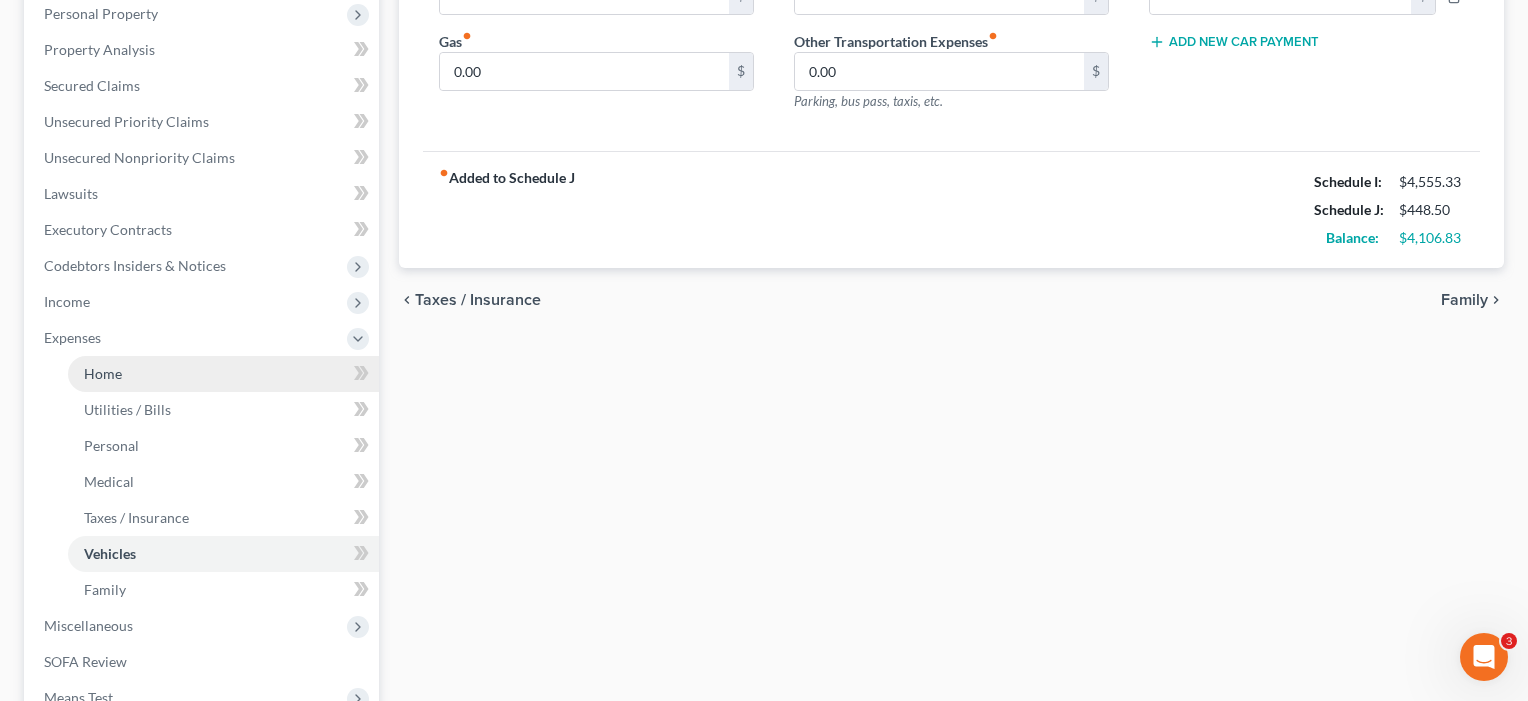 click on "Home" at bounding box center [103, 373] 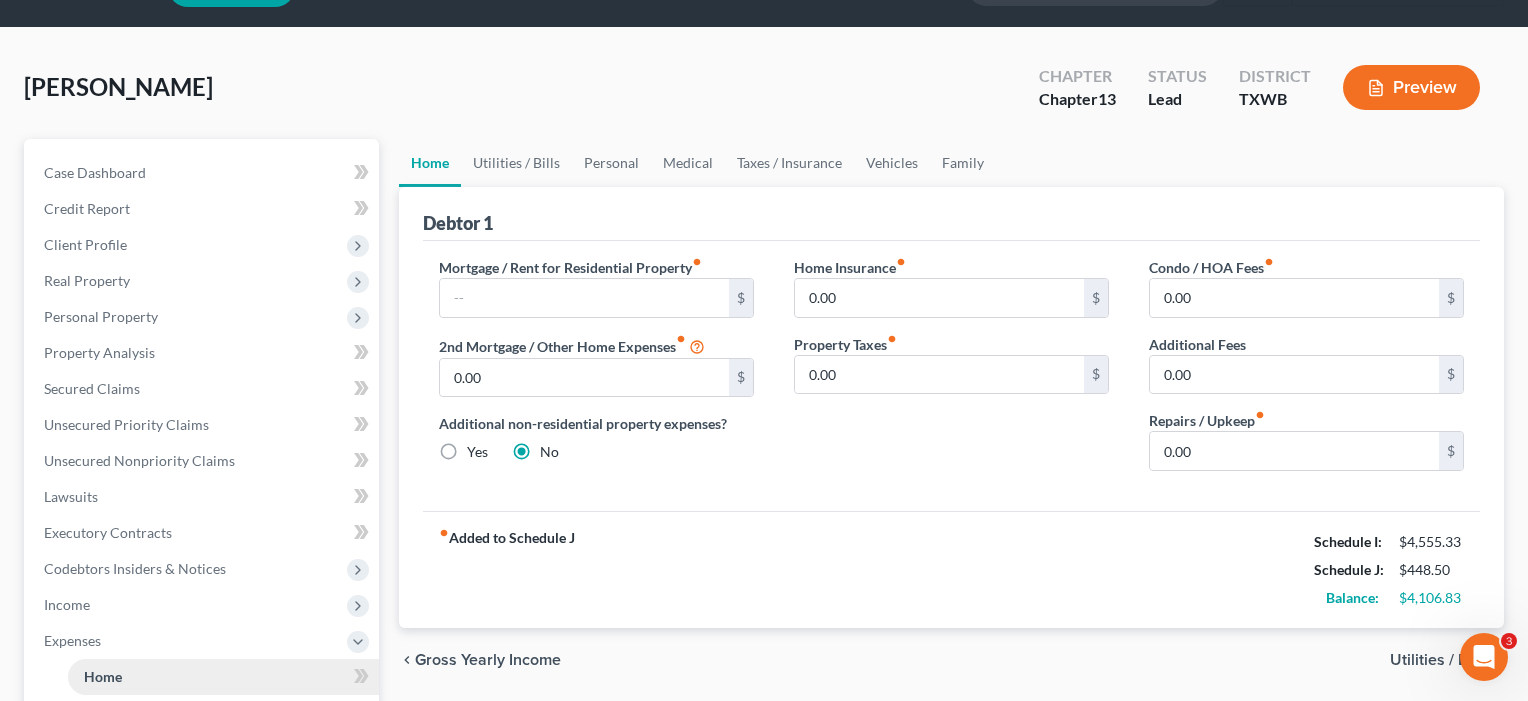 scroll, scrollTop: 0, scrollLeft: 0, axis: both 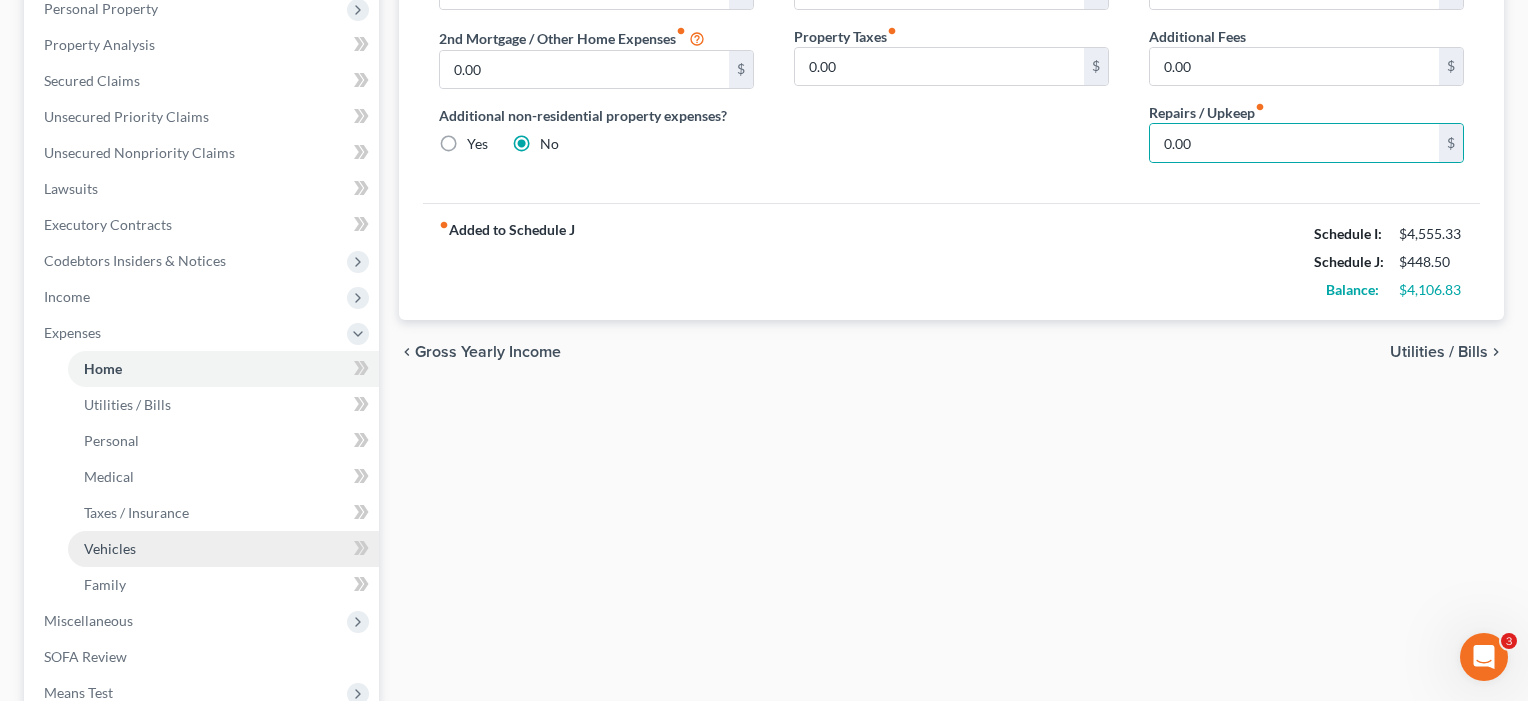 click on "Vehicles" at bounding box center (110, 548) 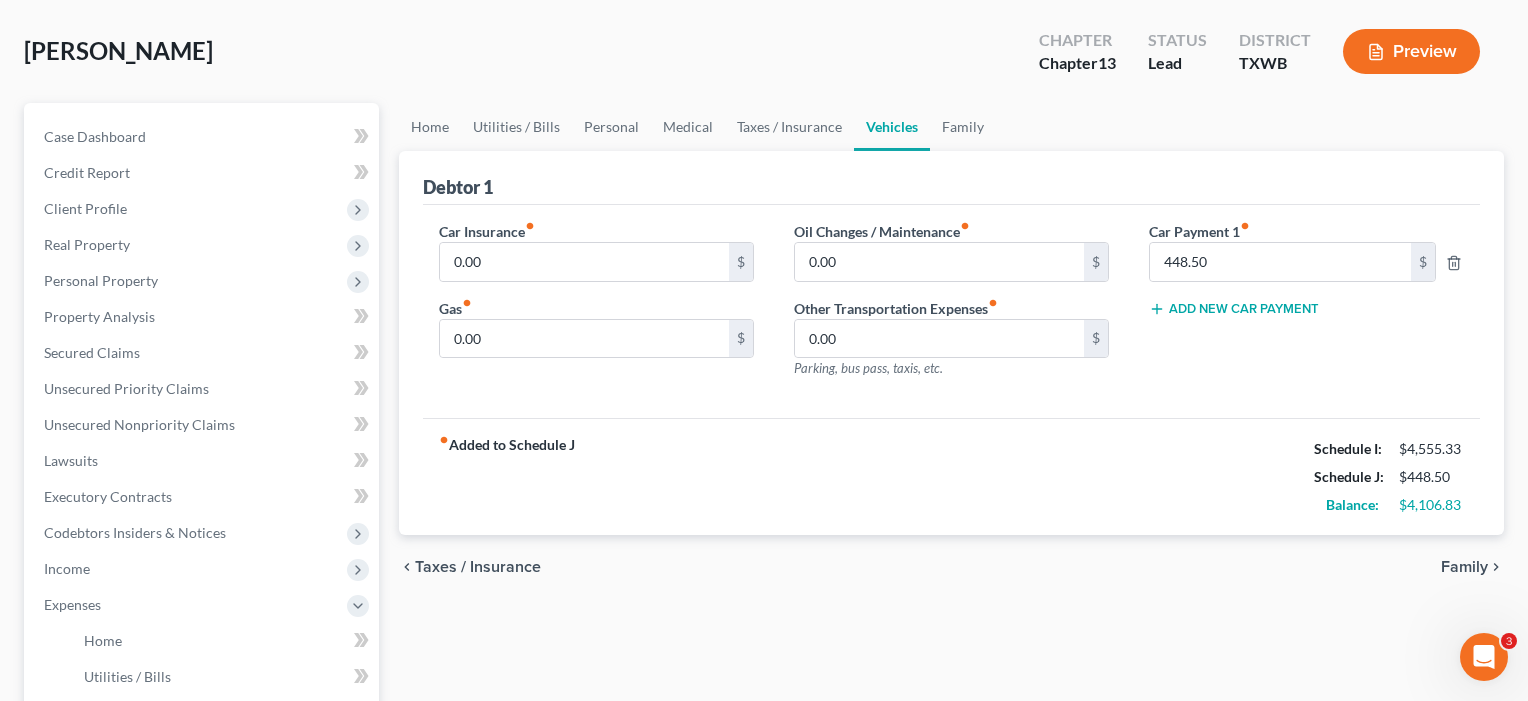 scroll, scrollTop: 115, scrollLeft: 0, axis: vertical 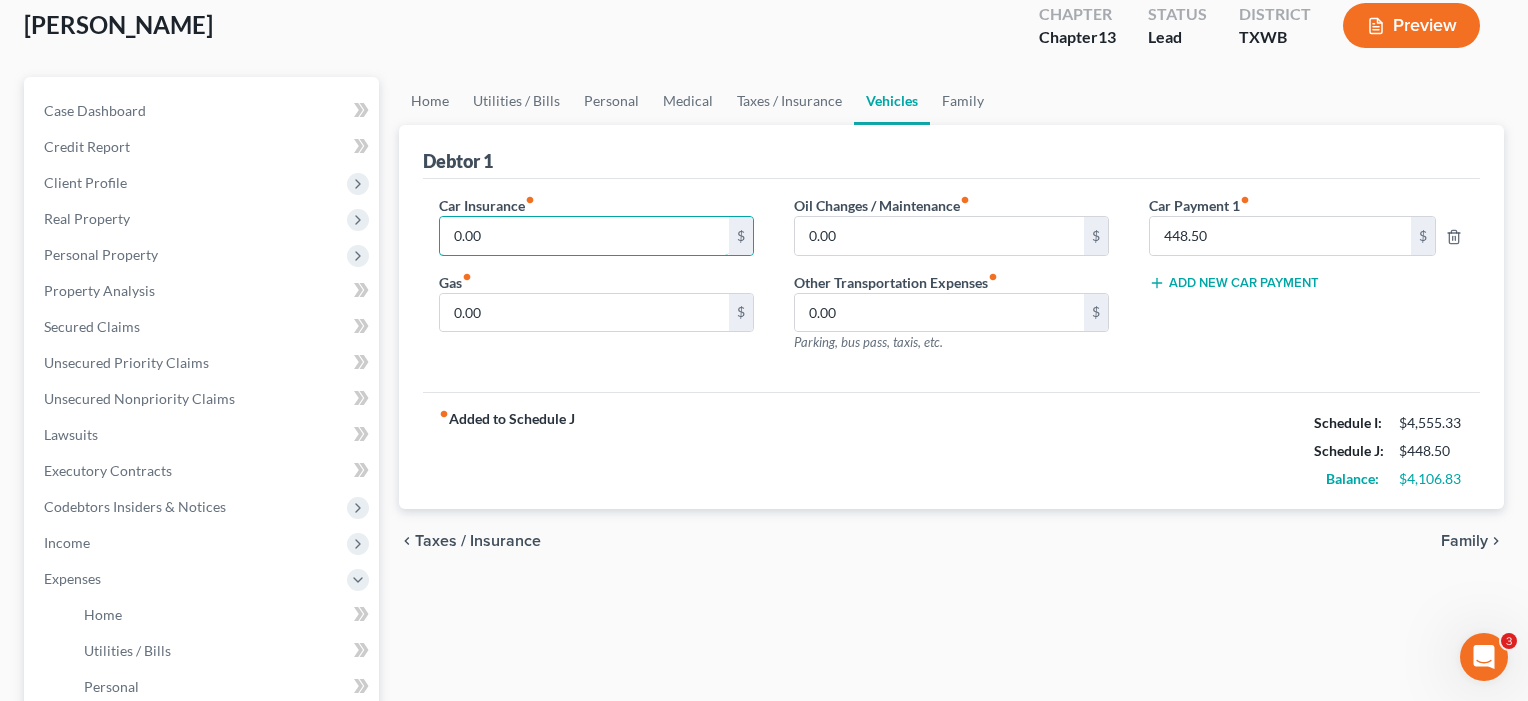 drag, startPoint x: 521, startPoint y: 246, endPoint x: 421, endPoint y: 233, distance: 100.84146 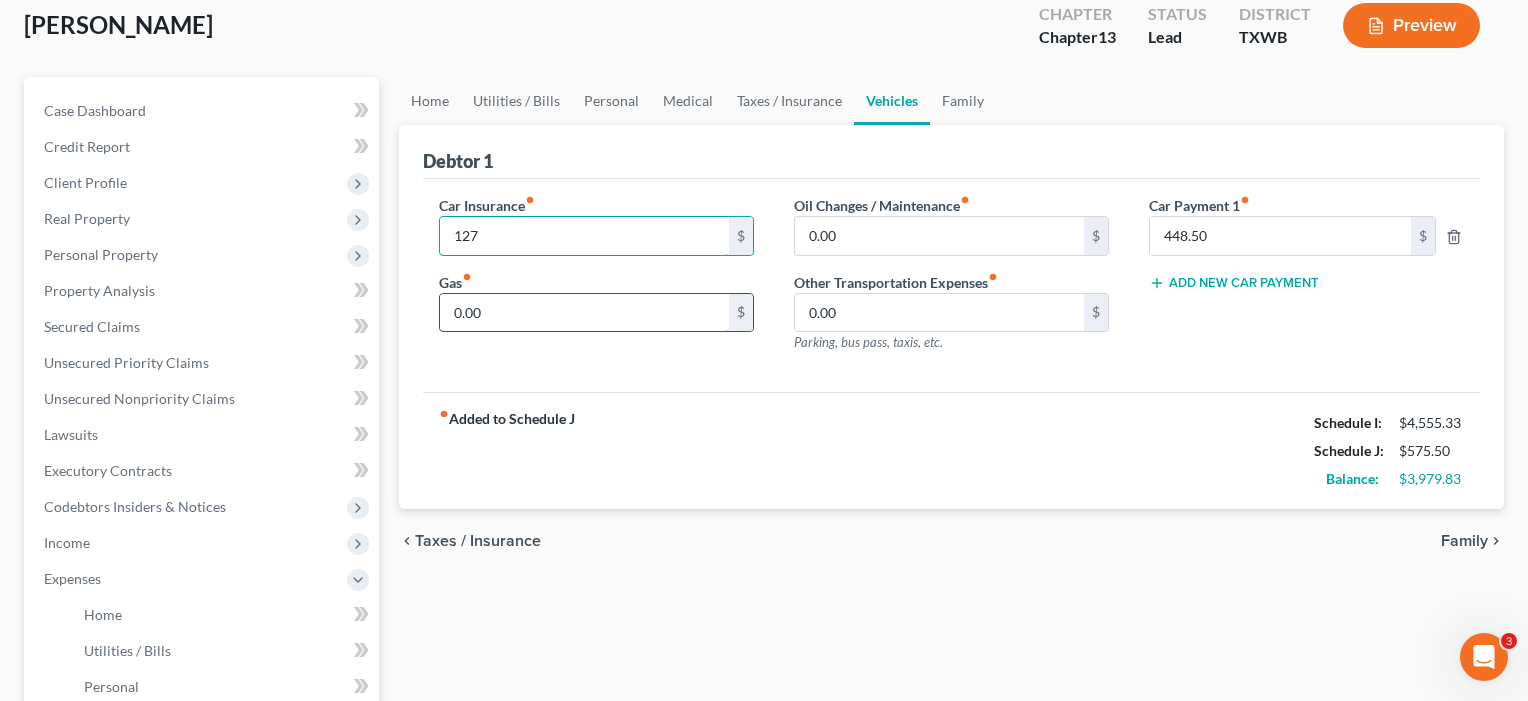 type on "127" 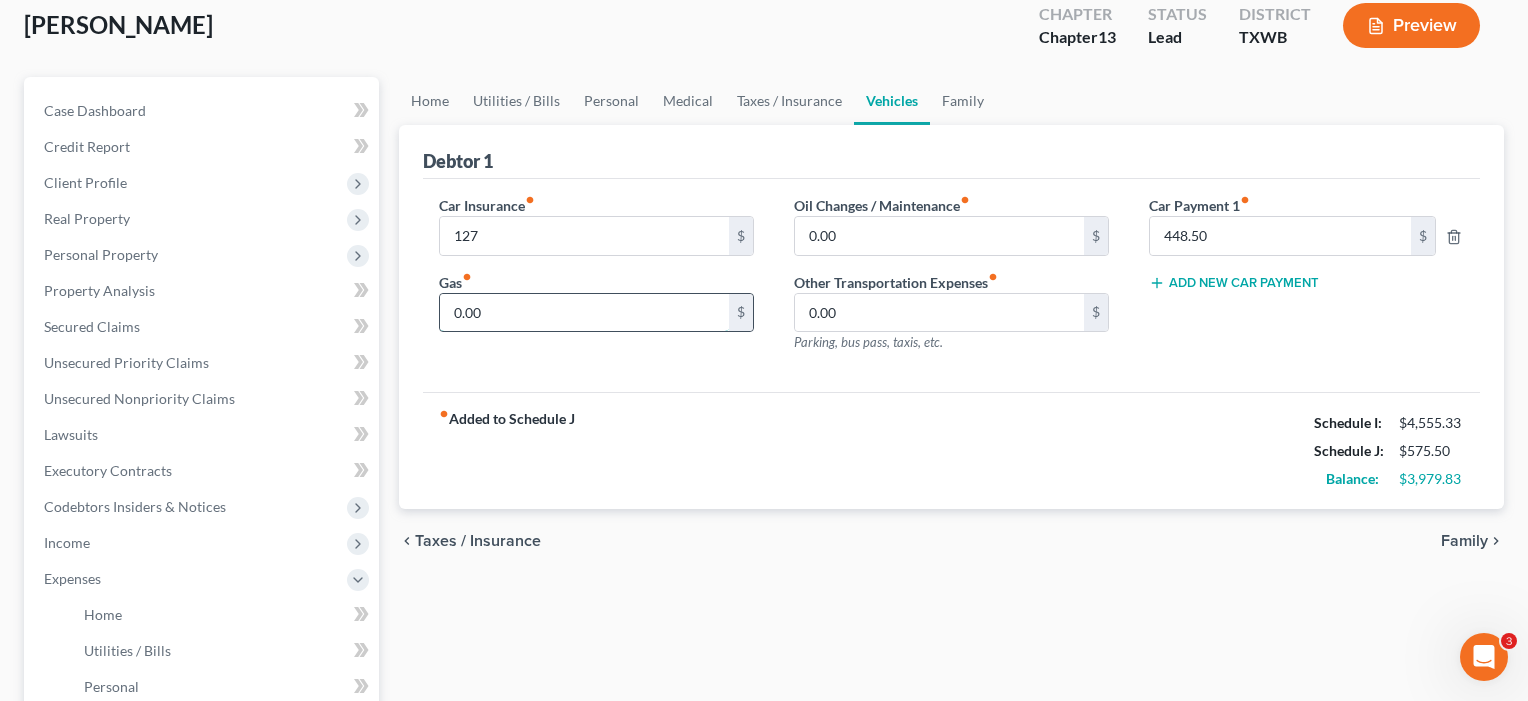 click on "0.00" at bounding box center (584, 313) 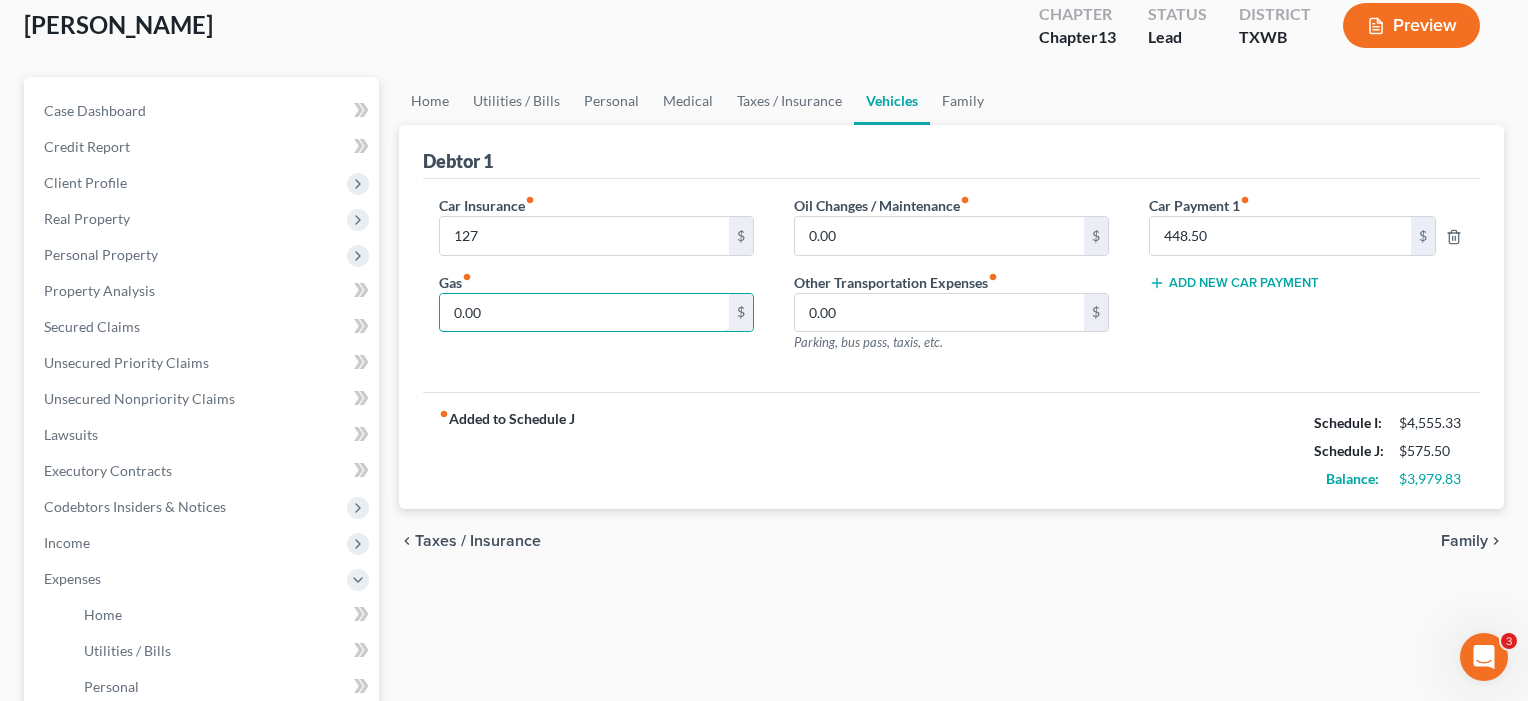 drag, startPoint x: 513, startPoint y: 312, endPoint x: 407, endPoint y: 306, distance: 106.16968 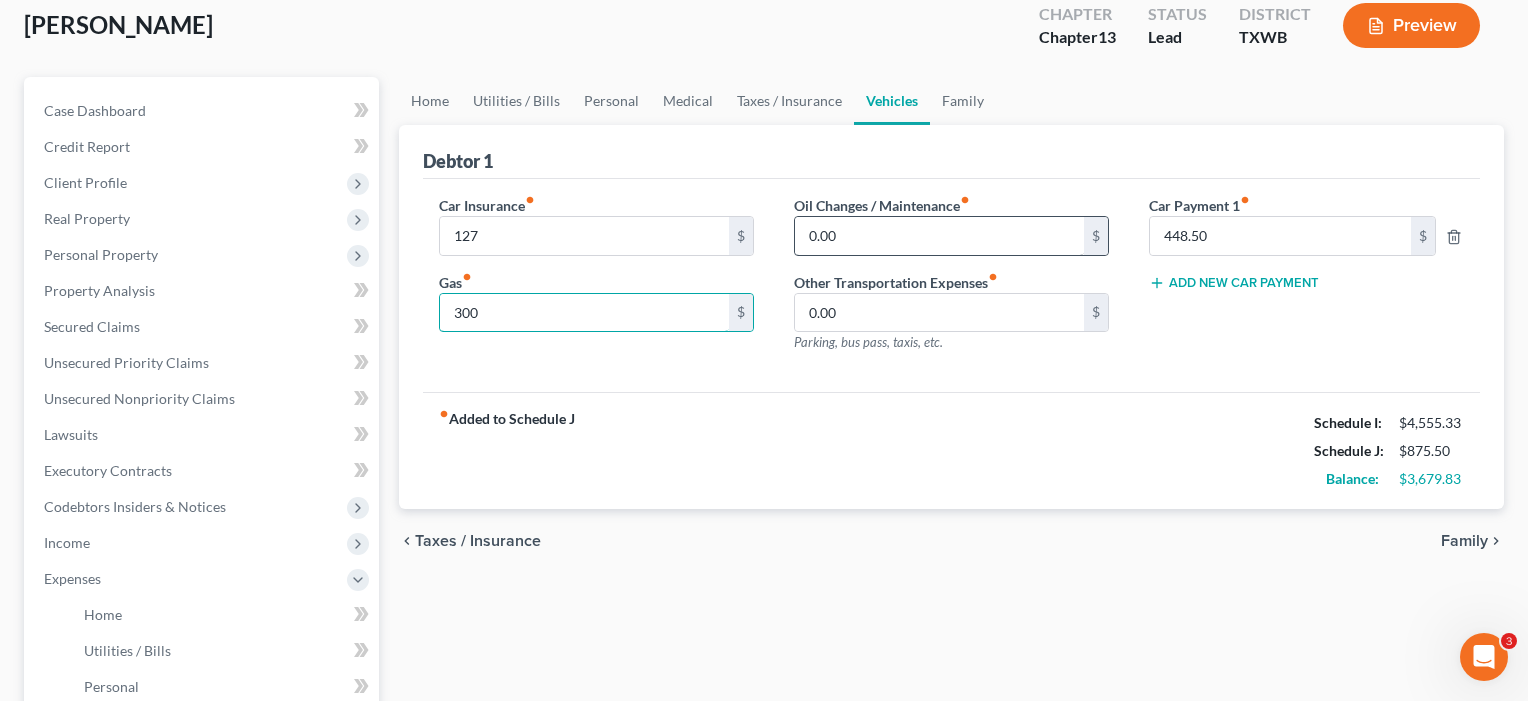 type on "300" 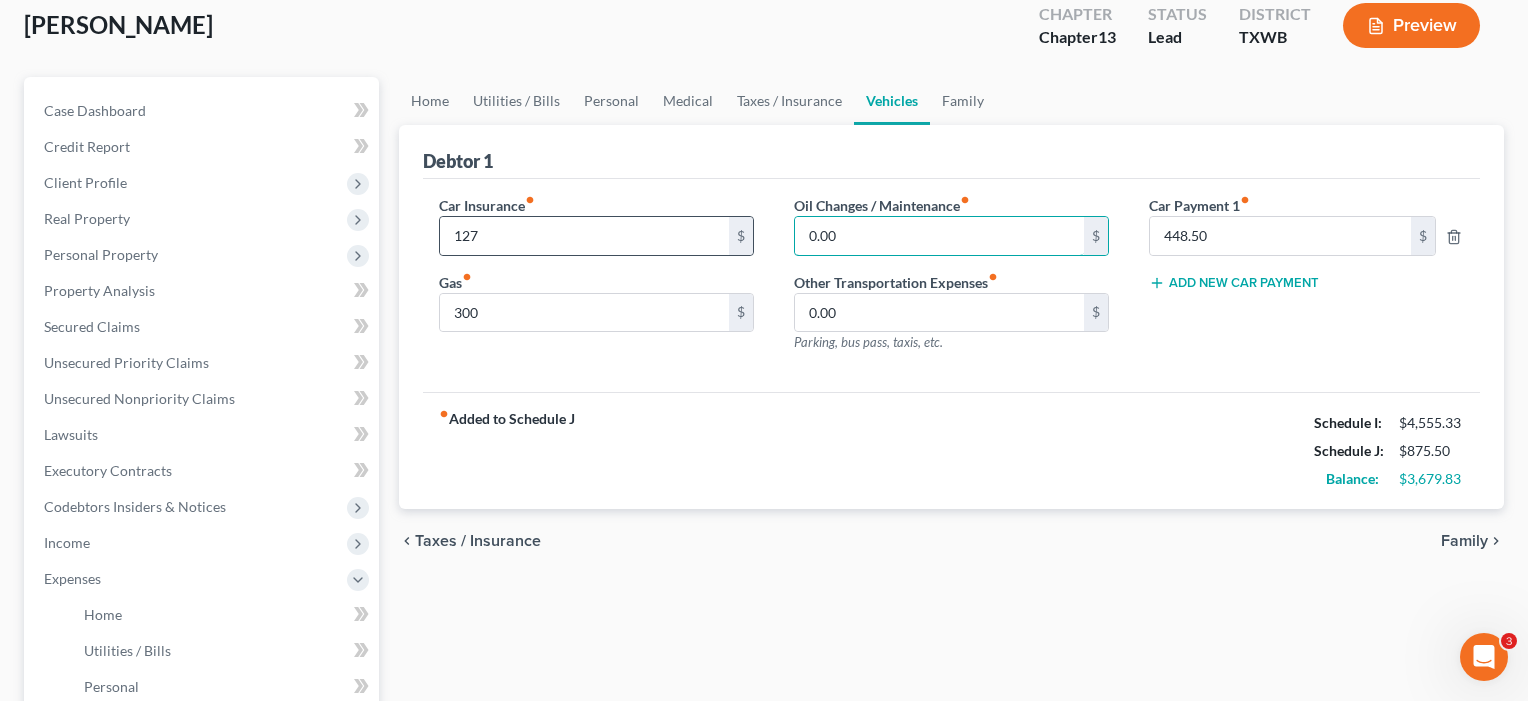 drag, startPoint x: 866, startPoint y: 241, endPoint x: 732, endPoint y: 236, distance: 134.09325 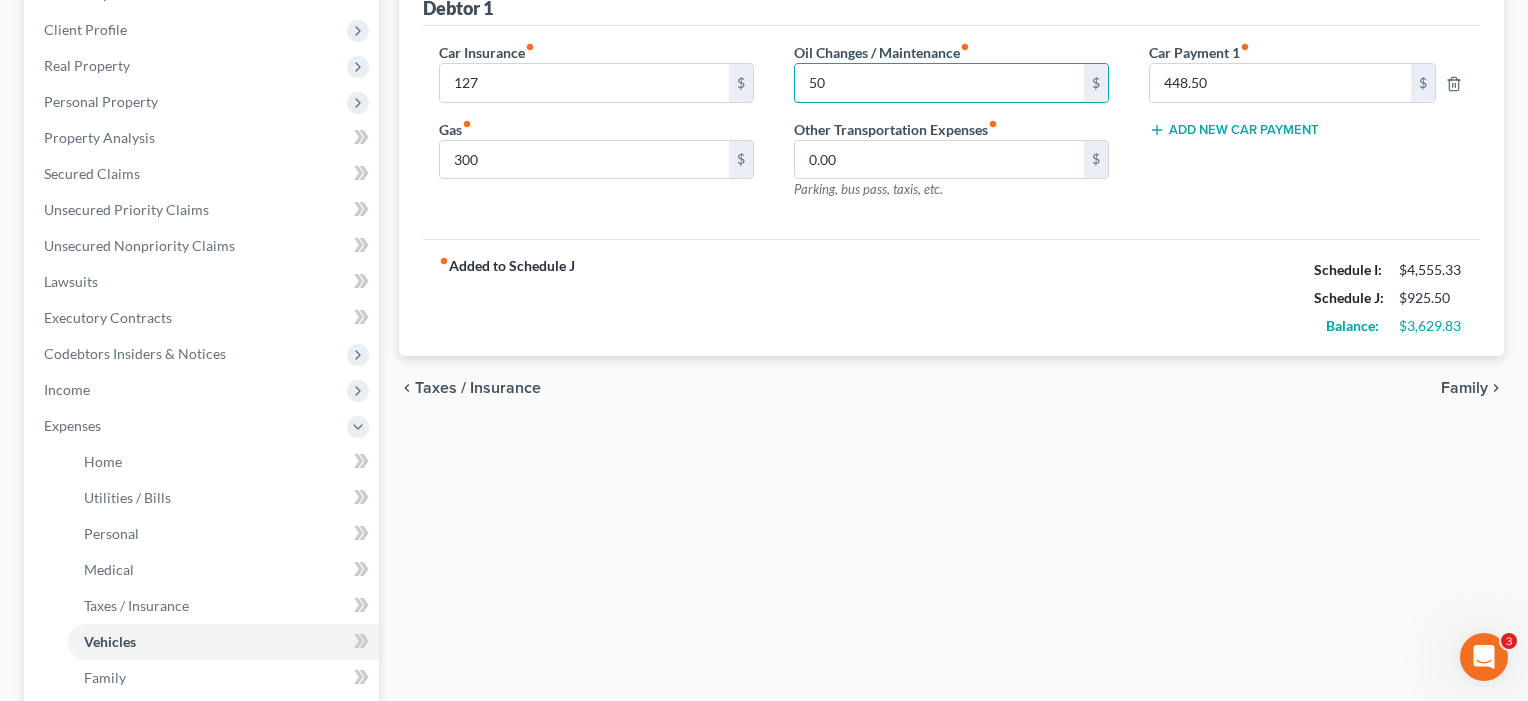 scroll, scrollTop: 333, scrollLeft: 0, axis: vertical 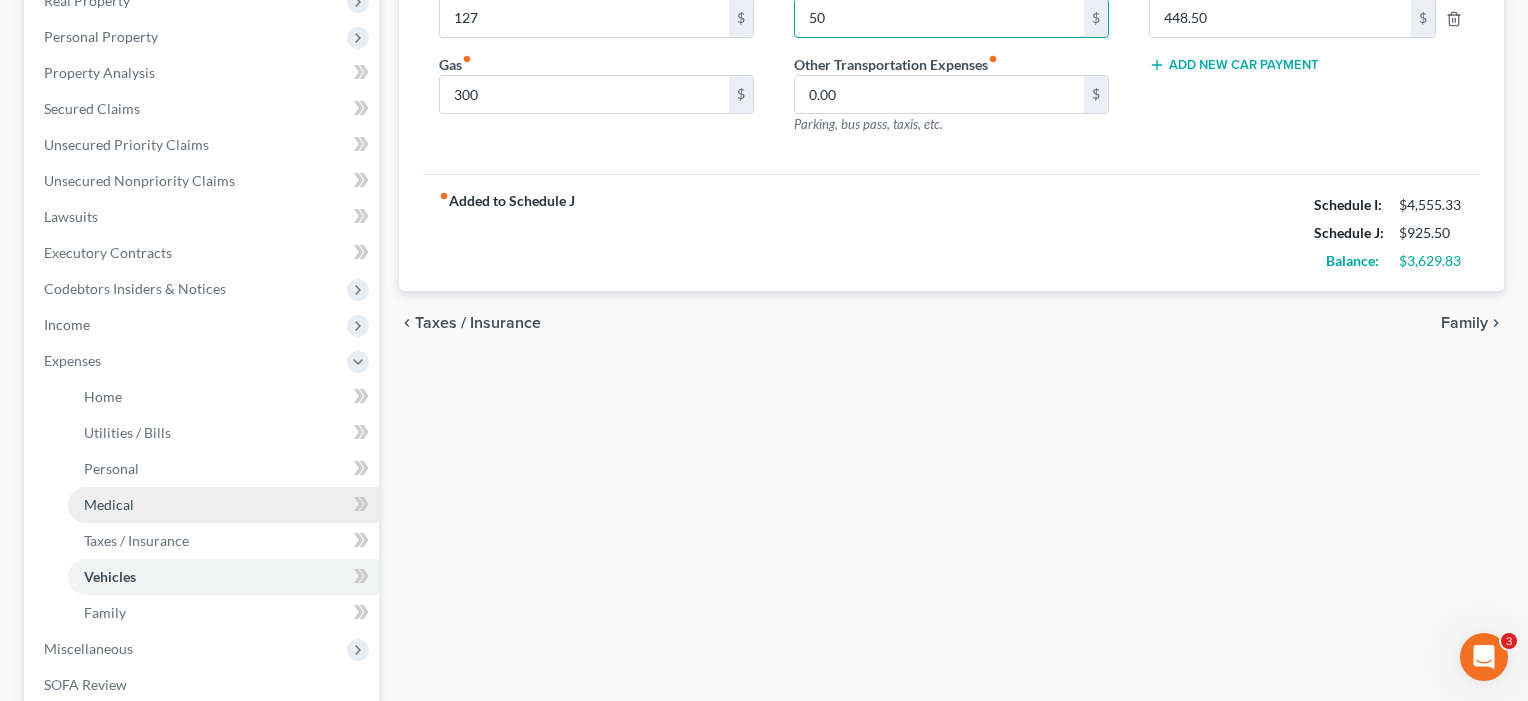 type on "50" 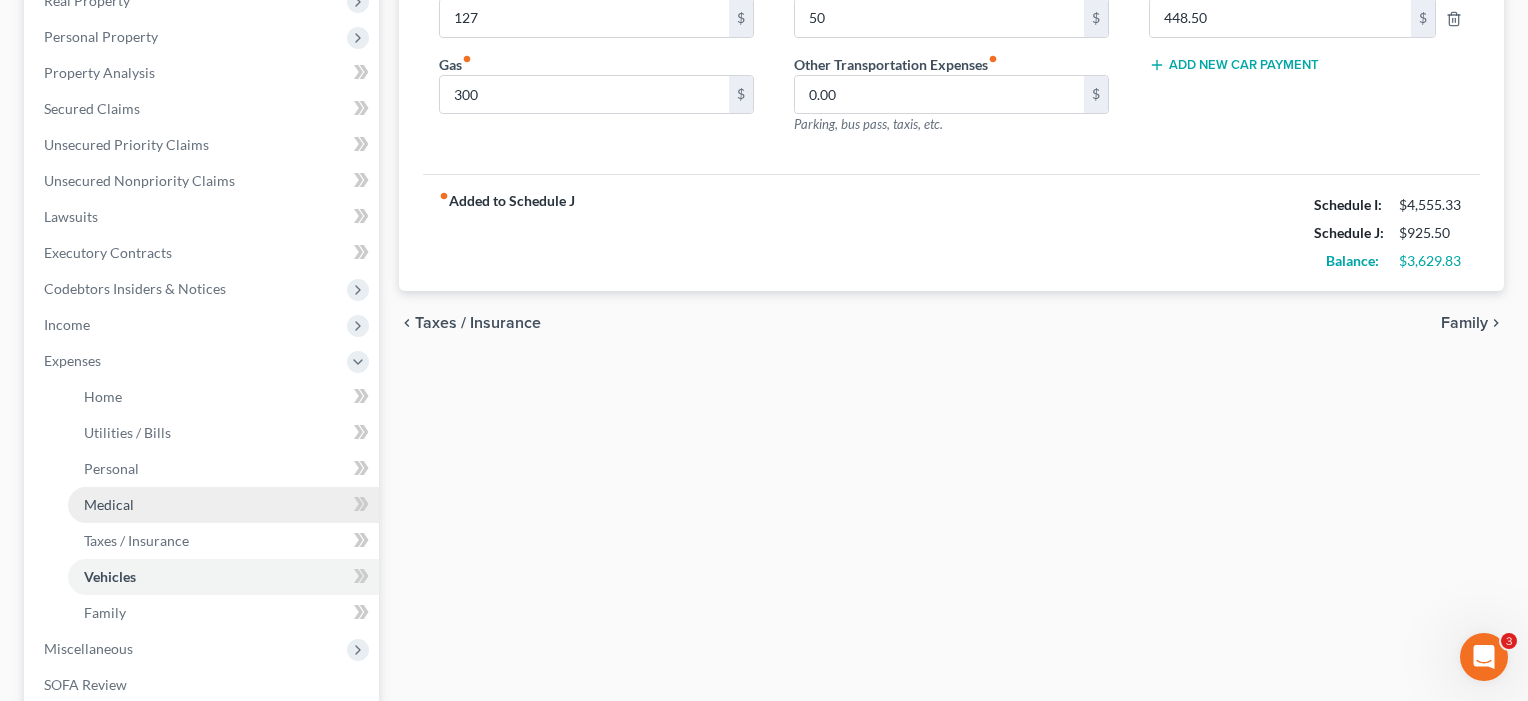 click on "Medical" at bounding box center (109, 504) 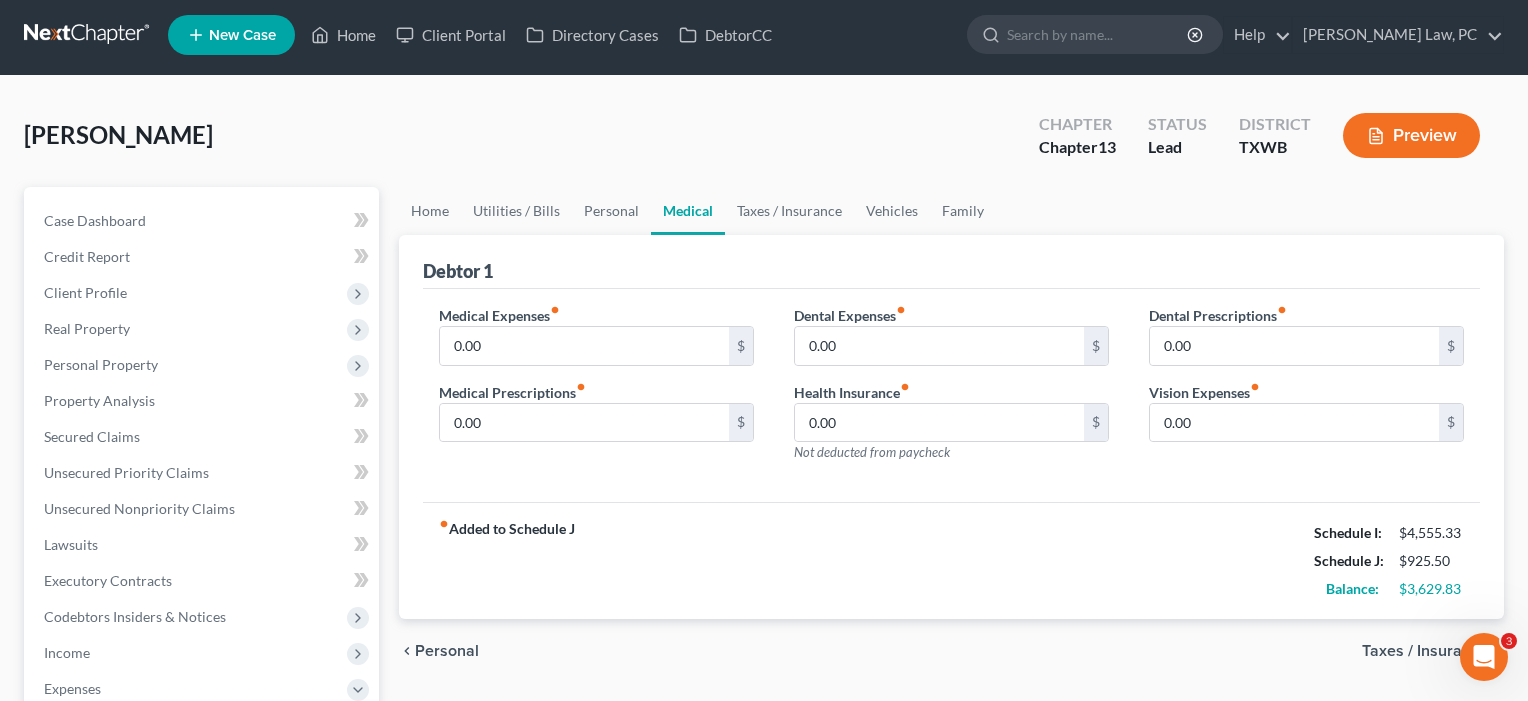 scroll, scrollTop: 0, scrollLeft: 0, axis: both 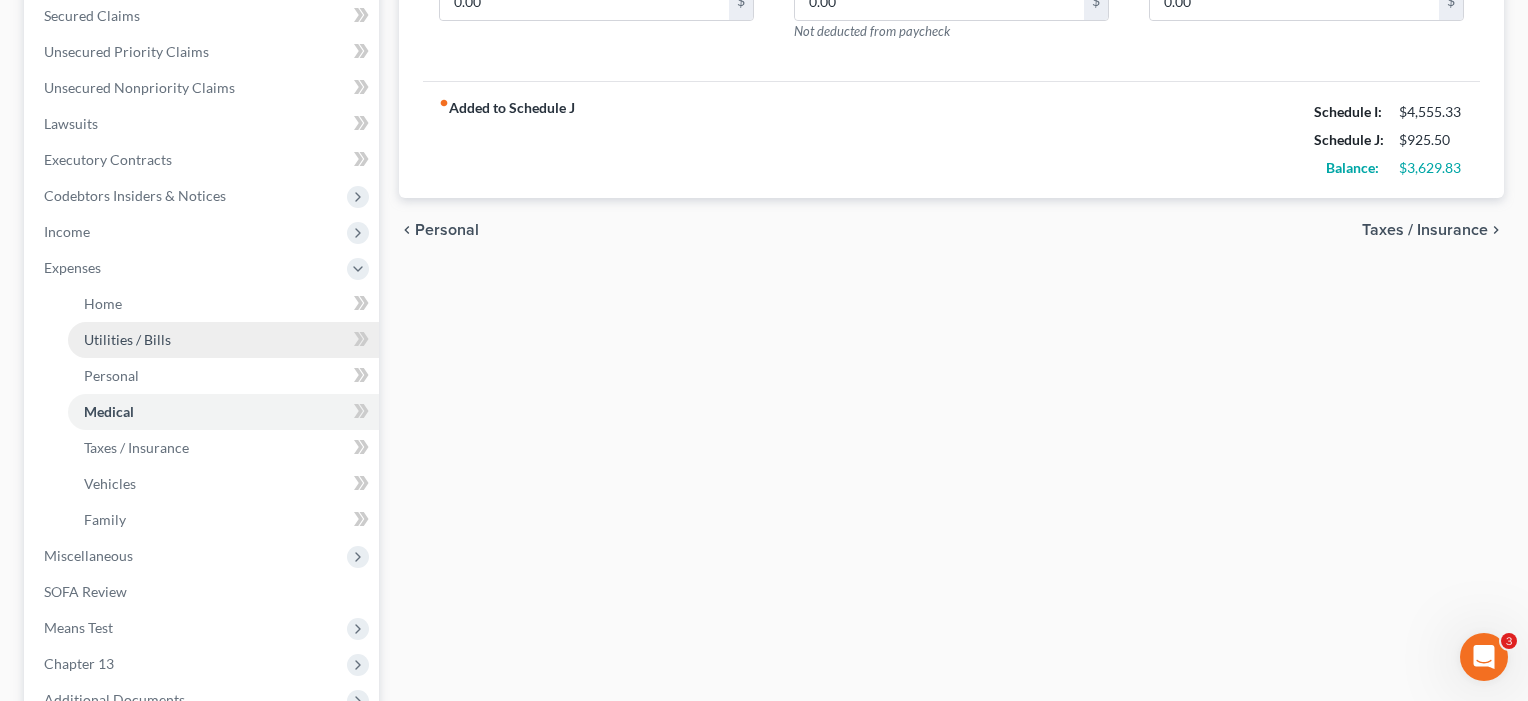 click on "Utilities / Bills" at bounding box center (127, 339) 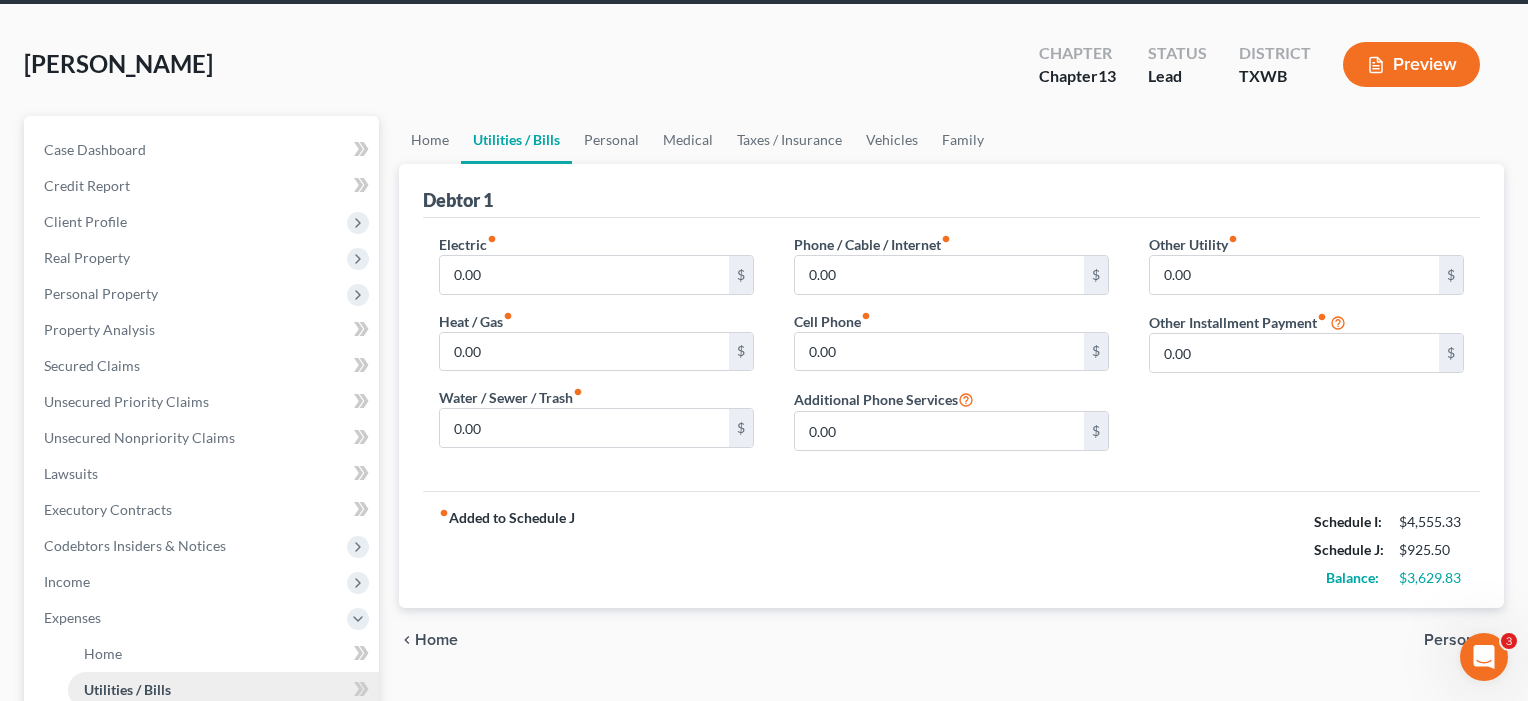 scroll, scrollTop: 0, scrollLeft: 0, axis: both 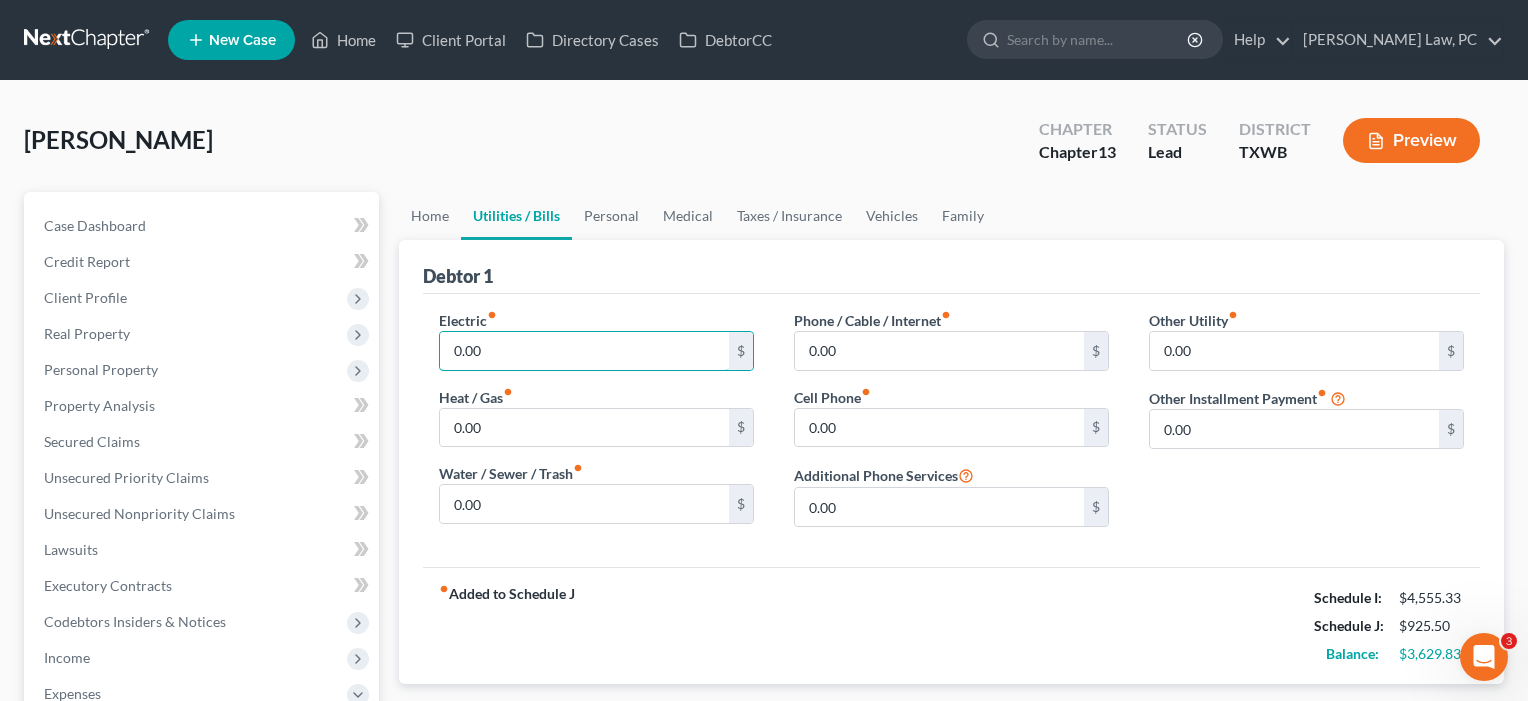 drag, startPoint x: 516, startPoint y: 345, endPoint x: 416, endPoint y: 345, distance: 100 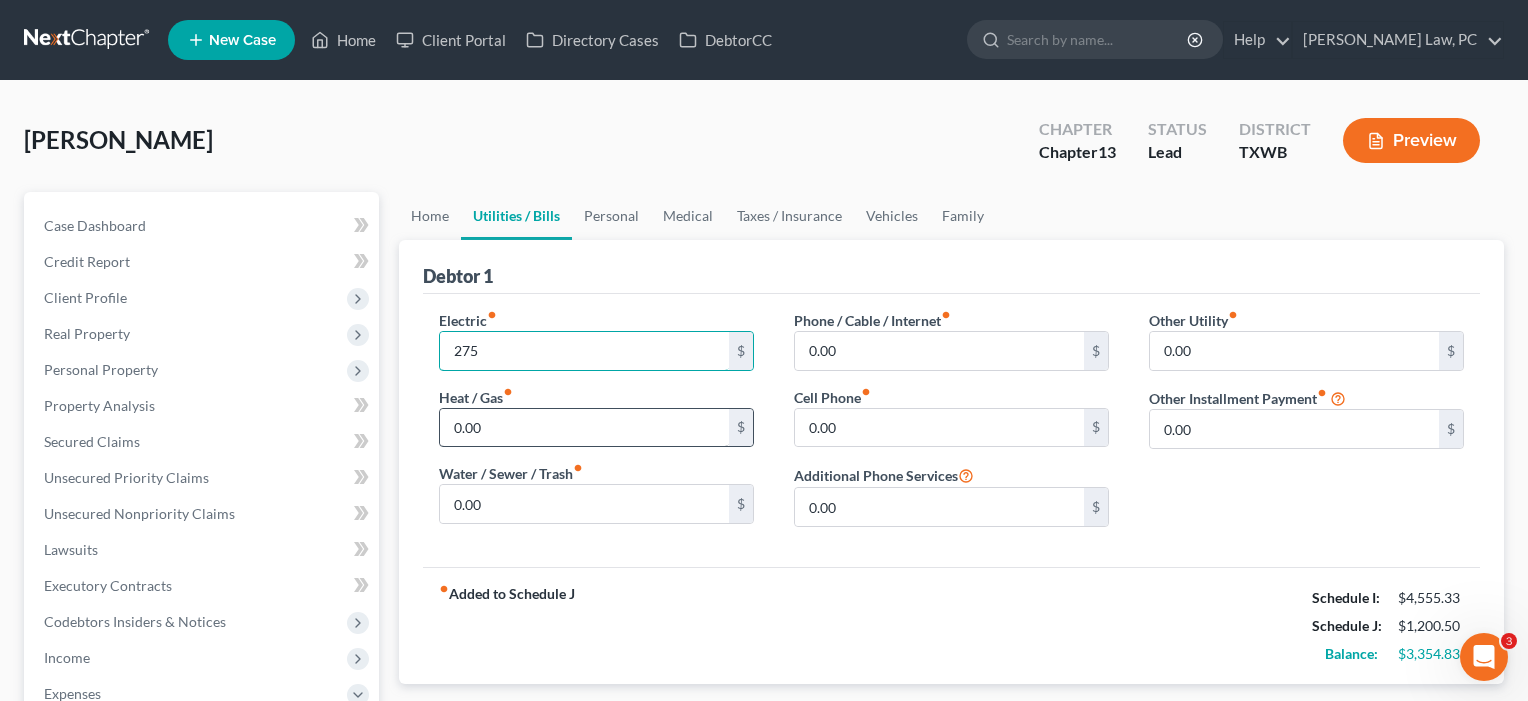type on "275" 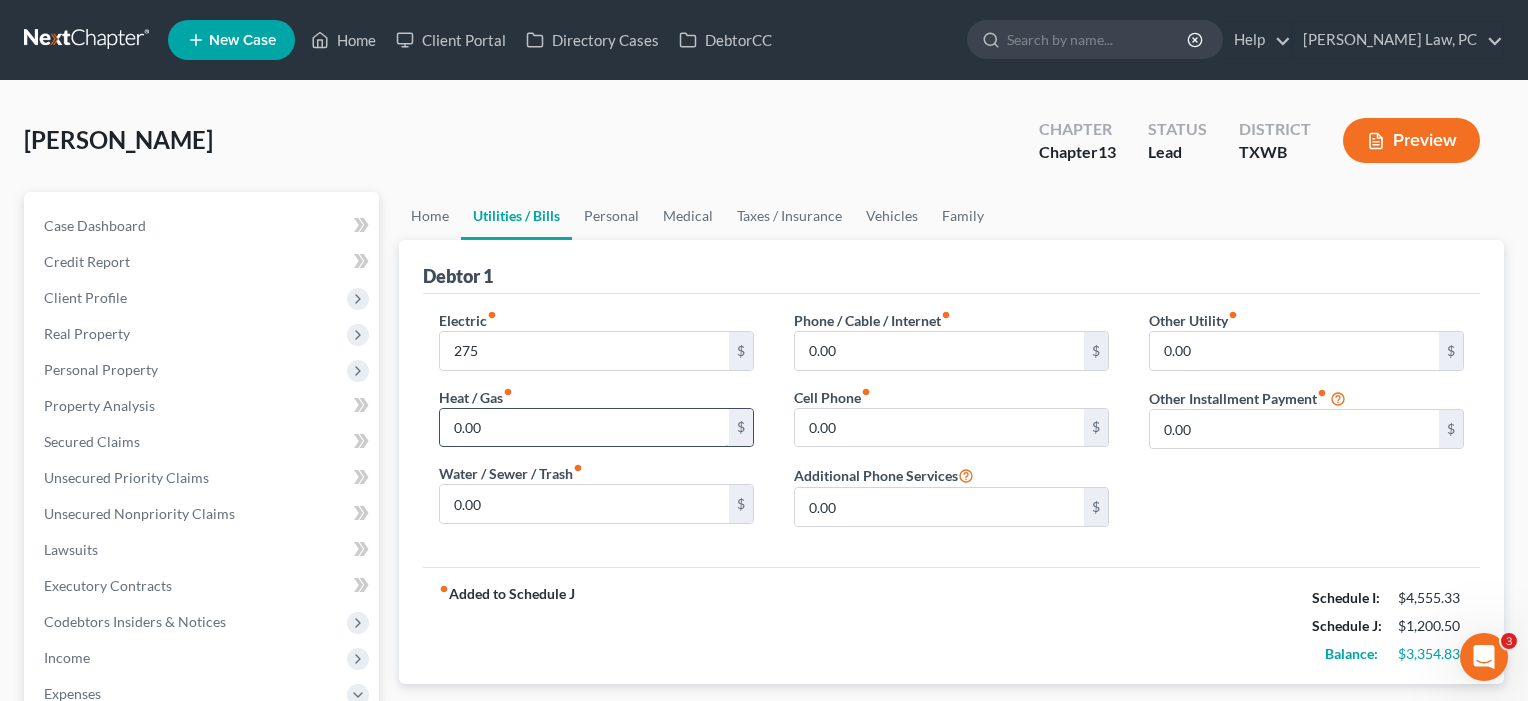 click on "0.00" at bounding box center [584, 428] 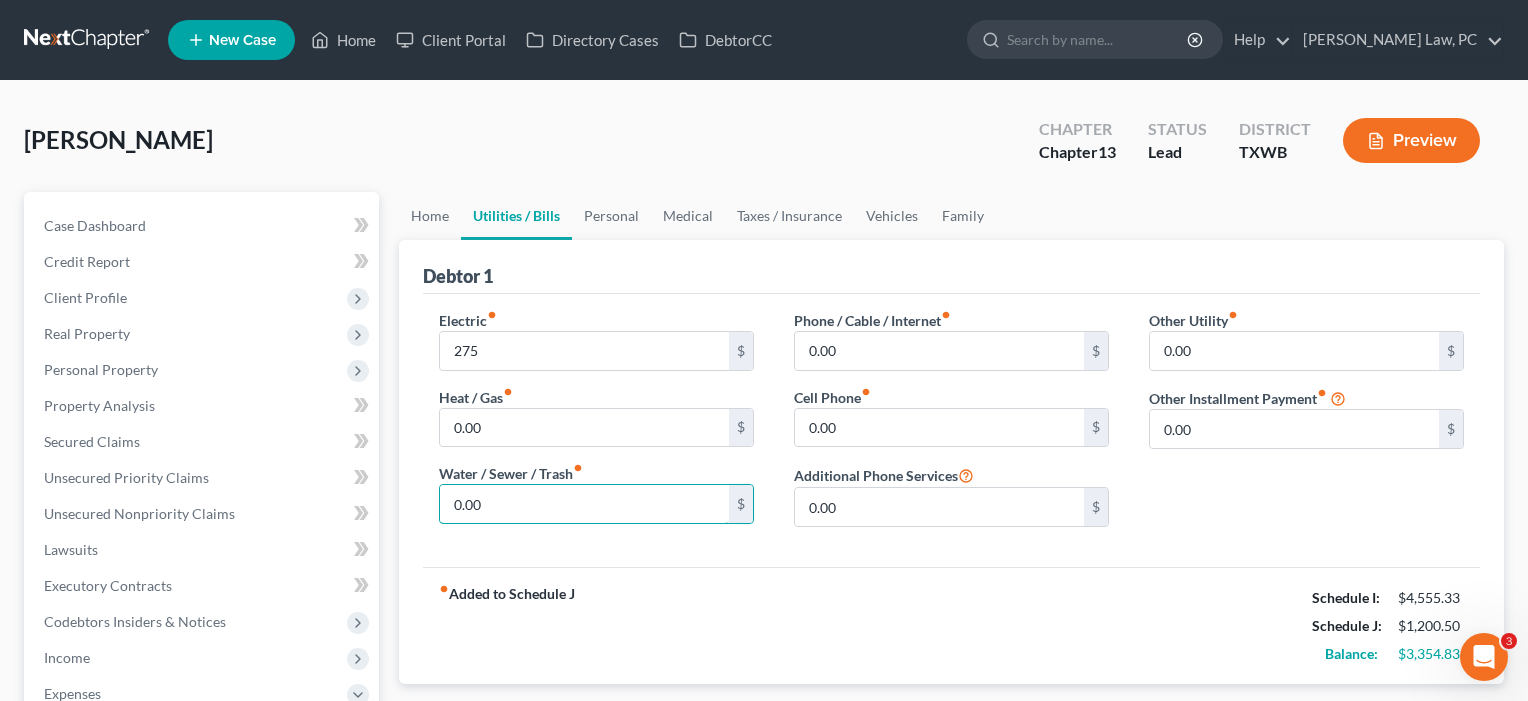 drag, startPoint x: 507, startPoint y: 515, endPoint x: 398, endPoint y: 509, distance: 109.165016 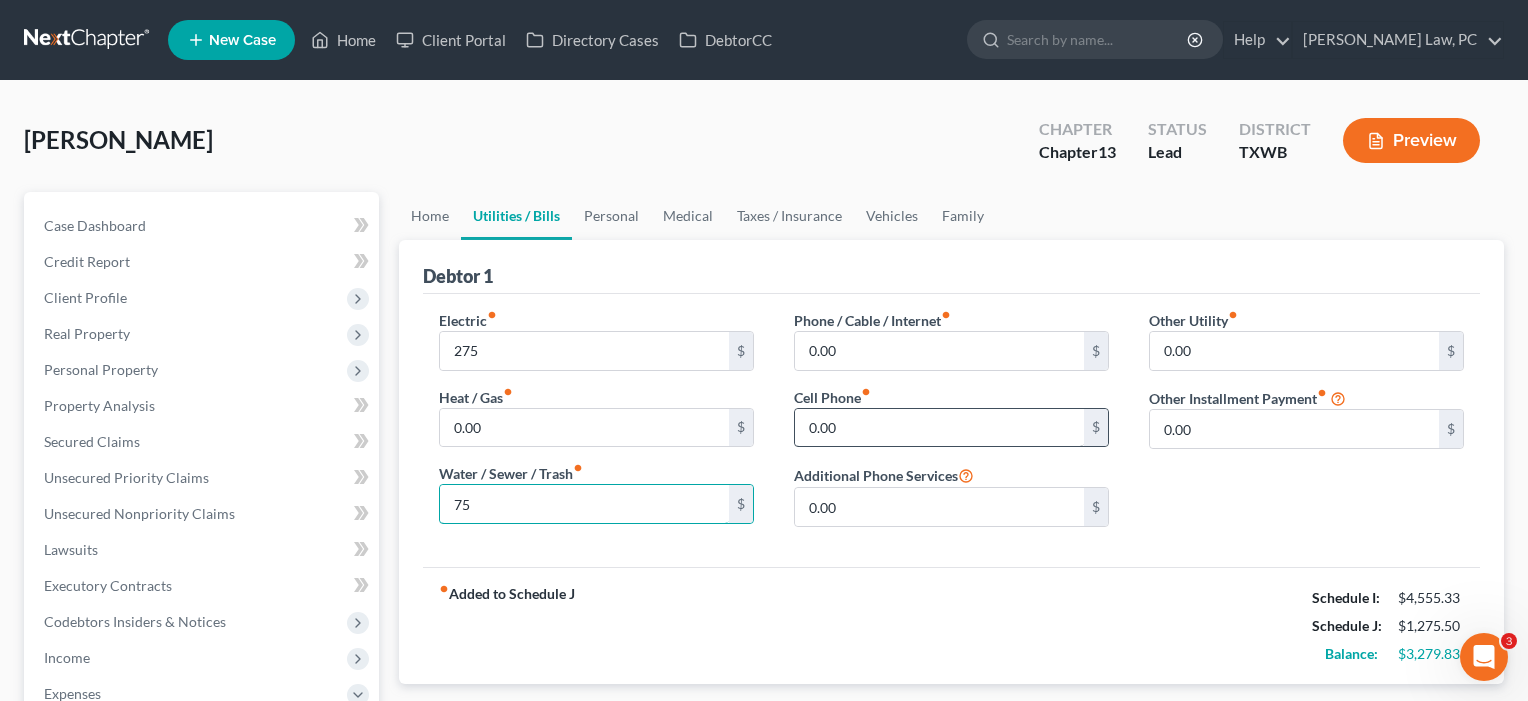 type on "75" 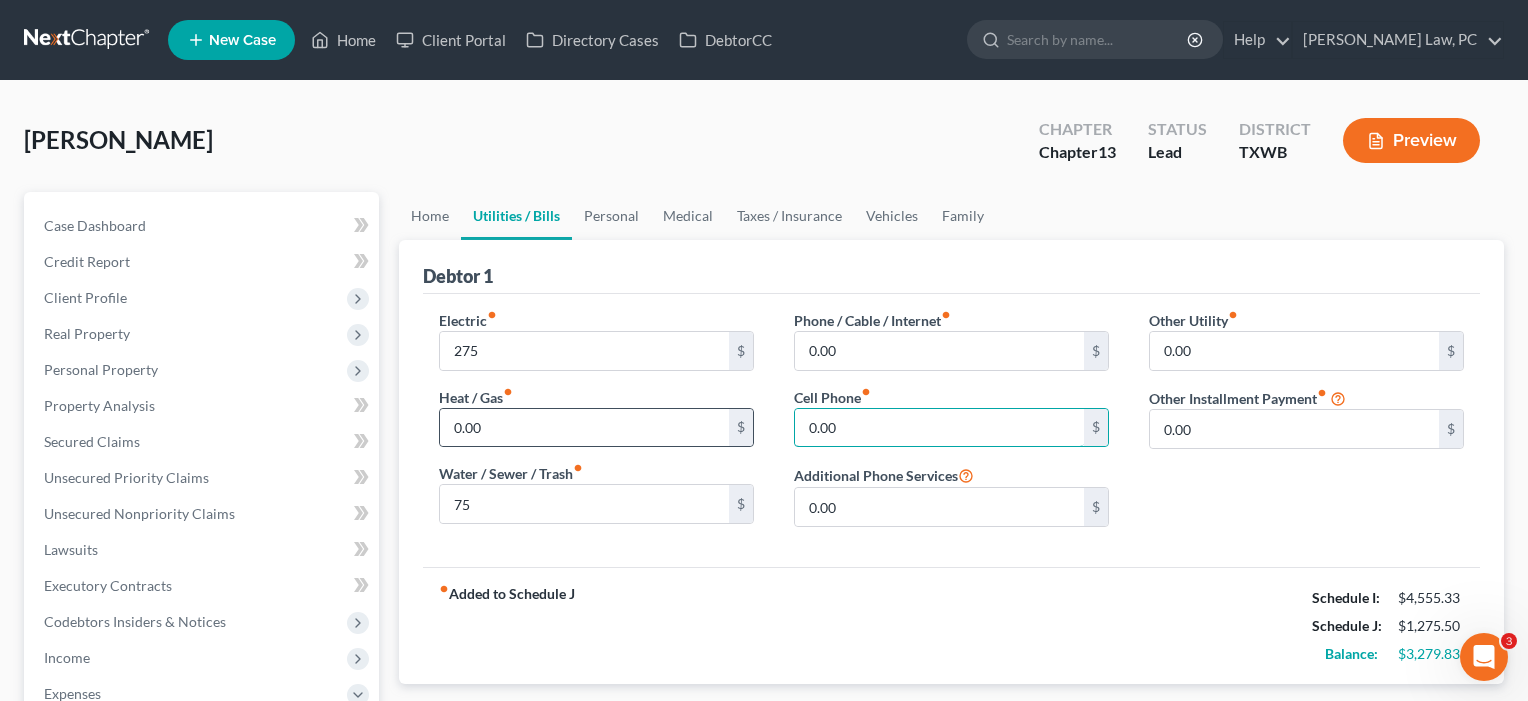 drag, startPoint x: 858, startPoint y: 430, endPoint x: 734, endPoint y: 433, distance: 124.036285 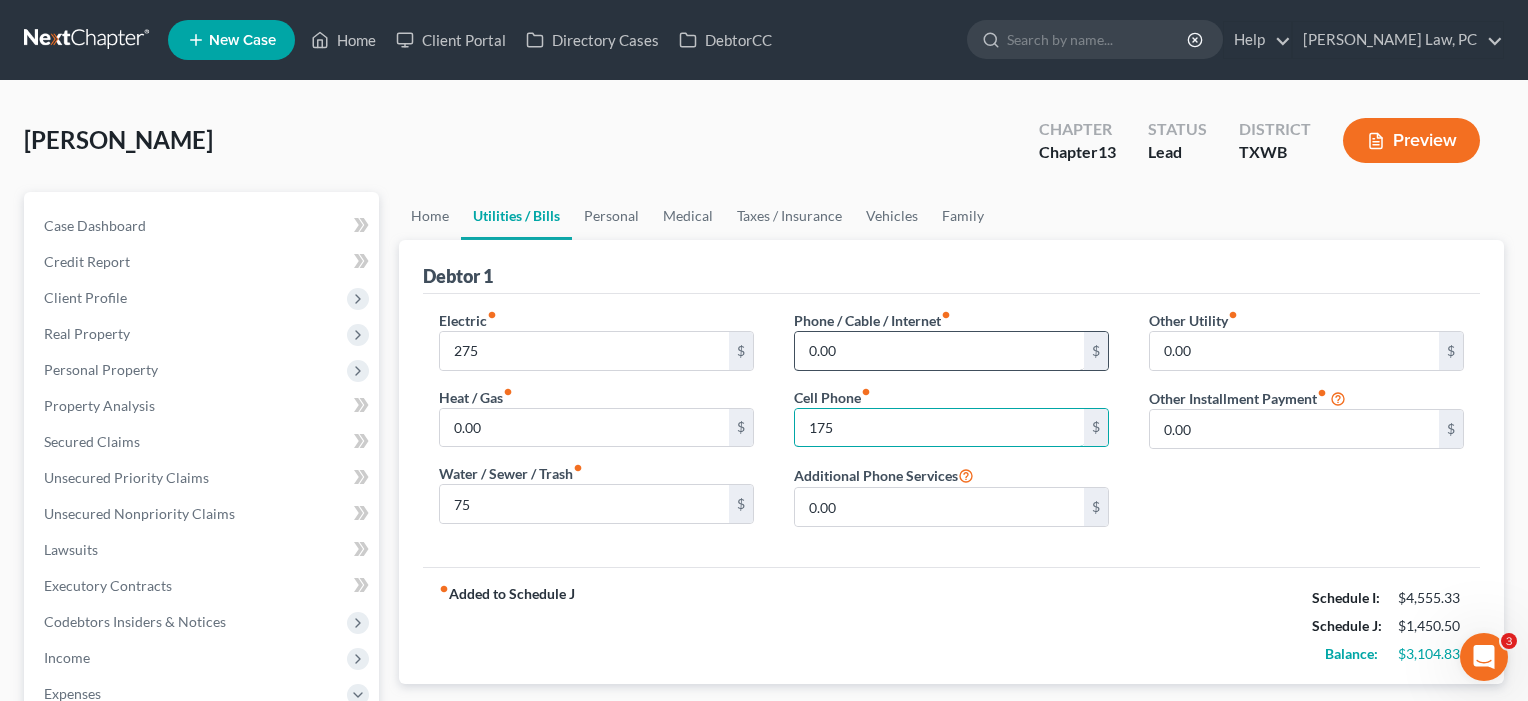 type on "175" 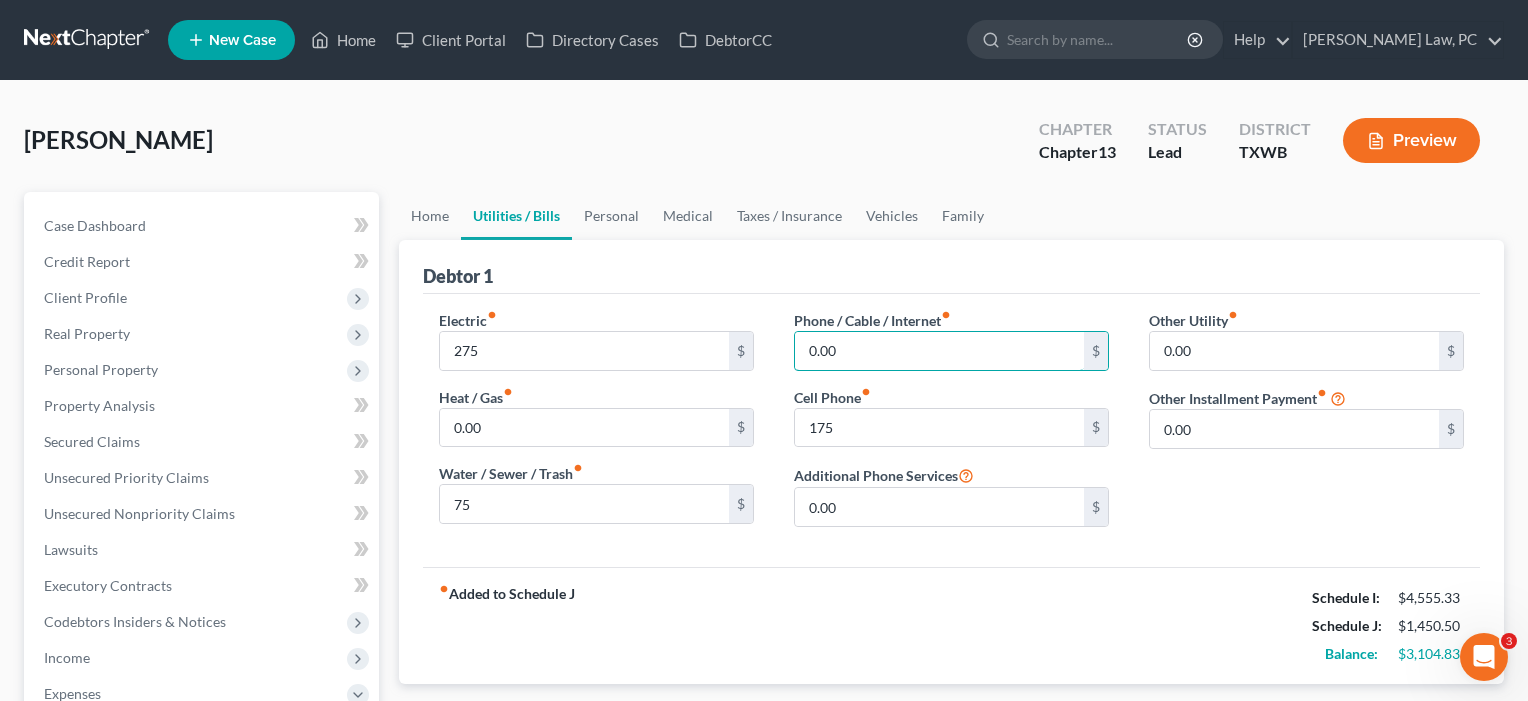 drag, startPoint x: 853, startPoint y: 352, endPoint x: 773, endPoint y: 350, distance: 80.024994 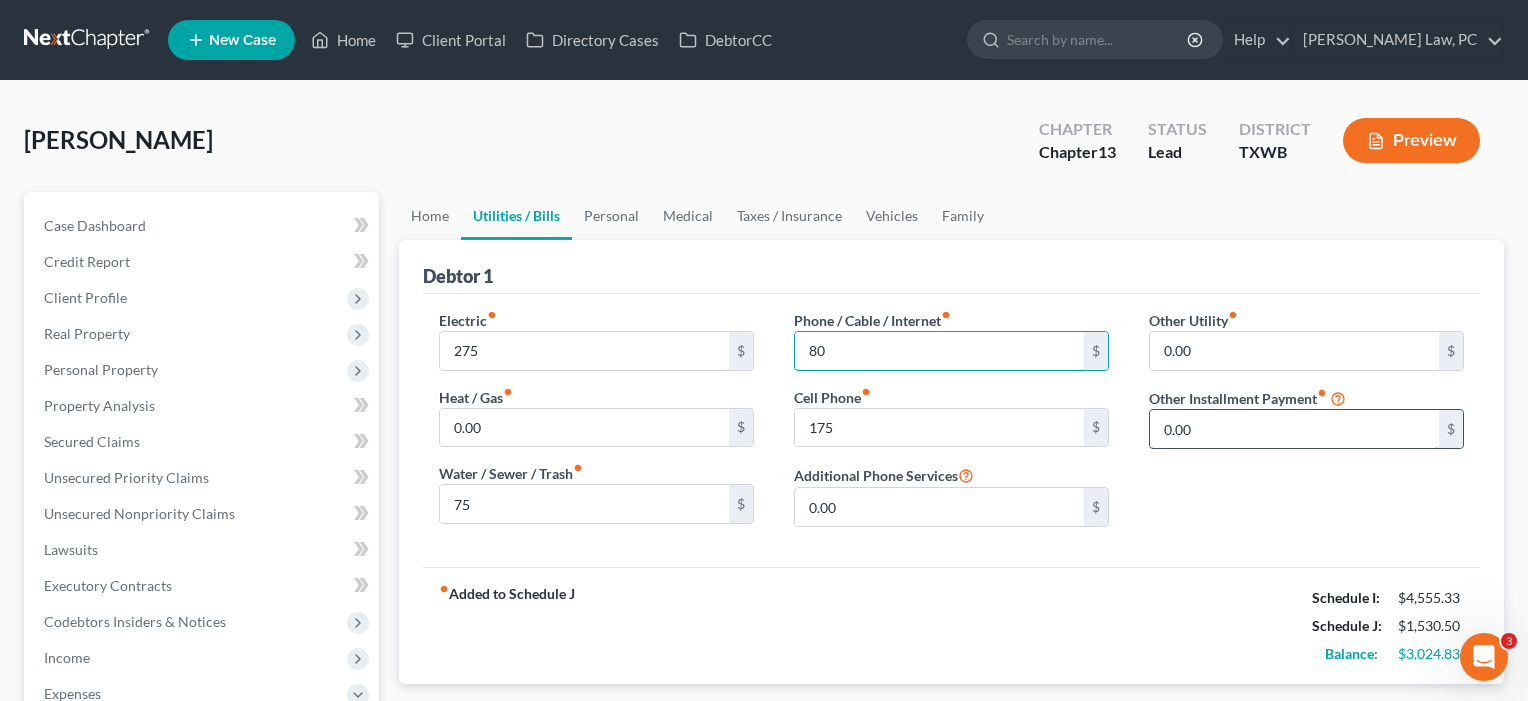 type on "80" 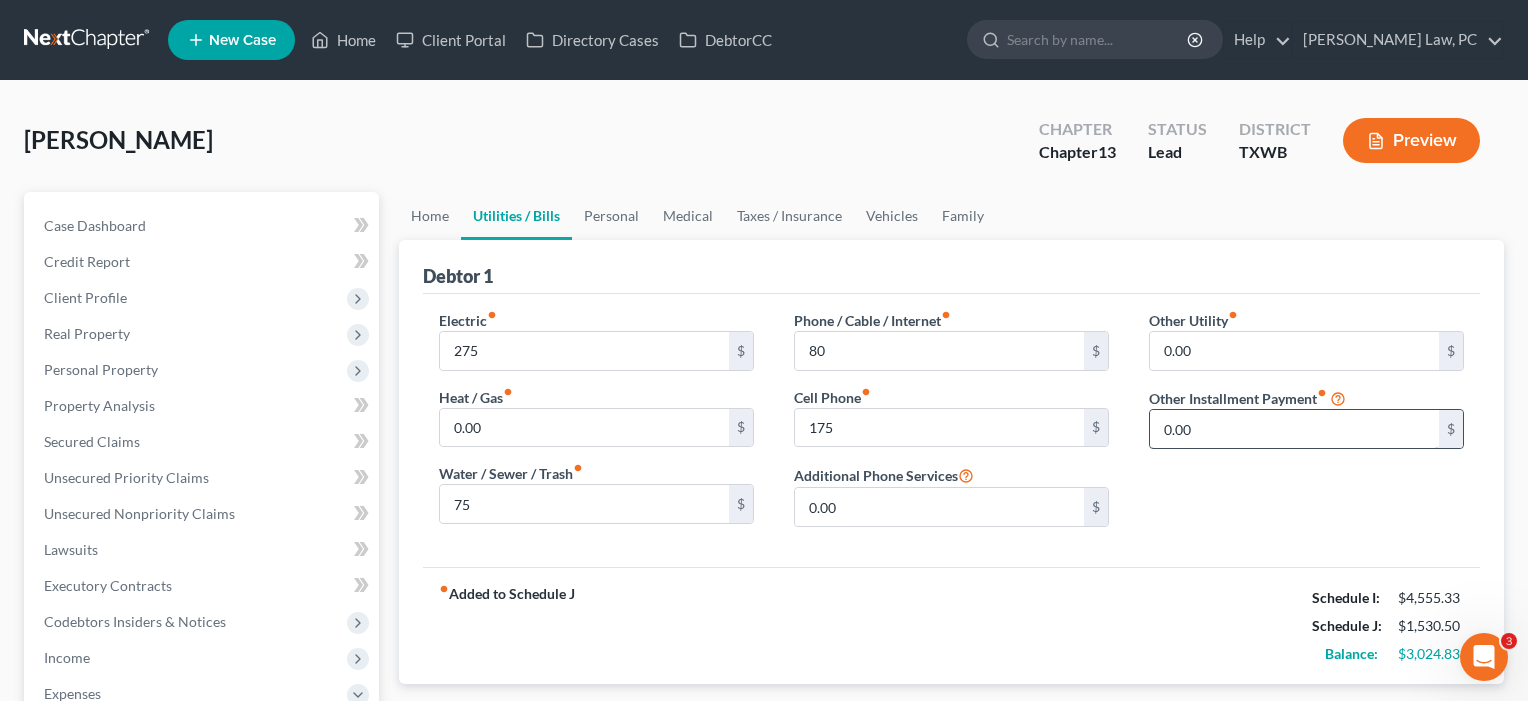 click on "0.00" at bounding box center [1294, 429] 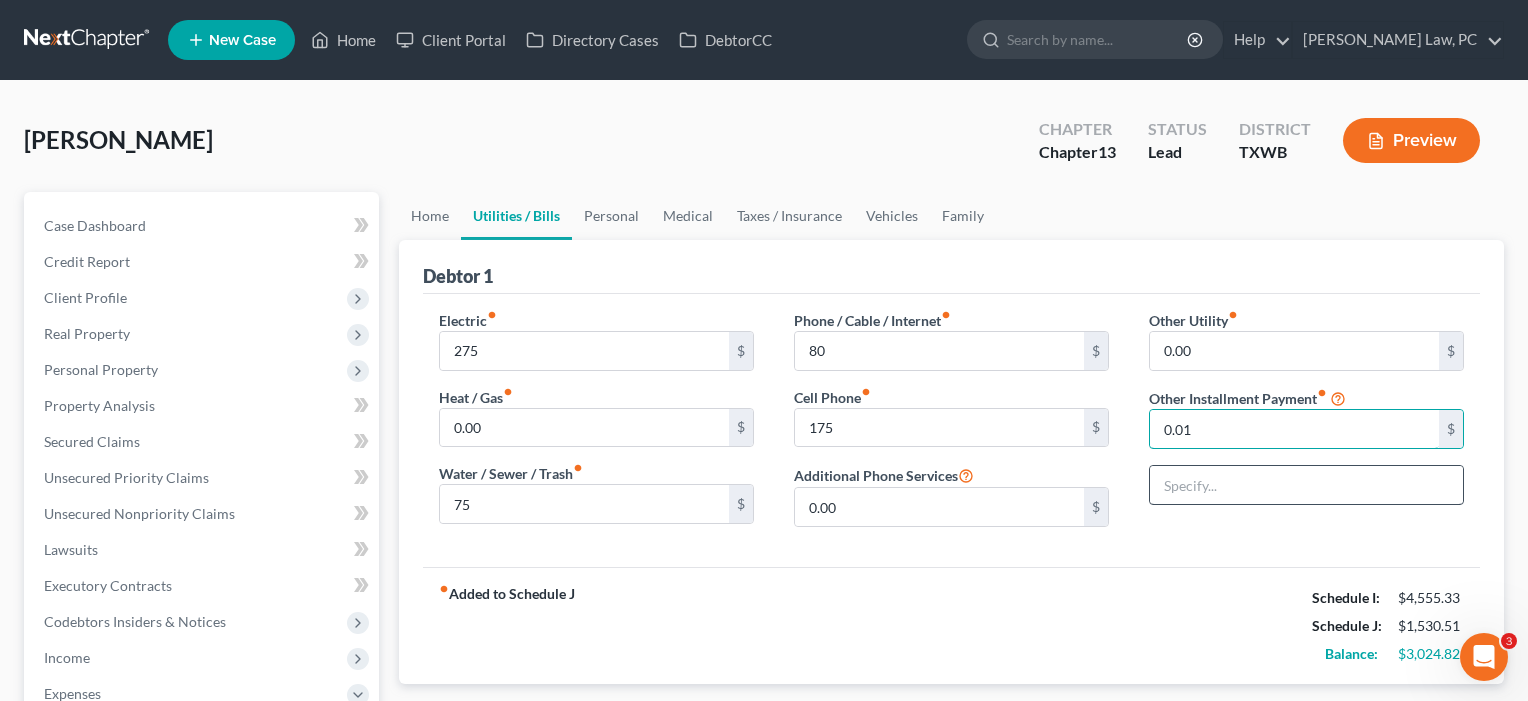 type on "0.01" 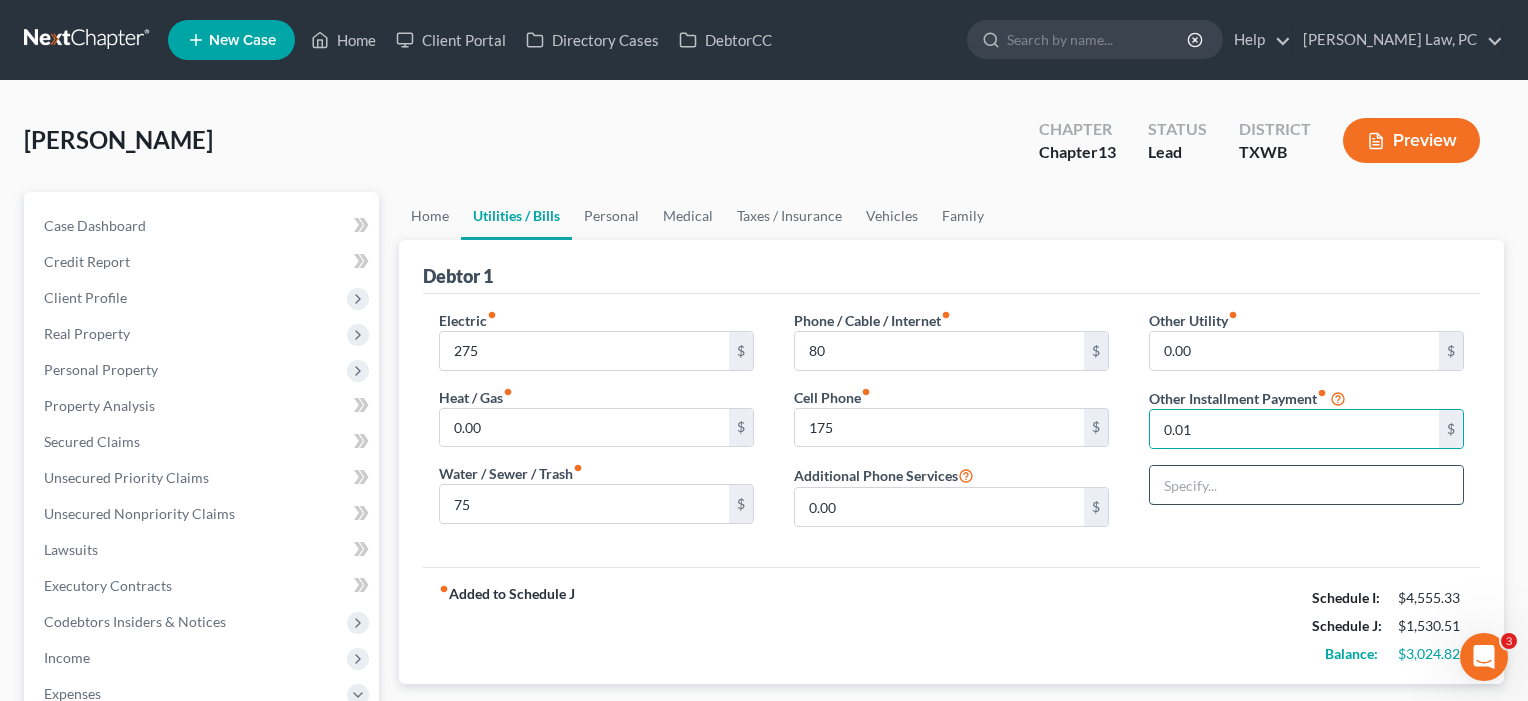 click at bounding box center [1306, 485] 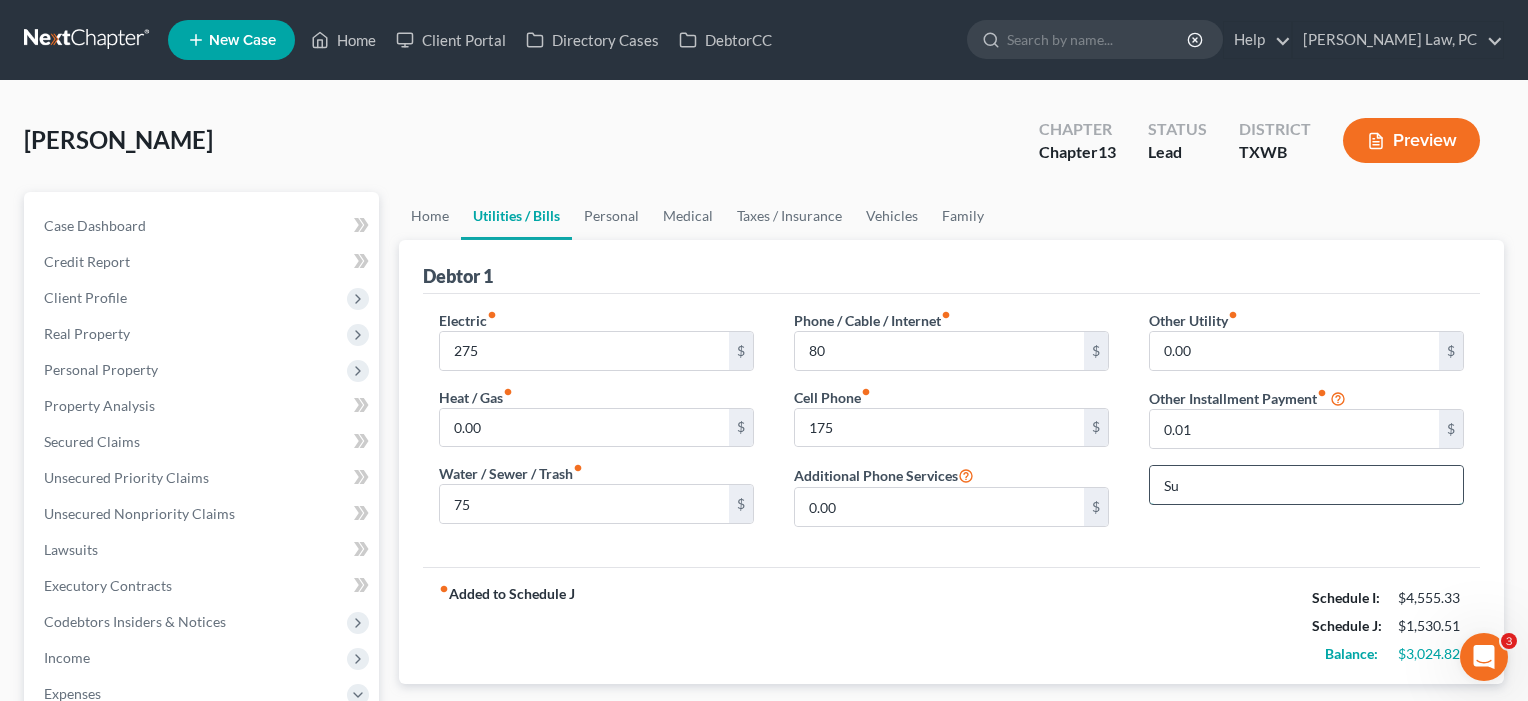type on "S" 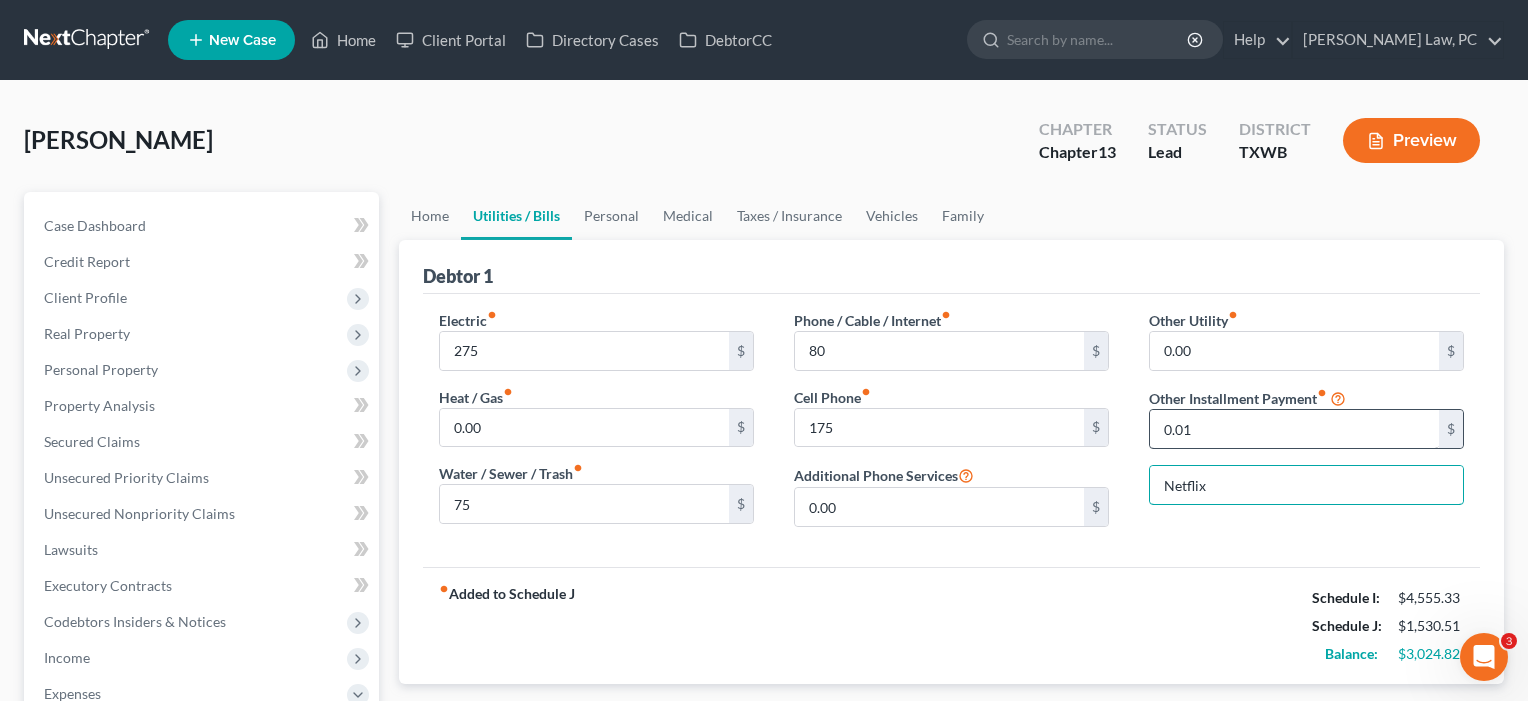 type on "Netflix" 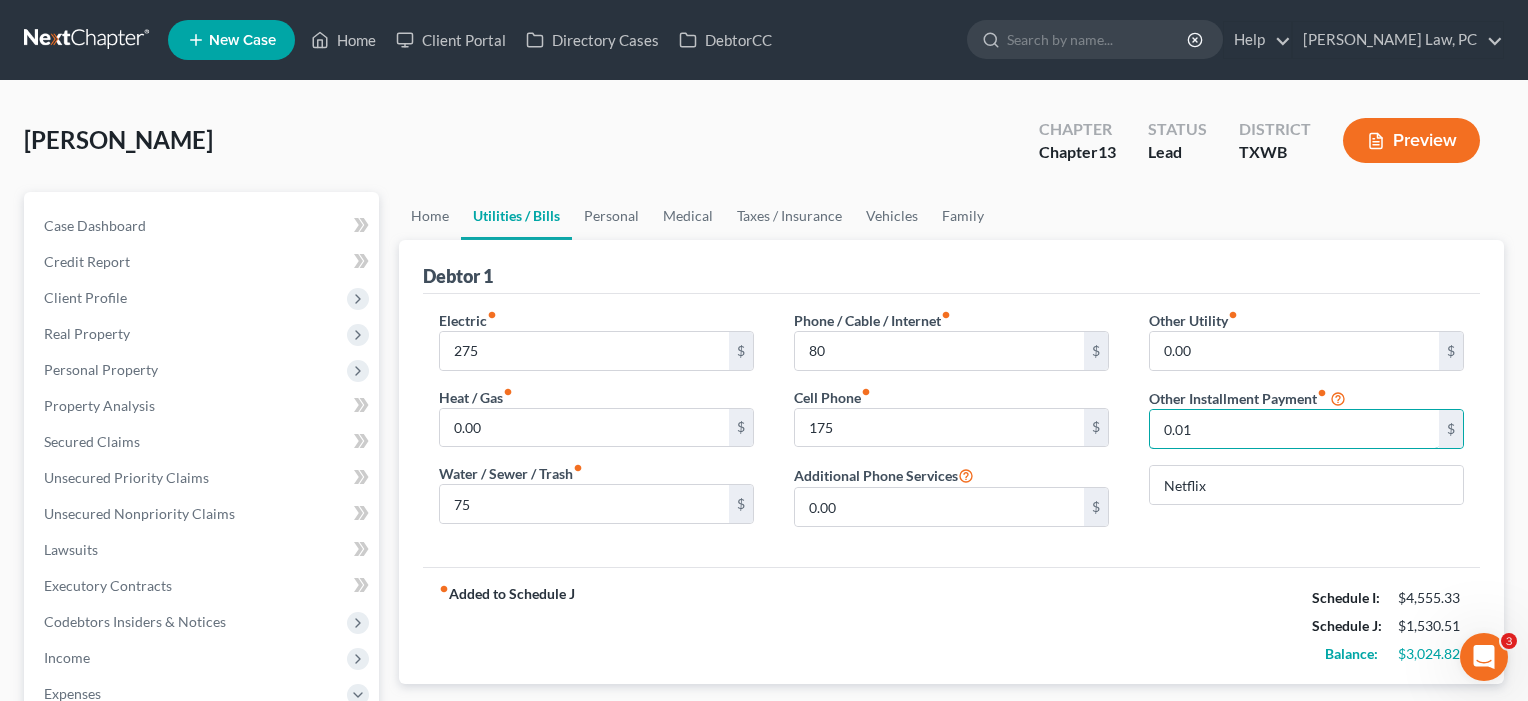 drag, startPoint x: 1232, startPoint y: 432, endPoint x: 1134, endPoint y: 431, distance: 98.005104 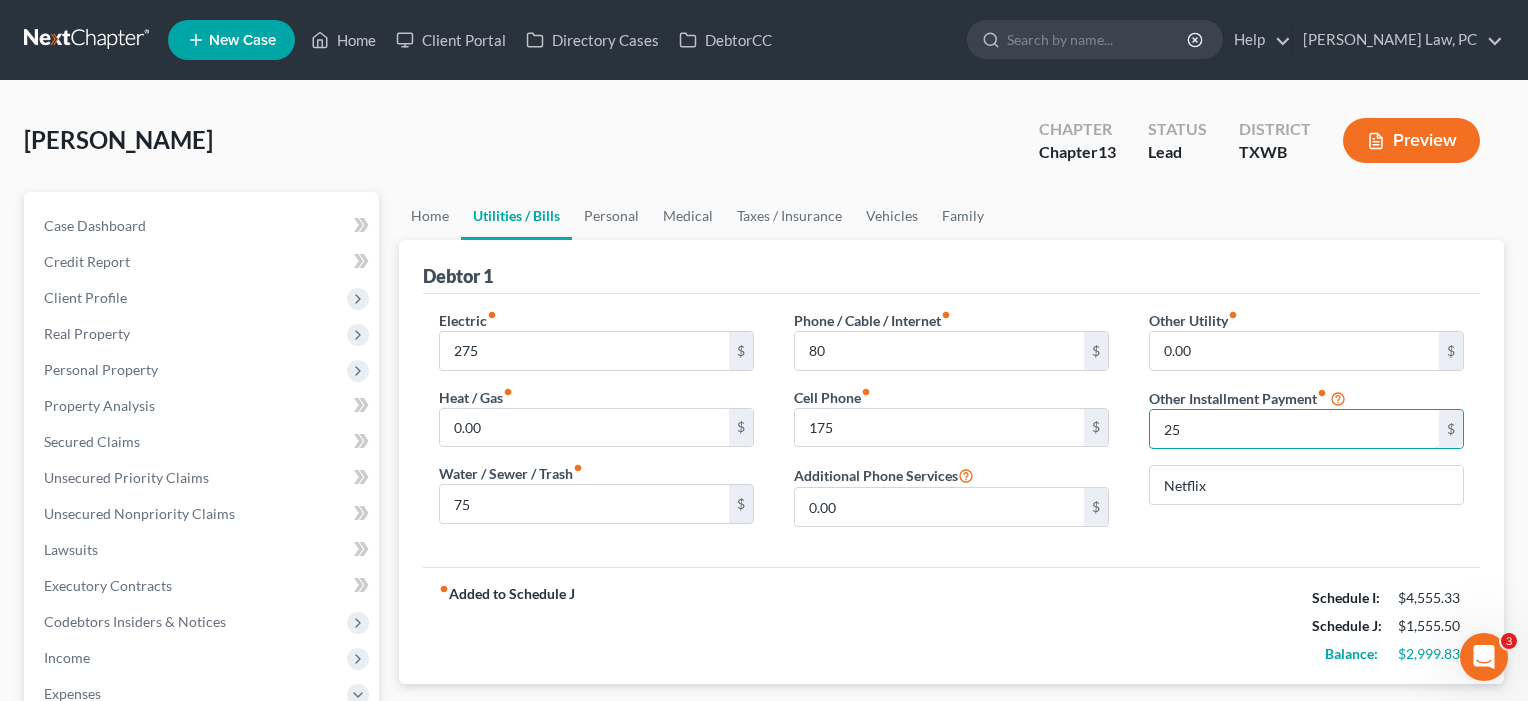 type on "25" 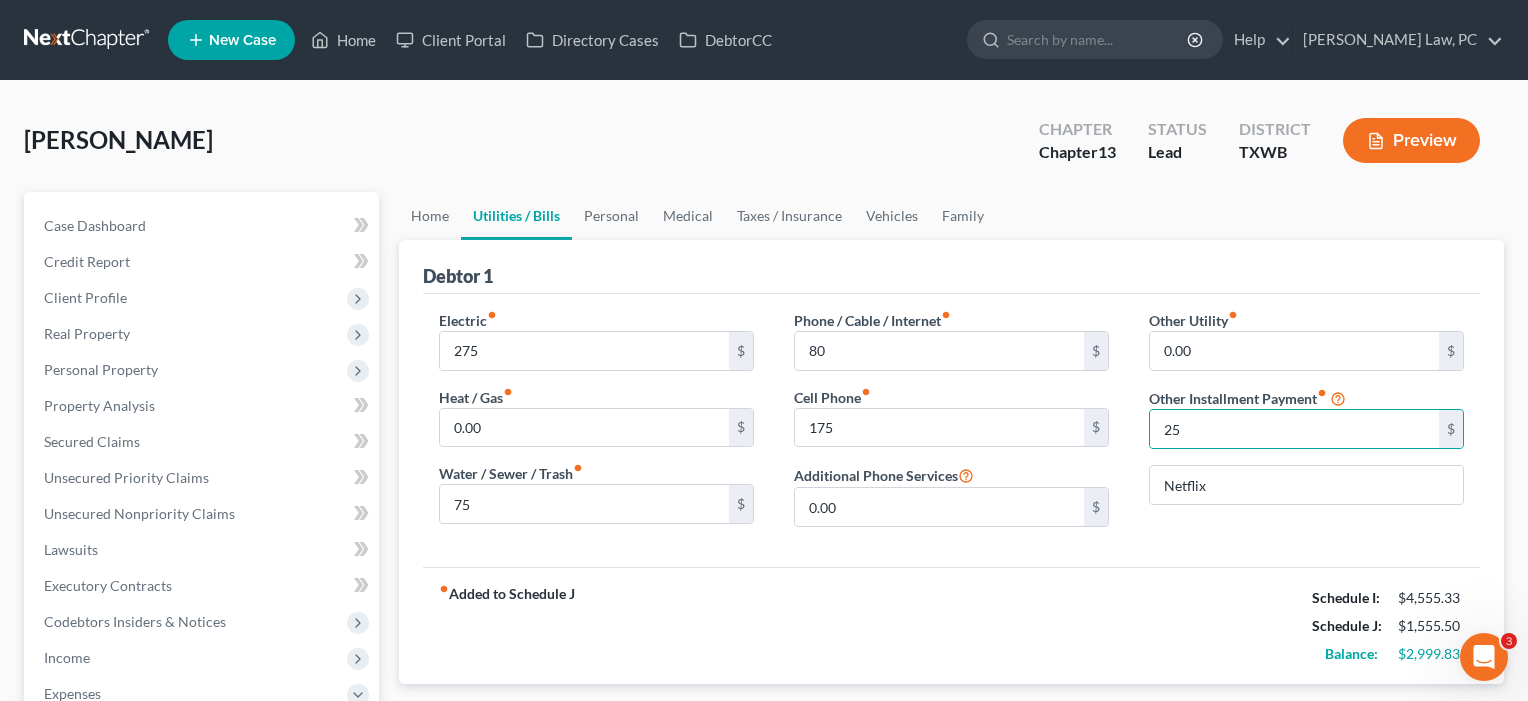 click on "Other Utility  fiber_manual_record 0.00 $ Other Installment Payment  fiber_manual_record   25 $ Netflix" at bounding box center [1306, 426] 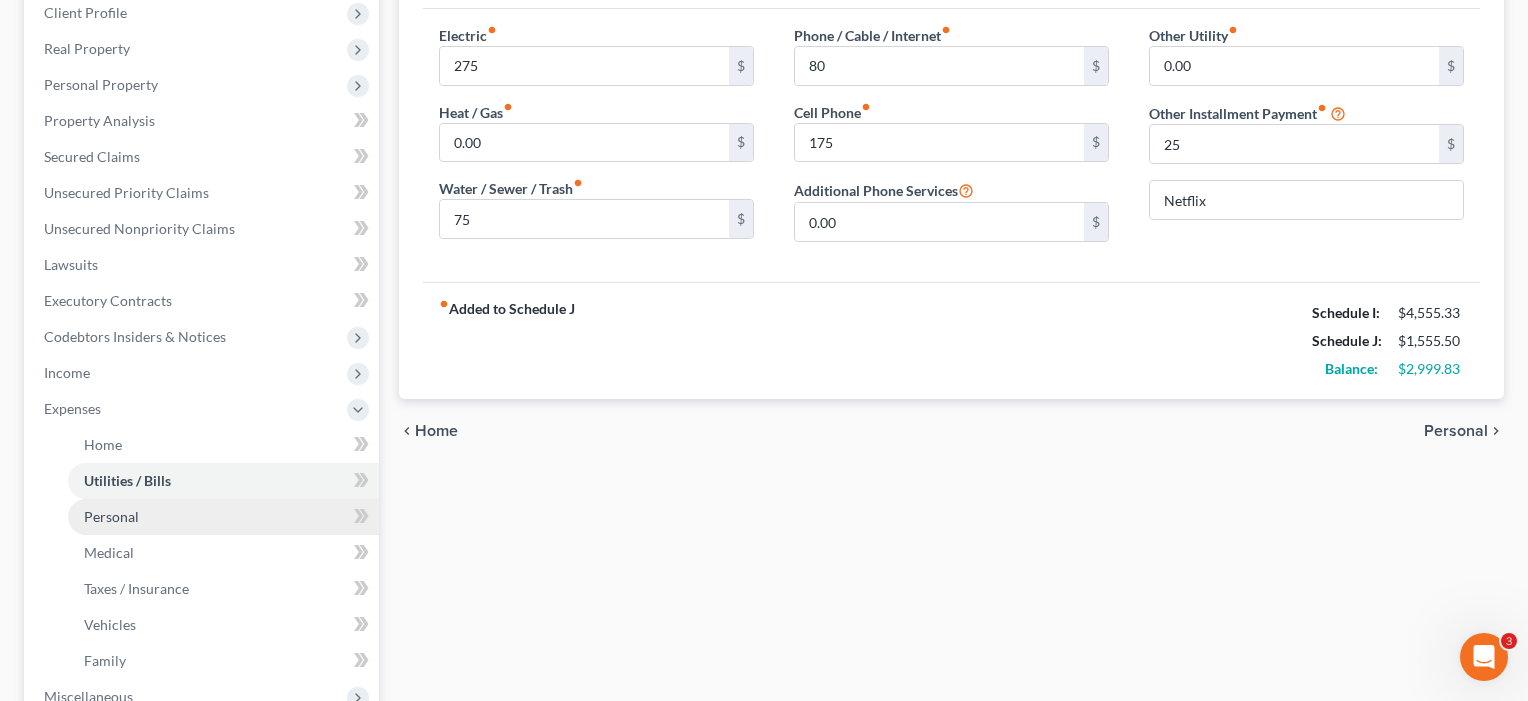click on "Personal" at bounding box center (111, 516) 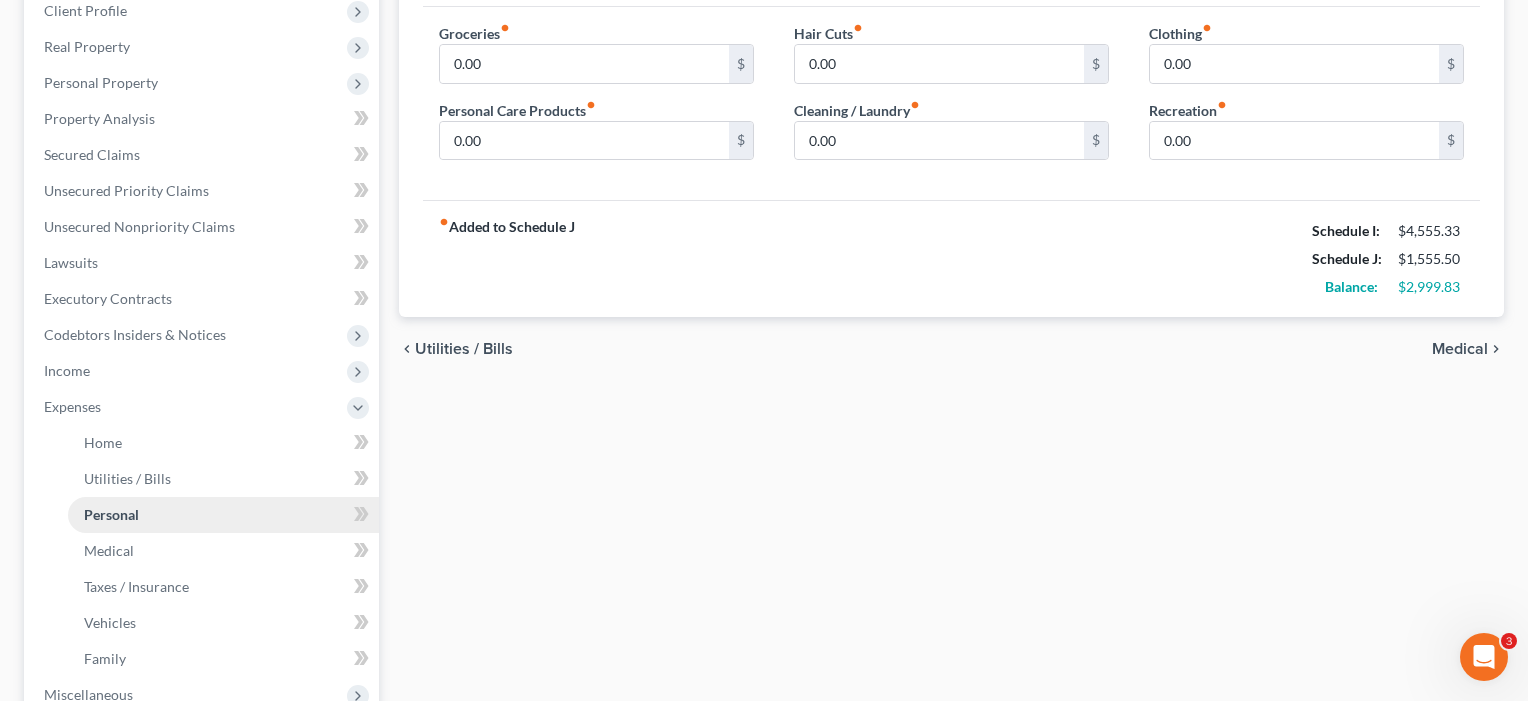 scroll, scrollTop: 299, scrollLeft: 0, axis: vertical 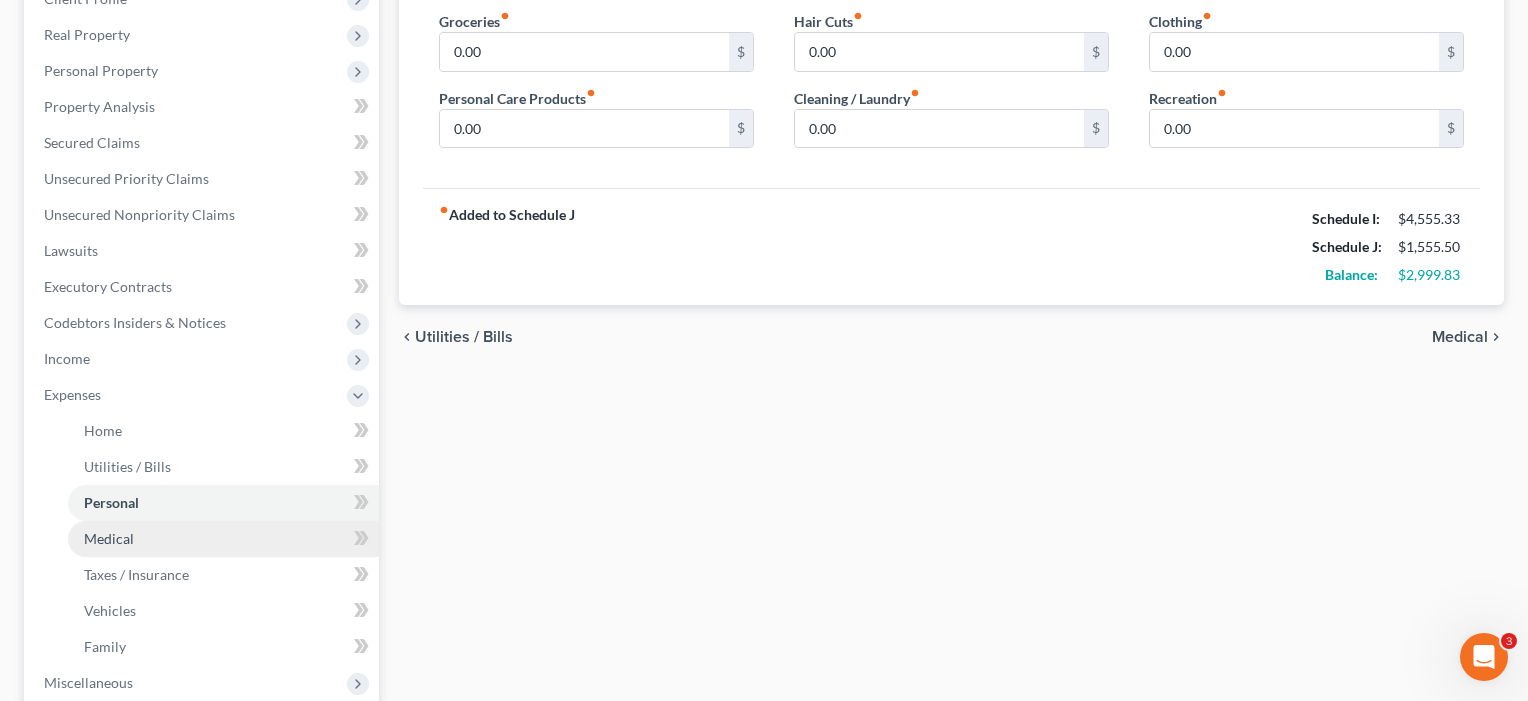click on "Medical" at bounding box center (109, 538) 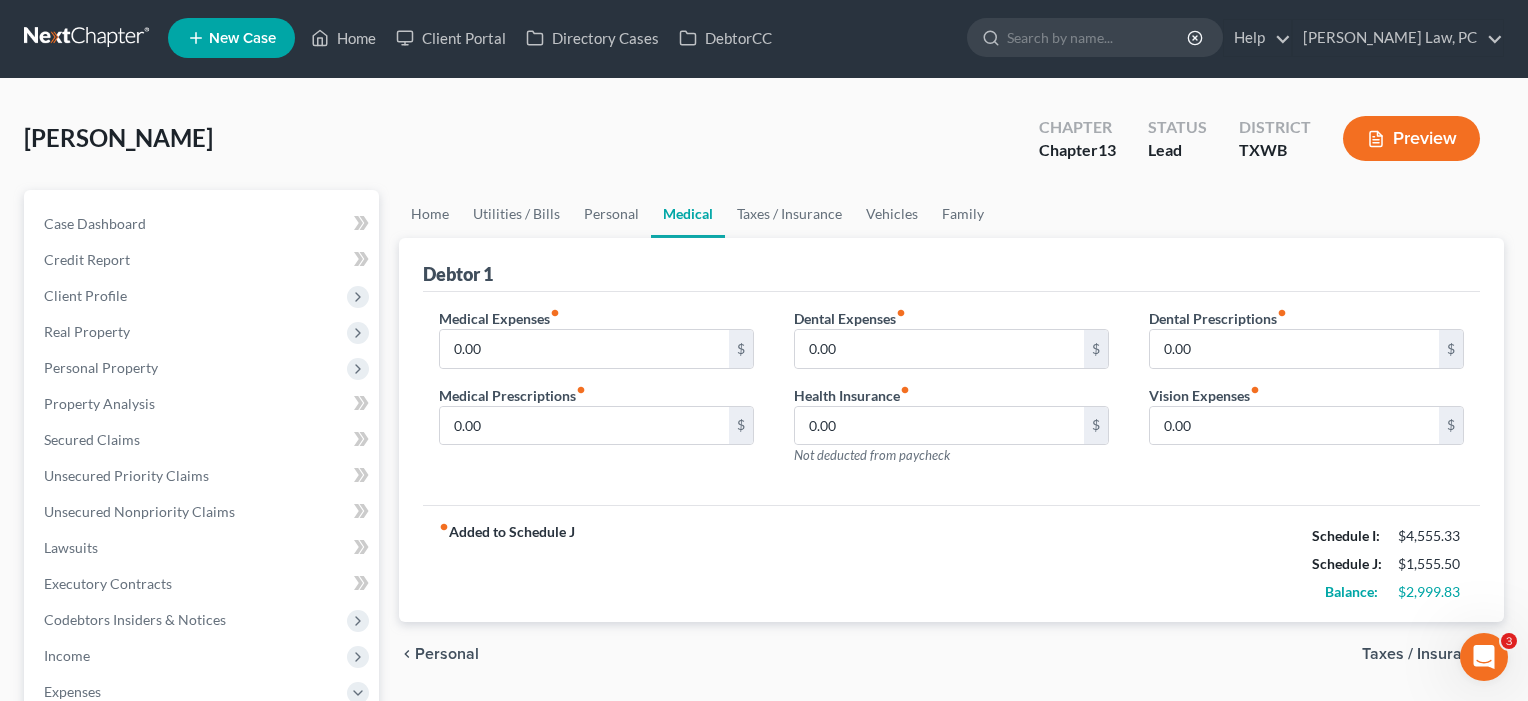 scroll, scrollTop: 0, scrollLeft: 0, axis: both 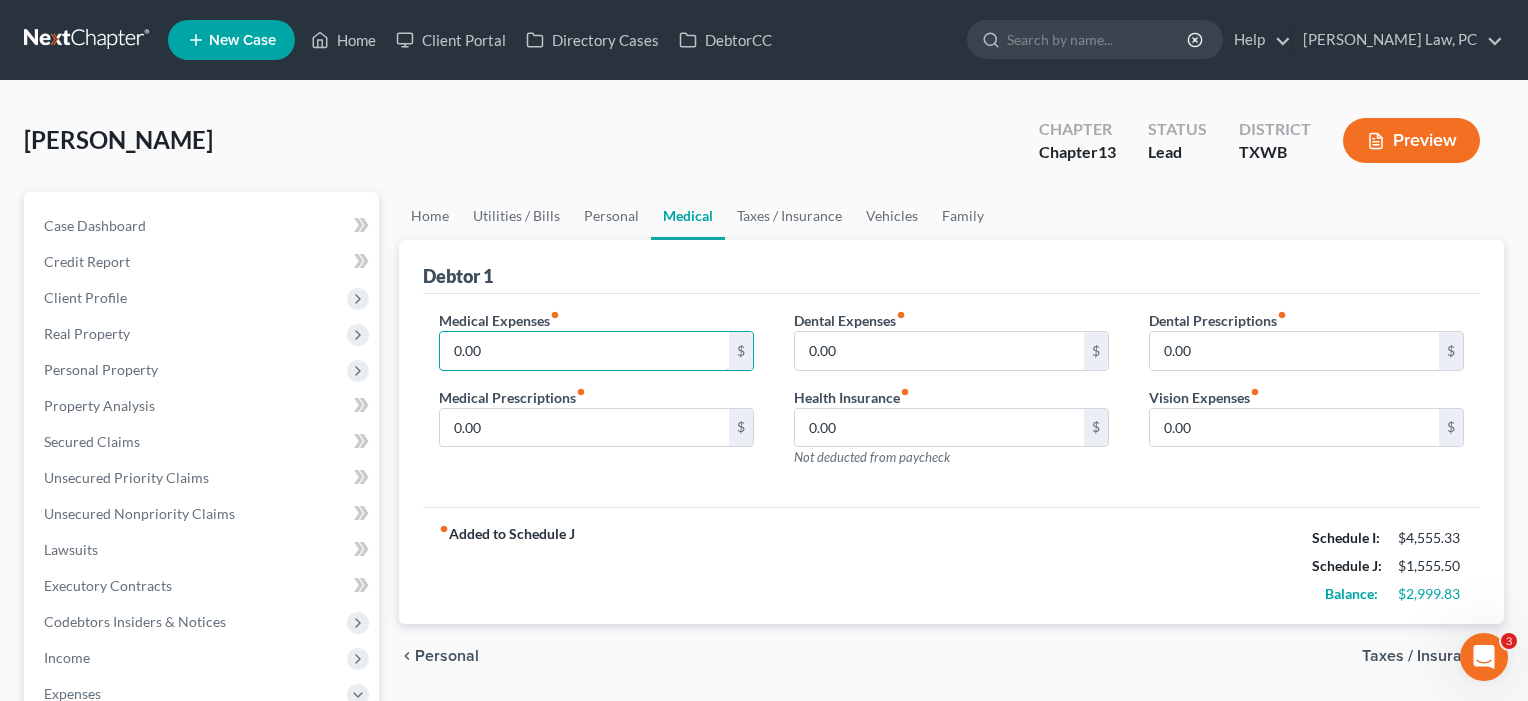 drag, startPoint x: 498, startPoint y: 357, endPoint x: 421, endPoint y: 355, distance: 77.02597 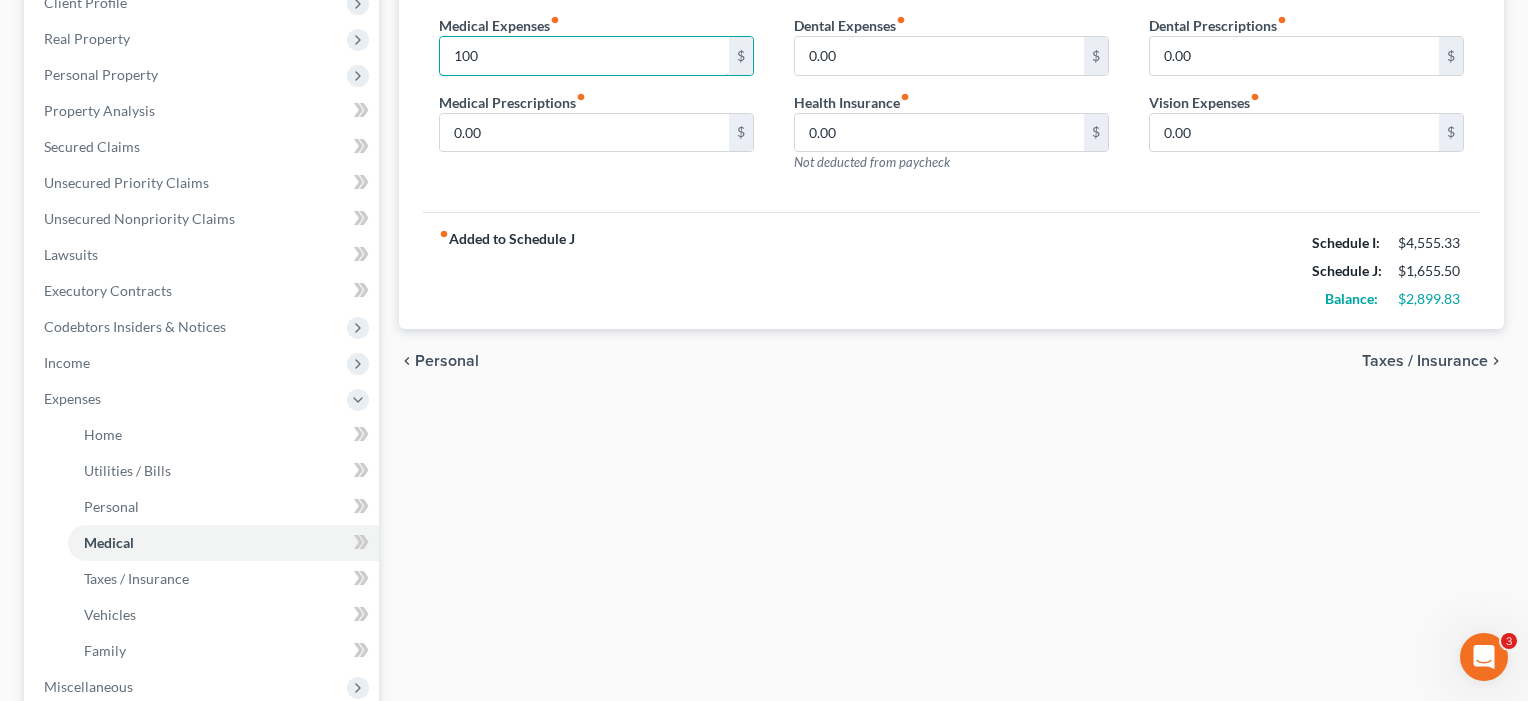 scroll, scrollTop: 316, scrollLeft: 0, axis: vertical 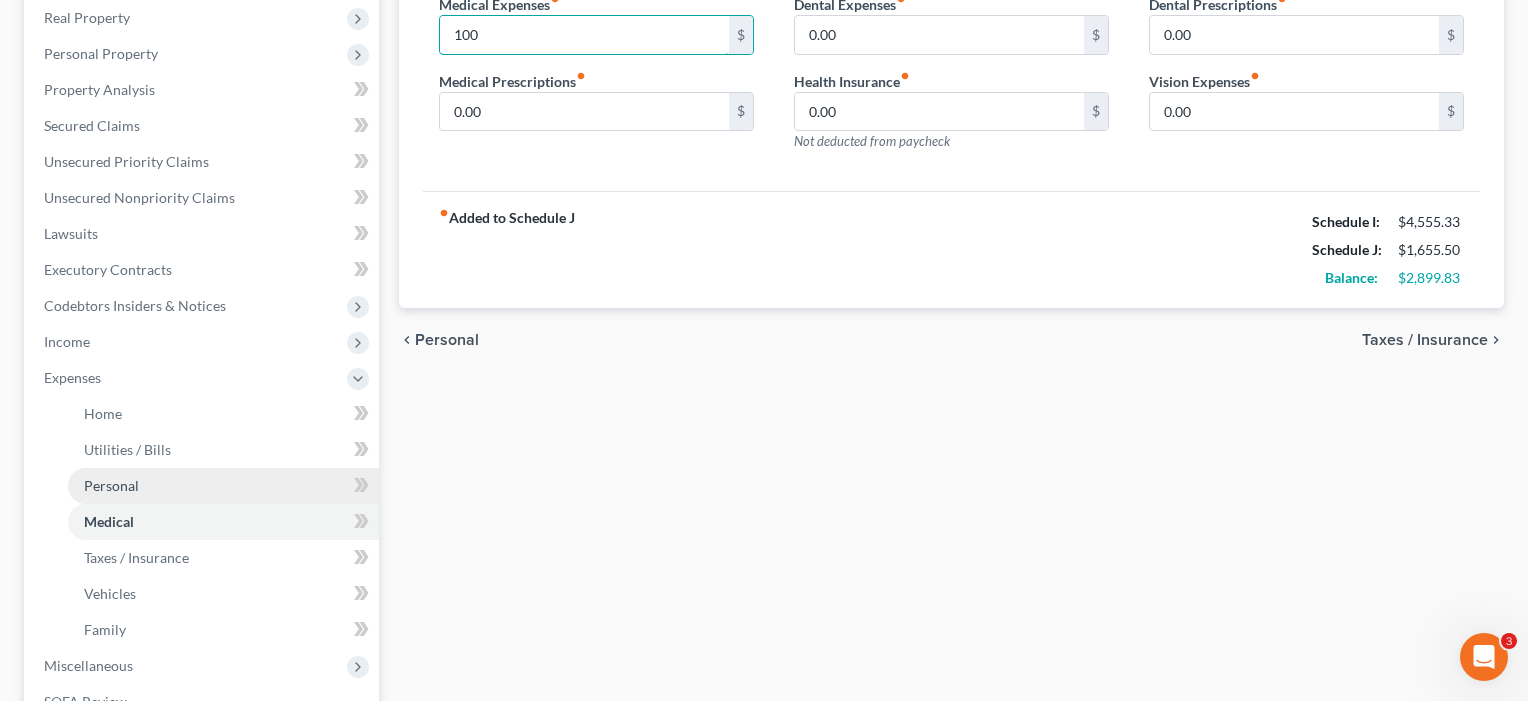 type on "100" 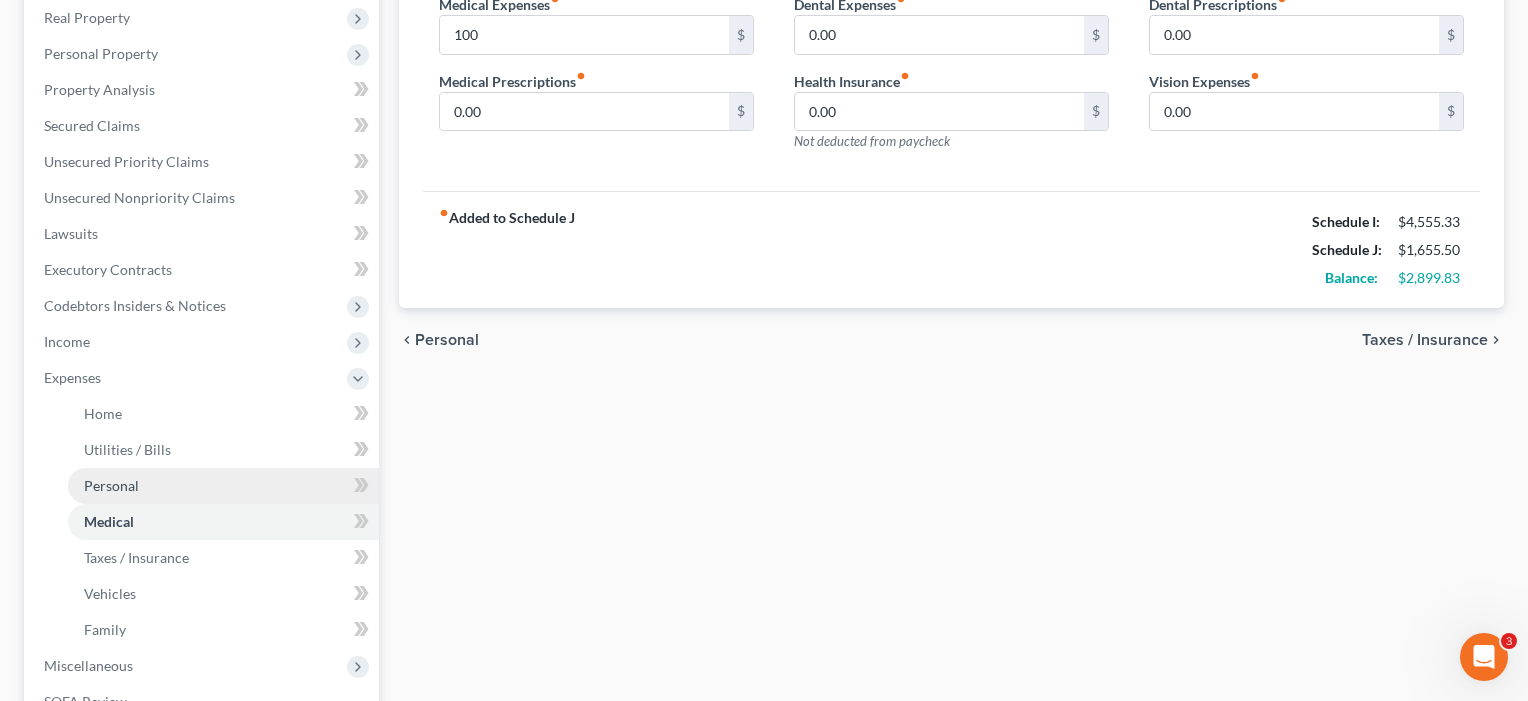 click on "Personal" at bounding box center (111, 485) 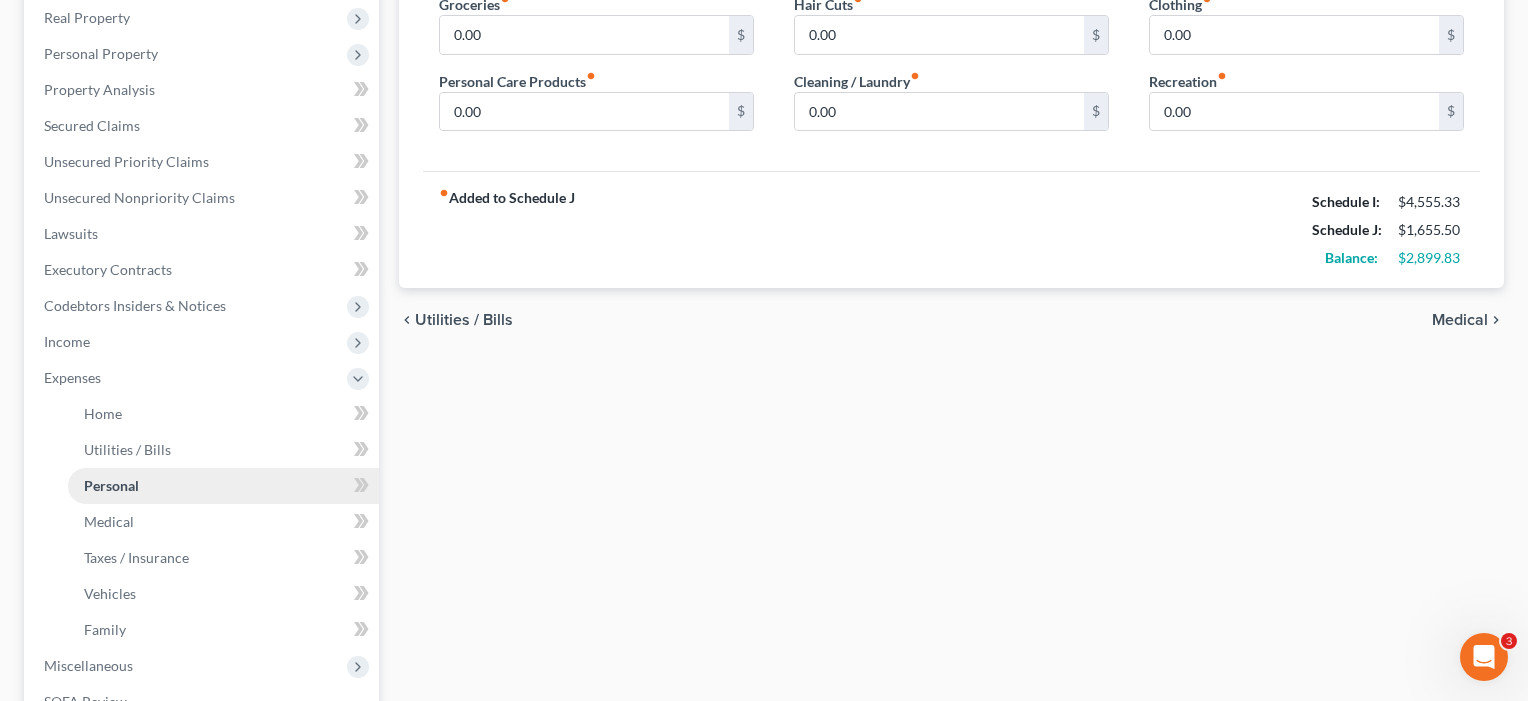 scroll, scrollTop: 0, scrollLeft: 0, axis: both 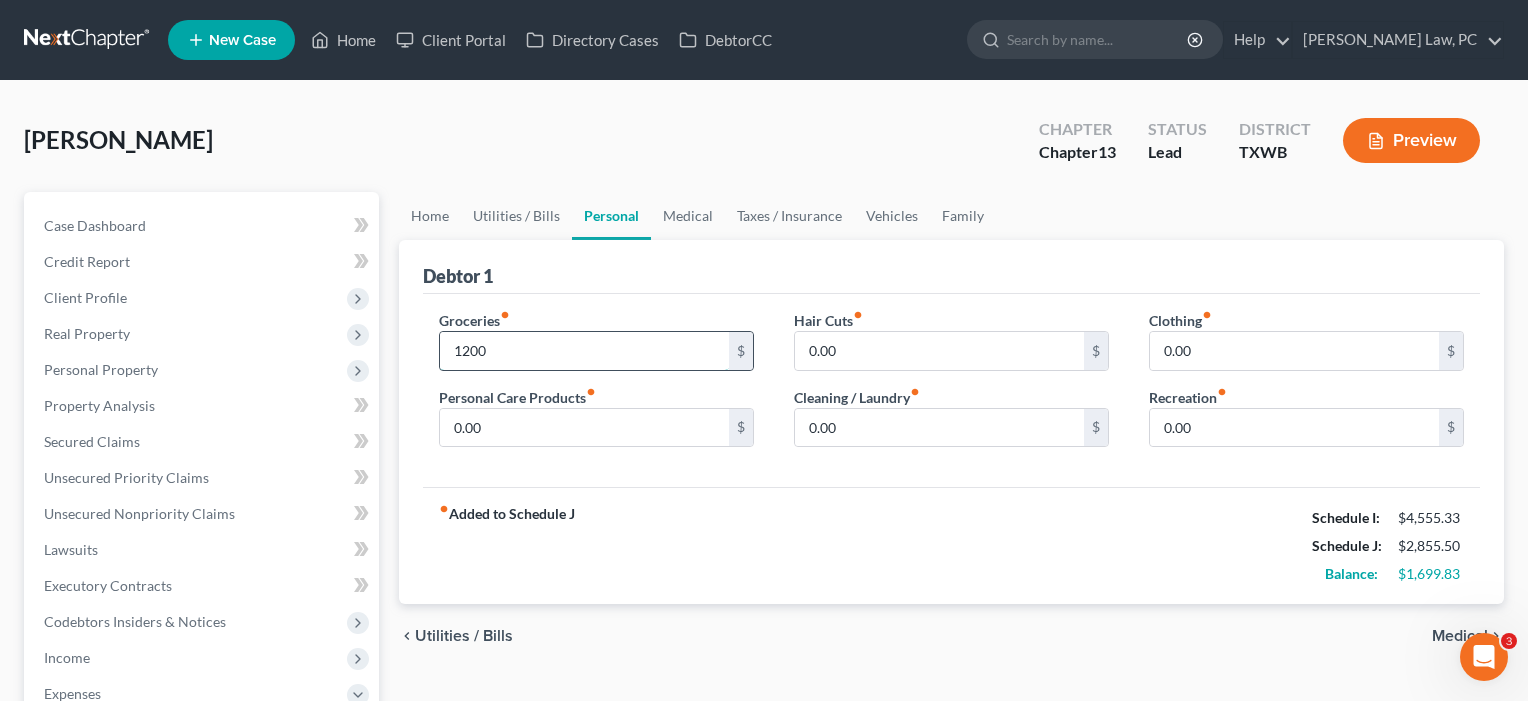 type on "1,200" 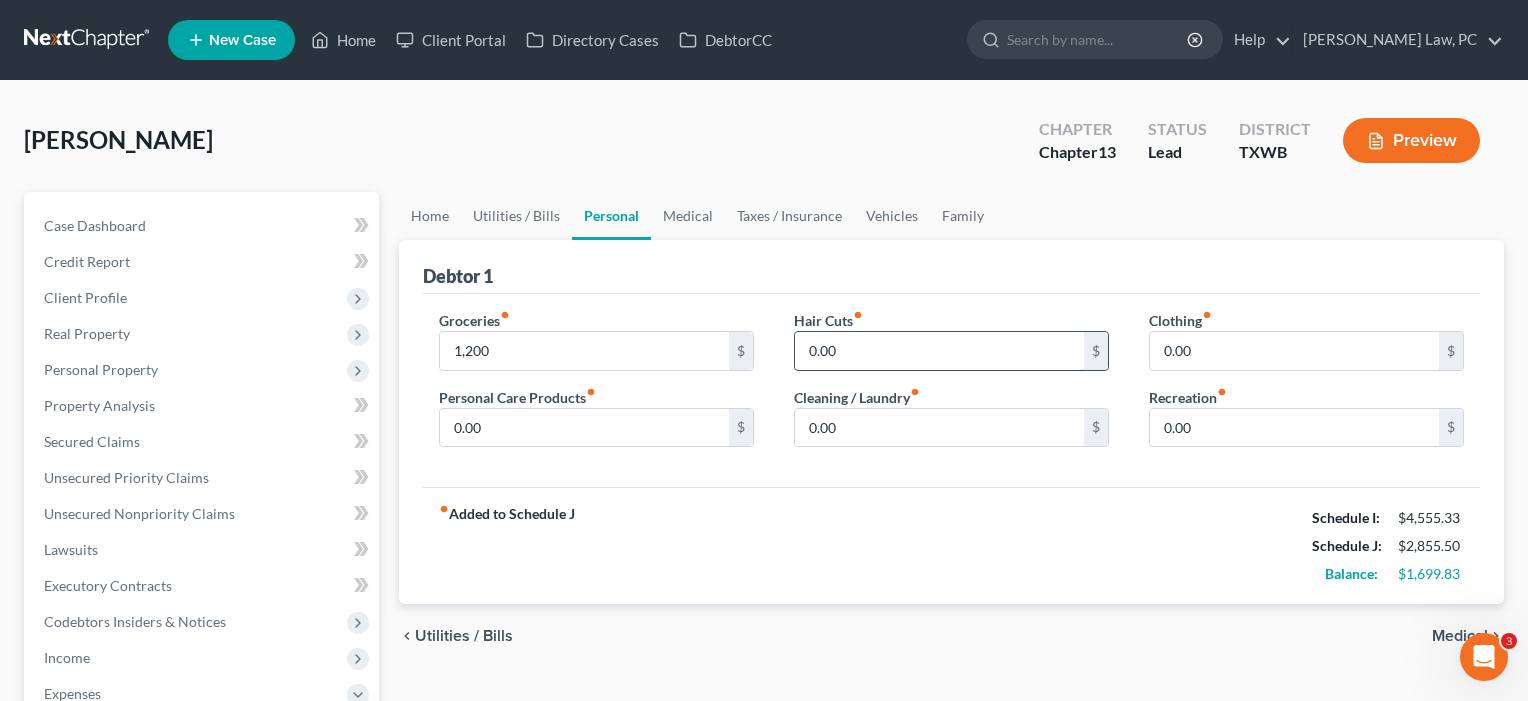 click on "0.00" at bounding box center [939, 351] 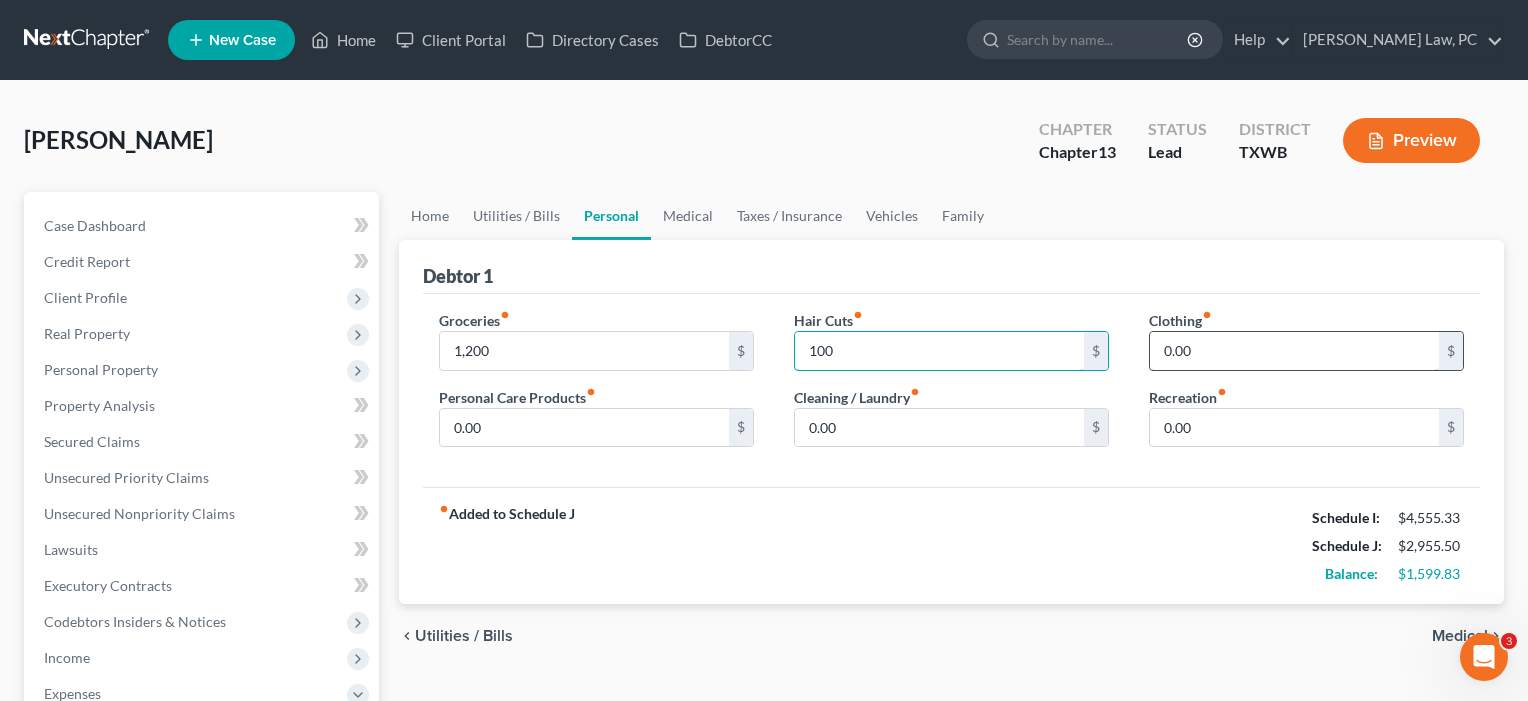 type on "100" 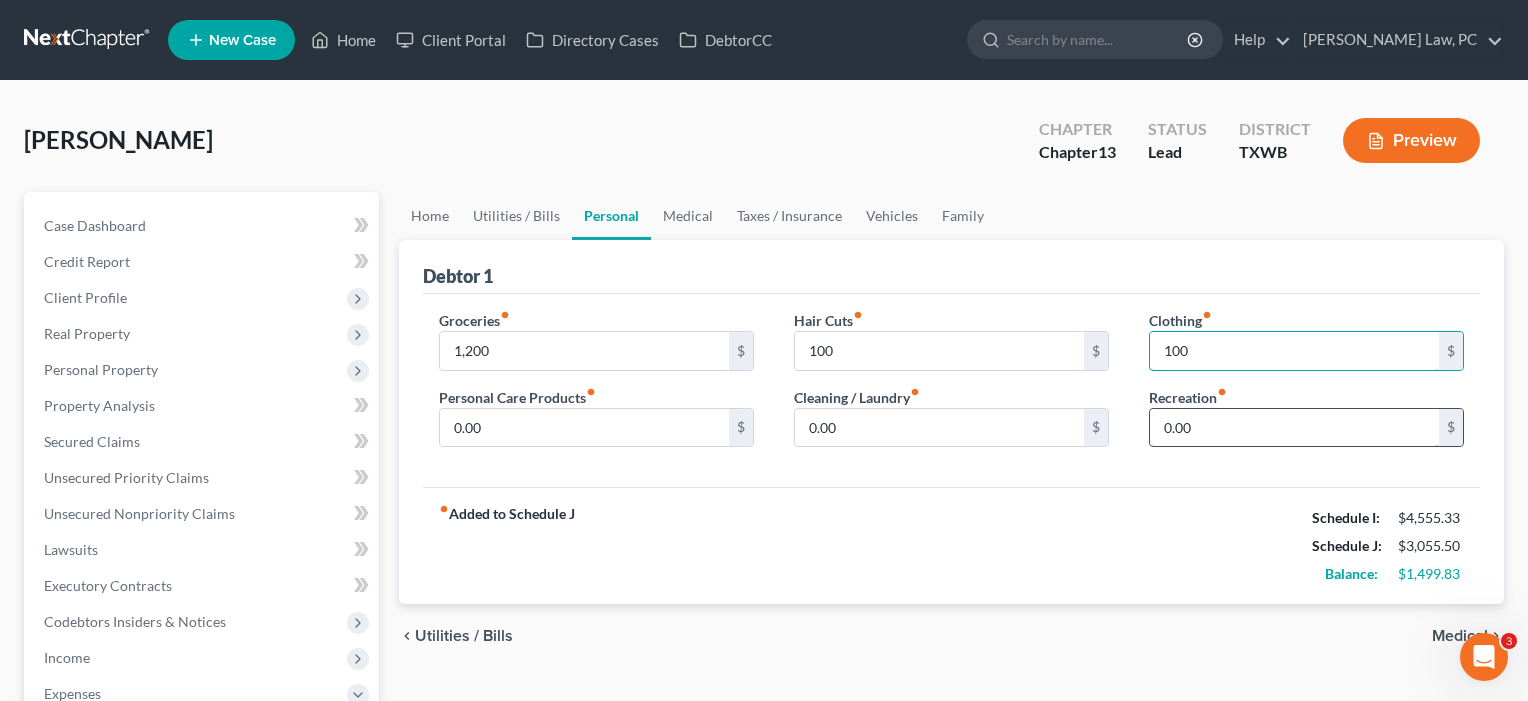 type on "100" 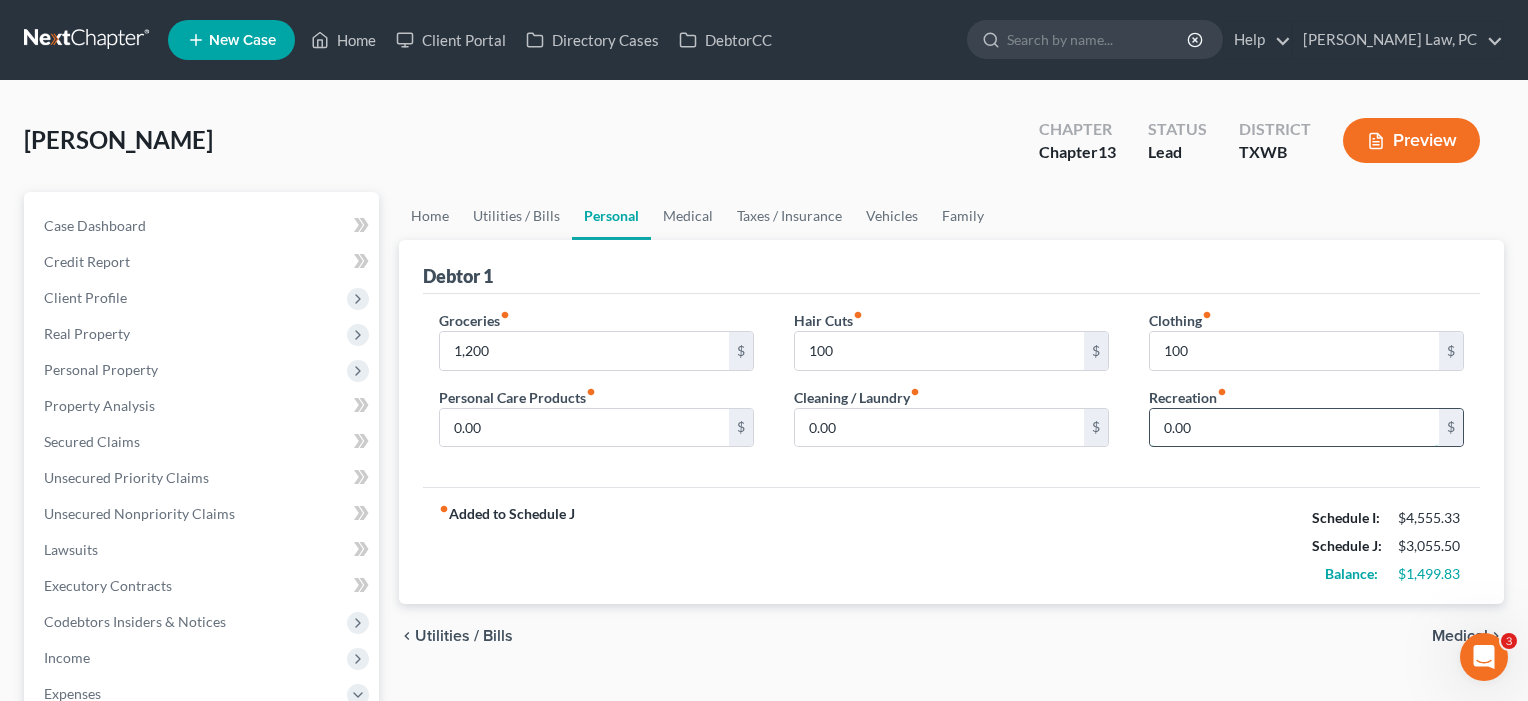 click on "0.00" at bounding box center [1294, 428] 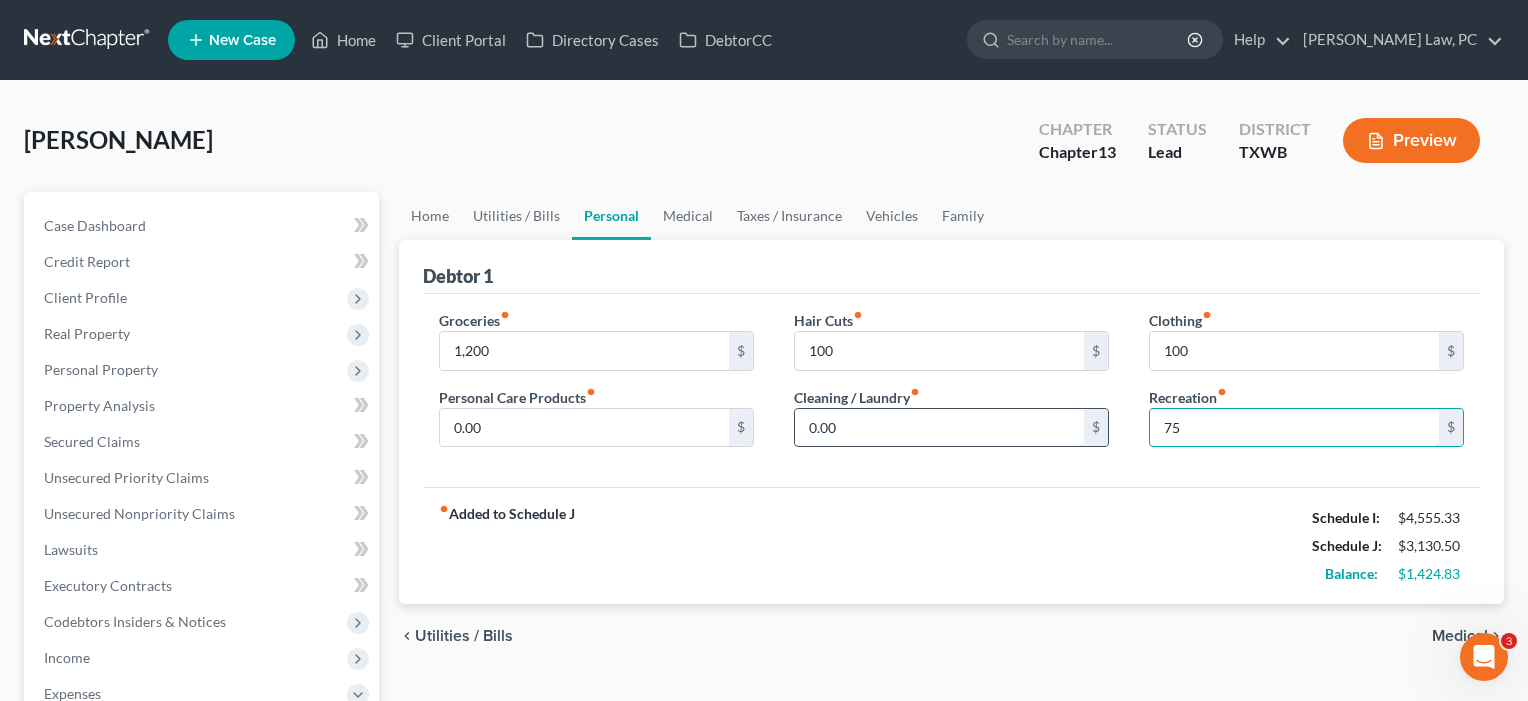 type on "75" 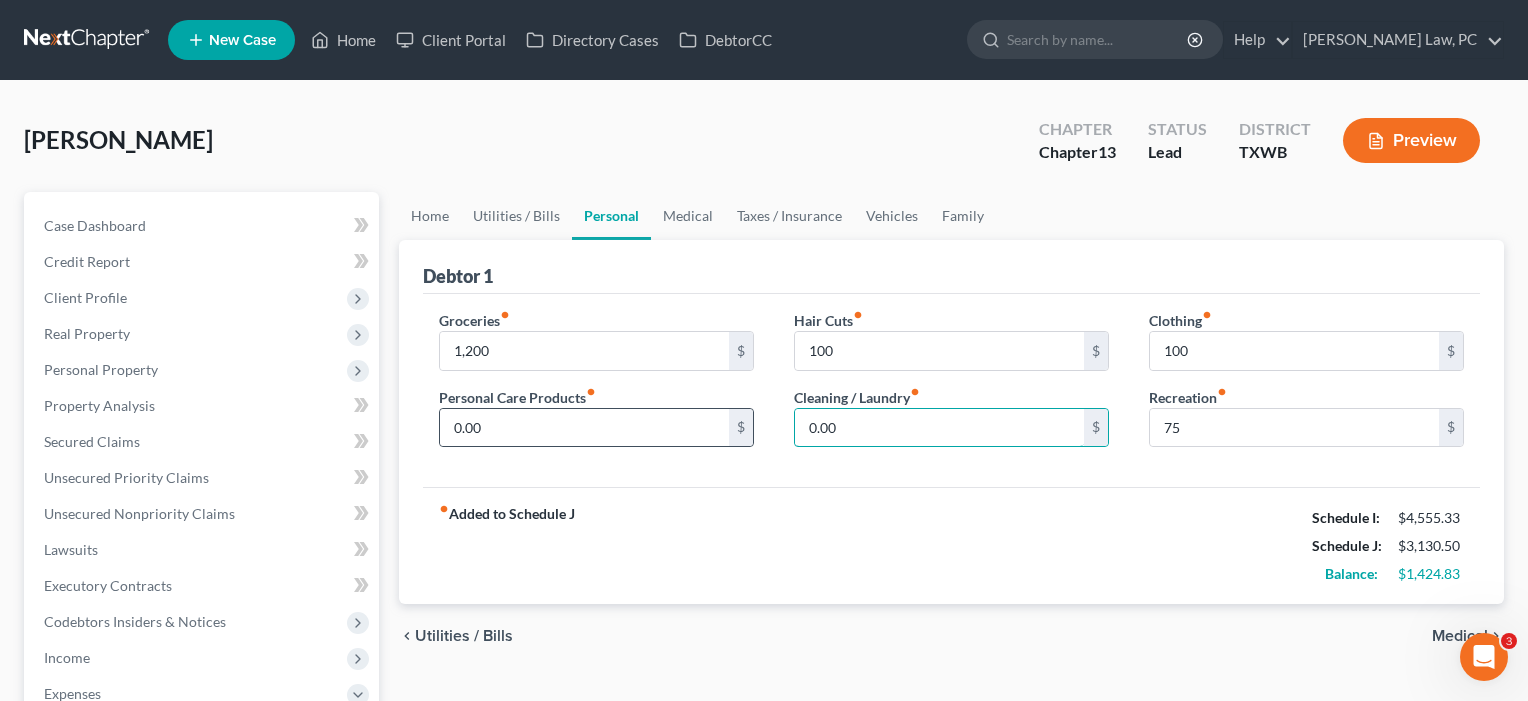 drag, startPoint x: 879, startPoint y: 428, endPoint x: 753, endPoint y: 423, distance: 126.09917 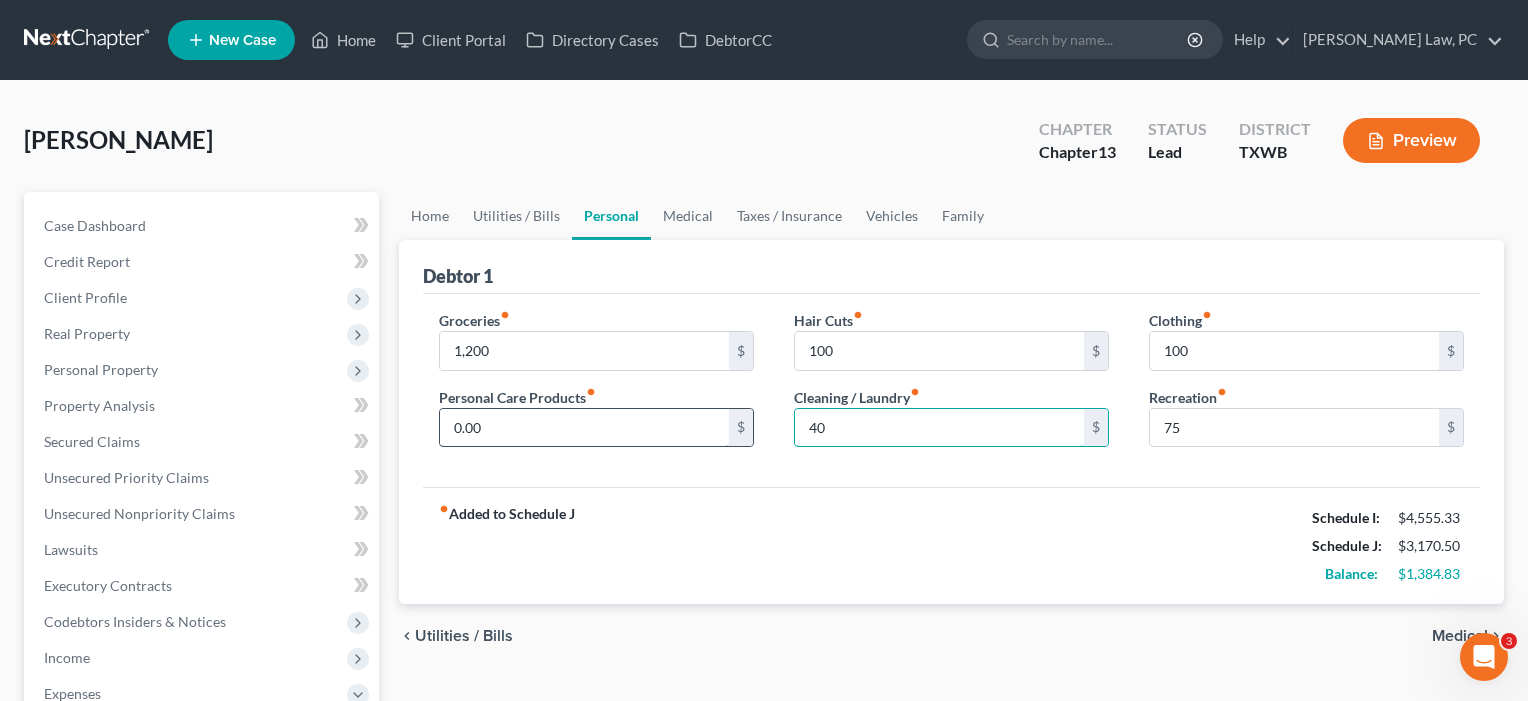 type on "40" 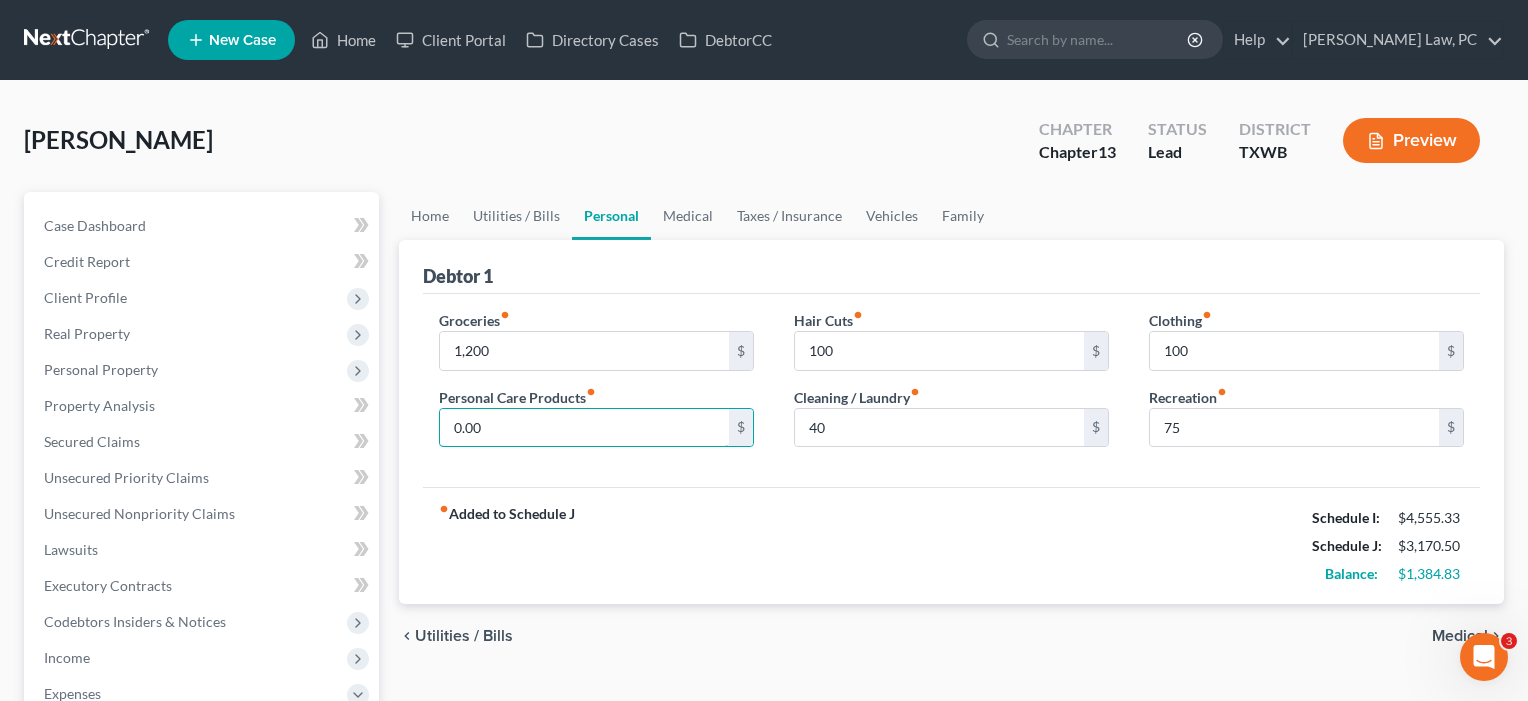 drag, startPoint x: 507, startPoint y: 431, endPoint x: 424, endPoint y: 431, distance: 83 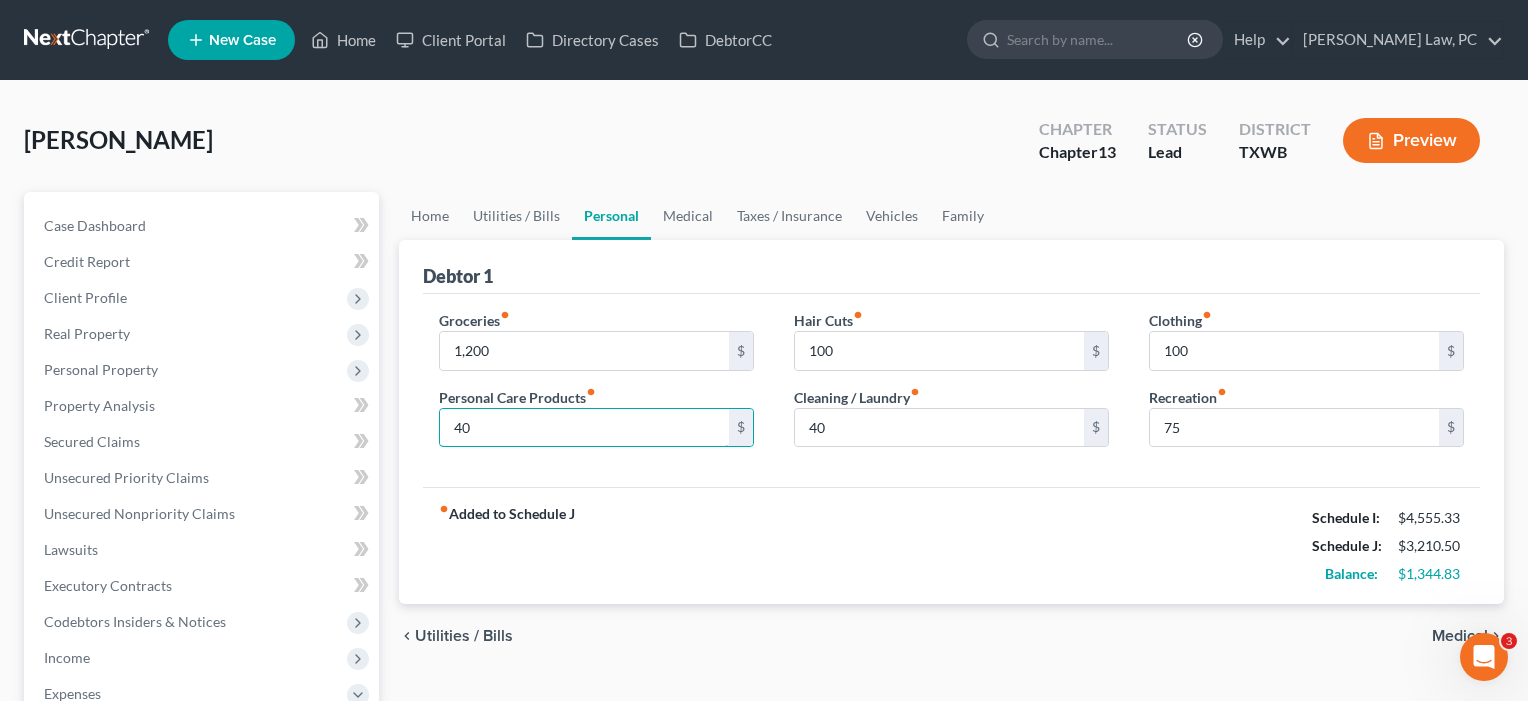 type on "40" 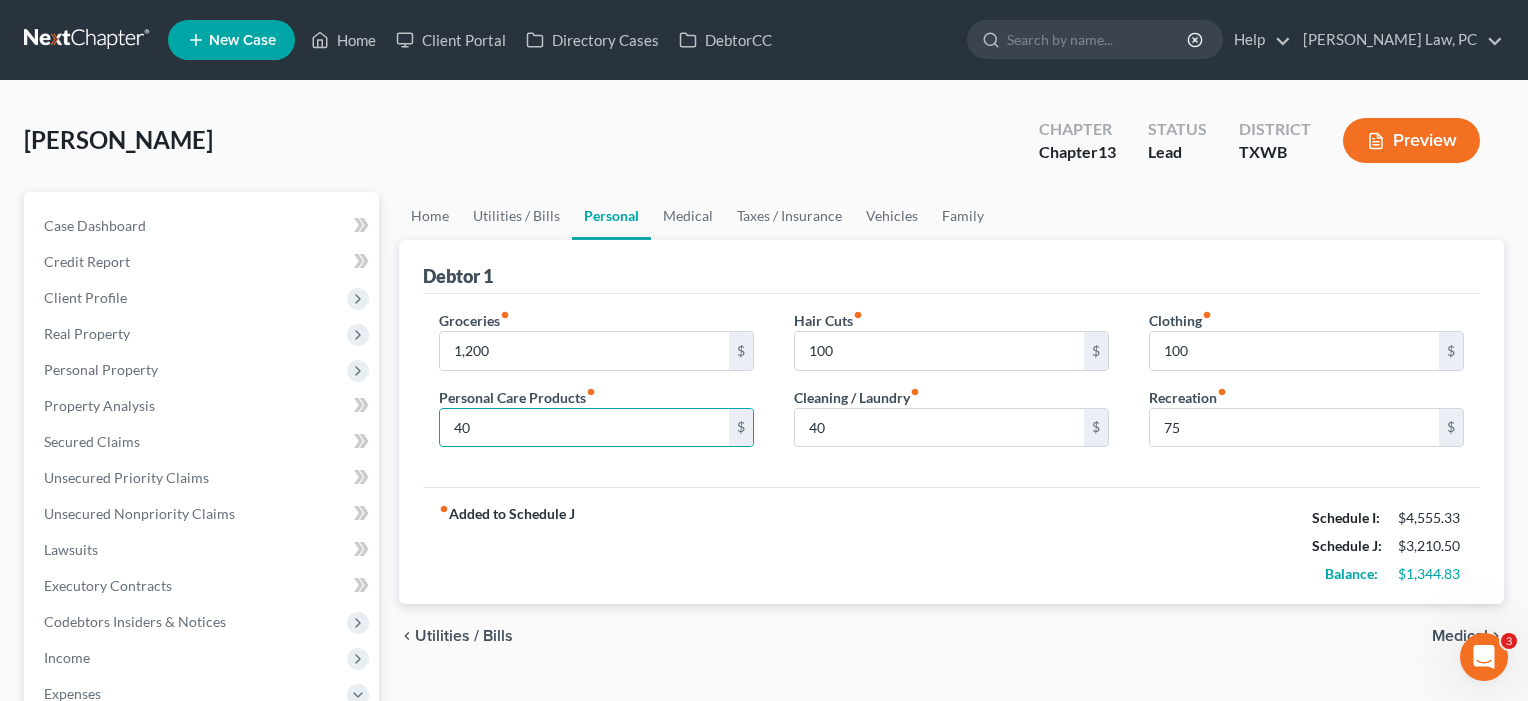 click on "Groceries  fiber_manual_record 1,200 $ Personal Care Products  fiber_manual_record 40 $ Hair Cuts  fiber_manual_record 100 $ Cleaning / Laundry  fiber_manual_record 40 $ Clothing  fiber_manual_record 100 $ Recreation  fiber_manual_record 75 $" at bounding box center (951, 391) 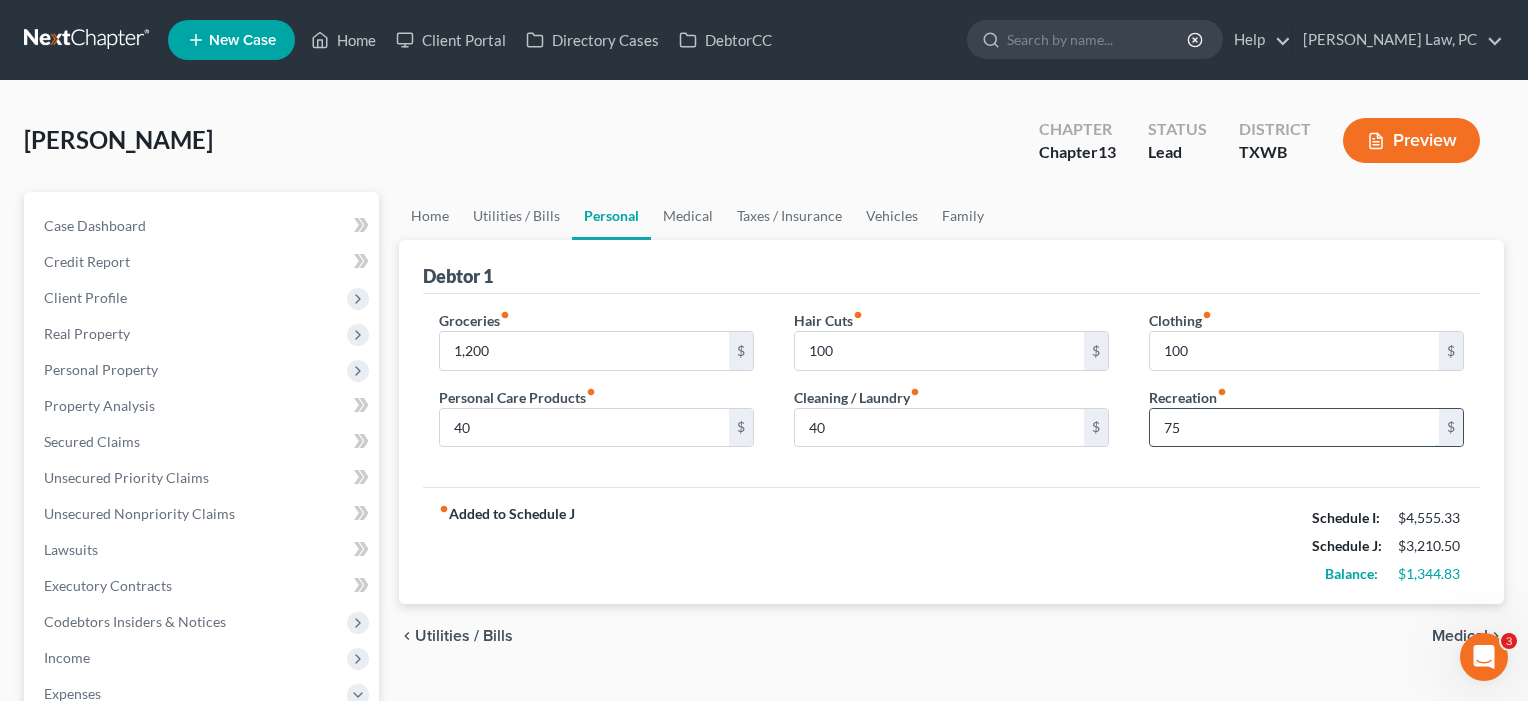 drag, startPoint x: 1202, startPoint y: 434, endPoint x: 1149, endPoint y: 434, distance: 53 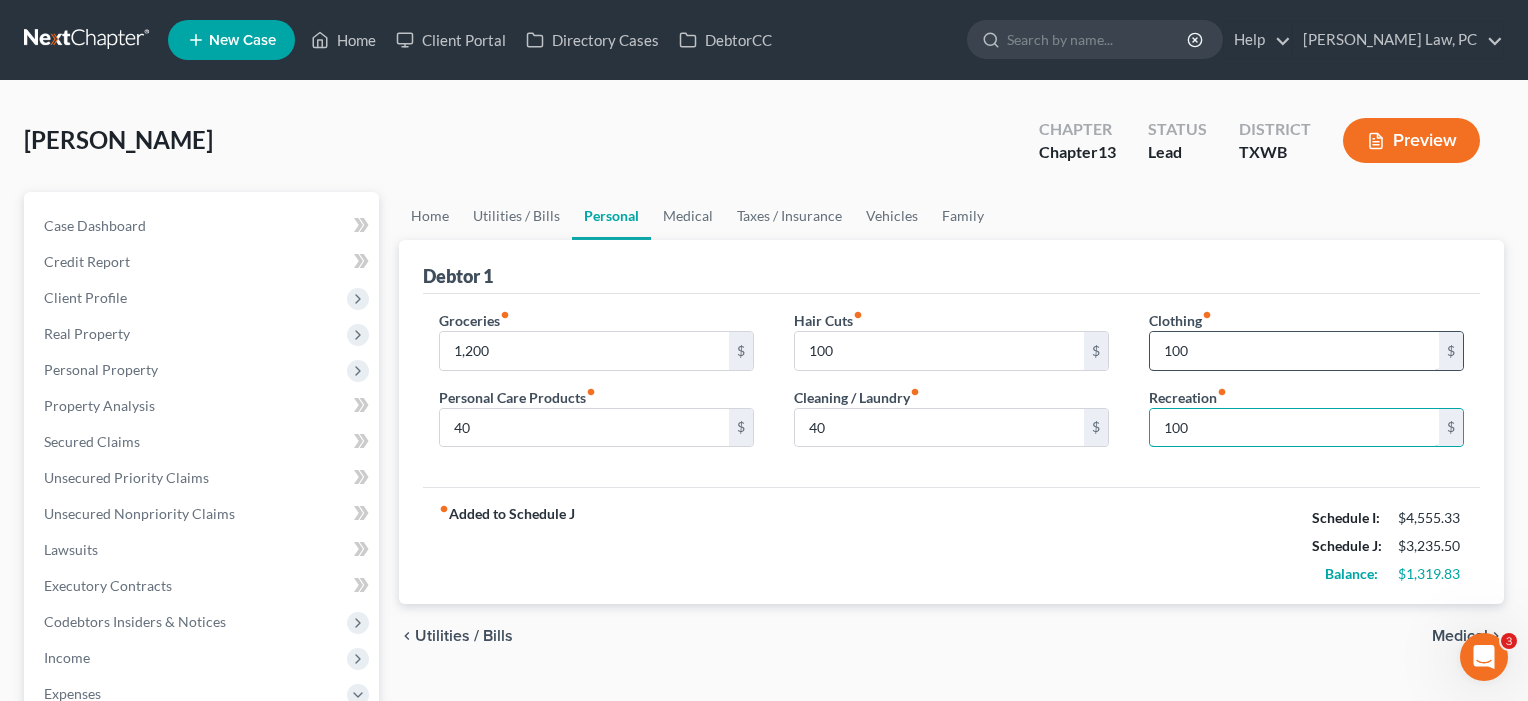 type on "100" 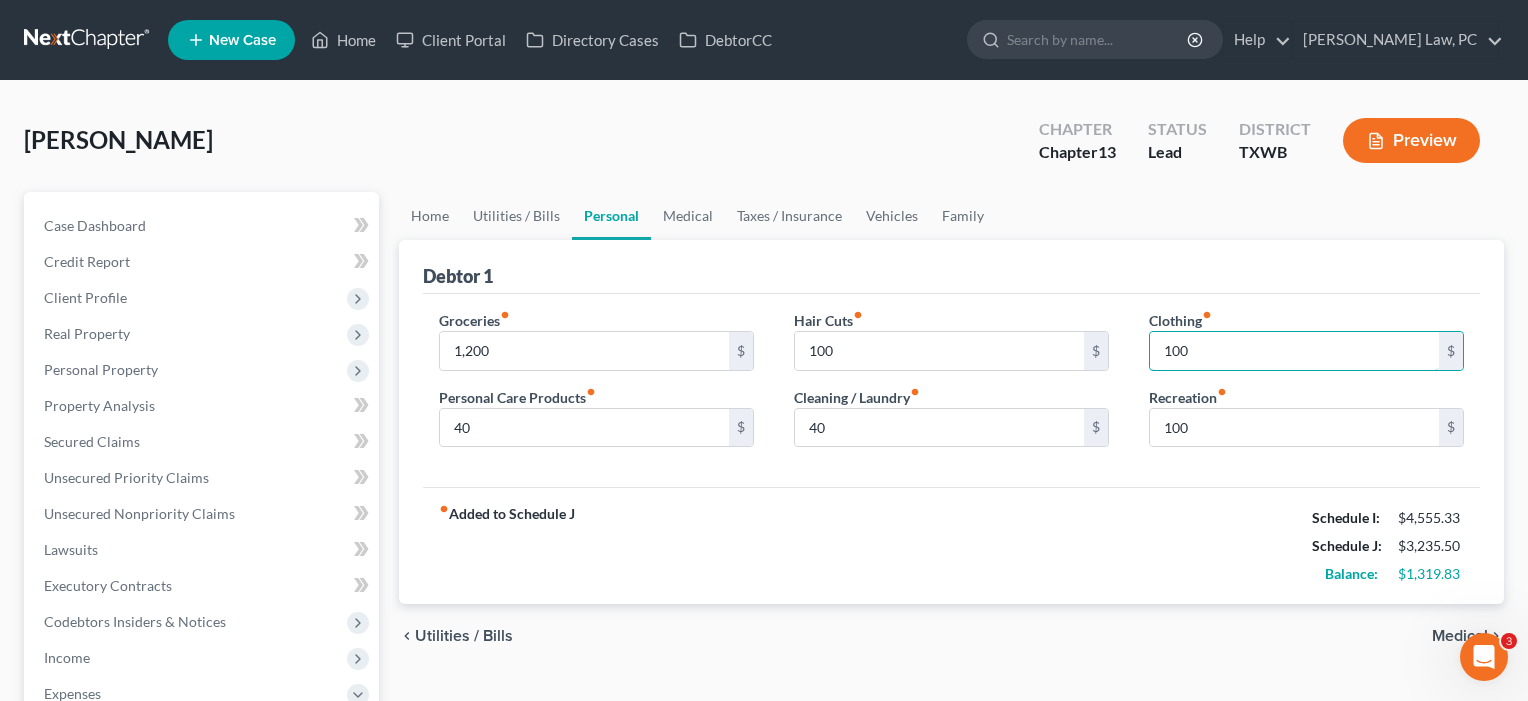 drag, startPoint x: 1252, startPoint y: 350, endPoint x: 1129, endPoint y: 348, distance: 123.01626 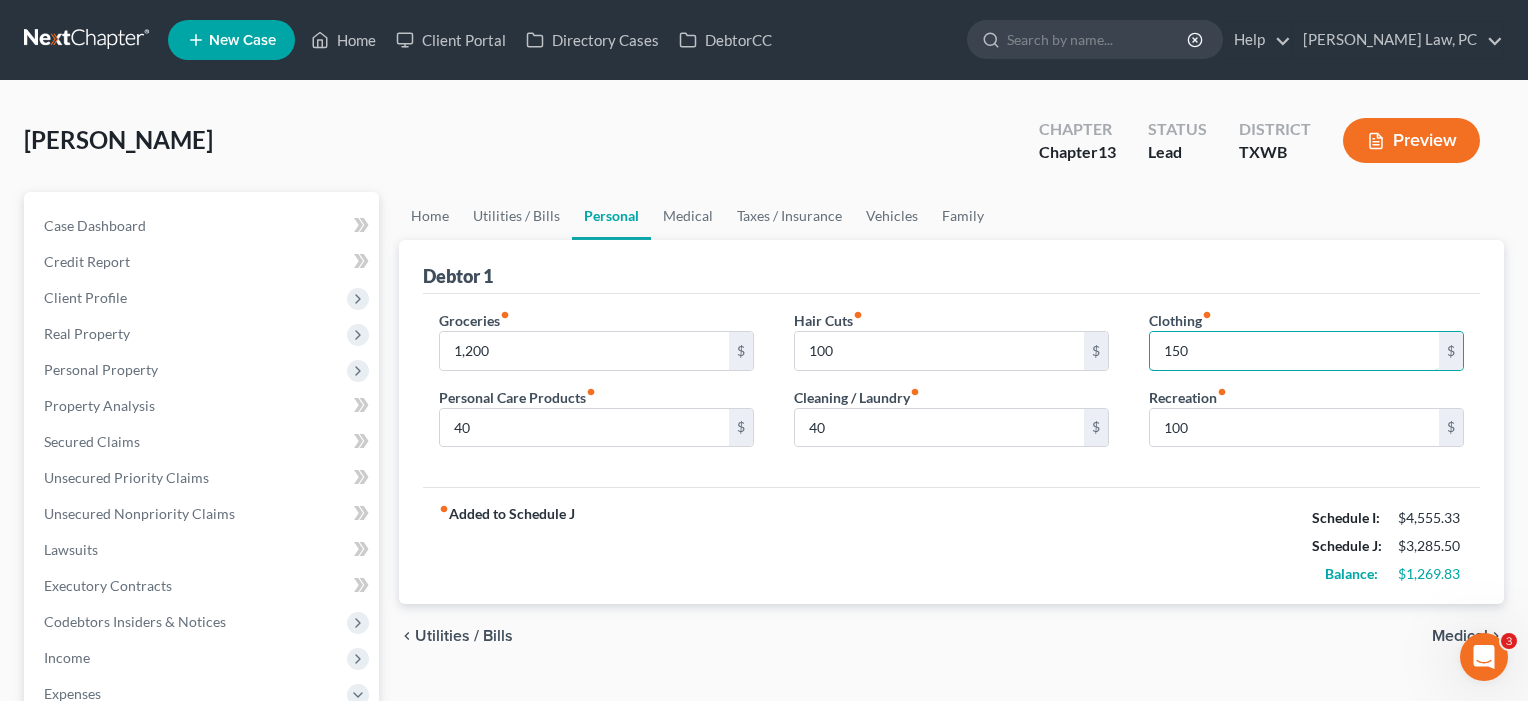 type on "150" 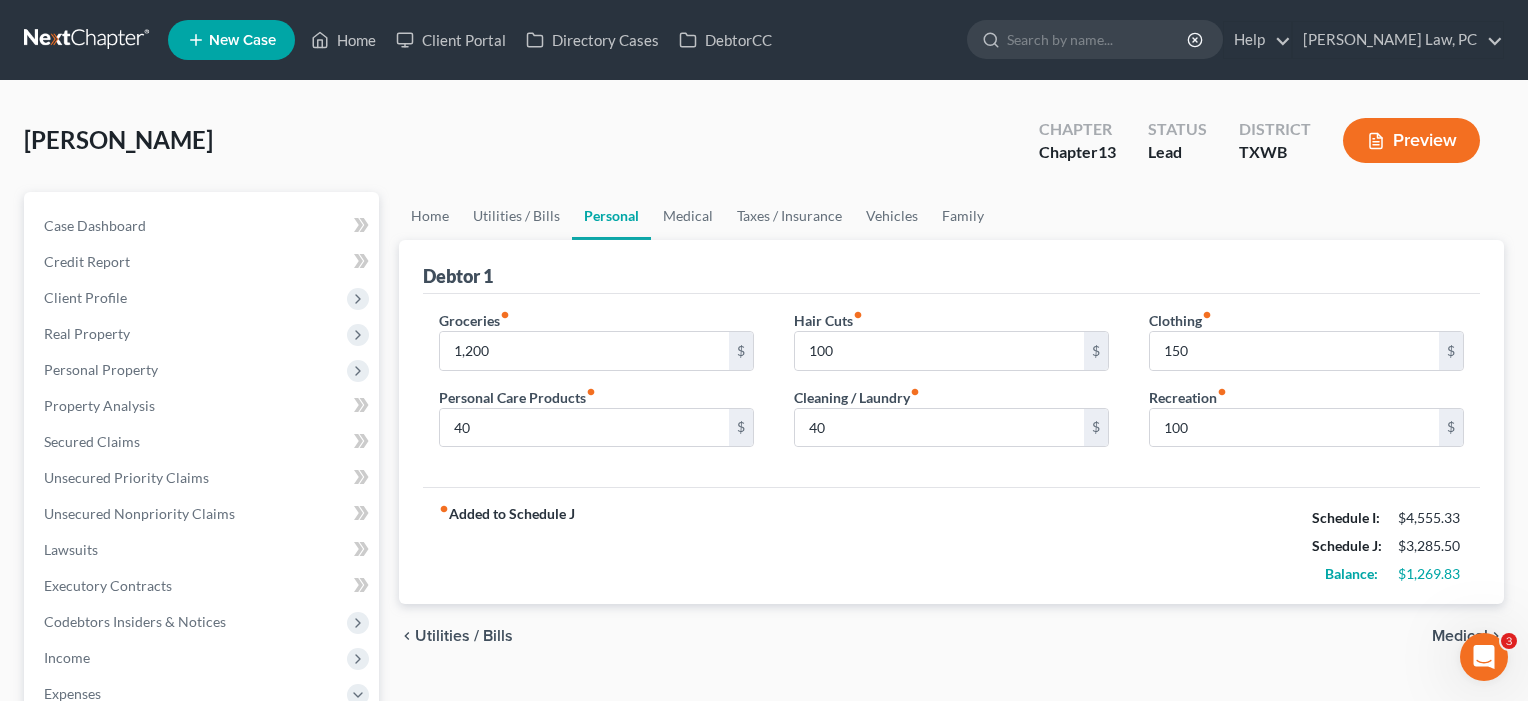 click on "Groceries  fiber_manual_record 1,200 $ Personal Care Products  fiber_manual_record 40 $ Hair Cuts  fiber_manual_record 100 $ Cleaning / Laundry  fiber_manual_record 40 $ Clothing  fiber_manual_record 150 $ Recreation  fiber_manual_record 100 $" at bounding box center (951, 391) 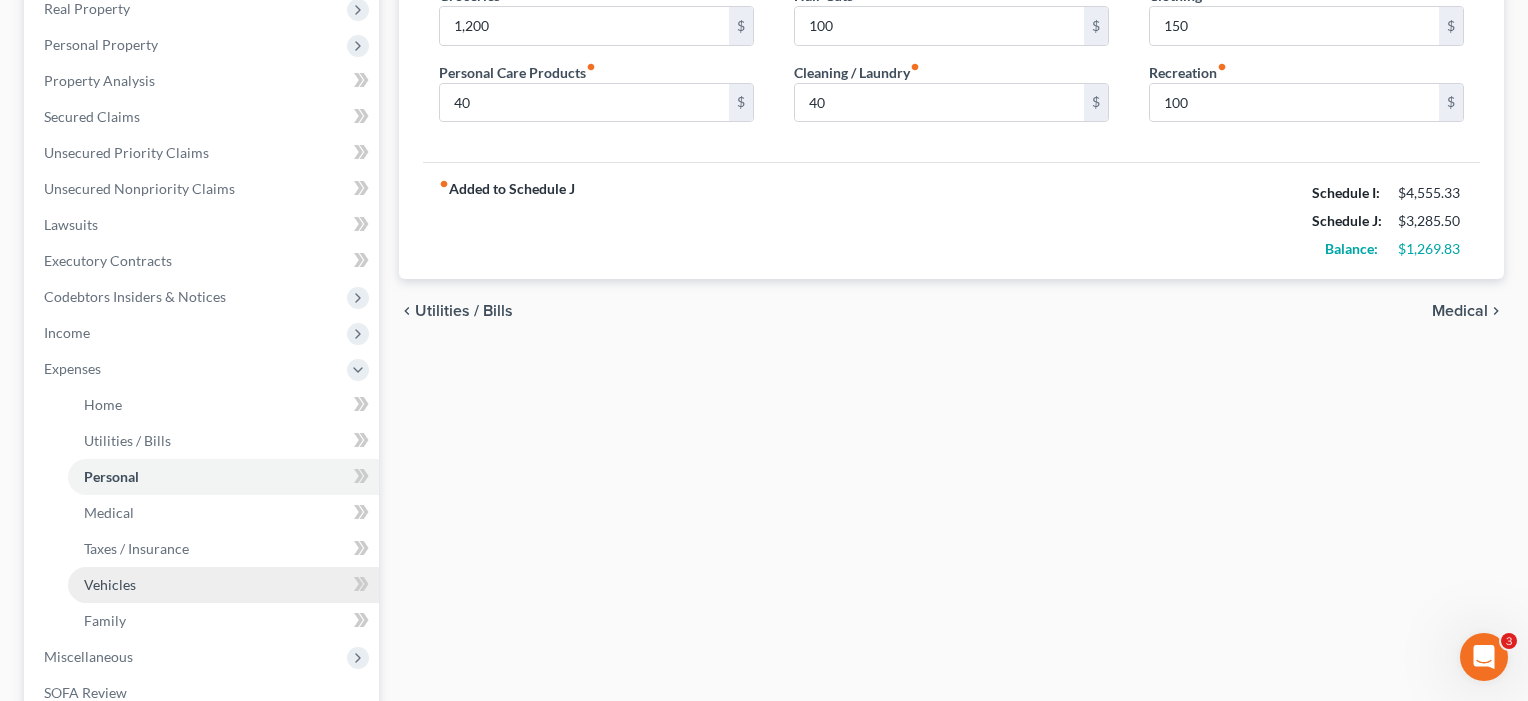 scroll, scrollTop: 326, scrollLeft: 0, axis: vertical 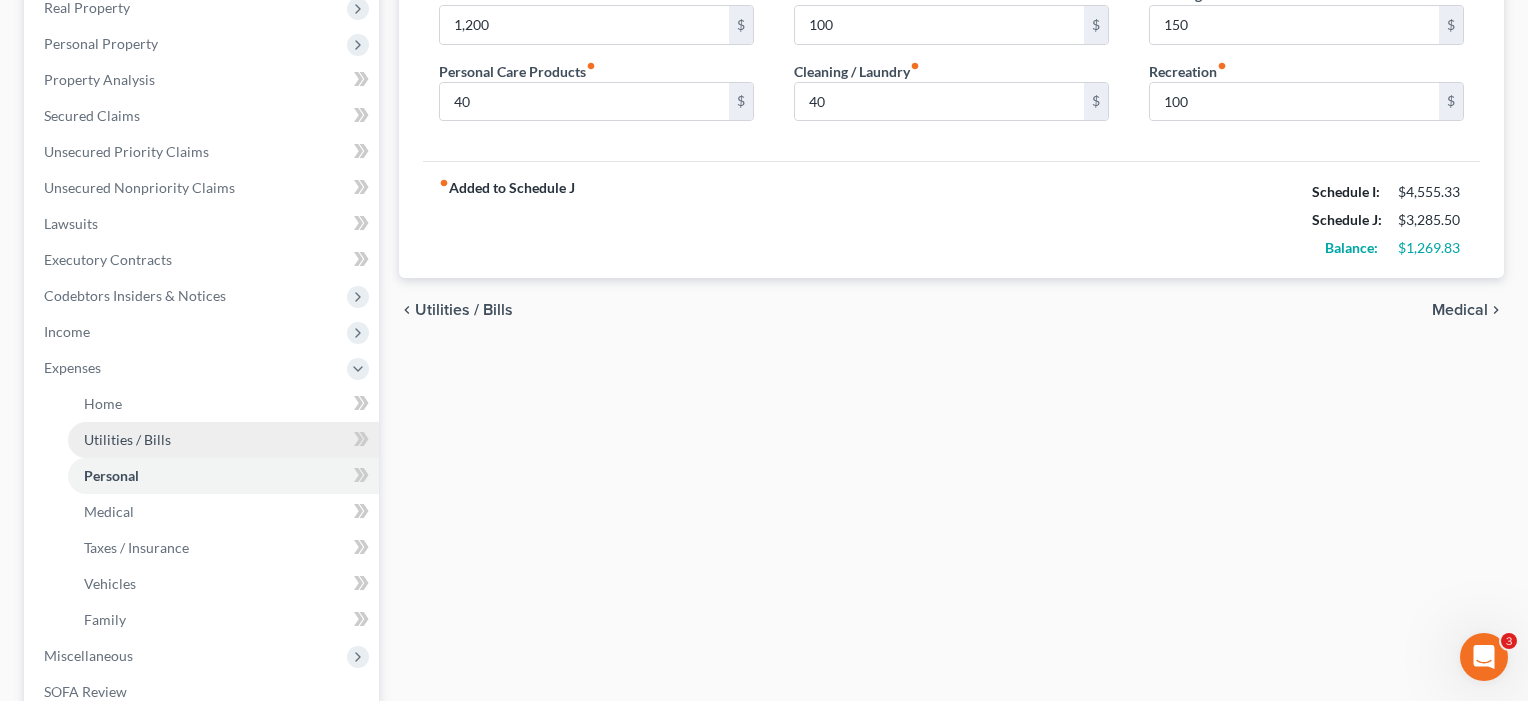 click on "Utilities / Bills" at bounding box center (127, 439) 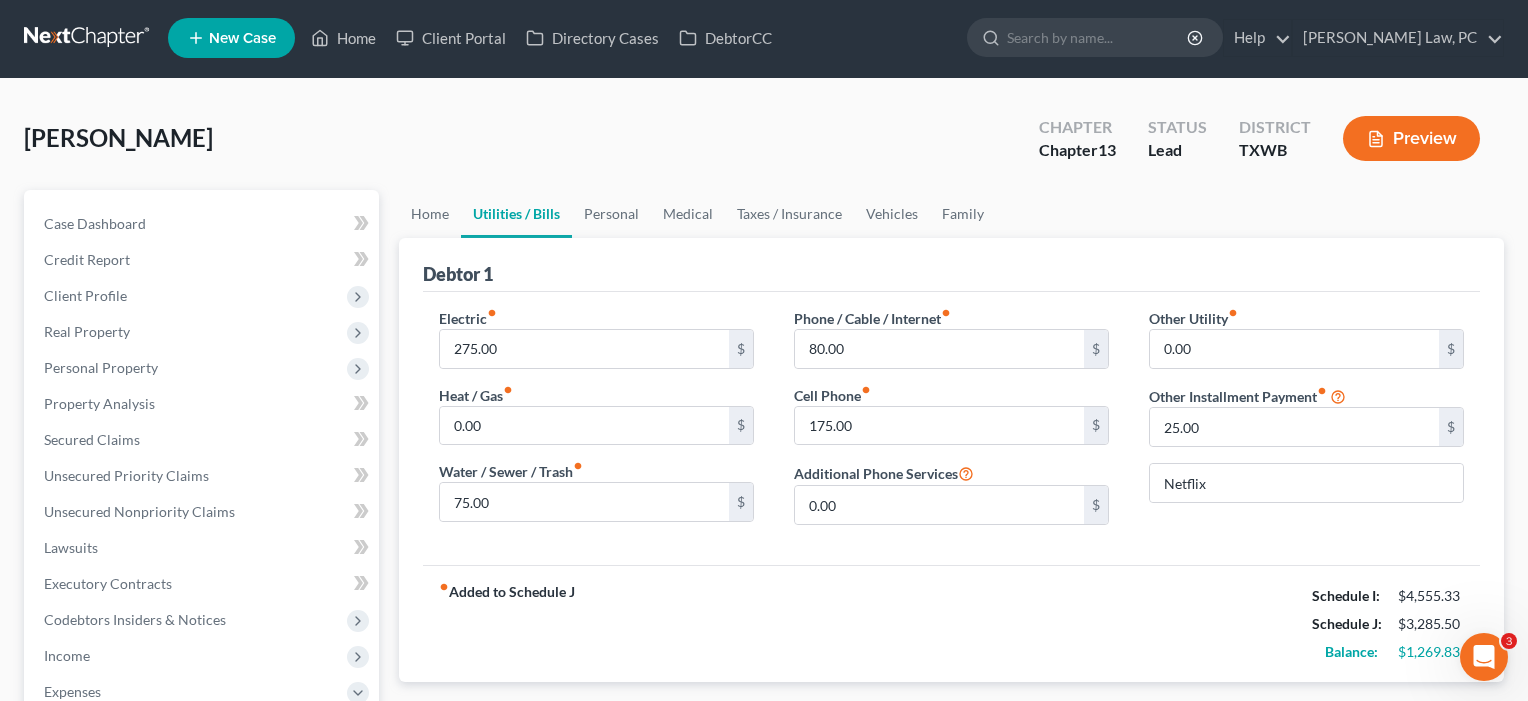 scroll, scrollTop: 0, scrollLeft: 0, axis: both 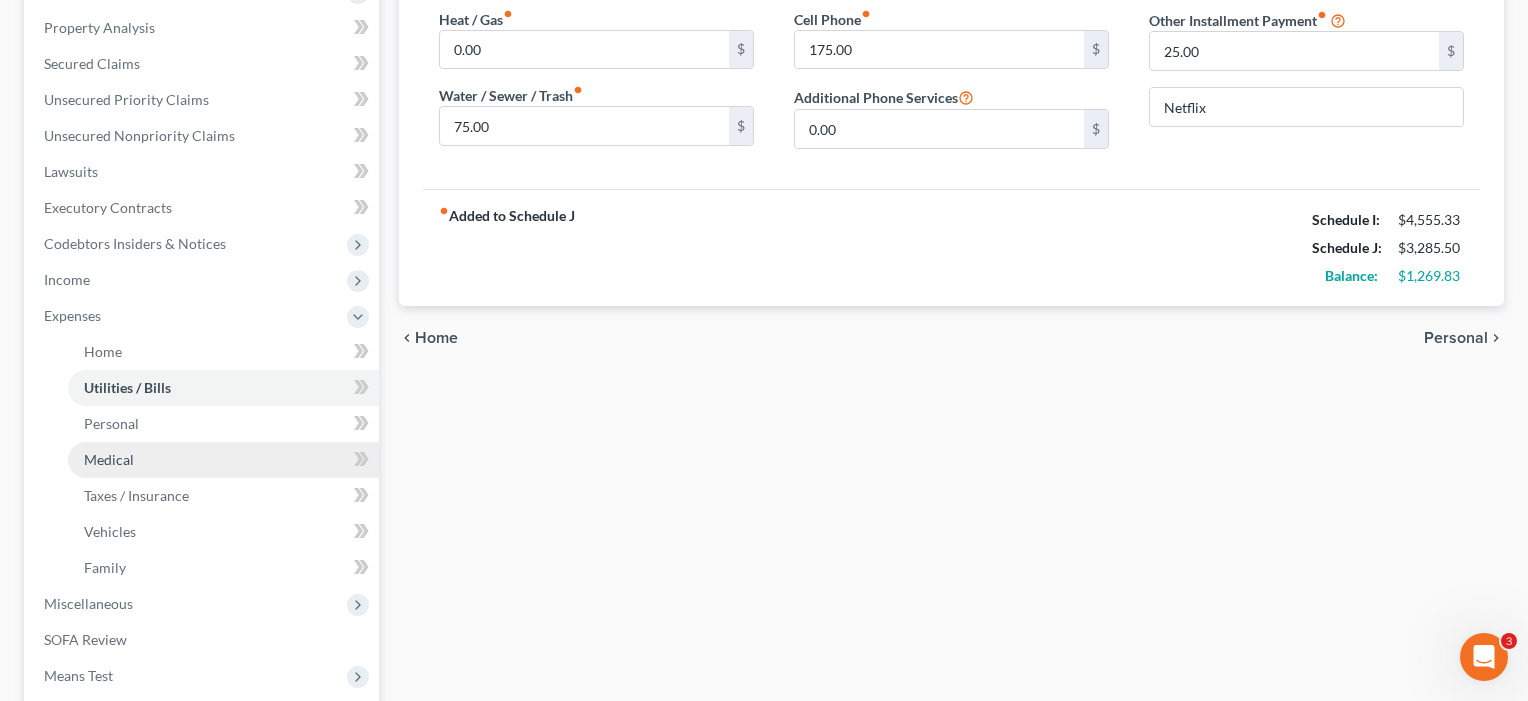 click on "Medical" at bounding box center [223, 460] 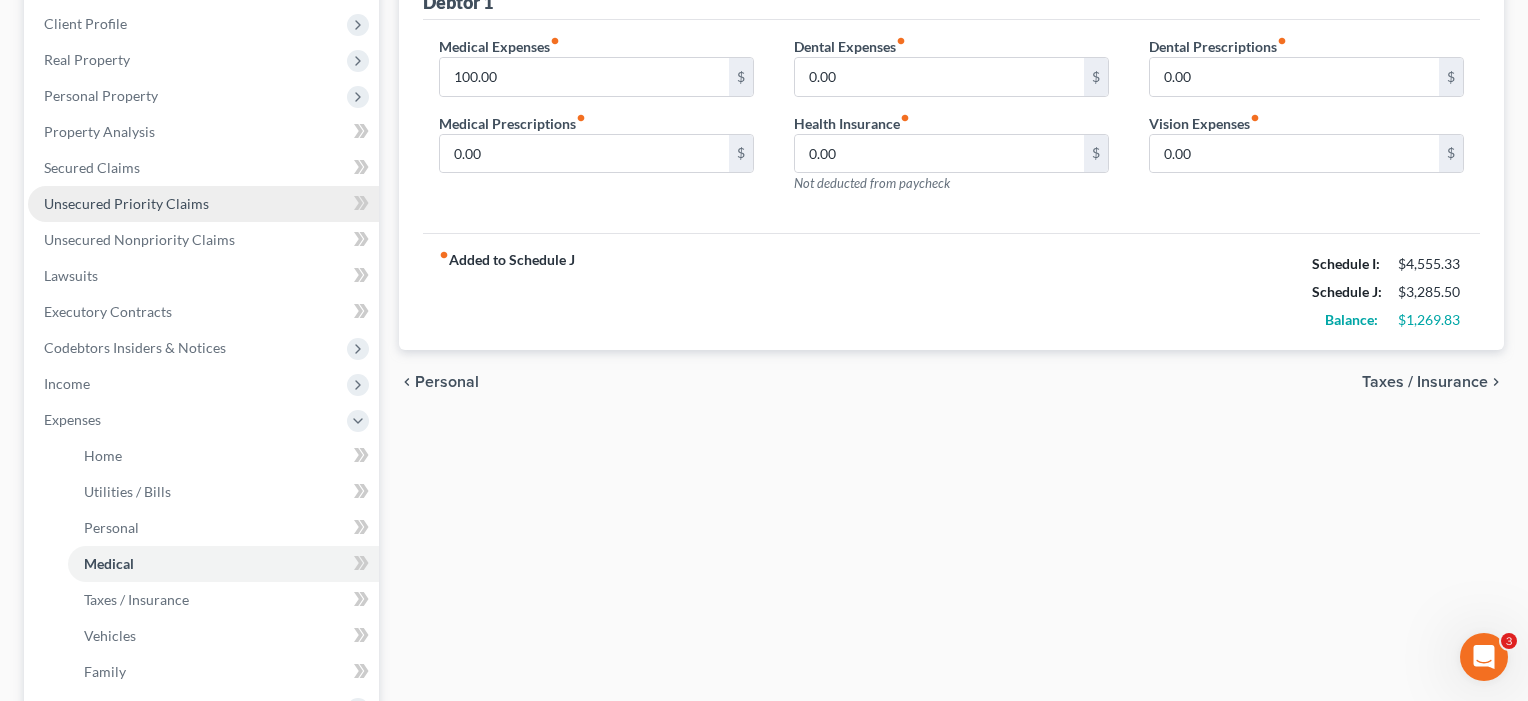 scroll, scrollTop: 308, scrollLeft: 0, axis: vertical 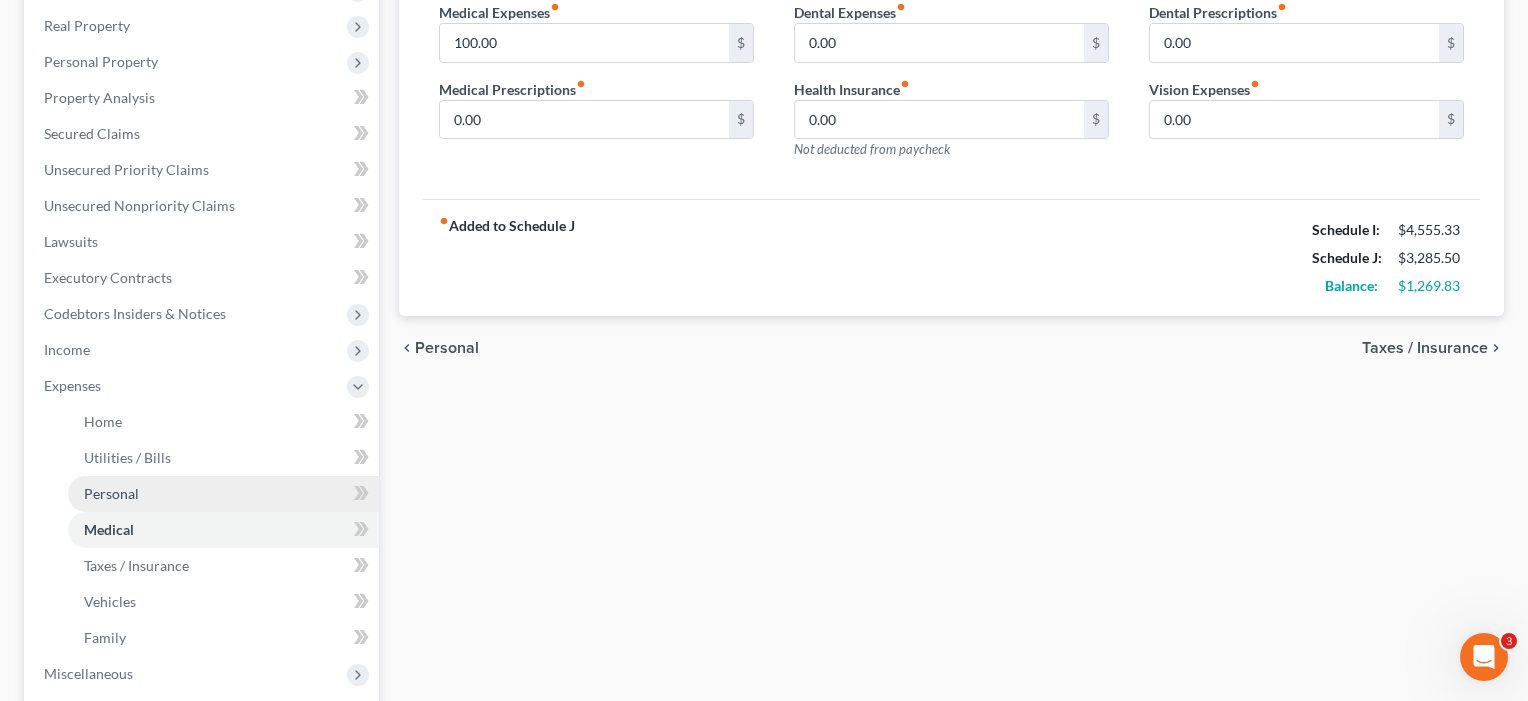click on "Personal" at bounding box center [111, 493] 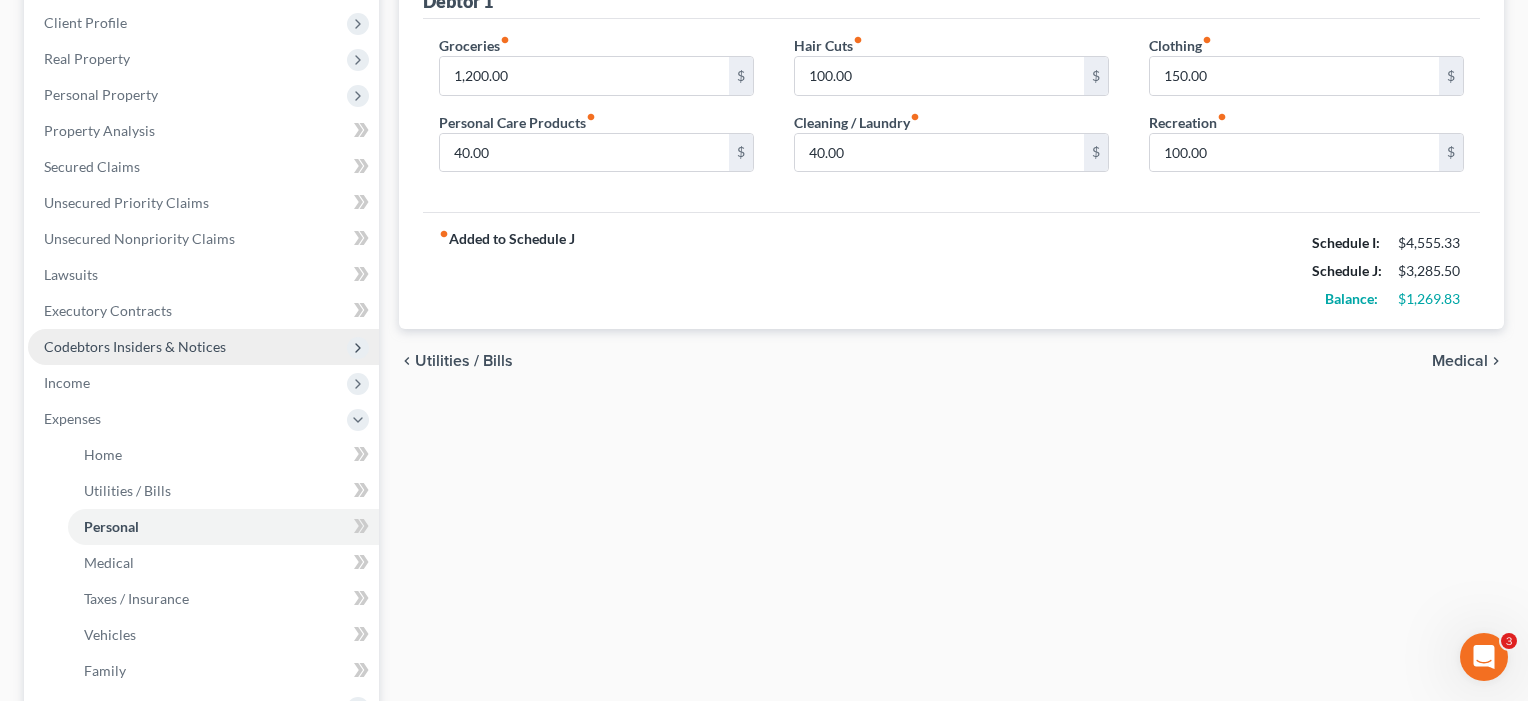 scroll, scrollTop: 333, scrollLeft: 0, axis: vertical 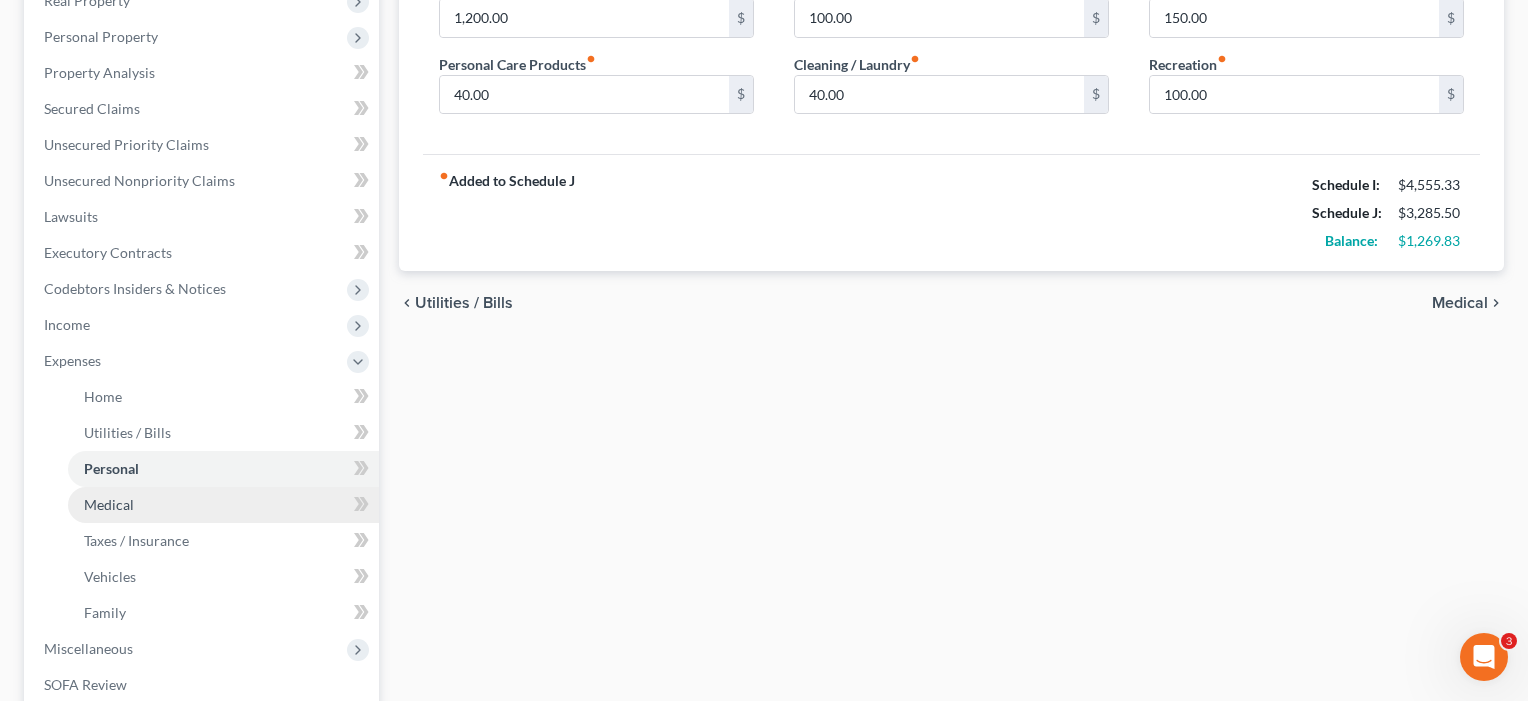 click on "Medical" at bounding box center [223, 505] 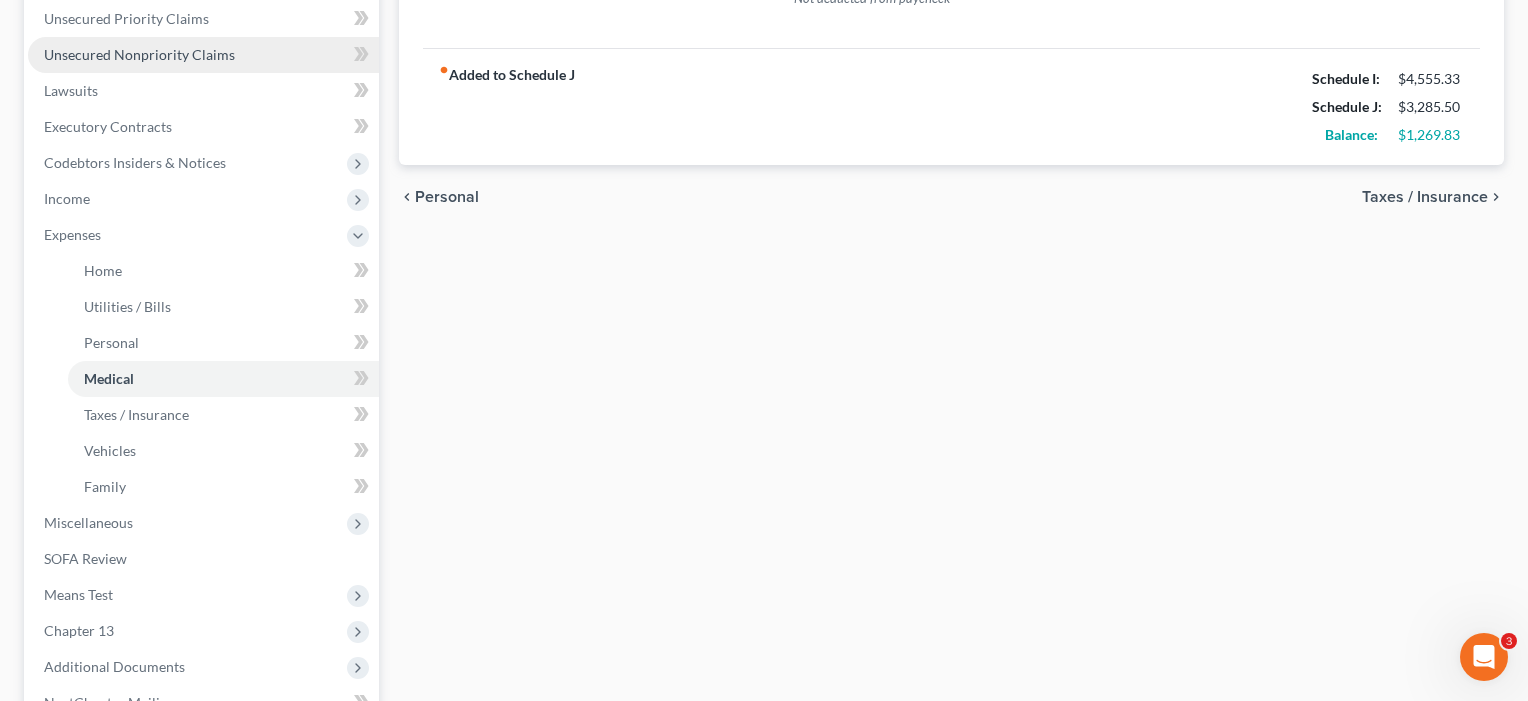 scroll, scrollTop: 468, scrollLeft: 0, axis: vertical 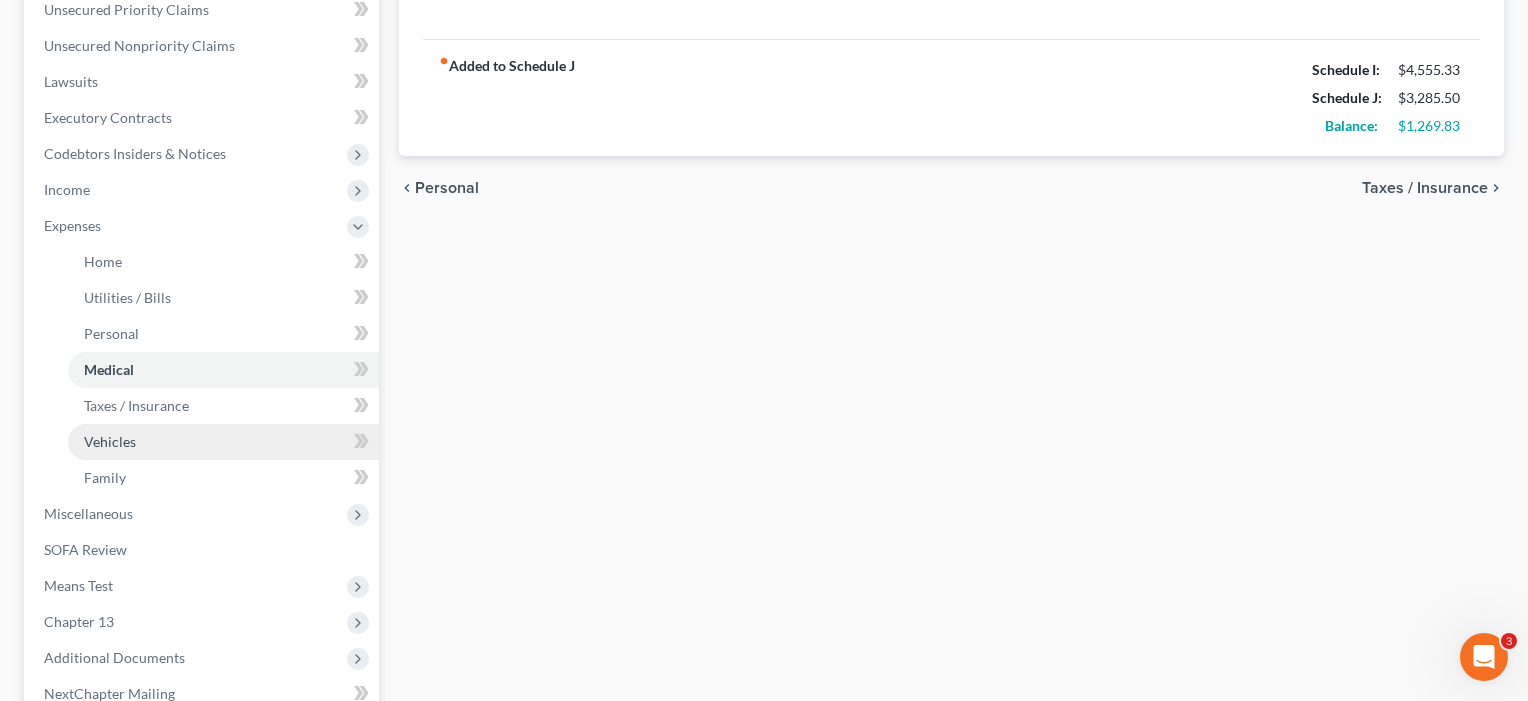 click on "Vehicles" at bounding box center [110, 441] 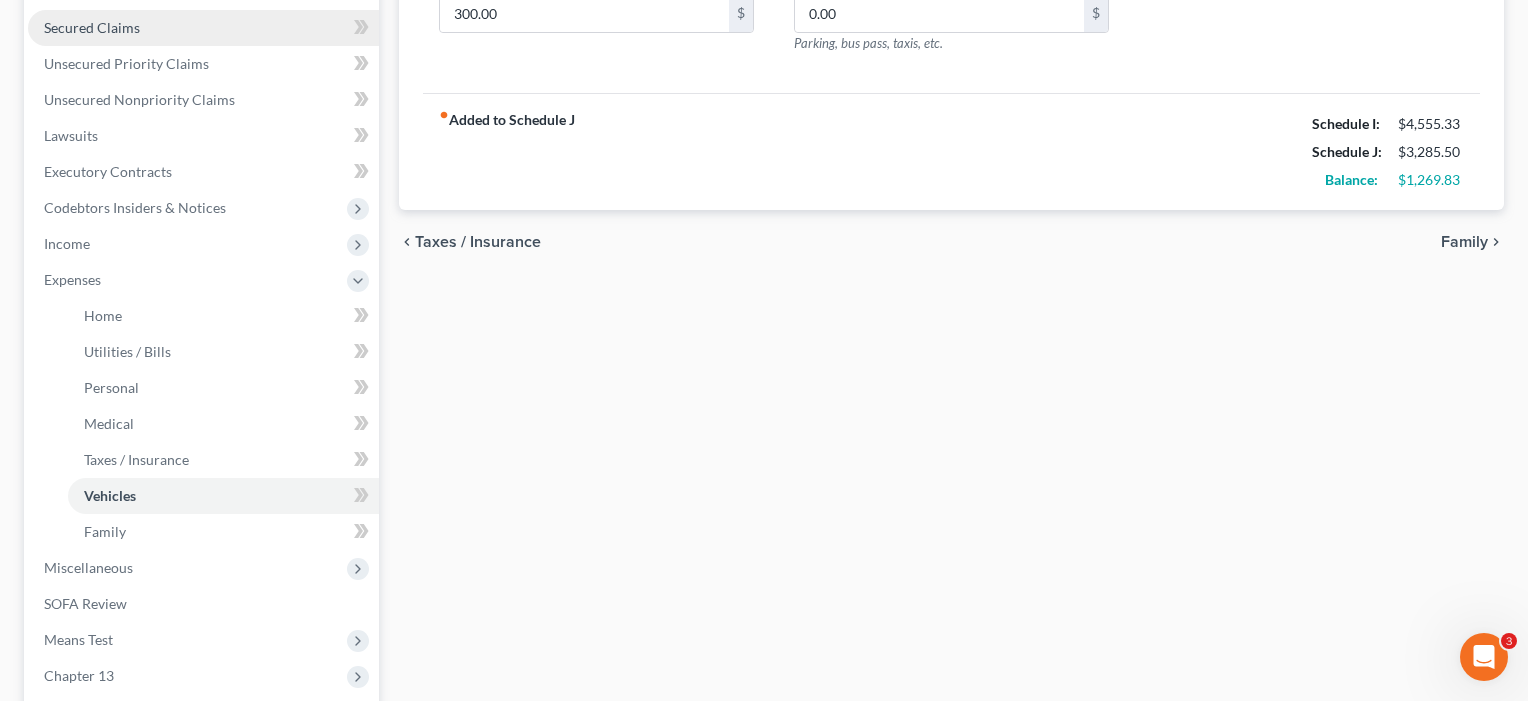 scroll, scrollTop: 441, scrollLeft: 0, axis: vertical 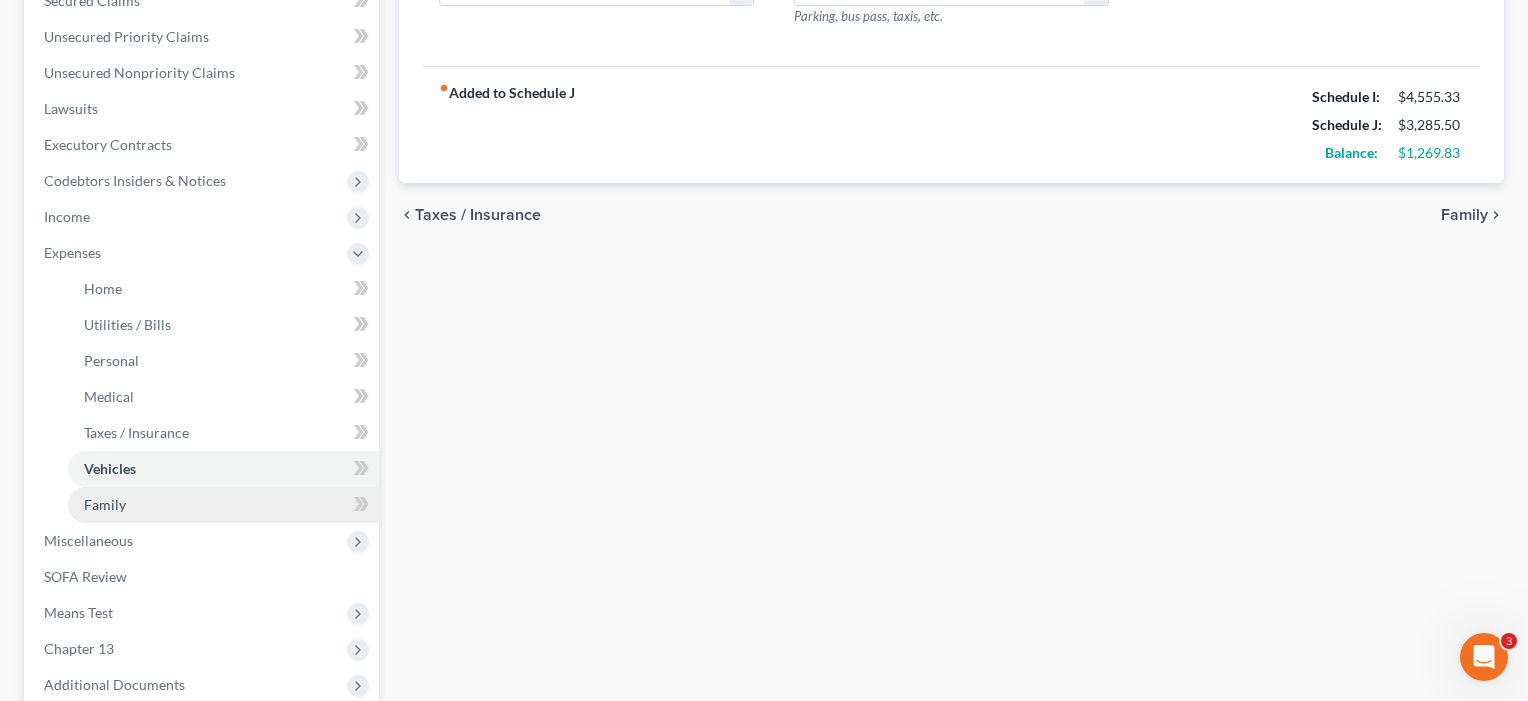 click on "Family" at bounding box center [105, 504] 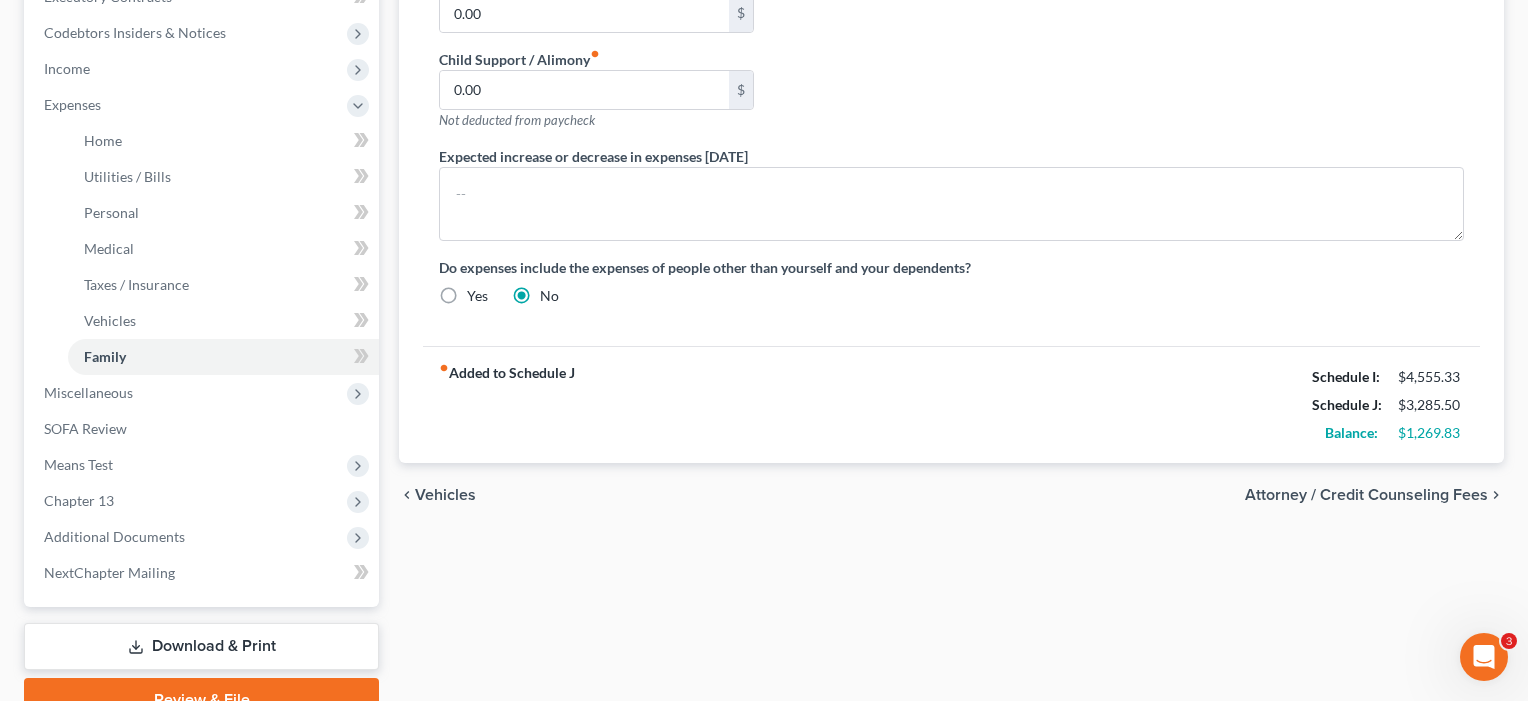 scroll, scrollTop: 593, scrollLeft: 0, axis: vertical 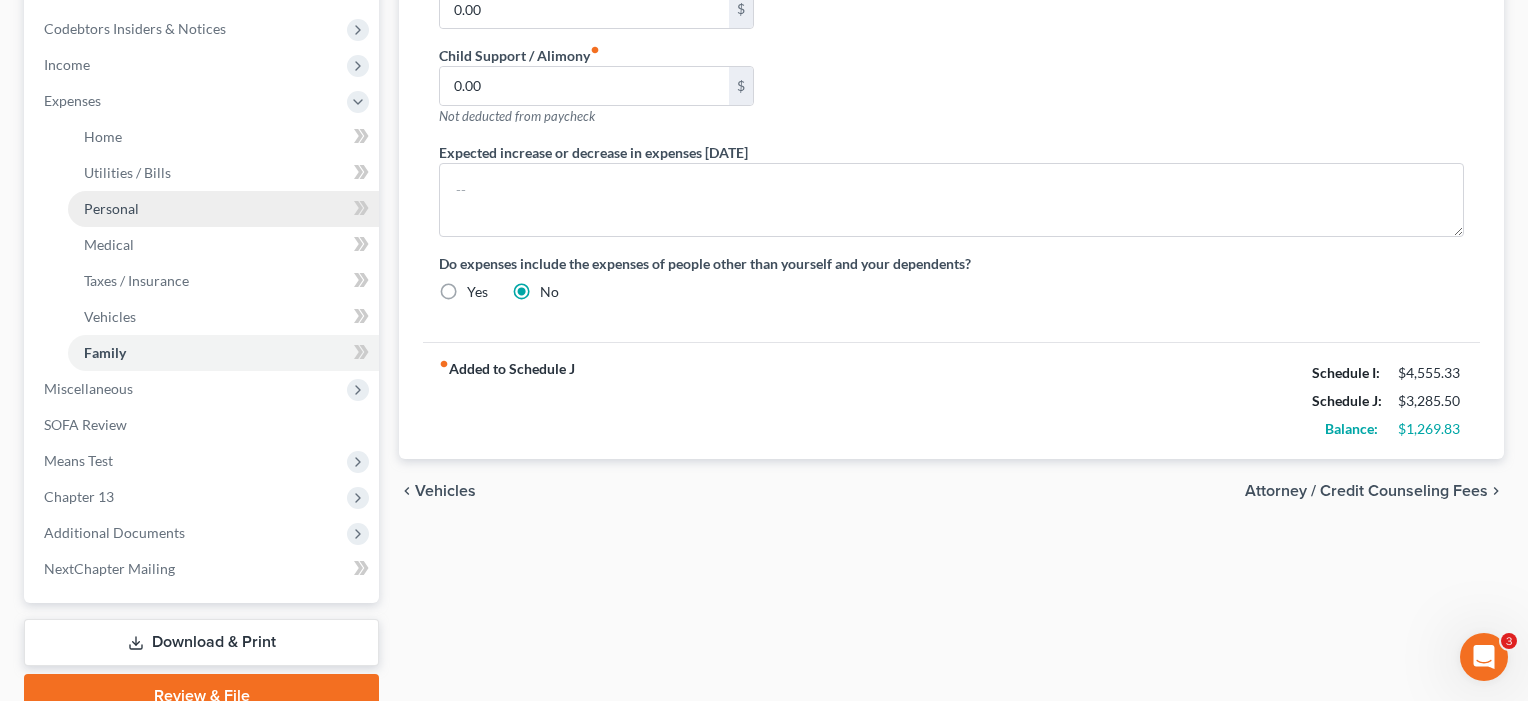 click on "Personal" at bounding box center [111, 208] 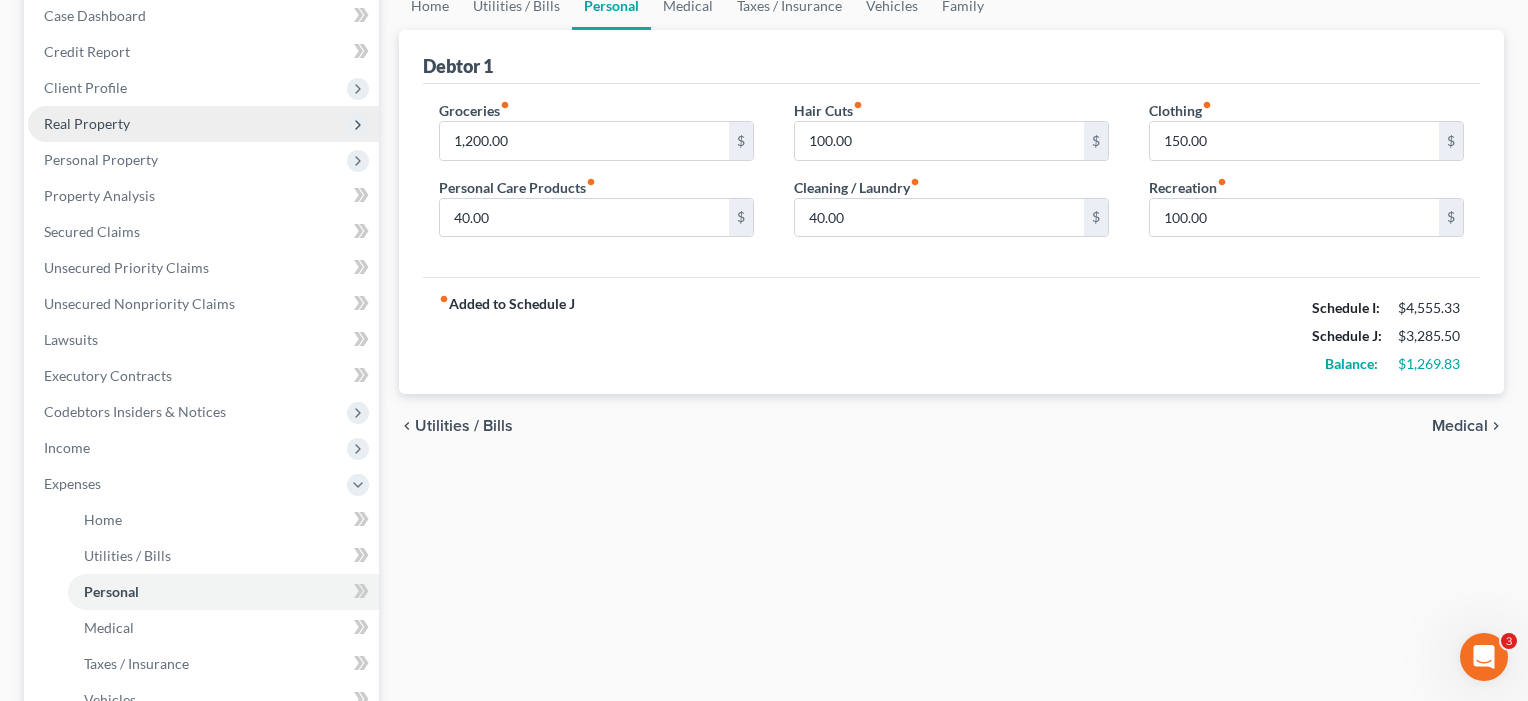 scroll, scrollTop: 227, scrollLeft: 0, axis: vertical 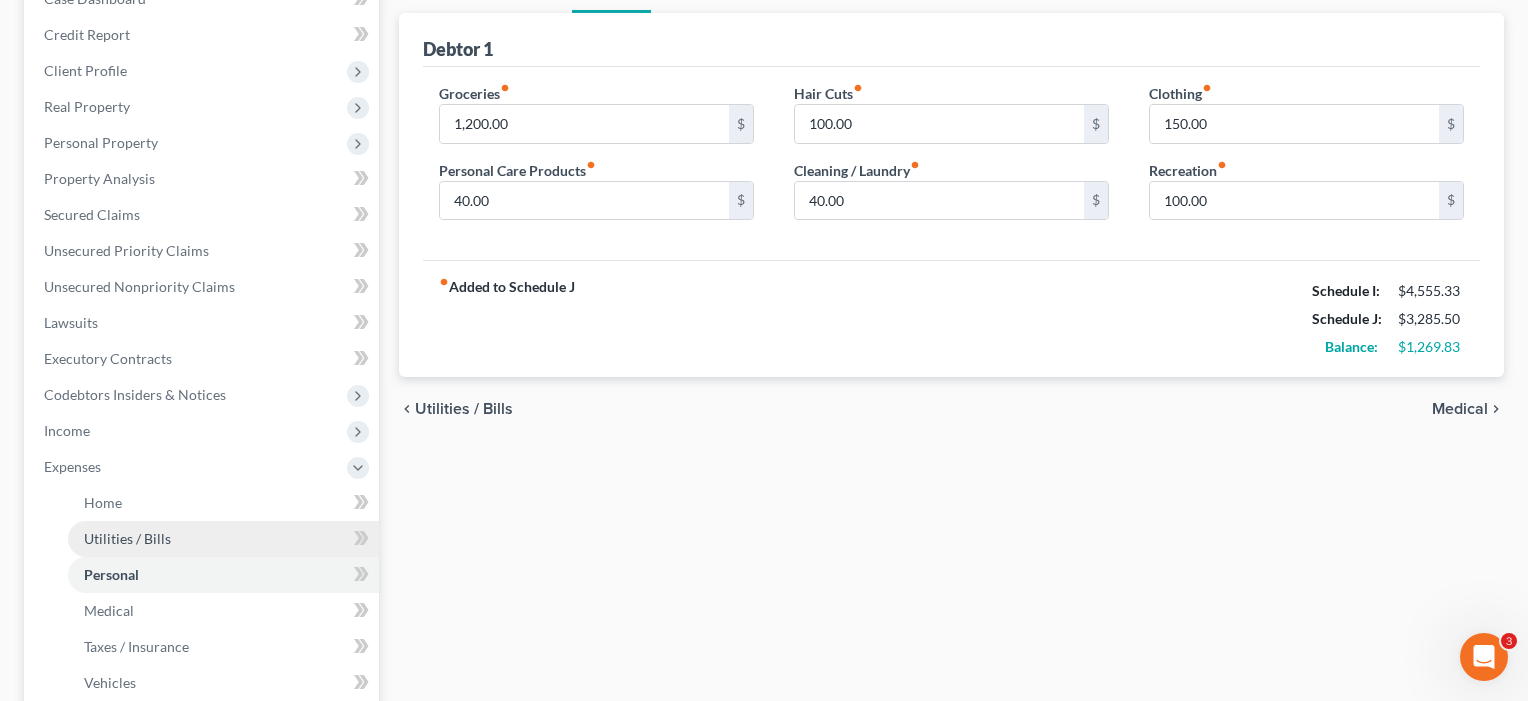 click on "Utilities / Bills" at bounding box center [127, 538] 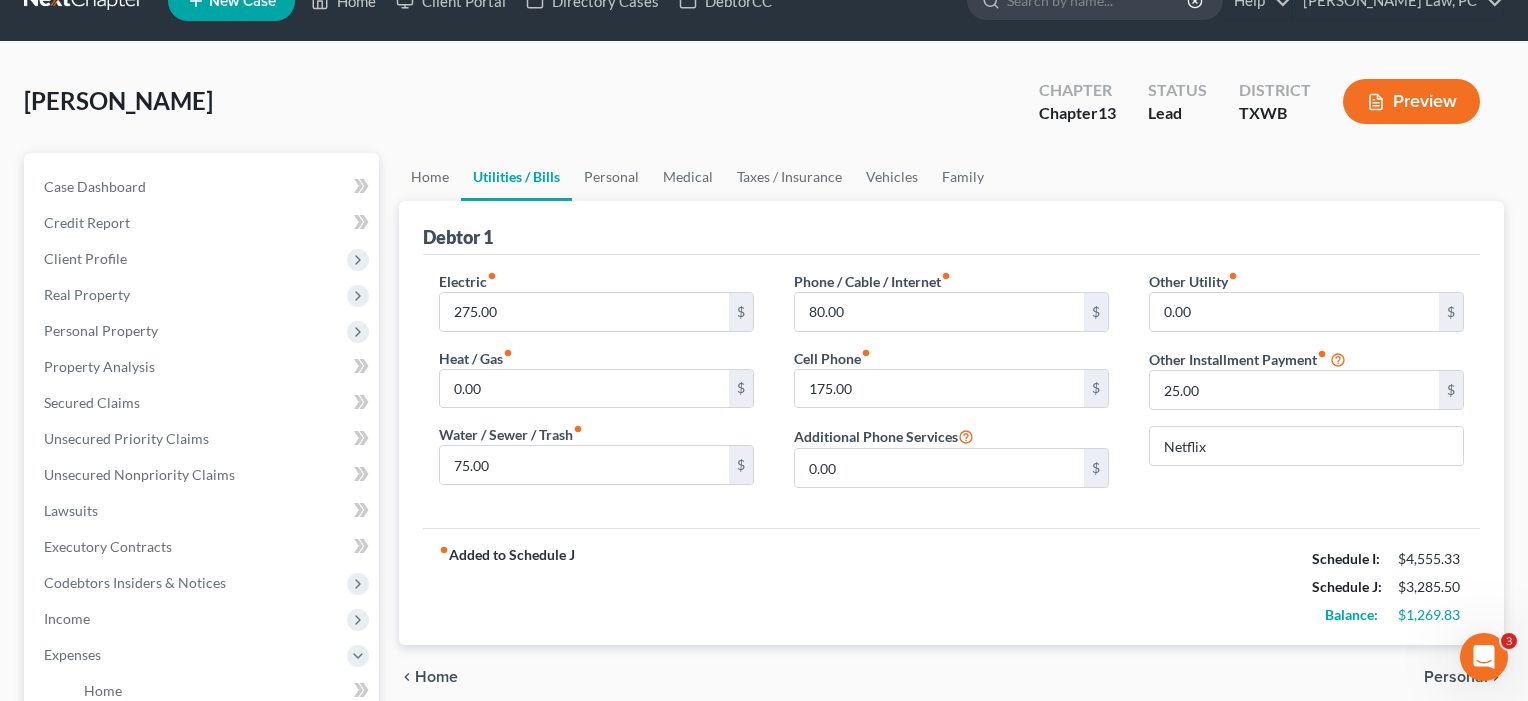 scroll, scrollTop: 0, scrollLeft: 0, axis: both 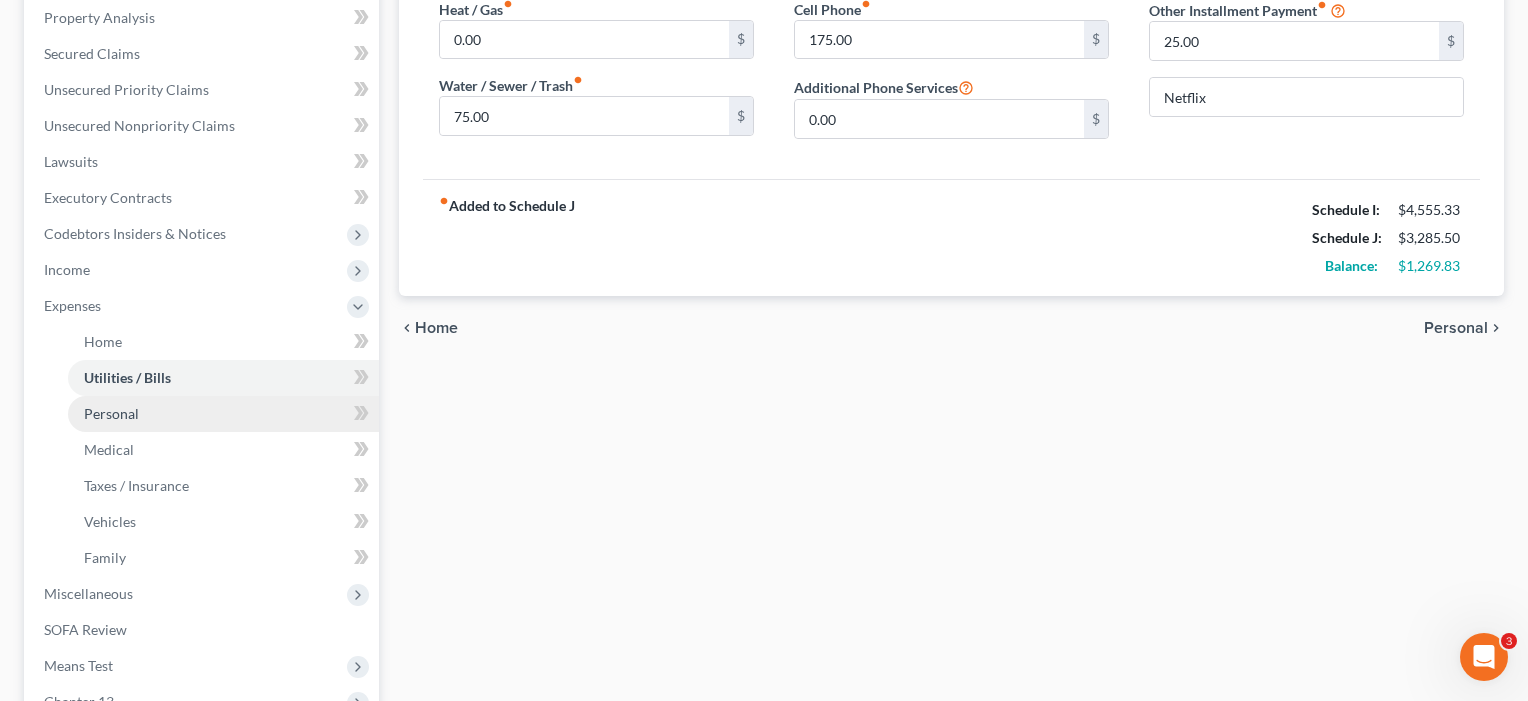 click on "Personal" at bounding box center (111, 413) 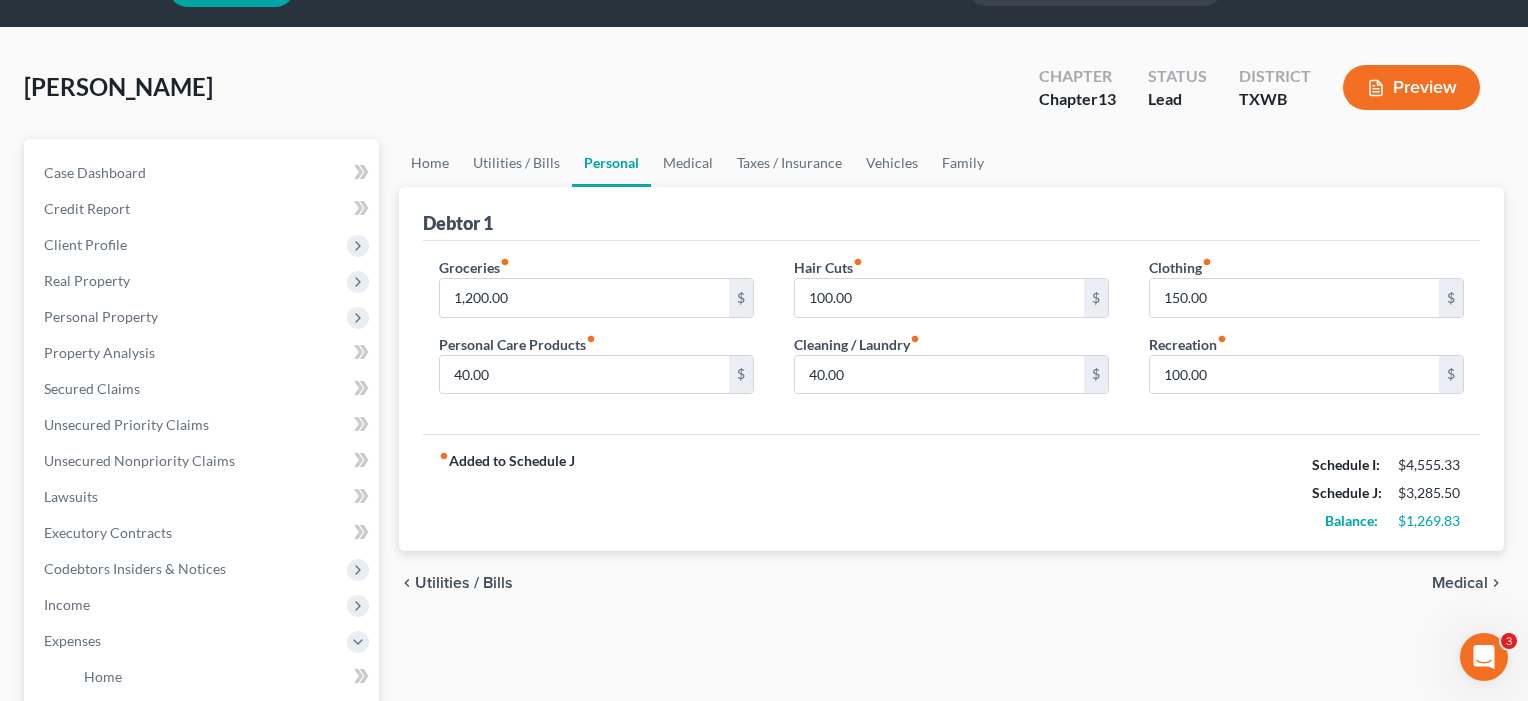 scroll, scrollTop: 0, scrollLeft: 0, axis: both 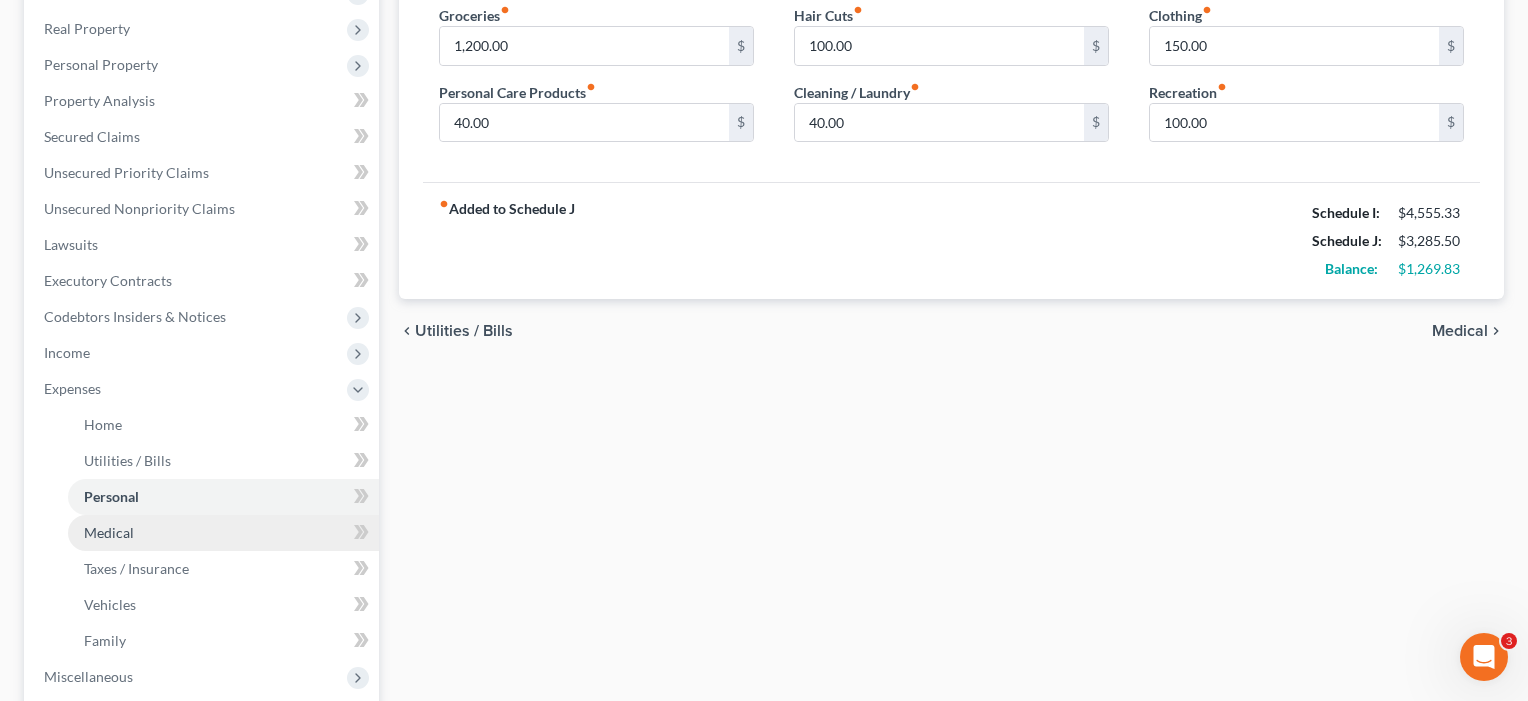 click on "Medical" at bounding box center (223, 533) 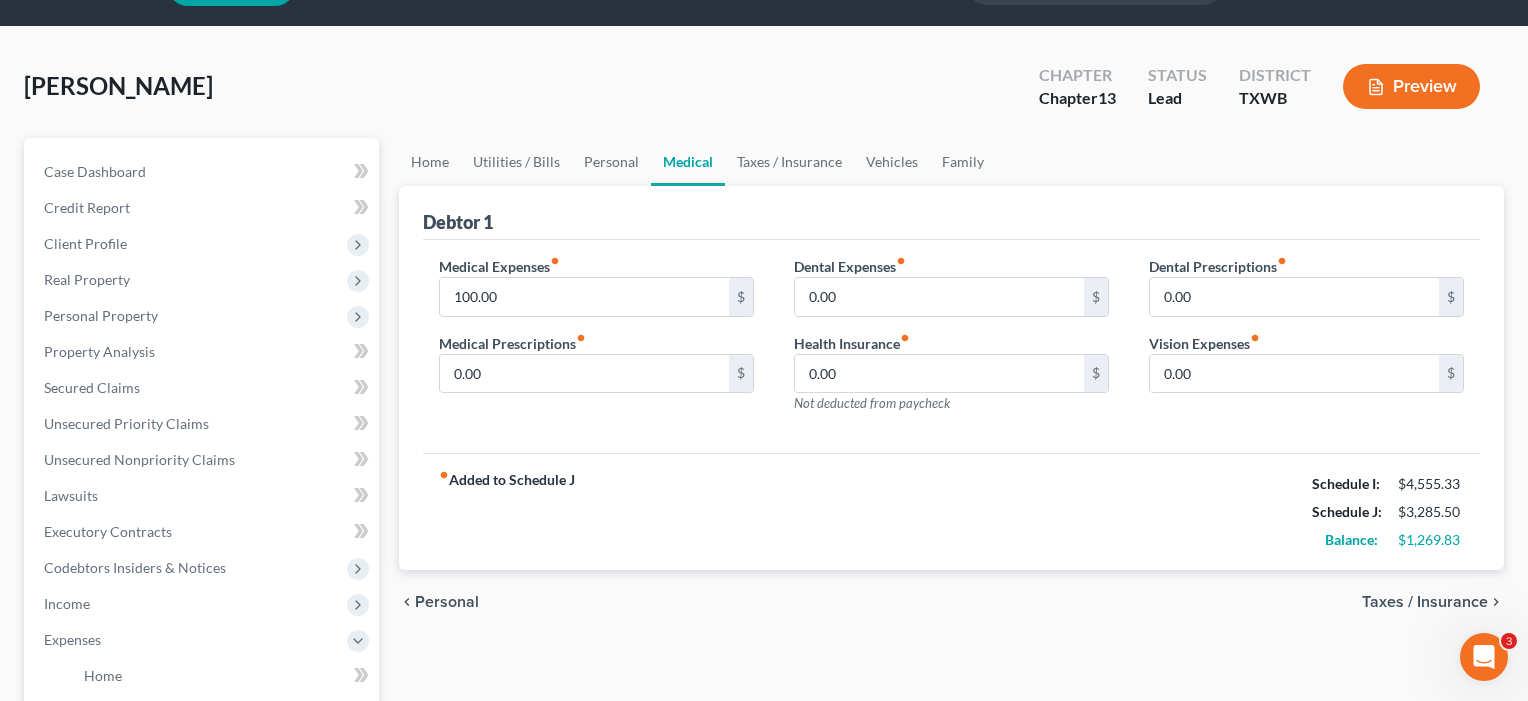 scroll, scrollTop: 0, scrollLeft: 0, axis: both 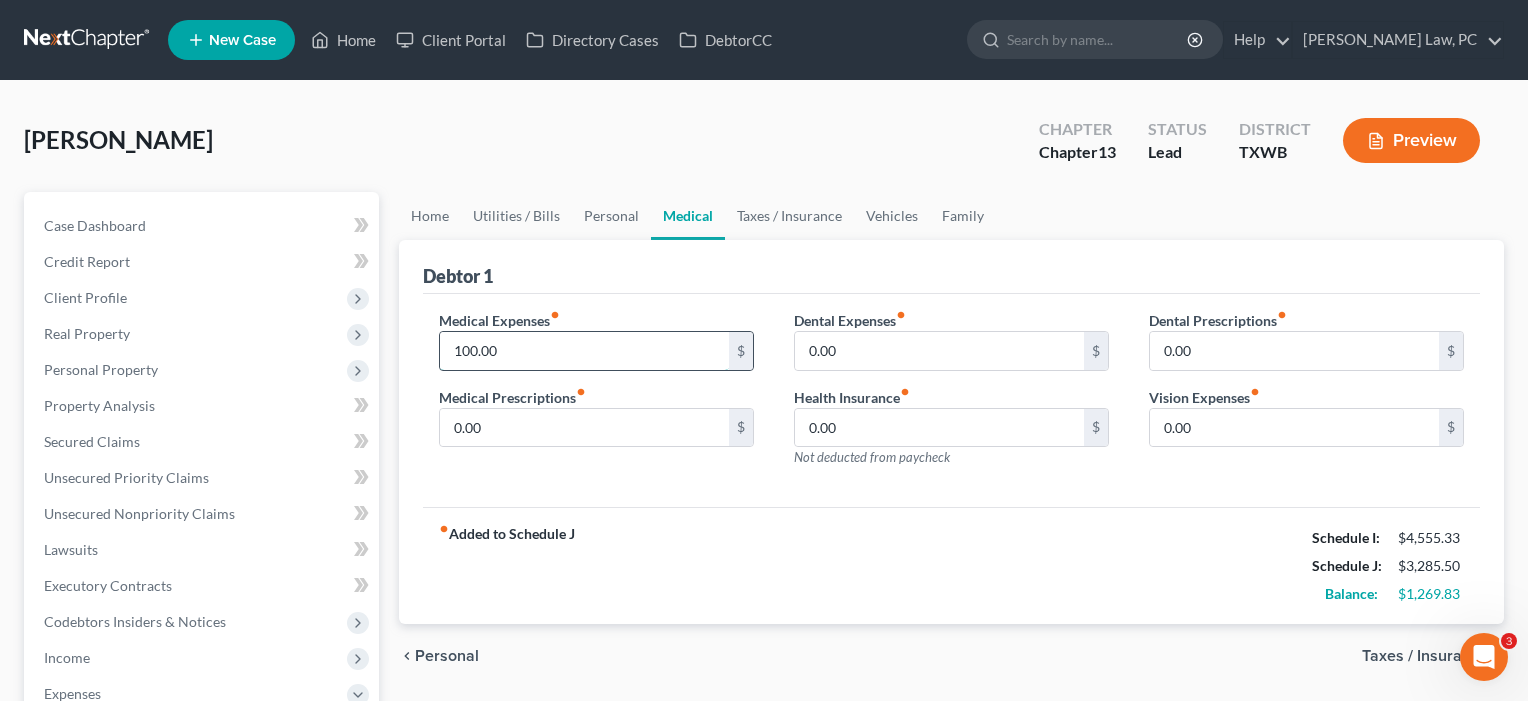 drag, startPoint x: 525, startPoint y: 353, endPoint x: 440, endPoint y: 347, distance: 85.2115 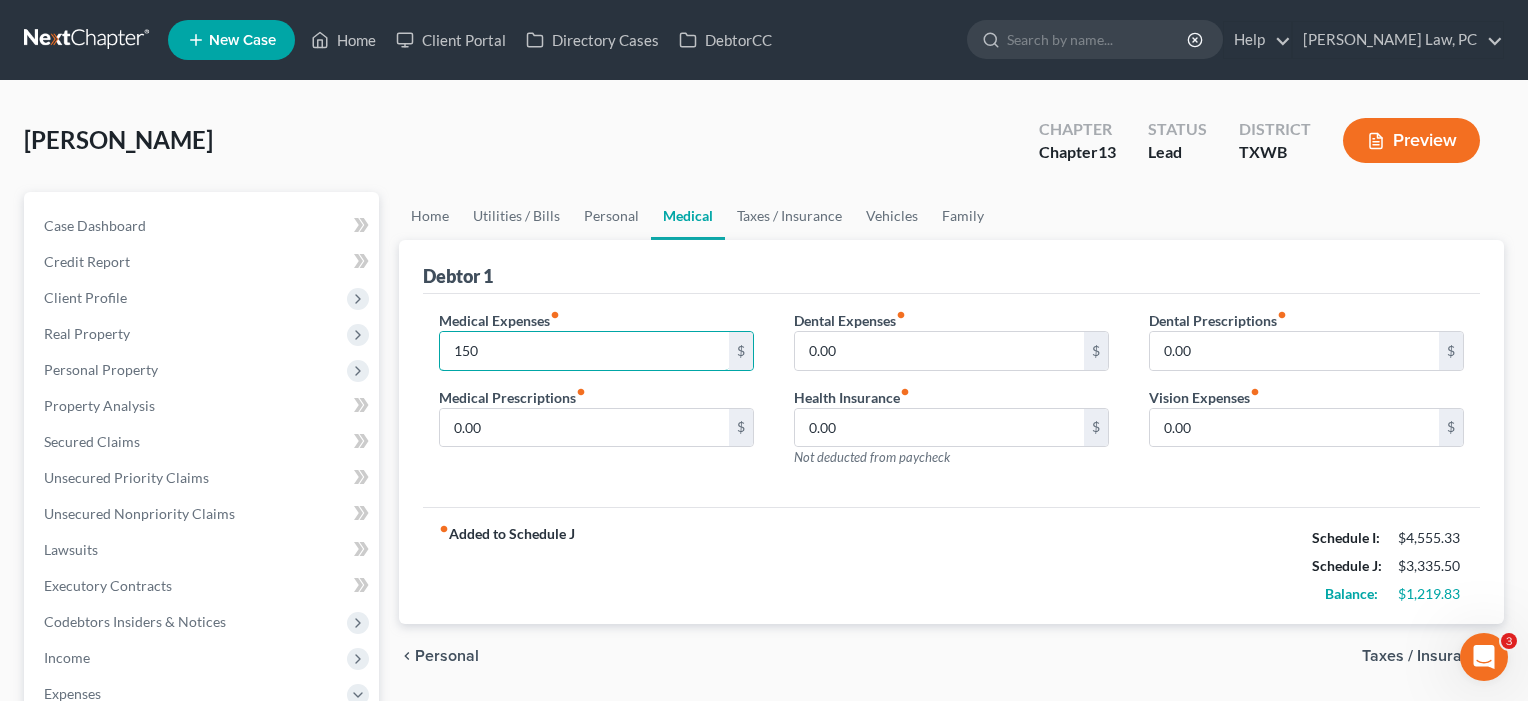 type on "150" 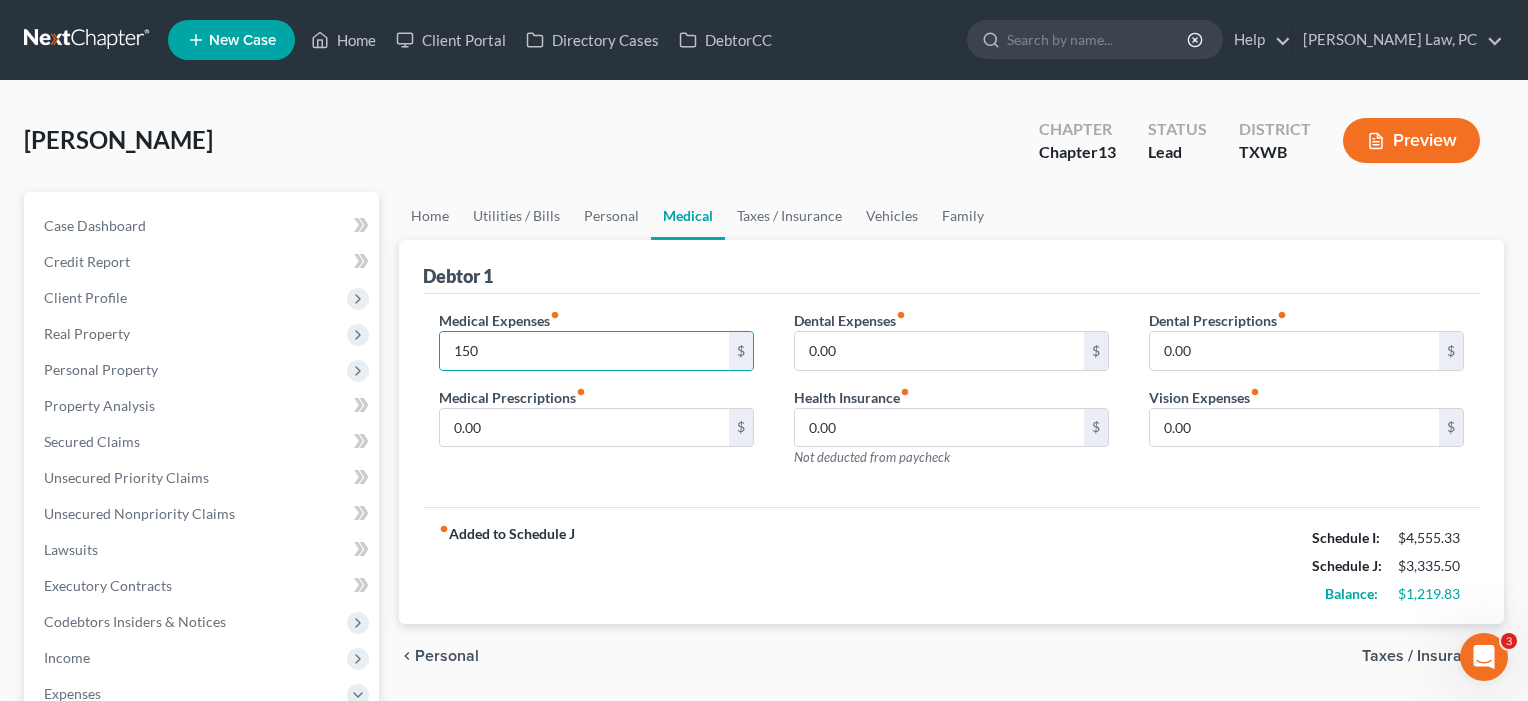 click on "Medical Expenses  fiber_manual_record 150 $ Medical Prescriptions  fiber_manual_record 0.00 $ Dental Expenses  fiber_manual_record 0.00 $ Health Insurance  fiber_manual_record 0.00 $ Not deducted from paycheck Dental Prescriptions  fiber_manual_record 0.00 $ Vision Expenses  fiber_manual_record 0.00 $" at bounding box center (951, 401) 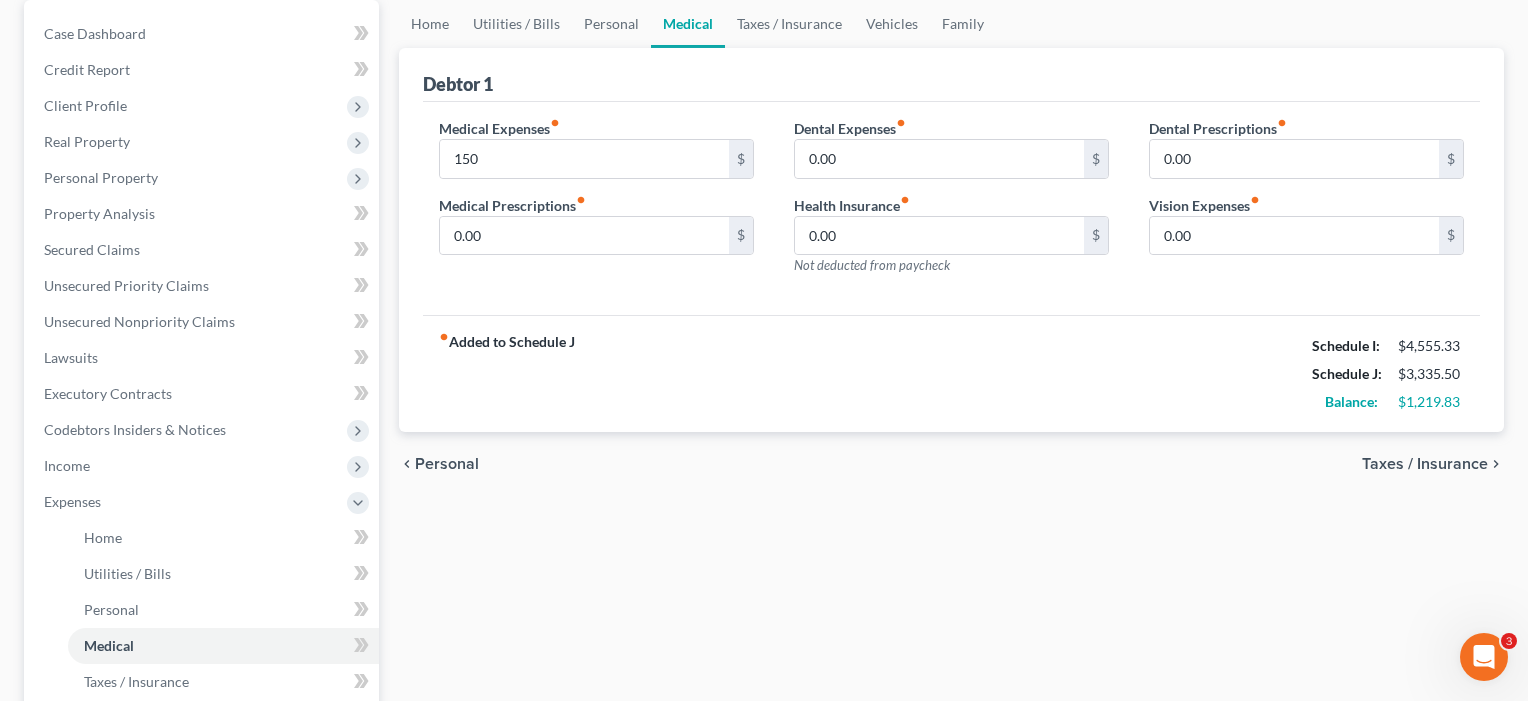 scroll, scrollTop: 266, scrollLeft: 0, axis: vertical 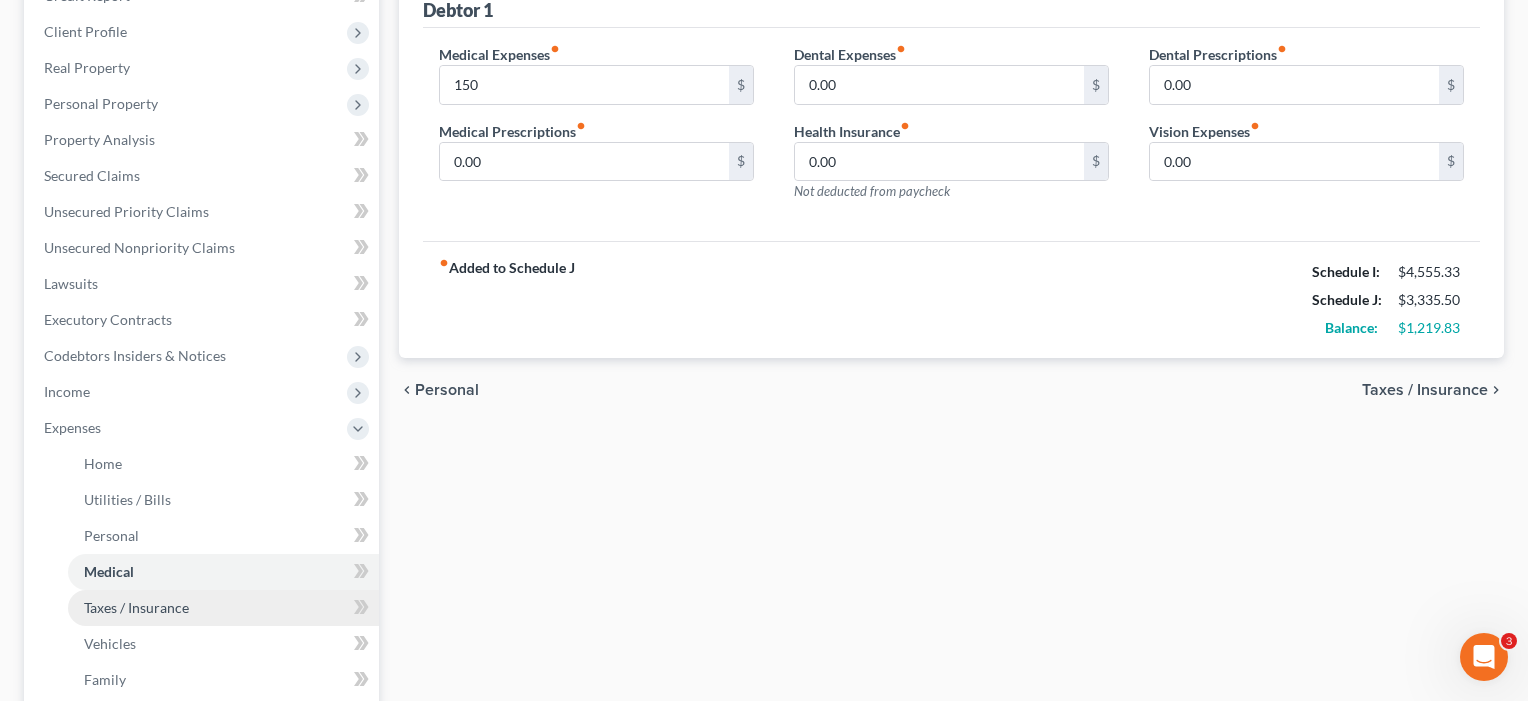 click on "Taxes / Insurance" at bounding box center [223, 608] 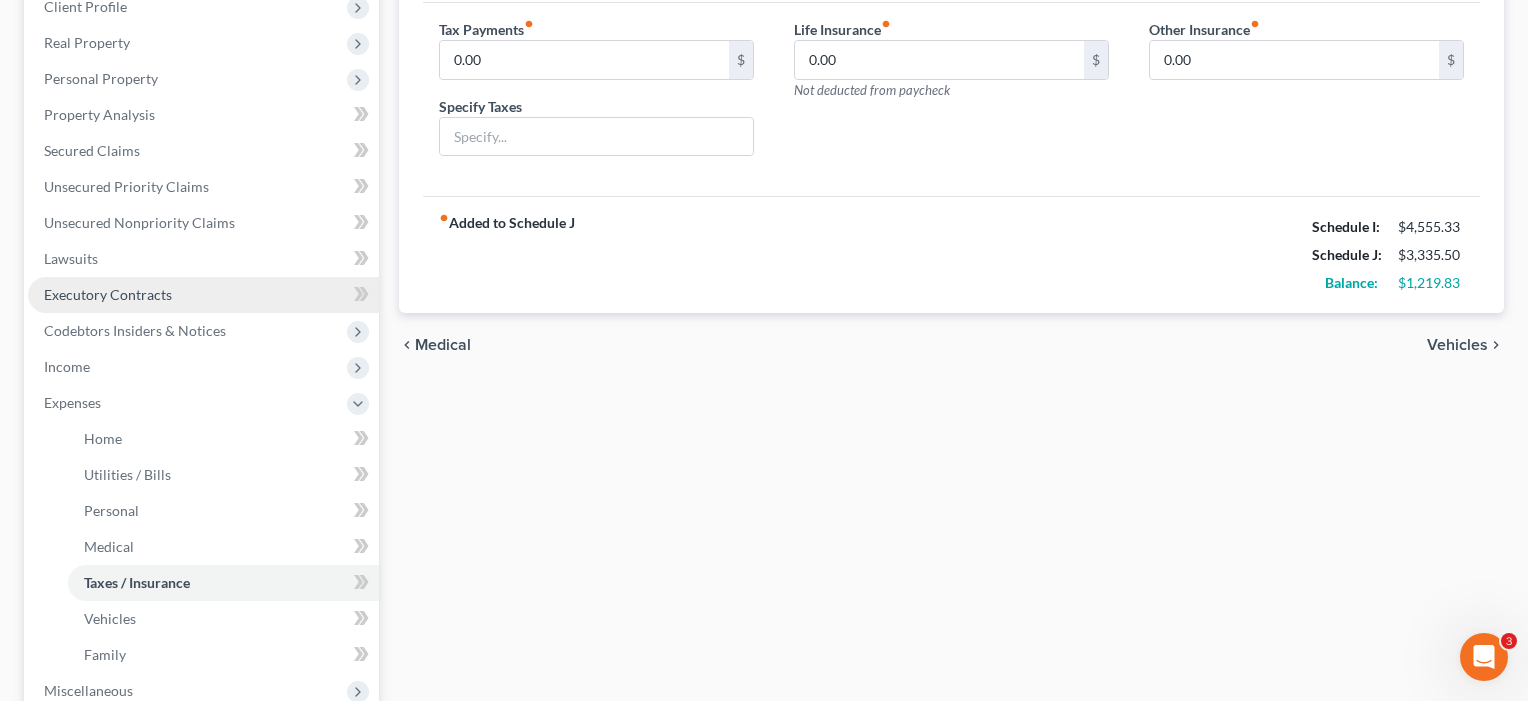 scroll, scrollTop: 327, scrollLeft: 0, axis: vertical 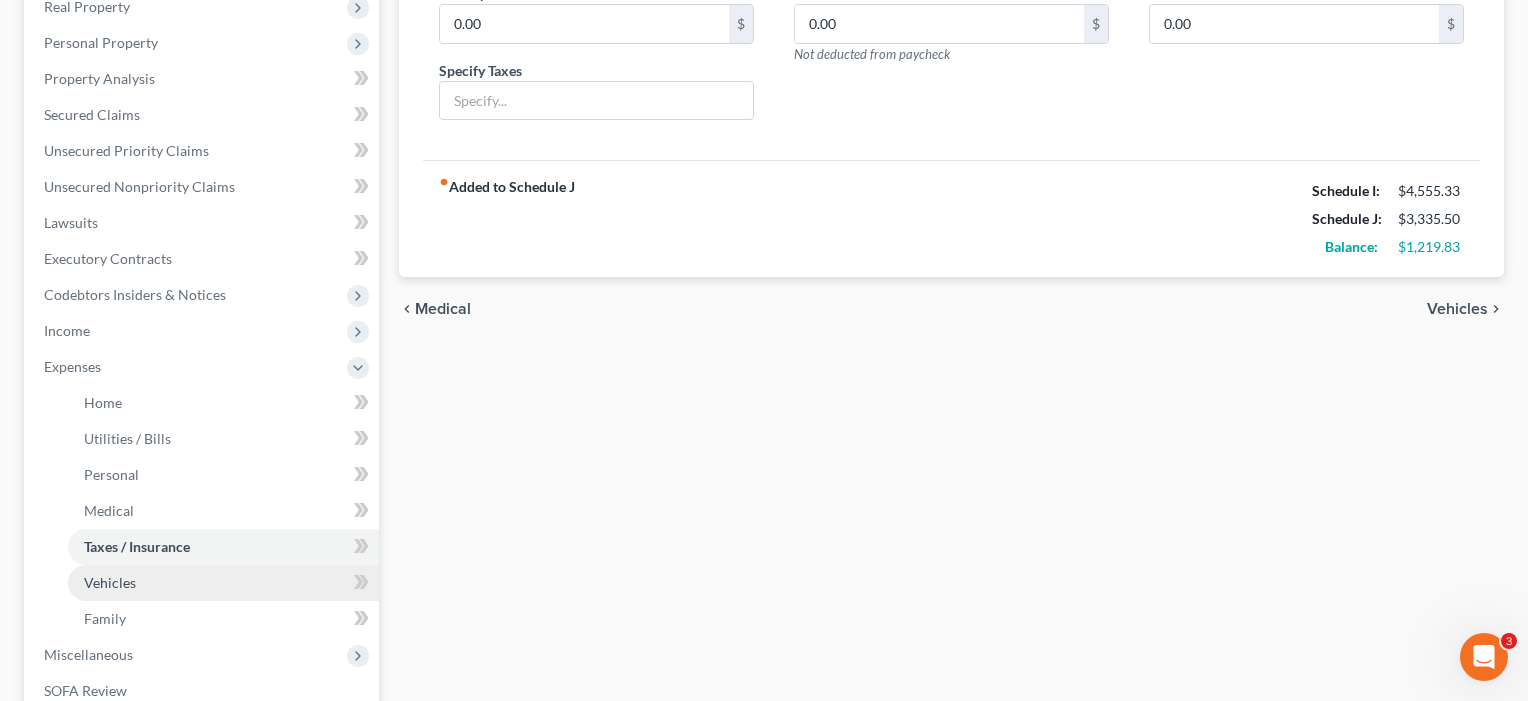 click on "Vehicles" at bounding box center [110, 582] 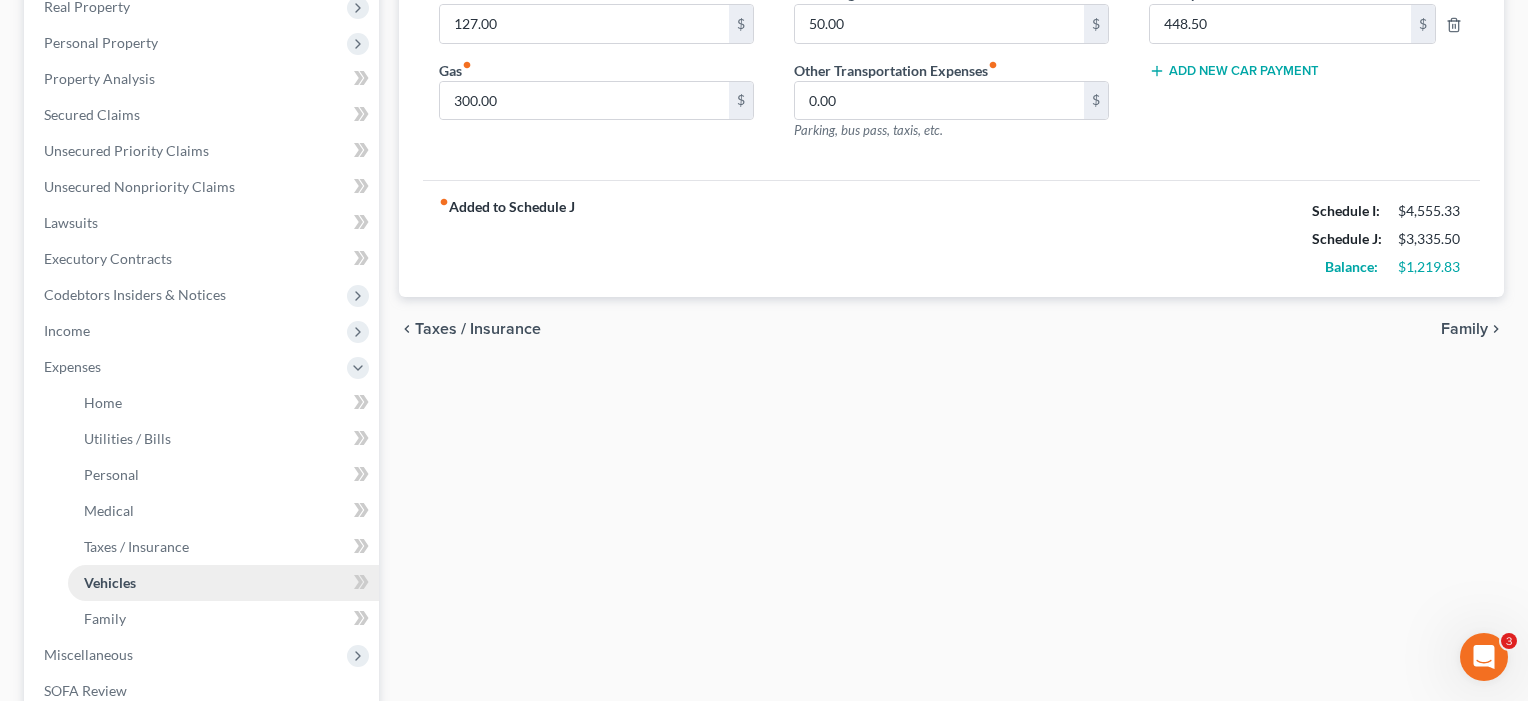 scroll, scrollTop: 0, scrollLeft: 0, axis: both 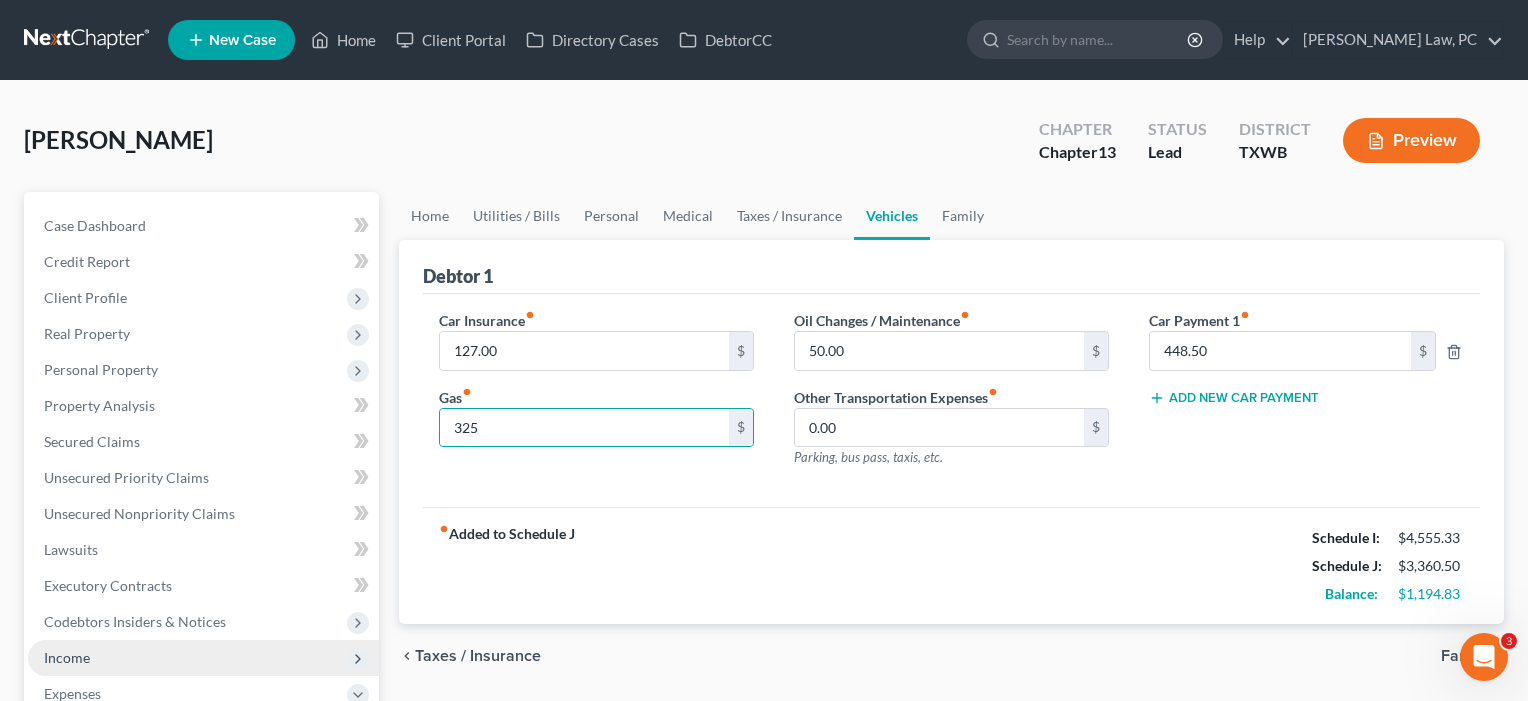 click on "Income" at bounding box center [67, 657] 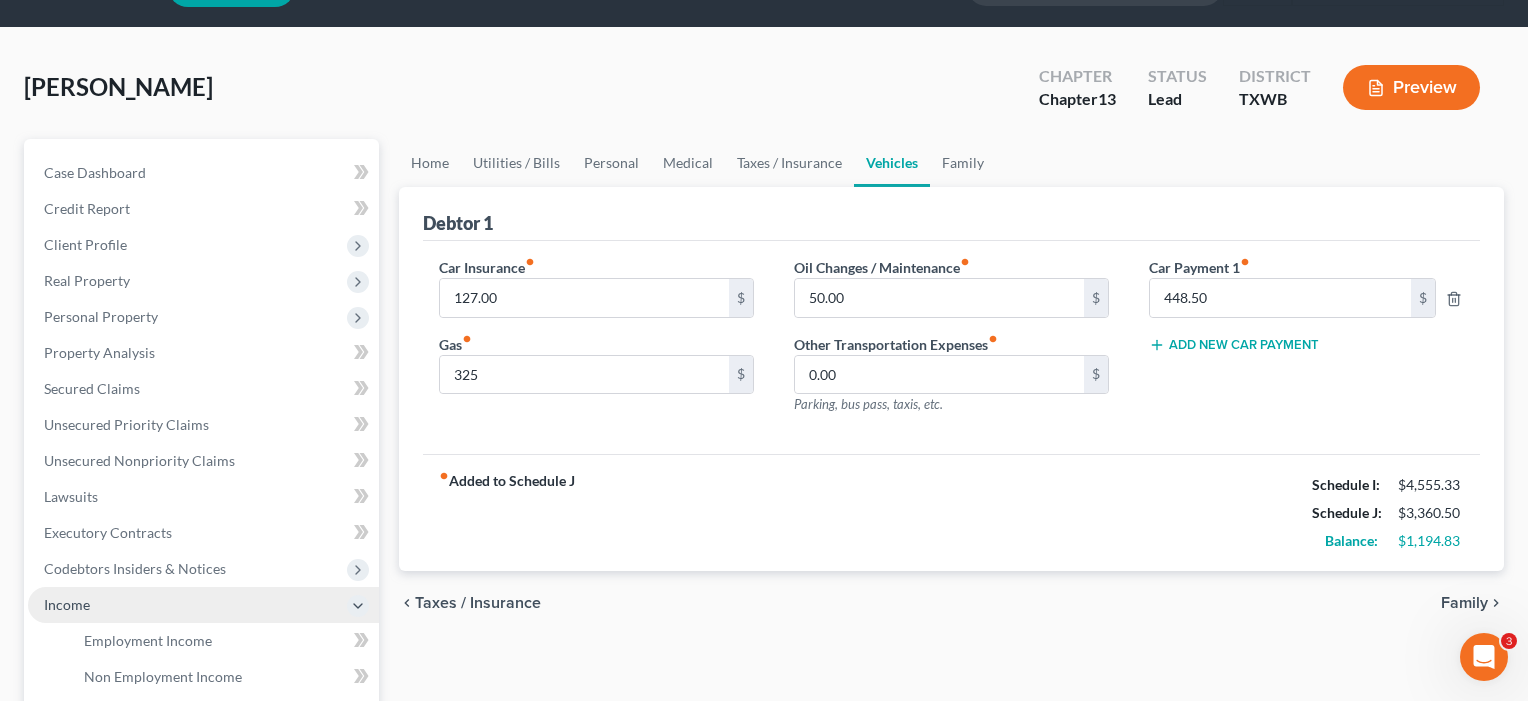 scroll, scrollTop: 135, scrollLeft: 0, axis: vertical 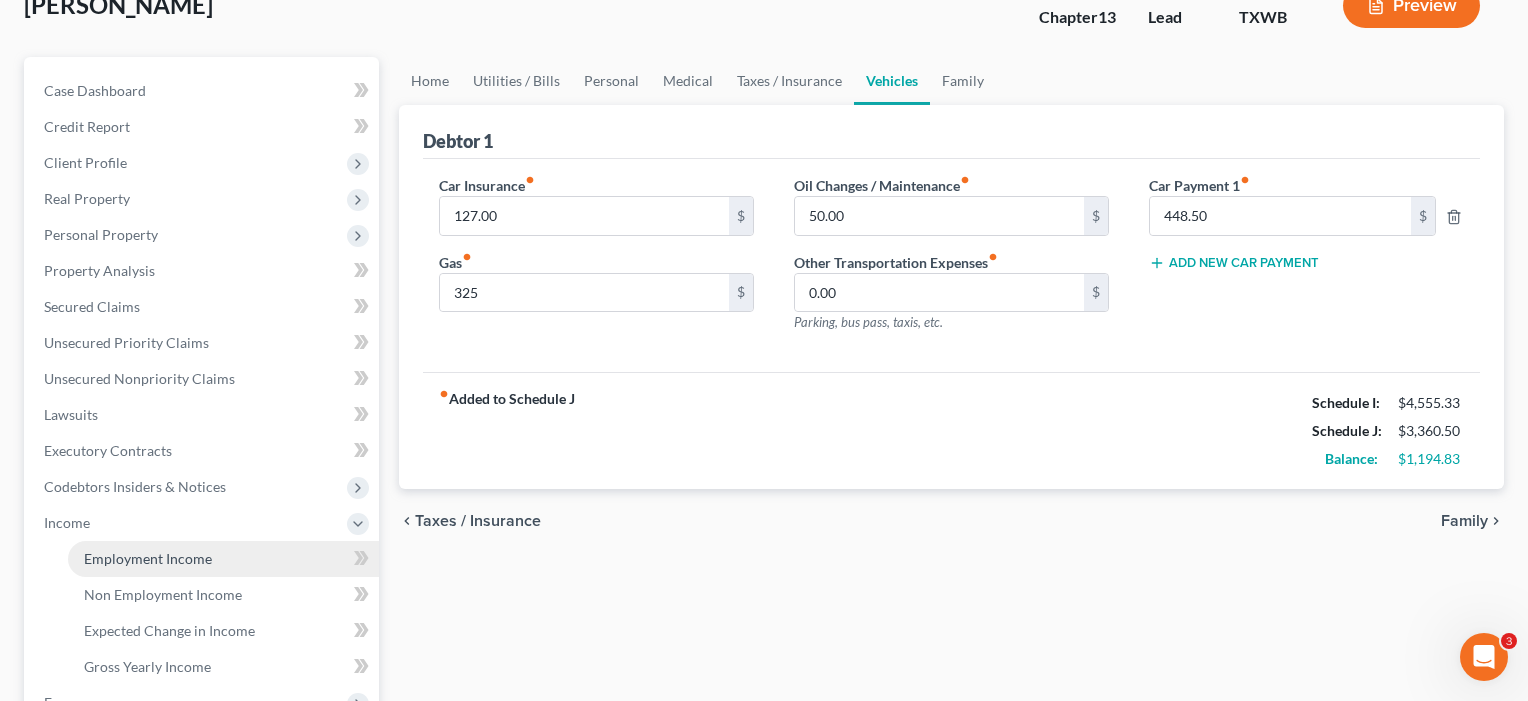 click on "Employment Income" at bounding box center (148, 558) 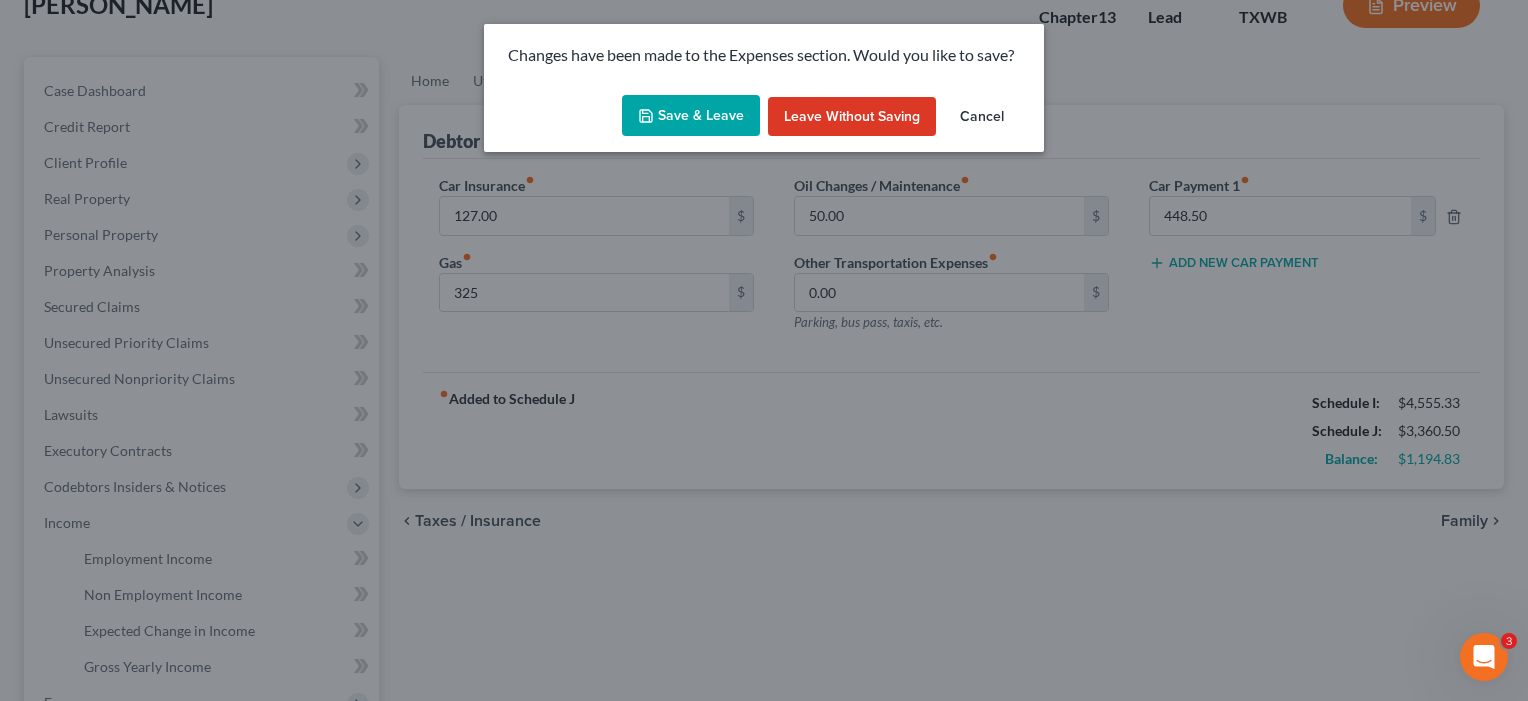 click on "Save & Leave" at bounding box center (691, 116) 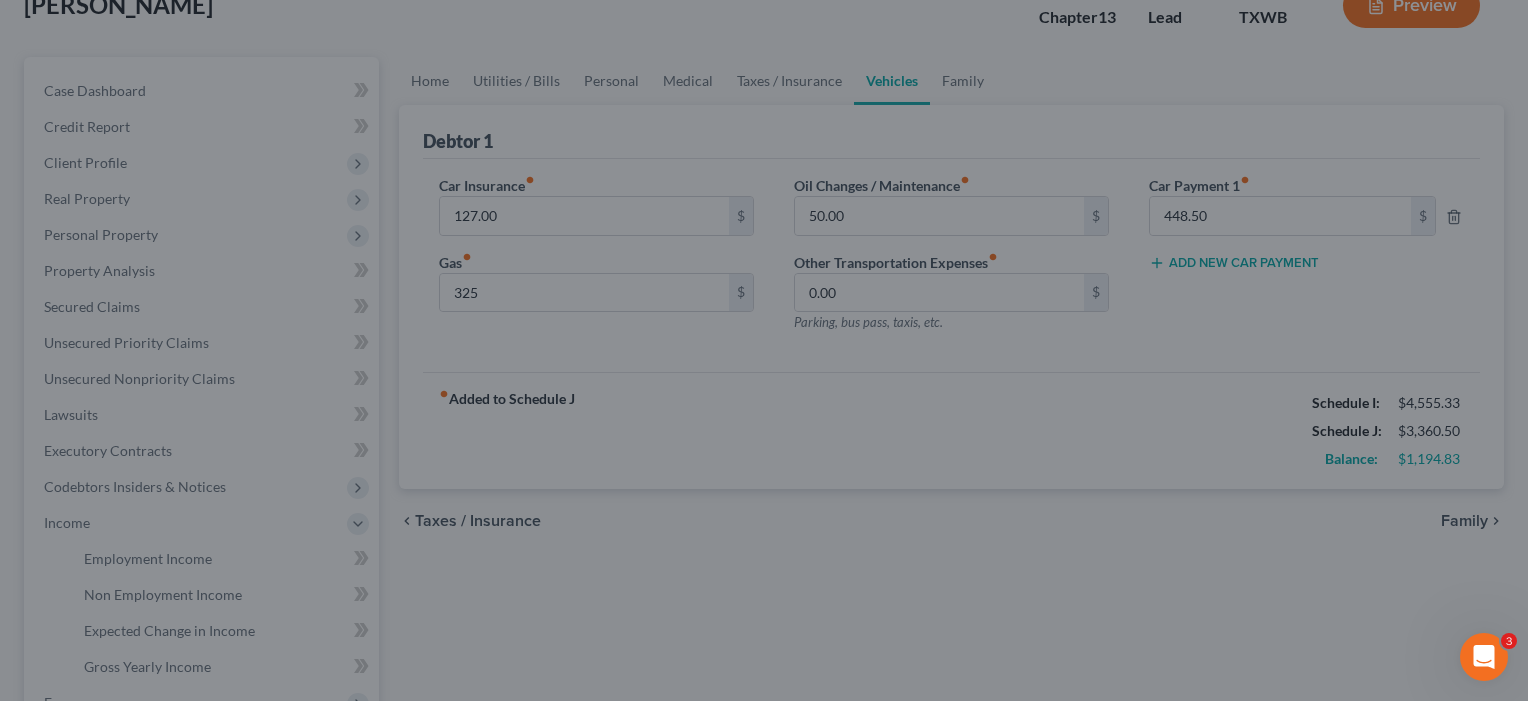 type on "325.00" 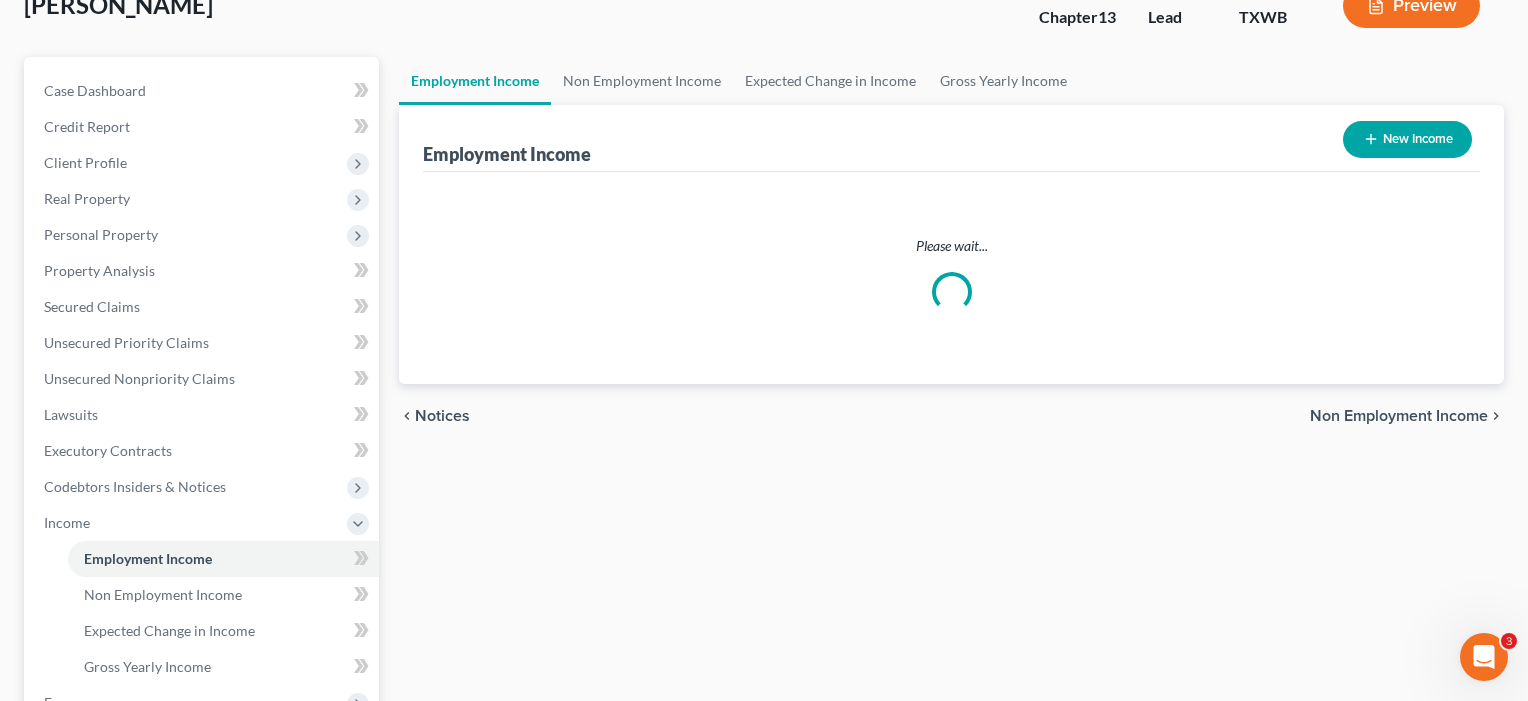scroll, scrollTop: 0, scrollLeft: 0, axis: both 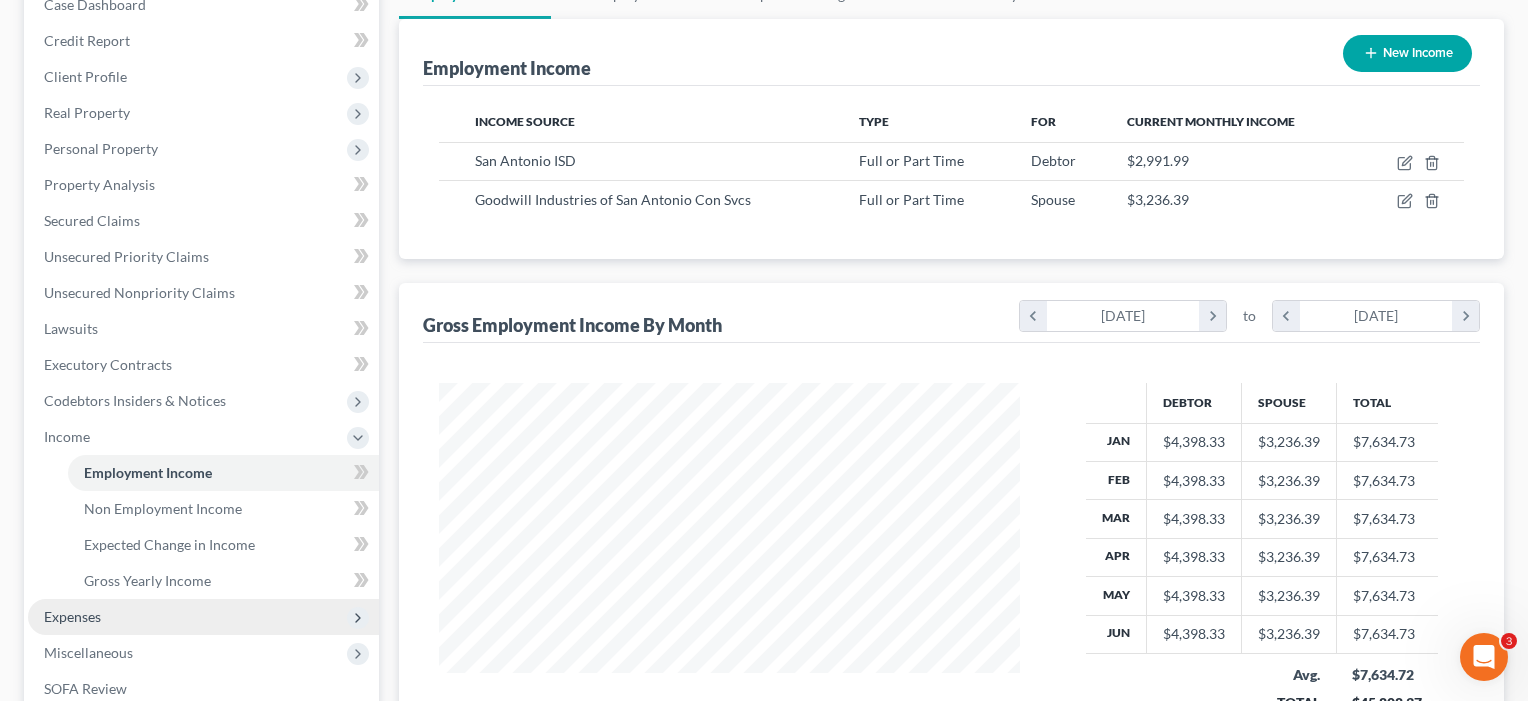click on "Expenses" at bounding box center (203, 617) 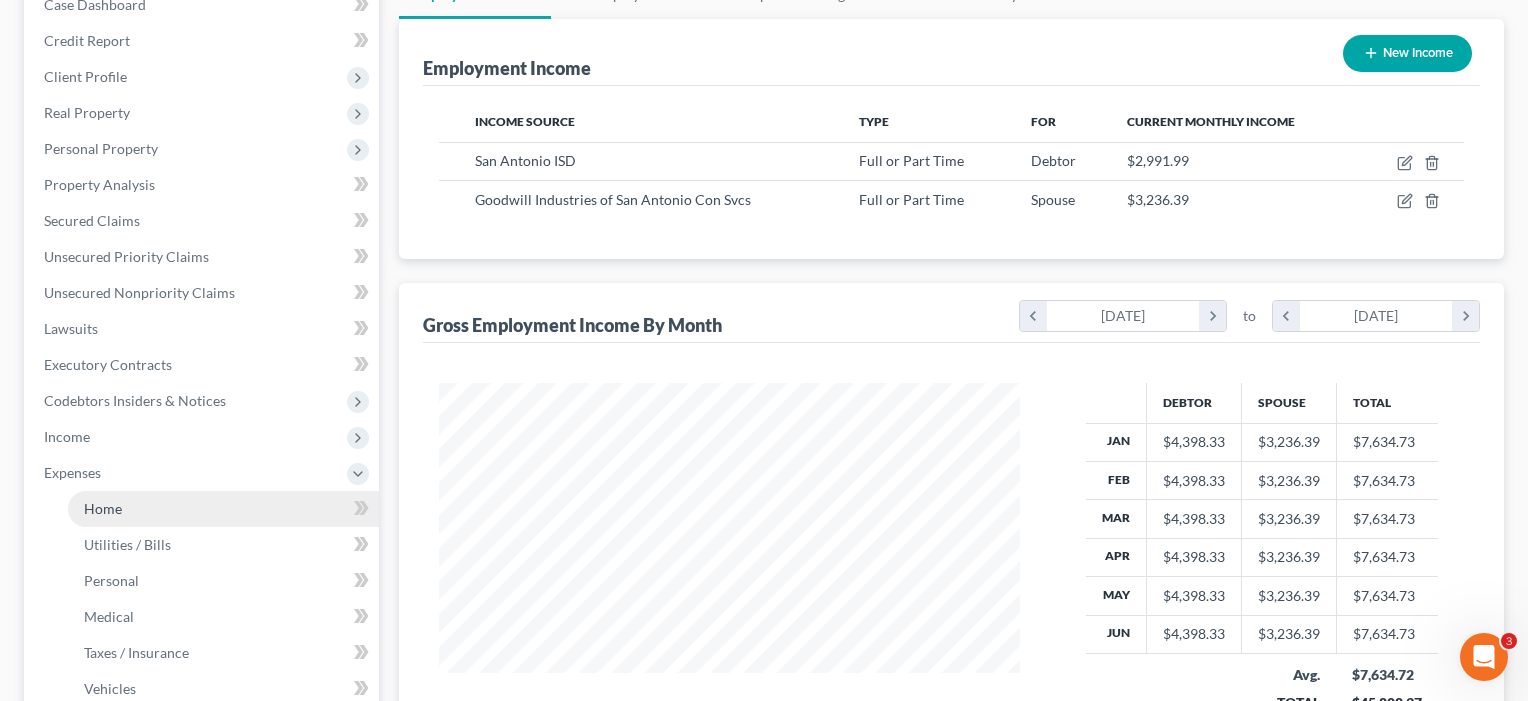 click on "Home" at bounding box center [223, 509] 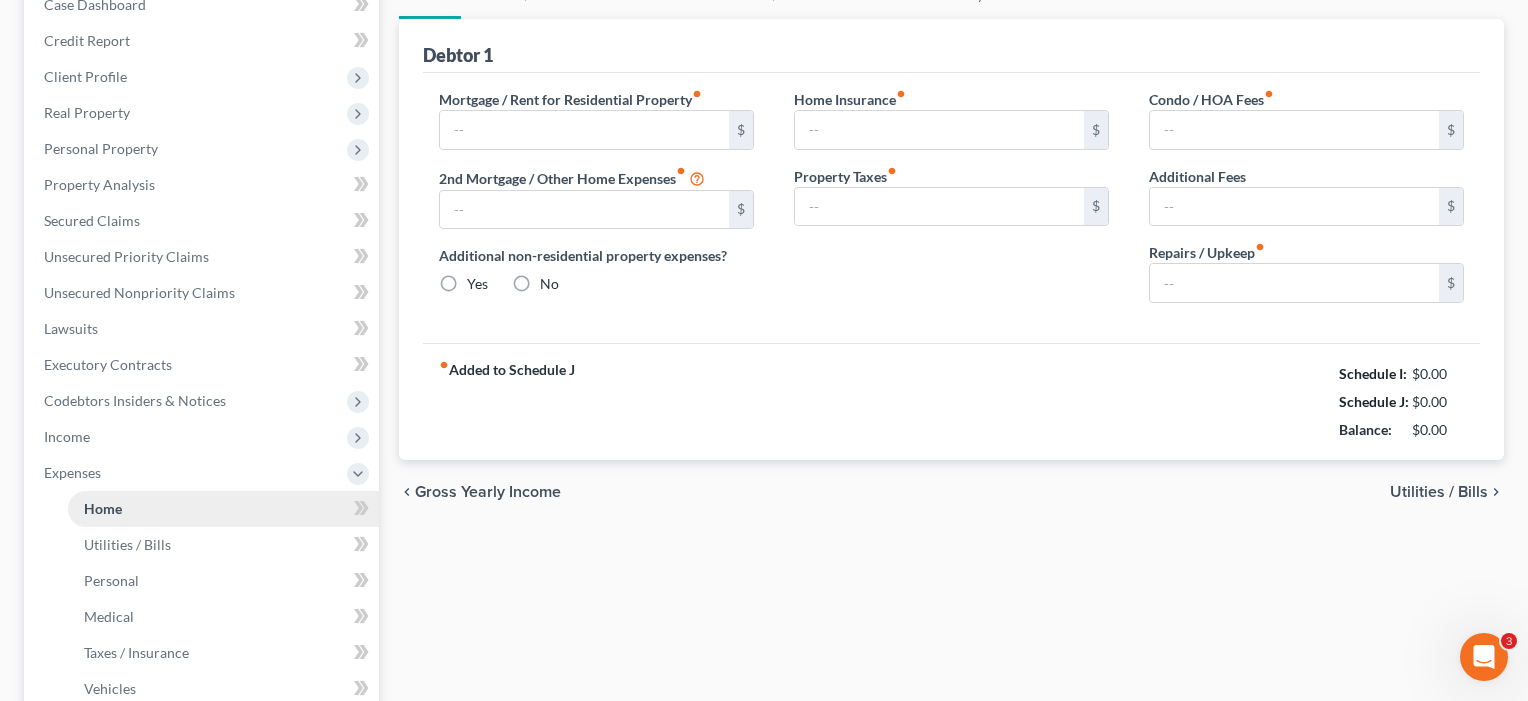 scroll, scrollTop: 0, scrollLeft: 0, axis: both 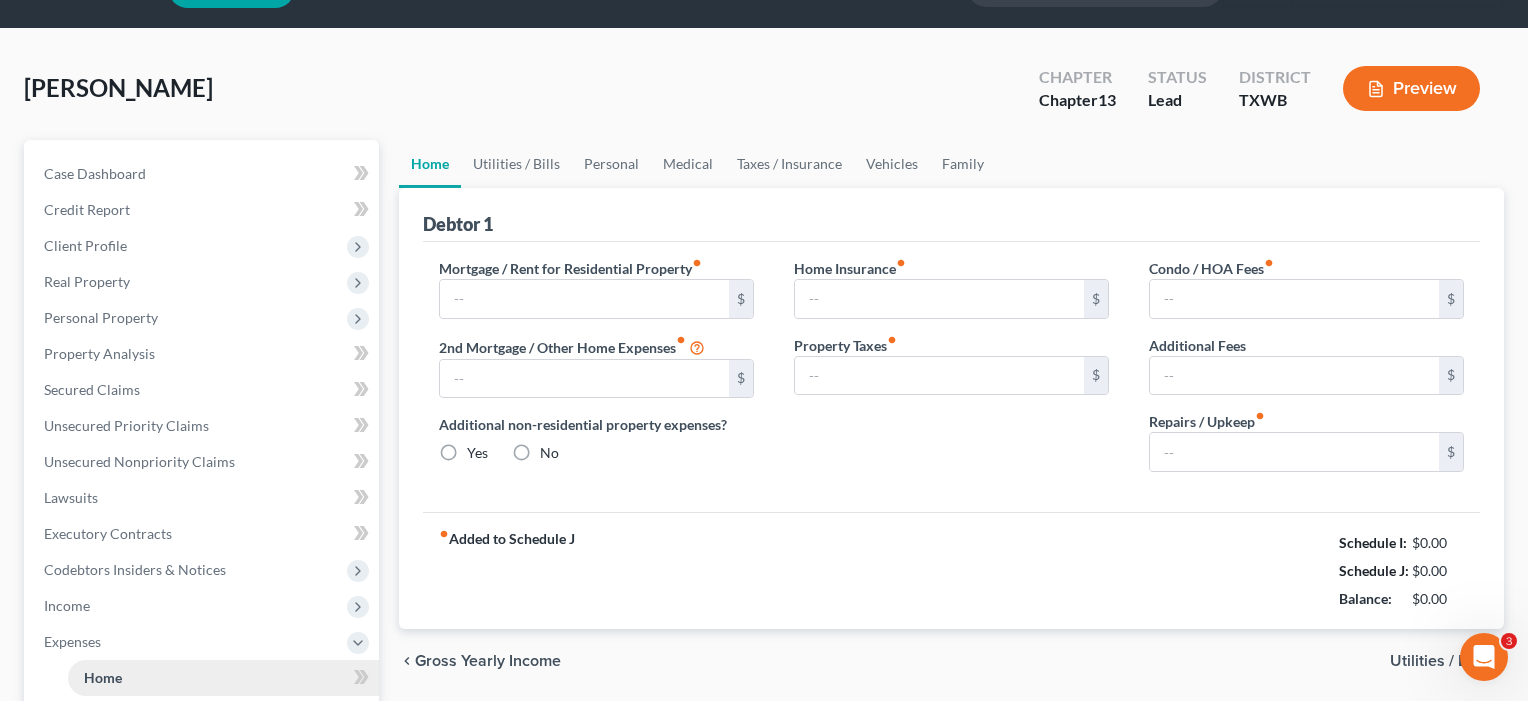 type on "0.00" 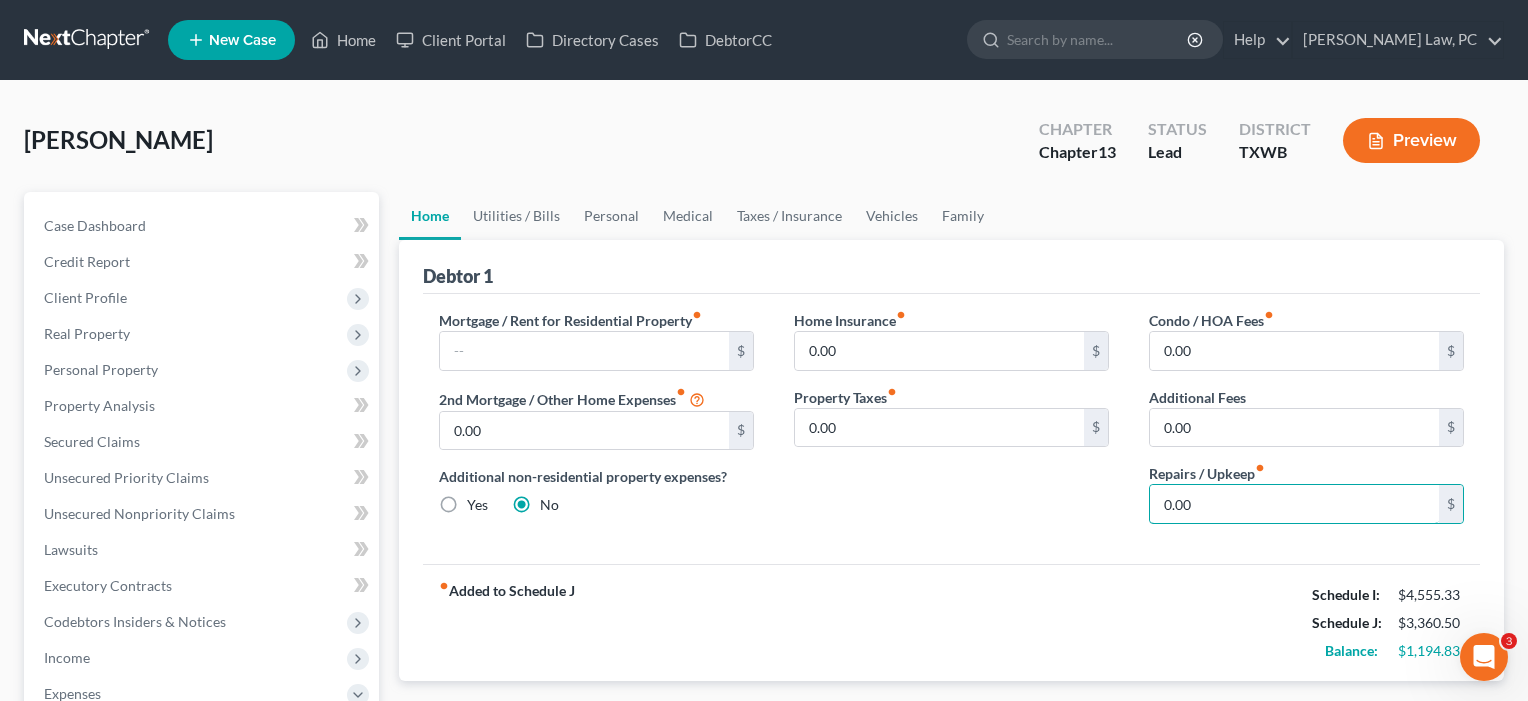 drag, startPoint x: 1235, startPoint y: 504, endPoint x: 1134, endPoint y: 502, distance: 101.0198 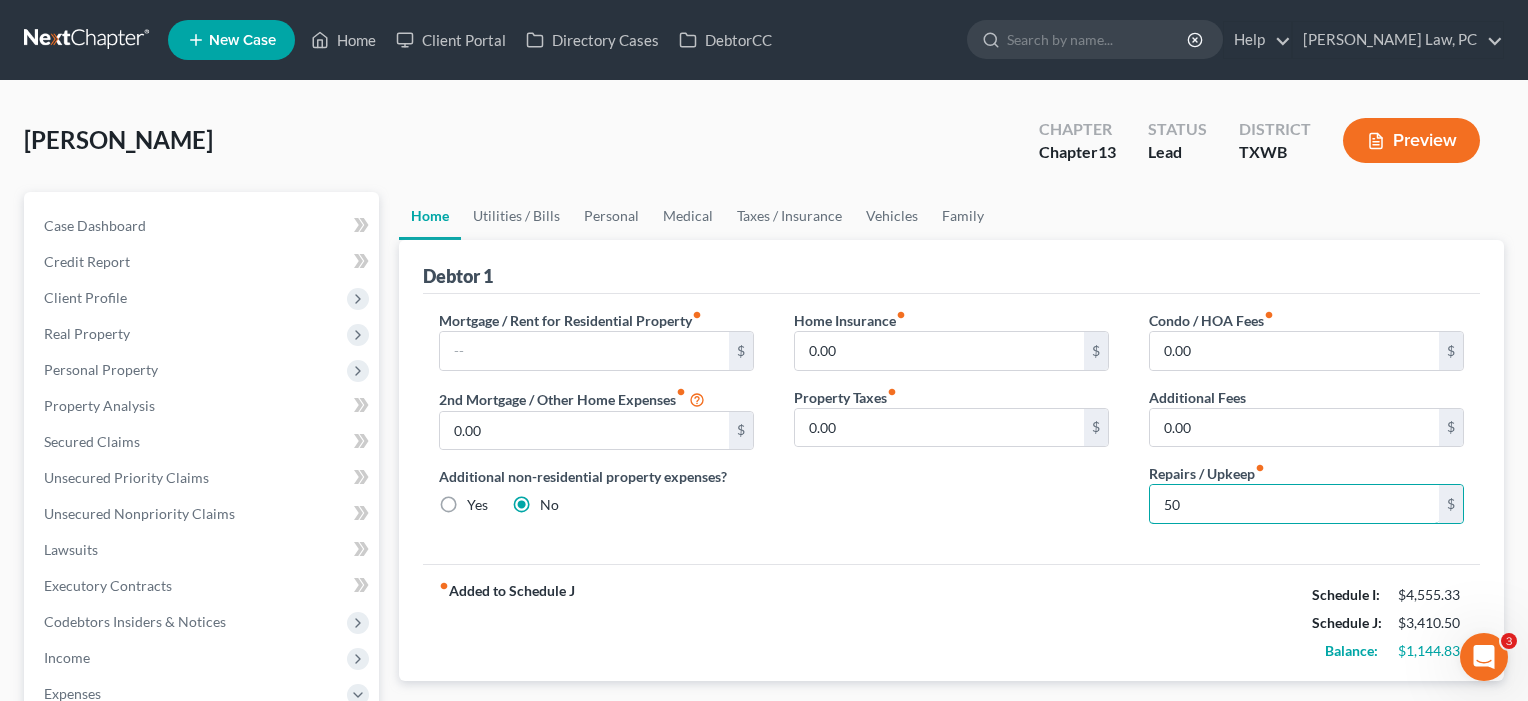 type on "50" 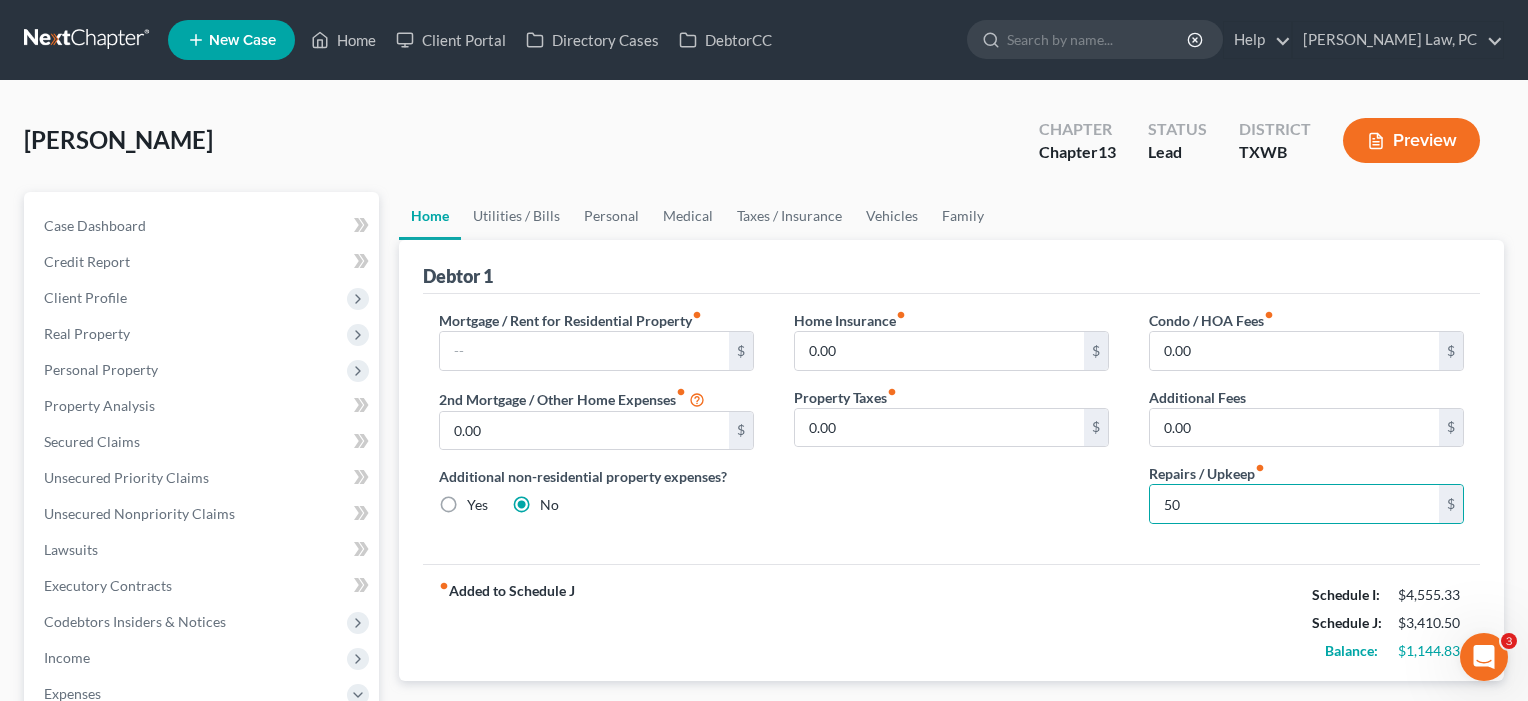 click on "fiber_manual_record  Added to Schedule J Schedule I: $4,555.33 Schedule J: $3,410.50 Balance: $1,144.83" at bounding box center (951, 622) 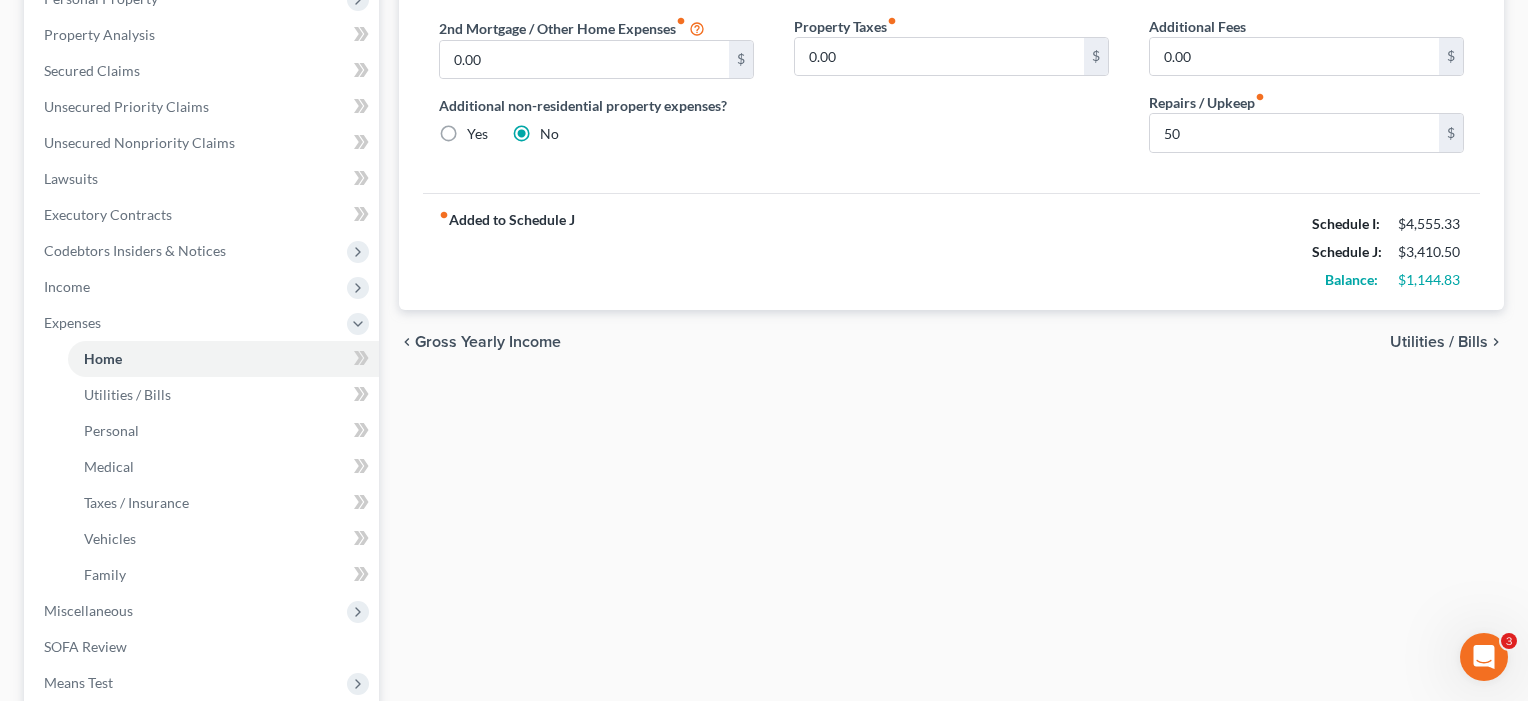scroll, scrollTop: 408, scrollLeft: 0, axis: vertical 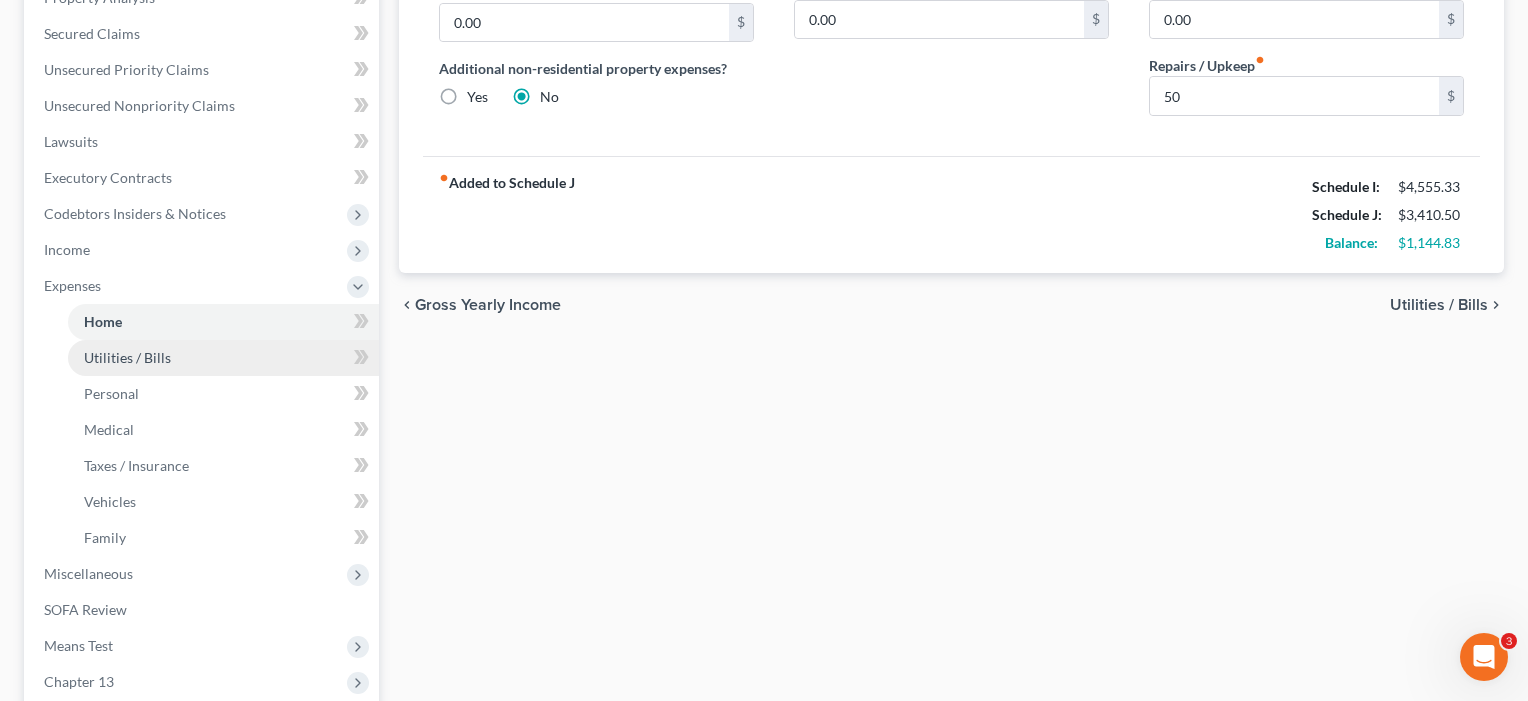 click on "Utilities / Bills" at bounding box center [127, 357] 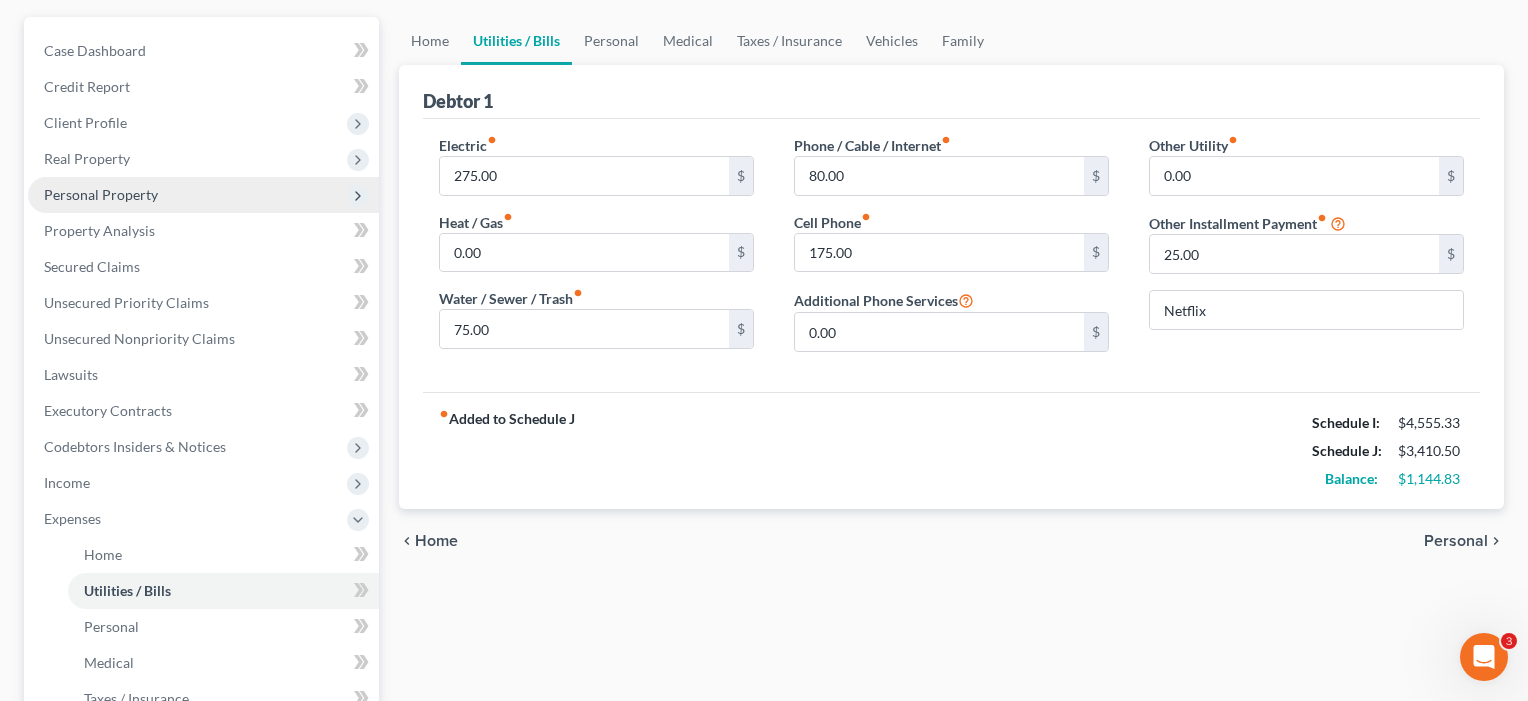 scroll, scrollTop: 323, scrollLeft: 0, axis: vertical 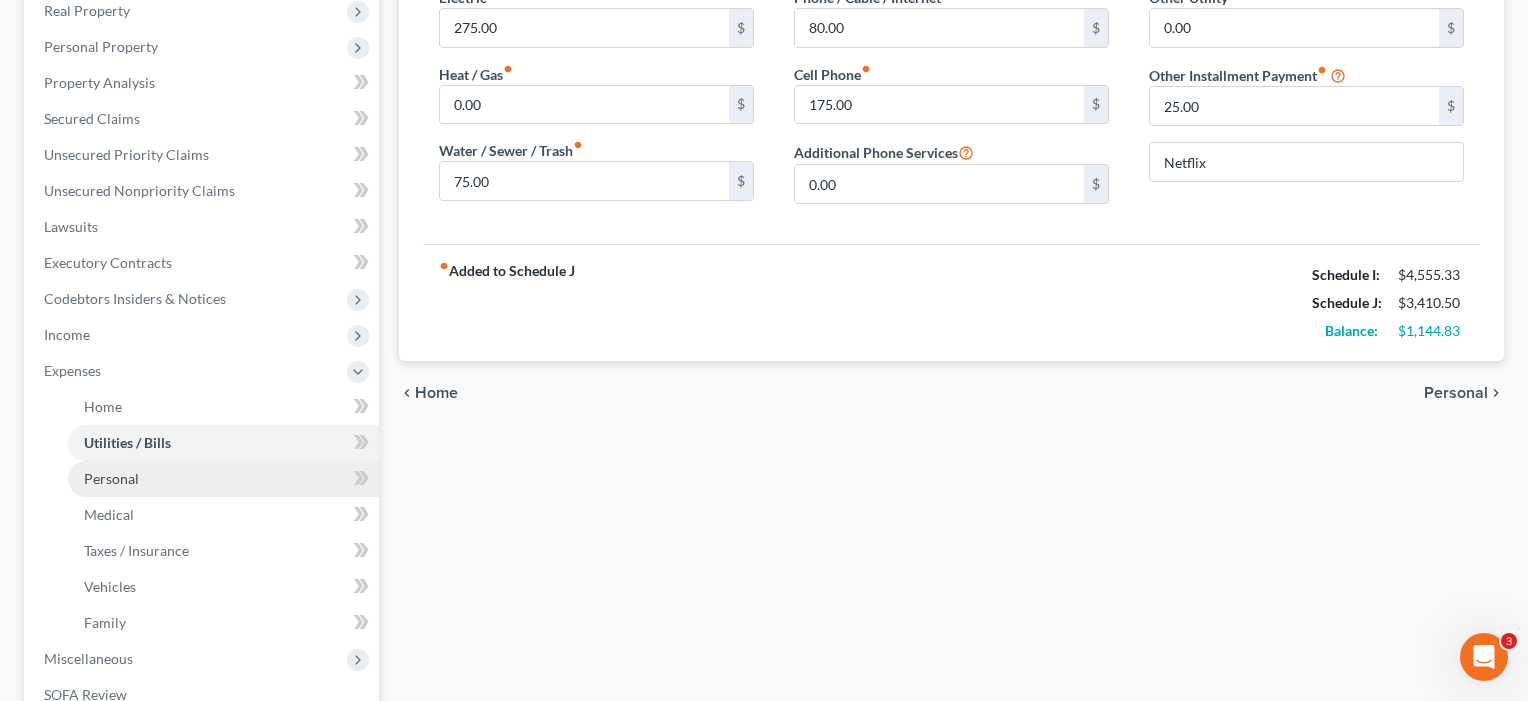 click on "Personal" at bounding box center [111, 478] 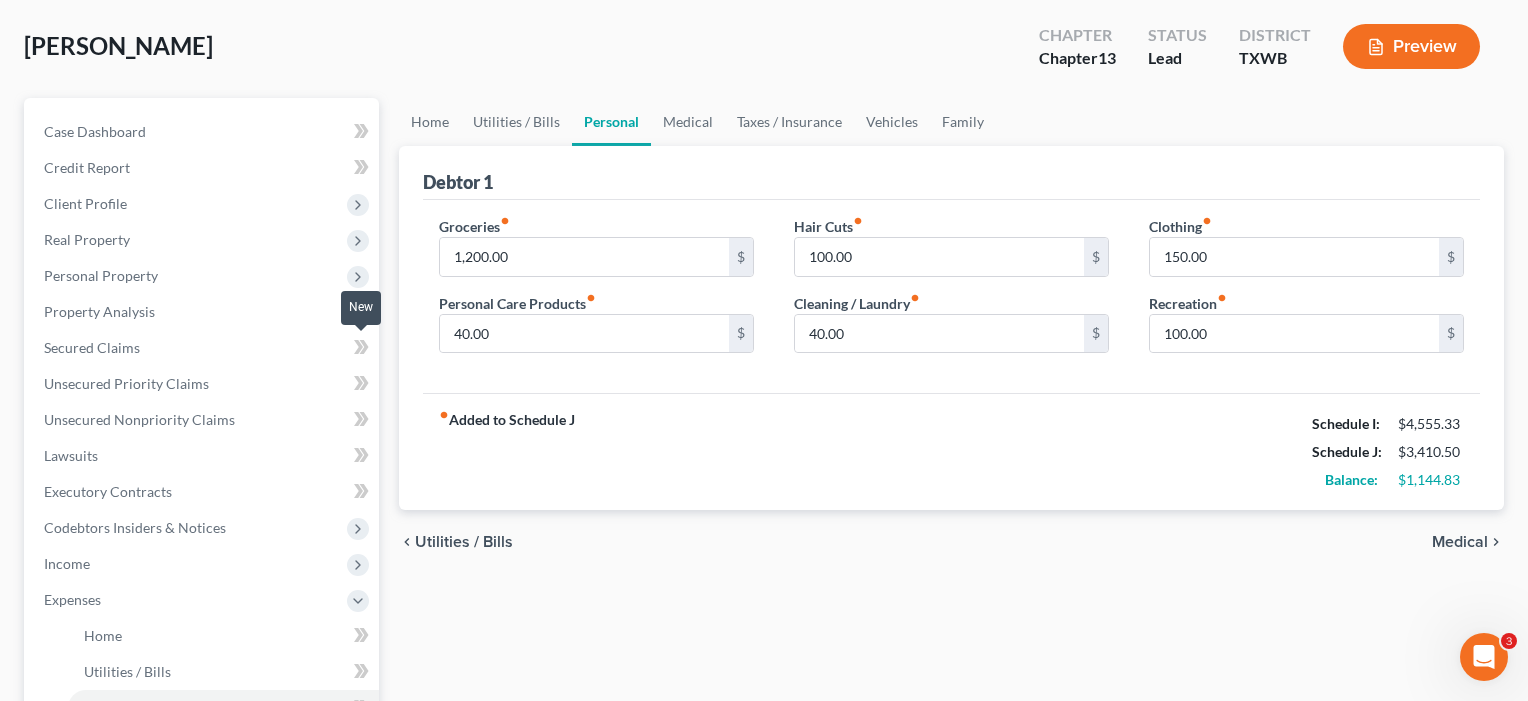 scroll, scrollTop: 110, scrollLeft: 0, axis: vertical 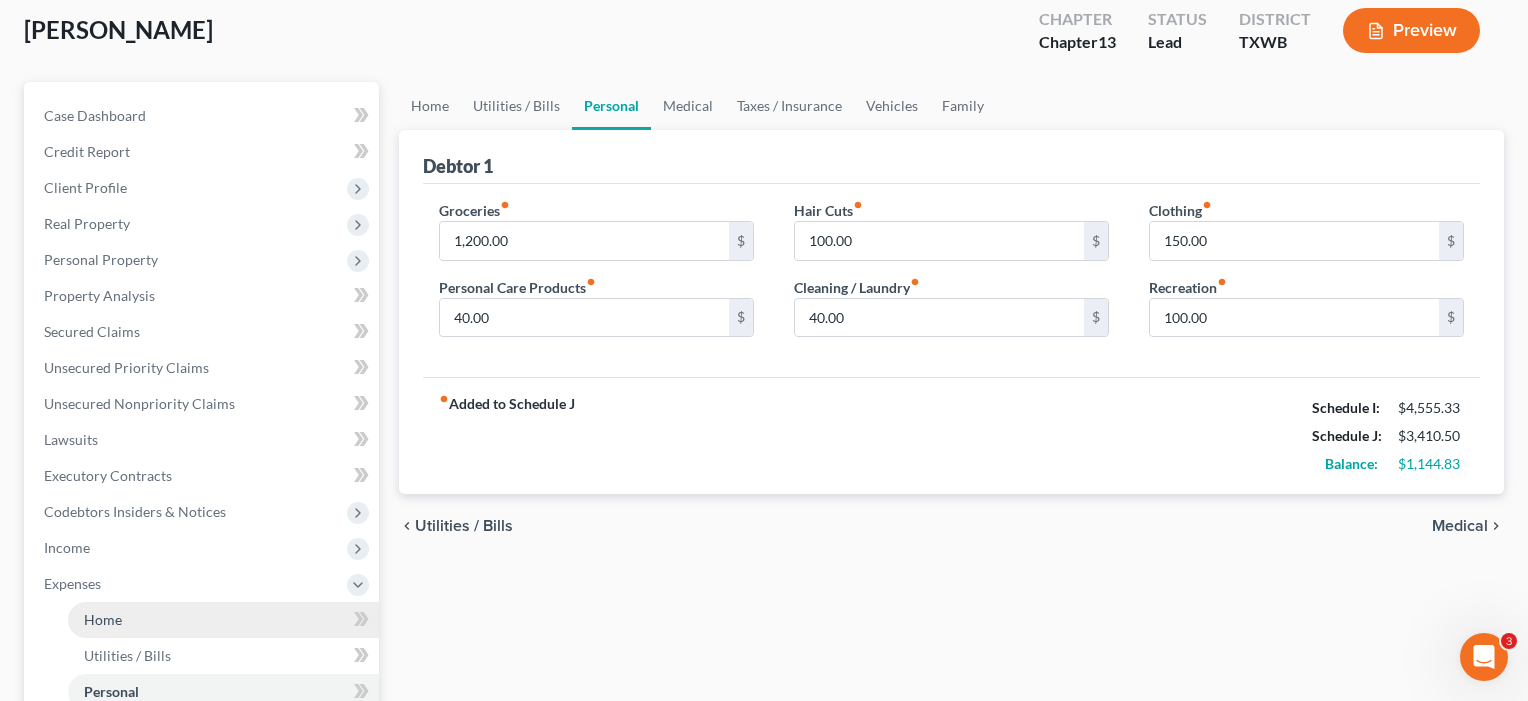 click on "Home" at bounding box center [223, 620] 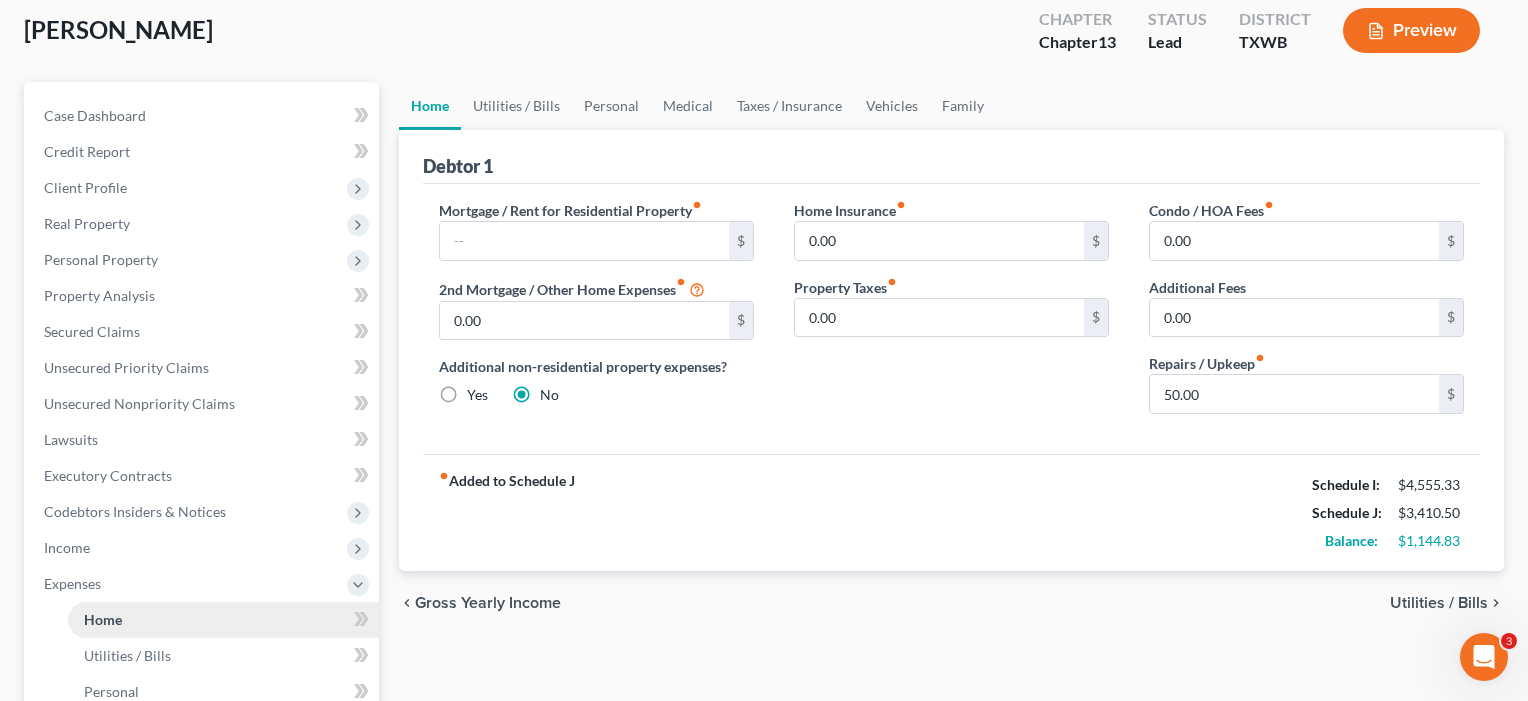 scroll, scrollTop: 0, scrollLeft: 0, axis: both 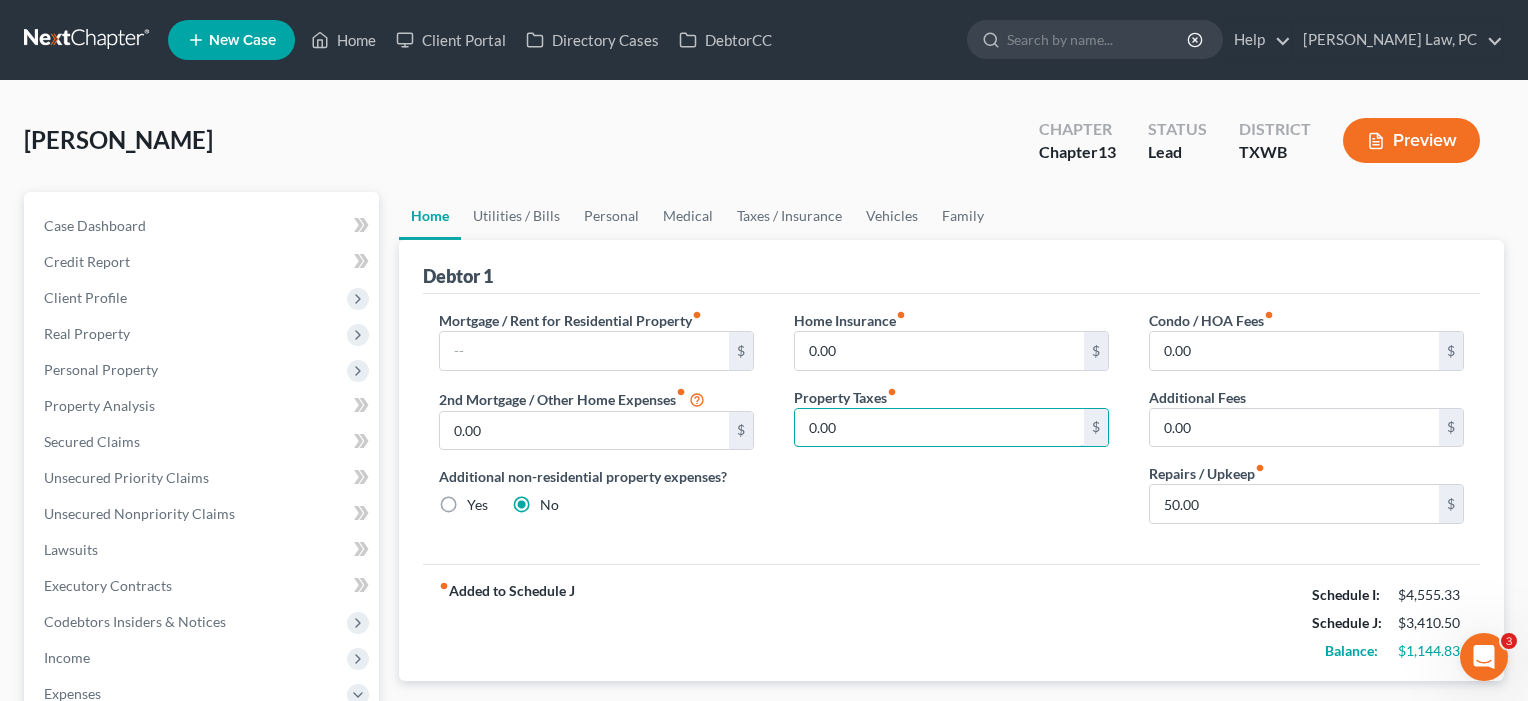 drag, startPoint x: 863, startPoint y: 429, endPoint x: 765, endPoint y: 428, distance: 98.005104 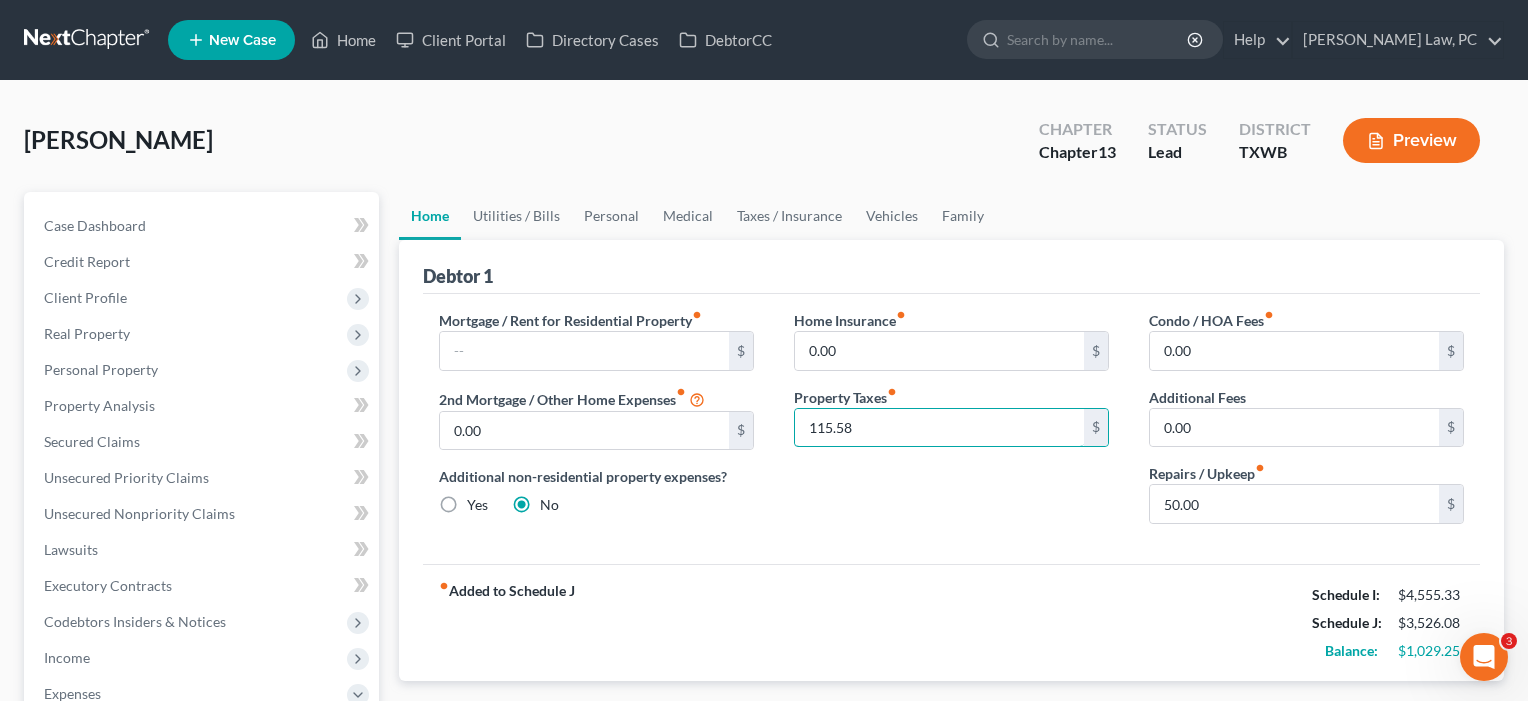 type on "115.58" 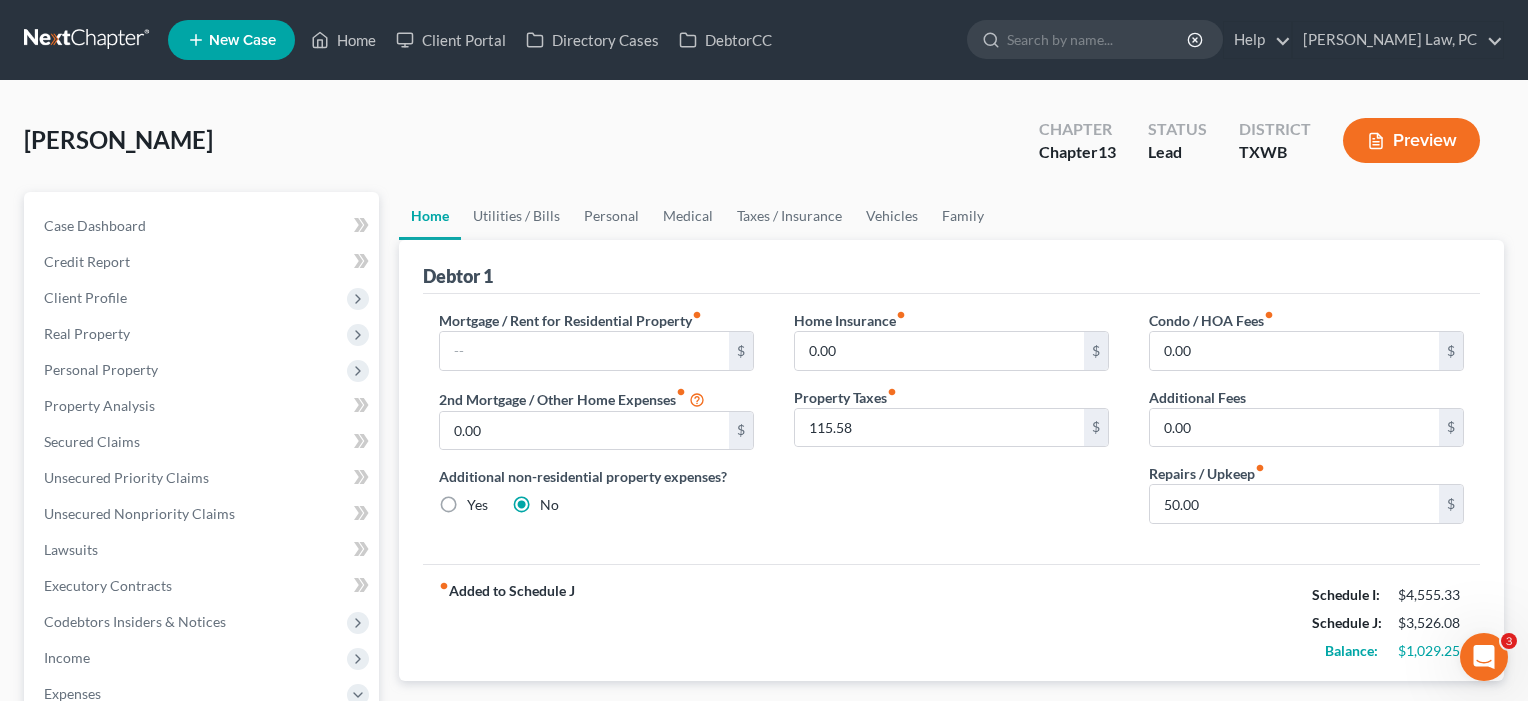 click on "Home Insurance  fiber_manual_record 0.00 $ Property Taxes  fiber_manual_record 115.58 $" at bounding box center [951, 425] 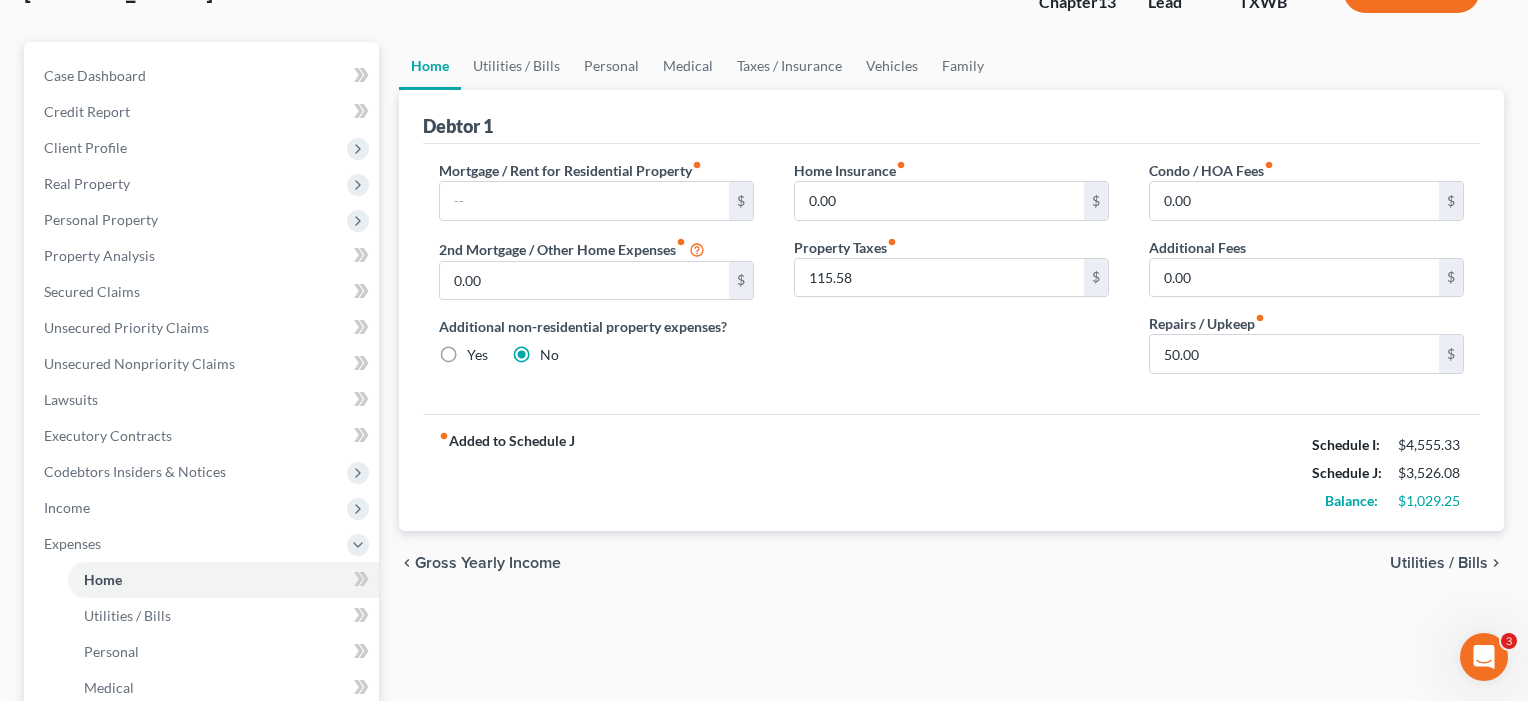 scroll, scrollTop: 158, scrollLeft: 0, axis: vertical 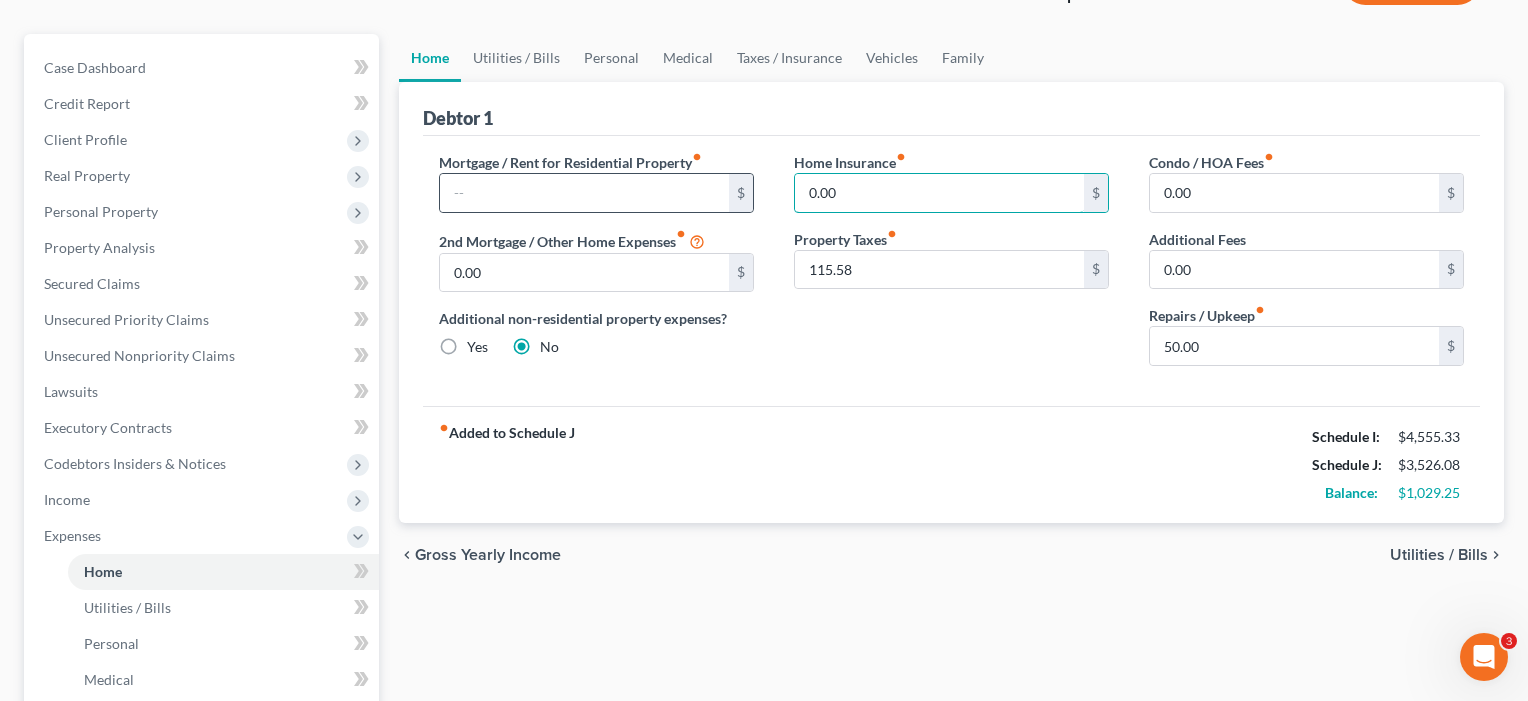 drag, startPoint x: 859, startPoint y: 188, endPoint x: 738, endPoint y: 188, distance: 121 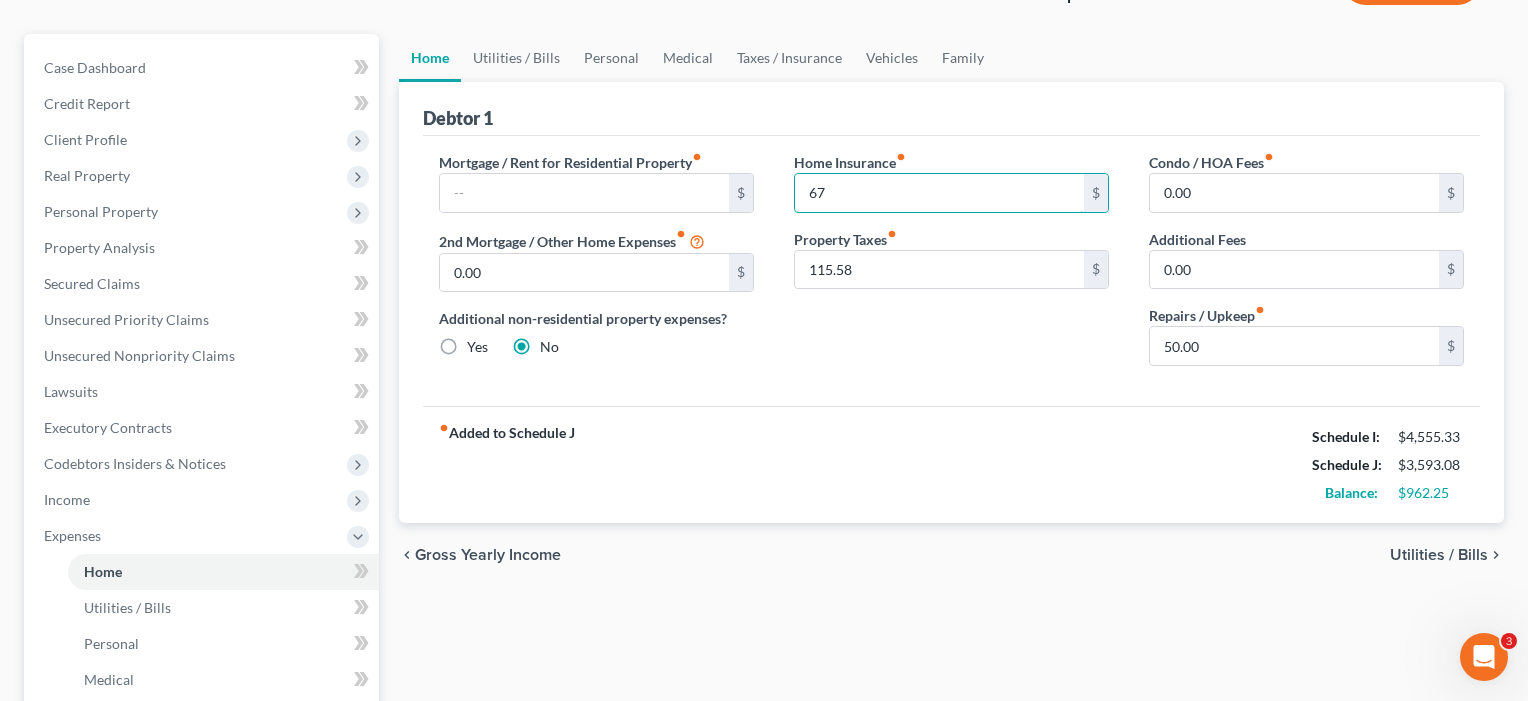 type on "67" 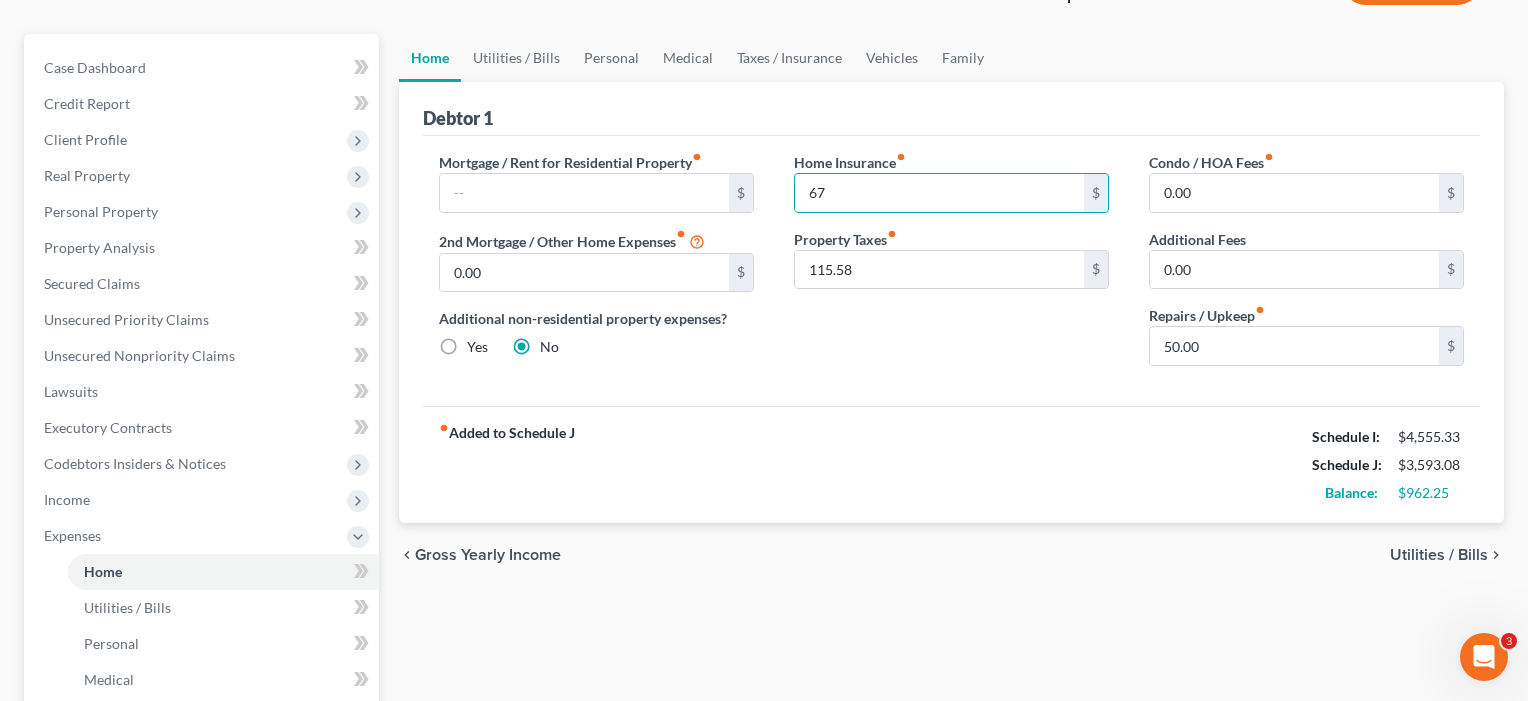click on "fiber_manual_record  Added to Schedule J Schedule I: $4,555.33 Schedule J: $3,593.08 Balance: $962.25" at bounding box center [951, 464] 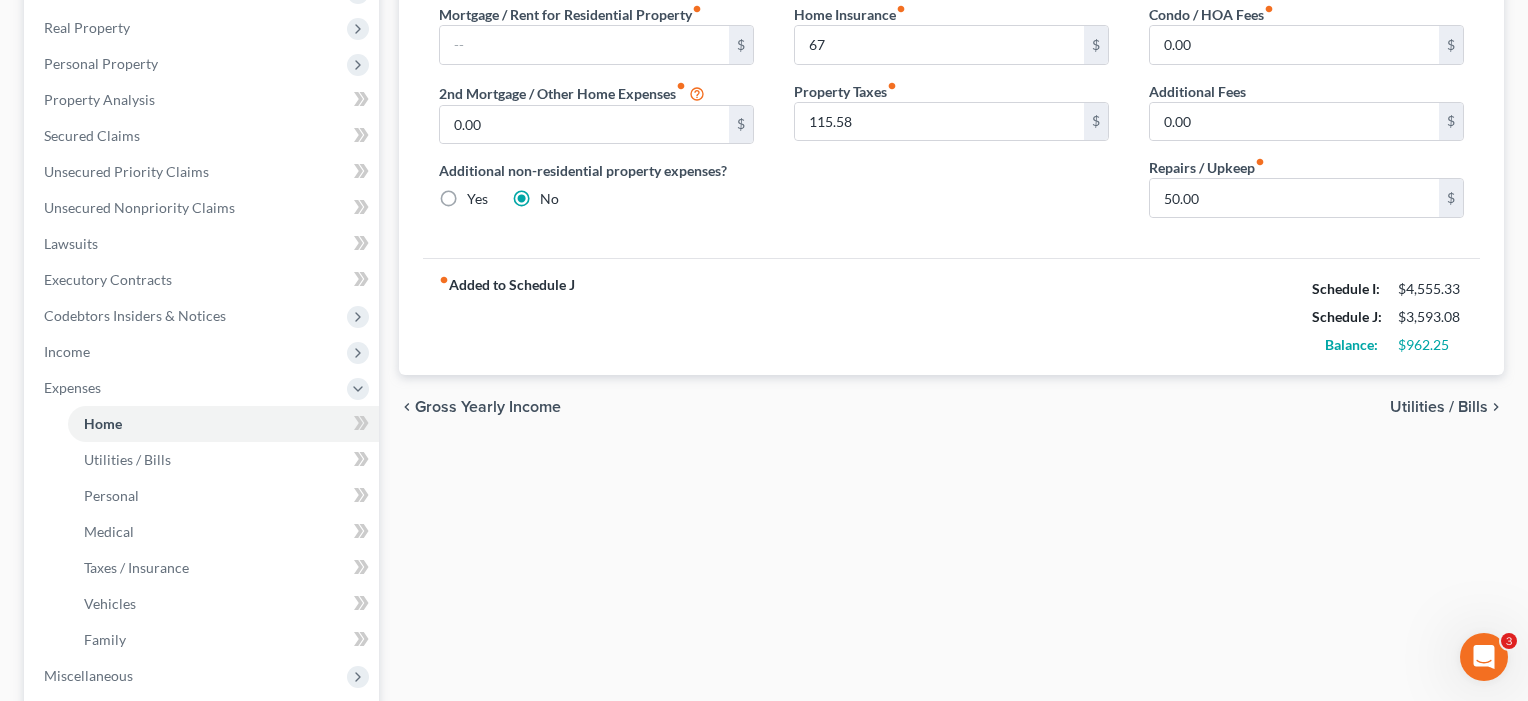 scroll, scrollTop: 324, scrollLeft: 0, axis: vertical 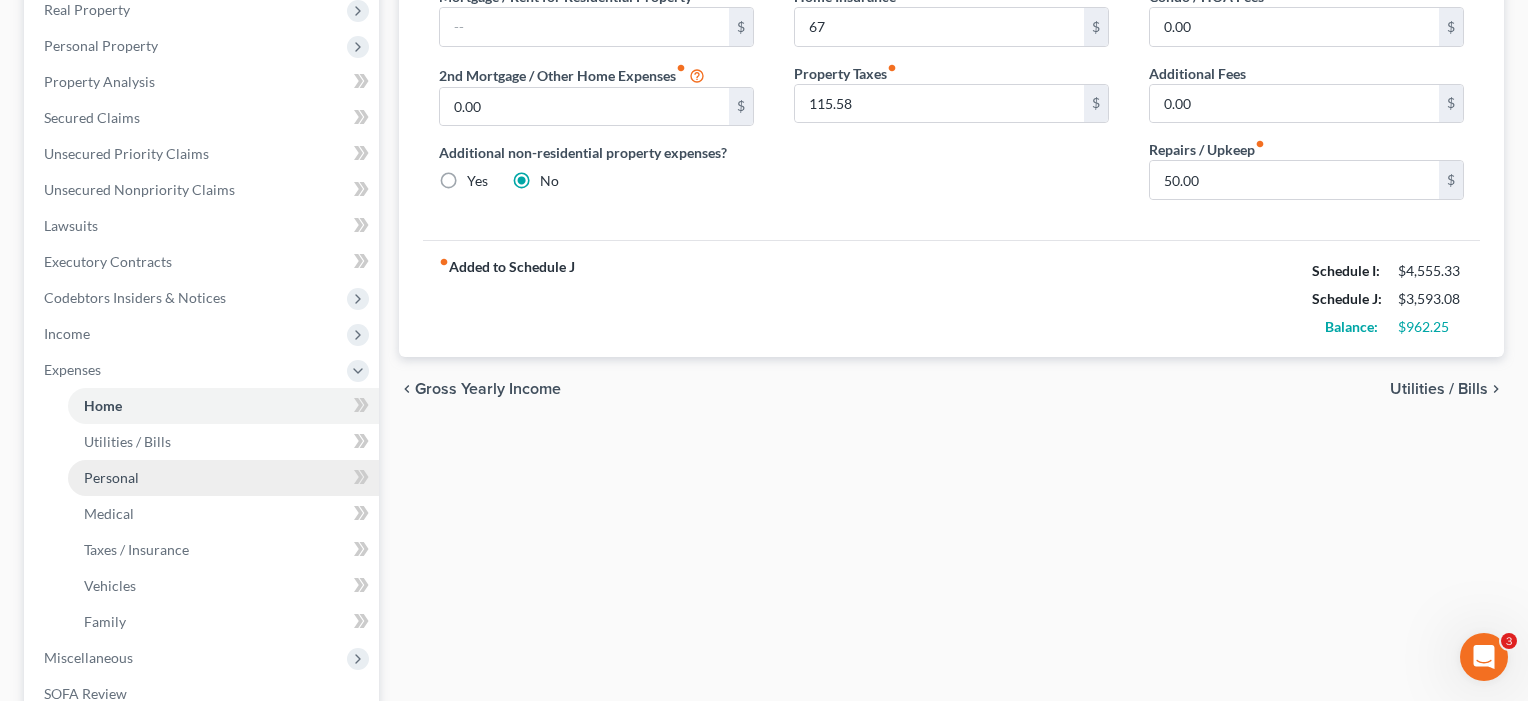click on "Personal" at bounding box center (111, 477) 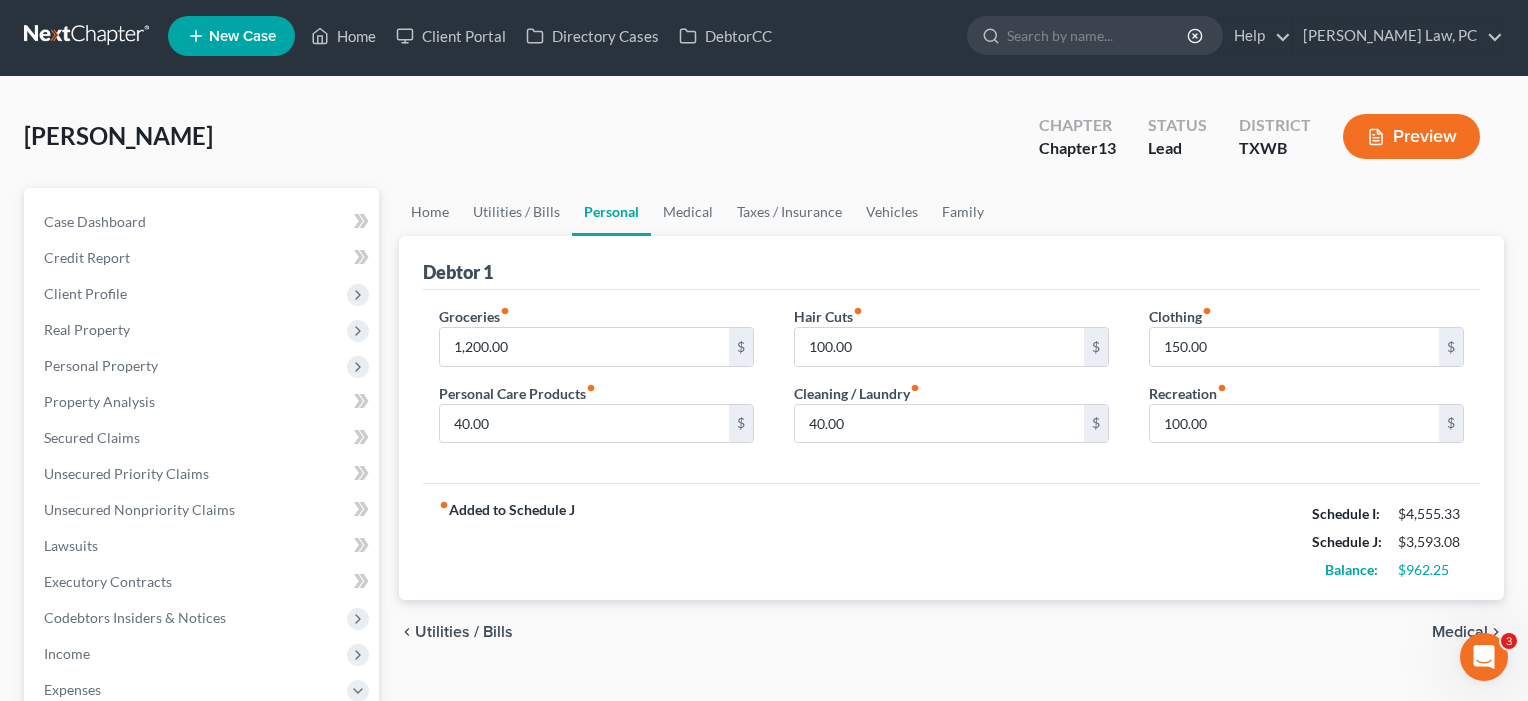 scroll, scrollTop: 0, scrollLeft: 0, axis: both 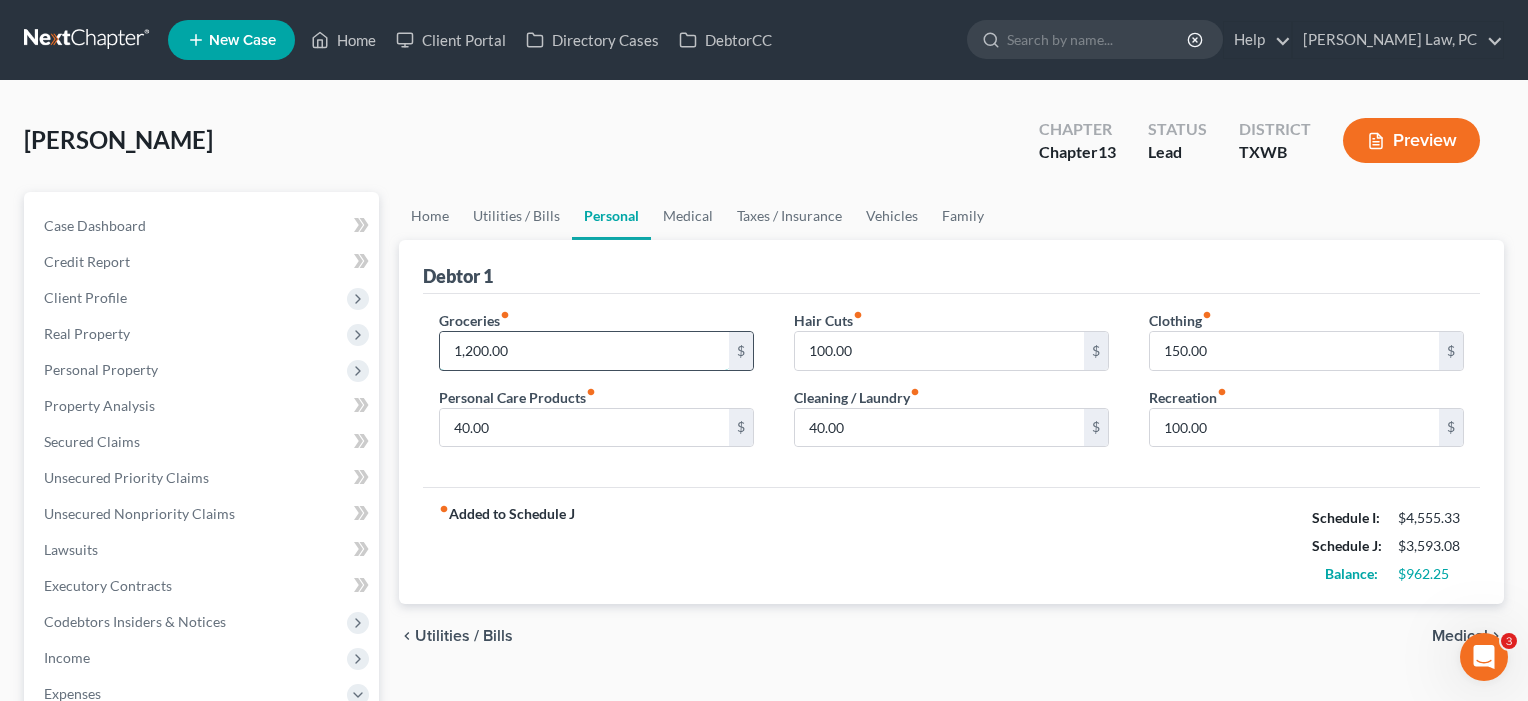 click on "1,200.00" at bounding box center (584, 351) 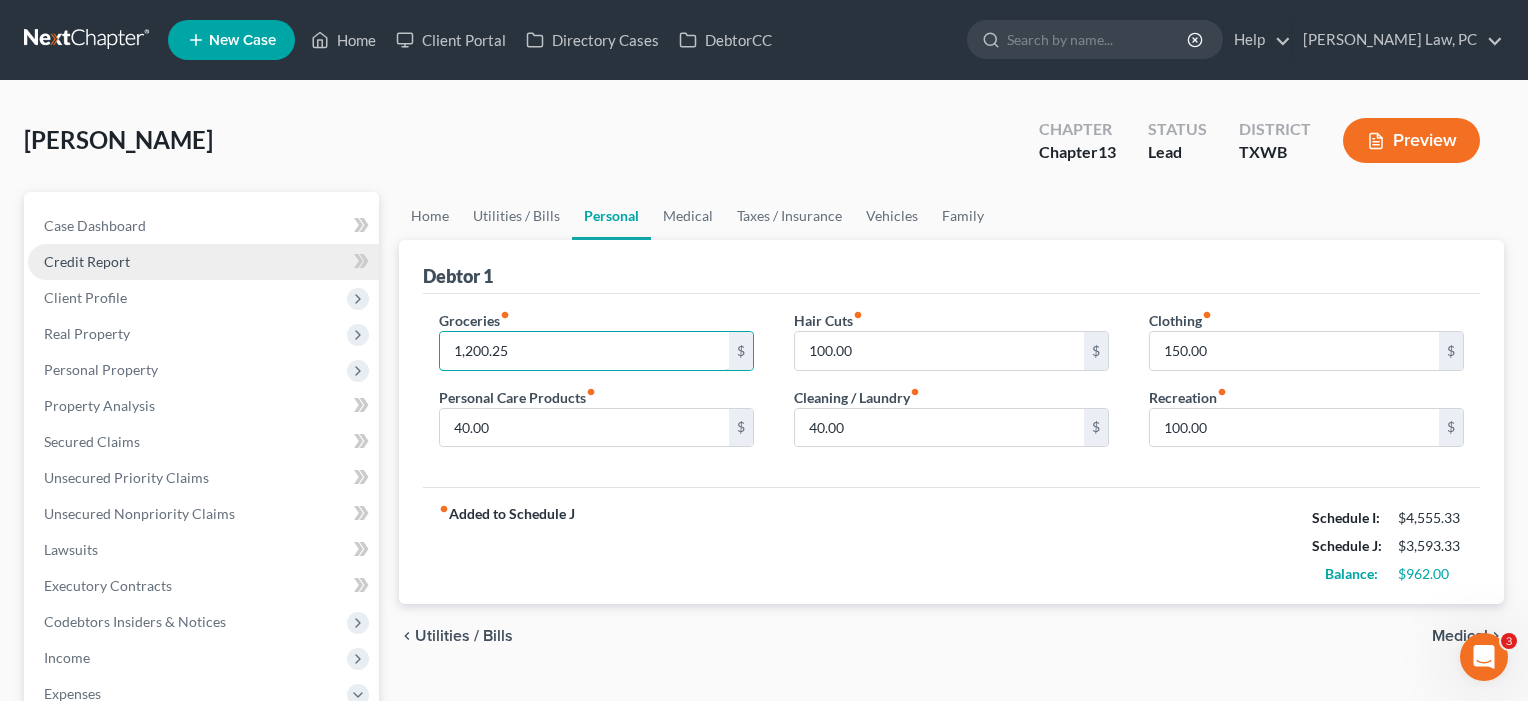 type on "1,200.25" 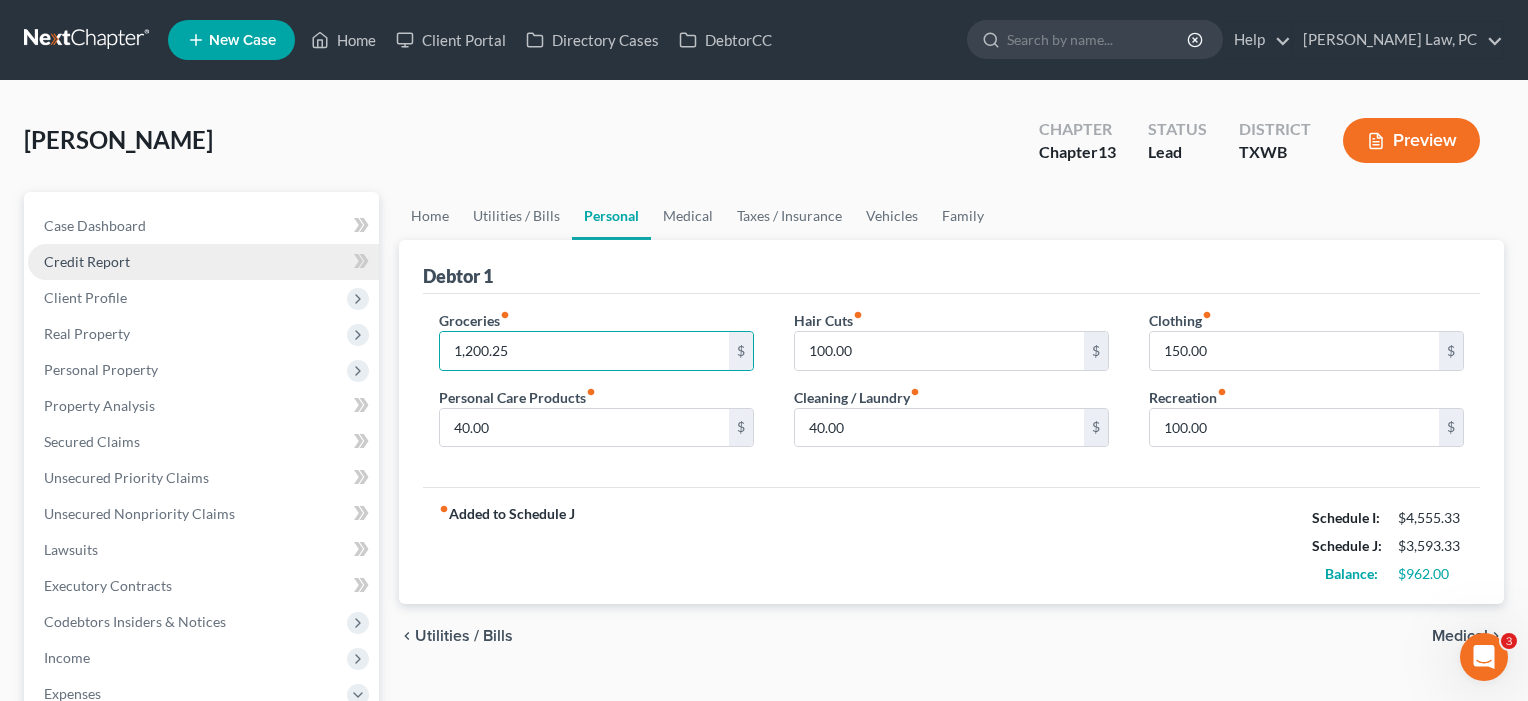 click on "Credit Report" at bounding box center [87, 261] 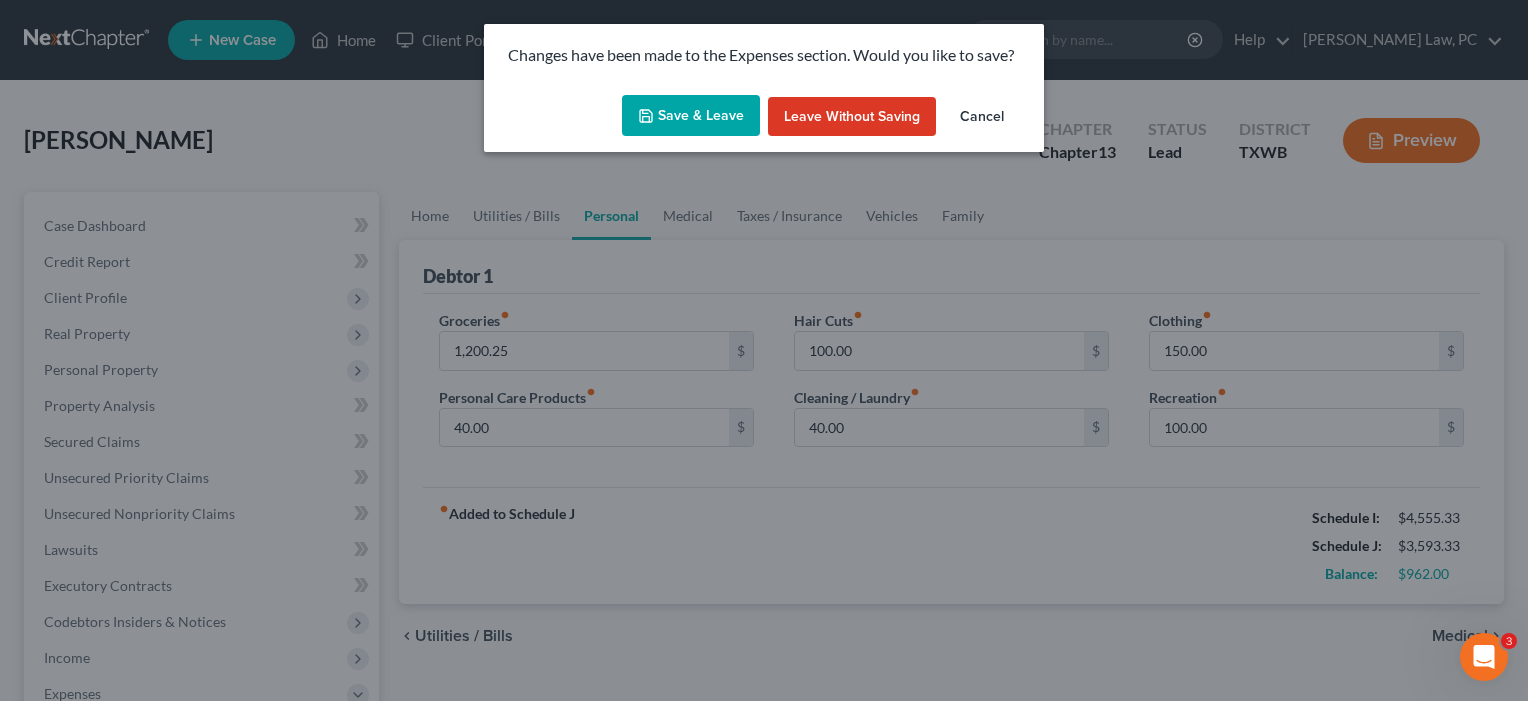 click on "Save & Leave" at bounding box center (691, 116) 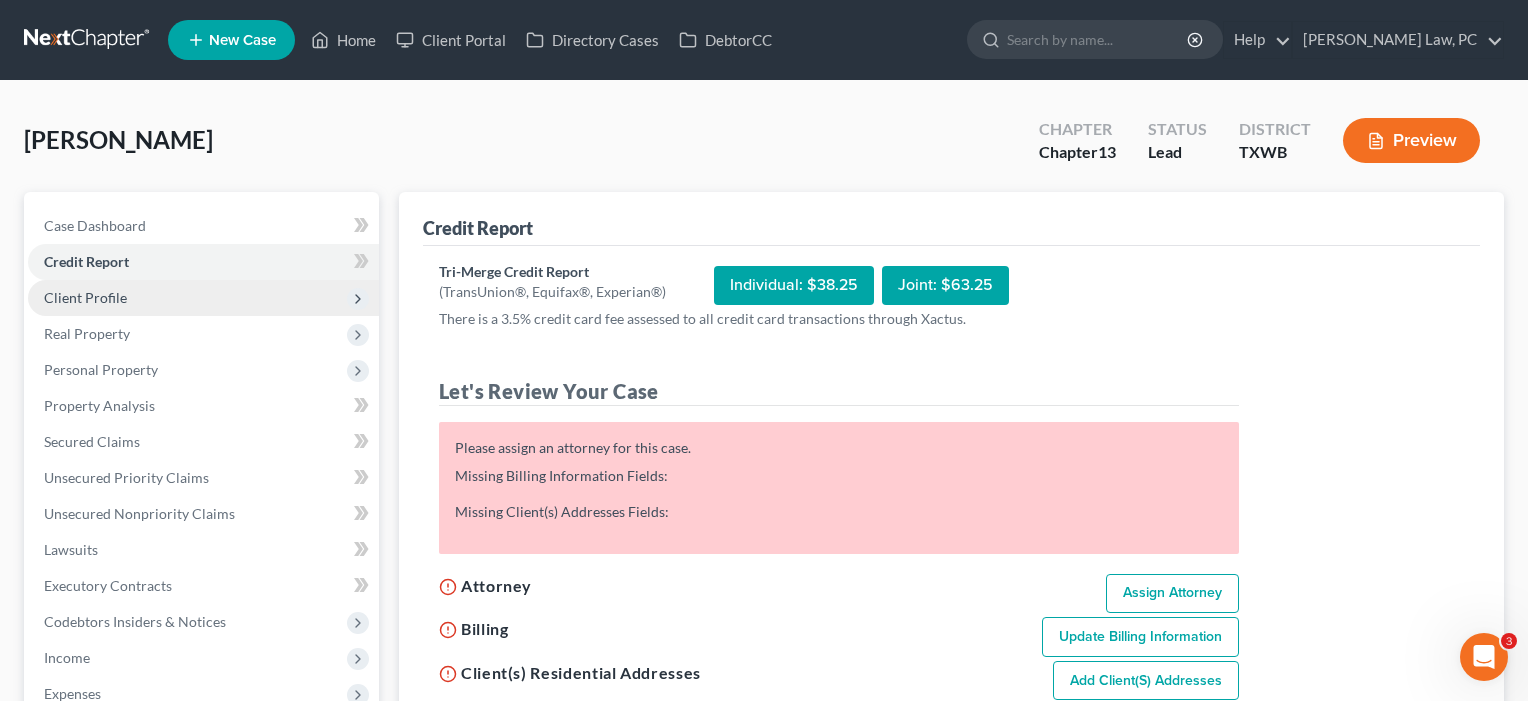 click on "Client Profile" at bounding box center (85, 297) 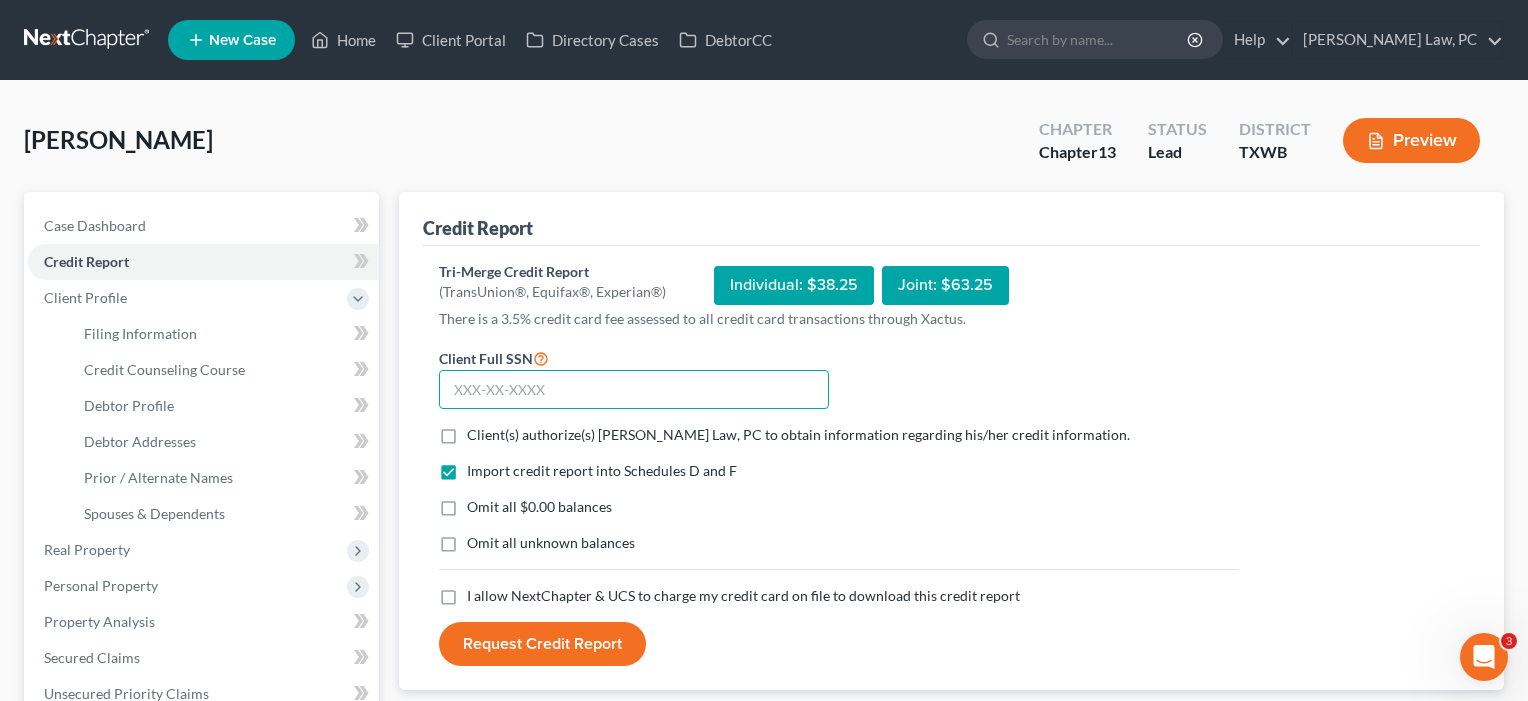 click at bounding box center (634, 390) 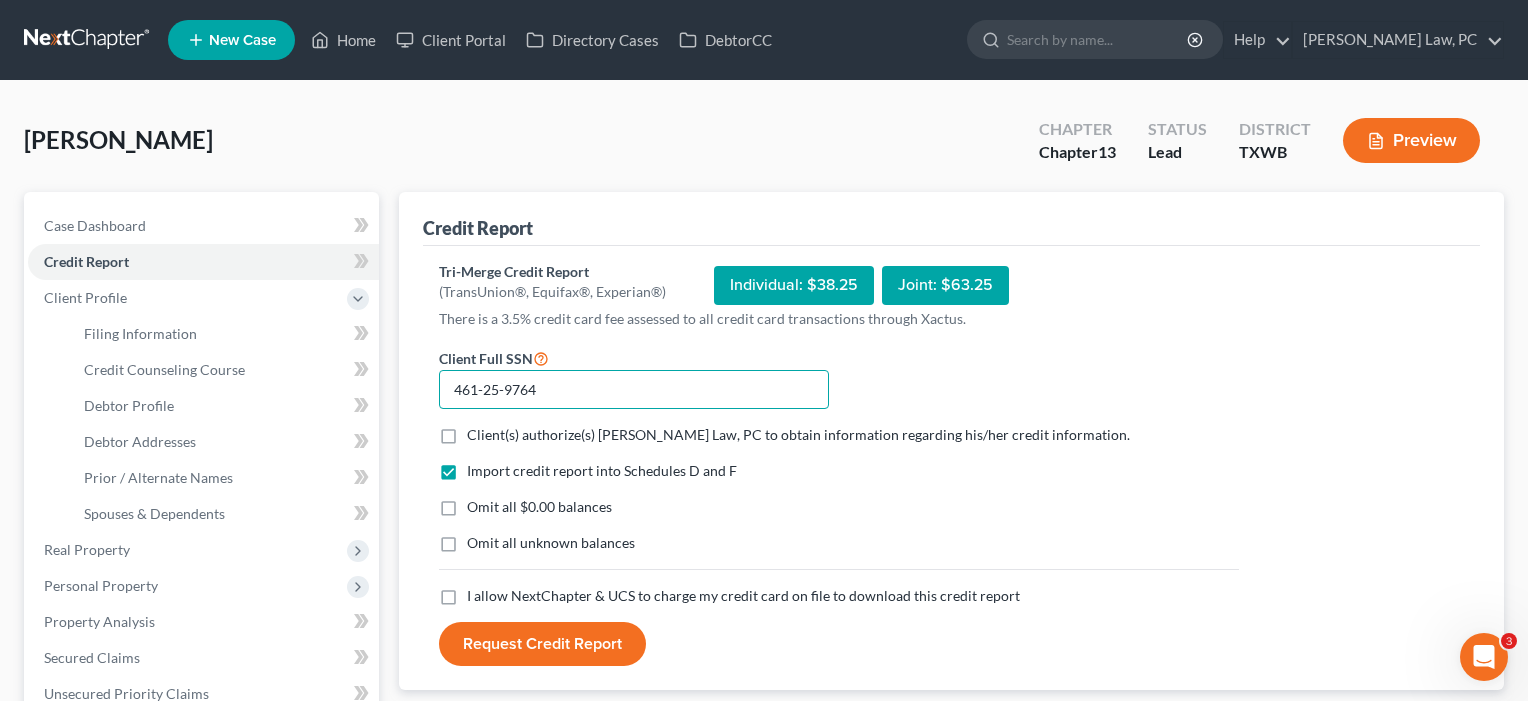 type on "461-25-9764" 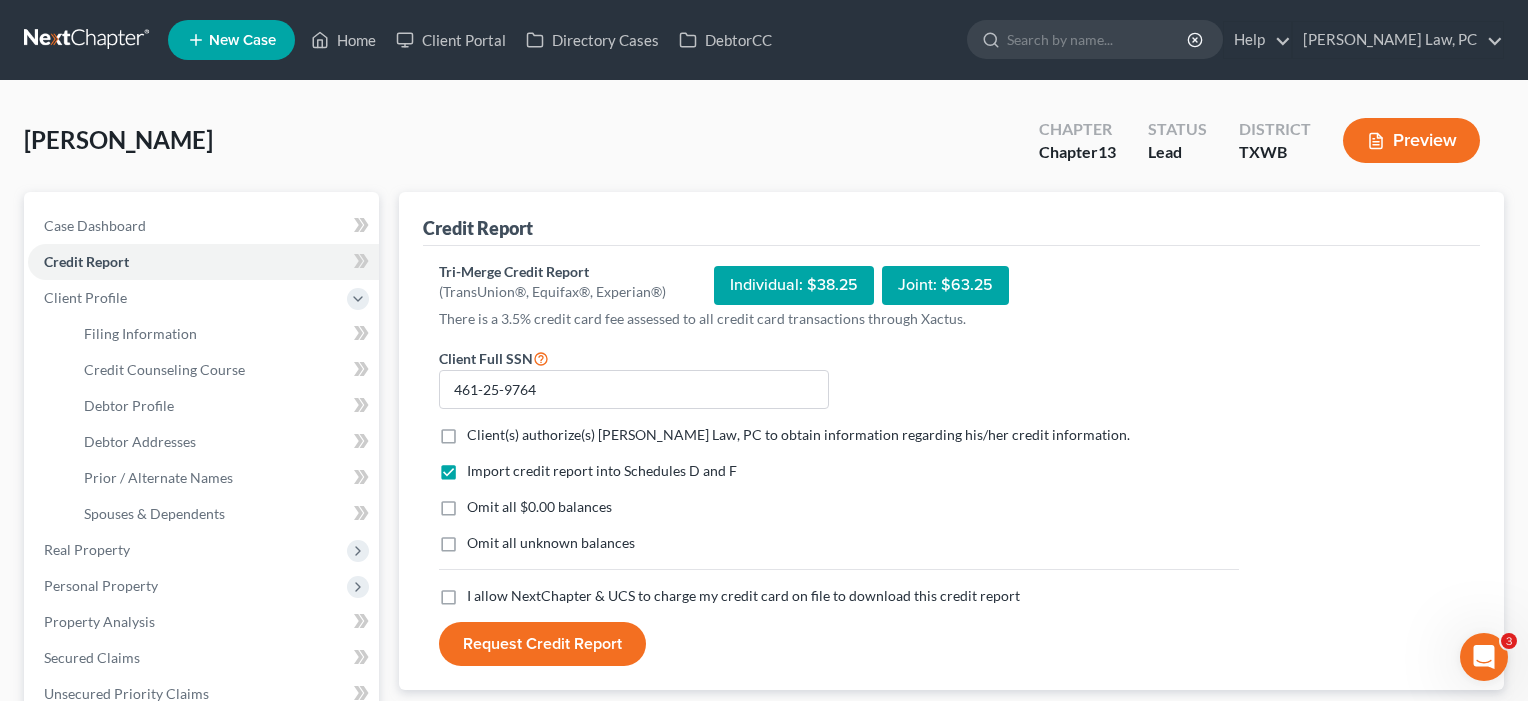 click on "Client(s) authorize(s) Hooman Khoshnood Law, PC to obtain information regarding his/her credit information.
*" at bounding box center [798, 435] 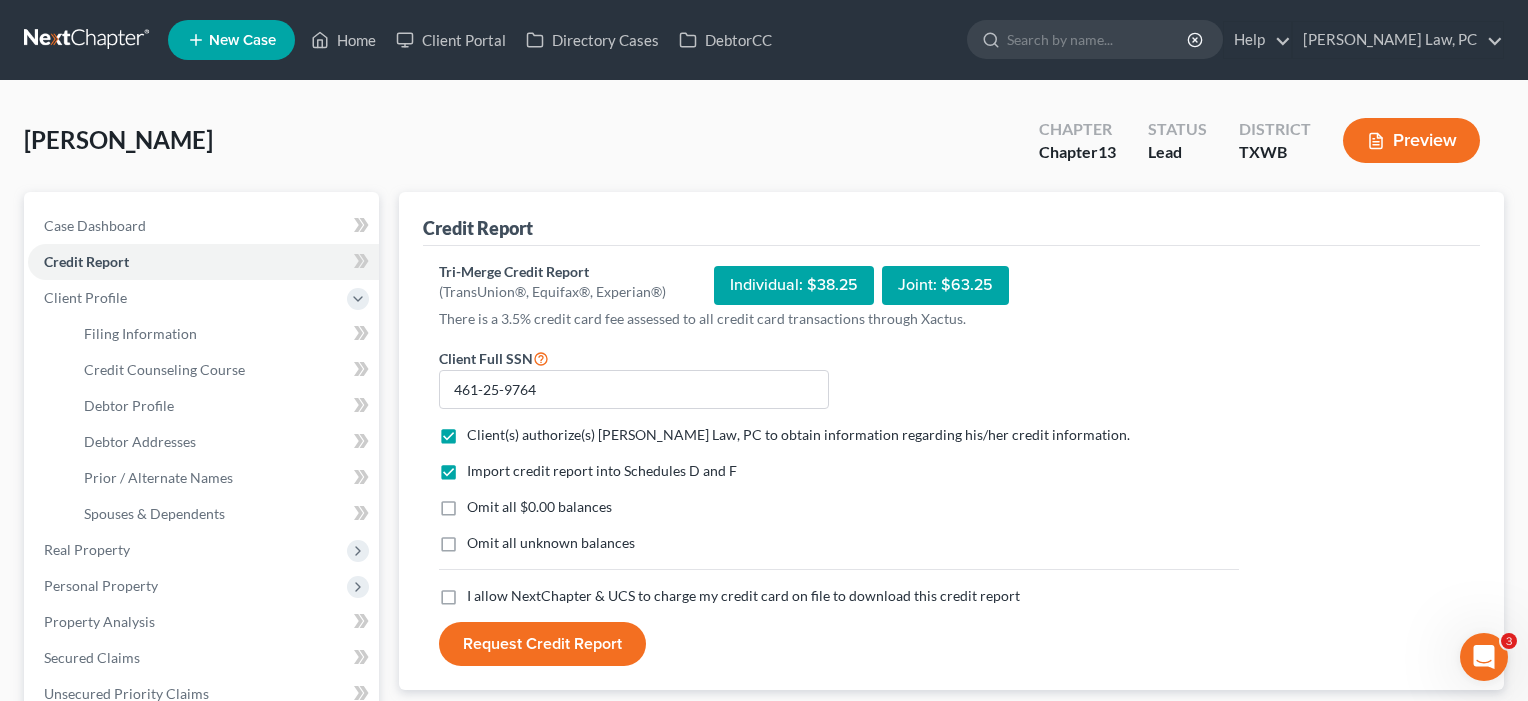 click on "I allow NextChapter & UCS to charge my credit card on file to download this credit report
*" at bounding box center (743, 596) 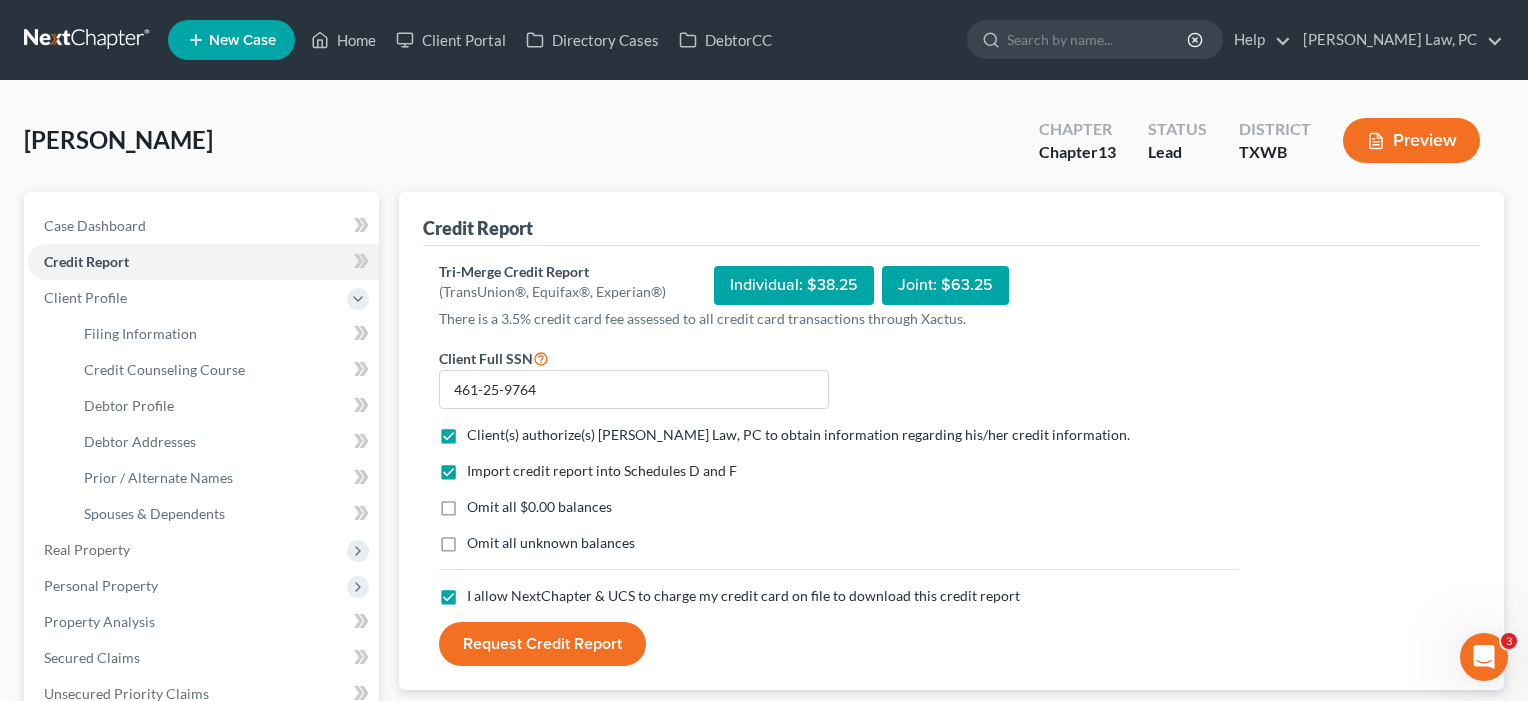 click on "Request Credit Report" at bounding box center (542, 644) 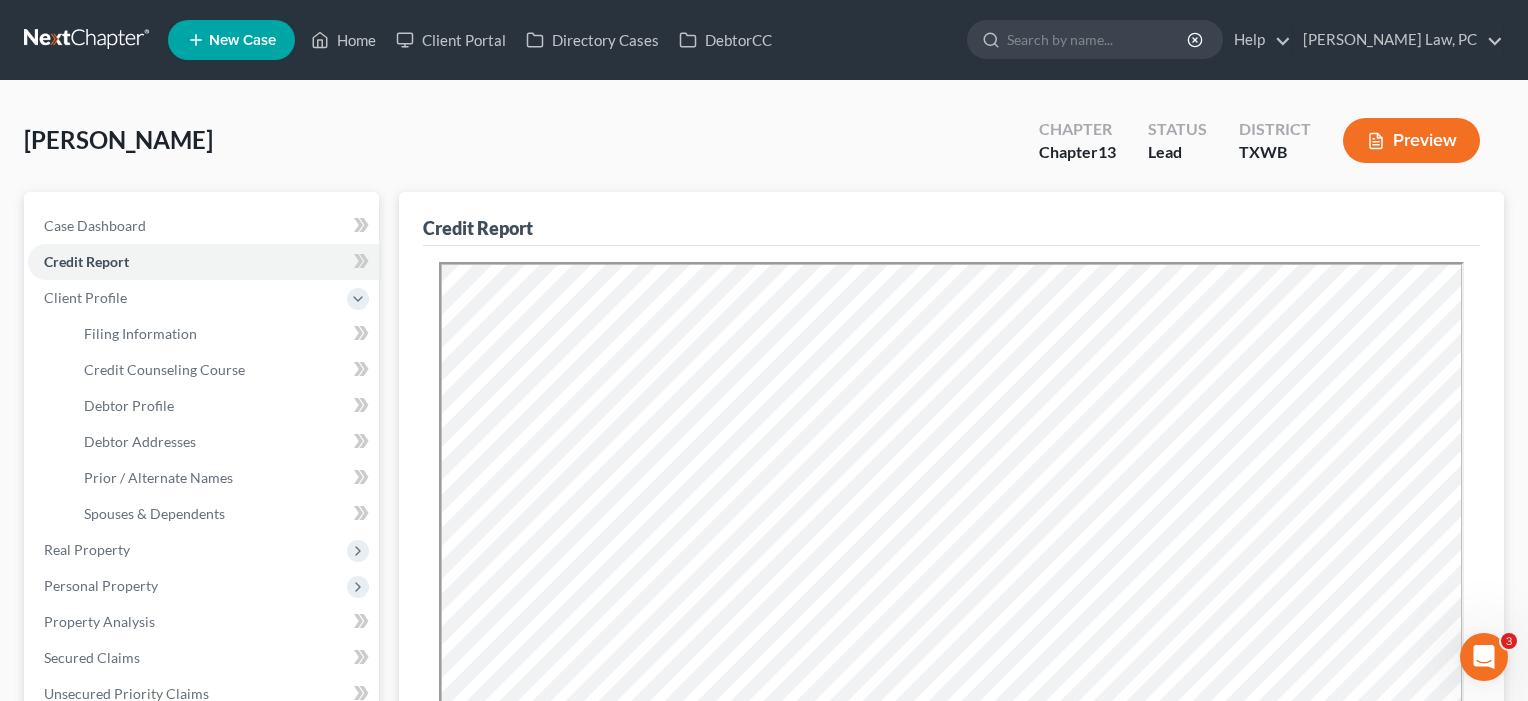 scroll, scrollTop: 0, scrollLeft: 0, axis: both 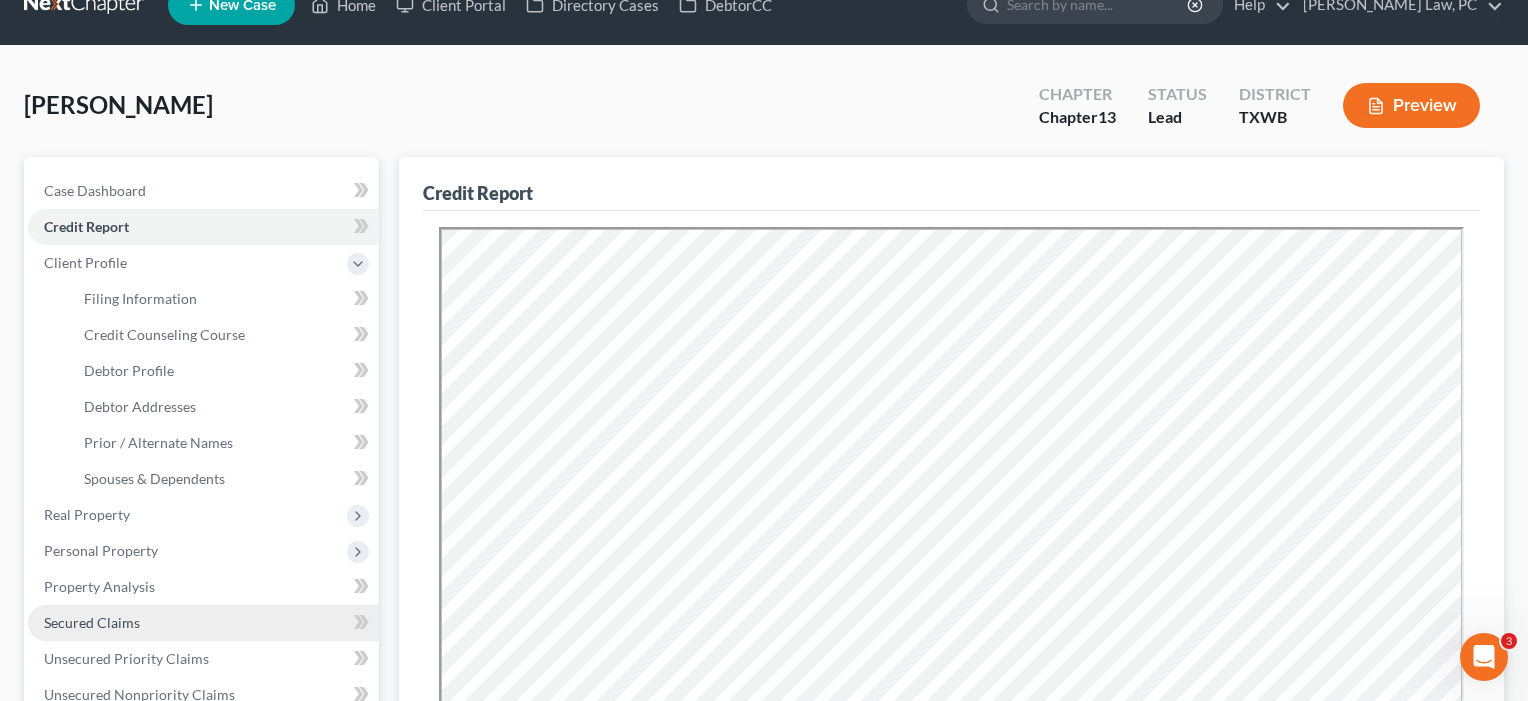 click on "Secured Claims" at bounding box center (92, 622) 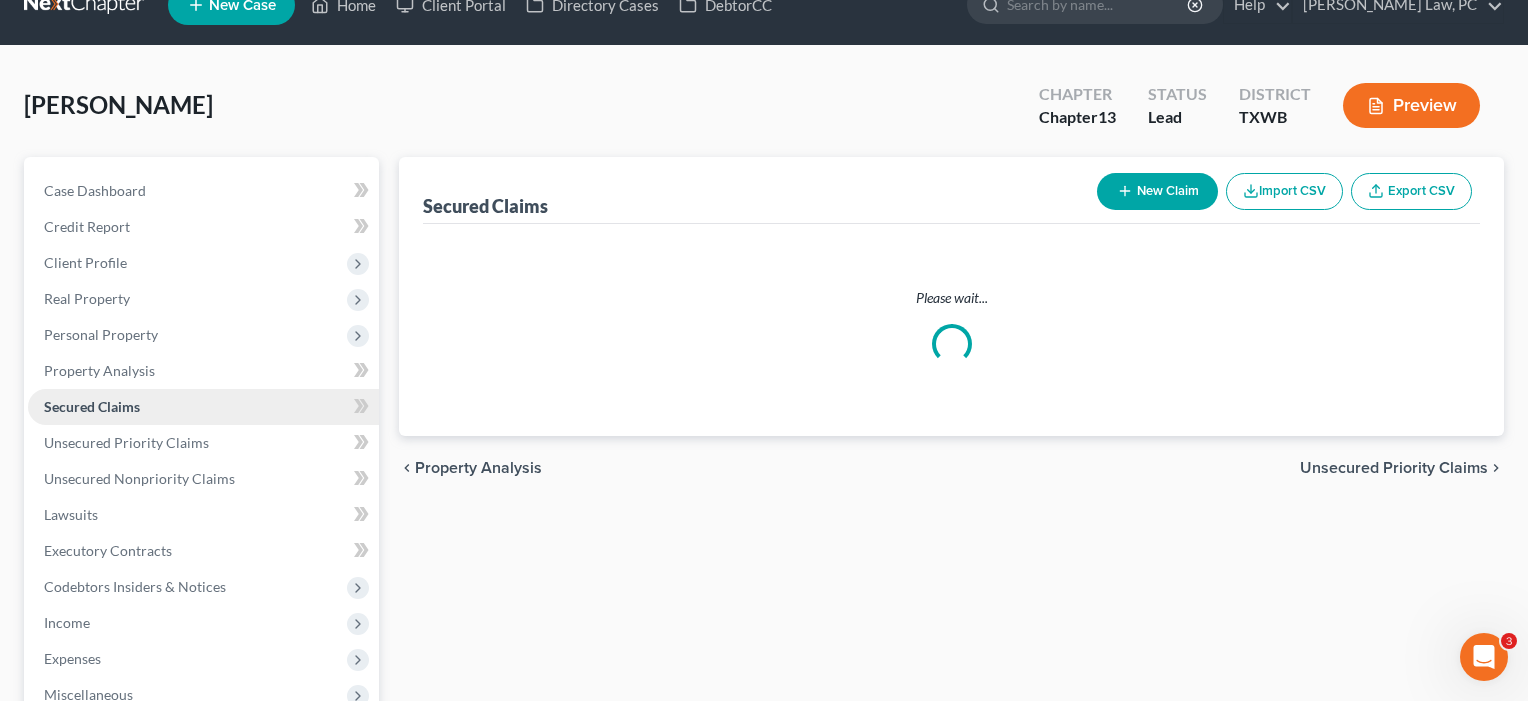 scroll, scrollTop: 0, scrollLeft: 0, axis: both 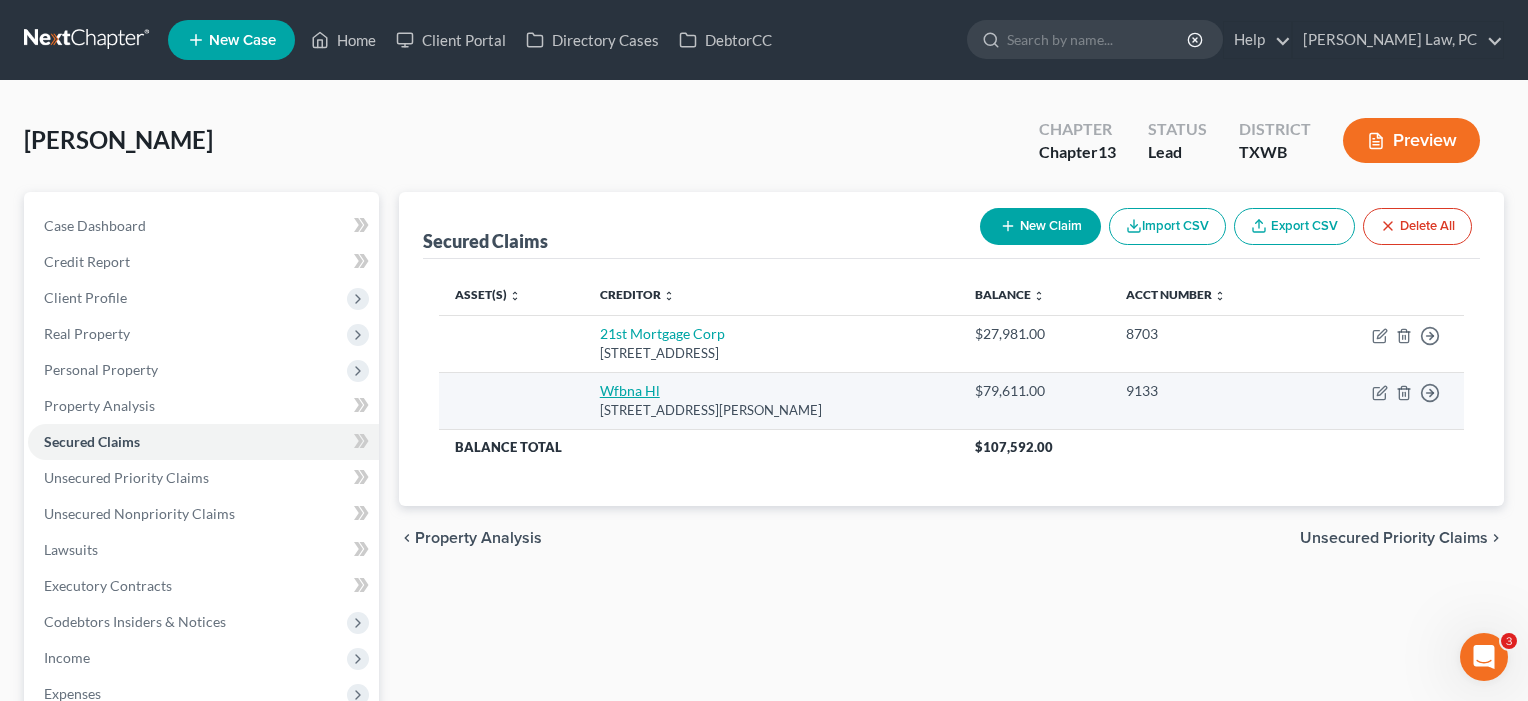 click on "Wfbna Hl" at bounding box center (630, 390) 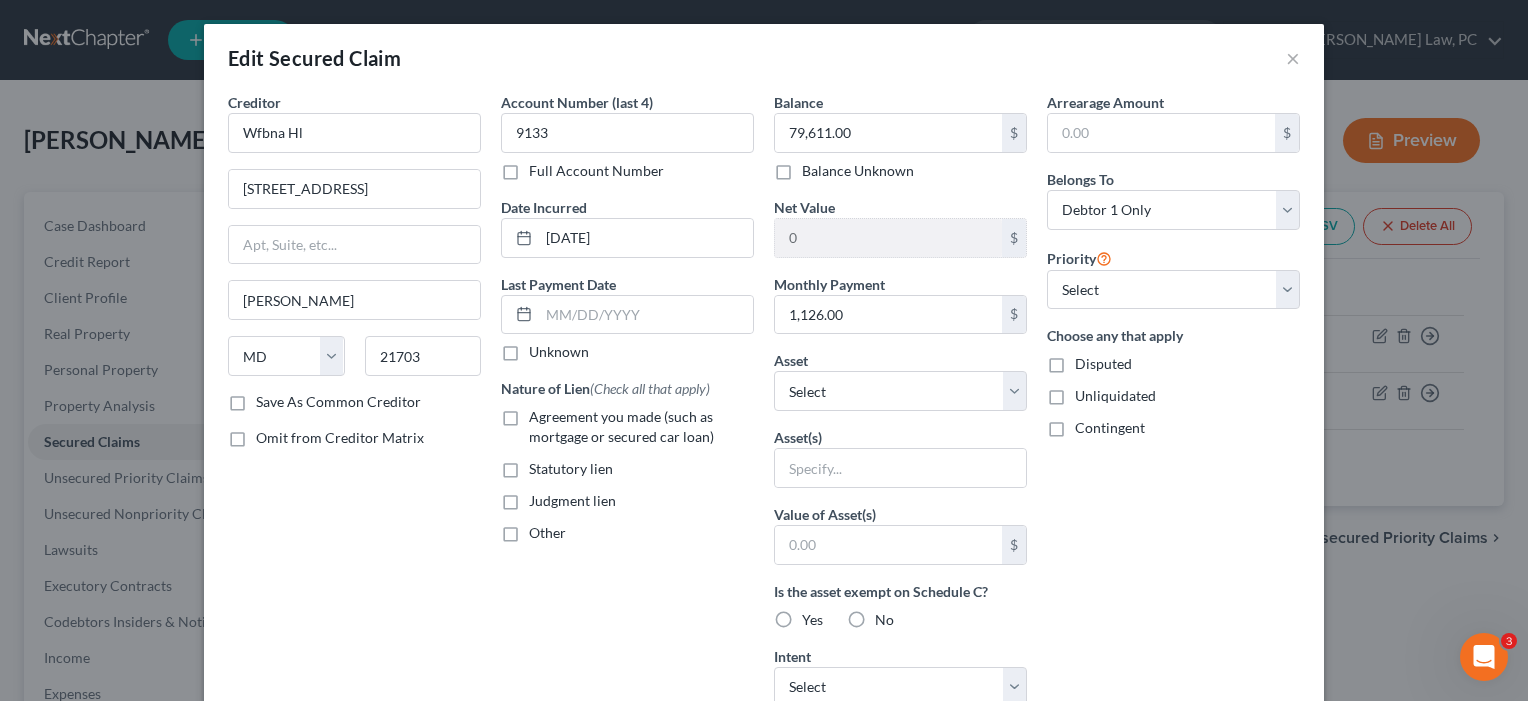 click on "Agreement you made (such as mortgage or secured car loan)" at bounding box center [641, 427] 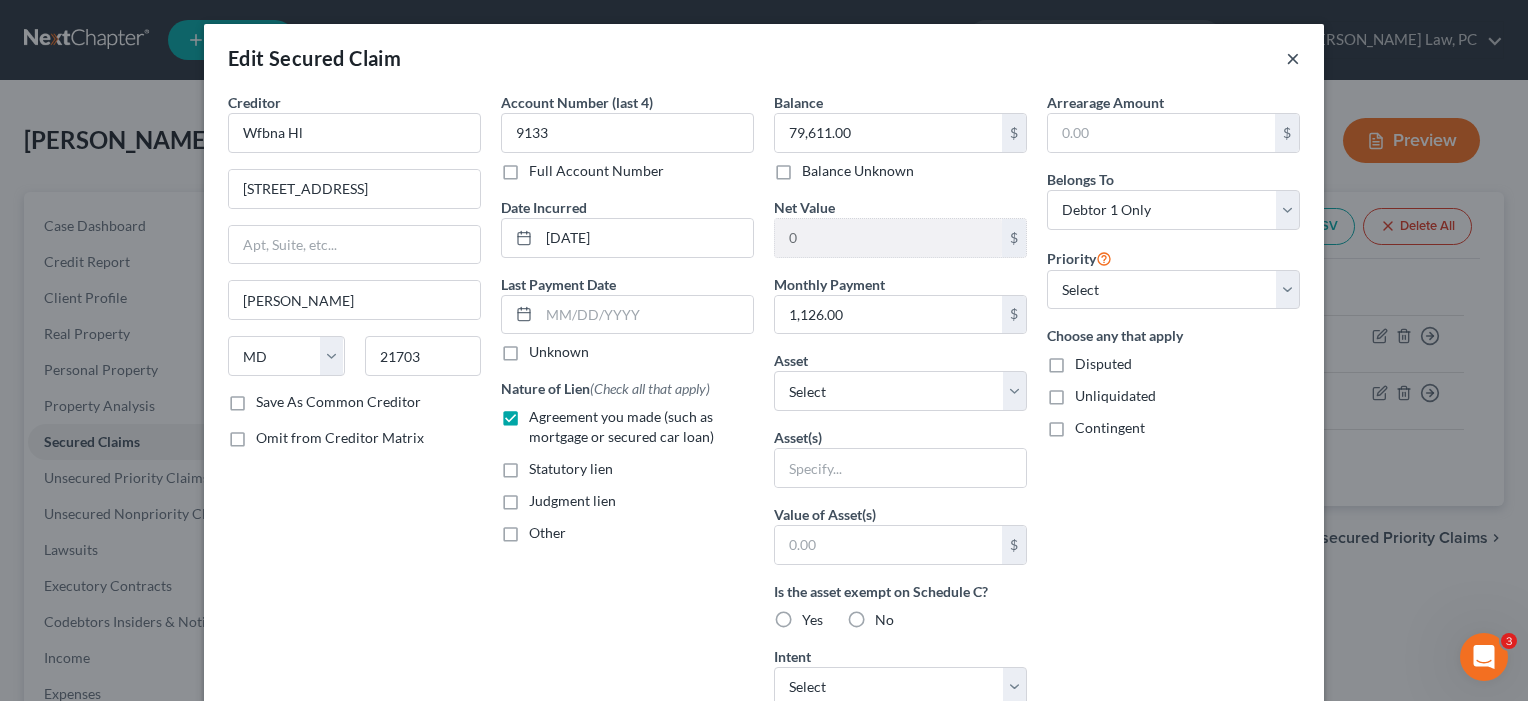 click on "×" at bounding box center (1293, 58) 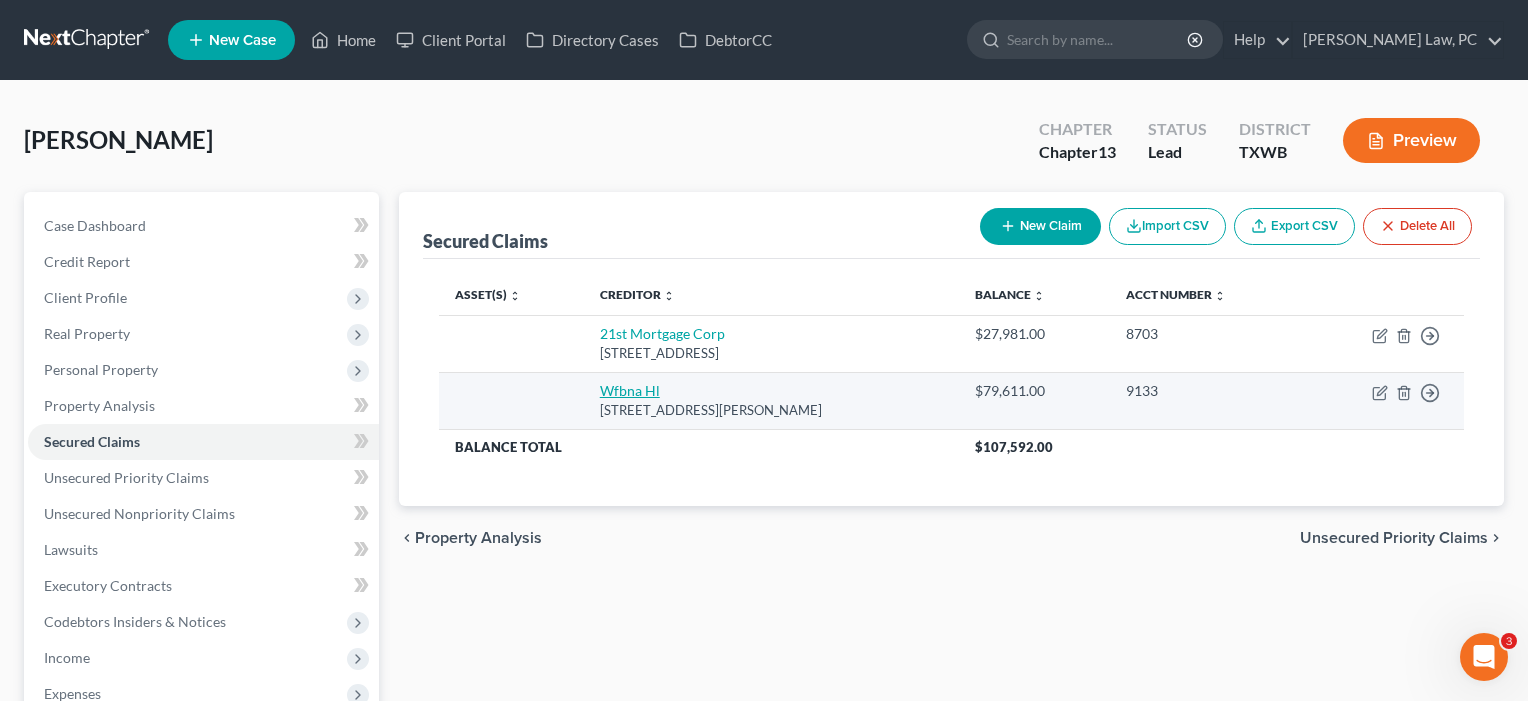 click on "Wfbna Hl" at bounding box center (630, 390) 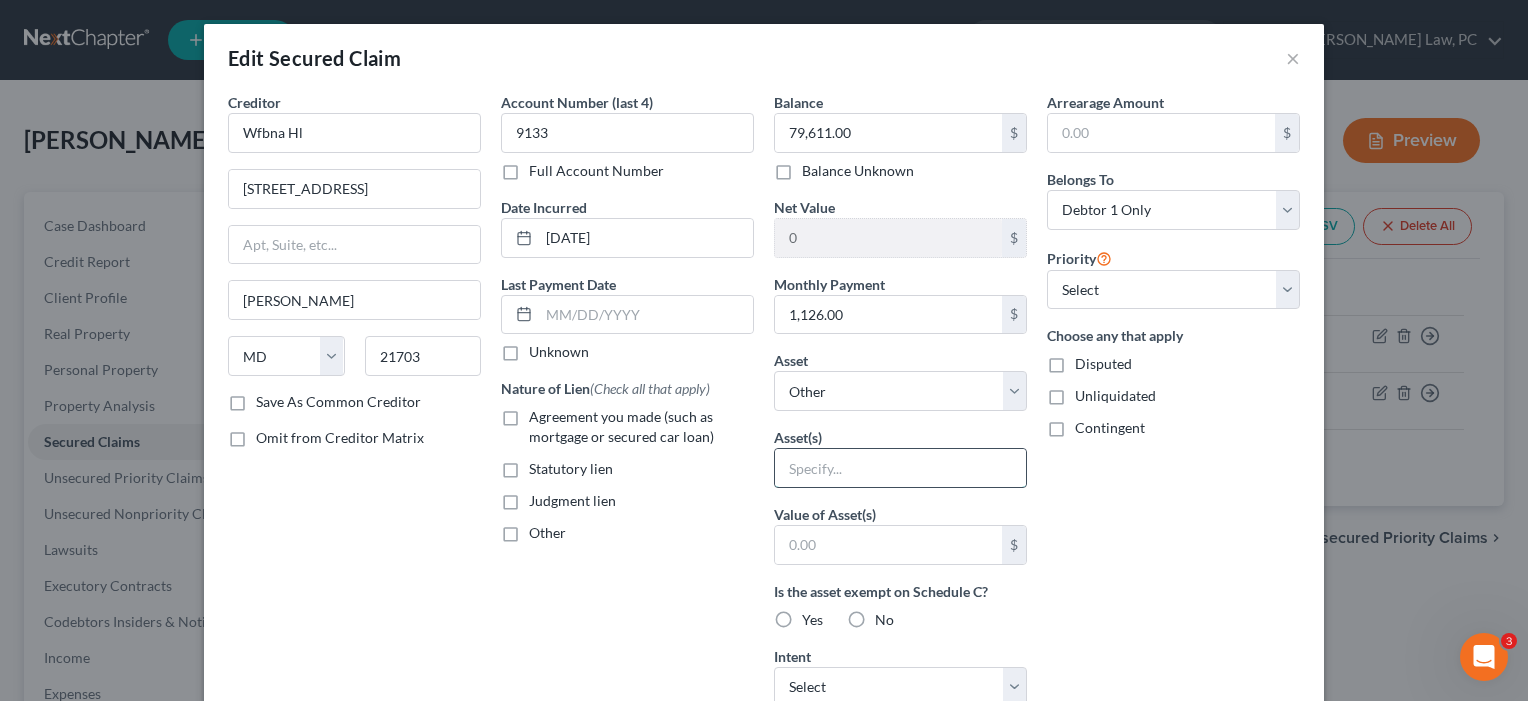 click at bounding box center [900, 468] 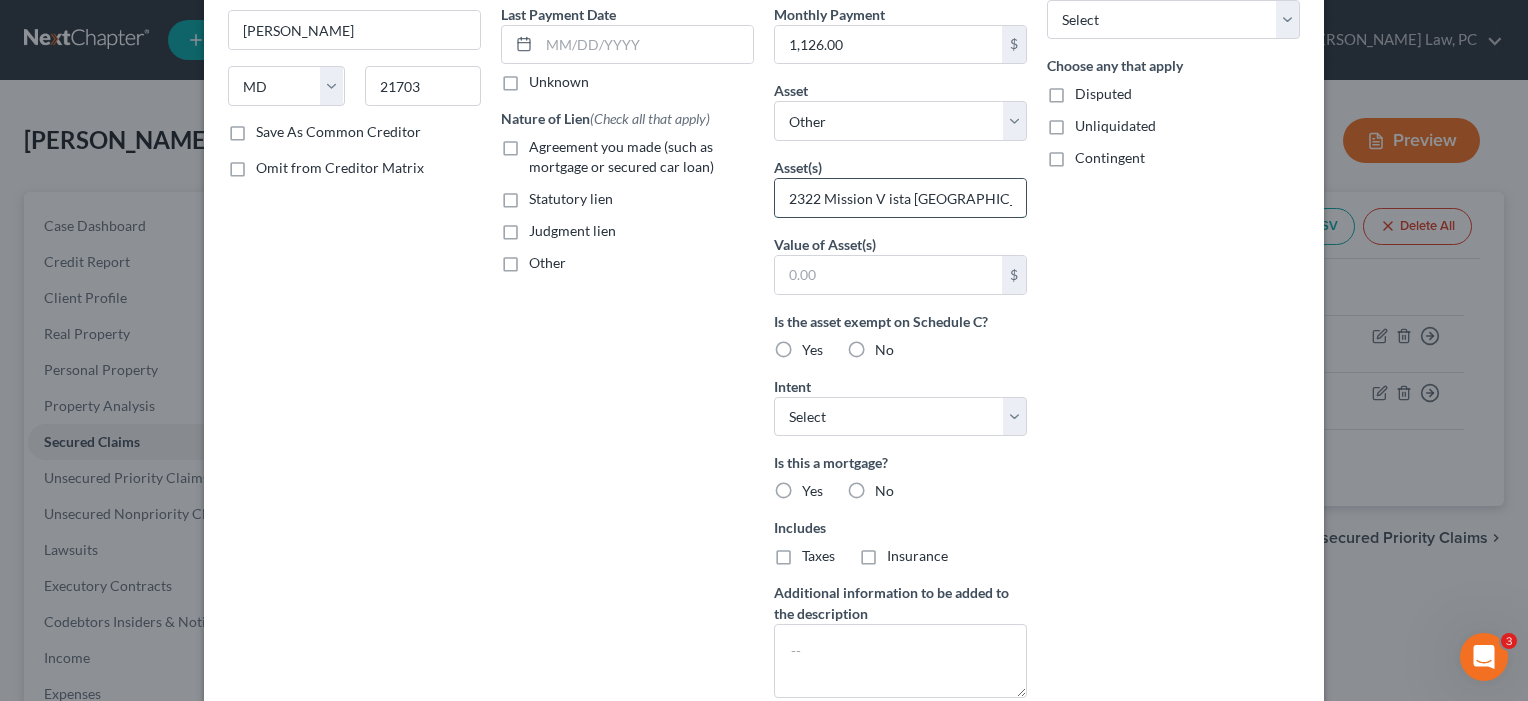 scroll, scrollTop: 271, scrollLeft: 0, axis: vertical 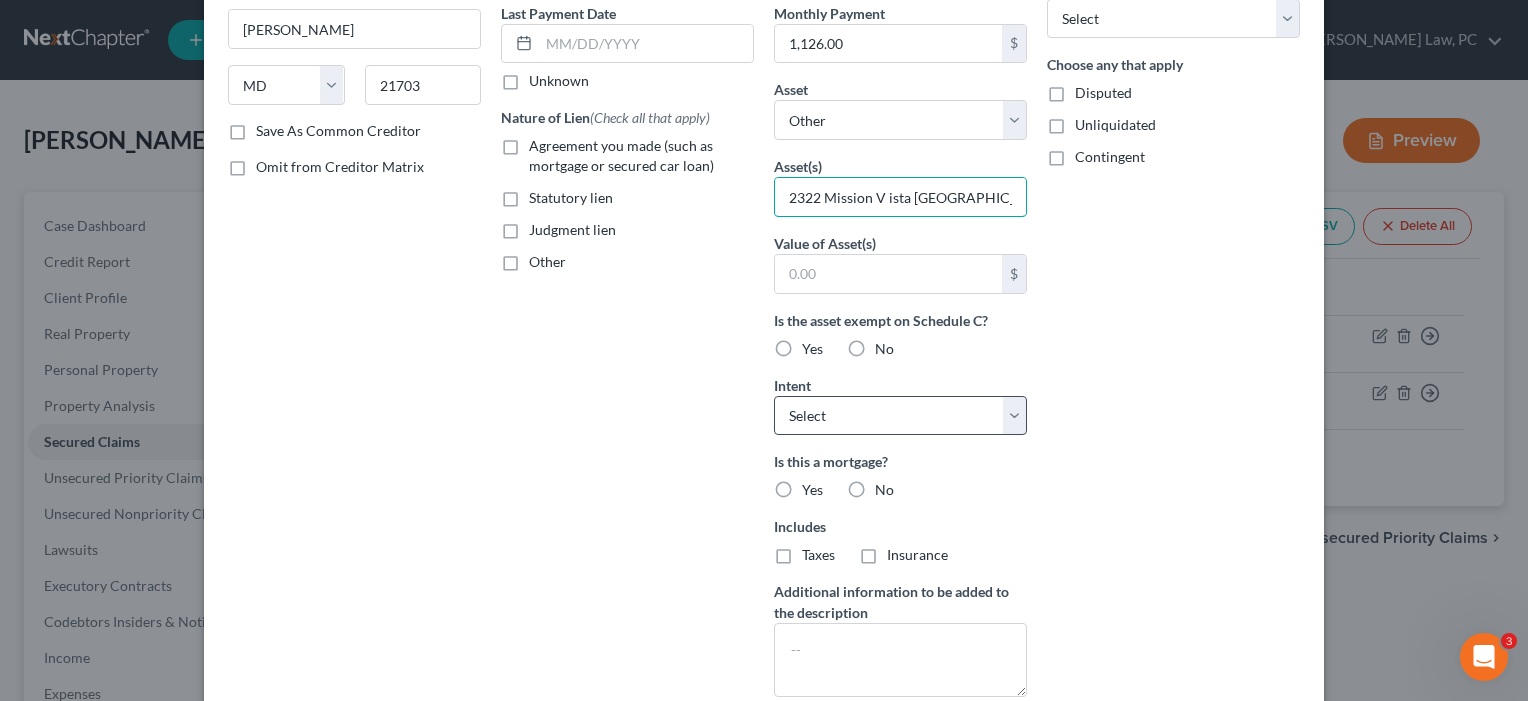 type on "2322 Mission V ista [GEOGRAPHIC_DATA]" 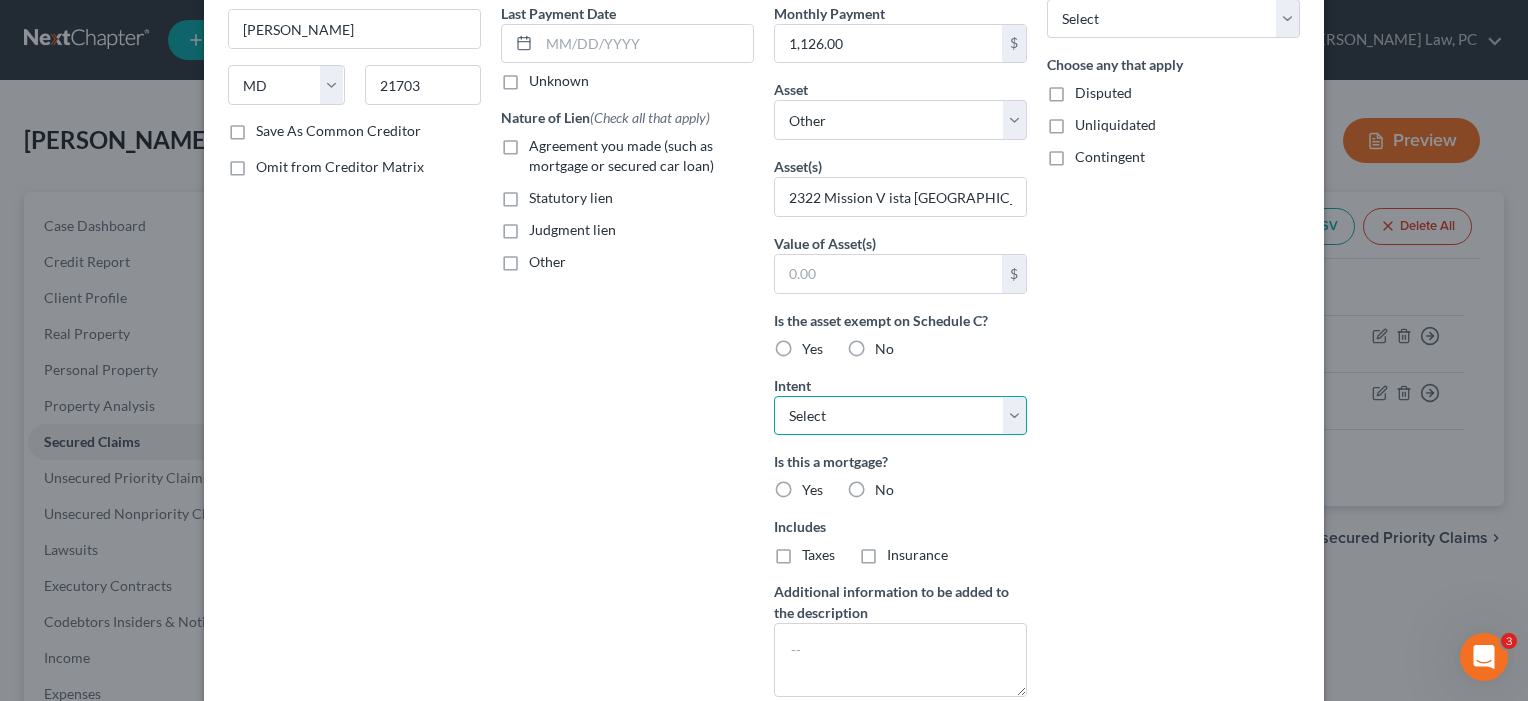 select on "0" 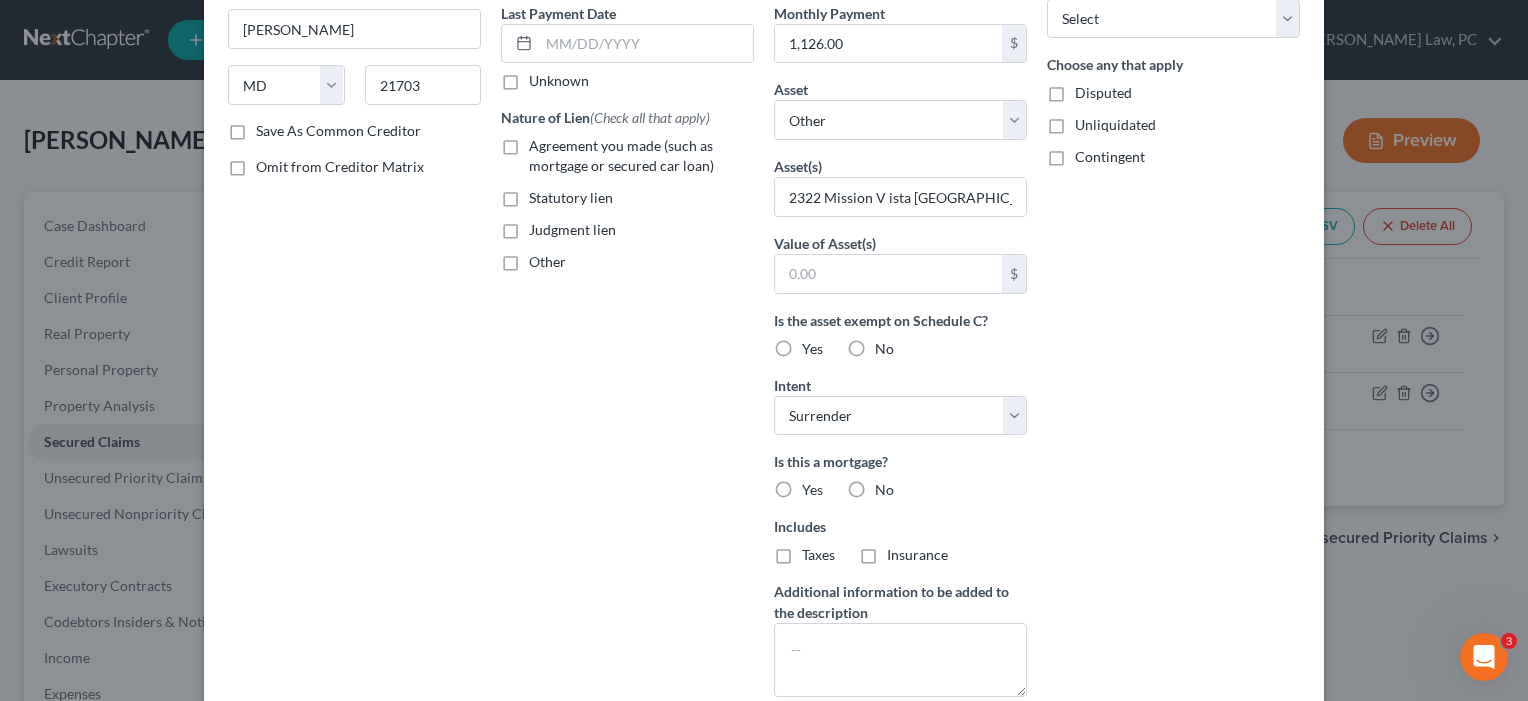 click on "Yes" at bounding box center (812, 490) 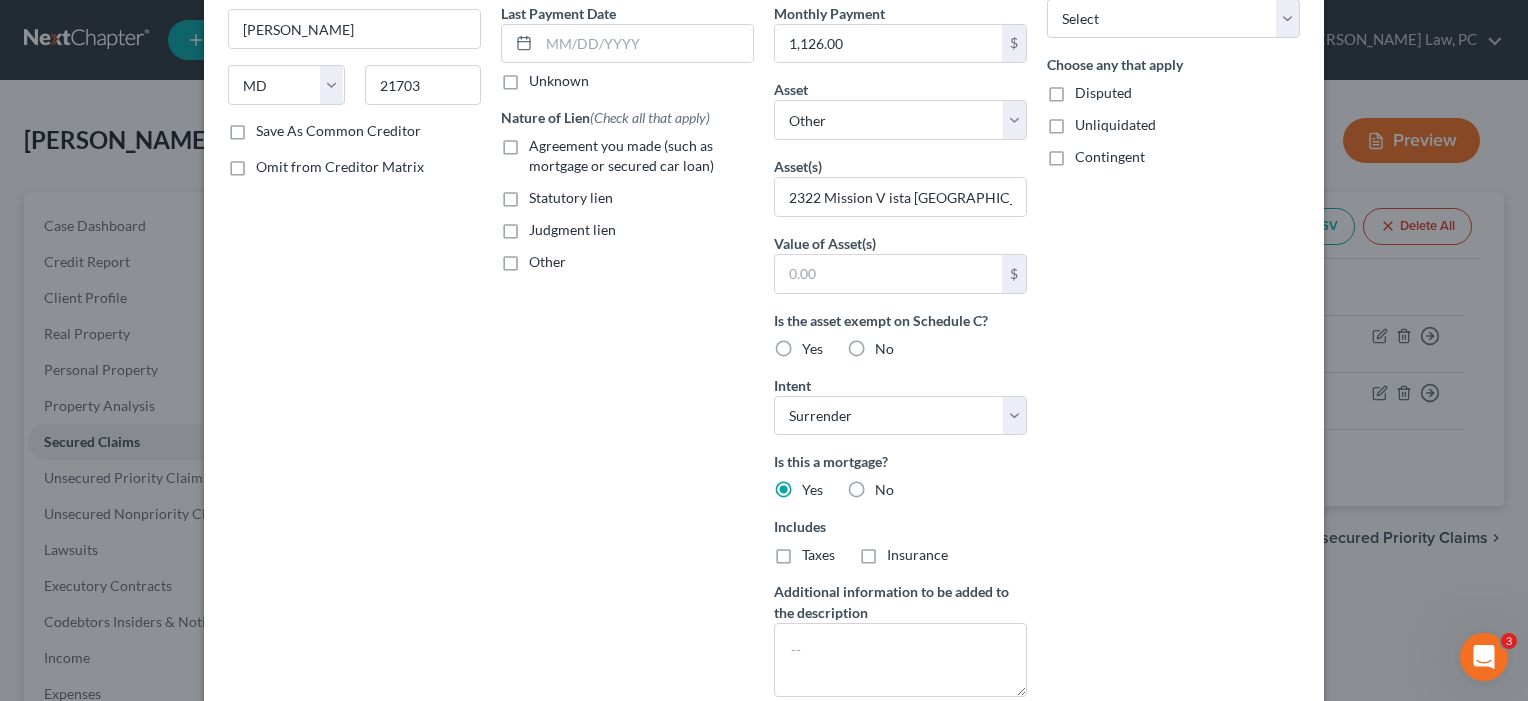 click on "Taxes" at bounding box center [818, 555] 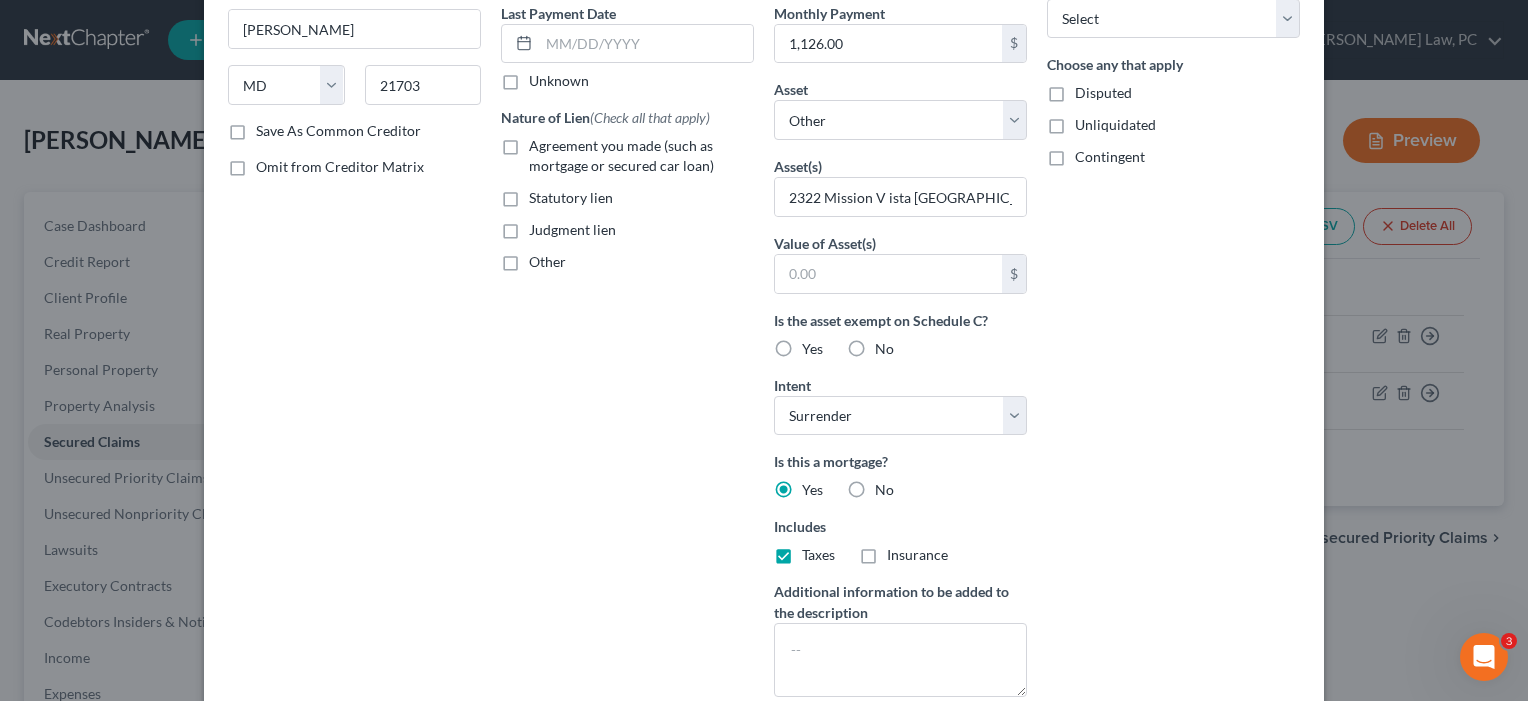 click on "Insurance" at bounding box center (917, 555) 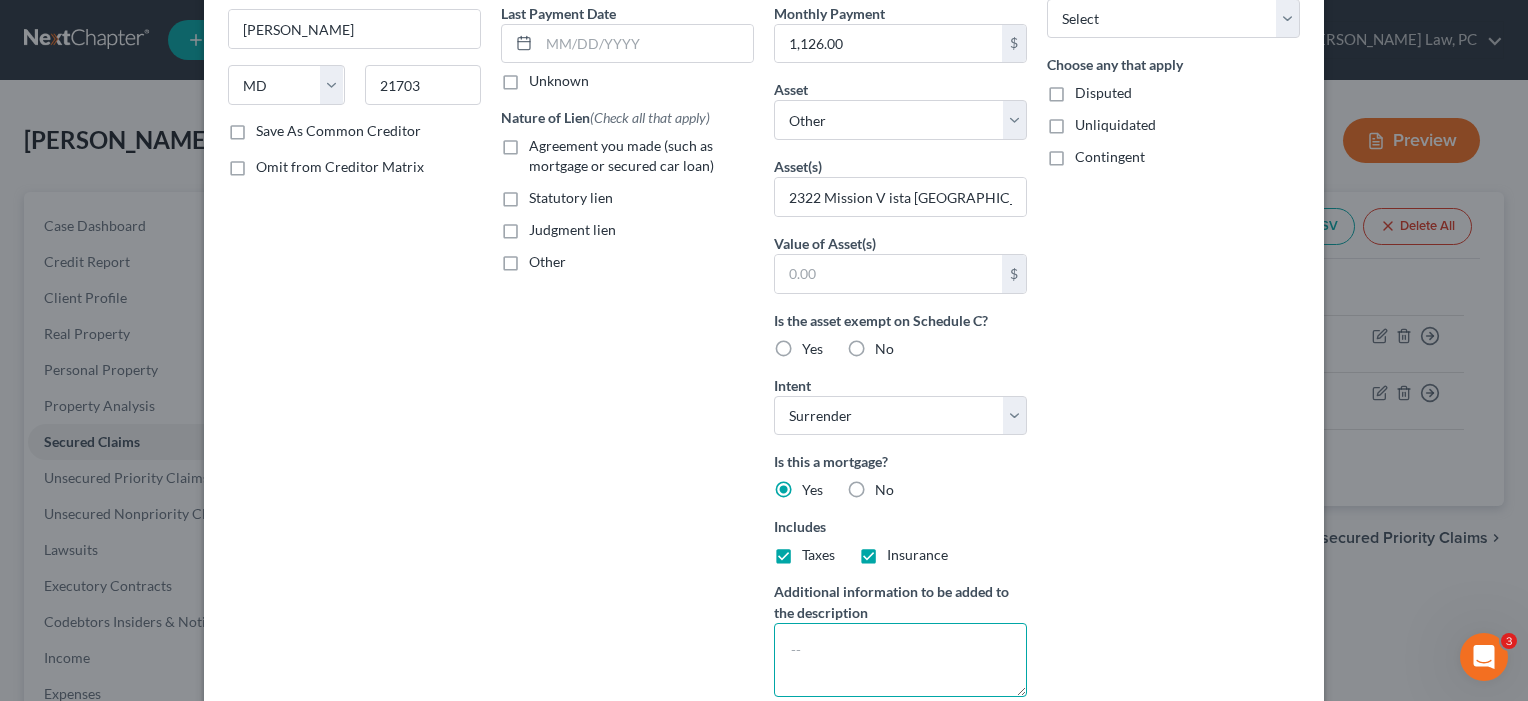 click at bounding box center (900, 660) 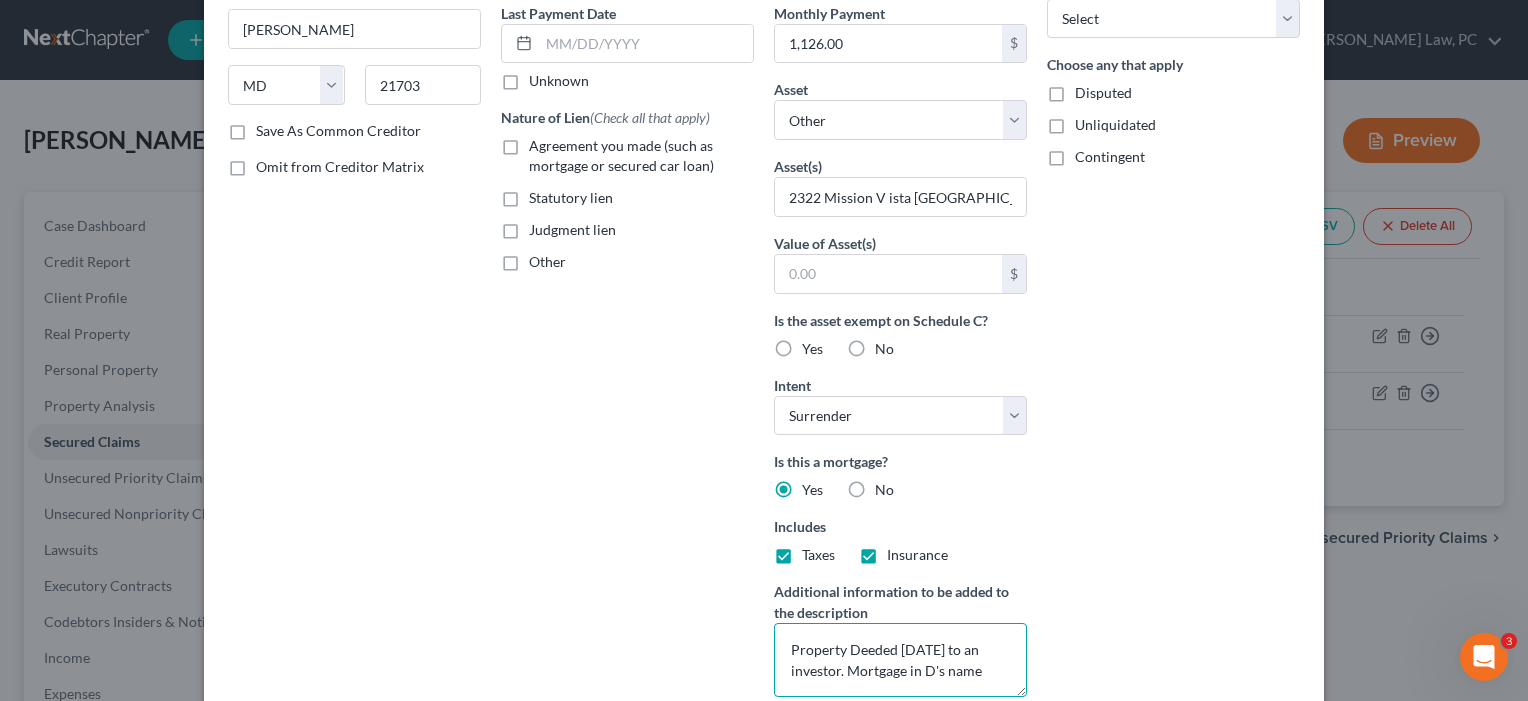 click on "Property Deeded 6 years ago to an investor. Mortgage in D's name" at bounding box center (900, 660) 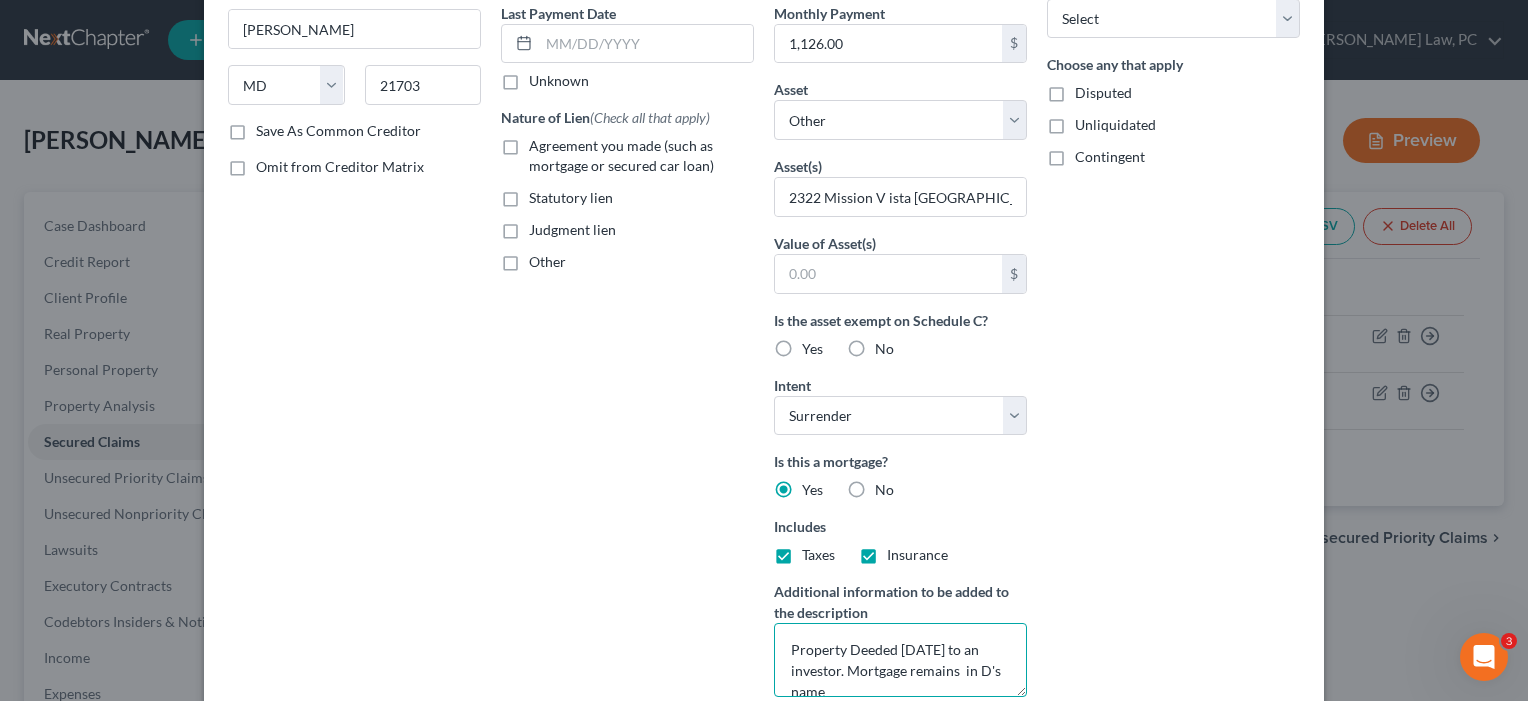 type on "Property Deeded [DATE] to an investor. Mortgage remains  in D's name" 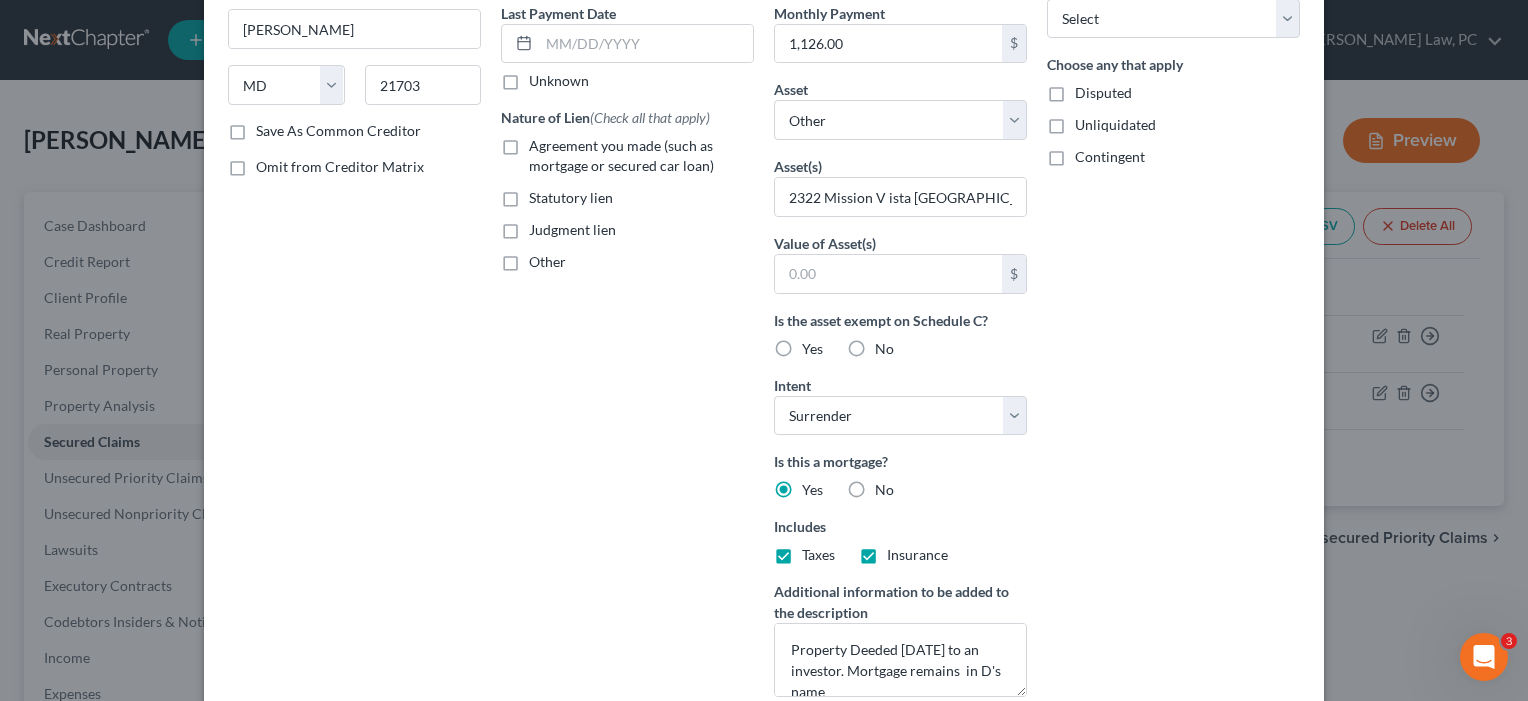 click on "Arrearage Amount $
Belongs To
*
Select Debtor 1 Only Debtor 2 Only Debtor 1 And Debtor 2 Only At Least One Of The Debtors And Another Community Property Priority  Select 1st 2nd 3rd 4th 5th 6th 7th 8th 9th 10th 11th 12th 13th 14th 15th 16th 17th 18th 19th 20th 21th 22th 23th 24th 25th 26th 27th 28th 29th 30th Choose any that apply Disputed Unliquidated Contingent" at bounding box center (1173, 267) 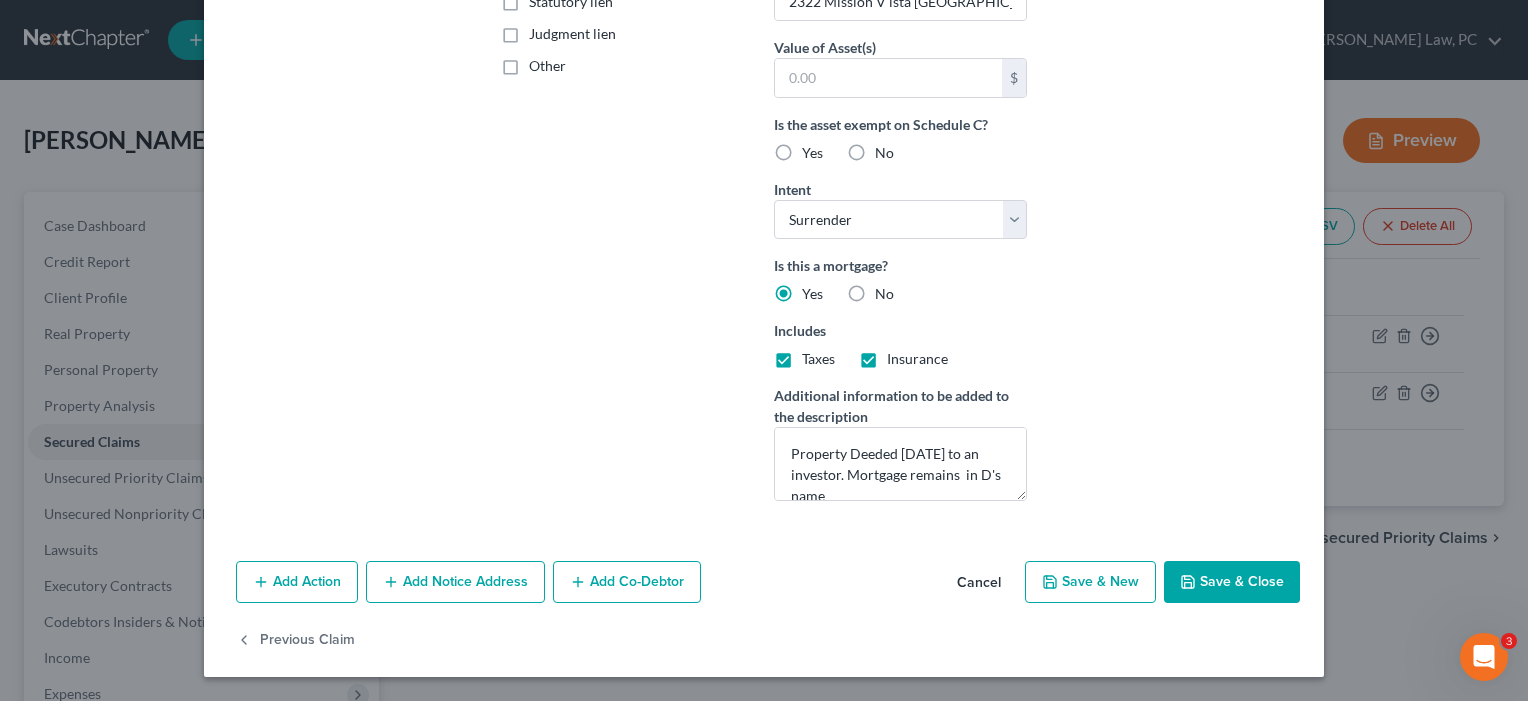 click on "Save & Close" at bounding box center (1232, 582) 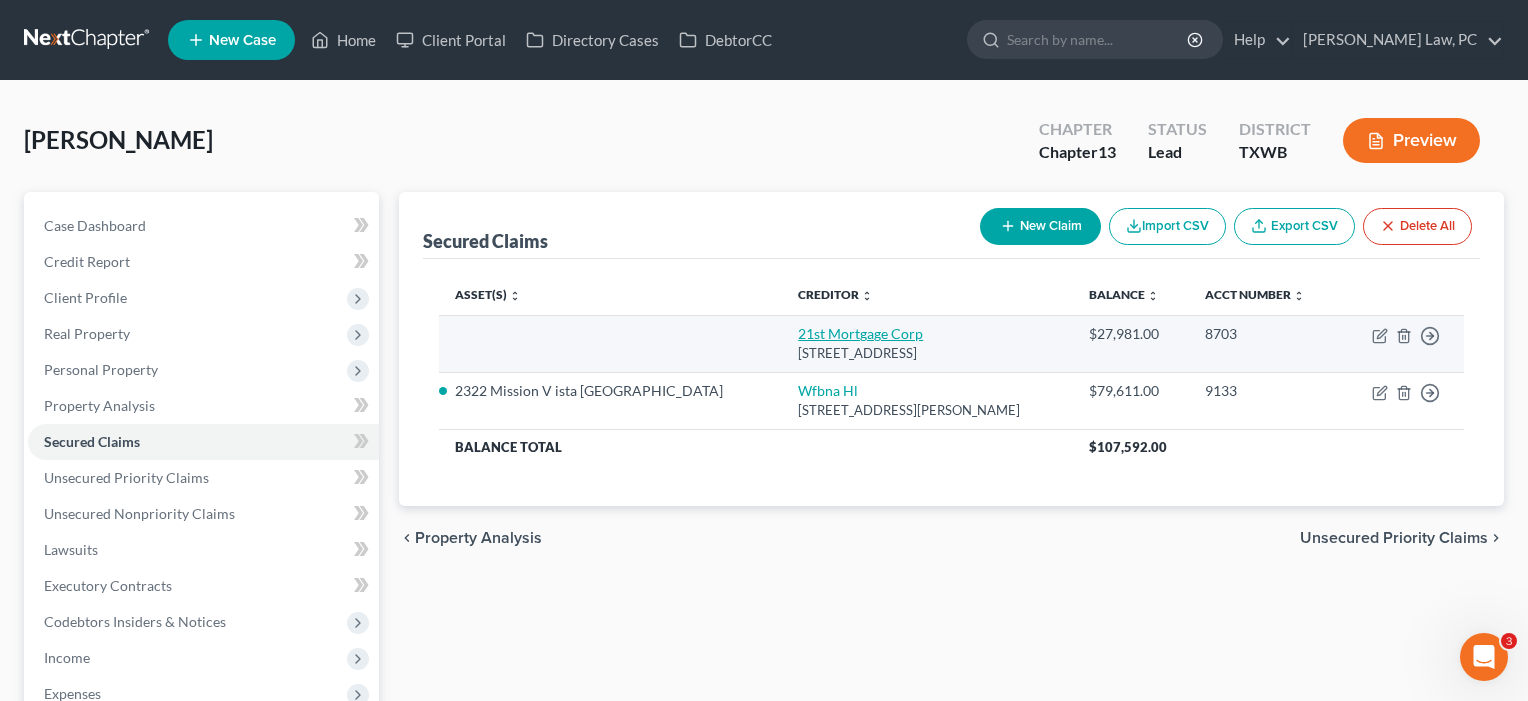 click on "21st Mortgage Corp" at bounding box center [860, 333] 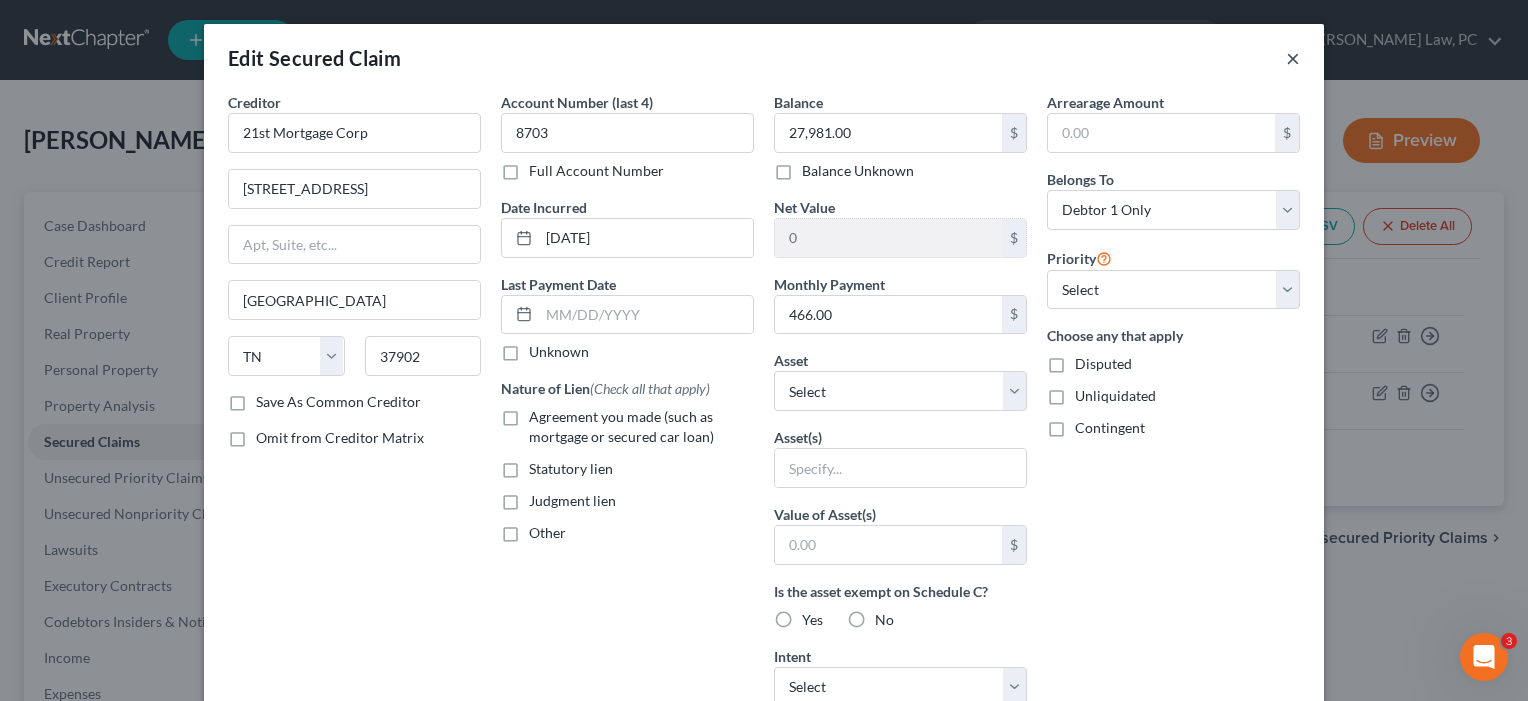 click on "×" at bounding box center (1293, 58) 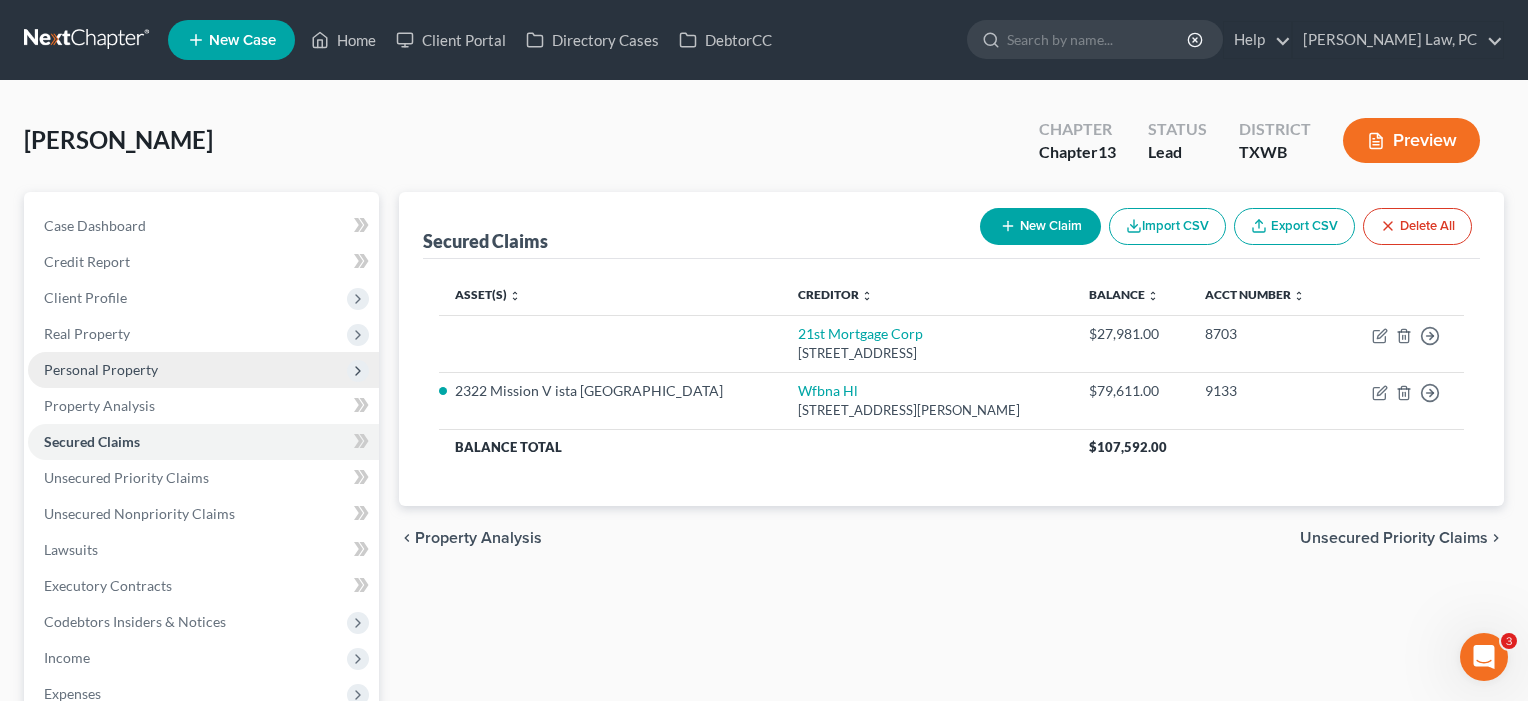 click on "Personal Property" at bounding box center [101, 369] 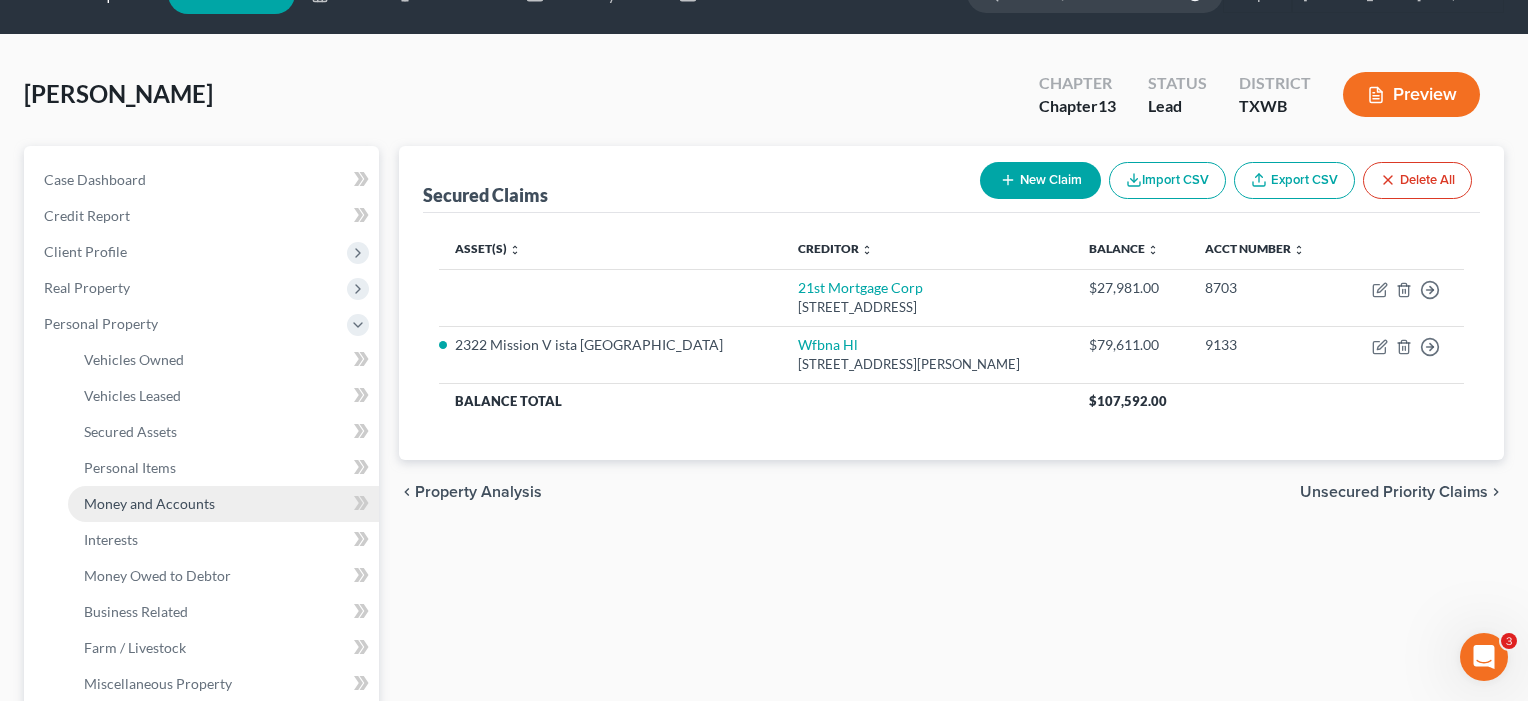 scroll, scrollTop: 46, scrollLeft: 0, axis: vertical 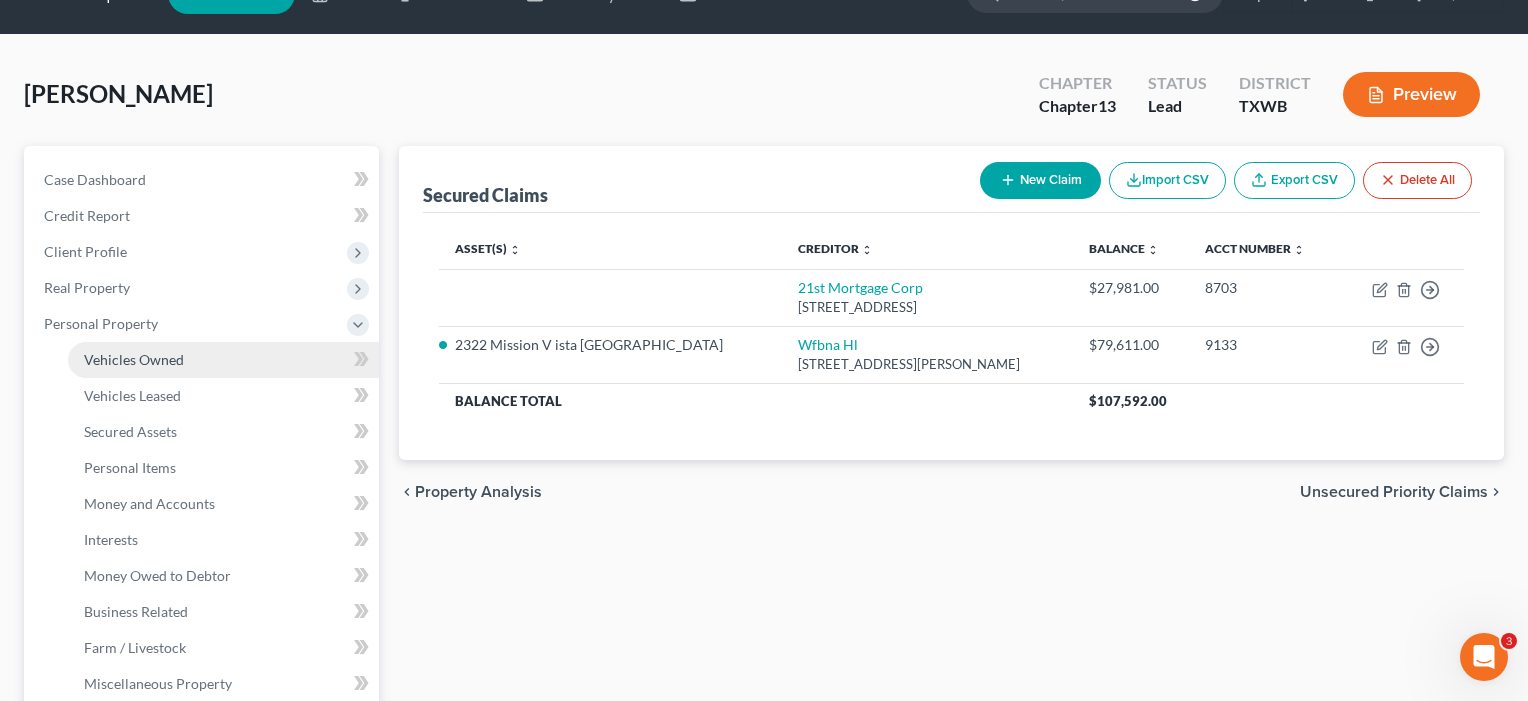 click on "Vehicles Owned" at bounding box center (134, 359) 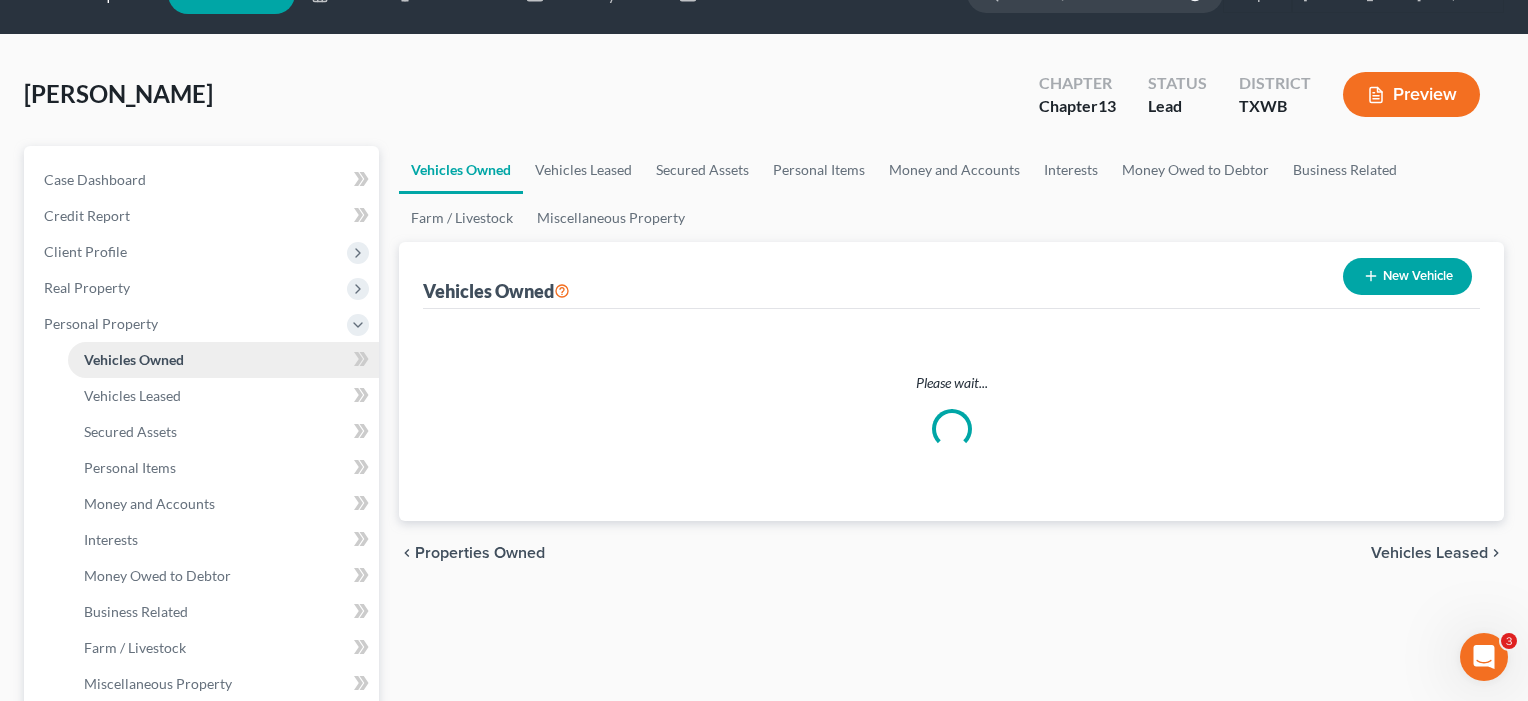 scroll, scrollTop: 0, scrollLeft: 0, axis: both 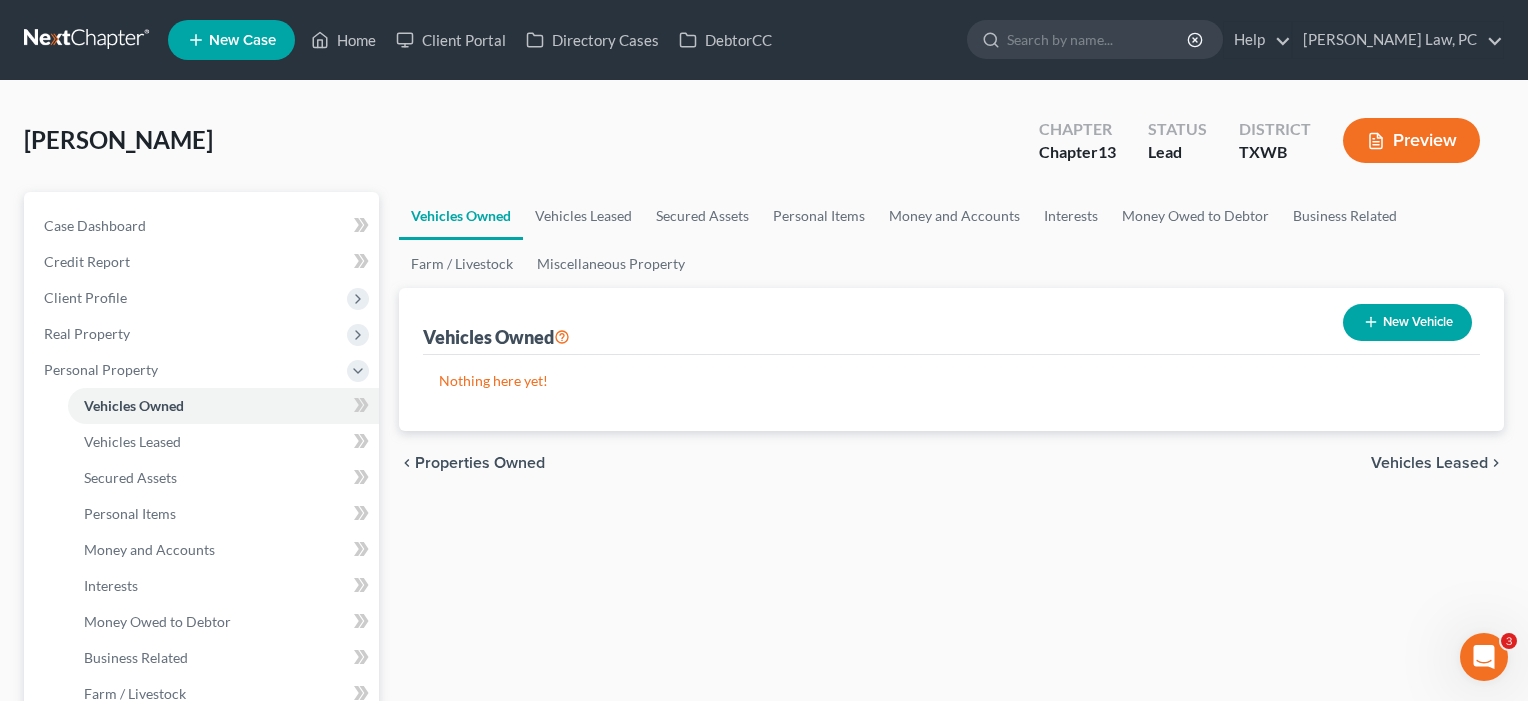click on "New Vehicle" at bounding box center (1407, 322) 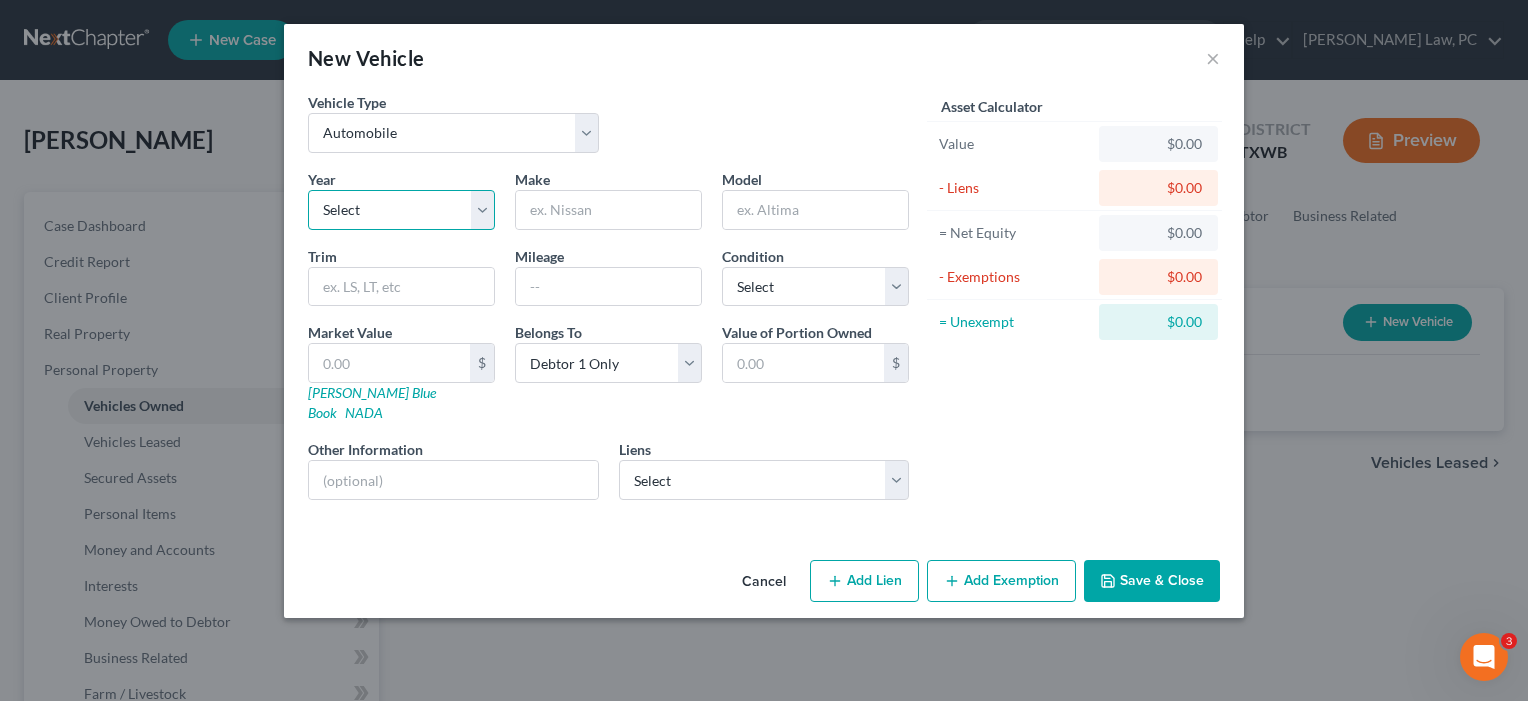 select on "10" 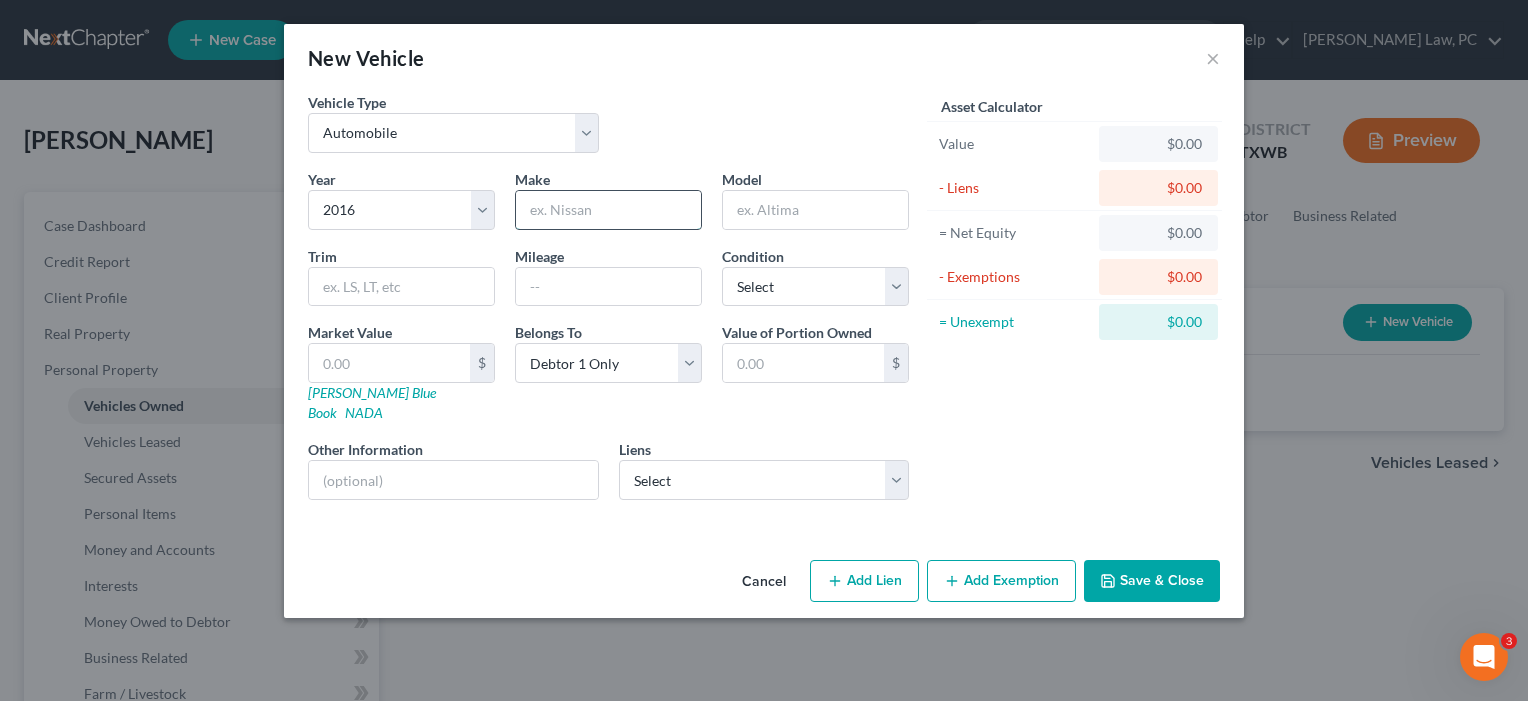 click at bounding box center [608, 210] 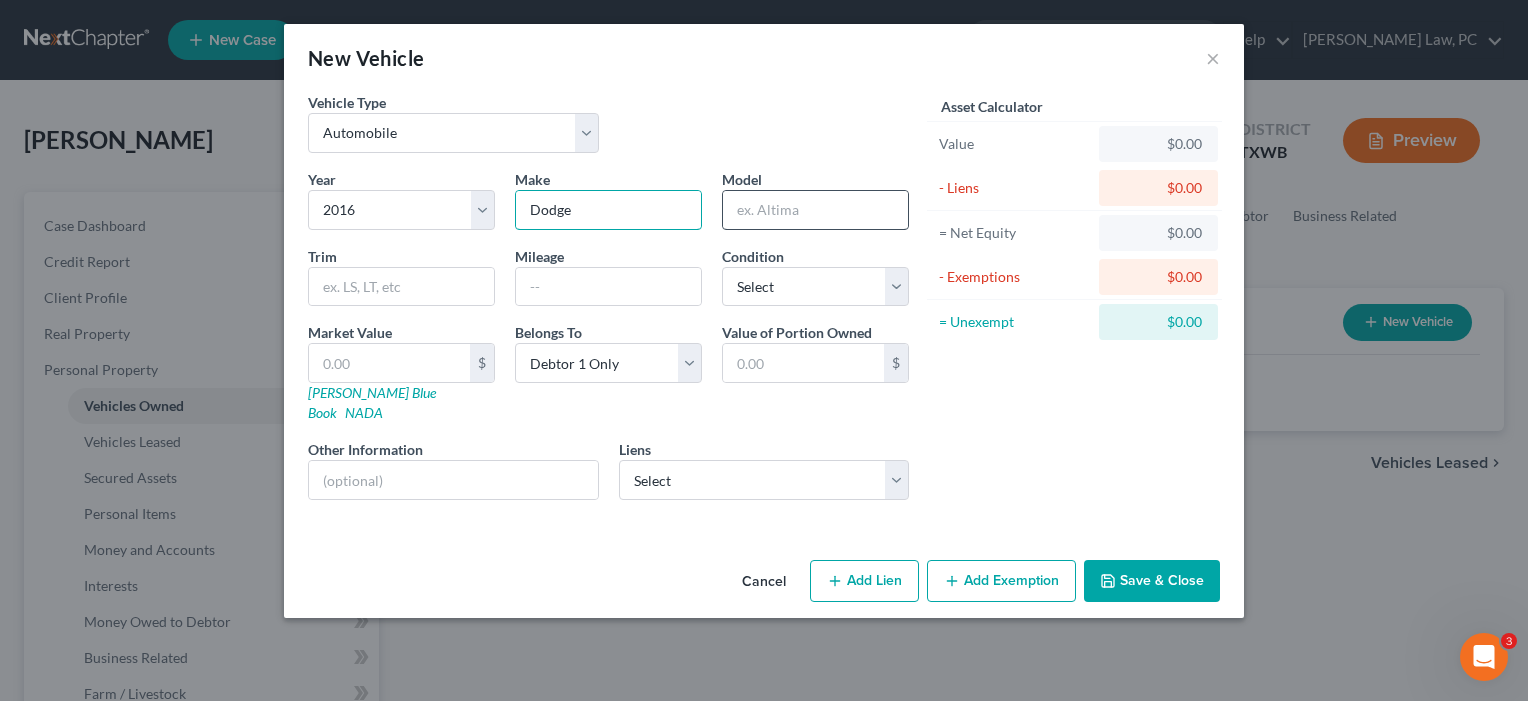 type on "Dodge" 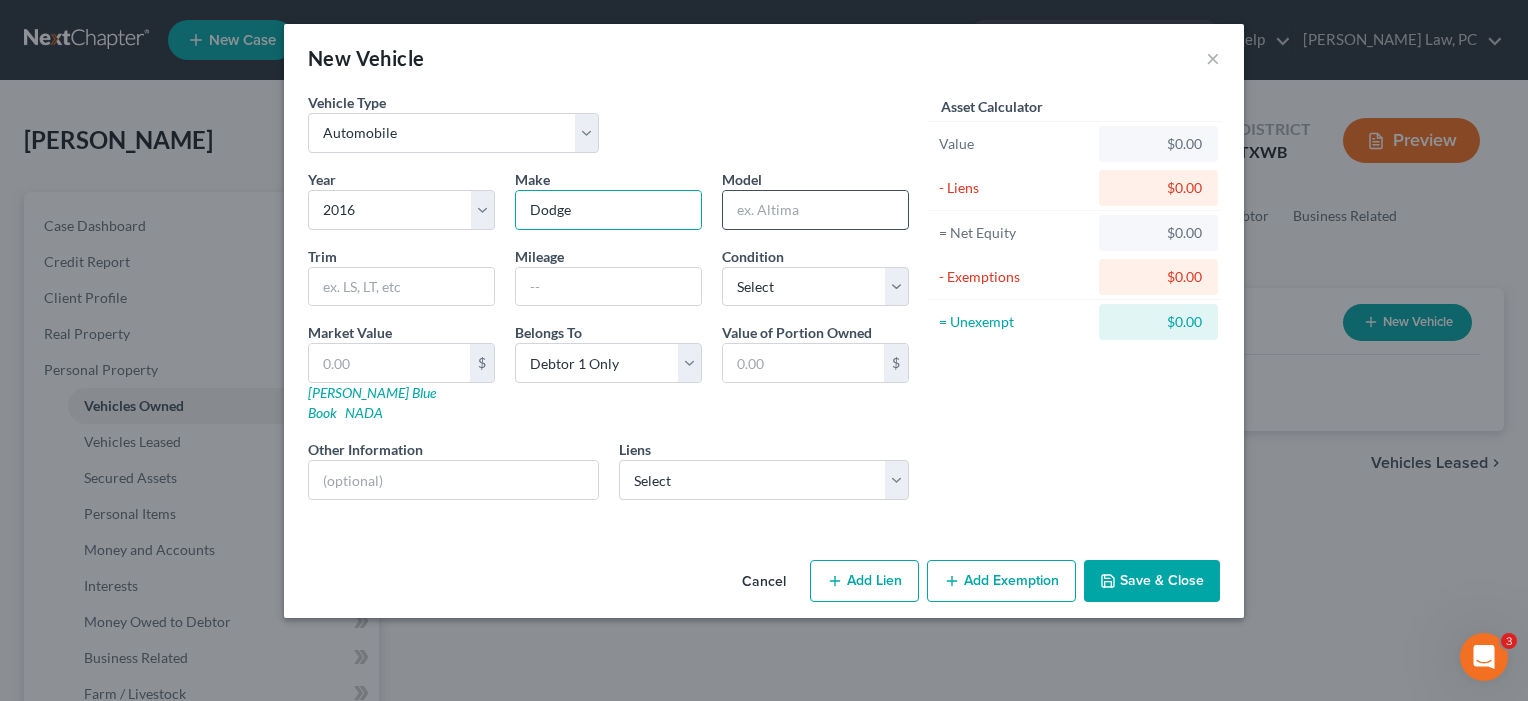 click at bounding box center (815, 210) 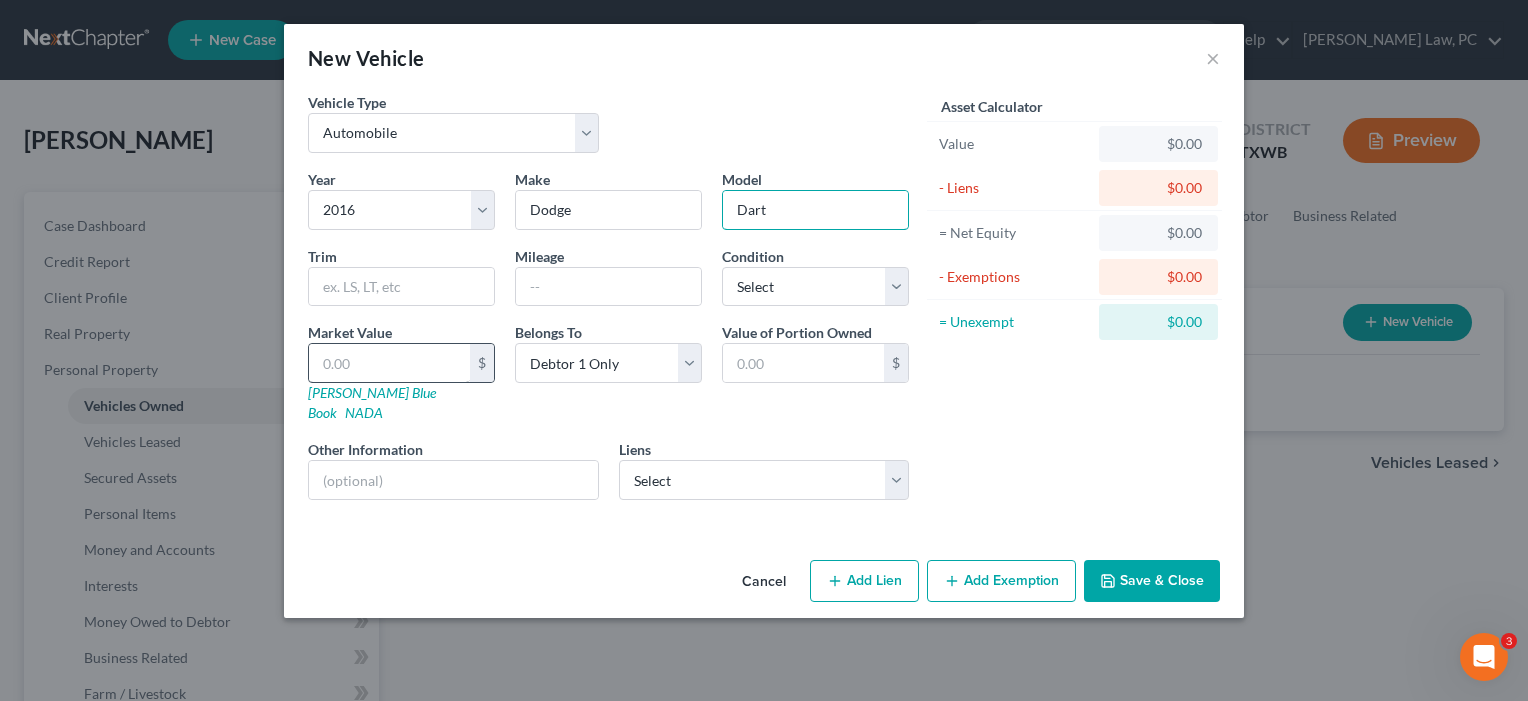type on "Dart" 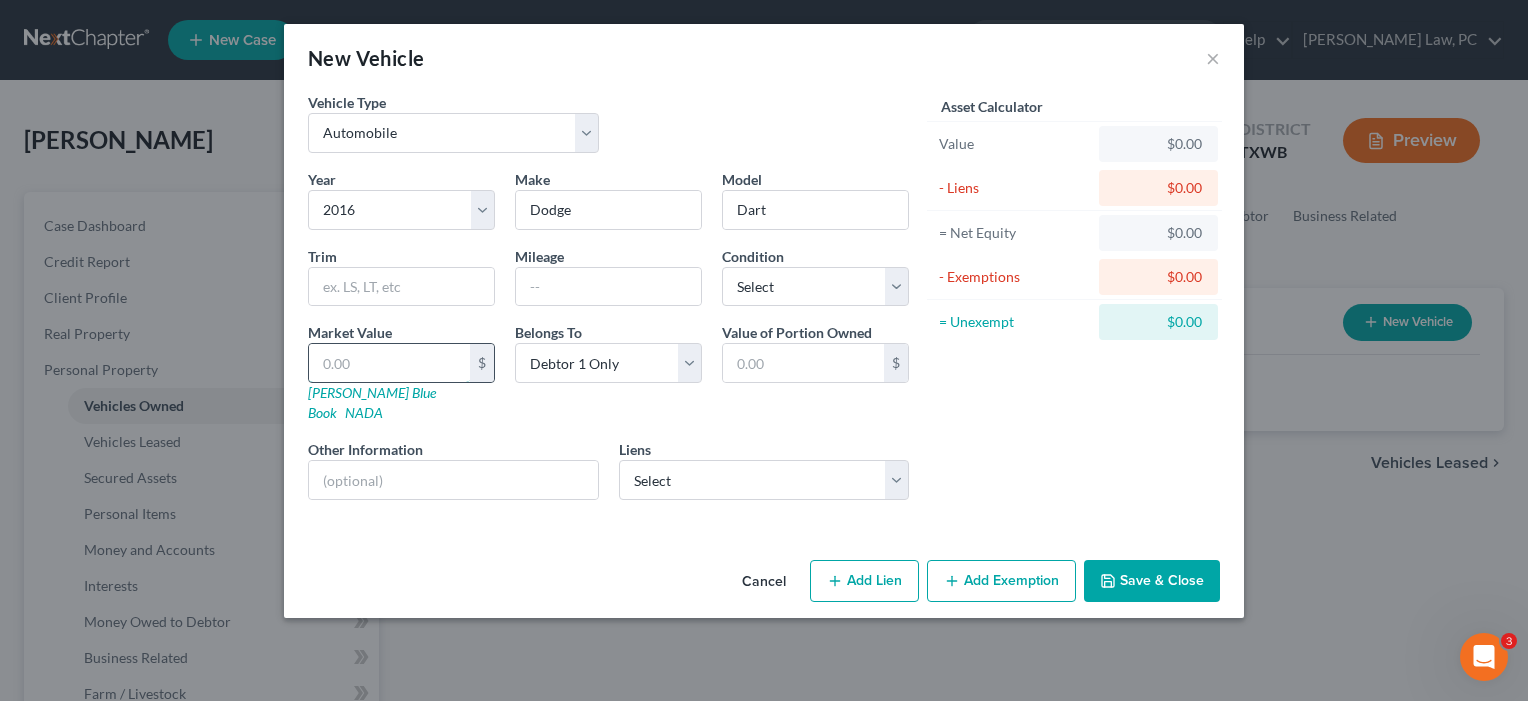 click at bounding box center [389, 363] 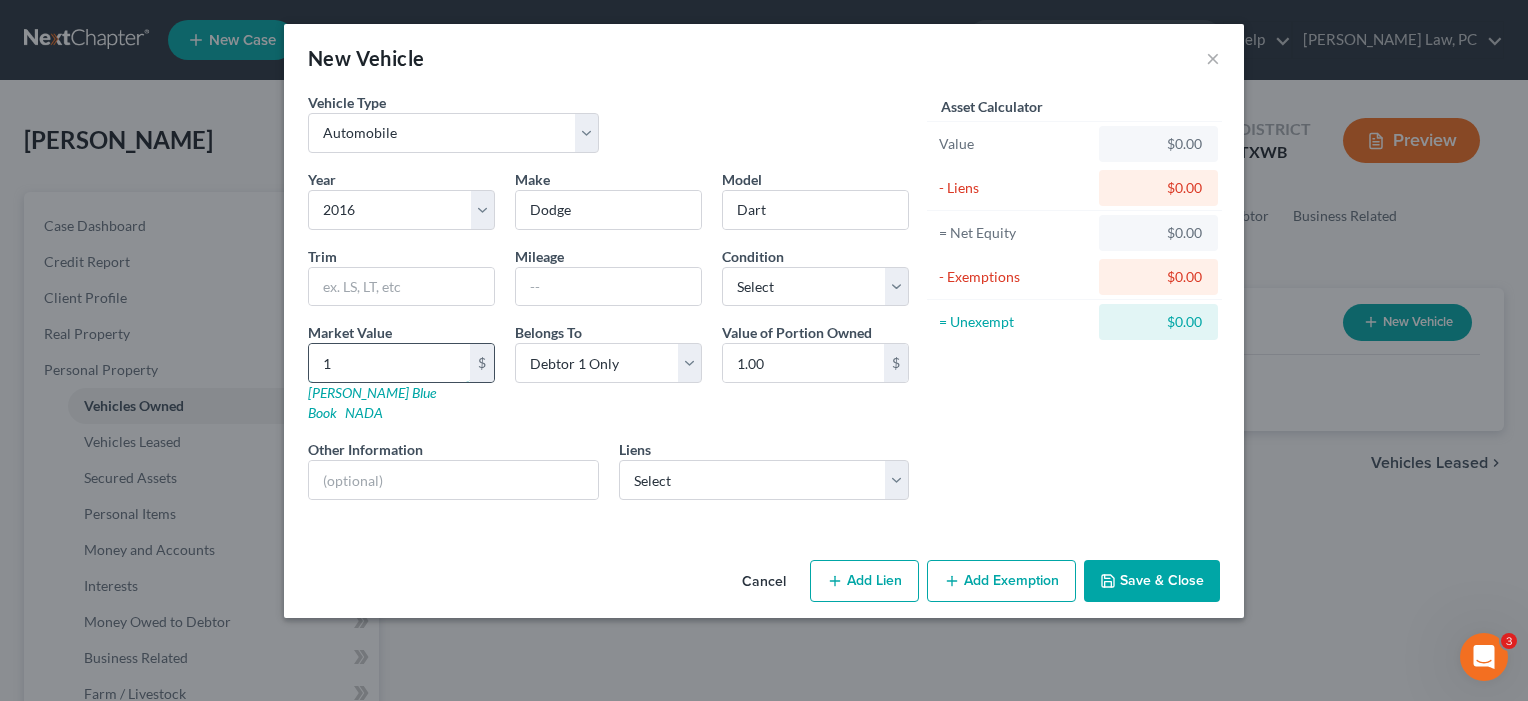 type on "14" 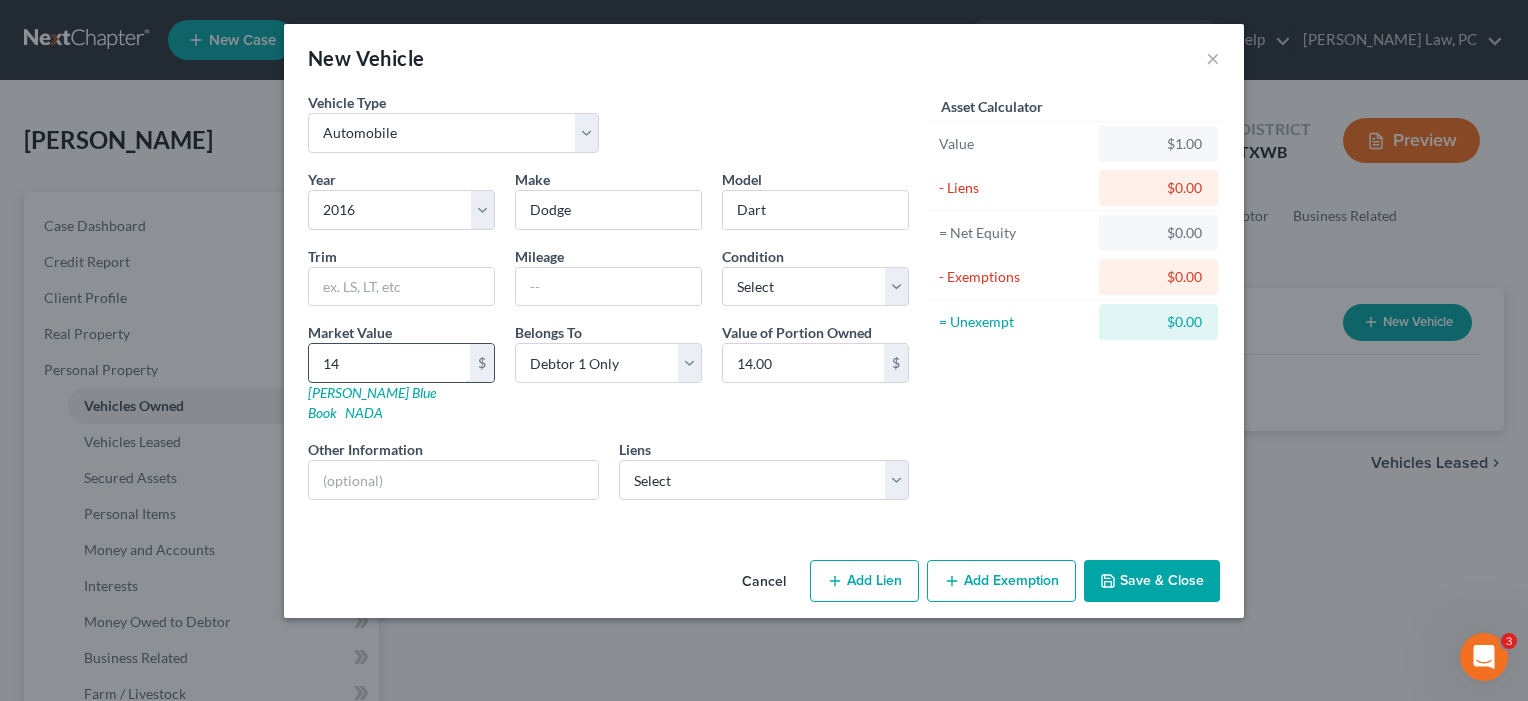 type on "145" 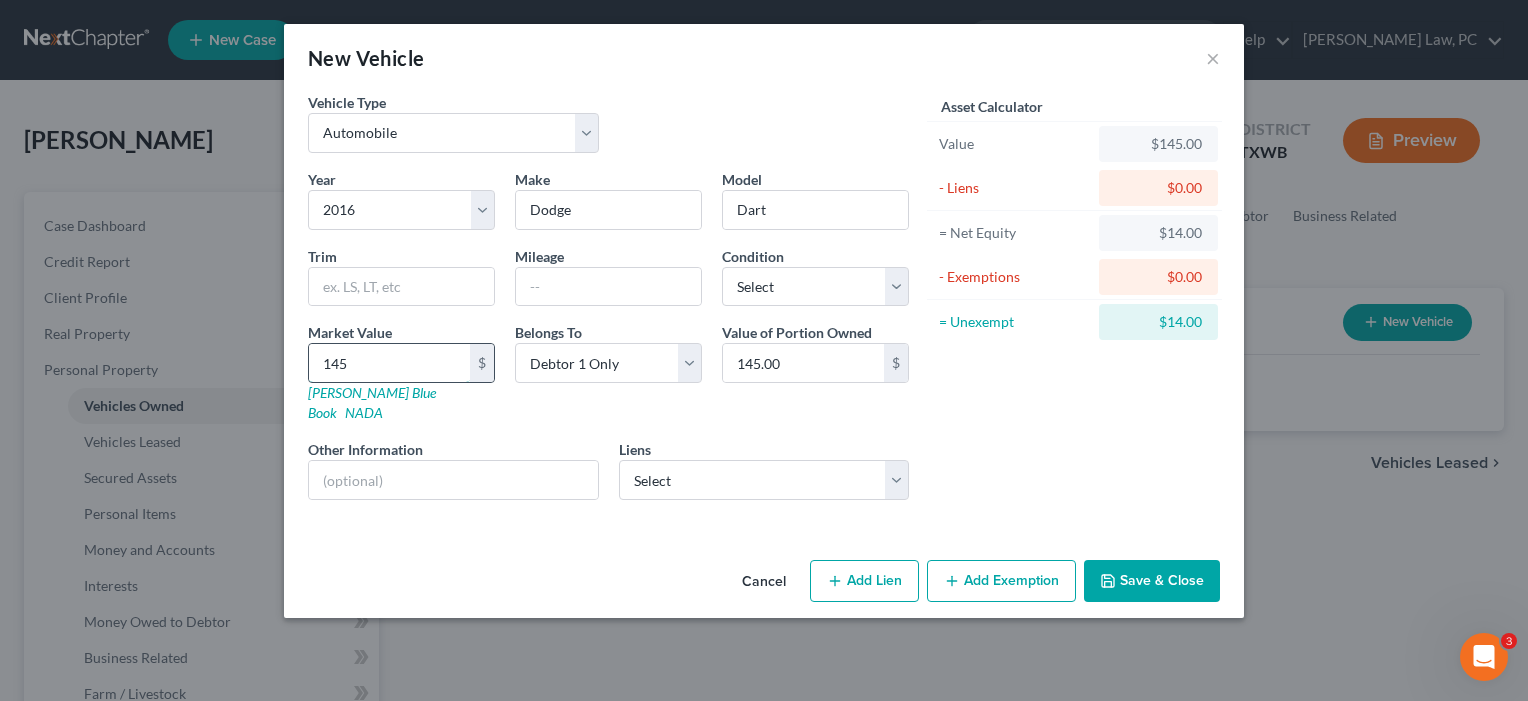 type on "1459" 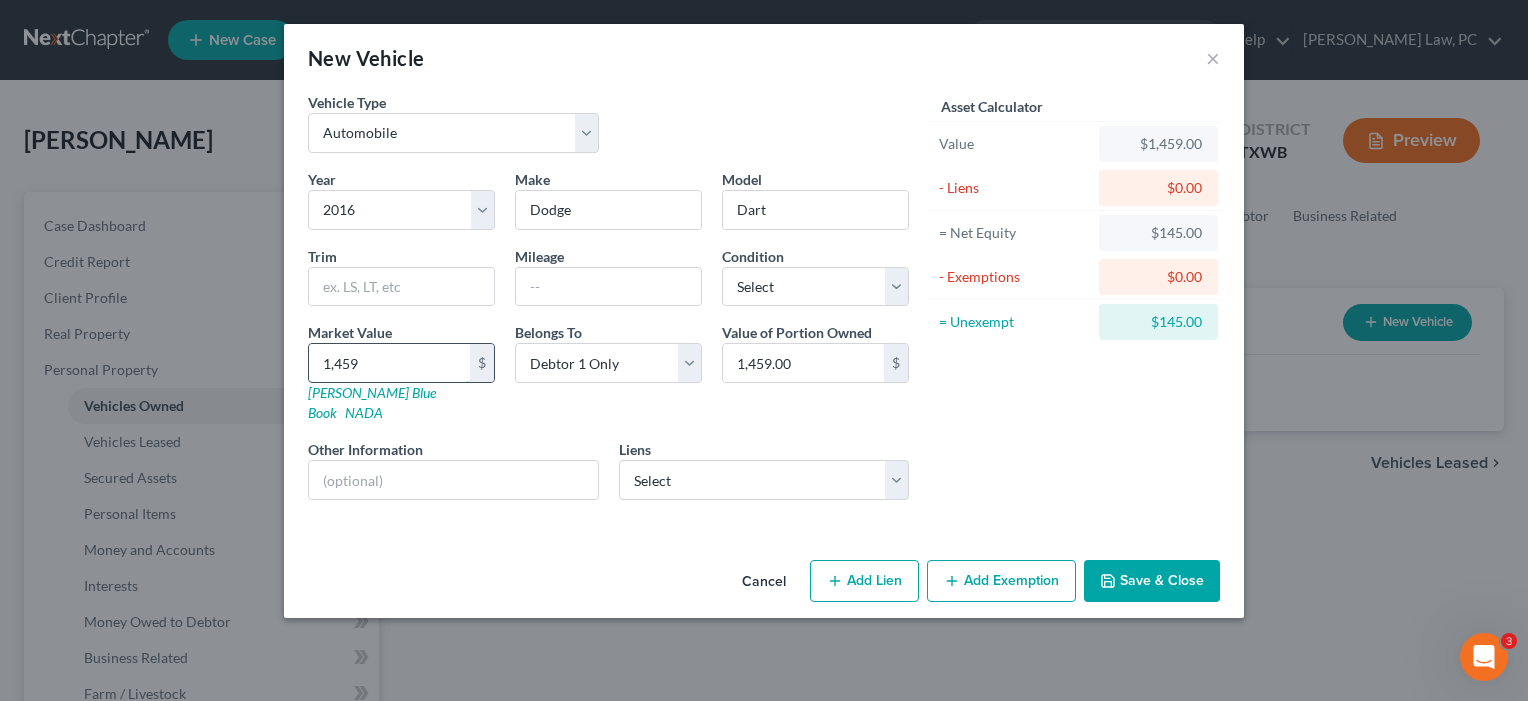 type on "1,45" 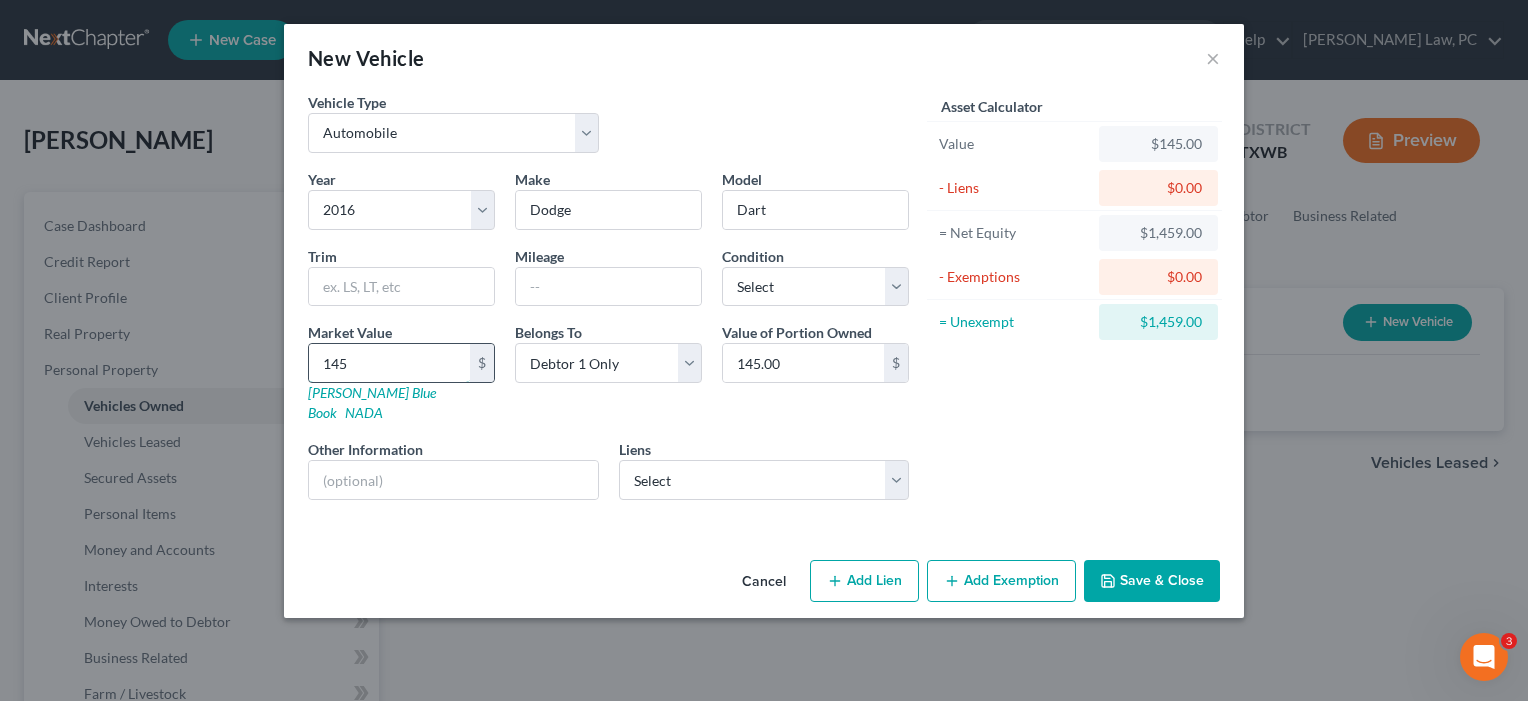 type on "1450" 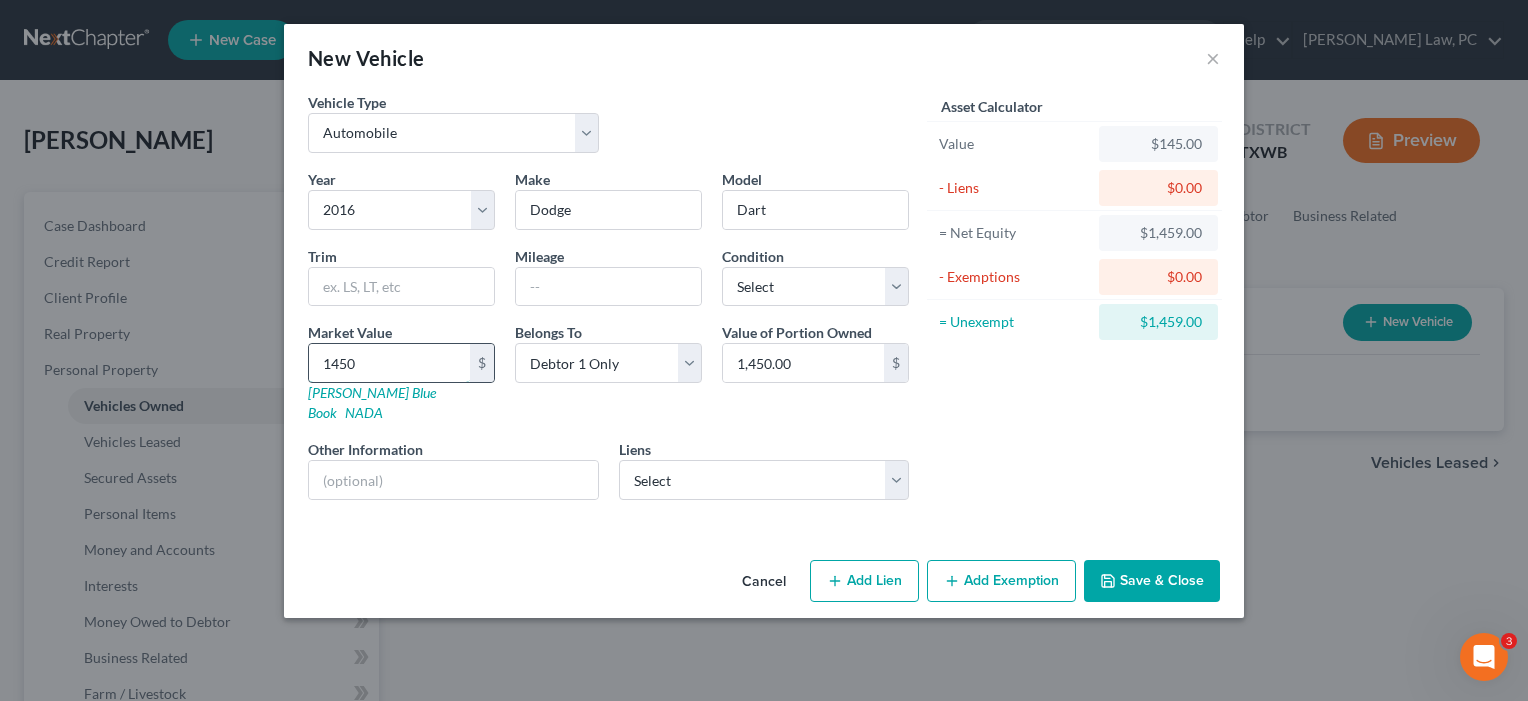 type on "1,450" 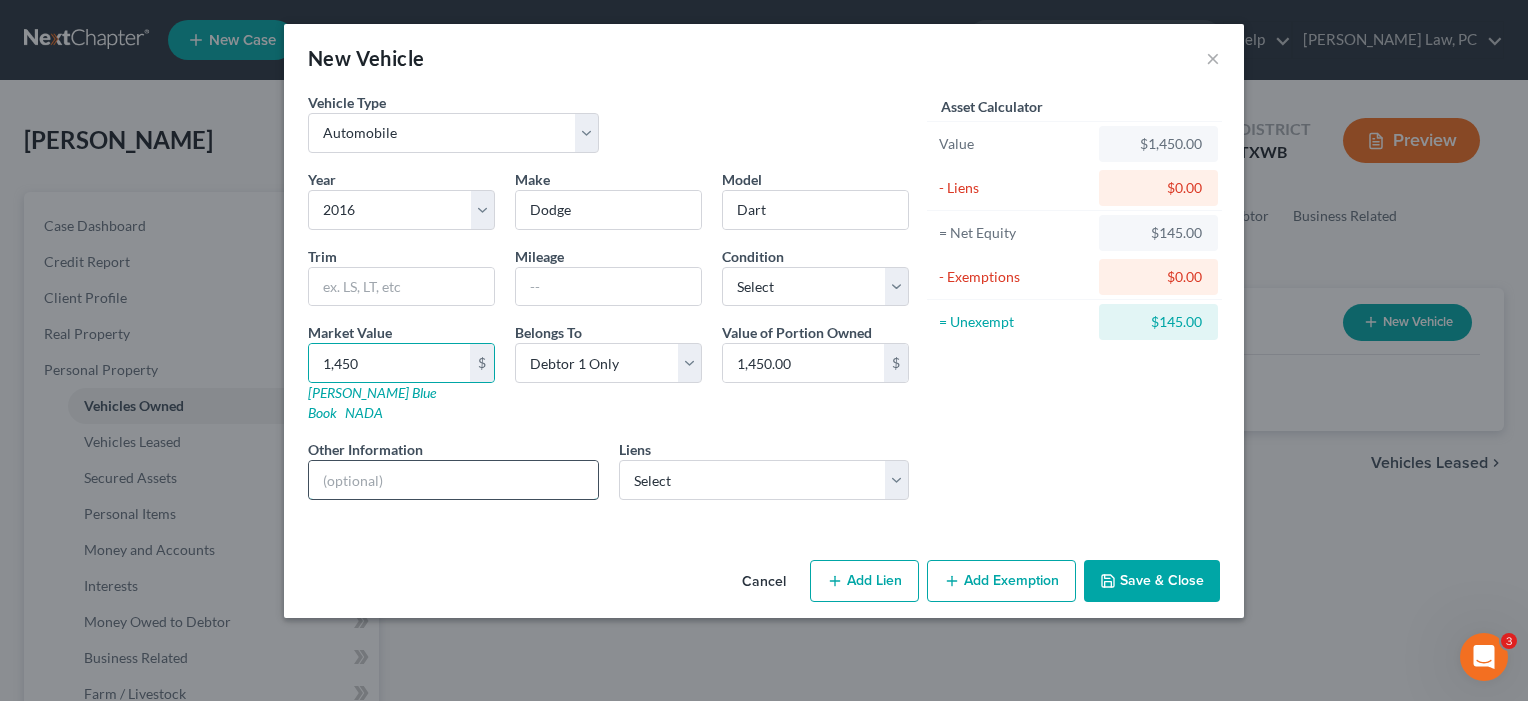 click at bounding box center [453, 480] 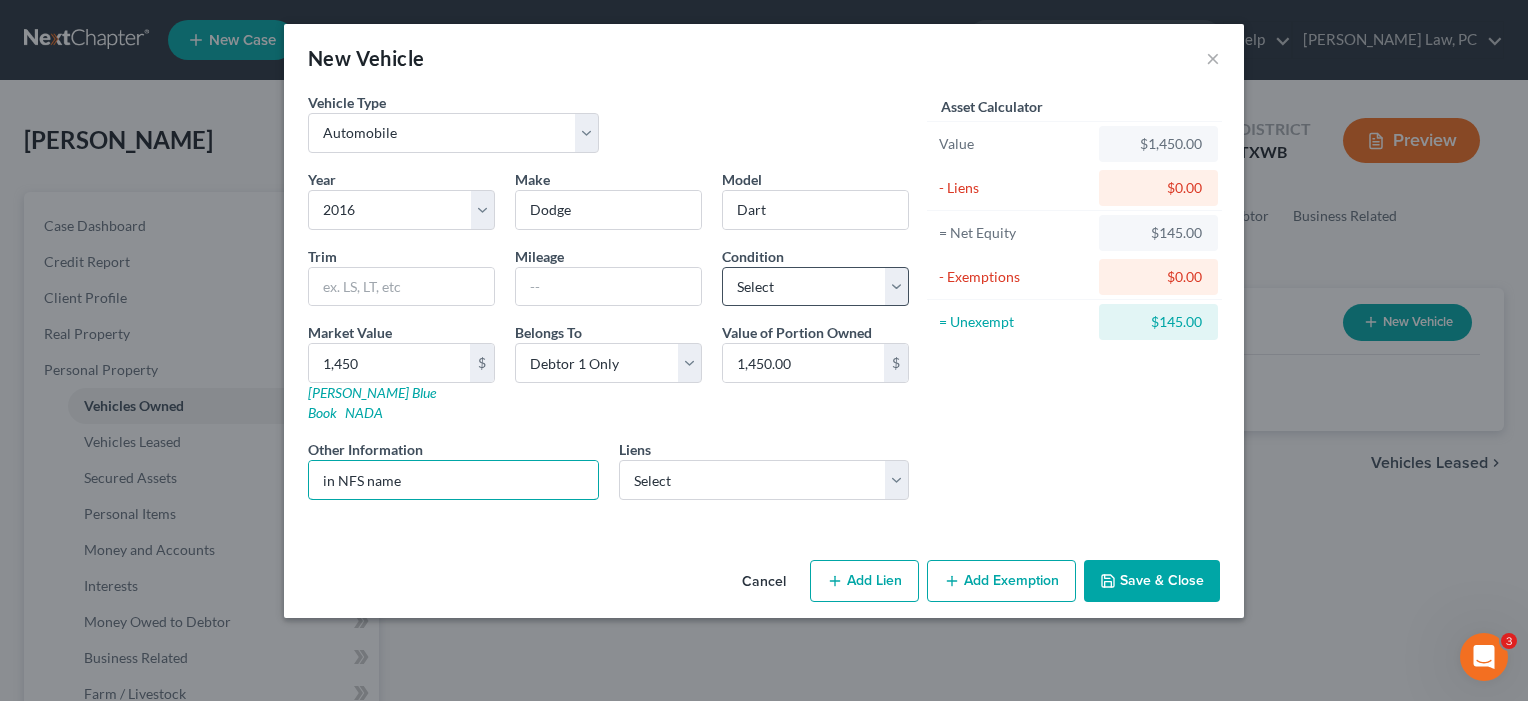 type on "in NFS name" 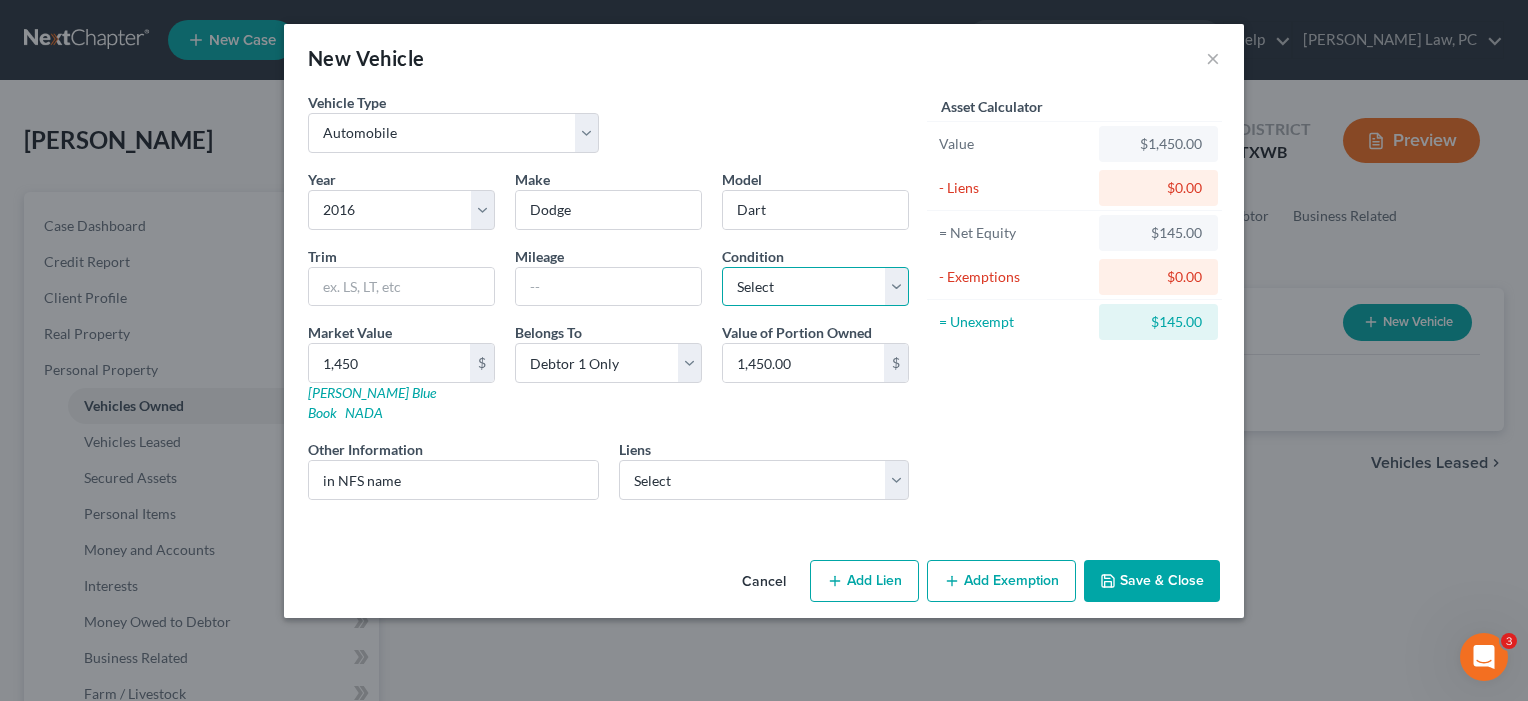 select on "2" 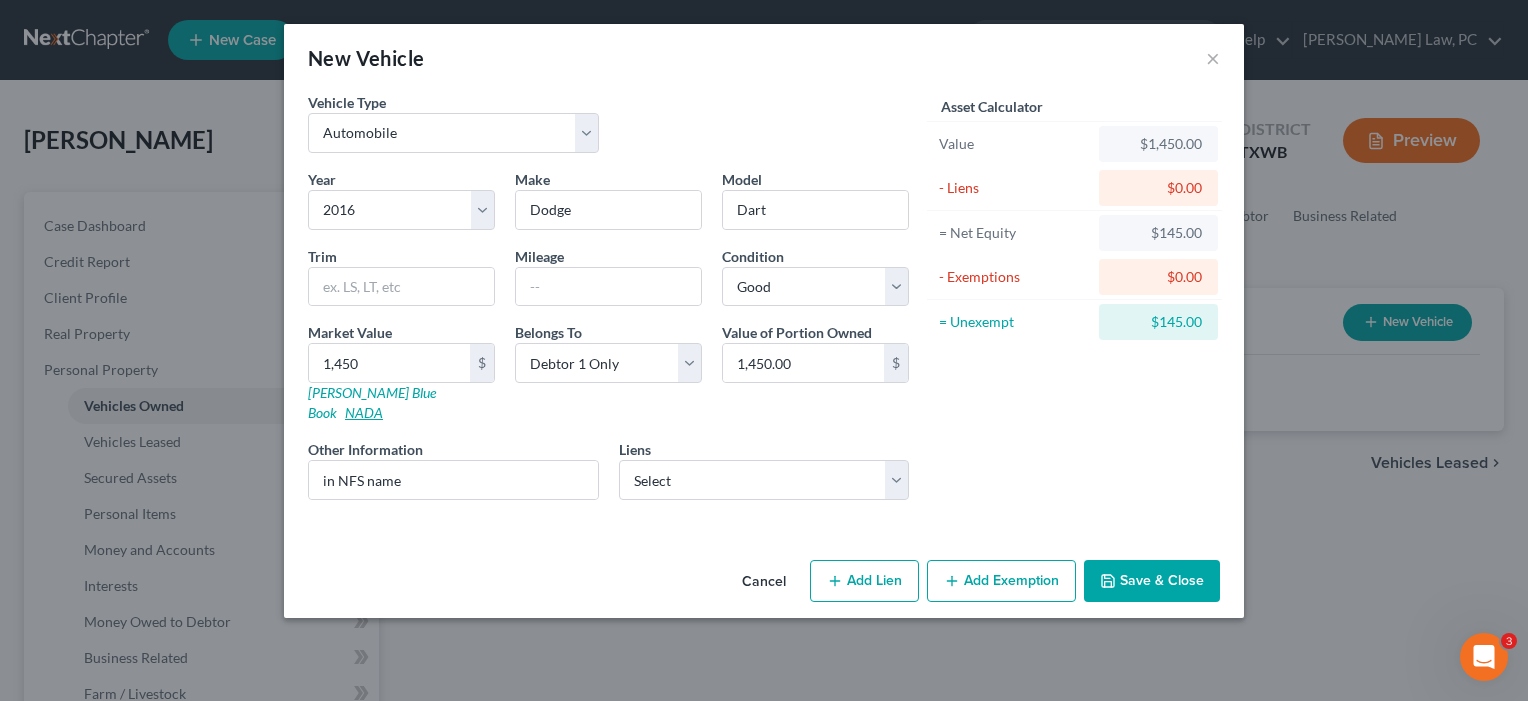 click on "NADA" at bounding box center (364, 412) 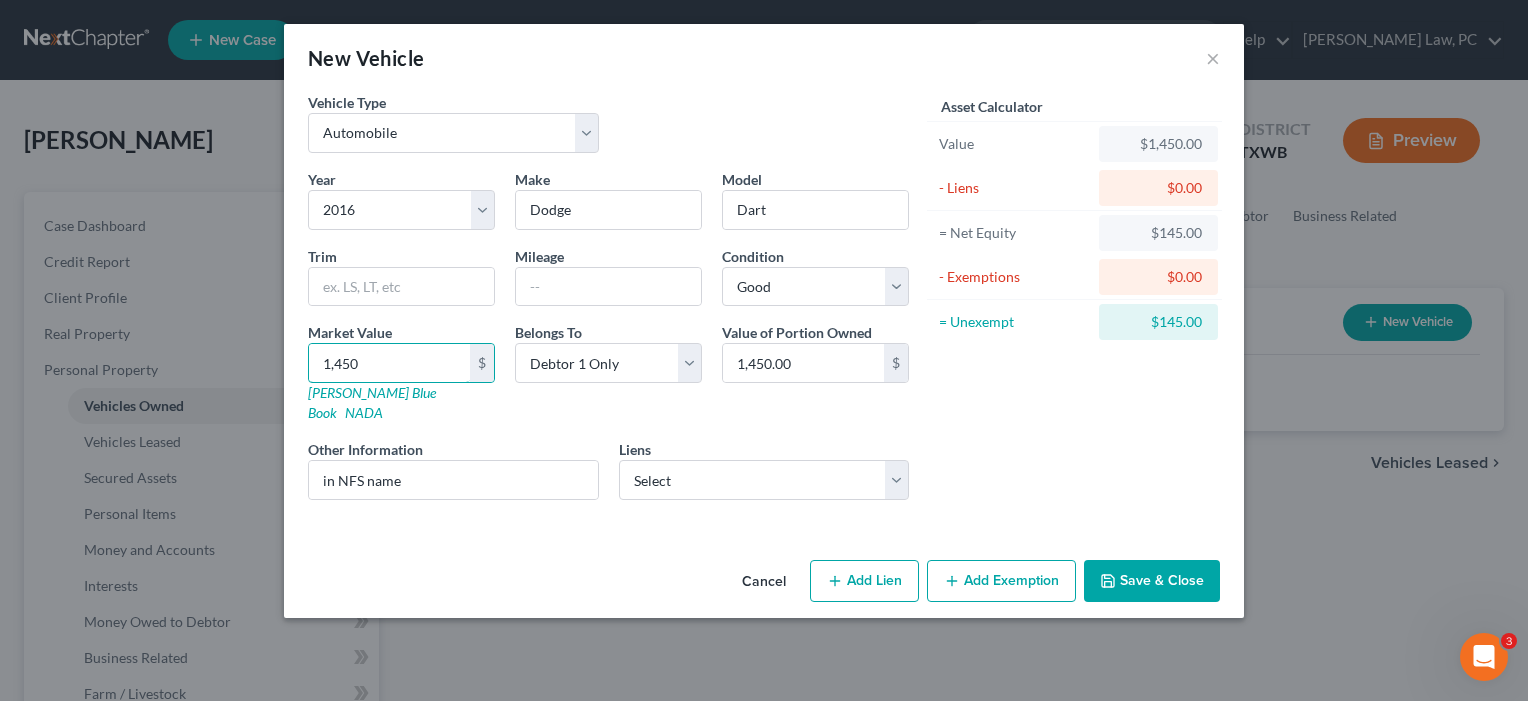 drag, startPoint x: 391, startPoint y: 363, endPoint x: 290, endPoint y: 362, distance: 101.00495 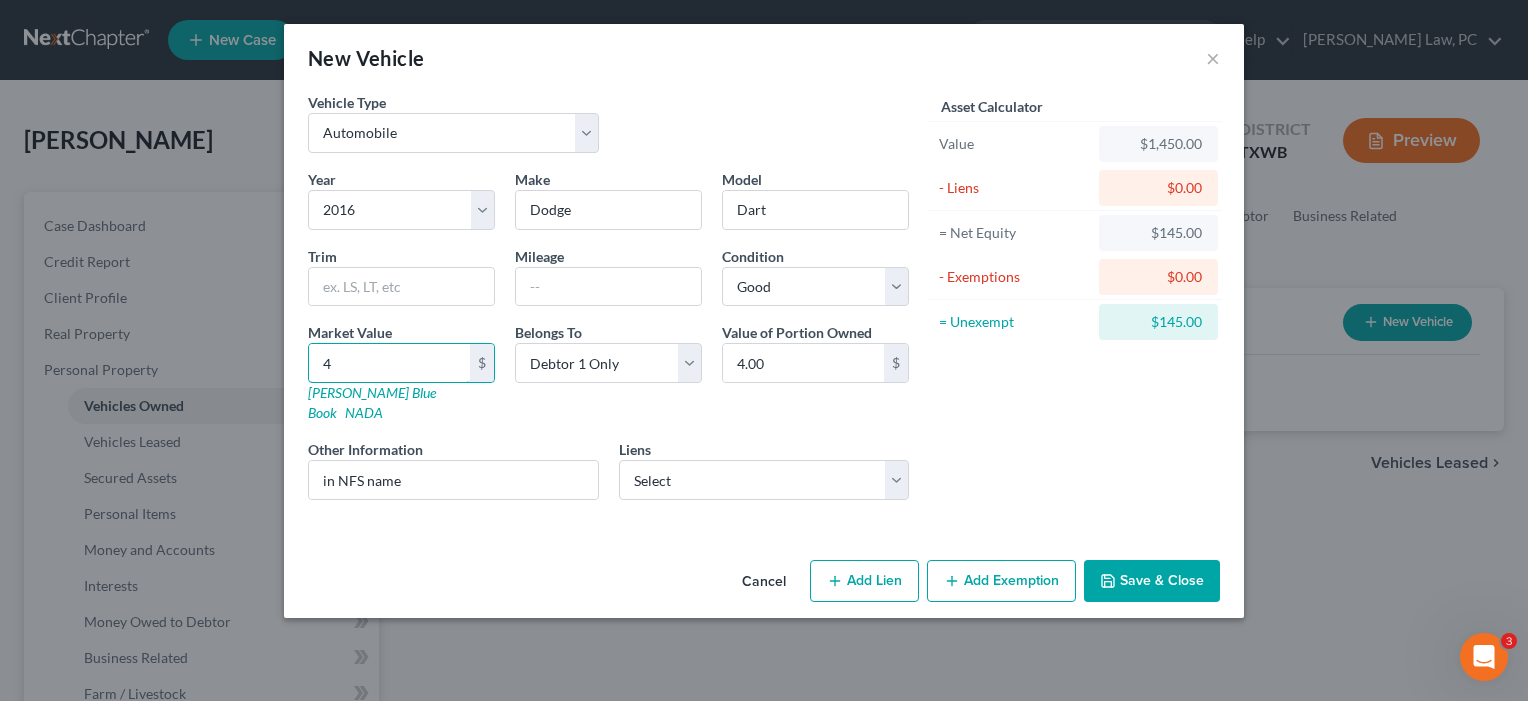 type on "45" 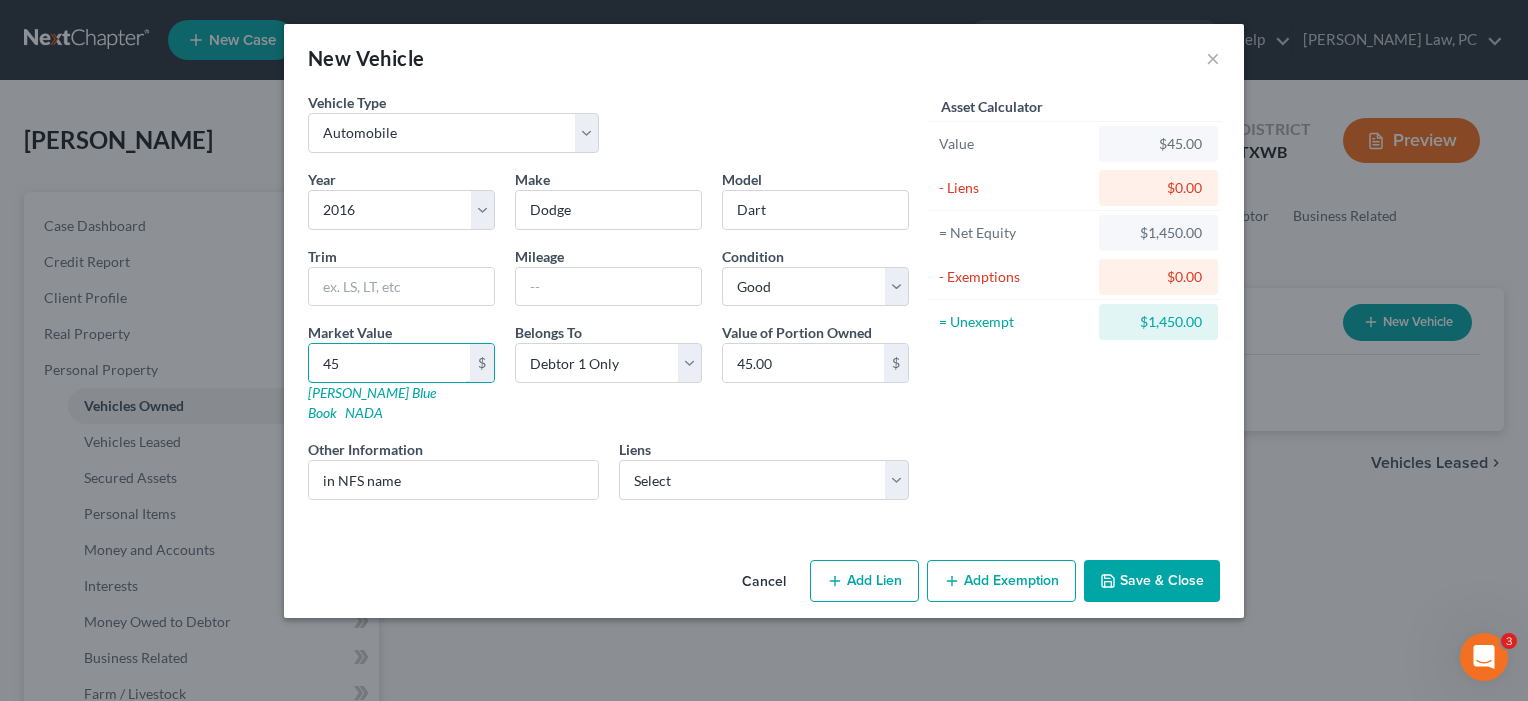 type on "450" 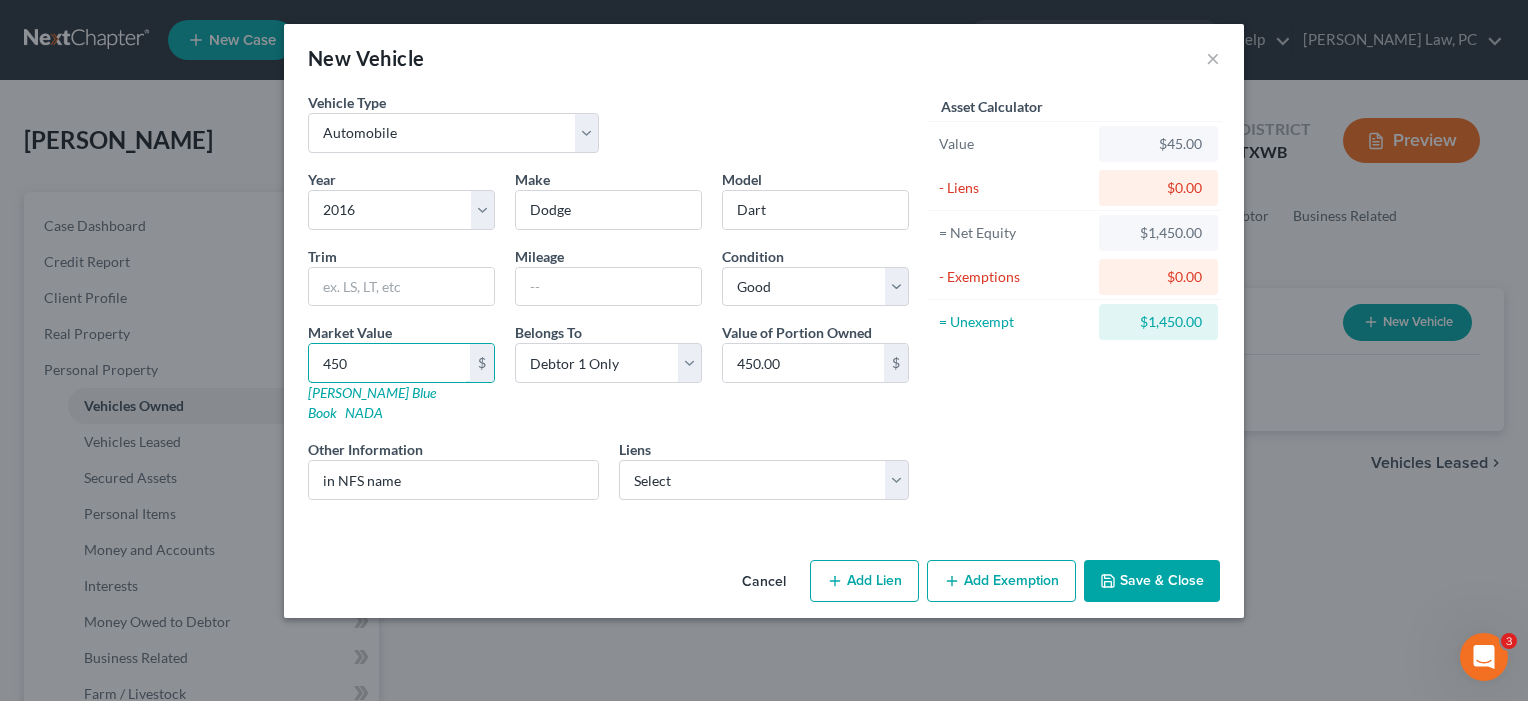 type on "4500" 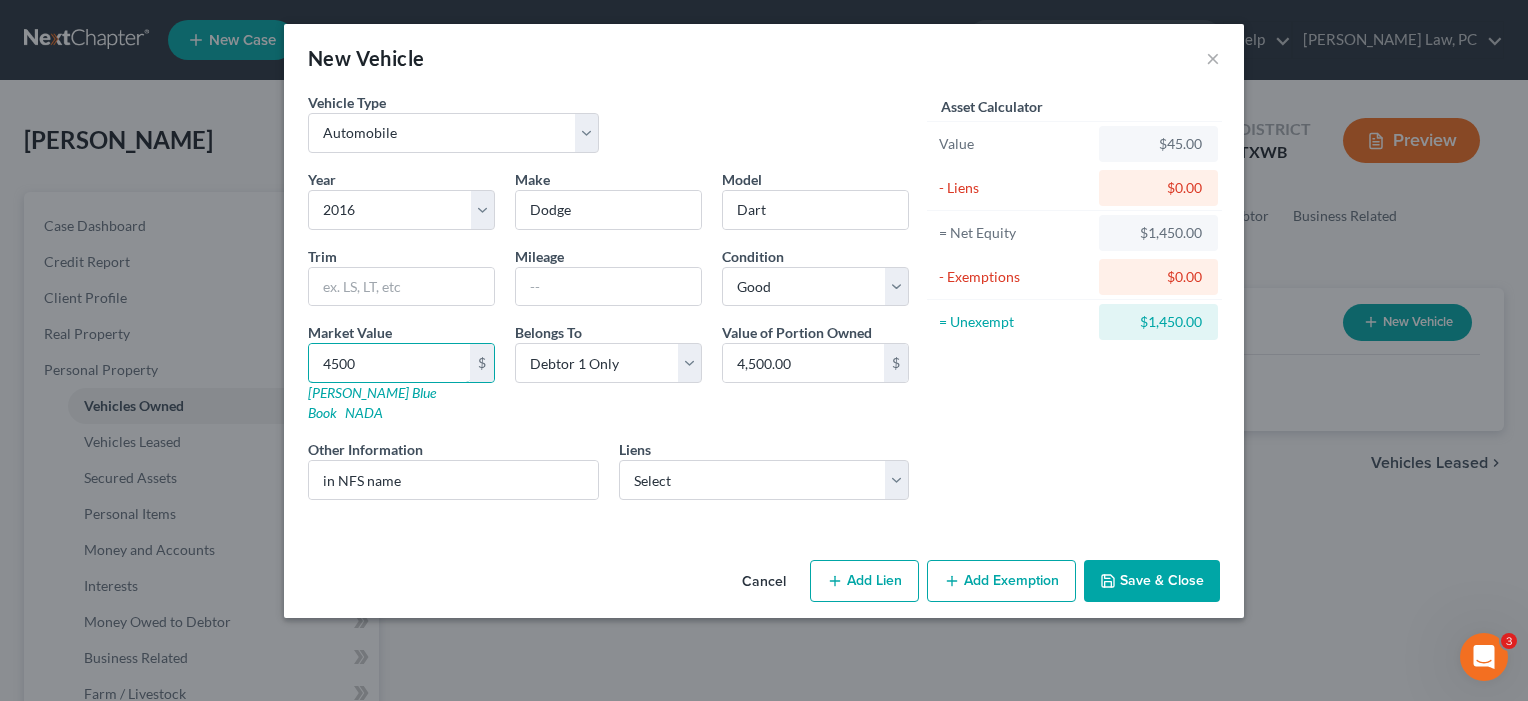 type on "4,500" 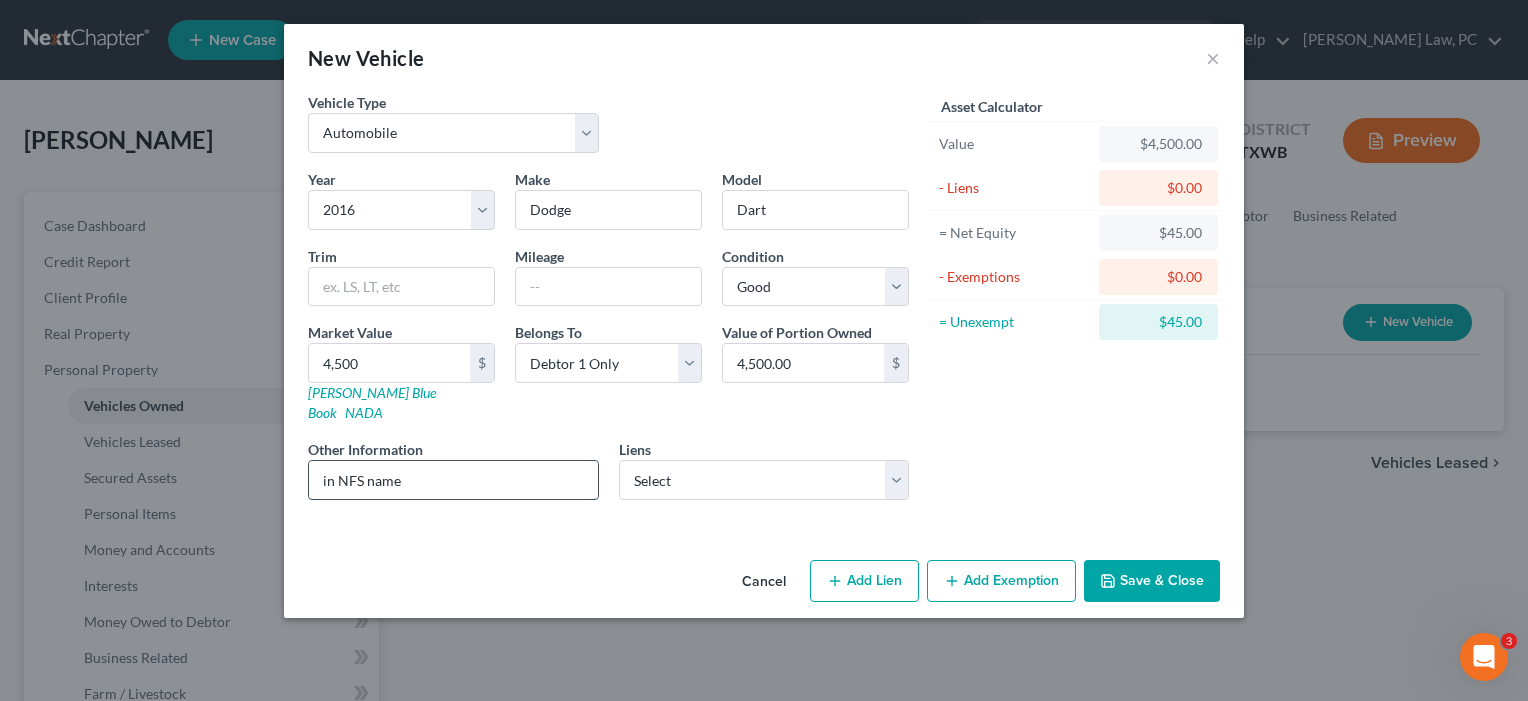 click on "in NFS name" at bounding box center [453, 480] 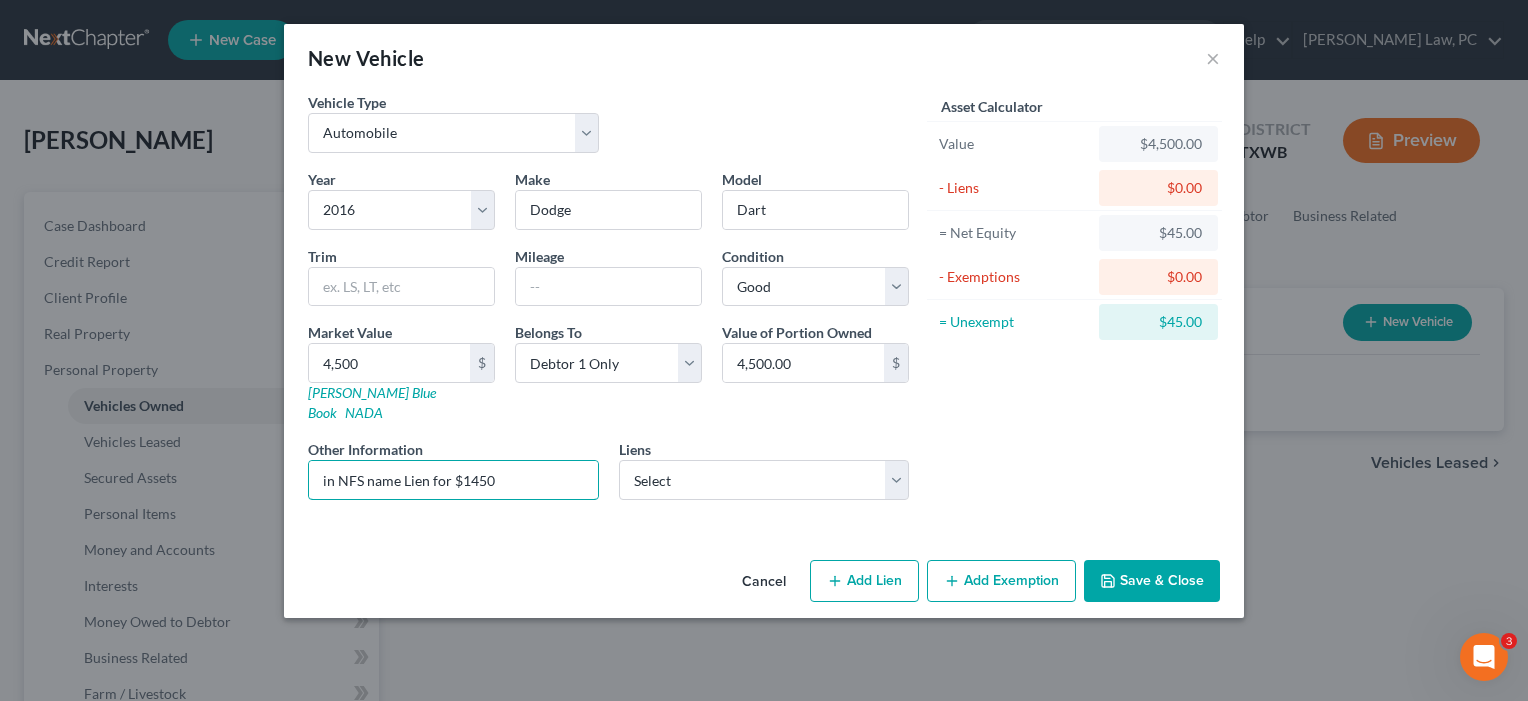 type on "in NFS name Lien for $1450" 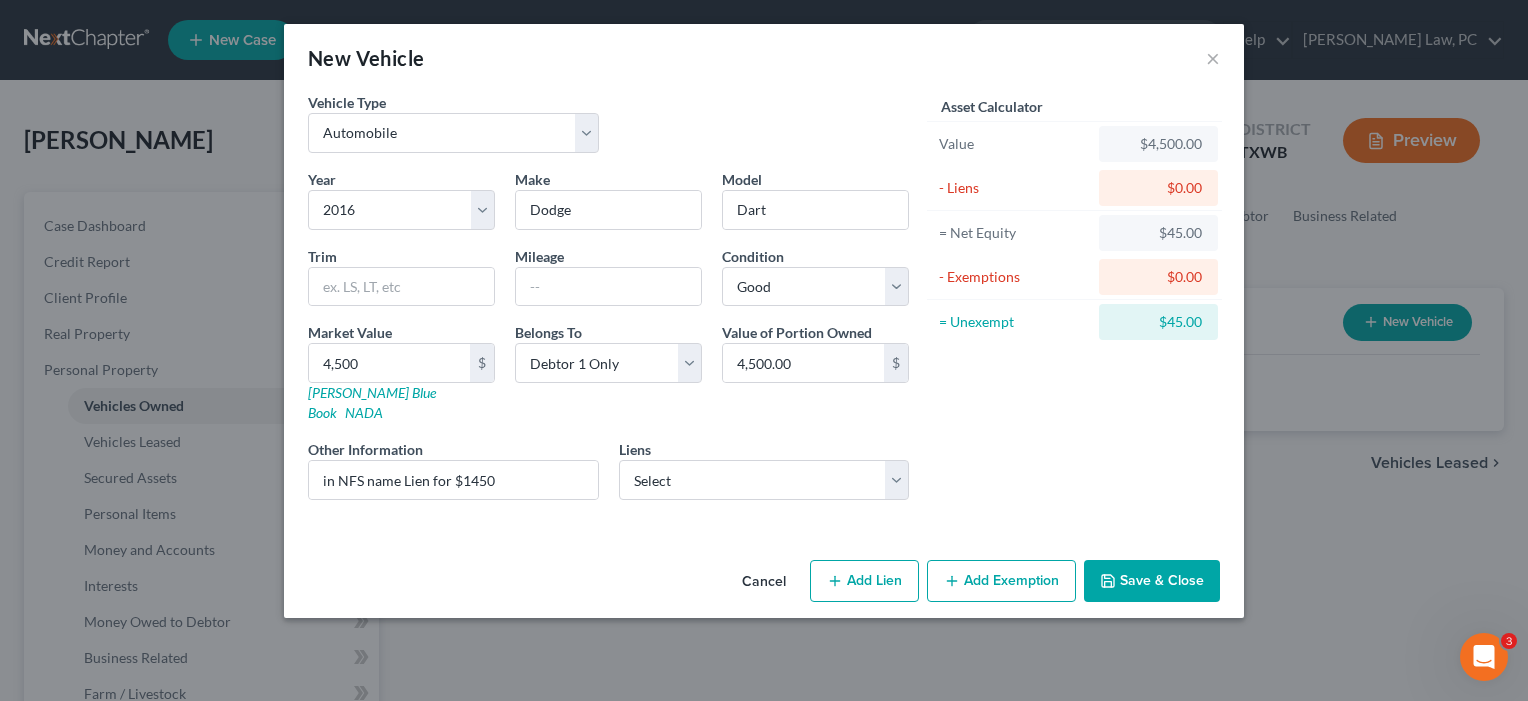 click on "Vehicle Type Select Automobile Truck Trailer Watercraft Aircraft Motor Home Atv Other Vehicle Year Select 2026 2025 2024 2023 2022 2021 2020 2019 2018 2017 2016 2015 2014 2013 2012 2011 2010 2009 2008 2007 2006 2005 2004 2003 2002 2001 2000 1999 1998 1997 1996 1995 1994 1993 1992 1991 1990 1989 1988 1987 1986 1985 1984 1983 1982 1981 1980 1979 1978 1977 1976 1975 1974 1973 1972 1971 1970 1969 1968 1967 1966 1965 1964 1963 1962 1961 1960 1959 1958 1957 1956 1955 1954 1953 1952 1951 1950 1949 1948 1947 1946 1945 1944 1943 1942 1941 1940 1939 1938 1937 1936 1935 1934 1933 1932 1931 1930 1929 1928 1927 1926 1925 1924 1923 1922 1921 1920 1919 1918 1917 1916 1915 1914 1913 1912 1911 1910 1909 1908 1907 1906 1905 1904 1903 1902 1901
Make
*
Dodge Model Dart Trim Mileage Condition Select Excellent Very Good Good Fair Poor Market Value 4,500 $ Kelly Blue Book NADA
Belongs To
*
Select Debtor 1 Only Debtor 2 Only Debtor 1 And Debtor 2 Only At Least One Of The Debtors And Another 4,500.00 $" at bounding box center (764, 322) 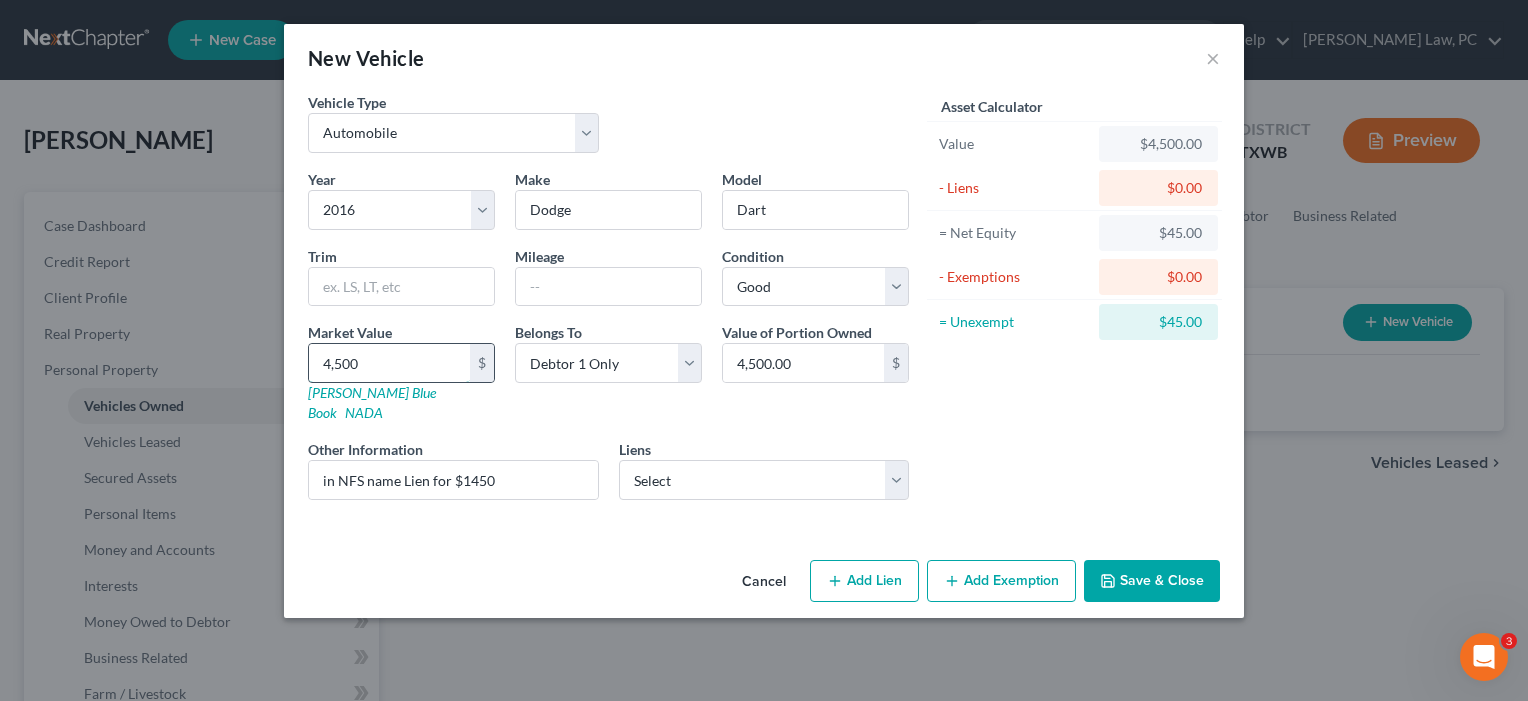 click on "4,500" at bounding box center [389, 363] 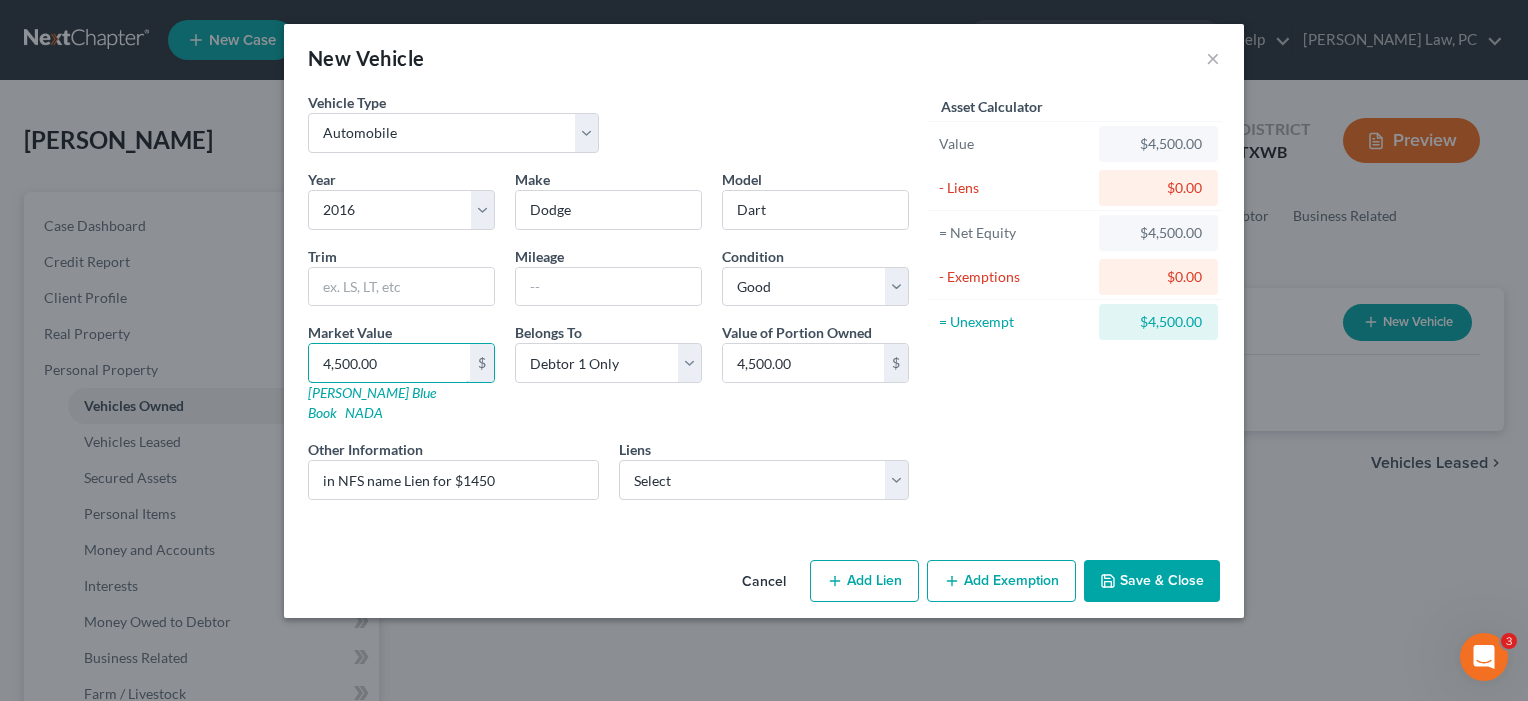 type on "4,500.00" 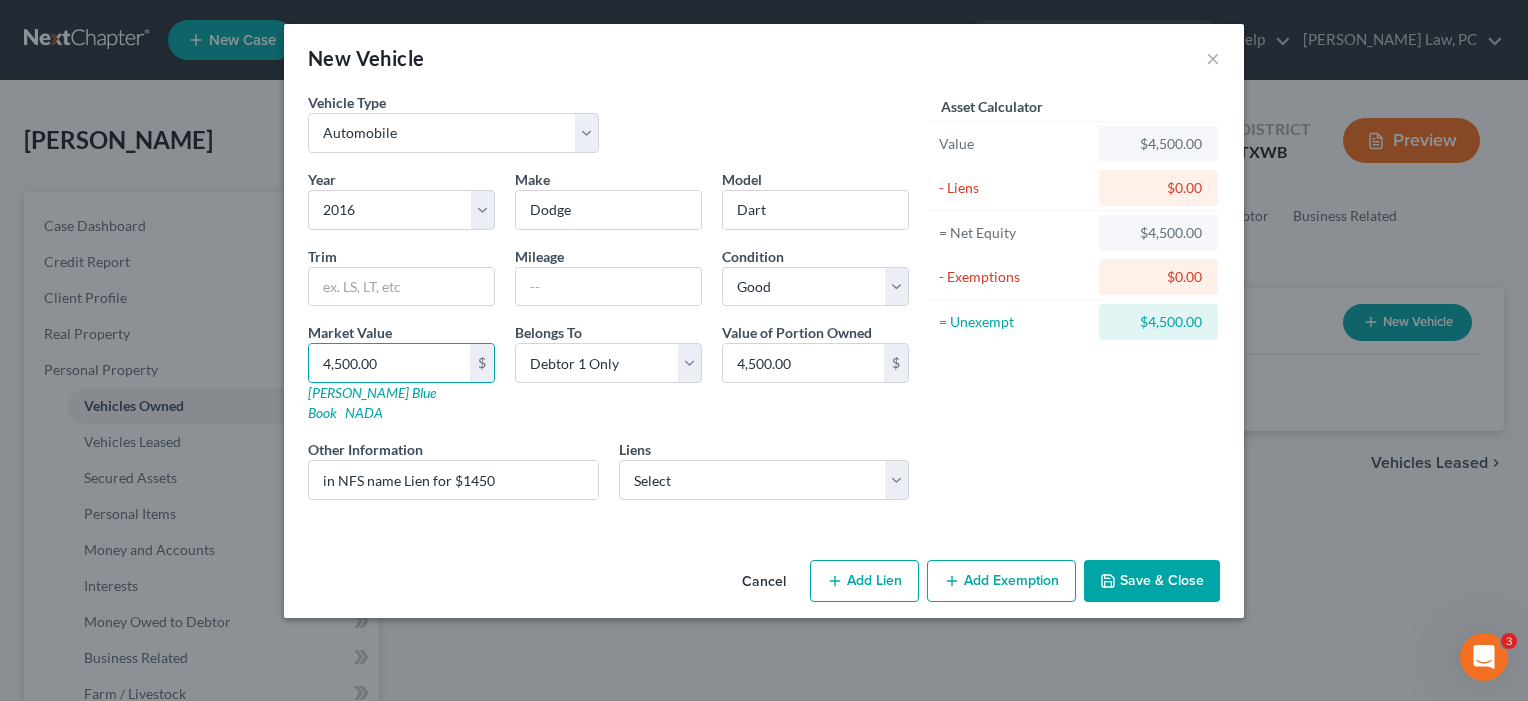 click on "Add Exemption" at bounding box center [1001, 581] 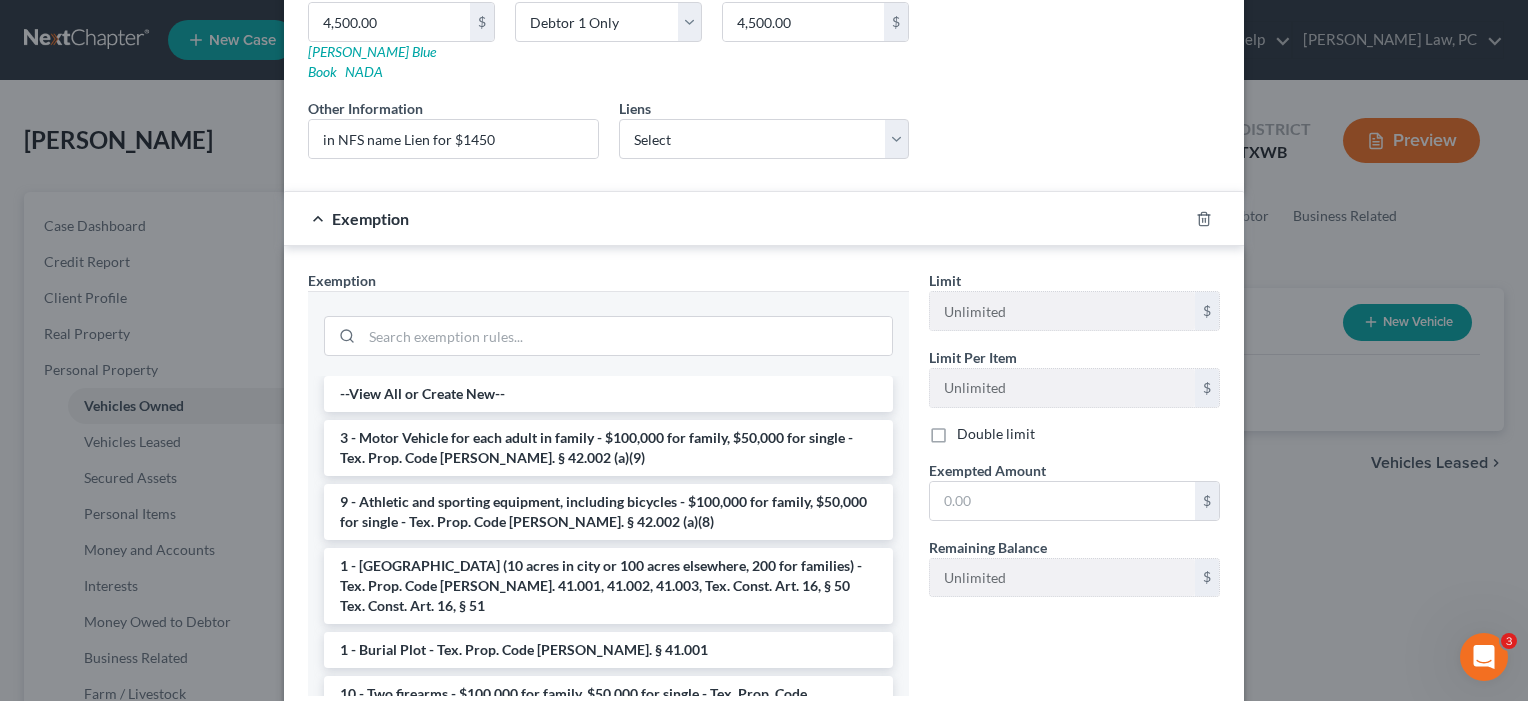 scroll, scrollTop: 363, scrollLeft: 0, axis: vertical 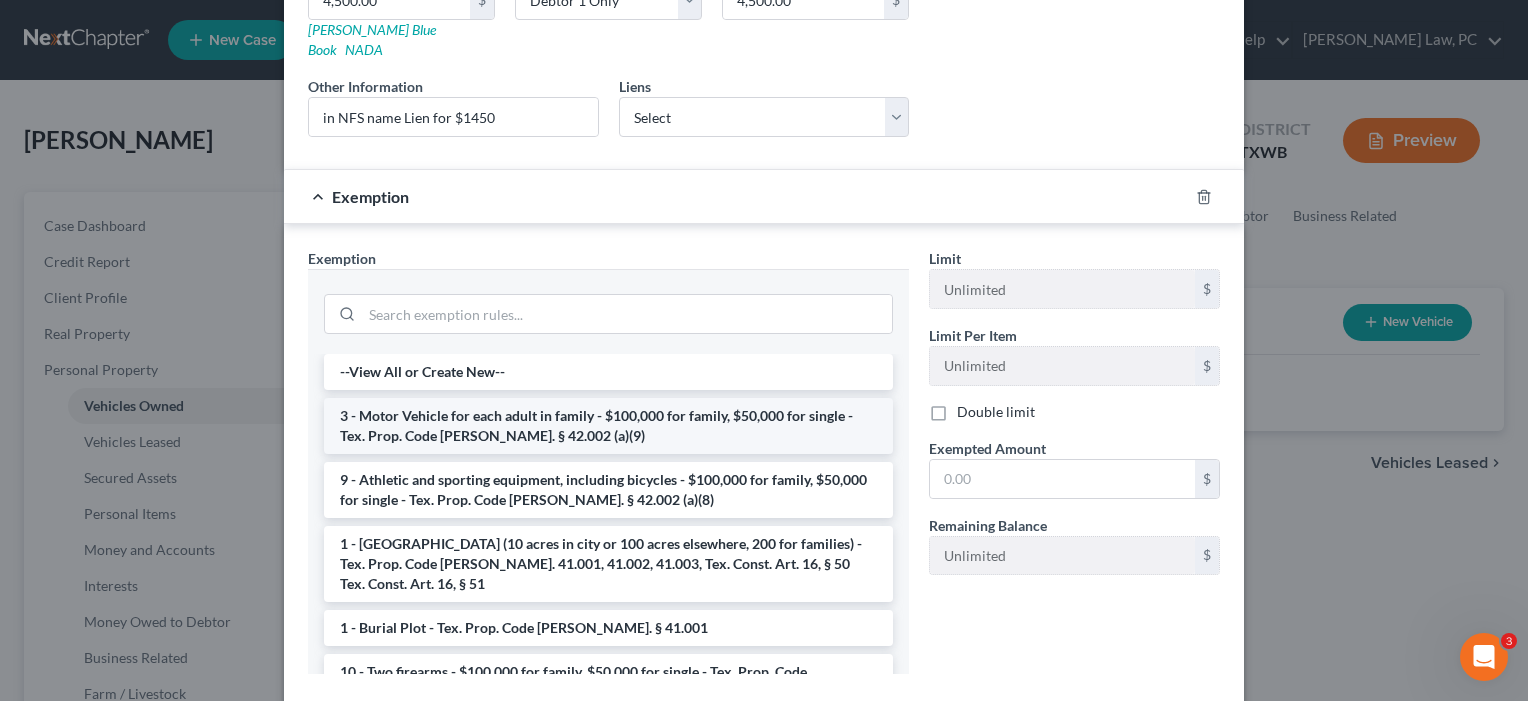 click on "3 - Motor Vehicle for each adult in family - $100,000 for family, $50,000 for single - Tex. Prop. Code [PERSON_NAME]. § 42.002 (a)(9)" at bounding box center (608, 426) 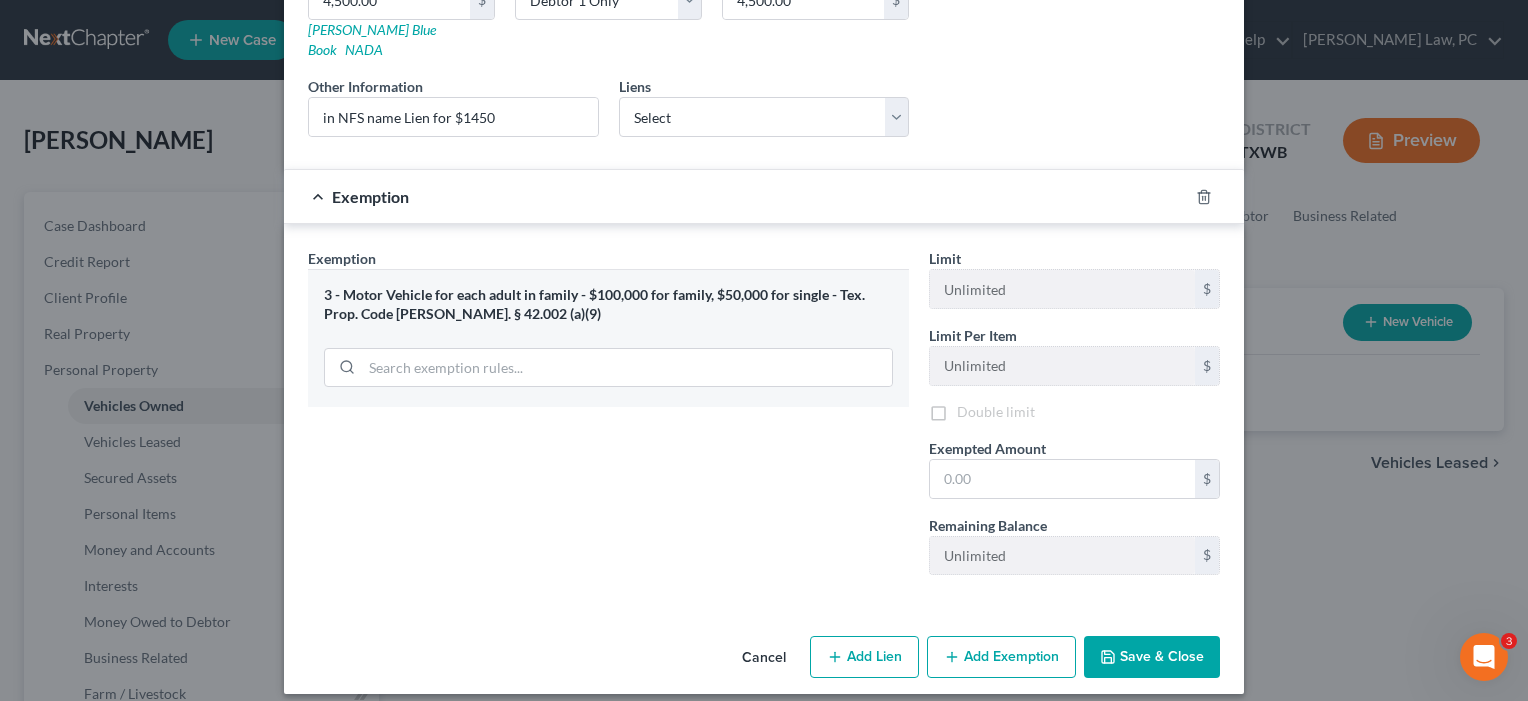 scroll, scrollTop: 360, scrollLeft: 0, axis: vertical 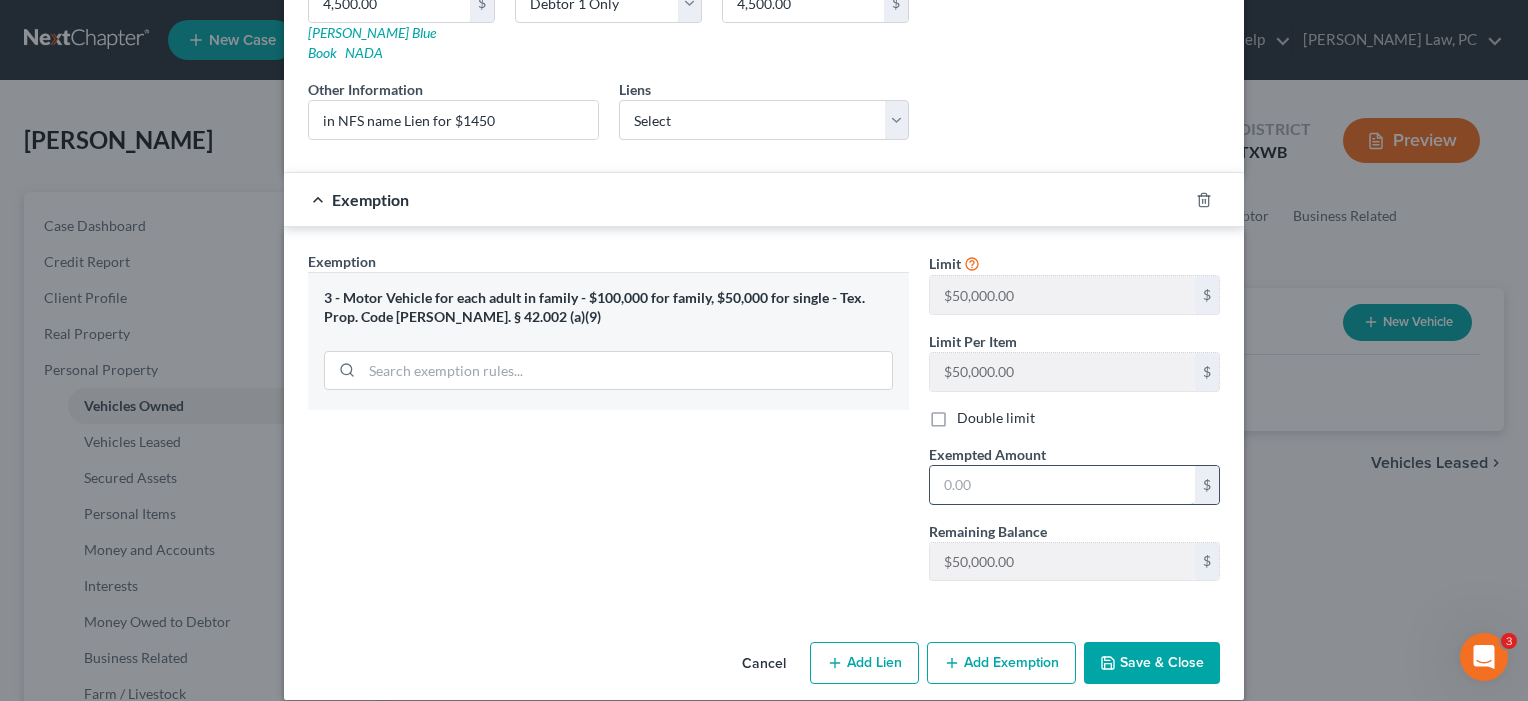click at bounding box center (1062, 485) 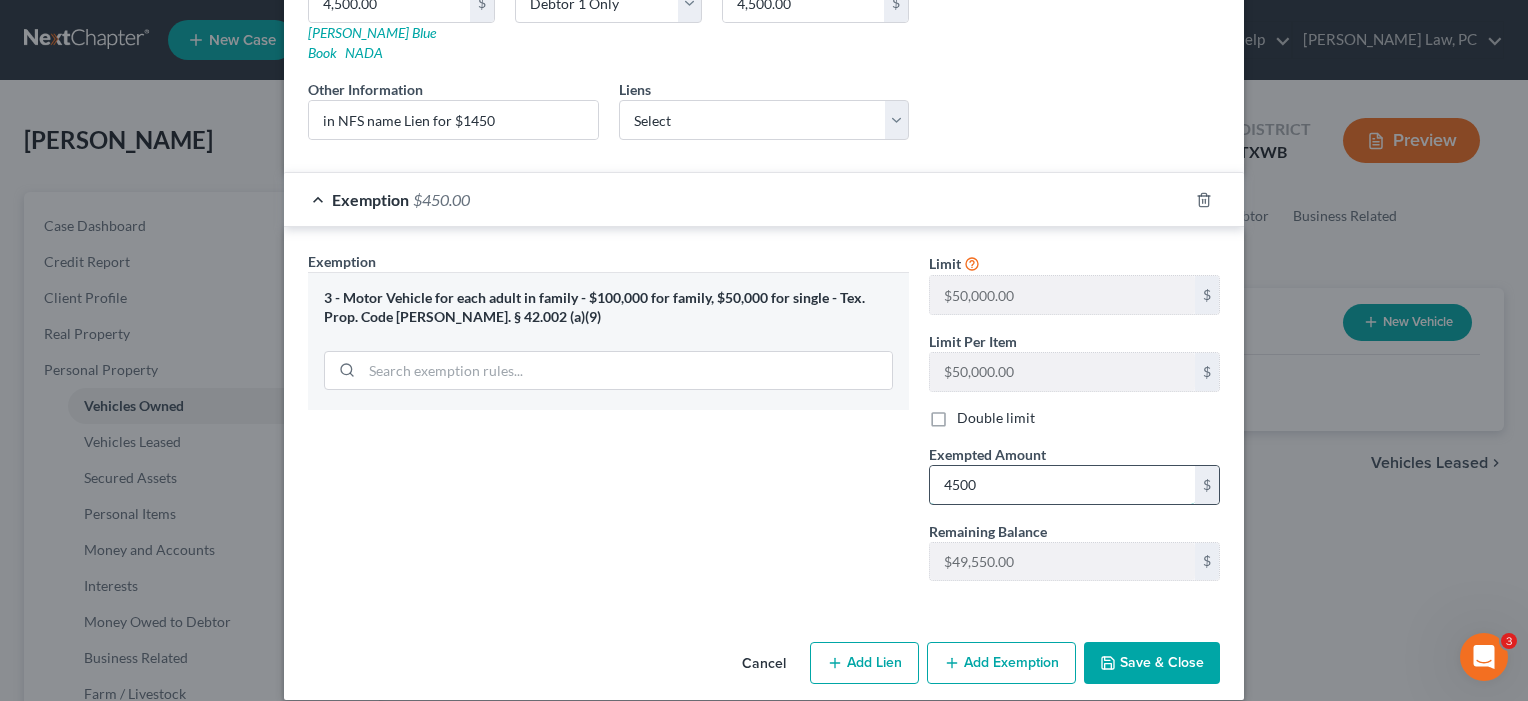 type on "4,500" 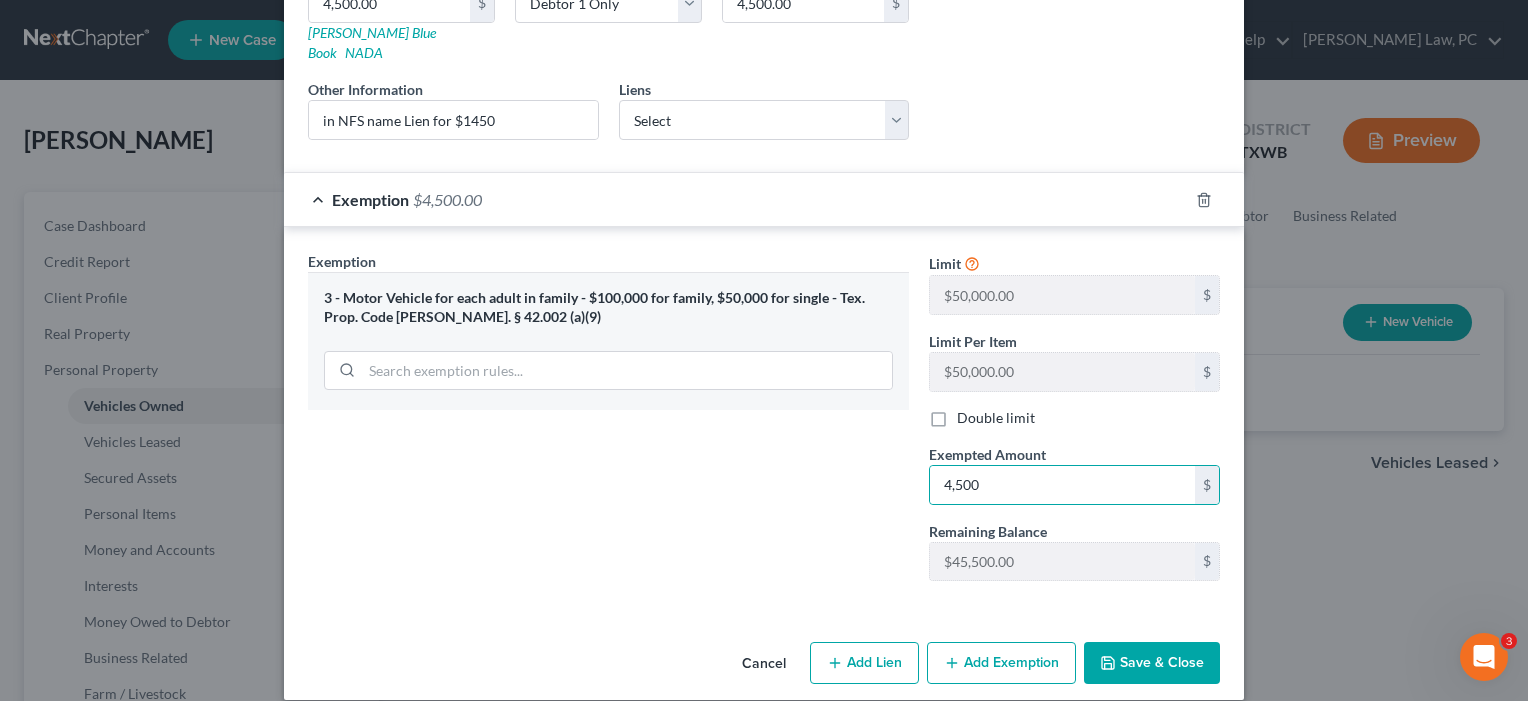 click on "Save & Close" at bounding box center (1152, 663) 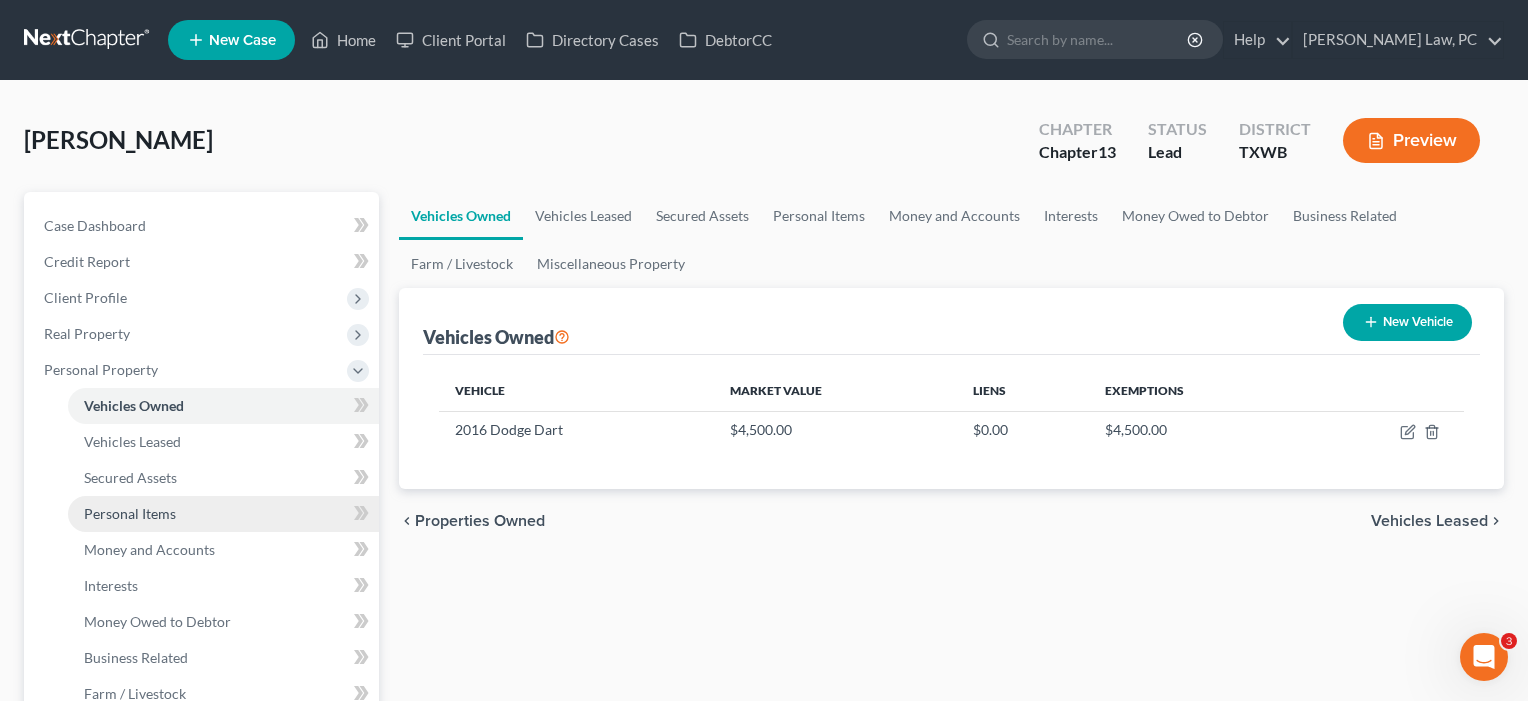 click on "Personal Items" at bounding box center [130, 513] 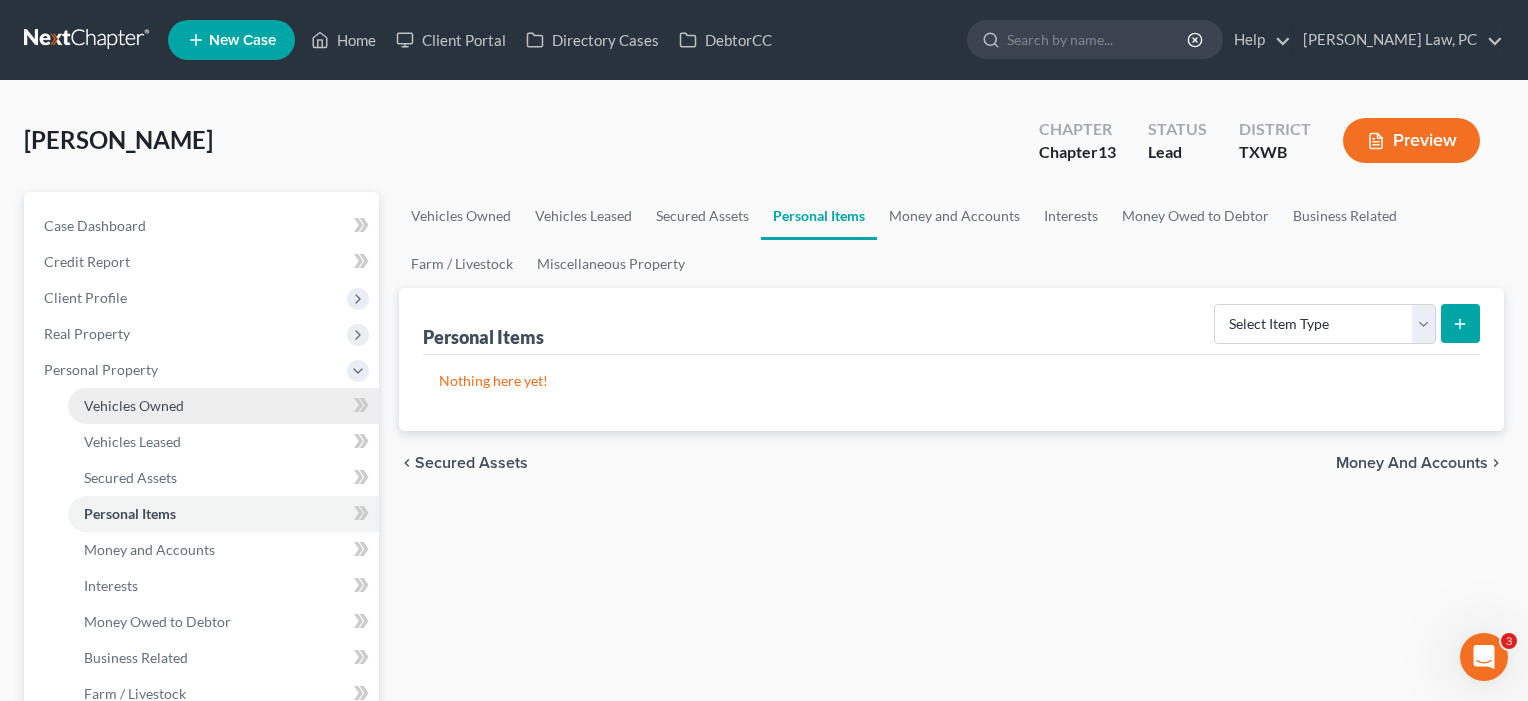 click on "Vehicles Owned" at bounding box center [134, 405] 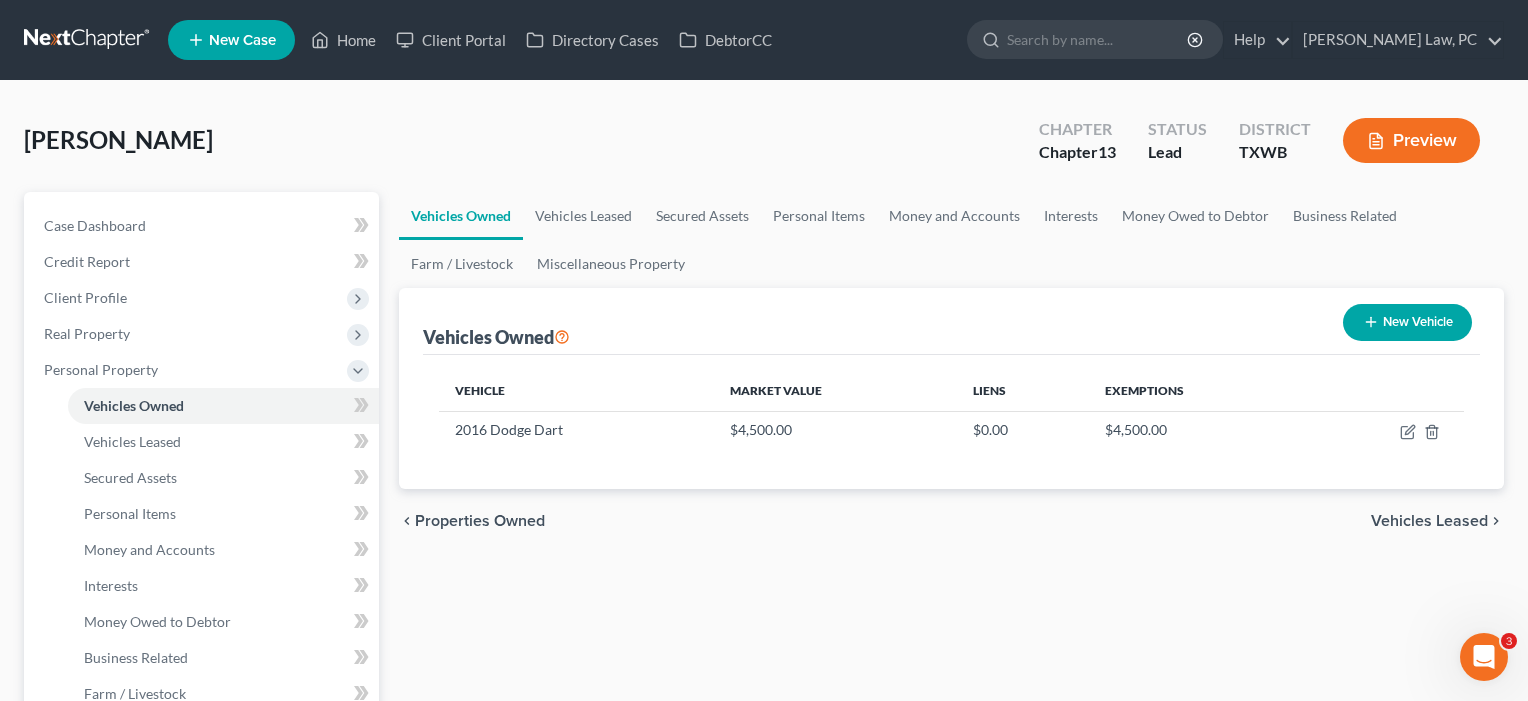 click on "New Vehicle" at bounding box center [1407, 322] 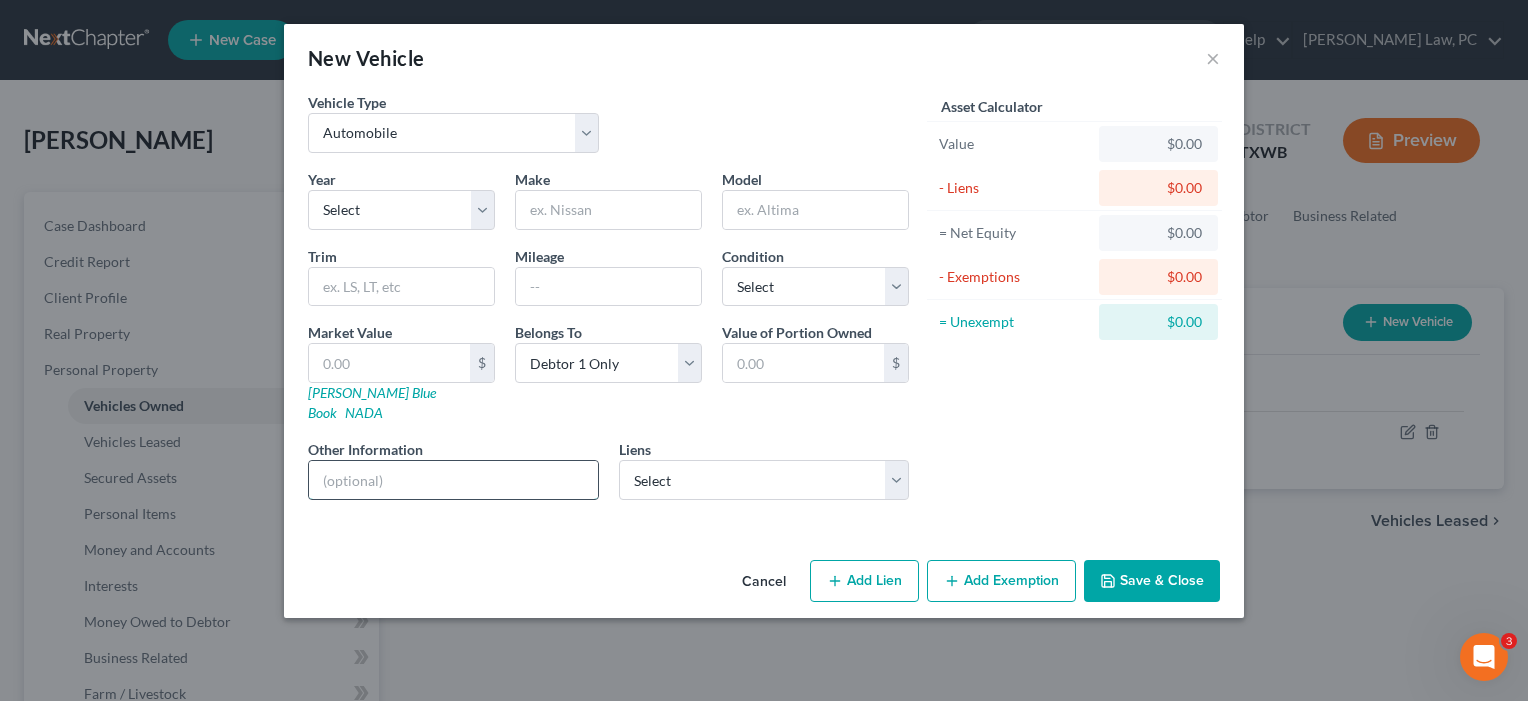 click at bounding box center (453, 480) 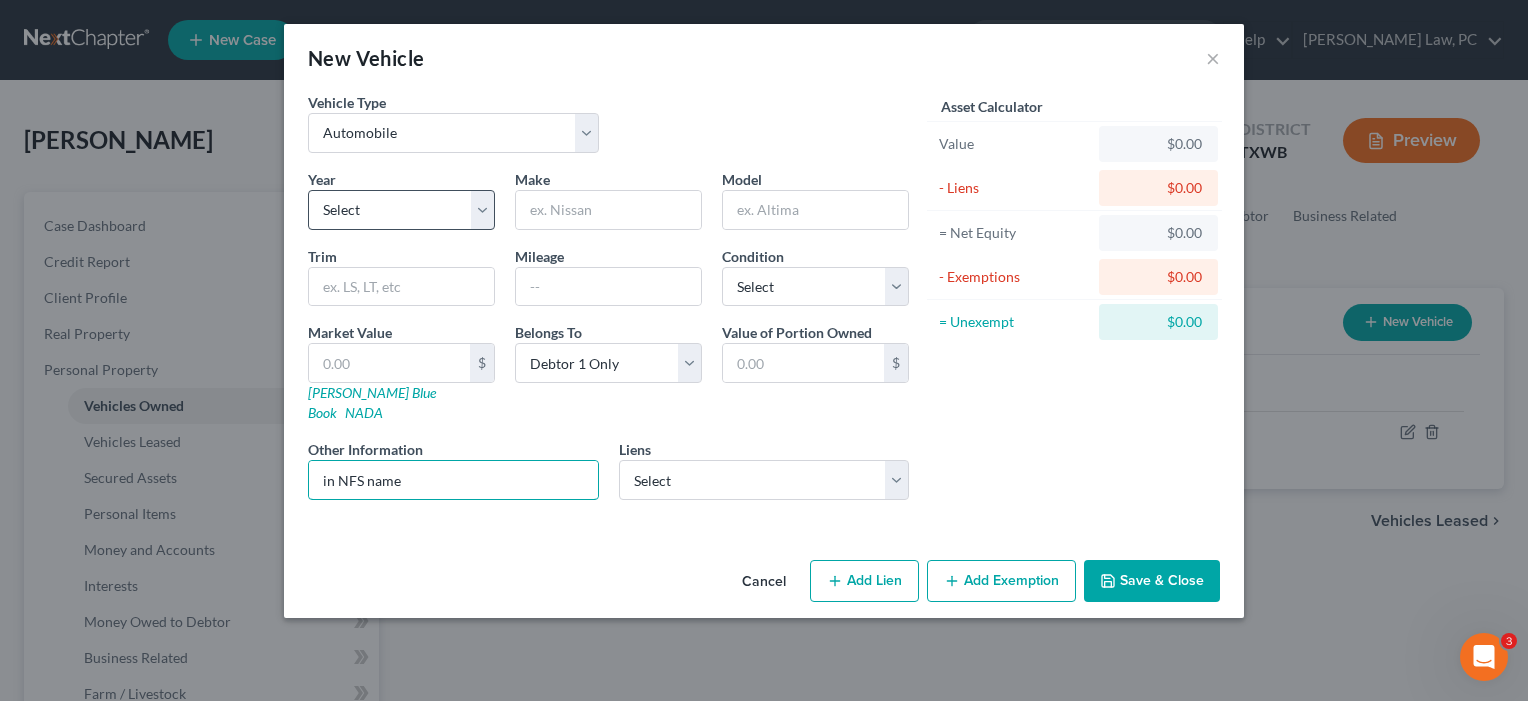 type on "in NFS name" 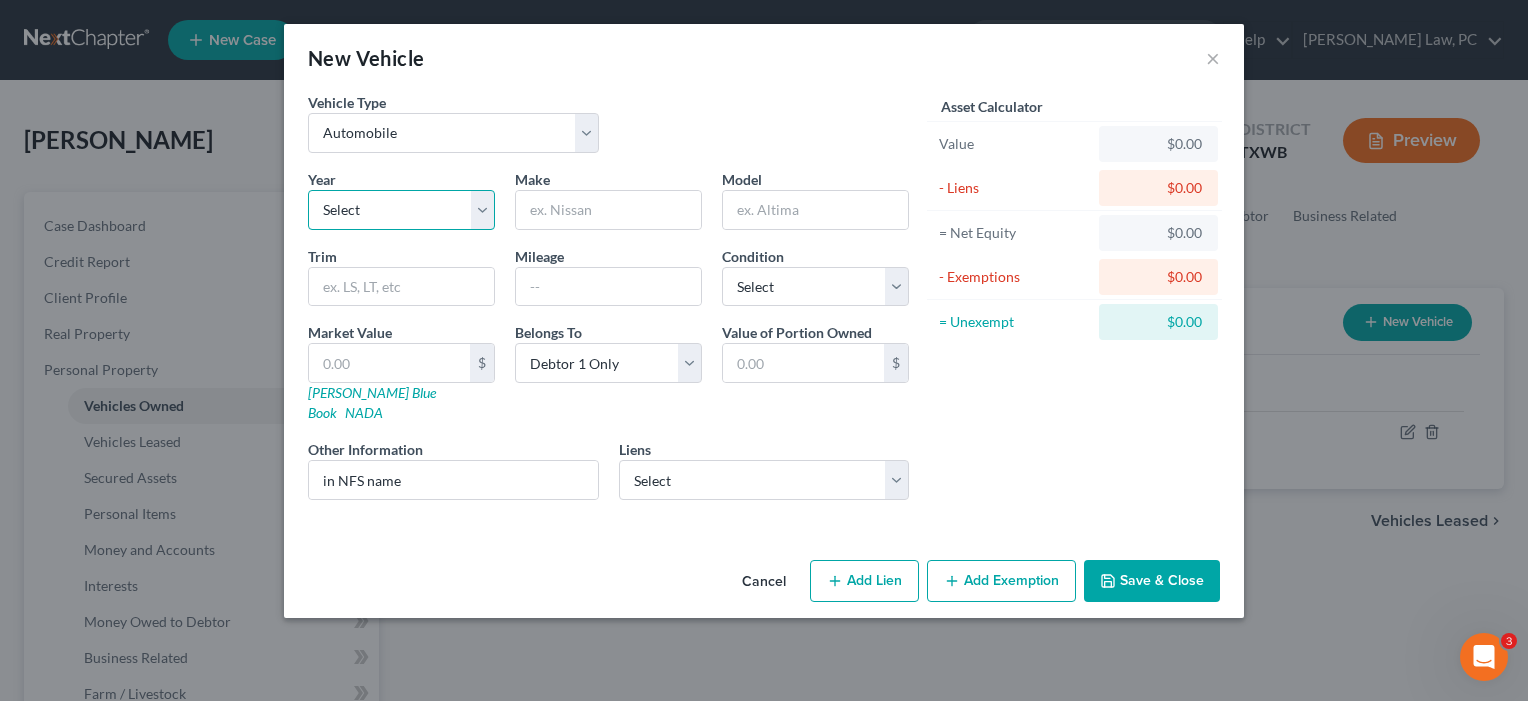 select on "25" 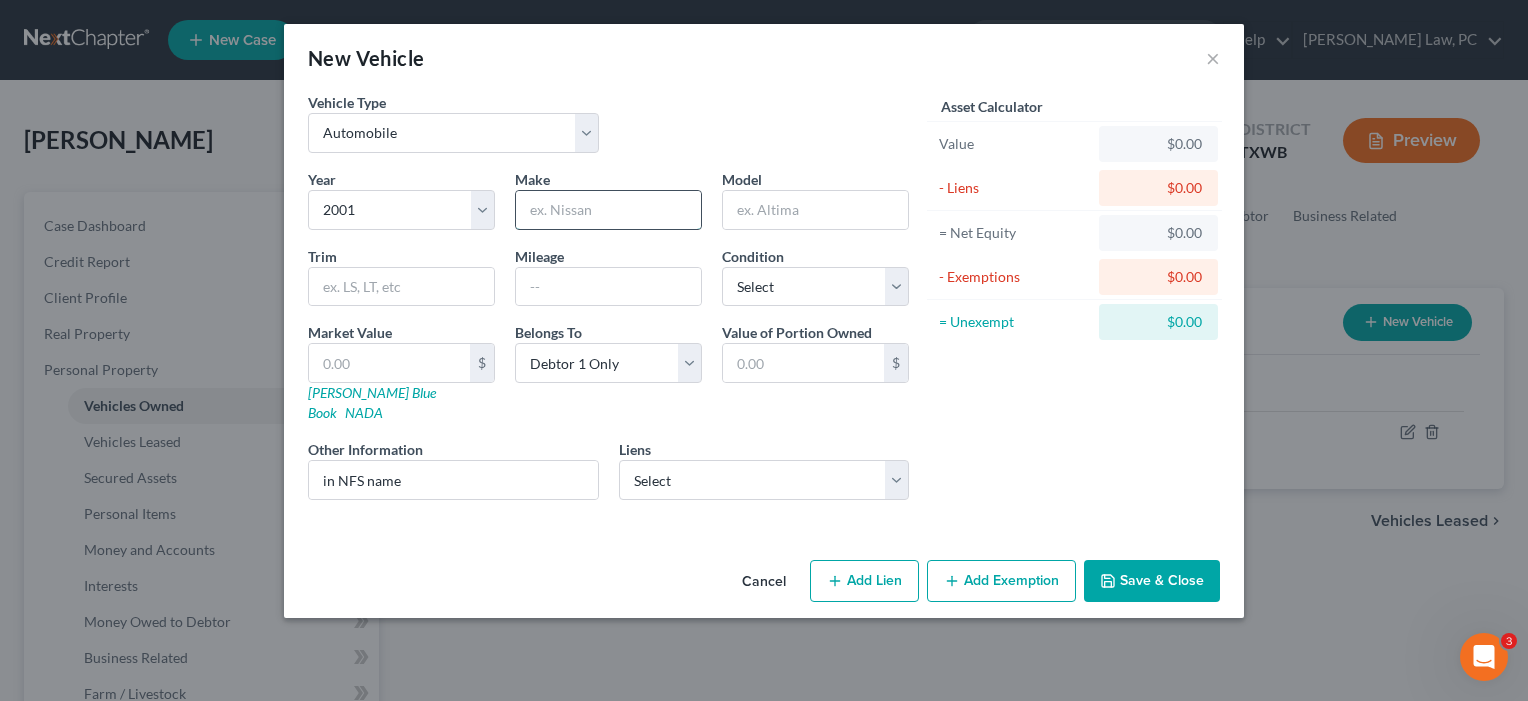 click at bounding box center [608, 210] 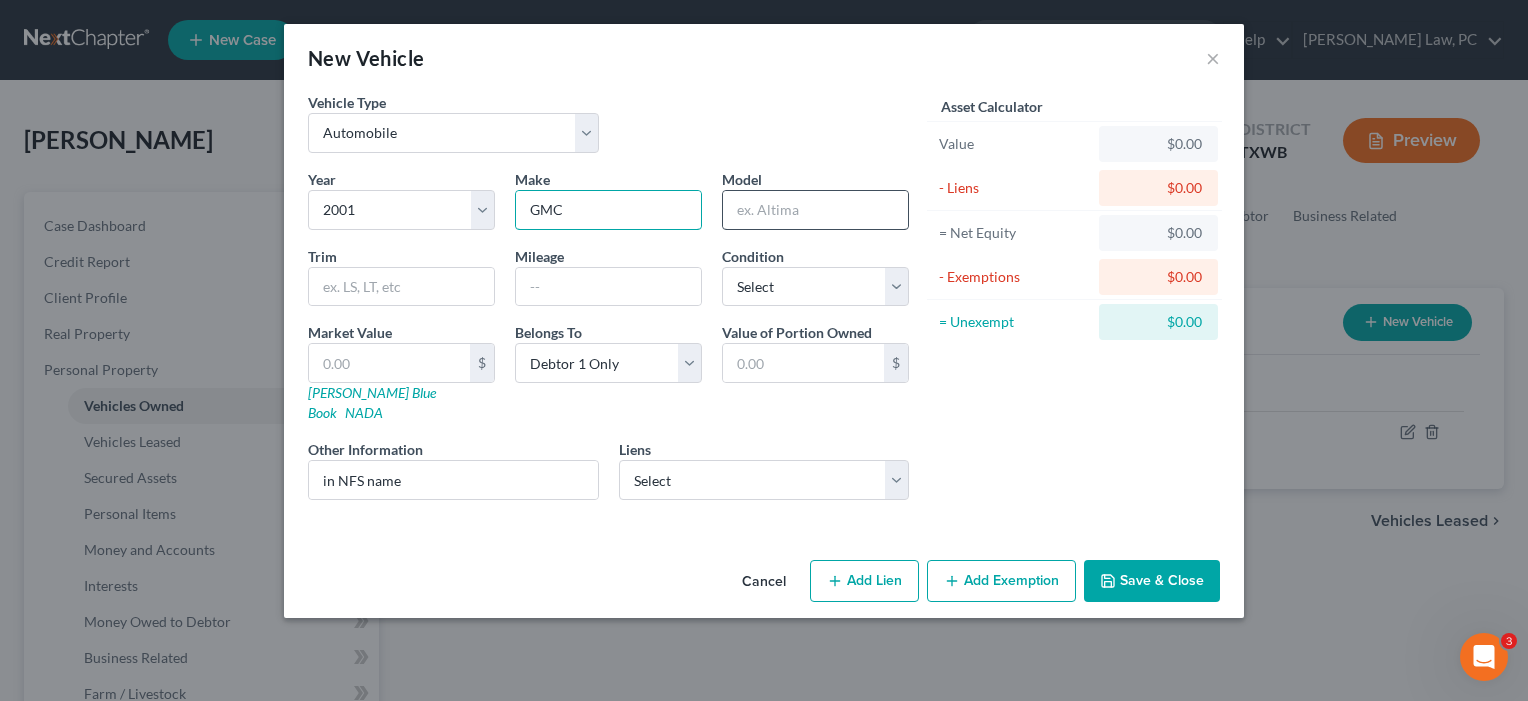 type on "GMC" 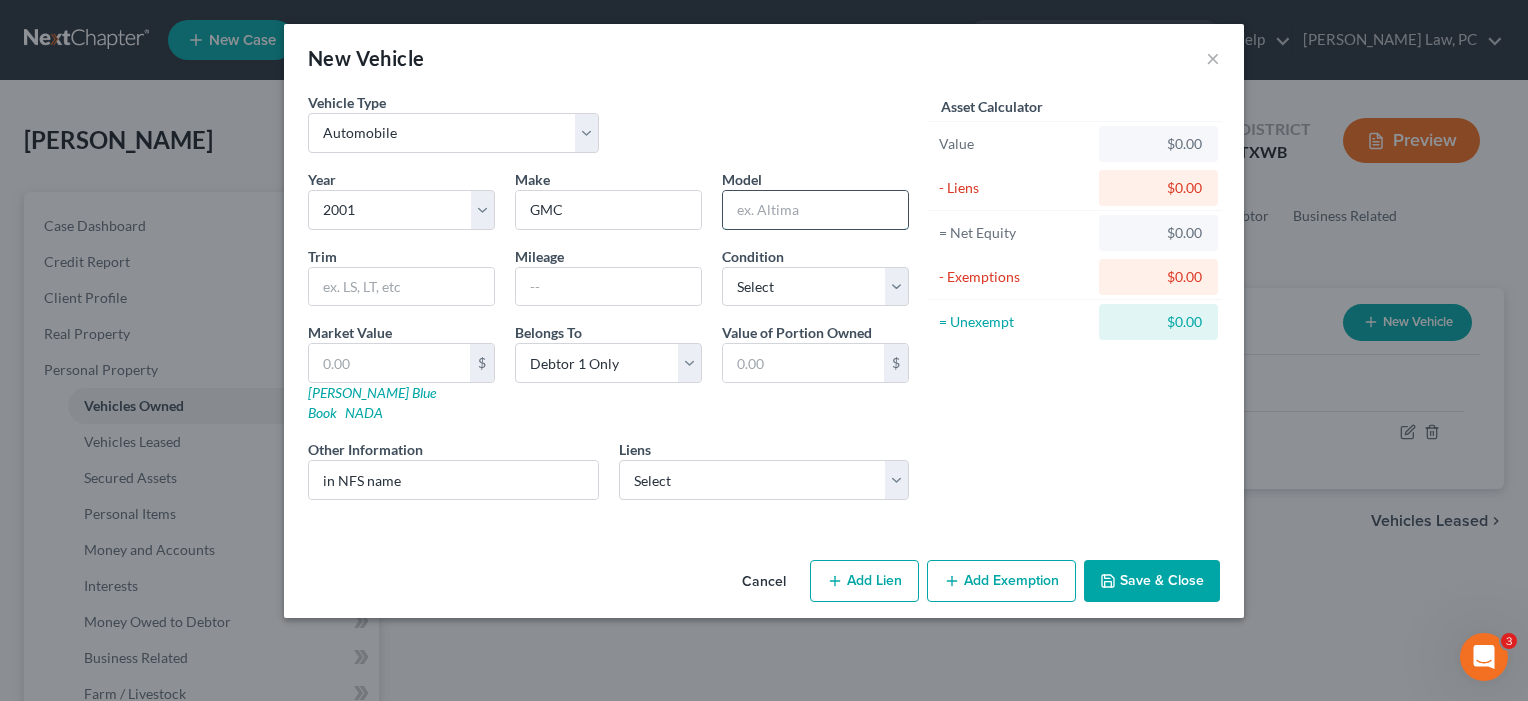 click at bounding box center (815, 210) 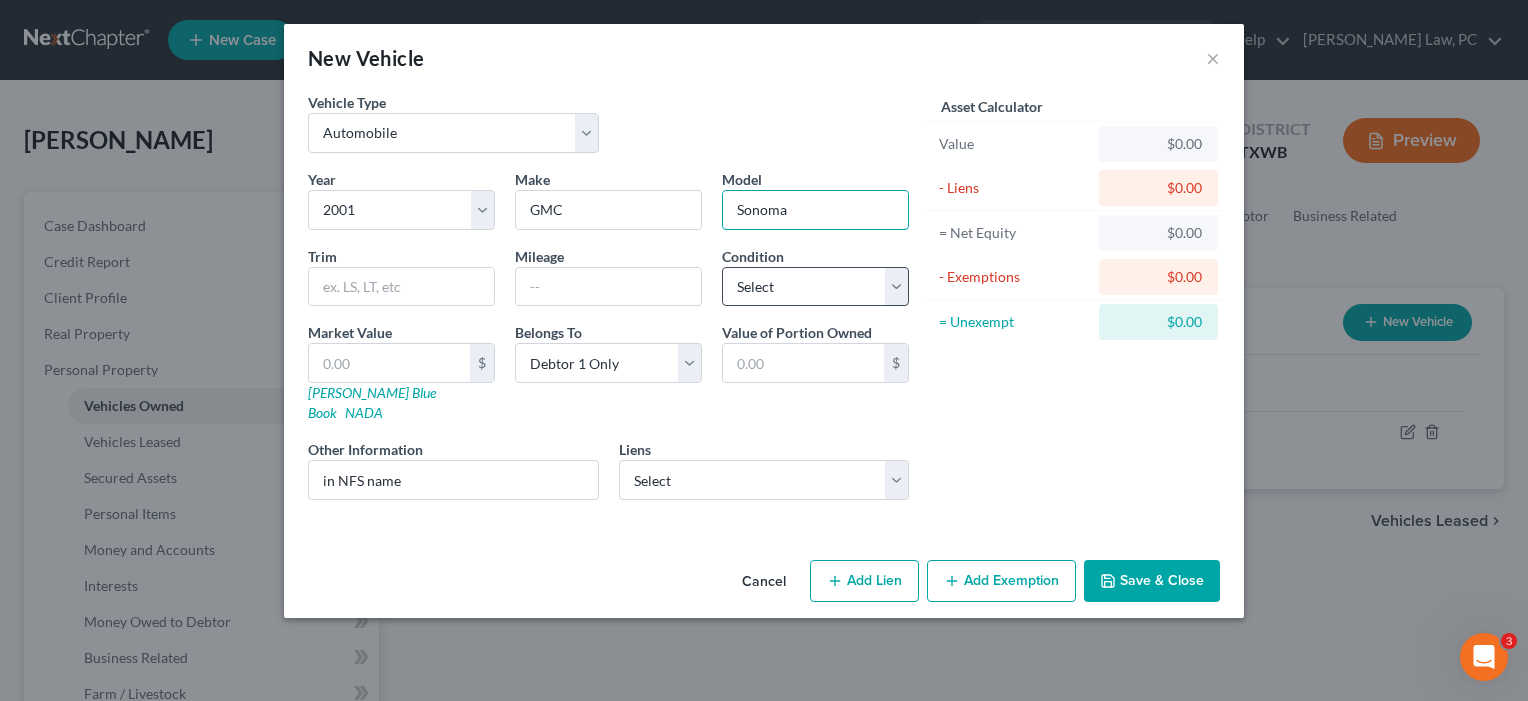 type on "Sonoma" 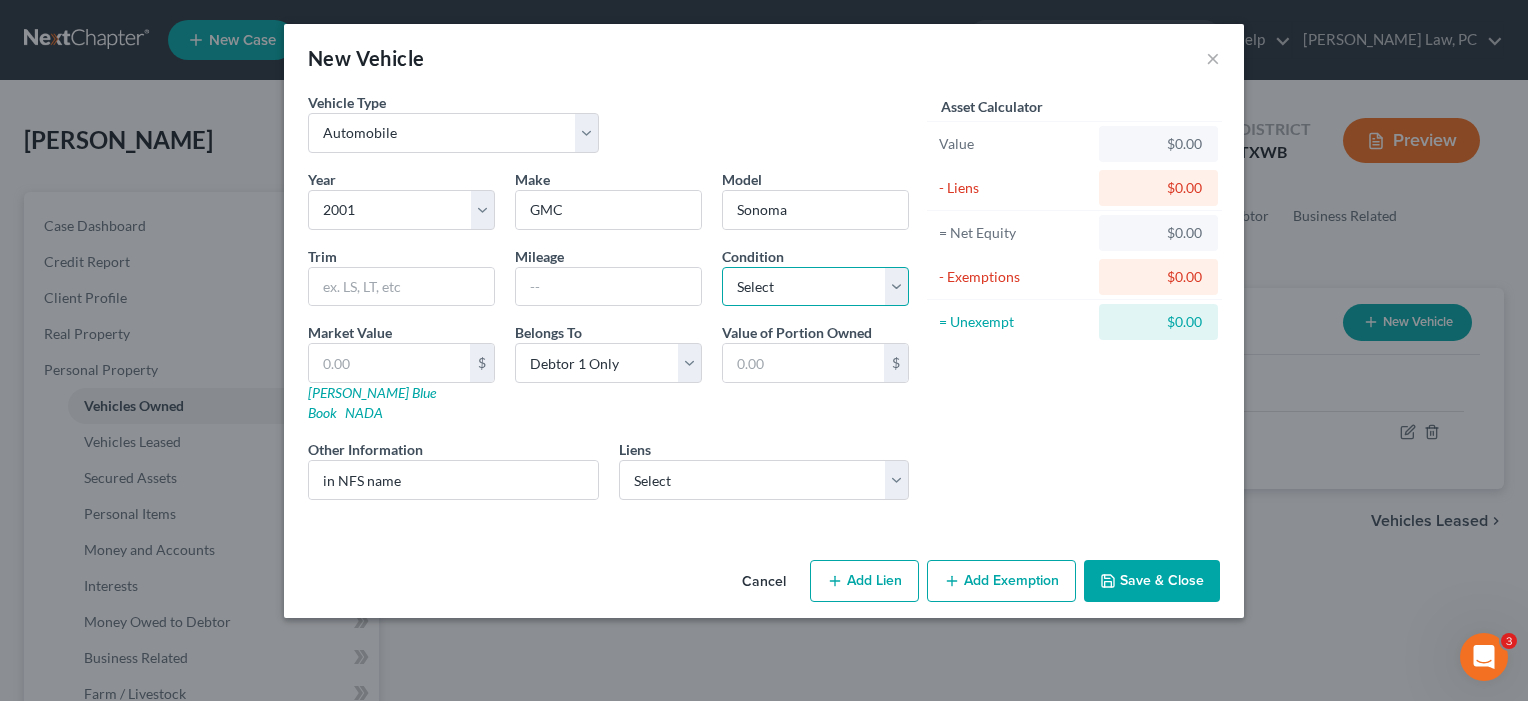 select on "3" 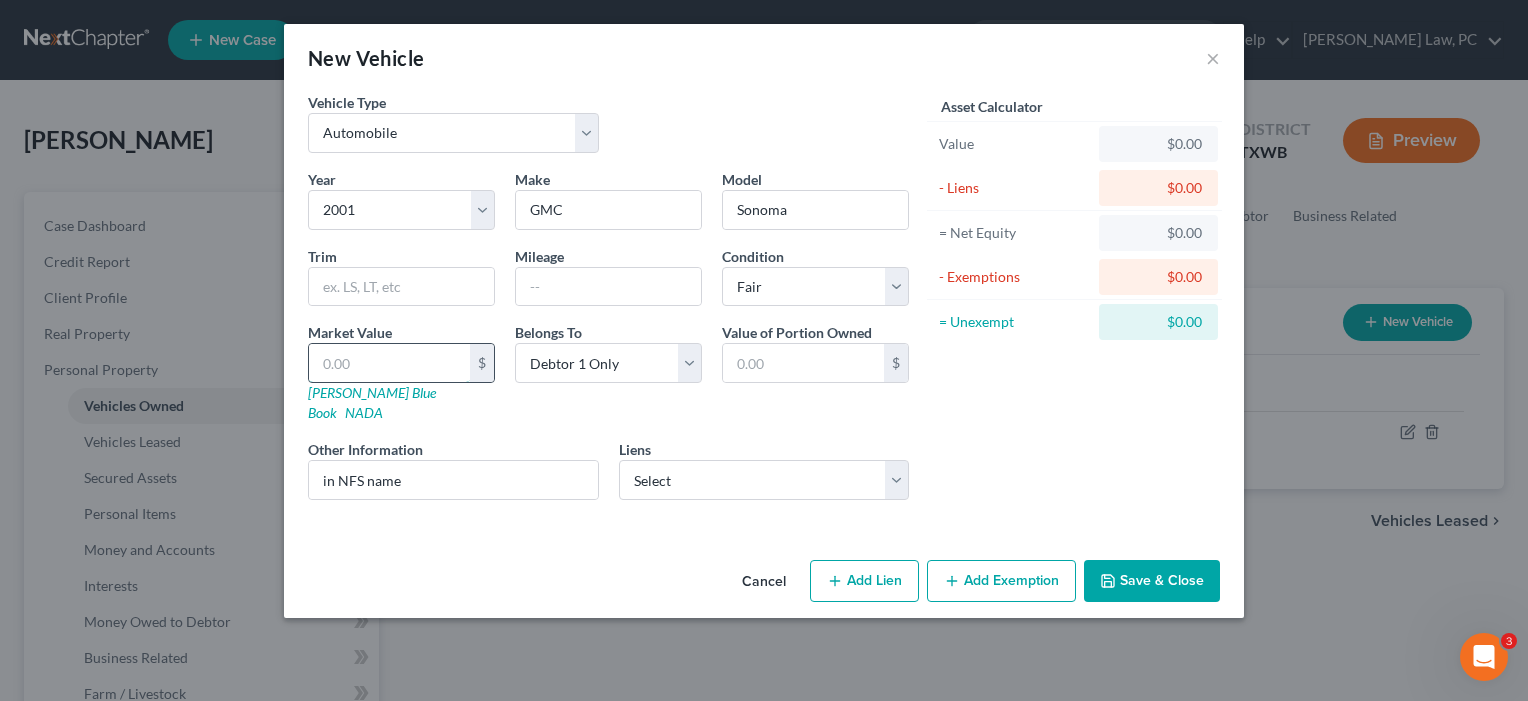 click at bounding box center [389, 363] 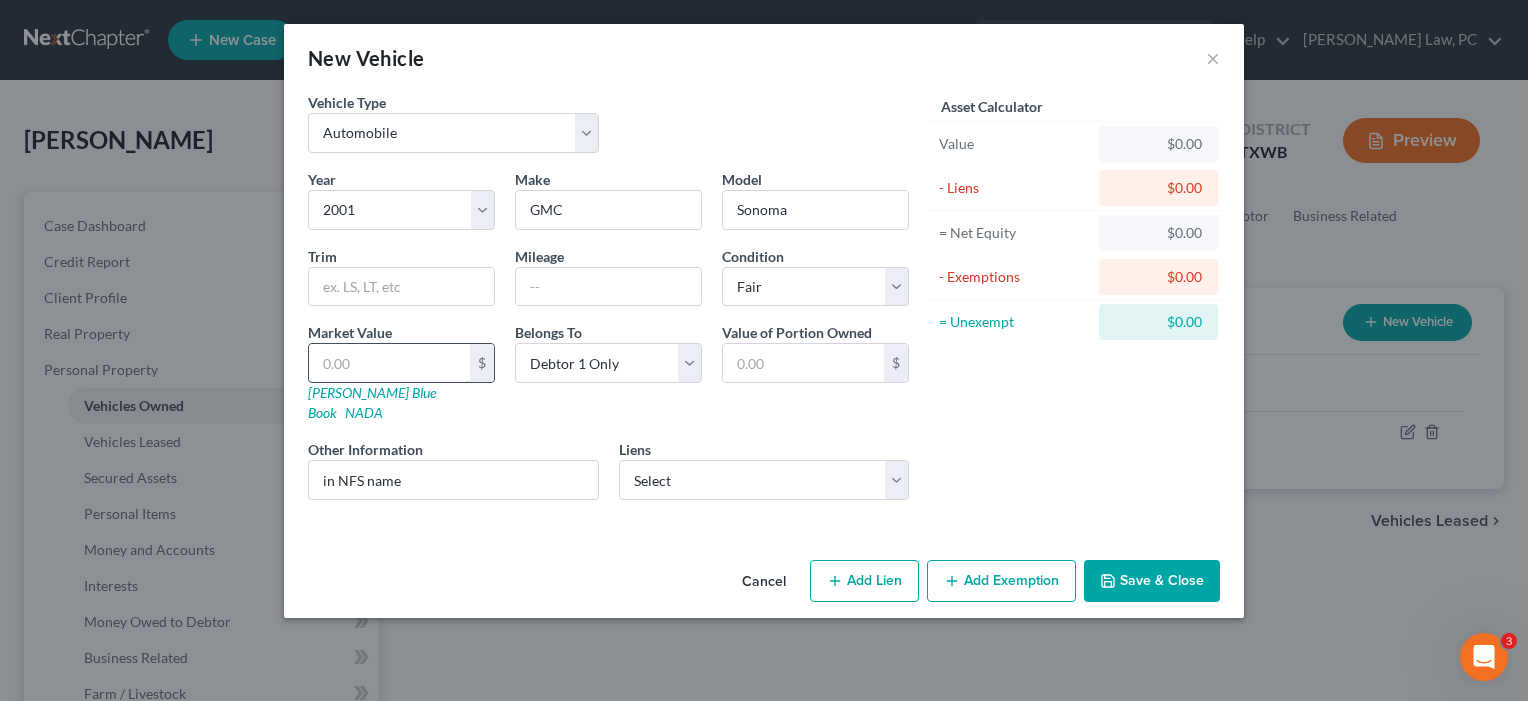 type on "3" 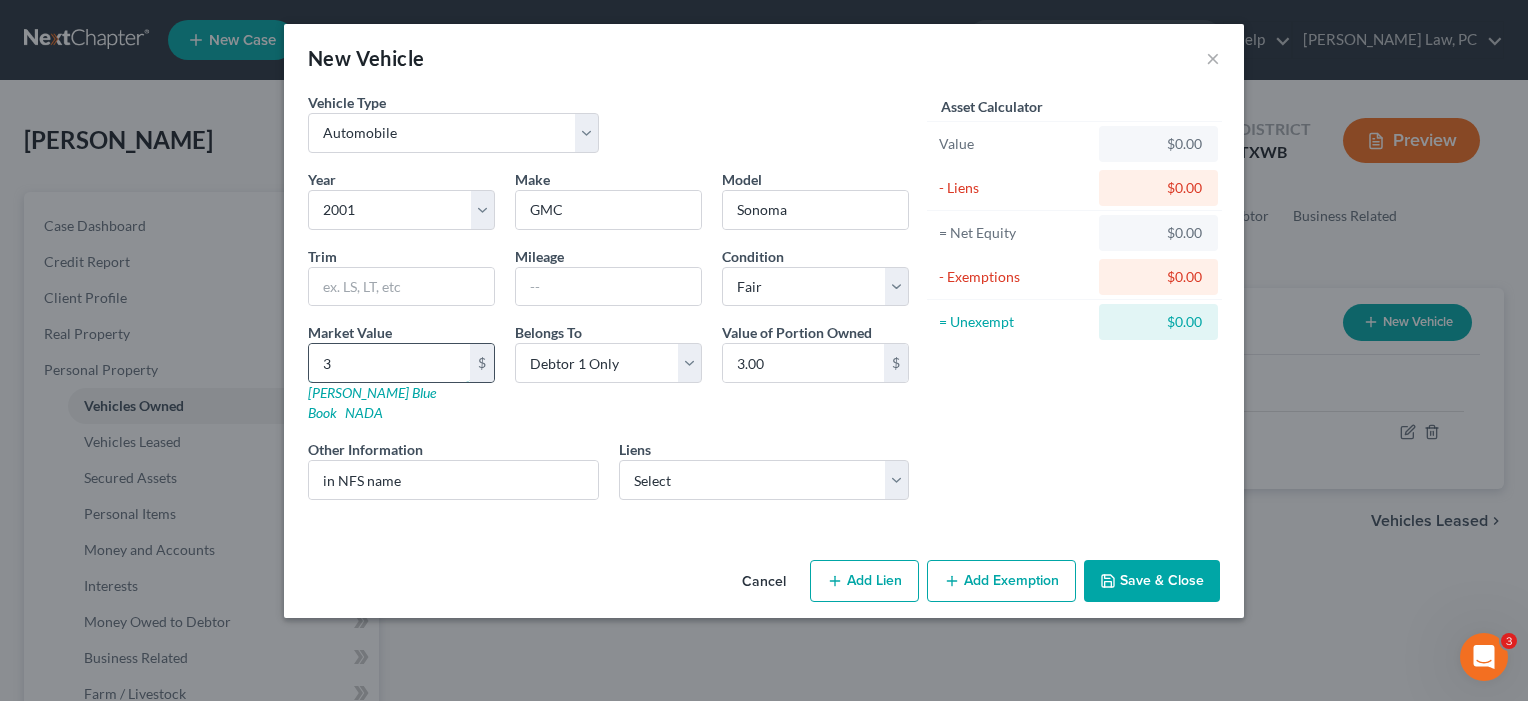 type on "30" 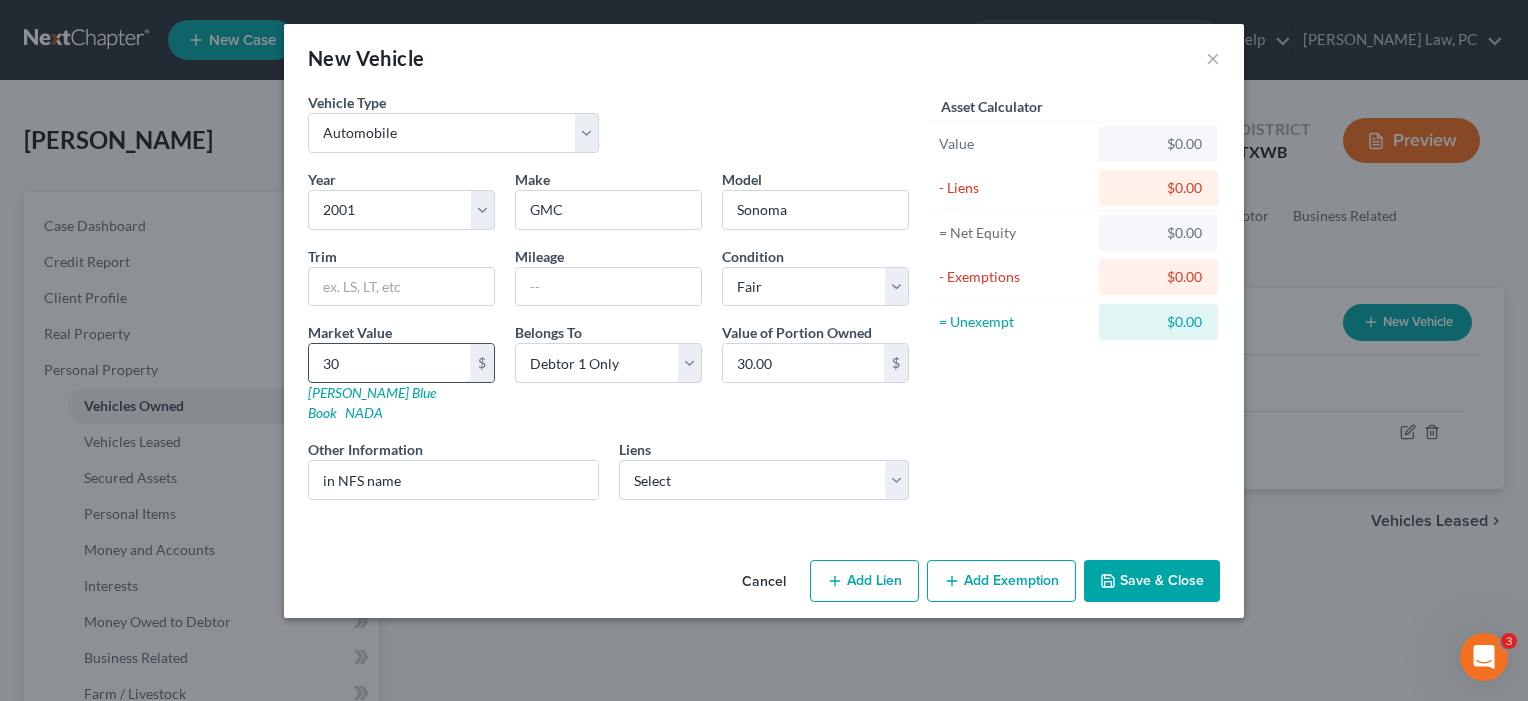 type on "300" 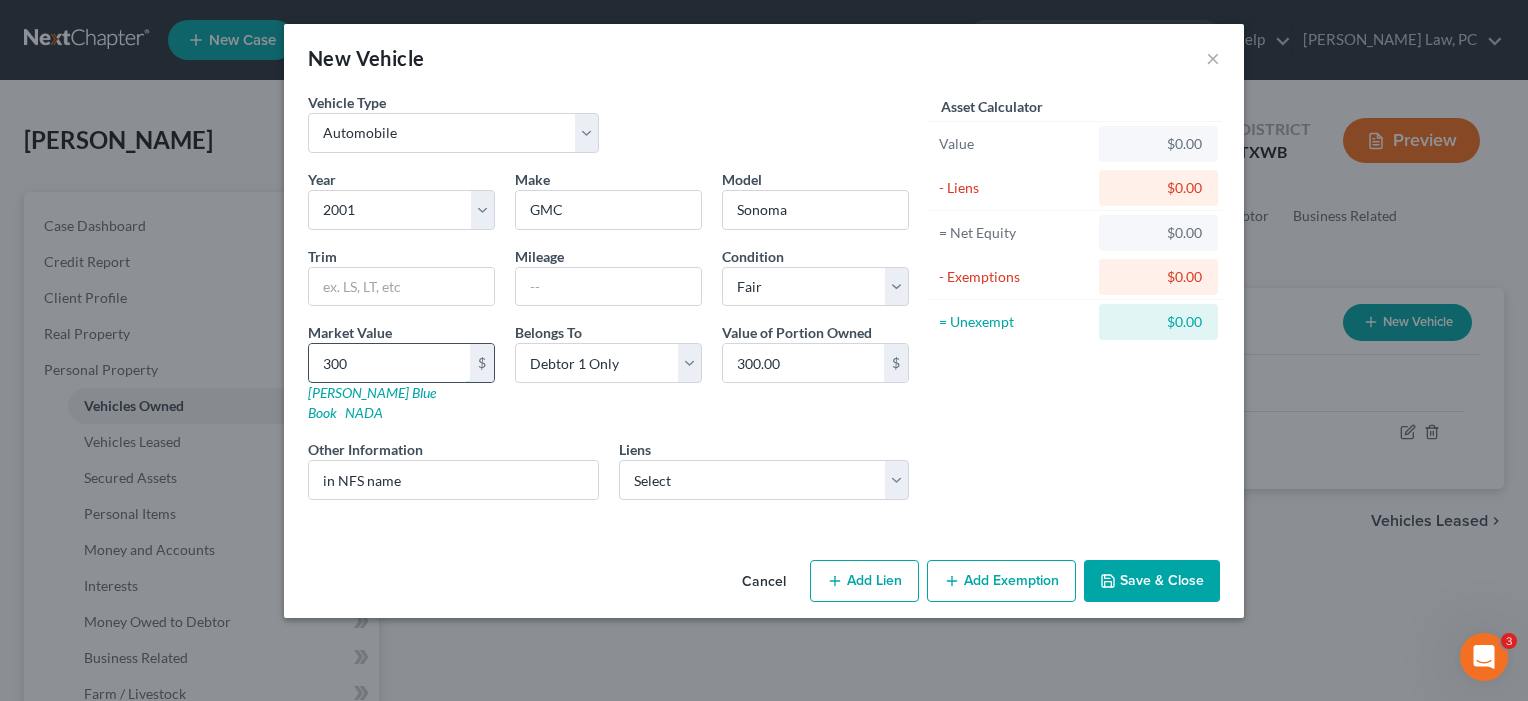 type on "3000" 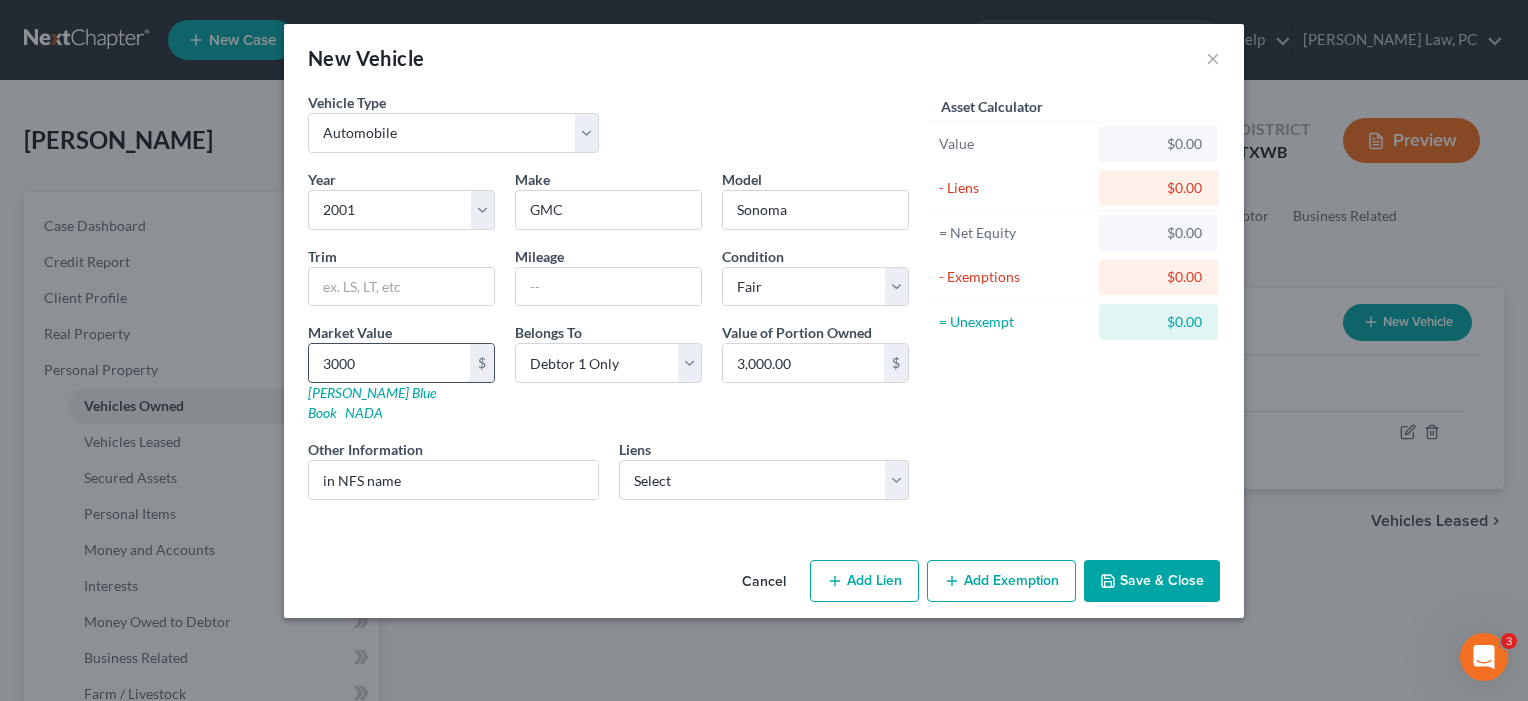 type on "3,000" 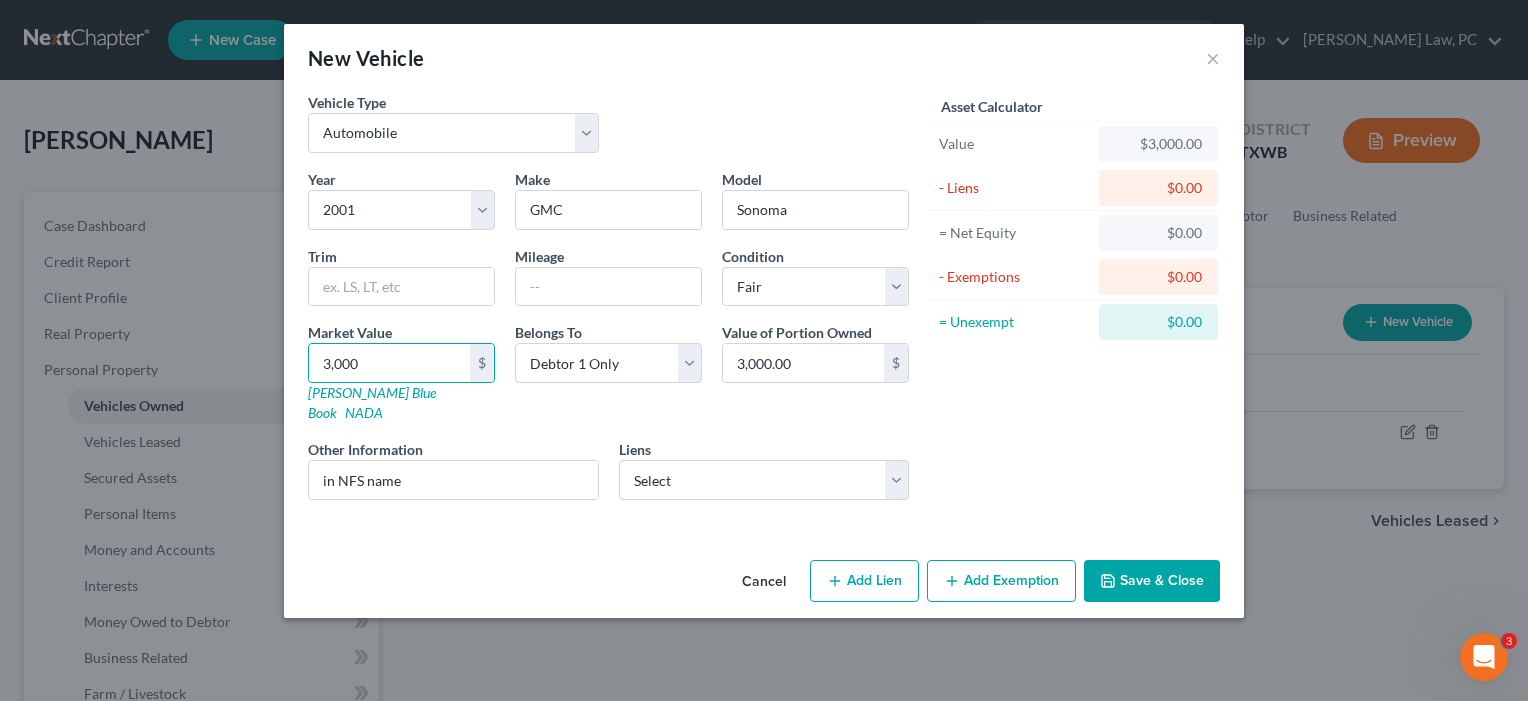 click on "Add Exemption" at bounding box center [1001, 581] 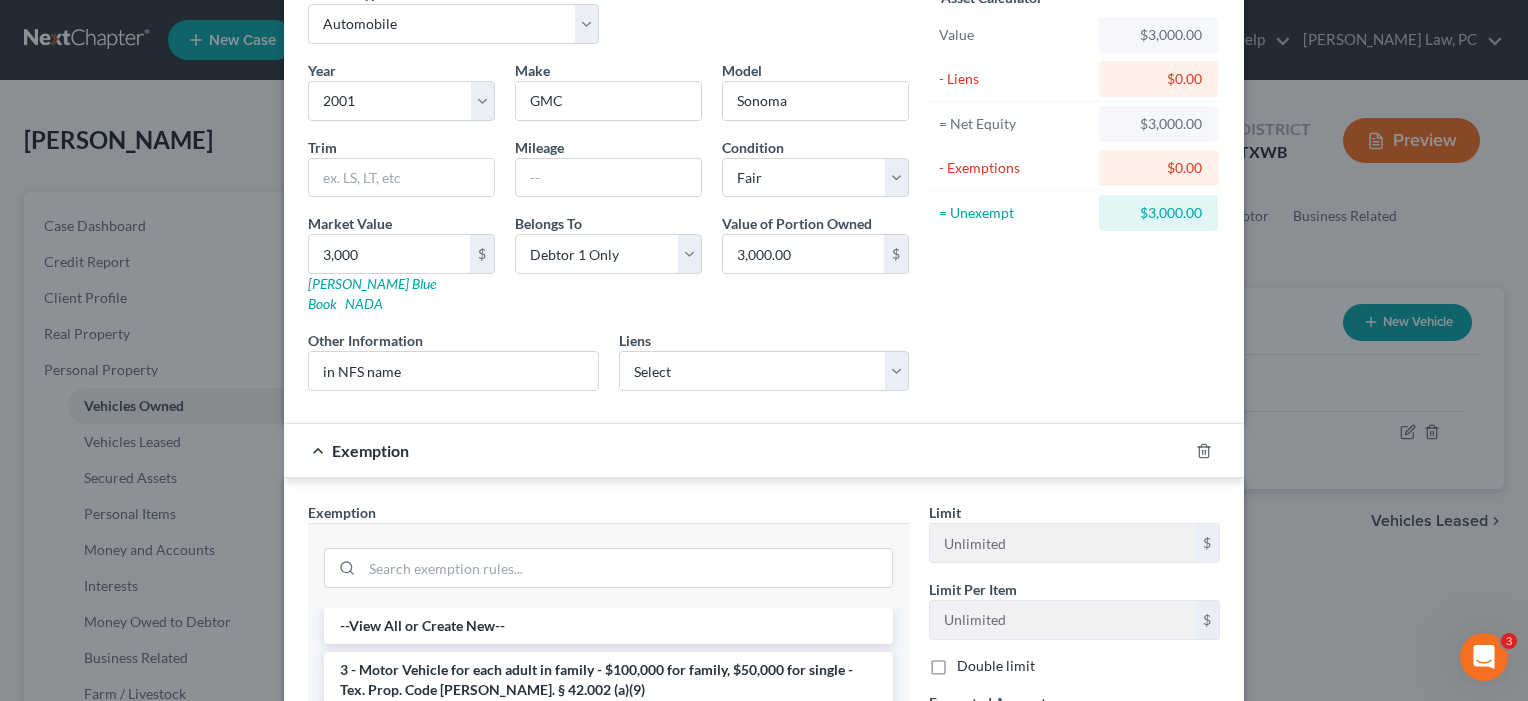 scroll, scrollTop: 211, scrollLeft: 0, axis: vertical 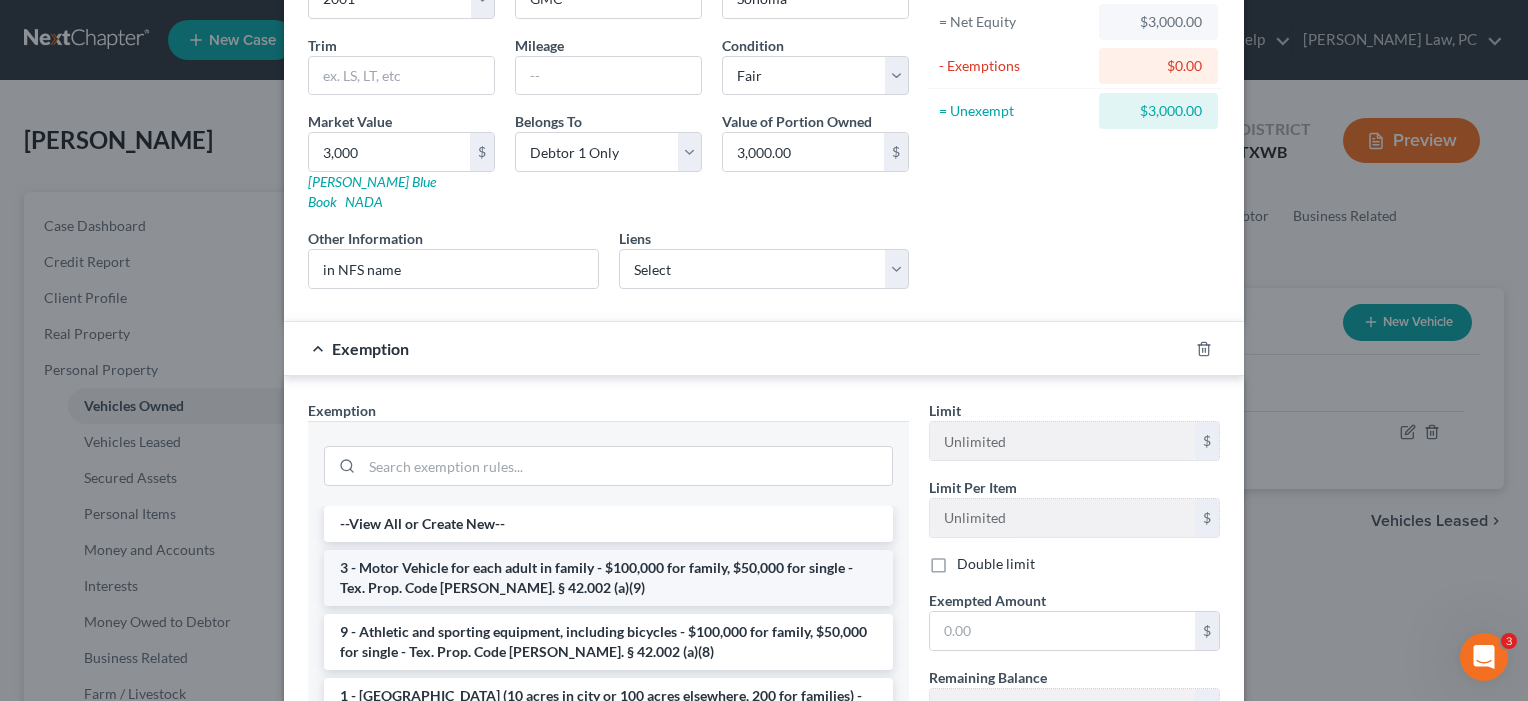 click on "3 - Motor Vehicle for each adult in family - $100,000 for family, $50,000 for single - Tex. Prop. Code [PERSON_NAME]. § 42.002 (a)(9)" at bounding box center [608, 578] 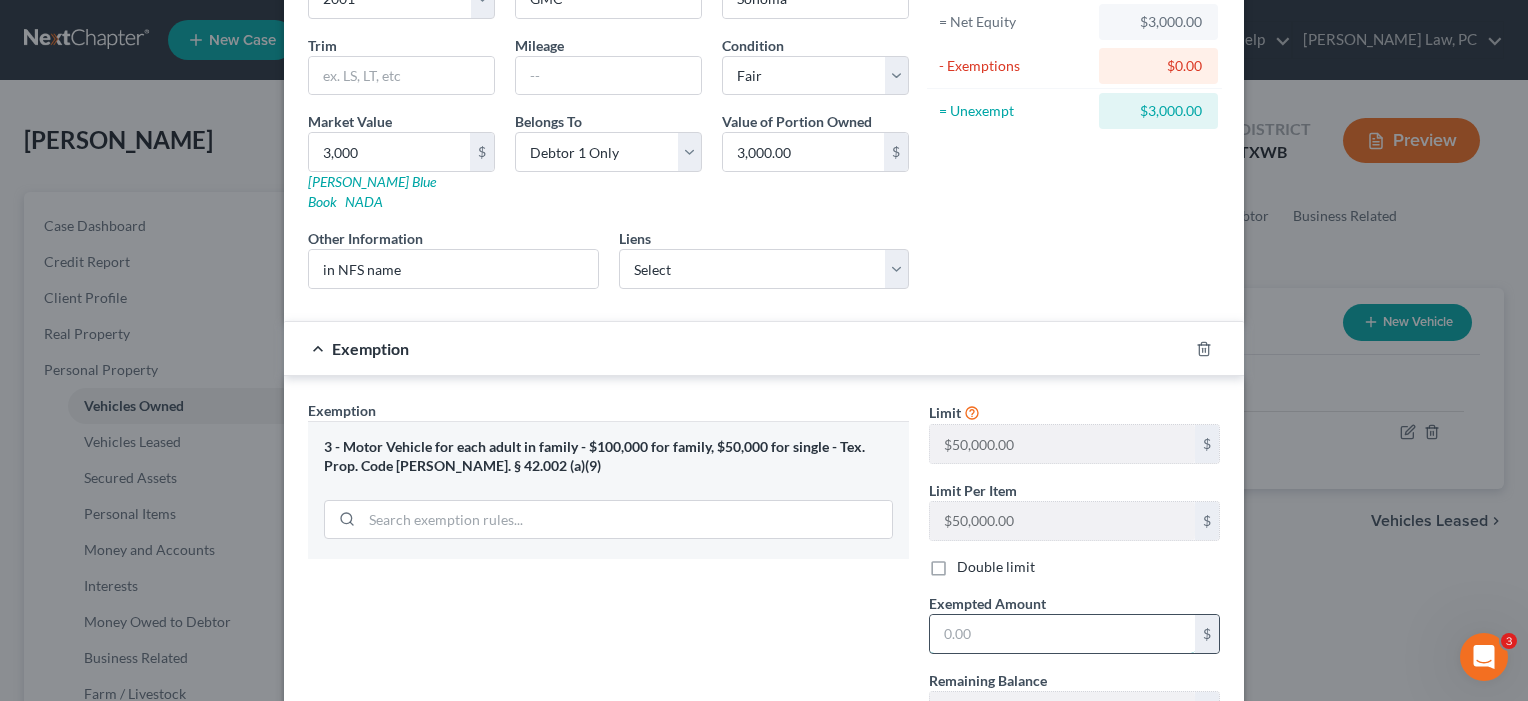 click at bounding box center (1062, 634) 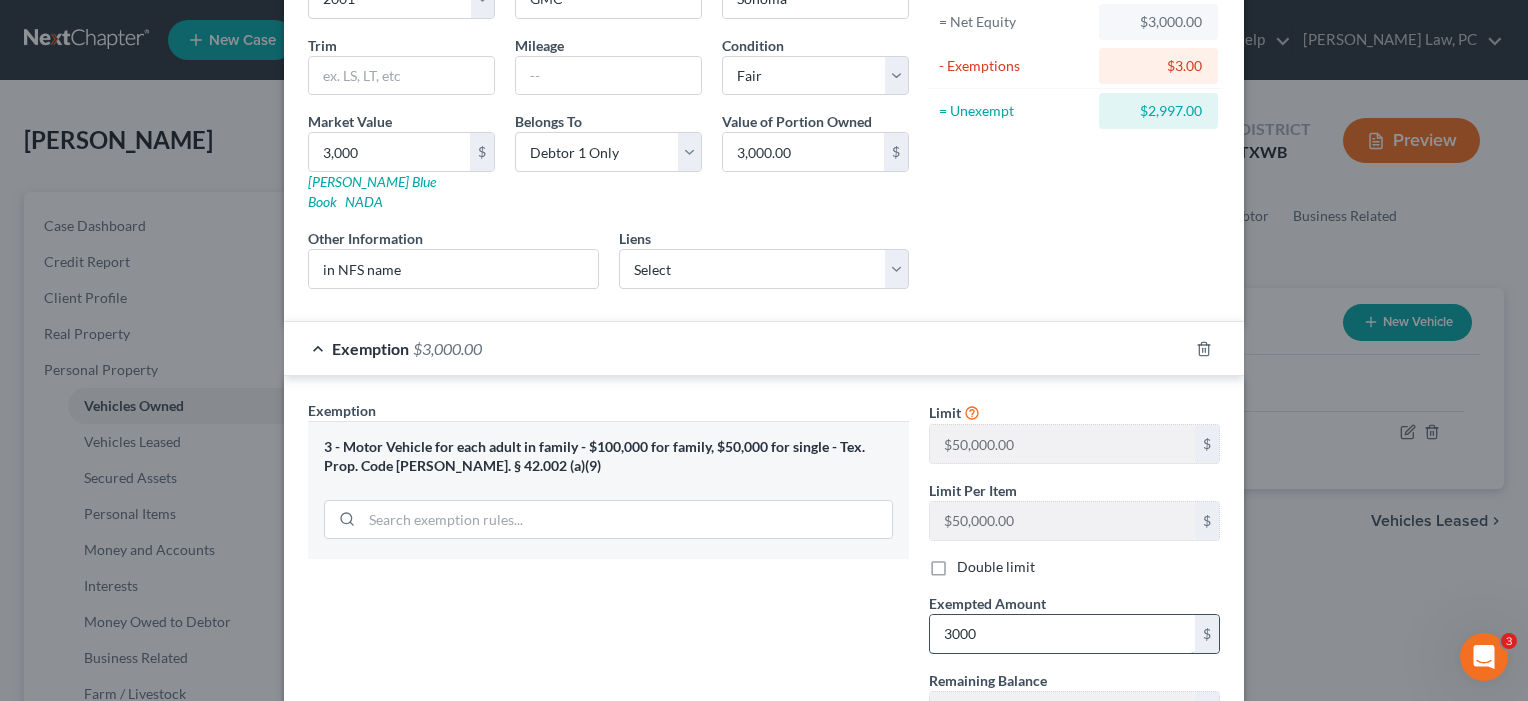type on "3,000" 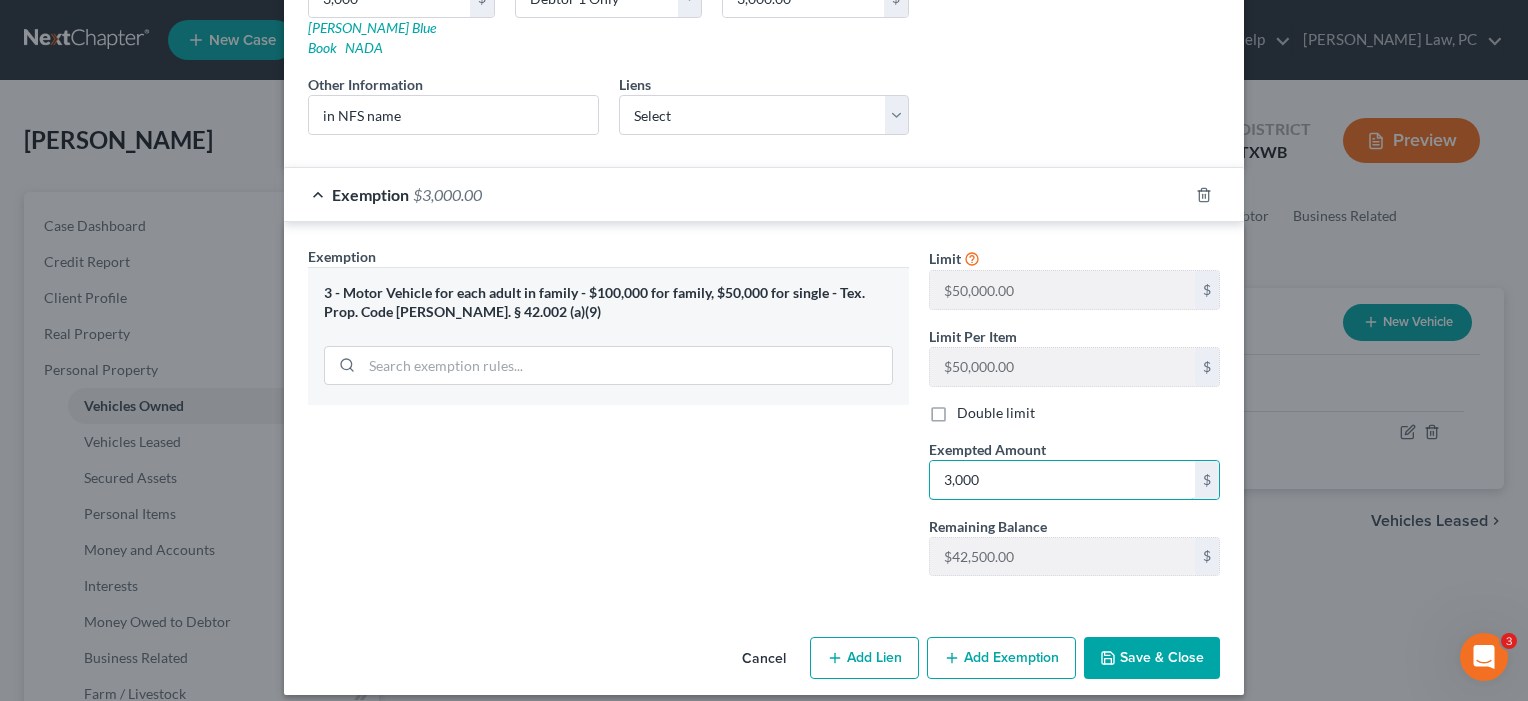 scroll, scrollTop: 363, scrollLeft: 0, axis: vertical 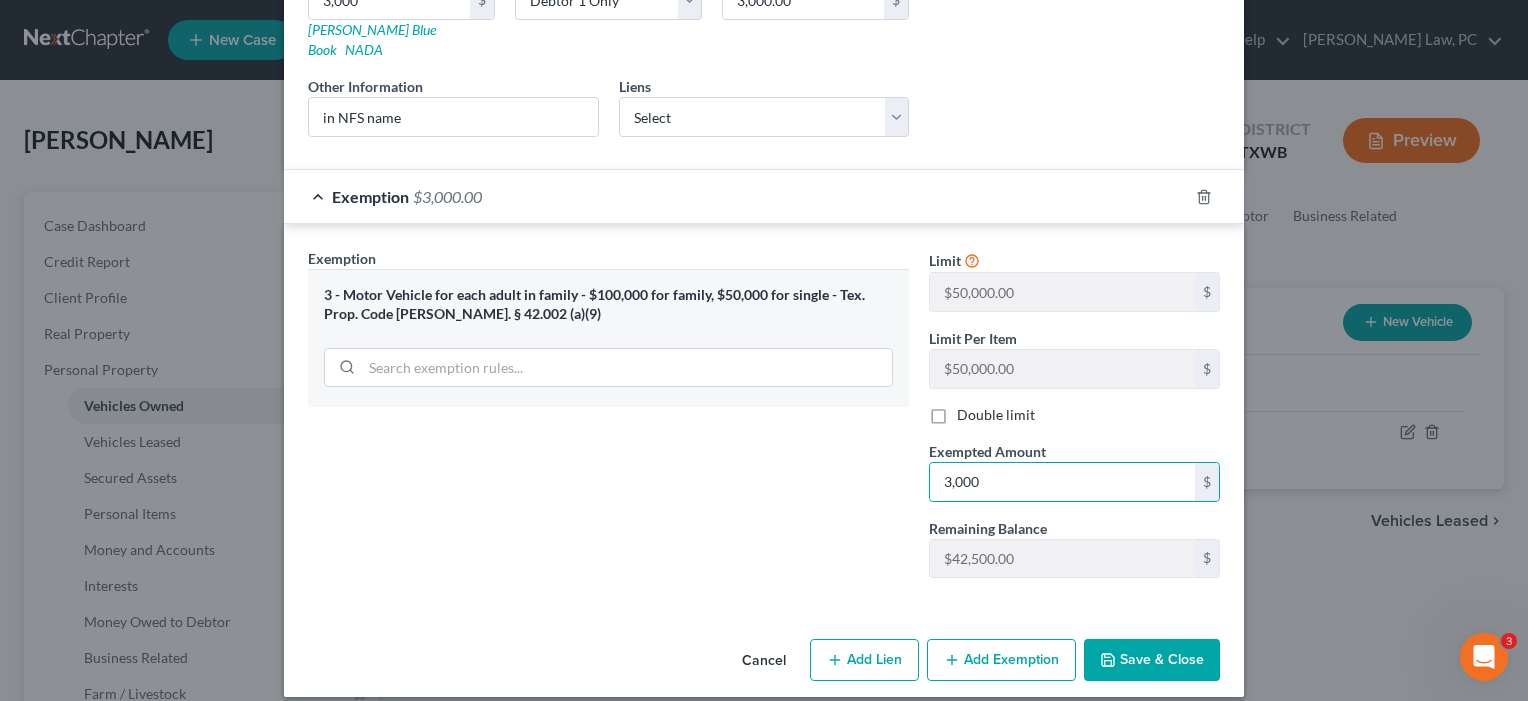 click on "Save & Close" at bounding box center (1152, 660) 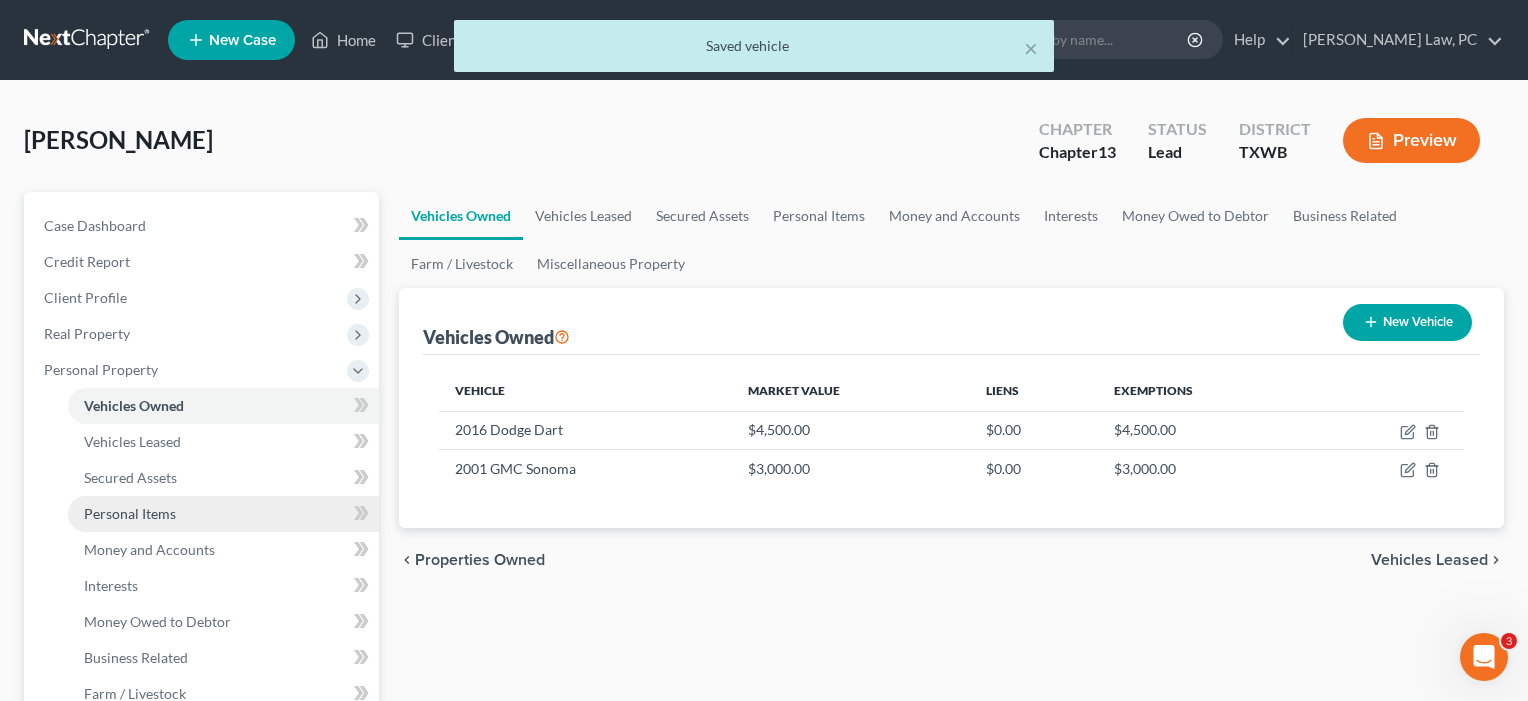 click on "Personal Items" at bounding box center [130, 513] 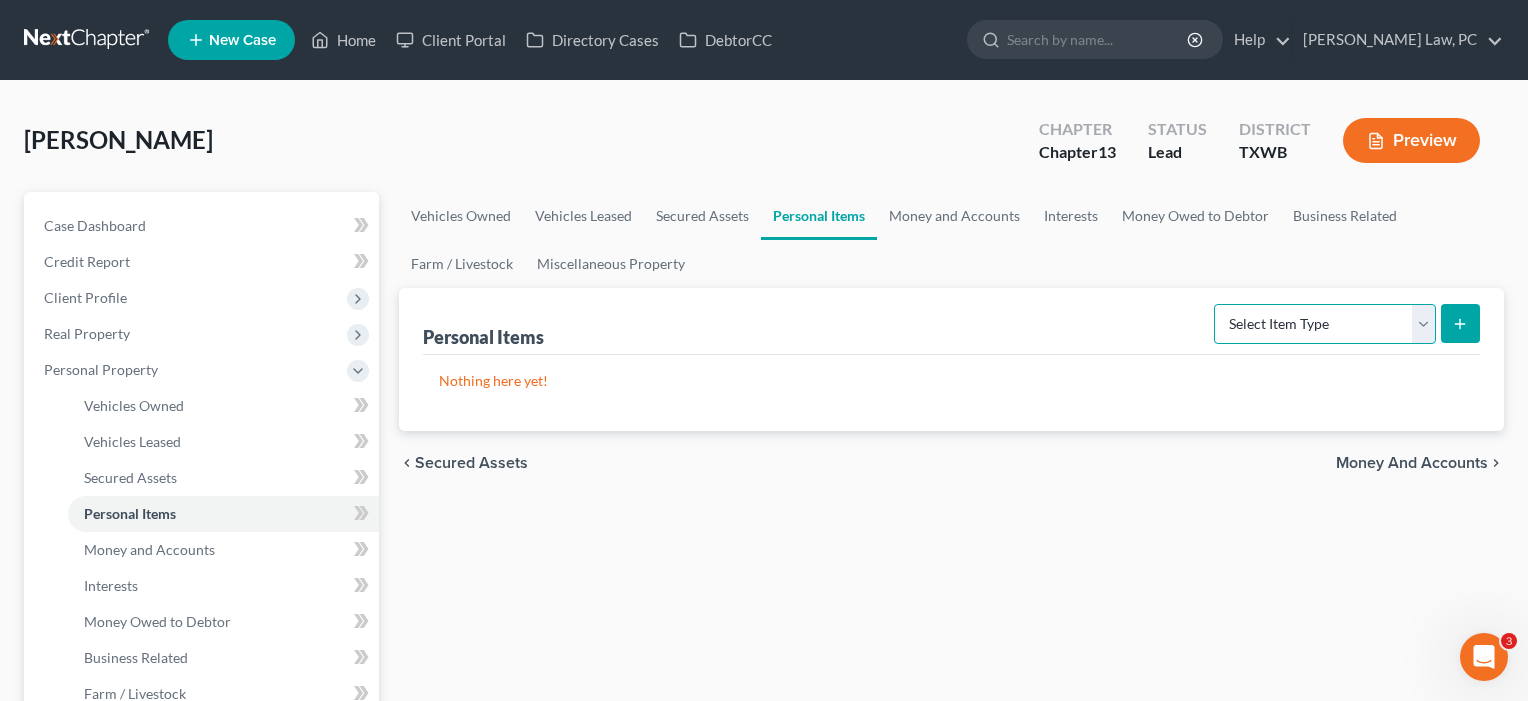 select on "other" 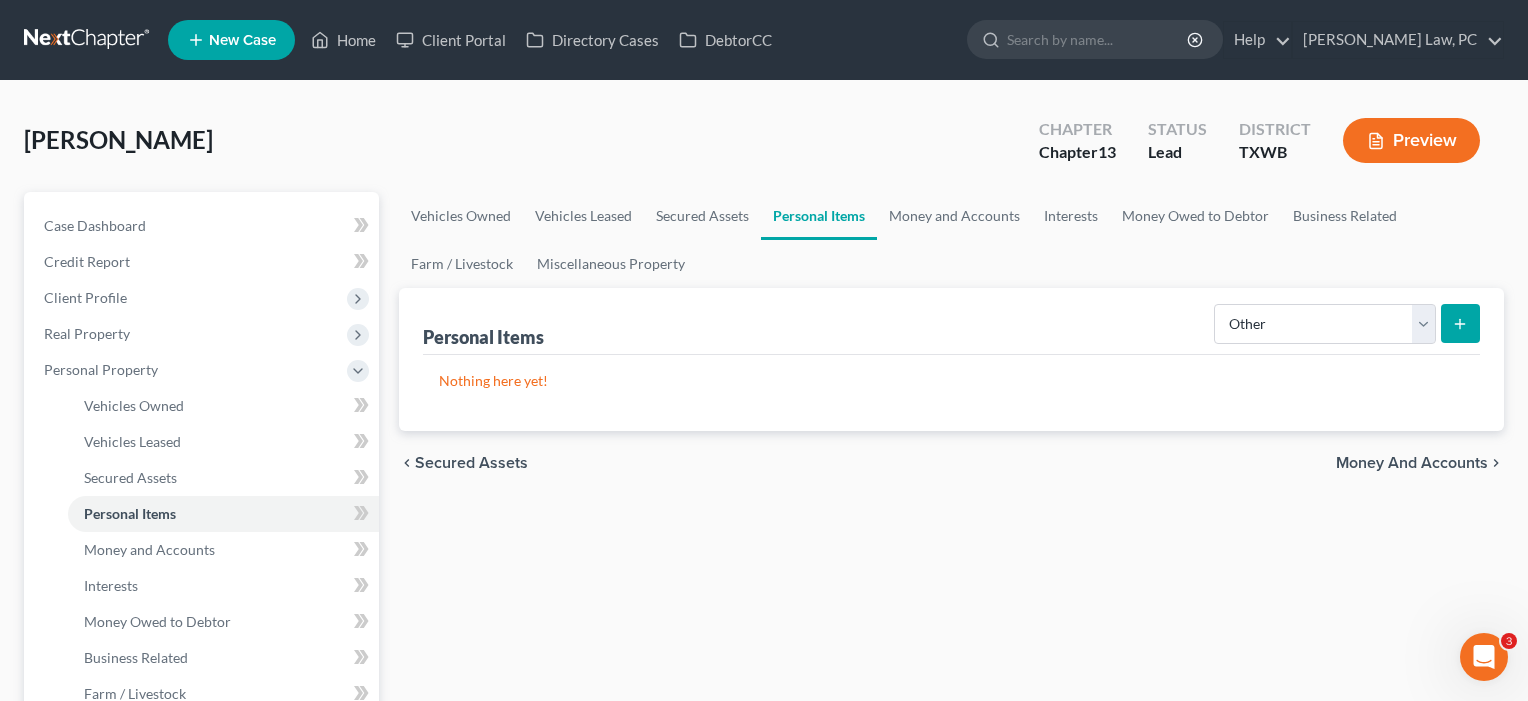 click 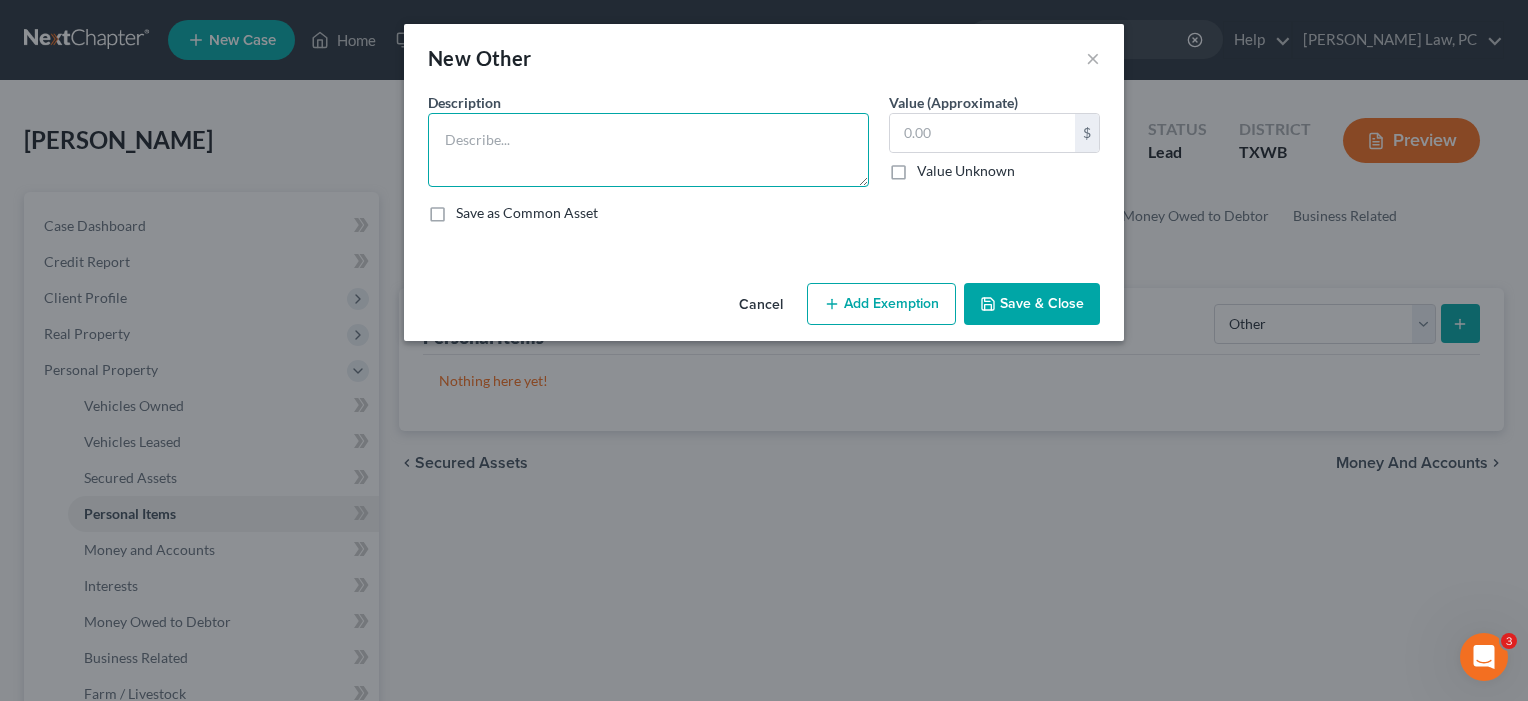 click at bounding box center (648, 150) 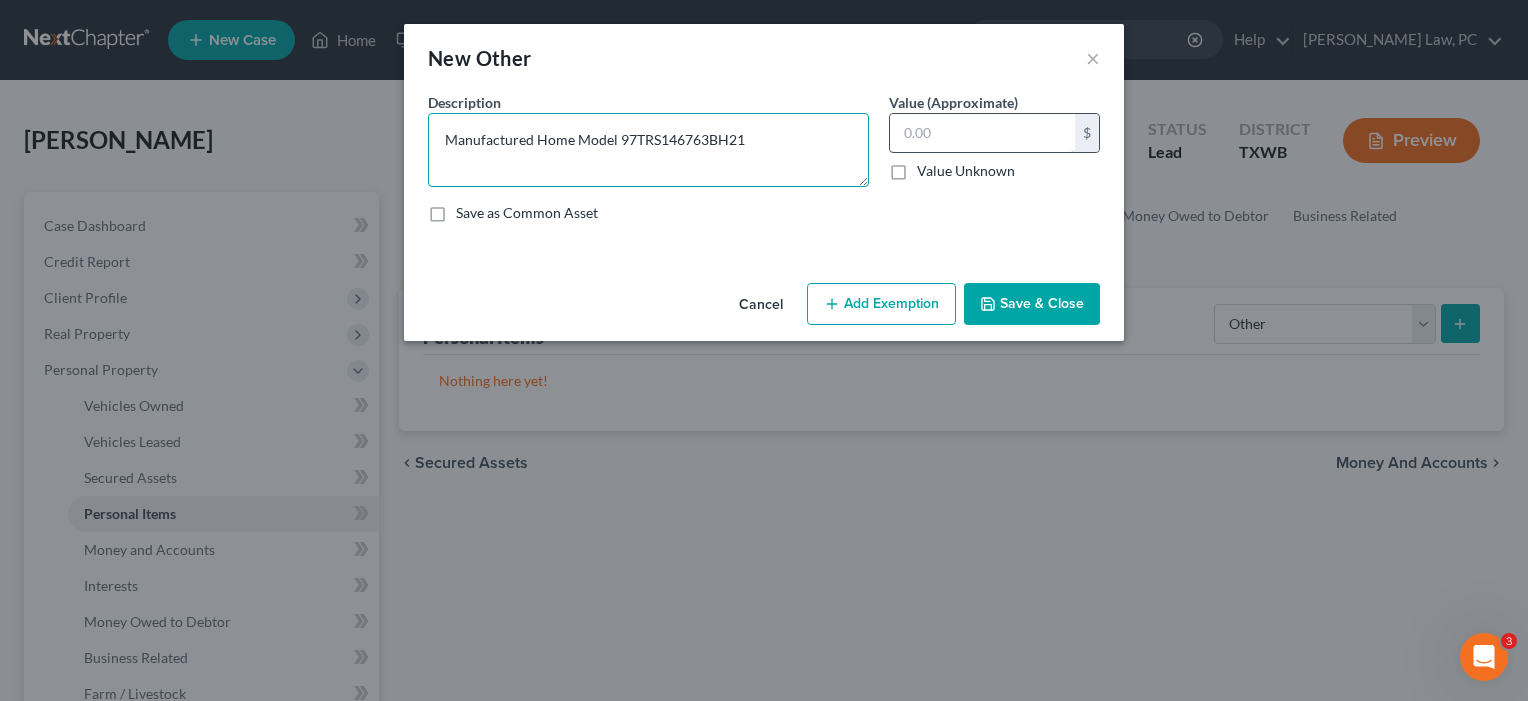 type on "Manufactured Home Model 97TRS146763BH21" 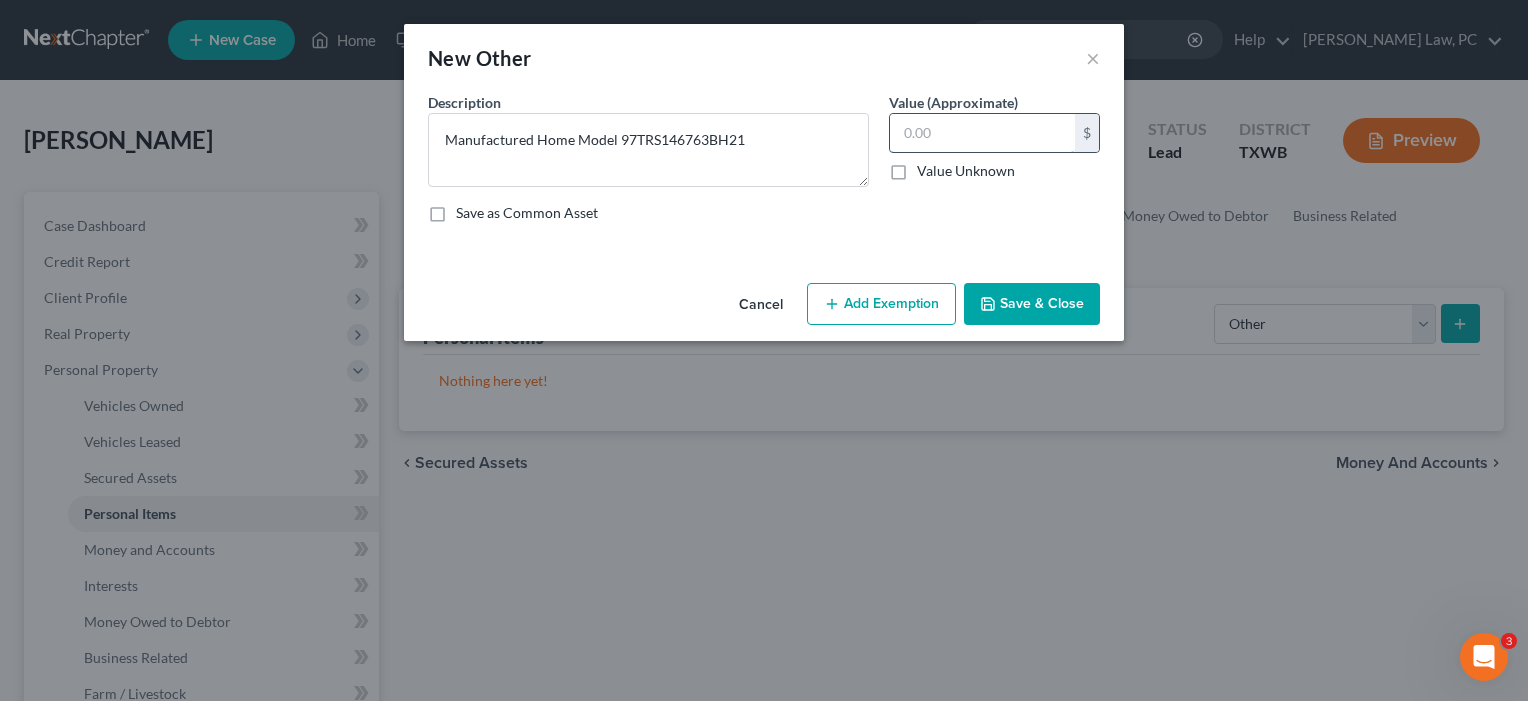 click at bounding box center [982, 133] 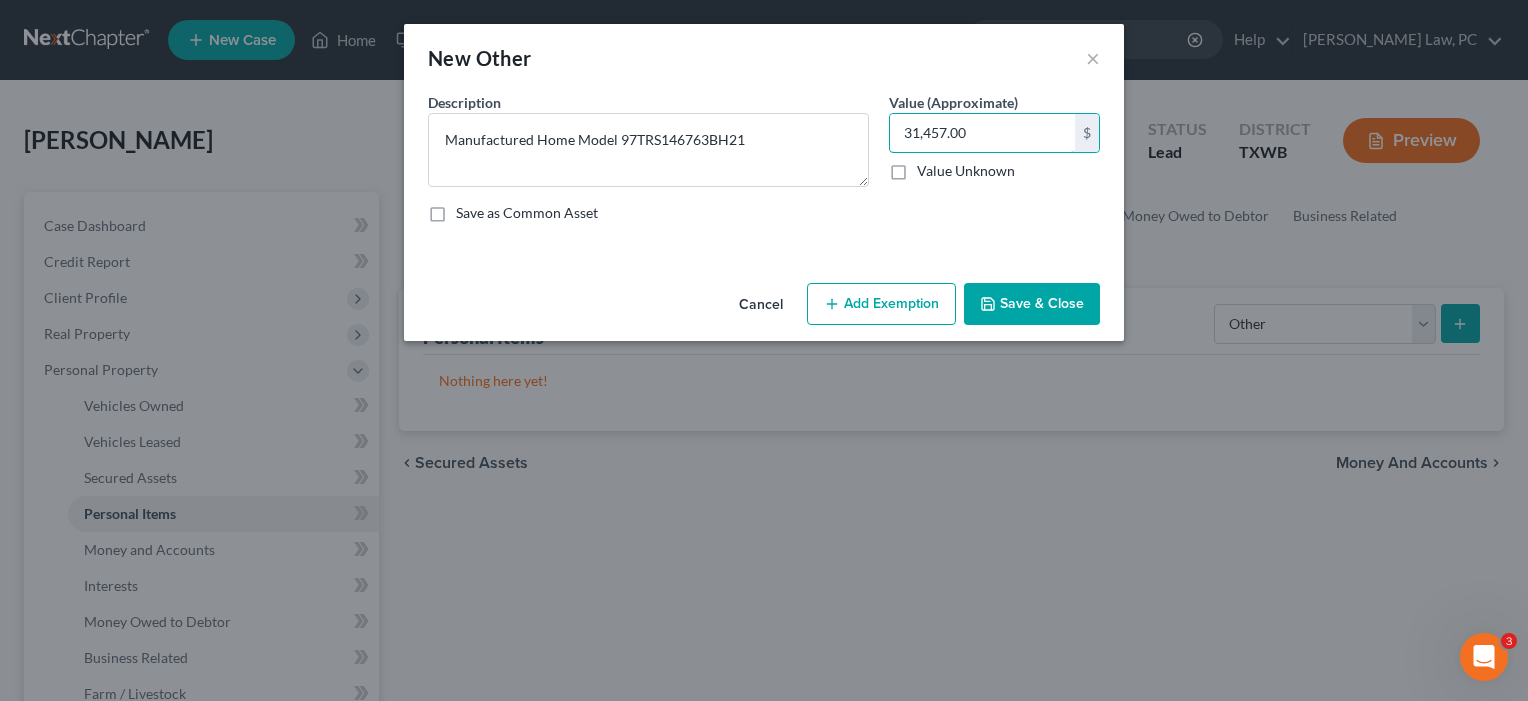 type on "31,457.00" 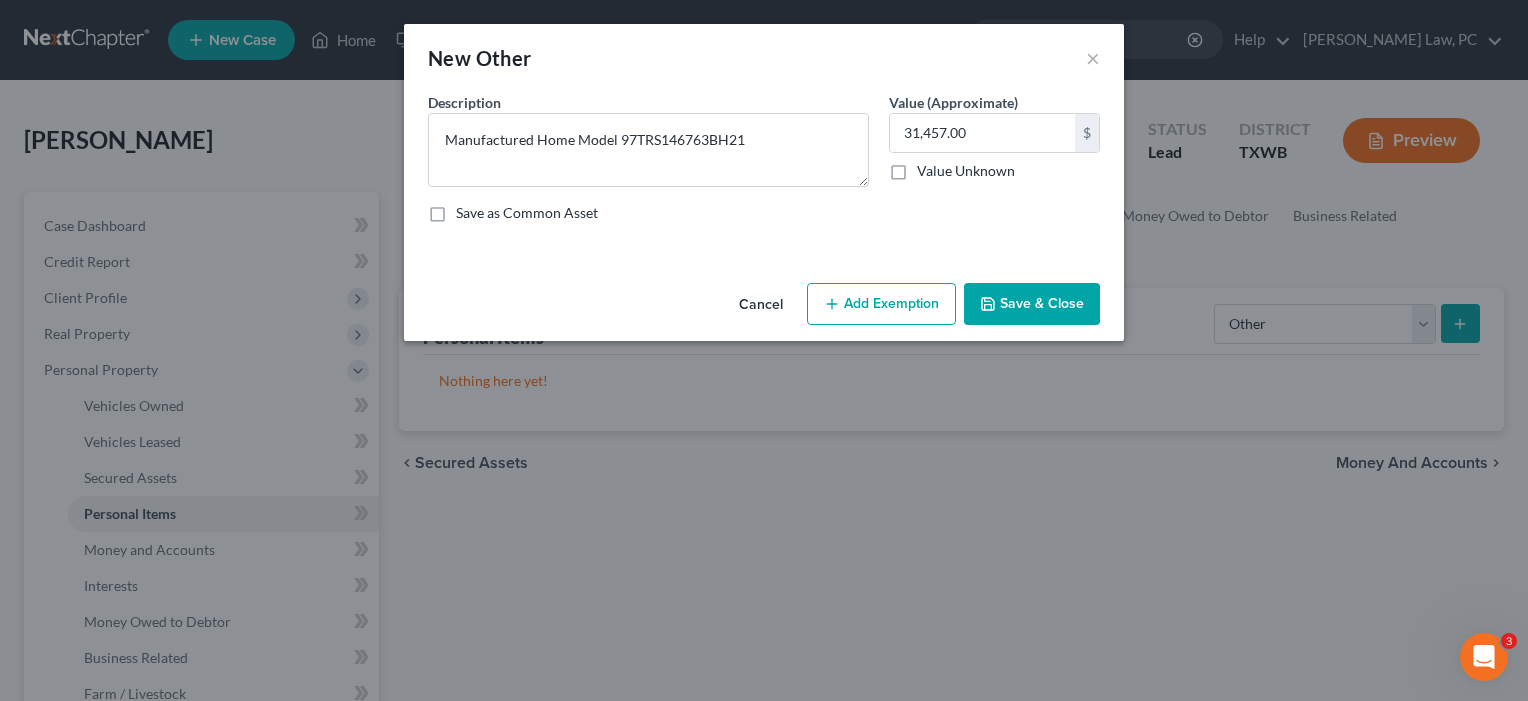 click on "Save & Close" at bounding box center [1032, 304] 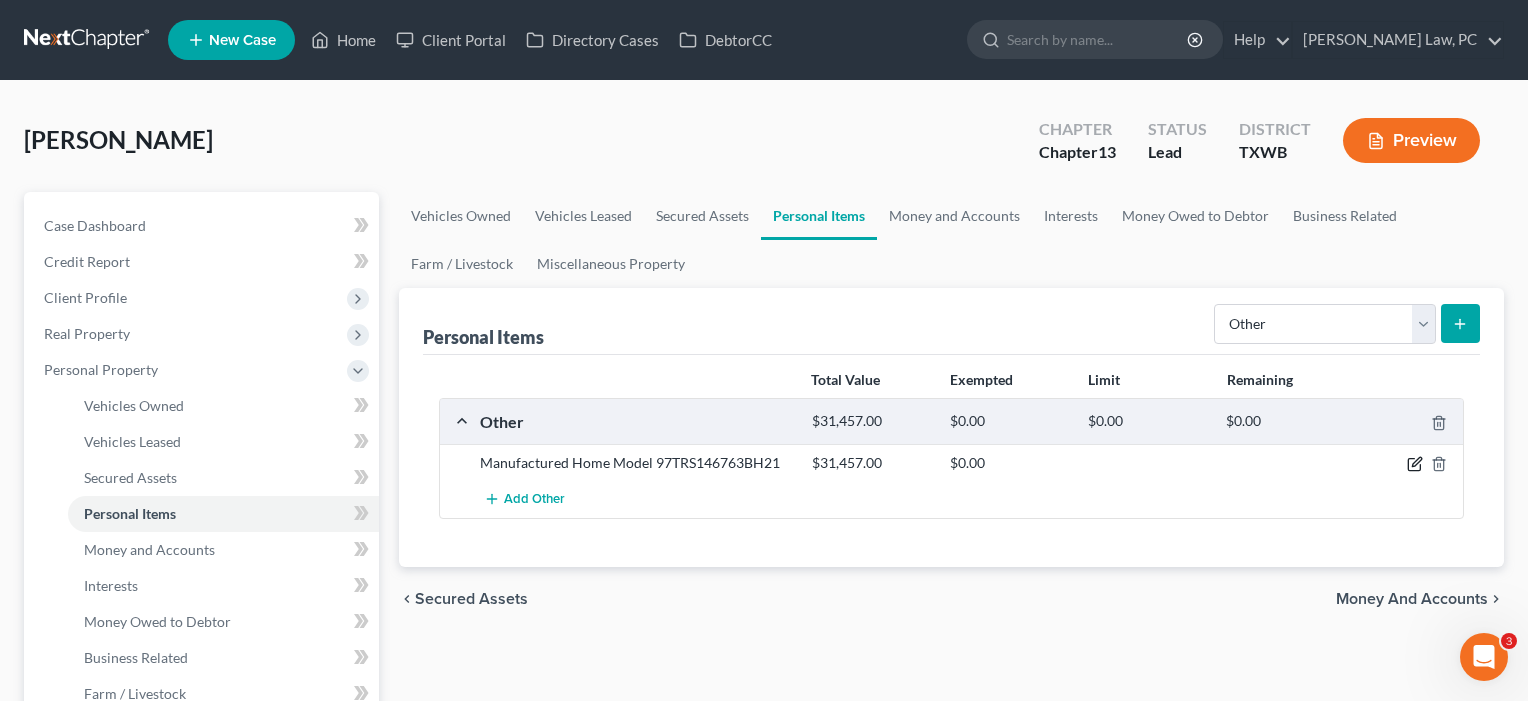 click 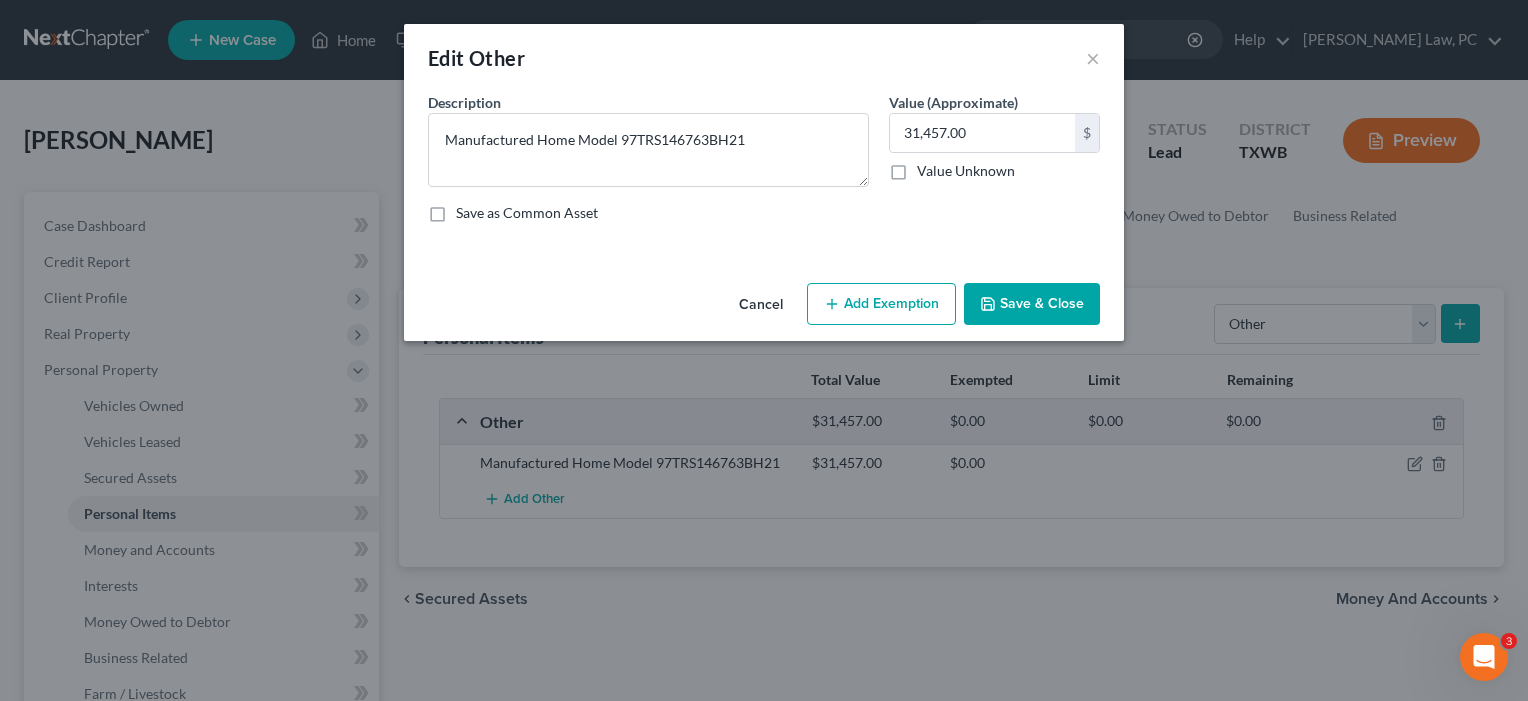click on "Save & Close" at bounding box center (1032, 304) 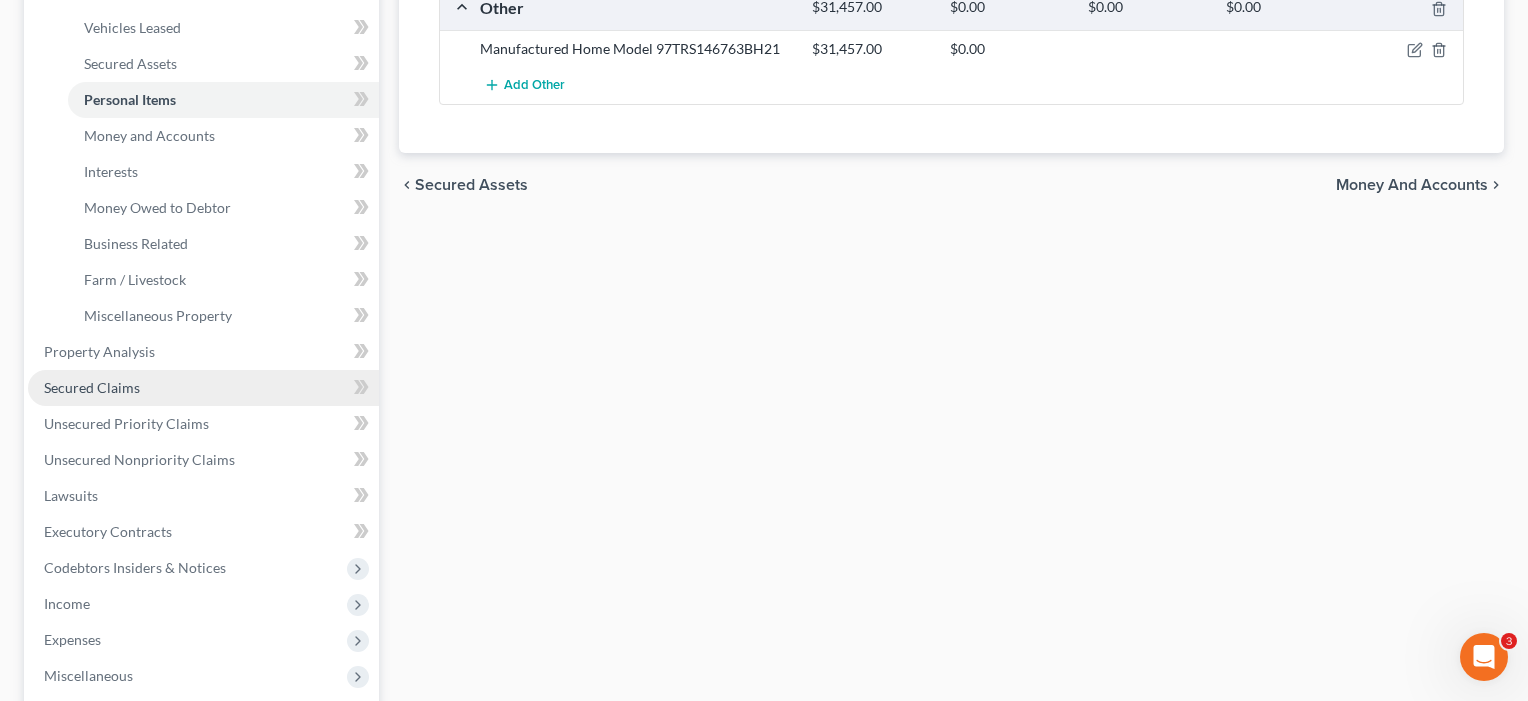 click on "Secured Claims" at bounding box center (92, 387) 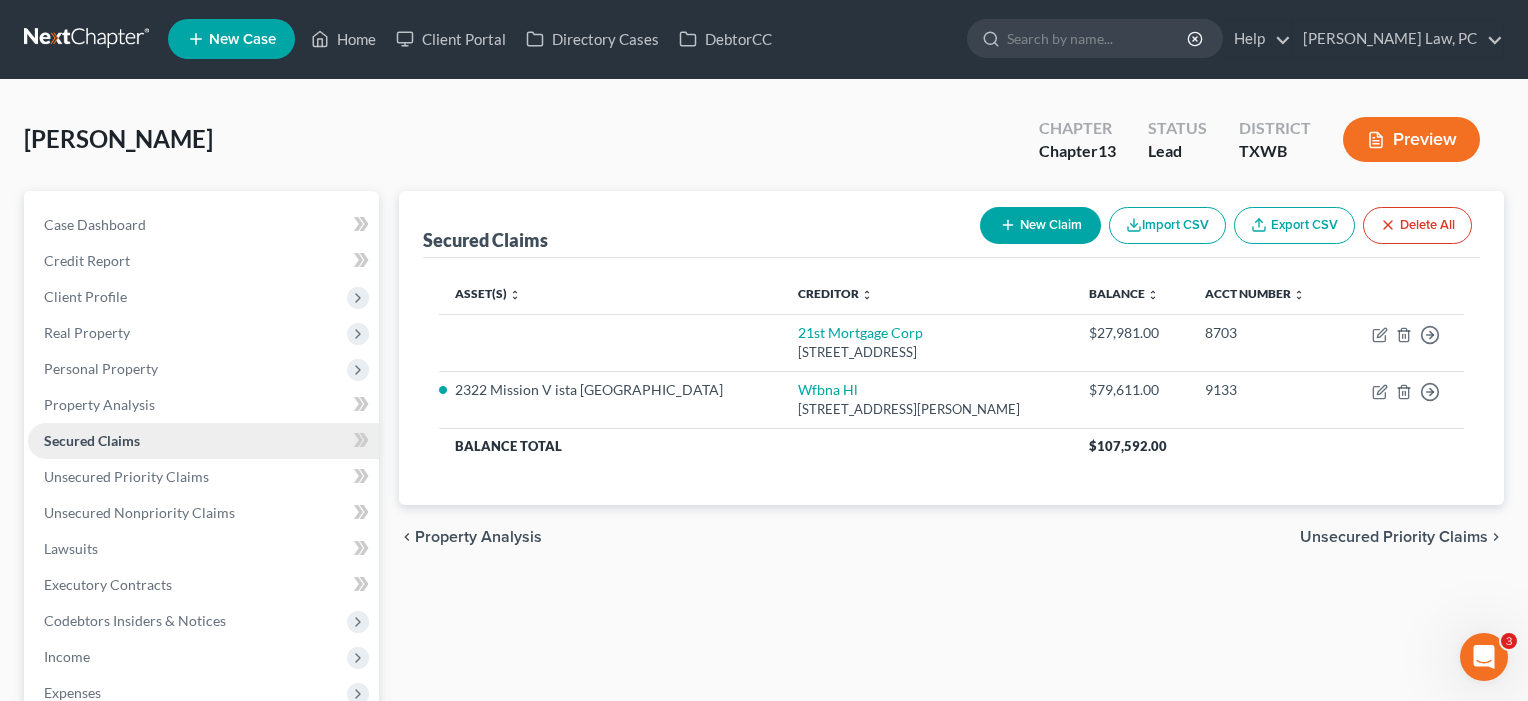scroll, scrollTop: 0, scrollLeft: 0, axis: both 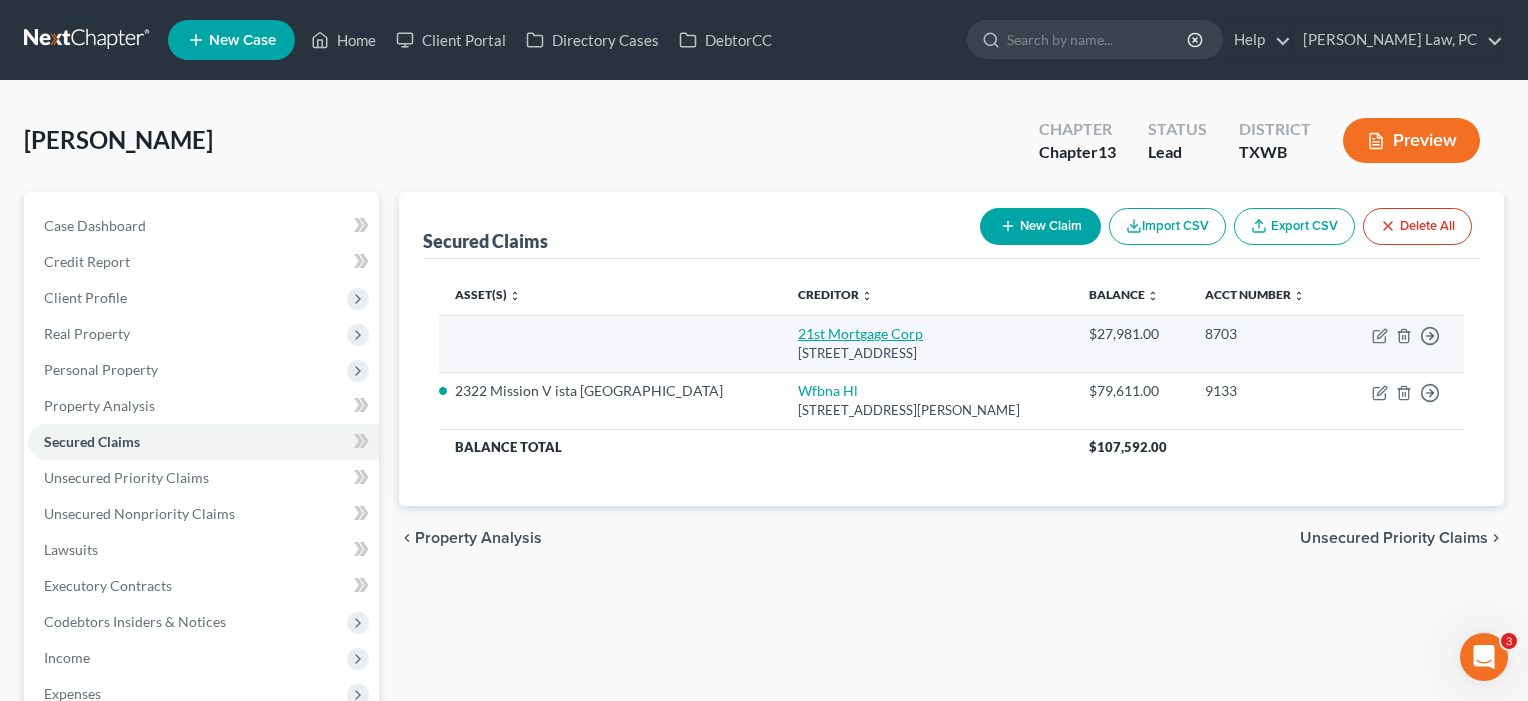 click on "21st Mortgage Corp" at bounding box center (860, 333) 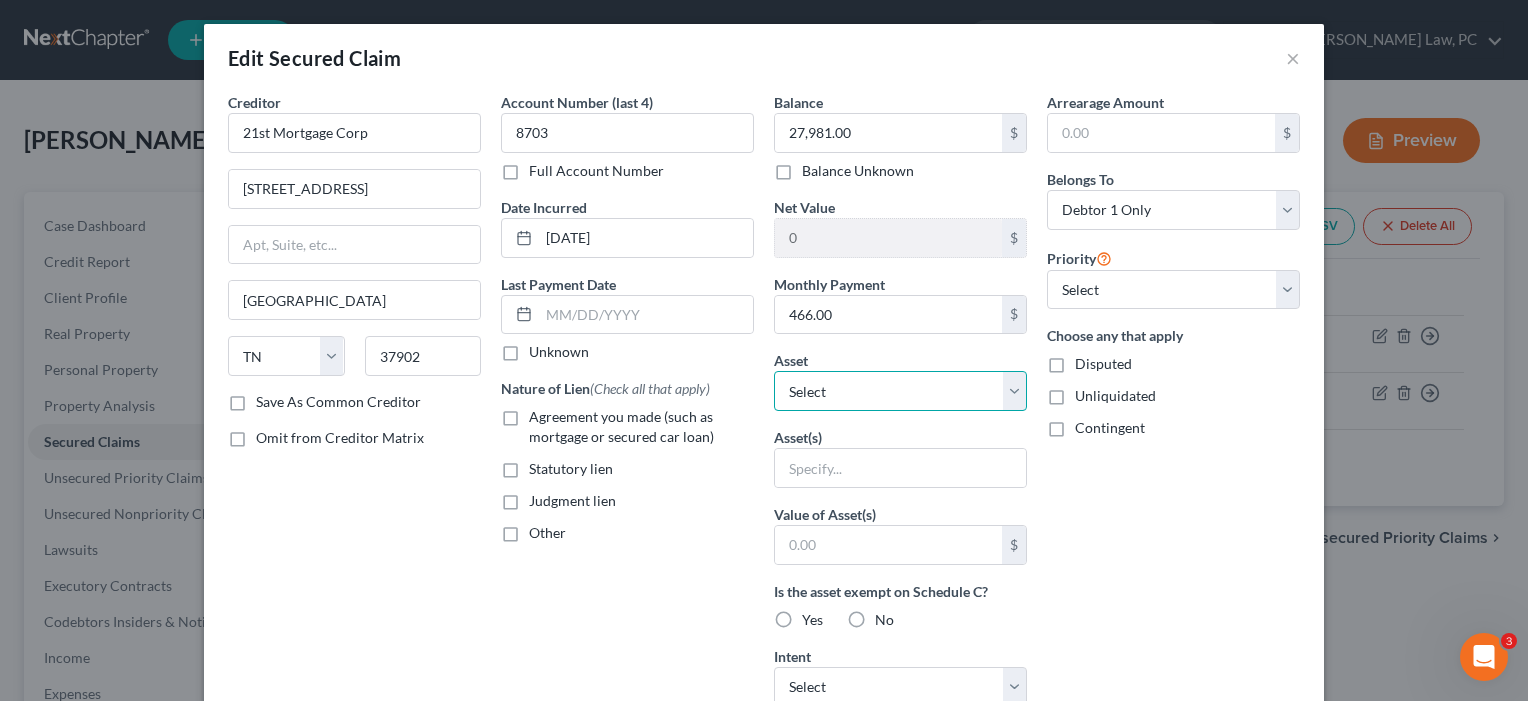 select on "4" 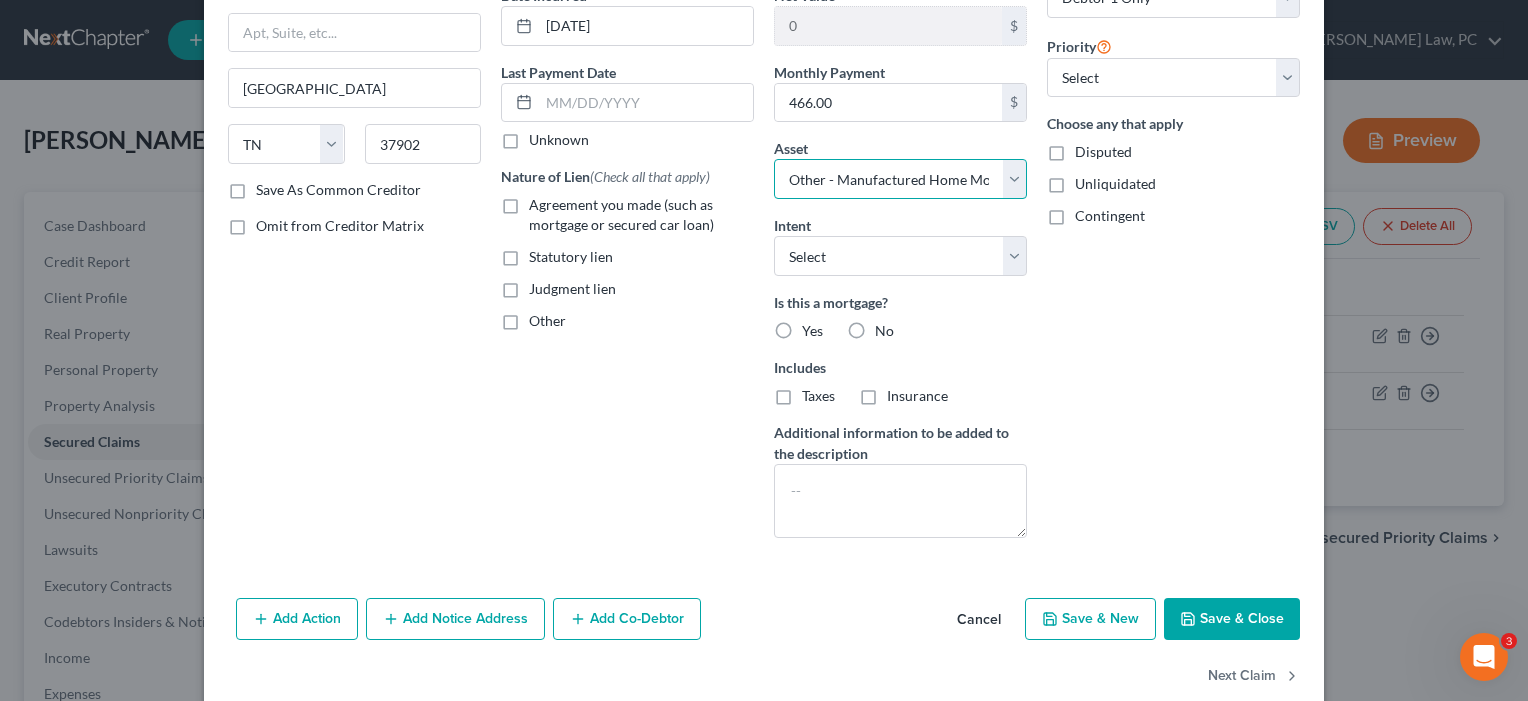 scroll, scrollTop: 242, scrollLeft: 0, axis: vertical 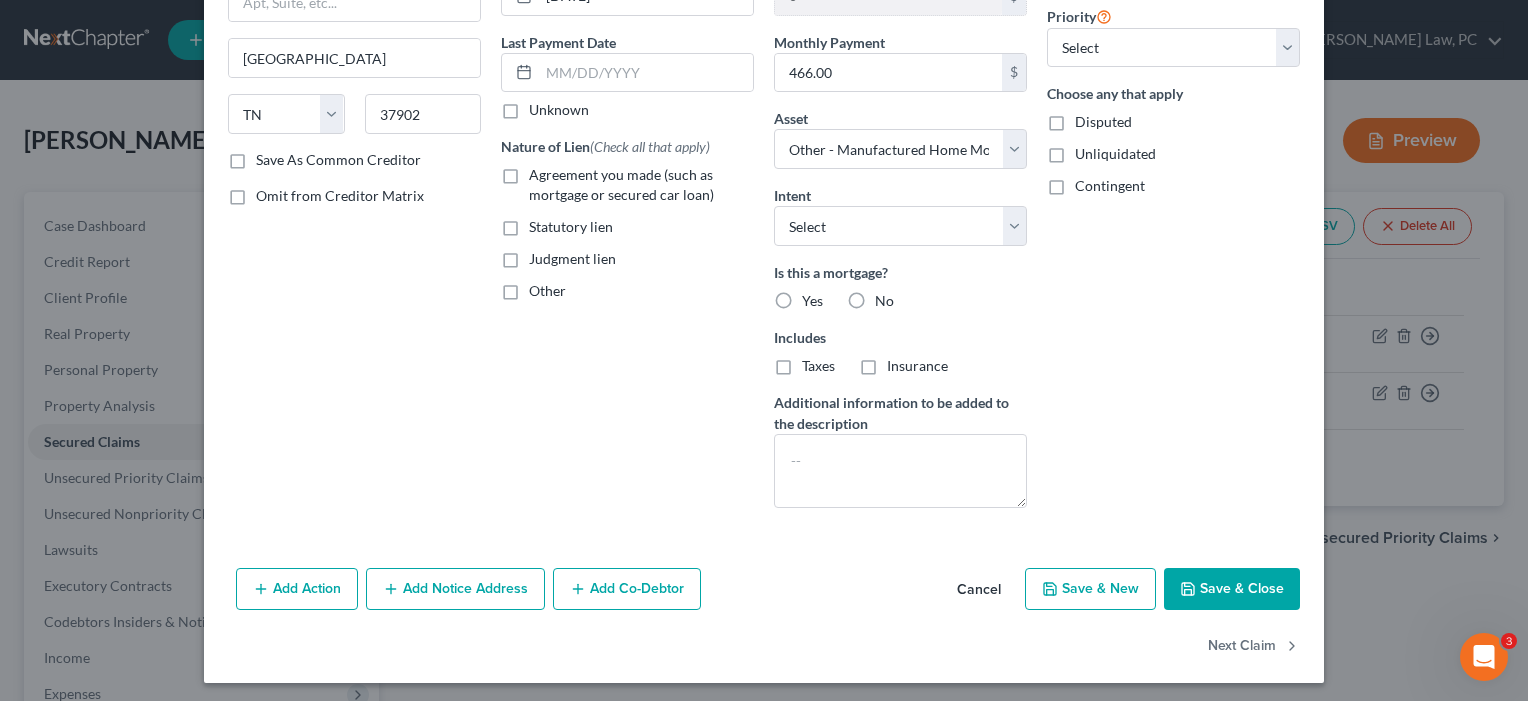 click on "Yes" at bounding box center (812, 301) 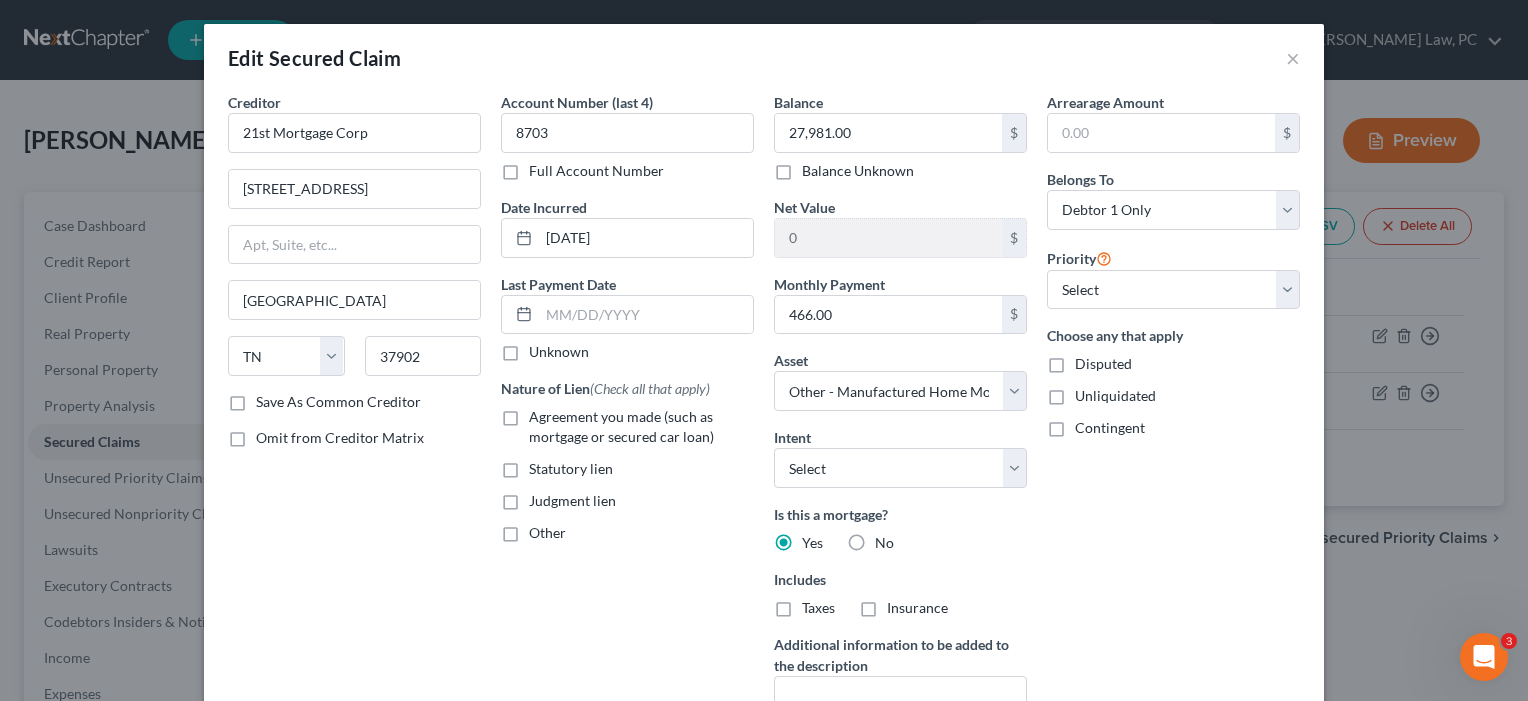 scroll, scrollTop: 0, scrollLeft: 0, axis: both 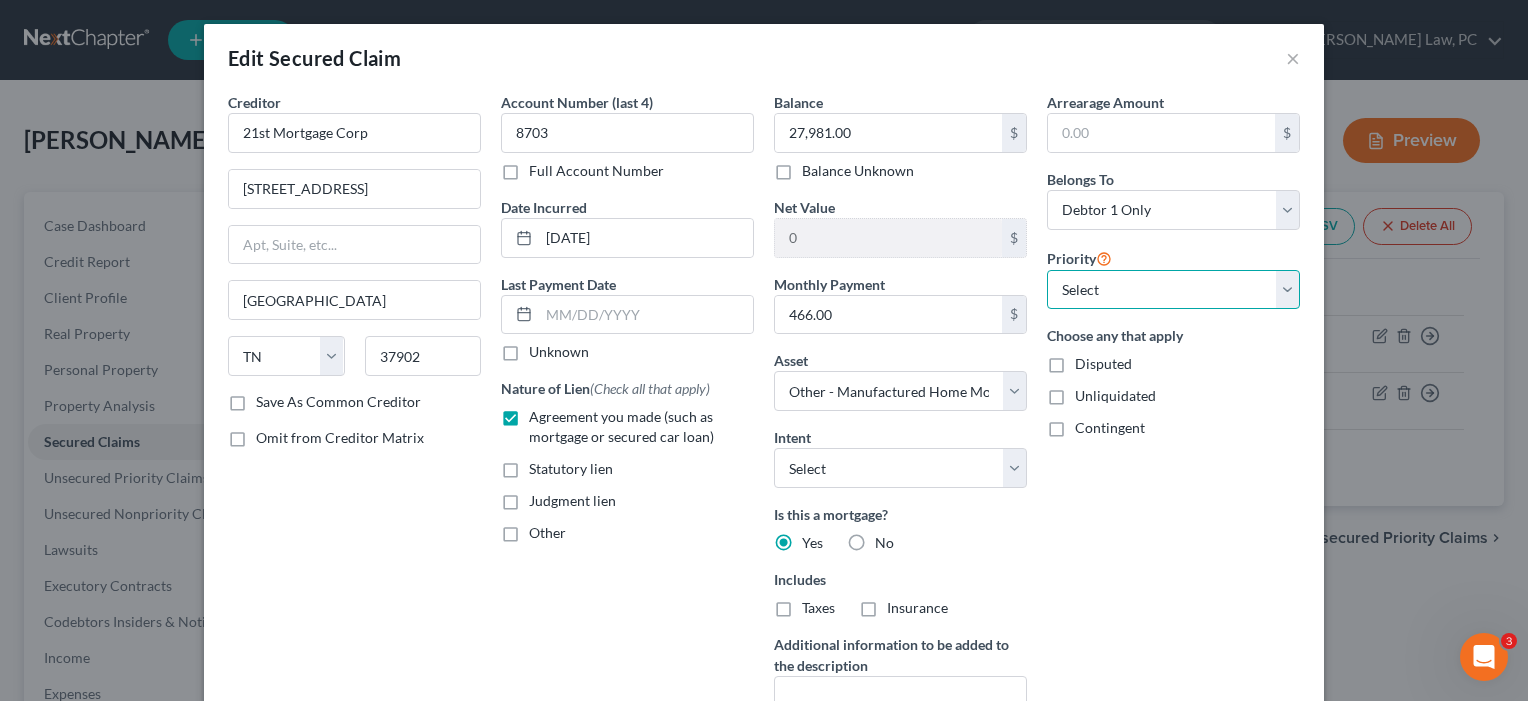 select on "0" 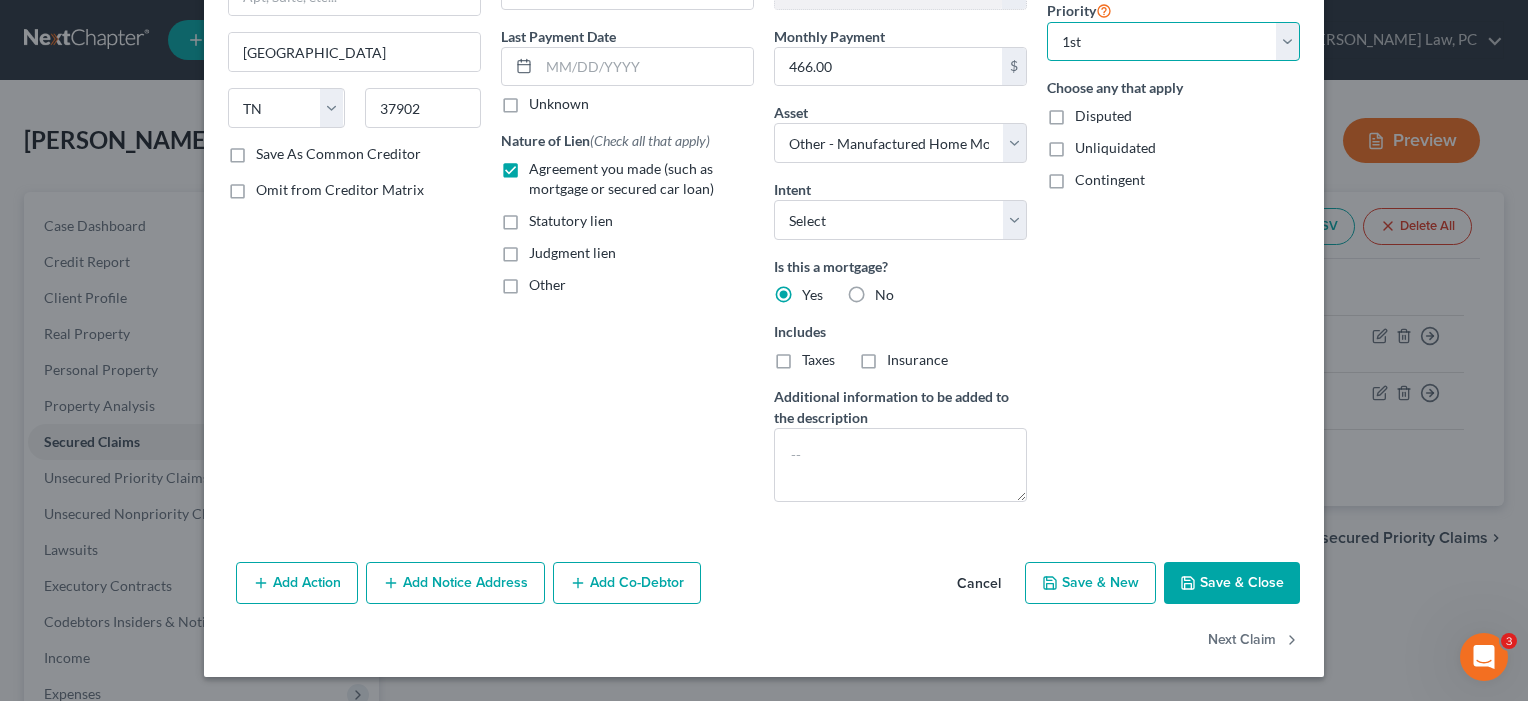 scroll, scrollTop: 248, scrollLeft: 0, axis: vertical 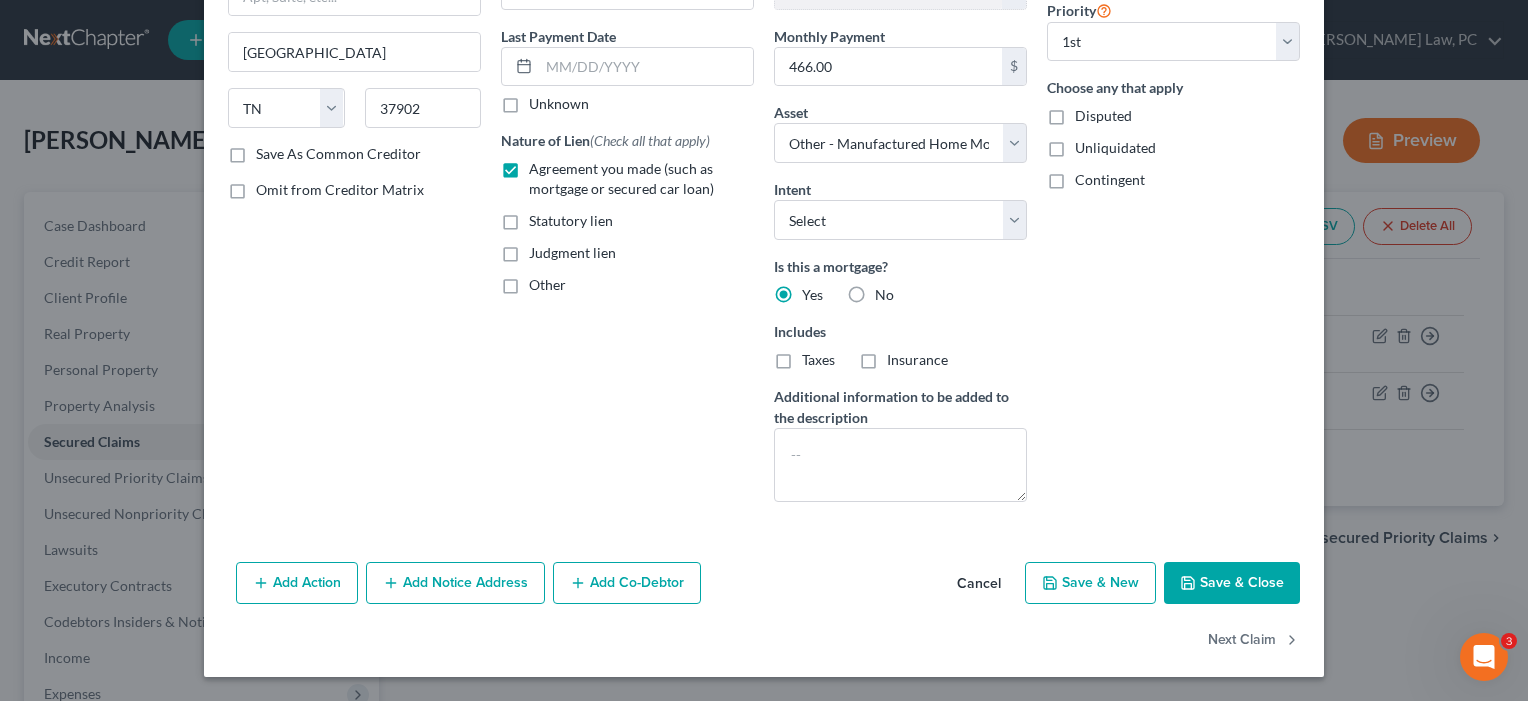 click on "Save & Close" at bounding box center [1232, 583] 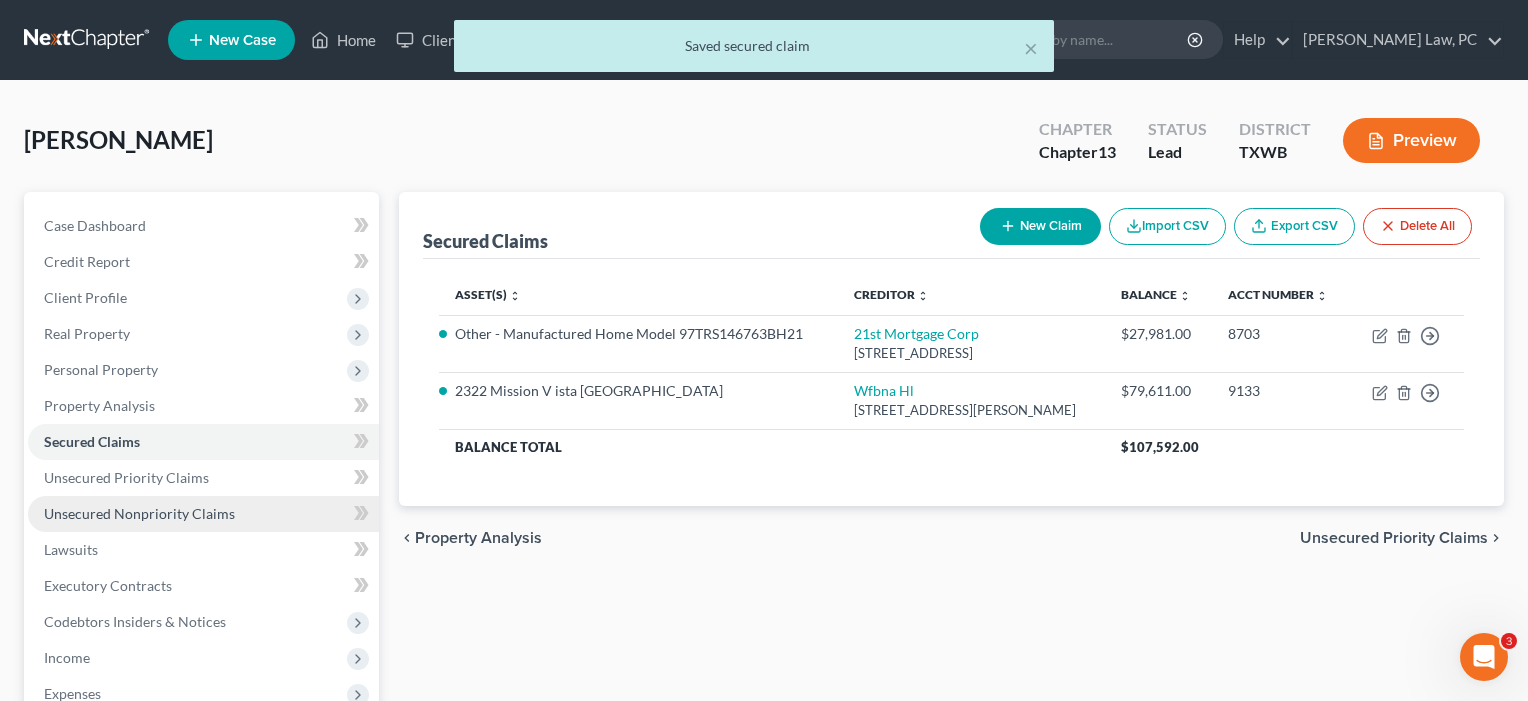 click on "Unsecured Nonpriority Claims" at bounding box center (139, 513) 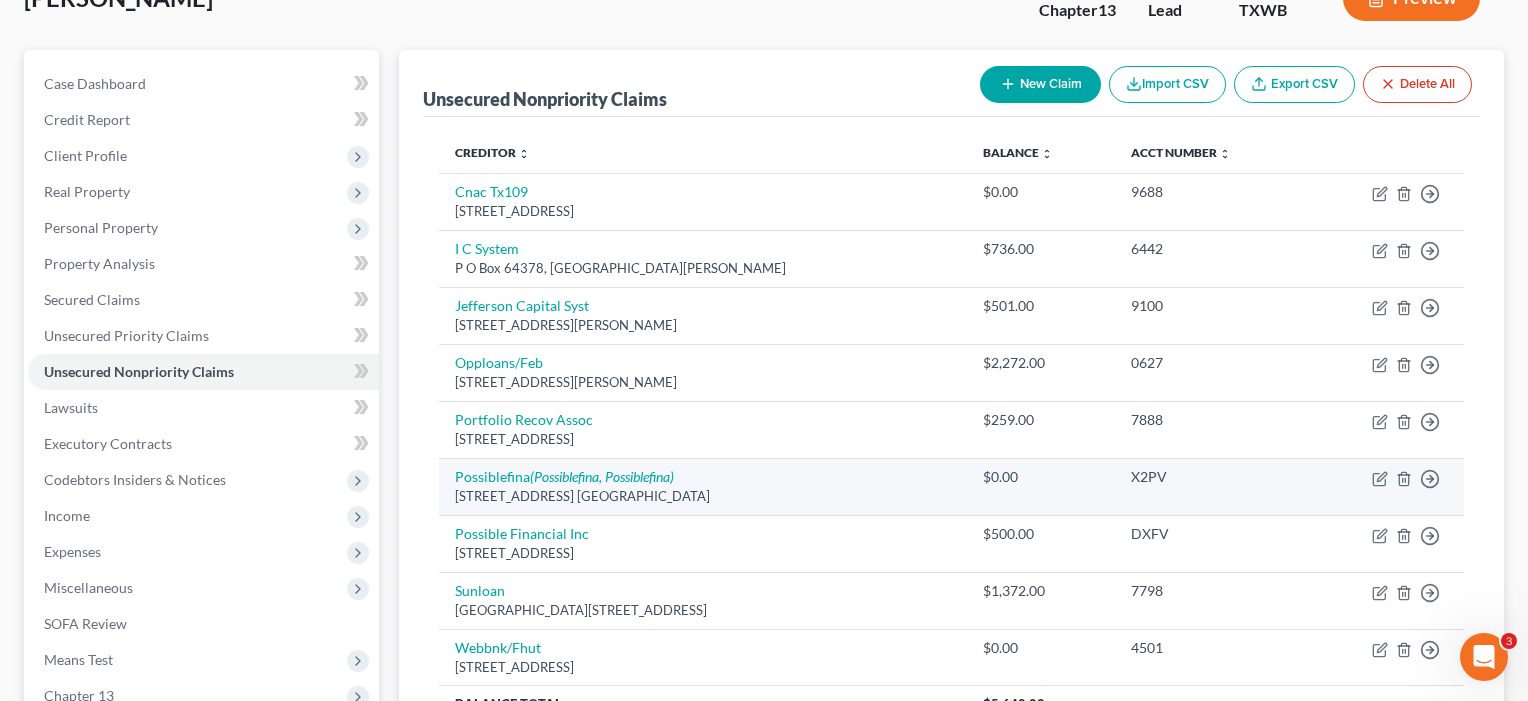 scroll, scrollTop: 169, scrollLeft: 0, axis: vertical 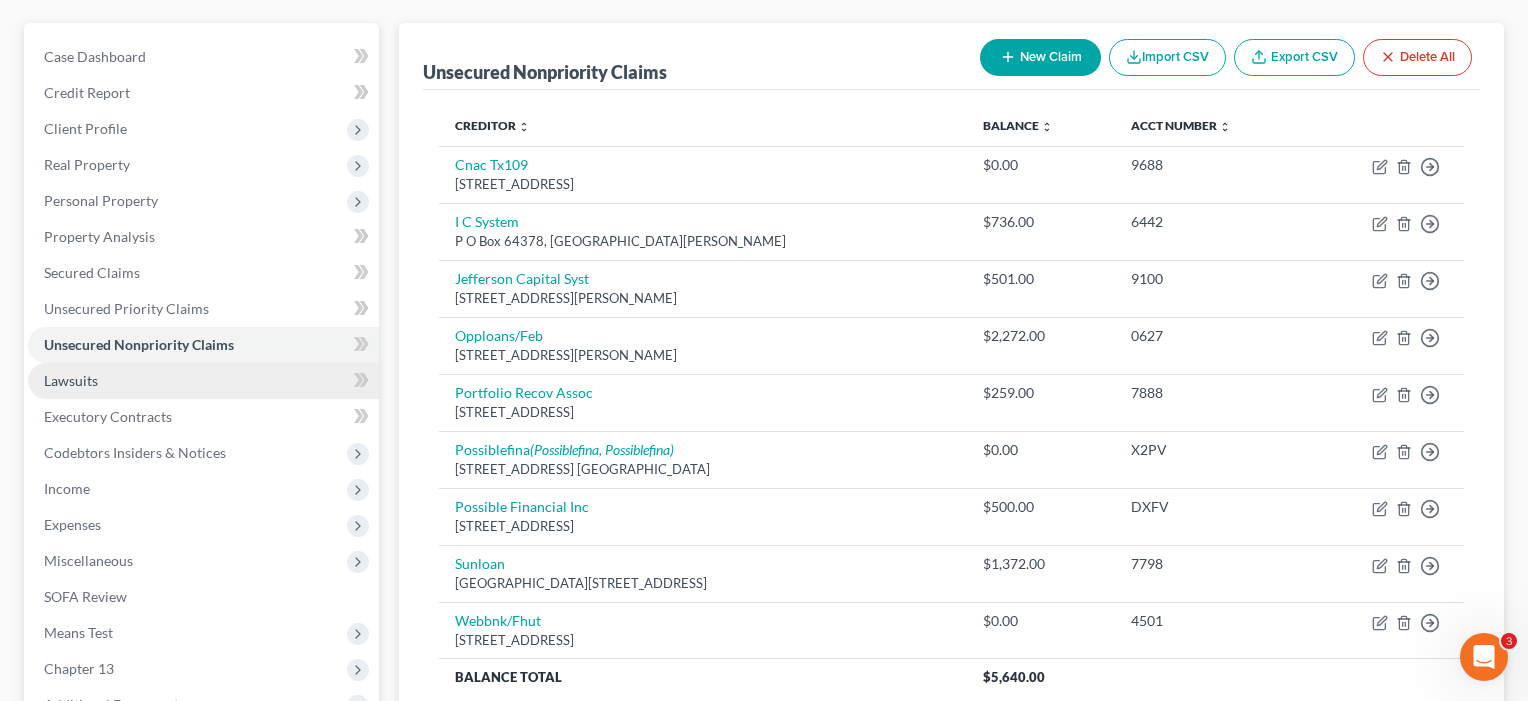 click on "Lawsuits" at bounding box center [71, 380] 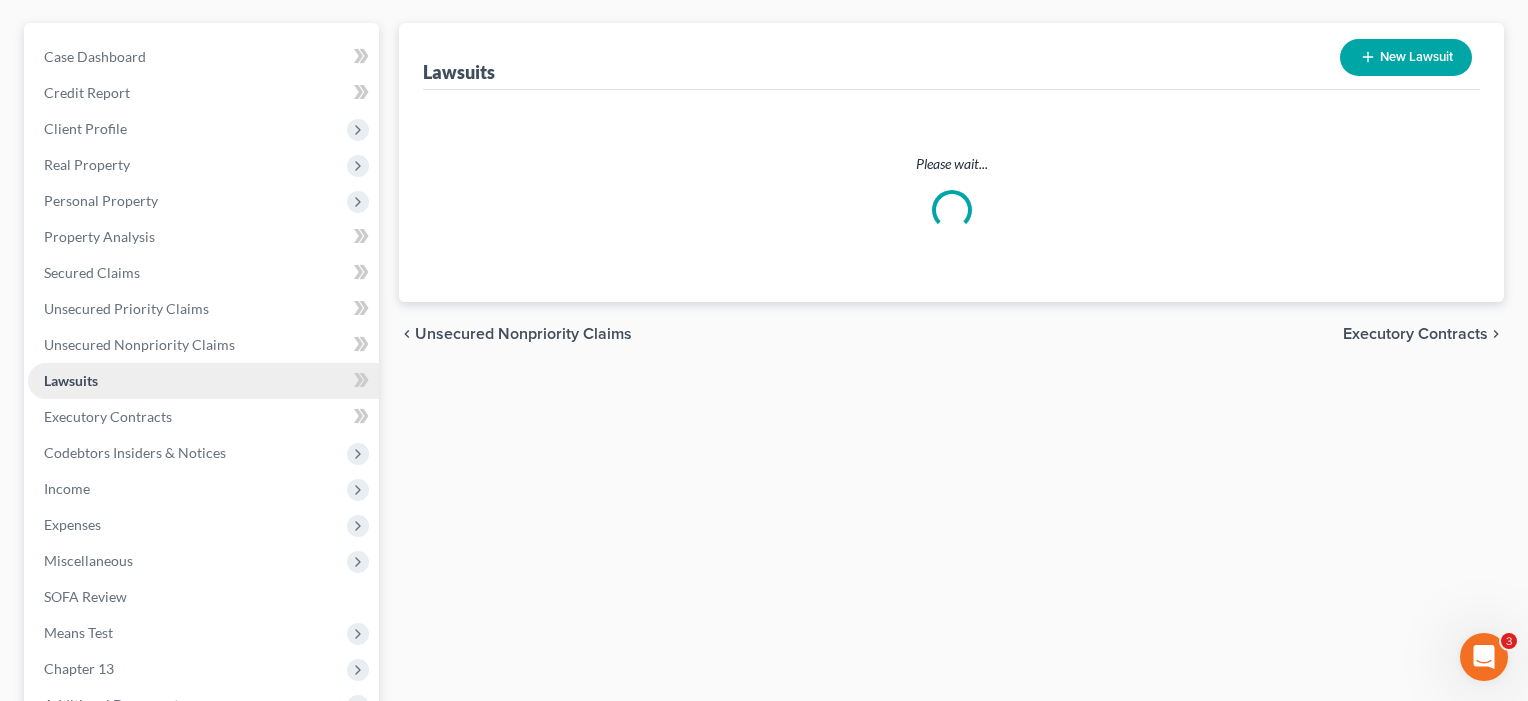 scroll, scrollTop: 0, scrollLeft: 0, axis: both 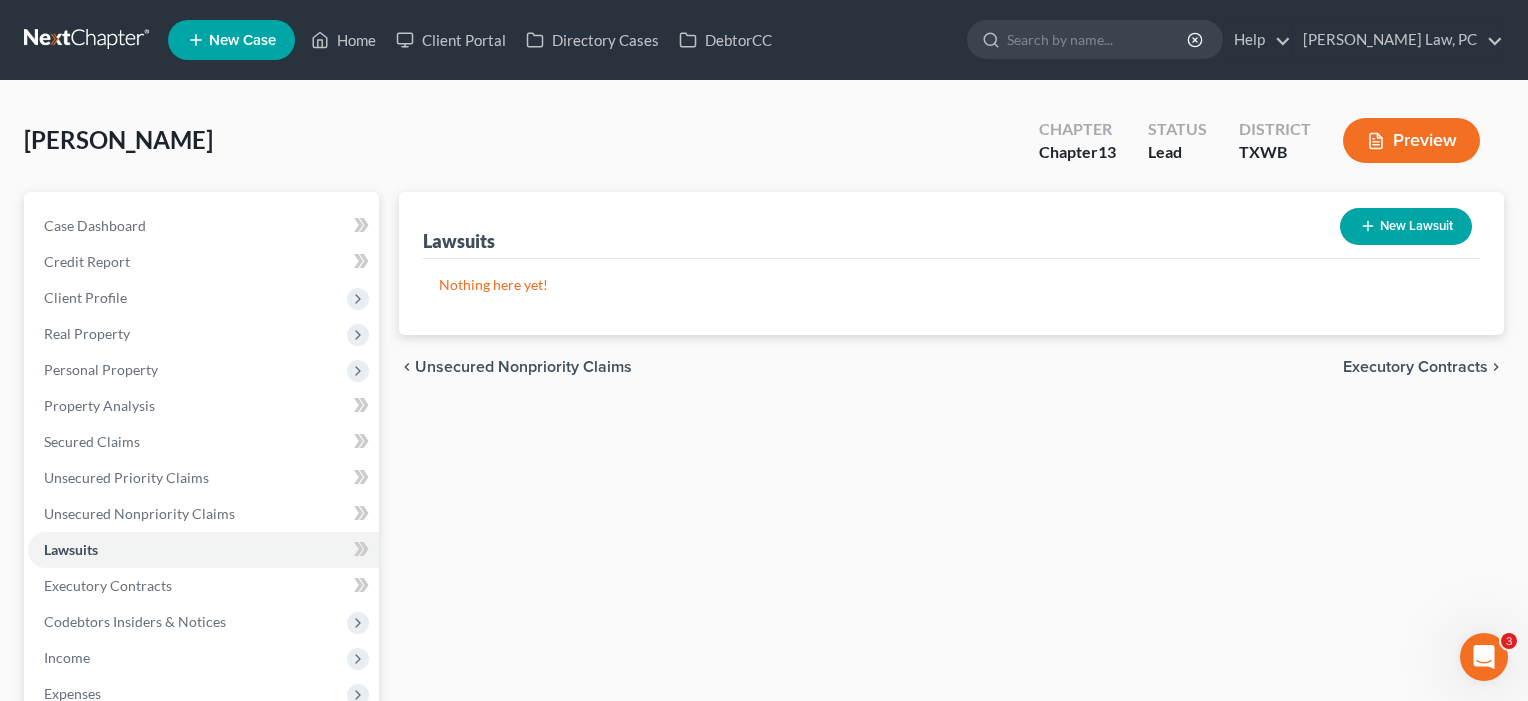 click on "New Lawsuit" at bounding box center [1406, 226] 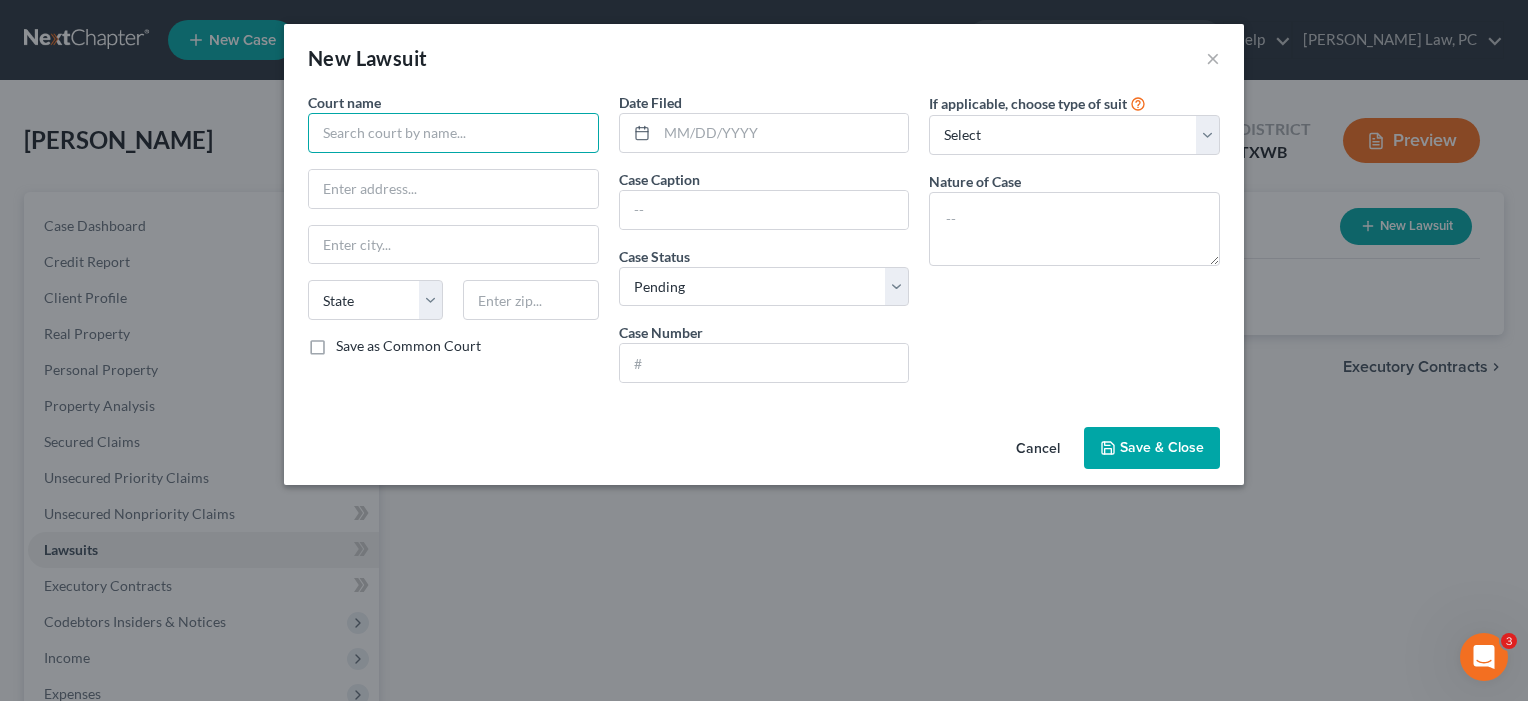 click at bounding box center [453, 133] 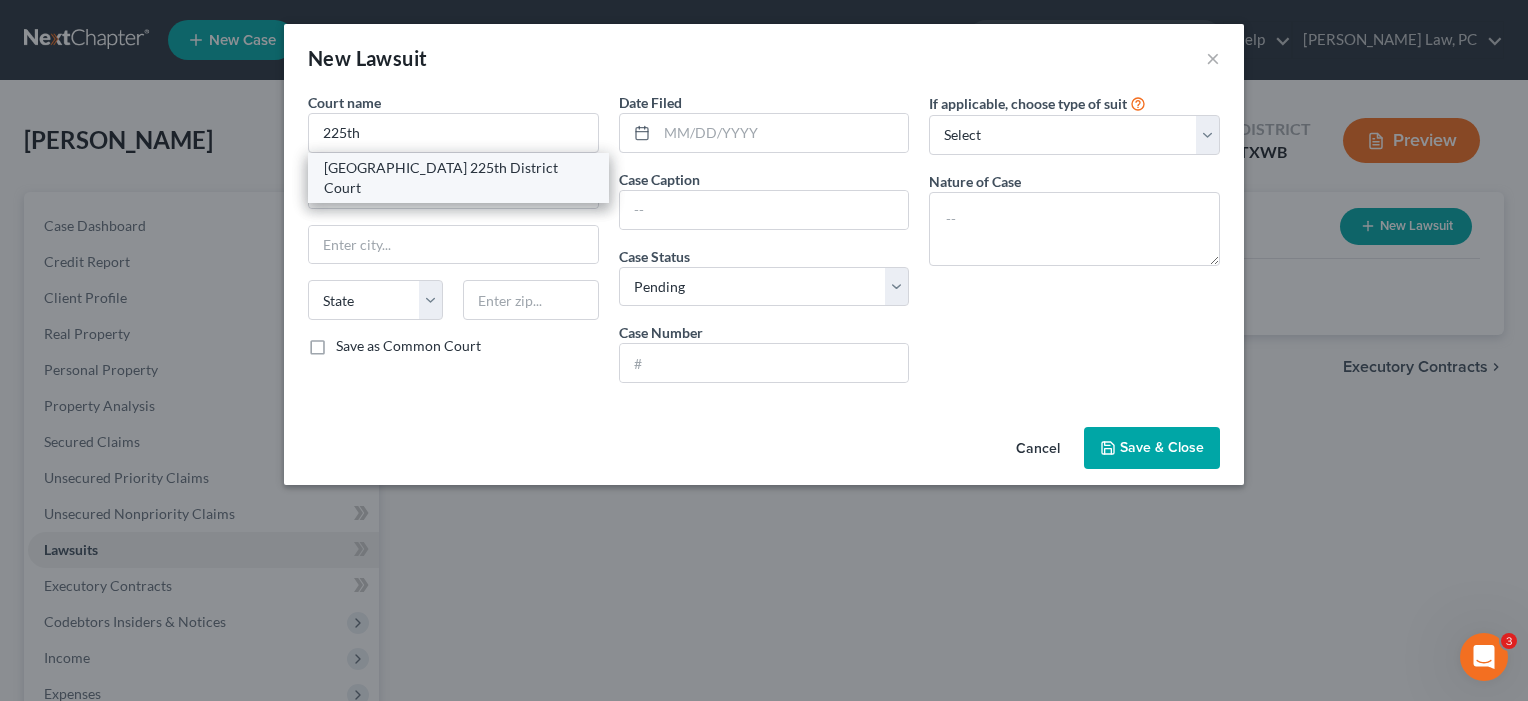 click on "[GEOGRAPHIC_DATA] 225th District Court" at bounding box center (458, 178) 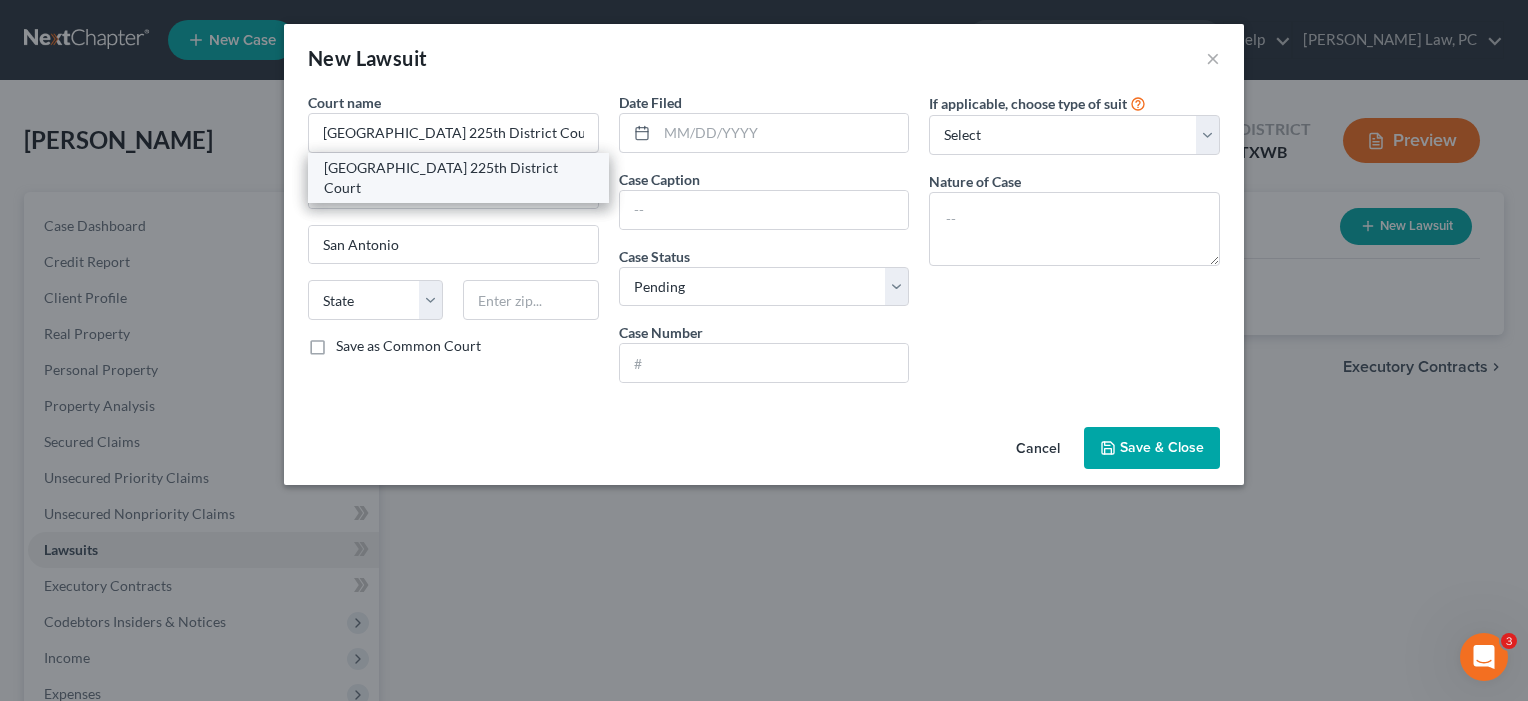 select on "45" 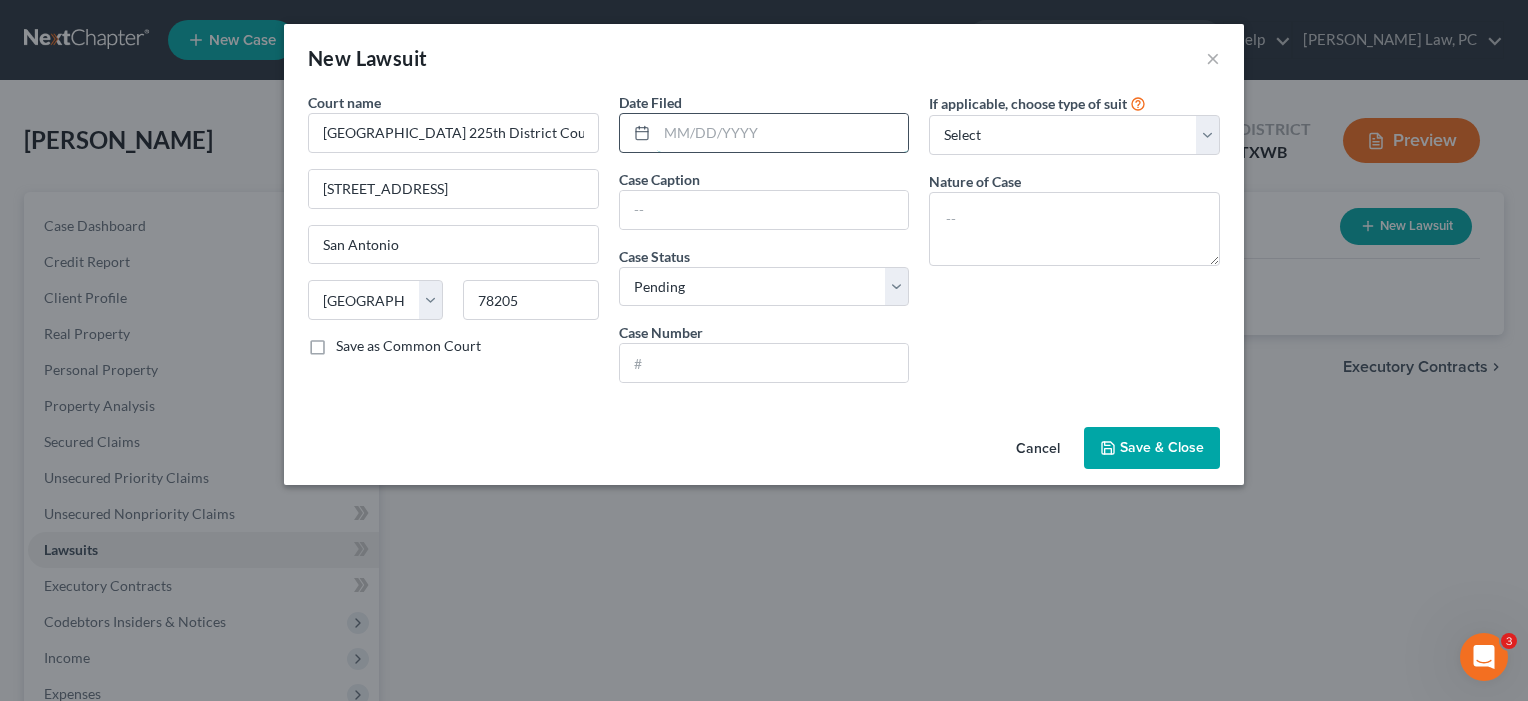 click at bounding box center [783, 133] 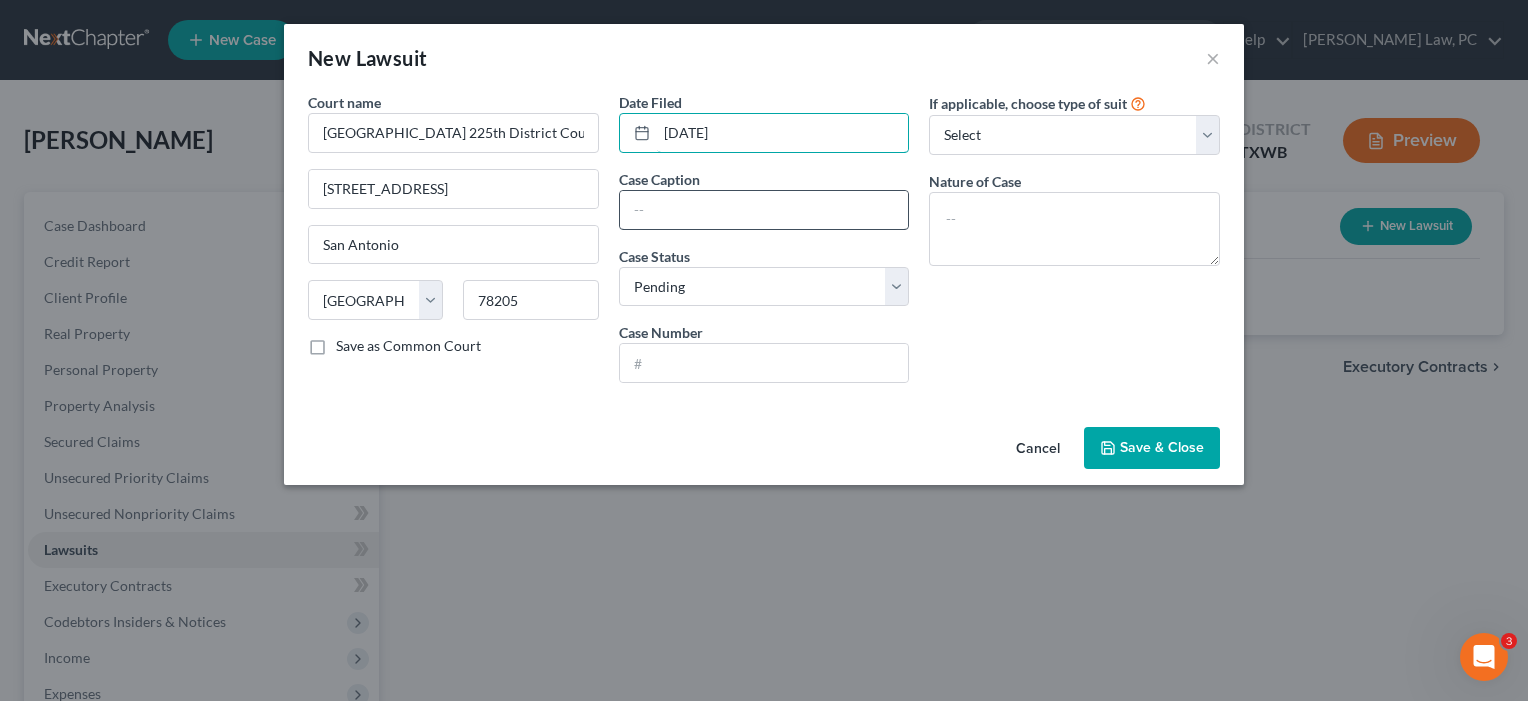 type on "[DATE]" 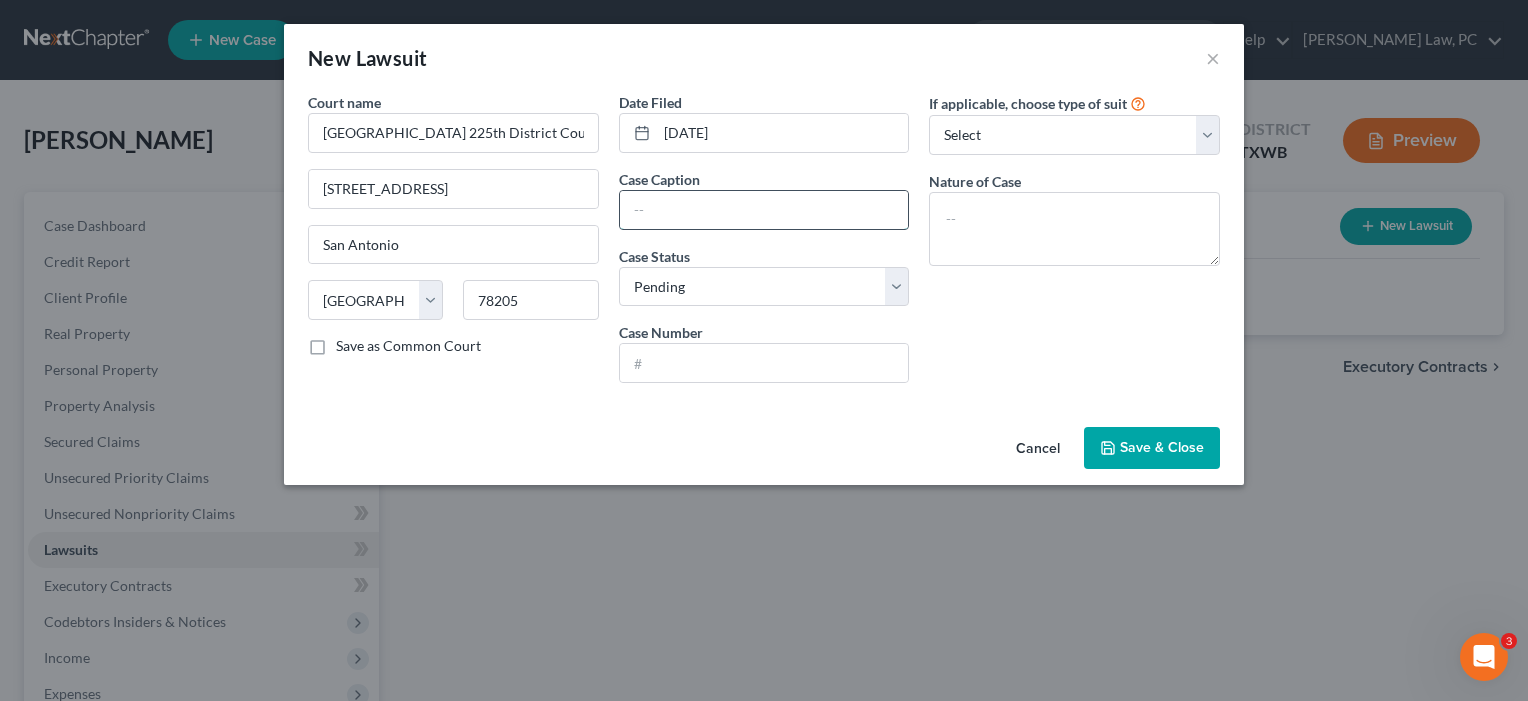click at bounding box center [764, 210] 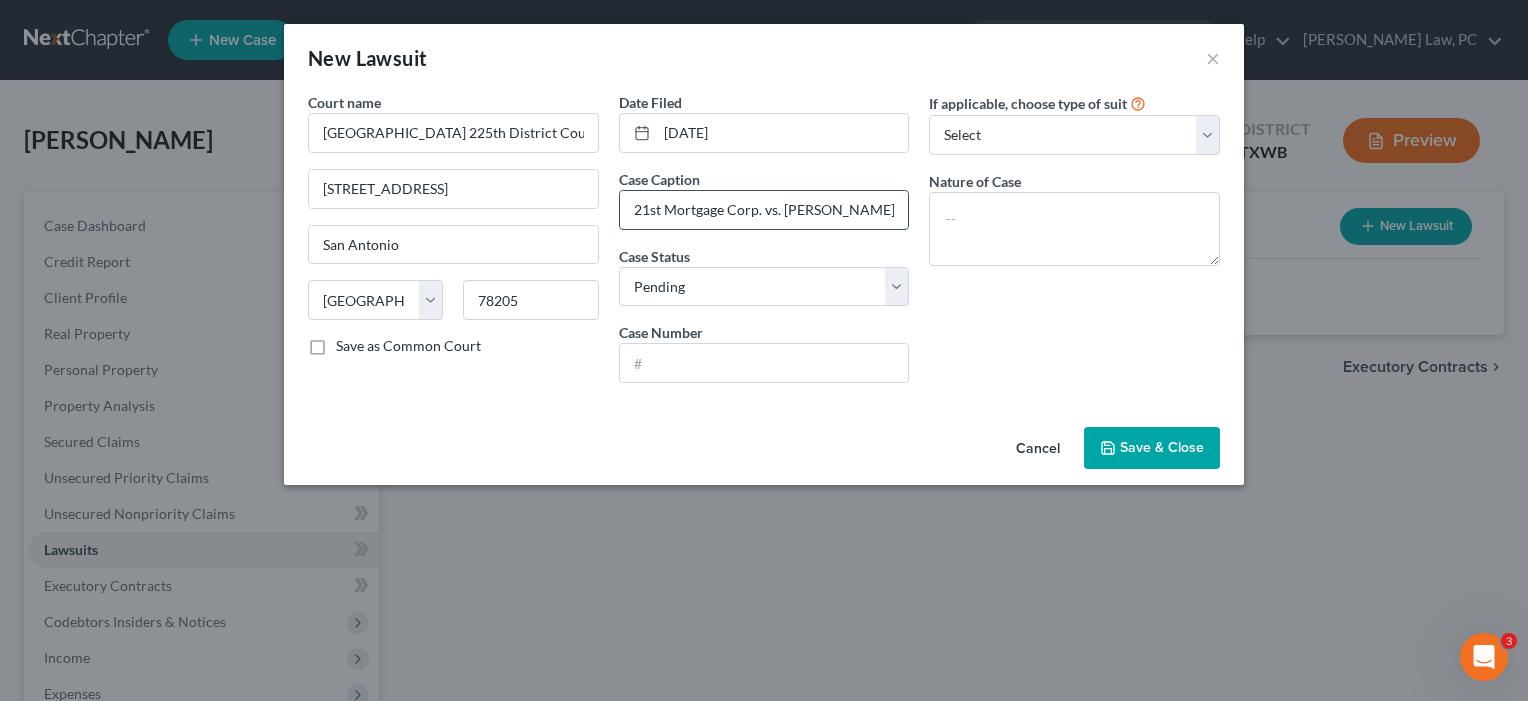 type on "21st Mortgage Corp. vs. [PERSON_NAME] and [PERSON_NAME]" 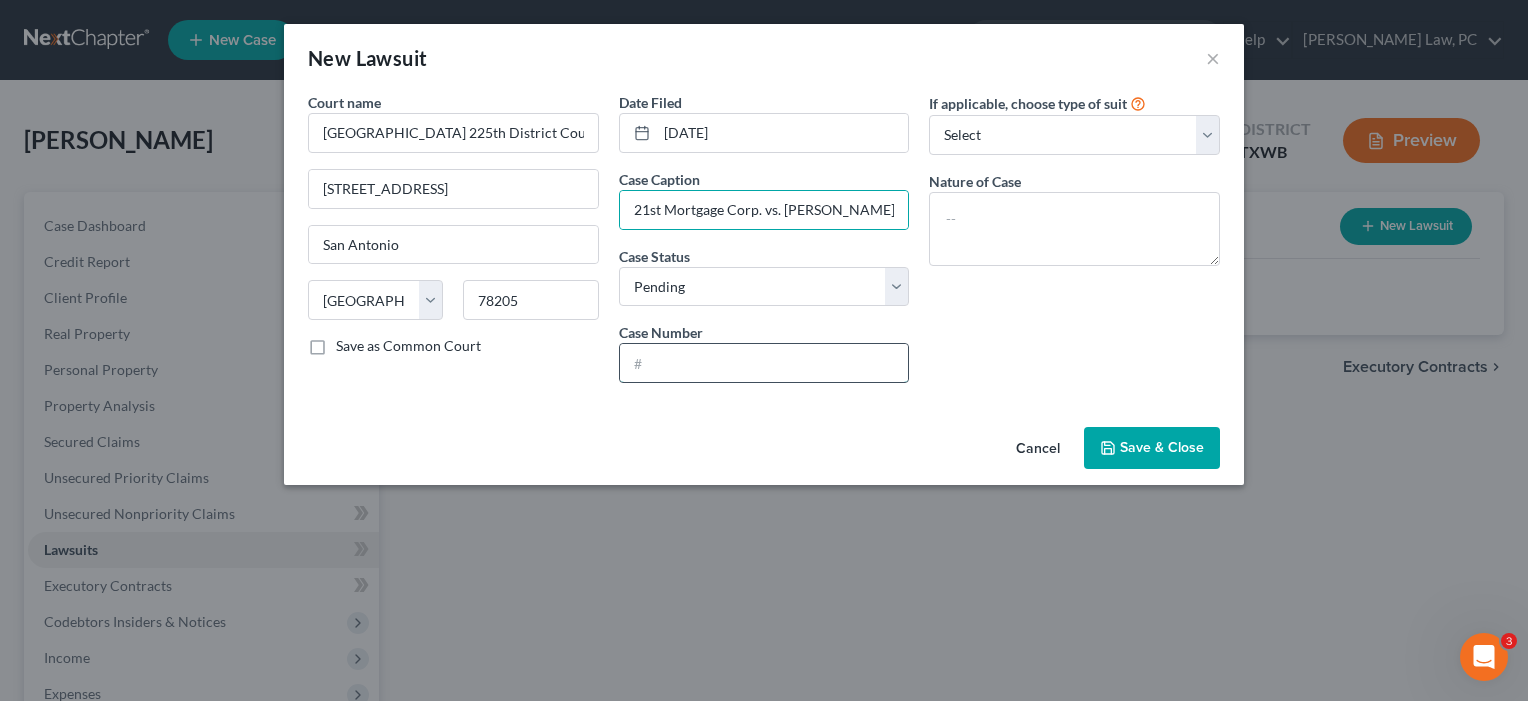drag, startPoint x: 697, startPoint y: 208, endPoint x: 654, endPoint y: 379, distance: 176.32356 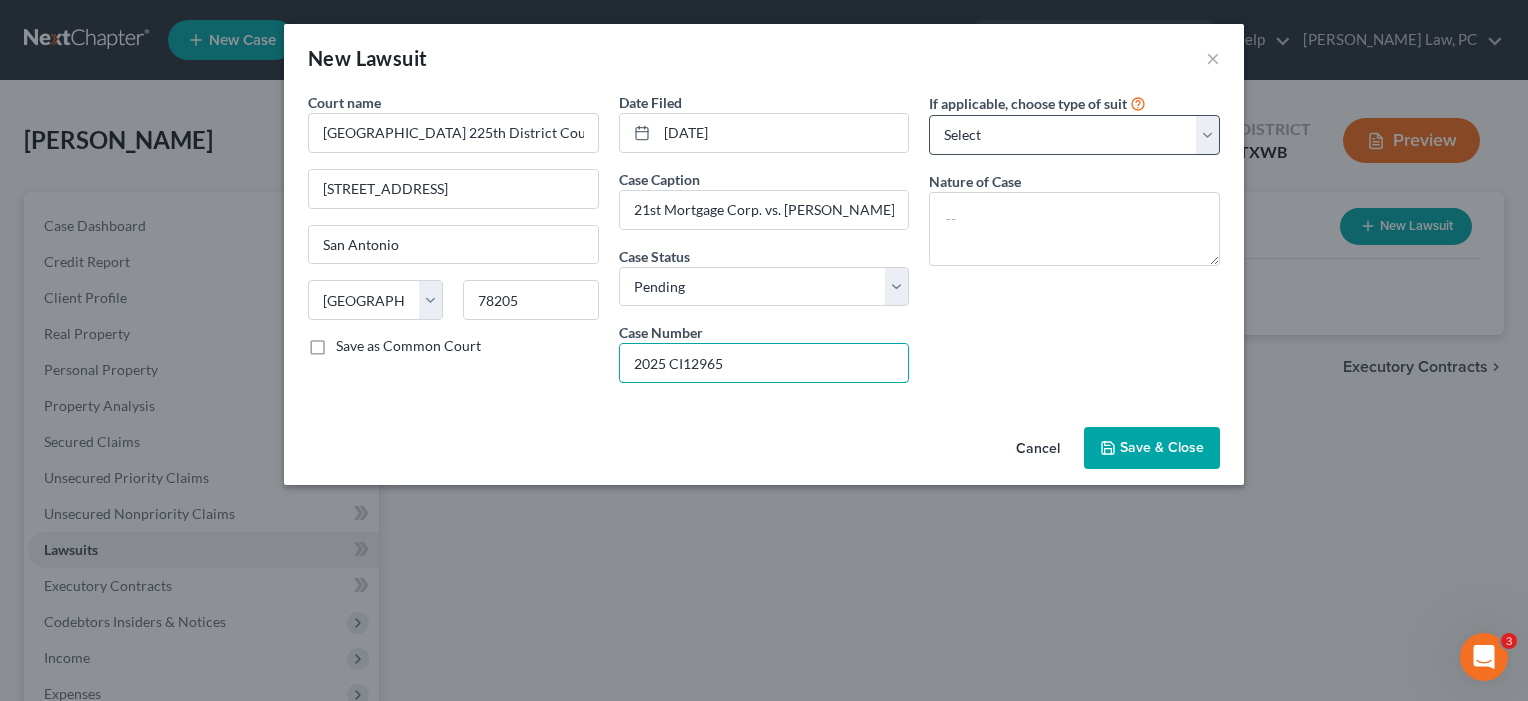 type on "2025 CI12965" 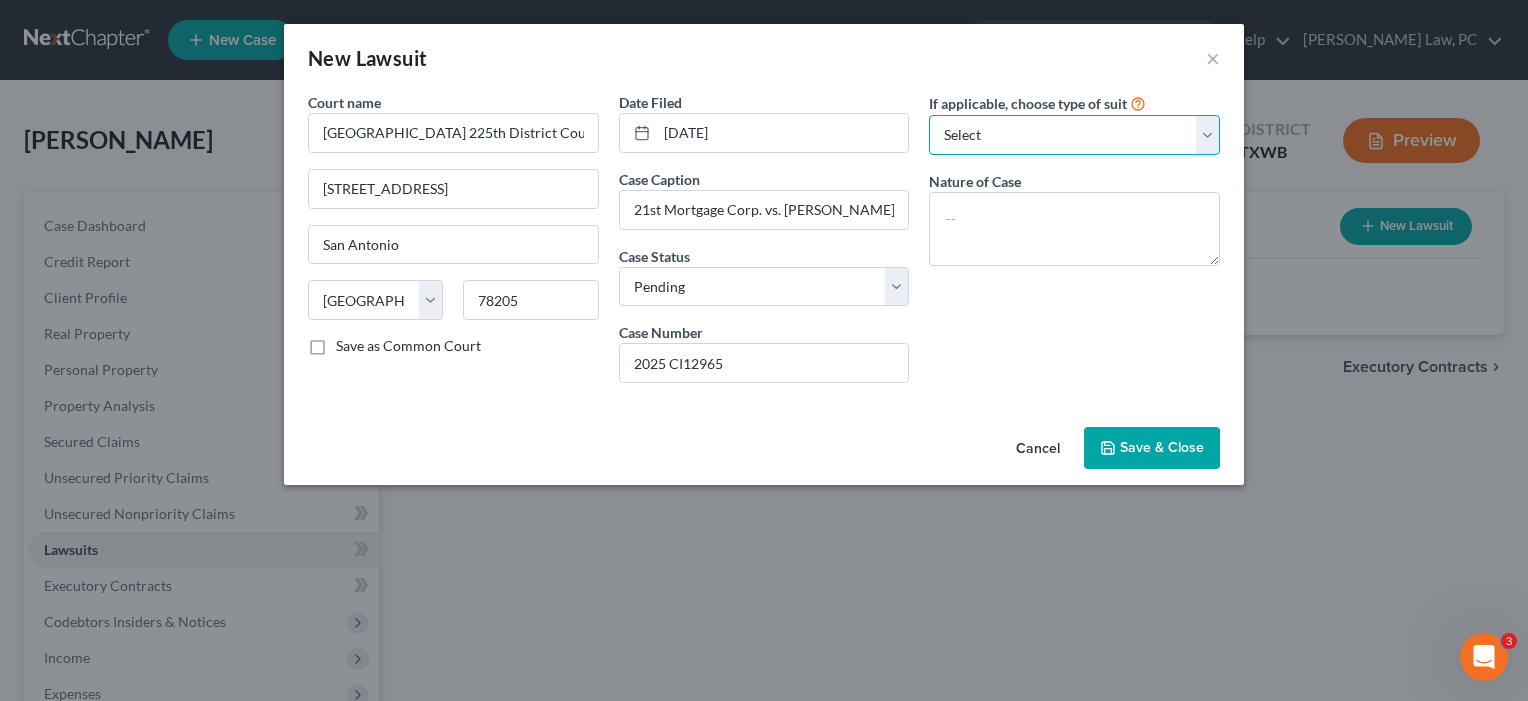 select on "4" 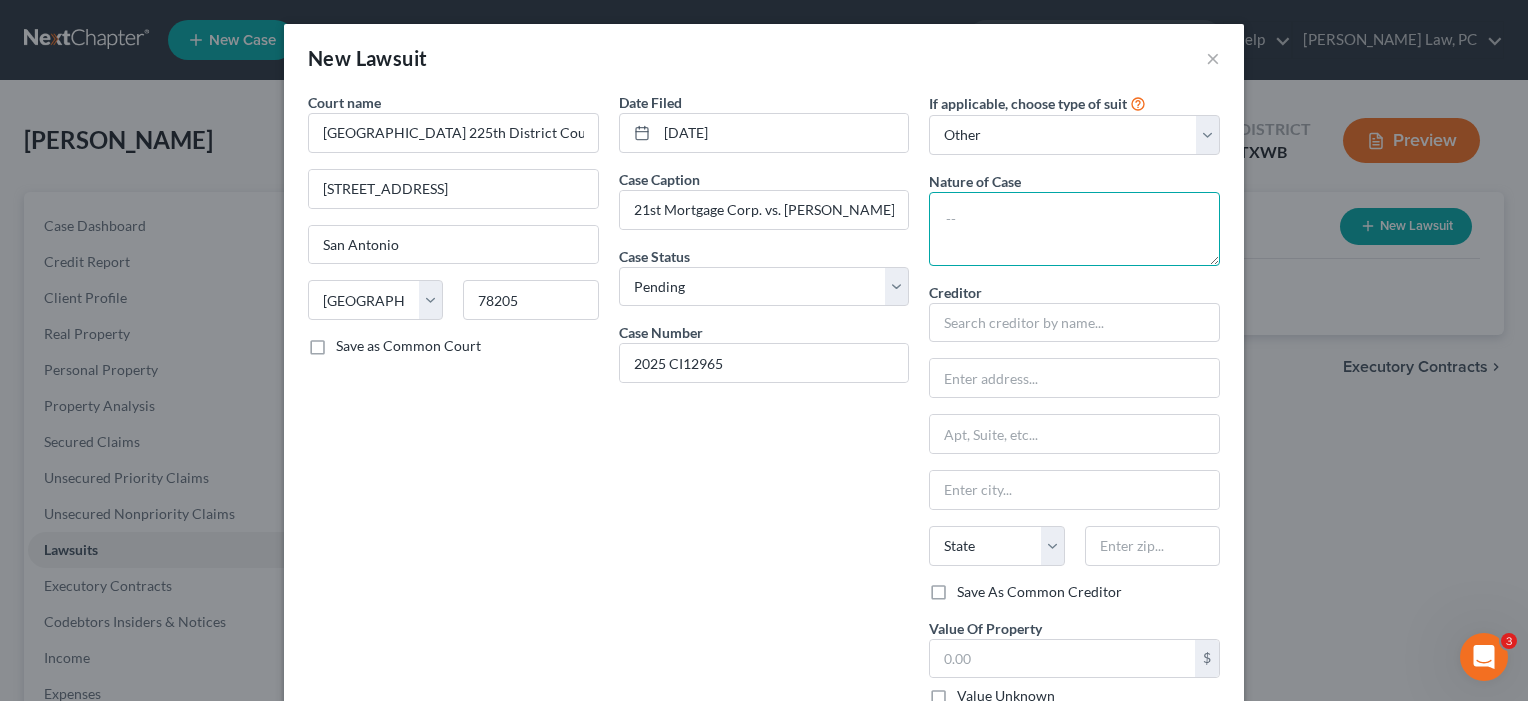 click at bounding box center (1074, 229) 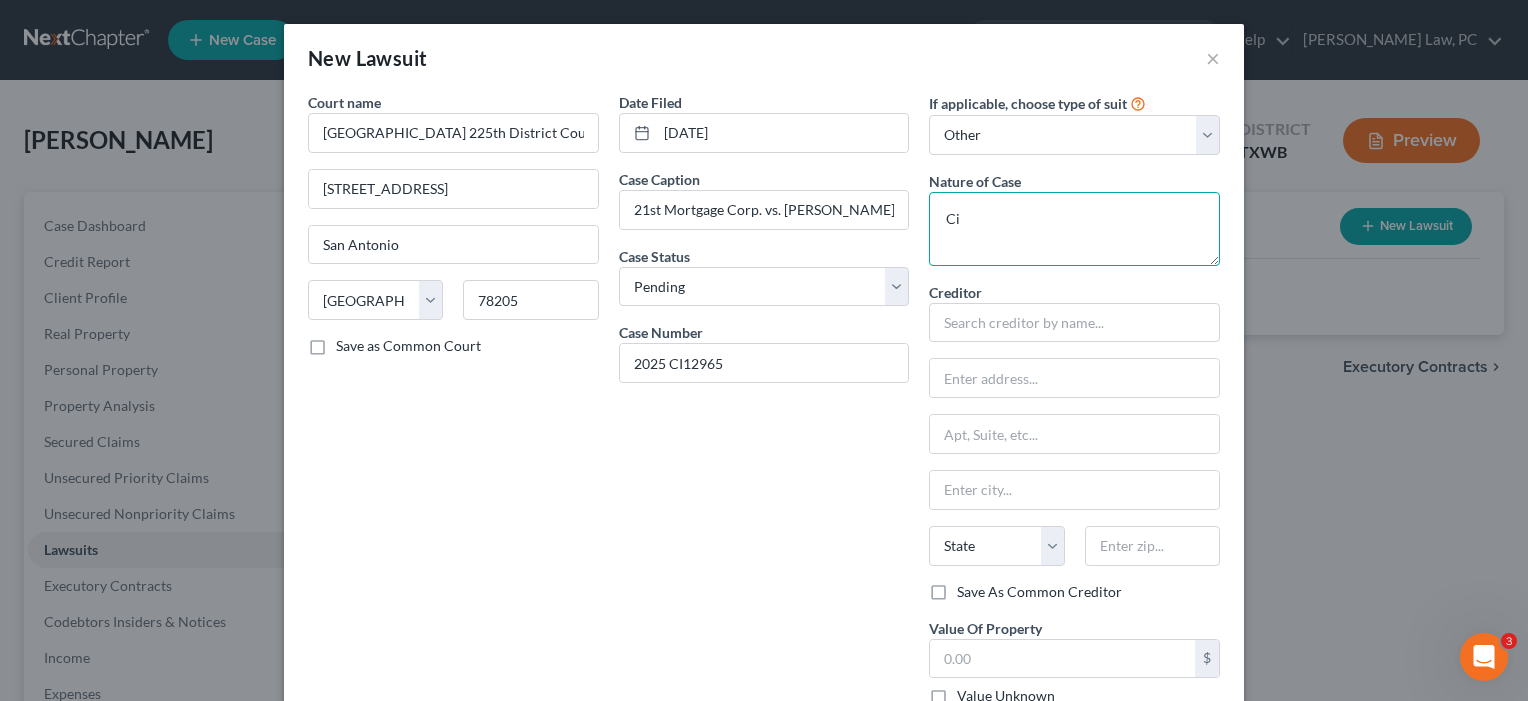 type on "C" 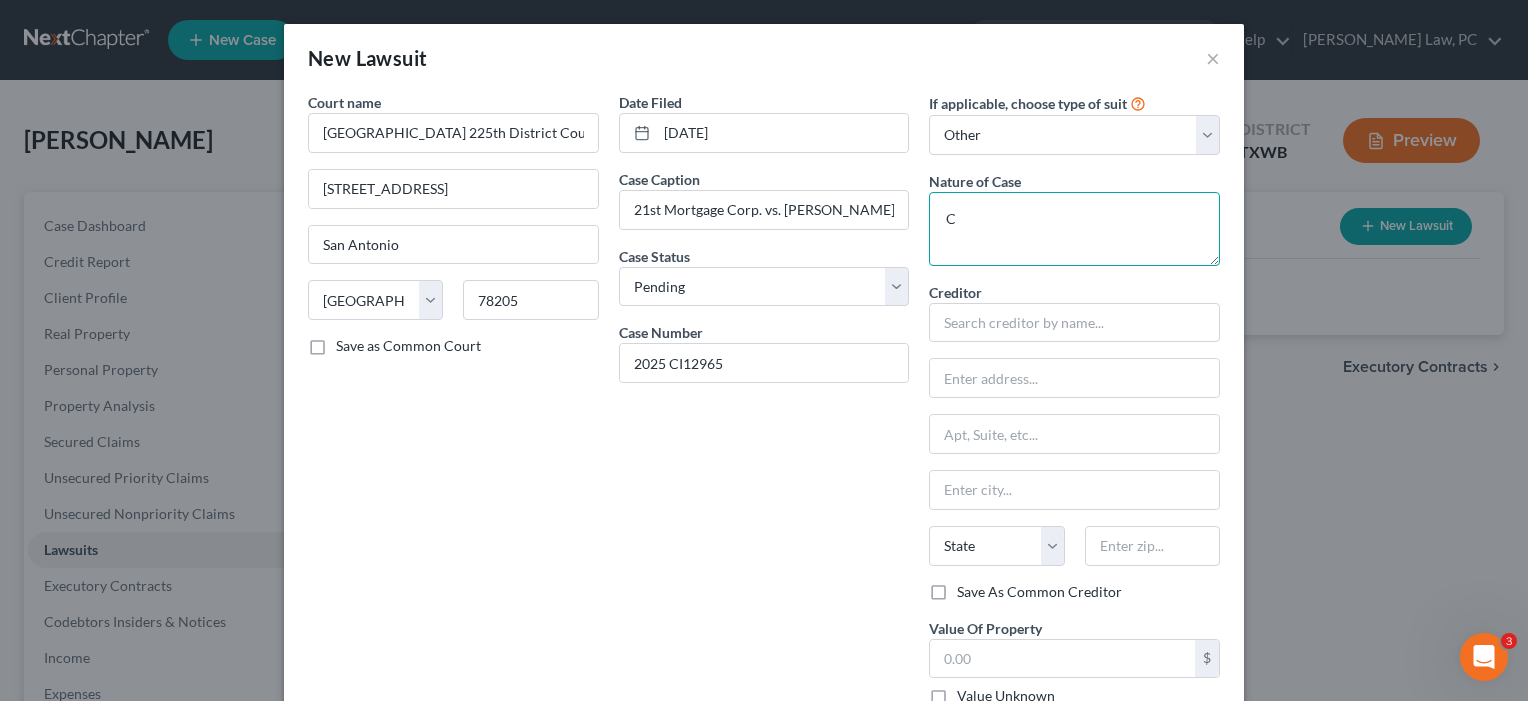 type 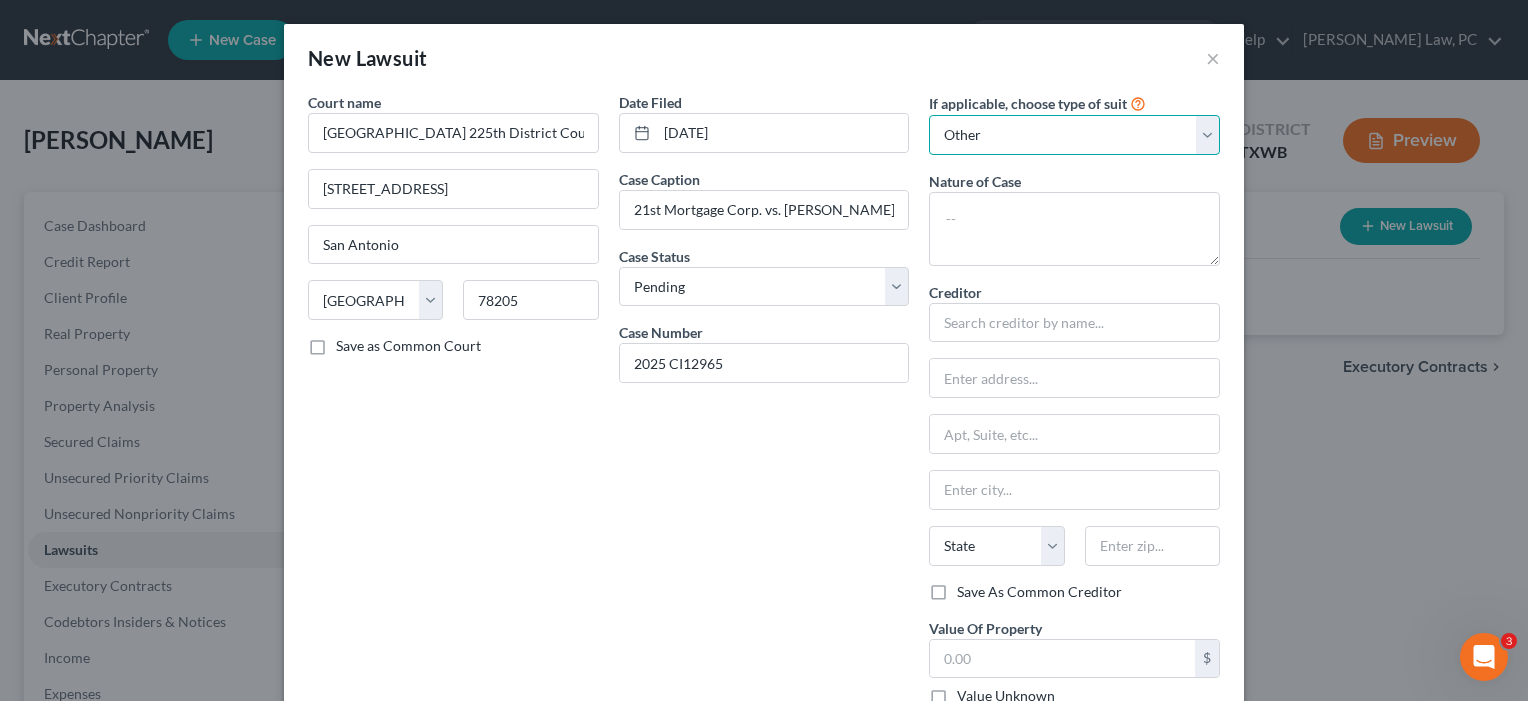 type 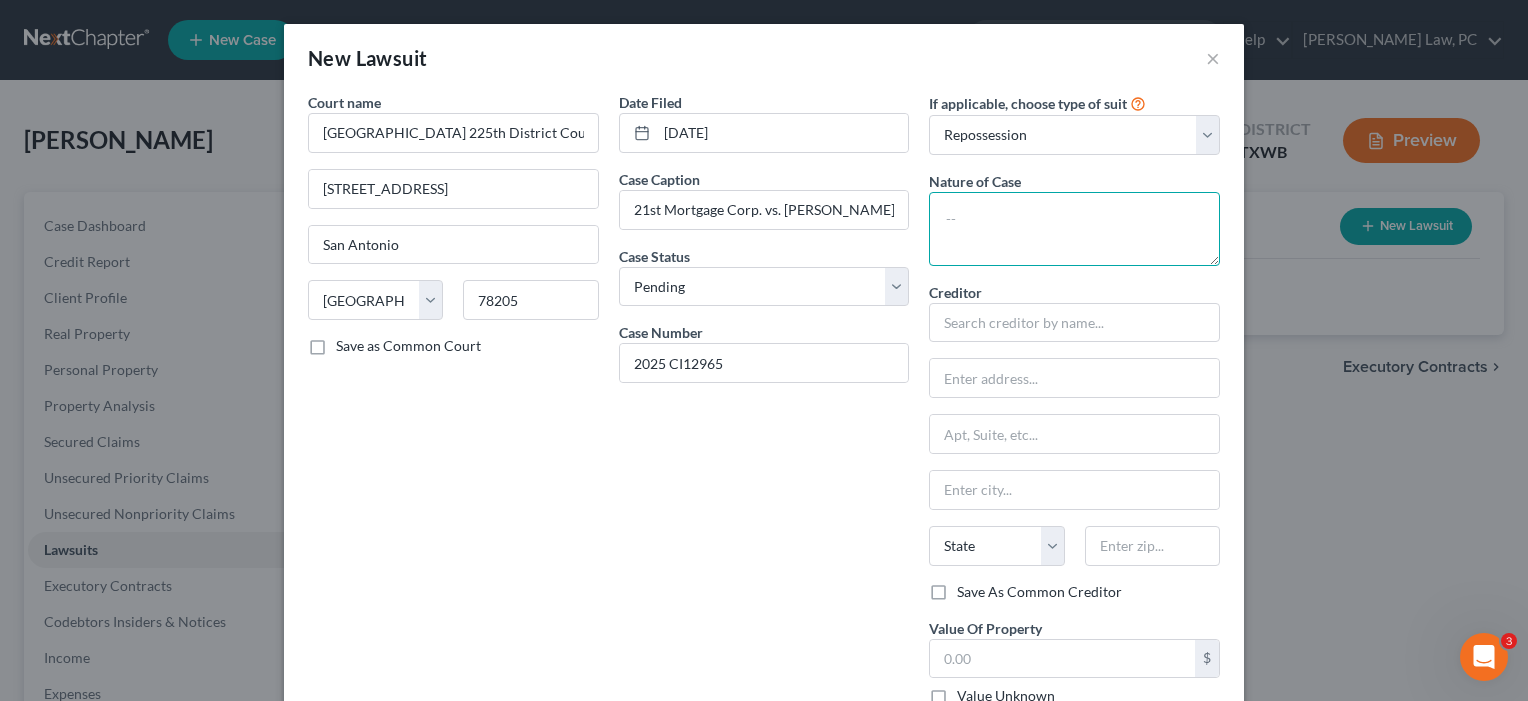 click at bounding box center [1074, 229] 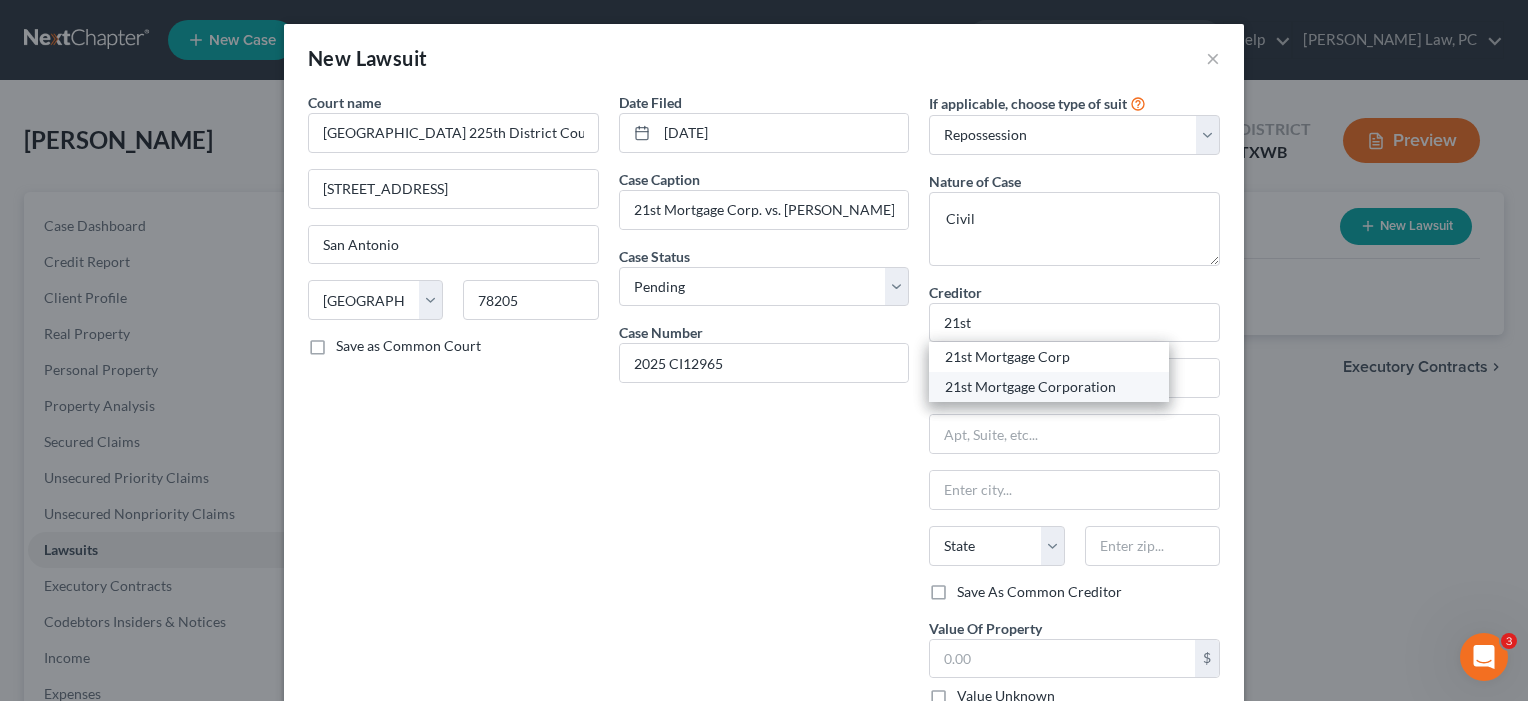 click on "21st Mortgage Corporation" at bounding box center (1049, 387) 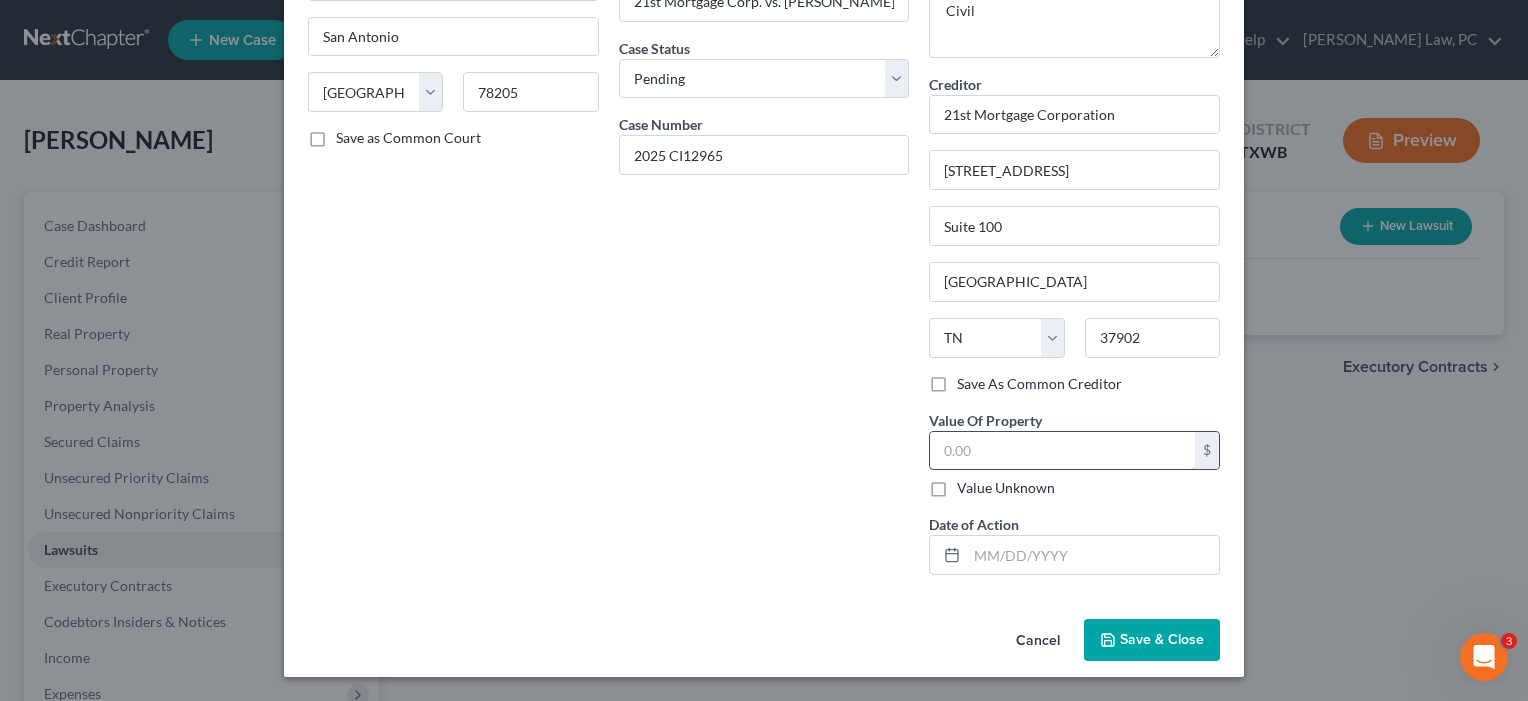 scroll, scrollTop: 207, scrollLeft: 0, axis: vertical 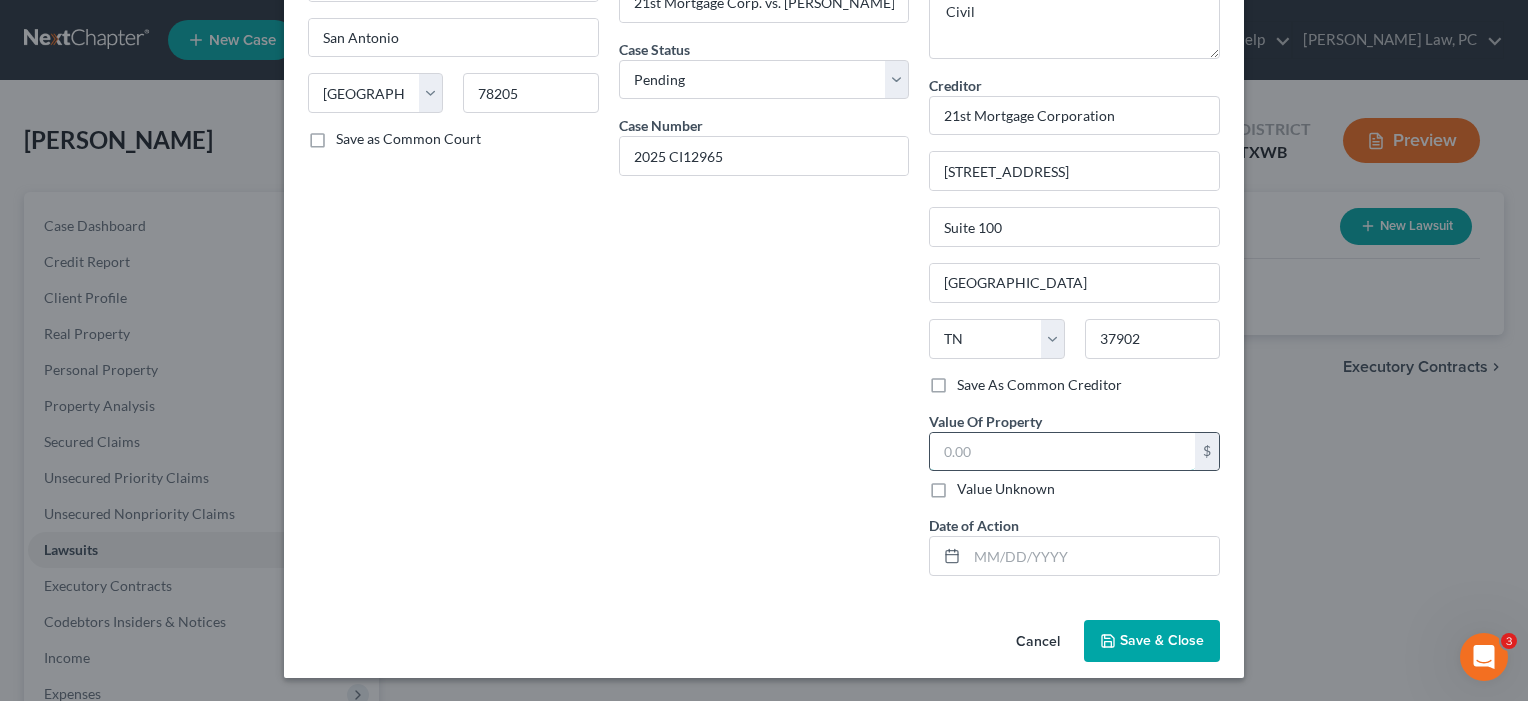 click at bounding box center (1062, 452) 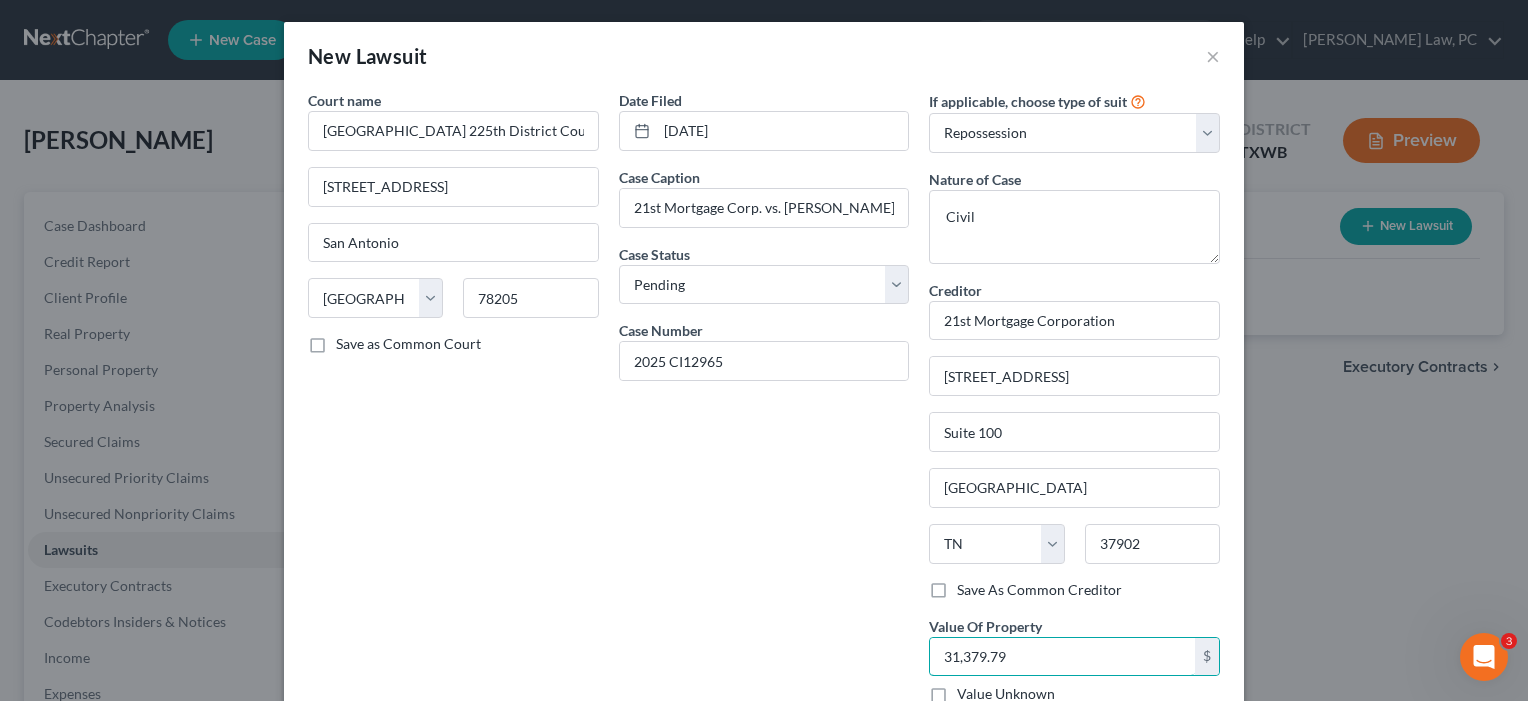 scroll, scrollTop: 4, scrollLeft: 0, axis: vertical 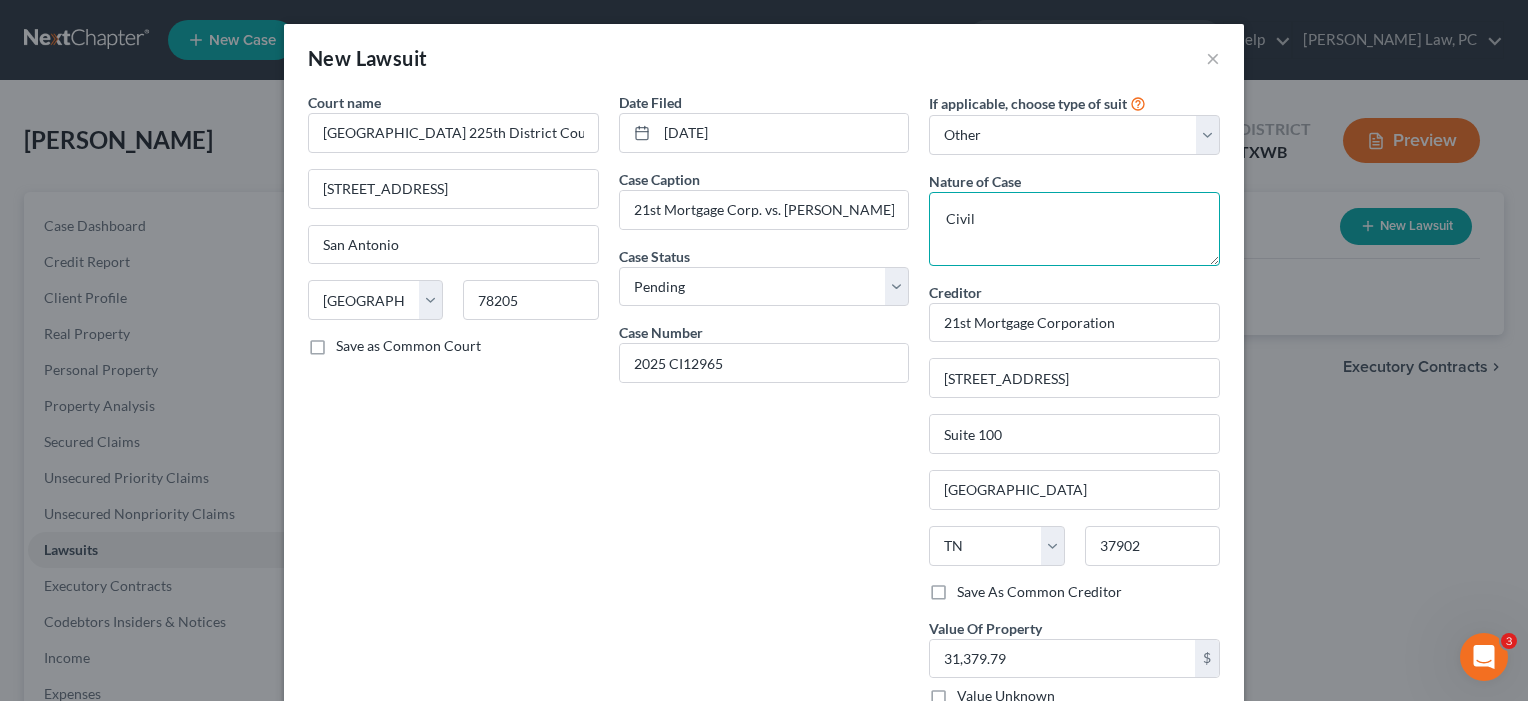 click on "Civil" at bounding box center (1074, 229) 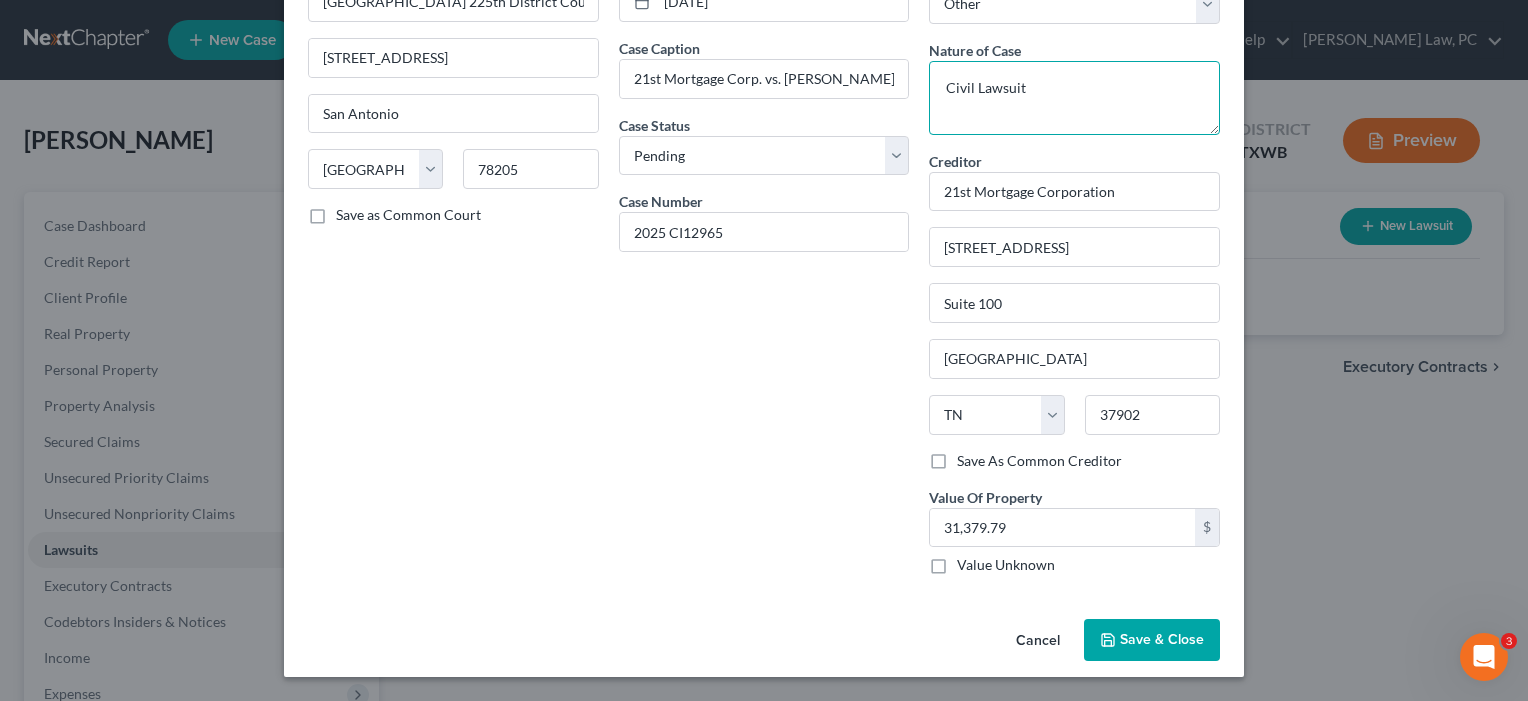 scroll, scrollTop: 130, scrollLeft: 0, axis: vertical 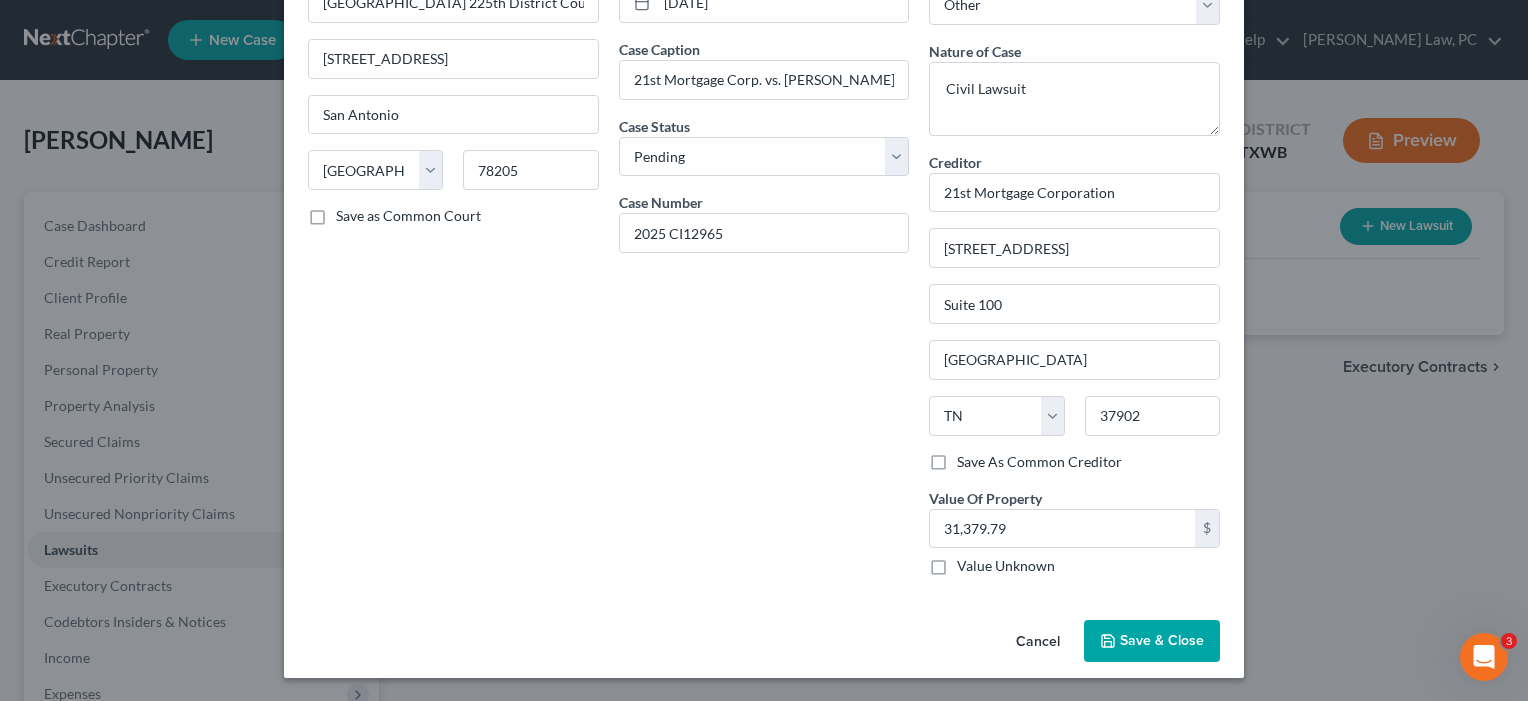 click on "Save & Close" at bounding box center (1152, 641) 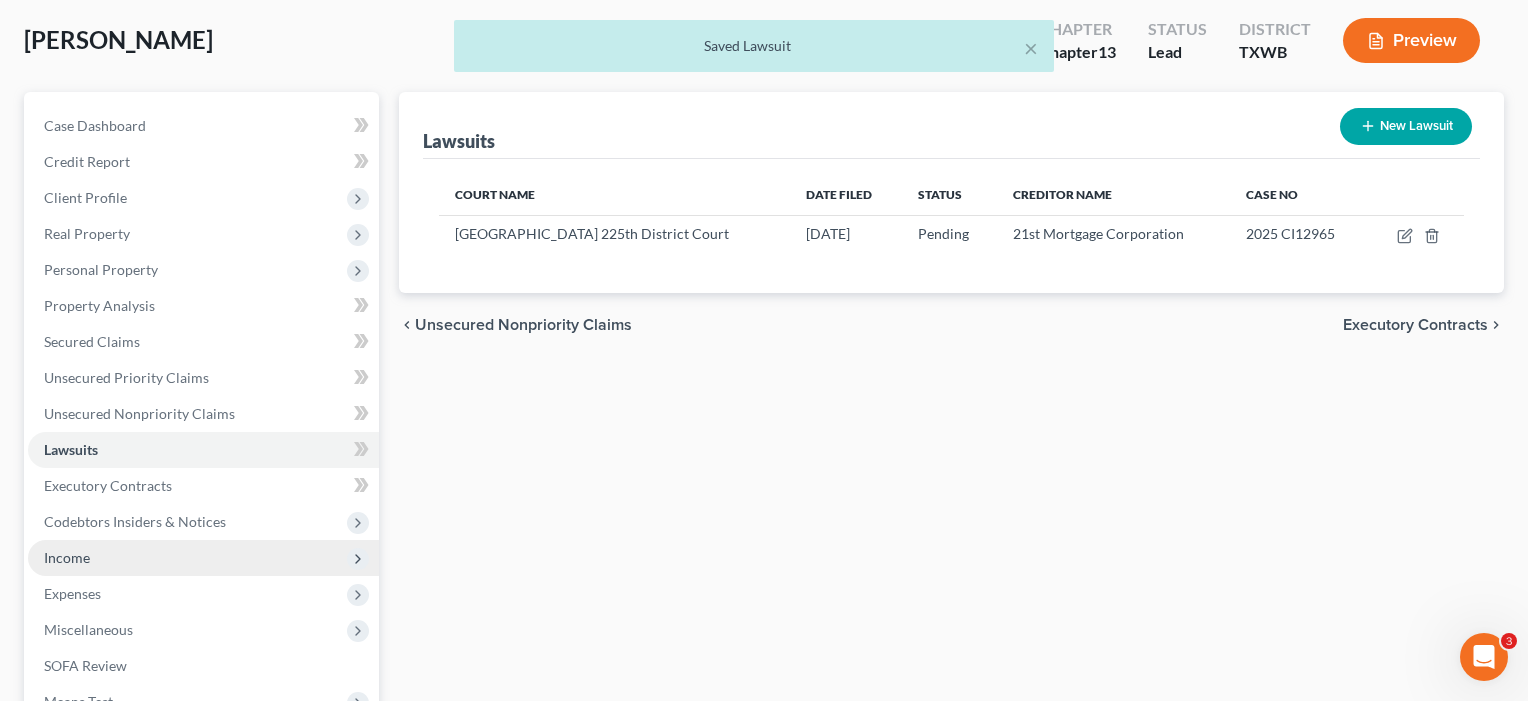 scroll, scrollTop: 112, scrollLeft: 0, axis: vertical 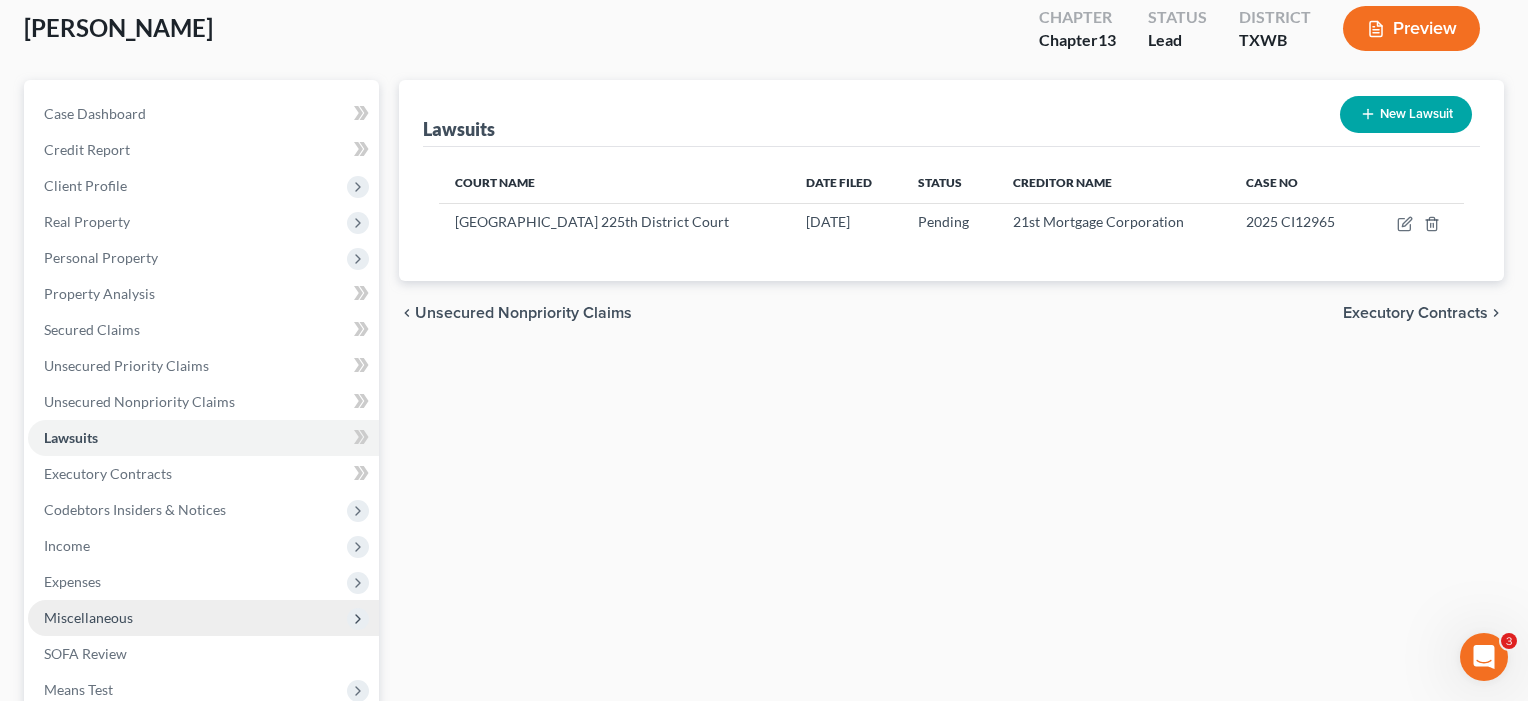 click on "Miscellaneous" at bounding box center (88, 617) 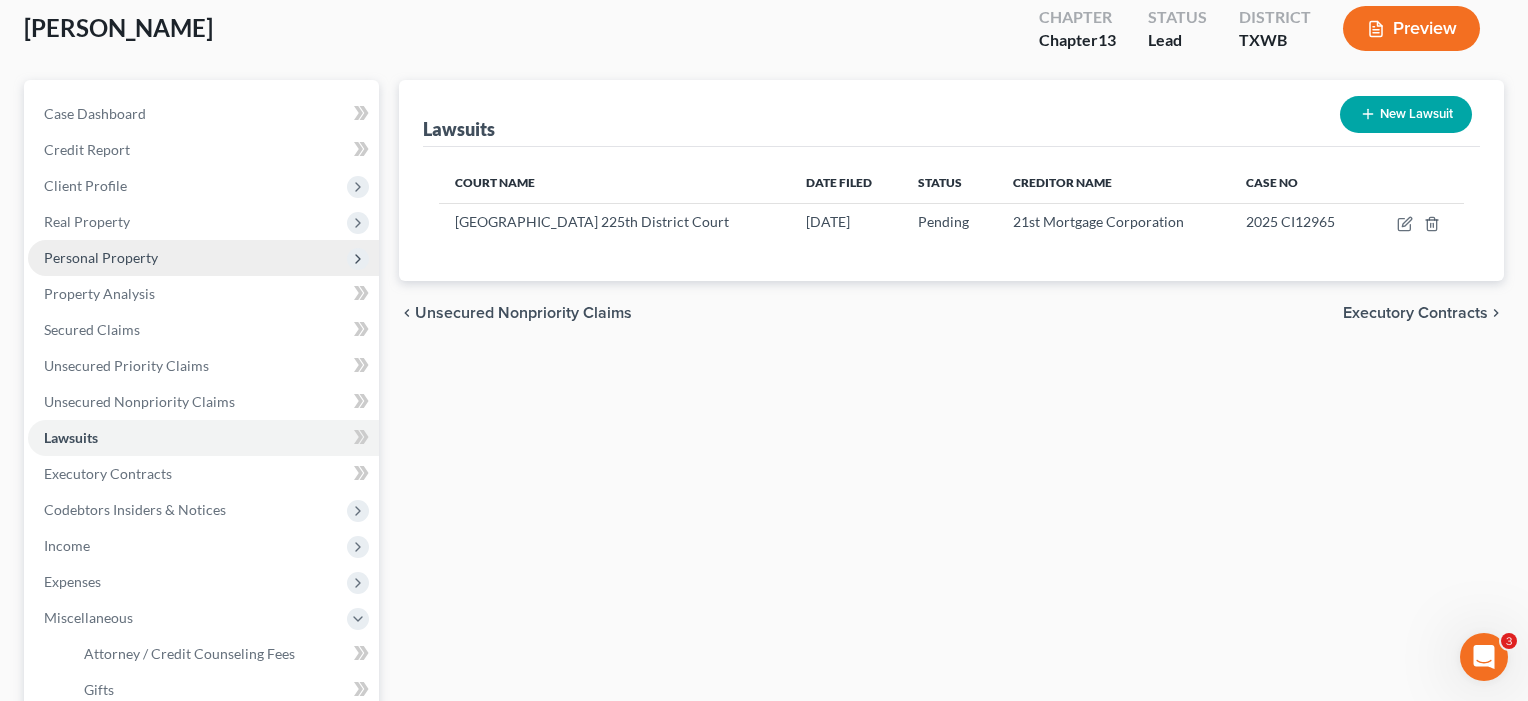 click on "Personal Property" at bounding box center [101, 257] 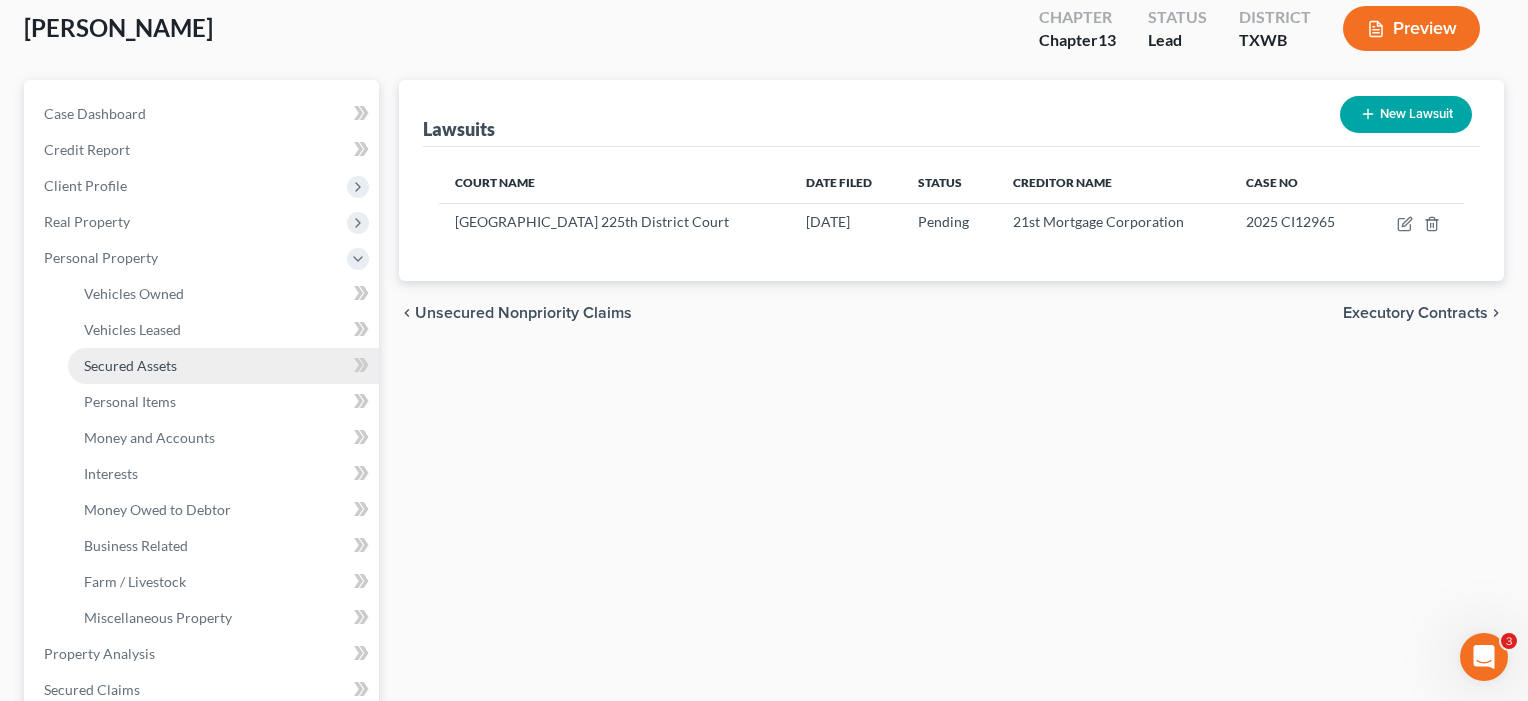 click on "Secured Assets" at bounding box center [130, 365] 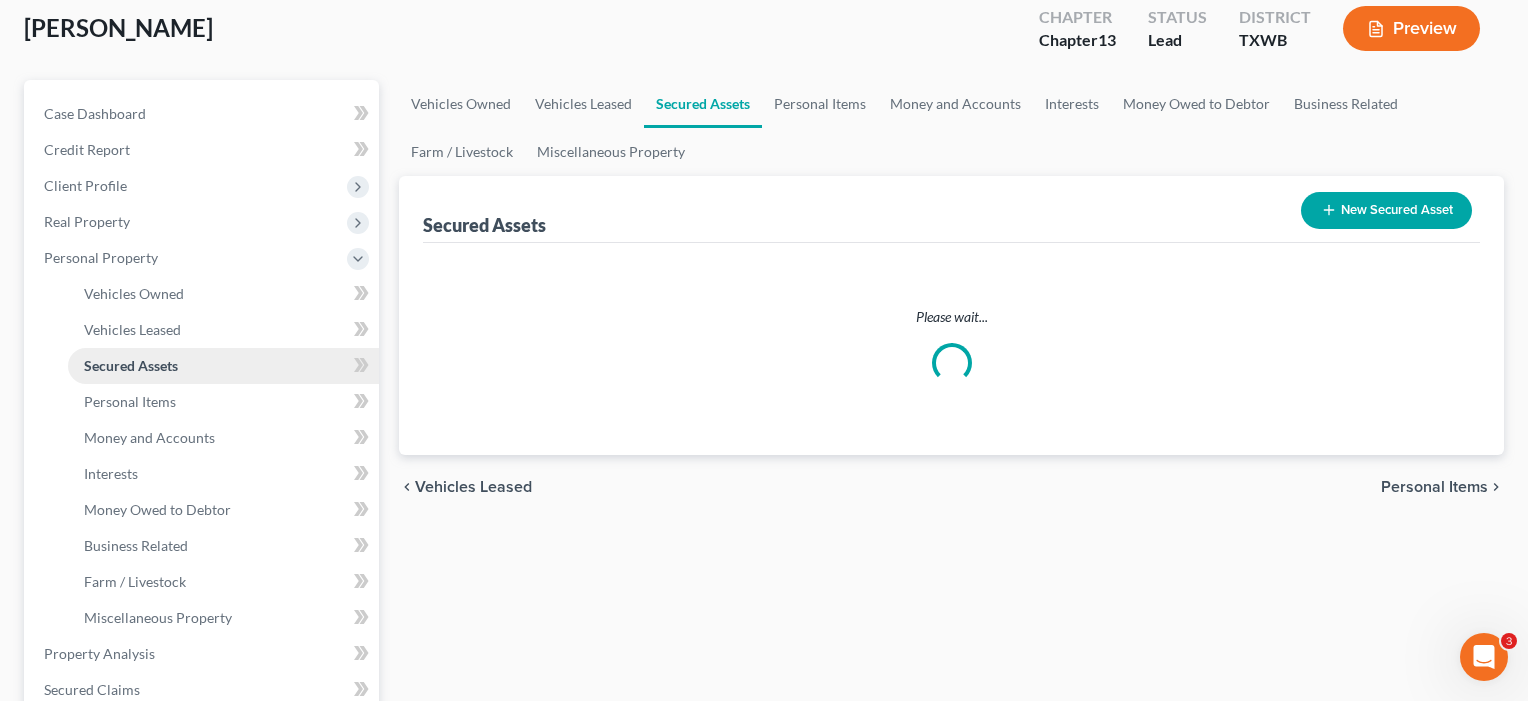 scroll, scrollTop: 0, scrollLeft: 0, axis: both 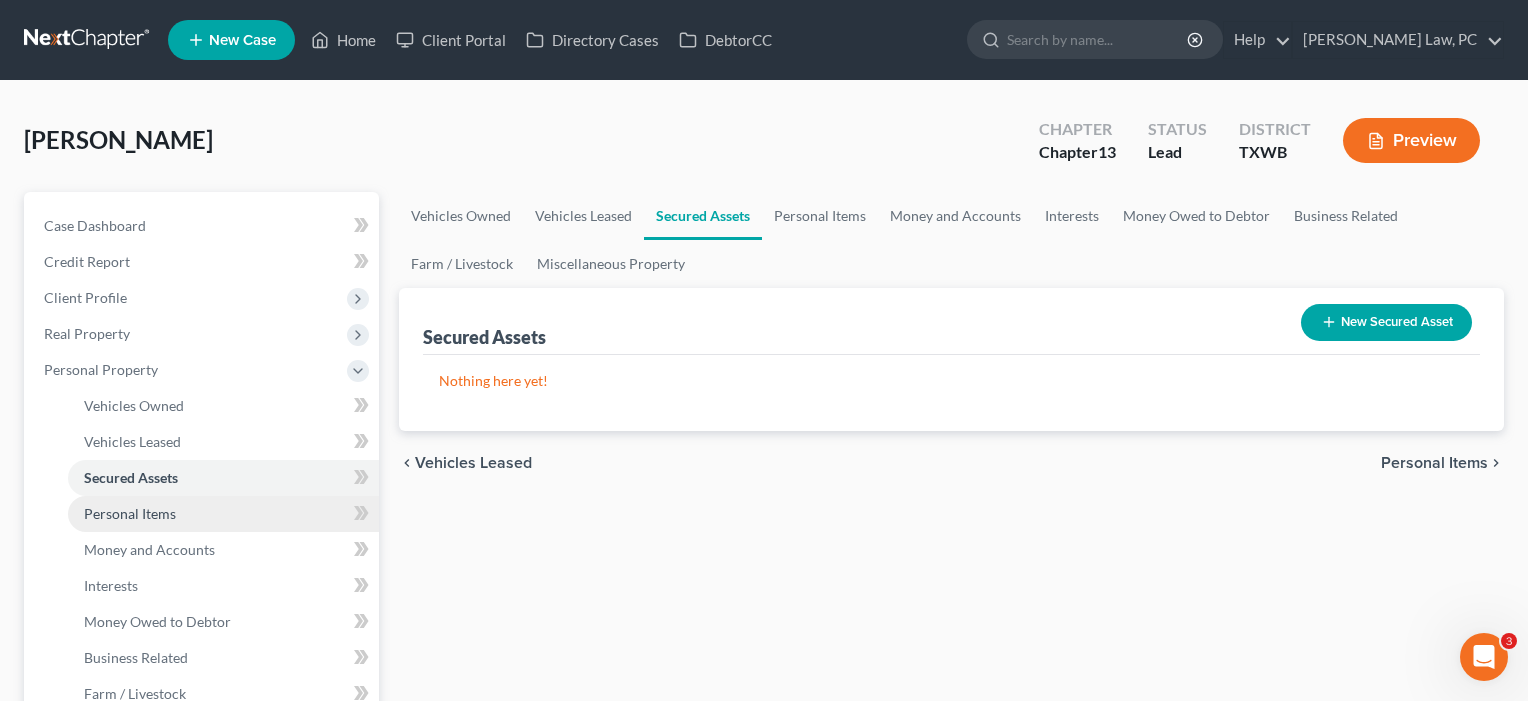 click on "Personal Items" at bounding box center (130, 513) 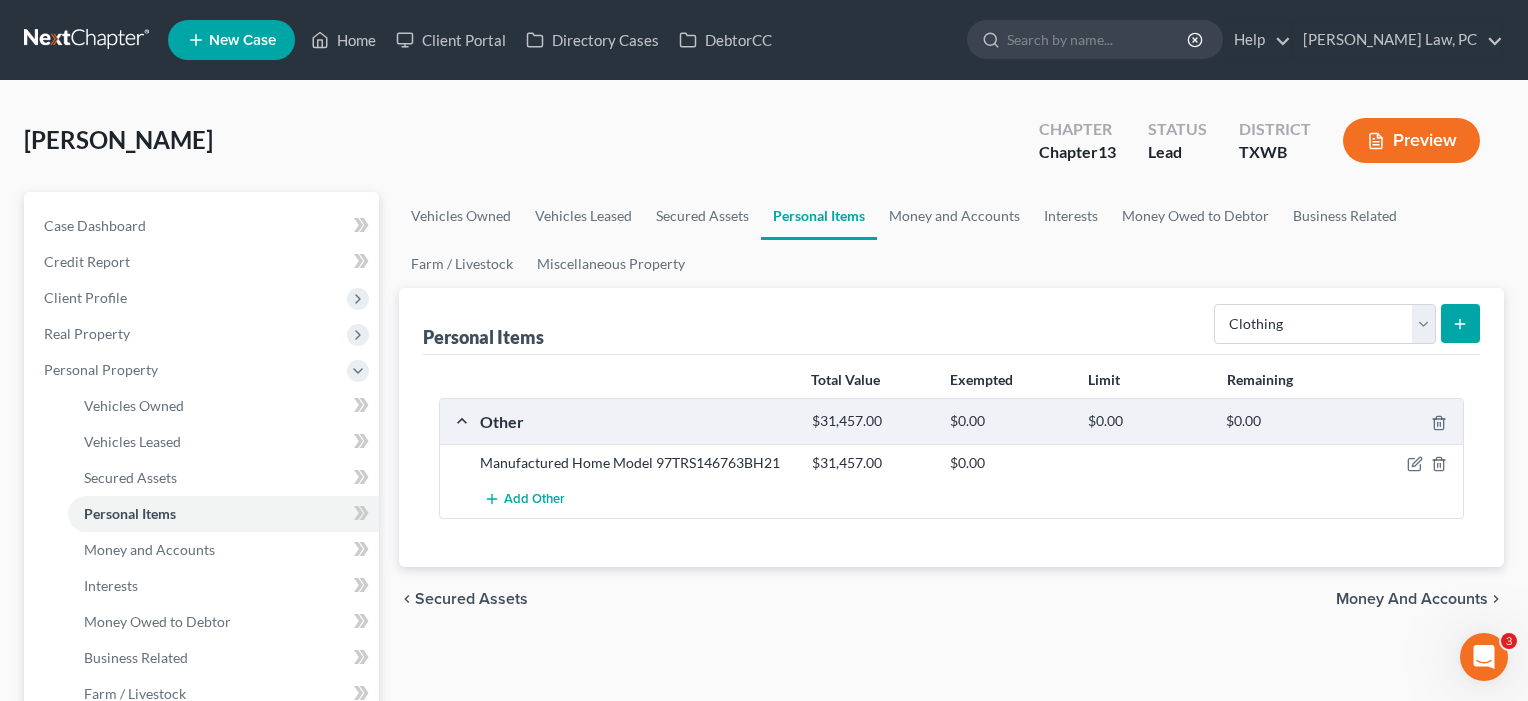 click 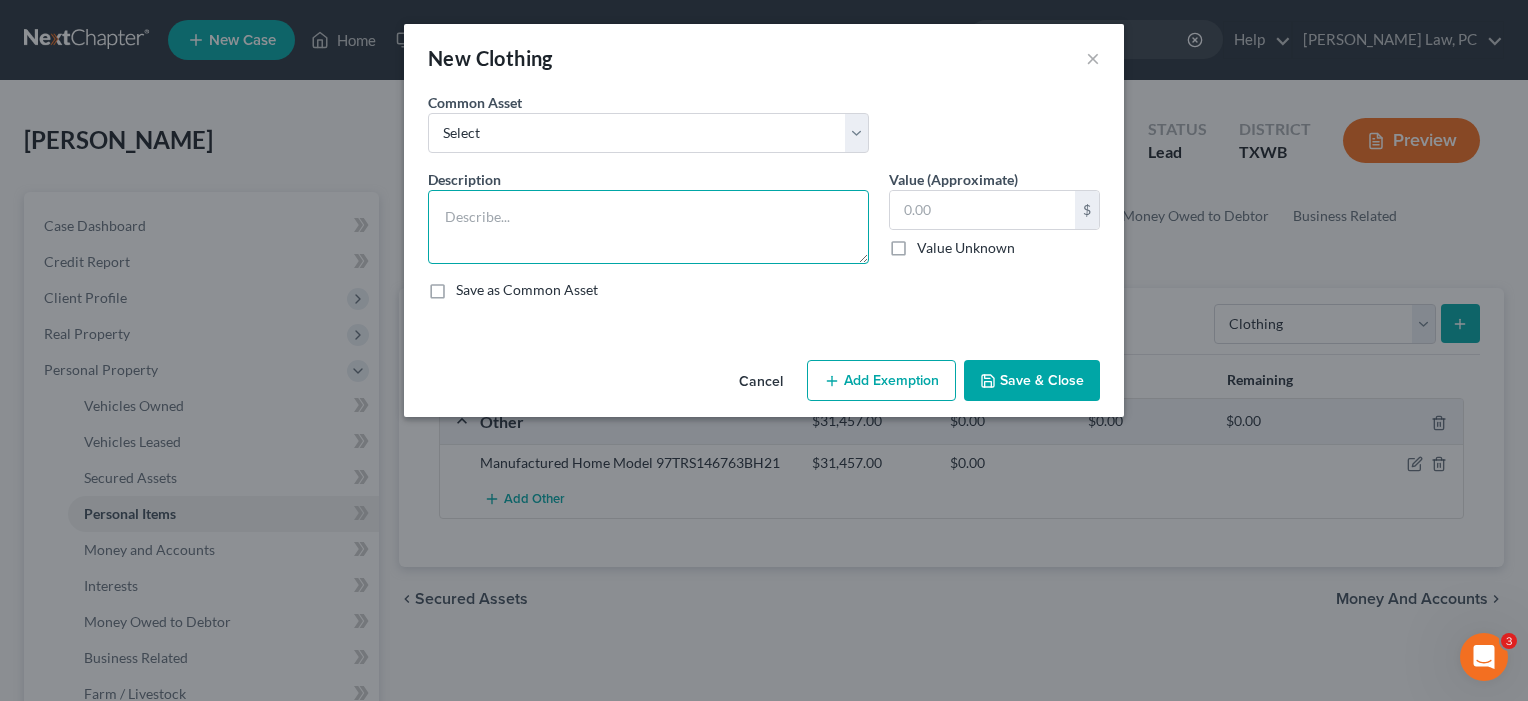 click at bounding box center [648, 227] 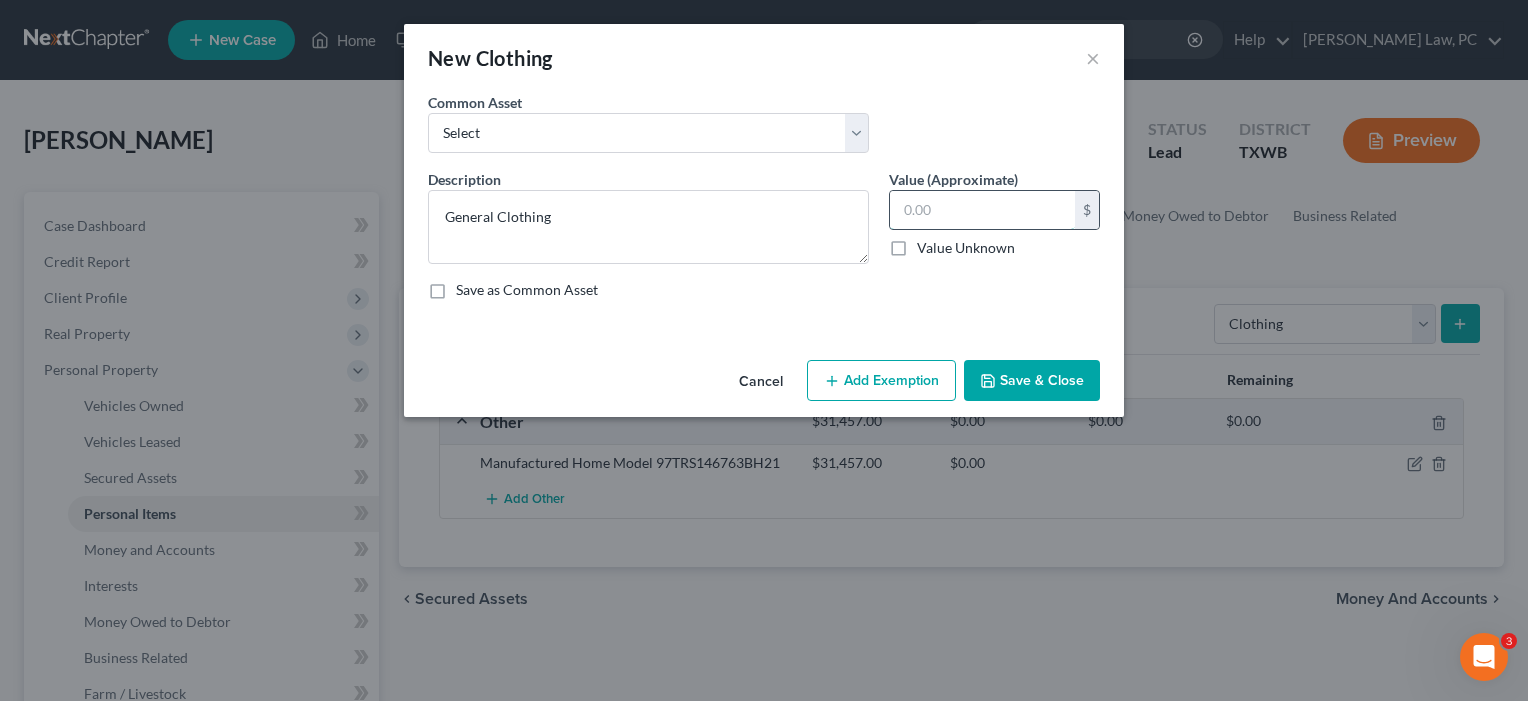 click at bounding box center [982, 210] 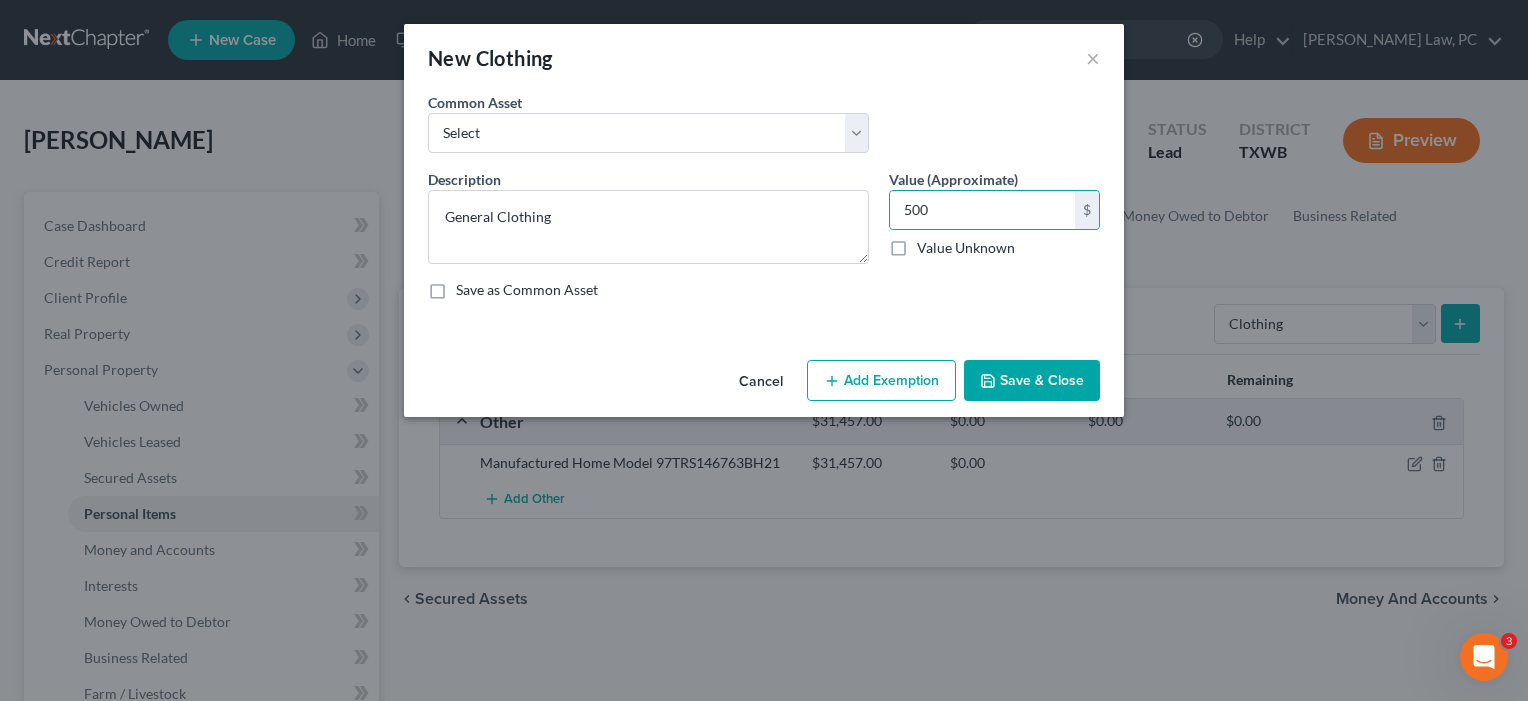 click on "Add Exemption" at bounding box center (881, 381) 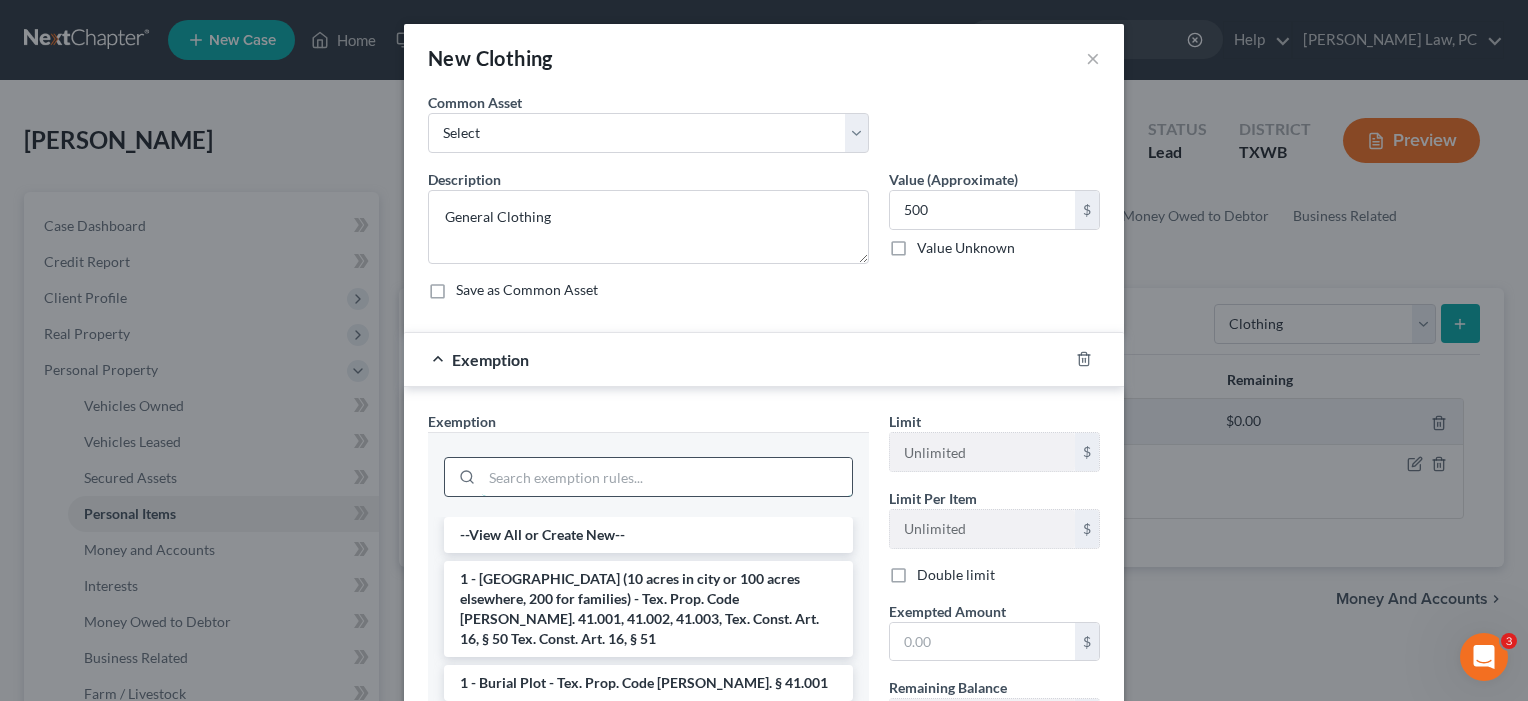 click at bounding box center [667, 477] 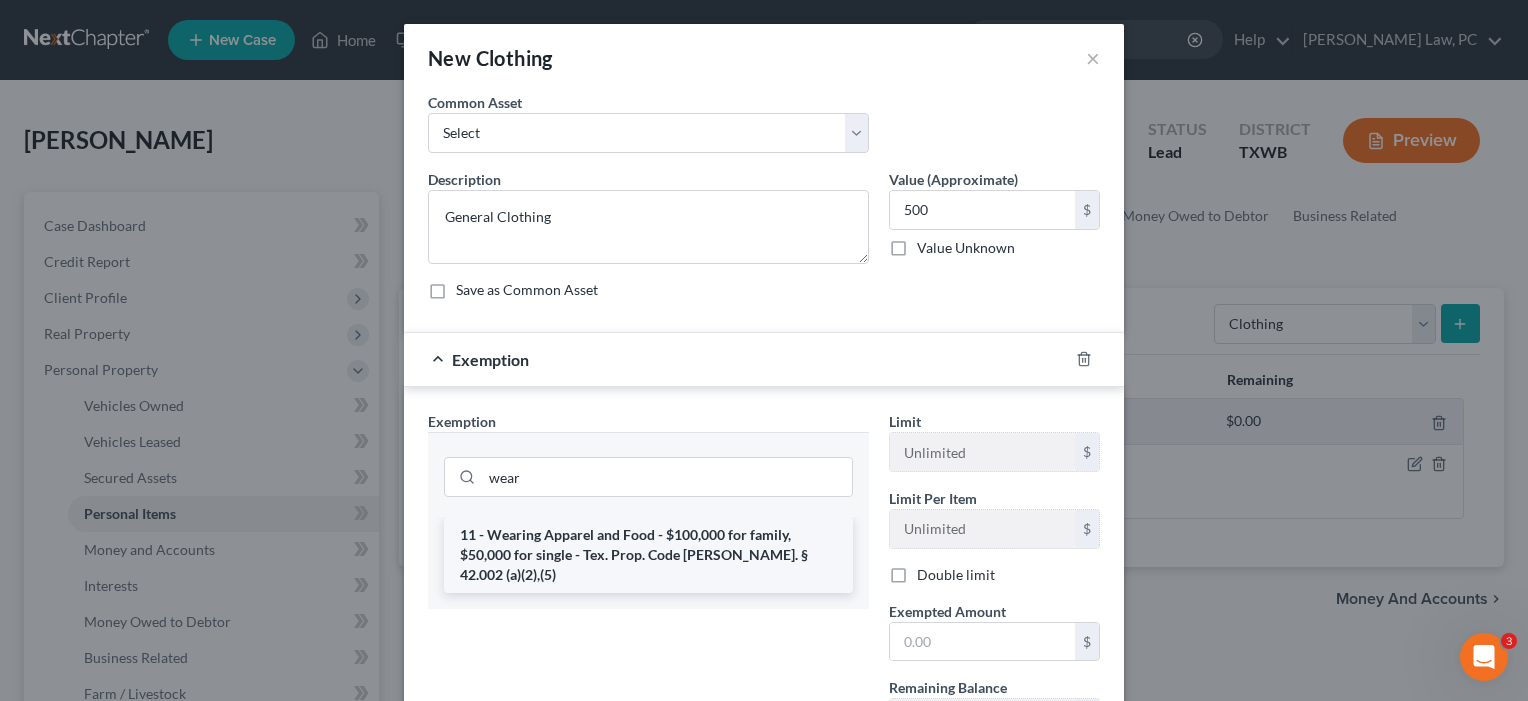 click on "11 - Wearing Apparel and Food - $100,000 for family, $50,000 for single - Tex. Prop. Code [PERSON_NAME]. § 42.002 (a)(2),(5)" at bounding box center [648, 555] 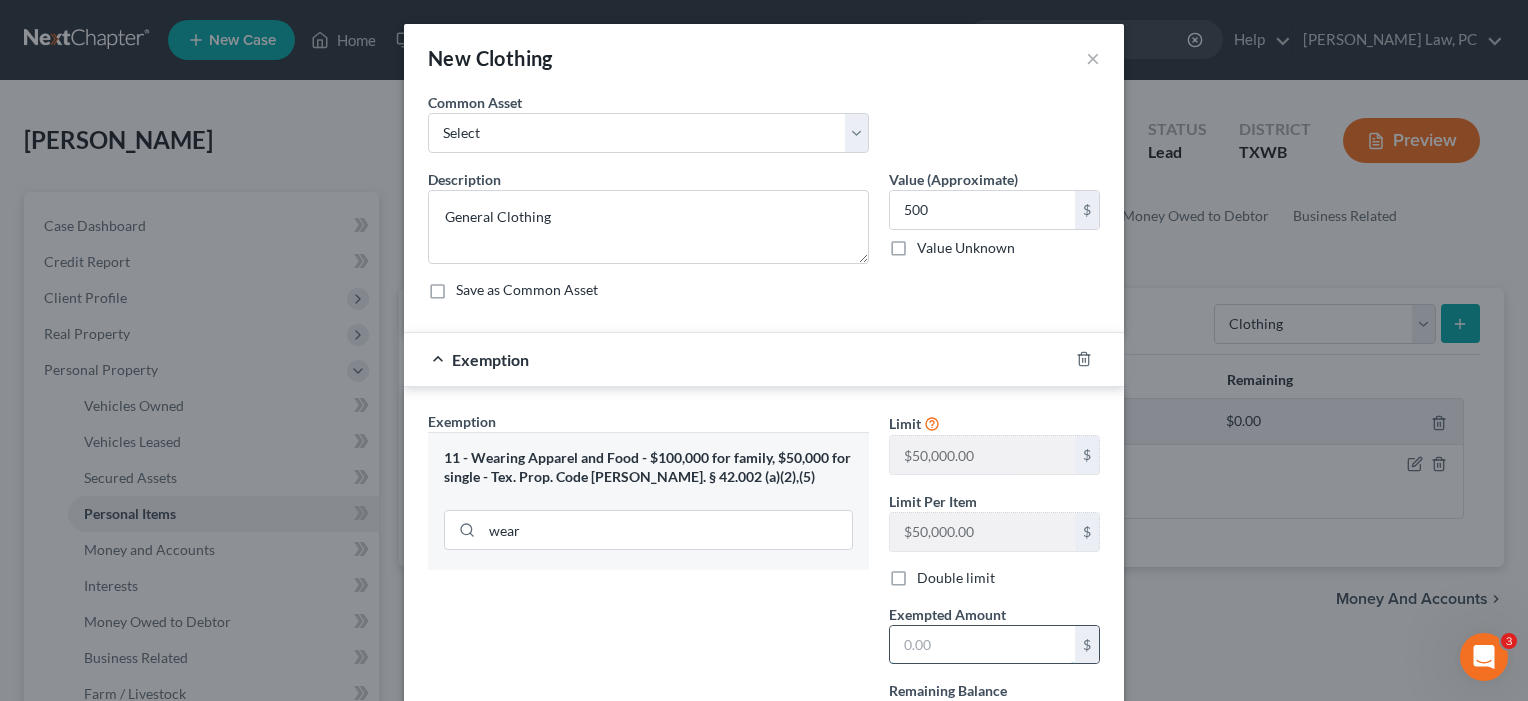 click at bounding box center [982, 645] 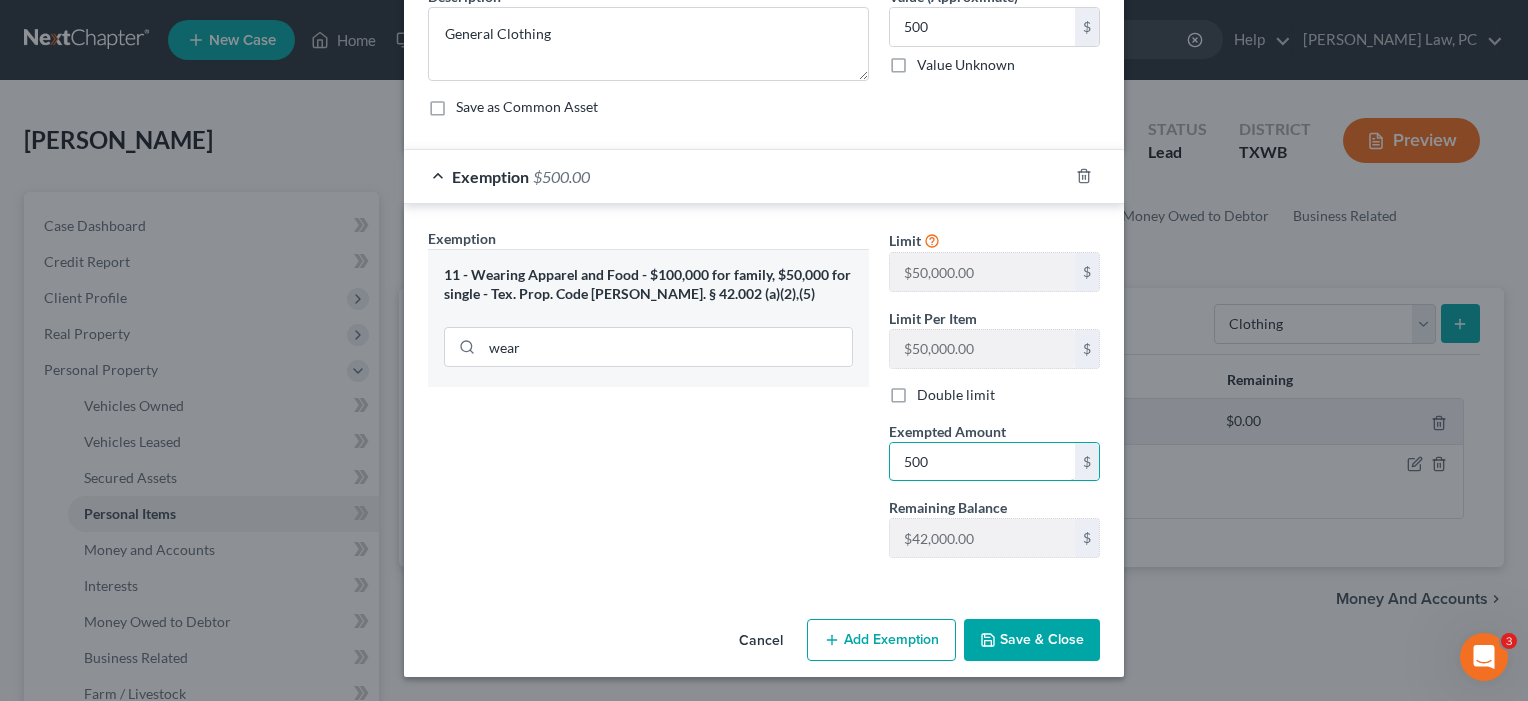 scroll, scrollTop: 183, scrollLeft: 0, axis: vertical 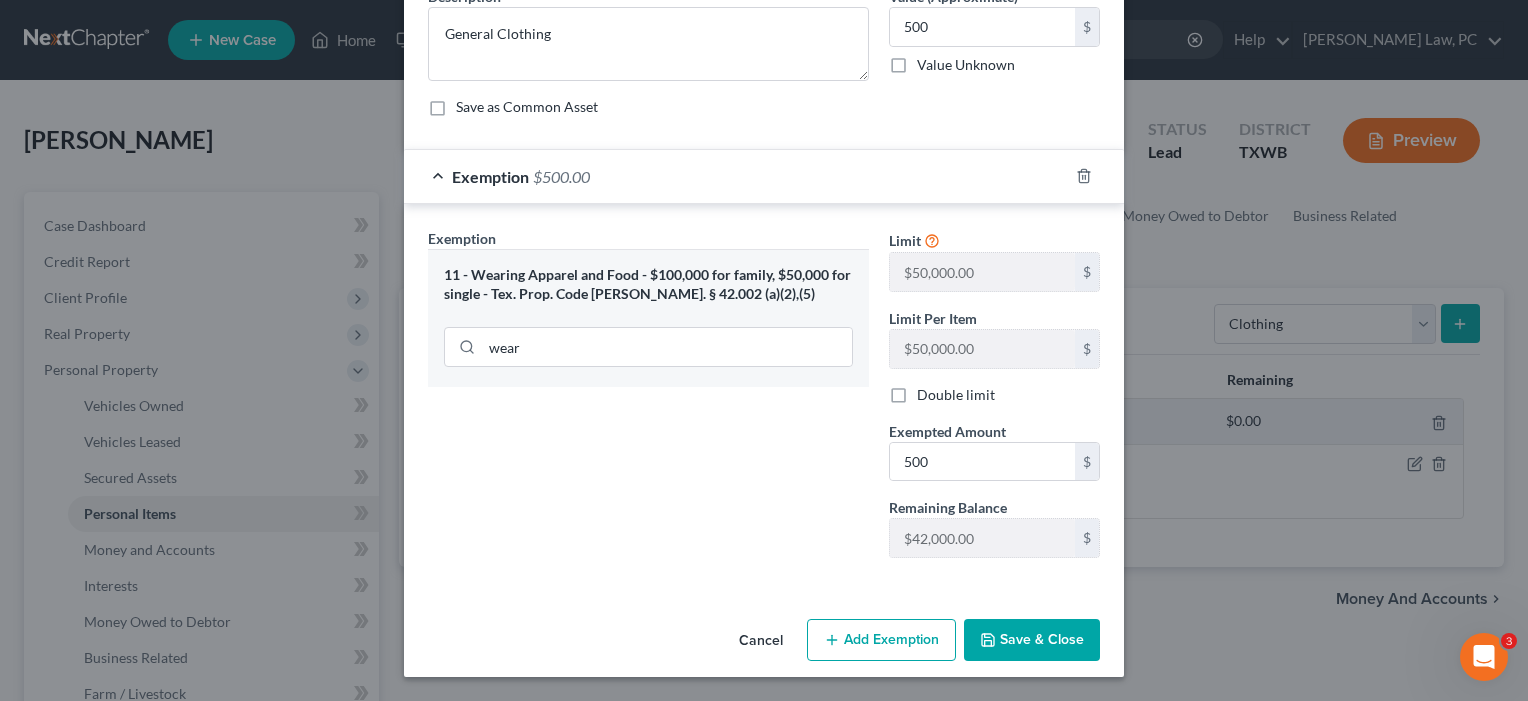 click on "Save & Close" at bounding box center [1032, 640] 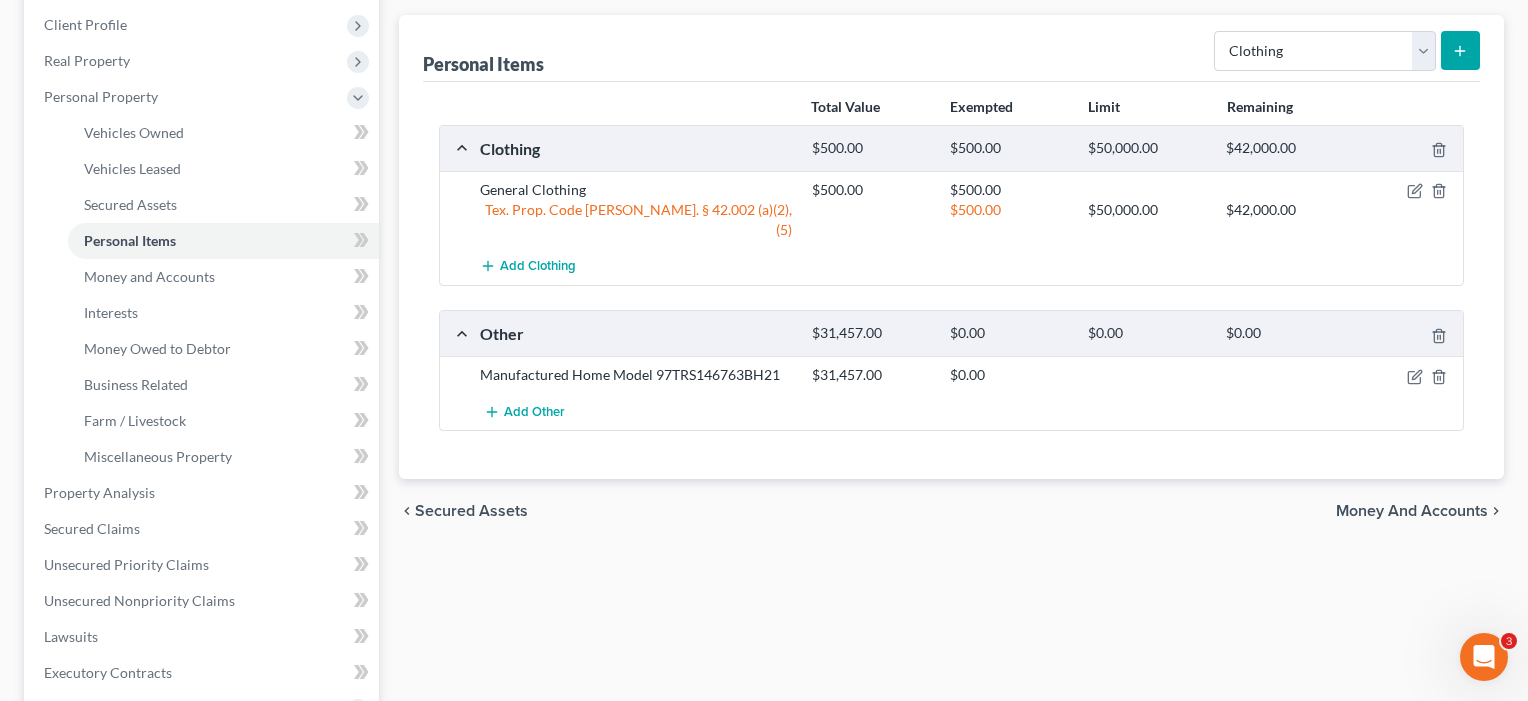 scroll, scrollTop: 285, scrollLeft: 0, axis: vertical 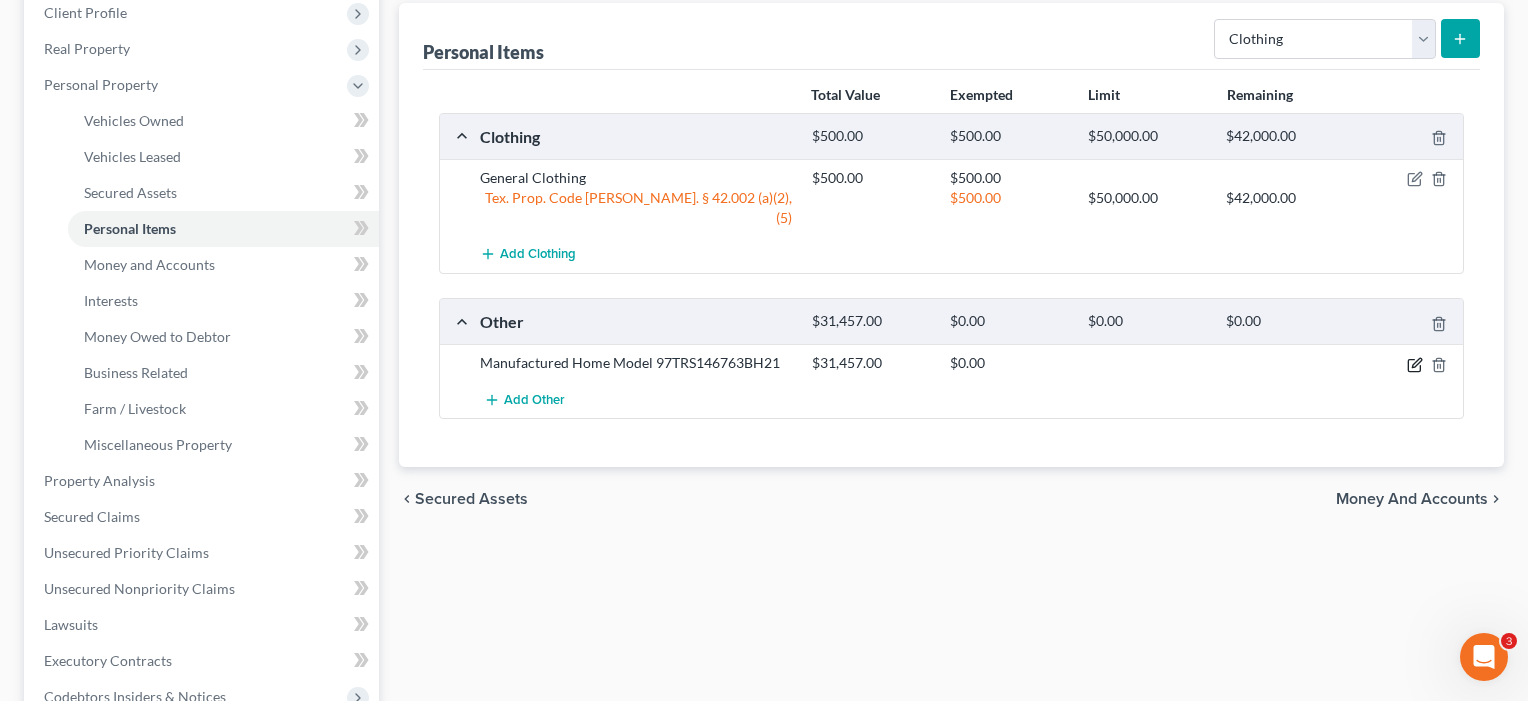 click 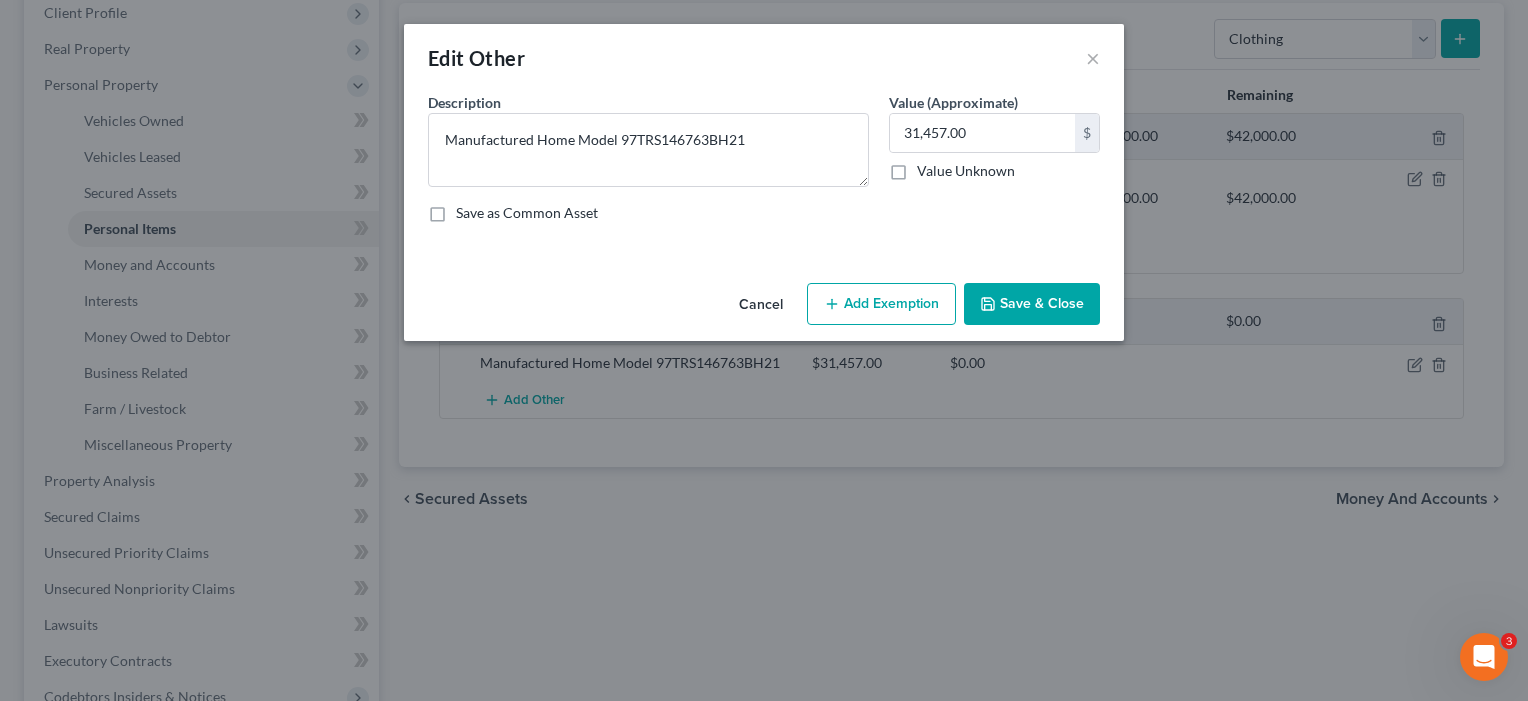 click on "Add Exemption" at bounding box center [881, 304] 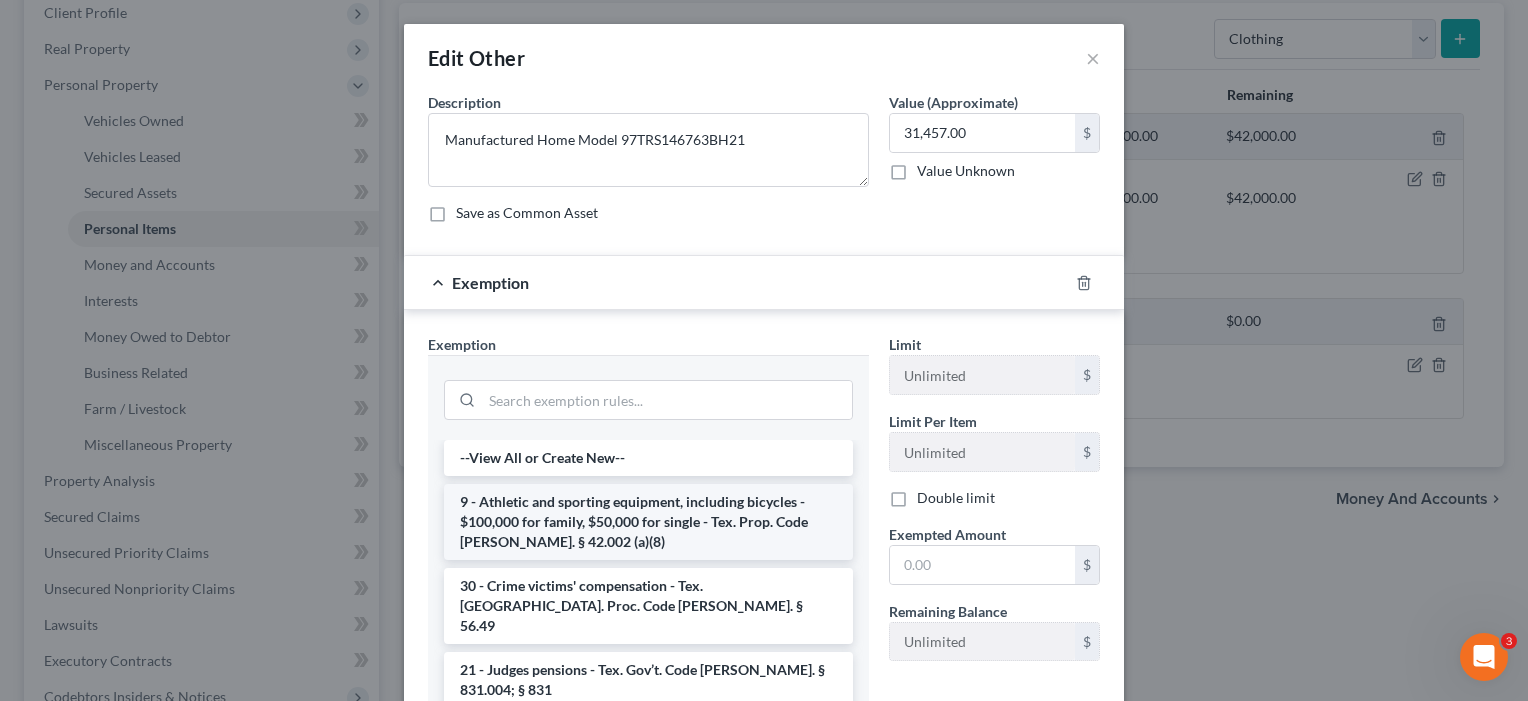 click on "9 - Athletic and sporting equipment, including bicycles -  $100,000 for family, $50,000 for single - Tex. Prop. Code [PERSON_NAME]. § 42.002 (a)(8)" at bounding box center [648, 522] 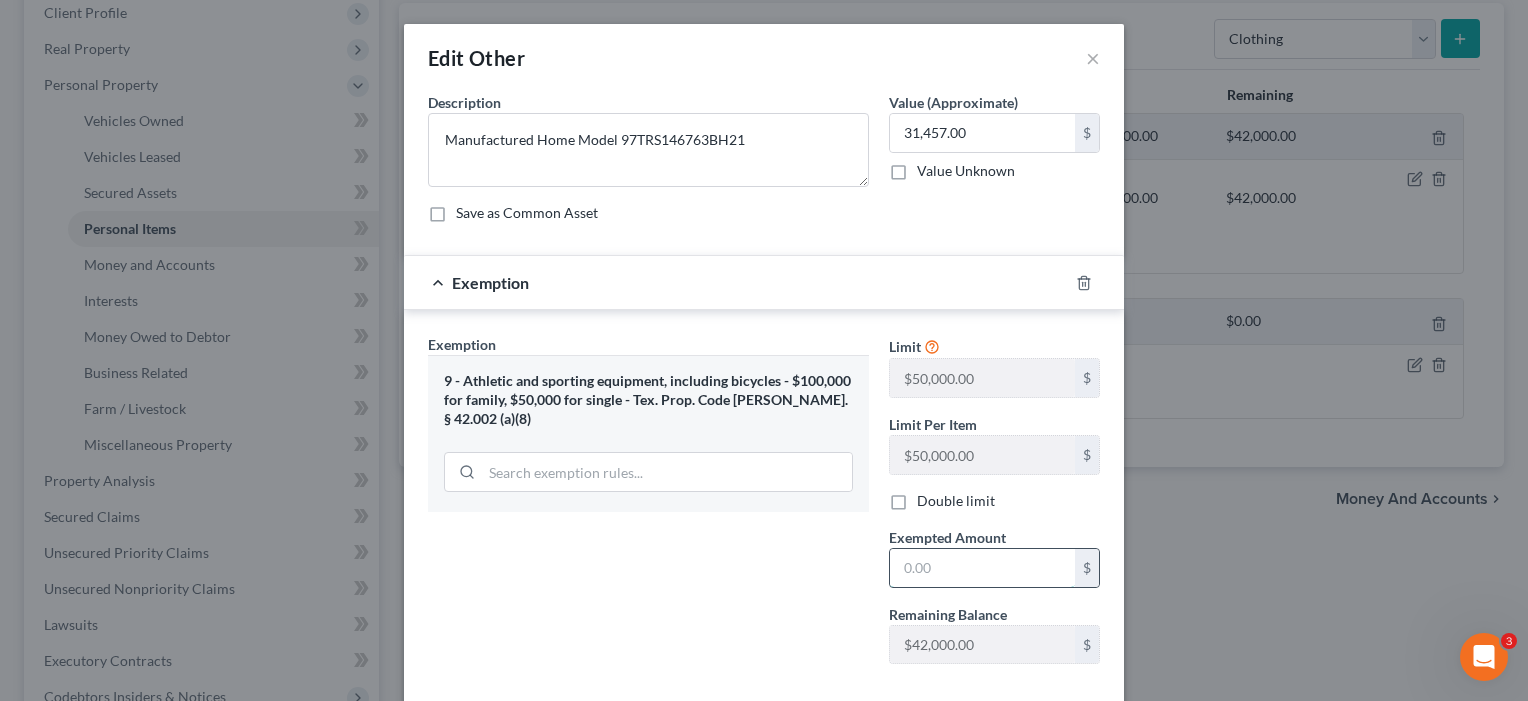 click at bounding box center (982, 568) 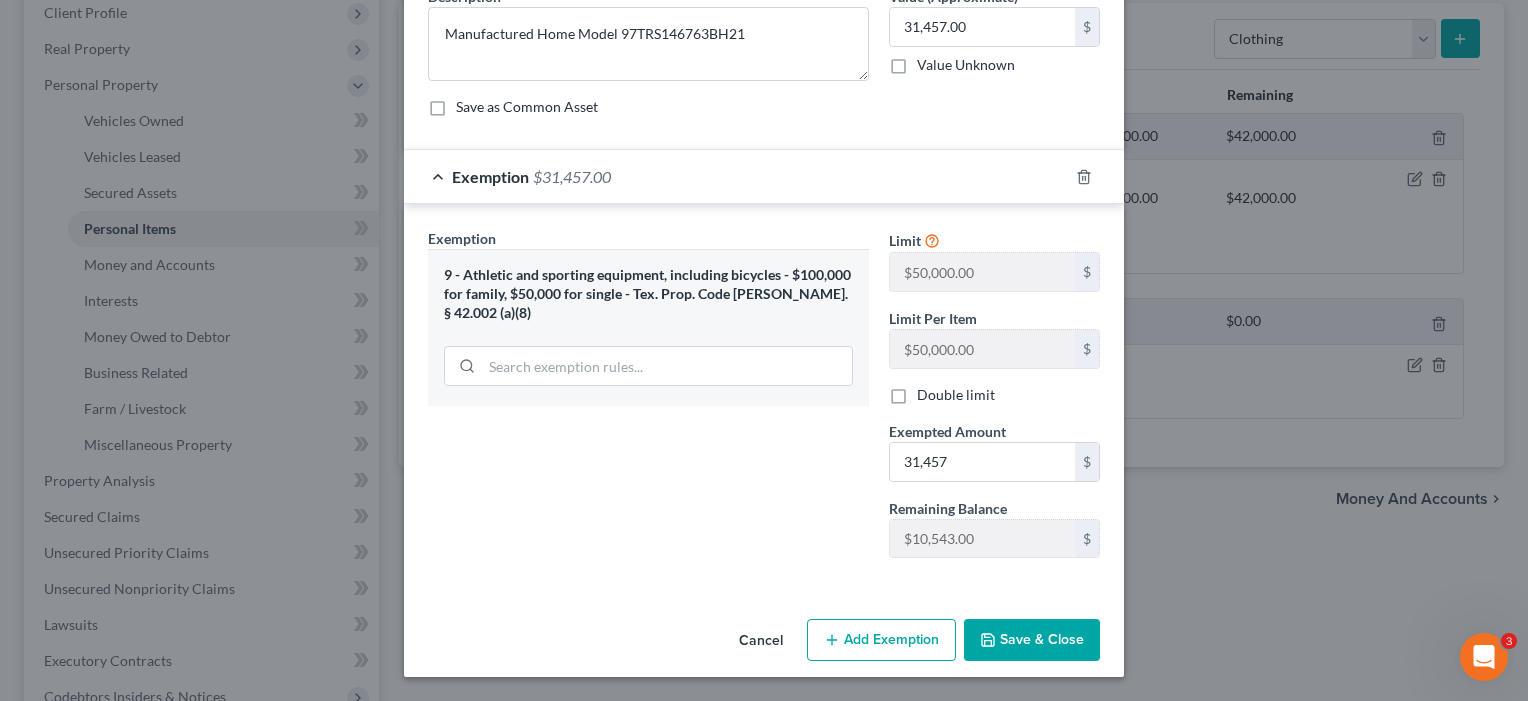 click on "Save & Close" at bounding box center [1032, 640] 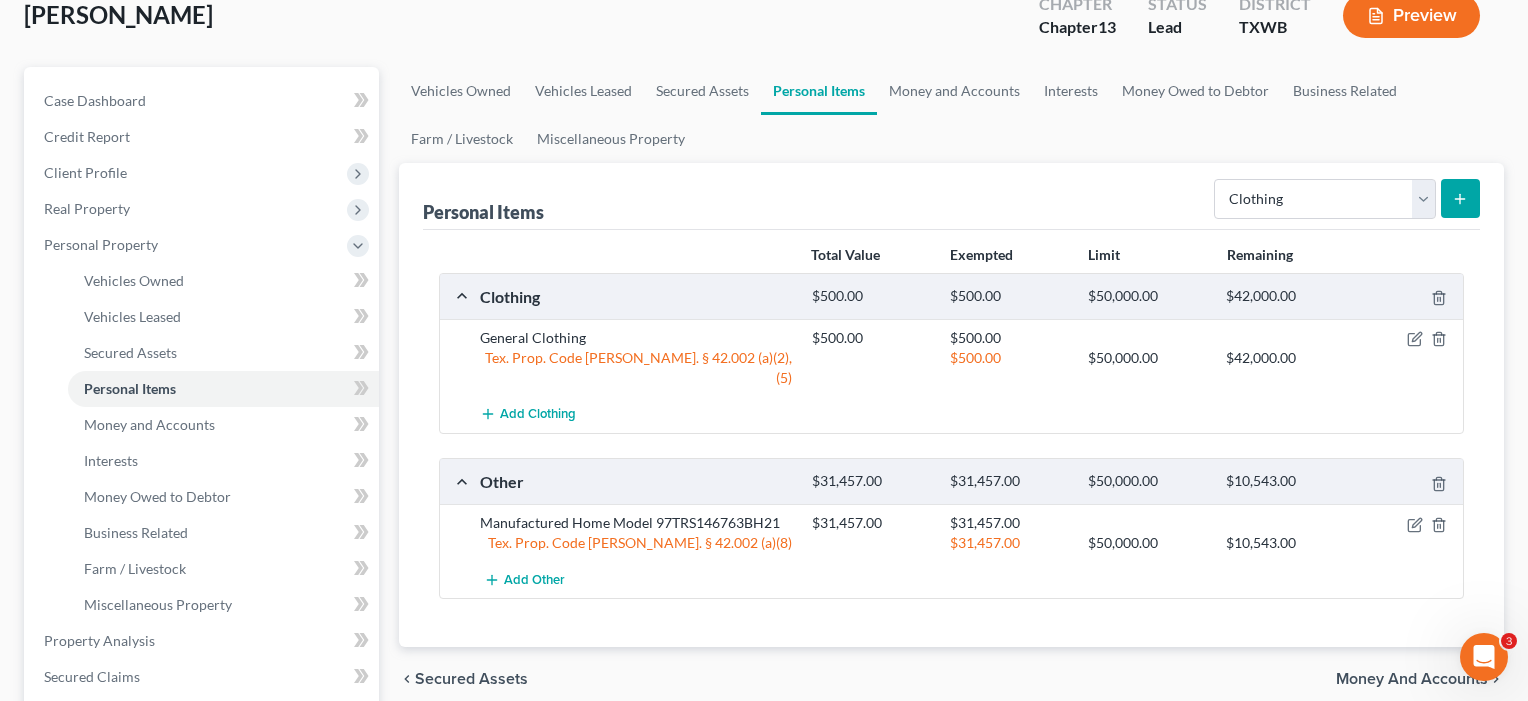 scroll, scrollTop: 117, scrollLeft: 0, axis: vertical 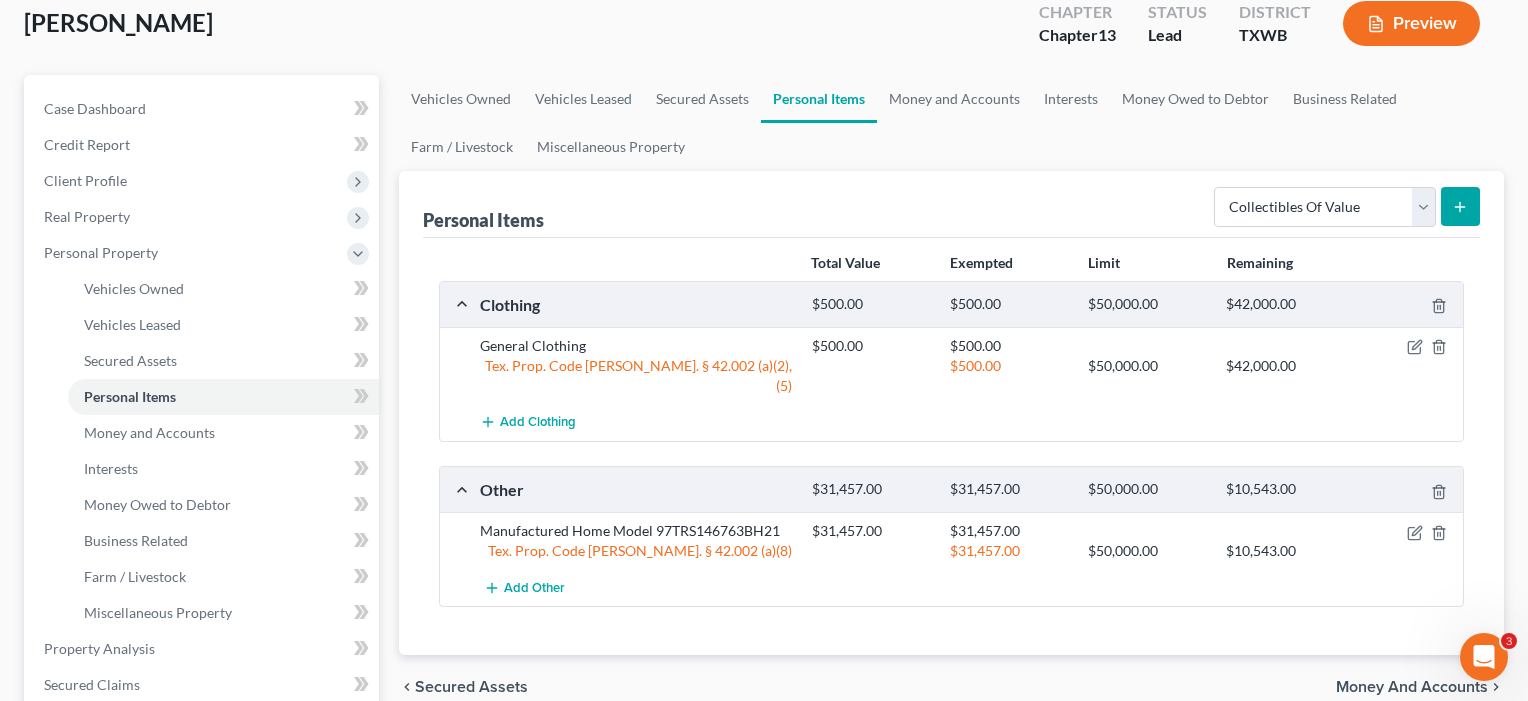 click 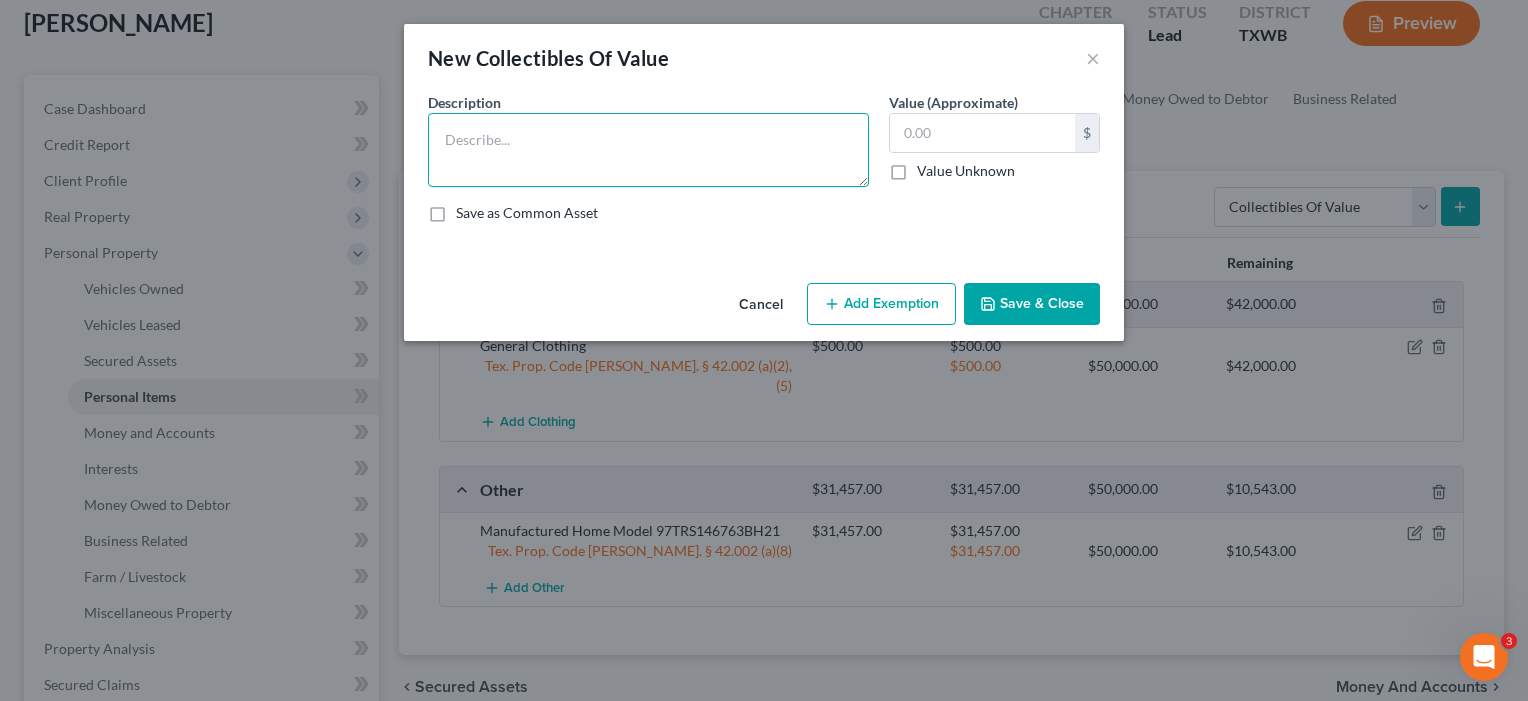 click at bounding box center [648, 150] 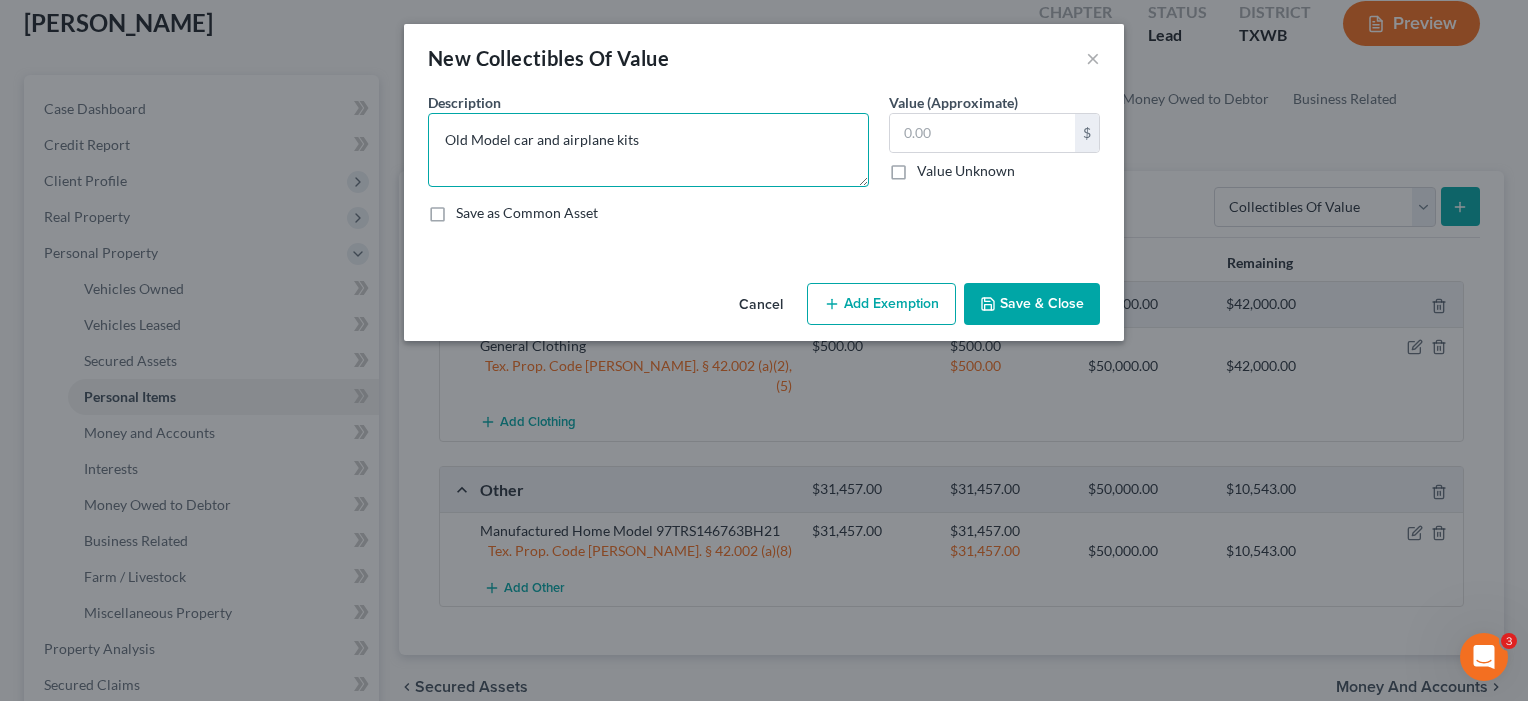 click on "Old Model car and airplane kits" at bounding box center (648, 150) 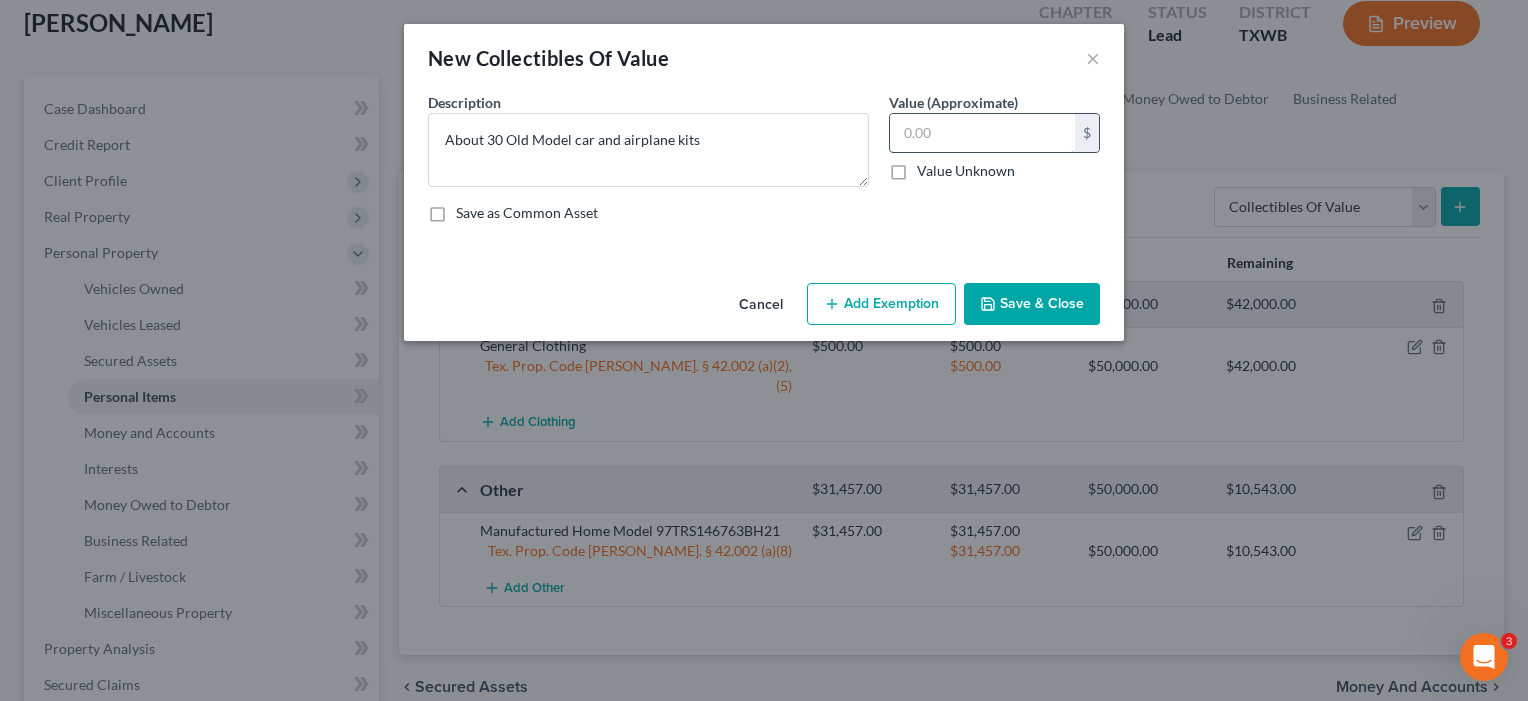 click at bounding box center [982, 133] 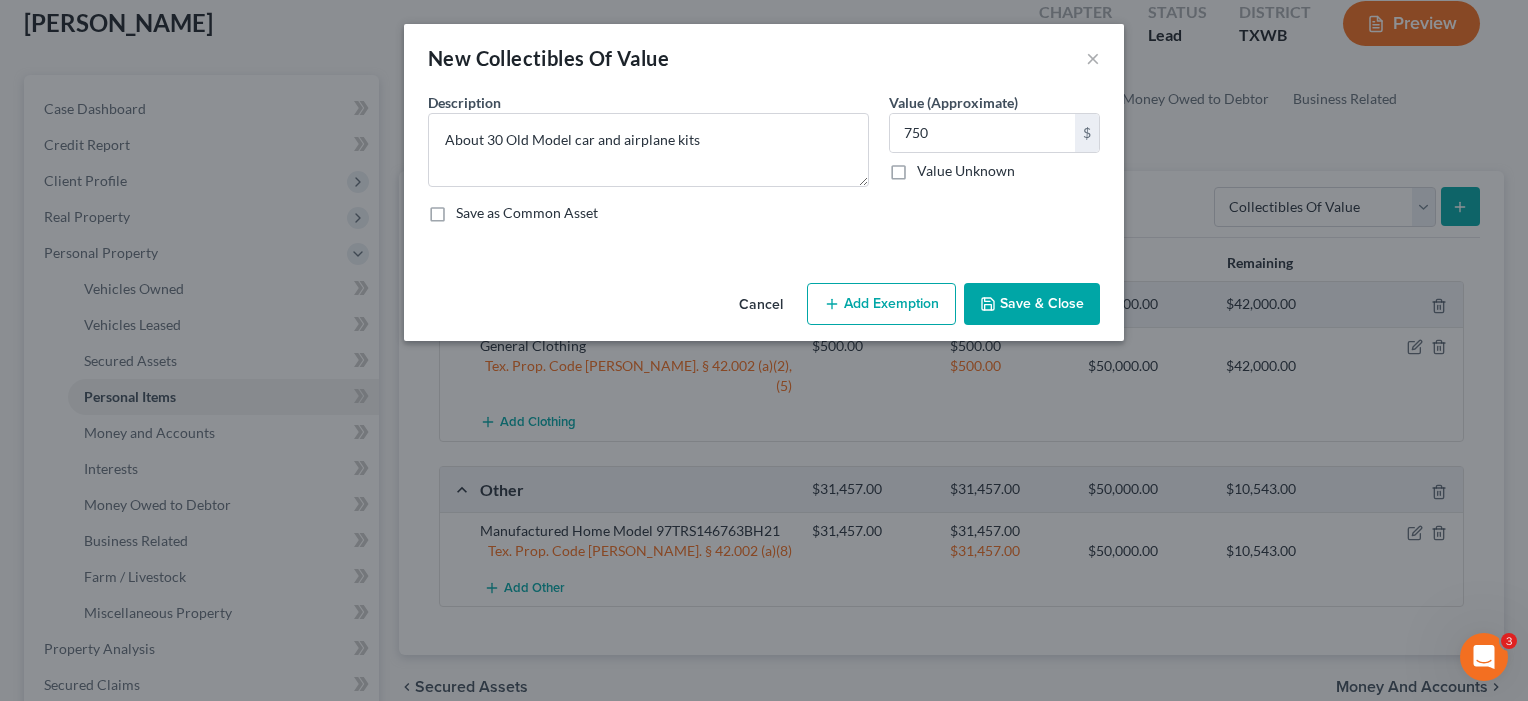 click on "Add Exemption" at bounding box center [881, 304] 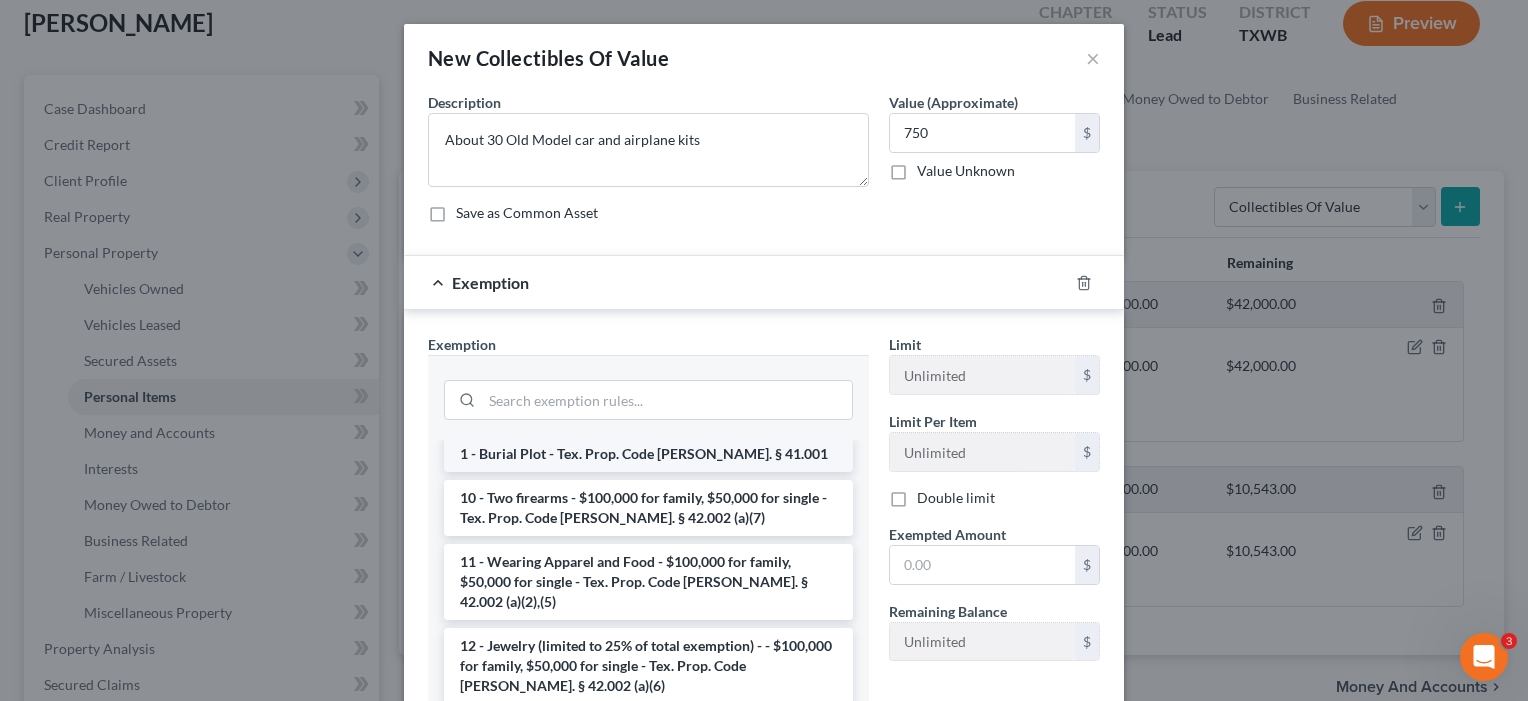 scroll, scrollTop: 167, scrollLeft: 0, axis: vertical 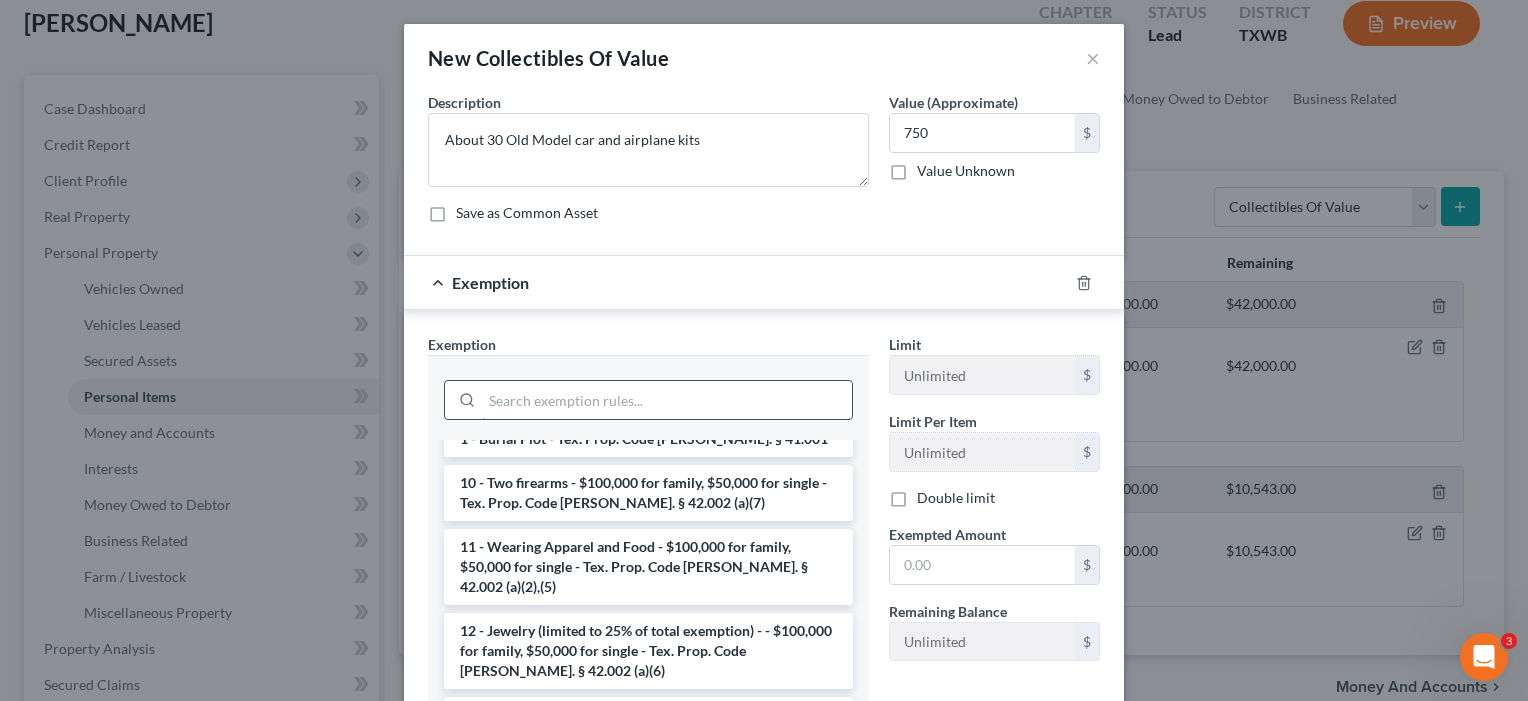 click at bounding box center (667, 400) 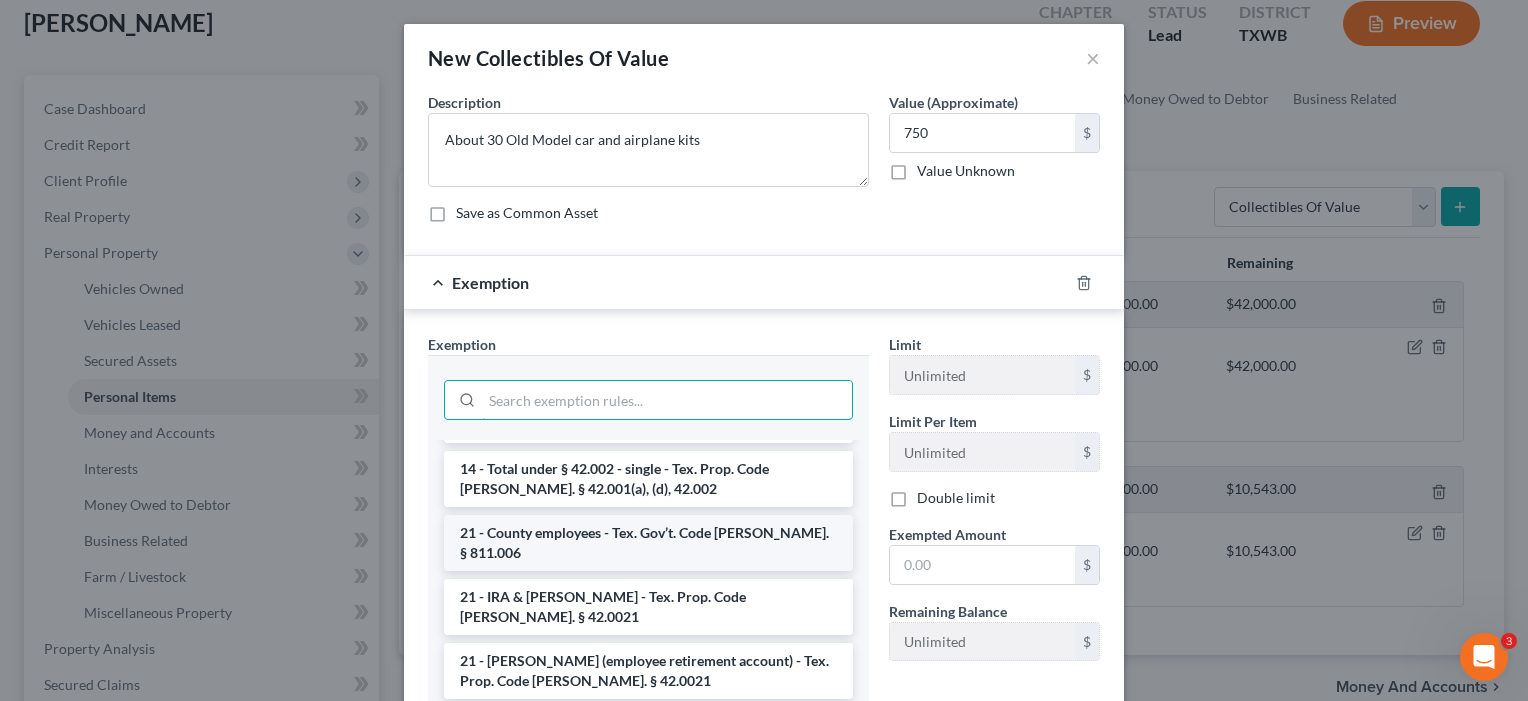 scroll, scrollTop: 629, scrollLeft: 0, axis: vertical 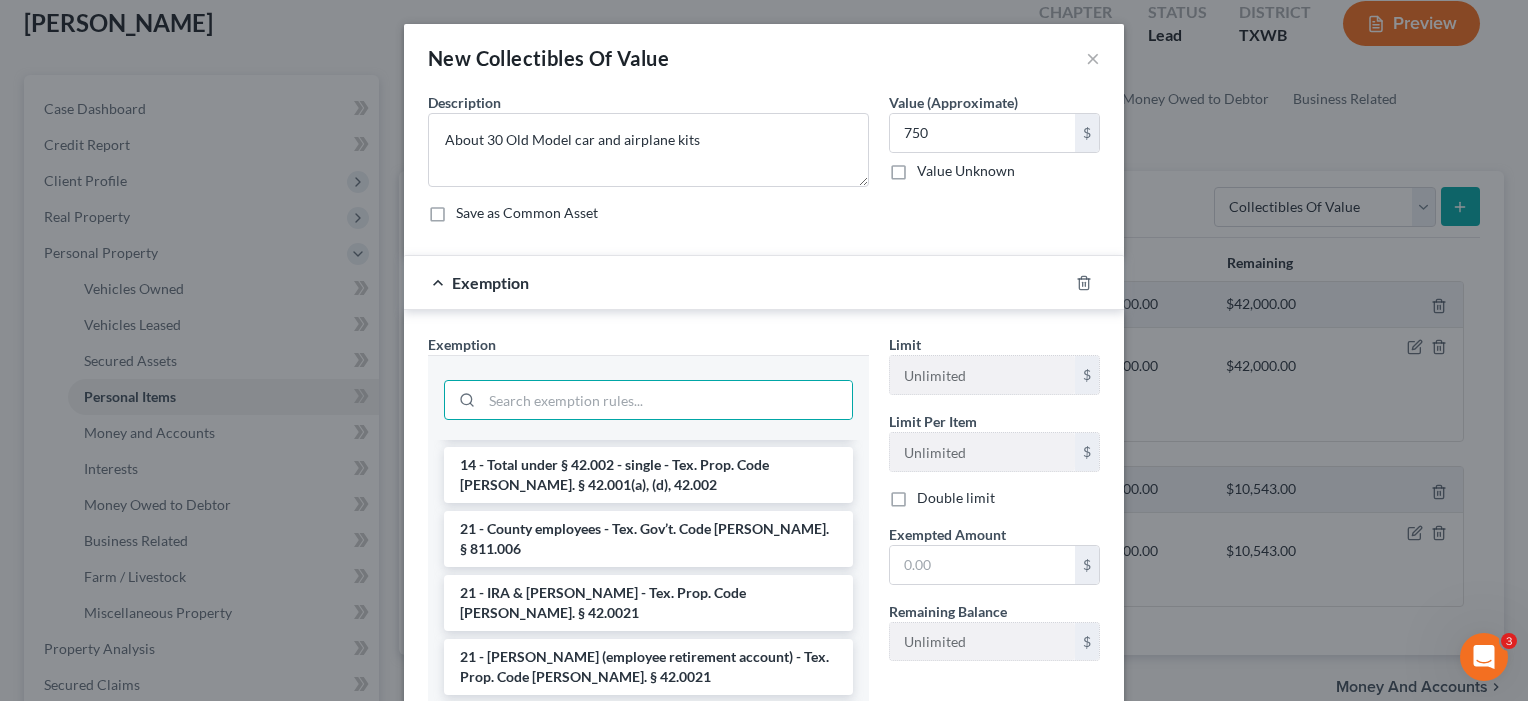 click on "Exemption" at bounding box center (736, 282) 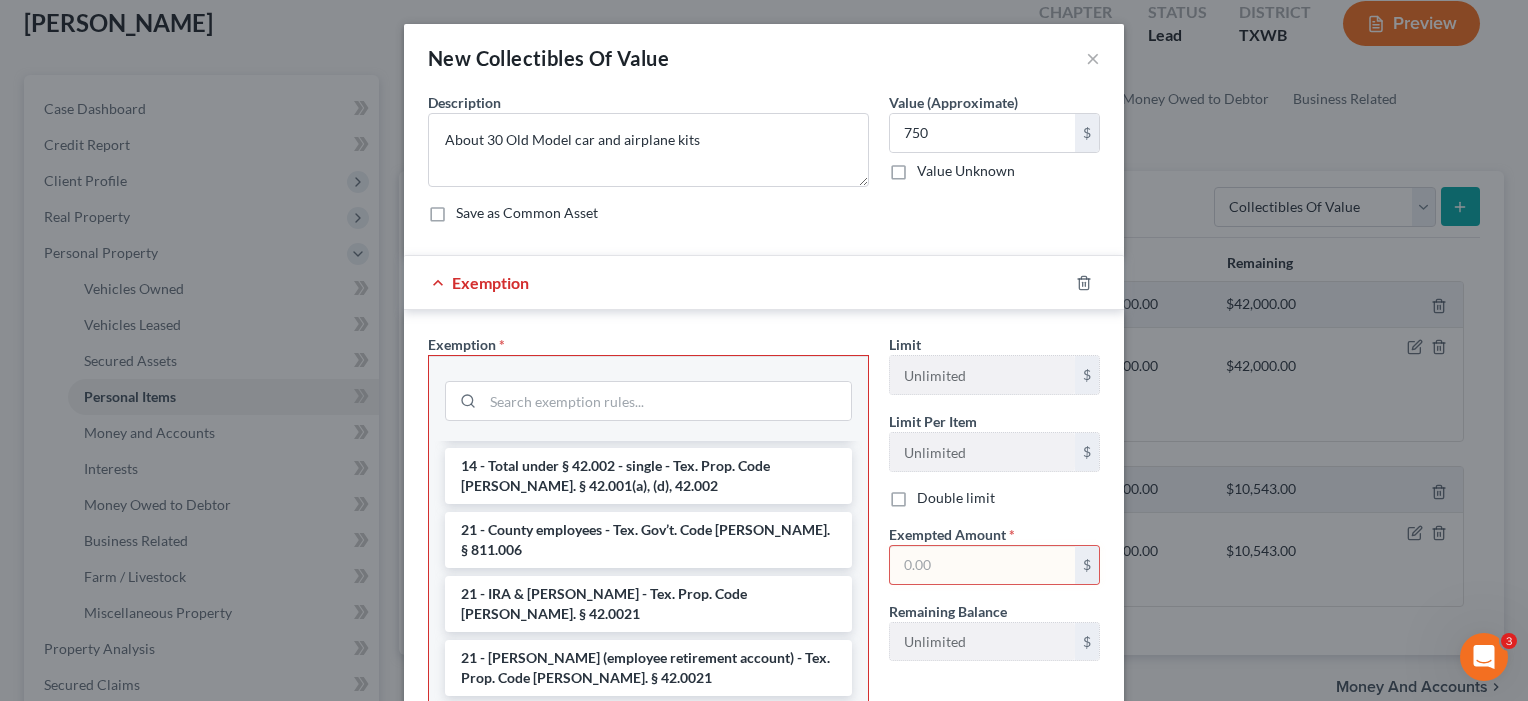click on "Exemption Set must be selected for CA.
Exemption
*
--View All or Create New-- 1 - Homestead (10 acres in city or 100 acres elsewhere, 200 for families) - Tex. Prop. Code Ann. 41.001, 41.002, 41.003, Tex. Const. Art. 16, § 50  Tex. Const. Art. 16, § 51  1 - Burial Plot - Tex. Prop. Code Ann. § 41.001 10 - Two firearms - $100,000 for family, $50,000 for single - Tex. Prop. Code Ann. § 42.002 (a)(7) 11 - Wearing Apparel and Food - $100,000 for family, $50,000 for single - Tex. Prop. Code Ann. § 42.002 (a)(2),(5) 12 - Jewelry (limited to 25% of total exemption) -  - $100,000 for family, $50,000 for single - Tex. Prop. Code Ann. § 42.002 (a)(6) 13 - Pets and domestic animals plus their food -  - $100,000 for family, $50,000 for single - Tex. Prop. Code Ann. § 42.002 (a)(10),(11) 14 - Health aids - Tex. Prop. Code Ann. § 42.001 (b)(2) 14 - Total under § 42.002 - family - Tex. Prop. Code Ann. § 42.001(a), (d), 42.002 21 - County employees - Tex. Gov’t. Code Ann. § 811.006 Limit" at bounding box center (764, 552) 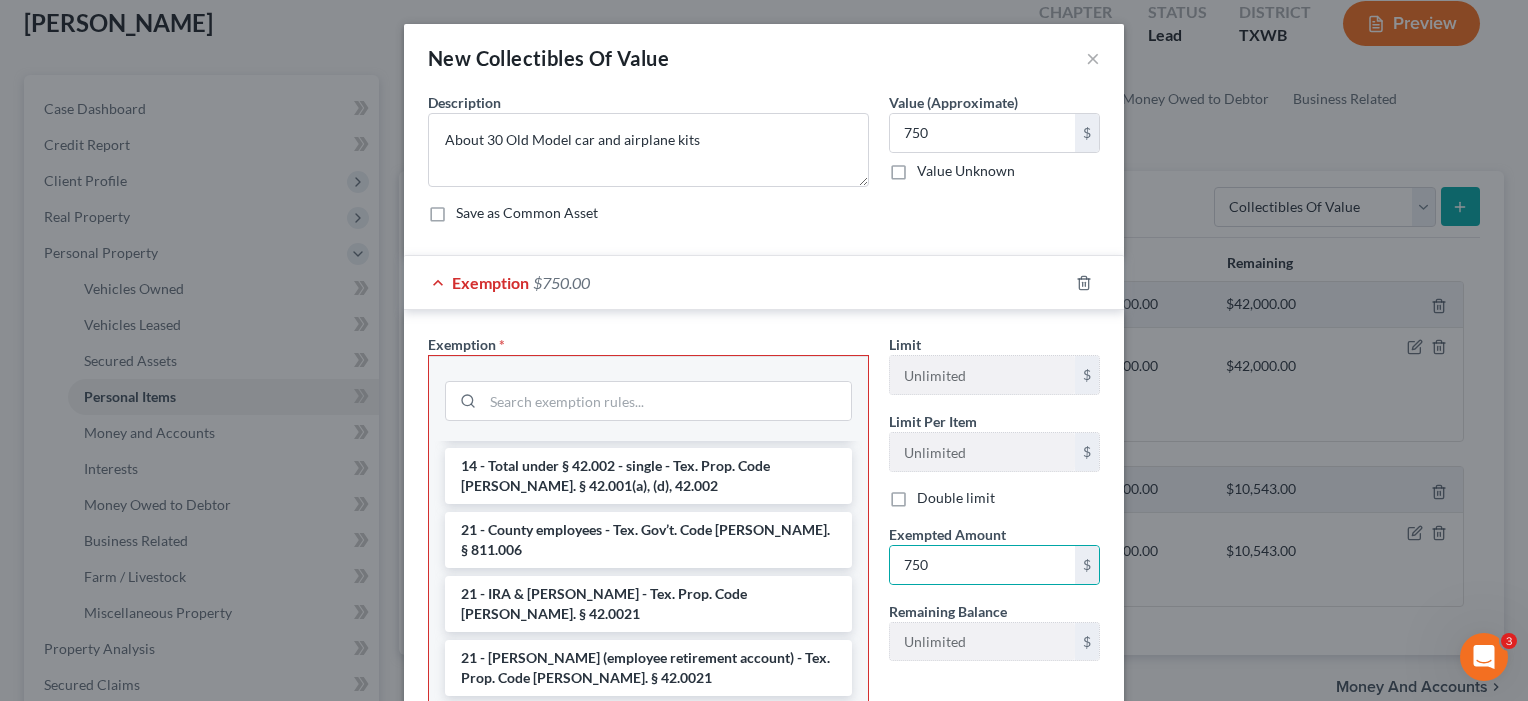 click on "Description
*
About 30 Old Model car and airplane kits Value (Approximate)
750.00 $
Value Unknown
Balance Undetermined
750 $
Value Unknown
Save as Common Asset" at bounding box center (764, 165) 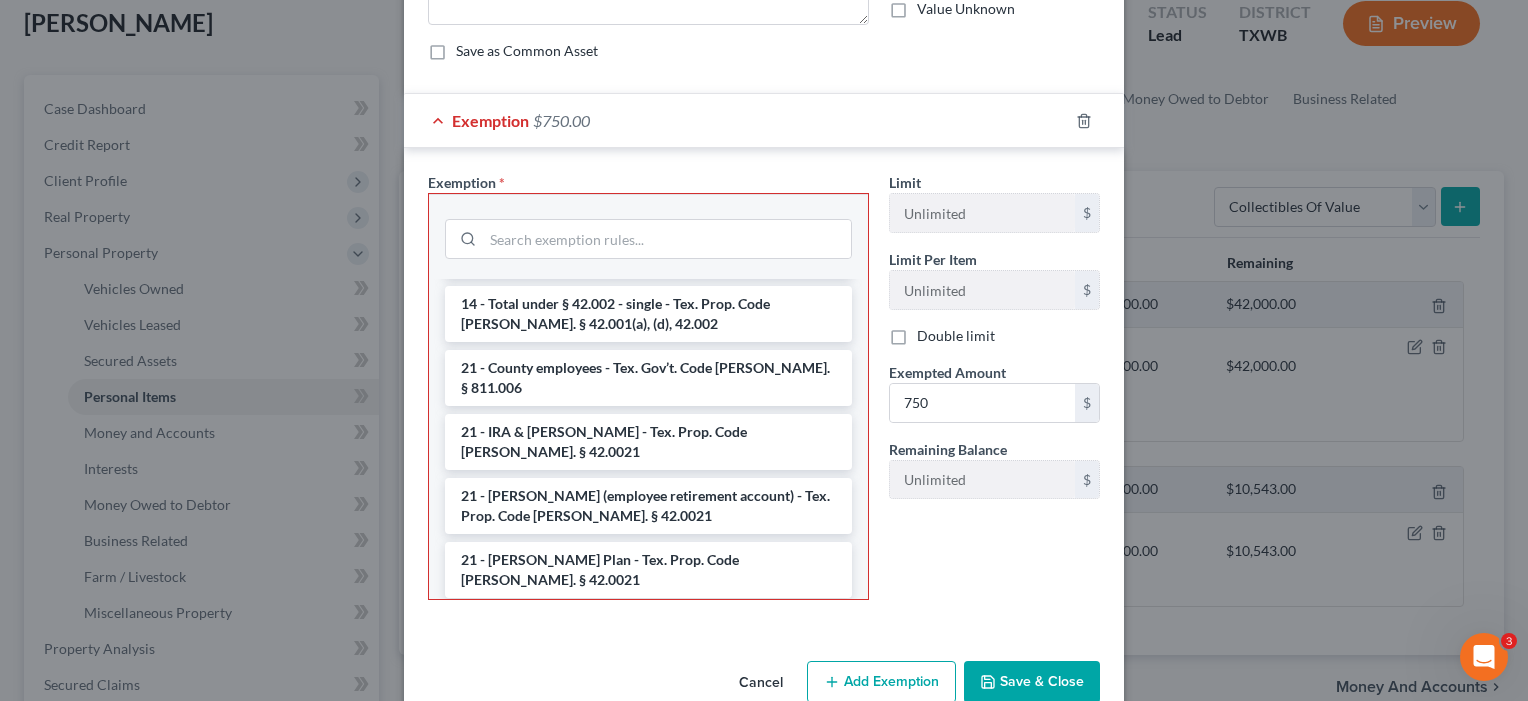 scroll, scrollTop: 178, scrollLeft: 0, axis: vertical 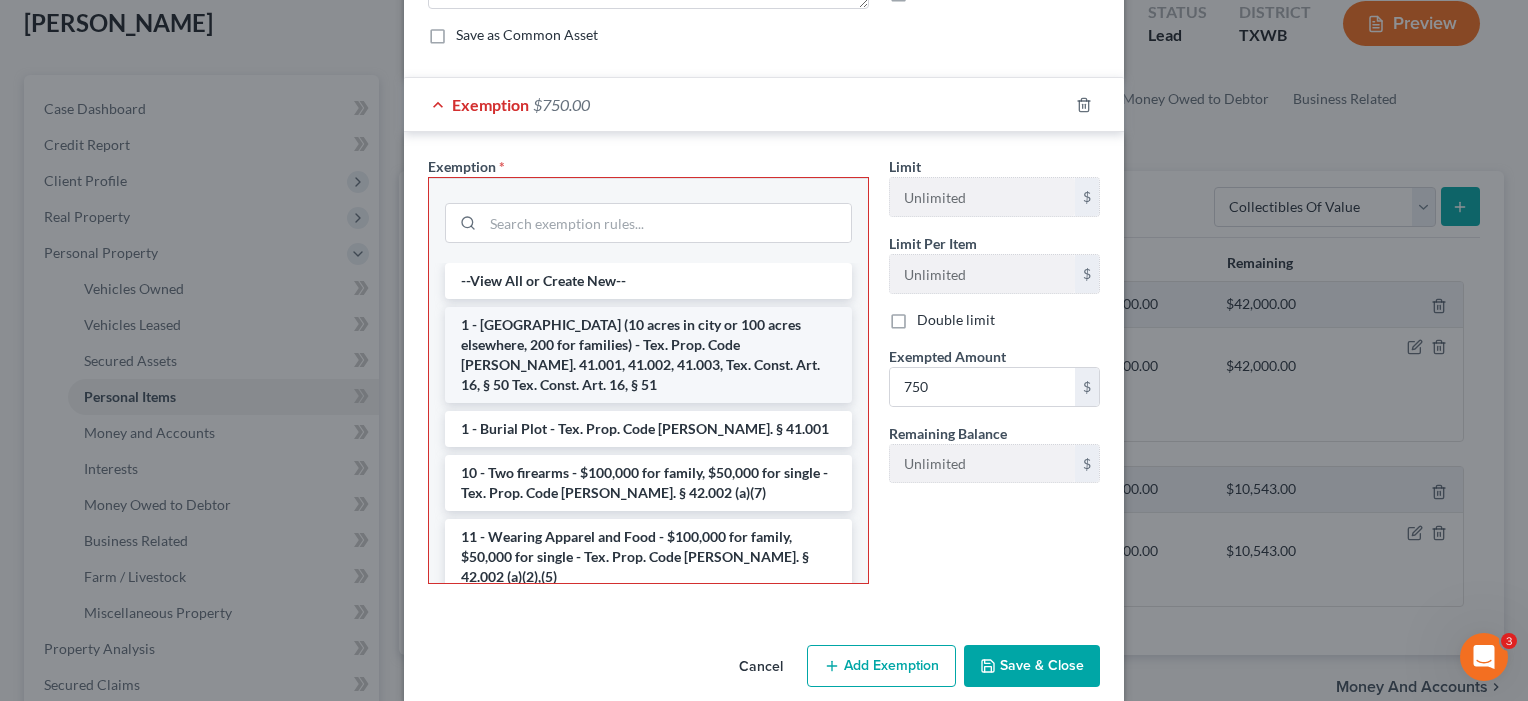 click on "1 - [GEOGRAPHIC_DATA] (10 acres in city or 100 acres elsewhere, 200 for families) - Tex. Prop. Code [PERSON_NAME]. 41.001, 41.002, 41.003, Tex. Const. Art. 16, § 50  Tex. Const. Art. 16, § 51" at bounding box center (648, 355) 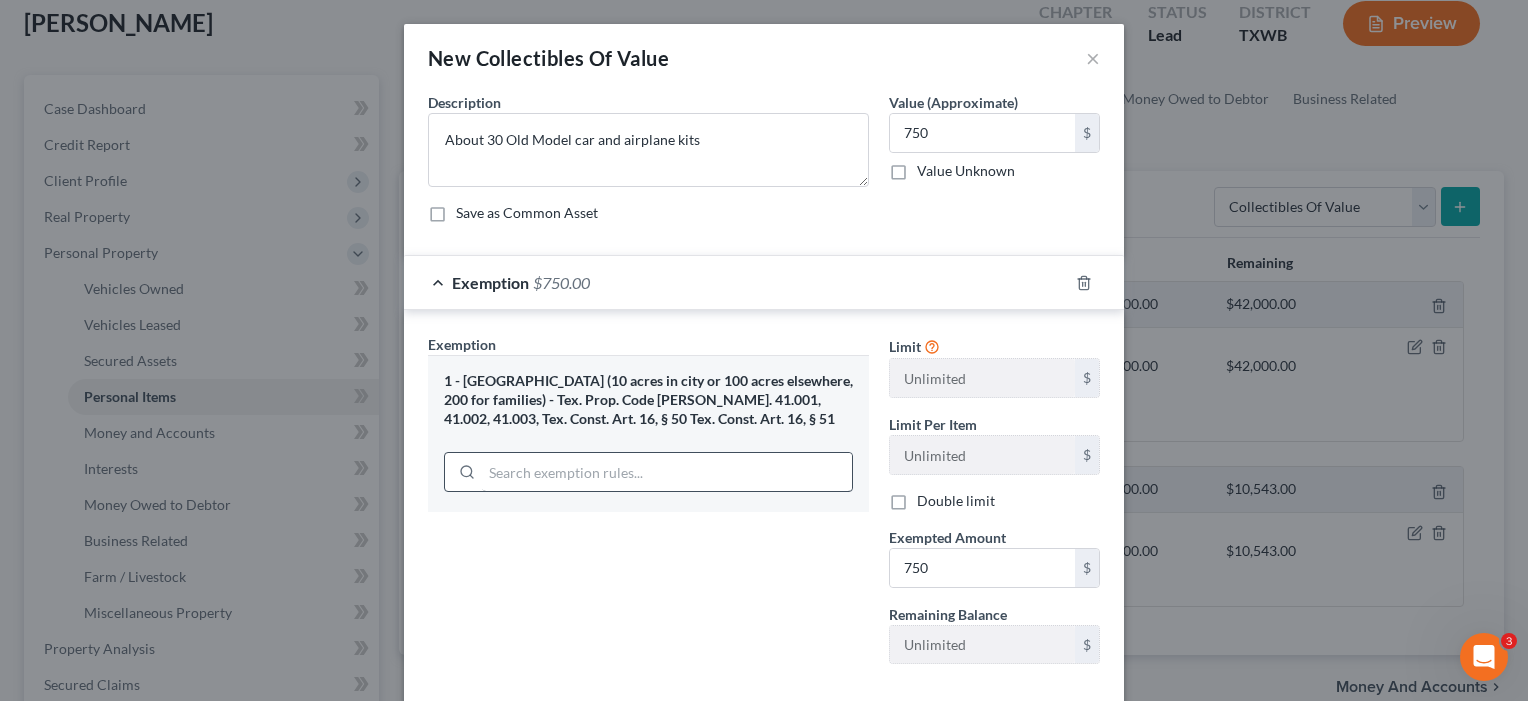 scroll, scrollTop: 0, scrollLeft: 0, axis: both 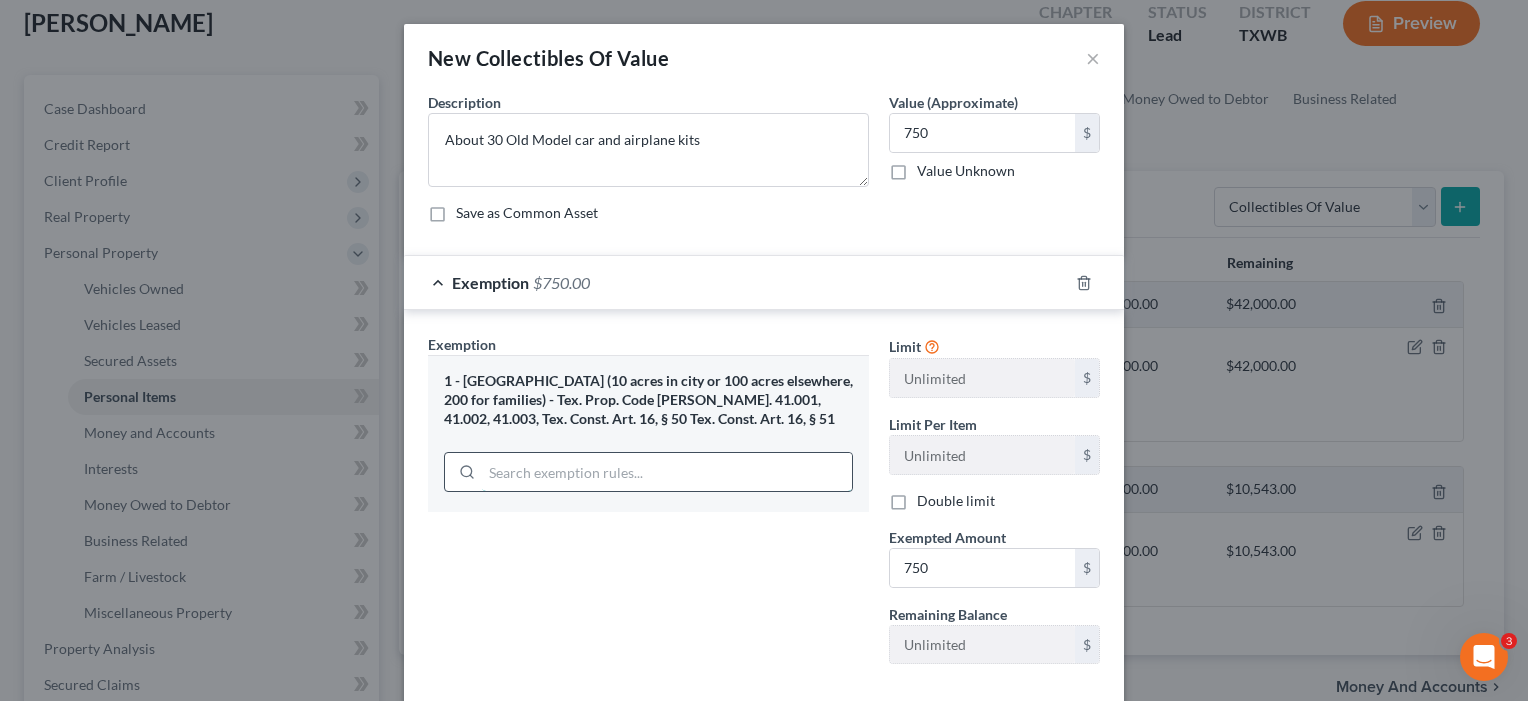 click at bounding box center (667, 472) 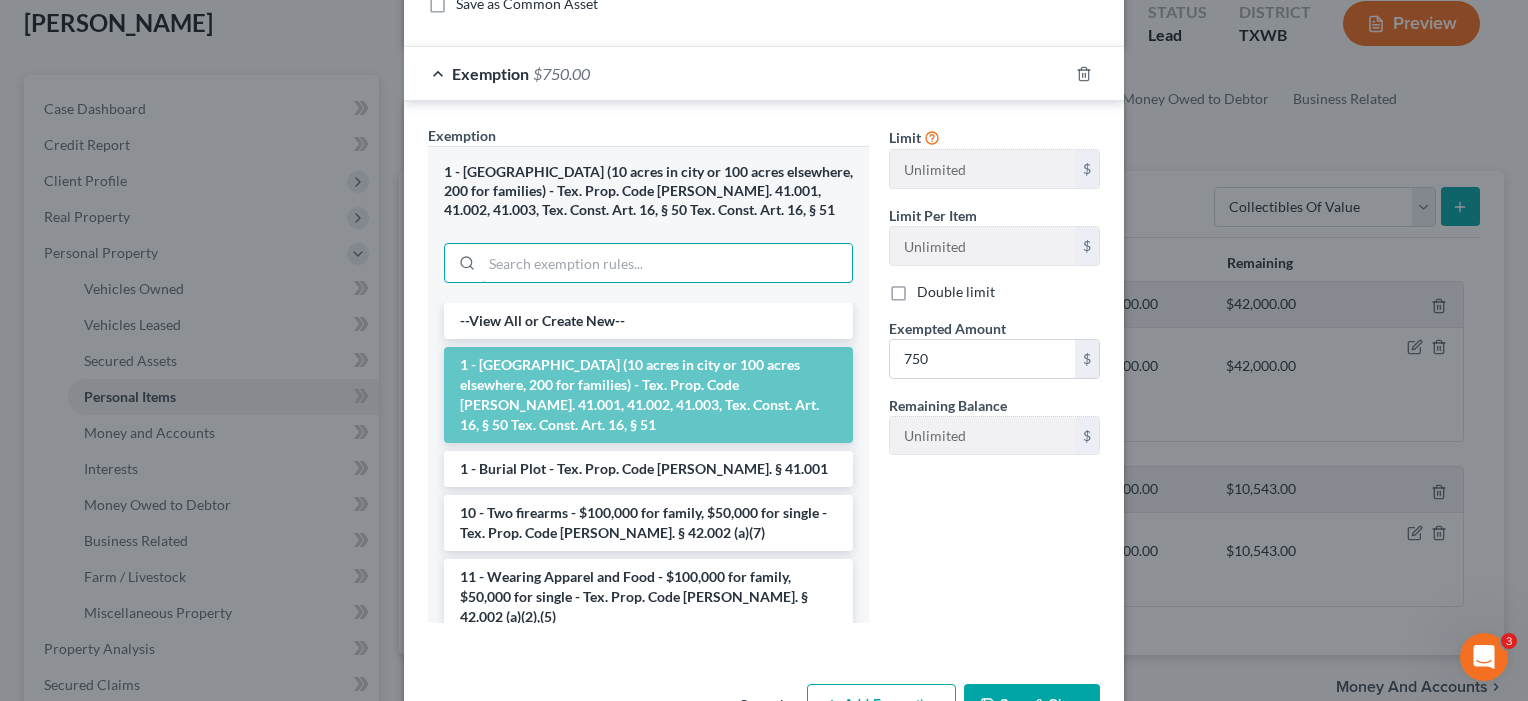 scroll, scrollTop: 239, scrollLeft: 0, axis: vertical 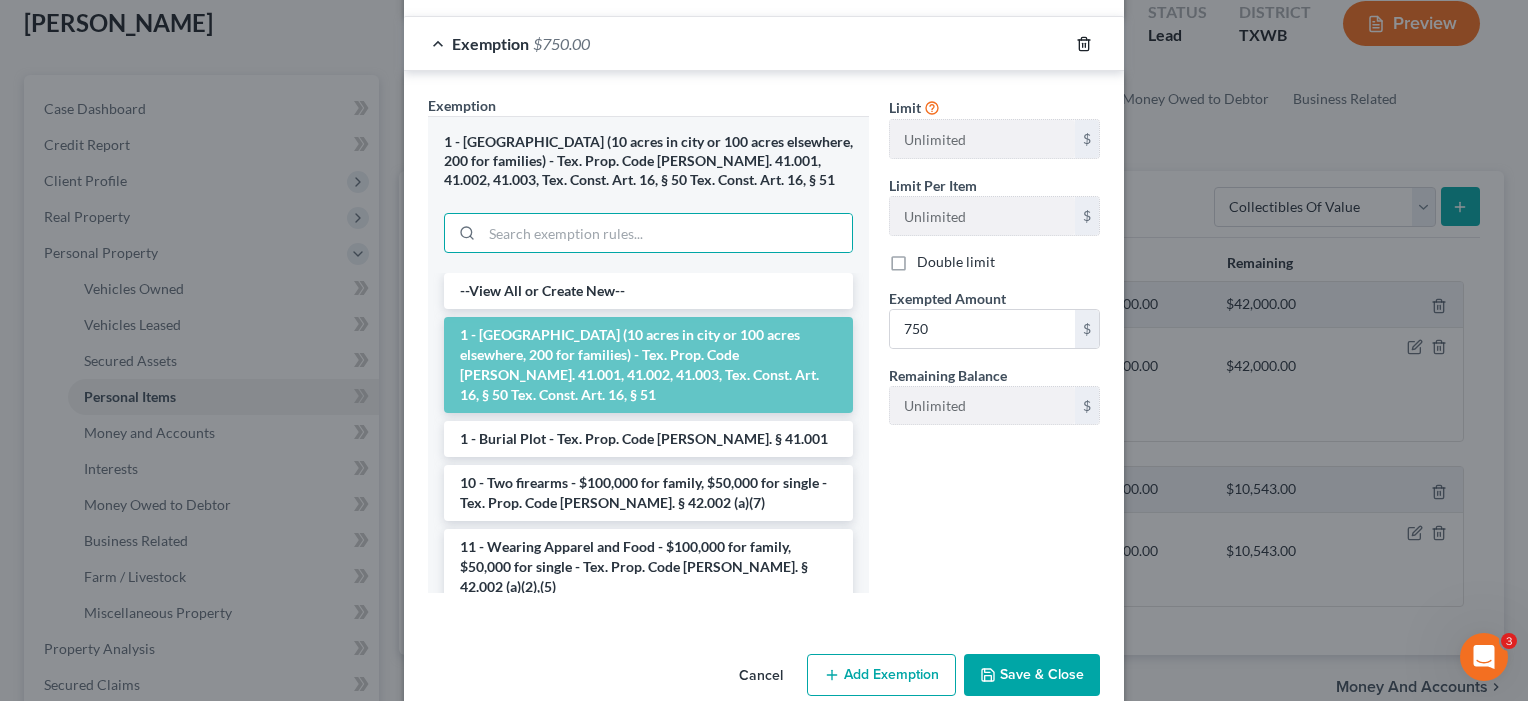 click 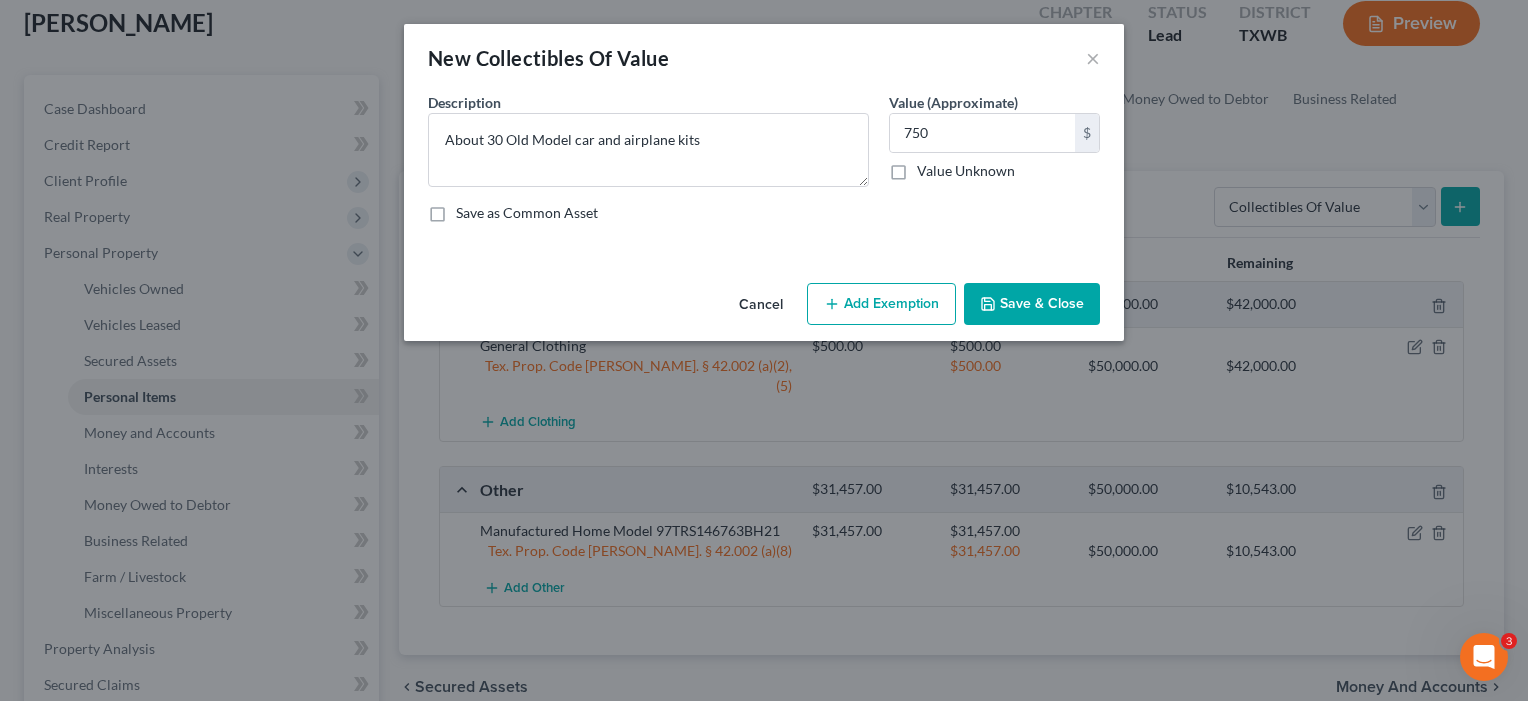 scroll, scrollTop: 0, scrollLeft: 0, axis: both 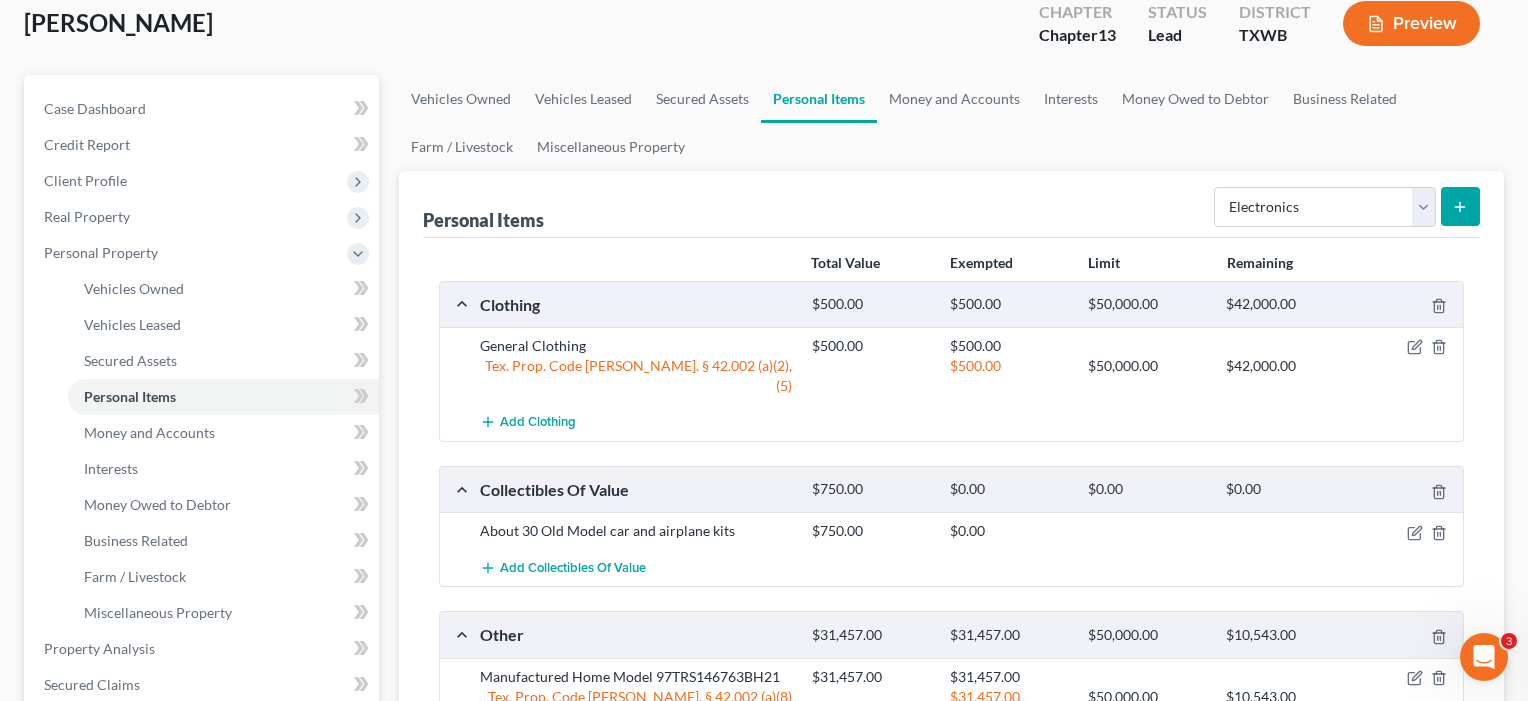 click 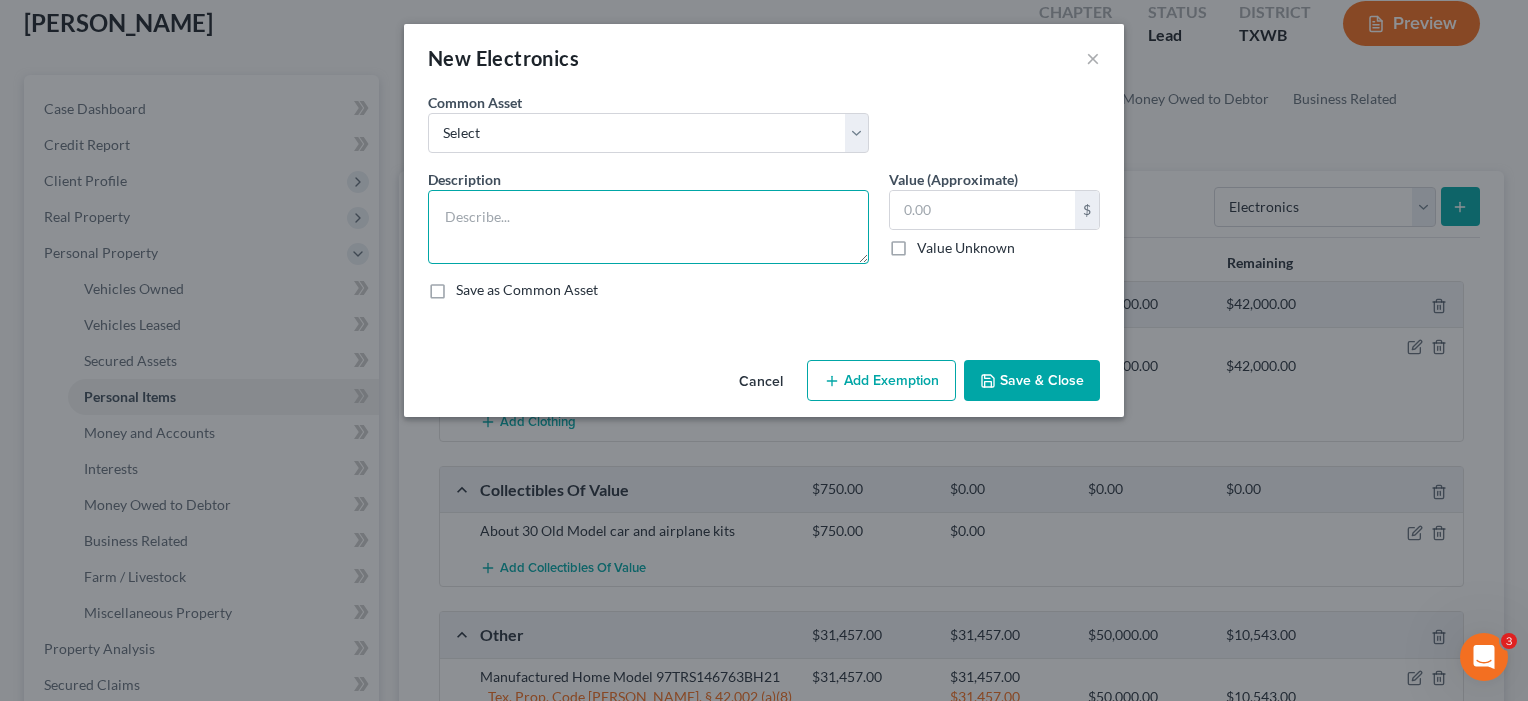 click at bounding box center (648, 227) 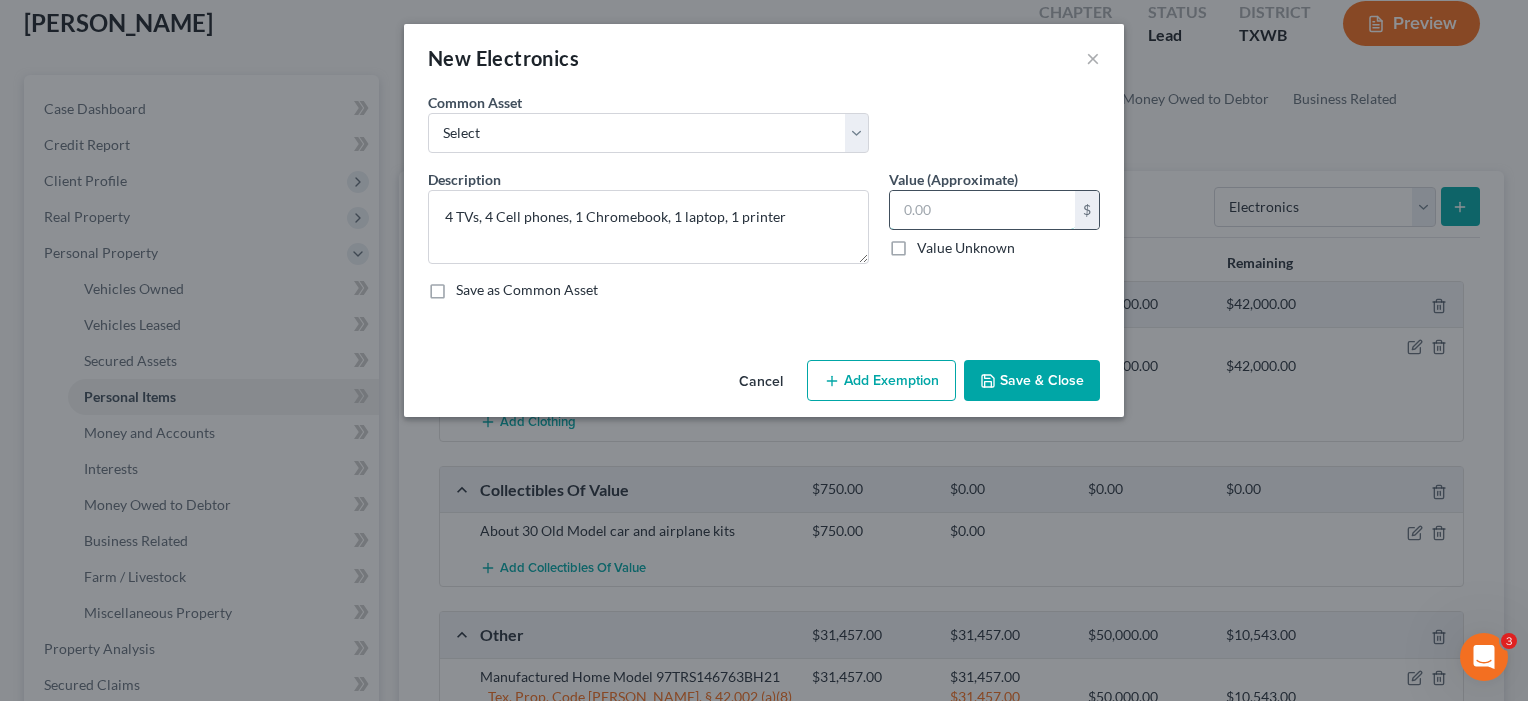 click at bounding box center (982, 210) 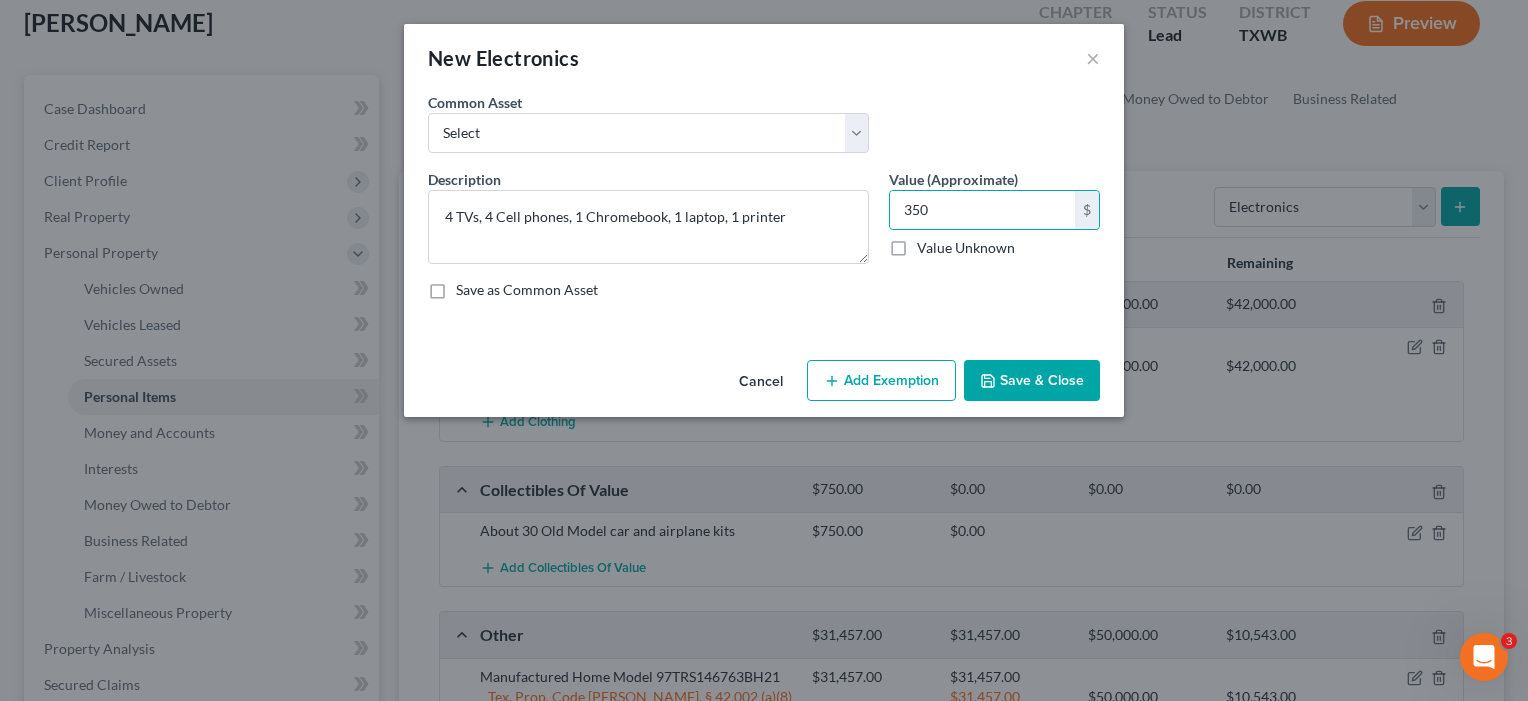 click on "Add Exemption" at bounding box center [881, 381] 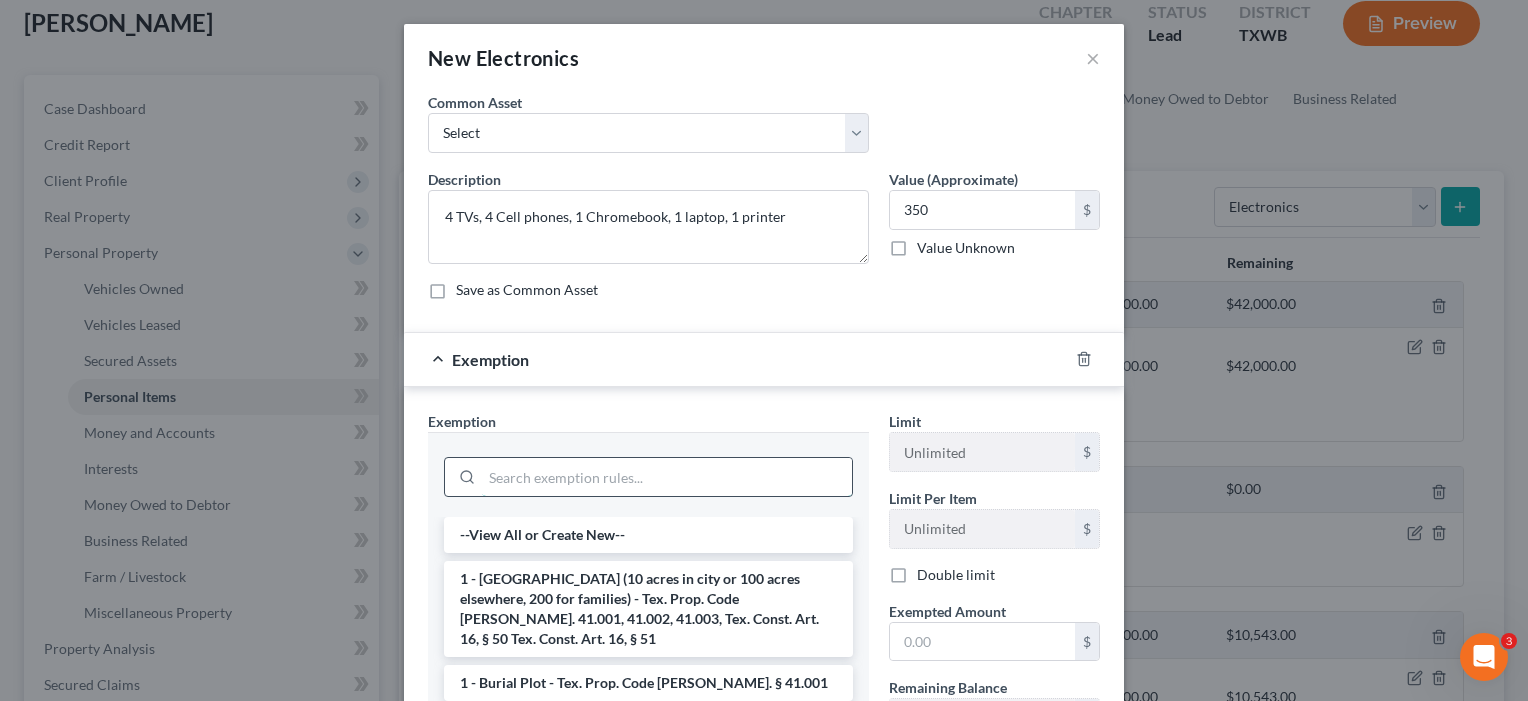 click at bounding box center [667, 477] 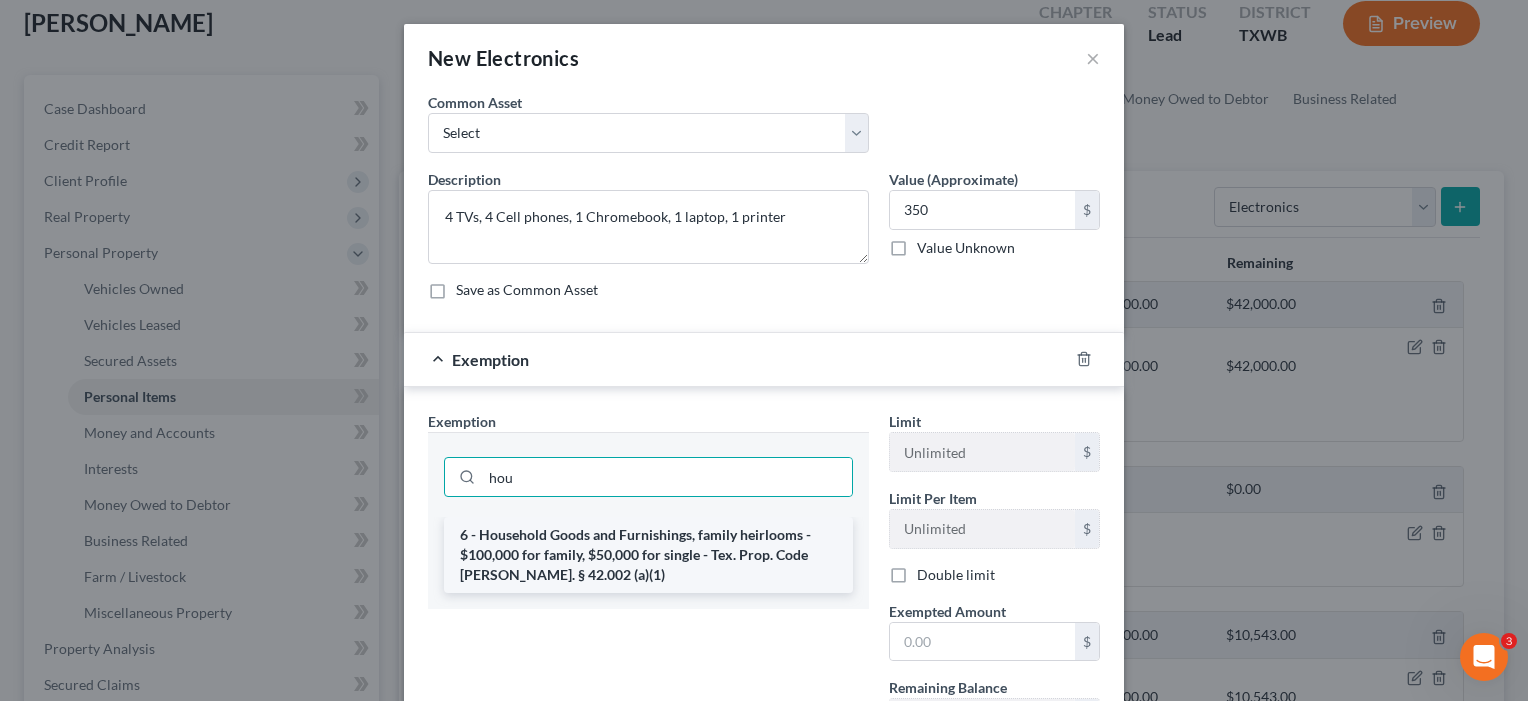 click on "6 - Household Goods and Furnishings, family heirlooms -  $100,000 for family, $50,000 for single - Tex. Prop. Code [PERSON_NAME]. § 42.002 (a)(1)" at bounding box center [648, 555] 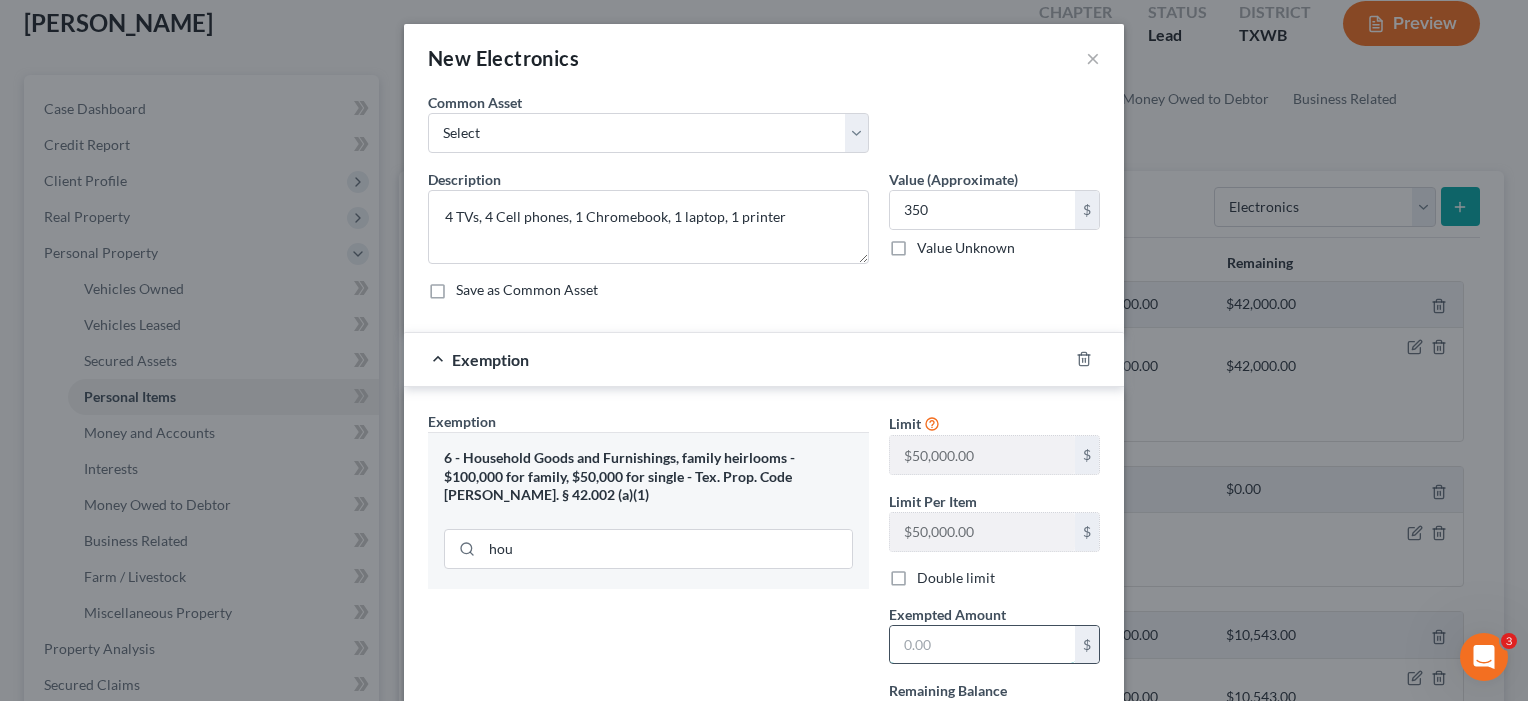 click at bounding box center [982, 645] 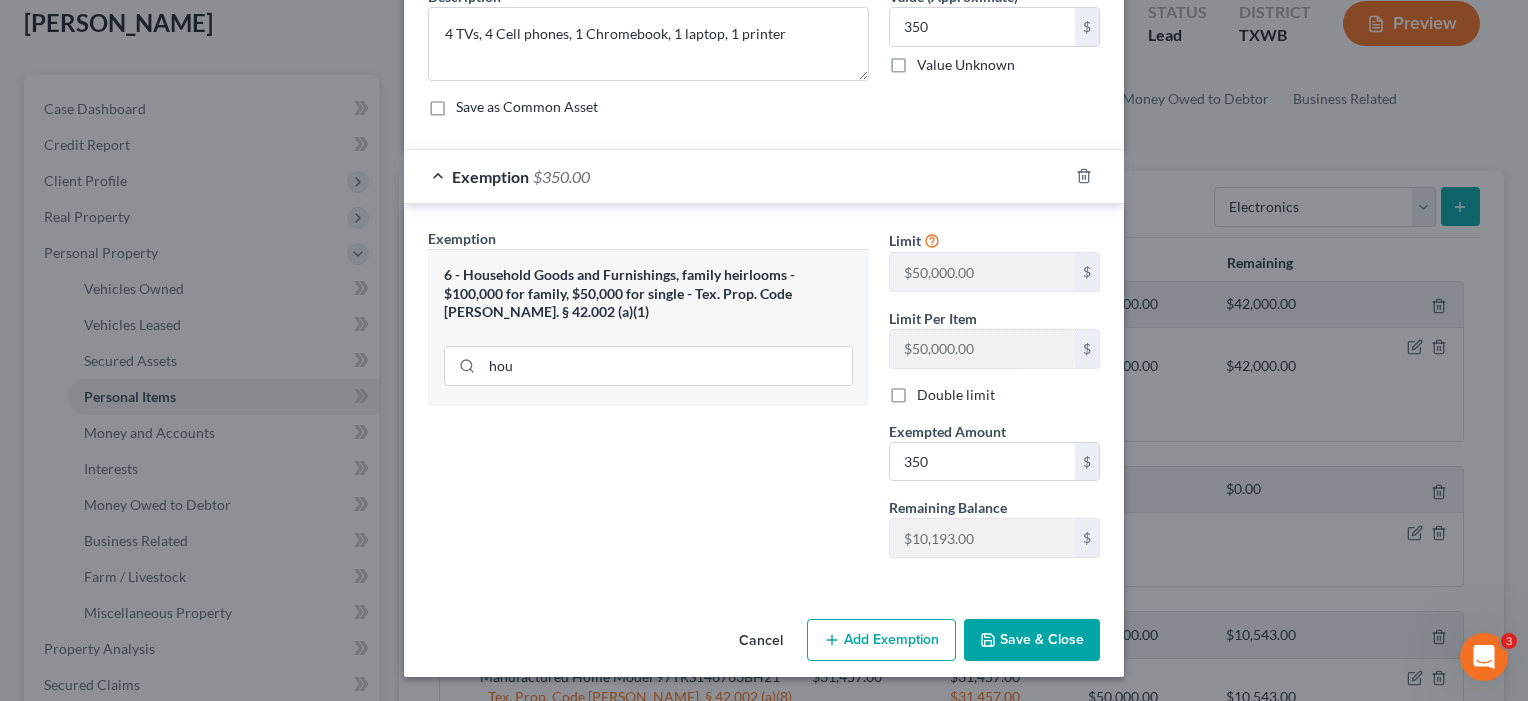 click on "Save & Close" at bounding box center [1032, 640] 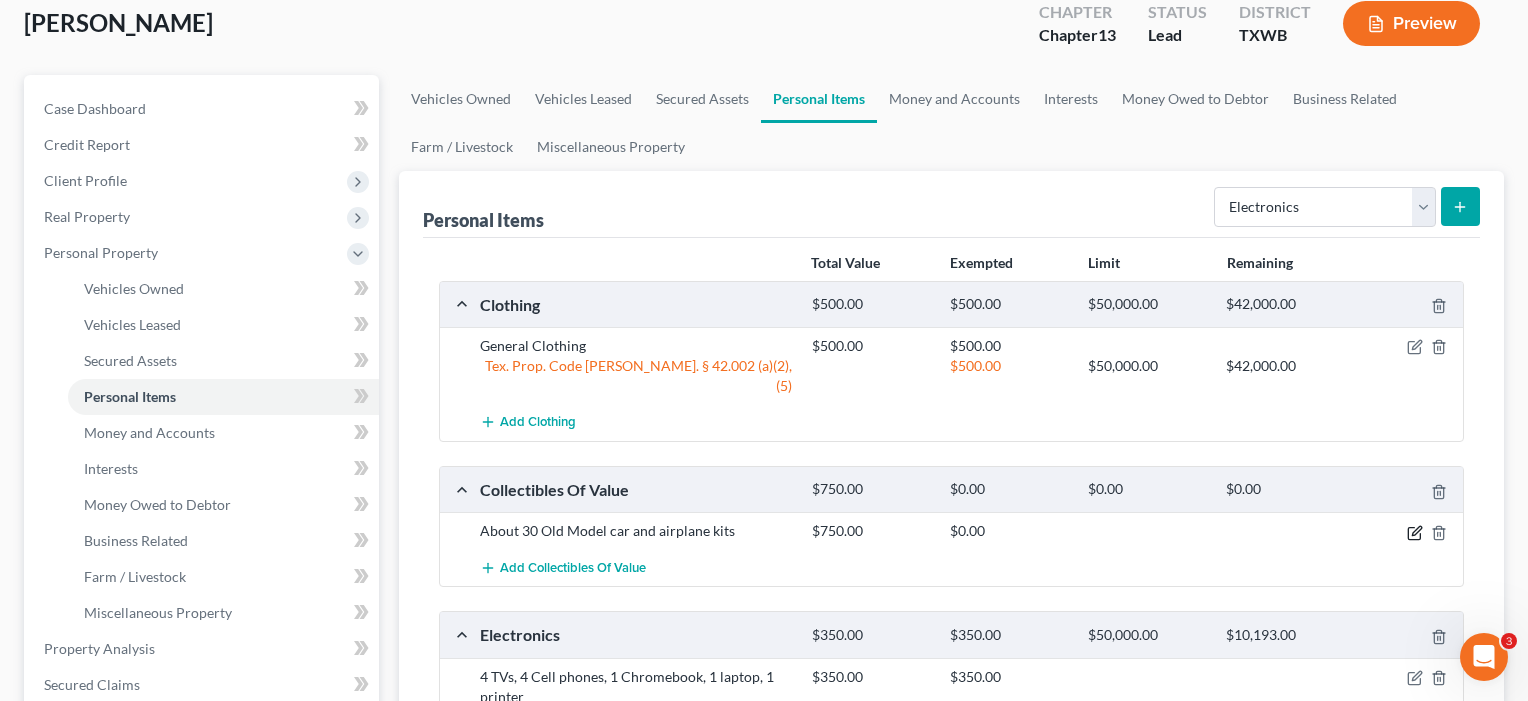 click 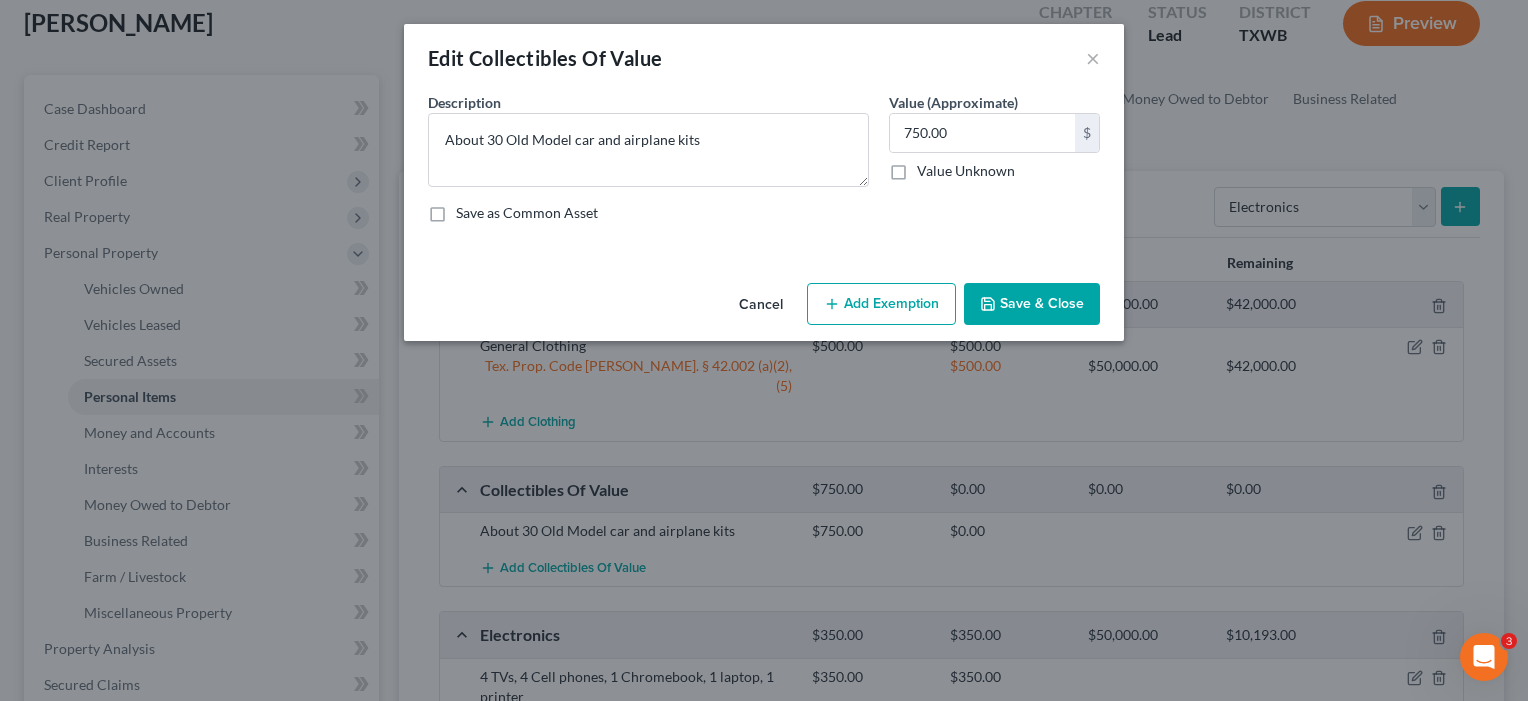 click on "Add Exemption" at bounding box center (881, 304) 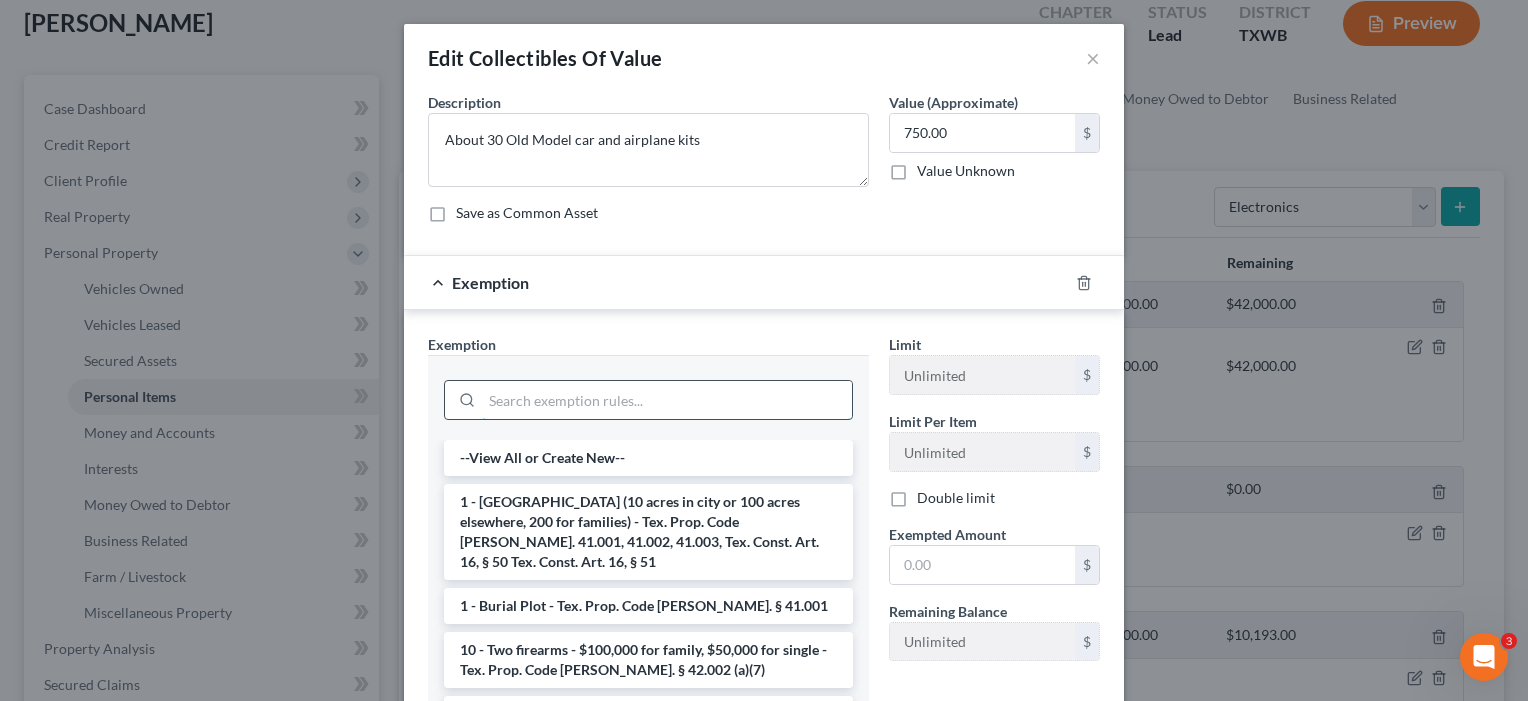 click at bounding box center [667, 400] 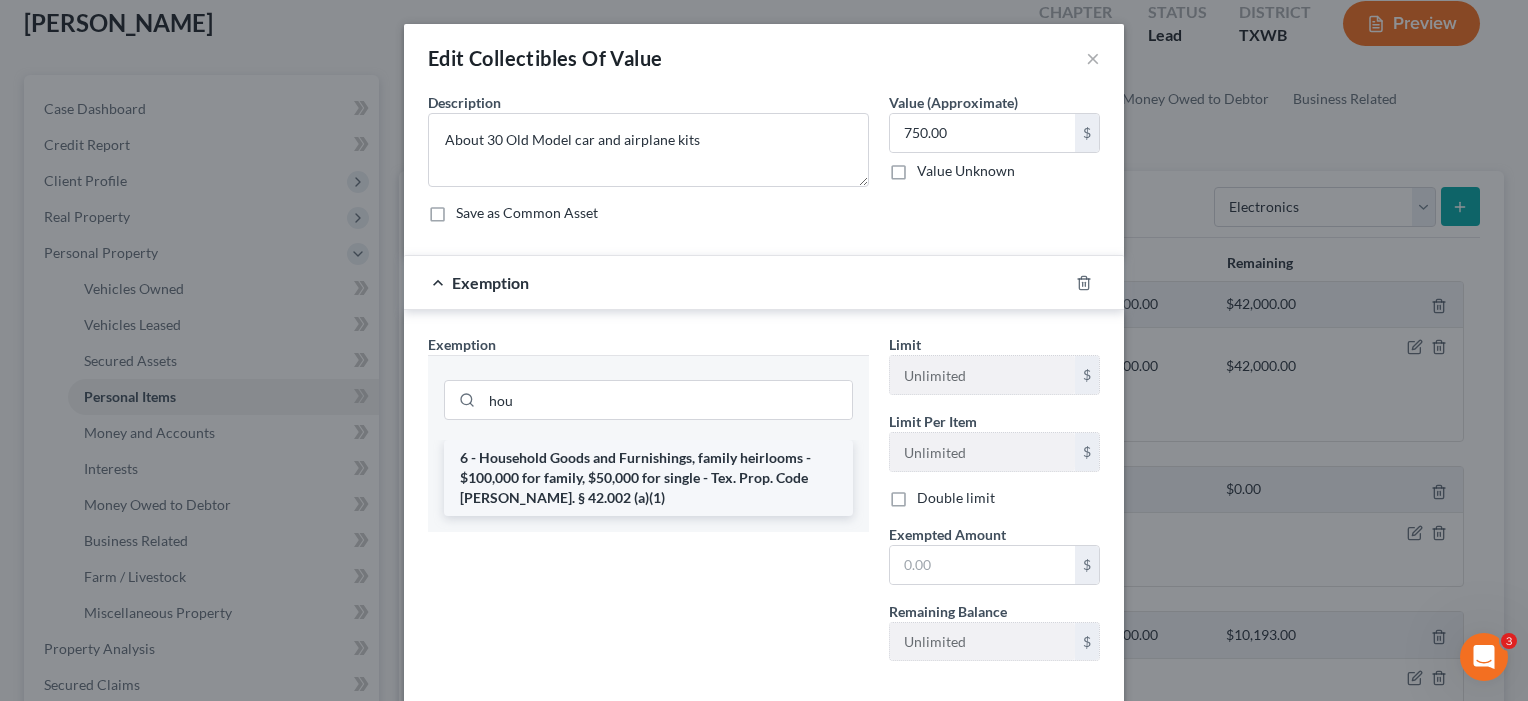 click on "6 - Household Goods and Furnishings, family heirlooms -  $100,000 for family, $50,000 for single - Tex. Prop. Code [PERSON_NAME]. § 42.002 (a)(1)" at bounding box center (648, 478) 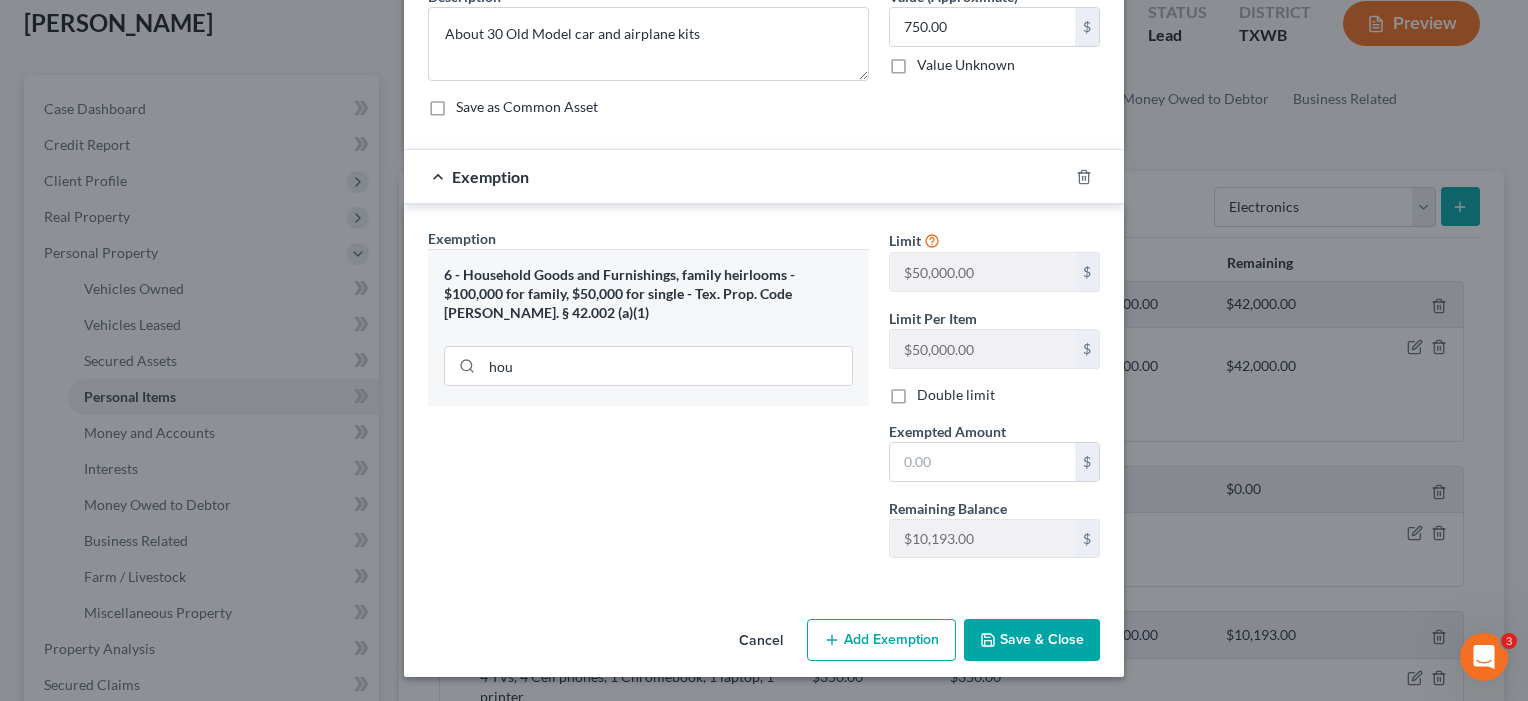 scroll, scrollTop: 106, scrollLeft: 0, axis: vertical 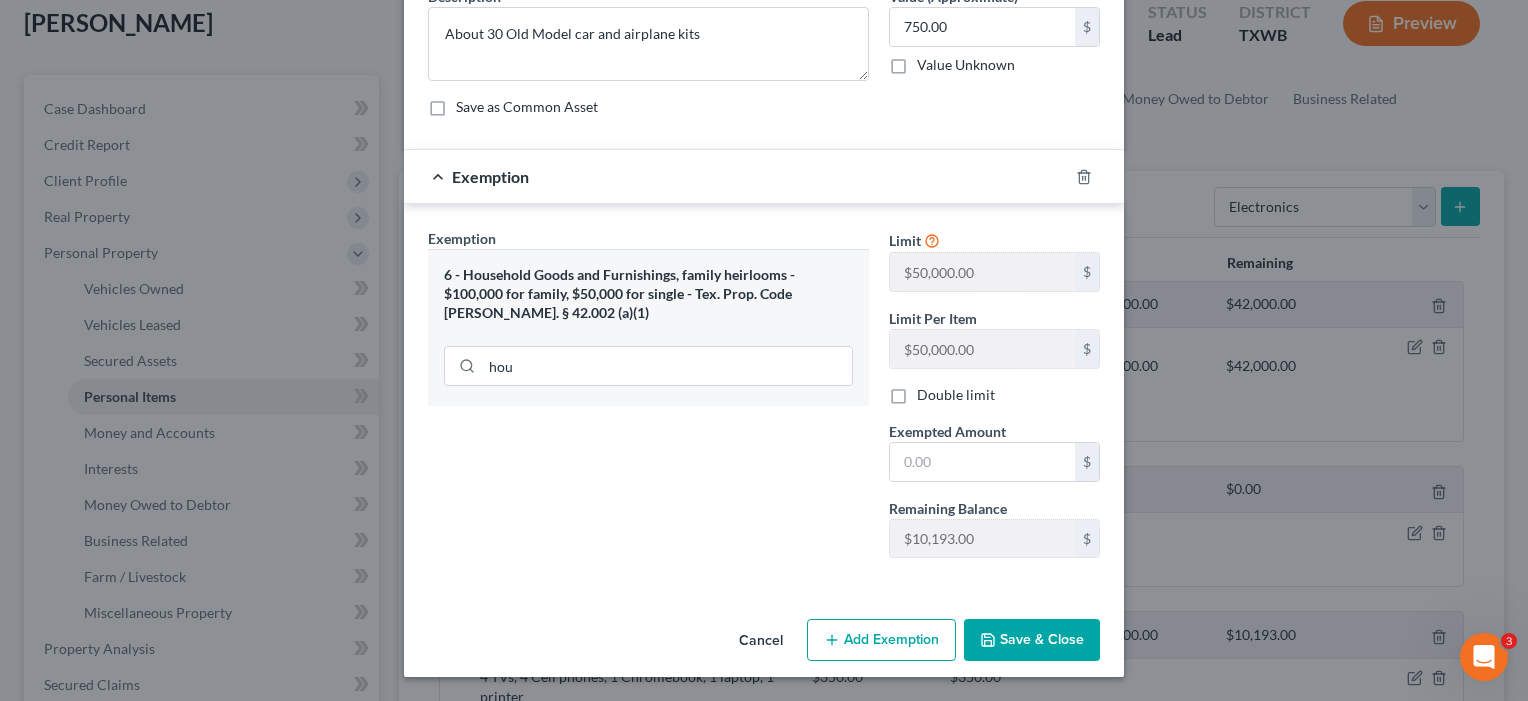 click on "Cancel" at bounding box center [761, 641] 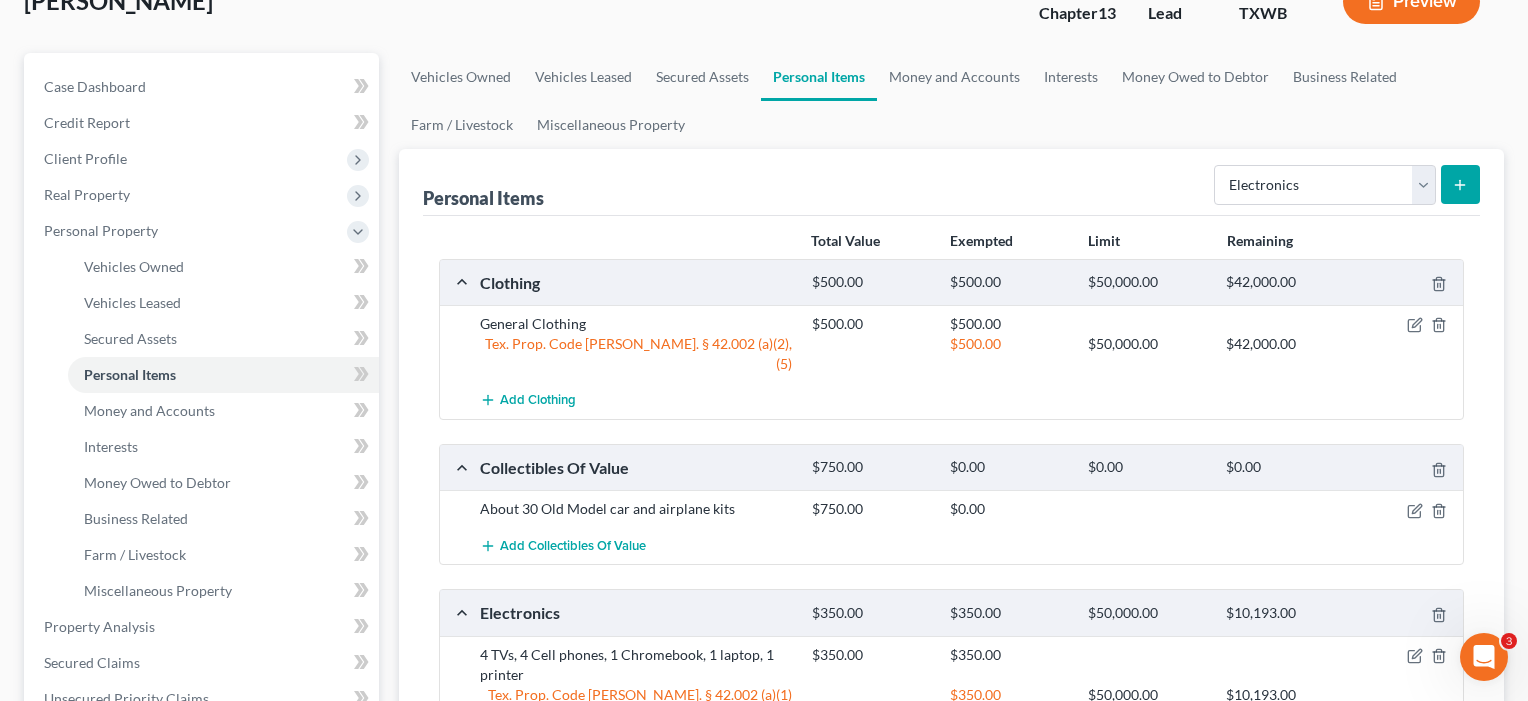 scroll, scrollTop: 125, scrollLeft: 0, axis: vertical 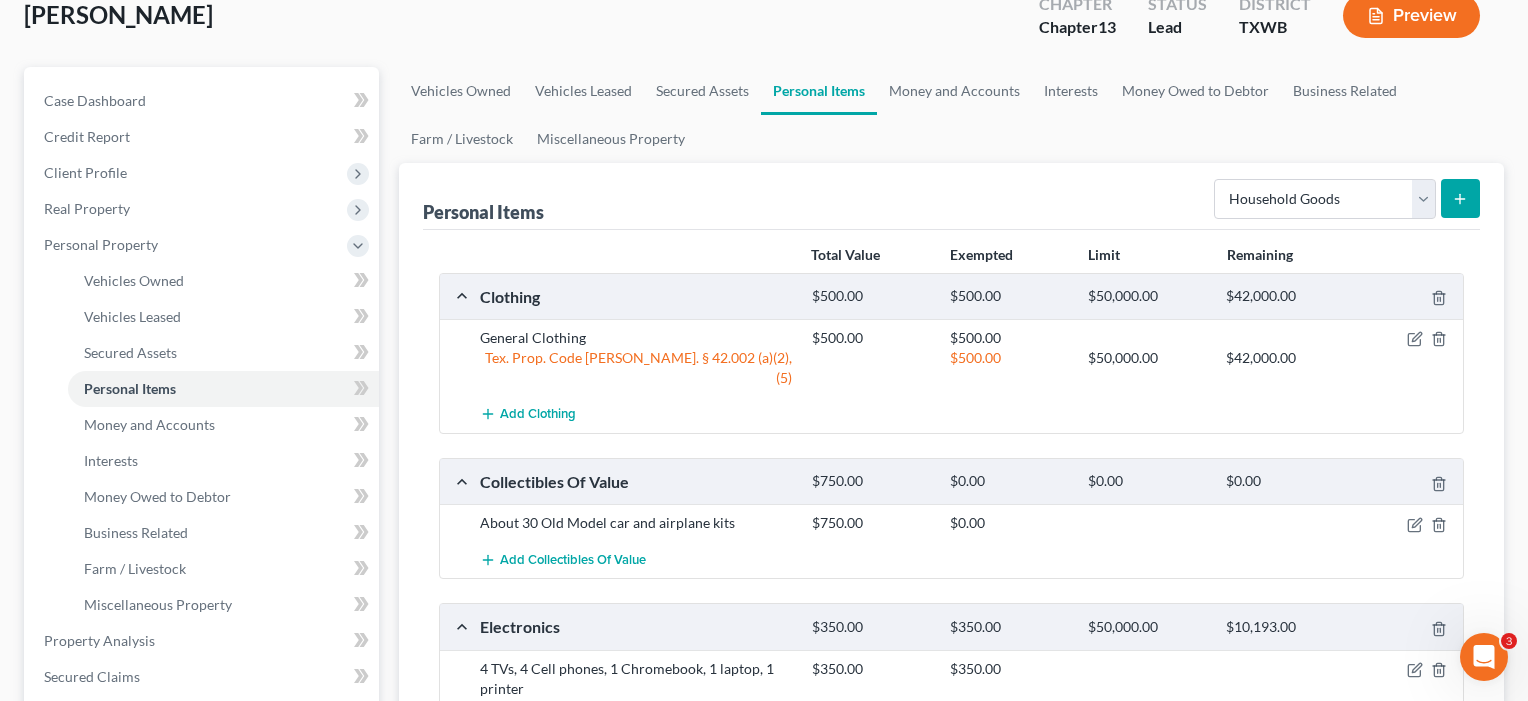 click 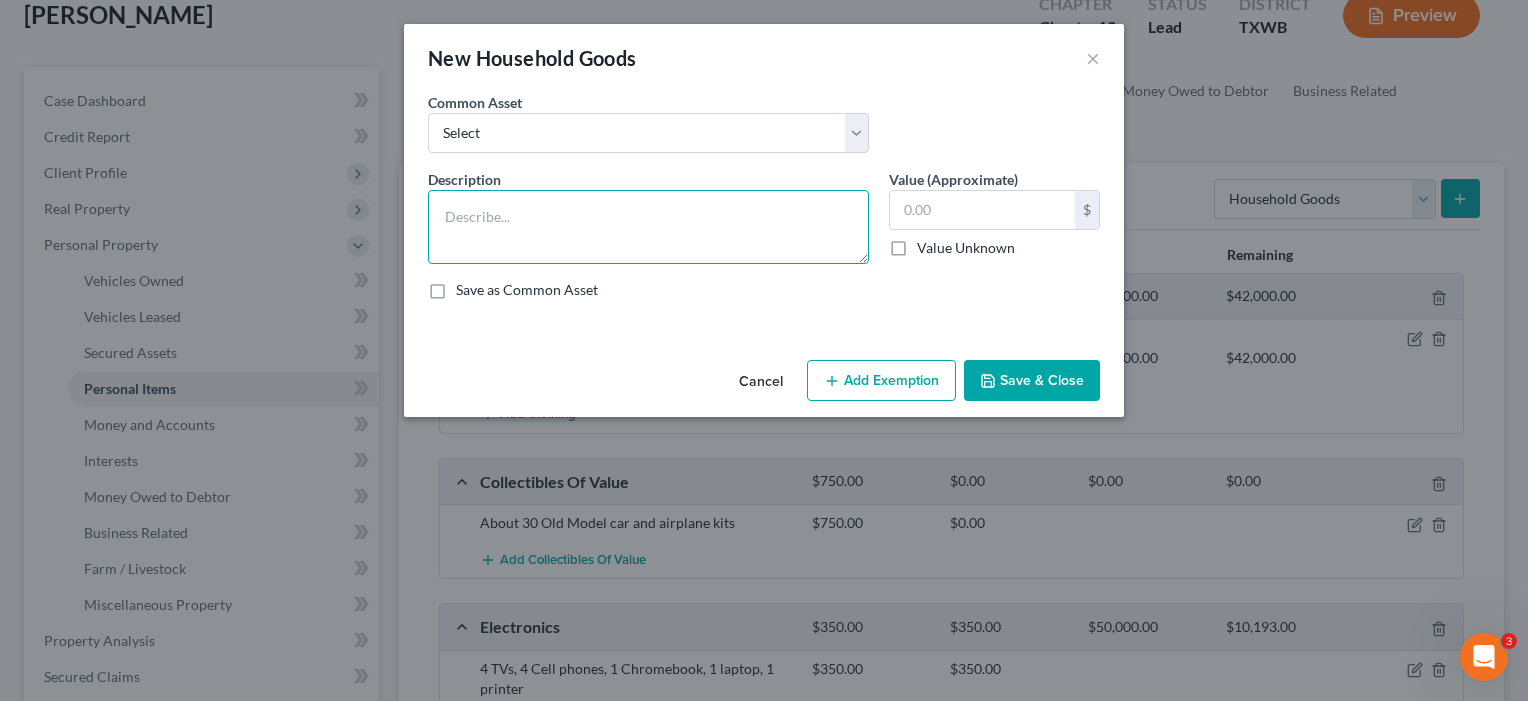 click at bounding box center [648, 227] 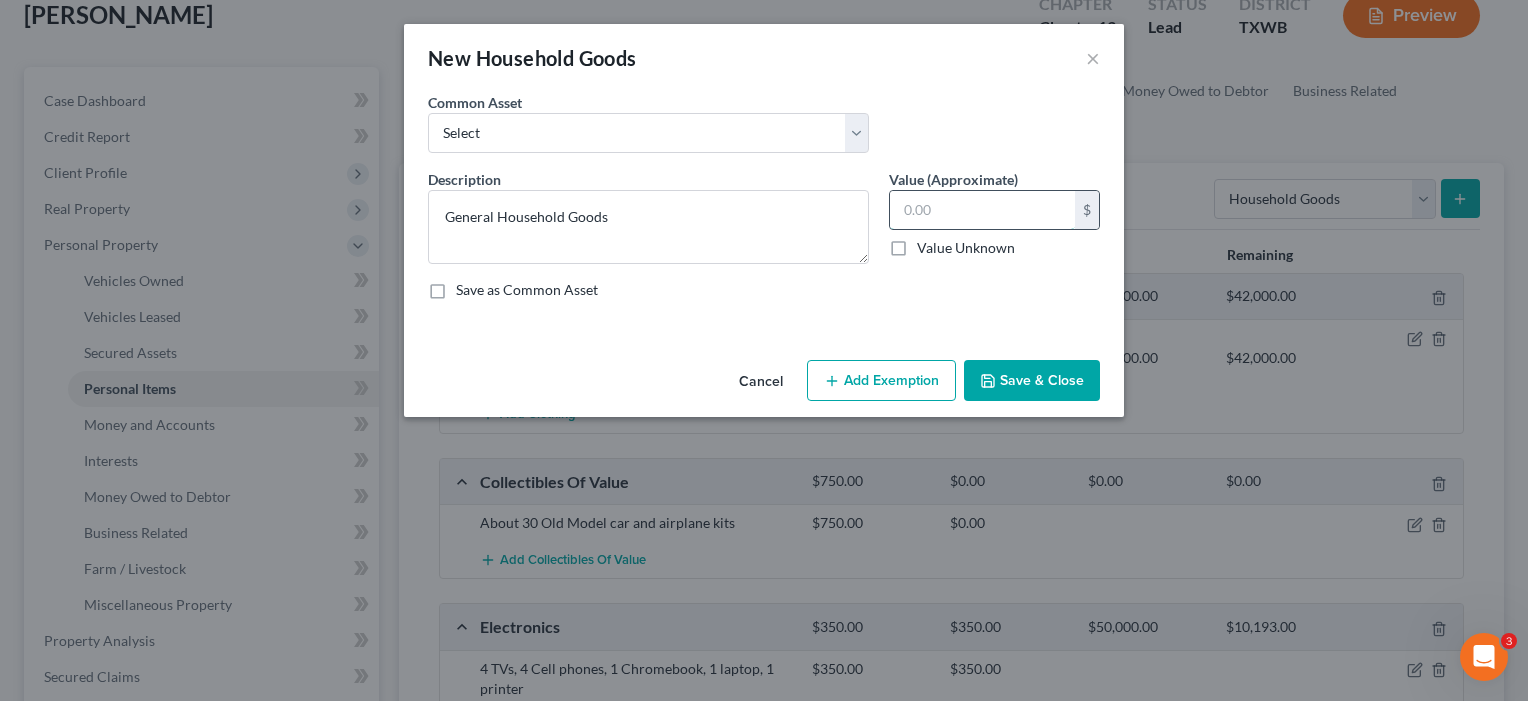 click at bounding box center (982, 210) 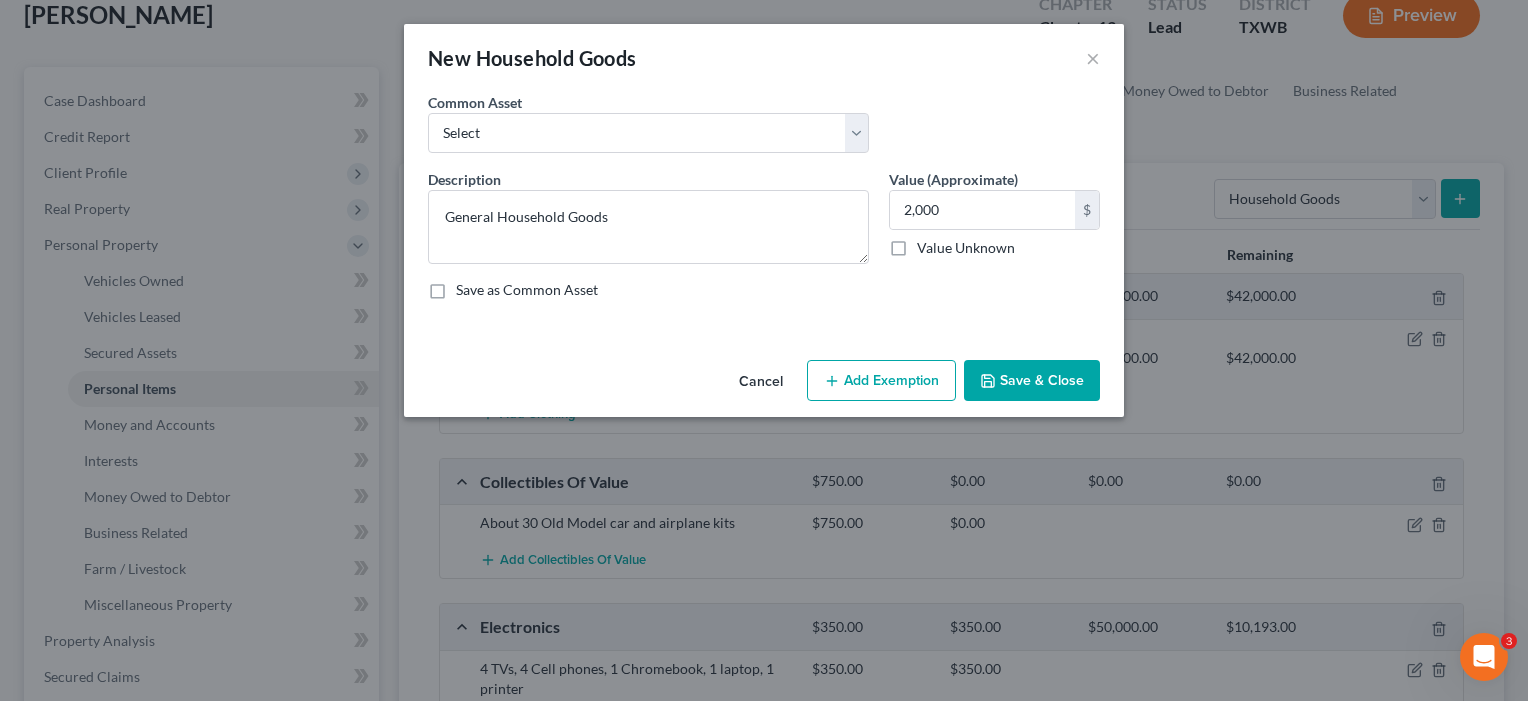 click on "Add Exemption" at bounding box center (881, 381) 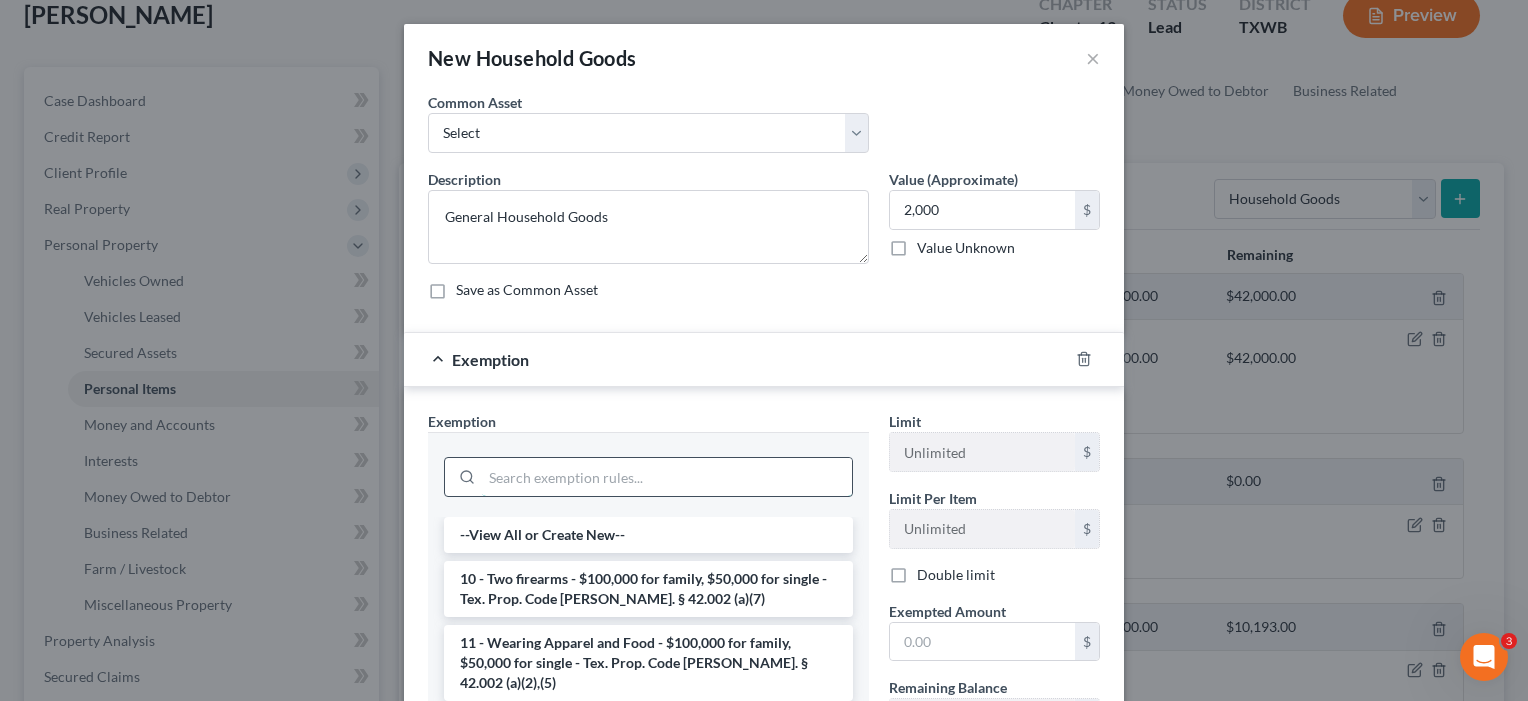 click at bounding box center (667, 477) 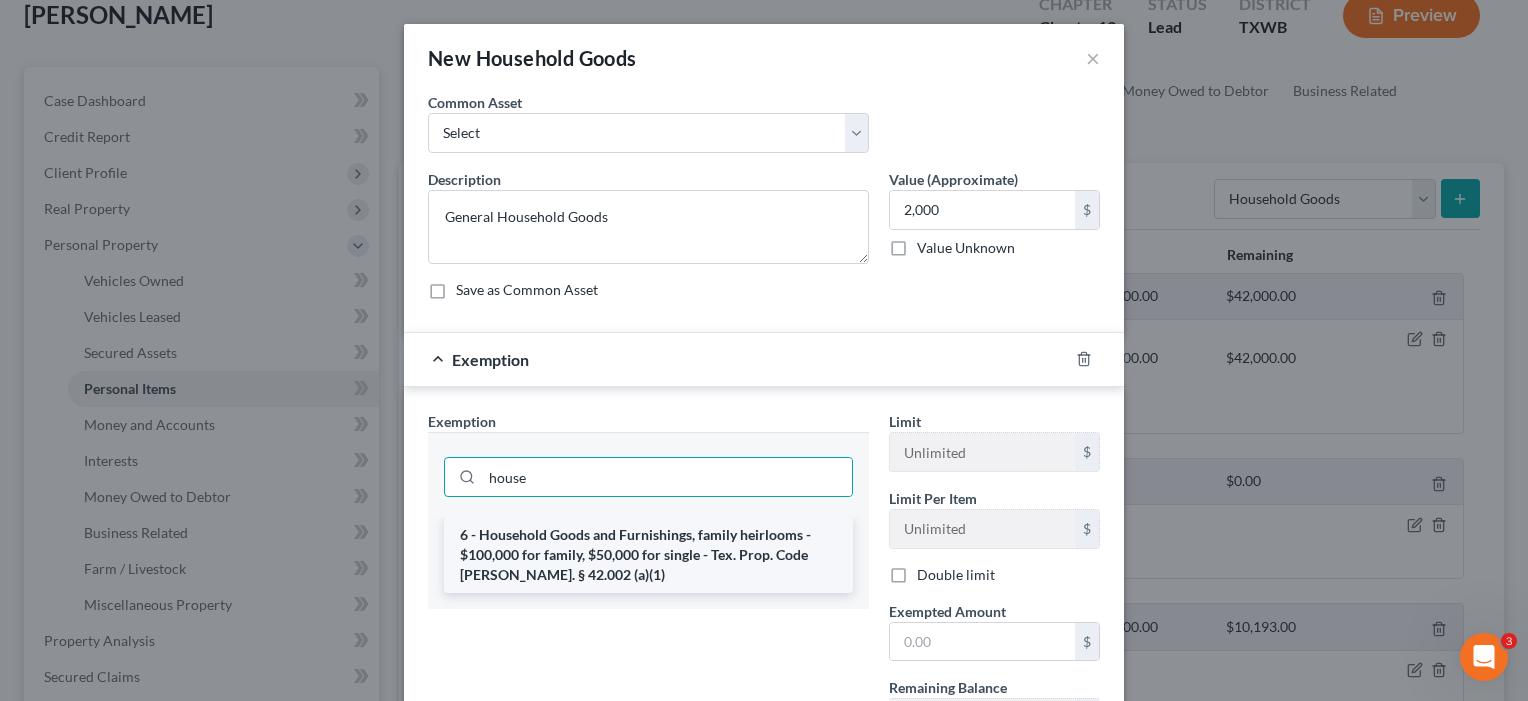 click on "6 - Household Goods and Furnishings, family heirlooms -  $100,000 for family, $50,000 for single - Tex. Prop. Code [PERSON_NAME]. § 42.002 (a)(1)" at bounding box center (648, 555) 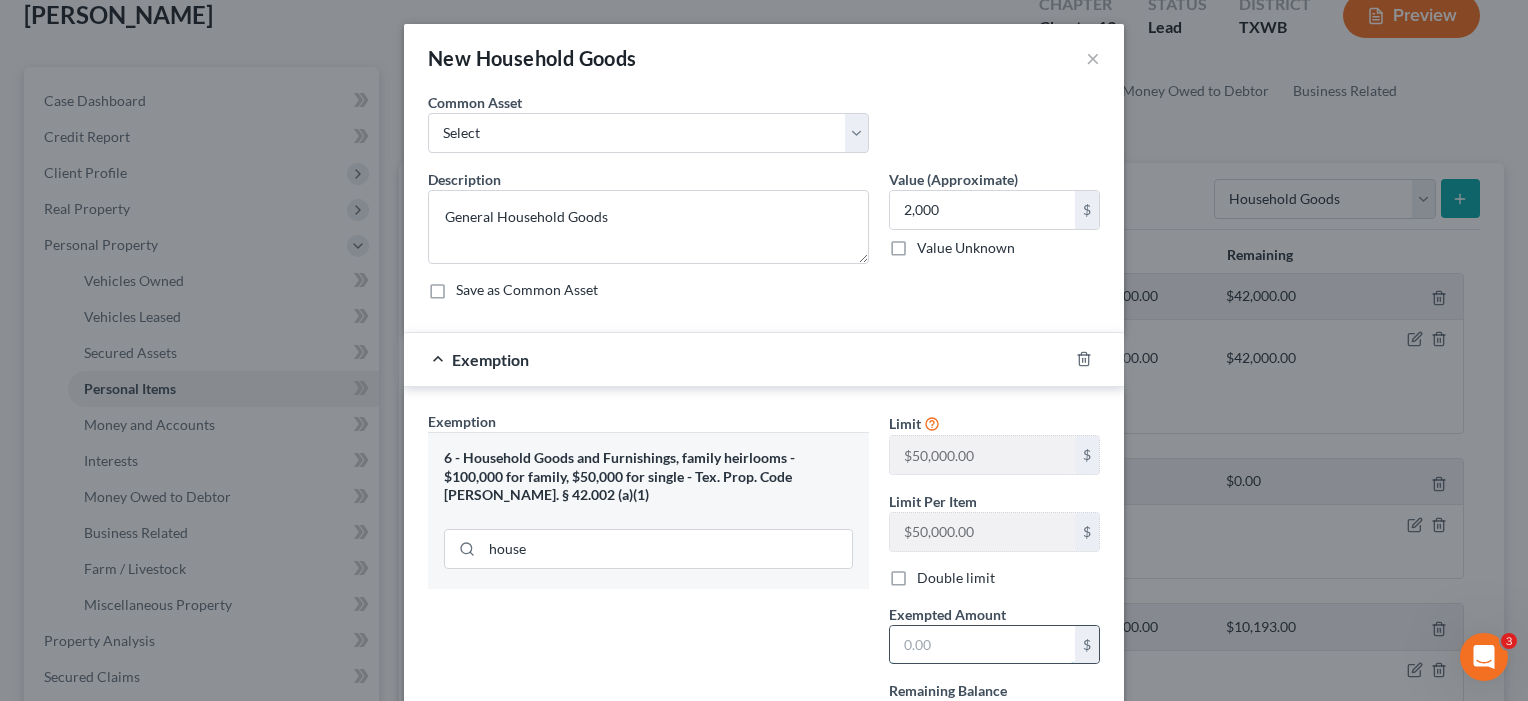 click at bounding box center (982, 645) 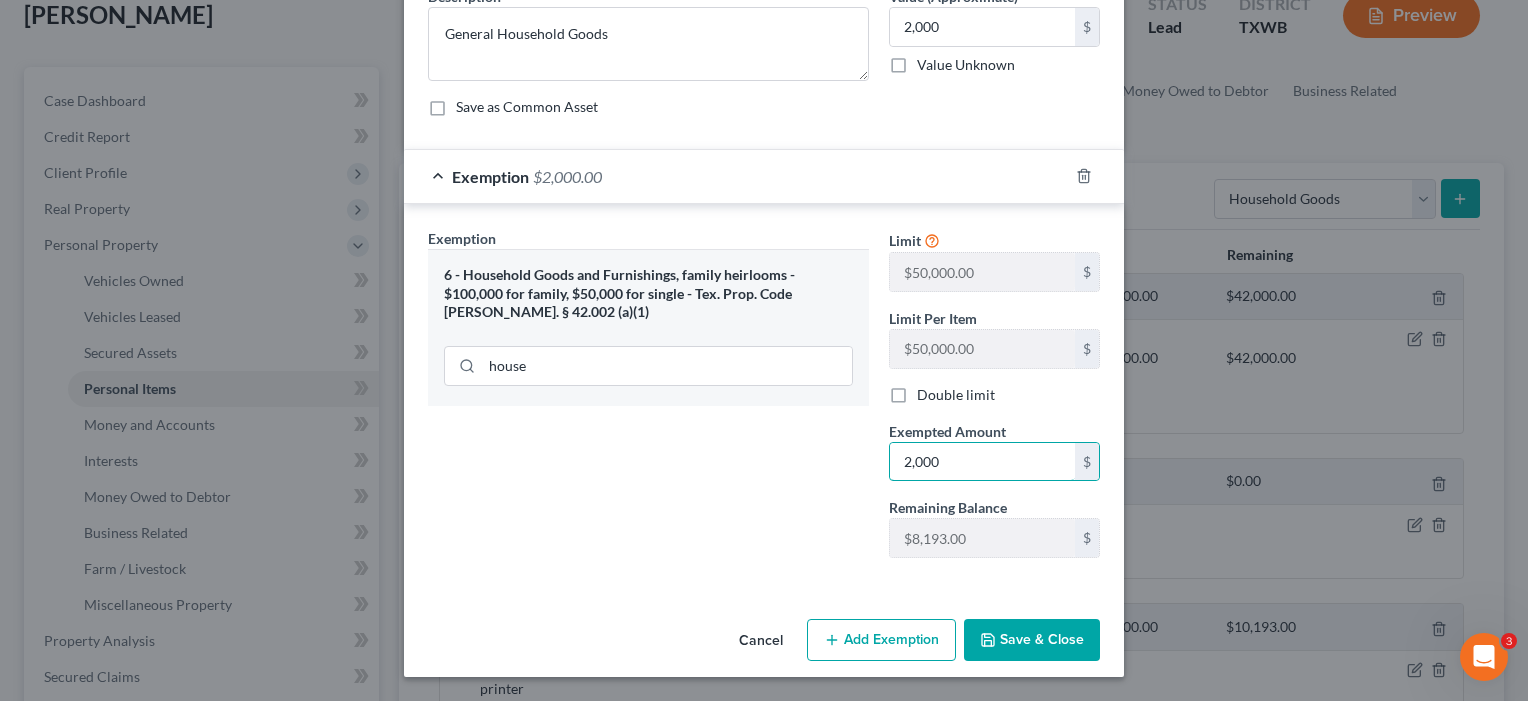 scroll, scrollTop: 183, scrollLeft: 0, axis: vertical 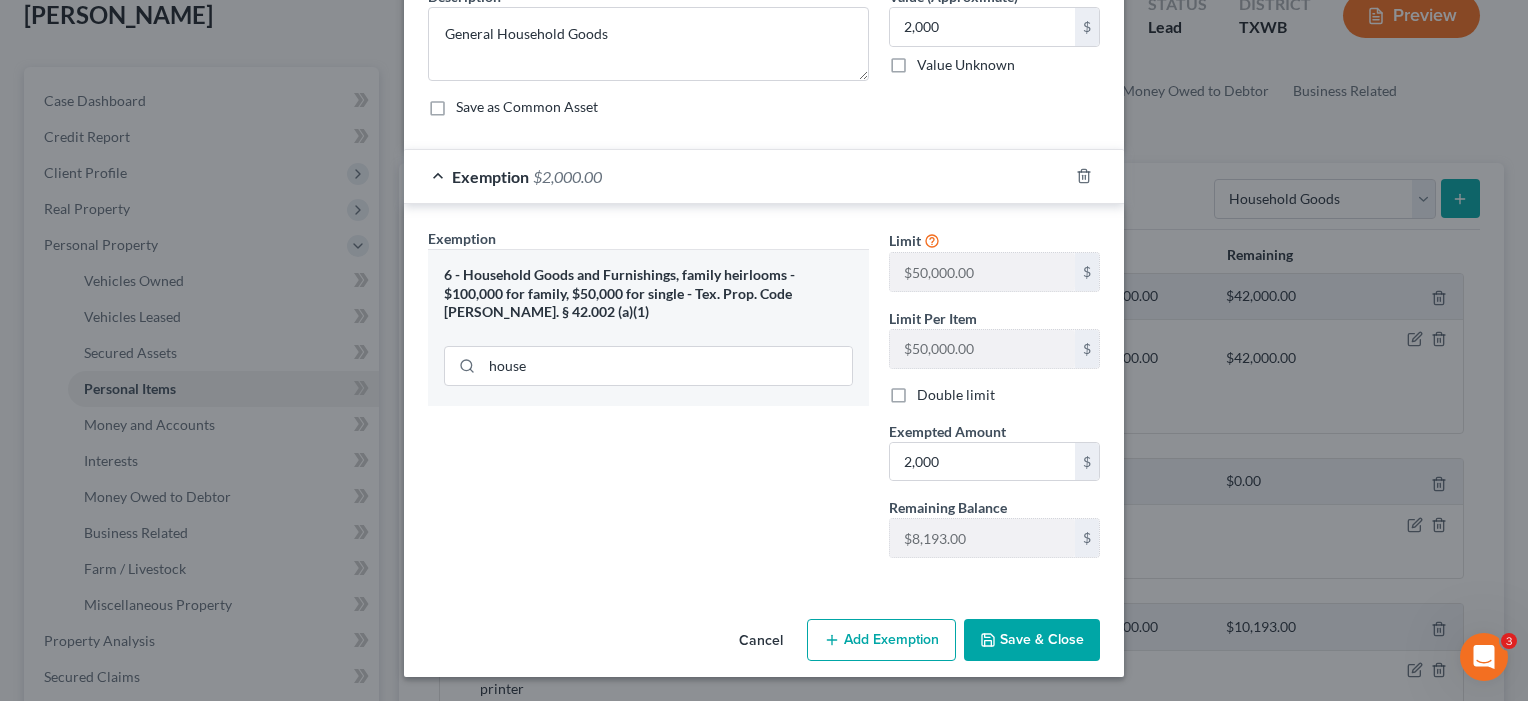 click on "Save & Close" at bounding box center (1032, 640) 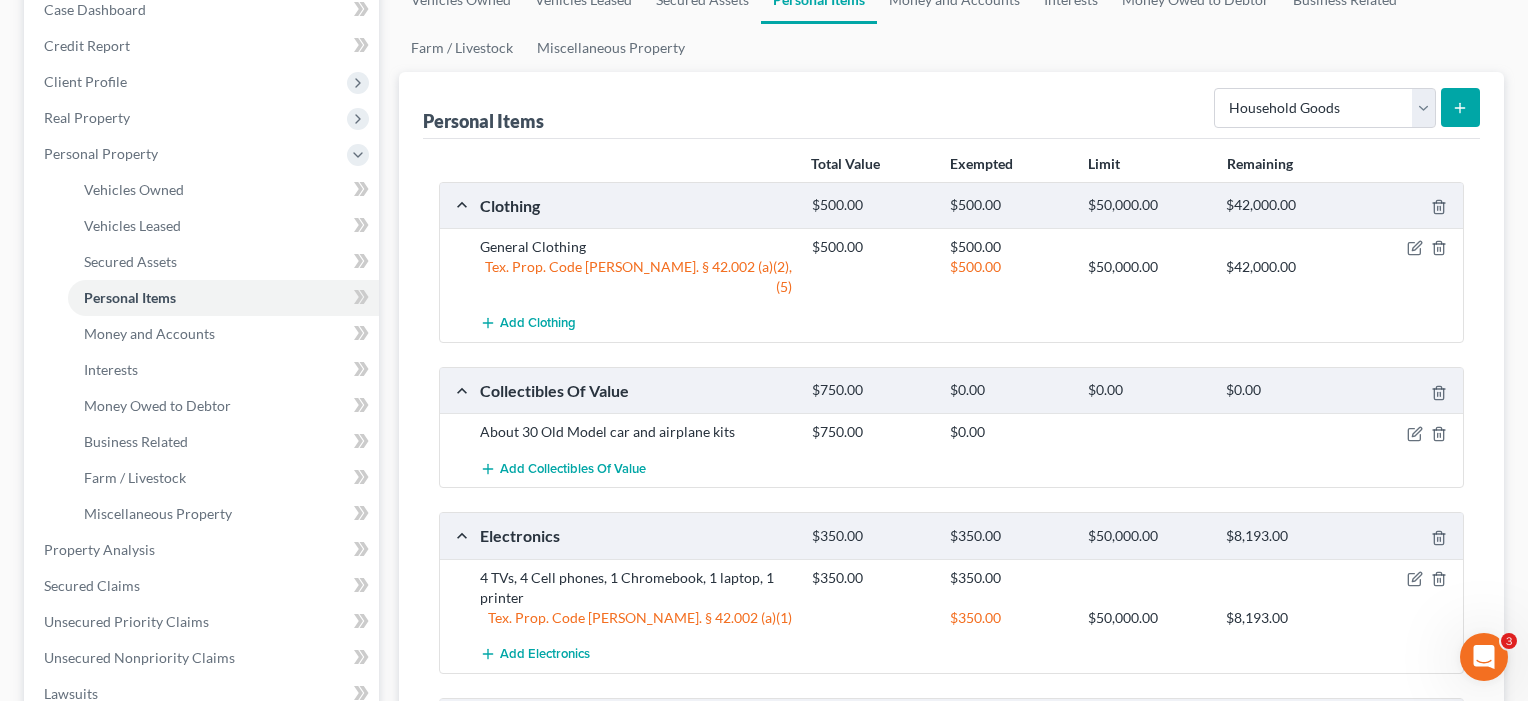 scroll, scrollTop: 190, scrollLeft: 0, axis: vertical 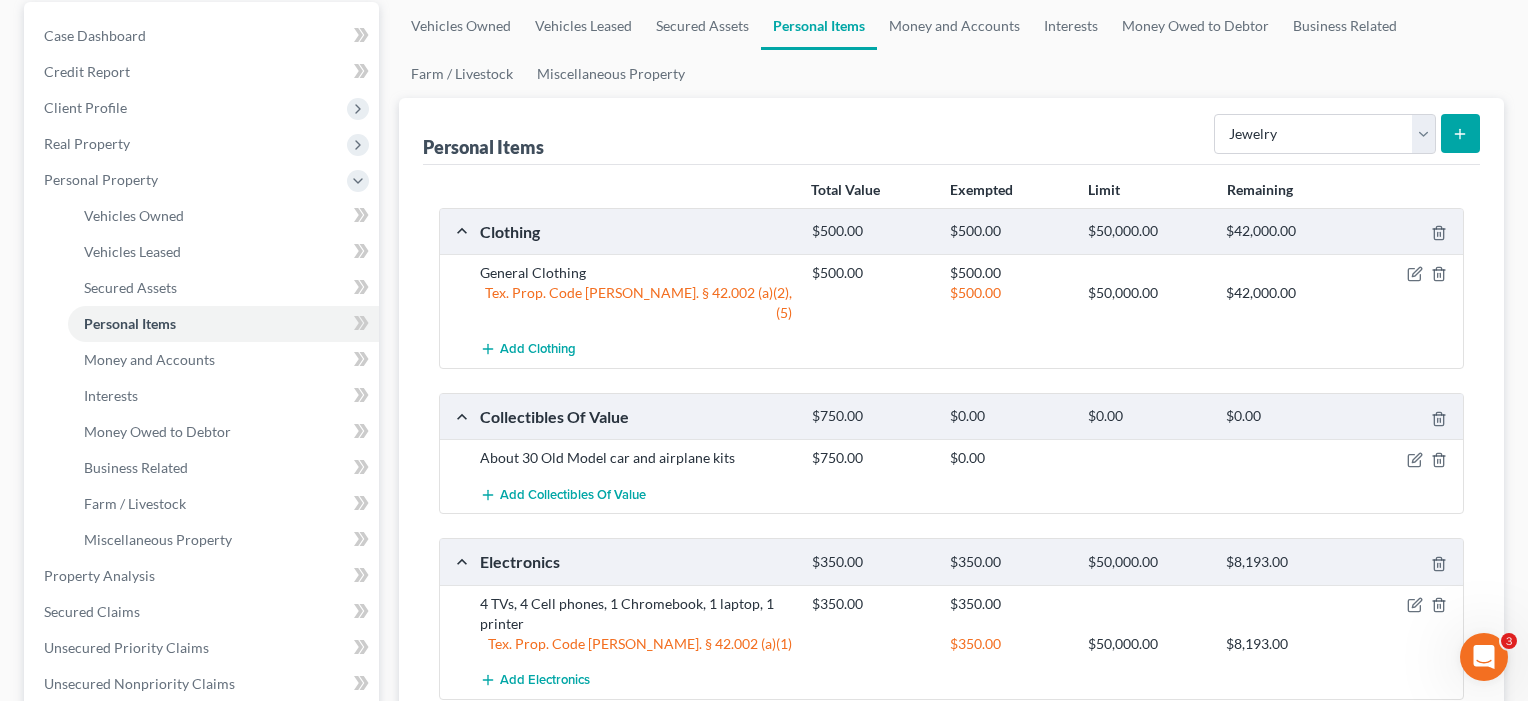 click 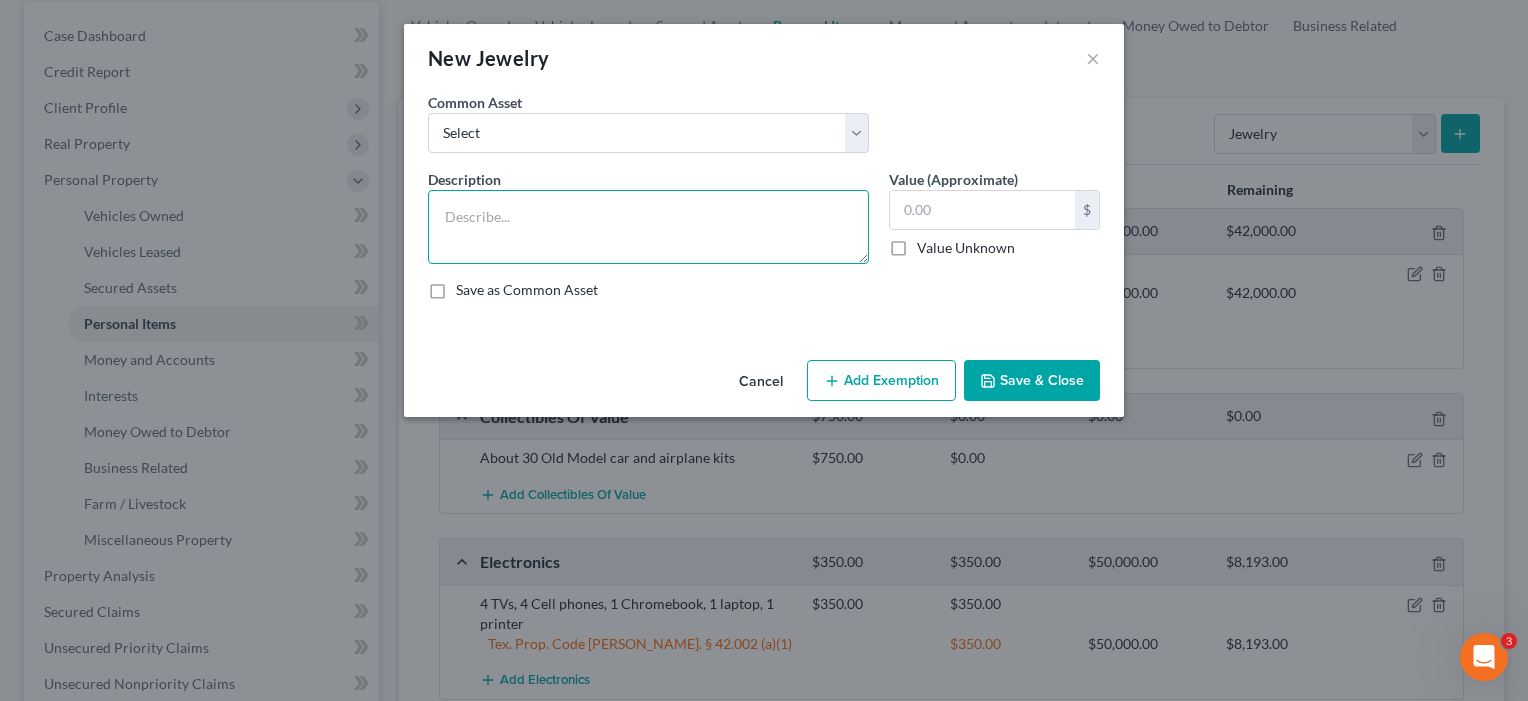 click at bounding box center (648, 227) 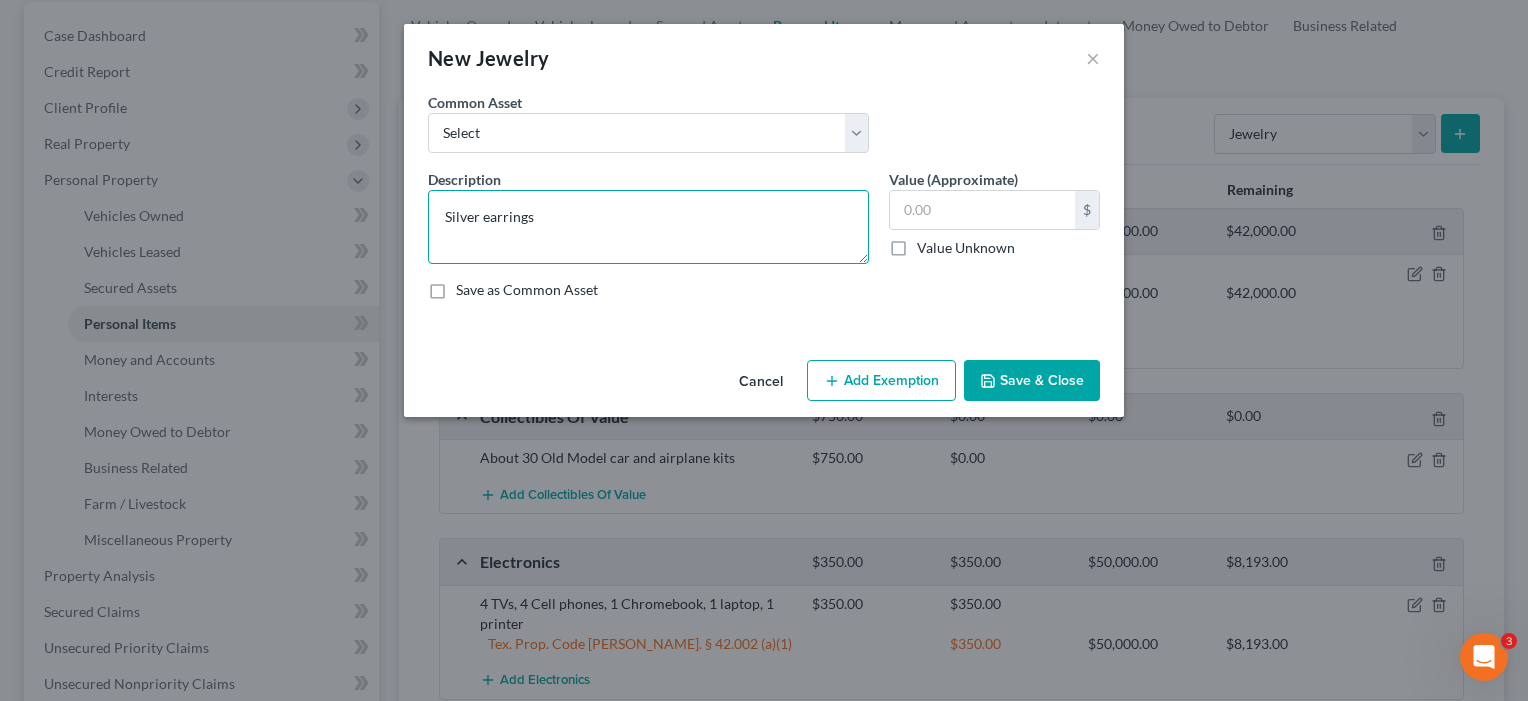 click on "Silver earrings" at bounding box center (648, 227) 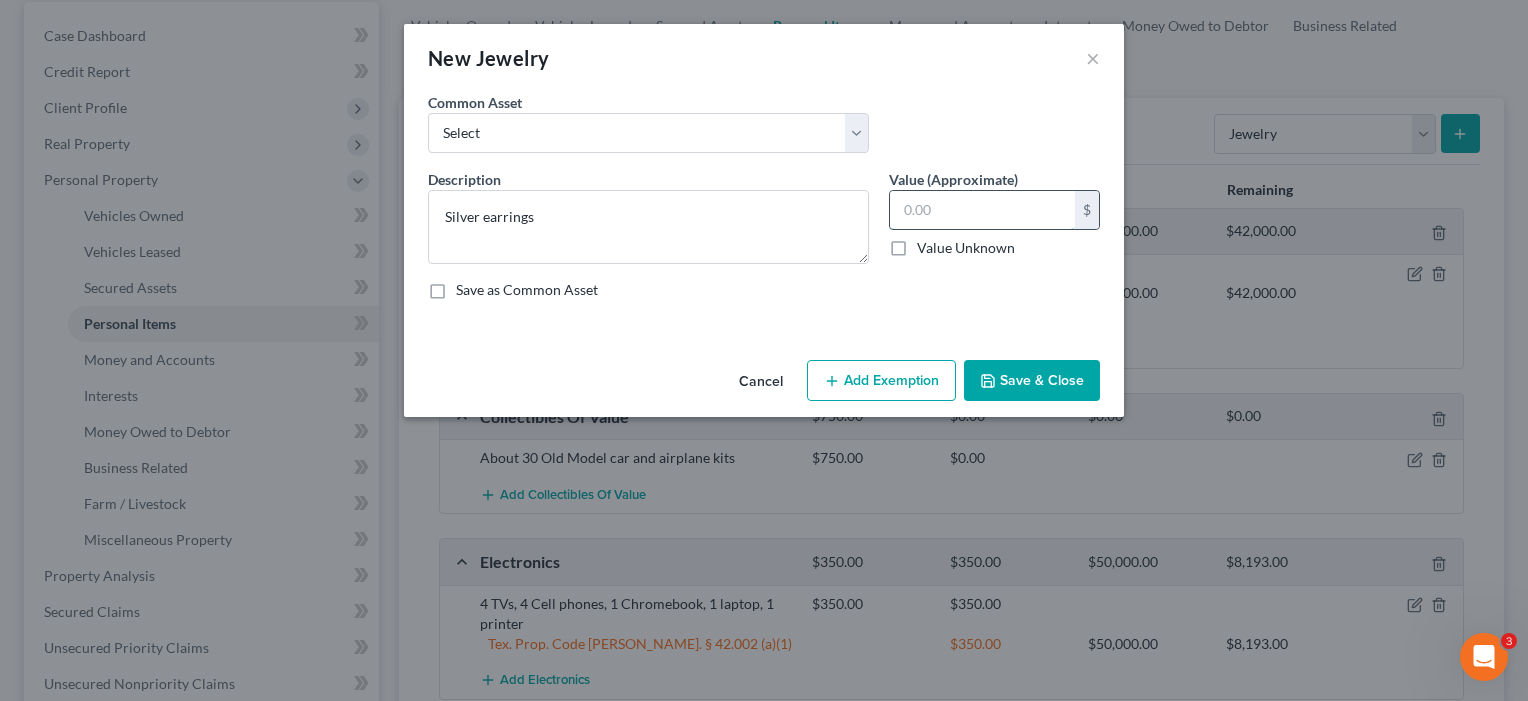 click at bounding box center [982, 210] 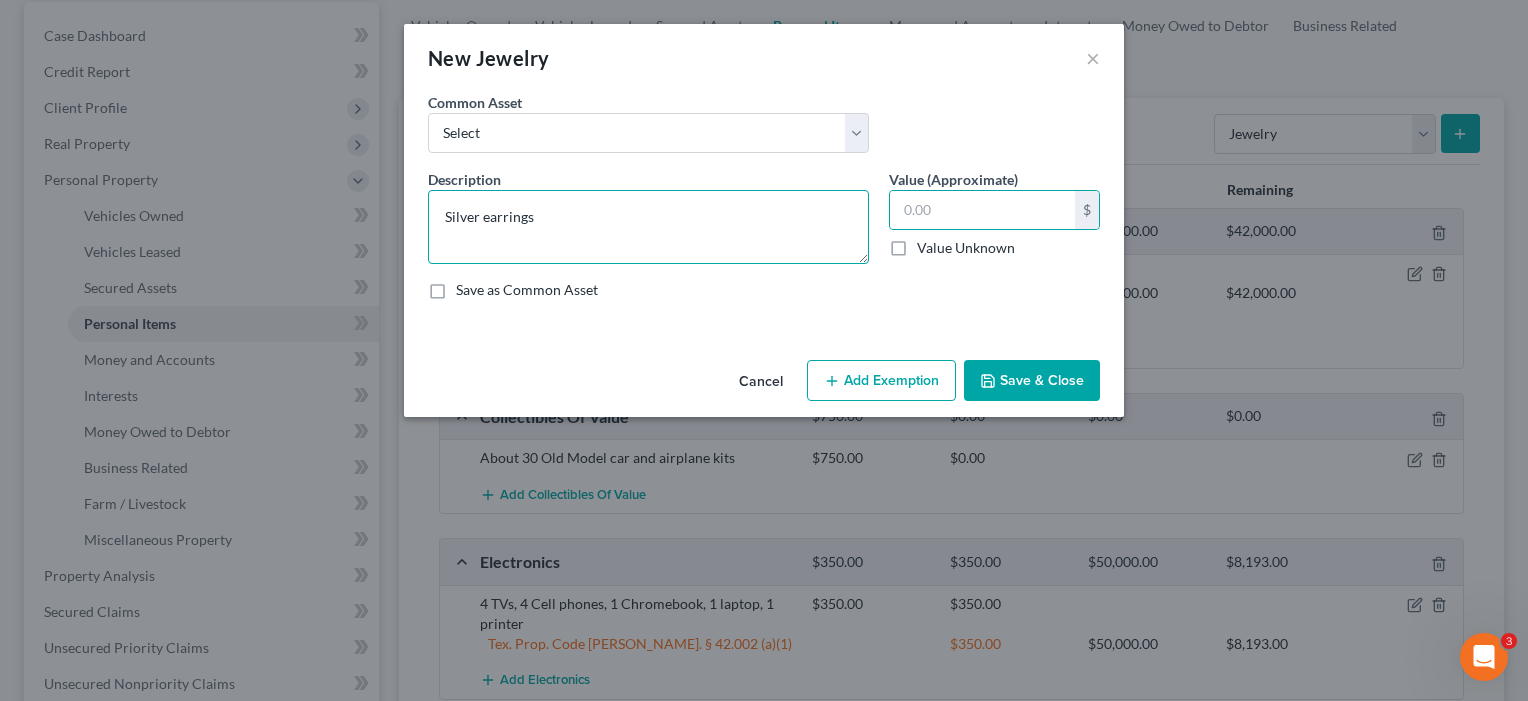 click on "Silver earrings" at bounding box center (648, 227) 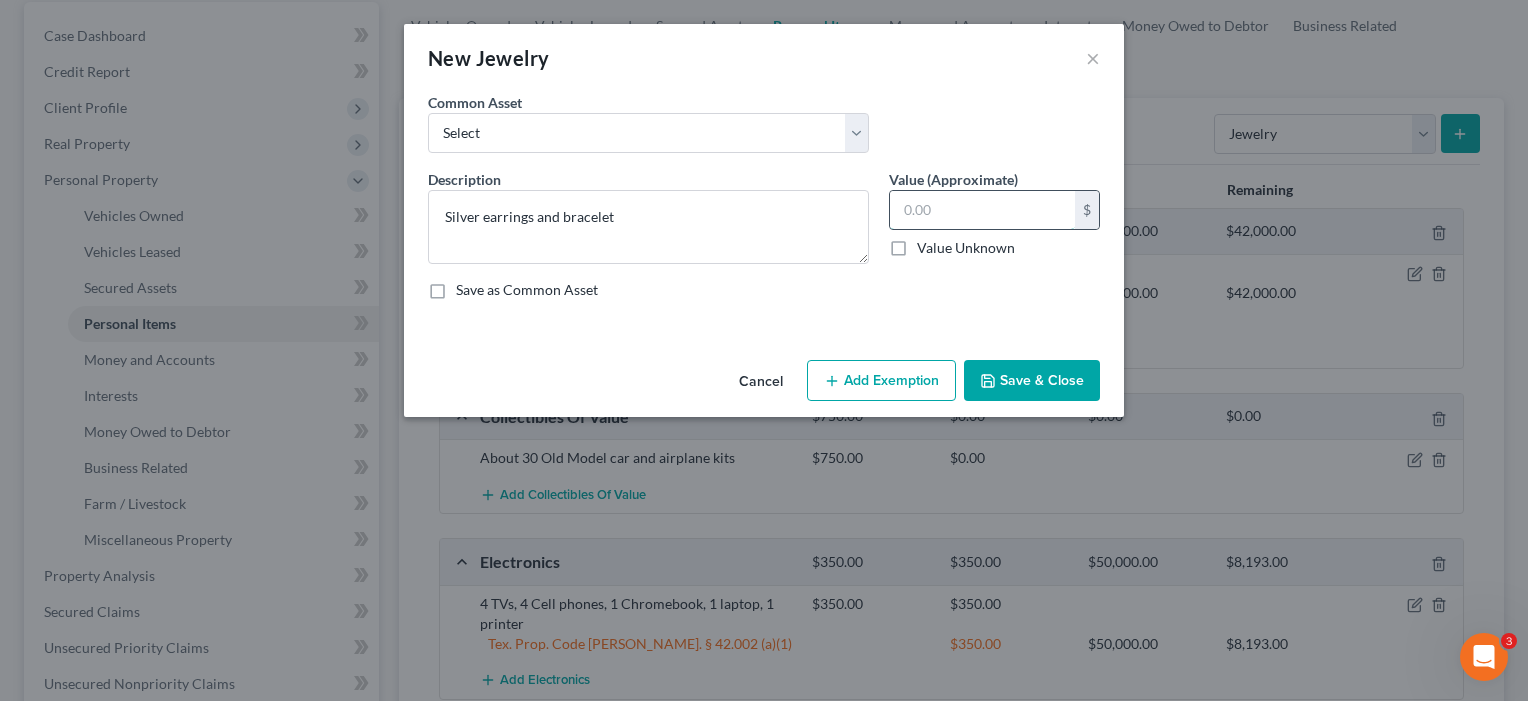 click at bounding box center [982, 210] 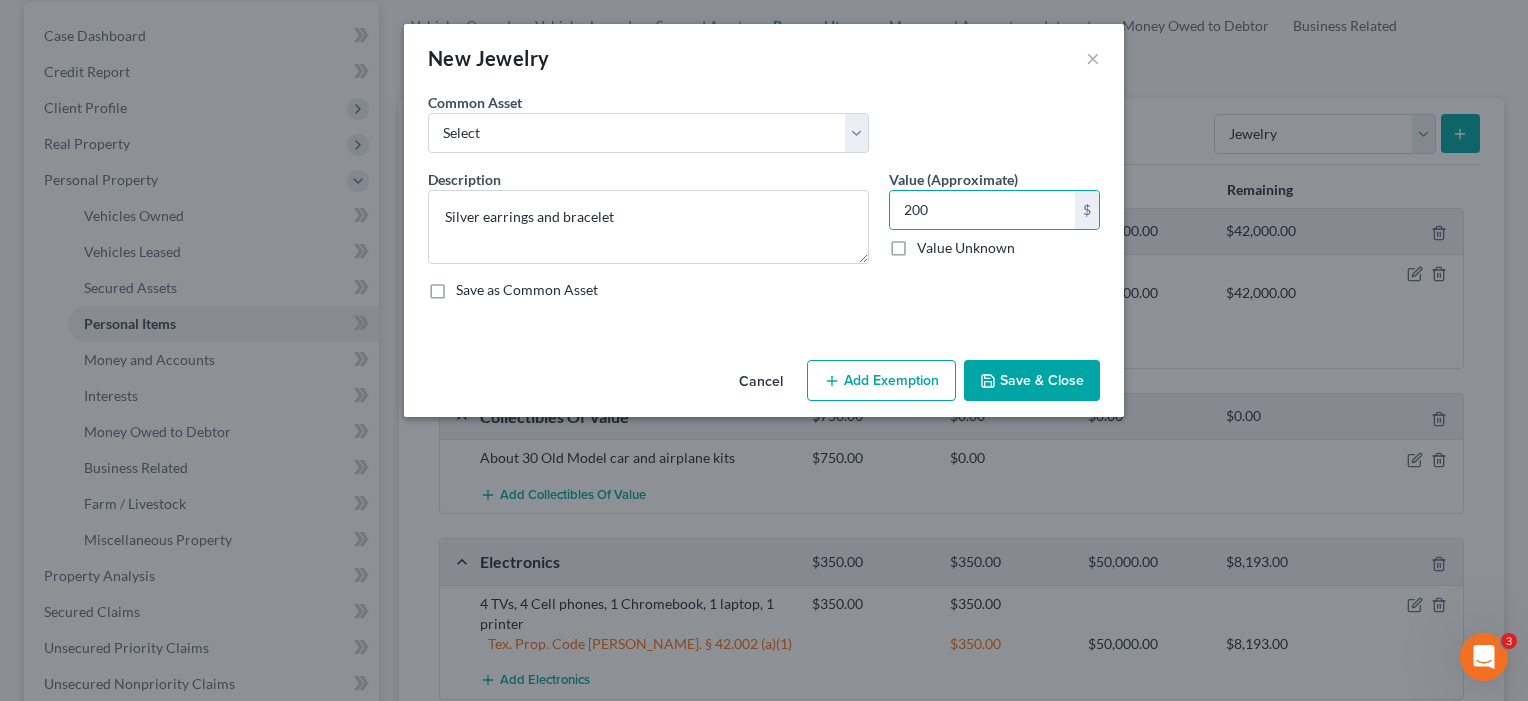 click on "Add Exemption" at bounding box center [881, 381] 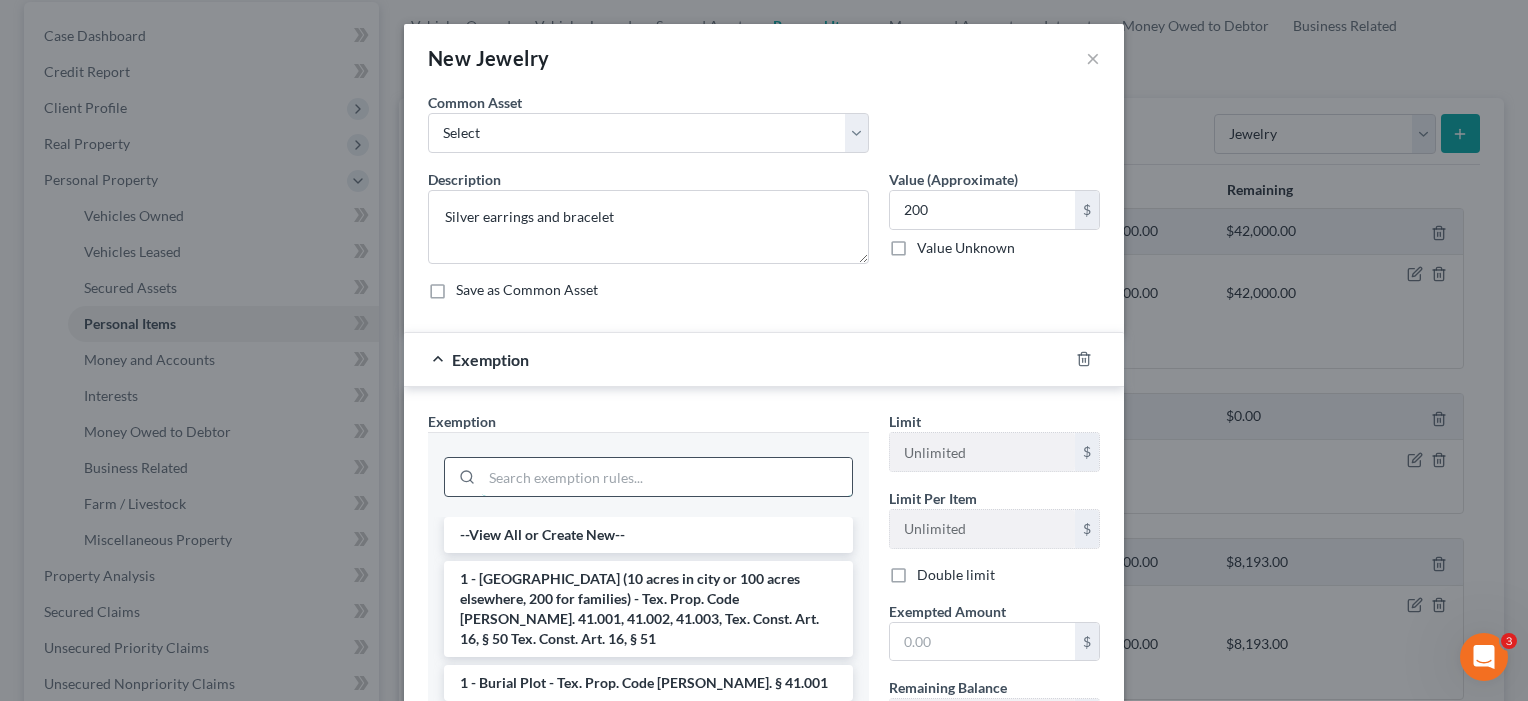 click at bounding box center [667, 477] 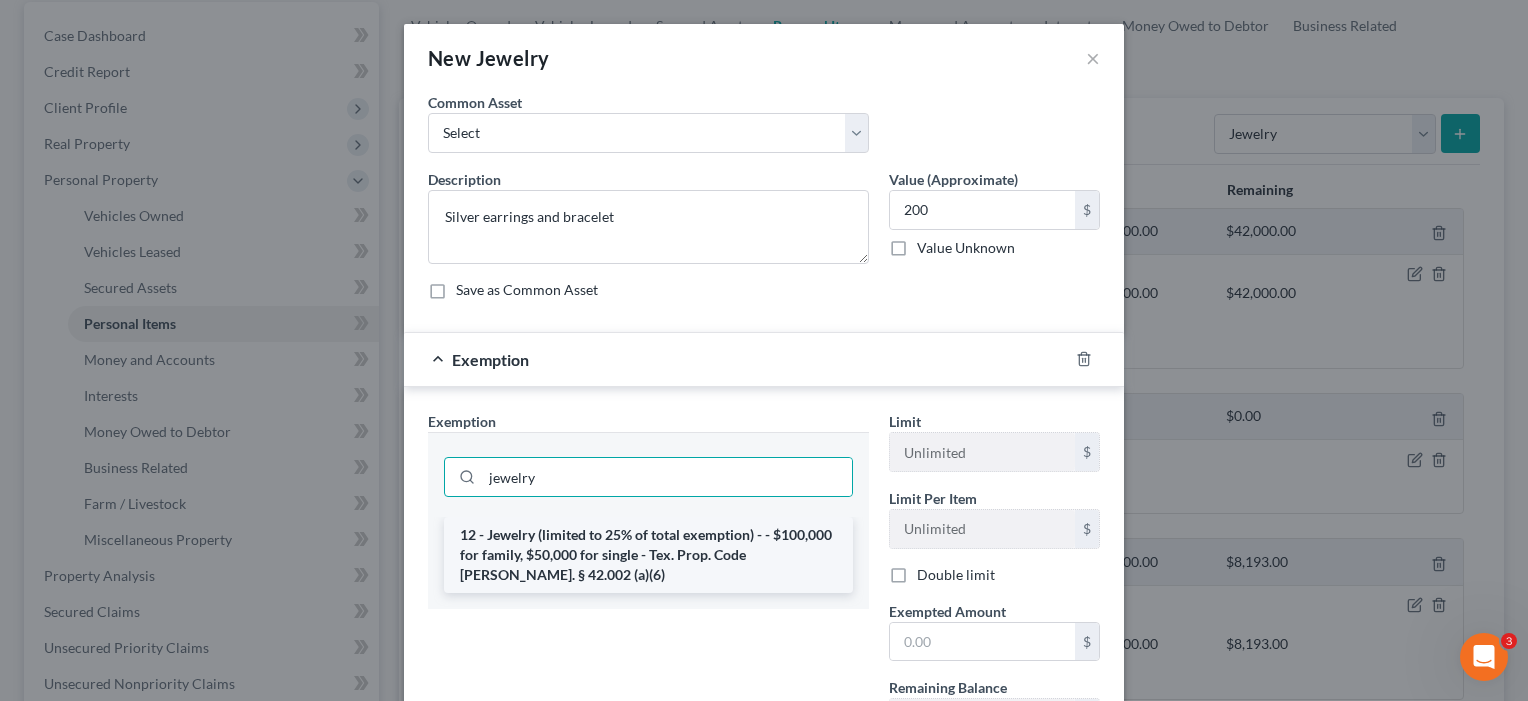 drag, startPoint x: 620, startPoint y: 488, endPoint x: 636, endPoint y: 549, distance: 63.06346 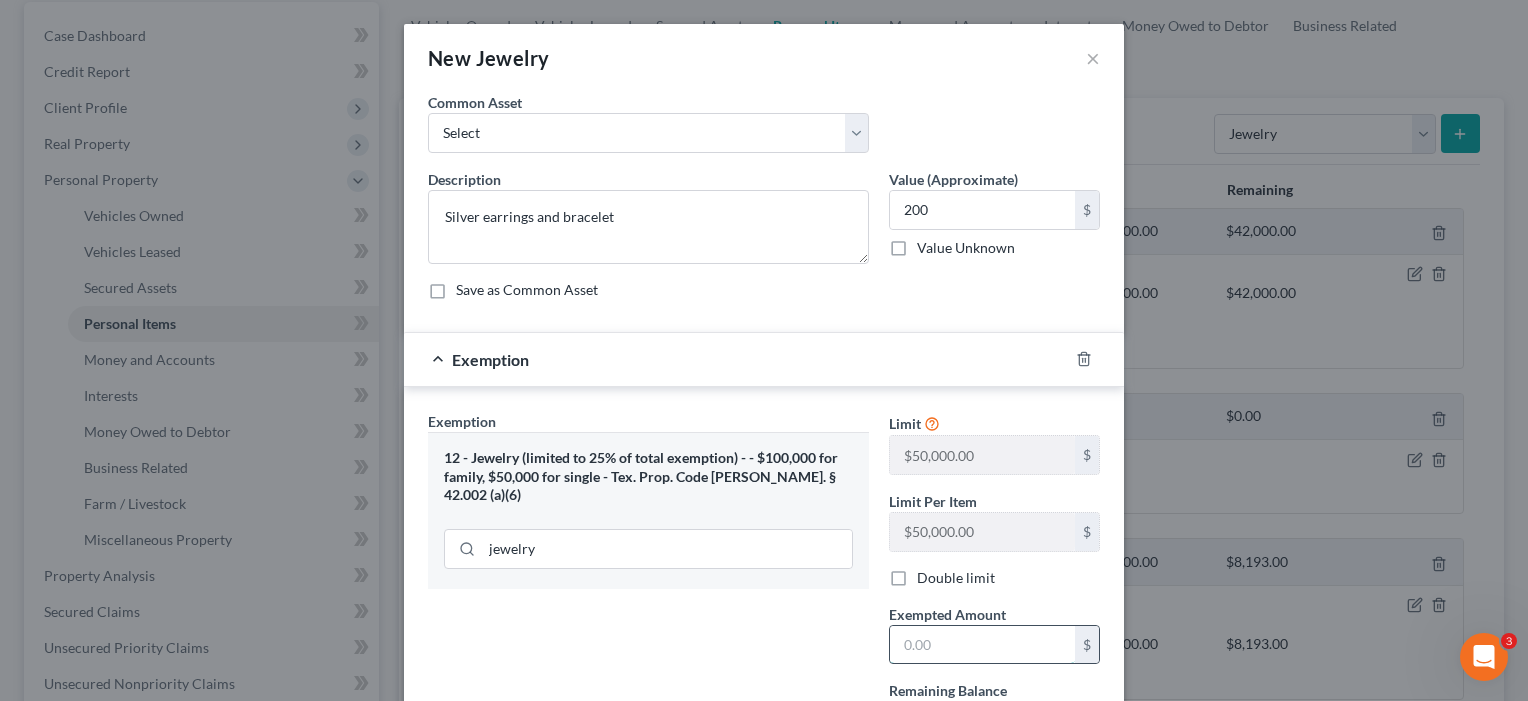 click at bounding box center (982, 645) 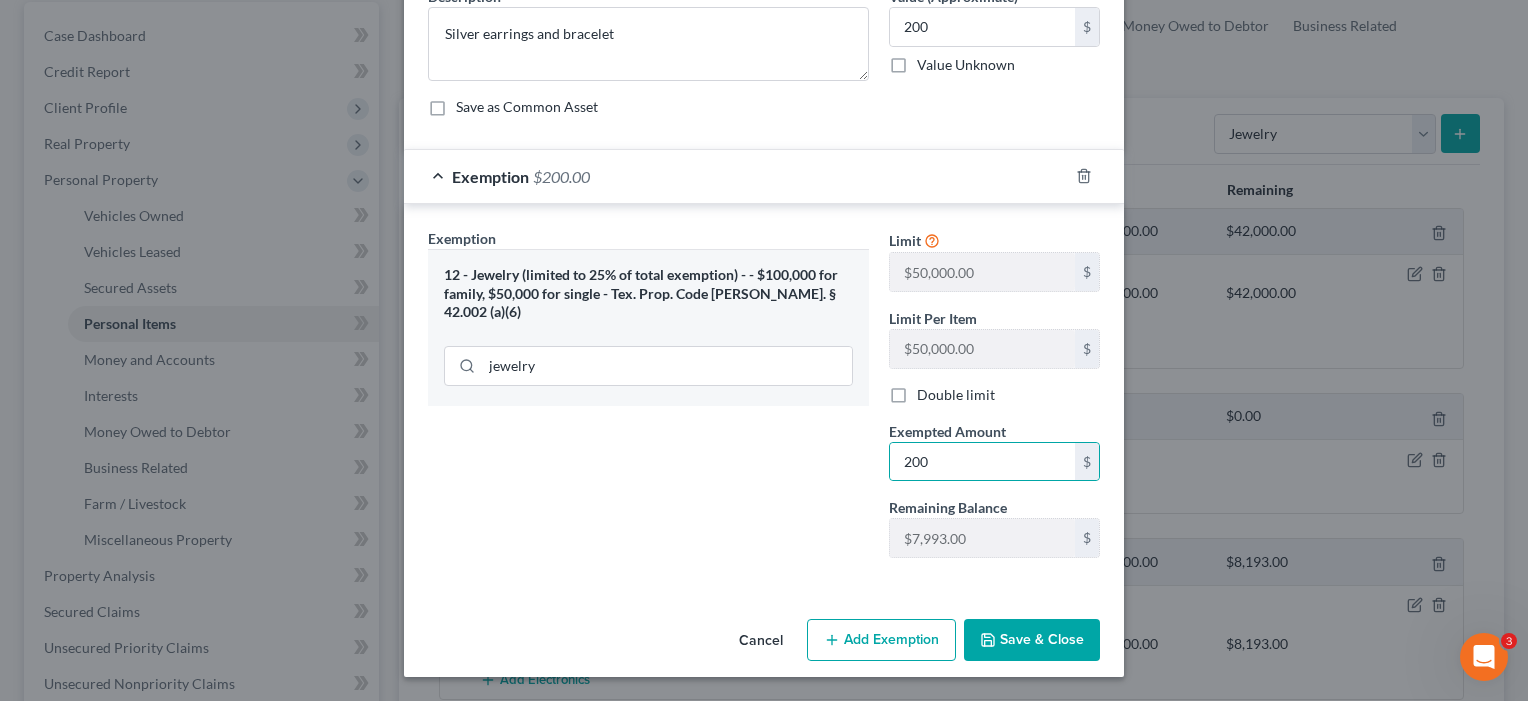 scroll, scrollTop: 183, scrollLeft: 0, axis: vertical 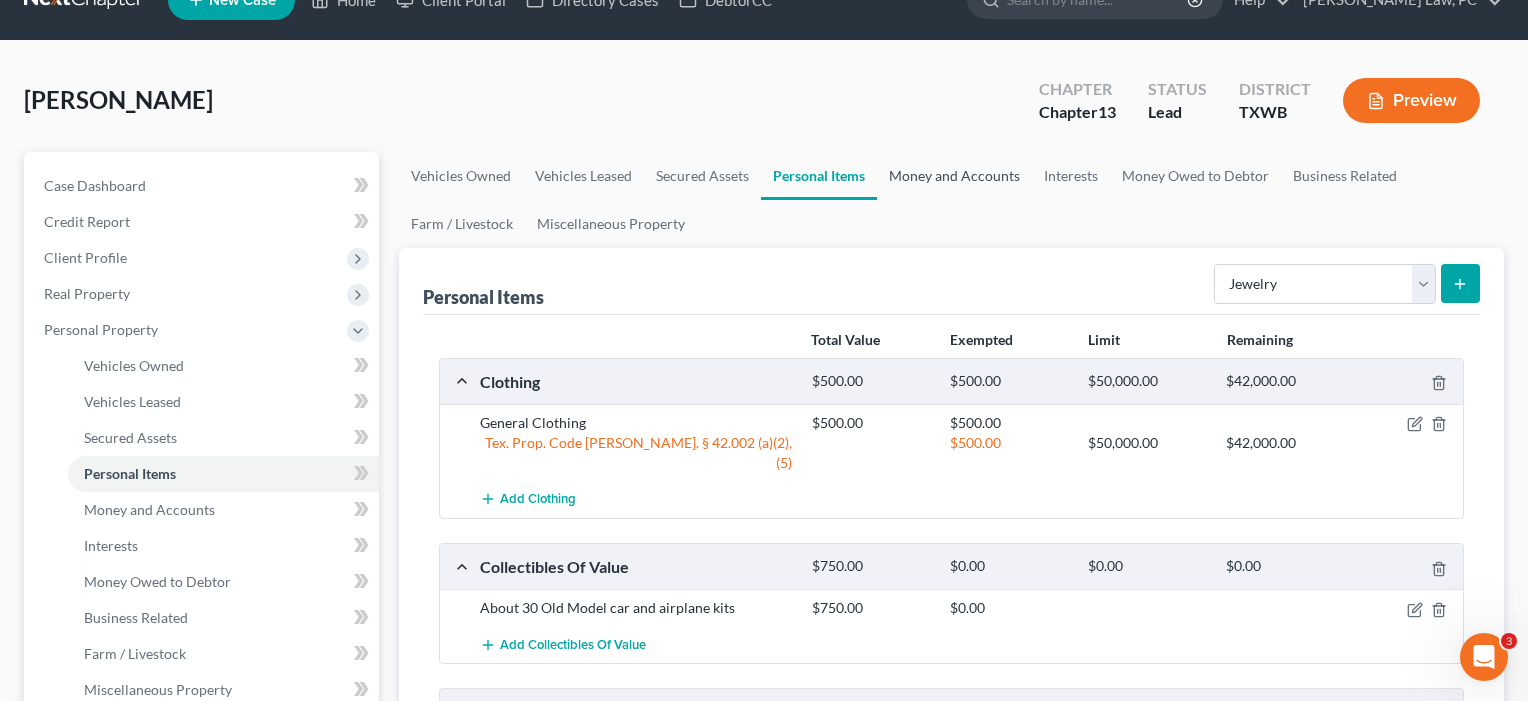 click on "Money and Accounts" at bounding box center [954, 176] 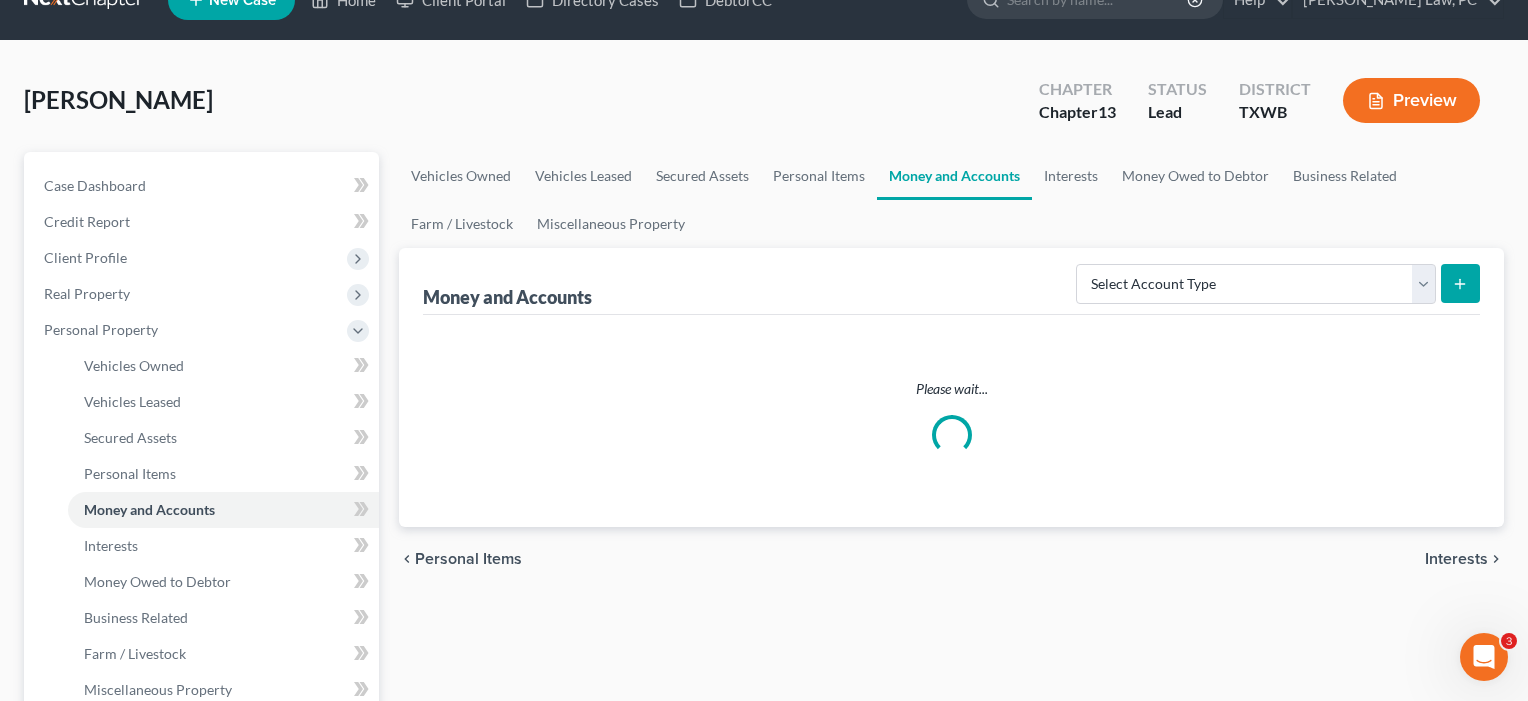 scroll, scrollTop: 0, scrollLeft: 0, axis: both 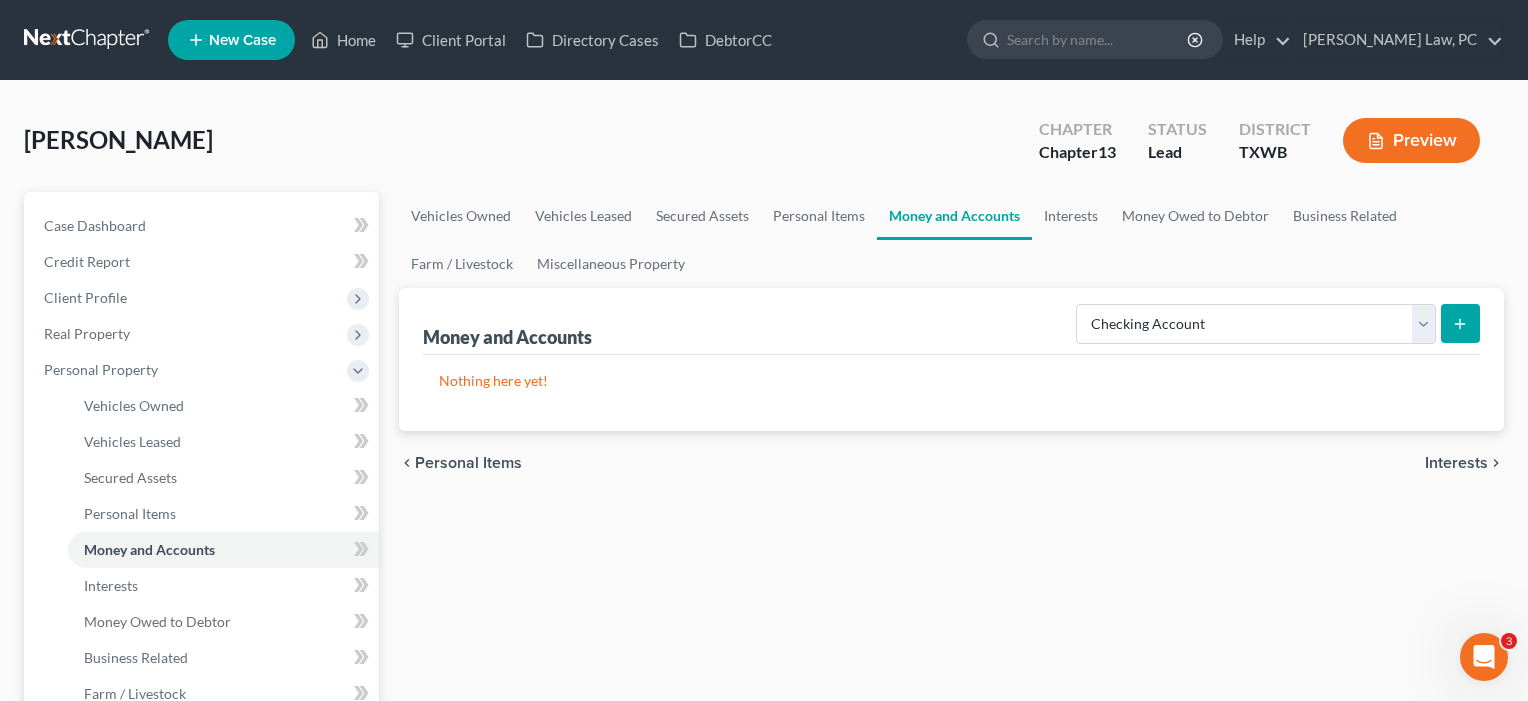 click 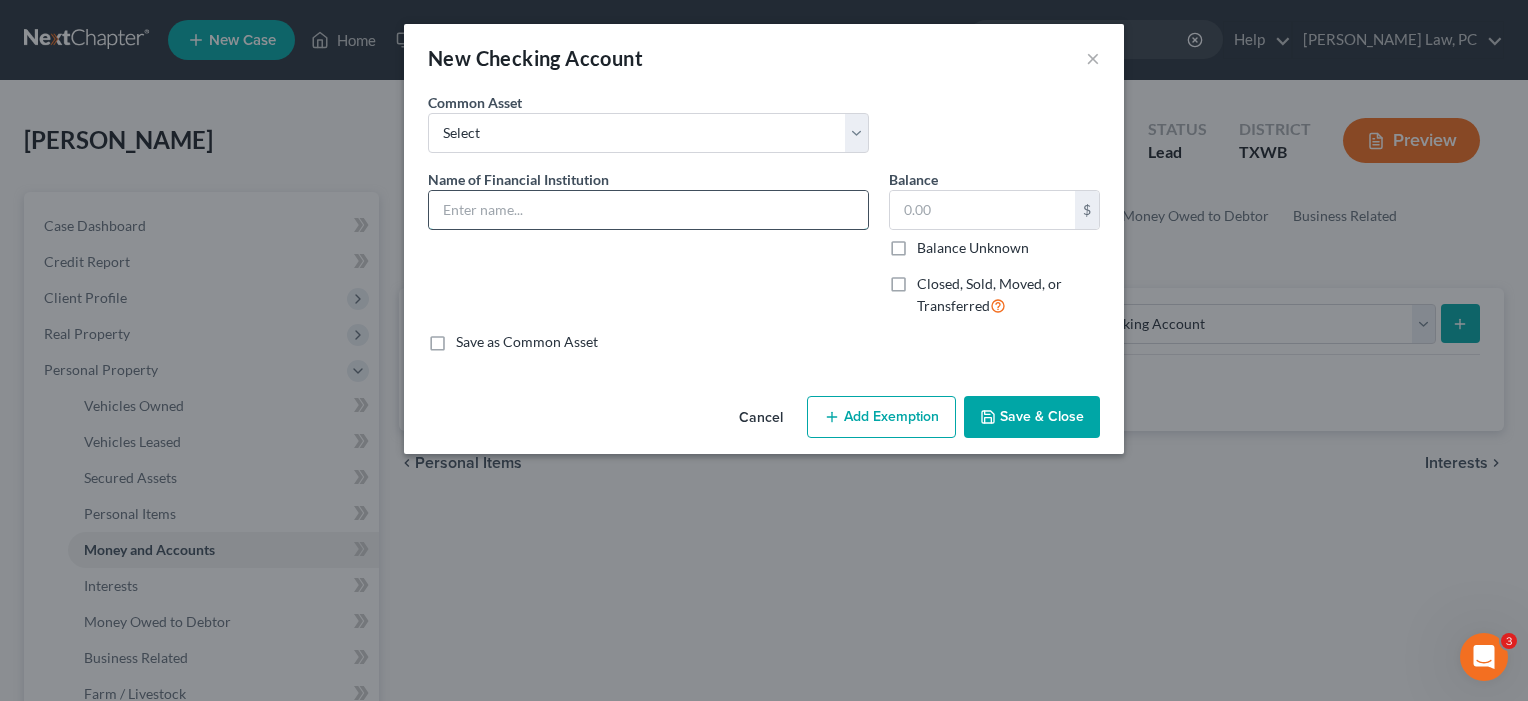 click at bounding box center (648, 210) 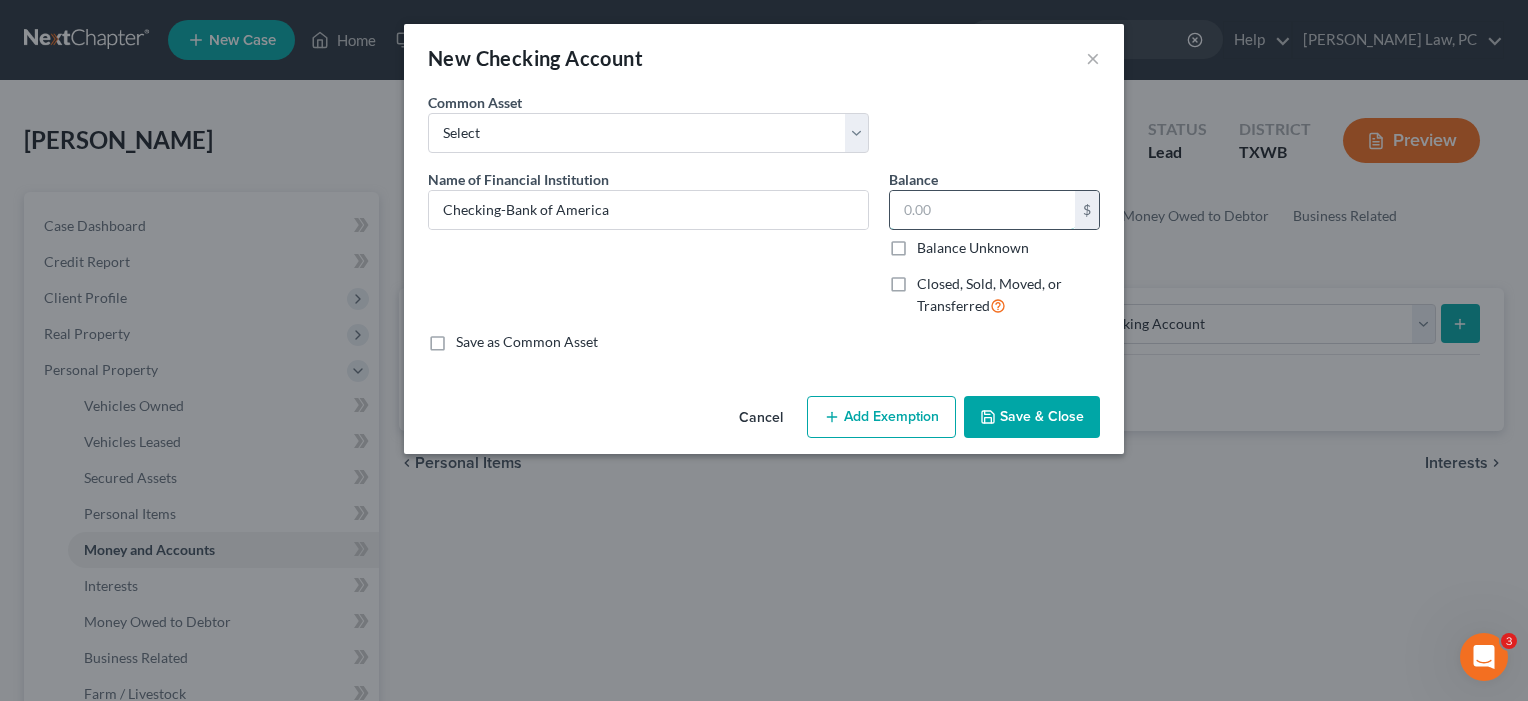 click at bounding box center [982, 210] 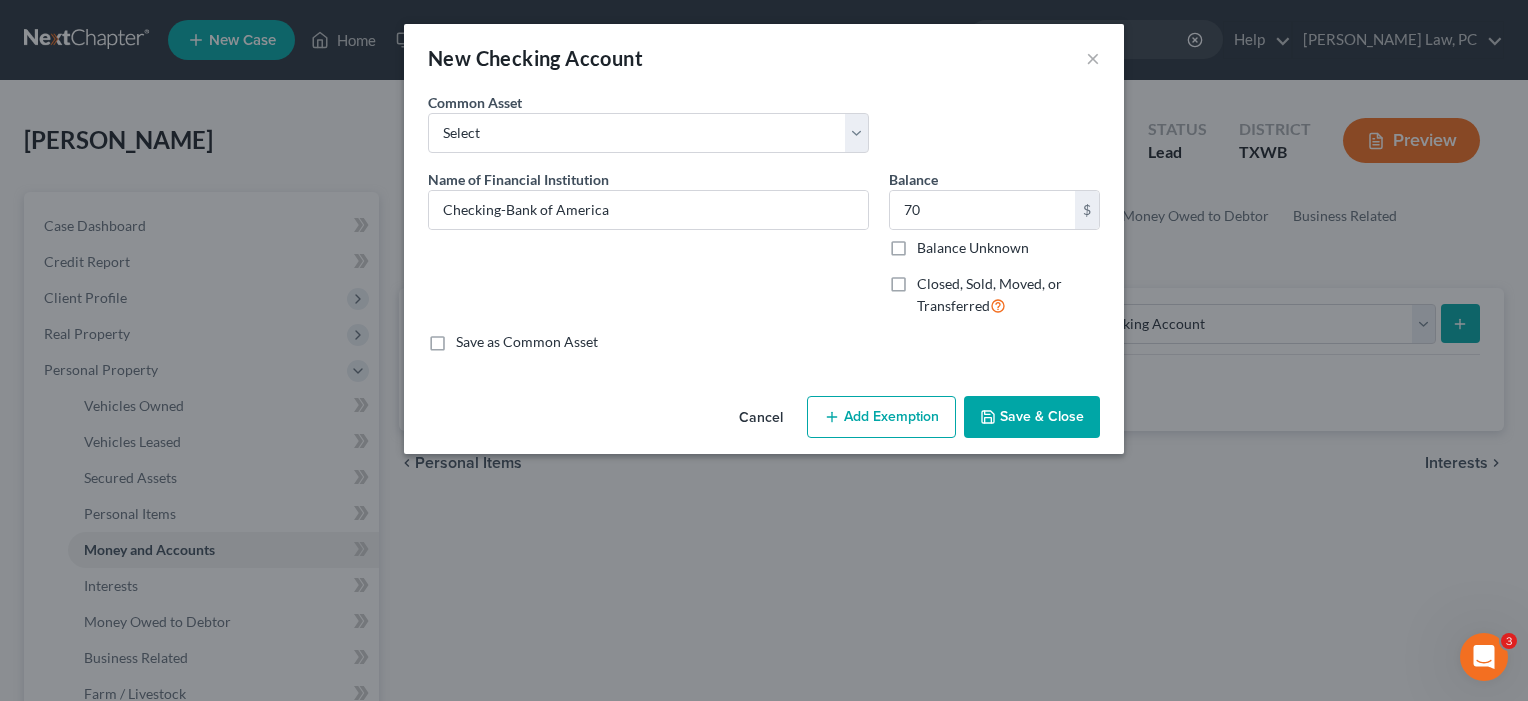 click on "Save & Close" at bounding box center [1032, 417] 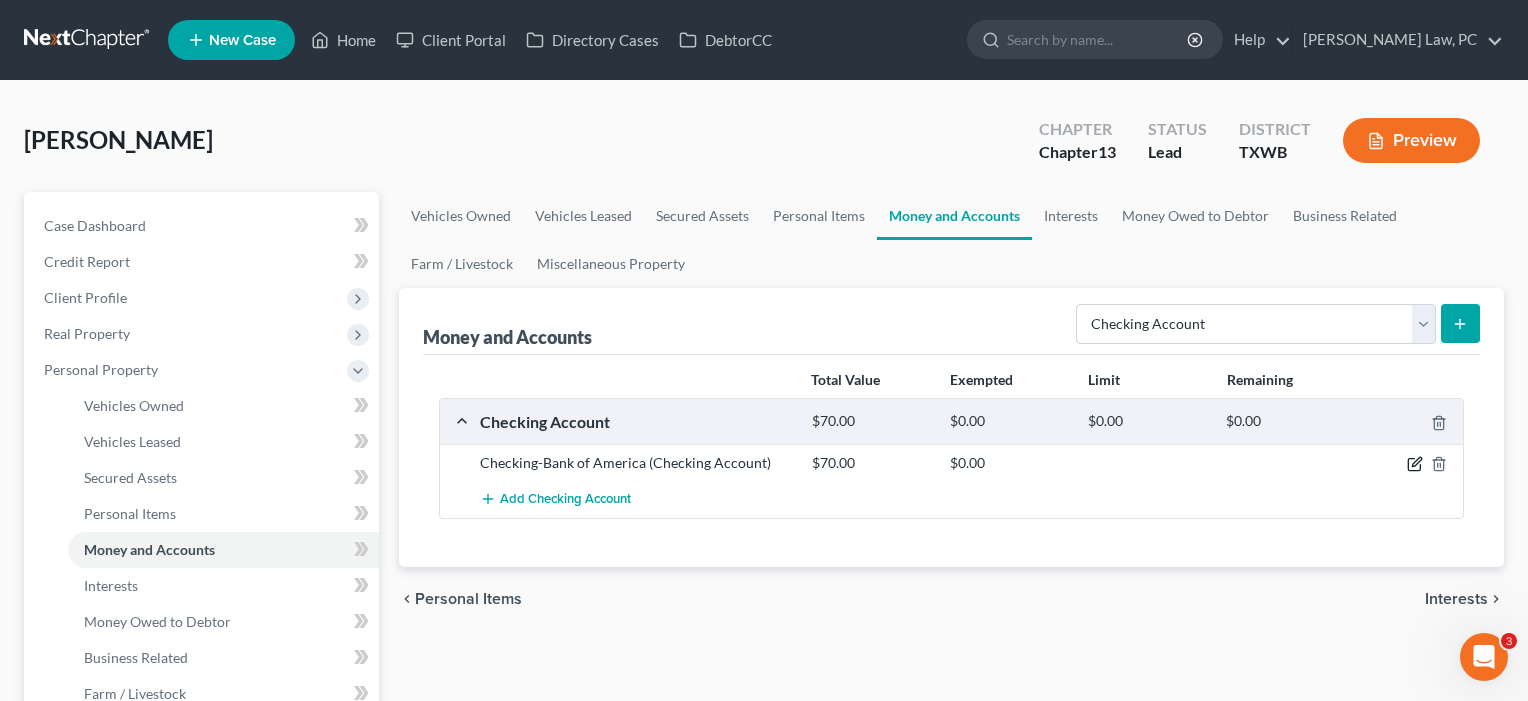 click 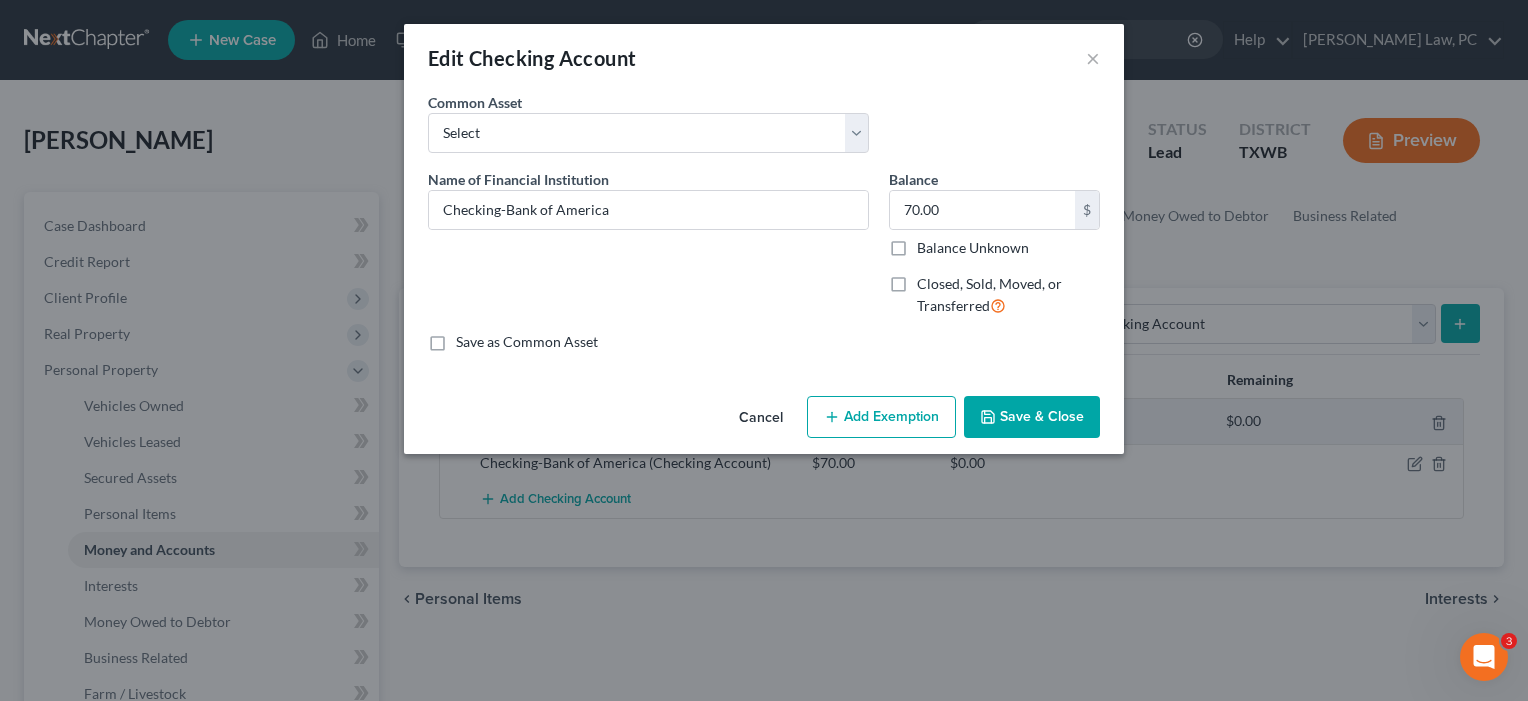 click on "Save & Close" at bounding box center (1032, 417) 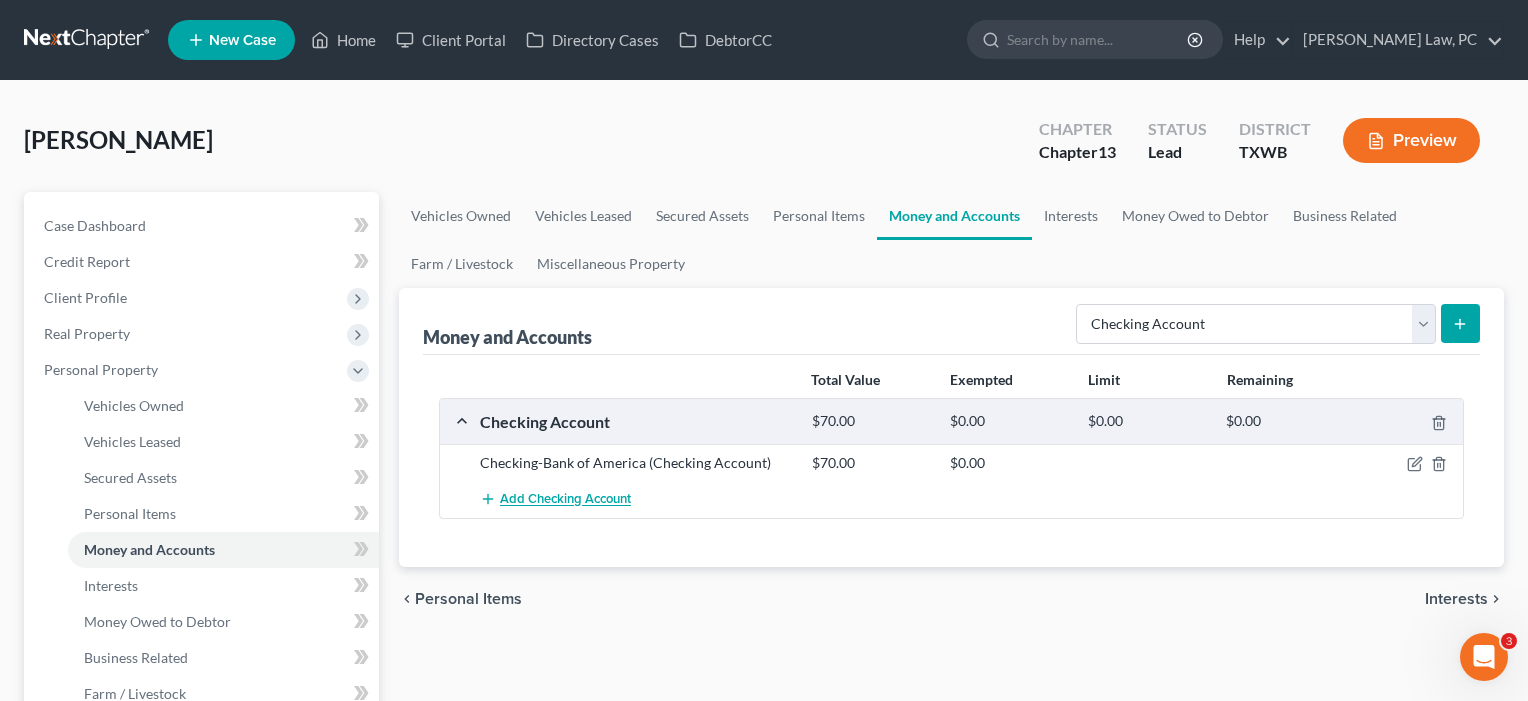 click on "Add Checking Account" at bounding box center (565, 500) 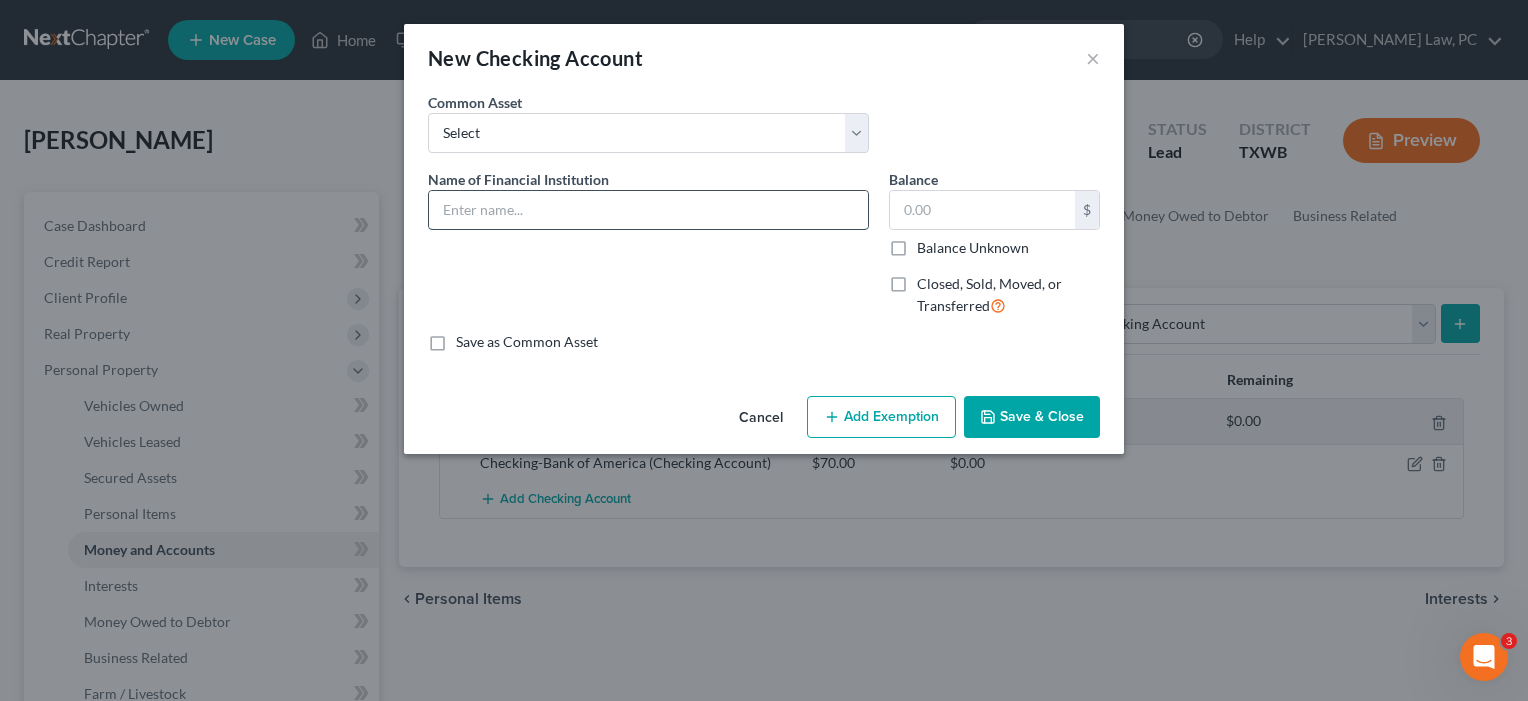 click at bounding box center [648, 210] 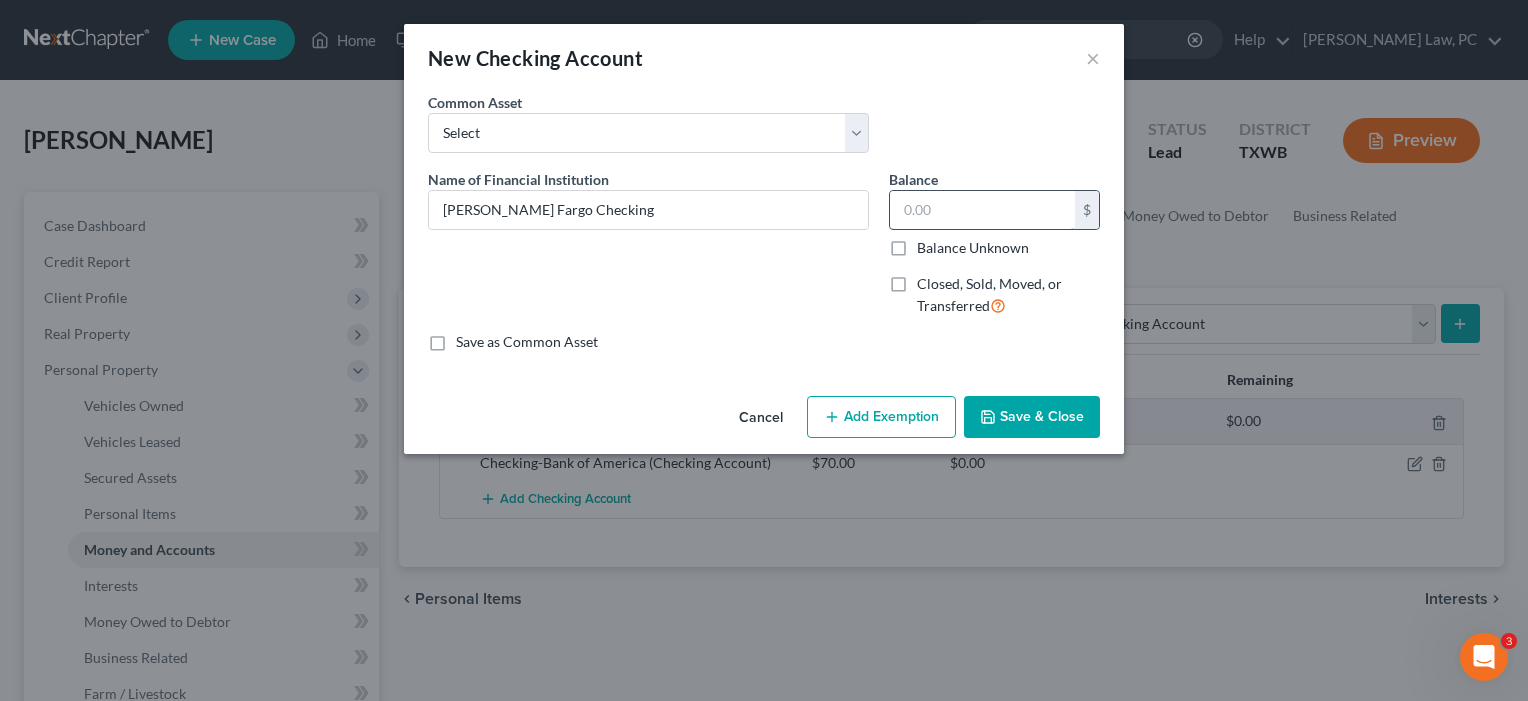 click at bounding box center [982, 210] 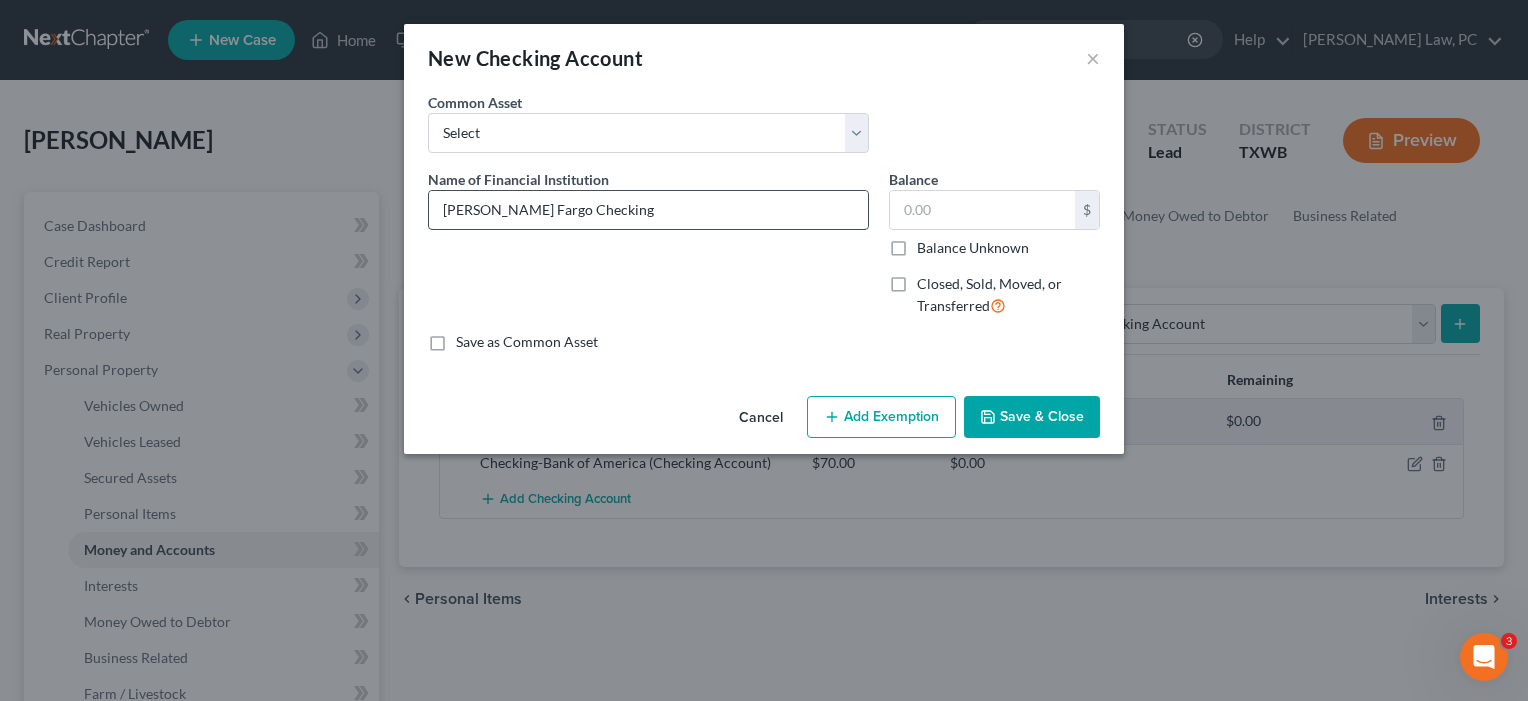 click on "Wells Fargo Checking" at bounding box center [648, 210] 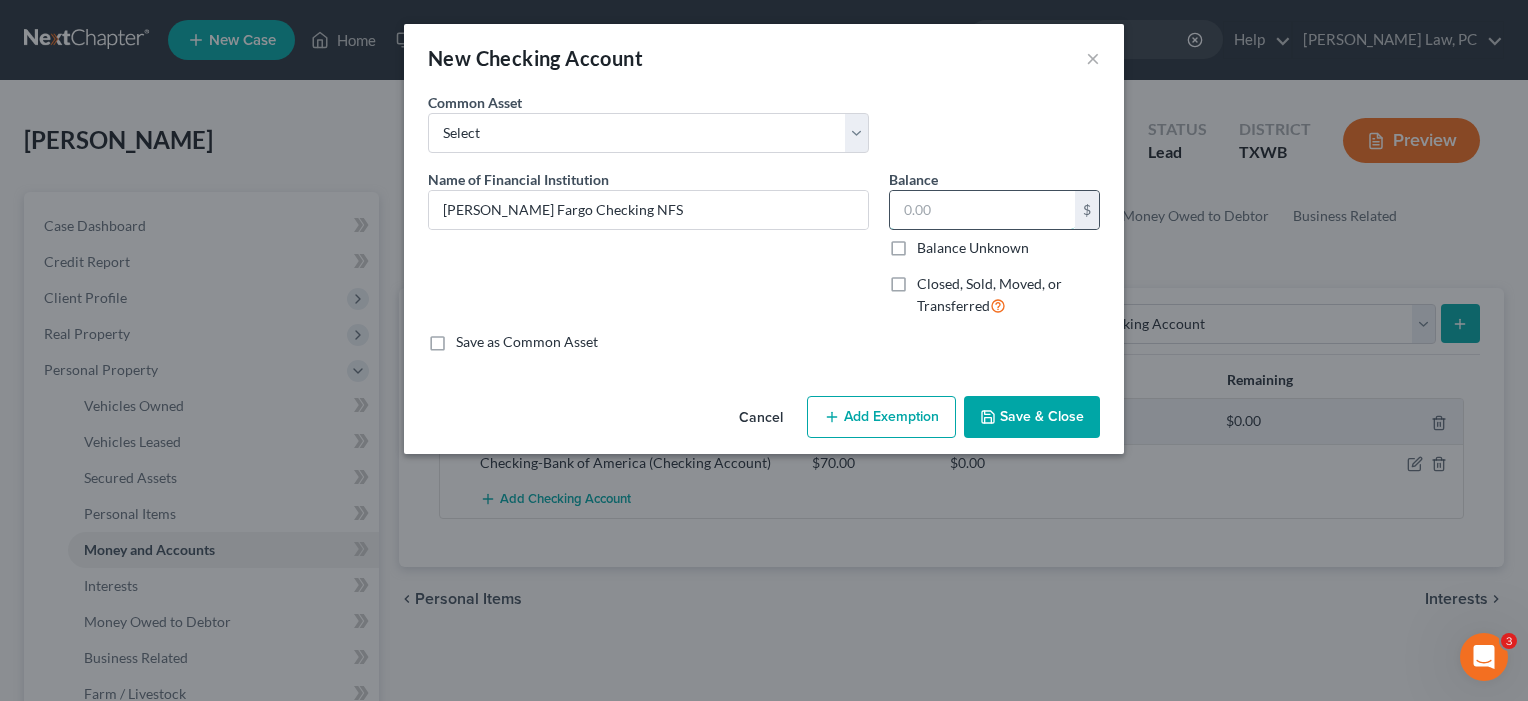 click at bounding box center [982, 210] 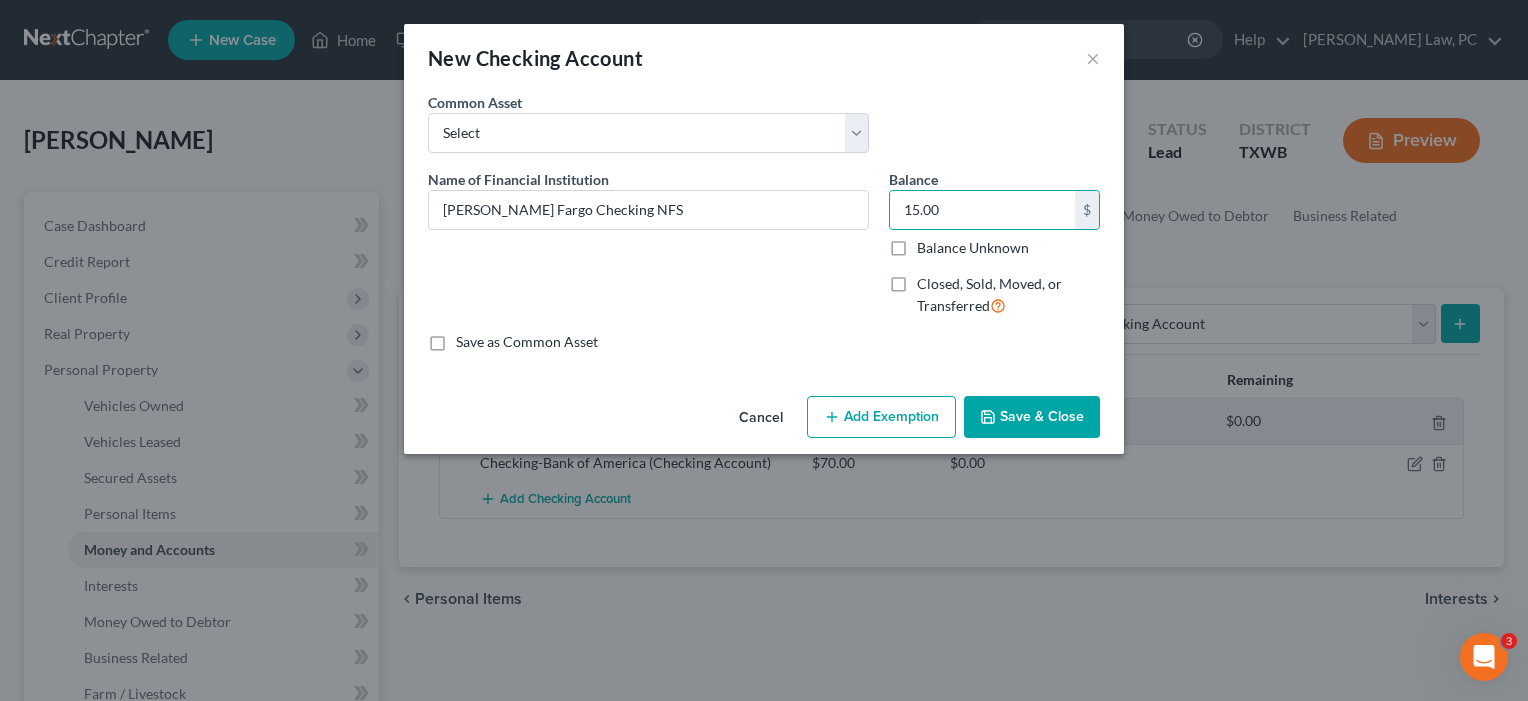 click on "Save & Close" at bounding box center (1032, 417) 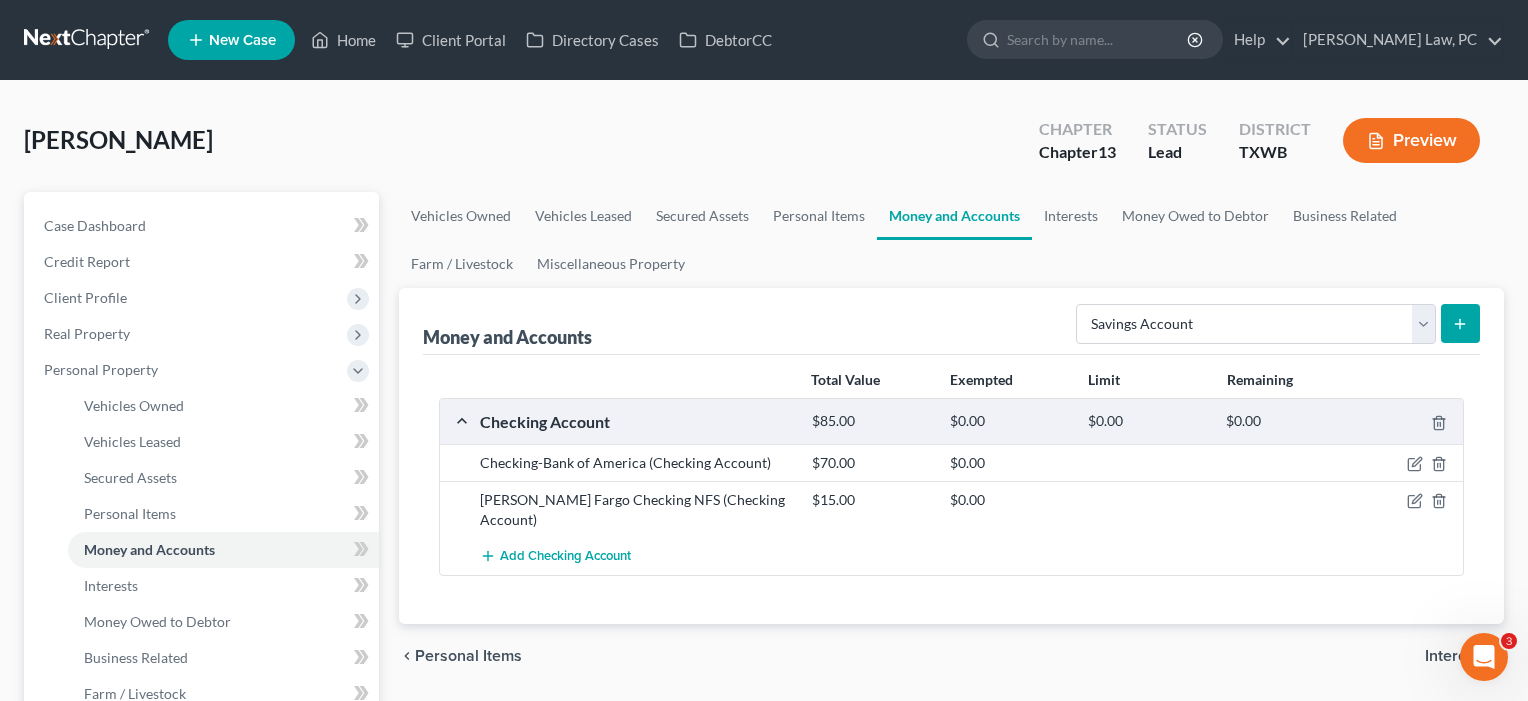click 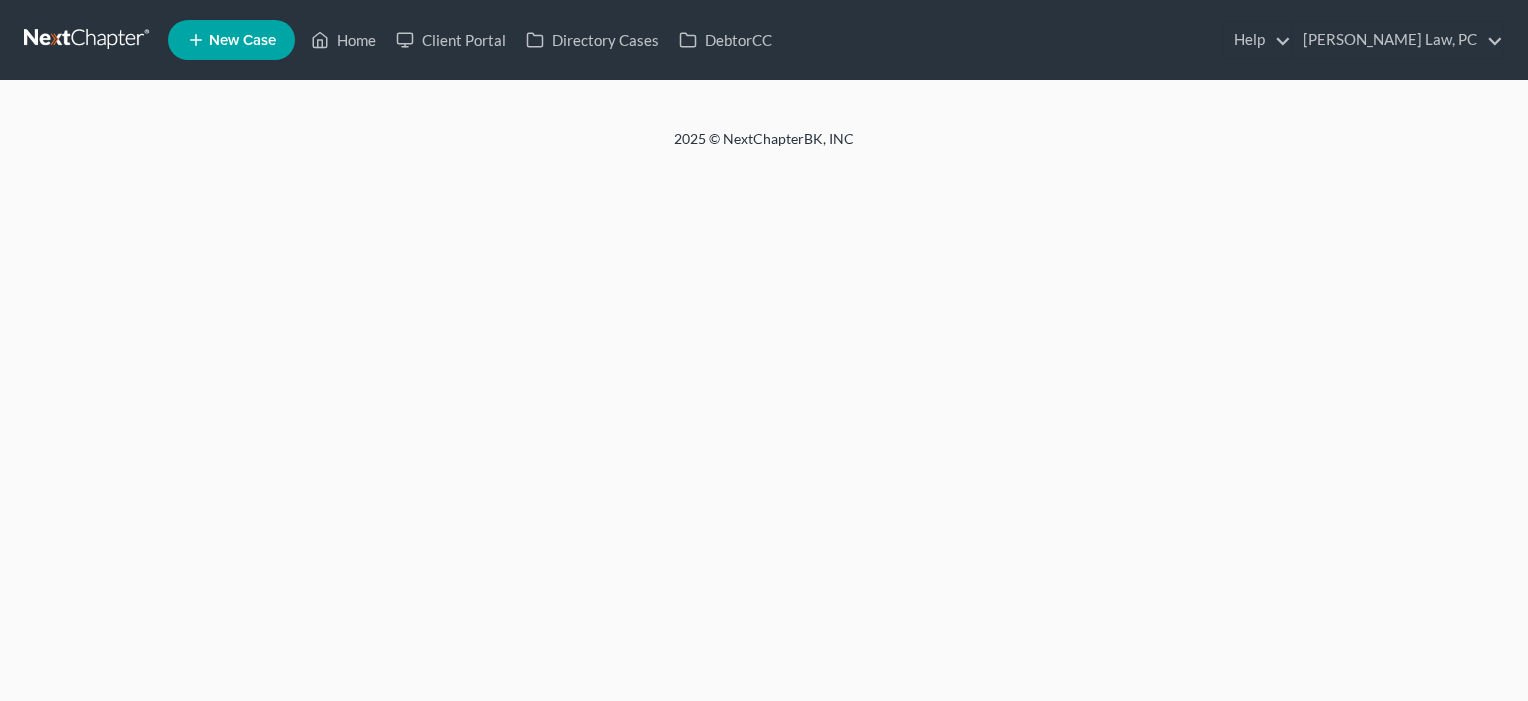 scroll, scrollTop: 0, scrollLeft: 0, axis: both 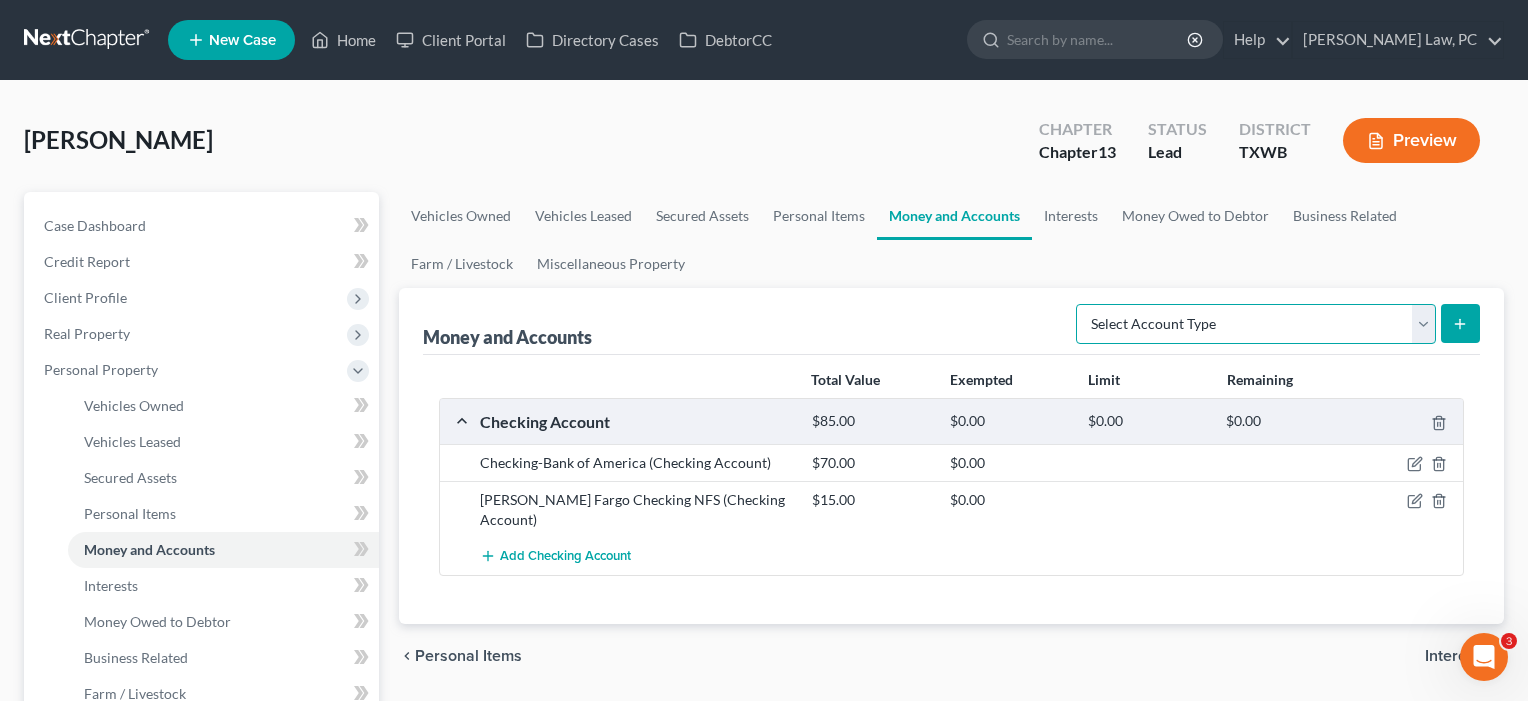 select on "savings" 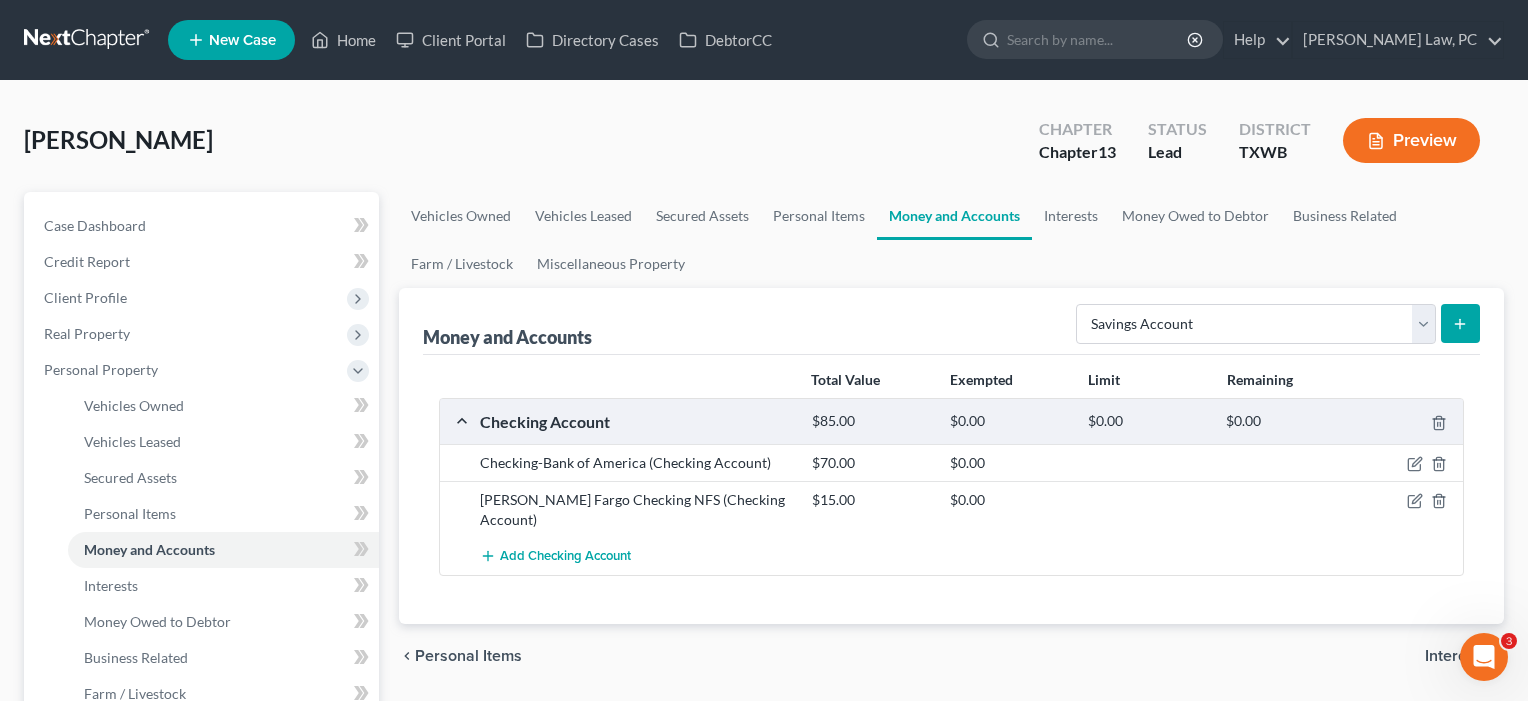 click 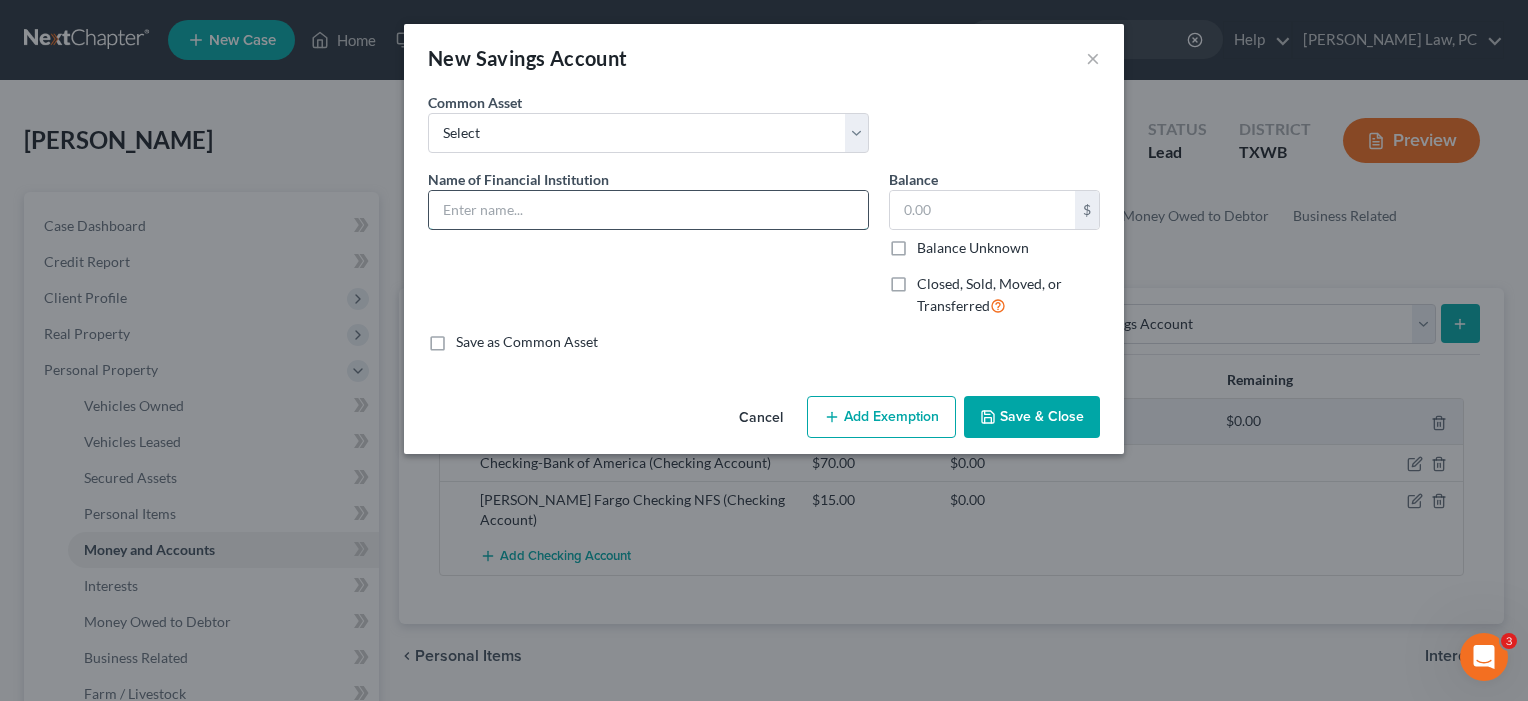 click at bounding box center (648, 210) 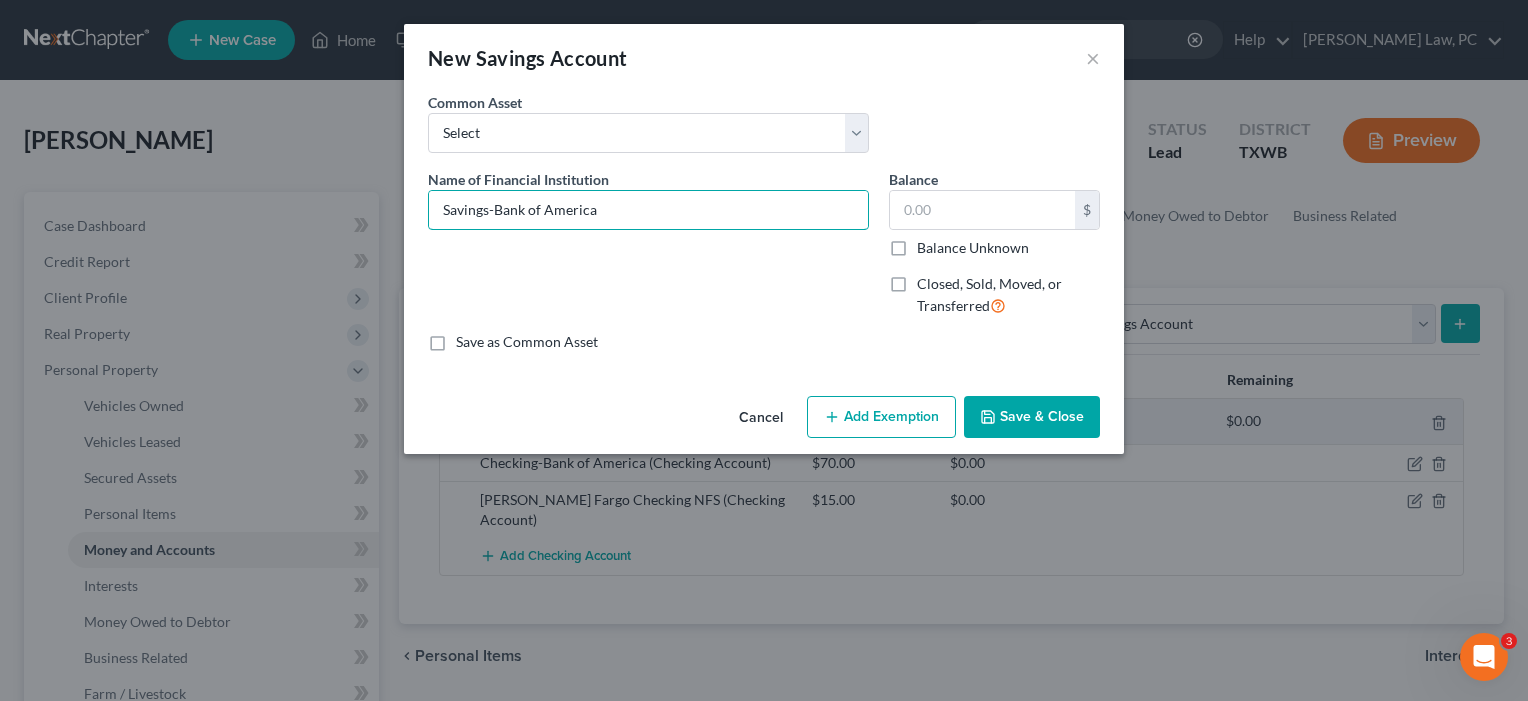 type on "Savings-Bank of America" 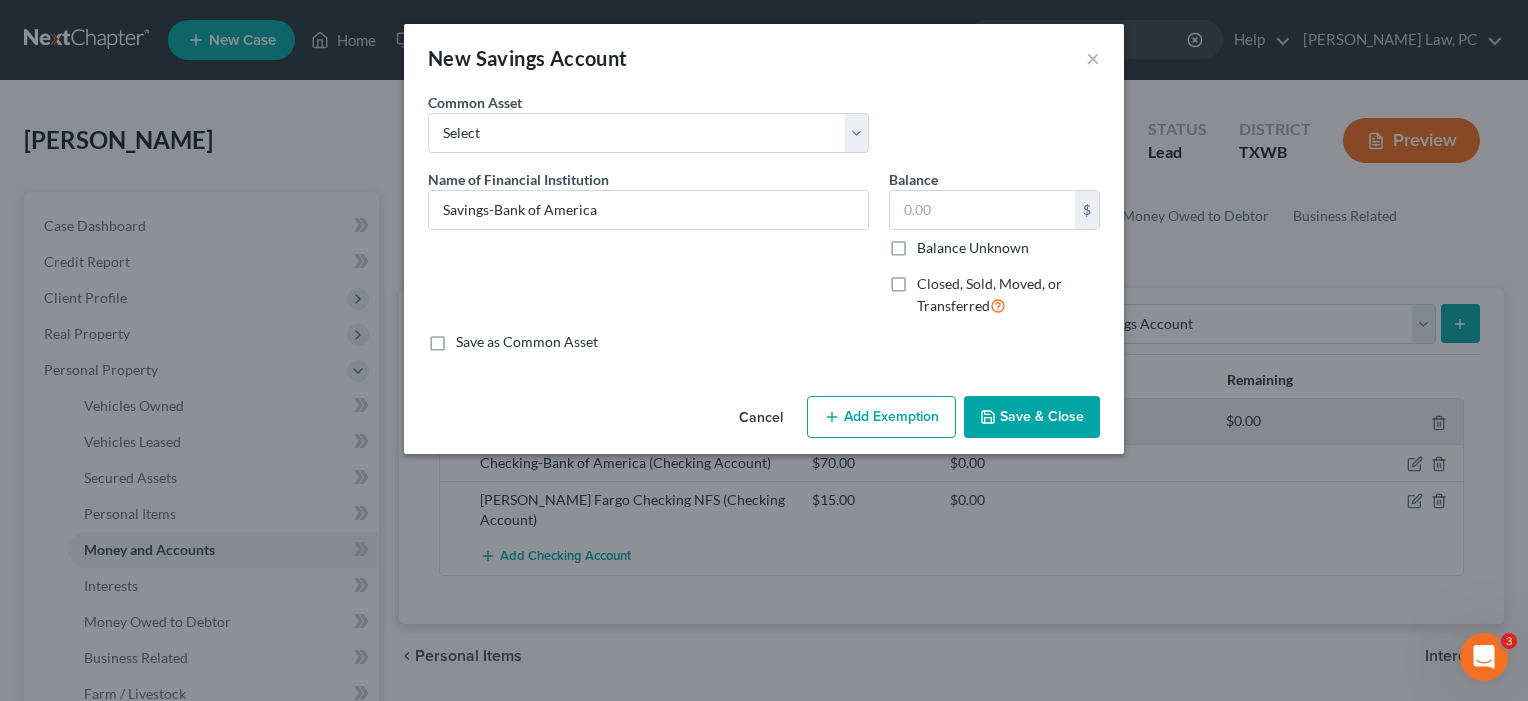 click on "$
Balance Unknown" at bounding box center (994, 224) 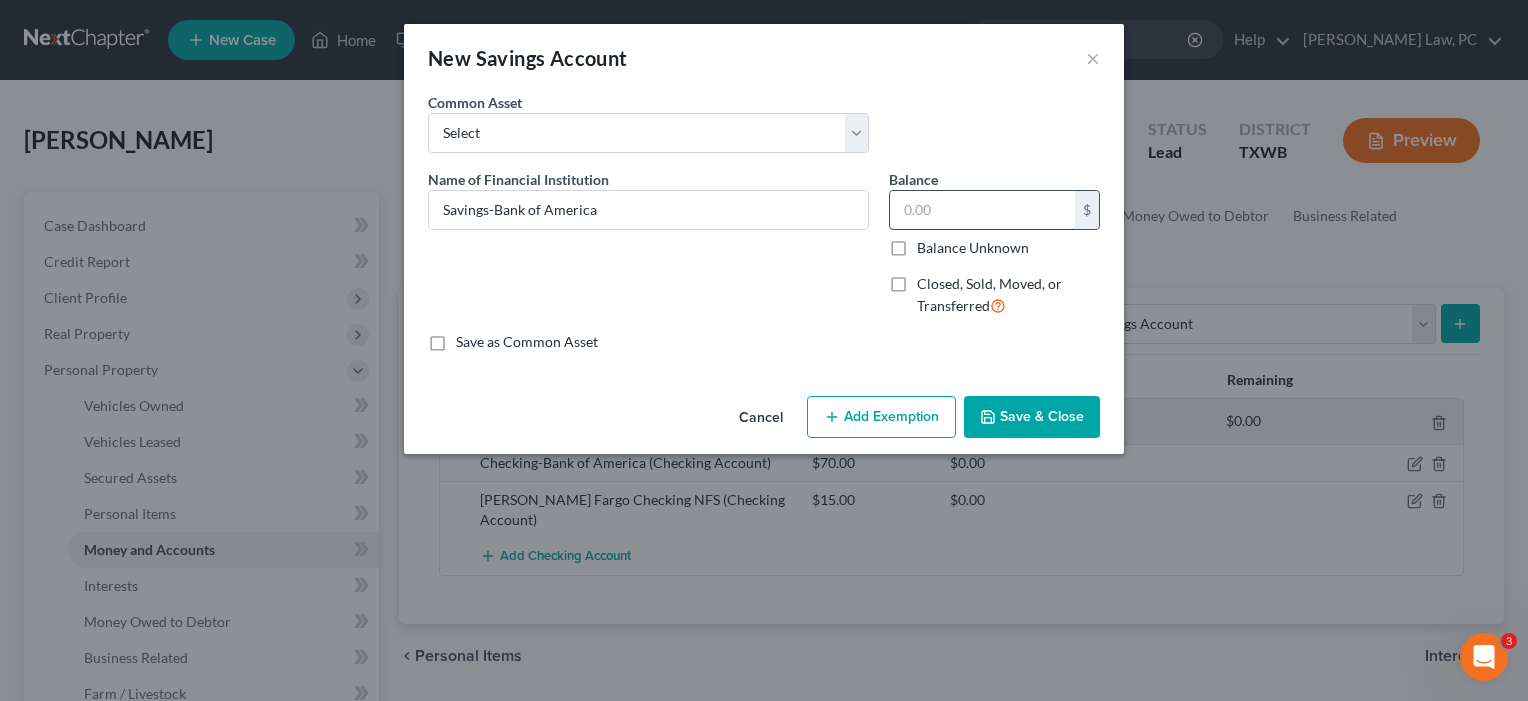 click at bounding box center (982, 210) 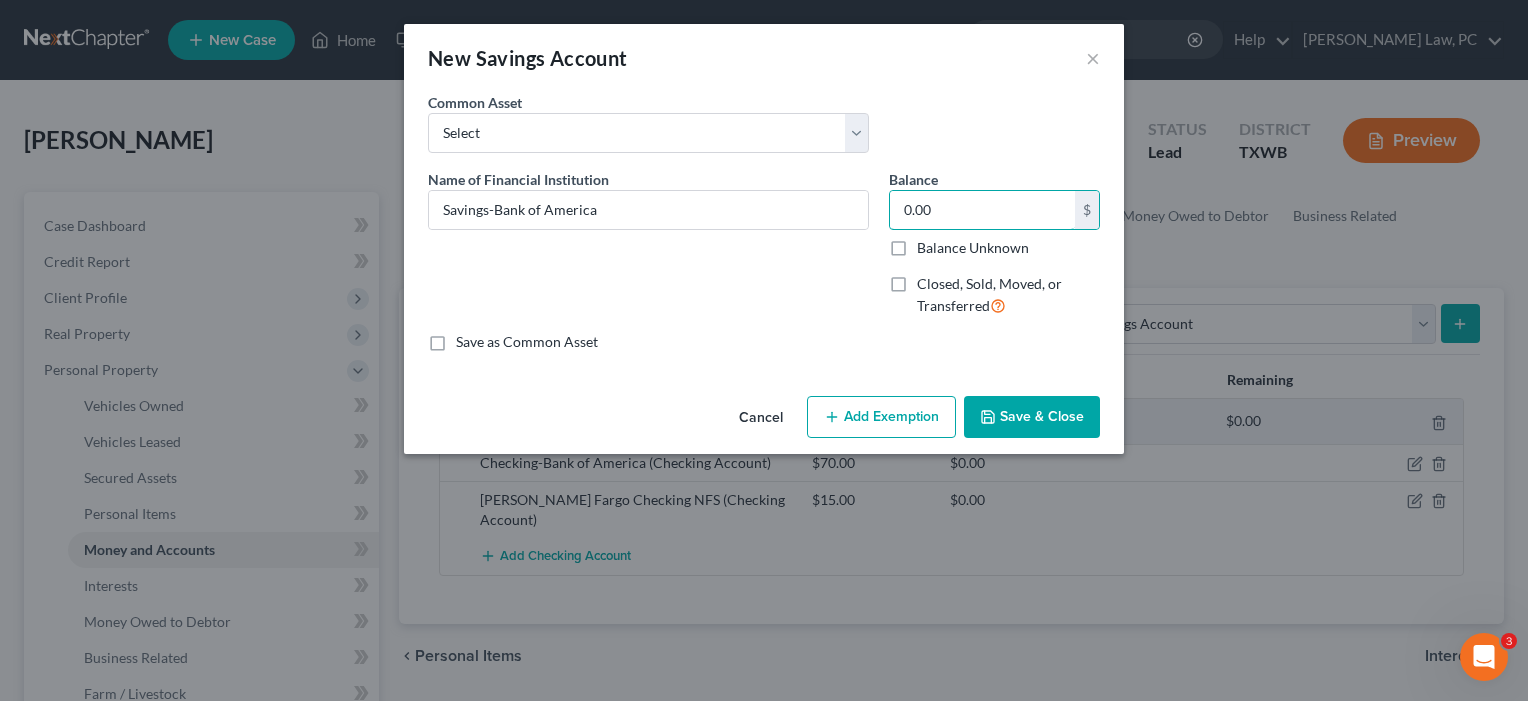 type on "0.00" 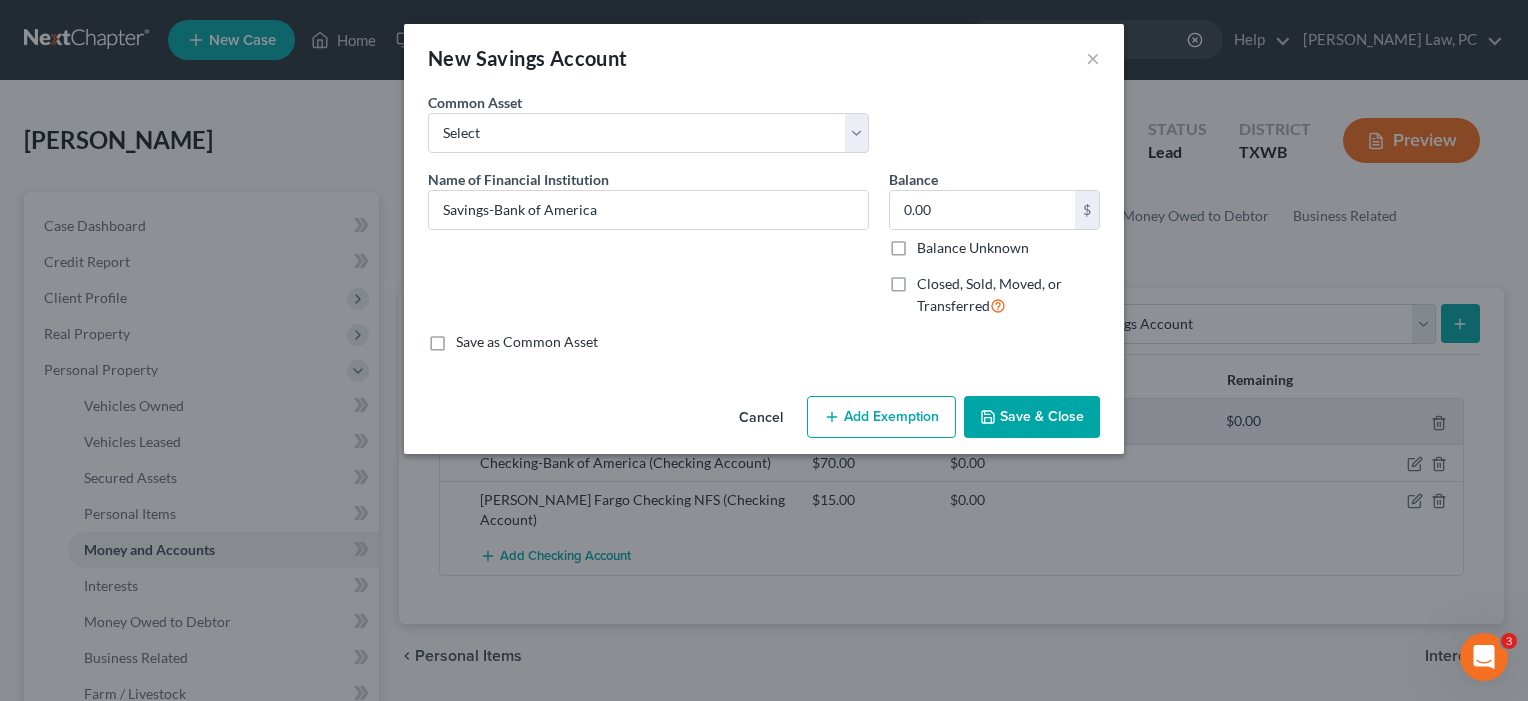 click on "Save & Close" at bounding box center [1032, 417] 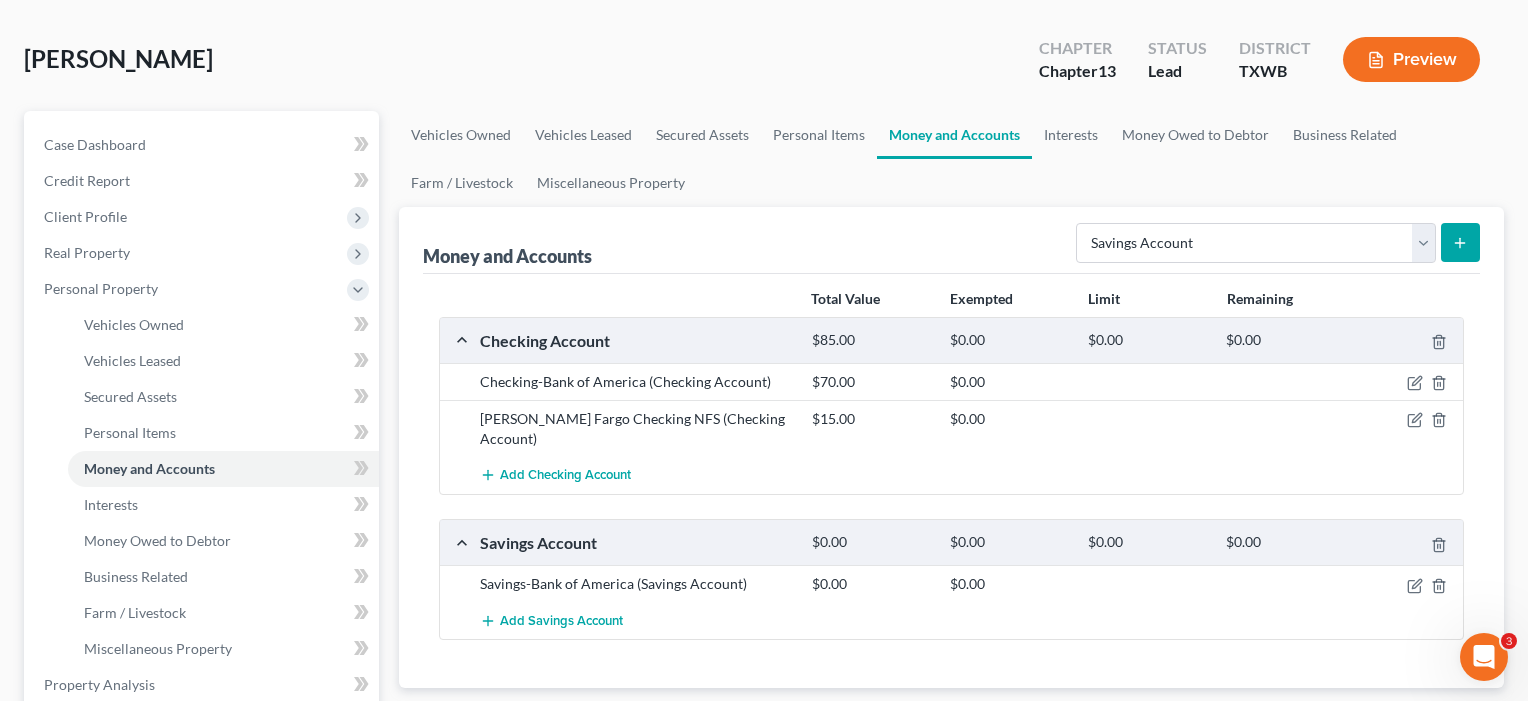 scroll, scrollTop: 93, scrollLeft: 0, axis: vertical 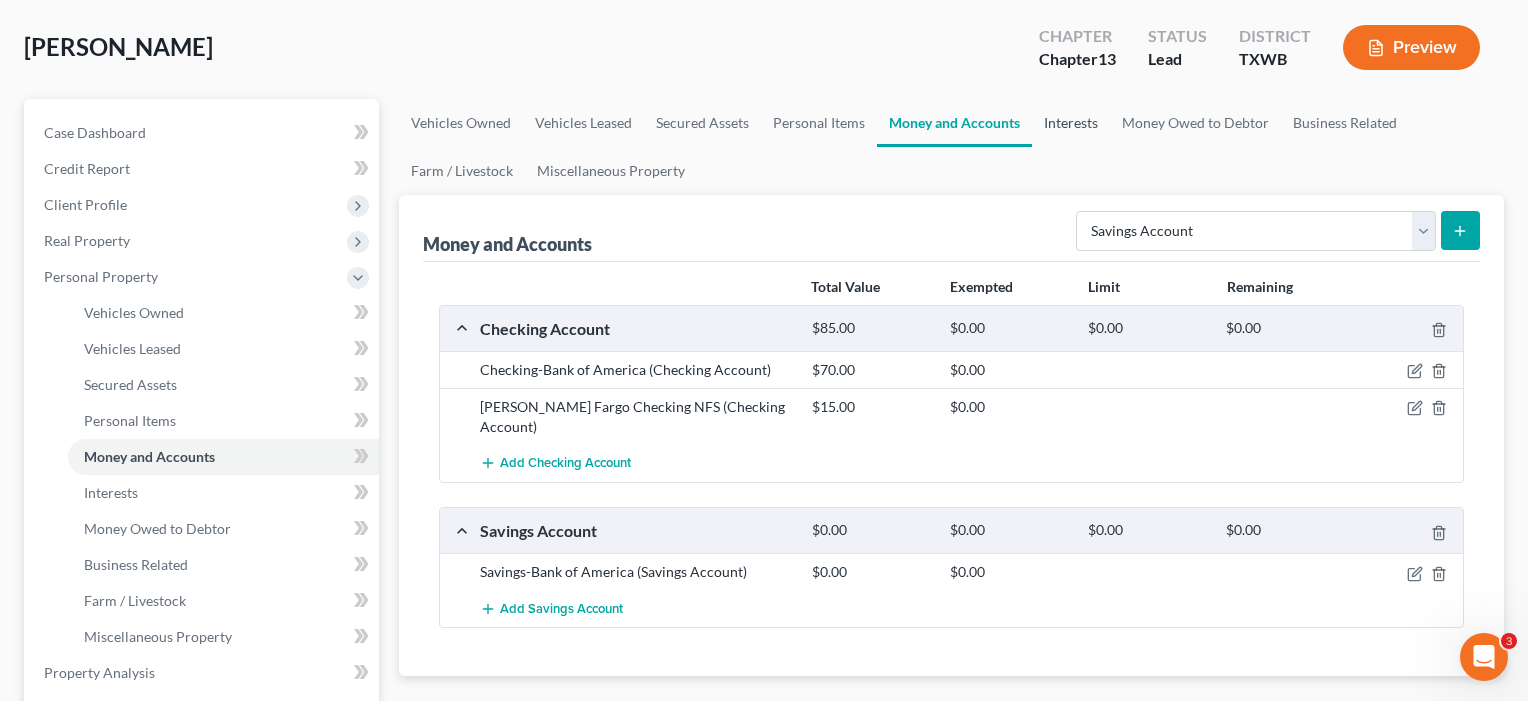 click on "Interests" at bounding box center [1071, 123] 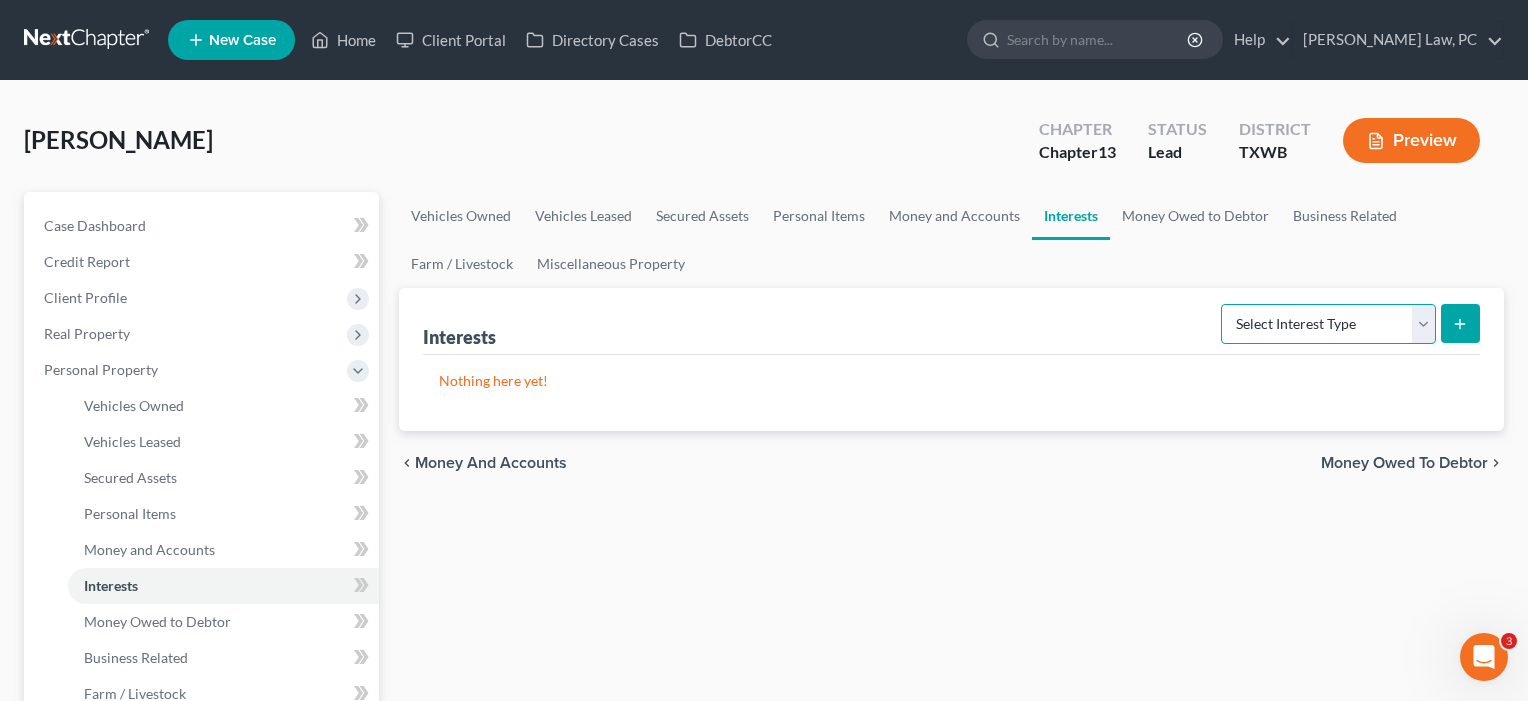 select on "other_retirement_plan" 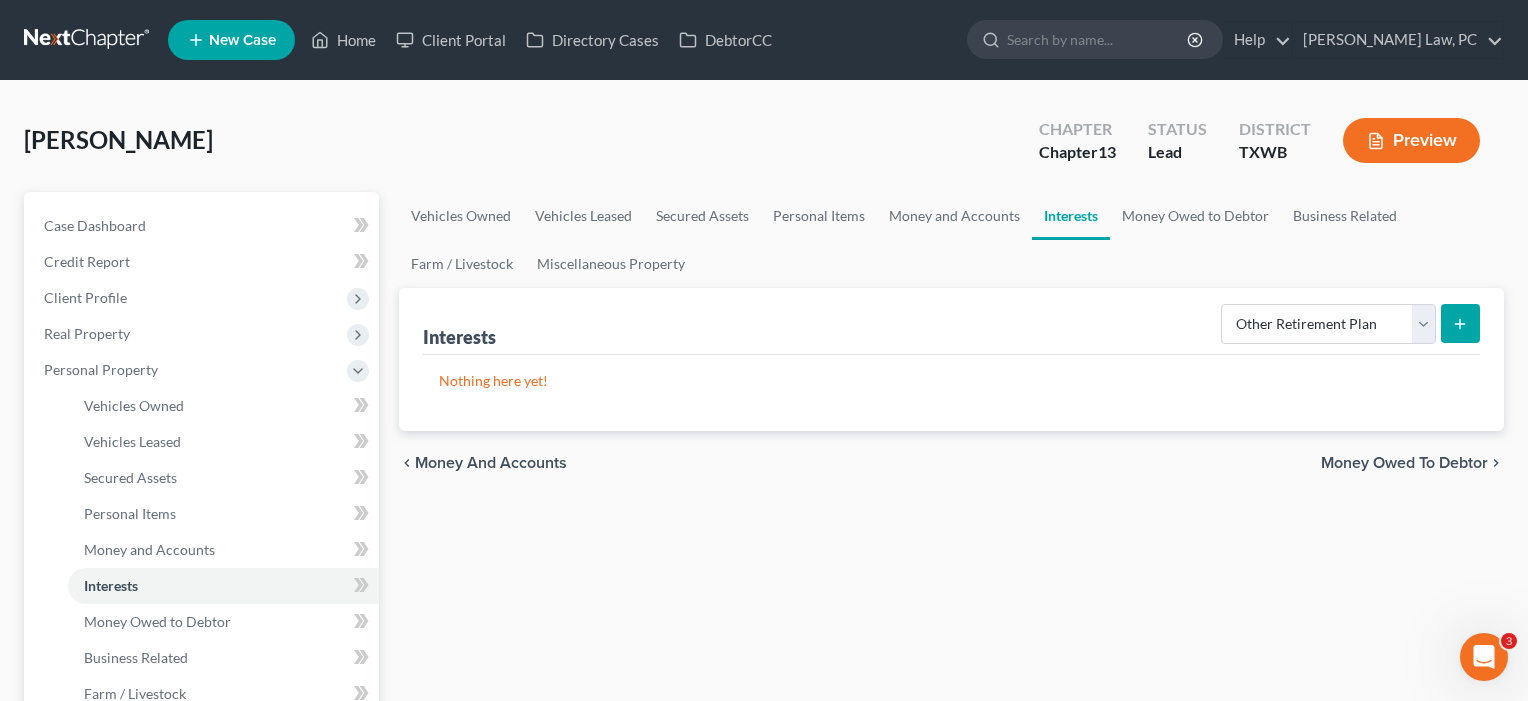 click 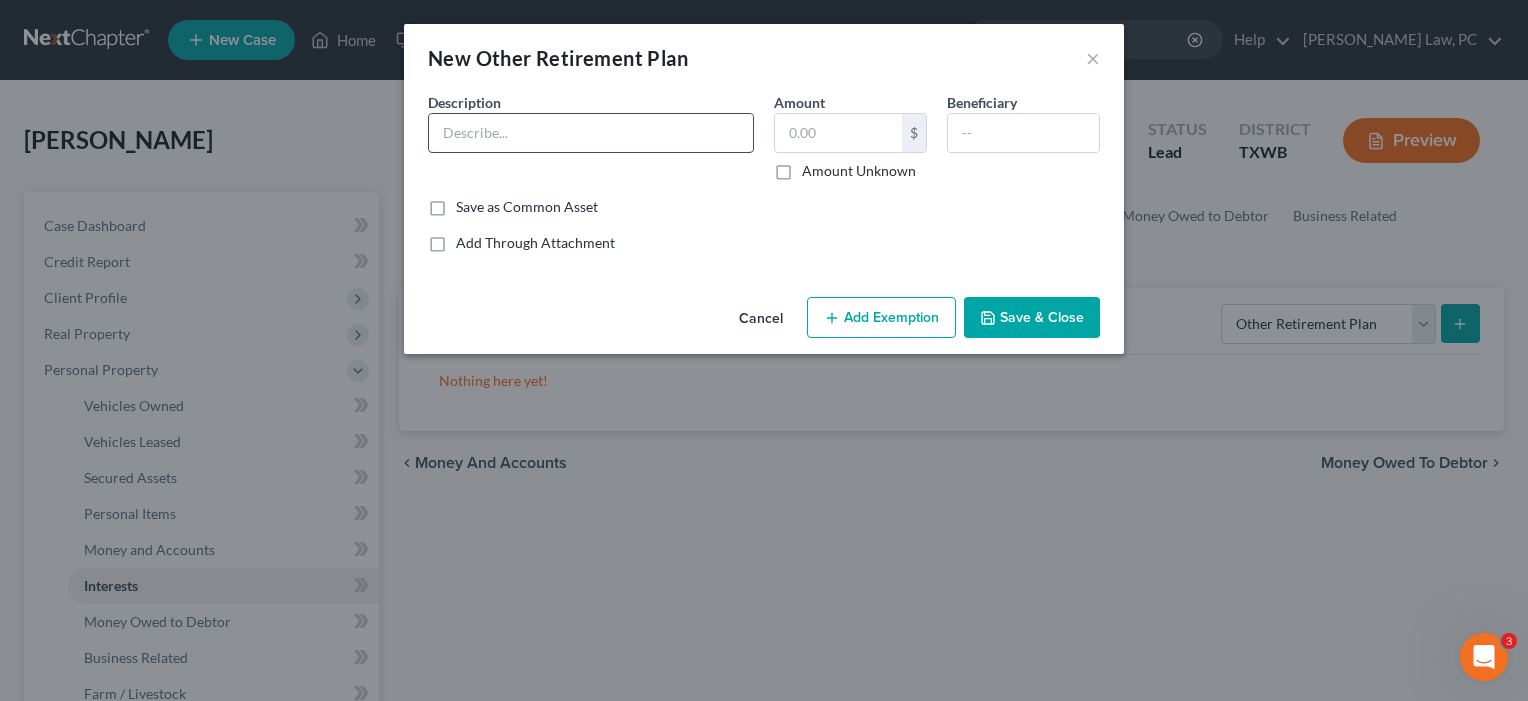 click at bounding box center [591, 133] 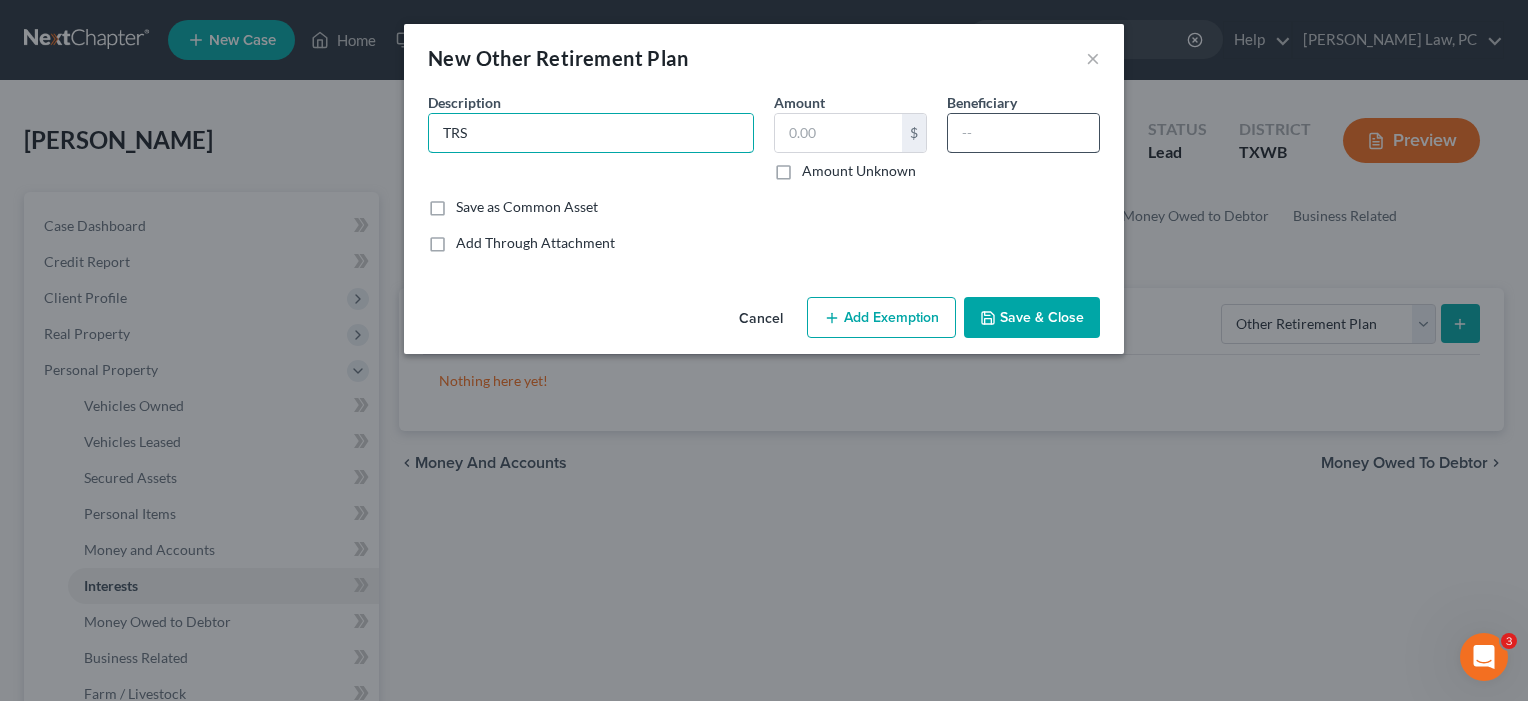 type on "TRS" 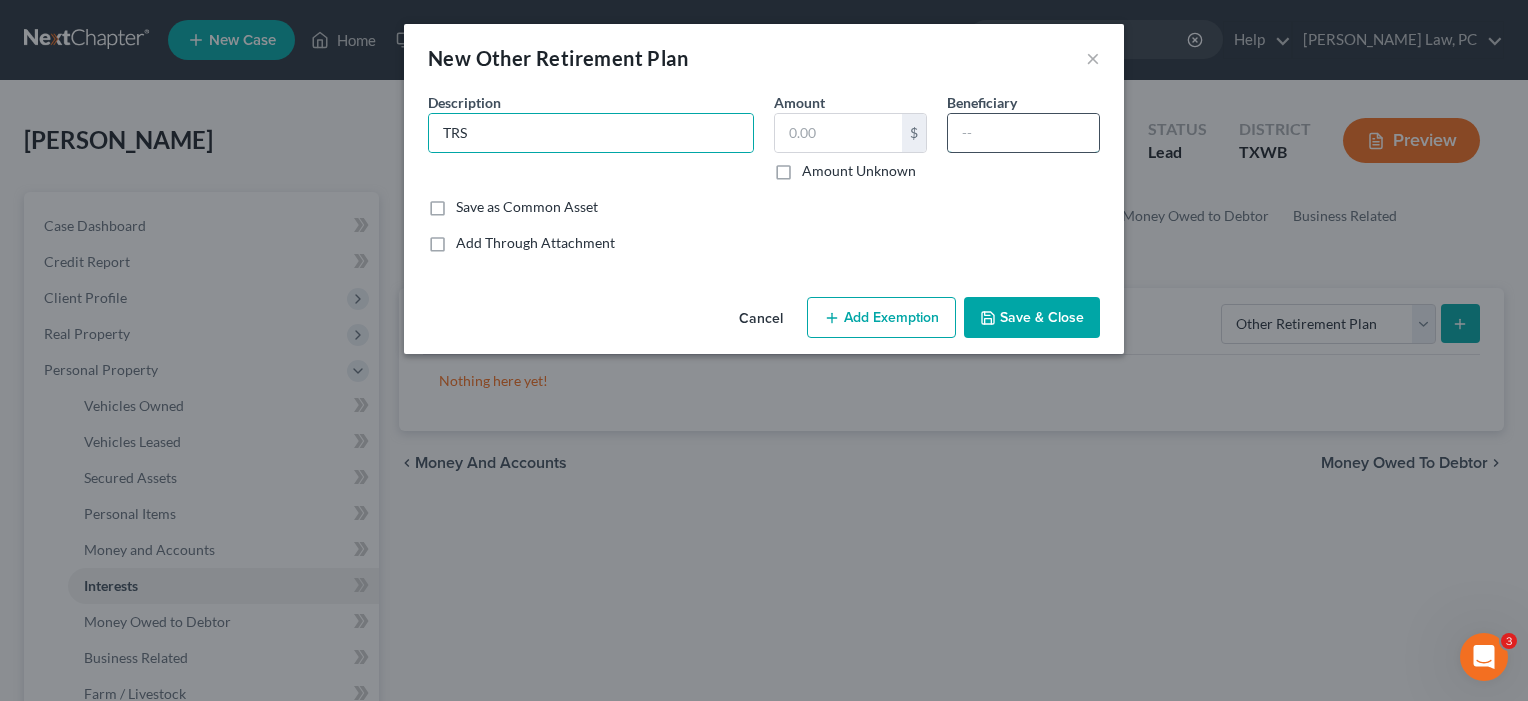 click at bounding box center (1023, 133) 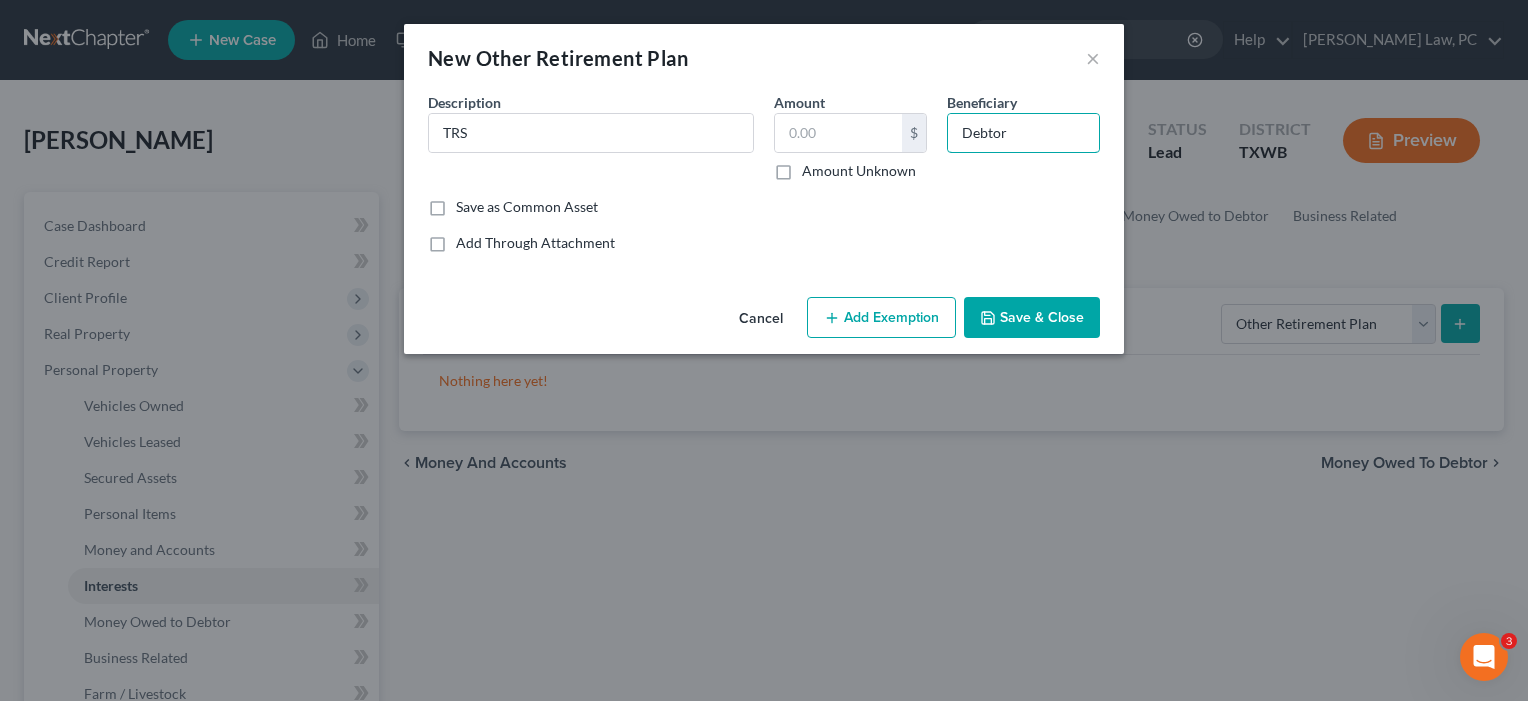 type on "Debtor" 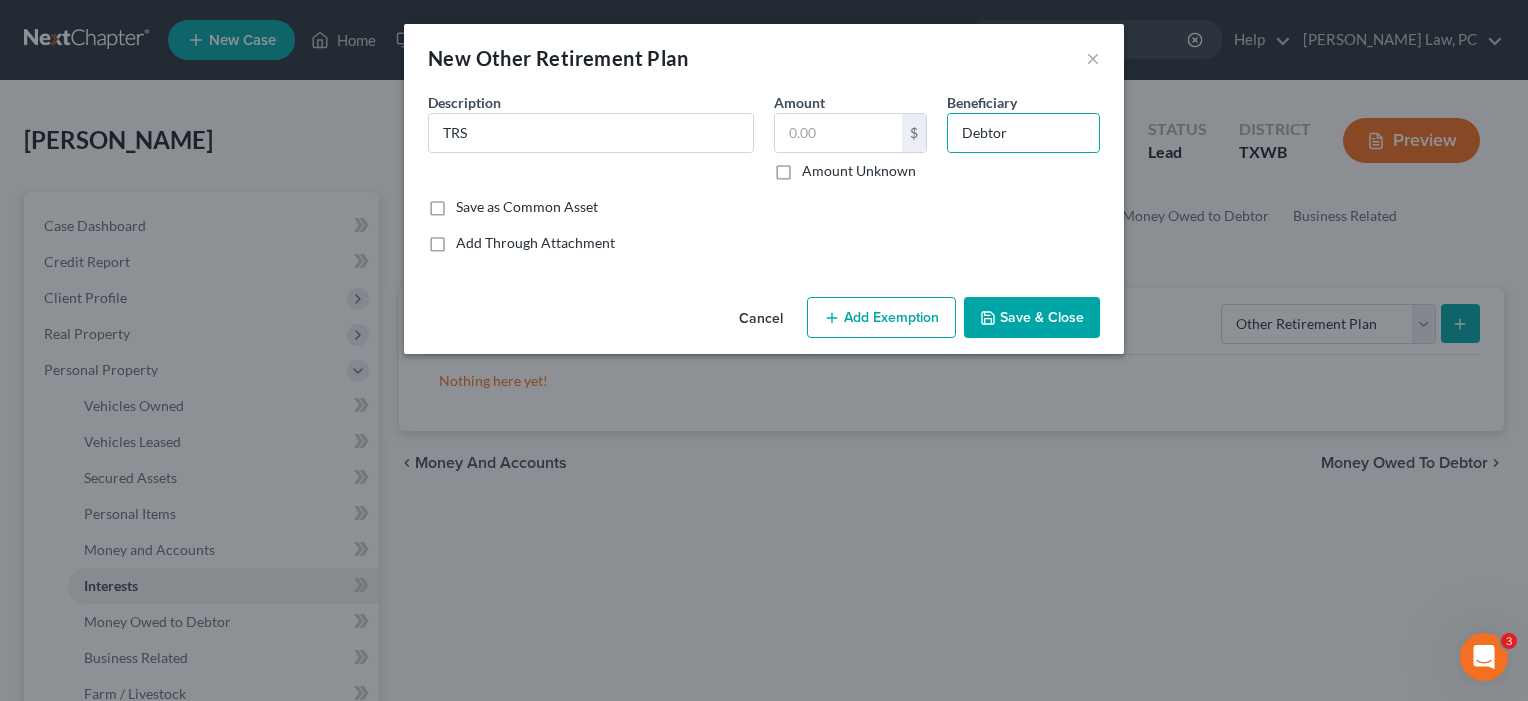 click on "Amount $ Amount Unknown" at bounding box center [850, 136] 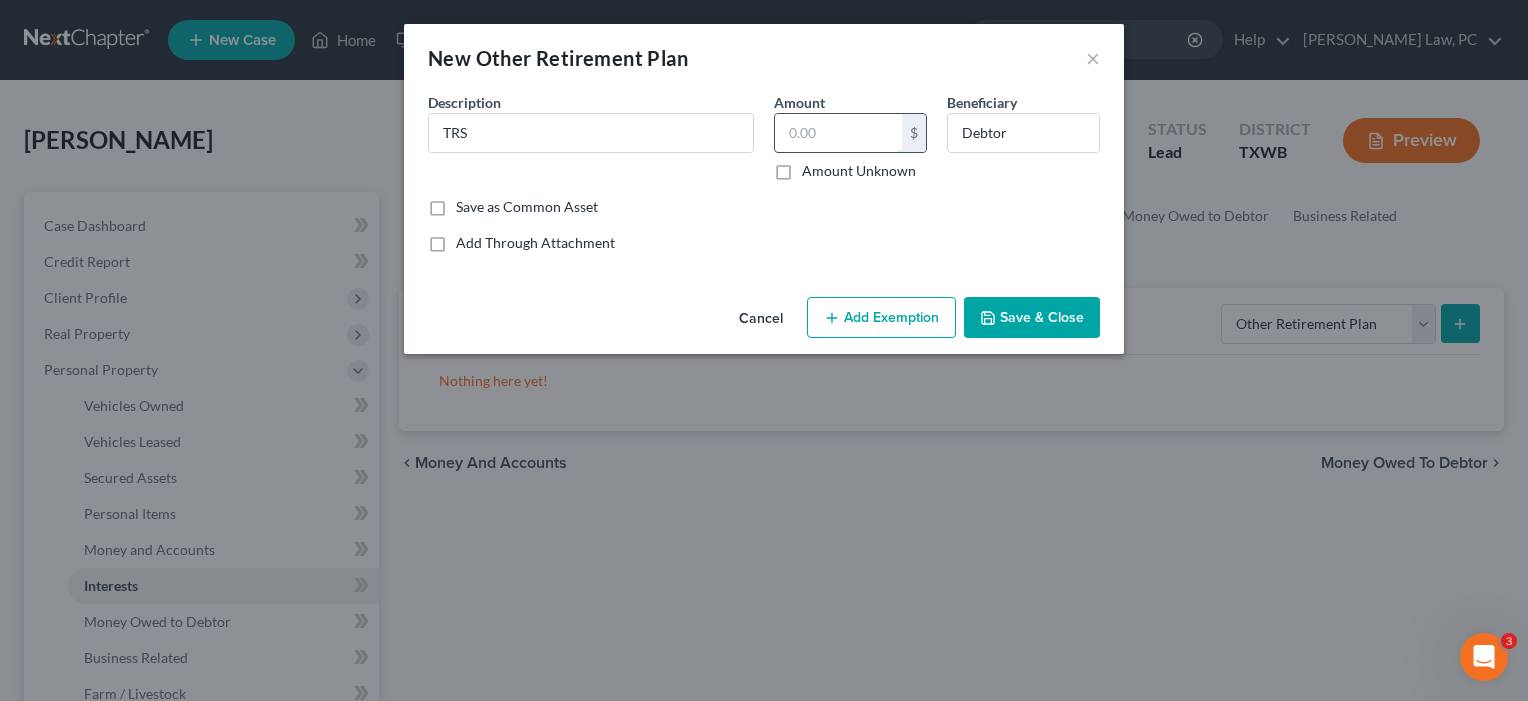 click at bounding box center (838, 133) 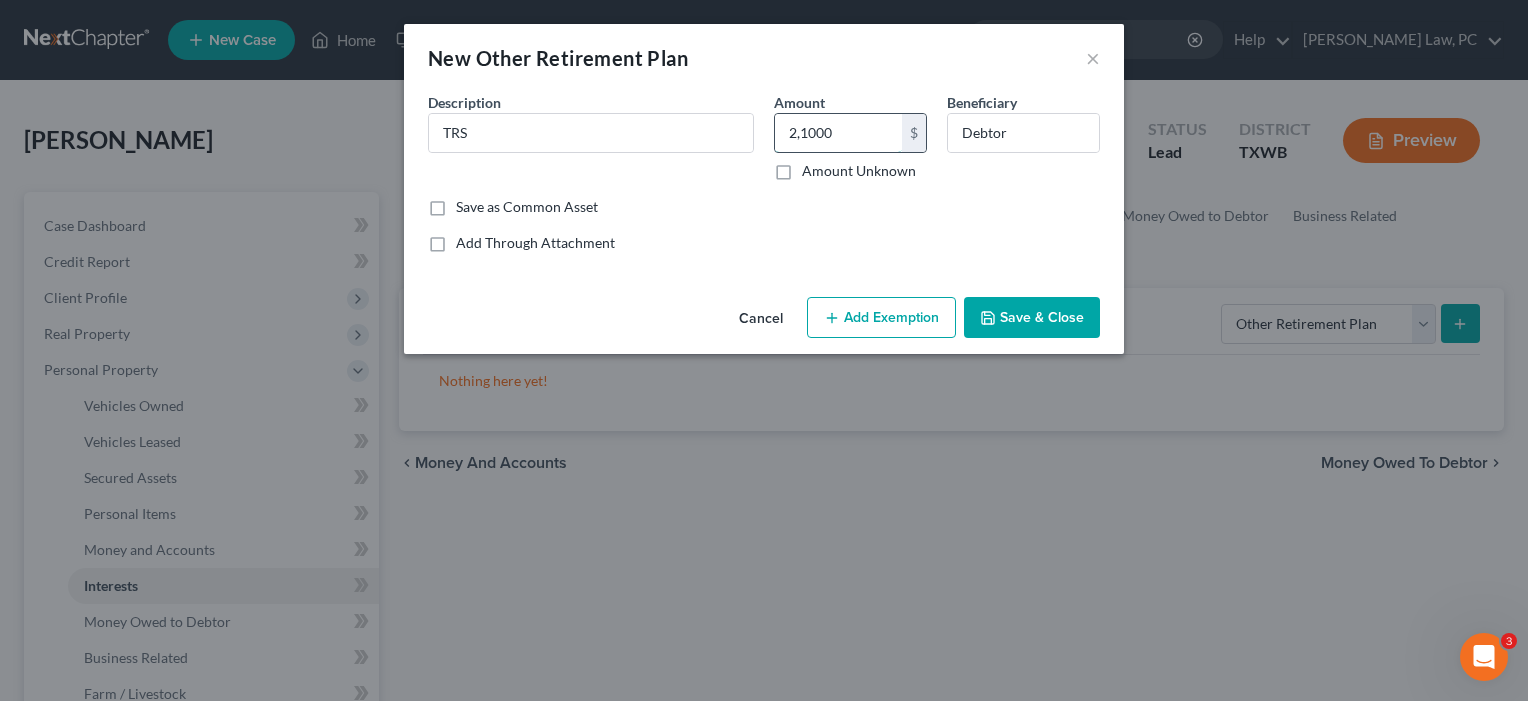 type on "21,000" 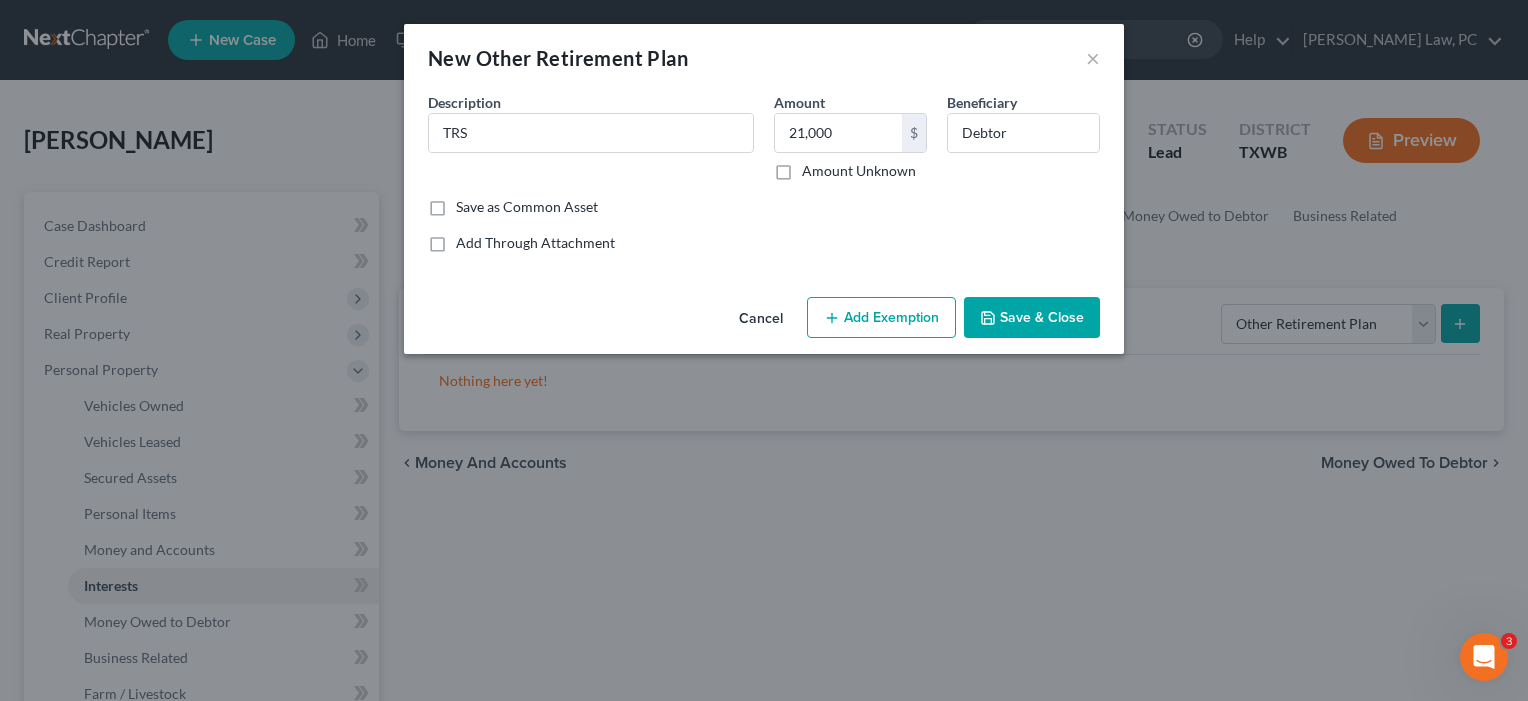 click on "Add Exemption" at bounding box center (881, 318) 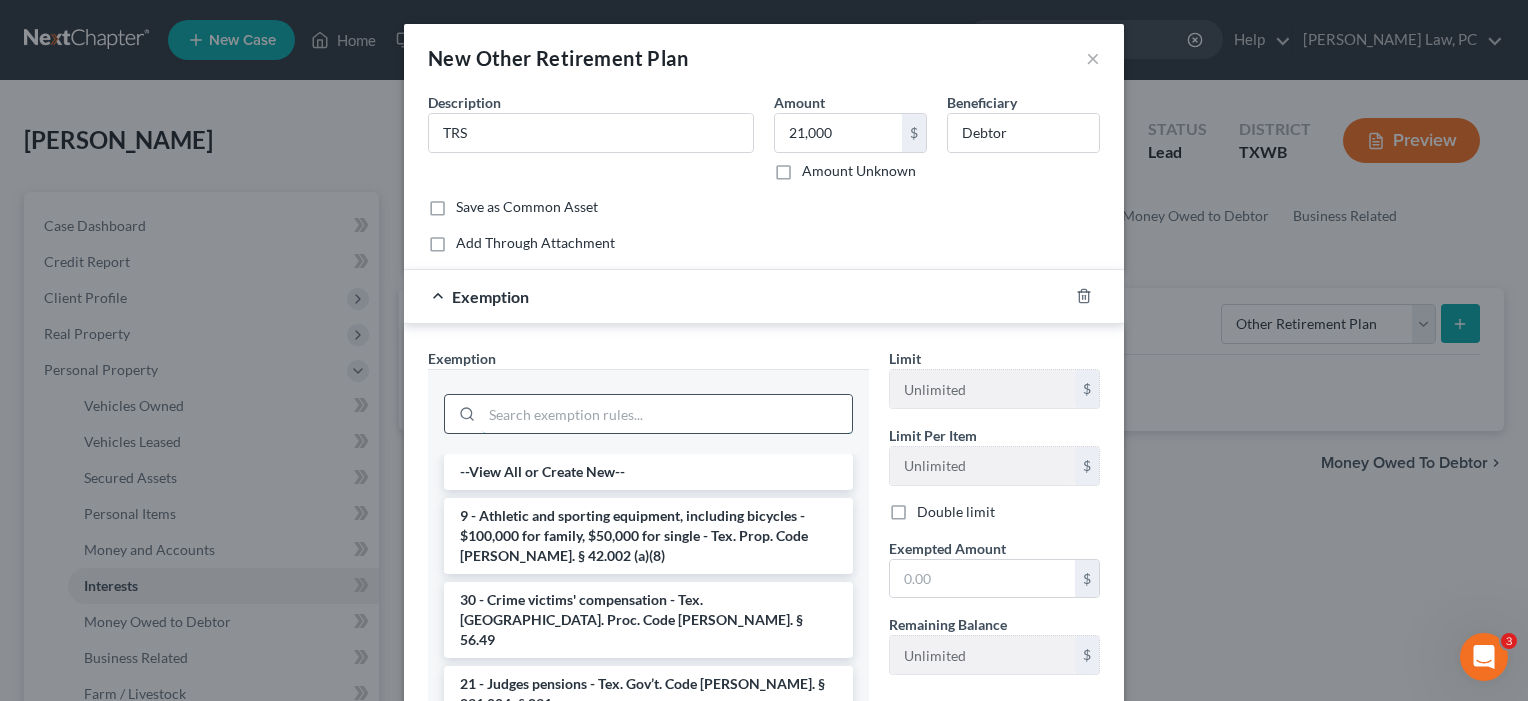 click at bounding box center (667, 414) 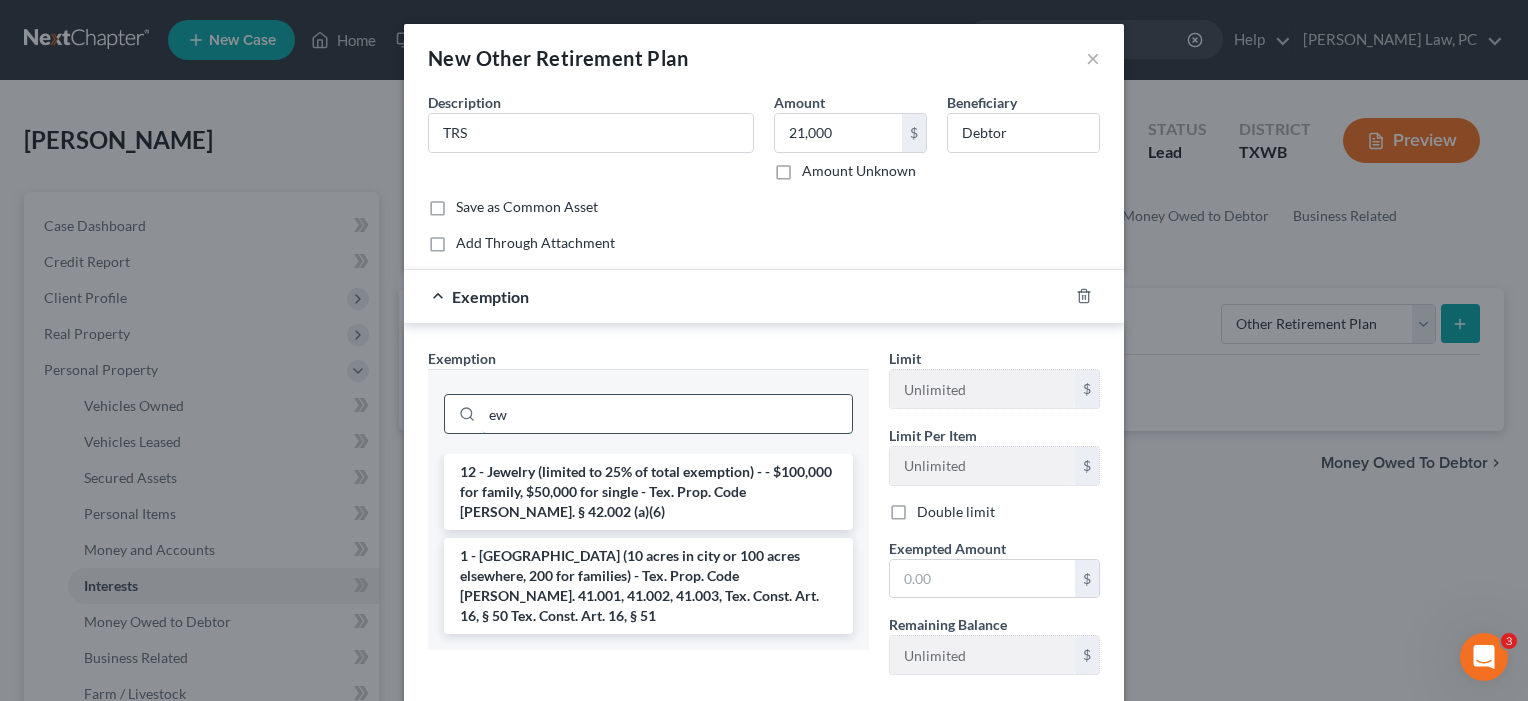 type on "e" 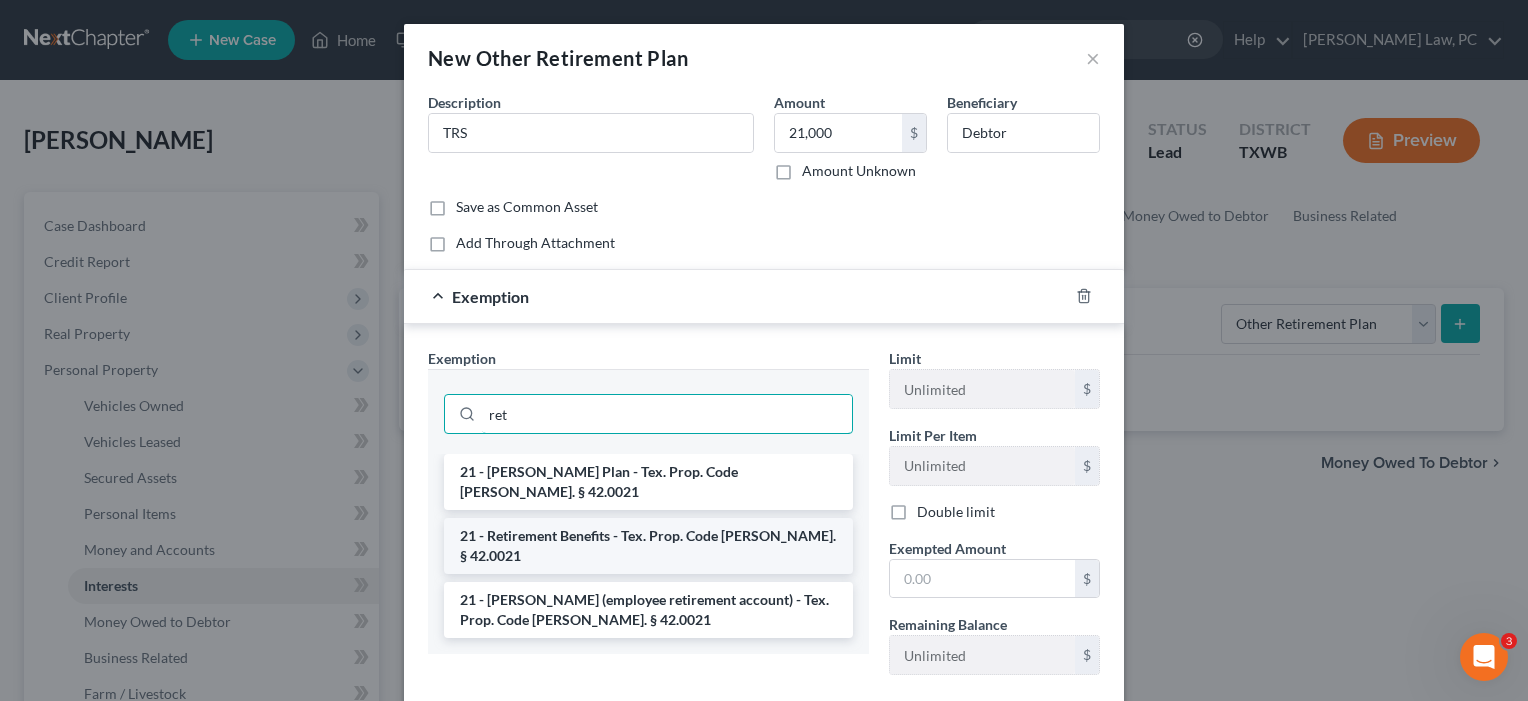 type on "ret" 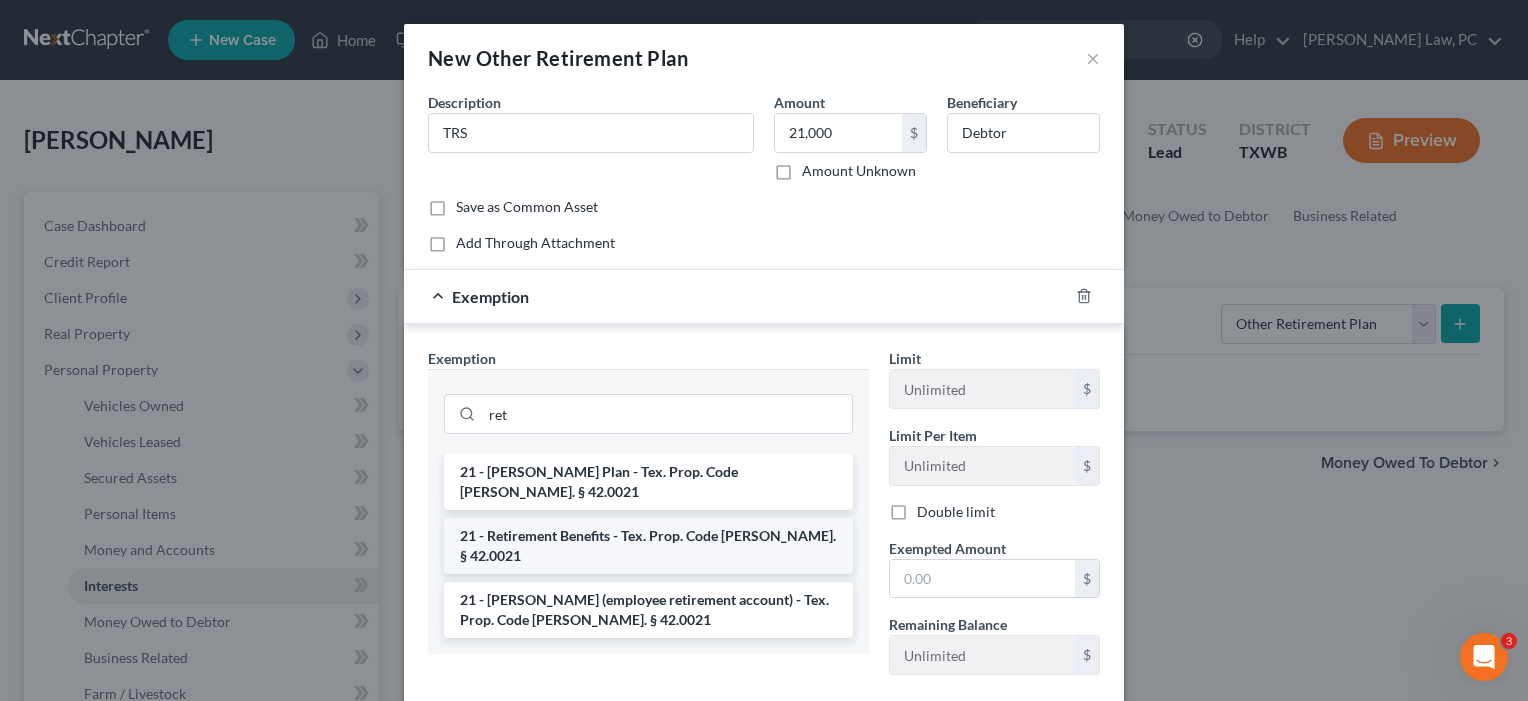 click on "21 - Retirement Benefits - Tex. Prop. Code [PERSON_NAME]. § 42.0021" at bounding box center [648, 546] 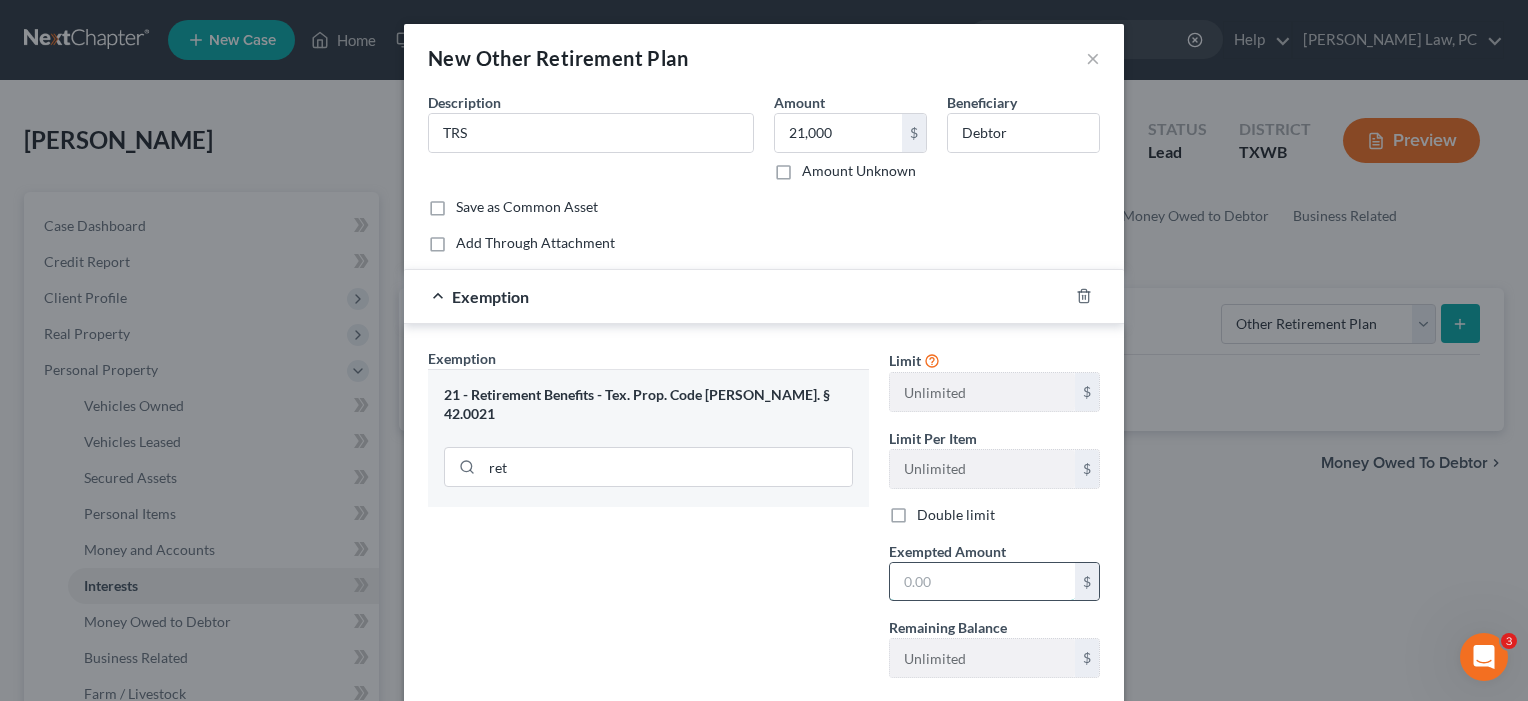 click at bounding box center (982, 582) 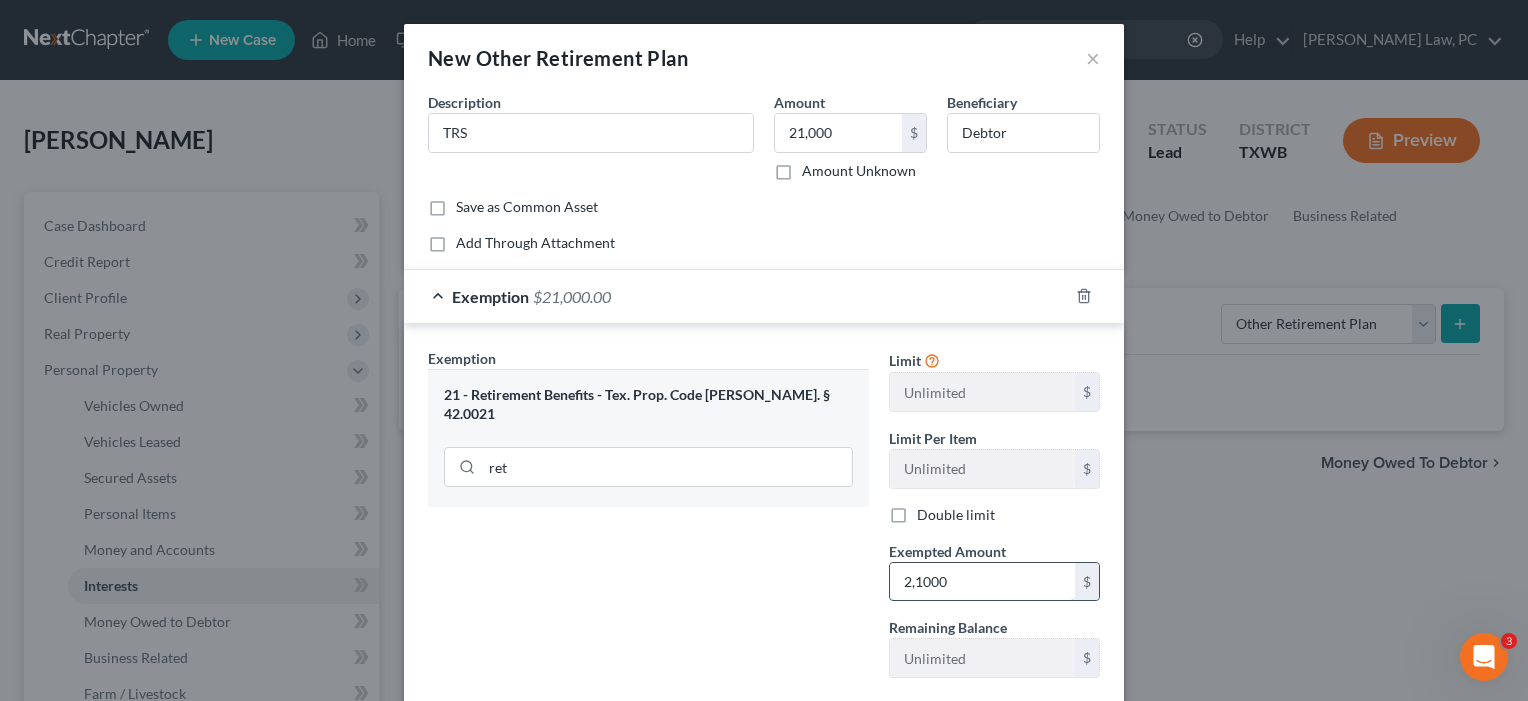 type on "21,000" 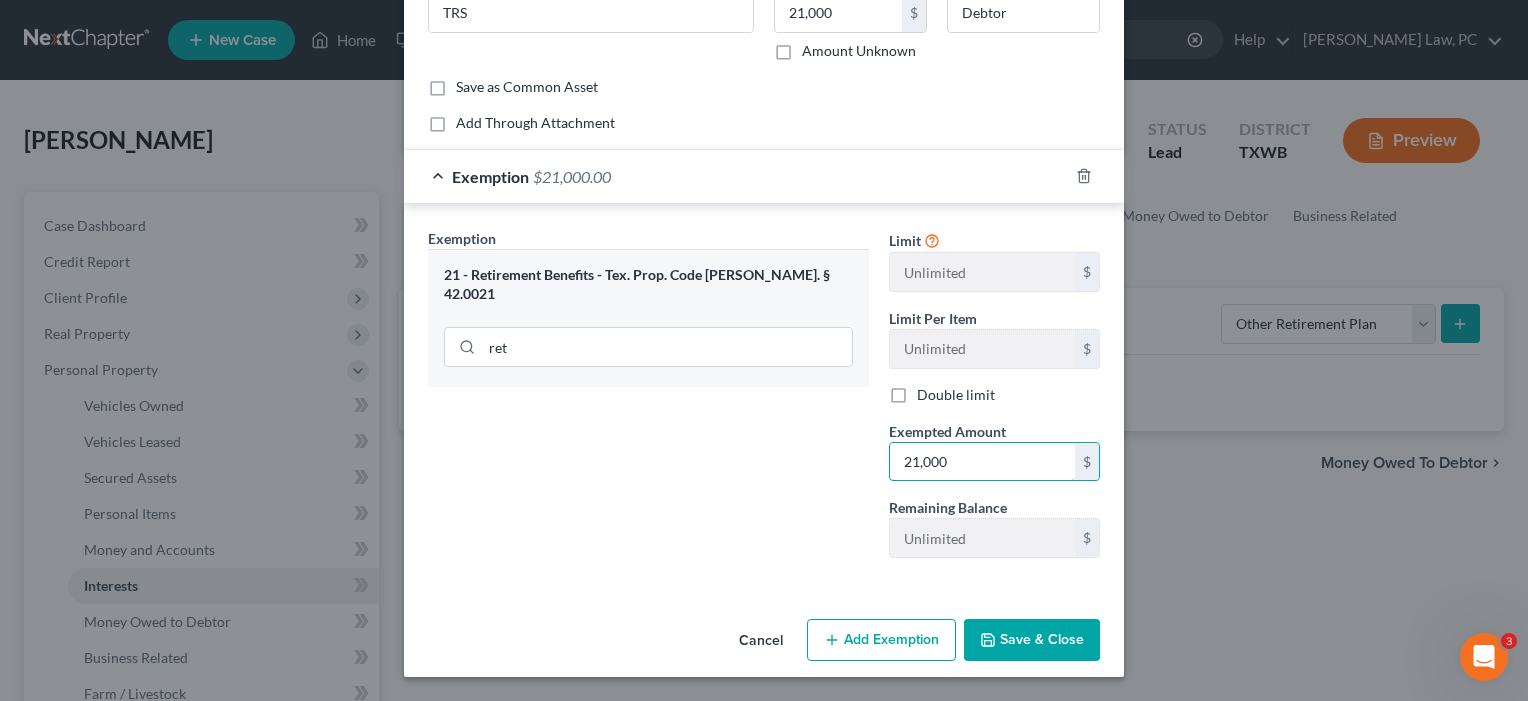 scroll, scrollTop: 120, scrollLeft: 0, axis: vertical 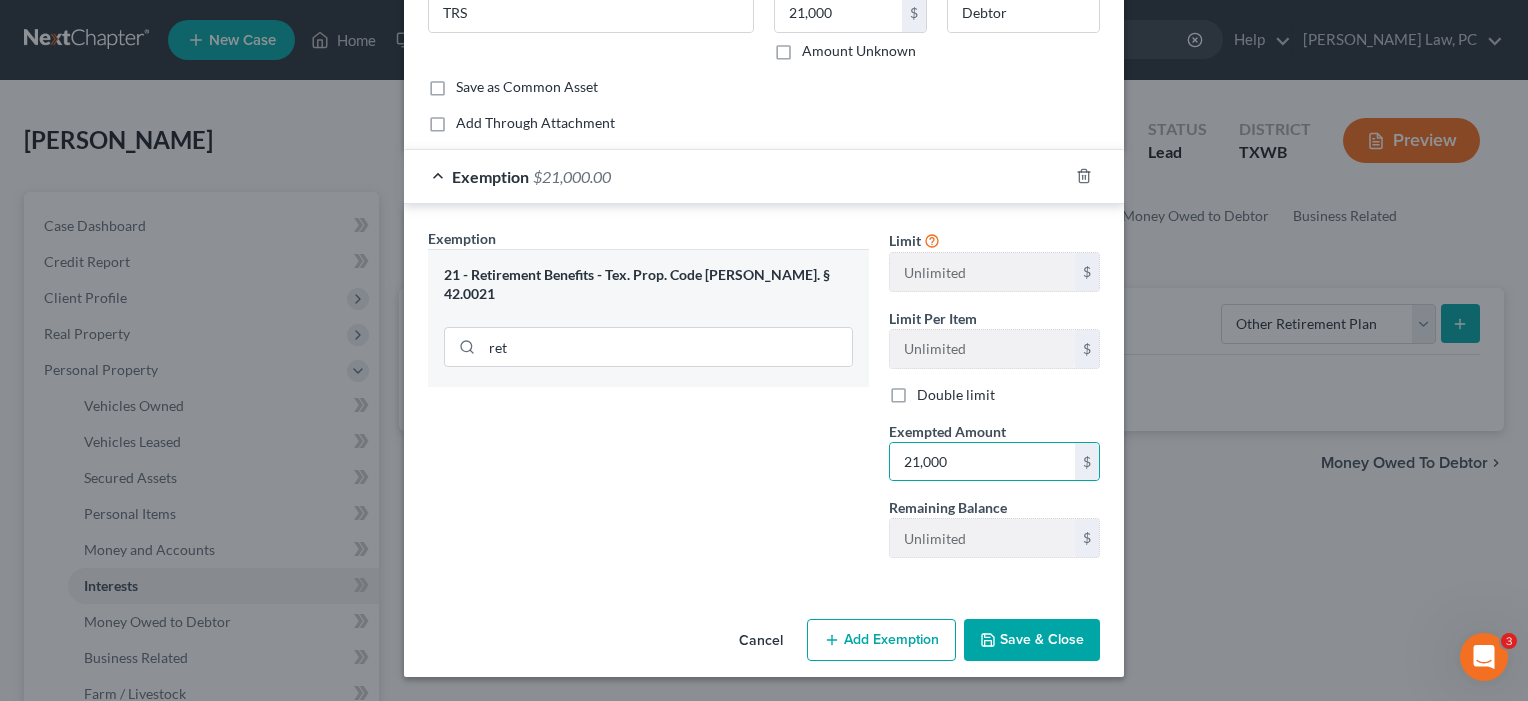 click on "Save & Close" at bounding box center [1032, 640] 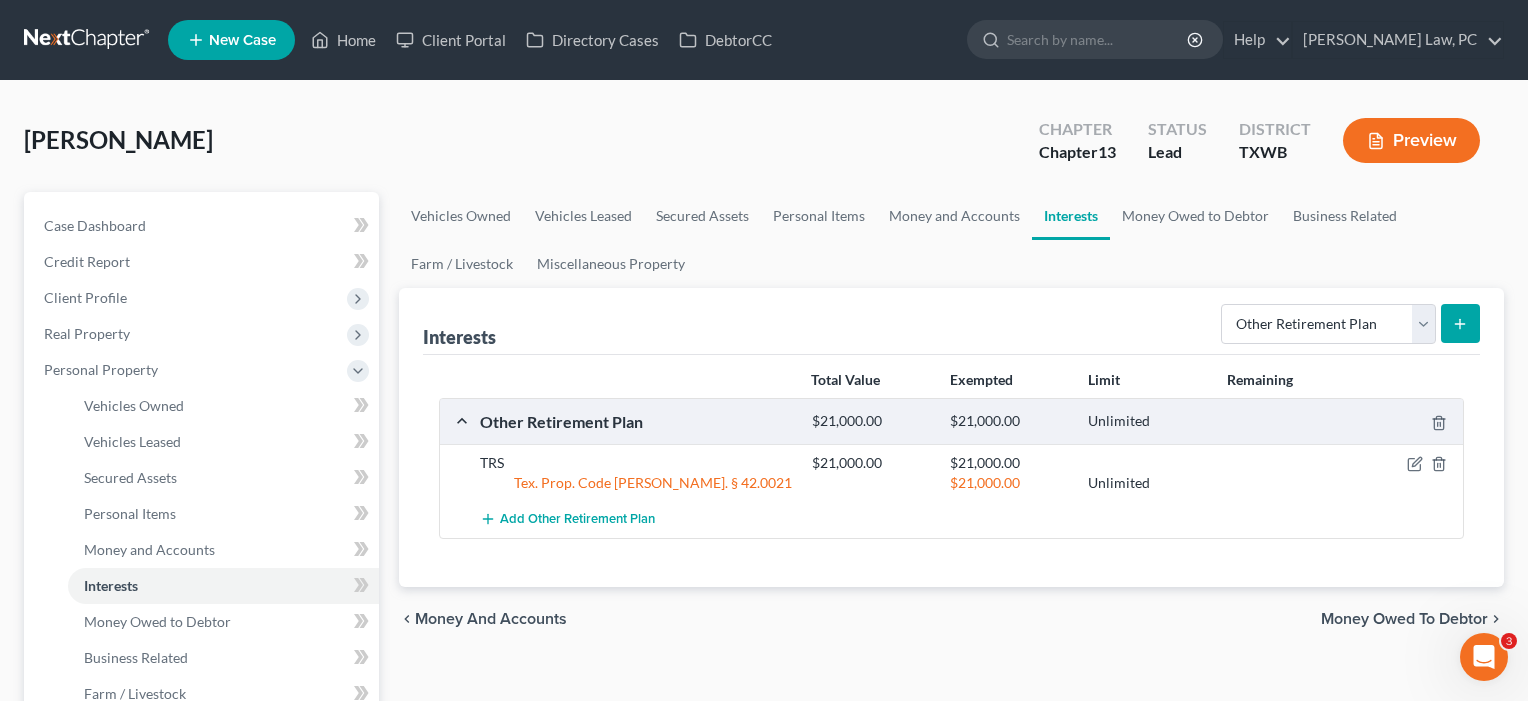 click at bounding box center [1460, 323] 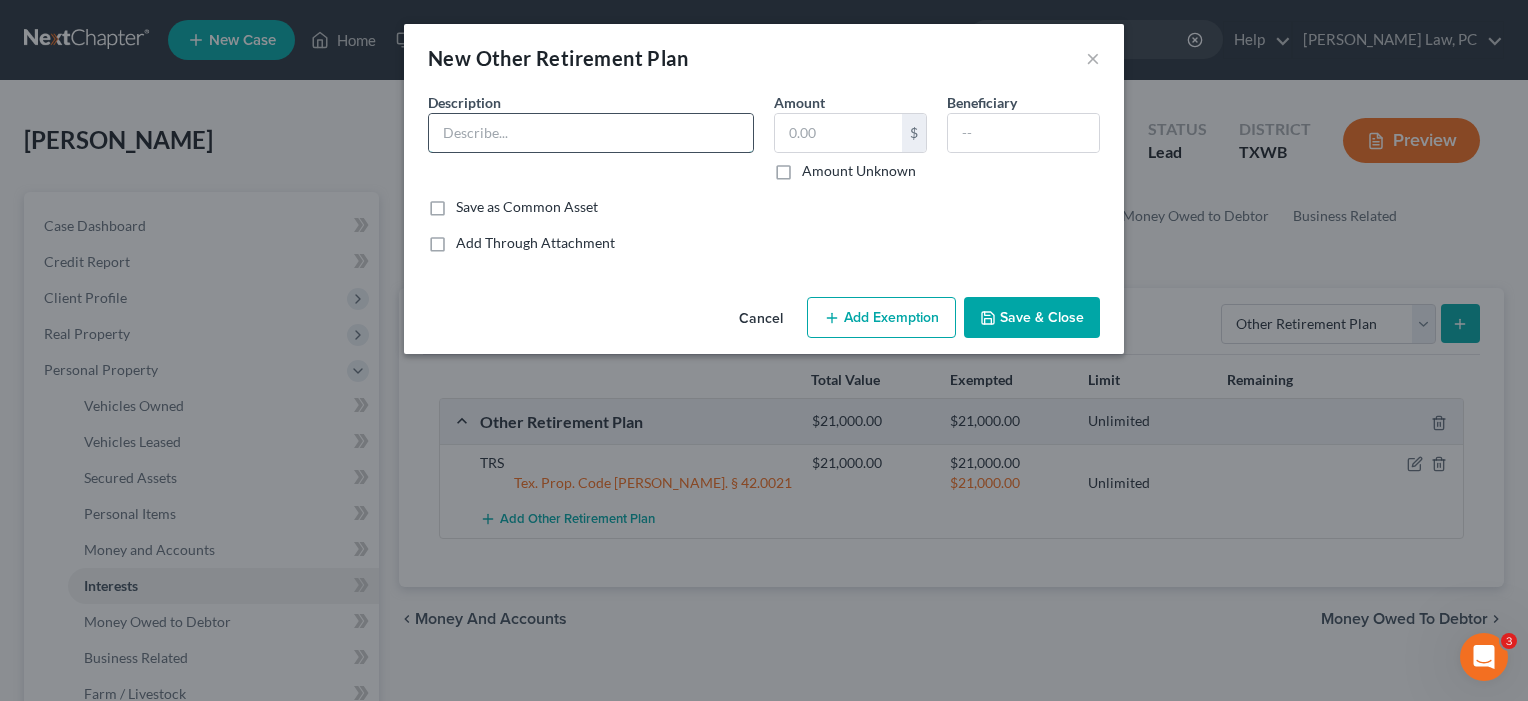 click at bounding box center [591, 133] 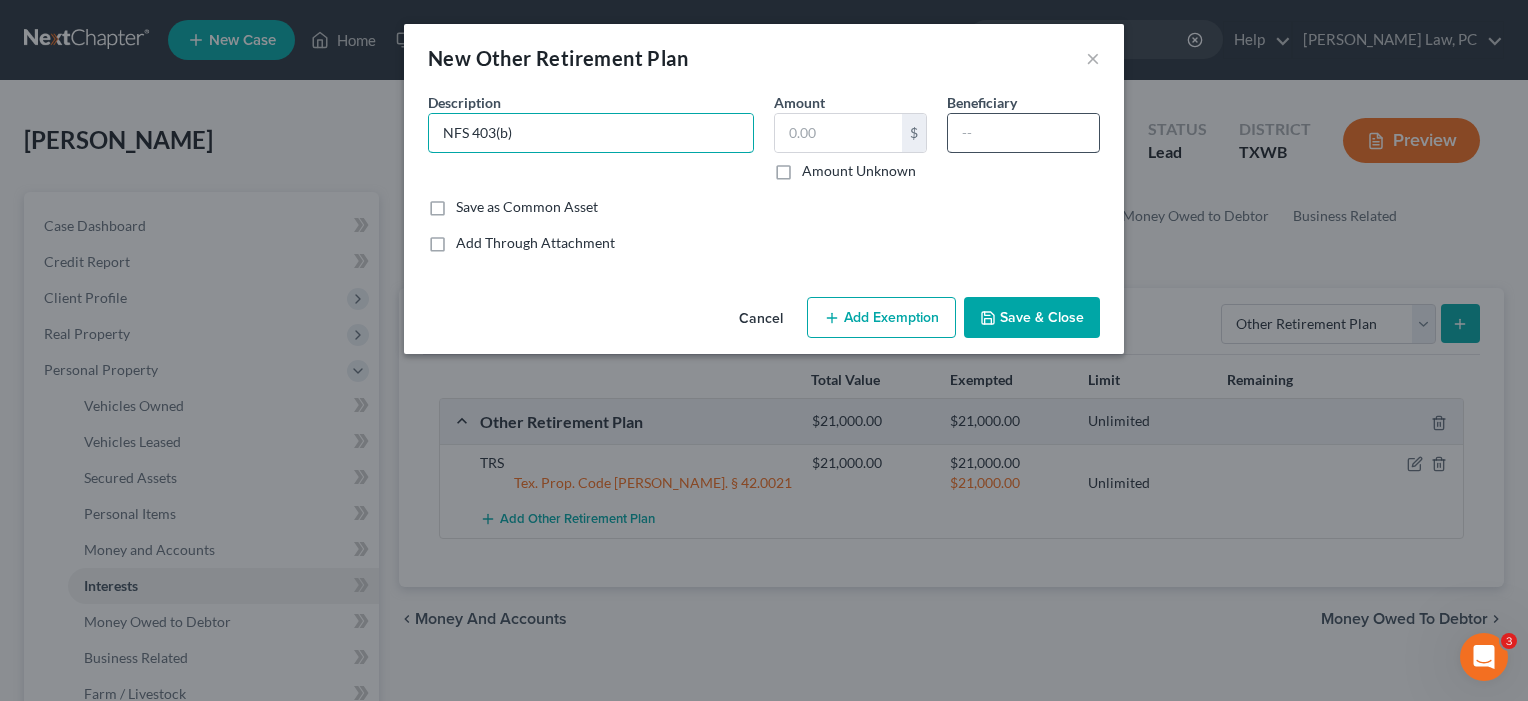 type on "NFS 403(b)" 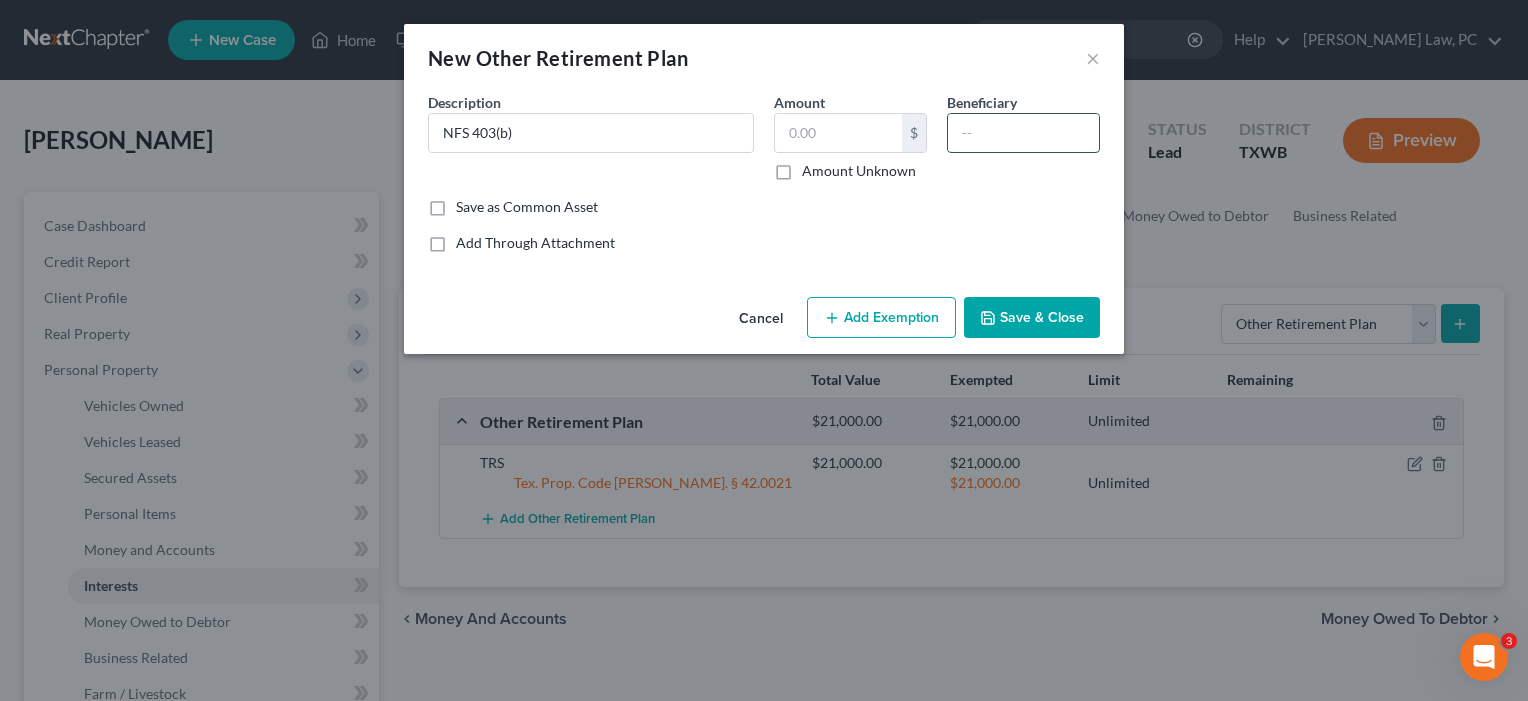 click at bounding box center [1023, 133] 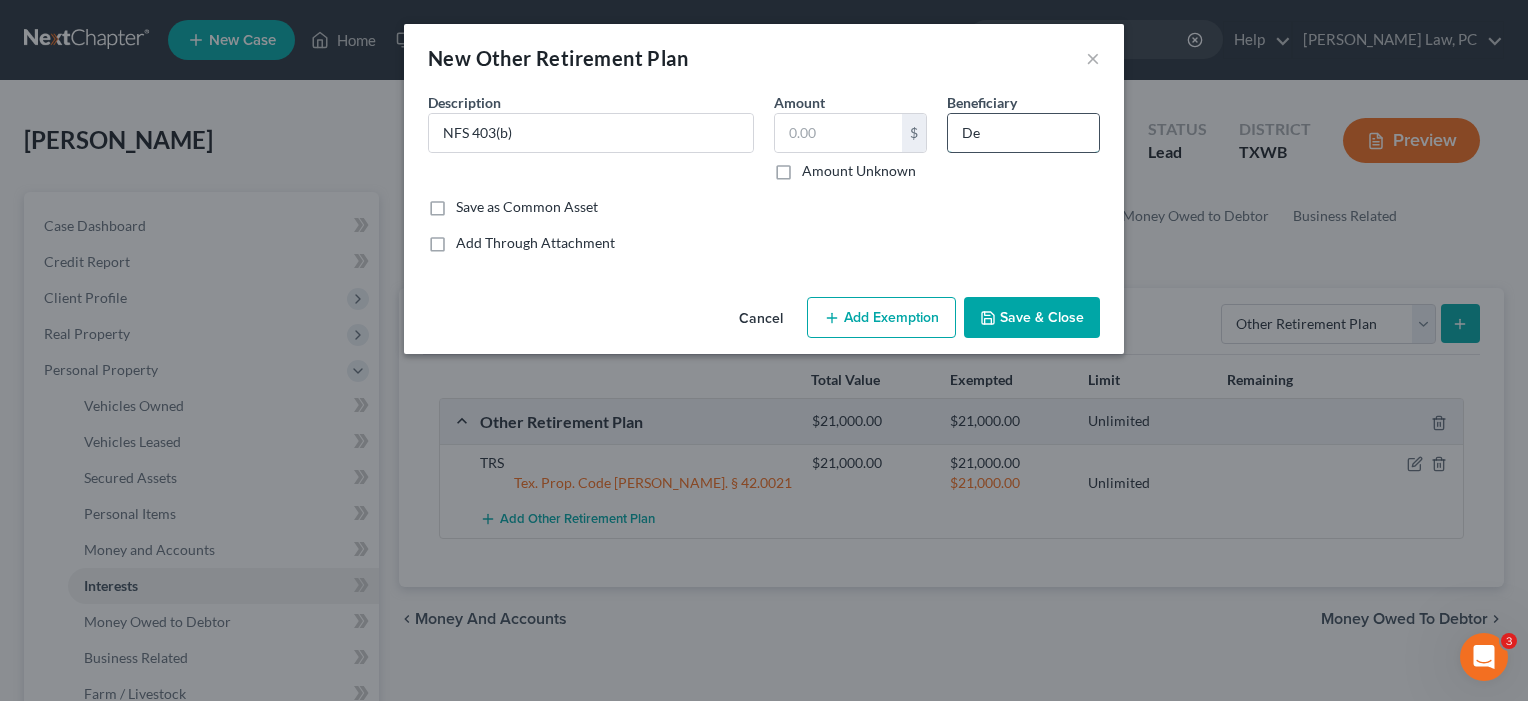 type on "D" 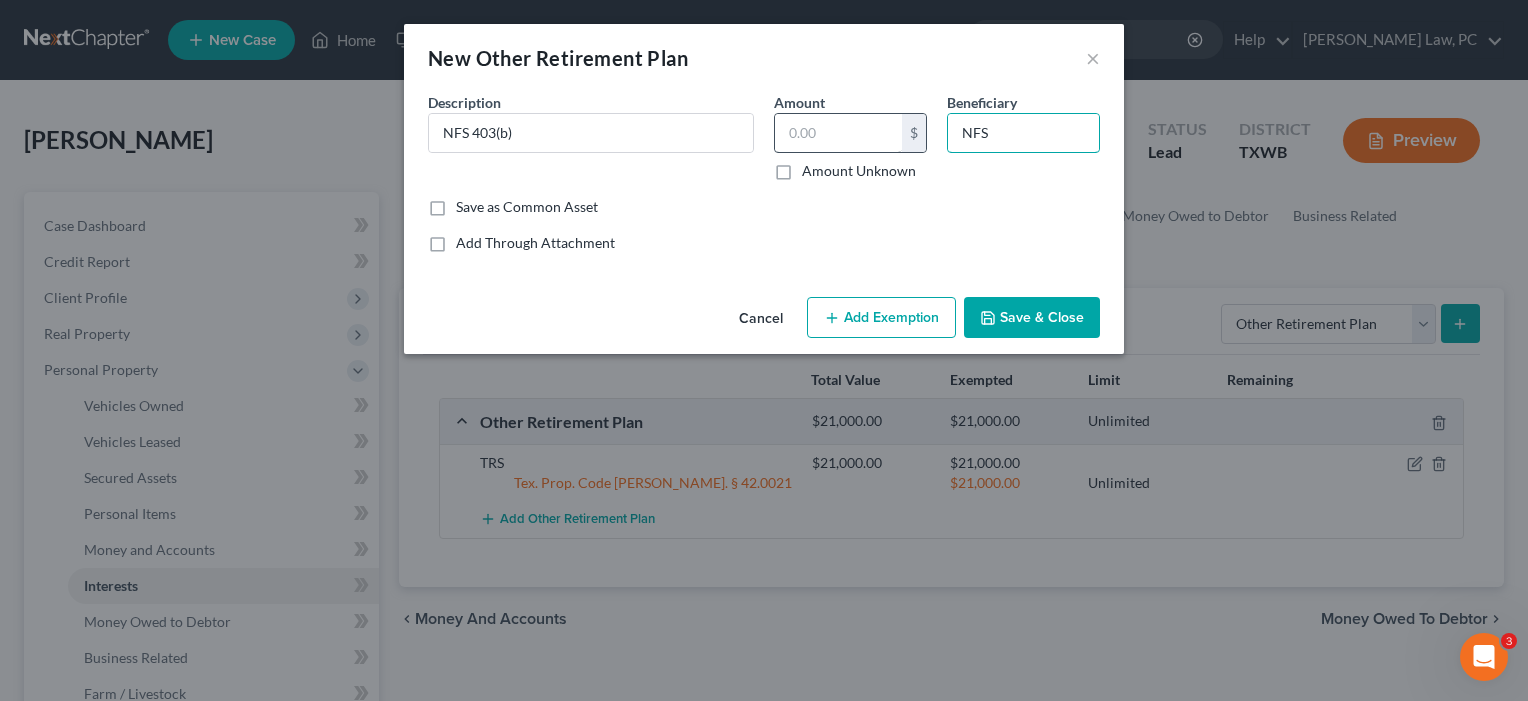 type on "NFS" 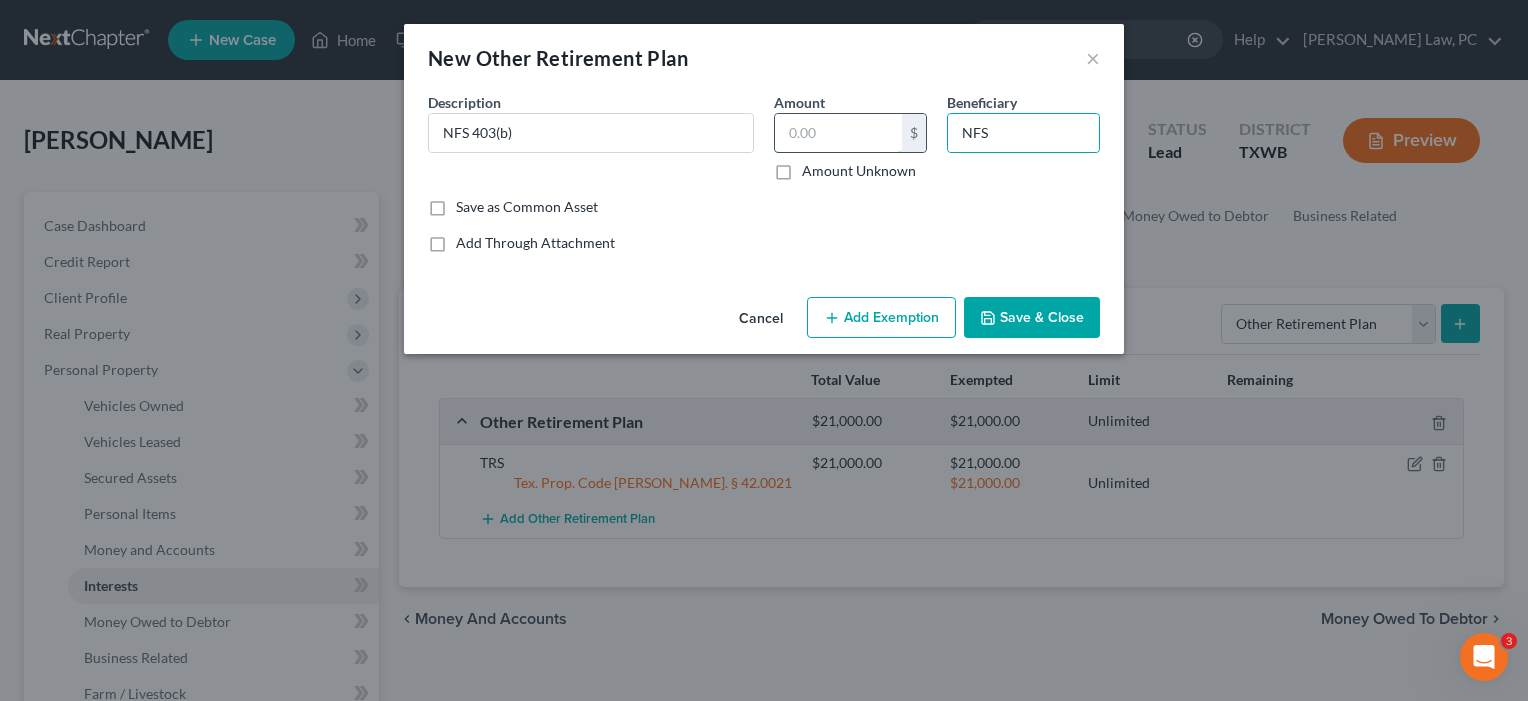 click at bounding box center (838, 133) 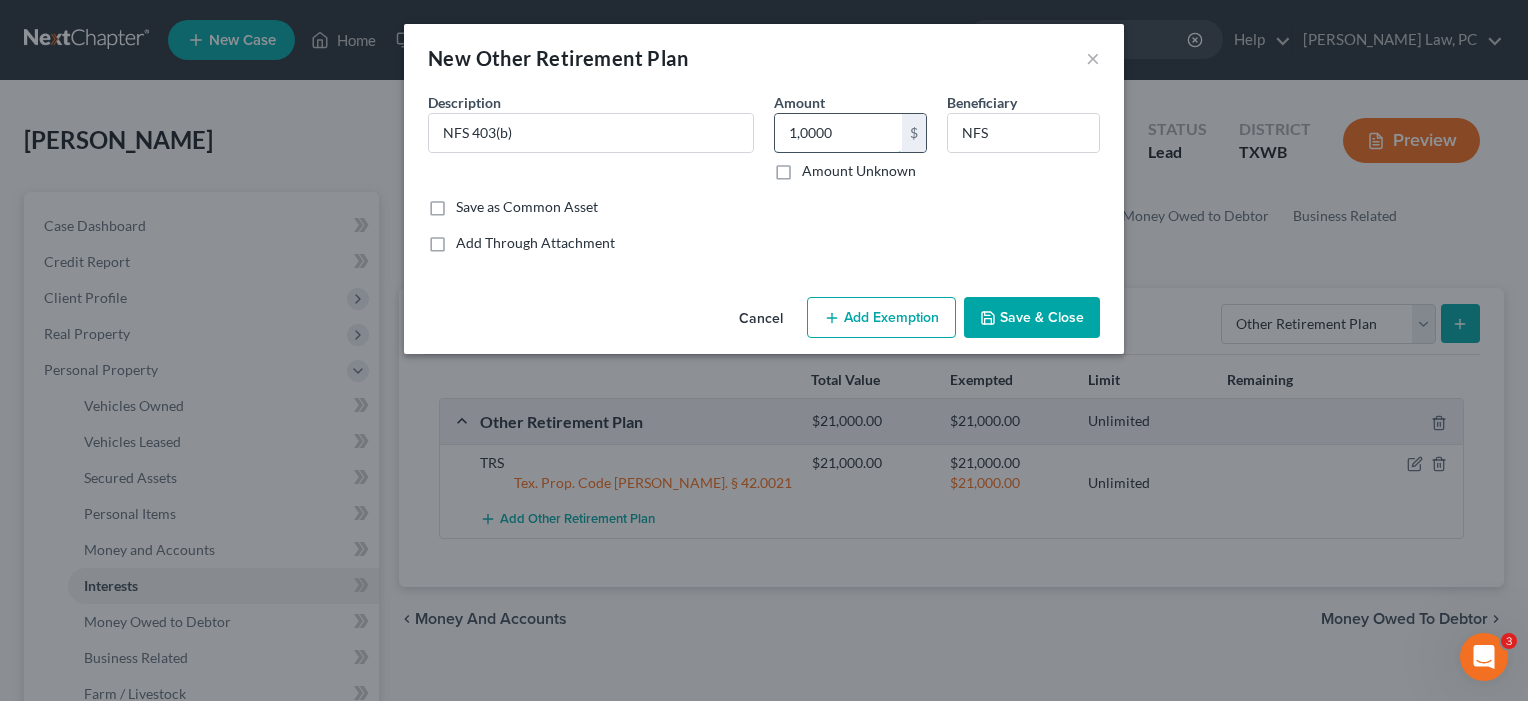 type on "10,000" 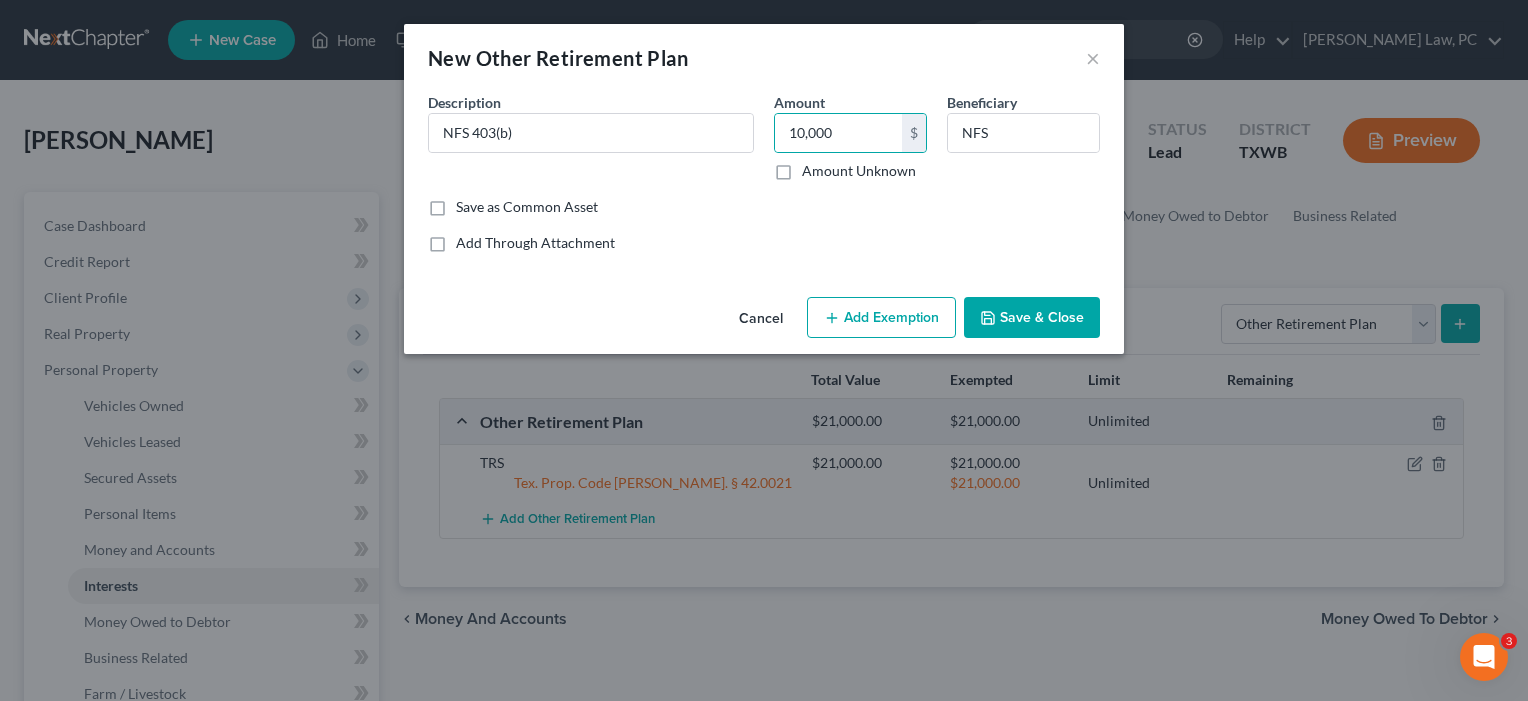 click on "Add Exemption" at bounding box center [881, 318] 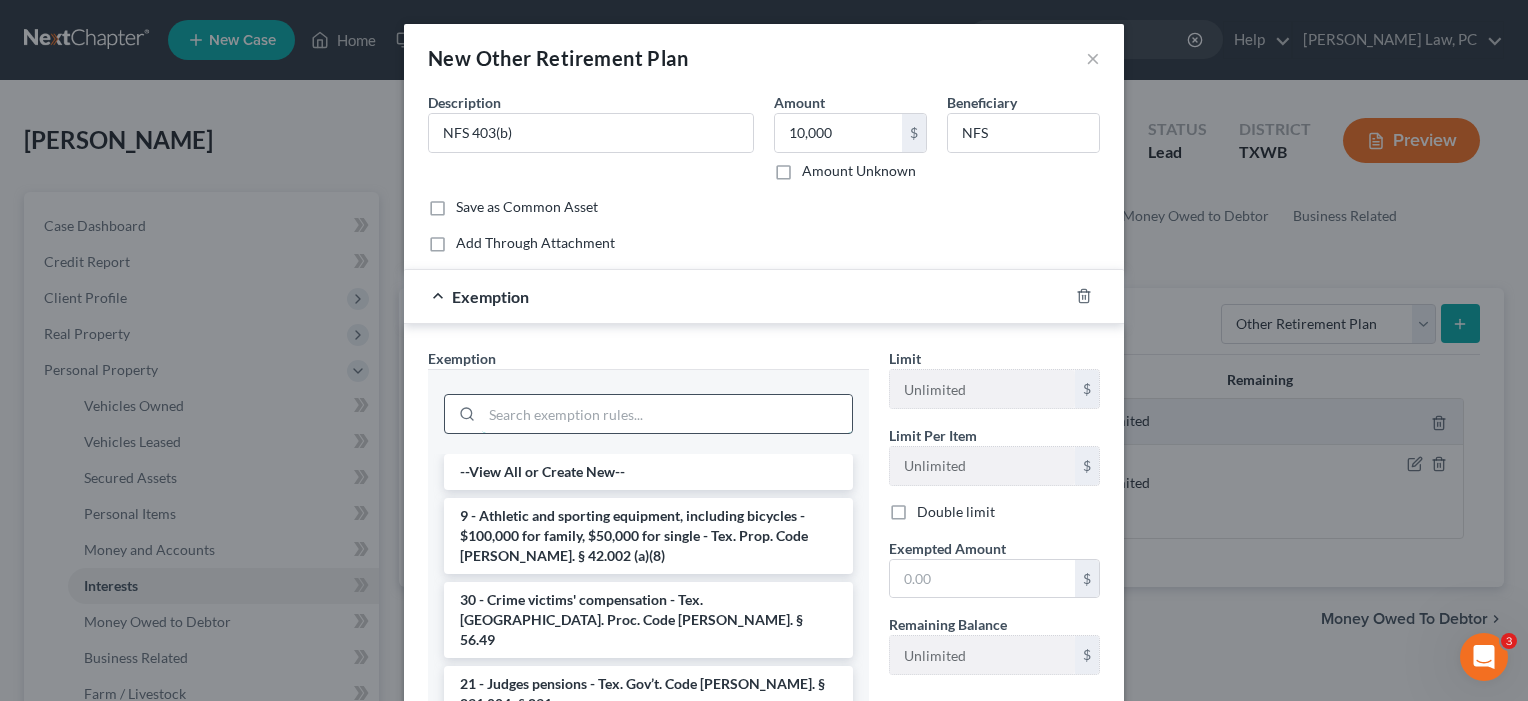 click at bounding box center [667, 414] 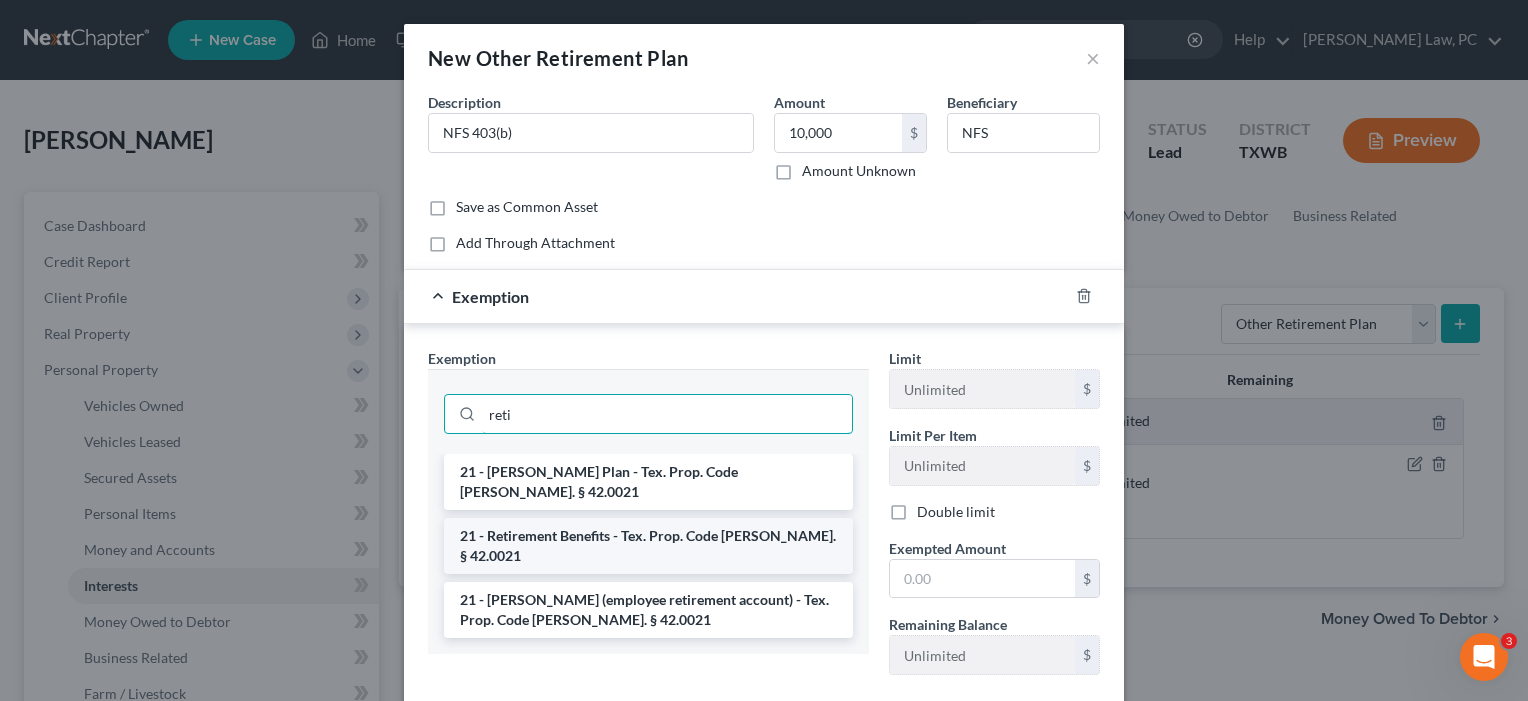 type on "reti" 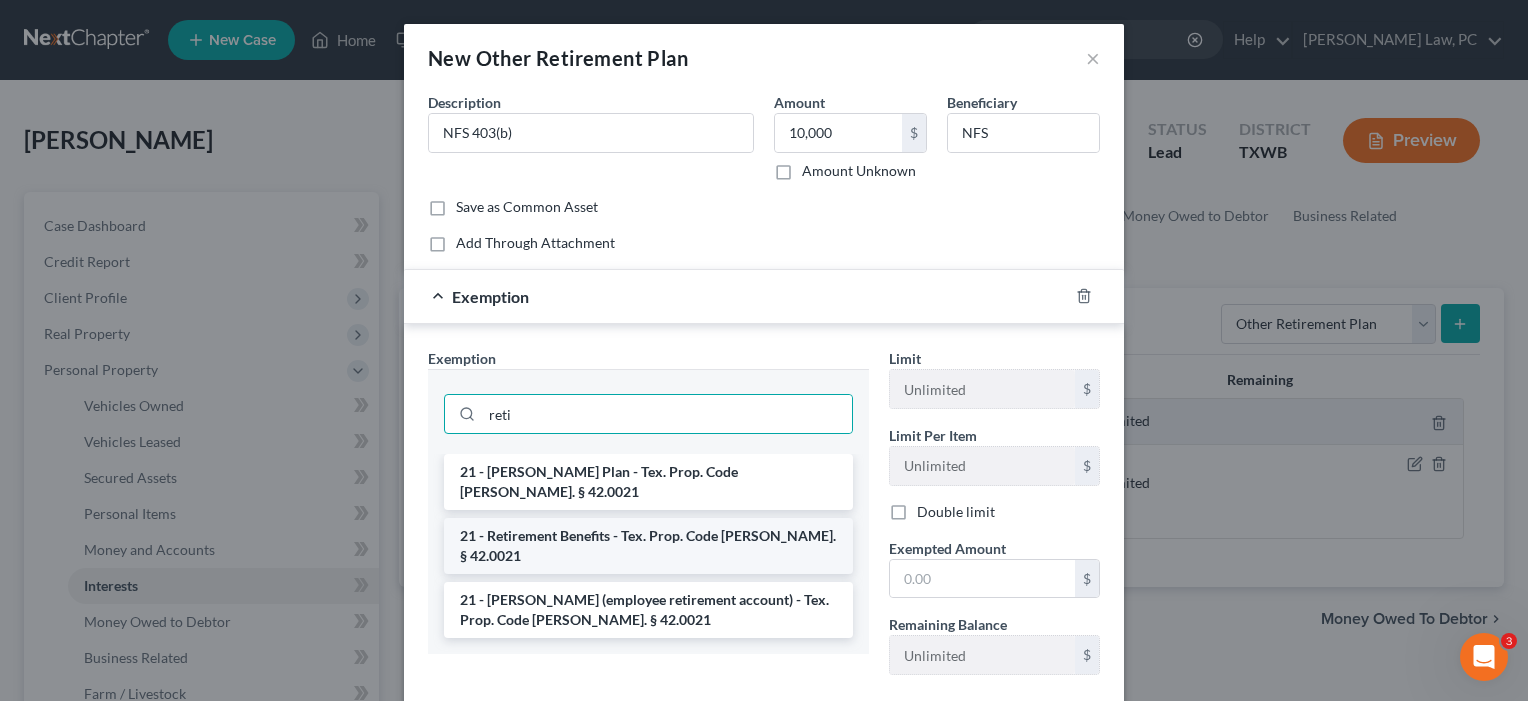 click on "21 - Retirement Benefits - Tex. Prop. Code [PERSON_NAME]. § 42.0021" at bounding box center [648, 546] 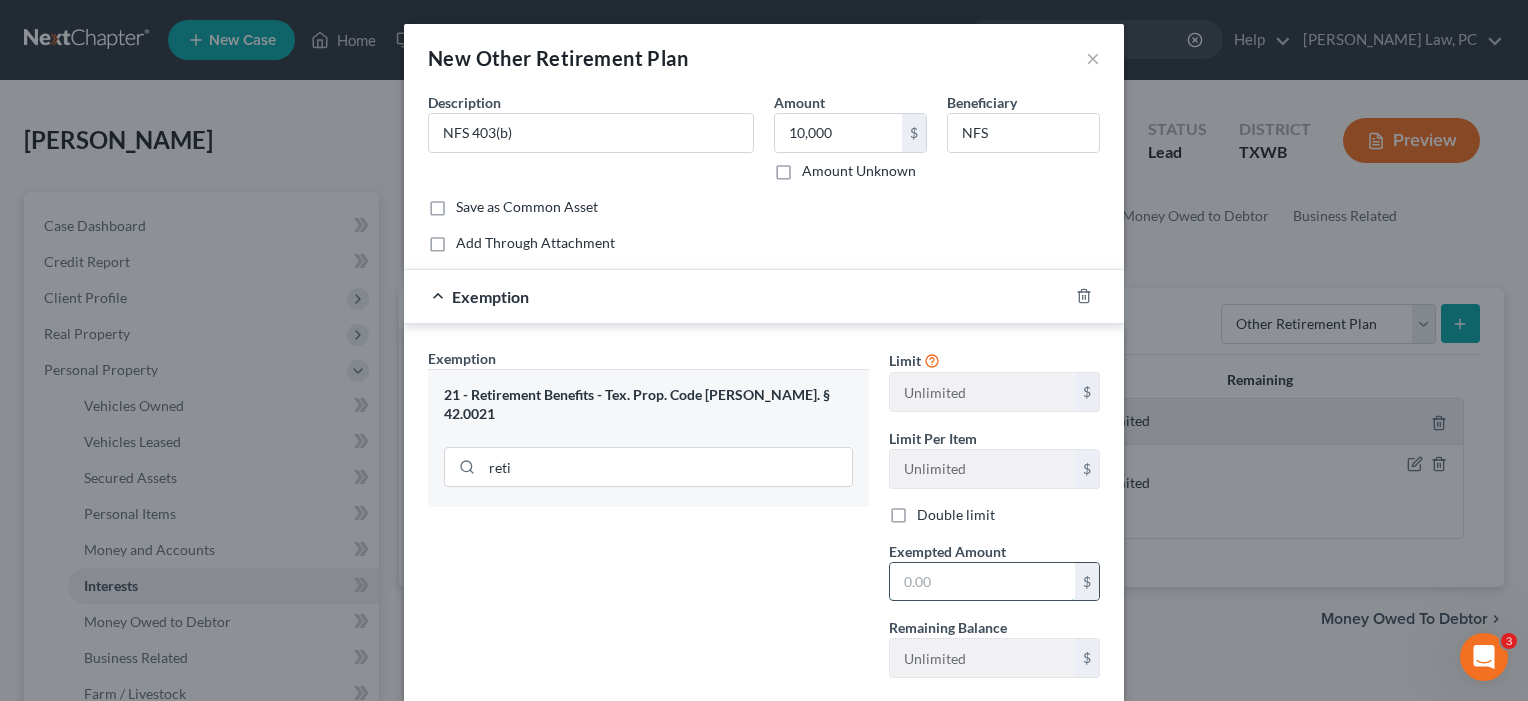 click at bounding box center (982, 582) 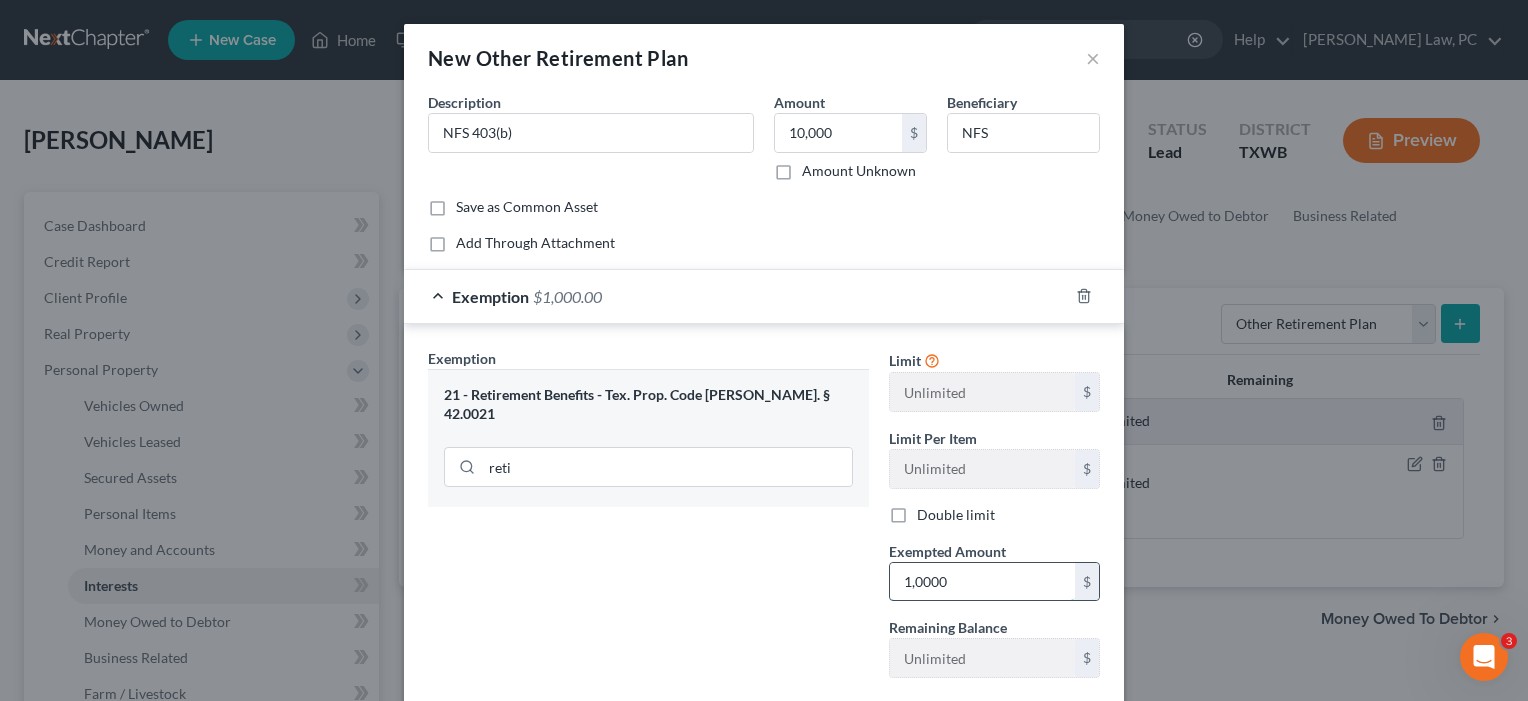 type on "10,000" 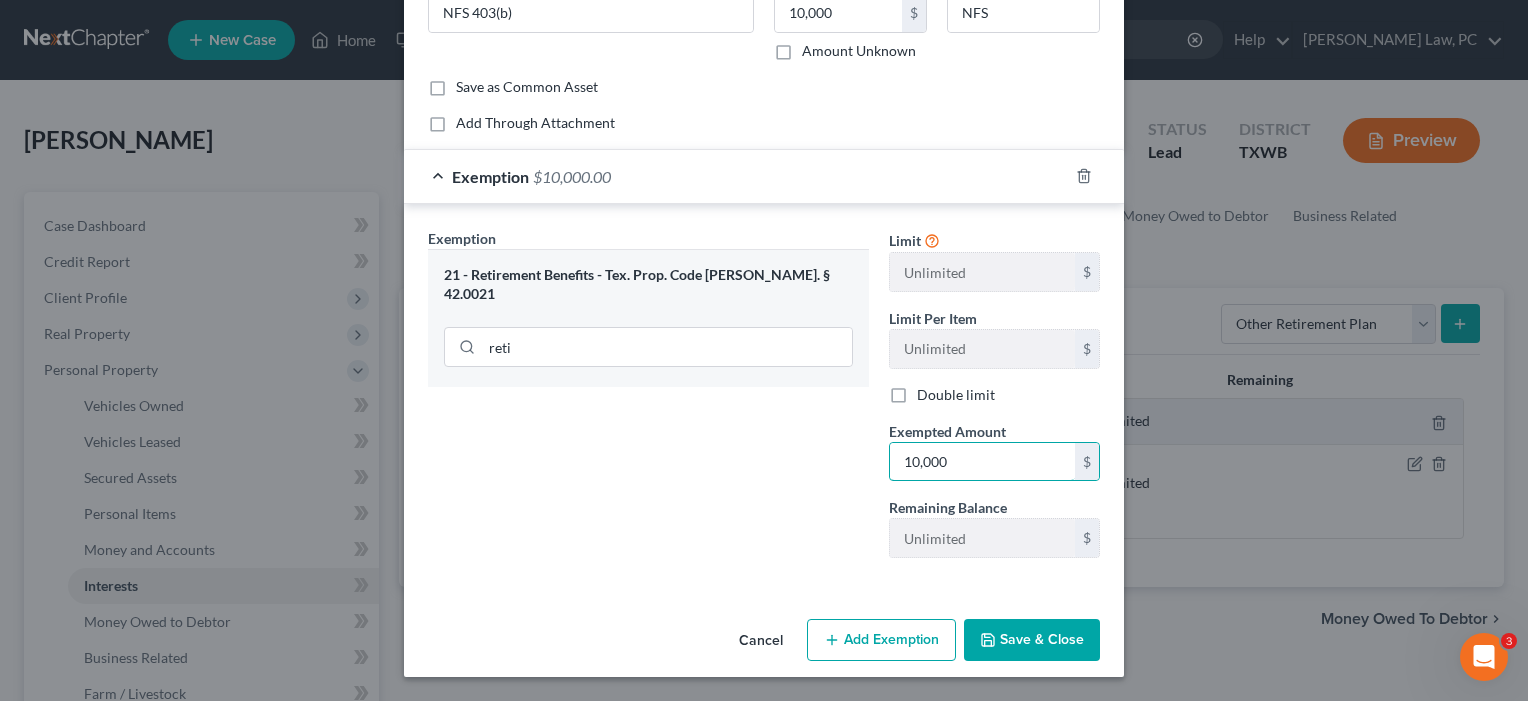 scroll, scrollTop: 120, scrollLeft: 0, axis: vertical 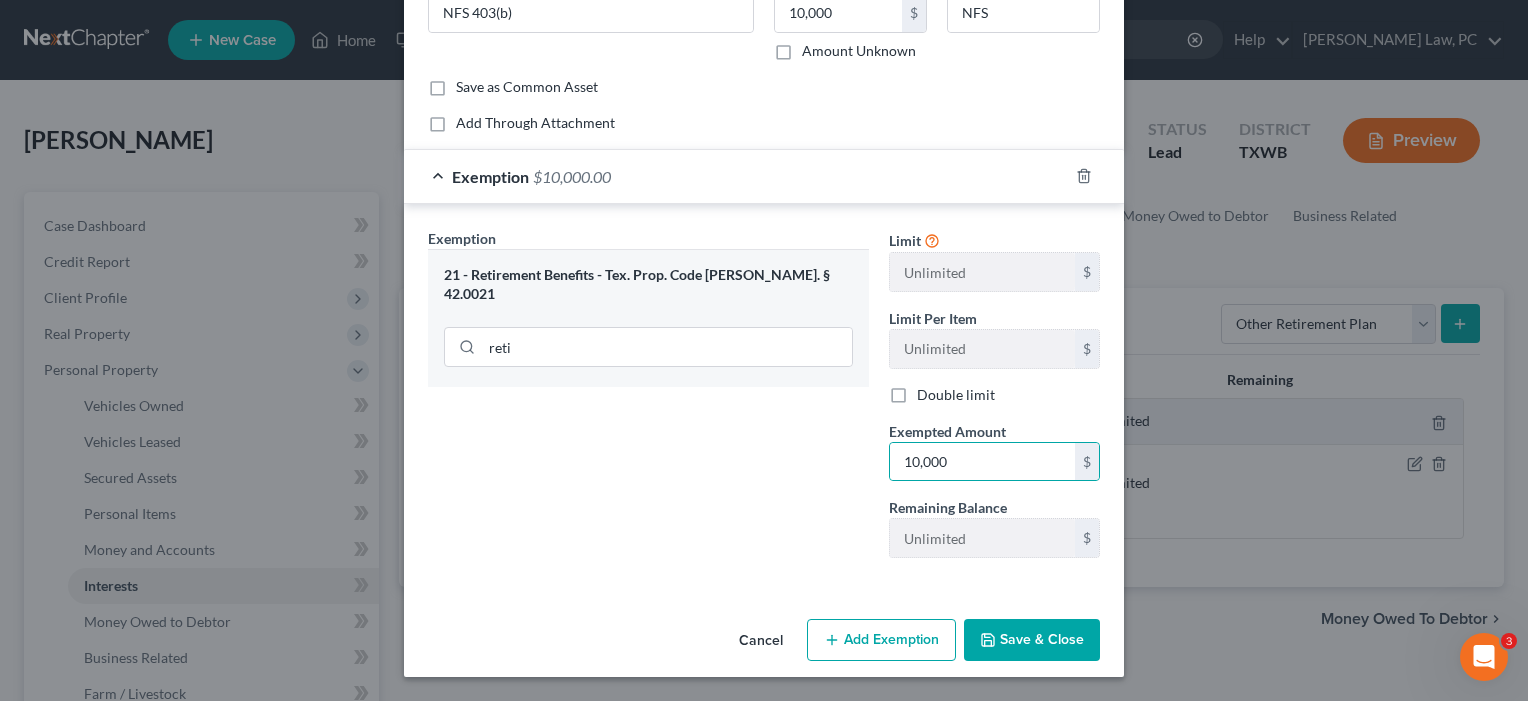 click on "Save & Close" at bounding box center (1032, 640) 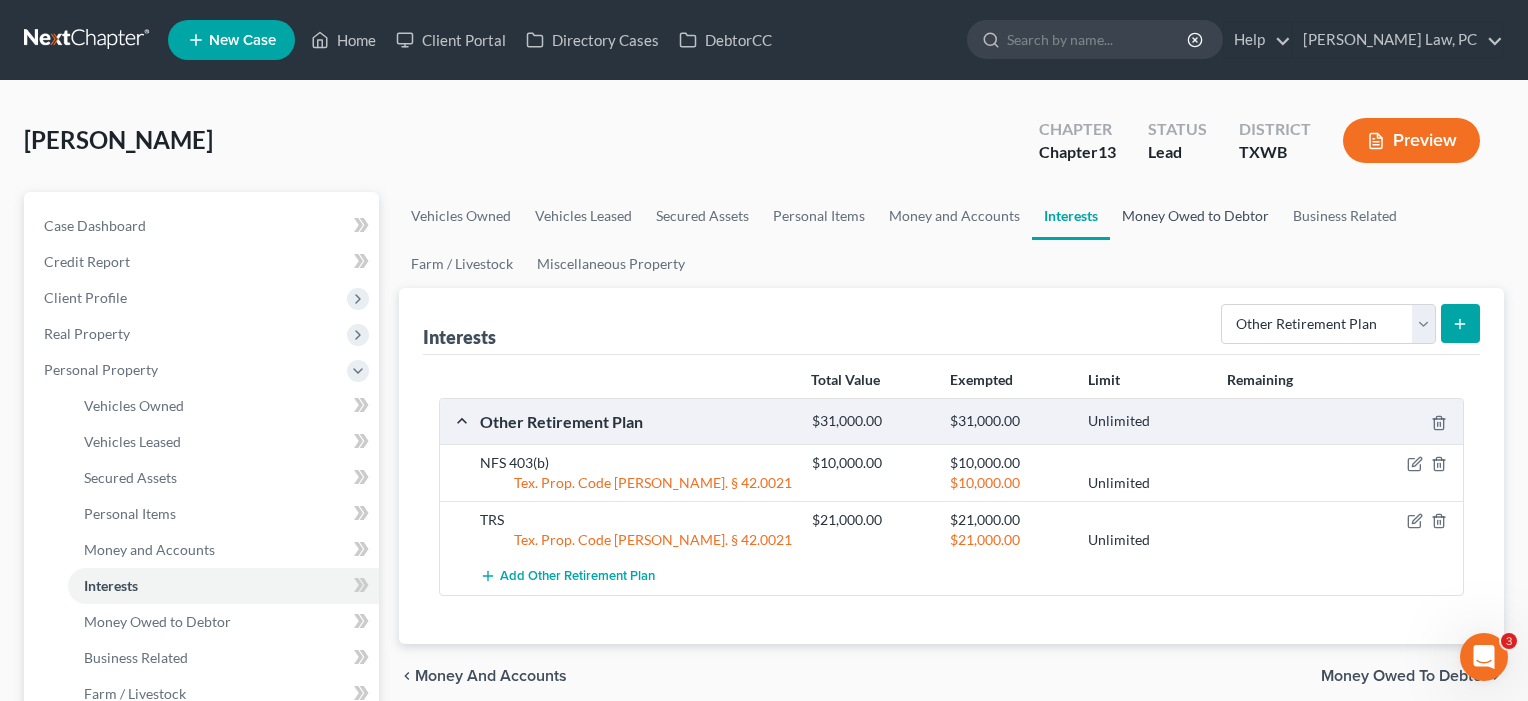 click on "Money Owed to Debtor" at bounding box center [1195, 216] 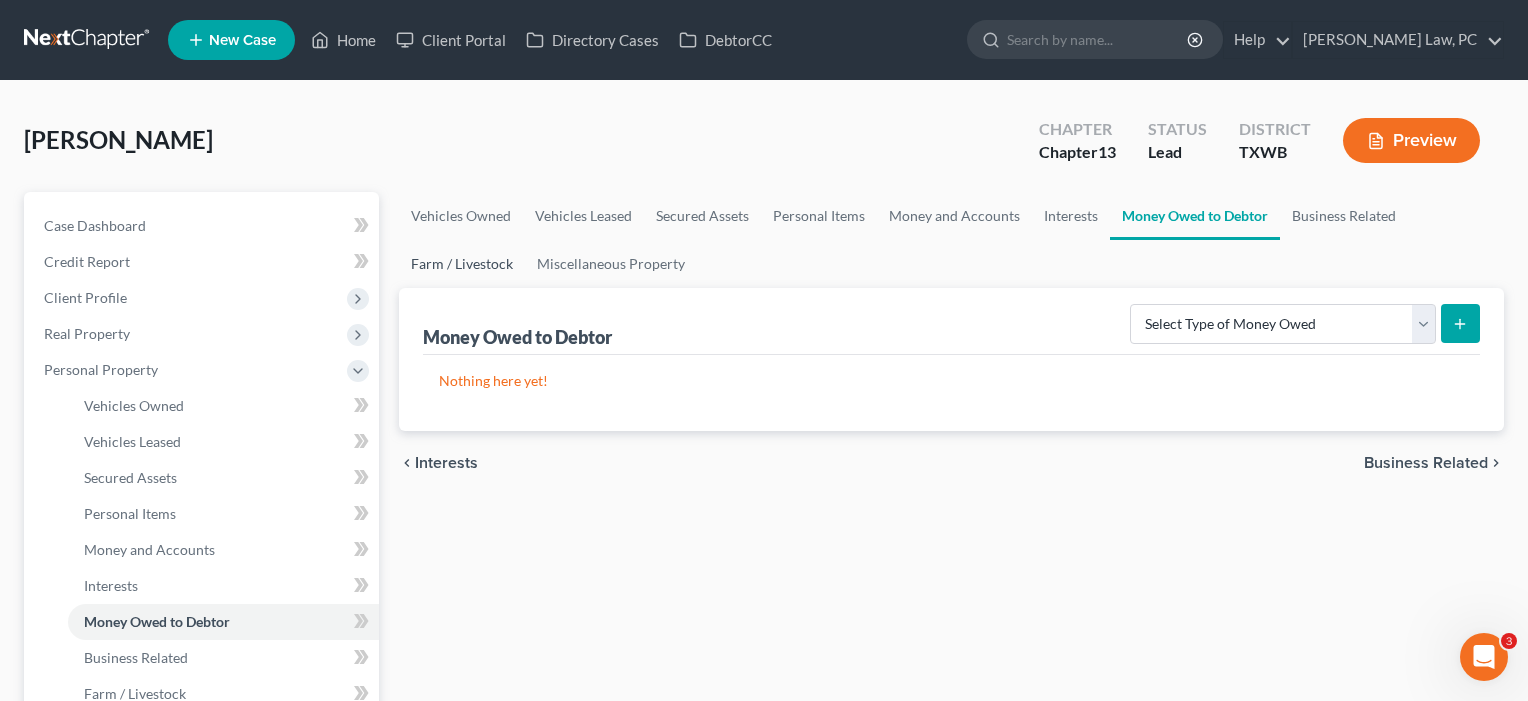 click on "Farm / Livestock" at bounding box center (462, 264) 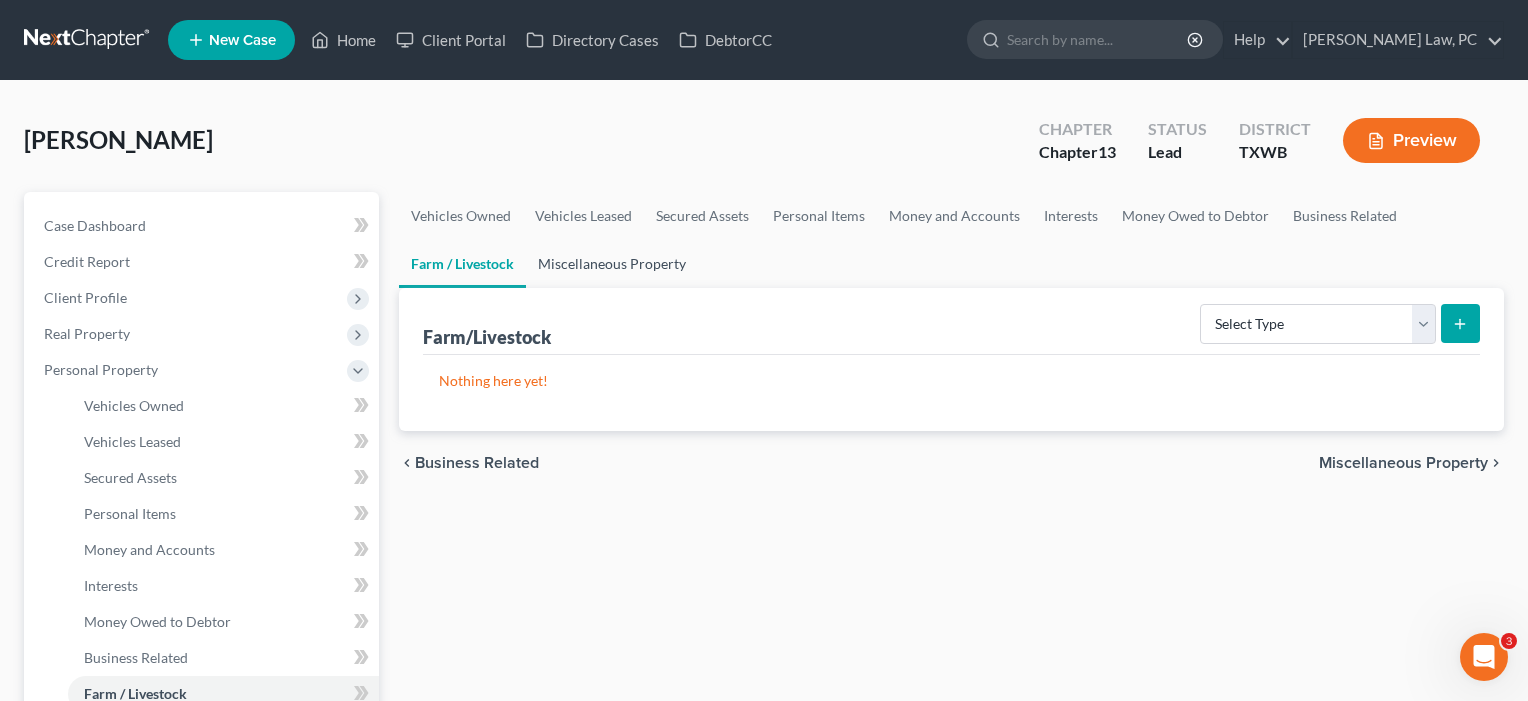 click on "Miscellaneous Property" at bounding box center (612, 264) 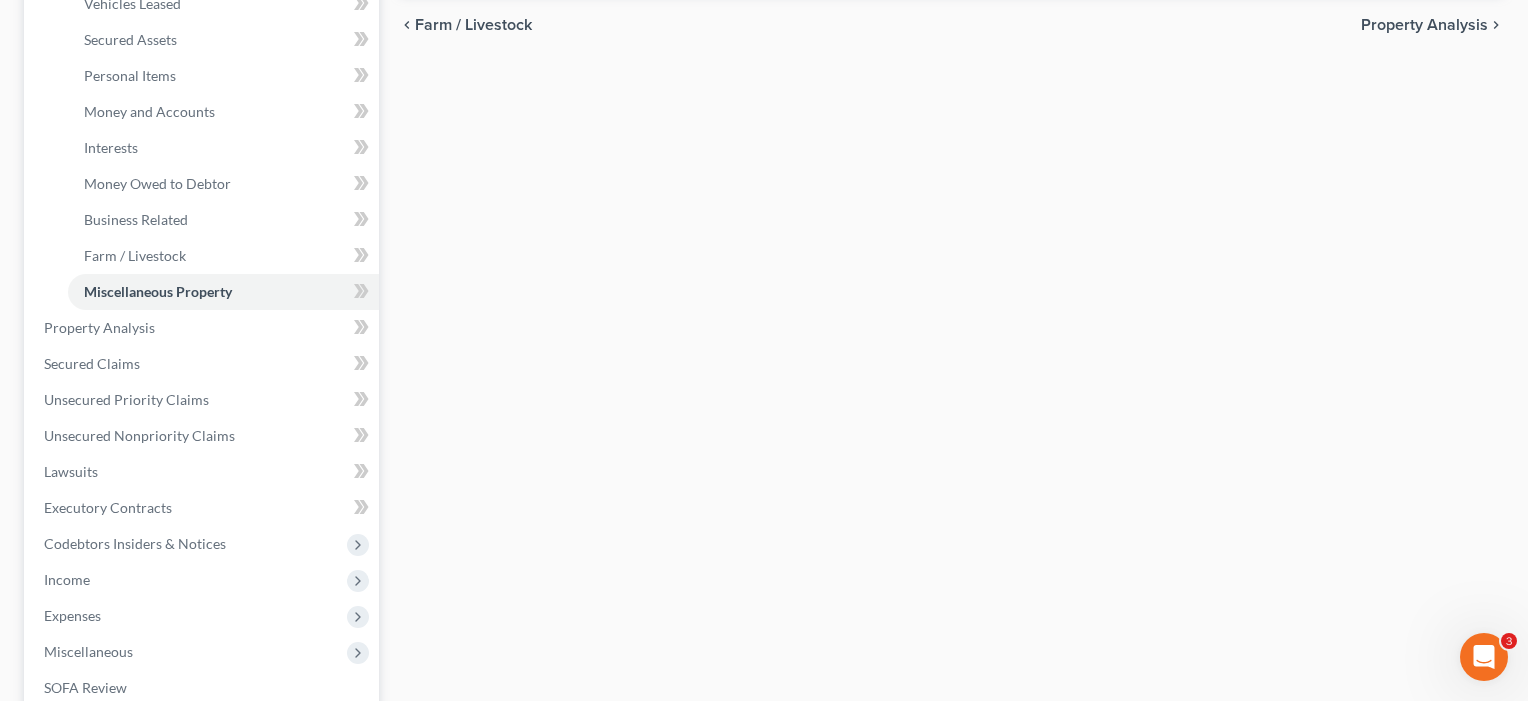 scroll, scrollTop: 441, scrollLeft: 0, axis: vertical 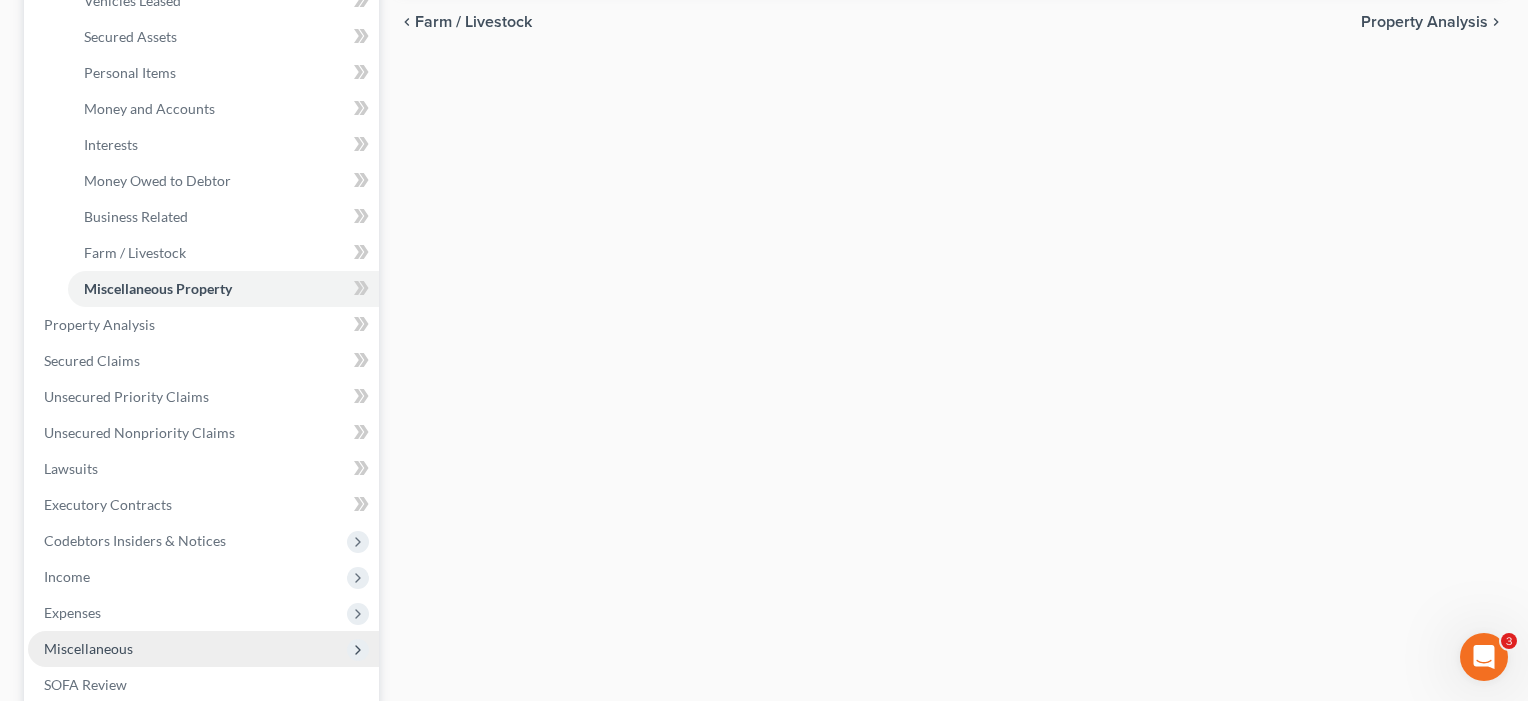 click on "Miscellaneous" at bounding box center [88, 648] 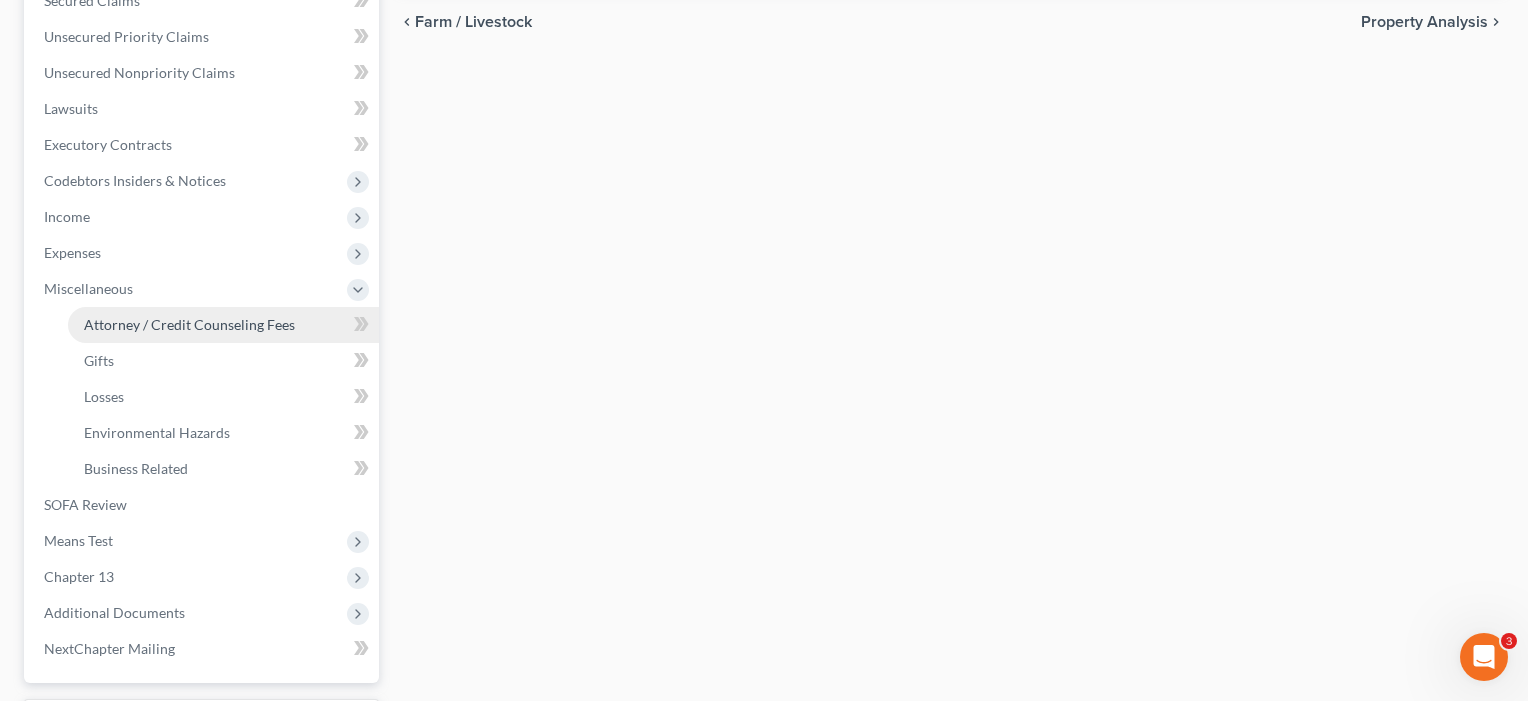click on "Attorney / Credit Counseling Fees" at bounding box center (189, 324) 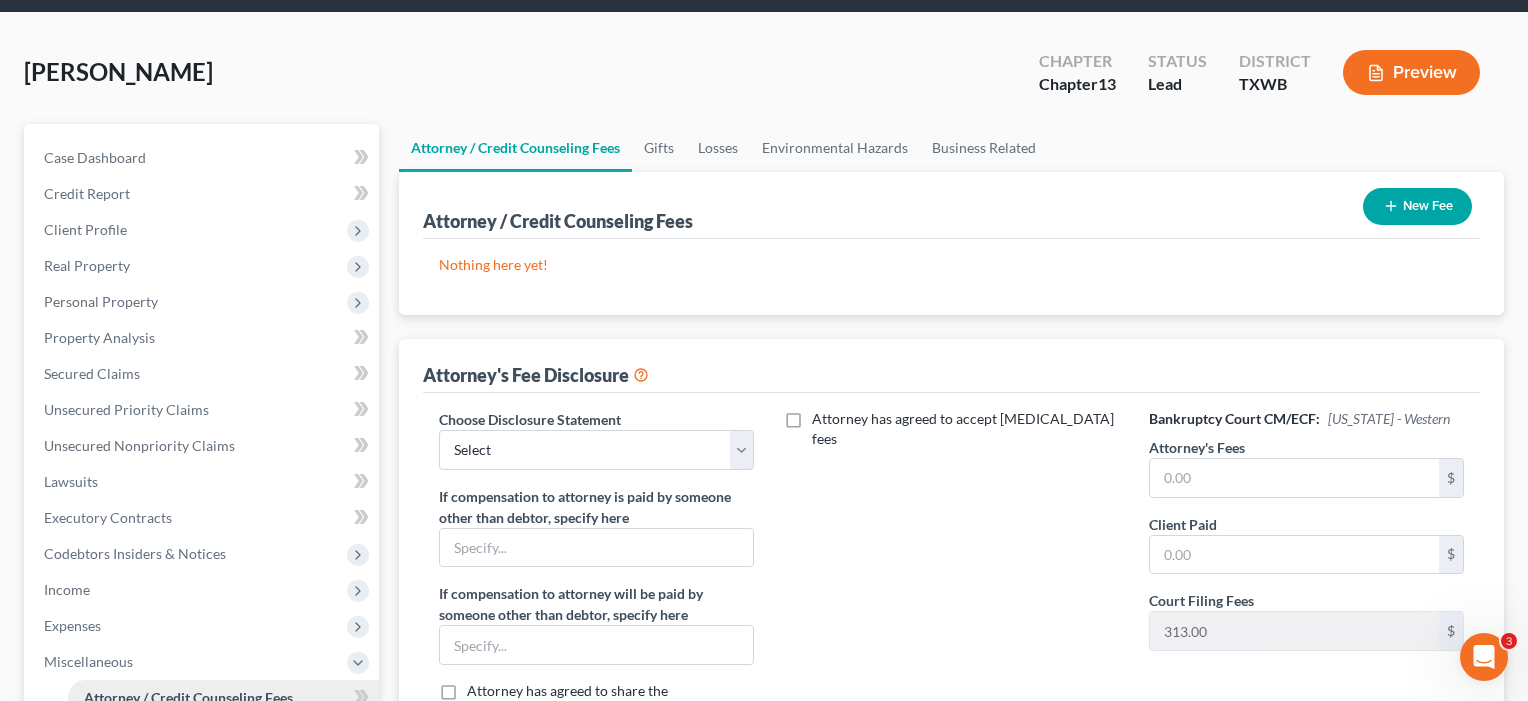 scroll, scrollTop: 0, scrollLeft: 0, axis: both 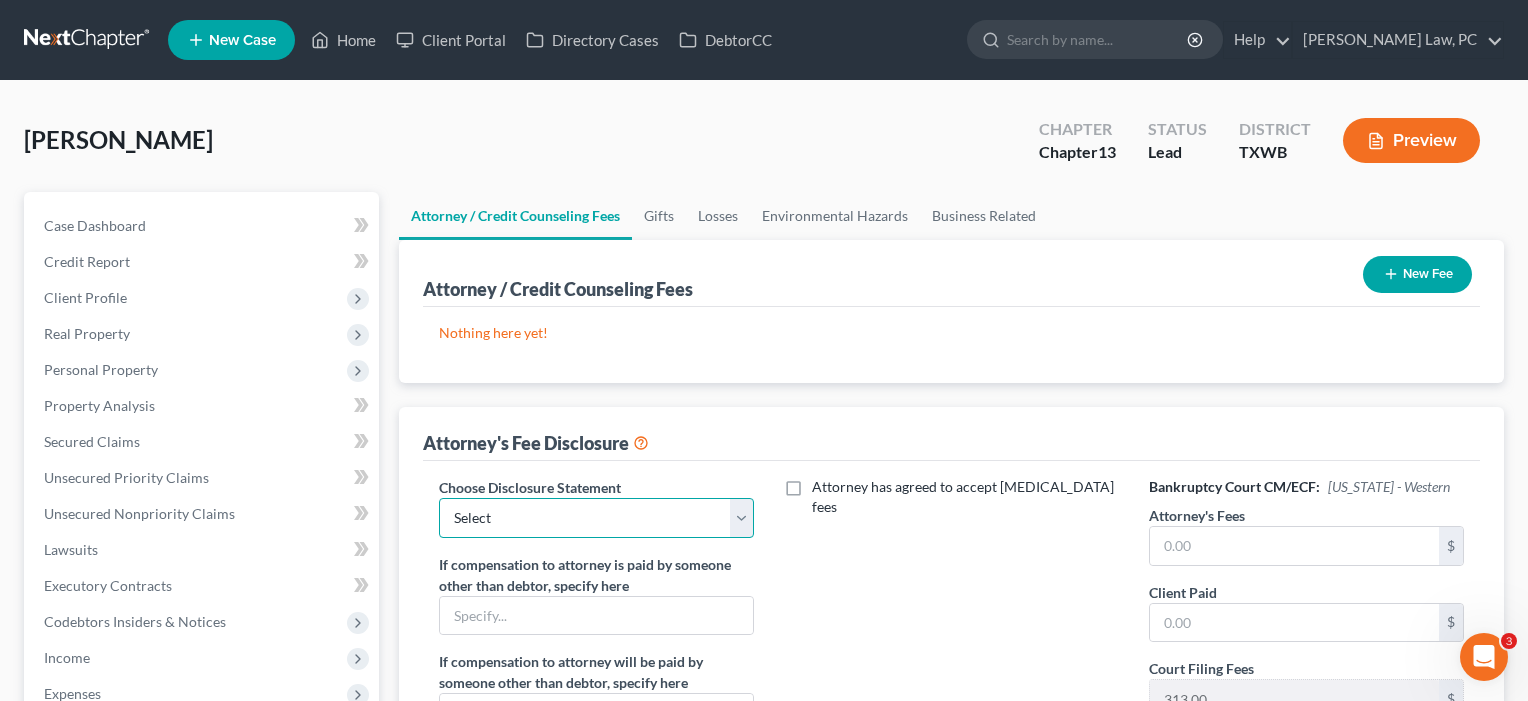 select on "2" 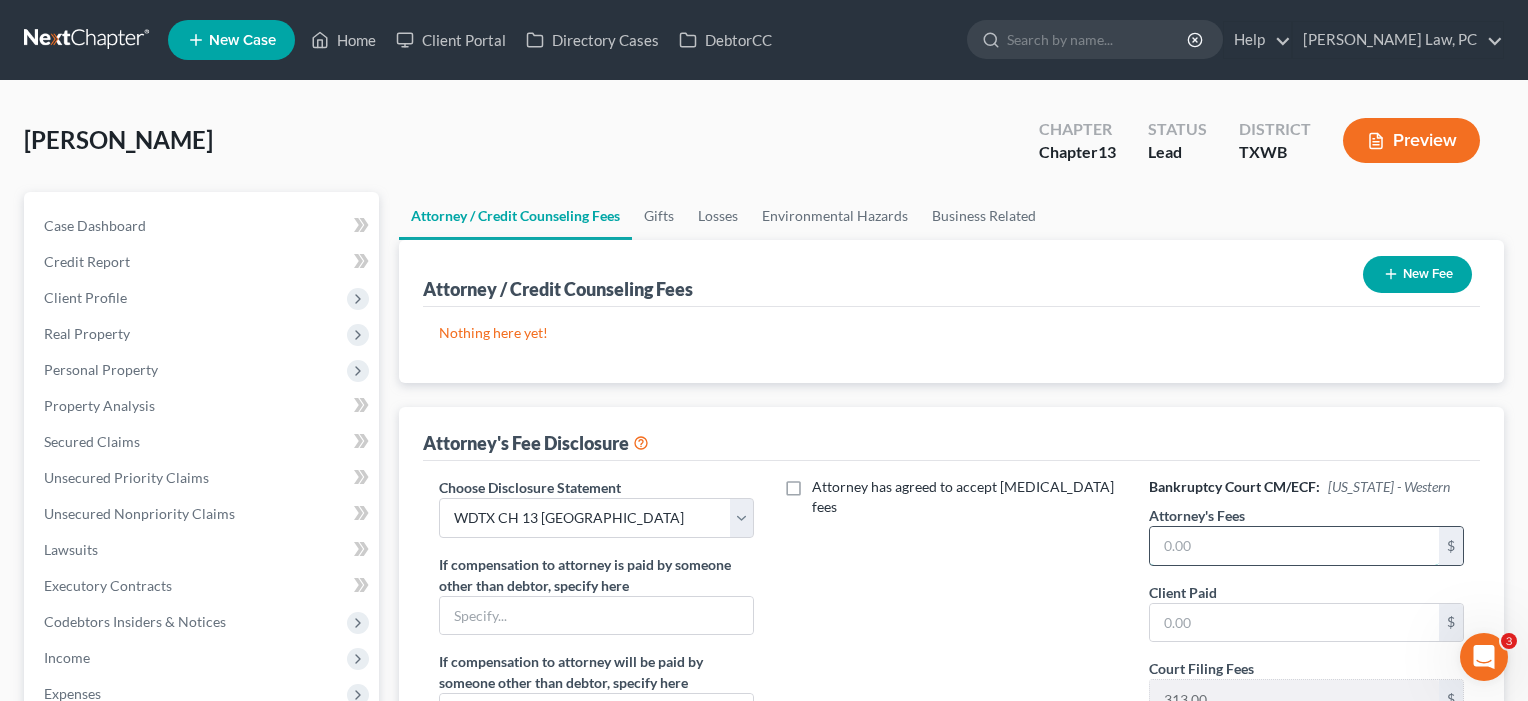 click at bounding box center [1294, 546] 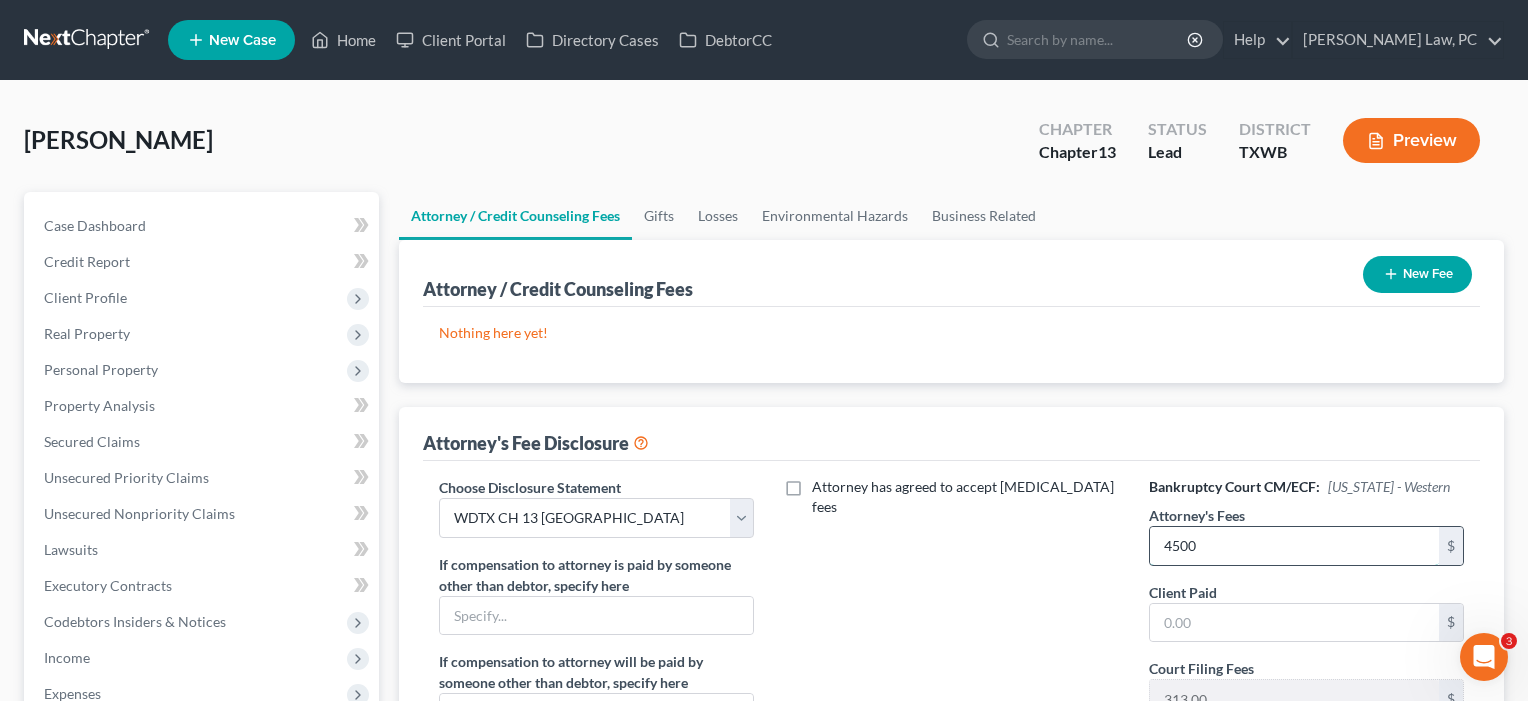 type on "4,500" 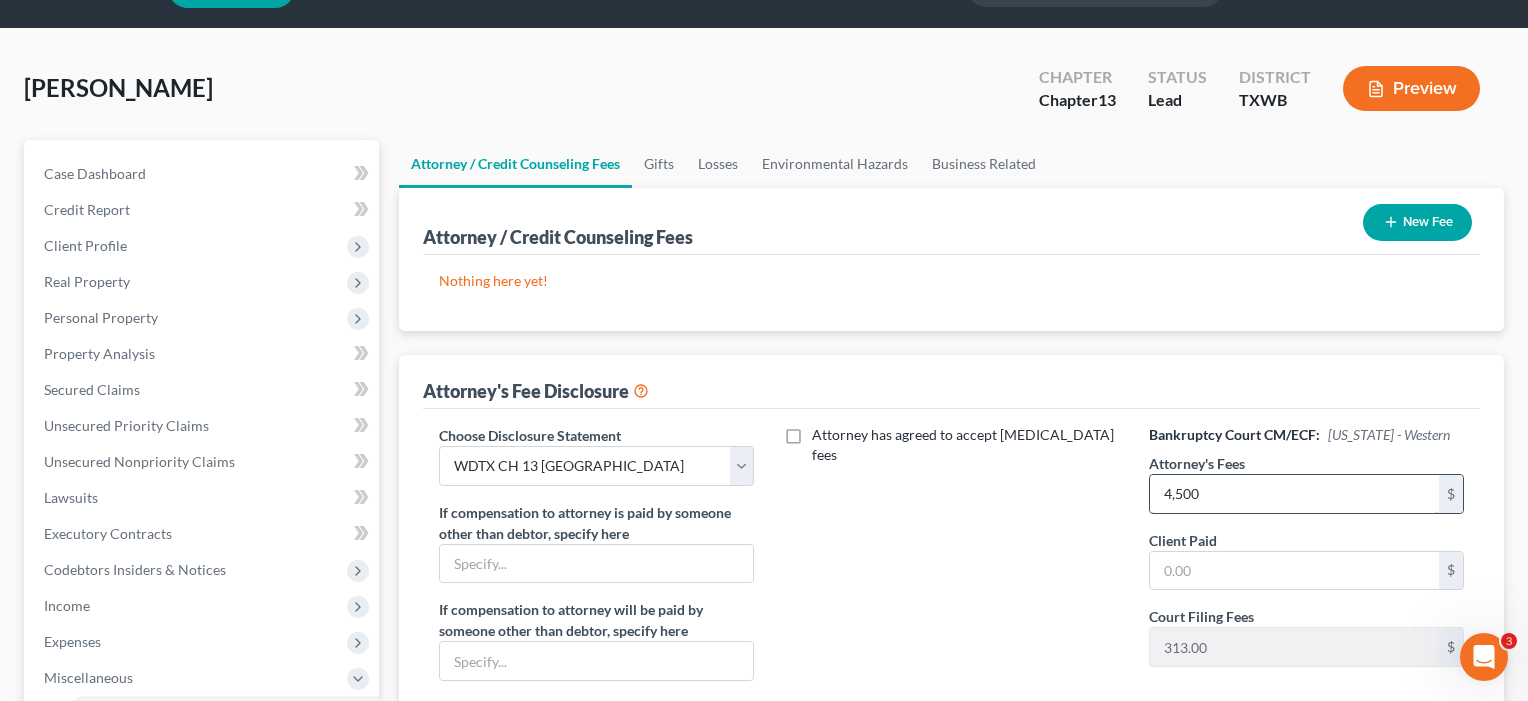 scroll, scrollTop: 145, scrollLeft: 0, axis: vertical 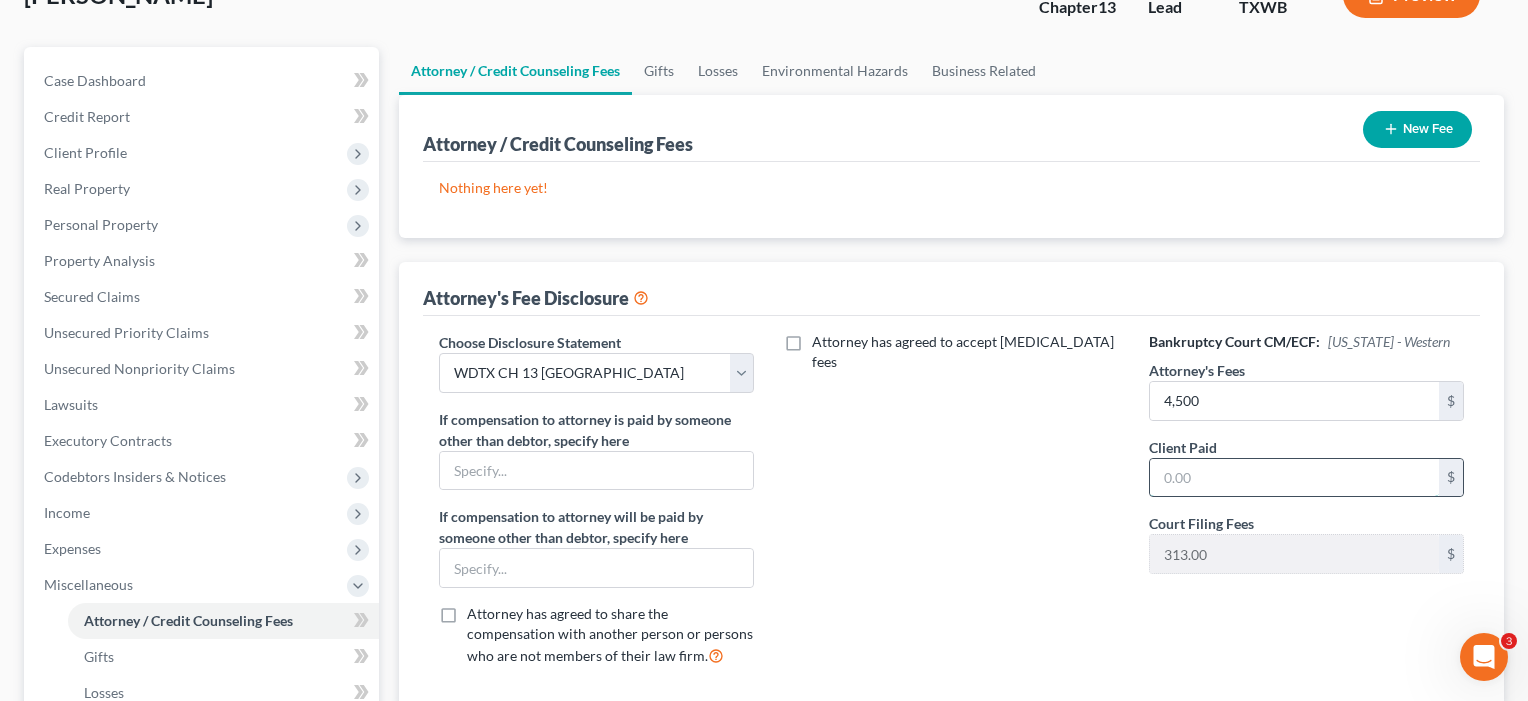 click at bounding box center [1294, 478] 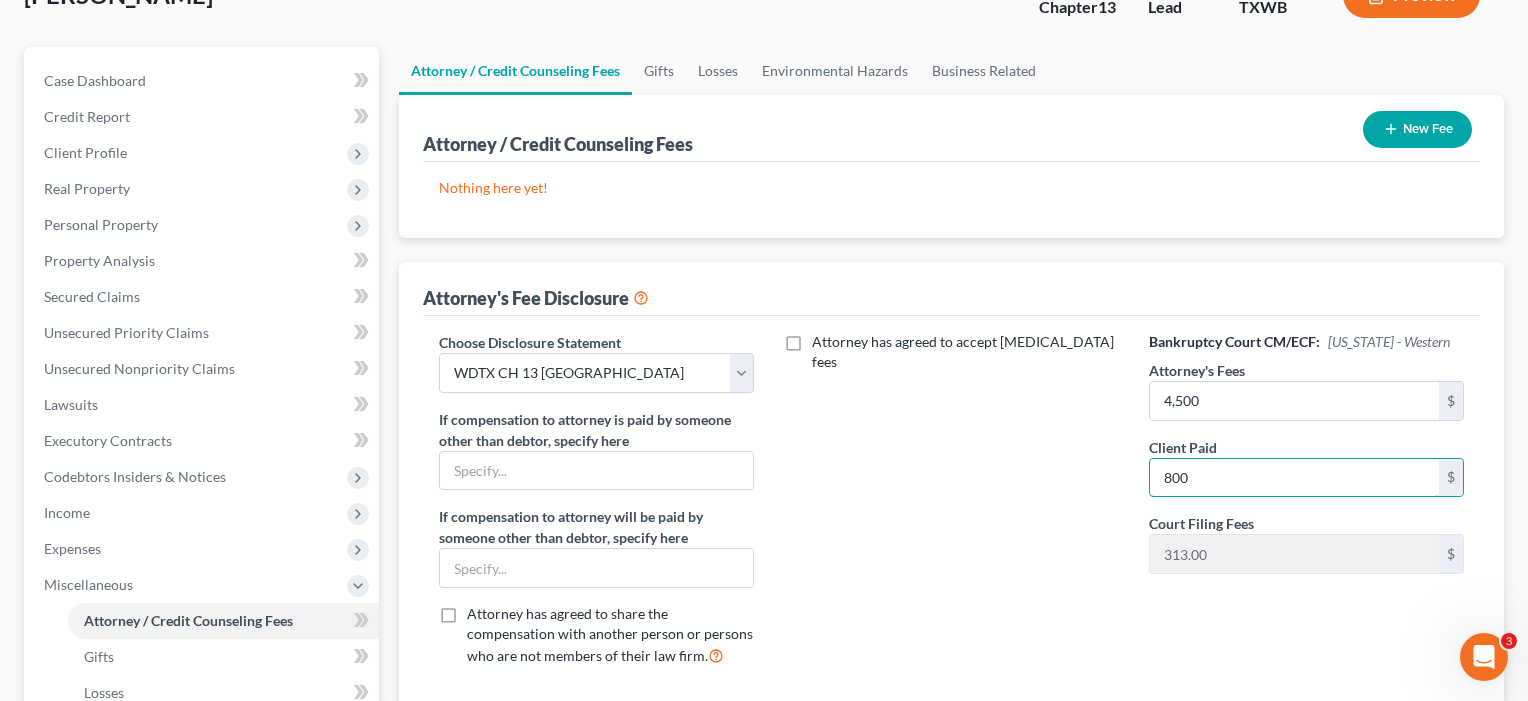 type on "800" 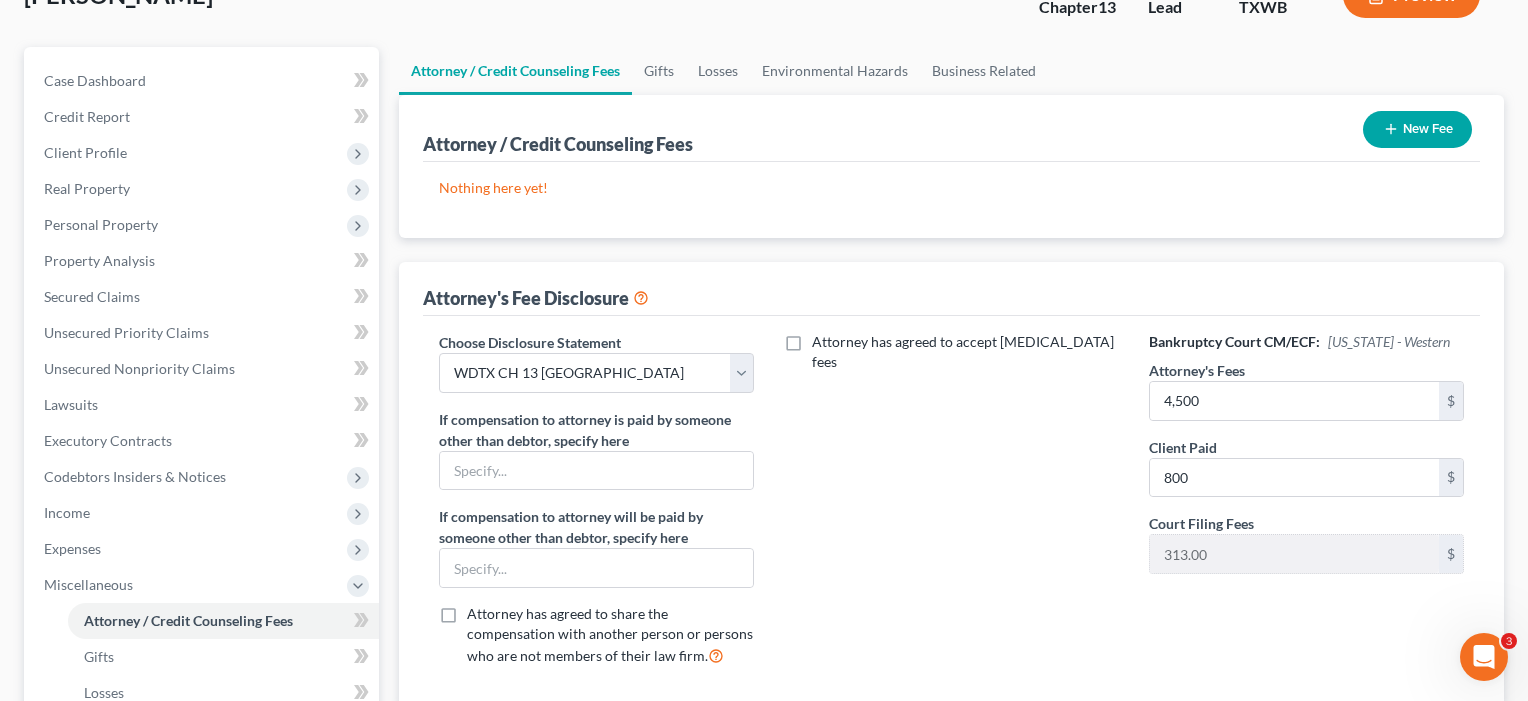click on "Bankruptcy Court CM/ECF:  [US_STATE] - Western Attorney's Fees 4,500 $ Client Paid 800 $ Court Filing Fees 313.00 $" at bounding box center [1306, 507] 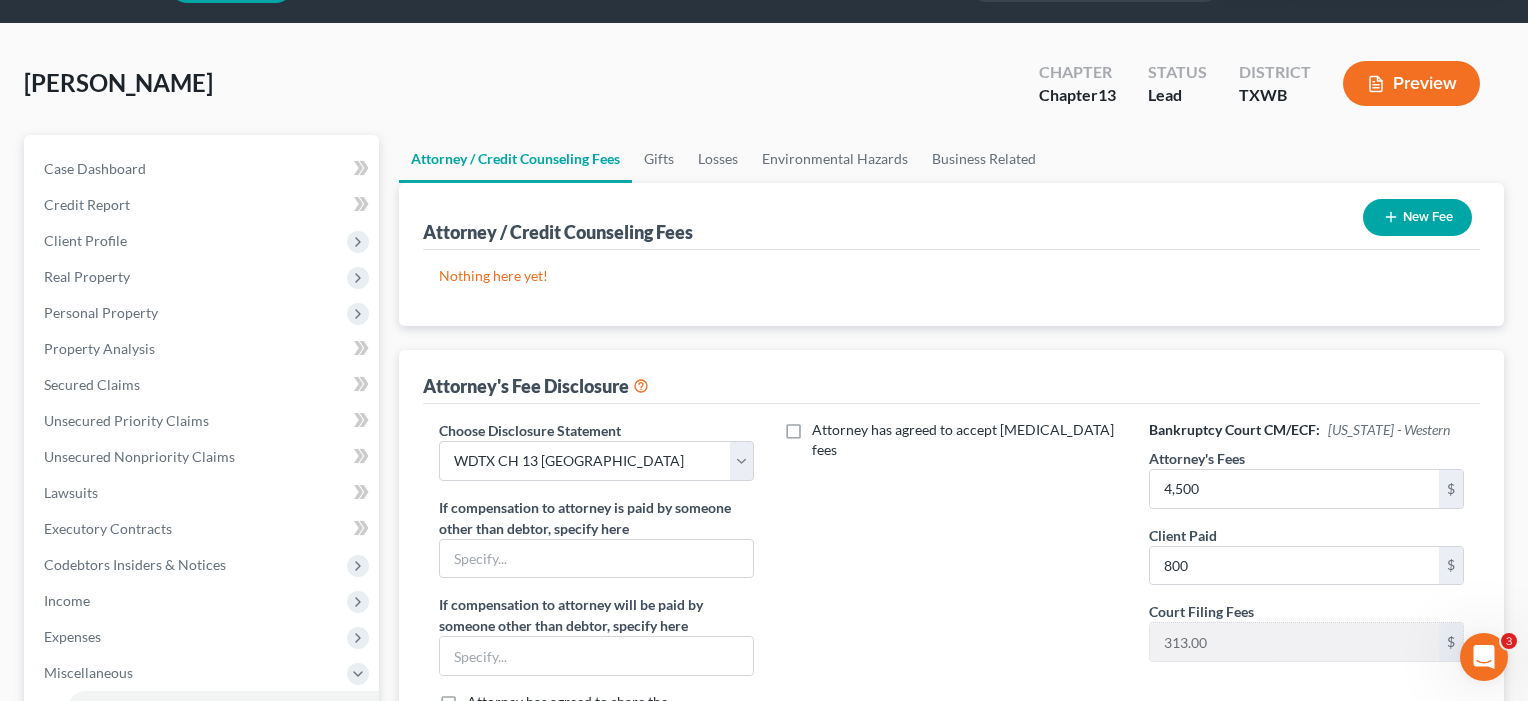 scroll, scrollTop: 19, scrollLeft: 0, axis: vertical 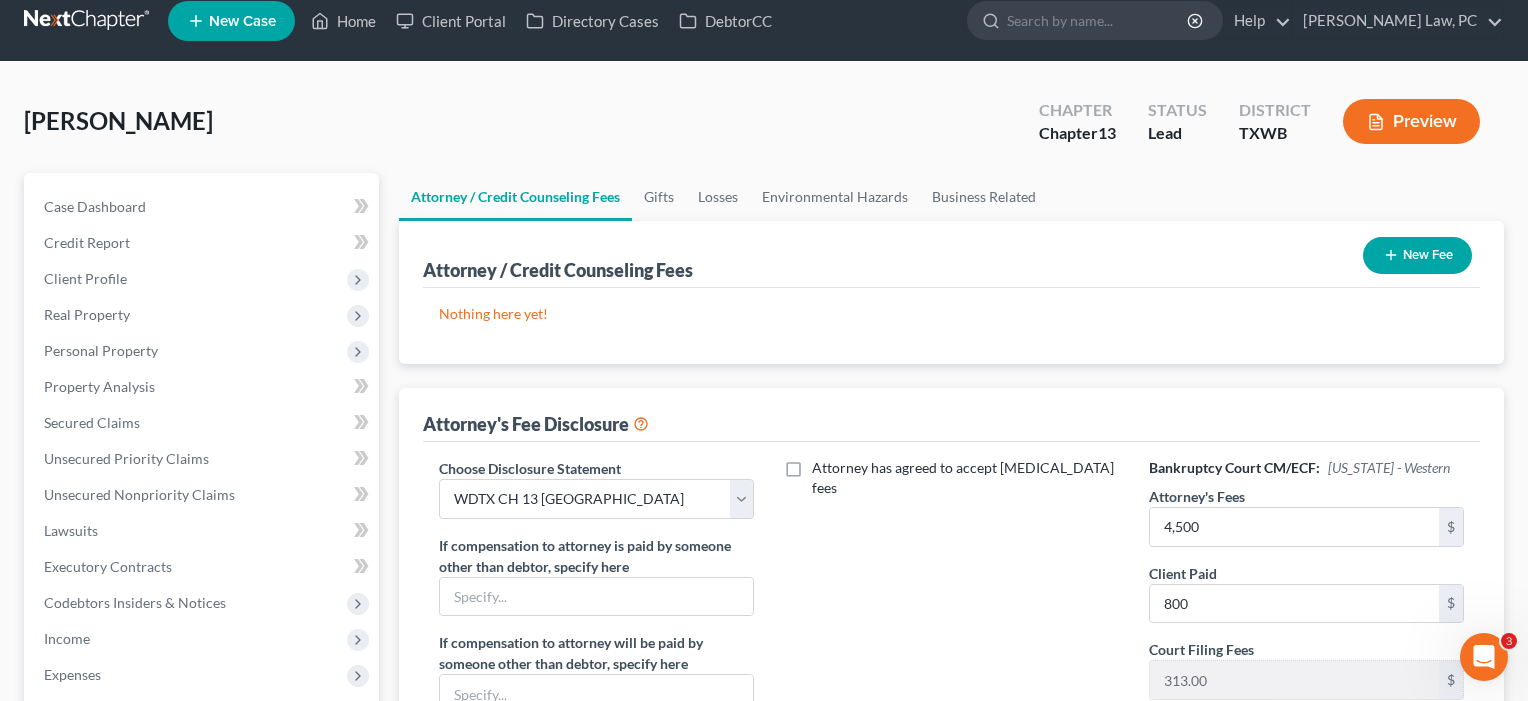 click on "New Fee" at bounding box center (1417, 255) 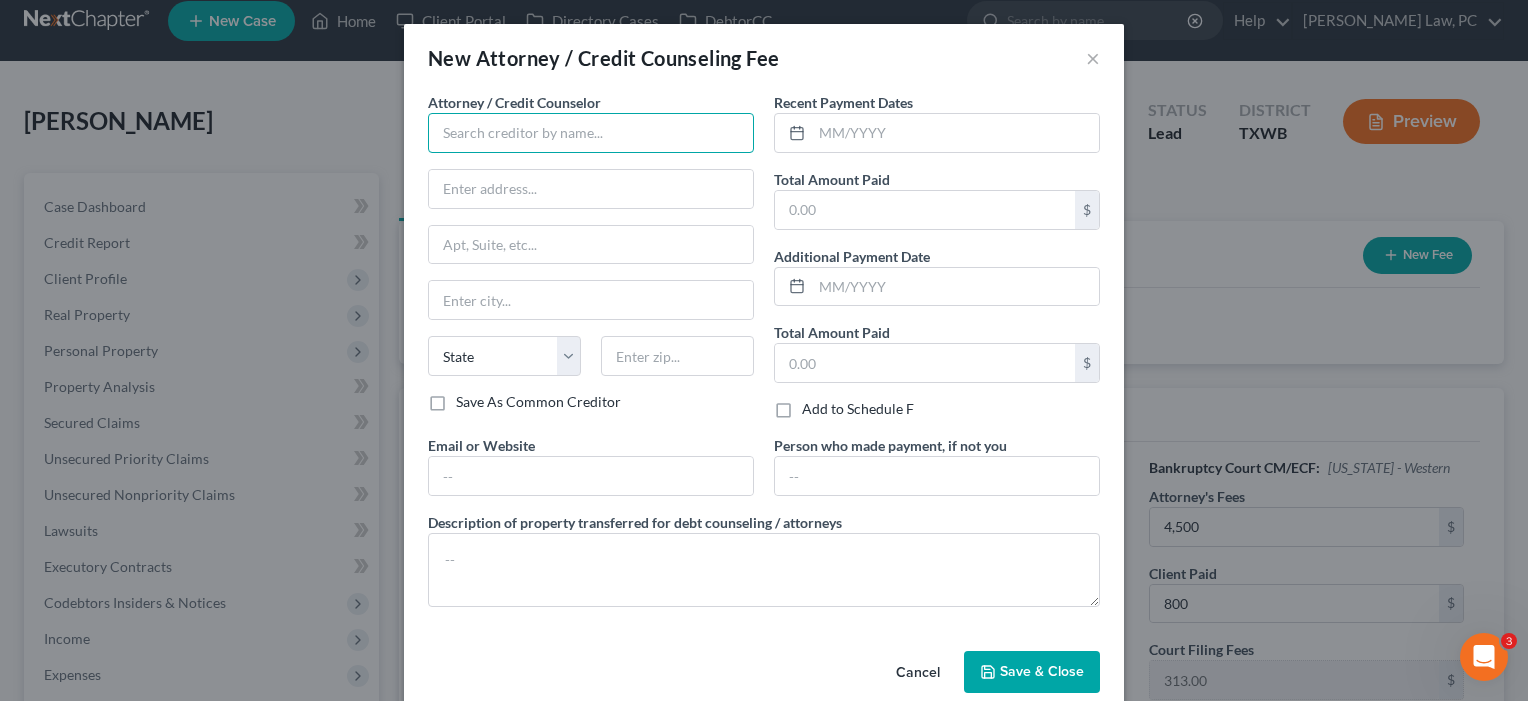 click at bounding box center [591, 133] 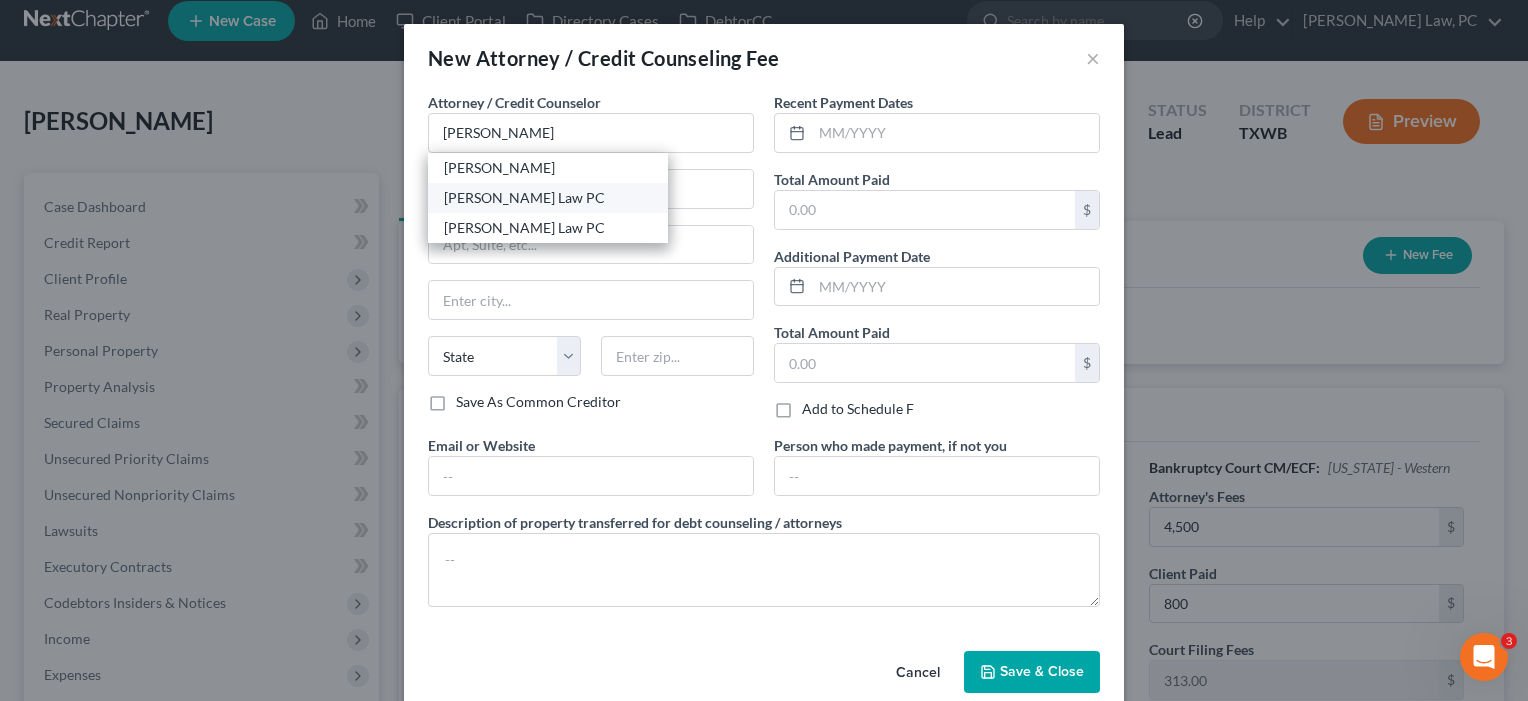 click on "[PERSON_NAME] Law PC" at bounding box center (548, 198) 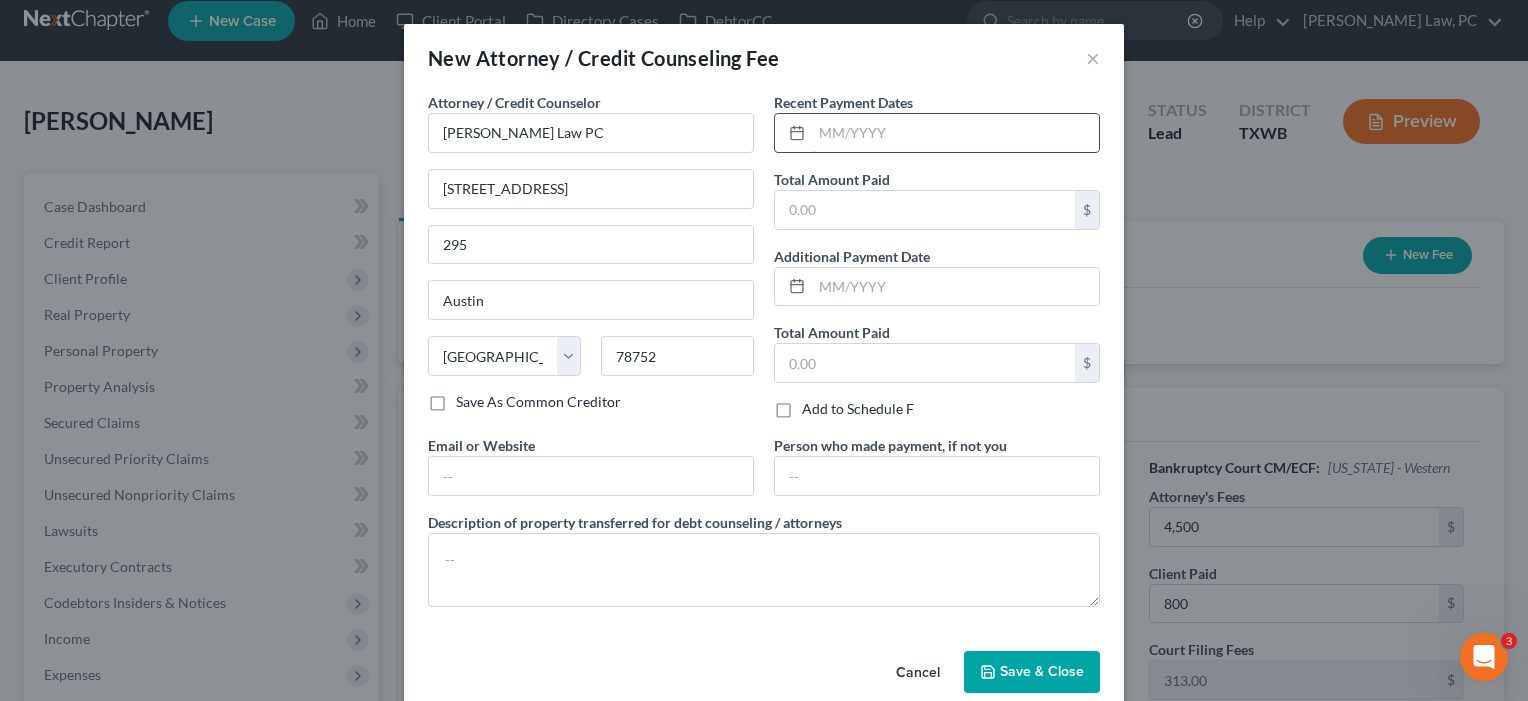 click at bounding box center (955, 133) 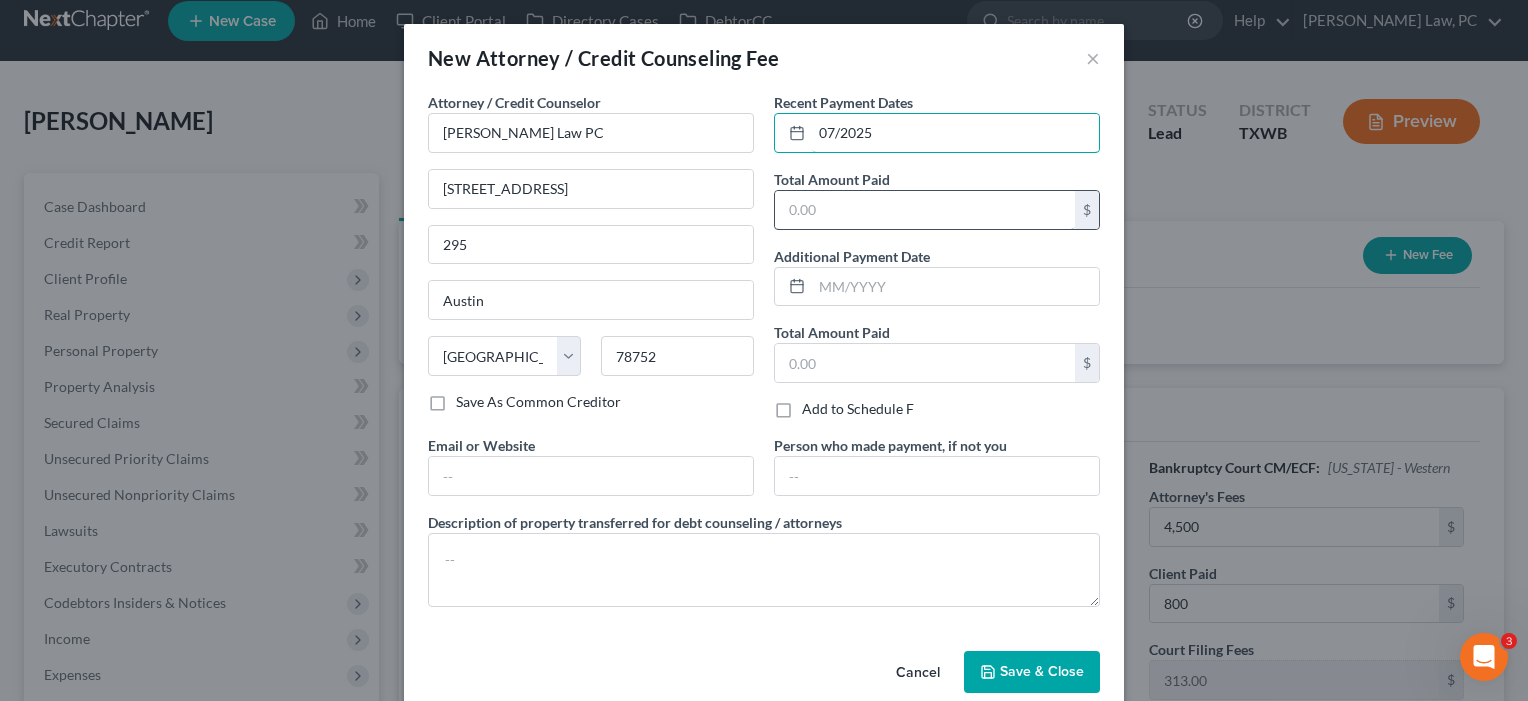 type on "07/2025" 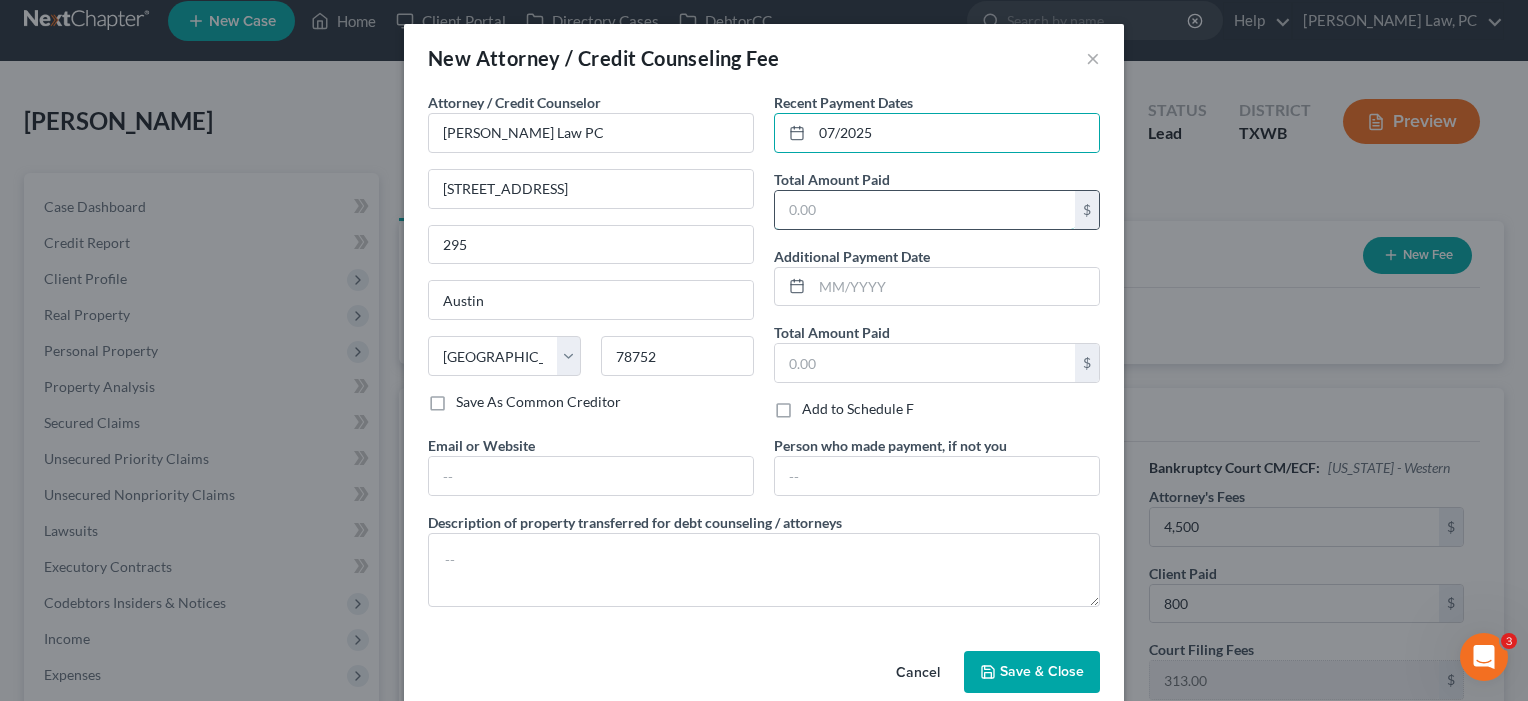 click at bounding box center (925, 210) 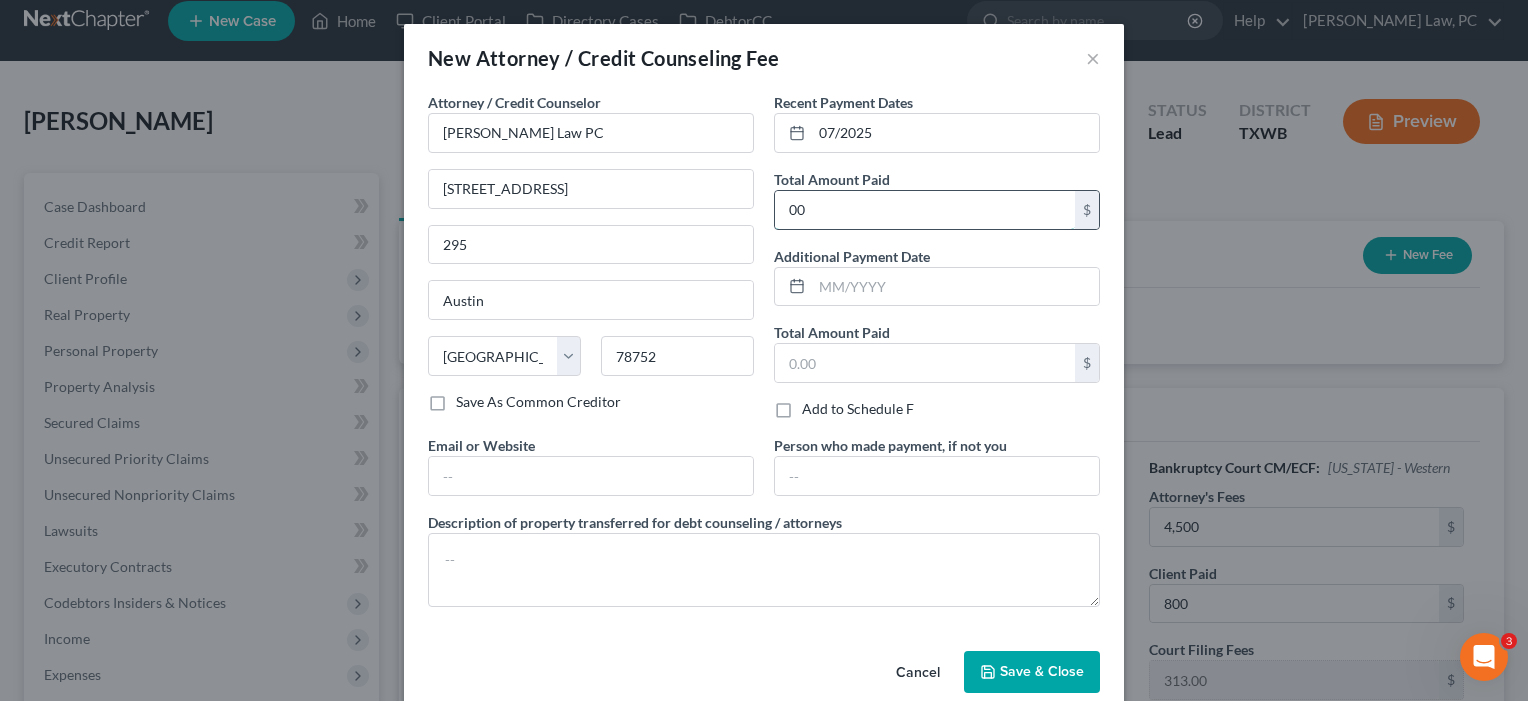 type on "0" 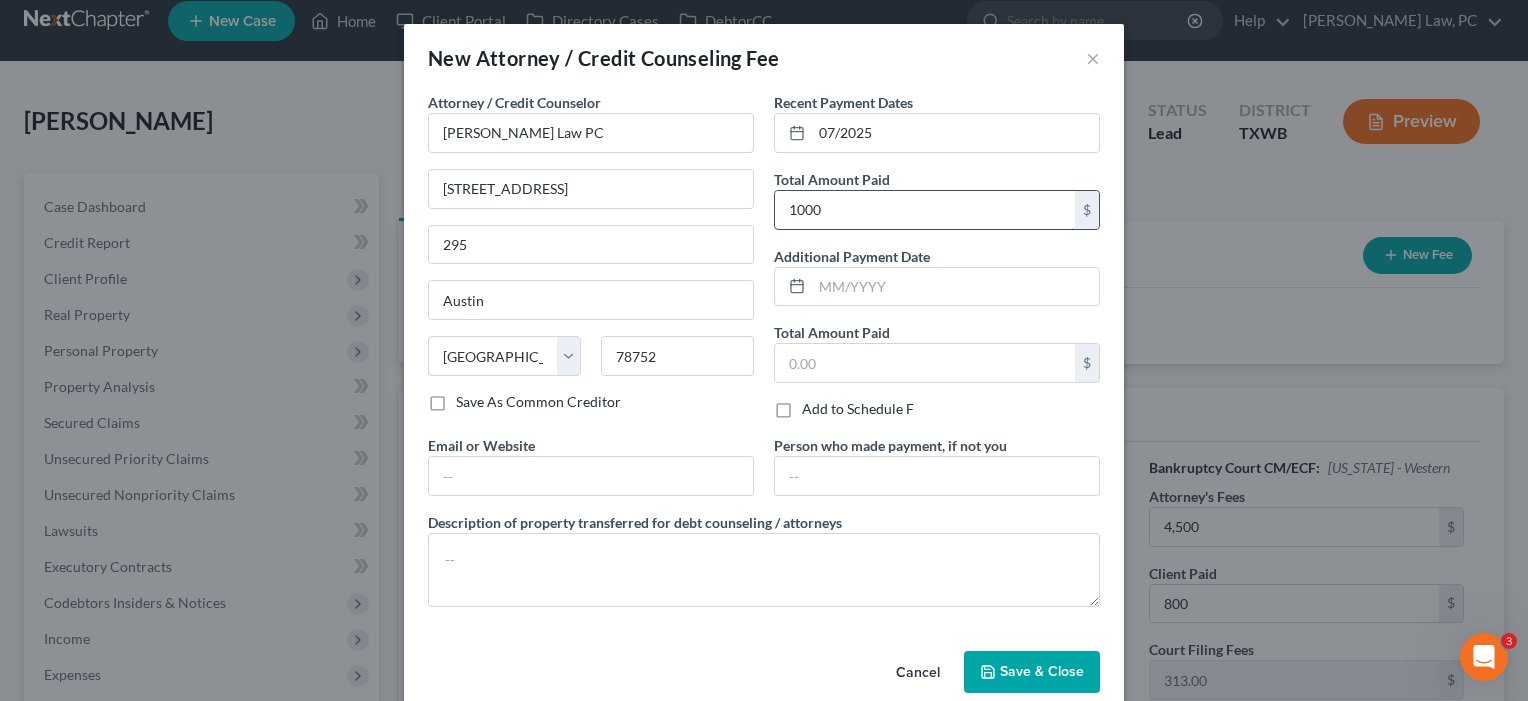 type on "1,000" 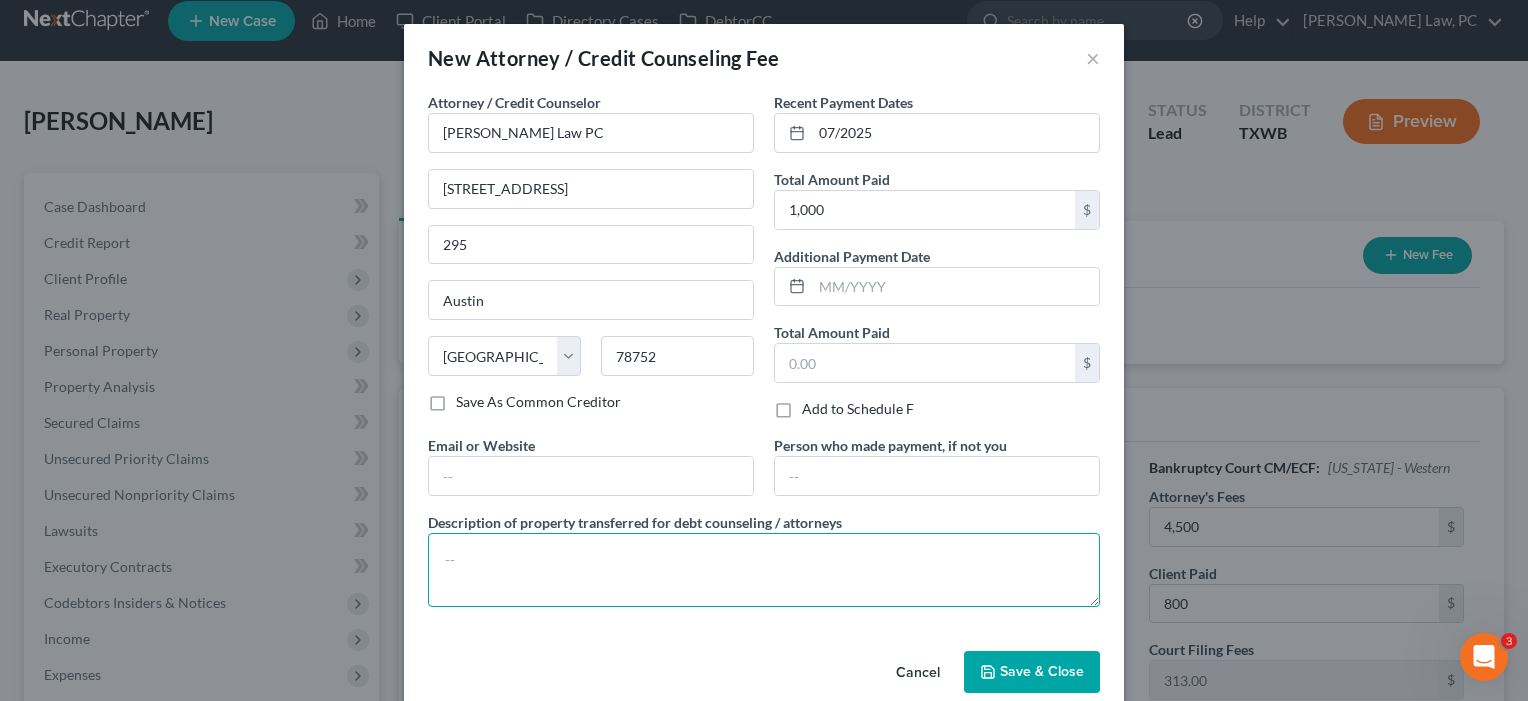 click at bounding box center [764, 570] 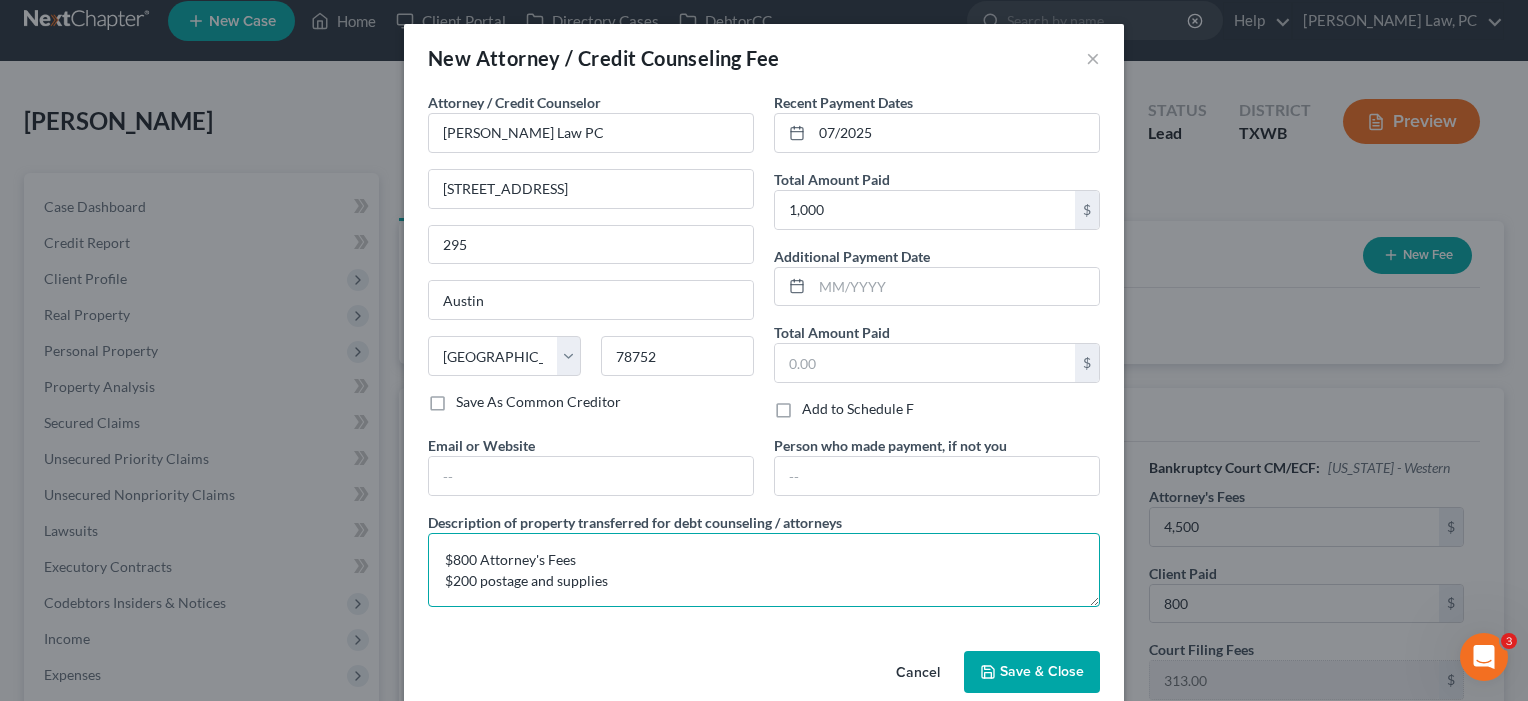 type on "$800 Attorney's Fees
$200 postage and supplies" 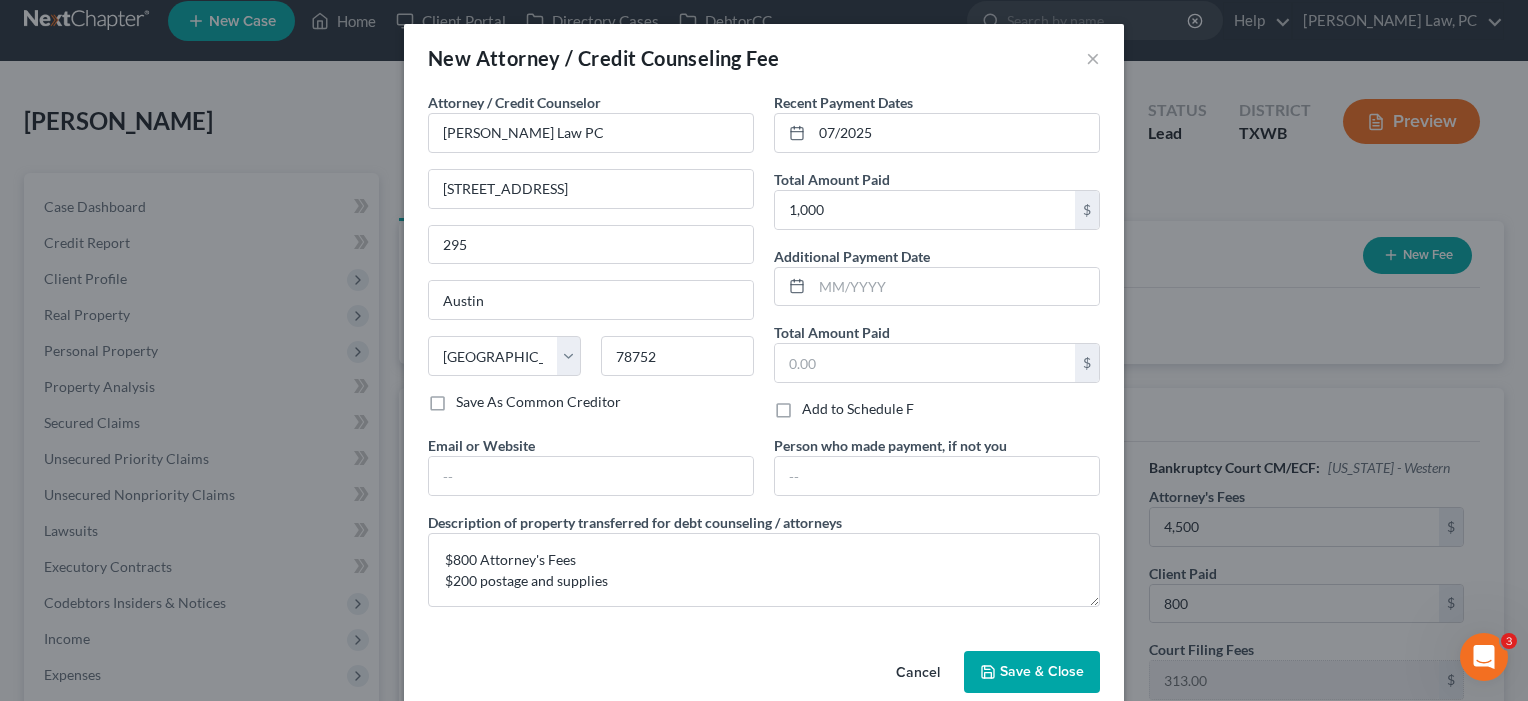 click on "Save & Close" at bounding box center (1042, 671) 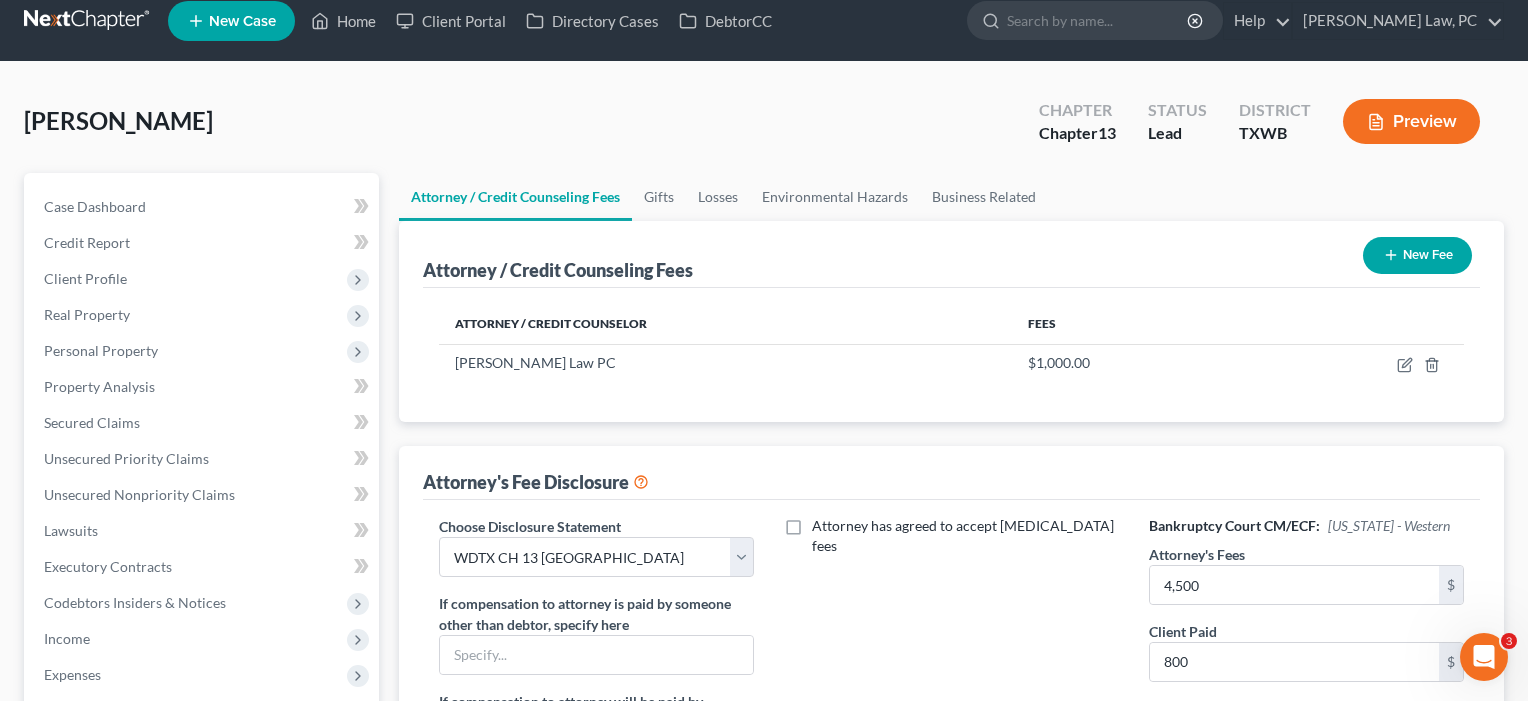 click on "New Fee" at bounding box center (1417, 255) 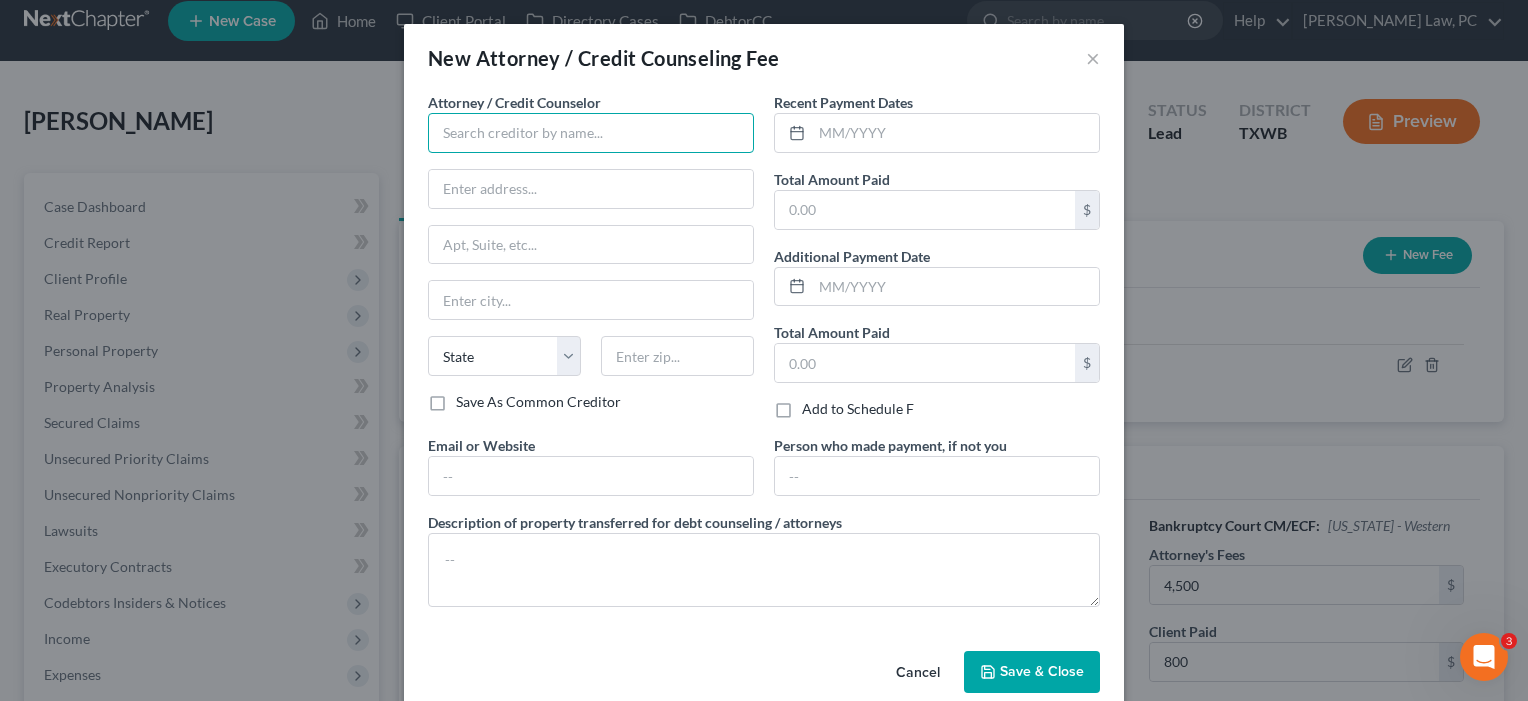 click at bounding box center (591, 133) 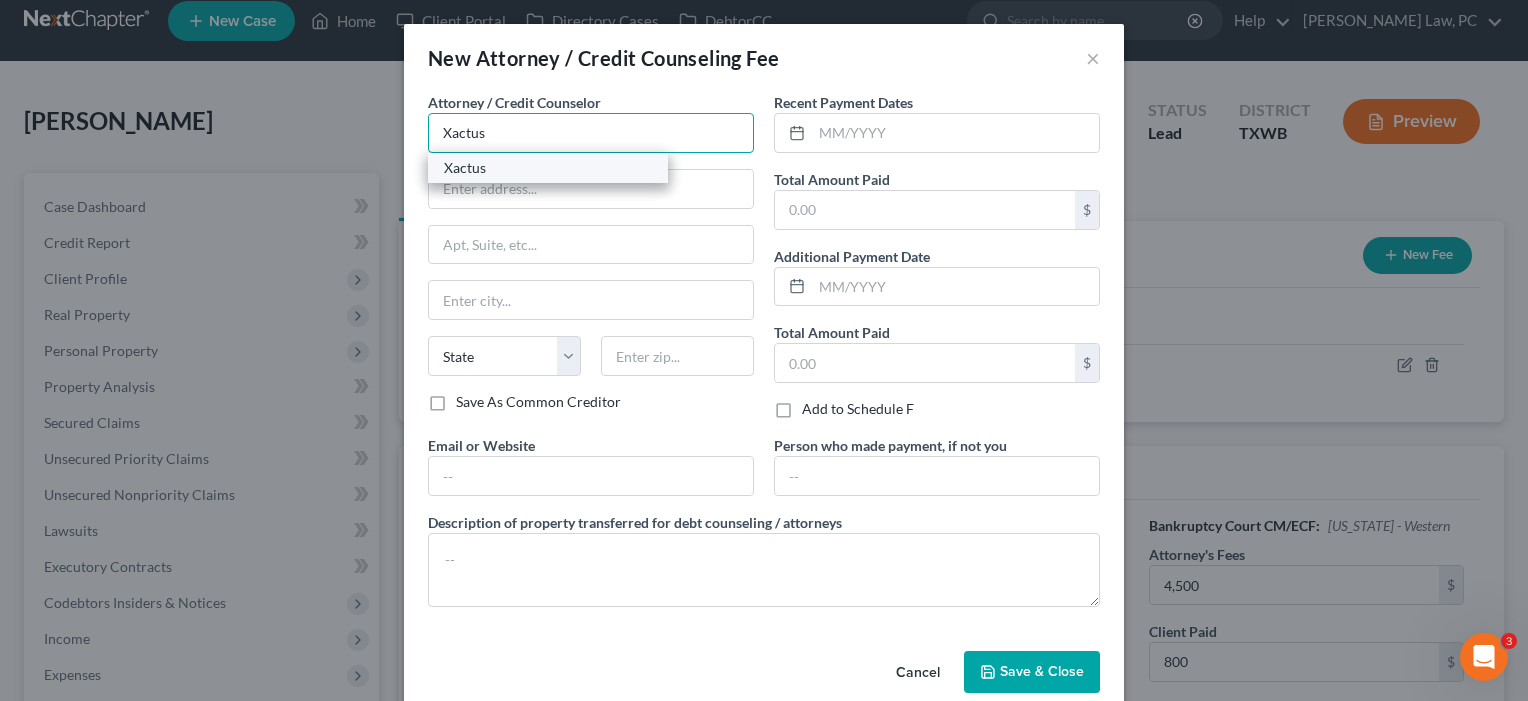 type on "Xactus" 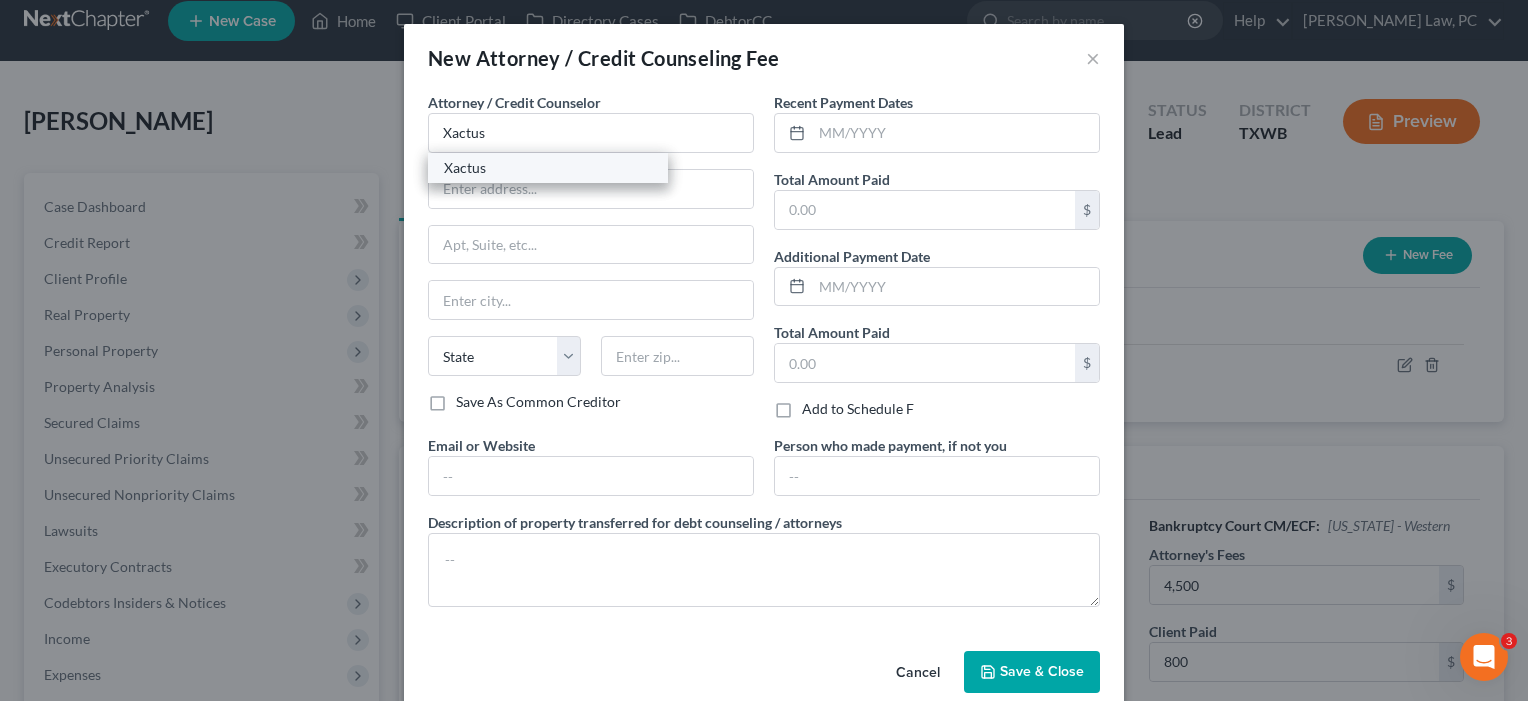 click on "Xactus" at bounding box center [548, 168] 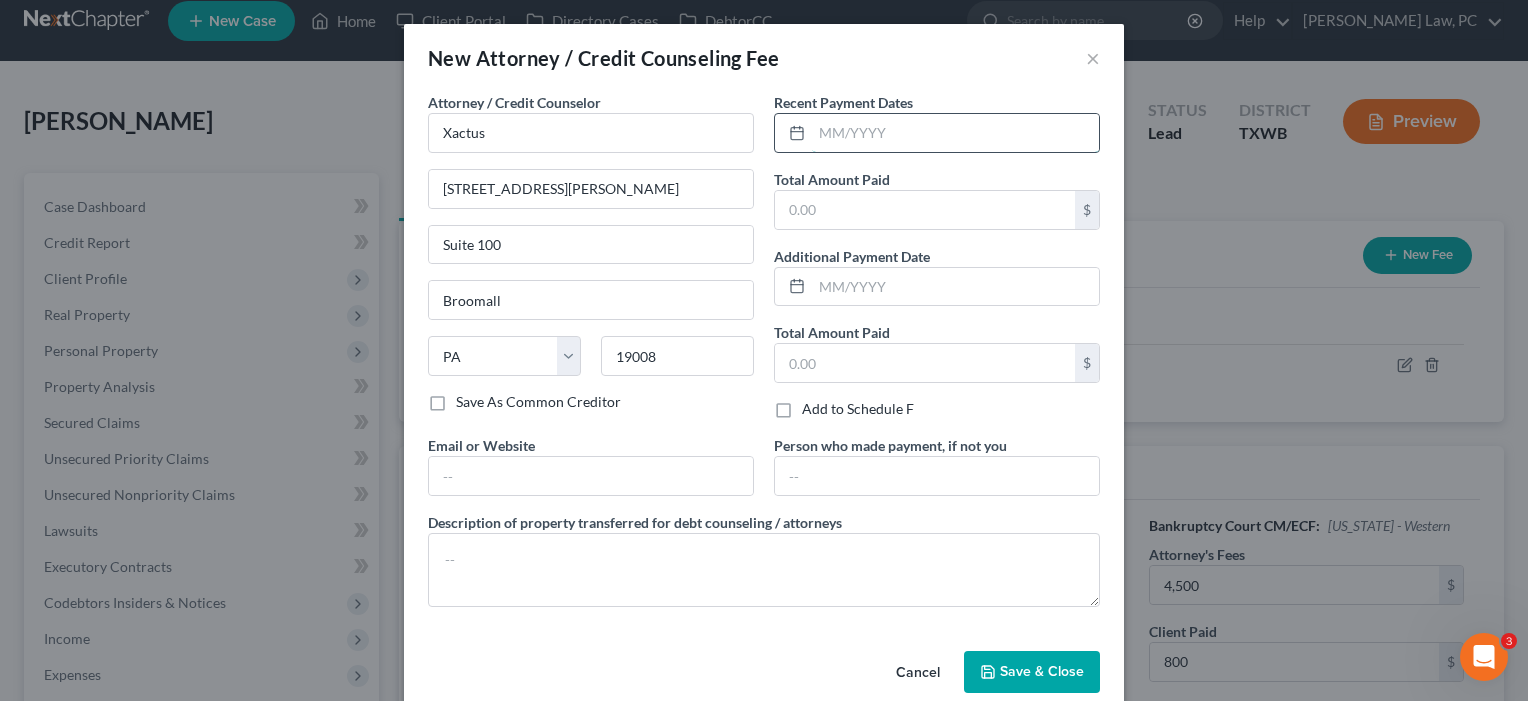 click at bounding box center [955, 133] 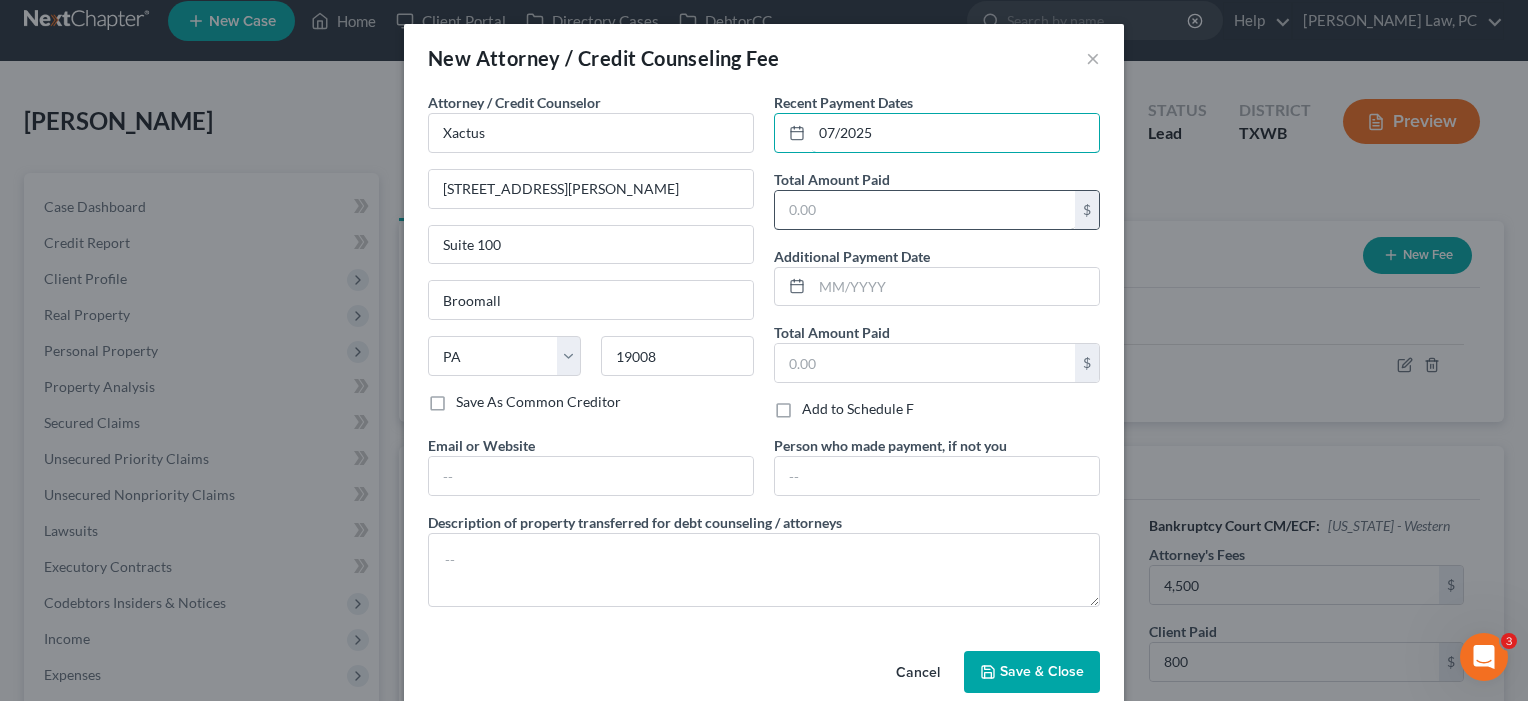 type on "07/2025" 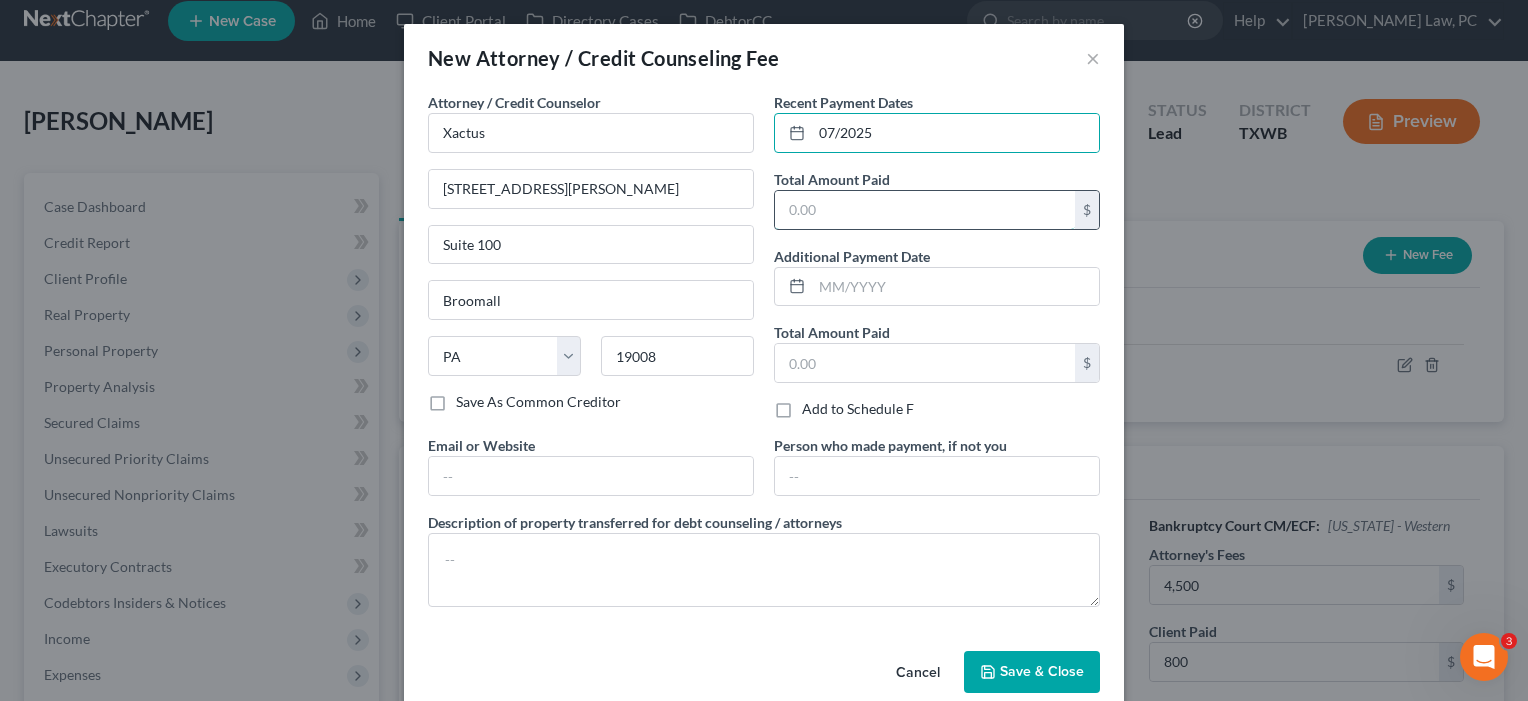 click at bounding box center [925, 210] 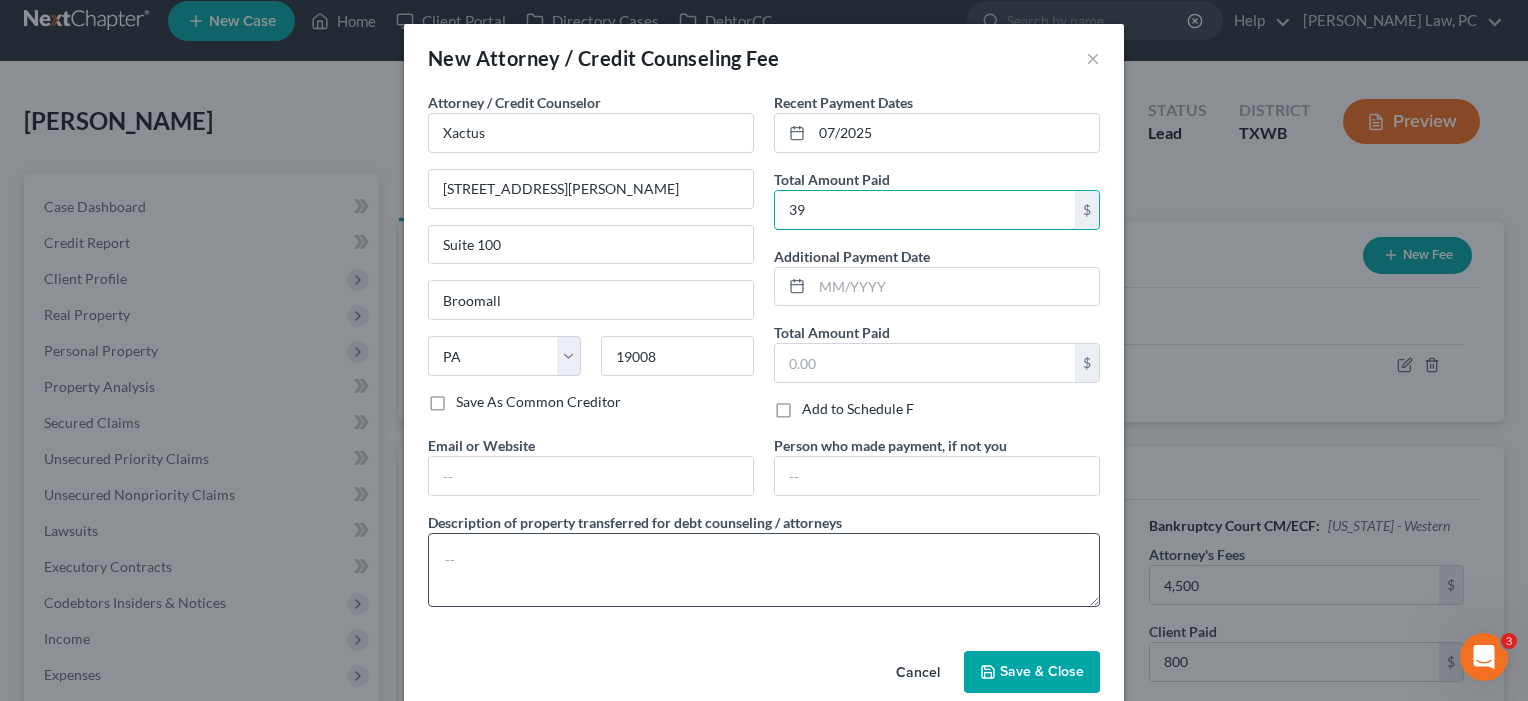 type on "39" 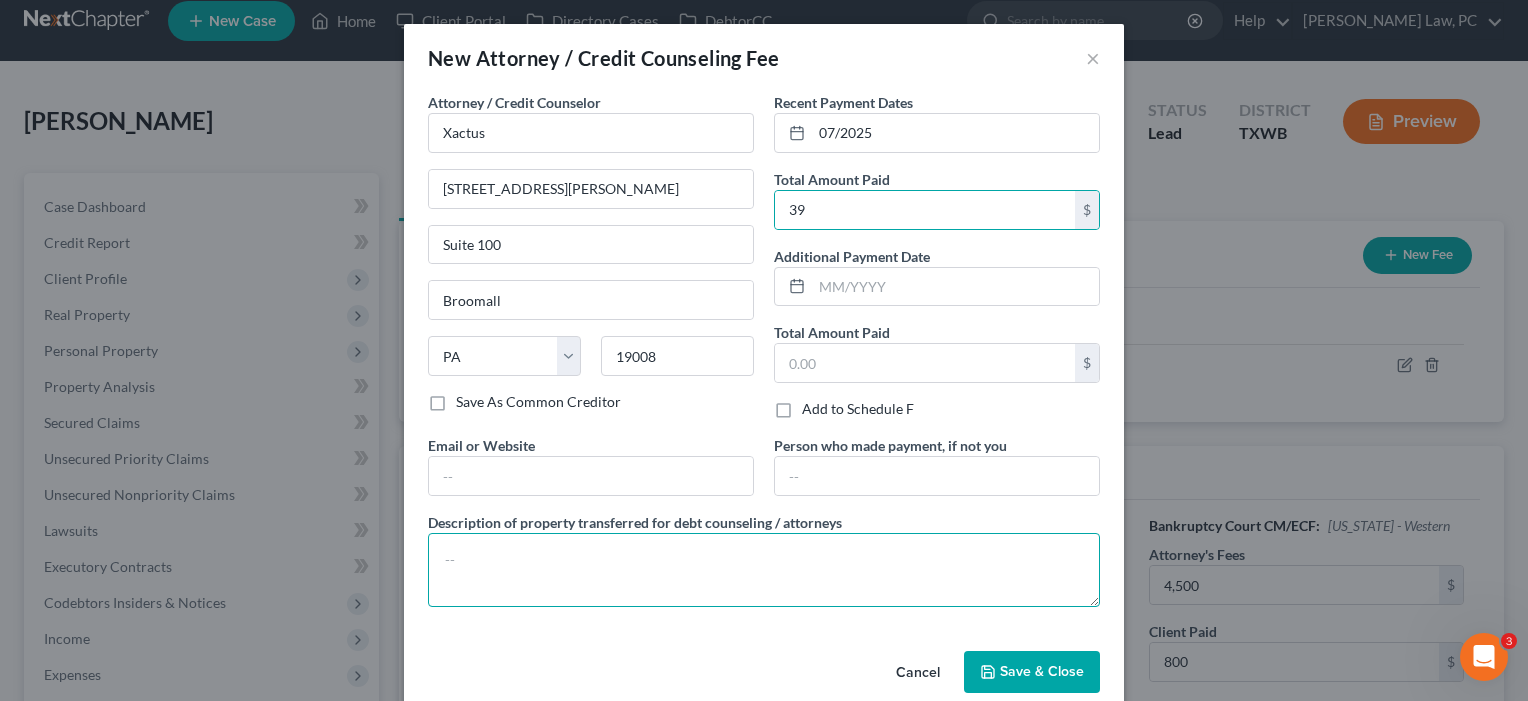 click at bounding box center [764, 570] 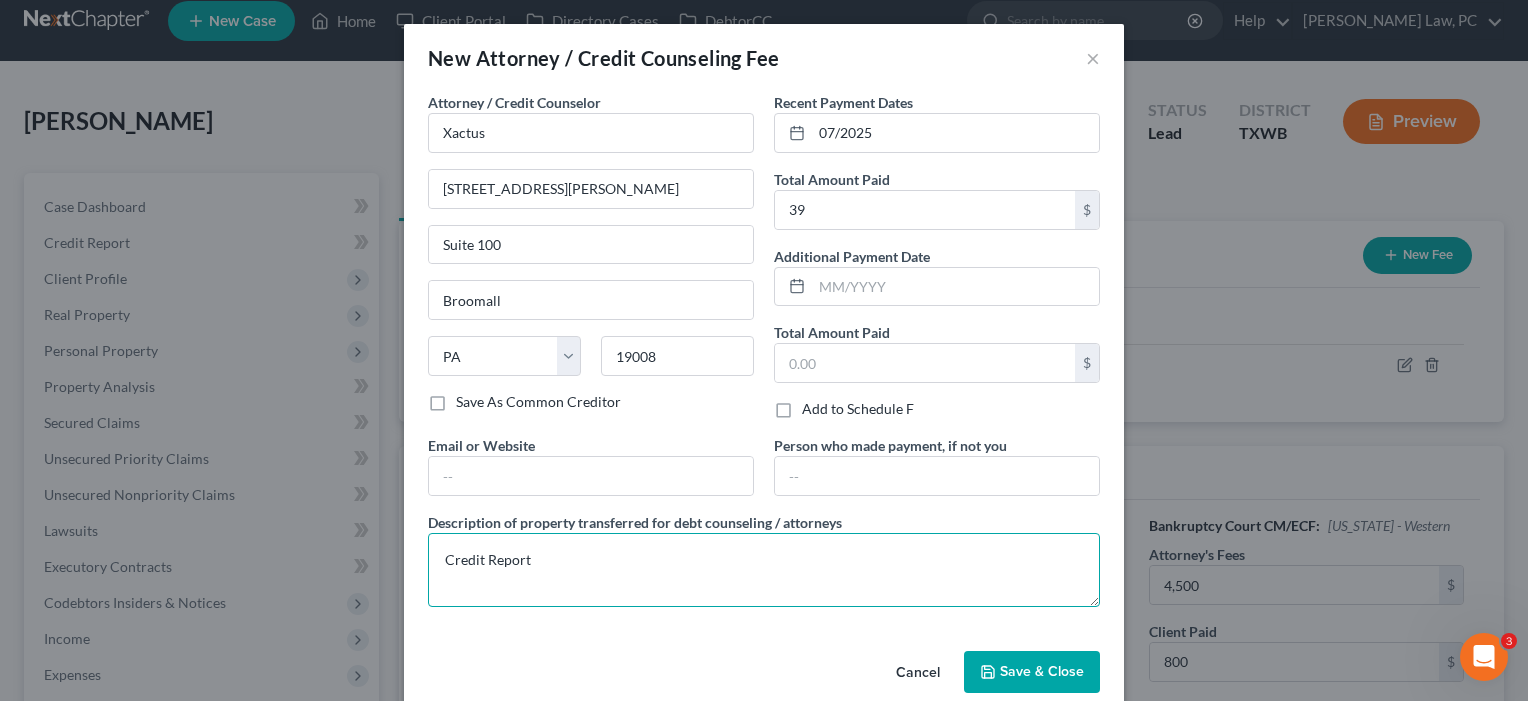 type on "Credit Report" 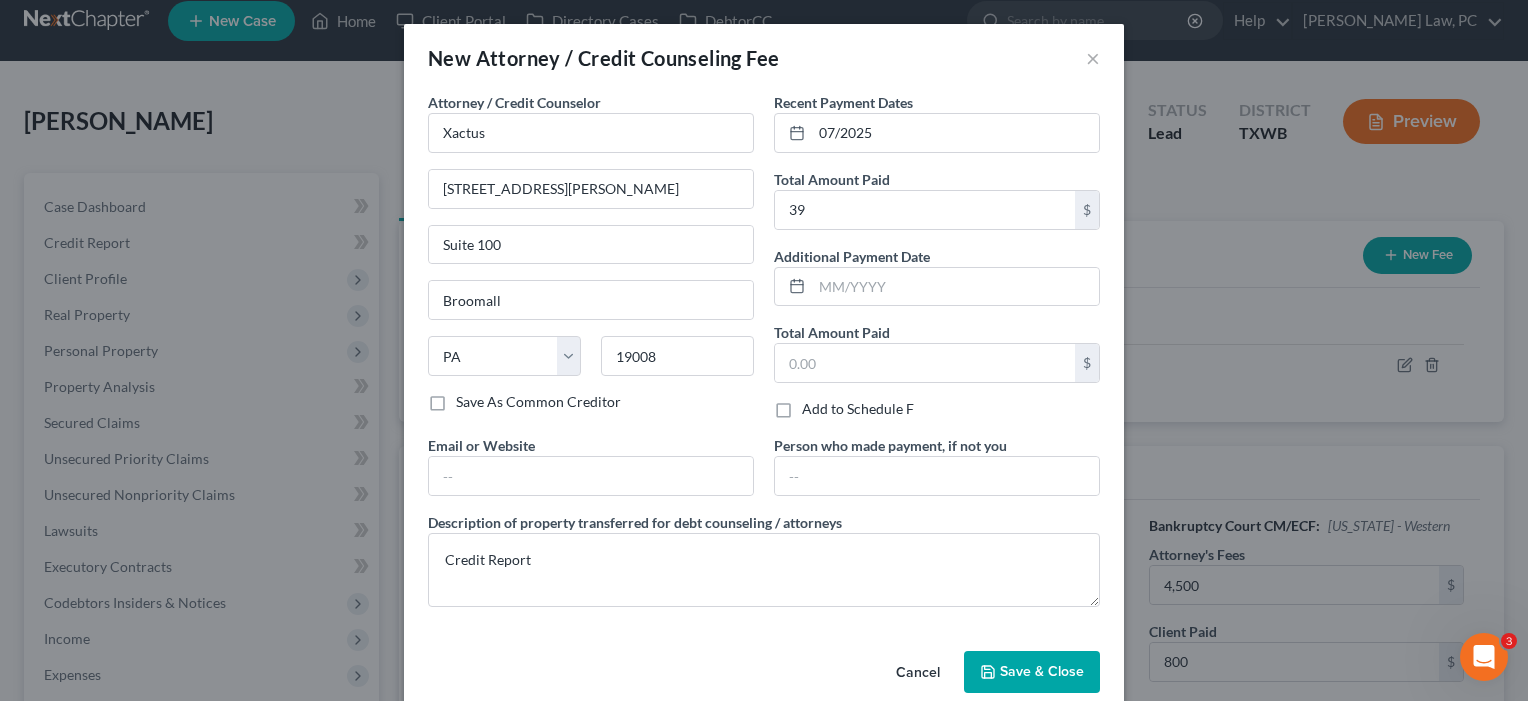click on "Save & Close" at bounding box center (1042, 671) 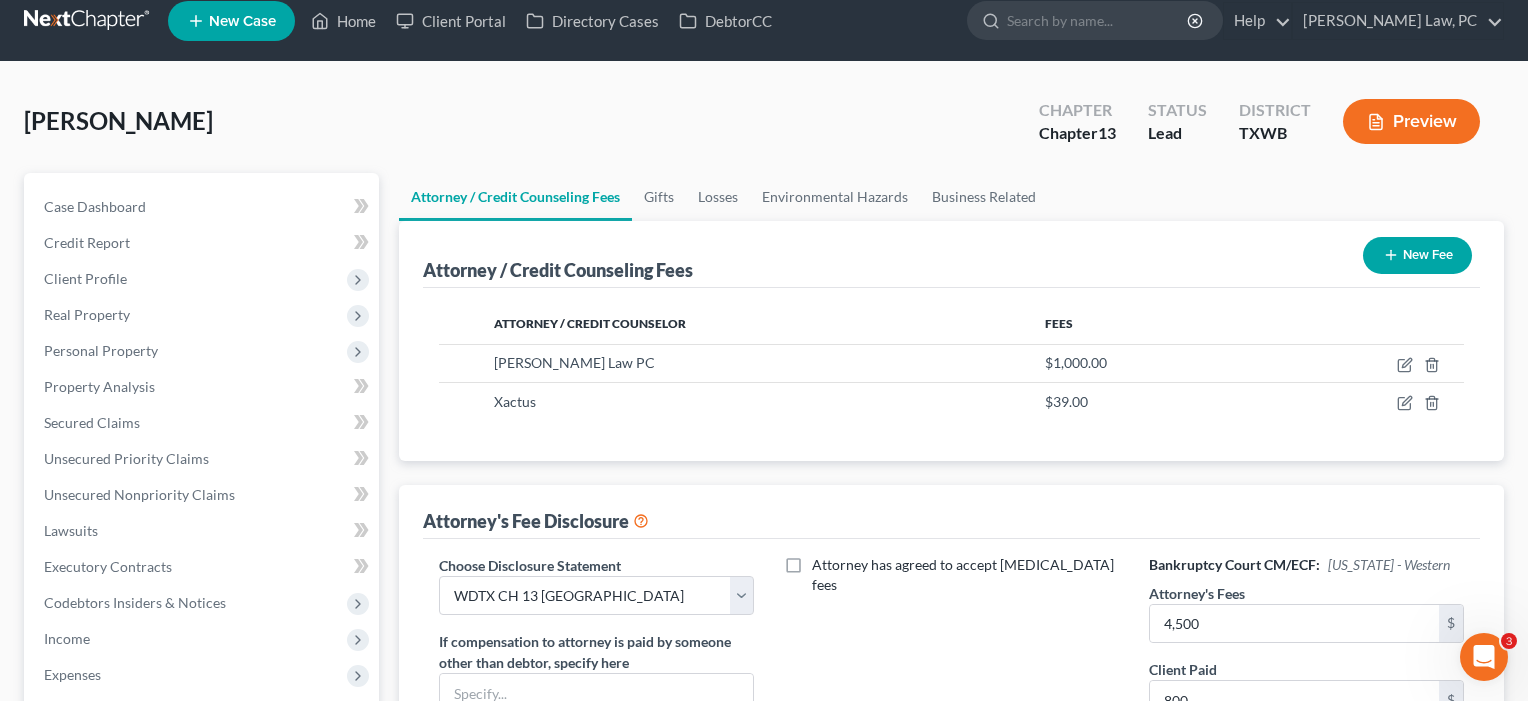 click on "New Fee" at bounding box center (1417, 255) 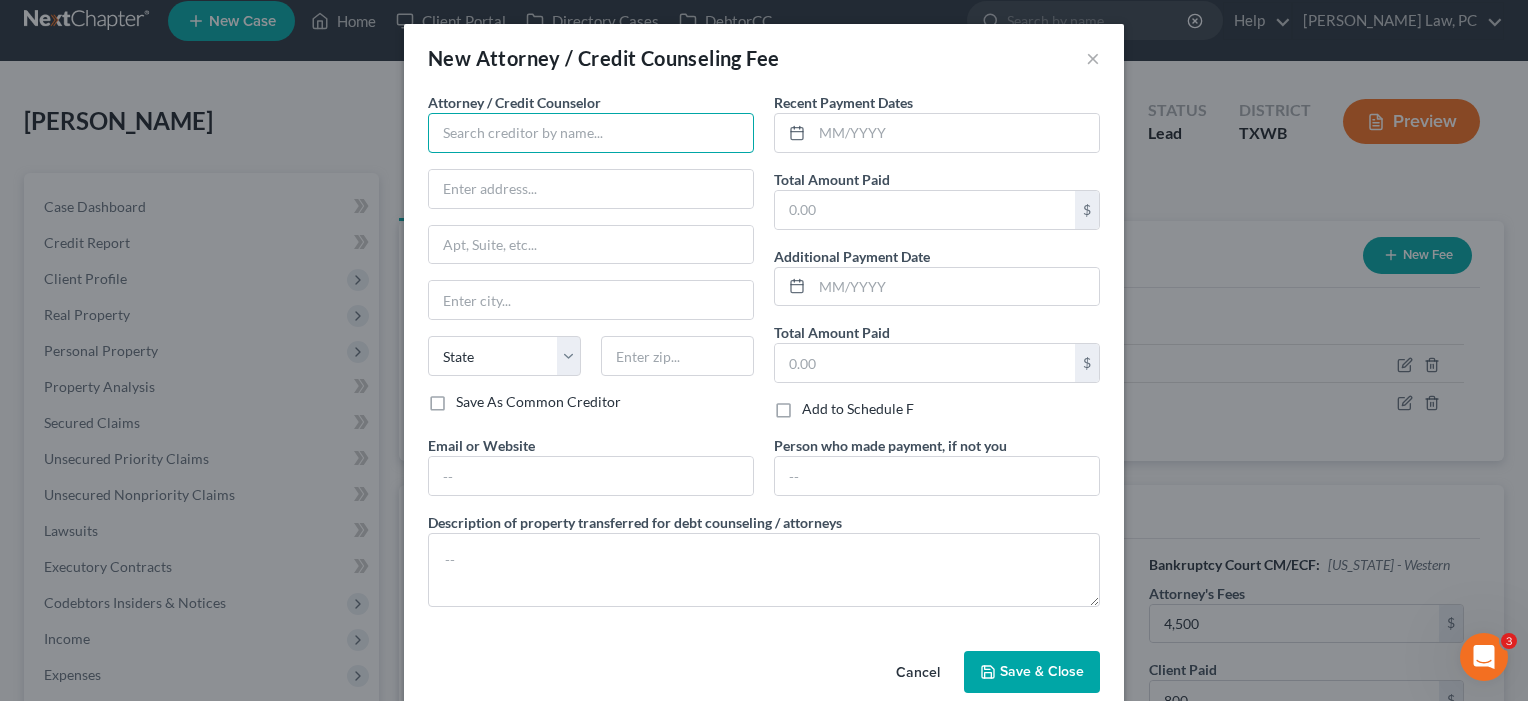 click at bounding box center [591, 133] 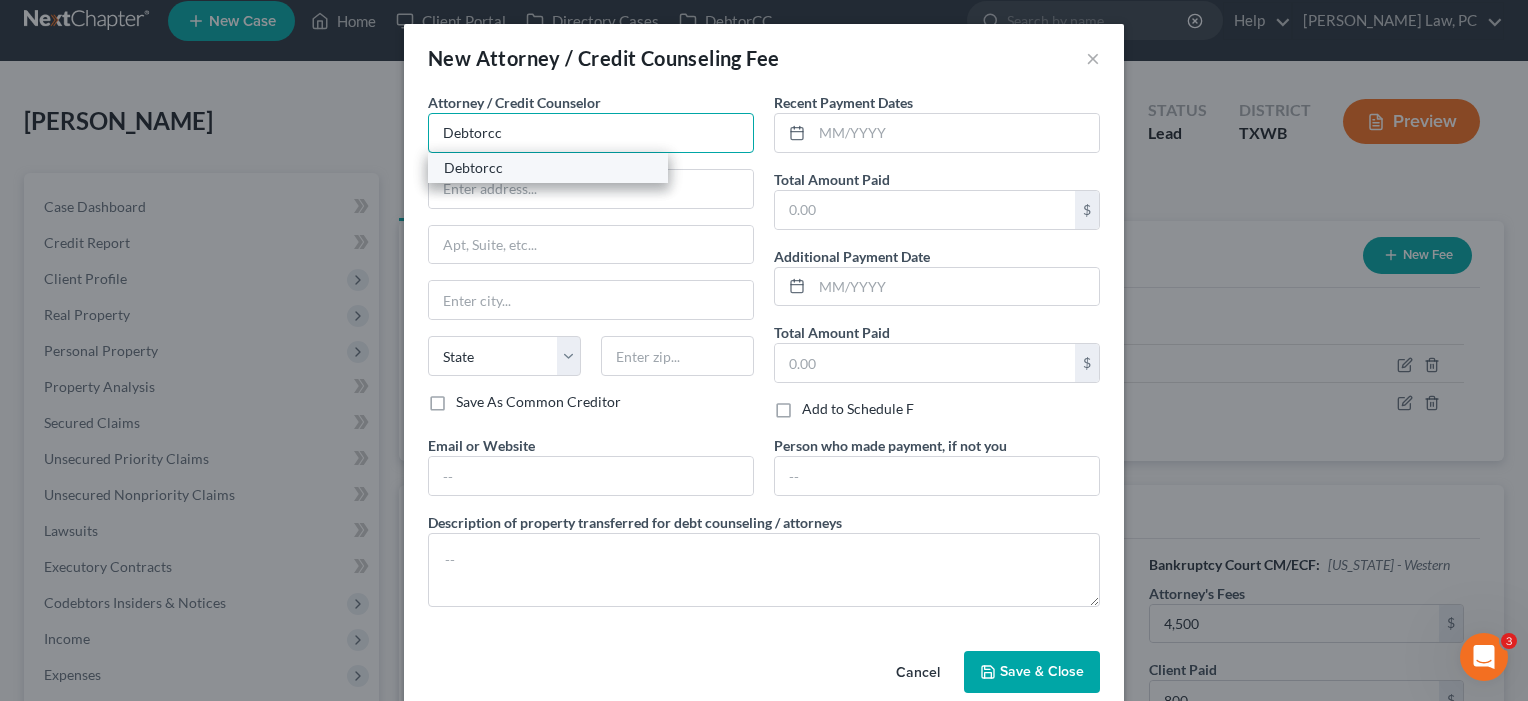 type on "Debtorcc" 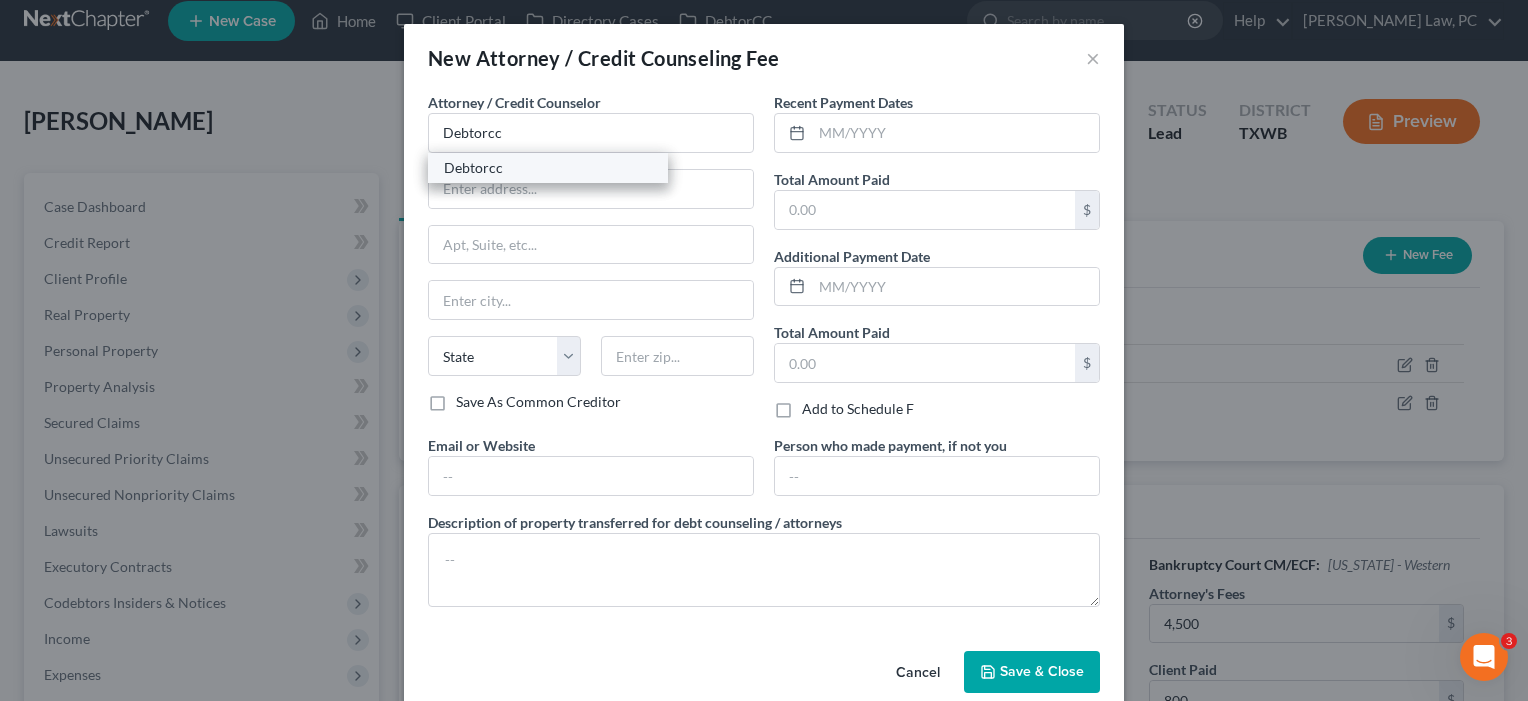 click on "Debtorcc" at bounding box center [548, 168] 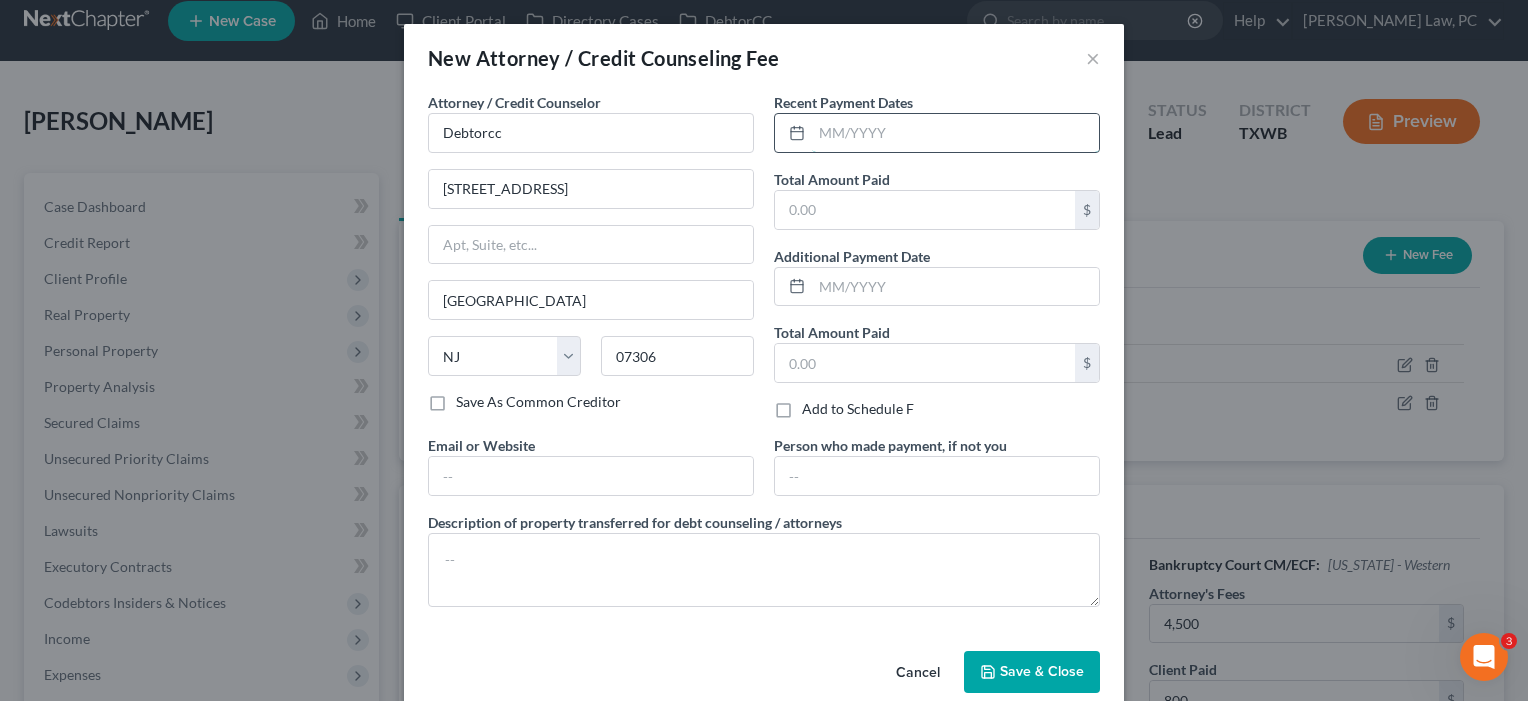 click at bounding box center (955, 133) 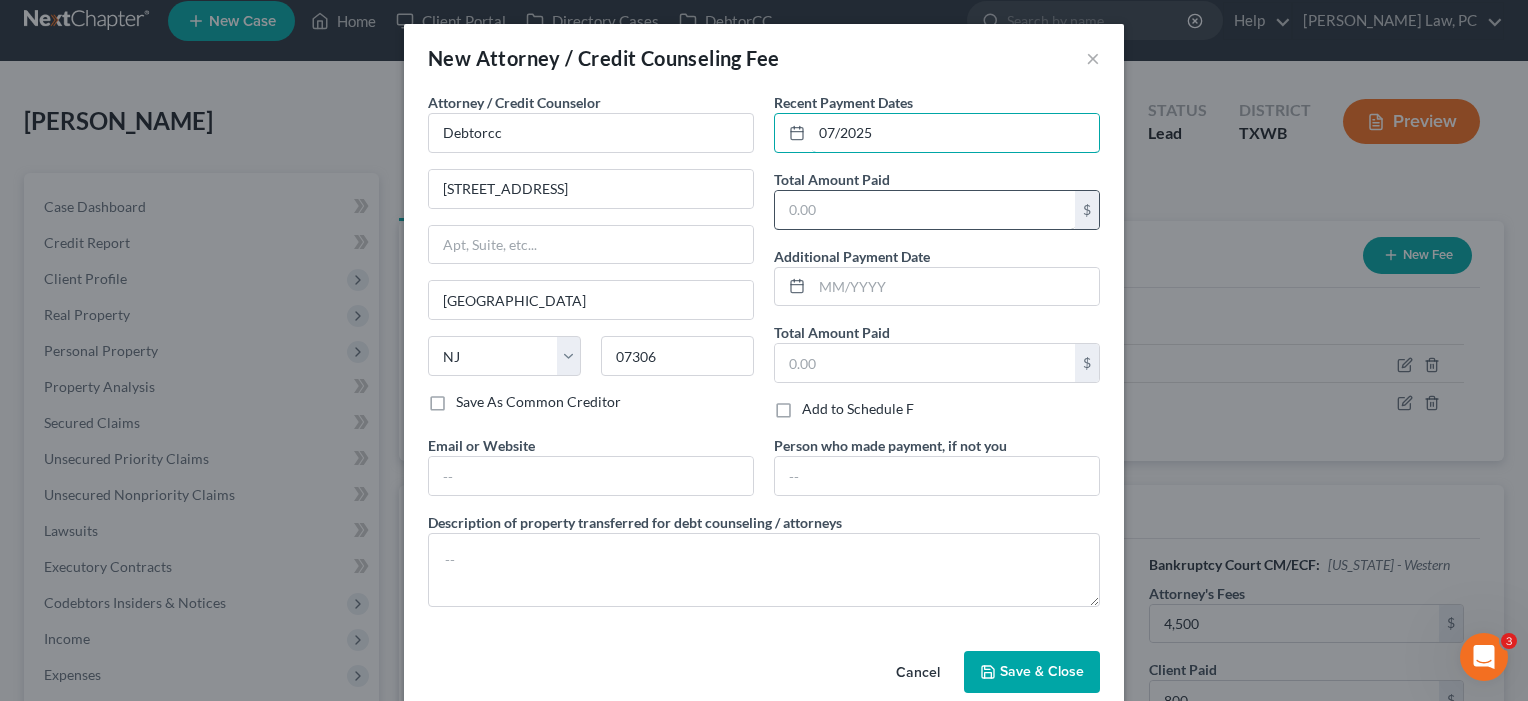 type on "07/2025" 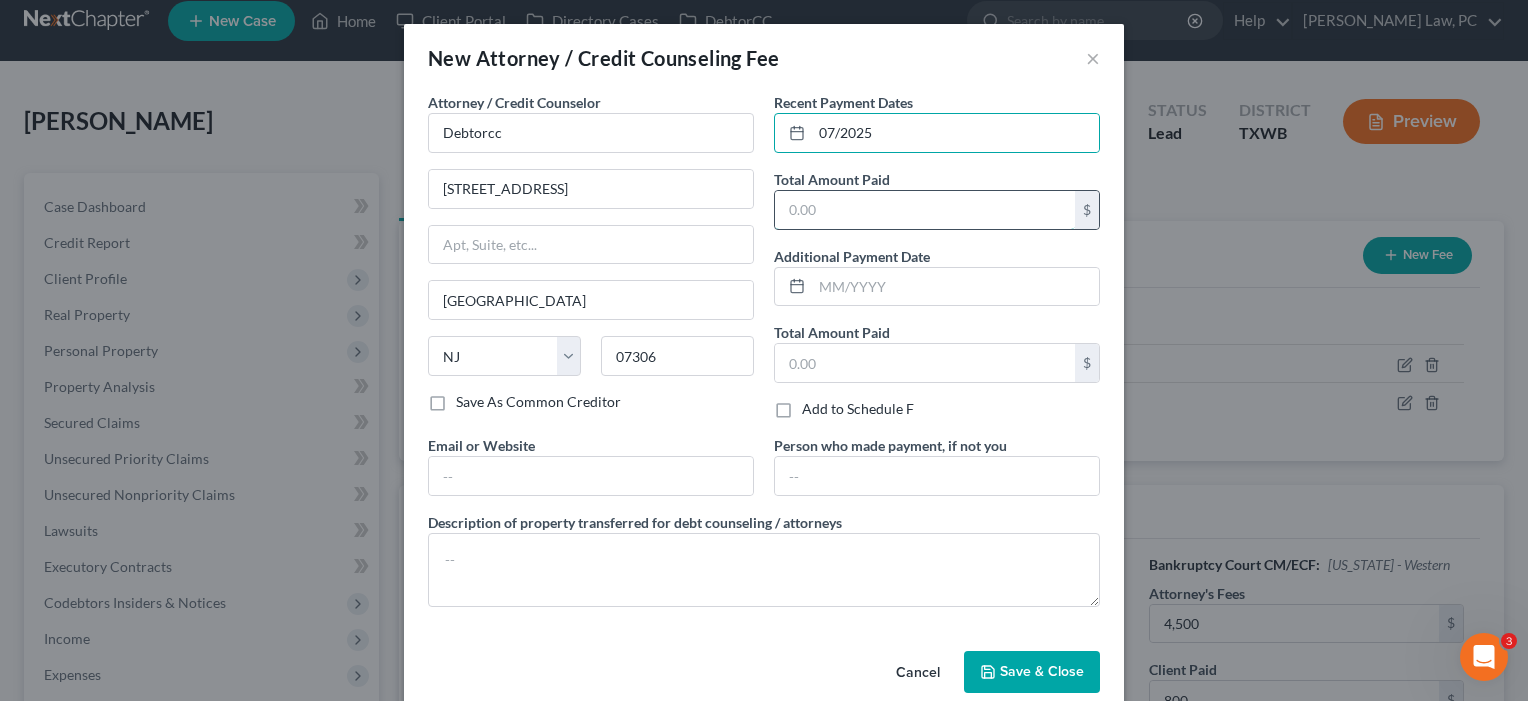 click at bounding box center (925, 210) 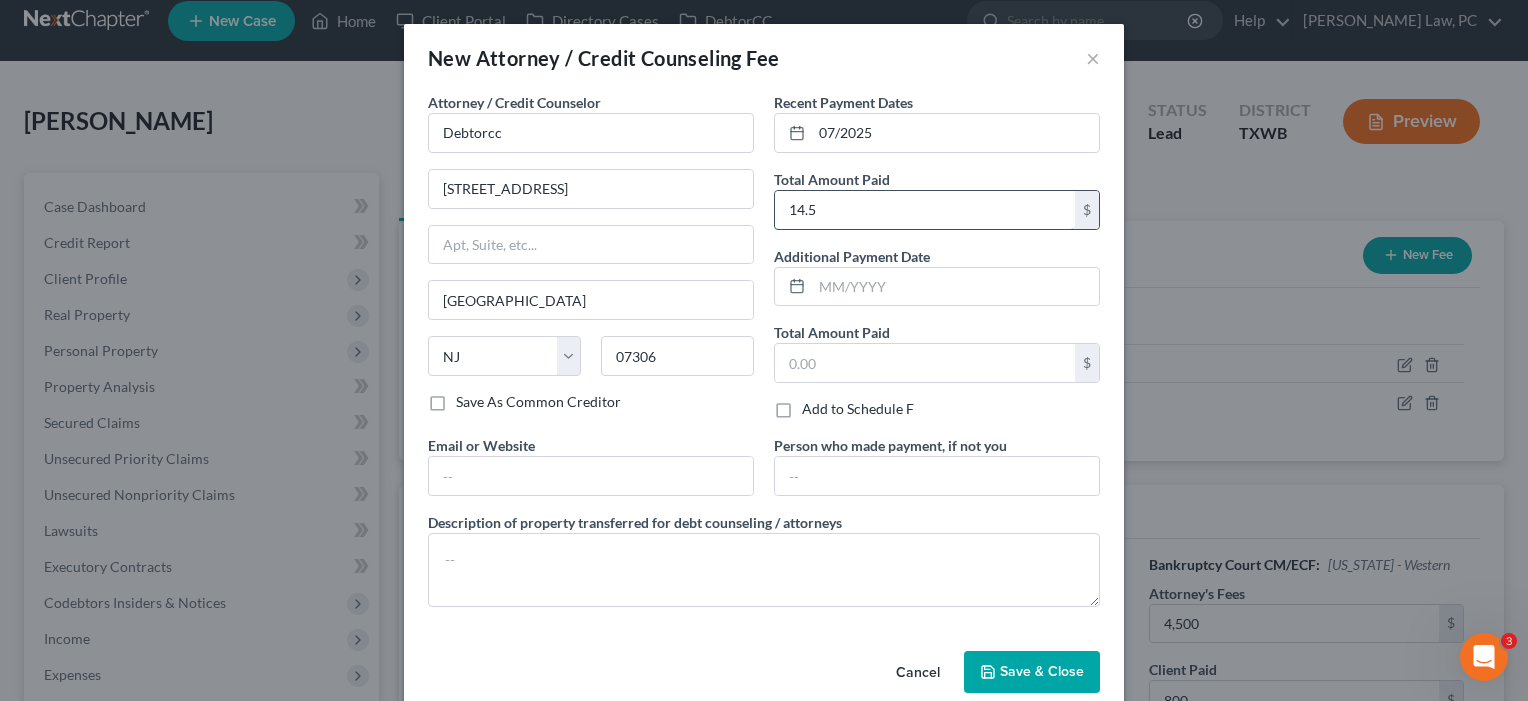click on "14.5" at bounding box center (925, 210) 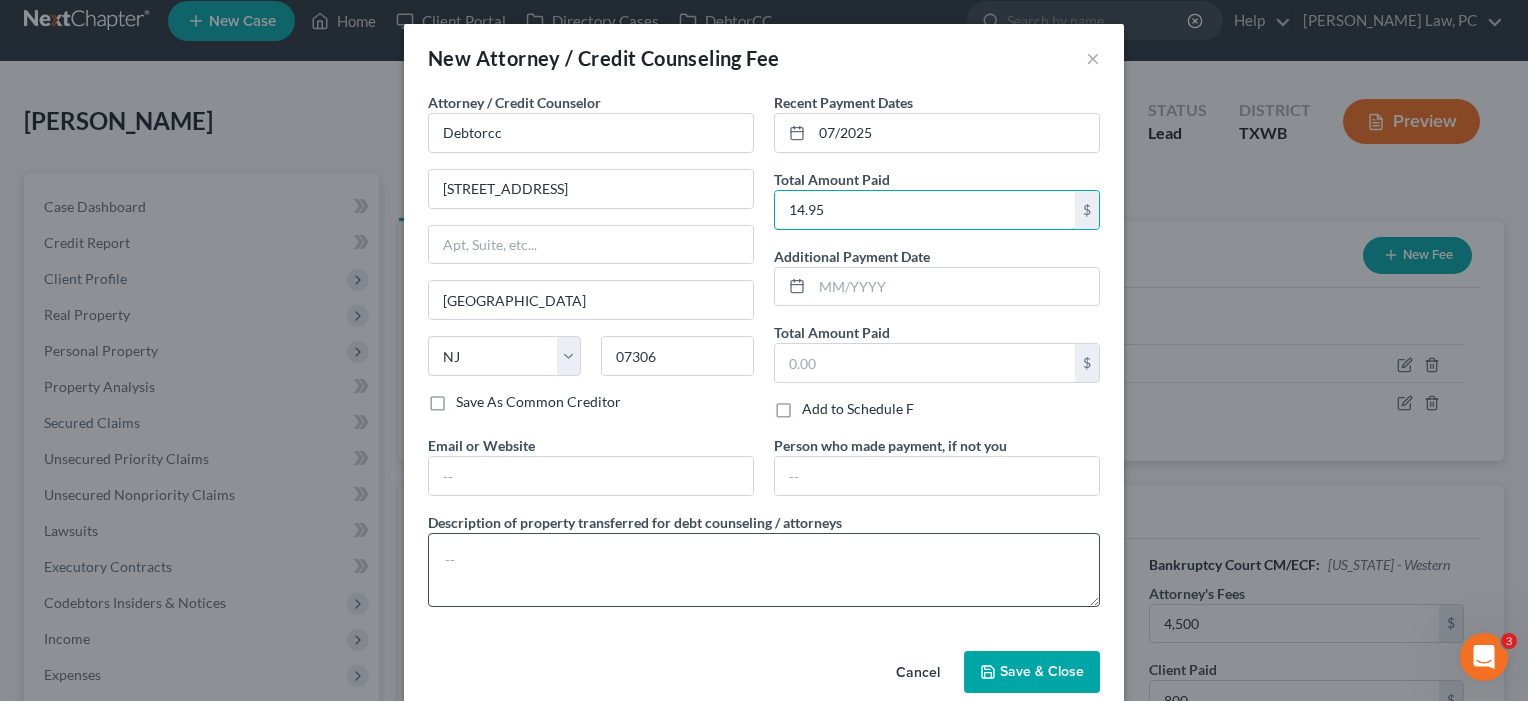 type on "14.95" 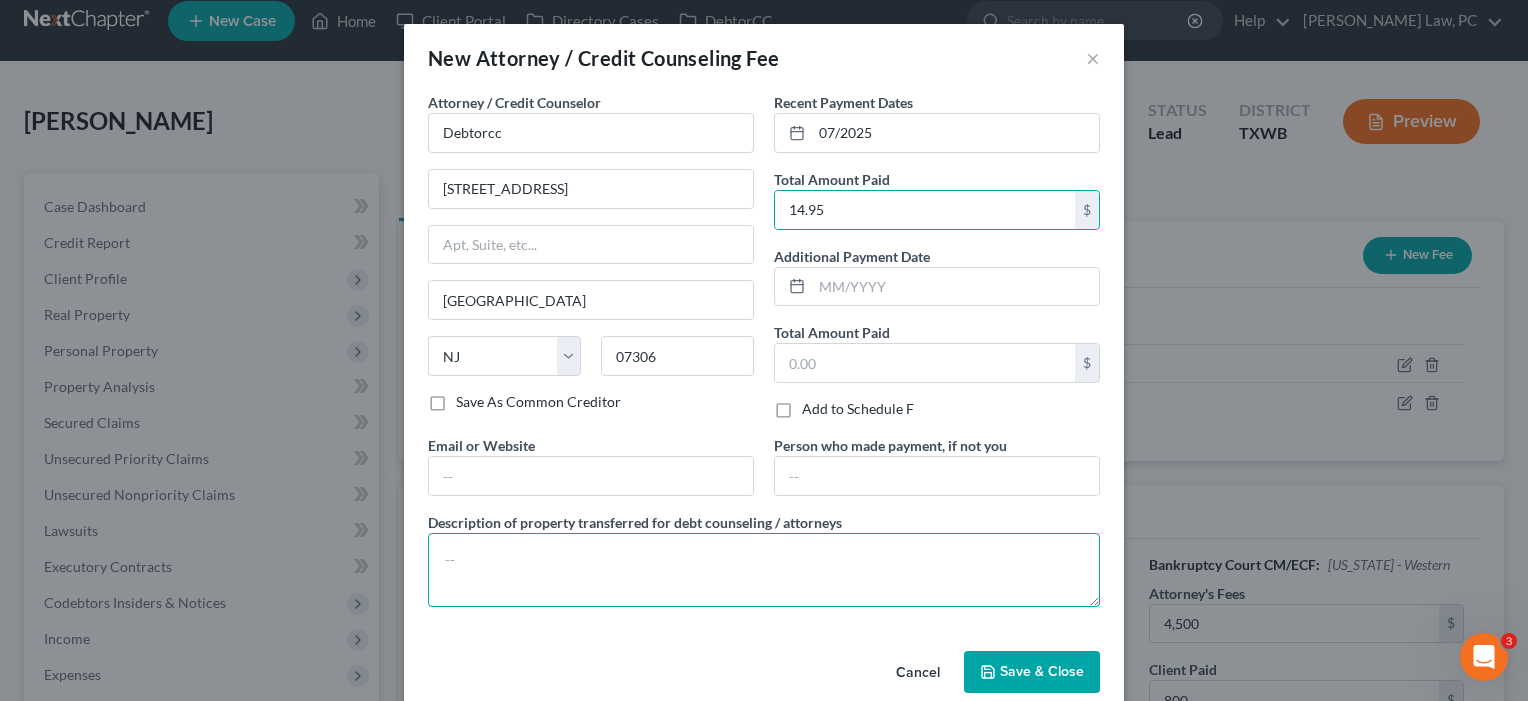click at bounding box center [764, 570] 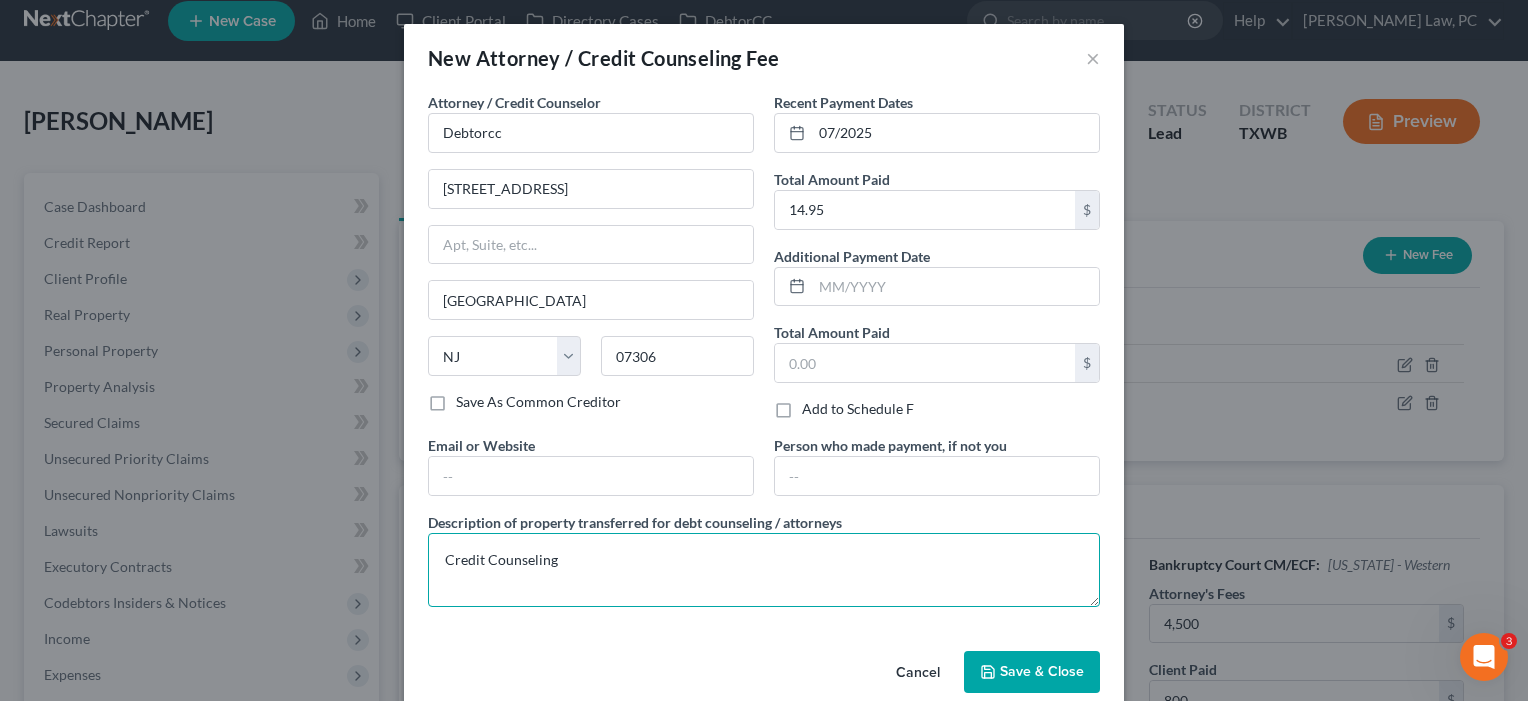 type on "Credit Counseling" 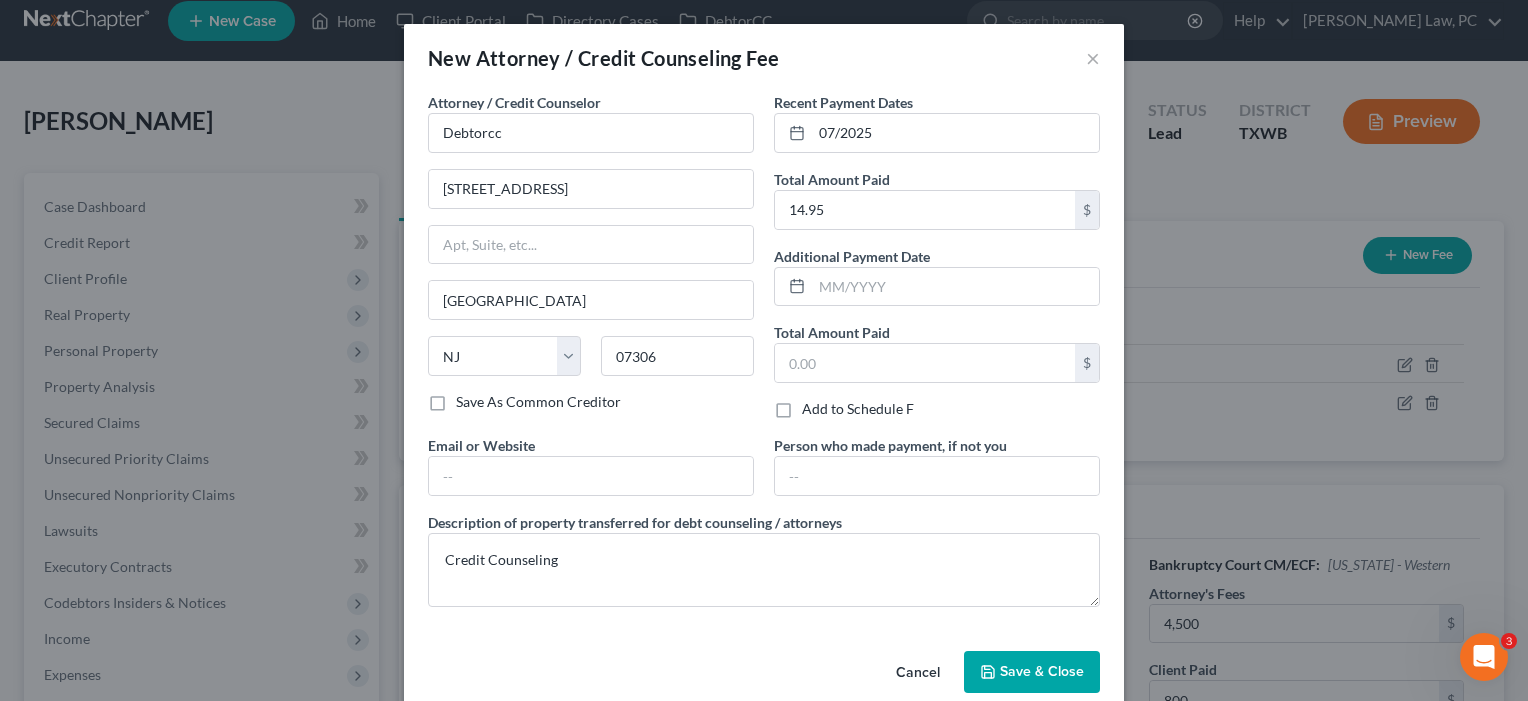 click on "Save & Close" at bounding box center [1042, 671] 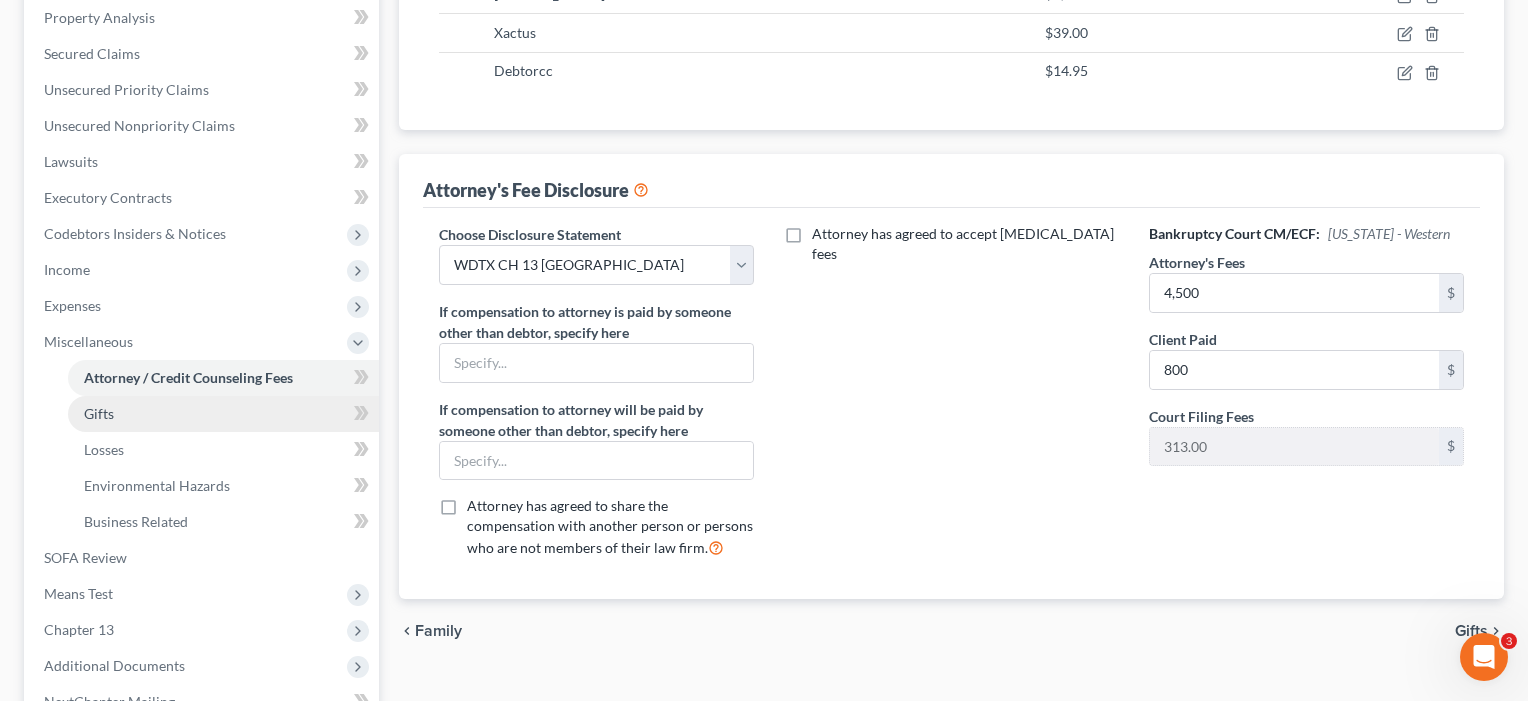 scroll, scrollTop: 398, scrollLeft: 0, axis: vertical 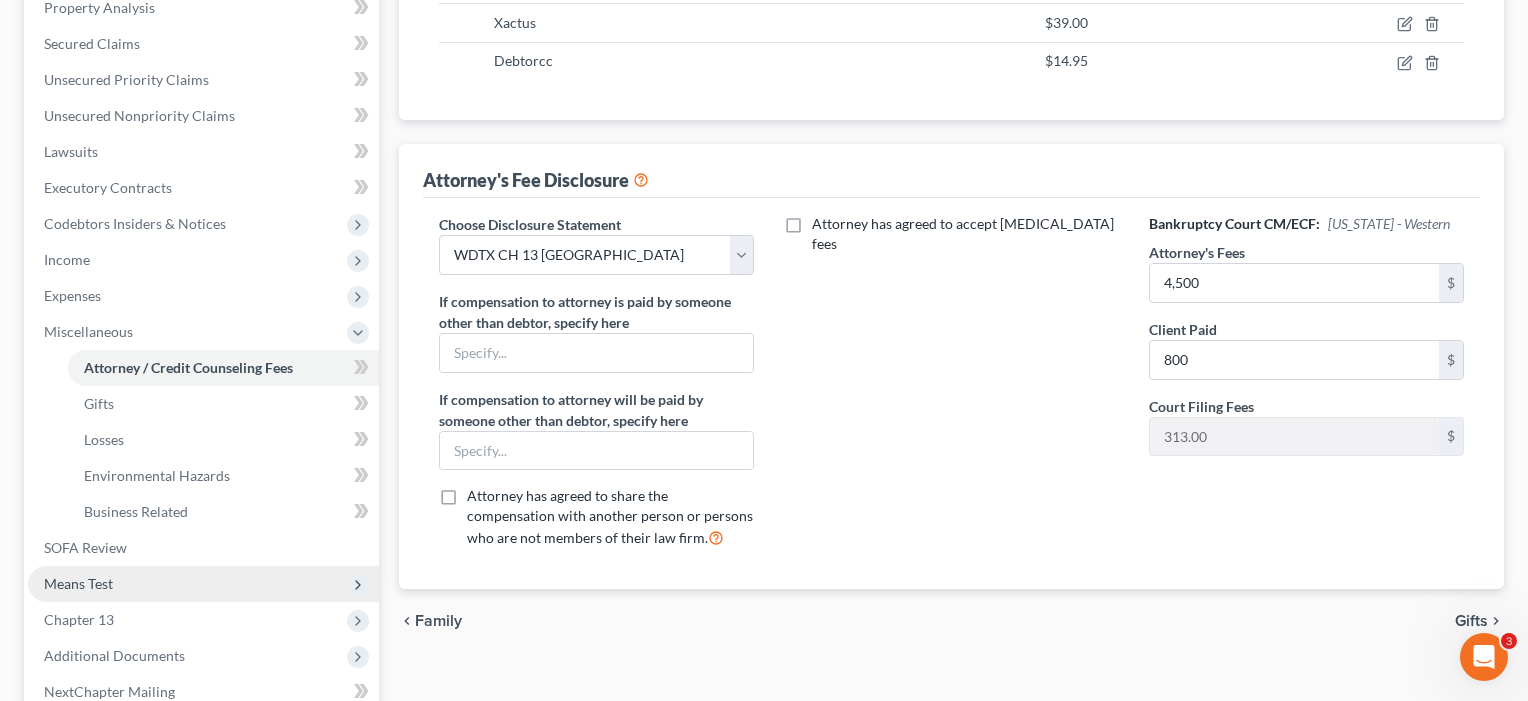 click on "Means Test" at bounding box center (78, 583) 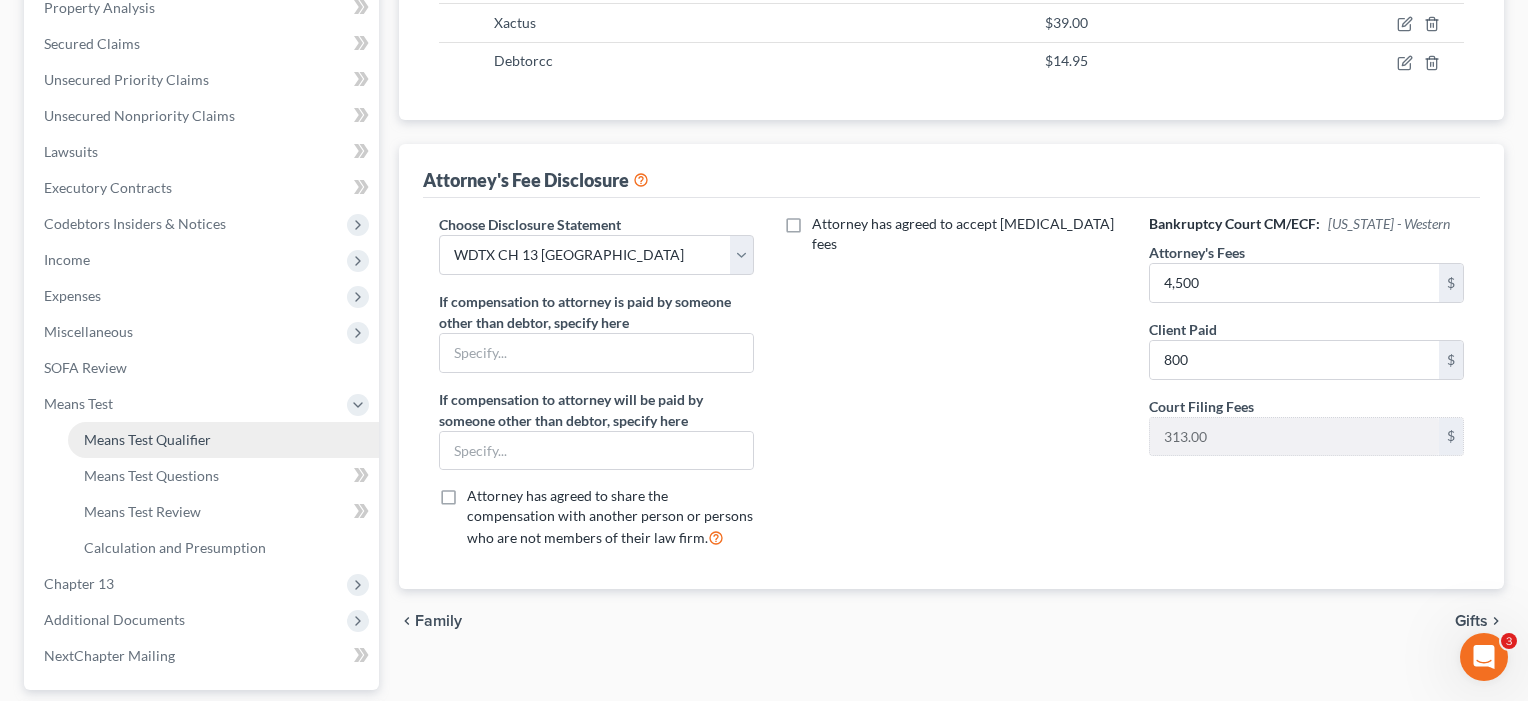 click on "Means Test Qualifier" at bounding box center [147, 439] 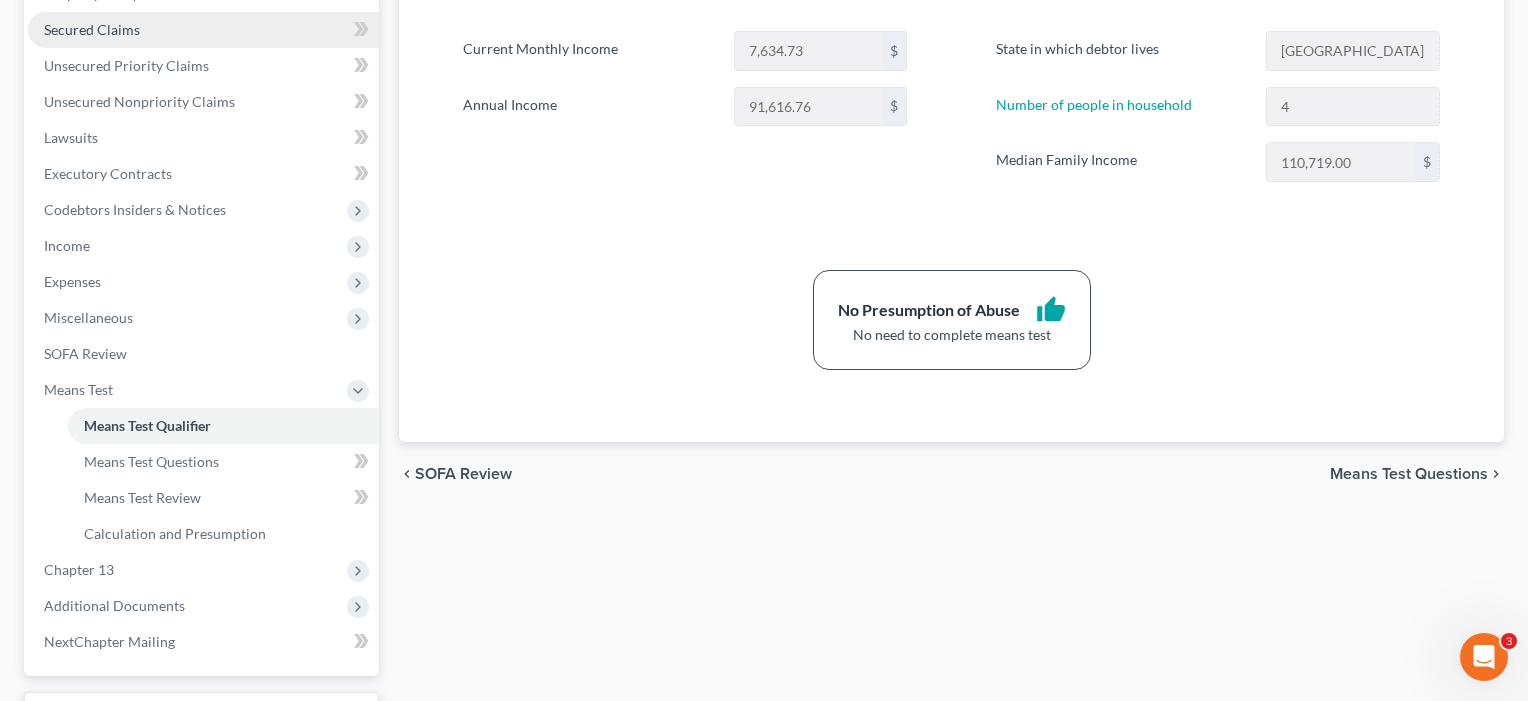 scroll, scrollTop: 486, scrollLeft: 0, axis: vertical 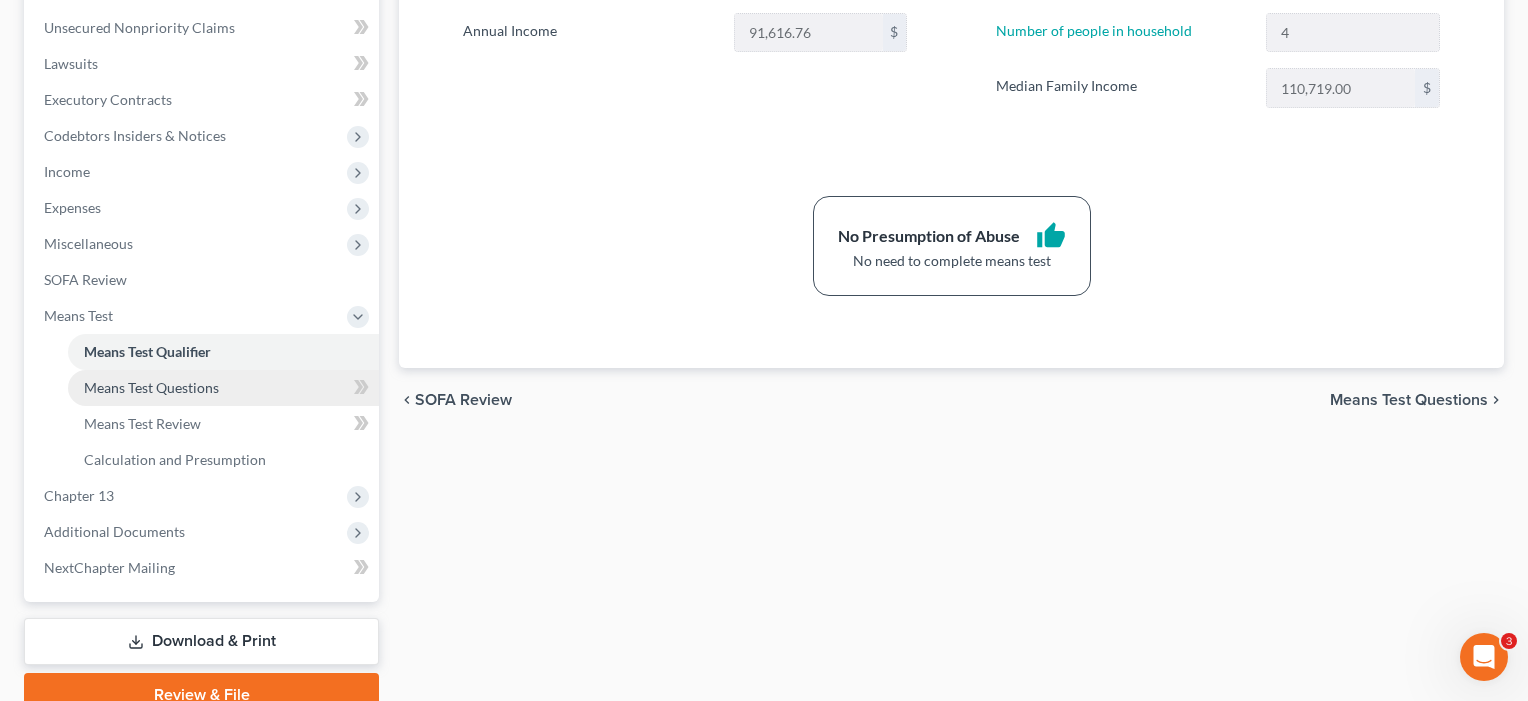 click on "Means Test Questions" at bounding box center [223, 388] 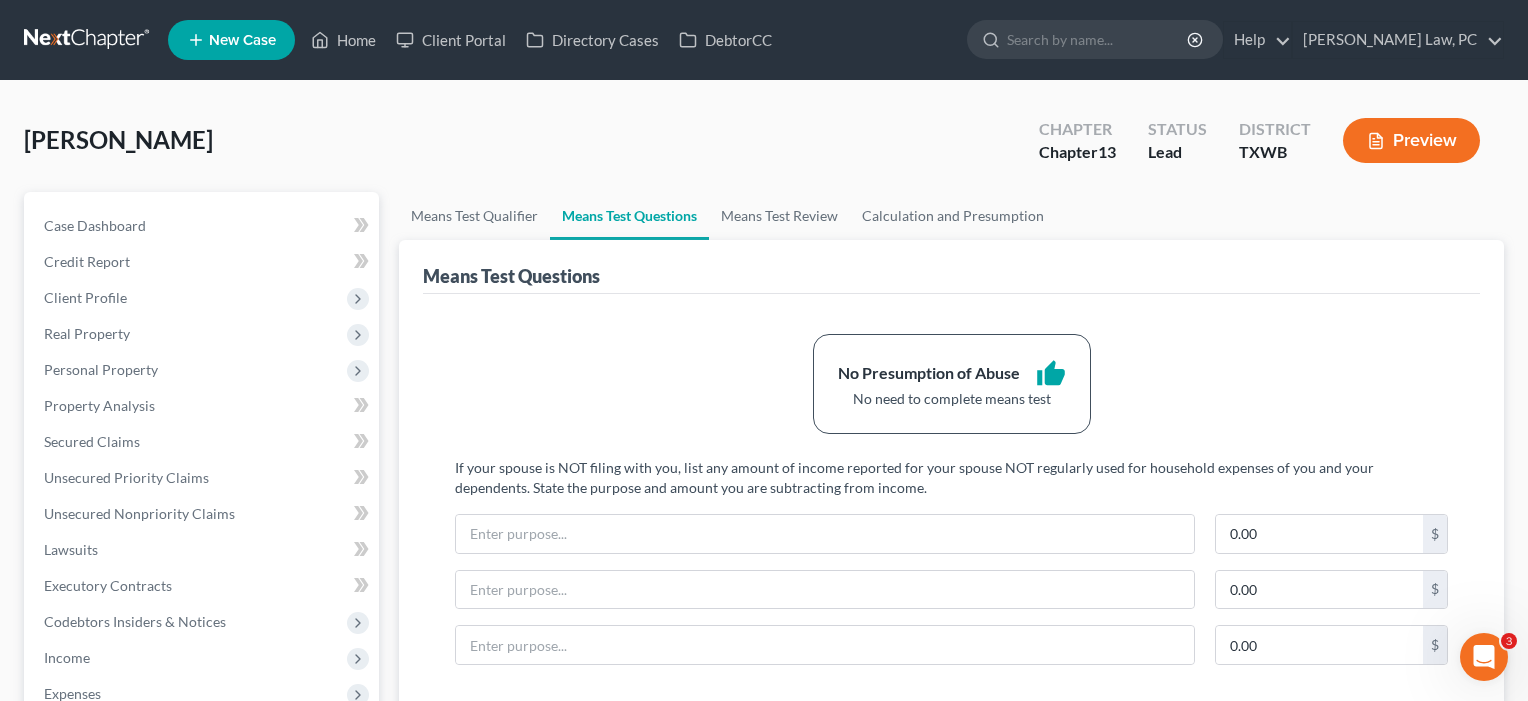 scroll, scrollTop: 0, scrollLeft: 0, axis: both 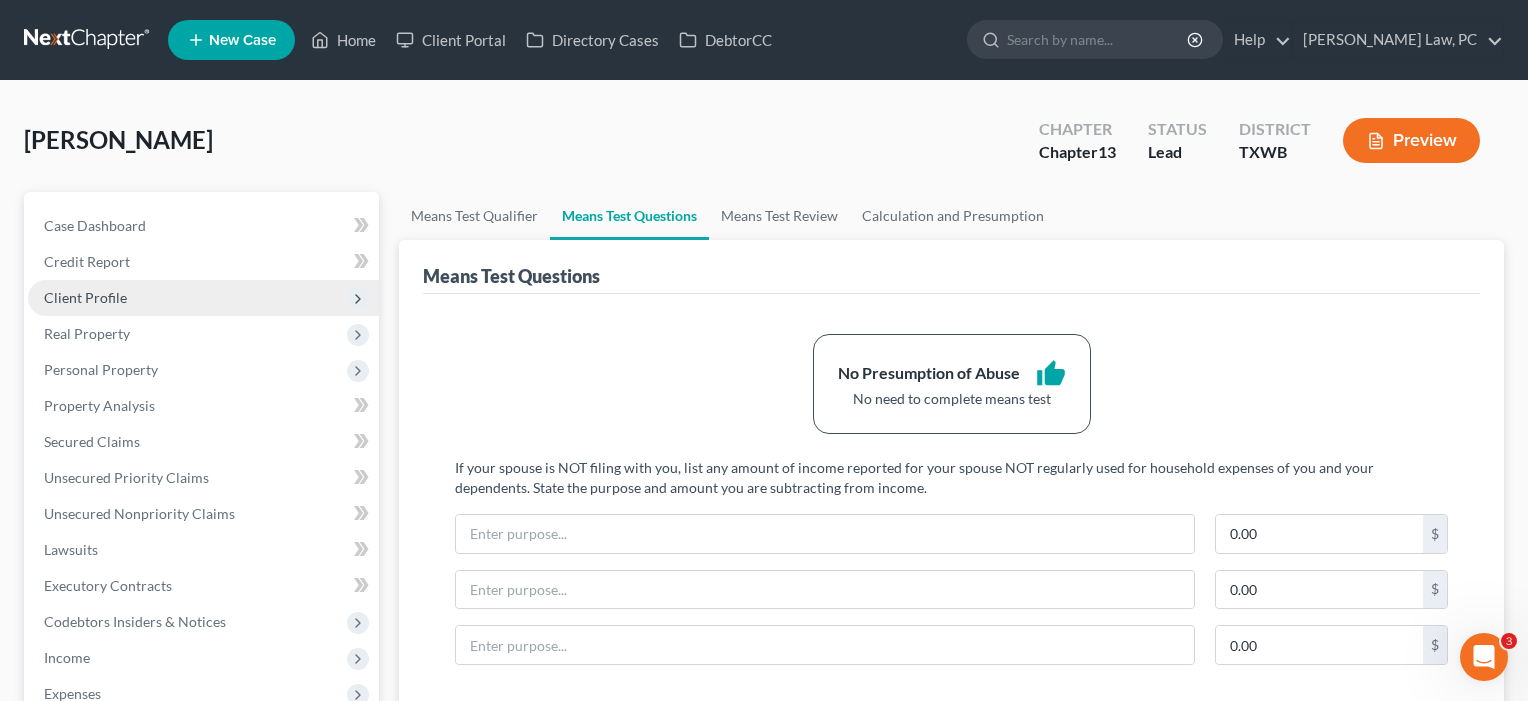 click on "Client Profile" at bounding box center [85, 297] 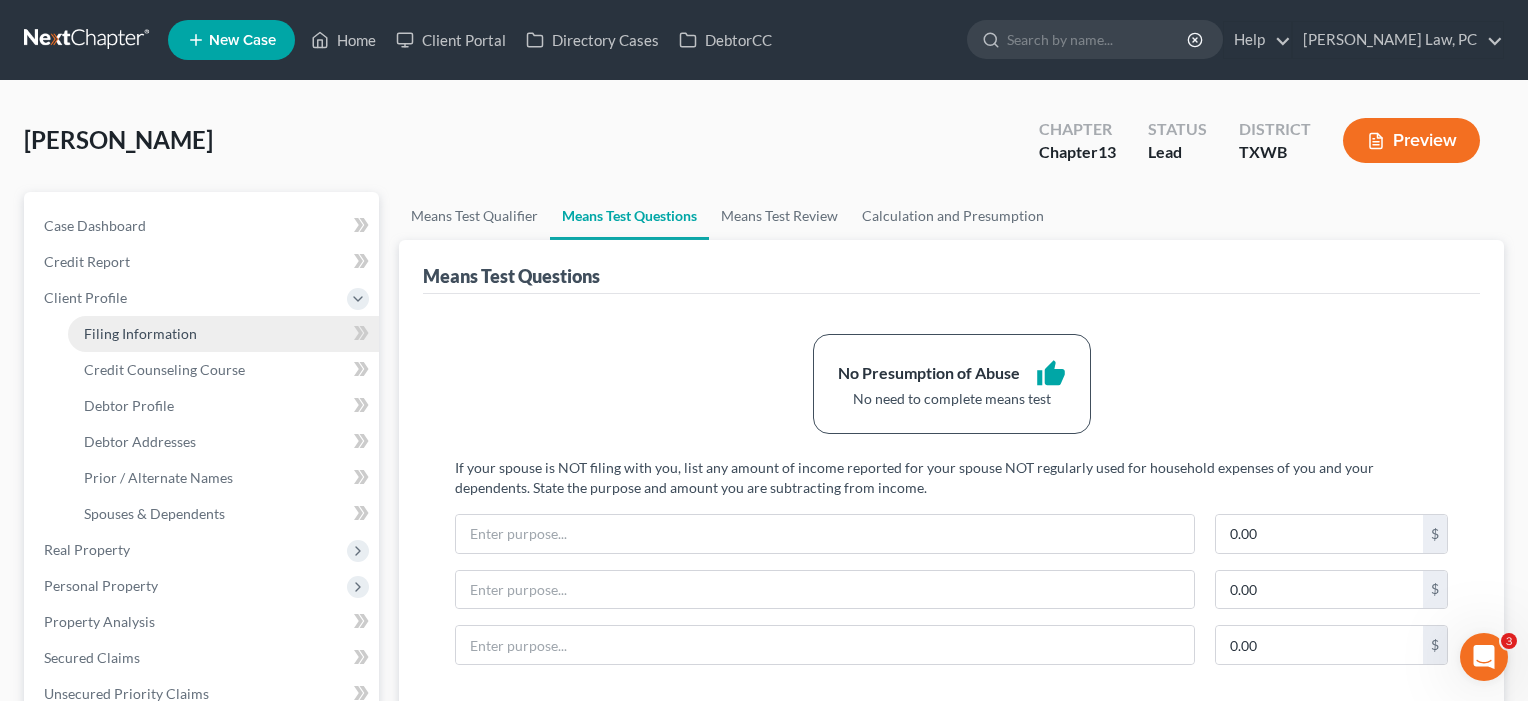 click on "Filing Information" at bounding box center (140, 333) 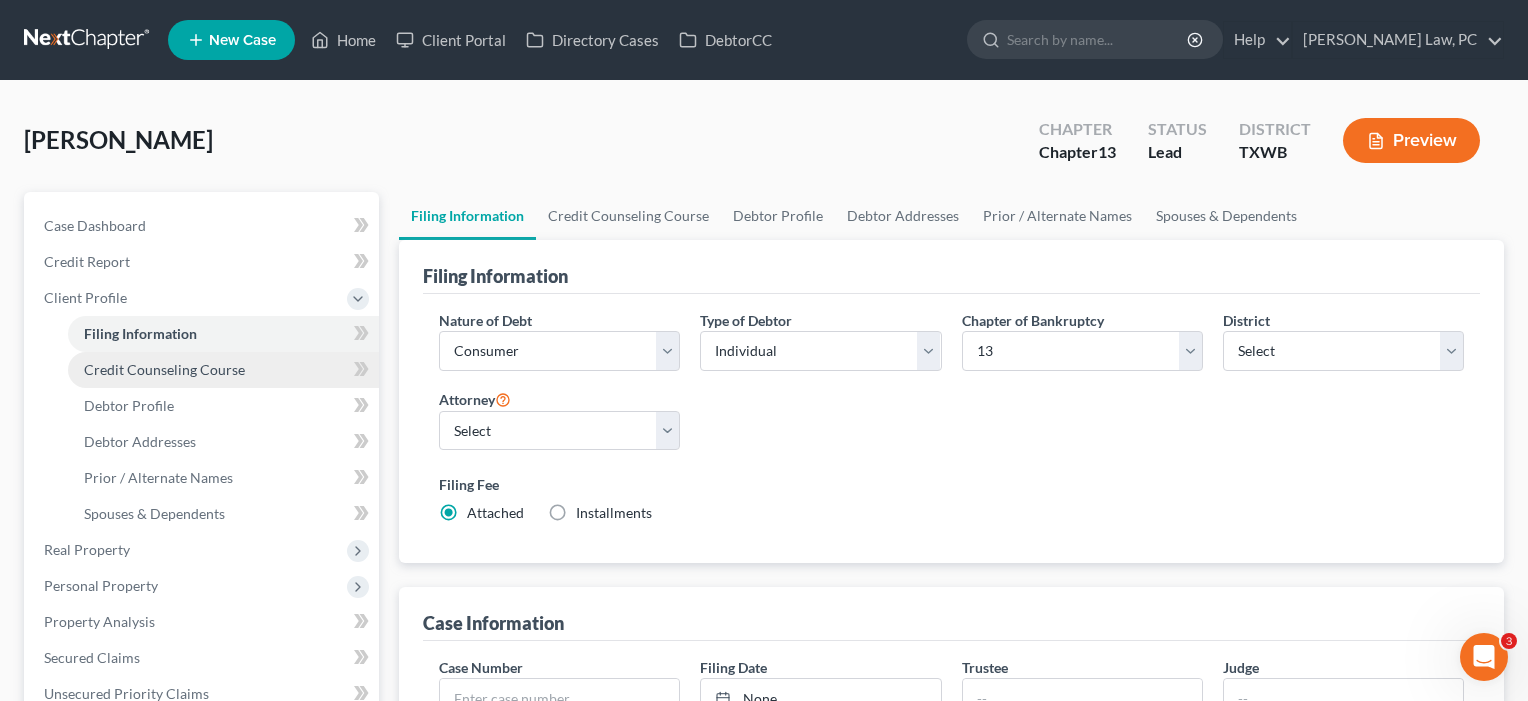 click on "Credit Counseling Course" at bounding box center (223, 370) 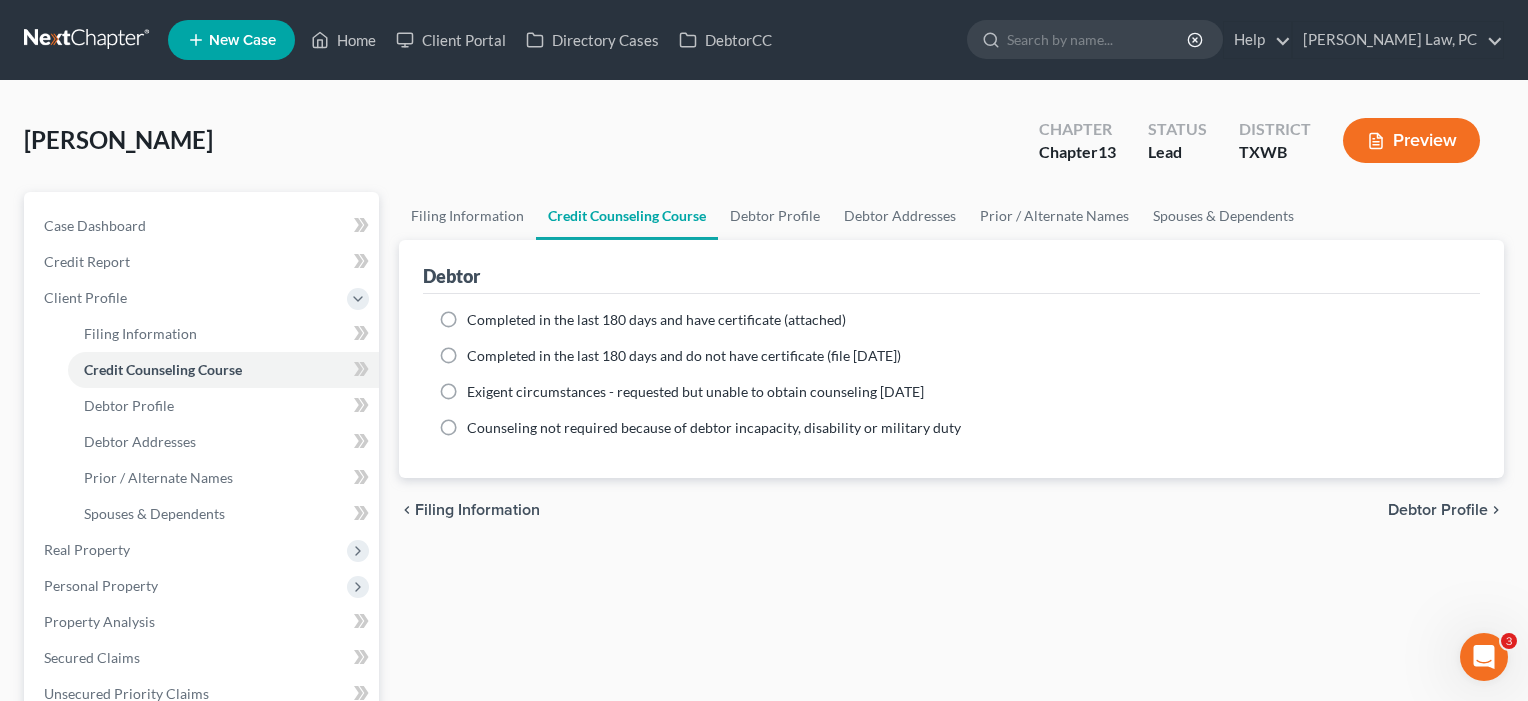 click on "Completed in the last 180 days and have certificate (attached) Date Completed
None
close
Date
Time
chevron_left
[DATE]
chevron_right
Su M Tu W Th F Sa
29 30 1 2 3 4 5
6 7 8 9 10 11 12
13 14 15 16 17 18 19
20 21 22 23 24 25 26
27 28 29 30 31 1 2
Clear
Completed in the last 180 days and do not have certificate (file [DATE]) Date Completed
None
close
Date
Time
chevron_left
[DATE]
chevron_right
Su M Tu W Th F Sa
29 30 1 2 3 4 5" at bounding box center [951, 386] 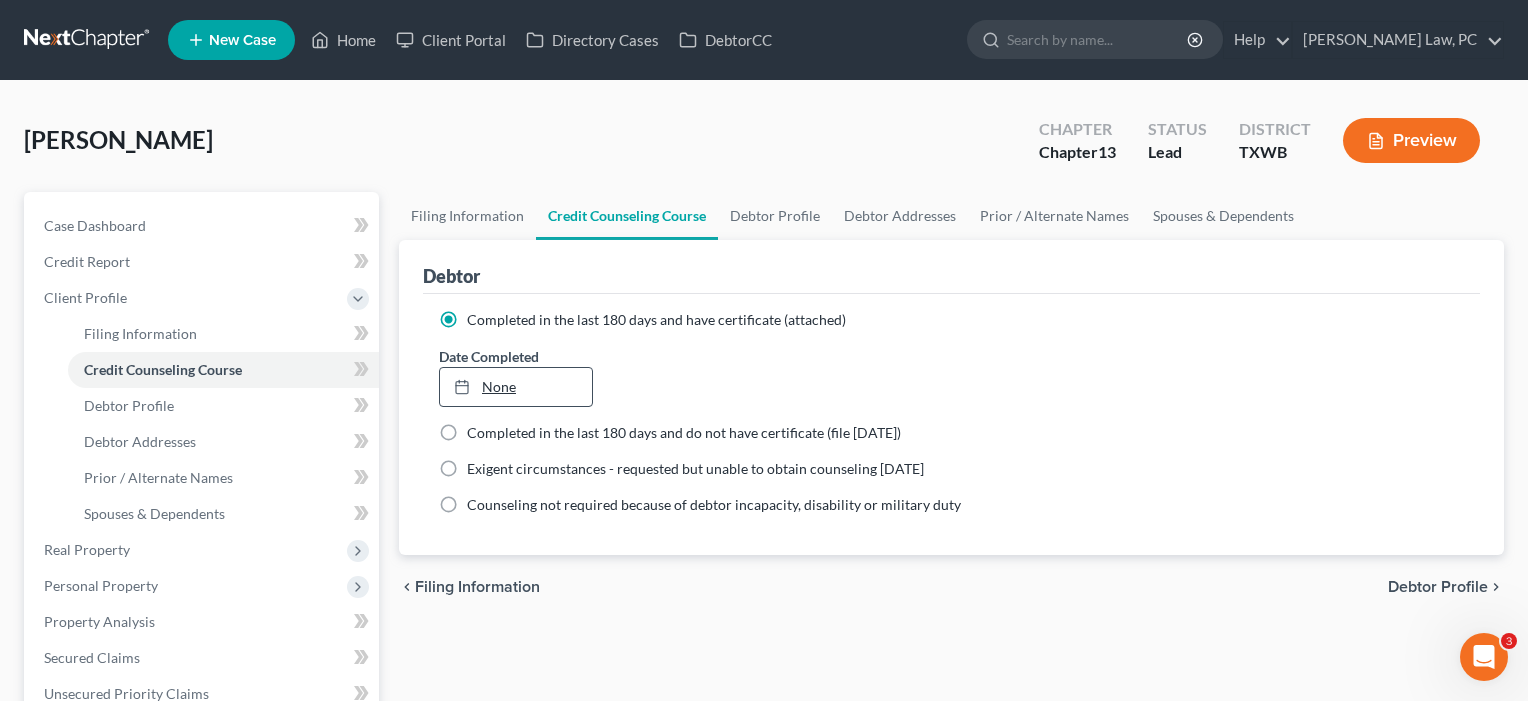 click on "None" at bounding box center [516, 387] 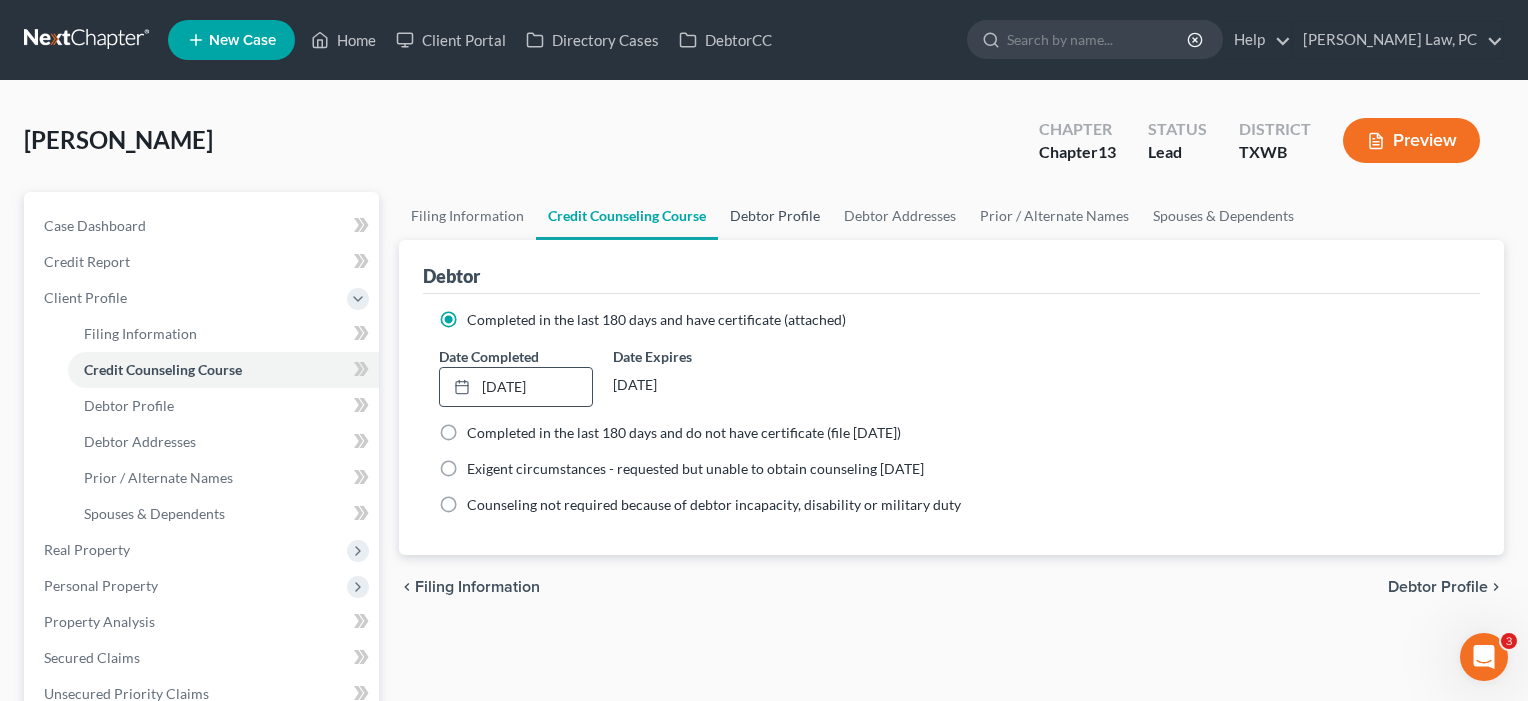 scroll, scrollTop: 0, scrollLeft: 0, axis: both 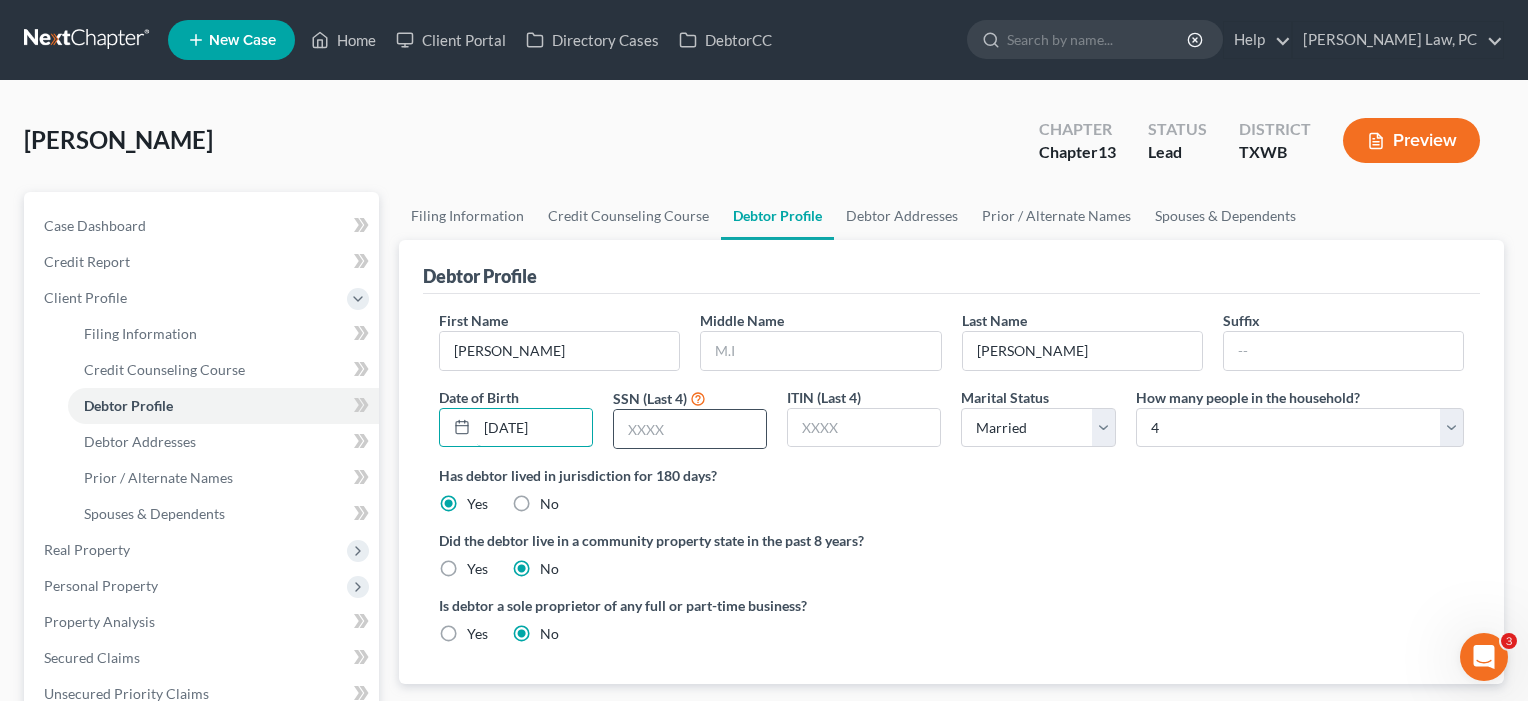 type on "[DATE]" 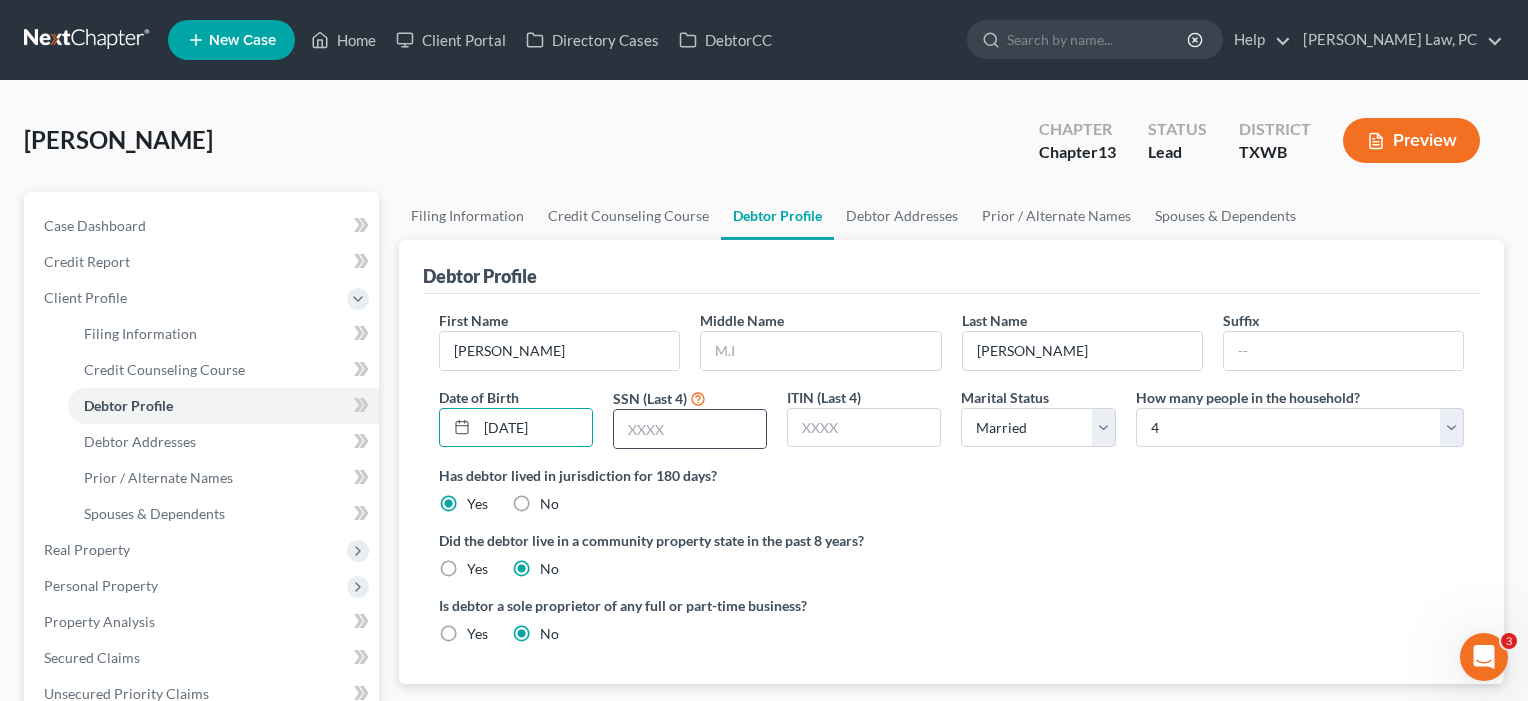 click at bounding box center (690, 429) 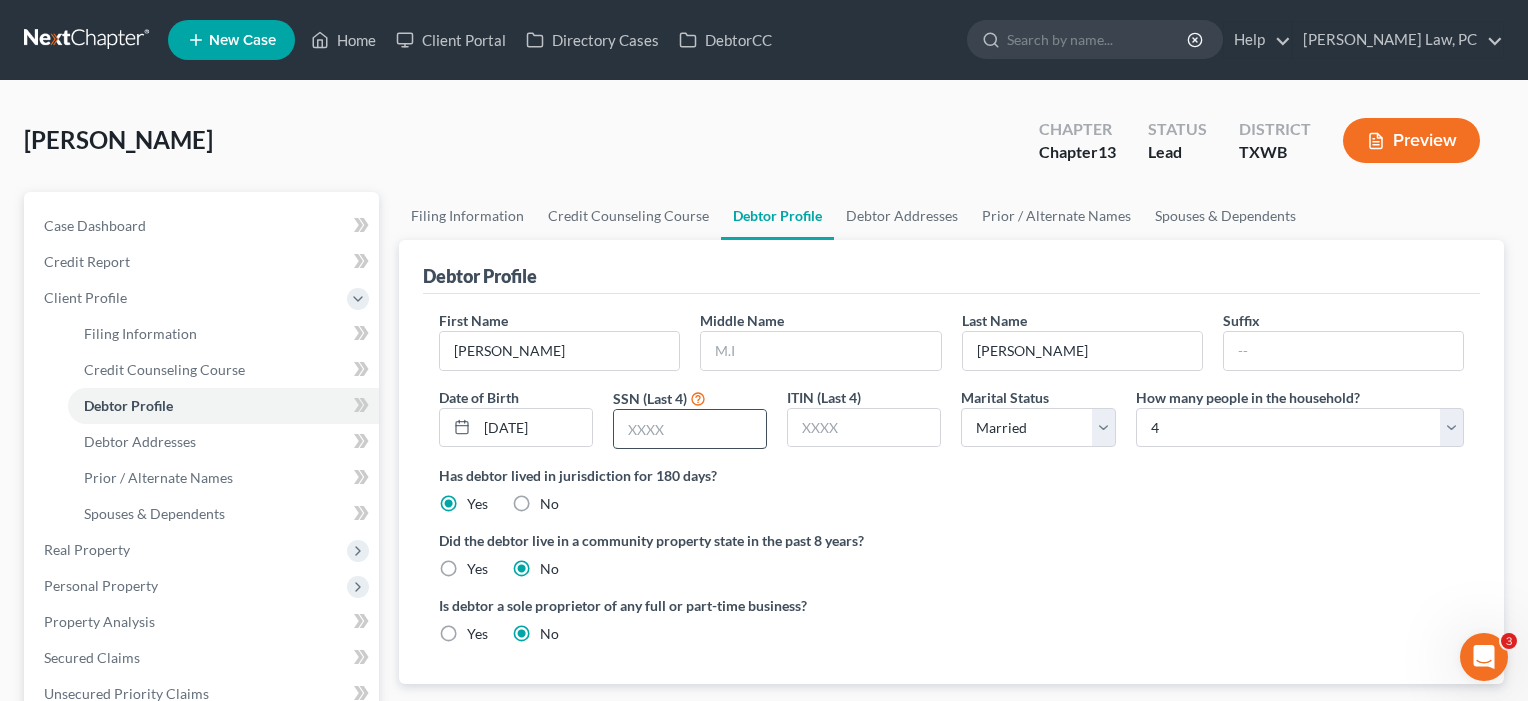 click at bounding box center (690, 429) 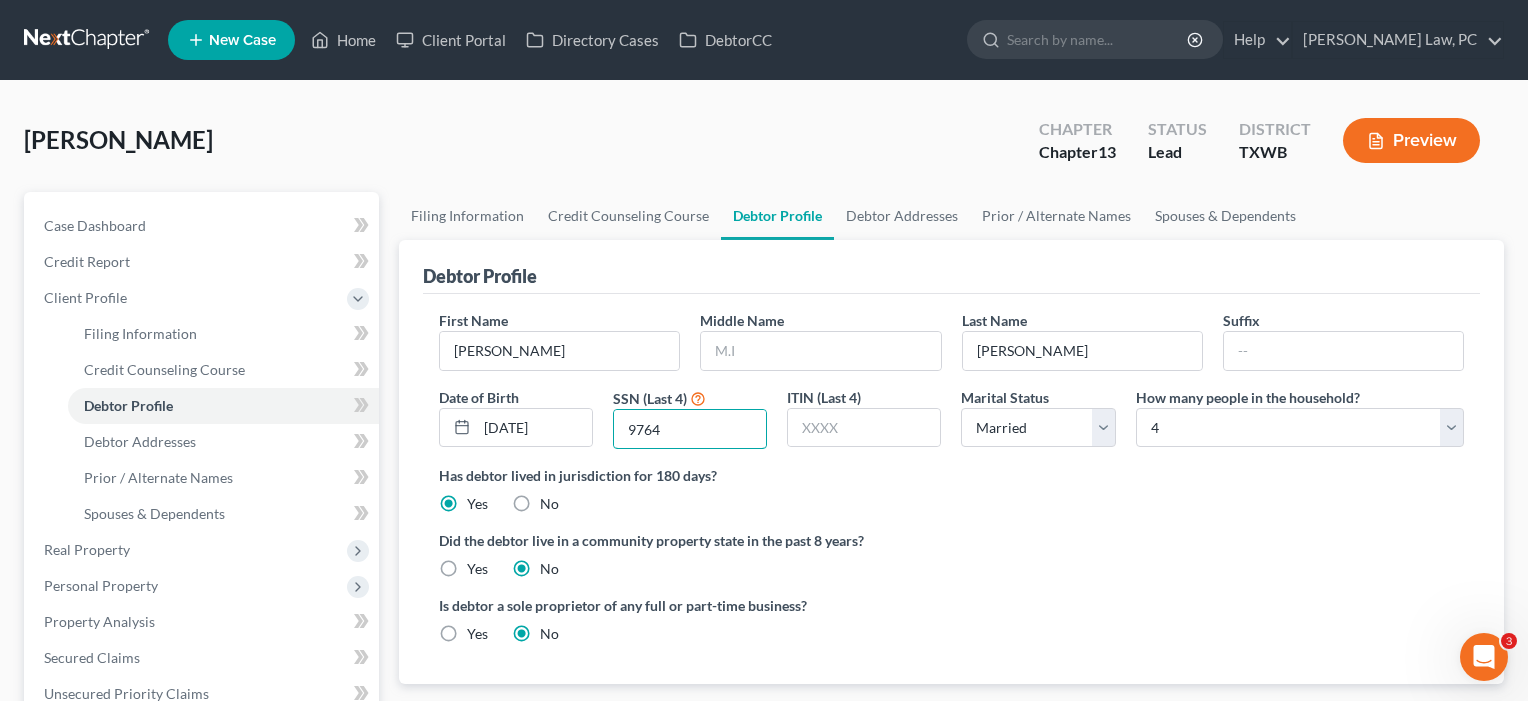 type on "9764" 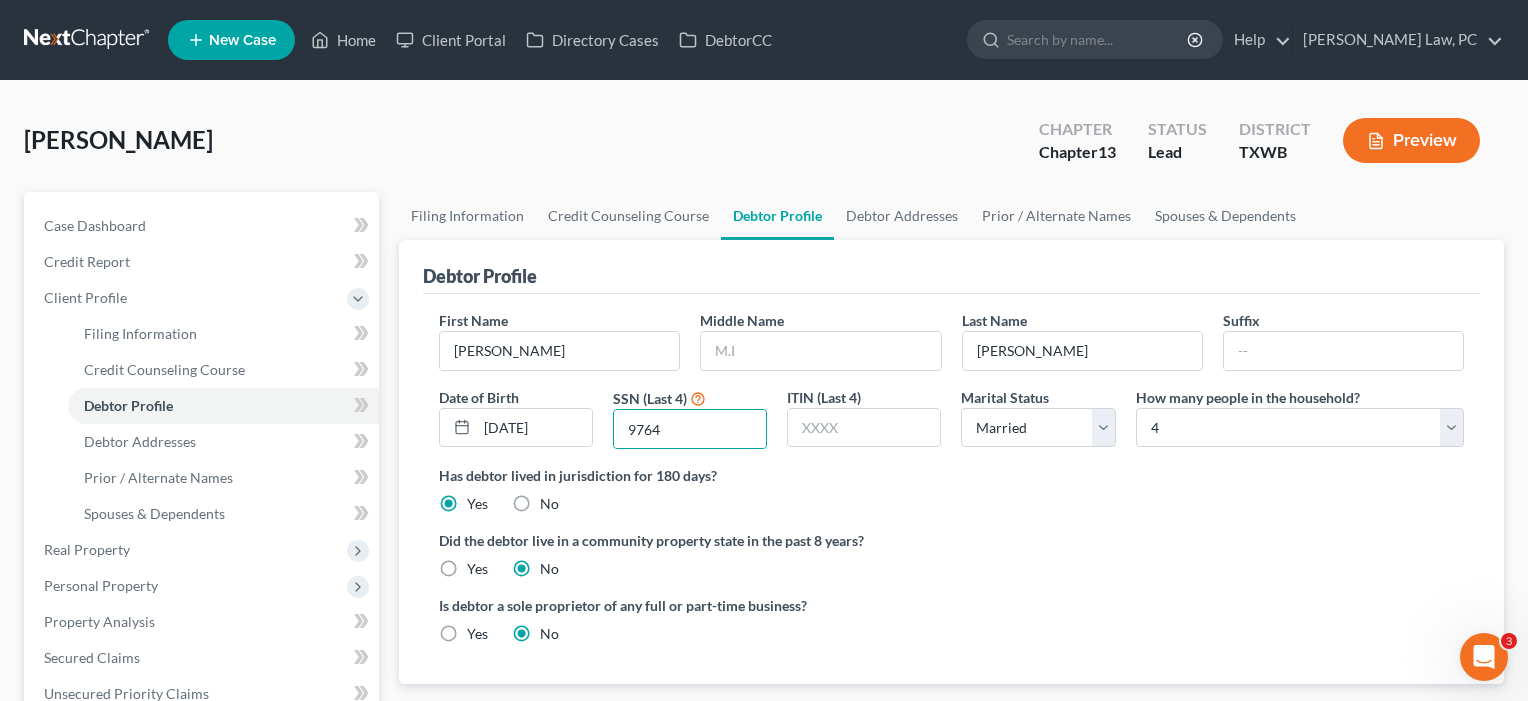click on "Yes" at bounding box center [477, 569] 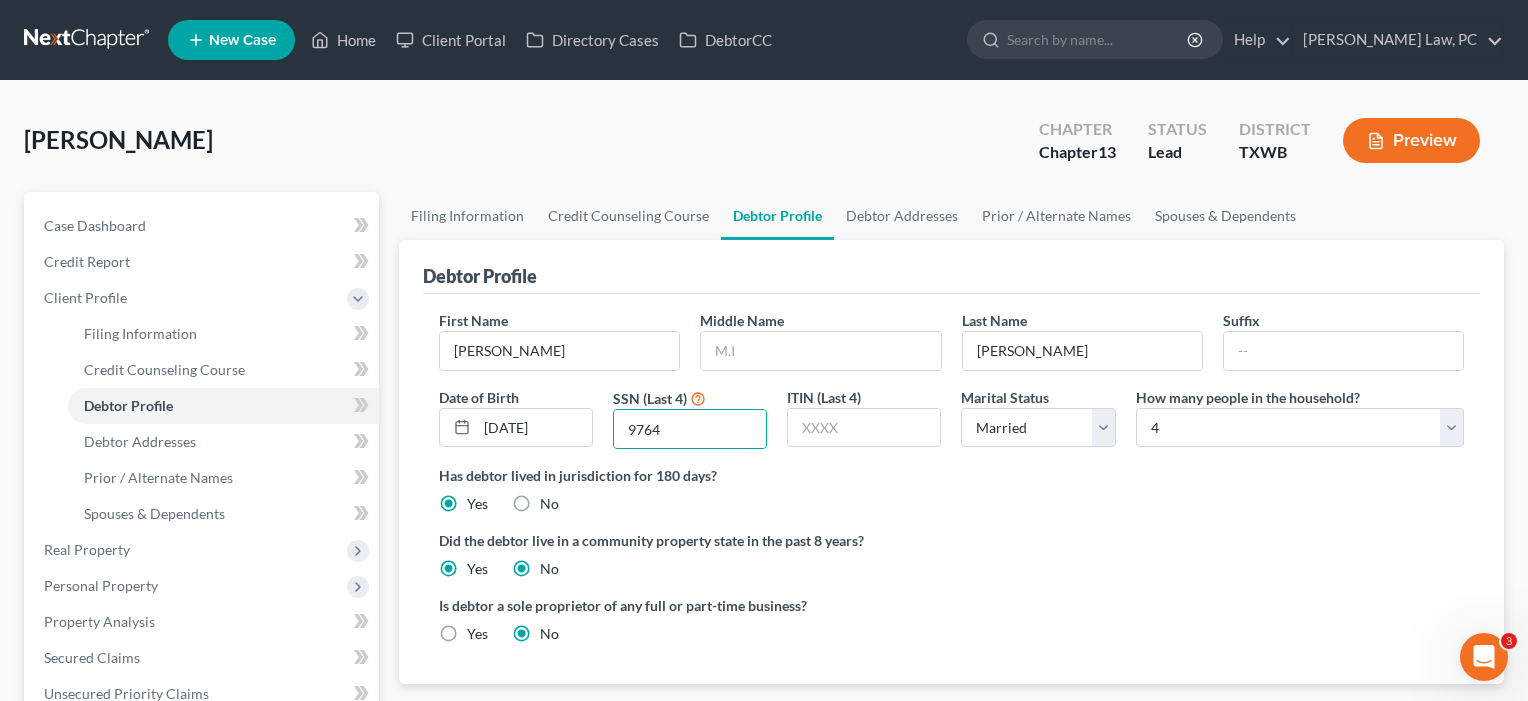 radio on "false" 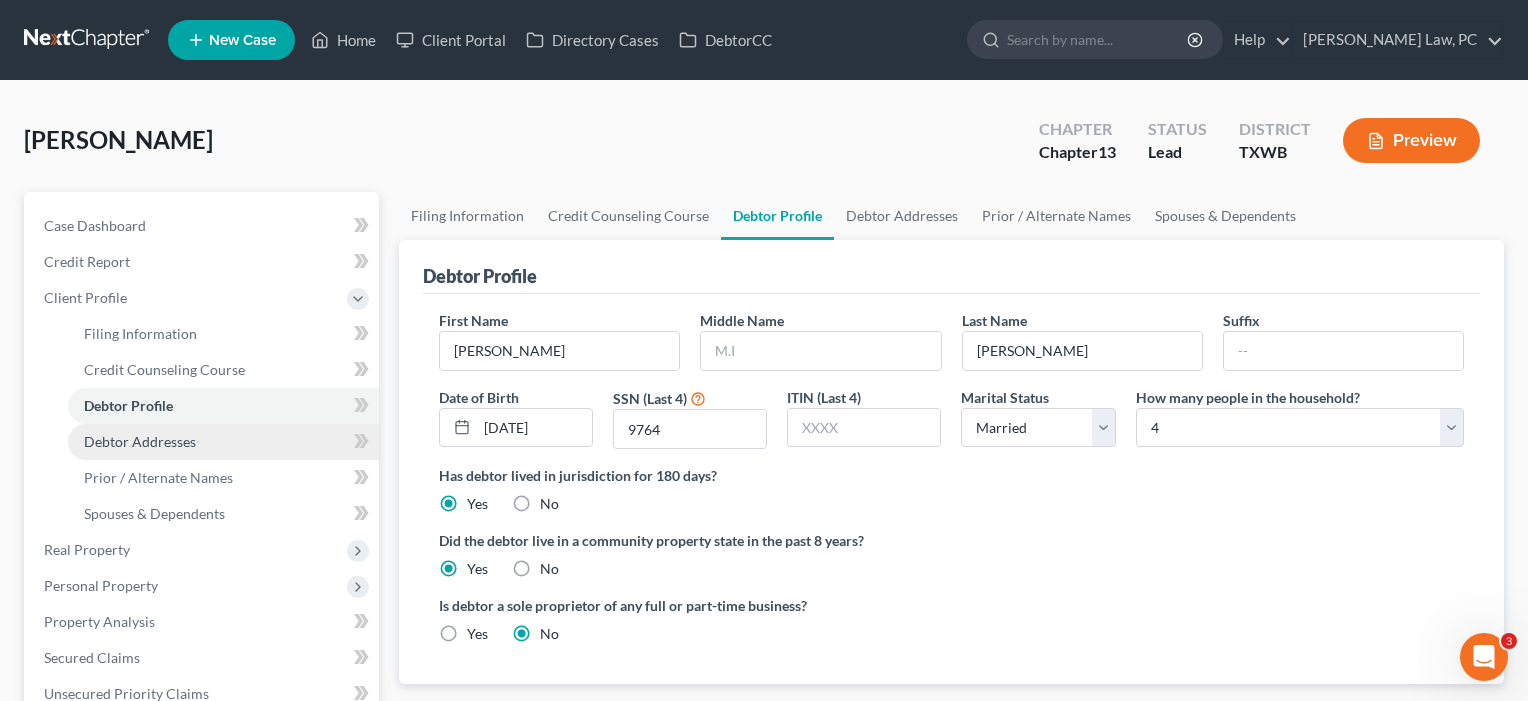 click on "Debtor Addresses" at bounding box center [140, 441] 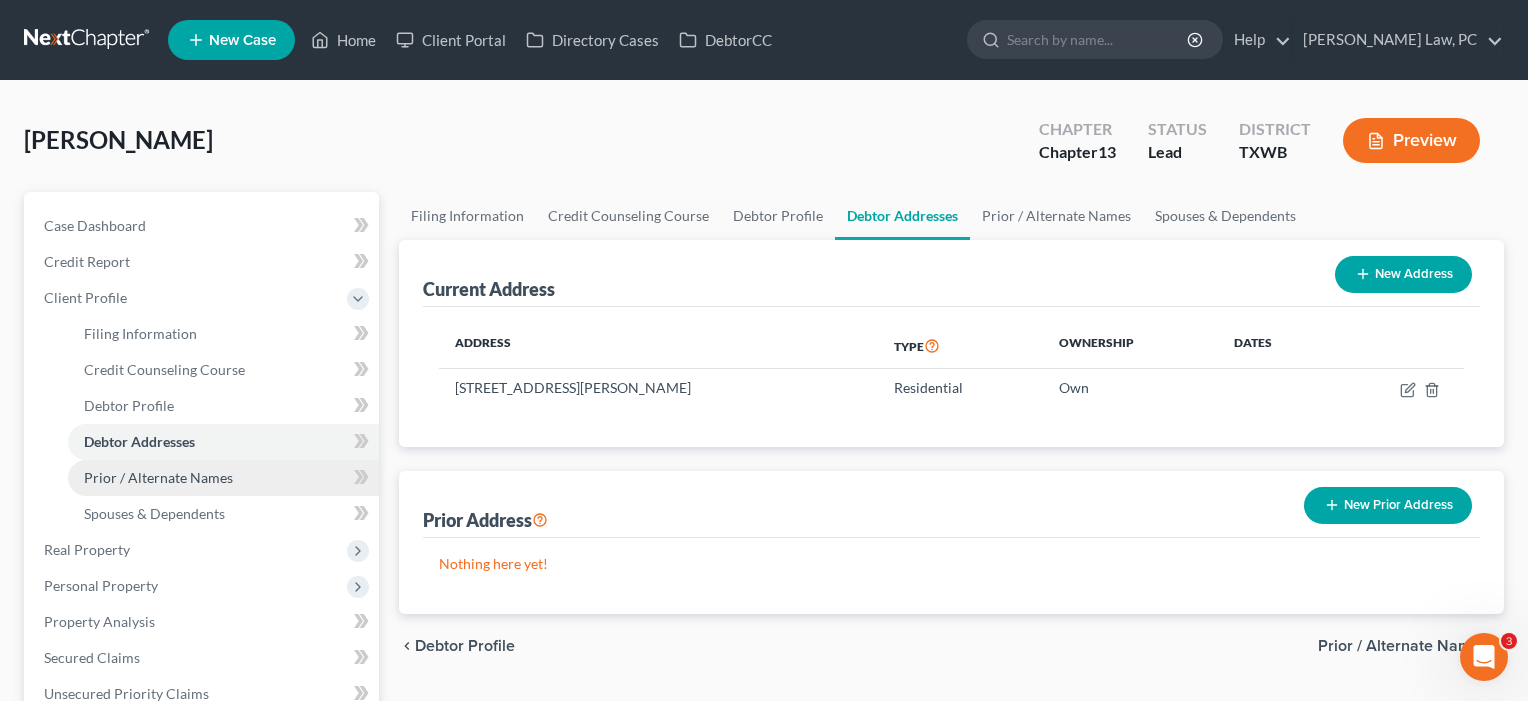 click on "Prior / Alternate Names" at bounding box center (223, 478) 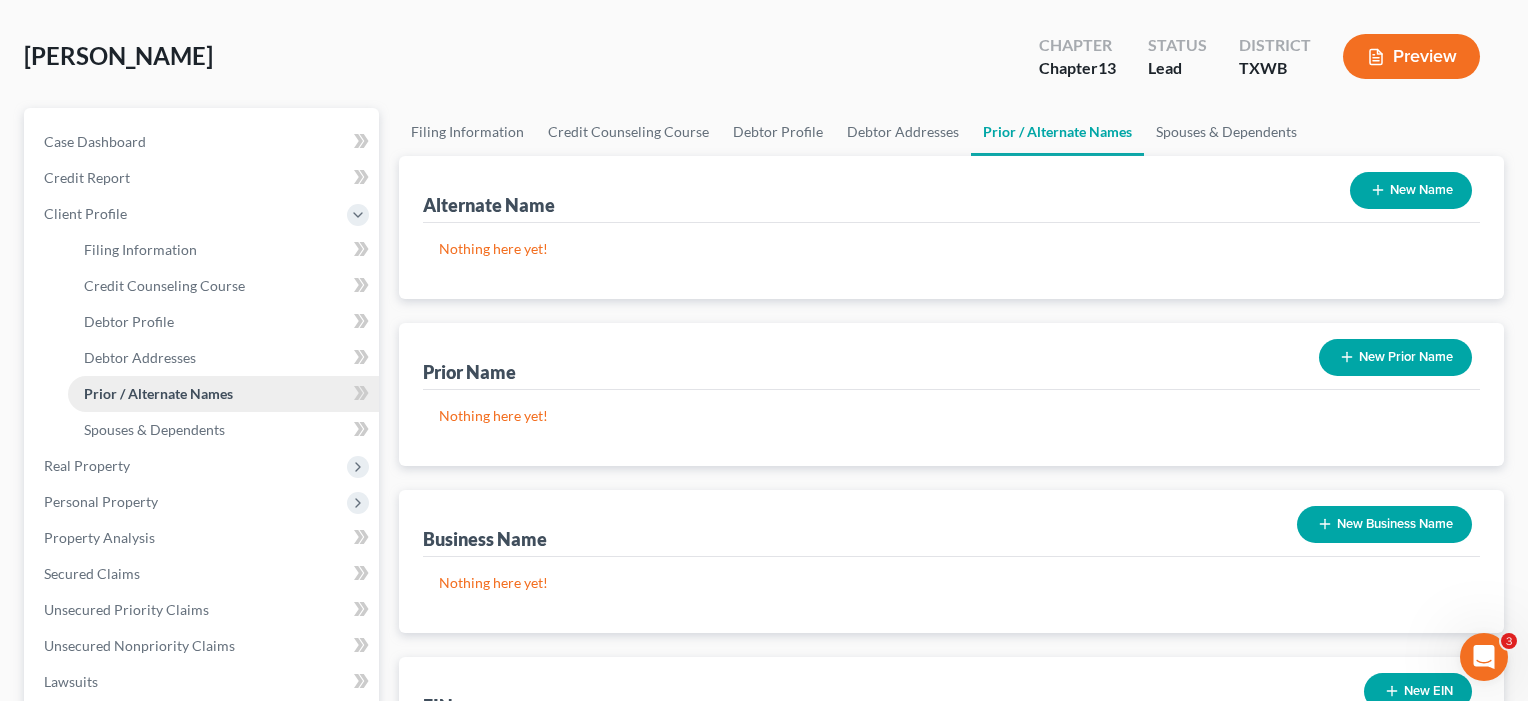 scroll, scrollTop: 123, scrollLeft: 0, axis: vertical 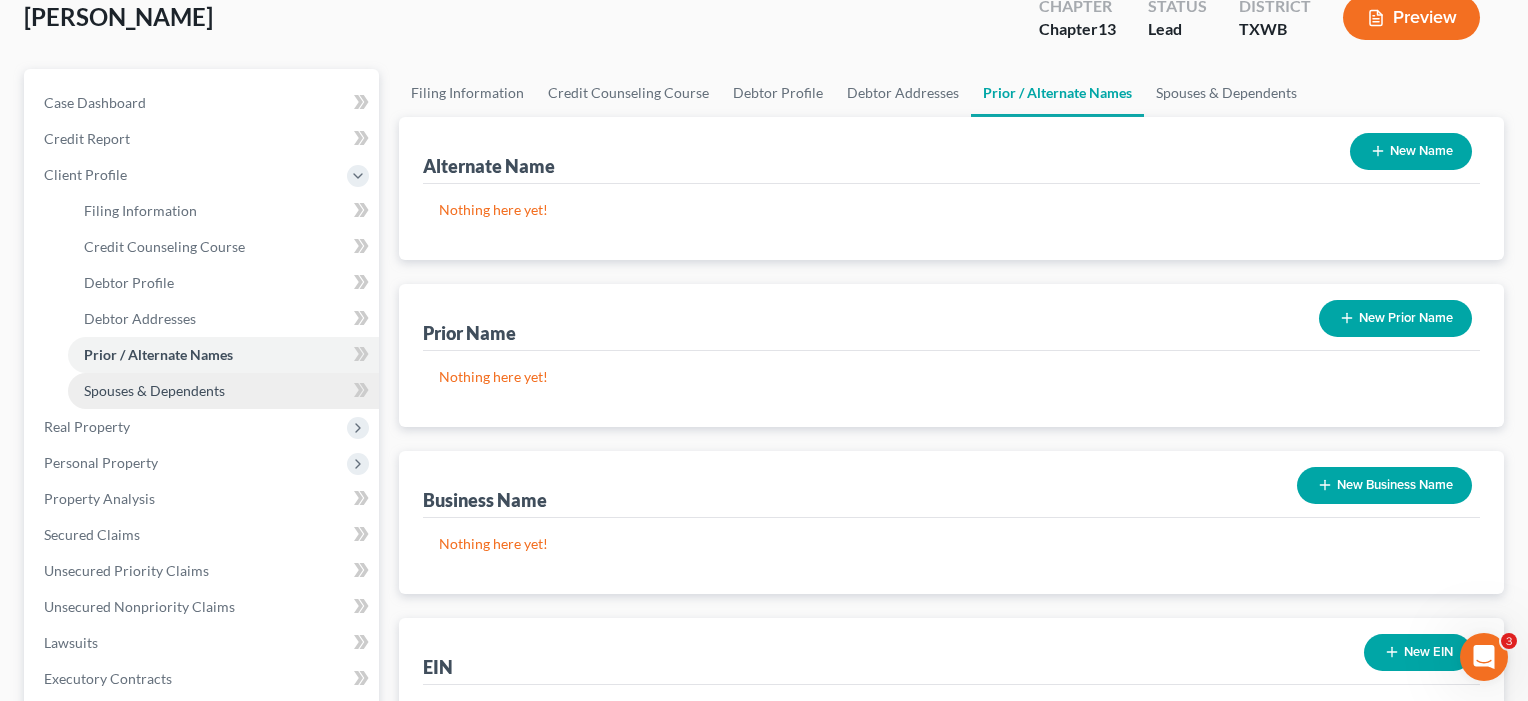 click on "Spouses & Dependents" at bounding box center [154, 390] 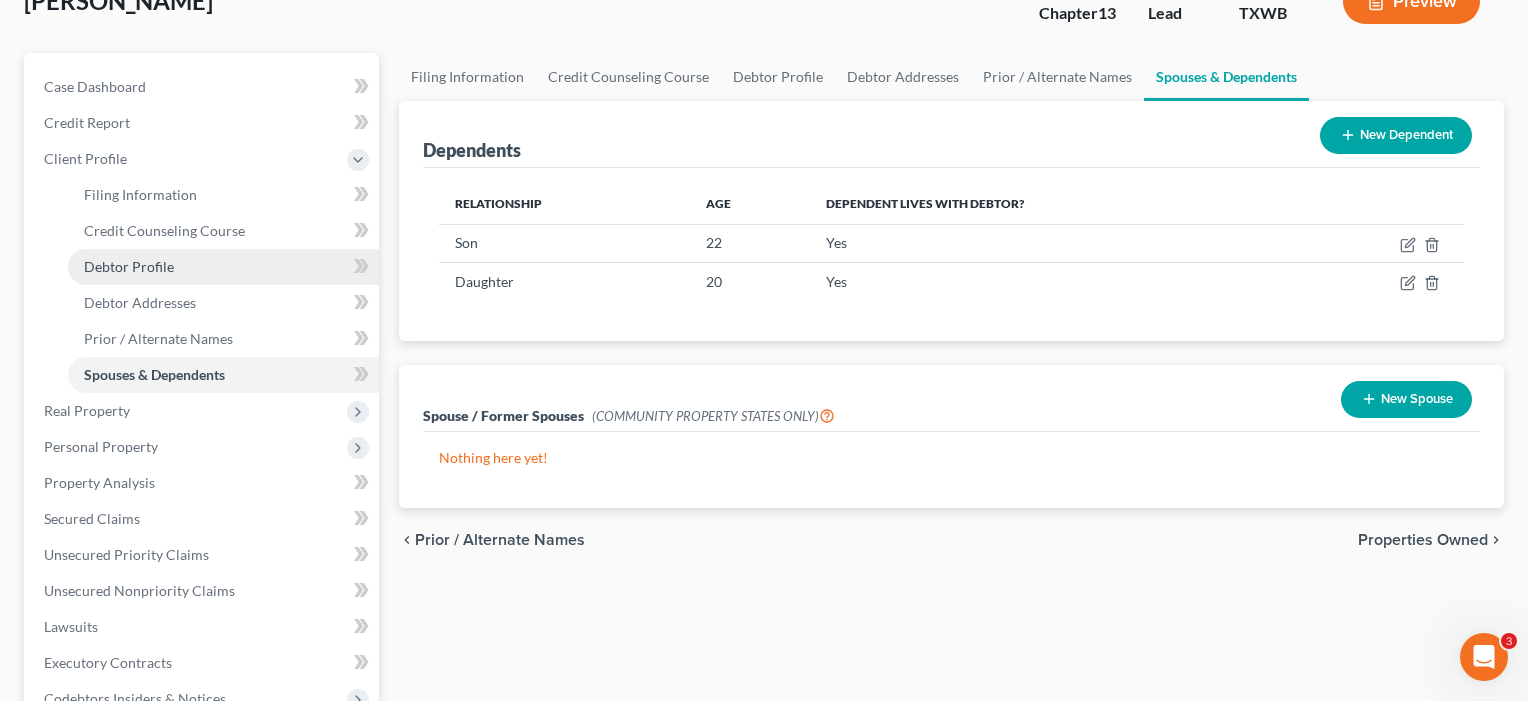 scroll, scrollTop: 238, scrollLeft: 0, axis: vertical 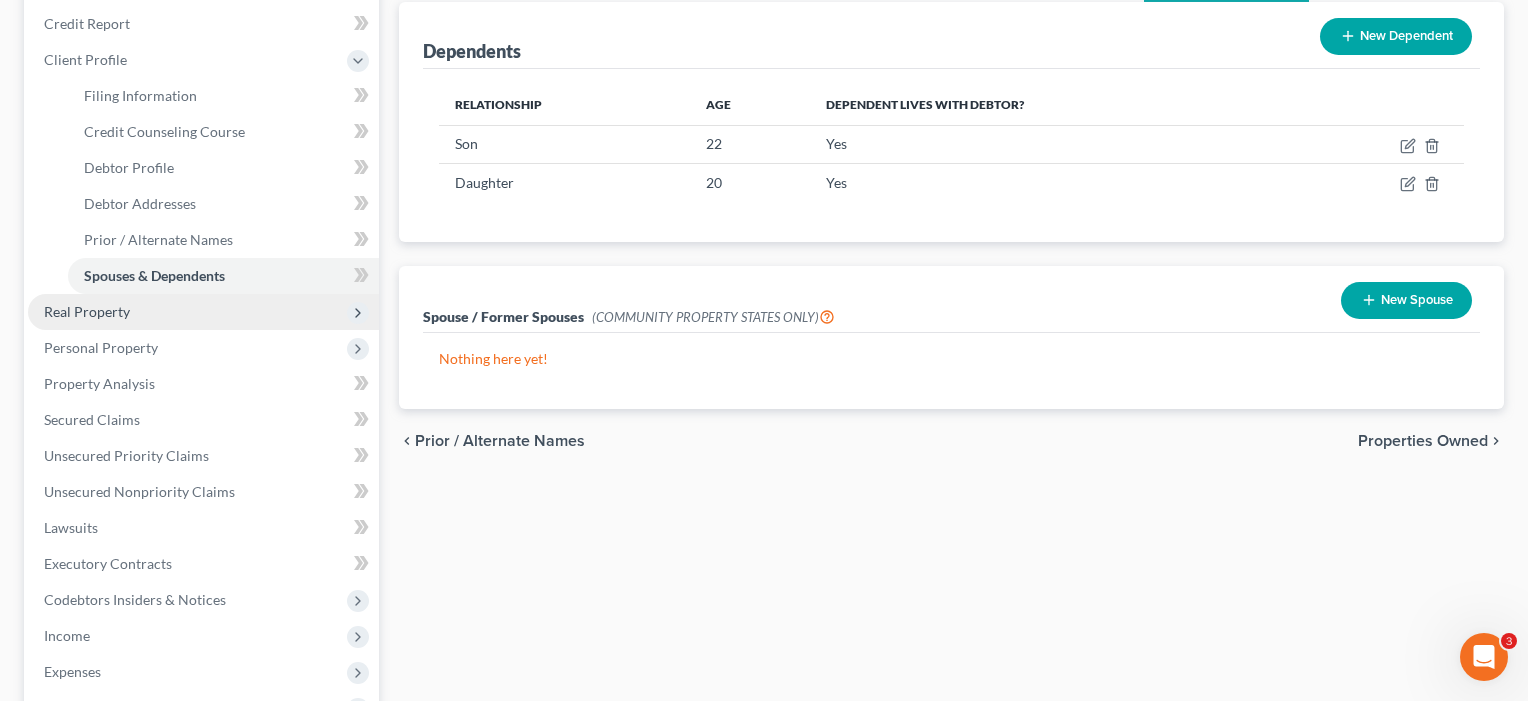 click on "Real Property" at bounding box center [87, 311] 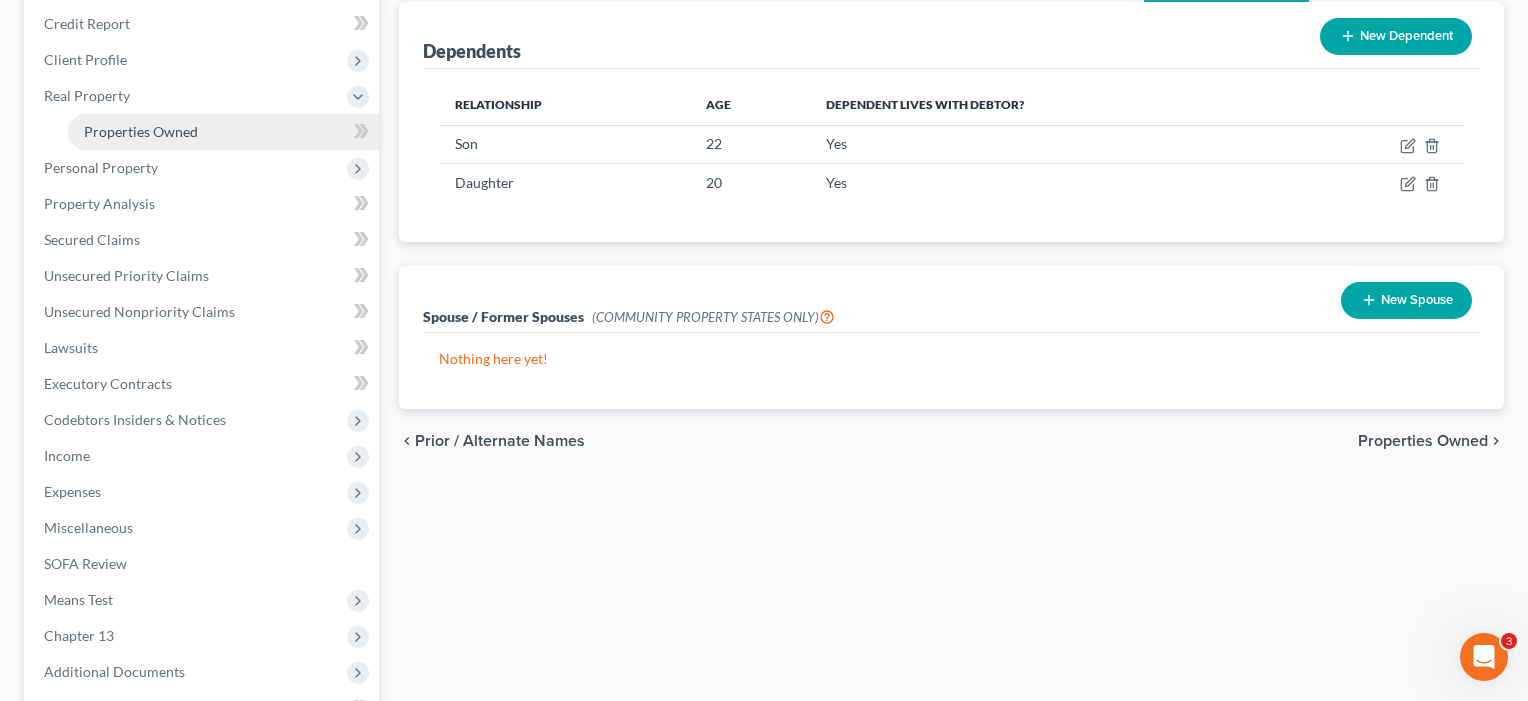 click on "Properties Owned" at bounding box center (141, 131) 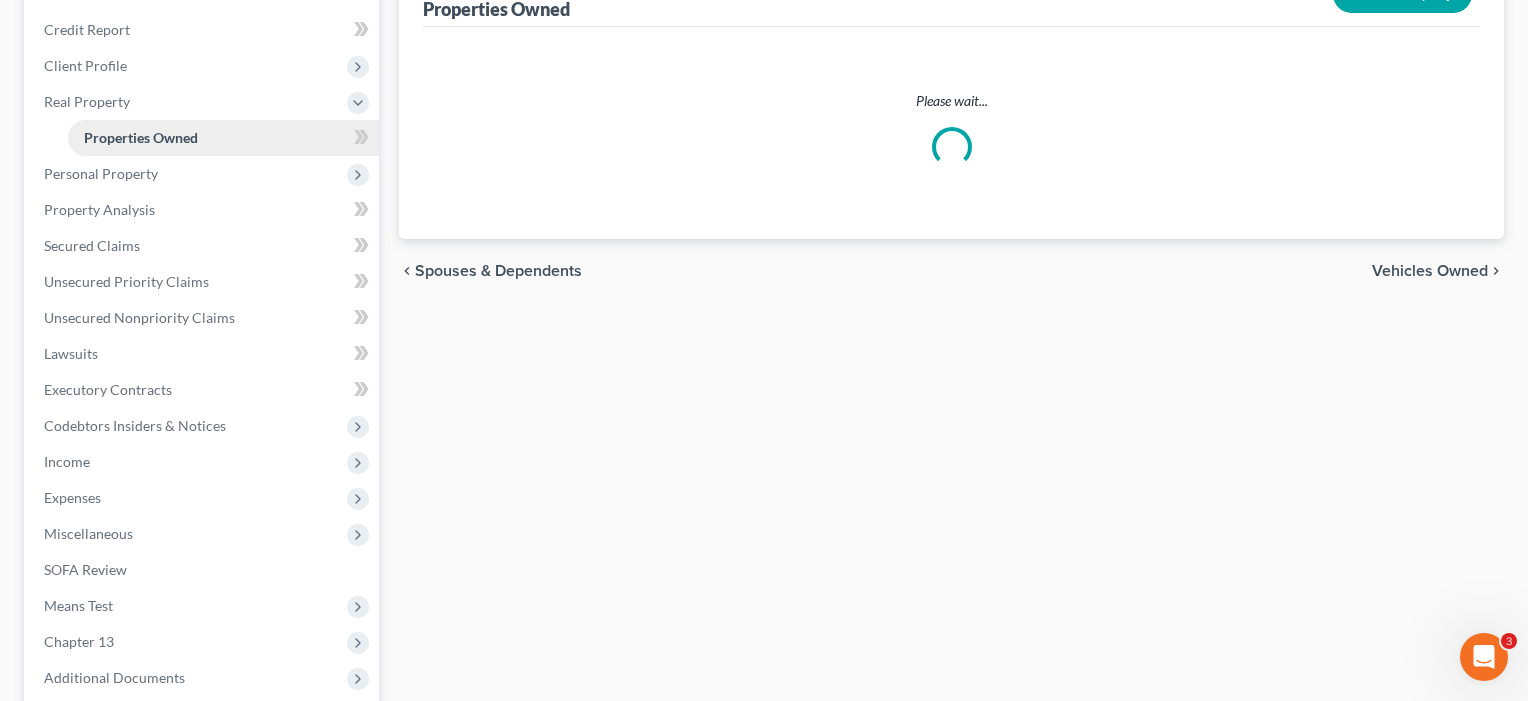 scroll, scrollTop: 0, scrollLeft: 0, axis: both 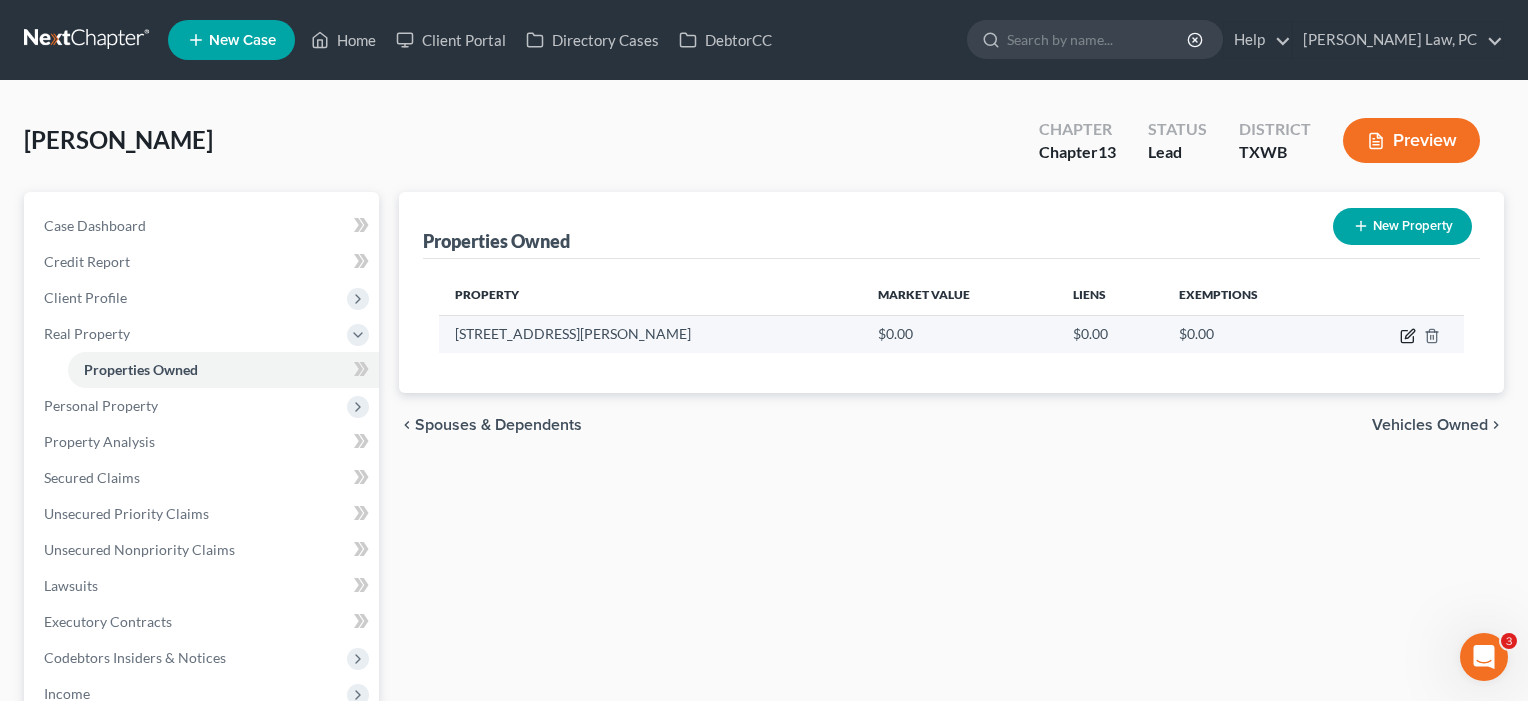 click 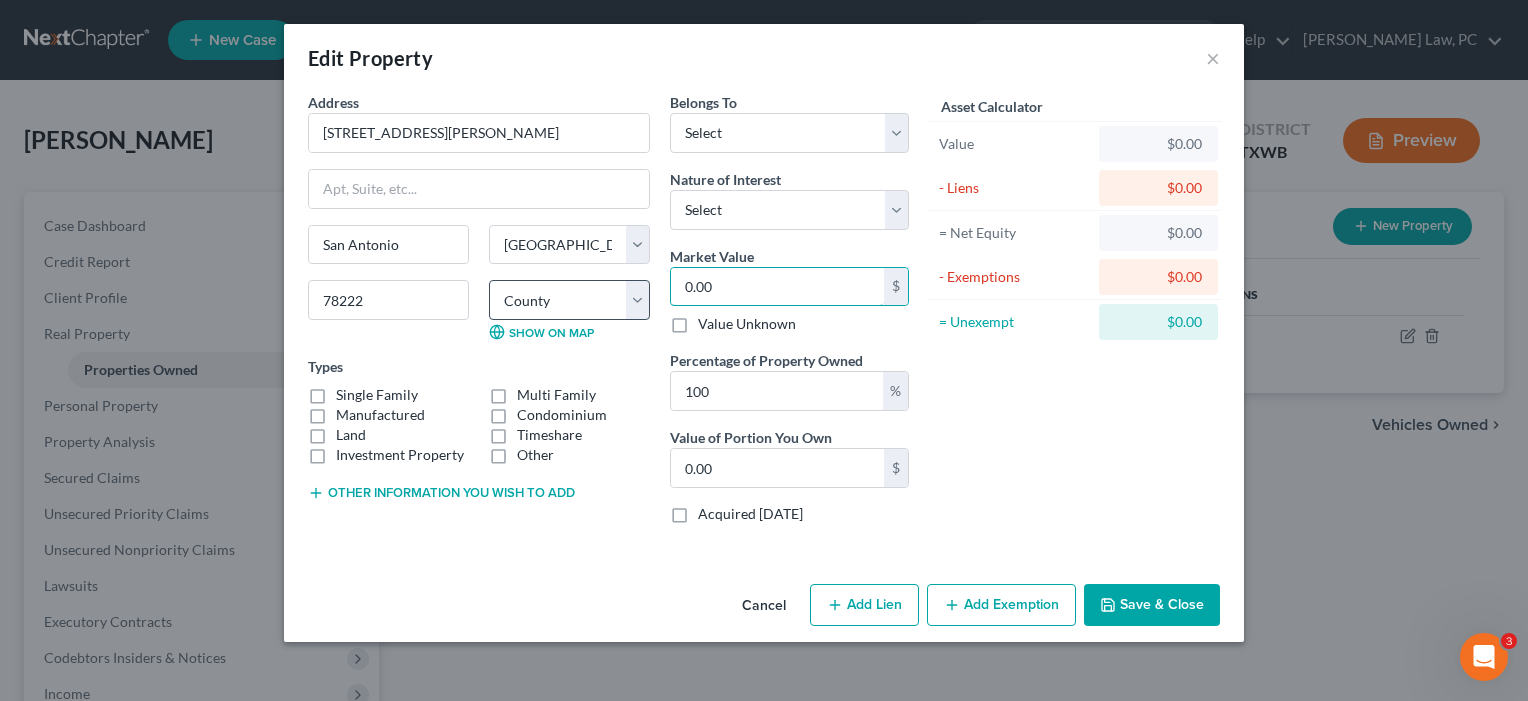 drag, startPoint x: 736, startPoint y: 281, endPoint x: 605, endPoint y: 283, distance: 131.01526 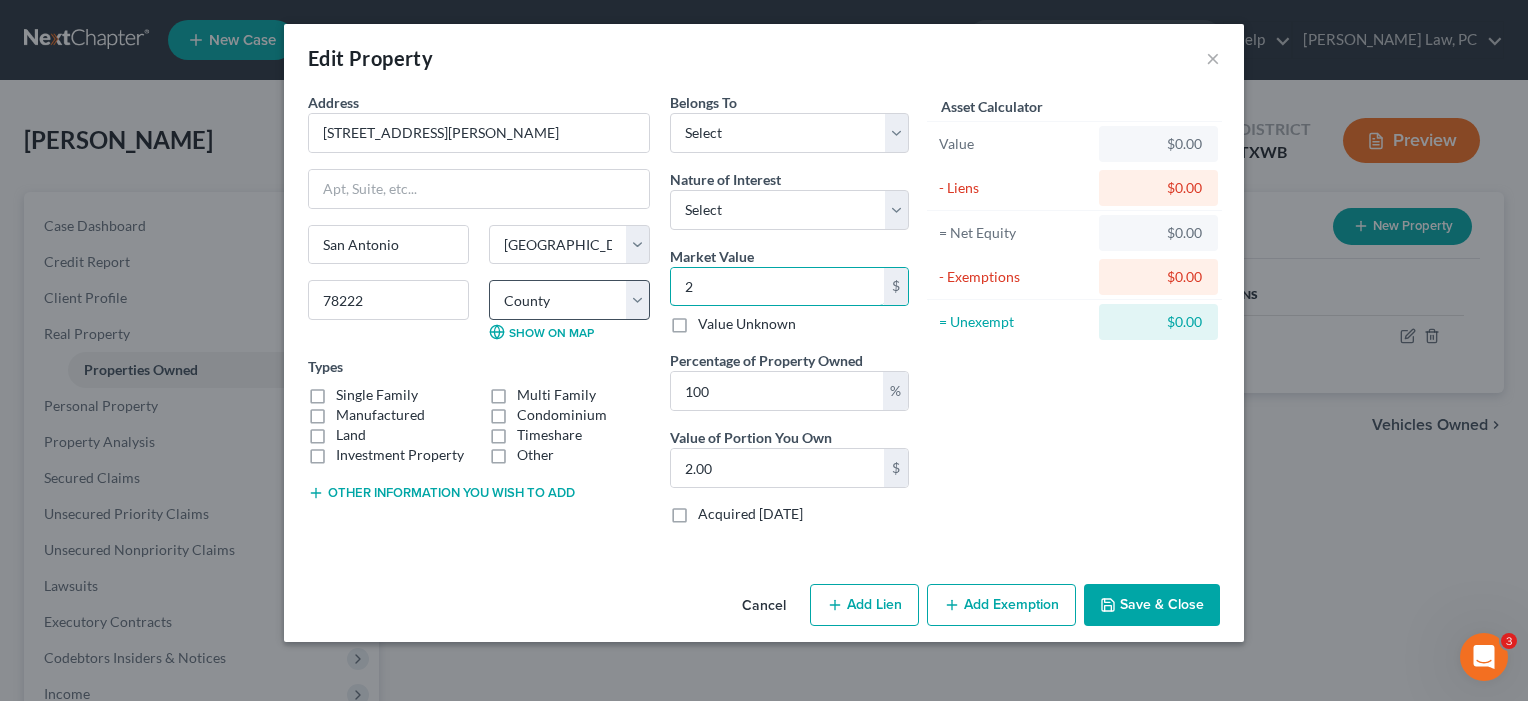 type on "20" 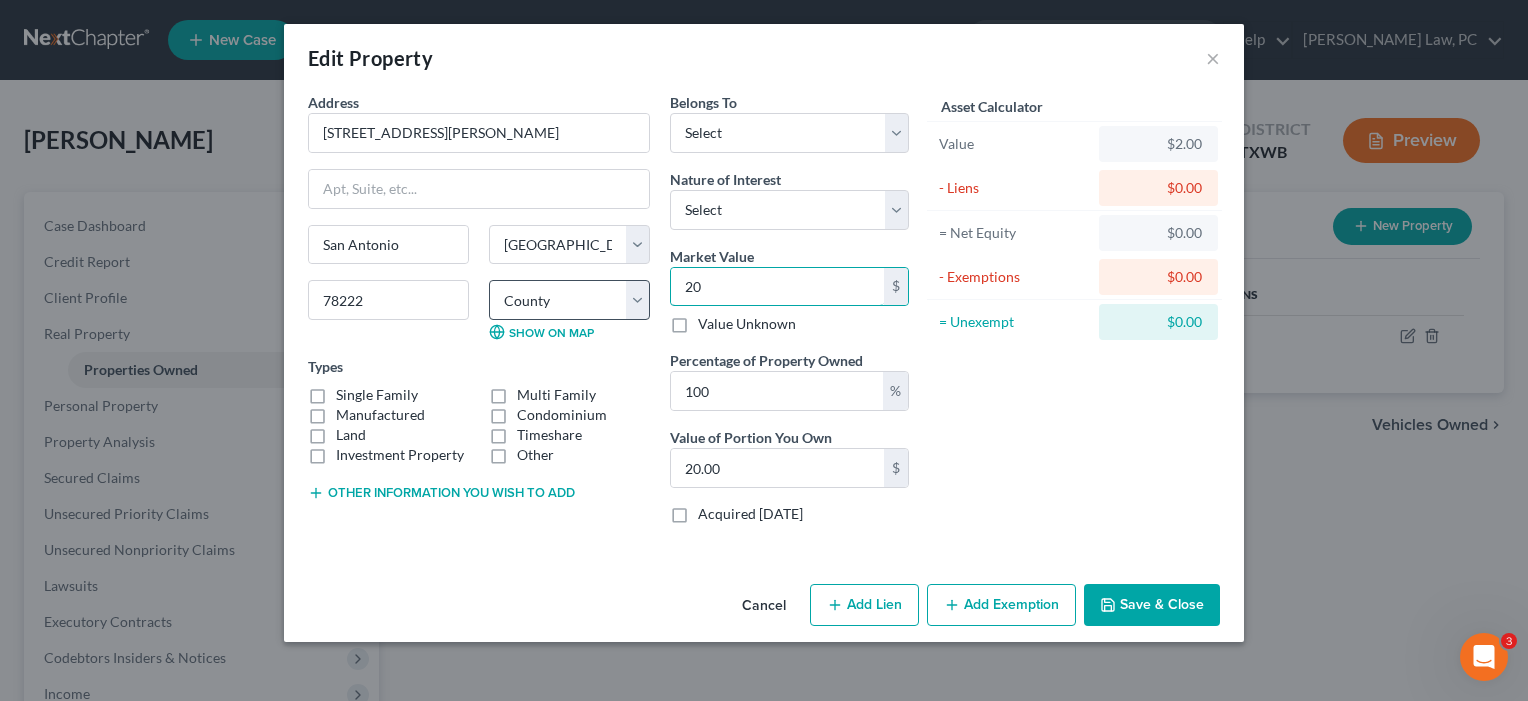 type on "200" 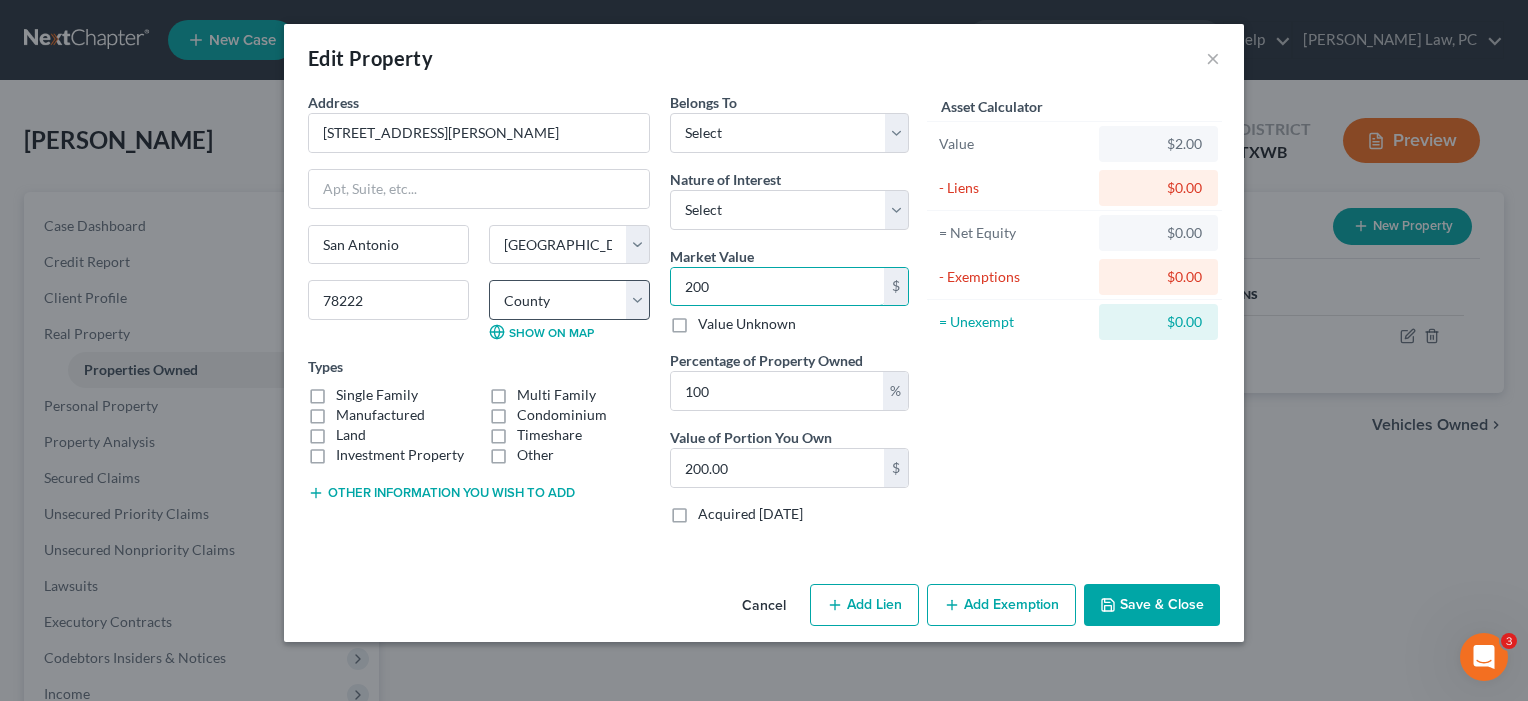 type on "2000" 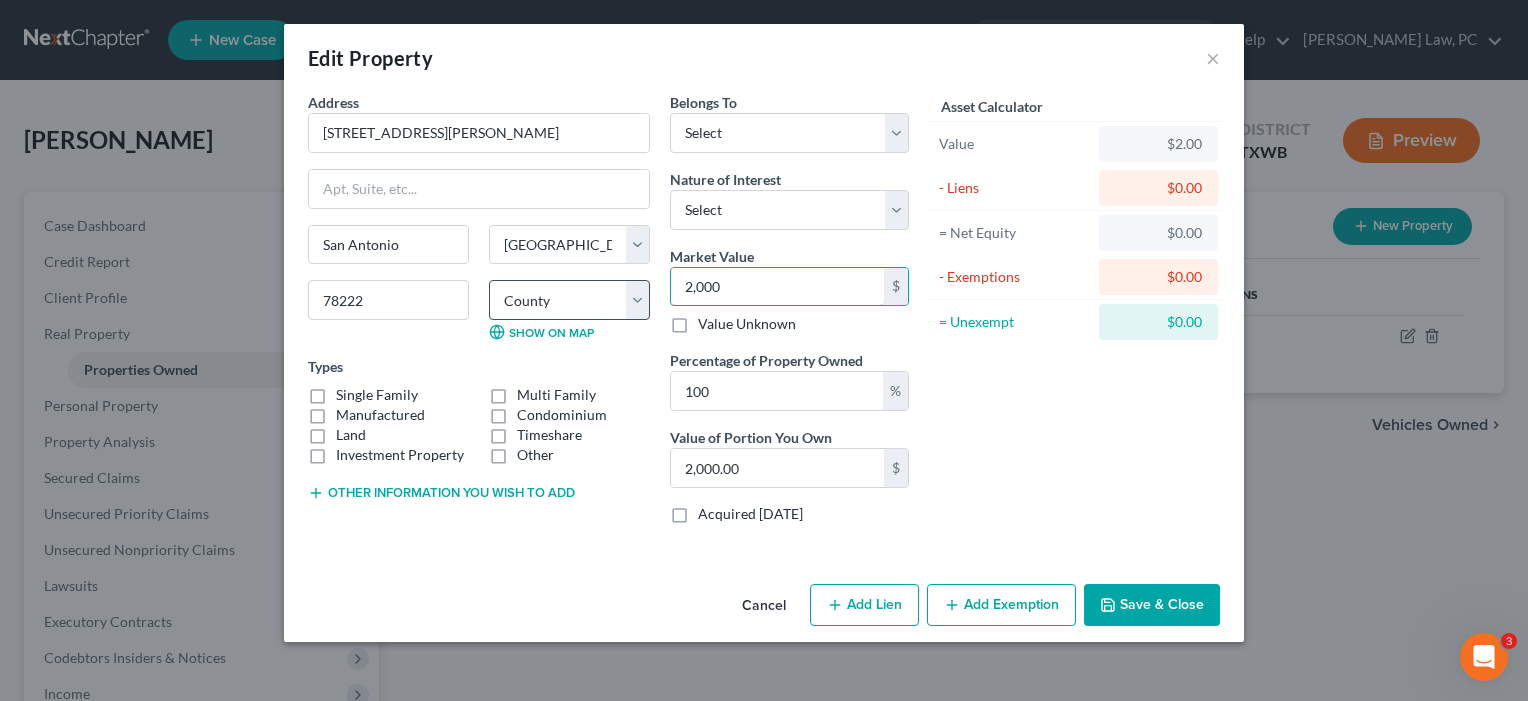 type on "2,0000" 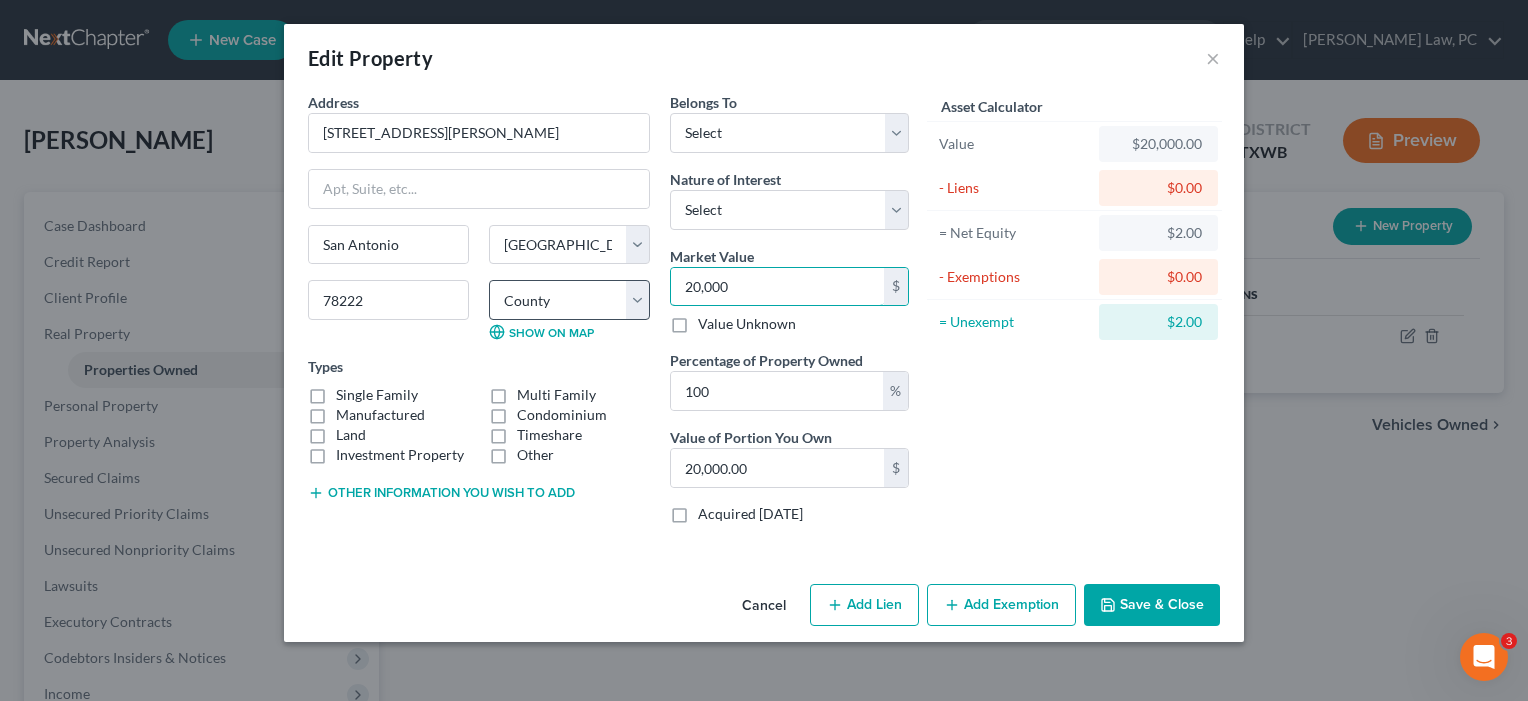 type on "20,0000" 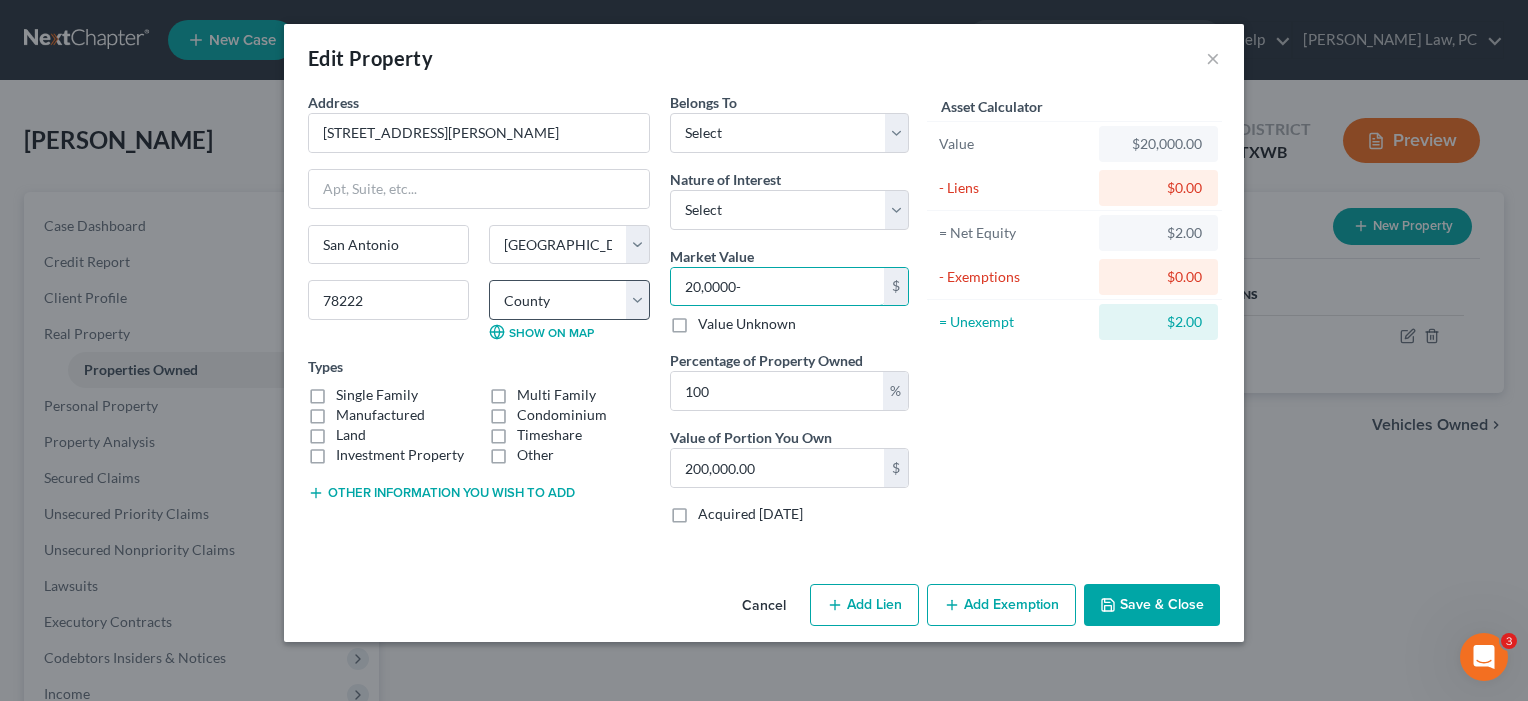 type on "200,000" 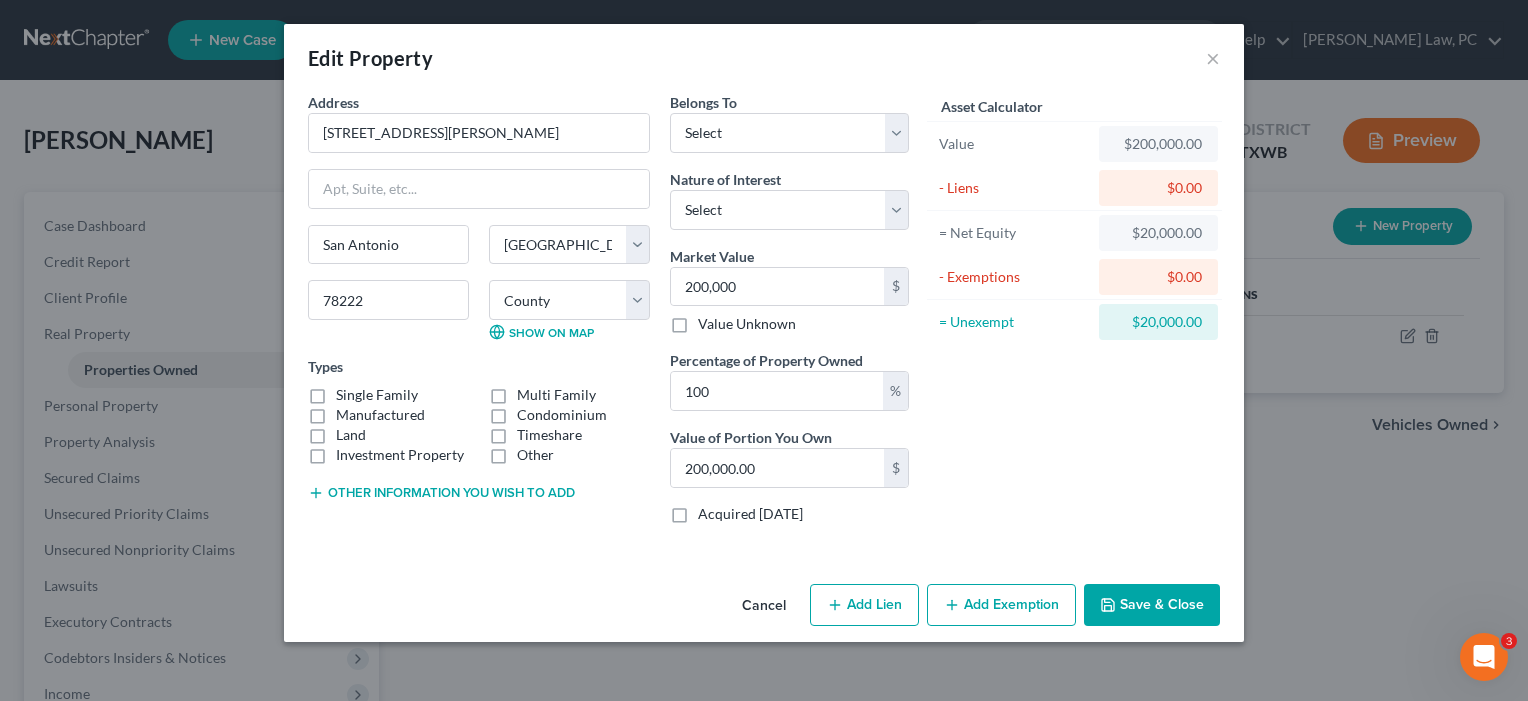 click on "Other information you wish to add" at bounding box center (441, 493) 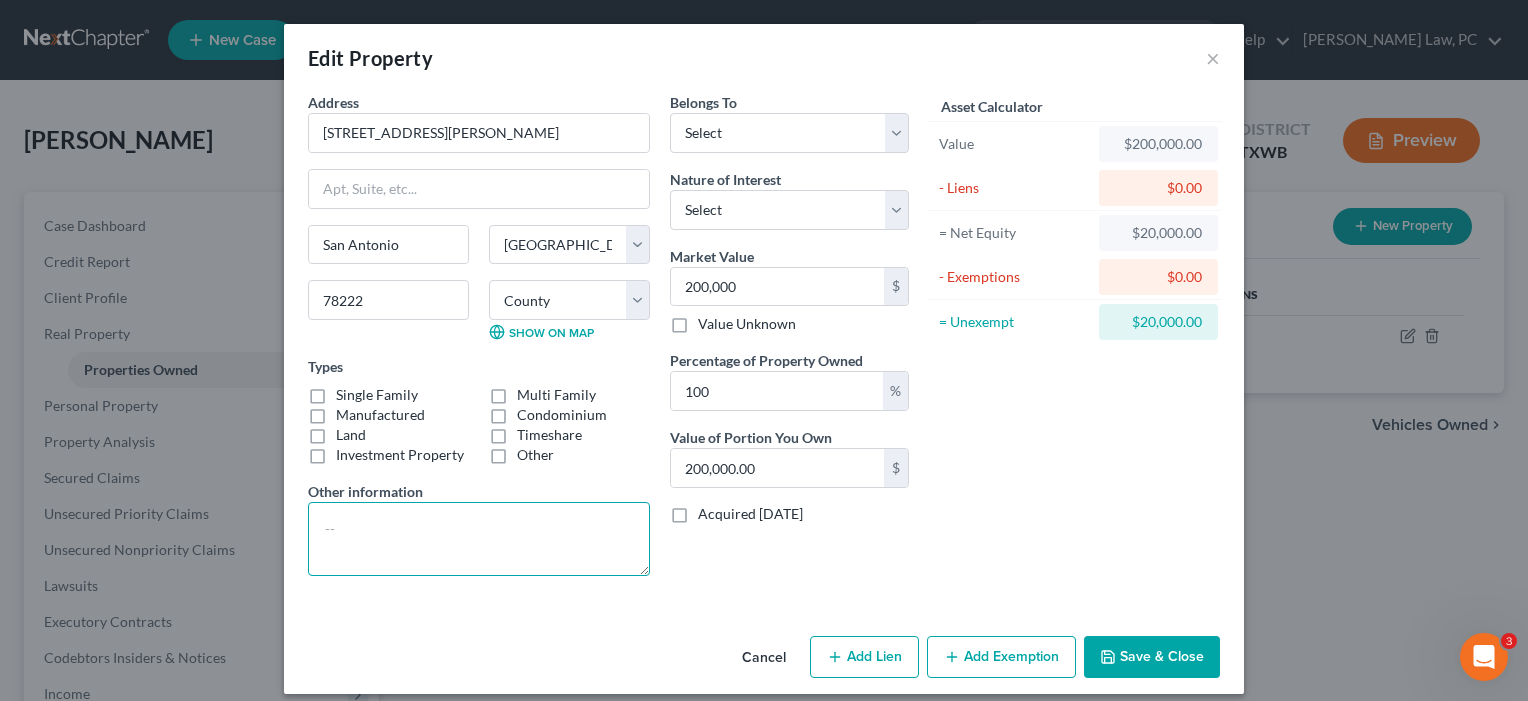 click at bounding box center (479, 539) 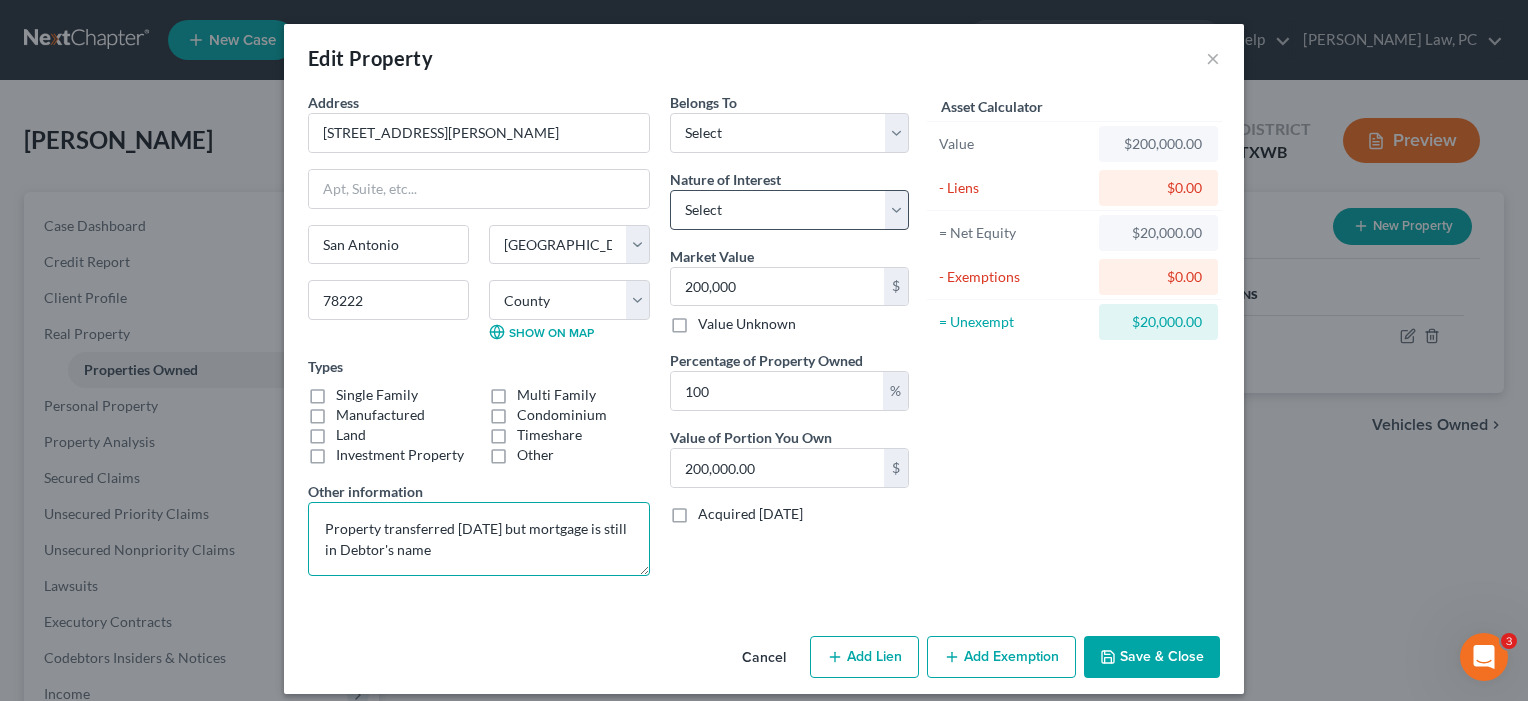 type on "Property transferred [DATE] but mortgage is still in Debtor's name" 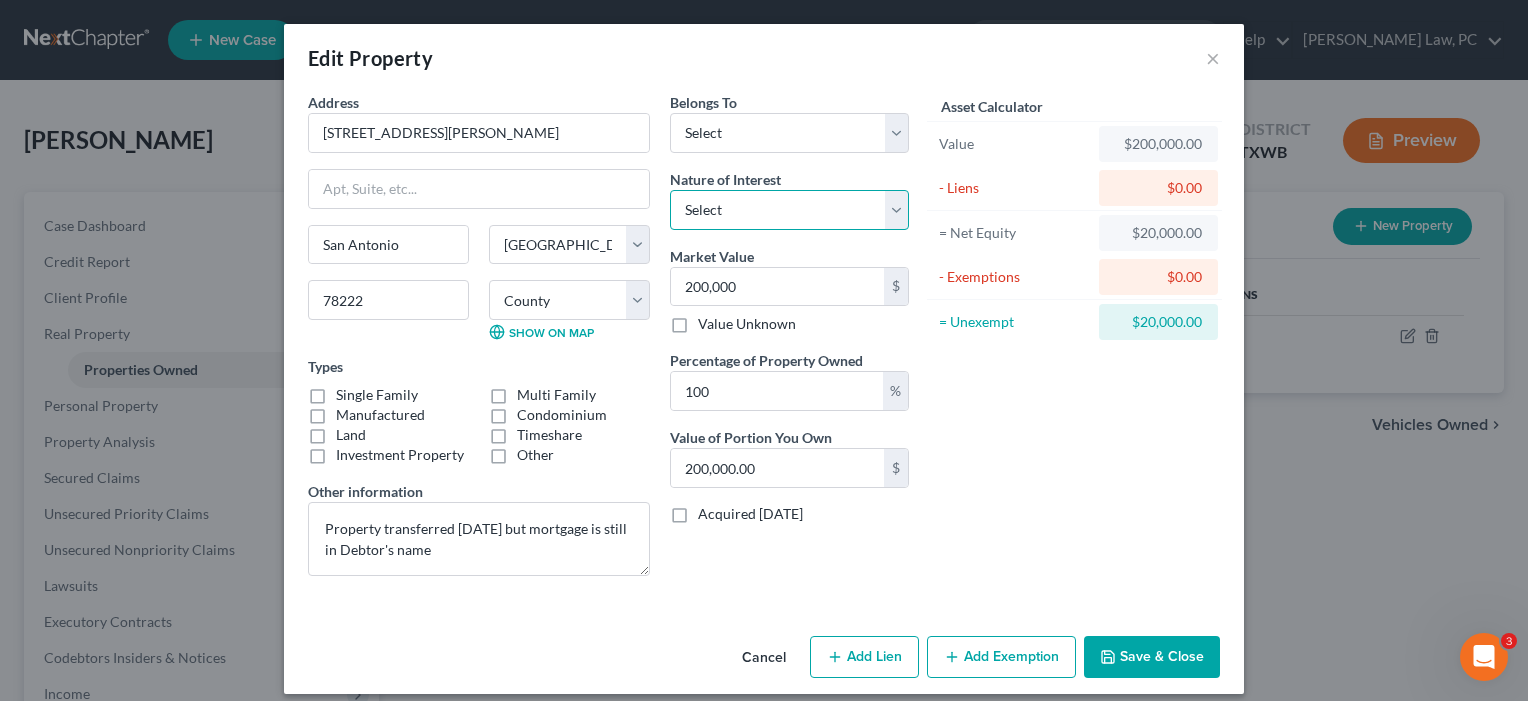 select on "7" 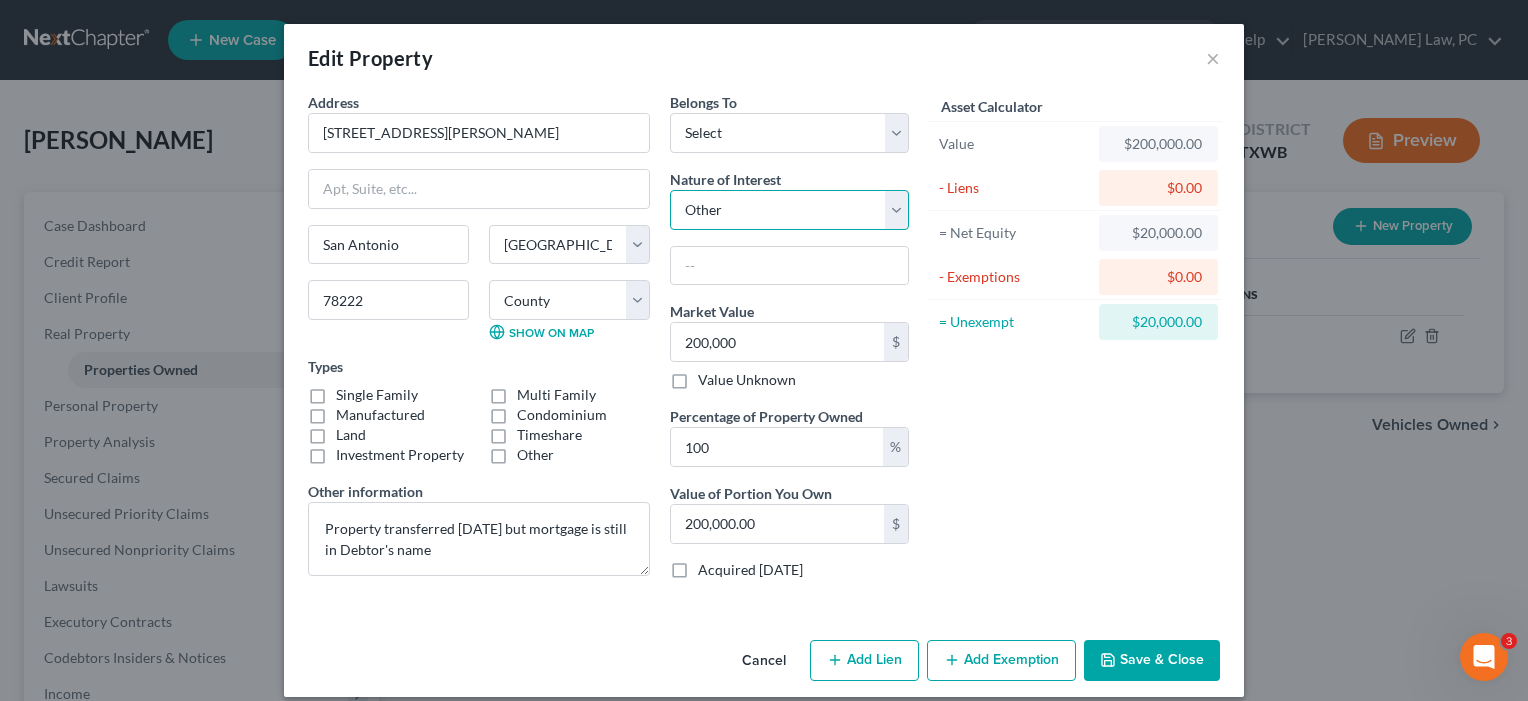 select 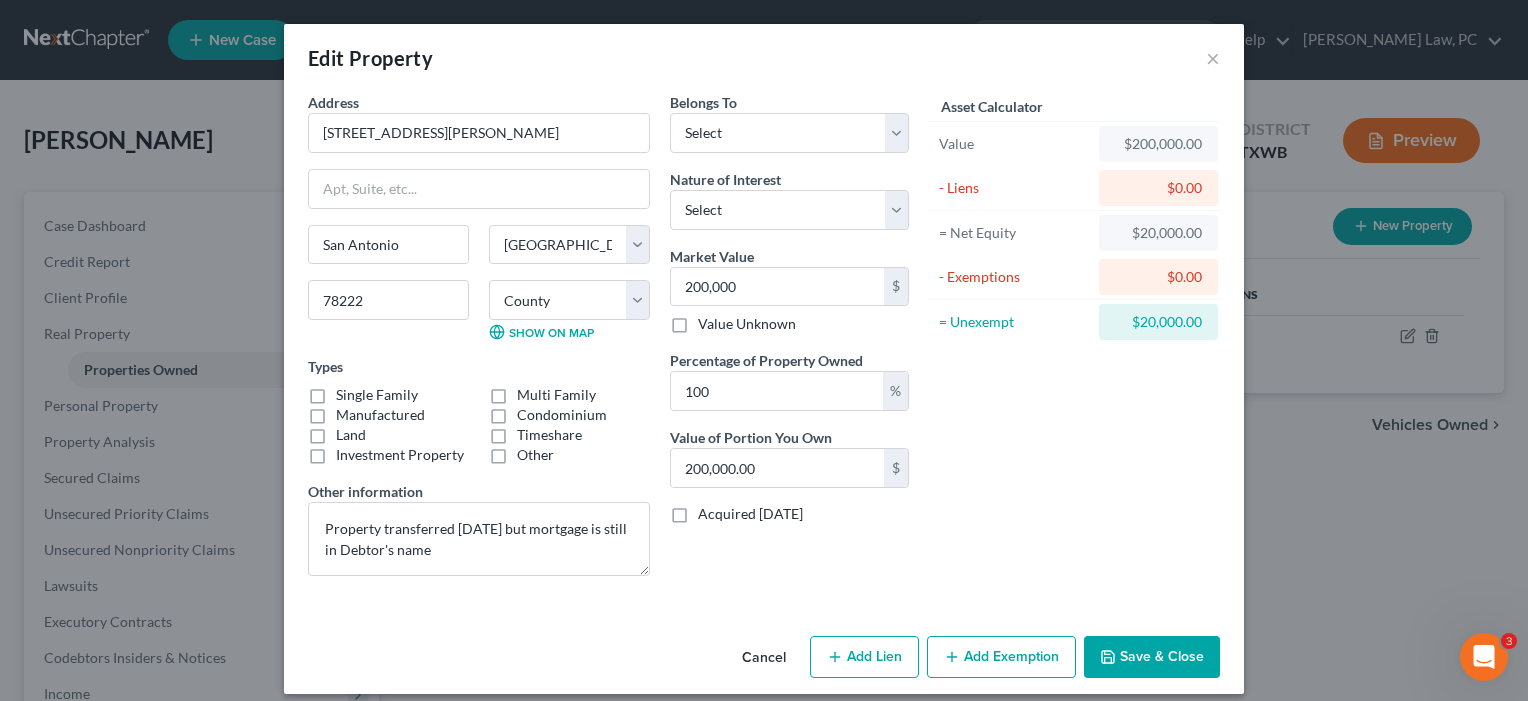 click on "Save & Close" at bounding box center (1152, 657) 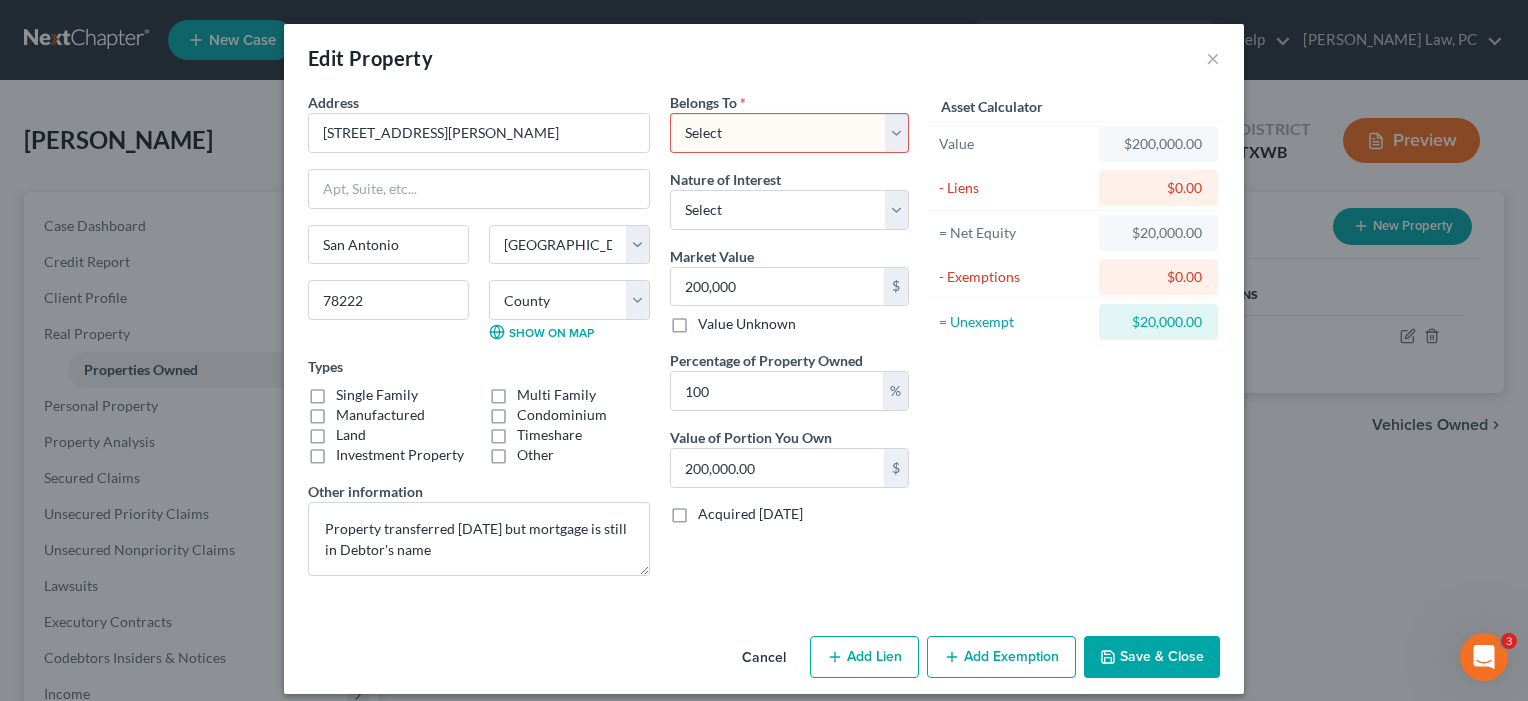 select on "0" 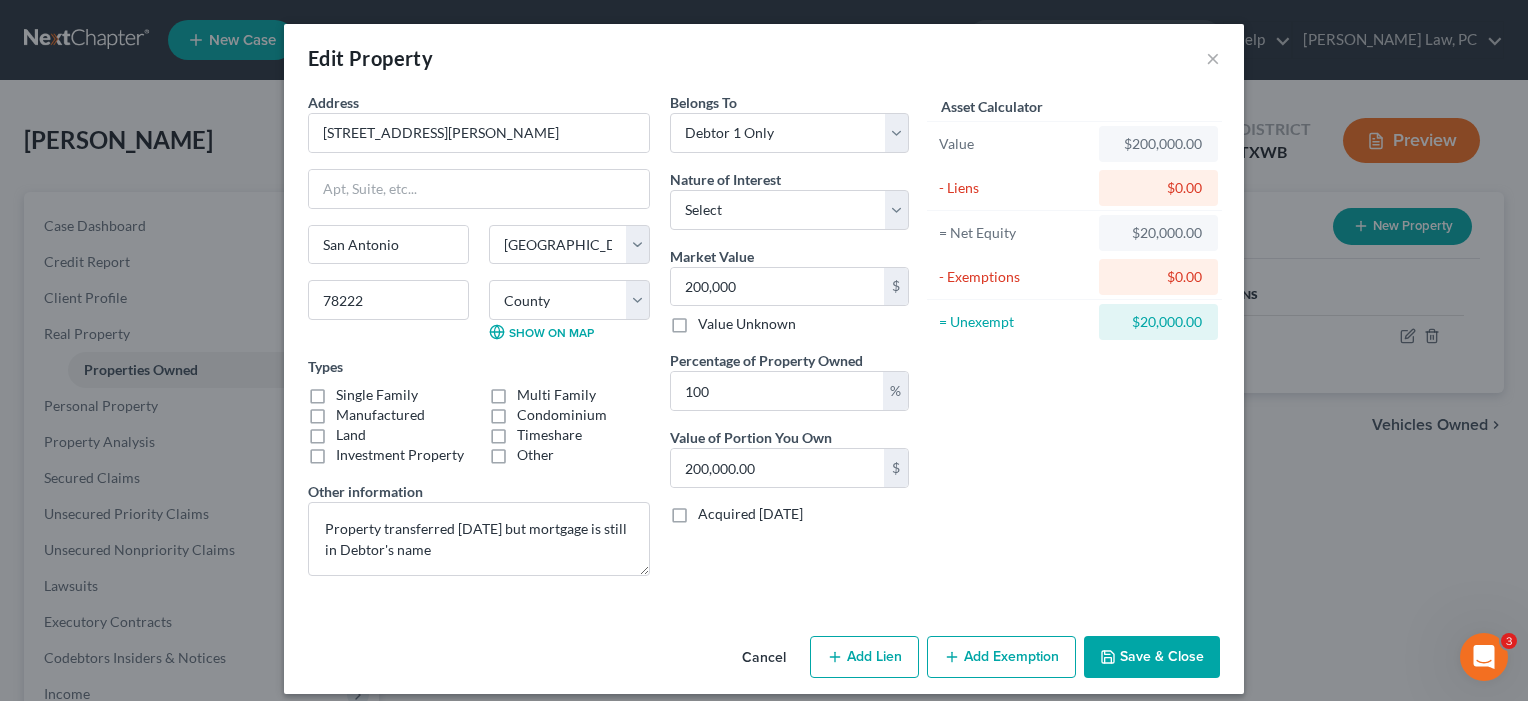 click on "Save & Close" at bounding box center [1152, 657] 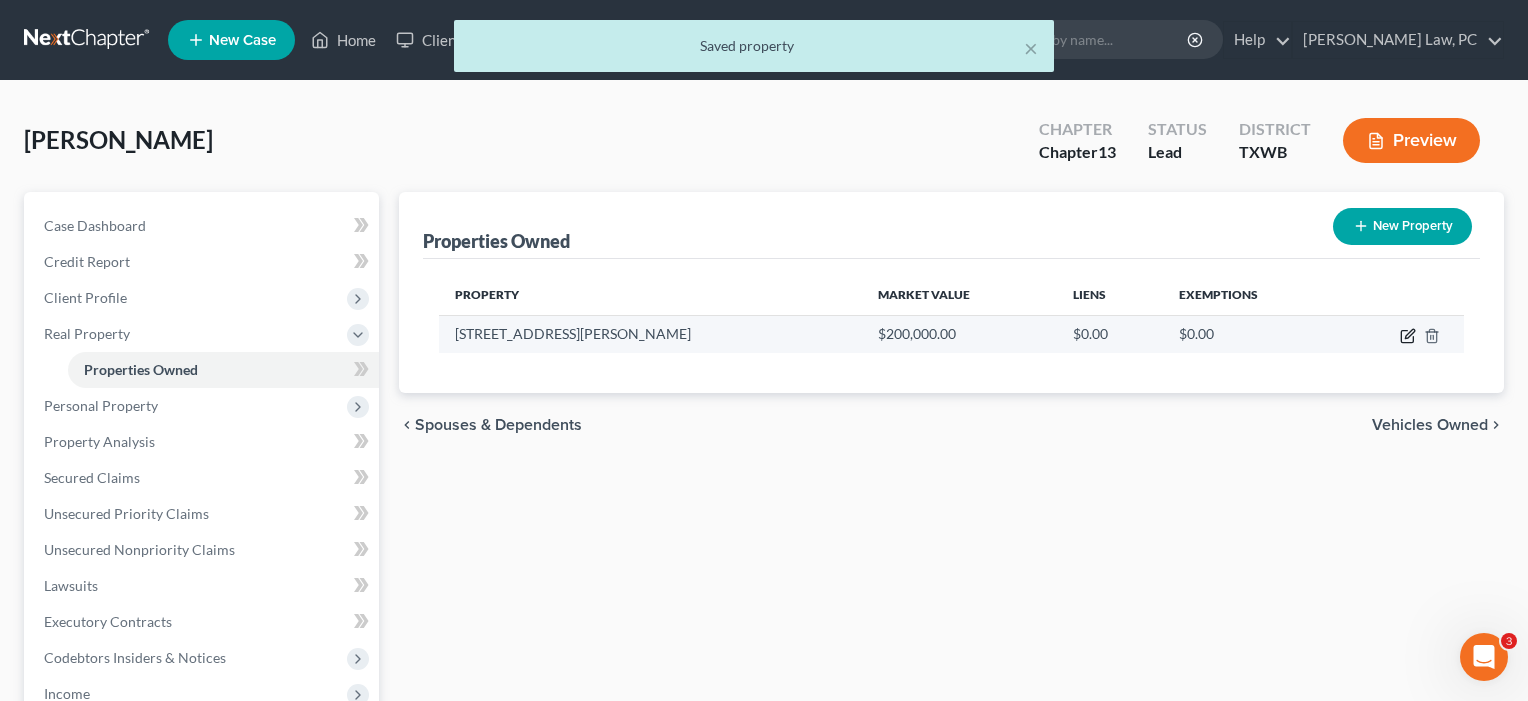 click 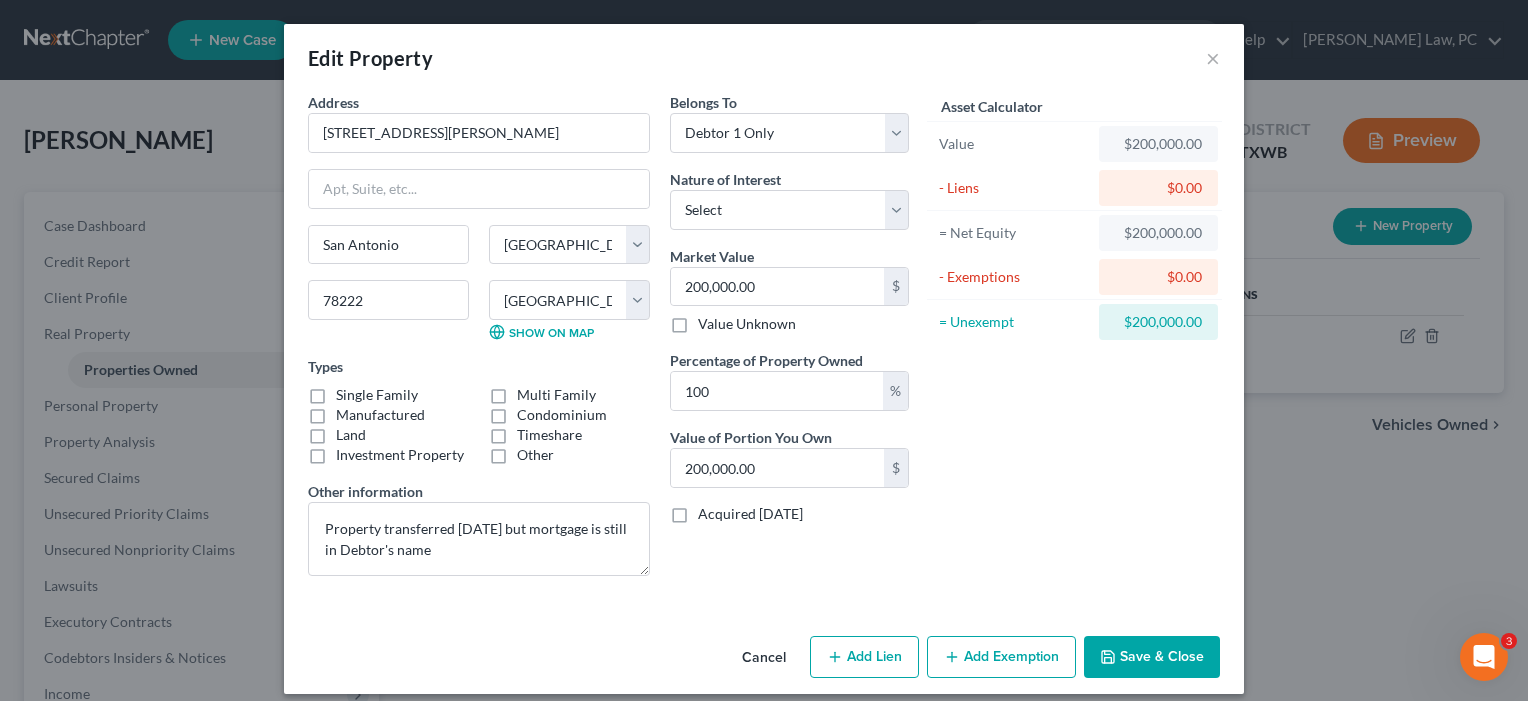 click on "Single Family" at bounding box center [377, 395] 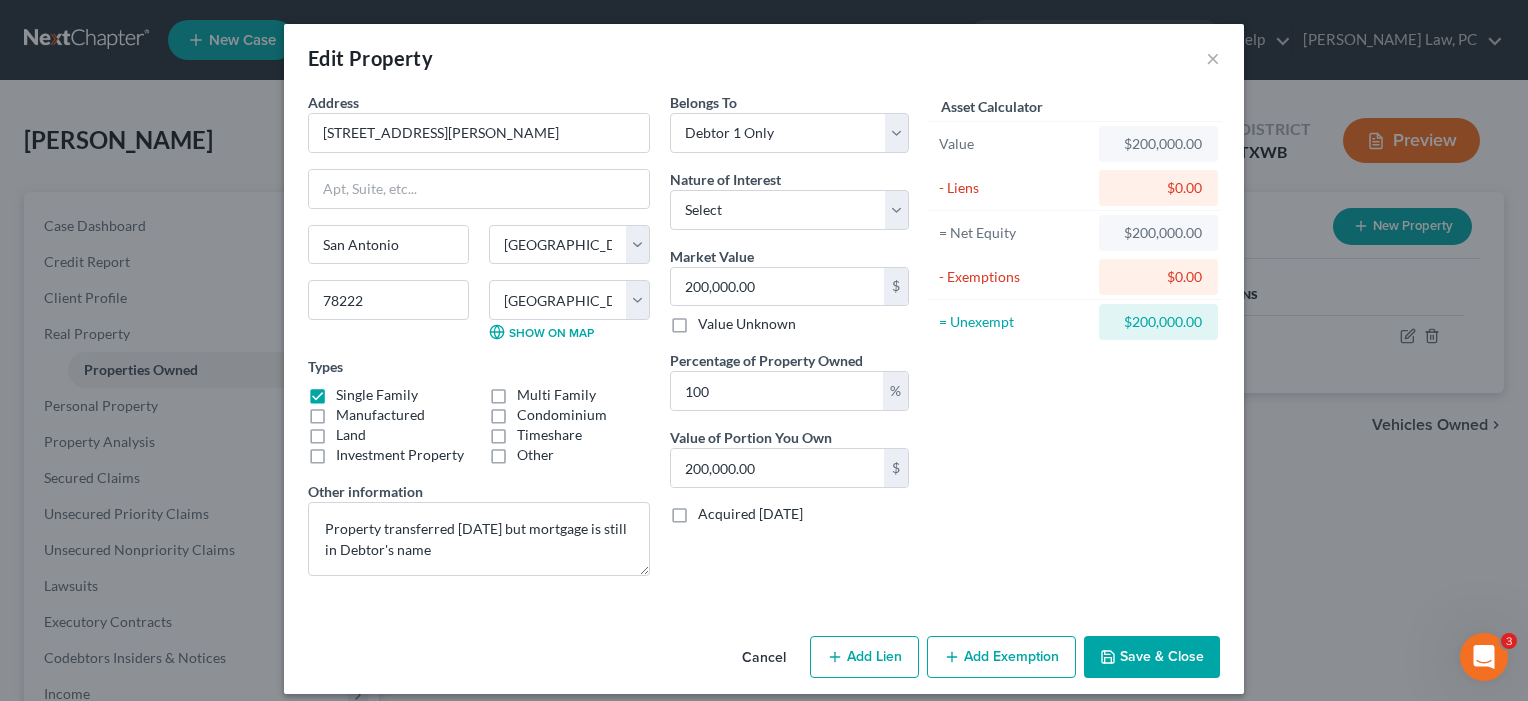 click on "Add Lien" at bounding box center (864, 657) 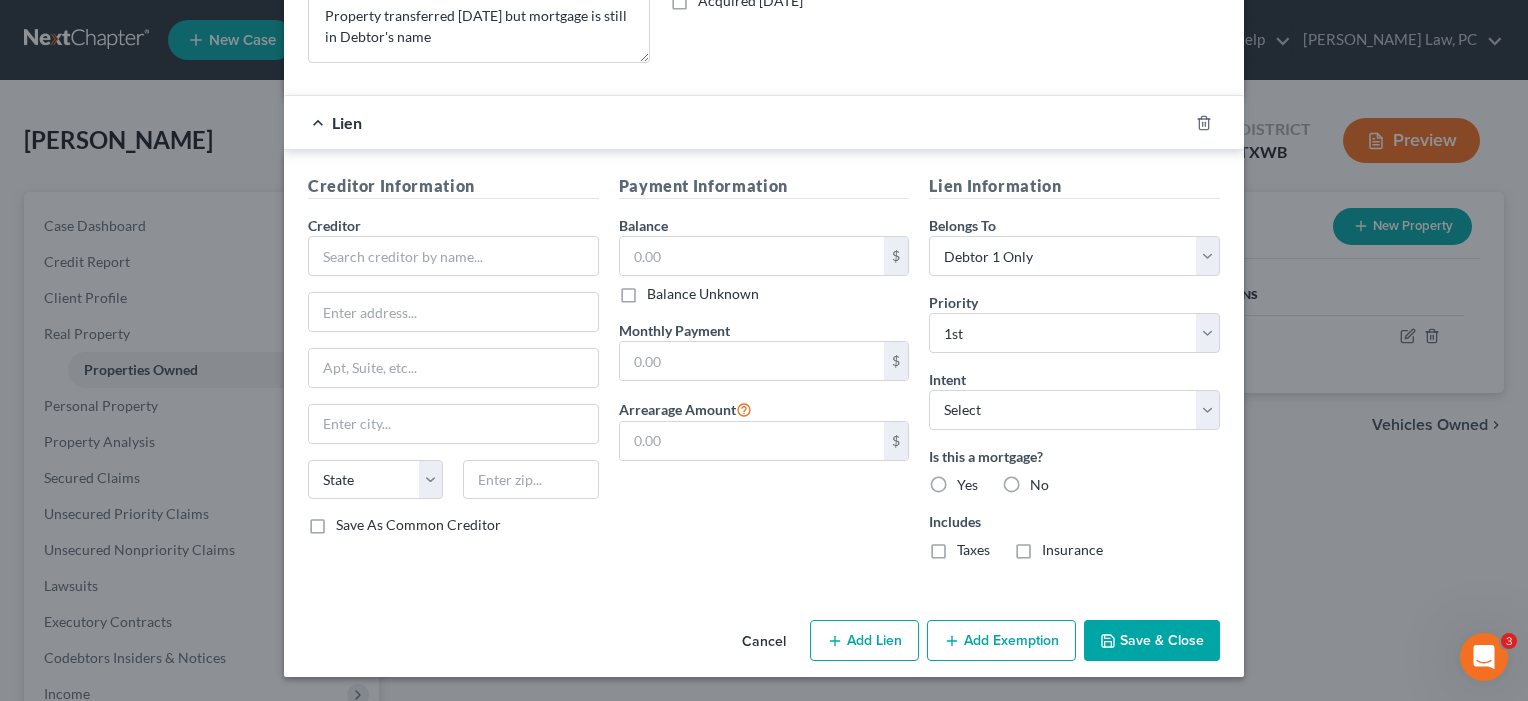 scroll, scrollTop: 513, scrollLeft: 0, axis: vertical 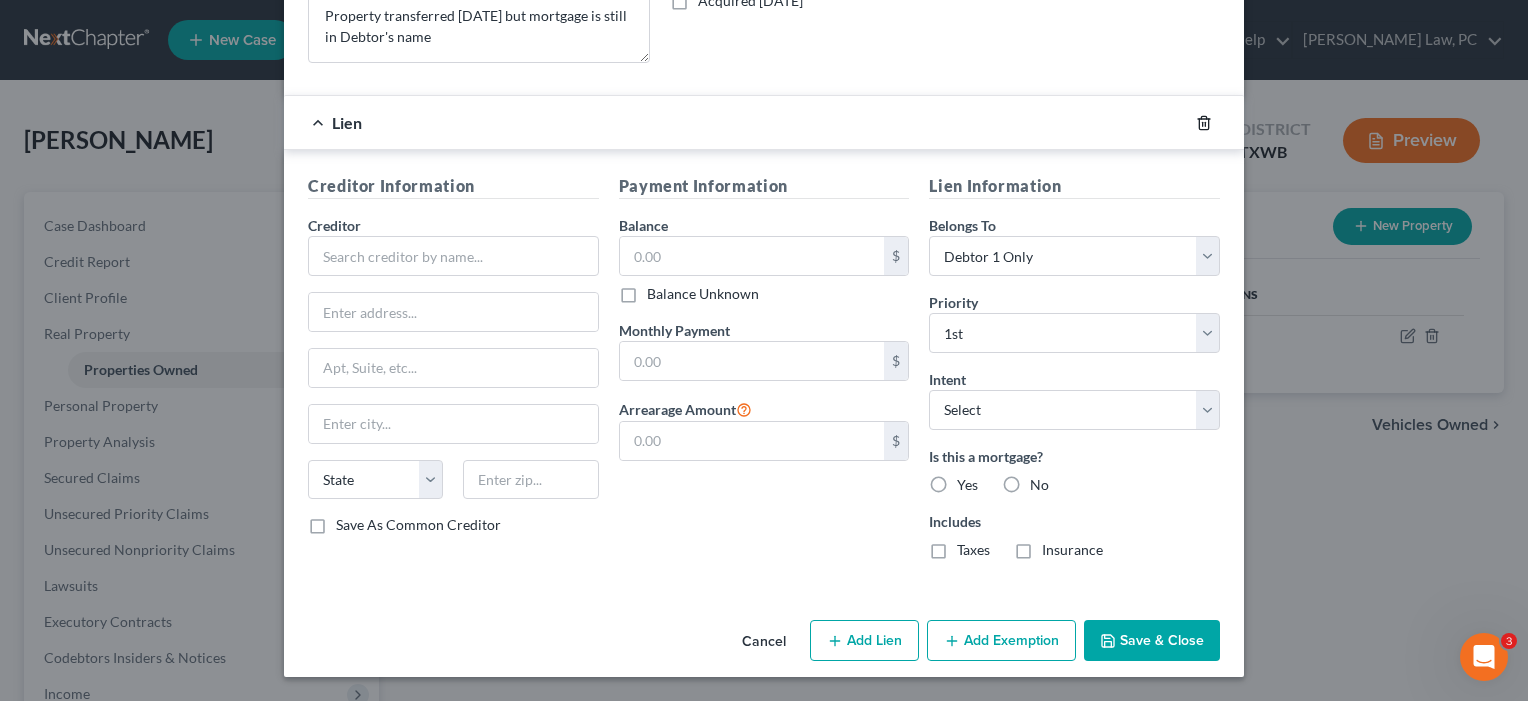 click 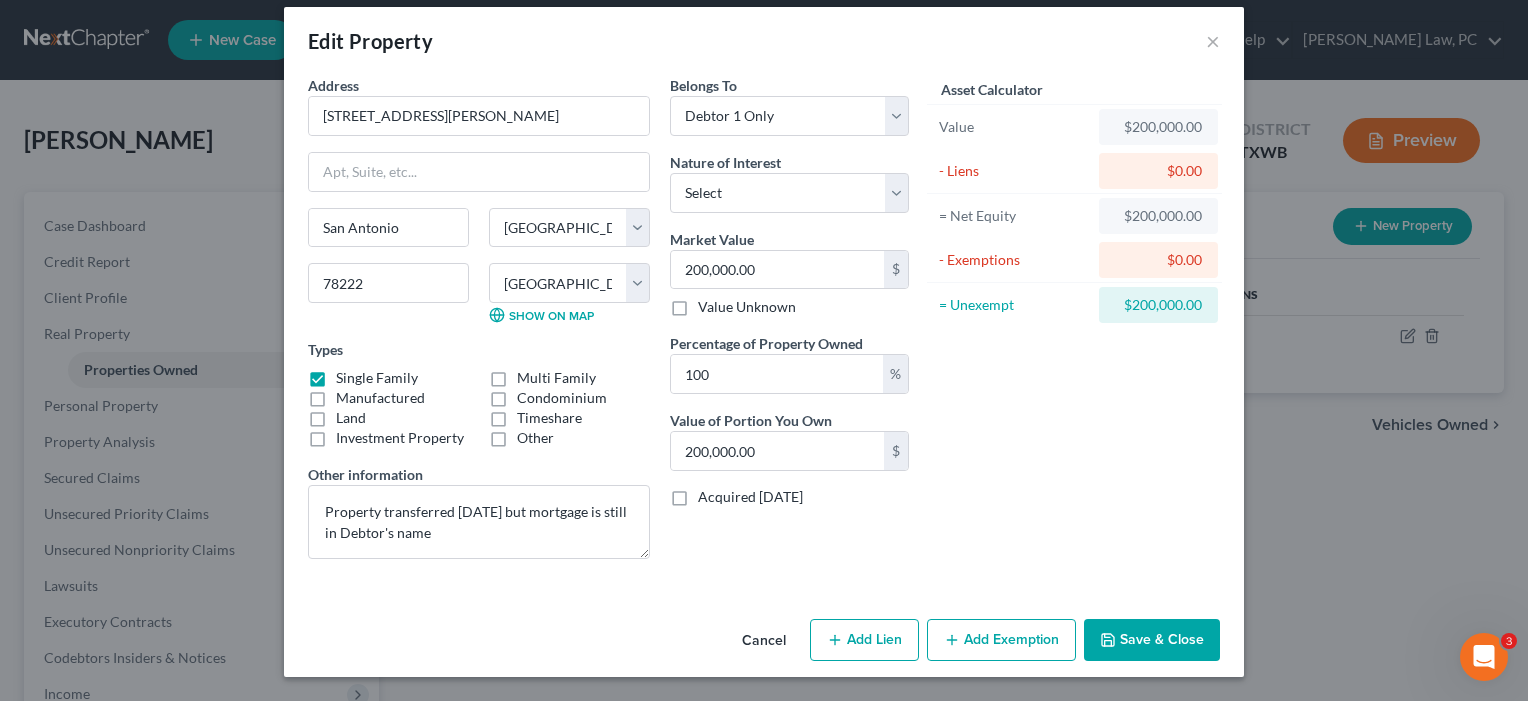 click on "Save & Close" at bounding box center [1152, 640] 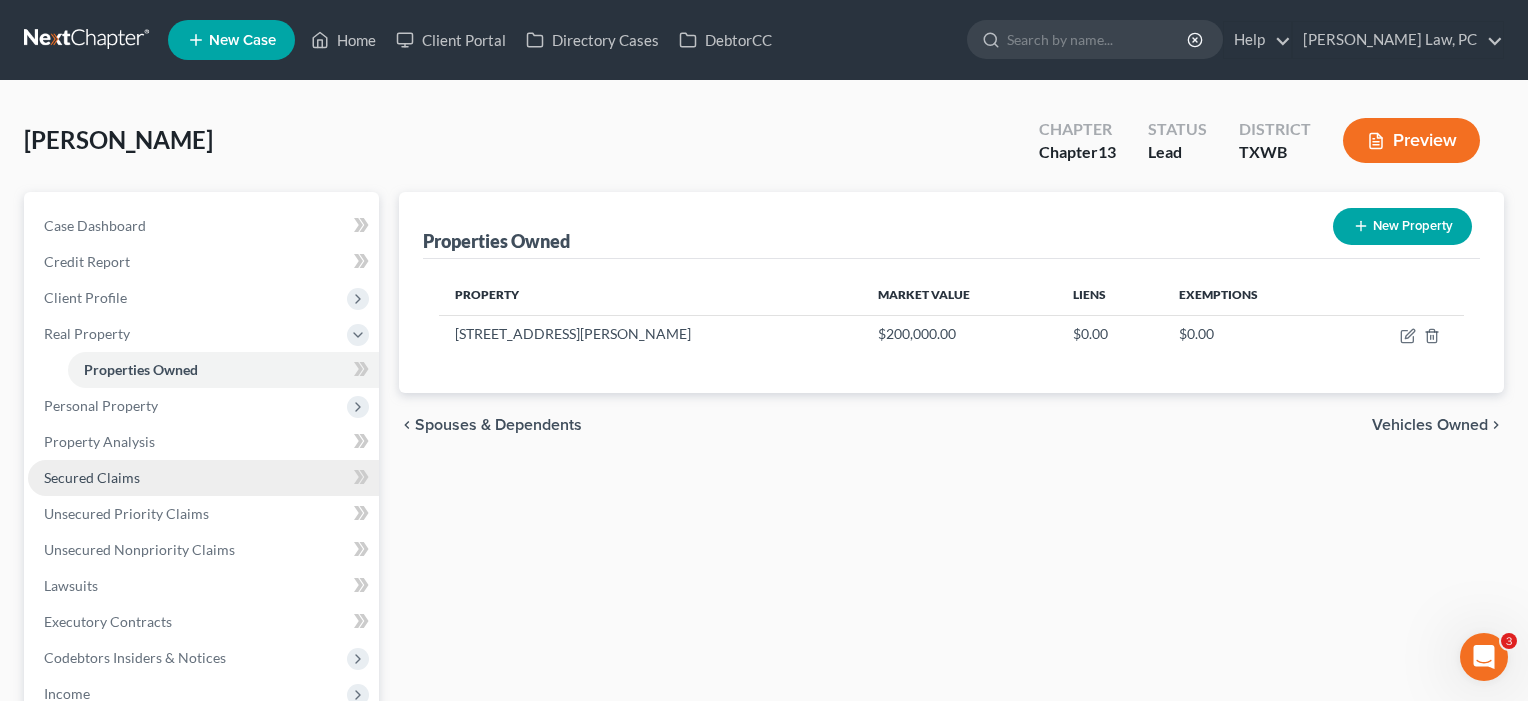 click on "Secured Claims" at bounding box center (92, 477) 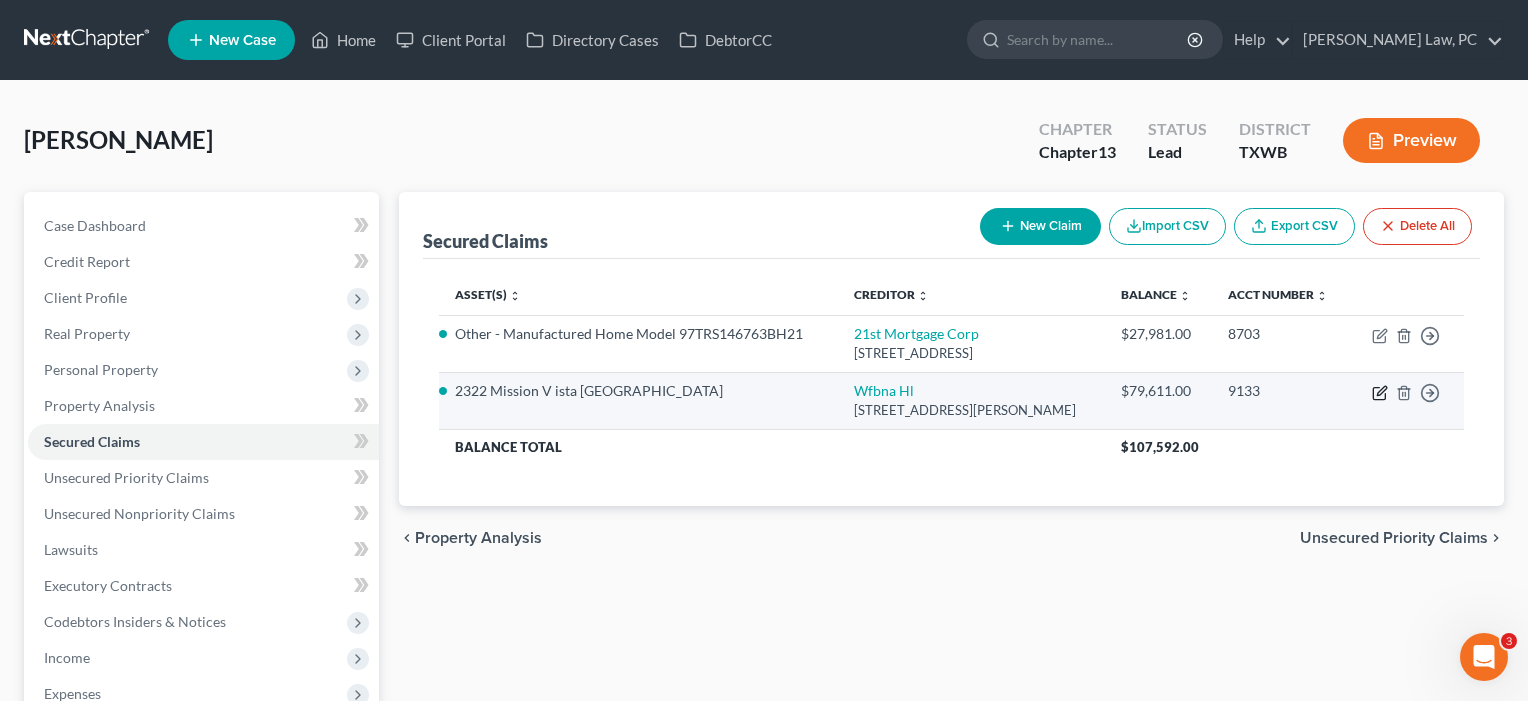 click 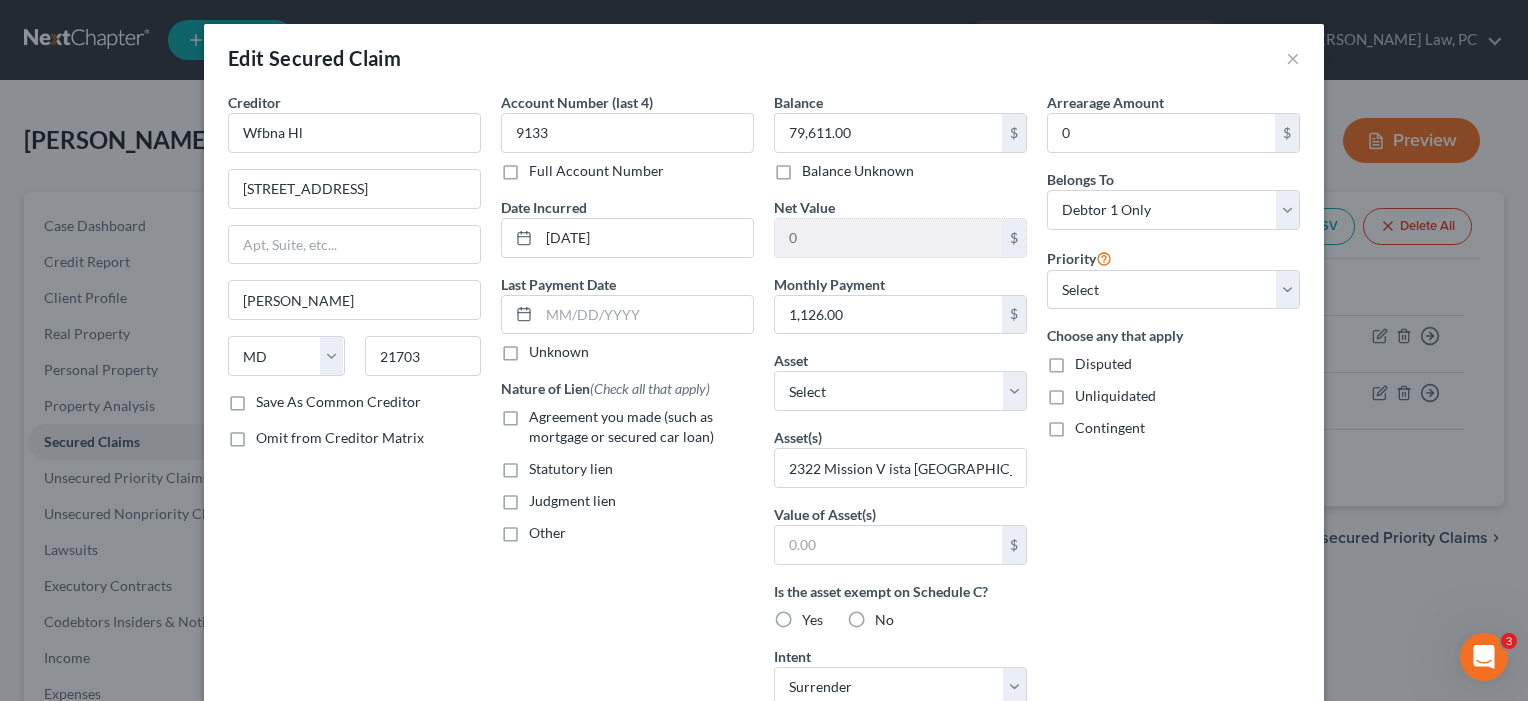 click on "Agreement you made (such as mortgage or secured car loan)" at bounding box center (641, 427) 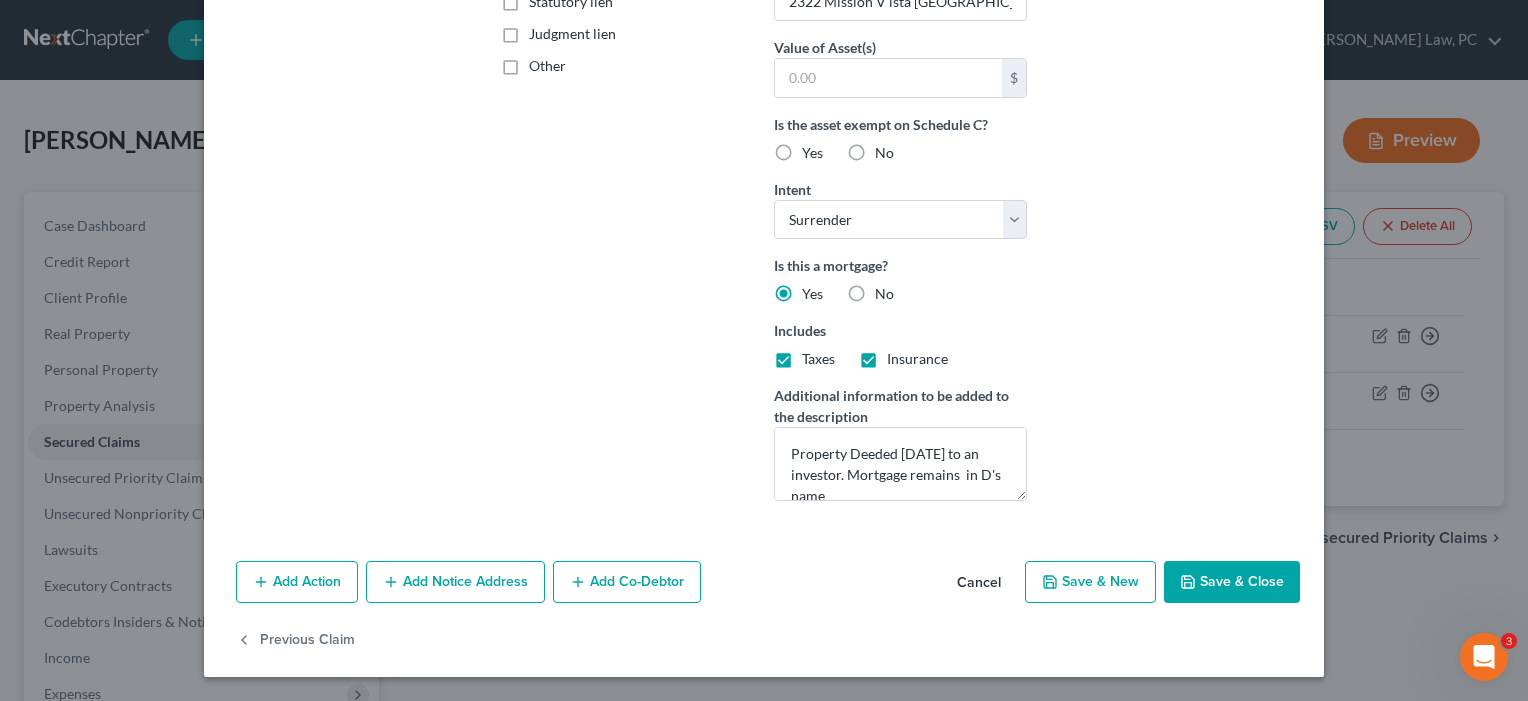 scroll, scrollTop: 467, scrollLeft: 0, axis: vertical 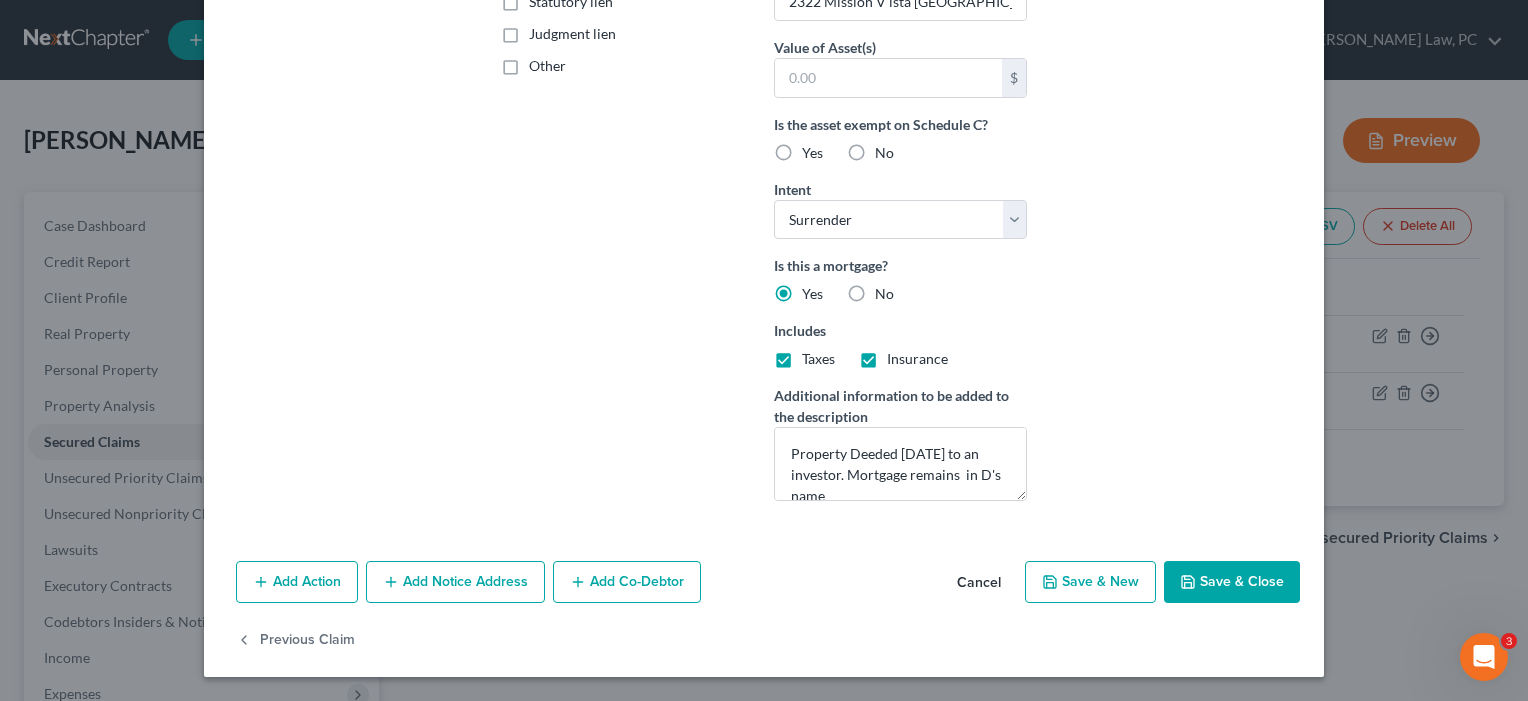 click on "Save & Close" at bounding box center (1232, 582) 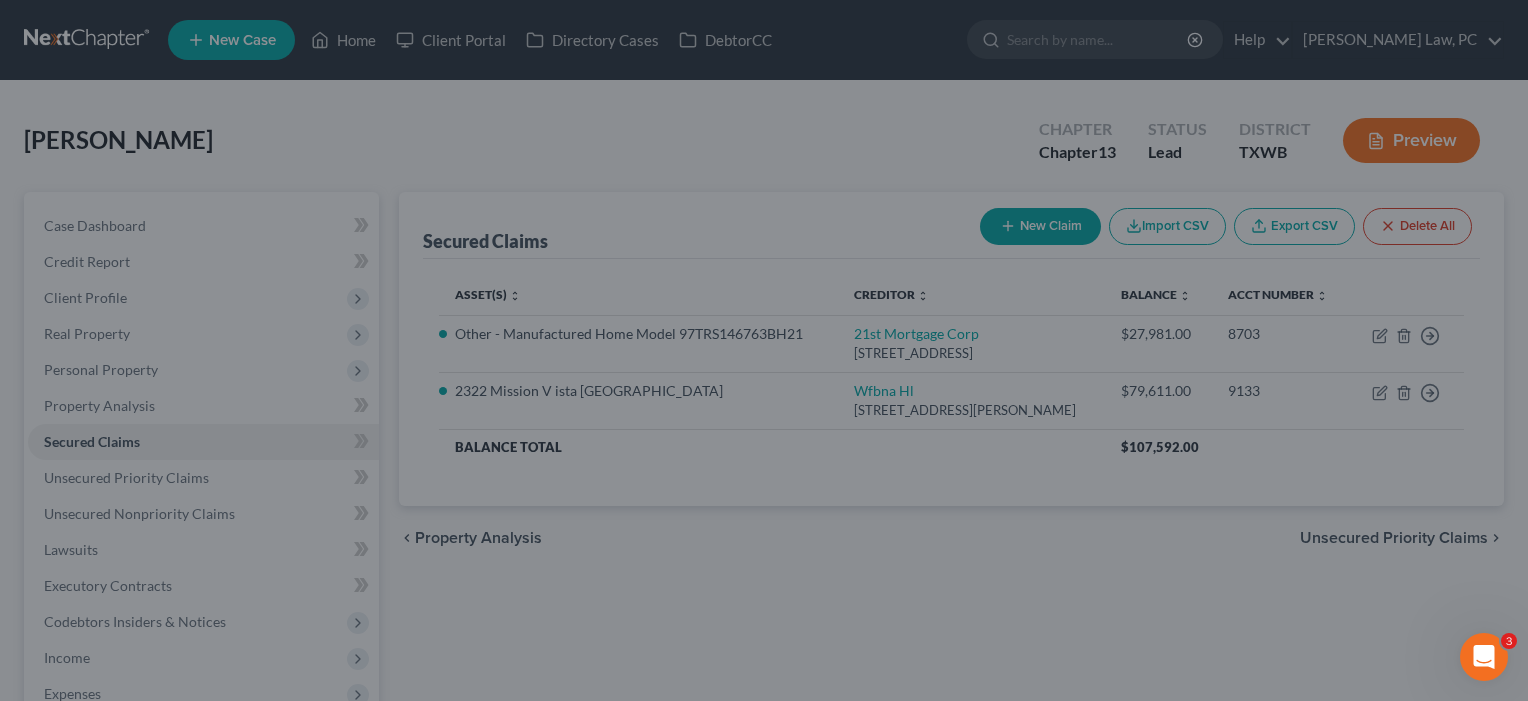 scroll, scrollTop: 248, scrollLeft: 0, axis: vertical 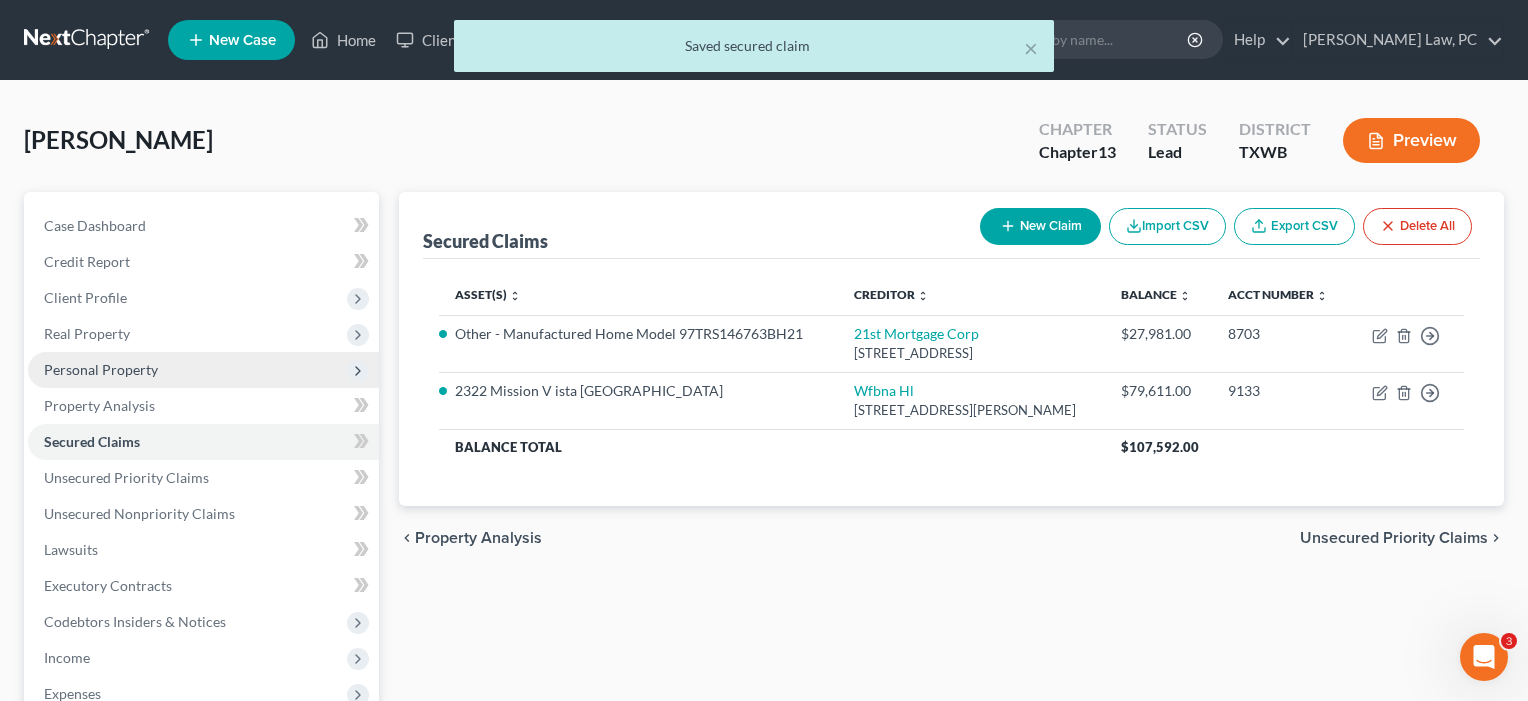 click on "Personal Property" at bounding box center [101, 369] 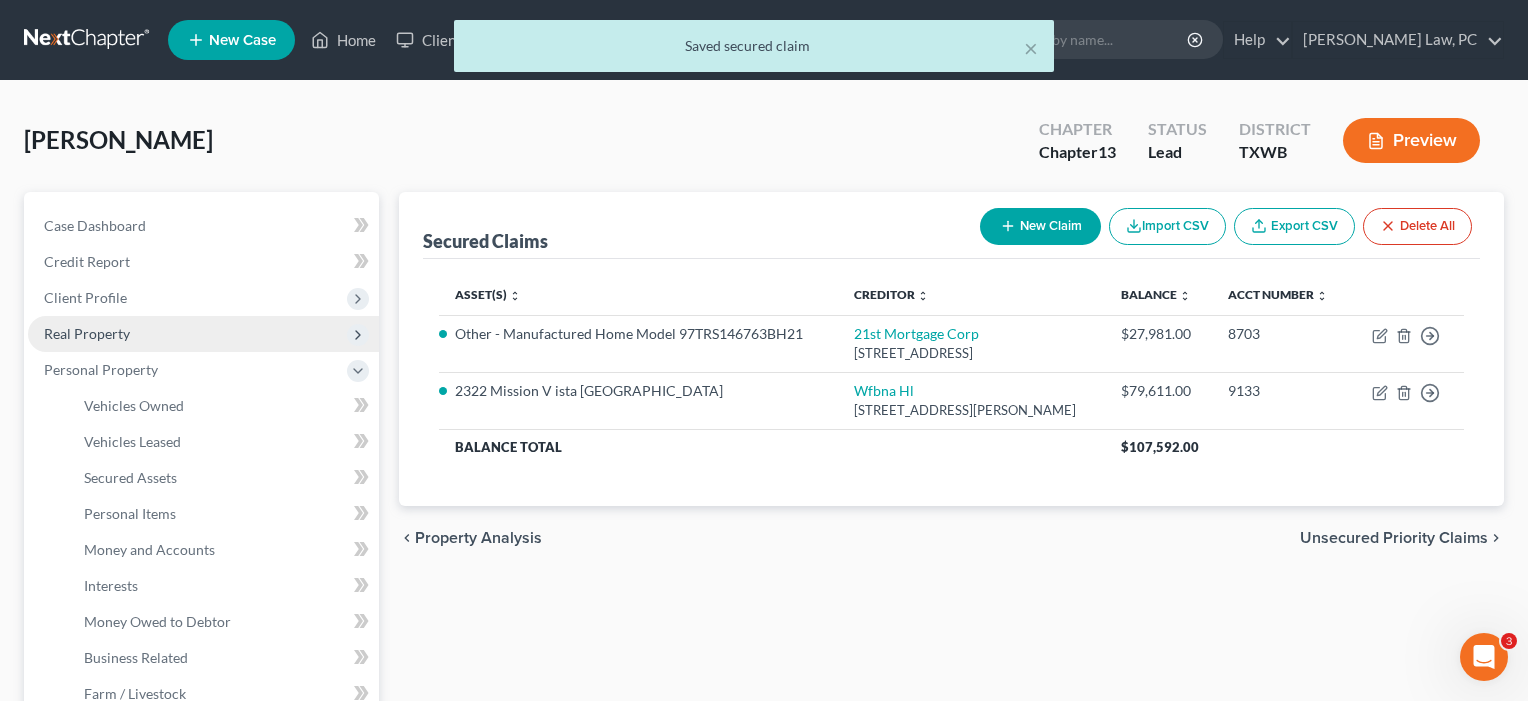 click on "Real Property" at bounding box center [87, 333] 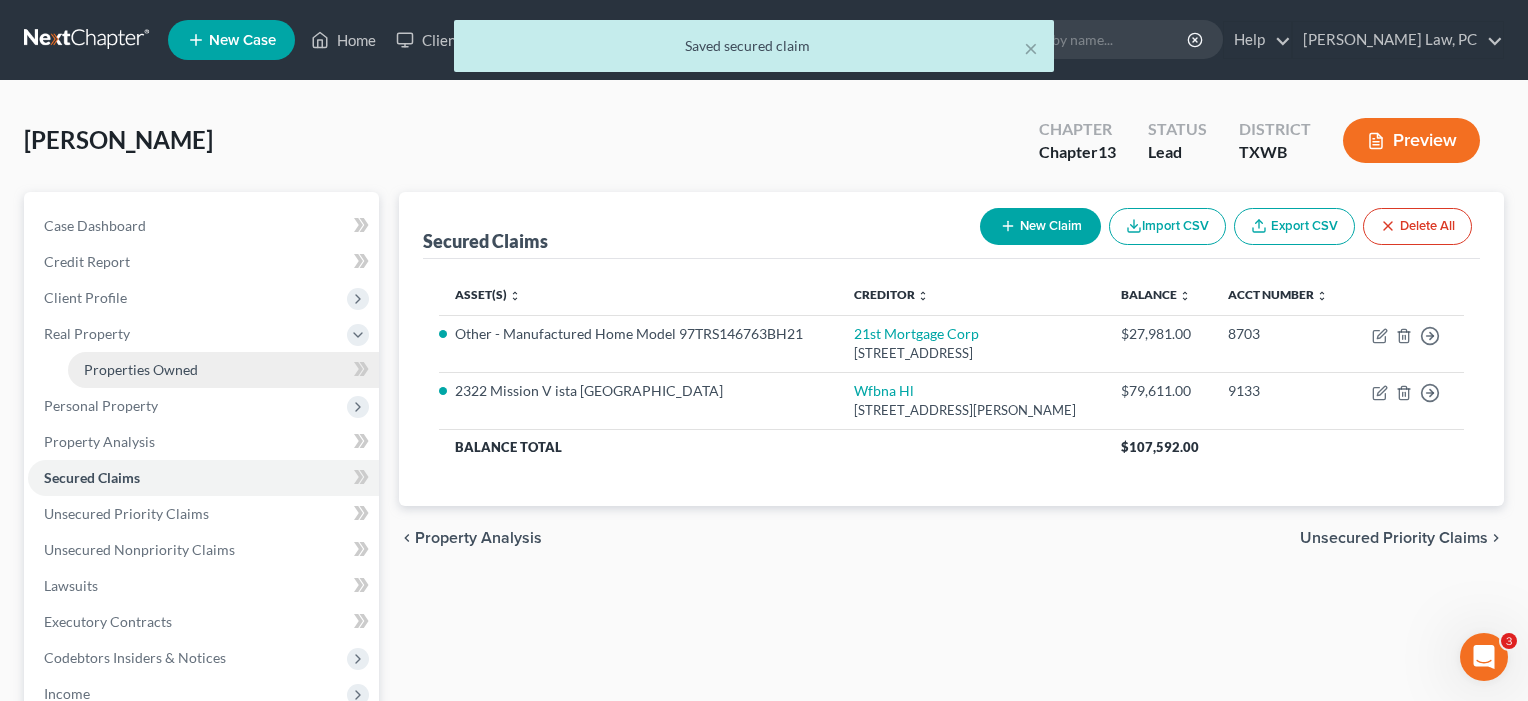 click on "Properties Owned" at bounding box center [141, 369] 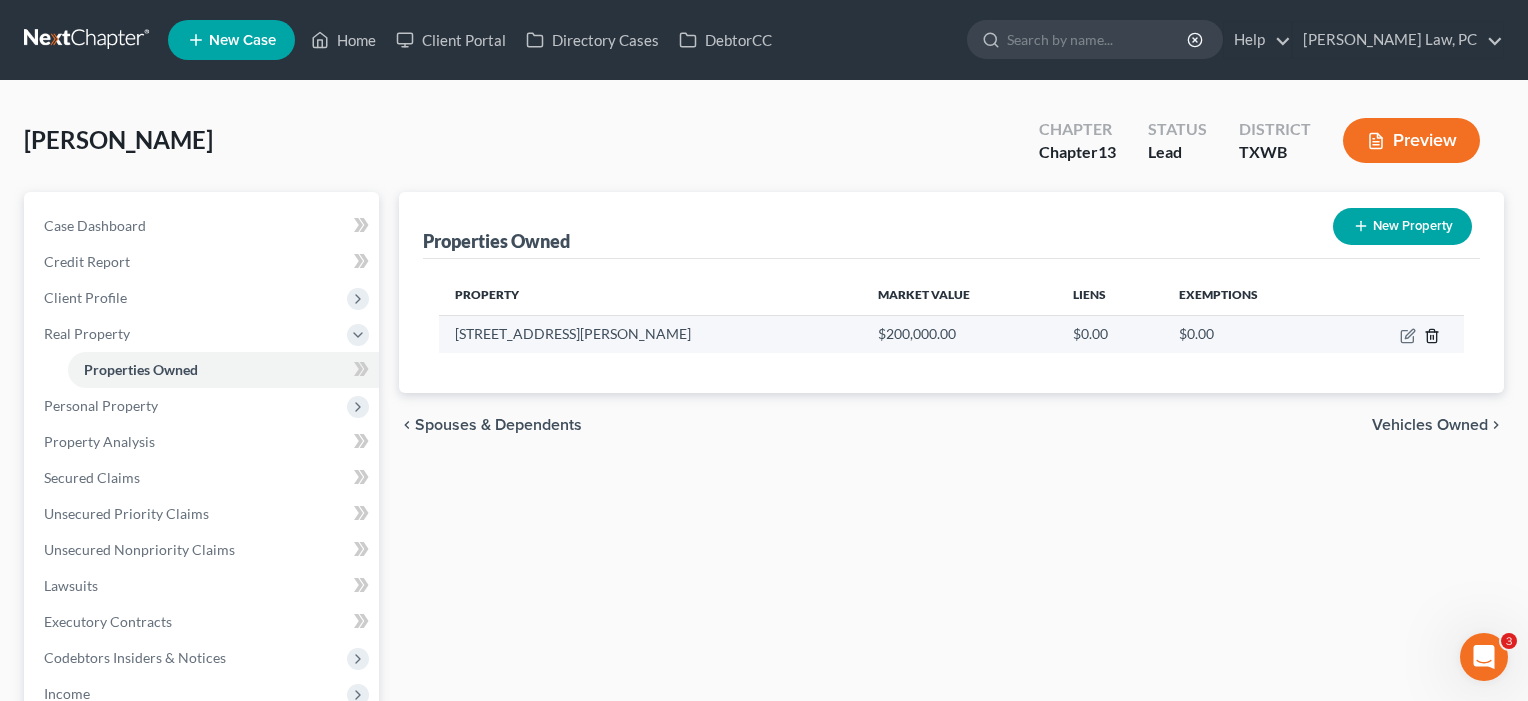 click 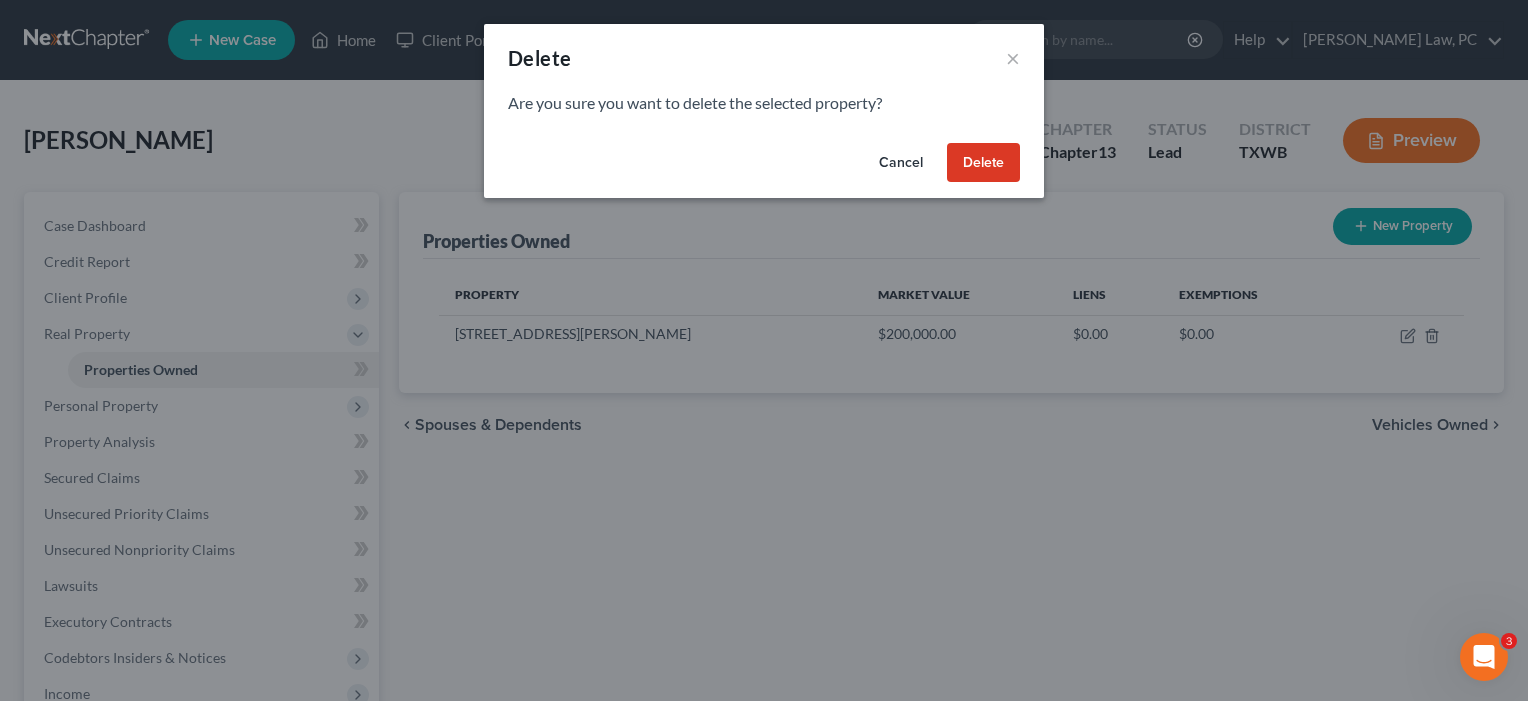 click on "Delete" at bounding box center (983, 163) 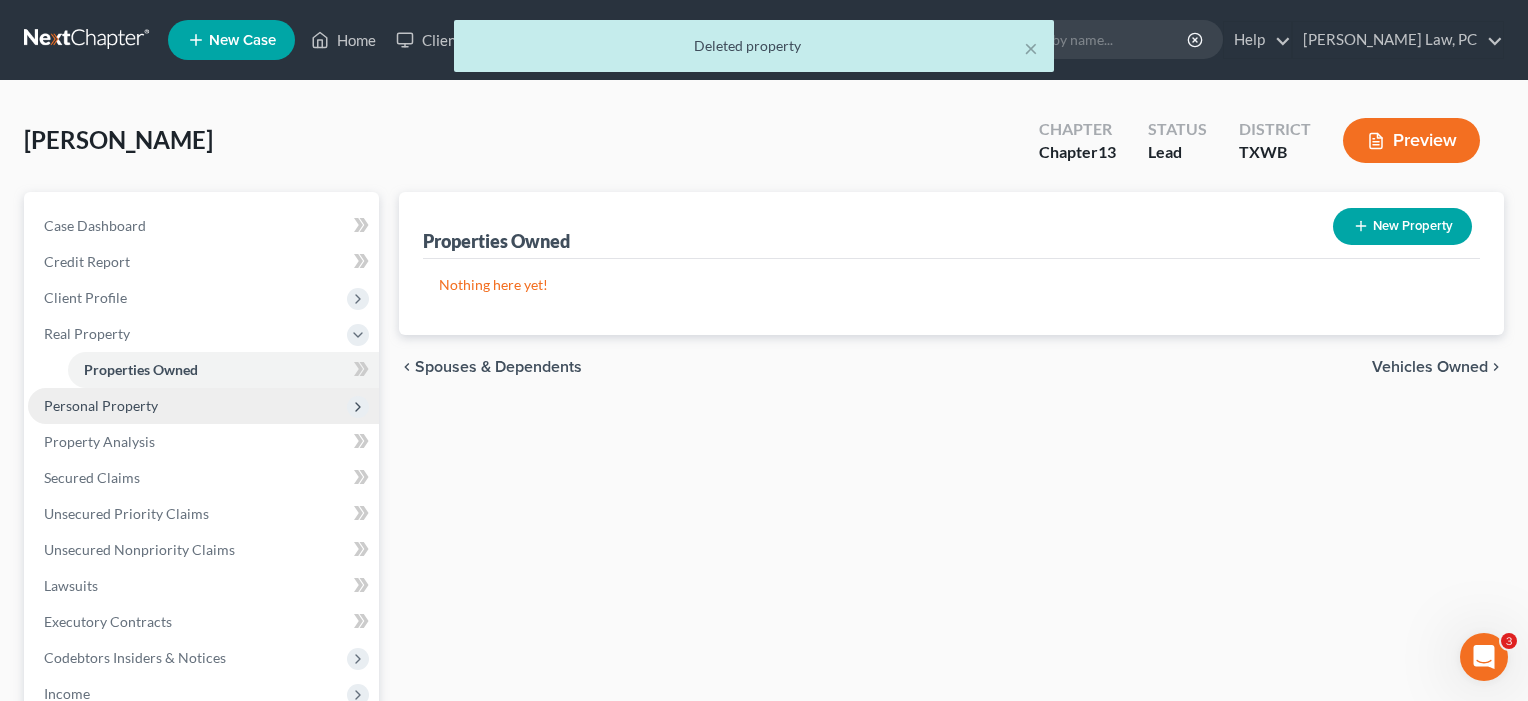 click on "Personal Property" at bounding box center (101, 405) 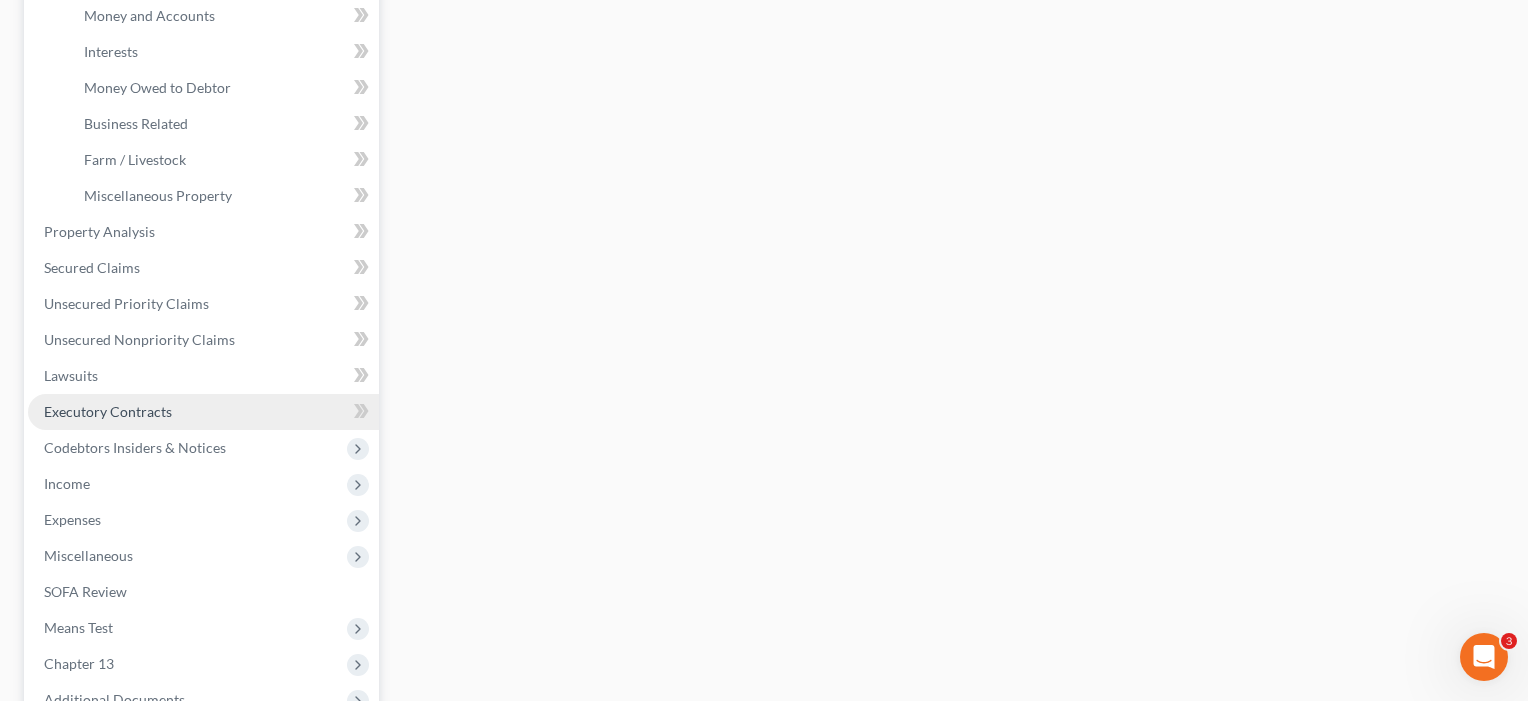 scroll, scrollTop: 551, scrollLeft: 0, axis: vertical 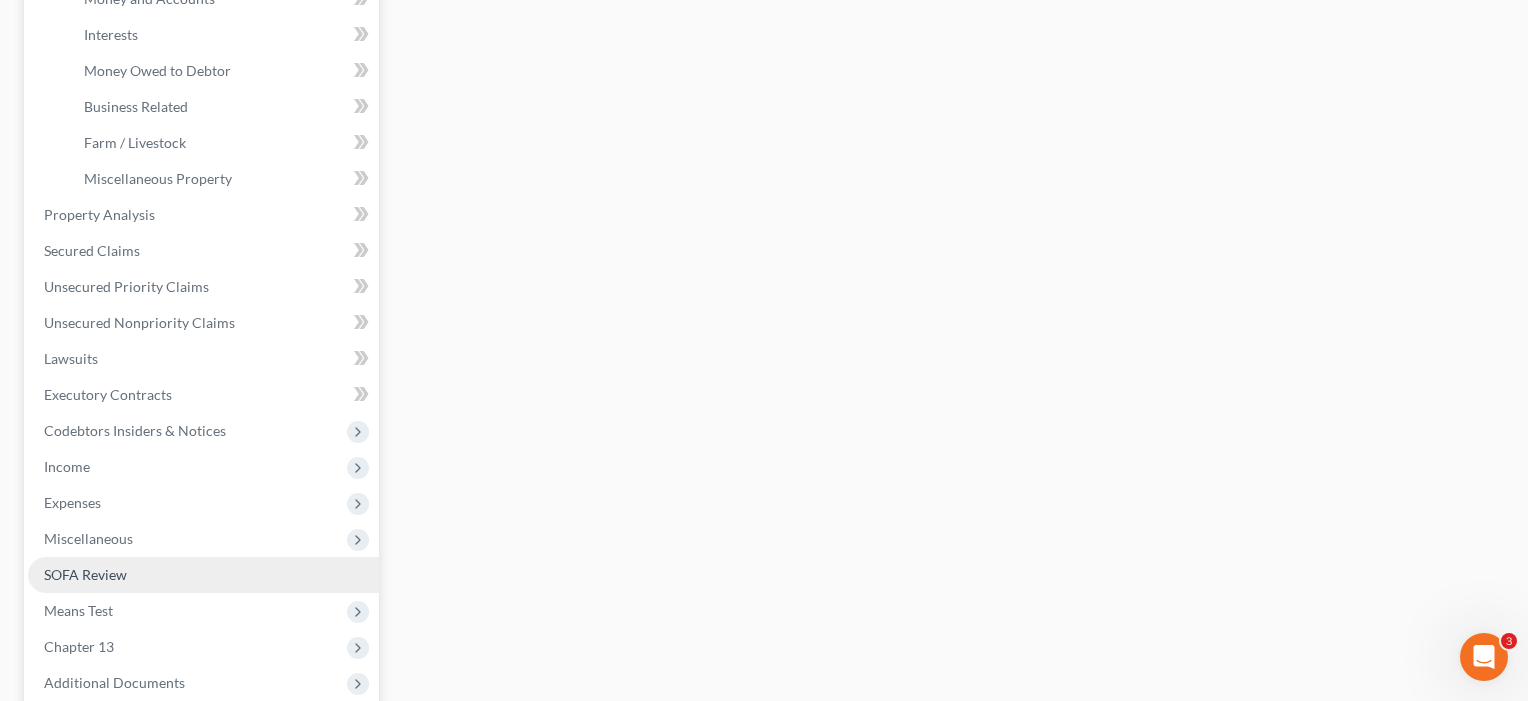 click on "SOFA Review" at bounding box center [85, 574] 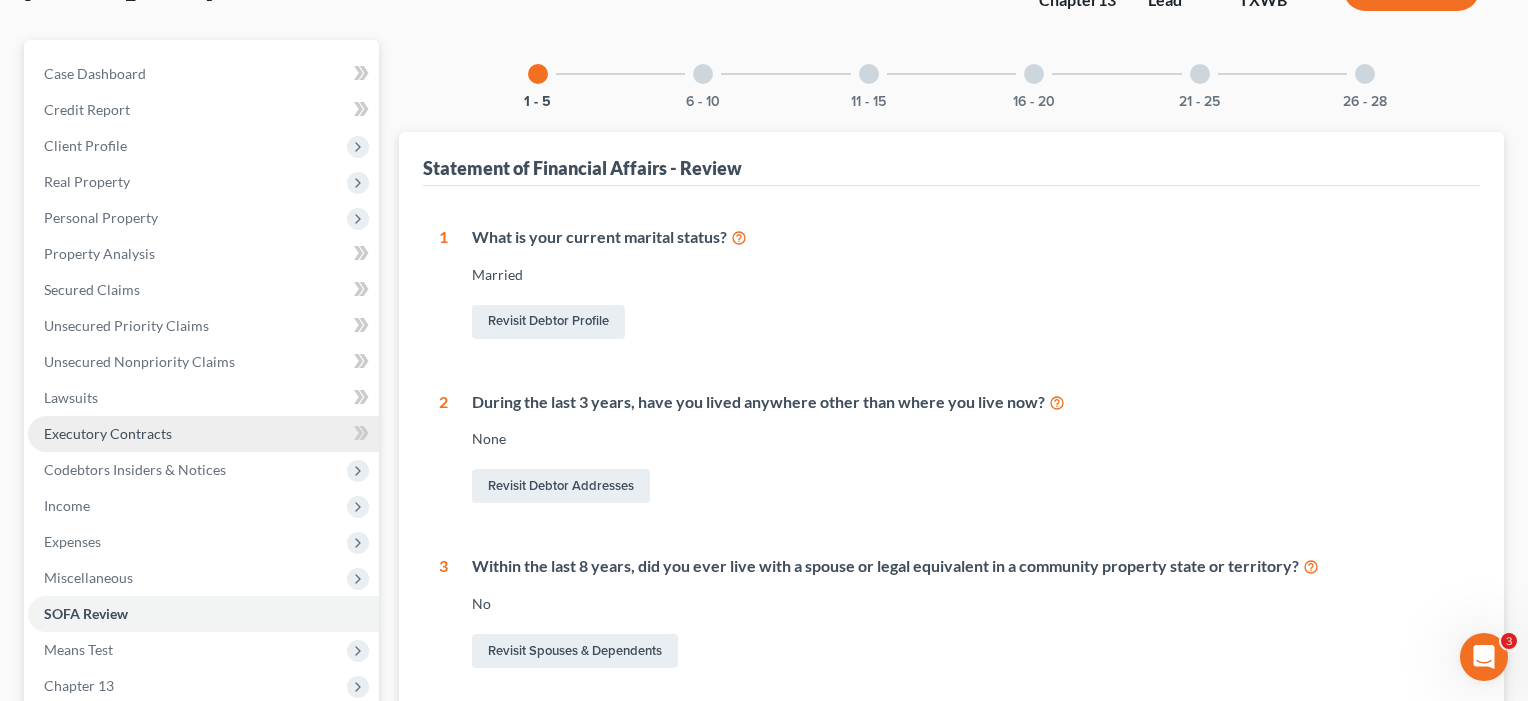 scroll, scrollTop: 144, scrollLeft: 0, axis: vertical 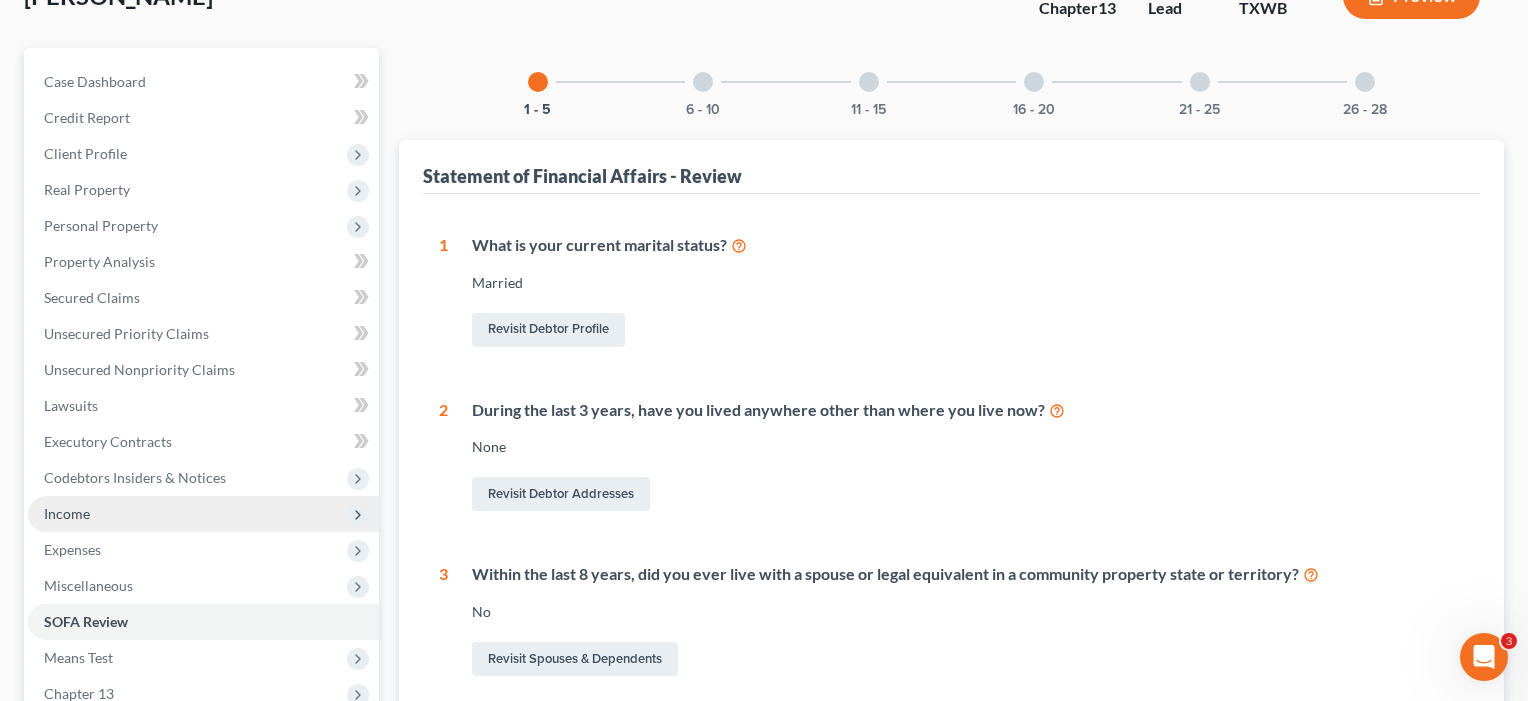 click on "Income" at bounding box center (67, 513) 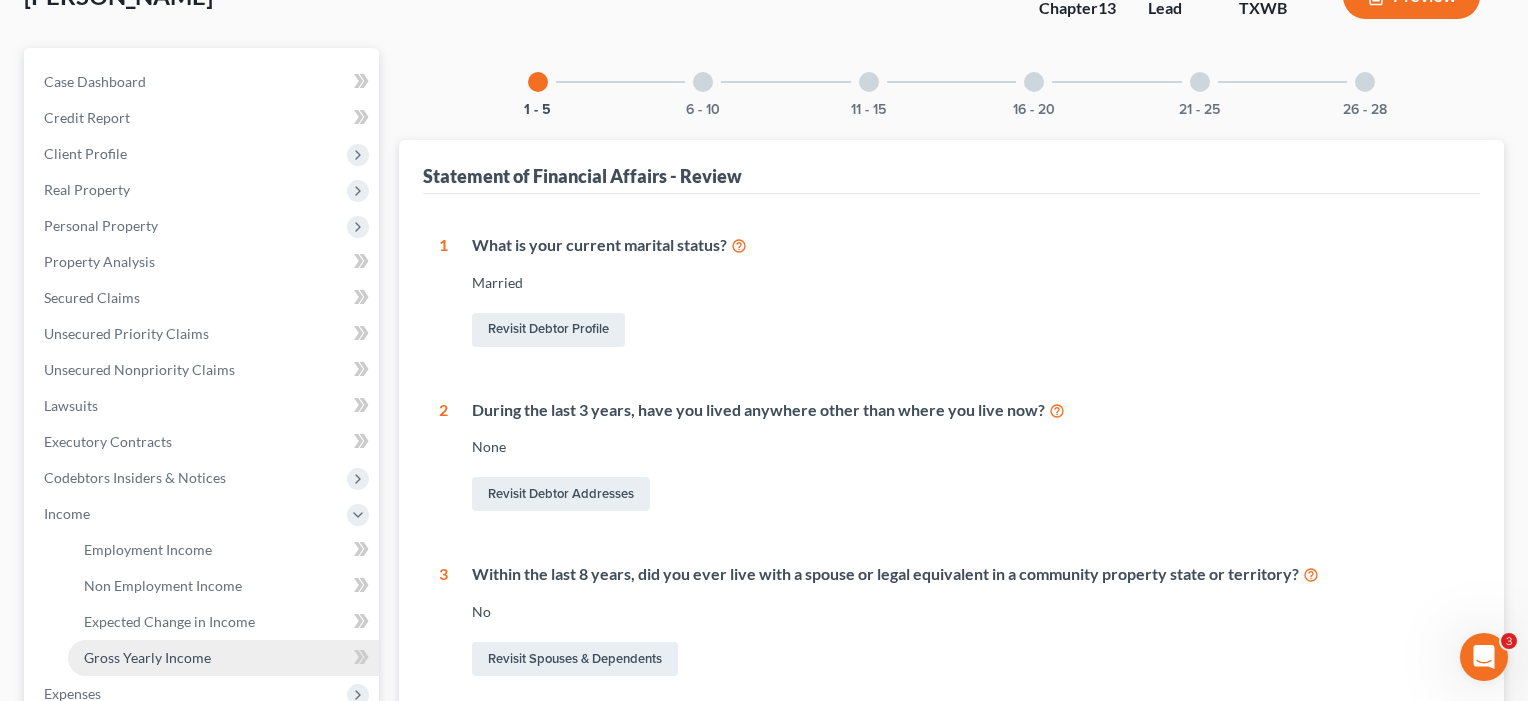 click on "Gross Yearly Income" at bounding box center [147, 657] 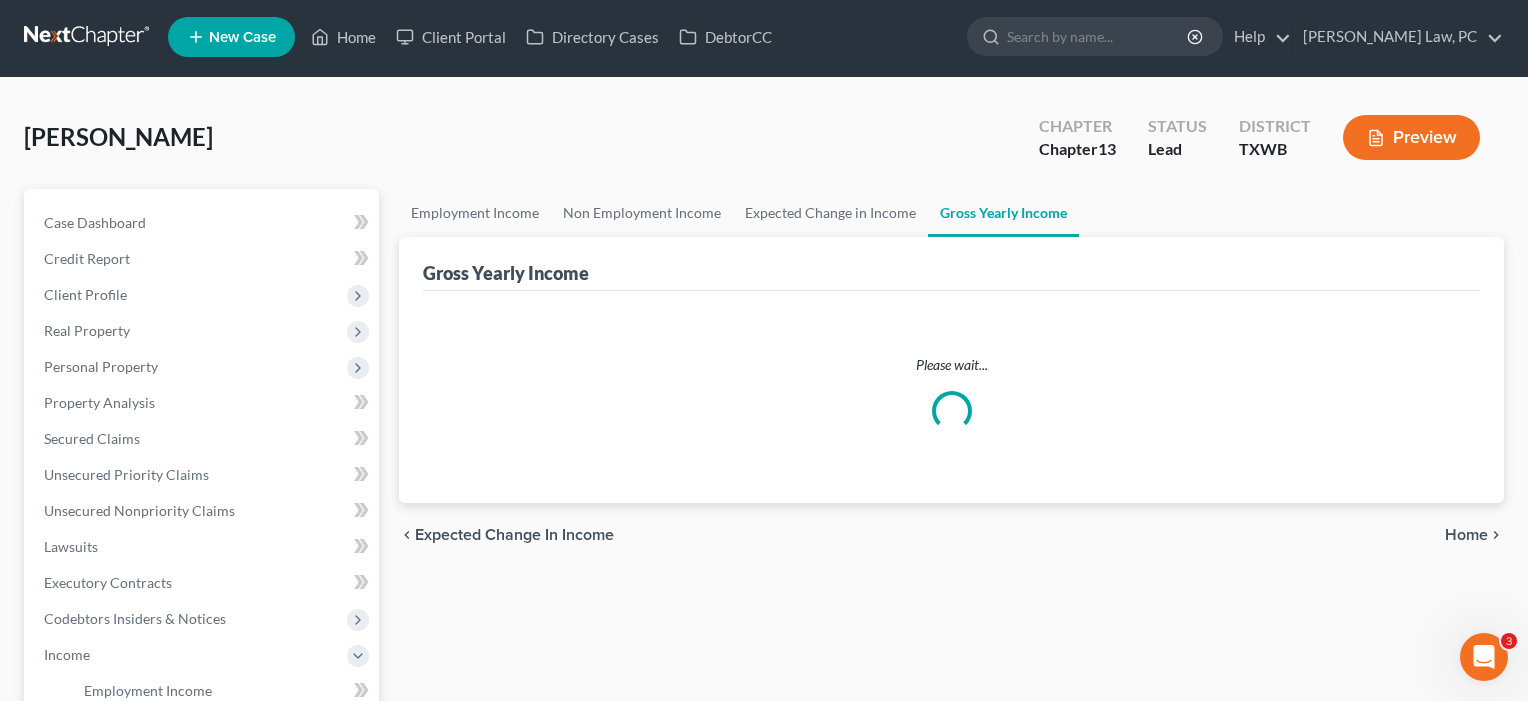 scroll, scrollTop: 0, scrollLeft: 0, axis: both 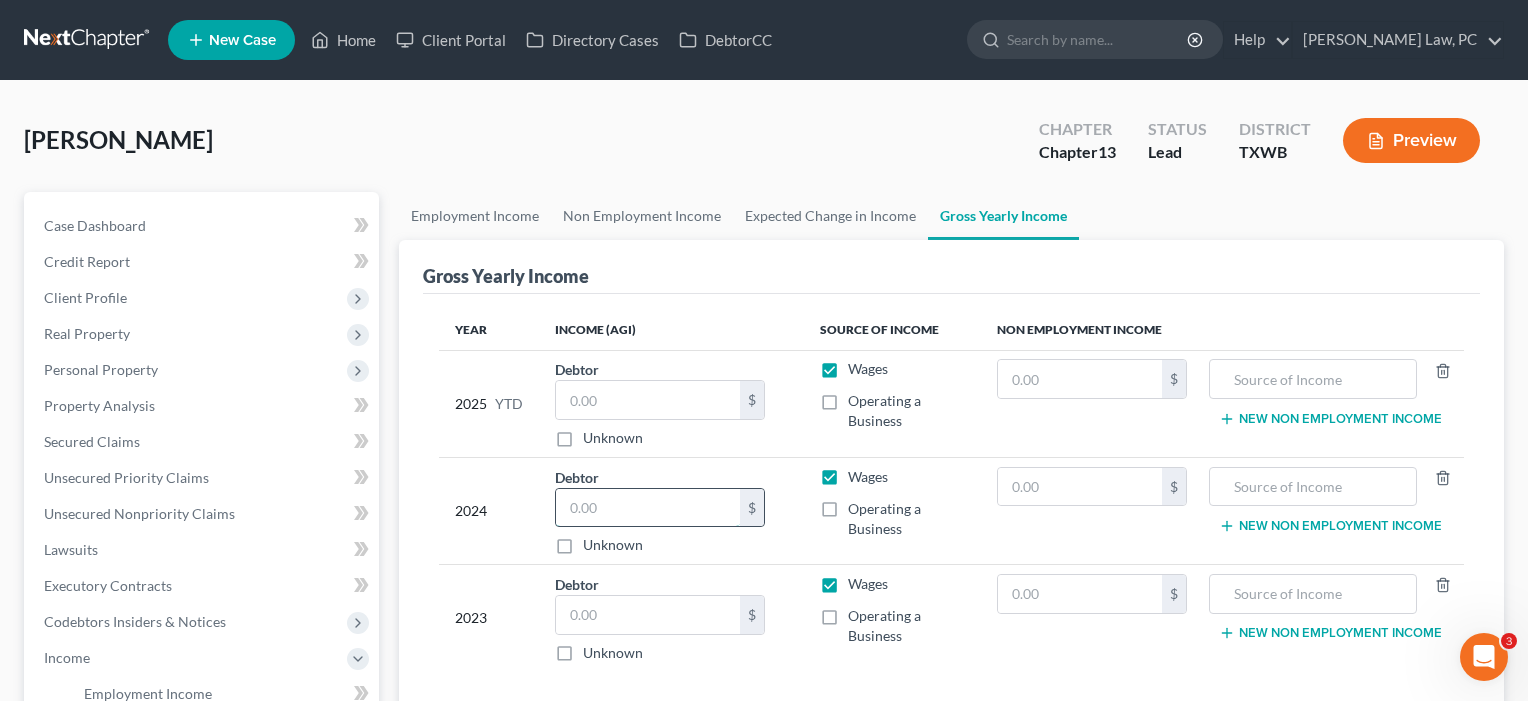 click at bounding box center (648, 508) 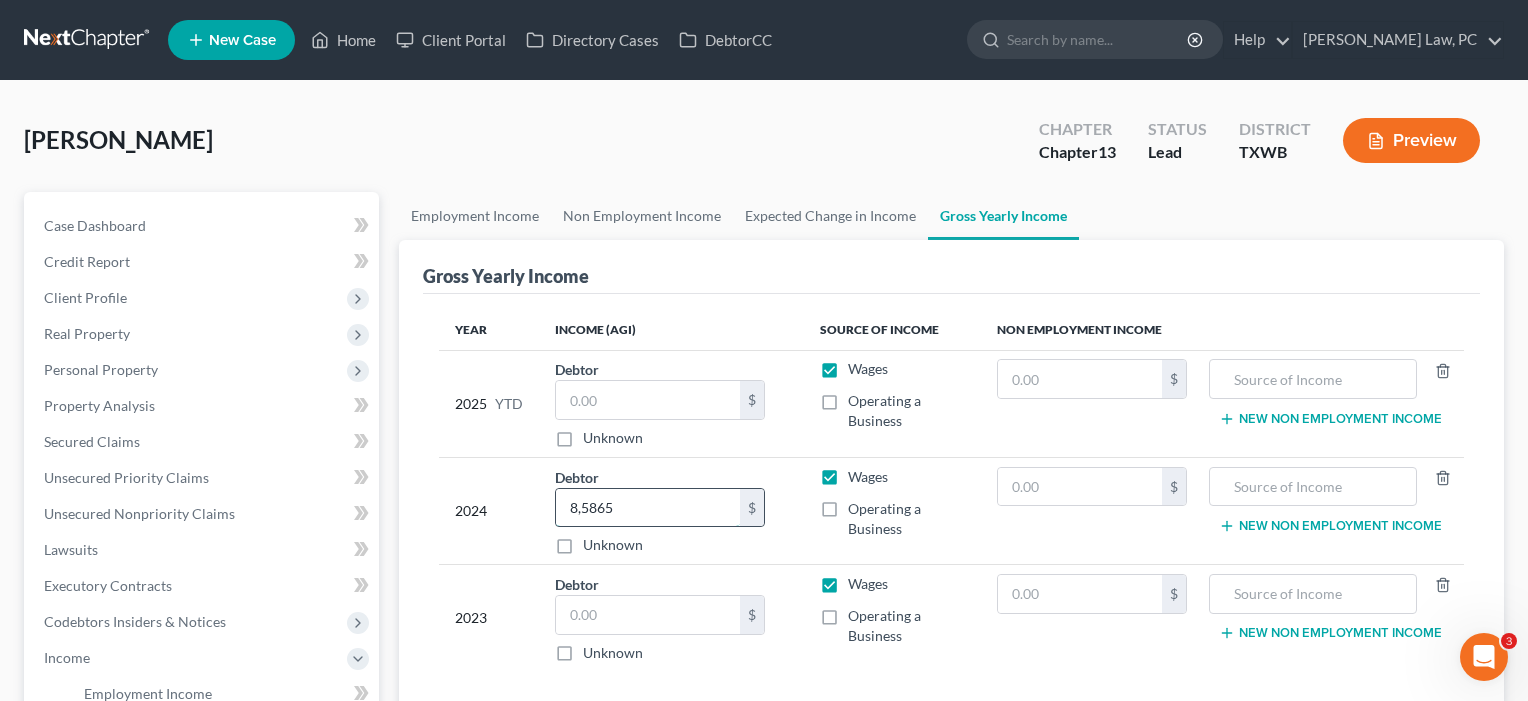 type on "85,865" 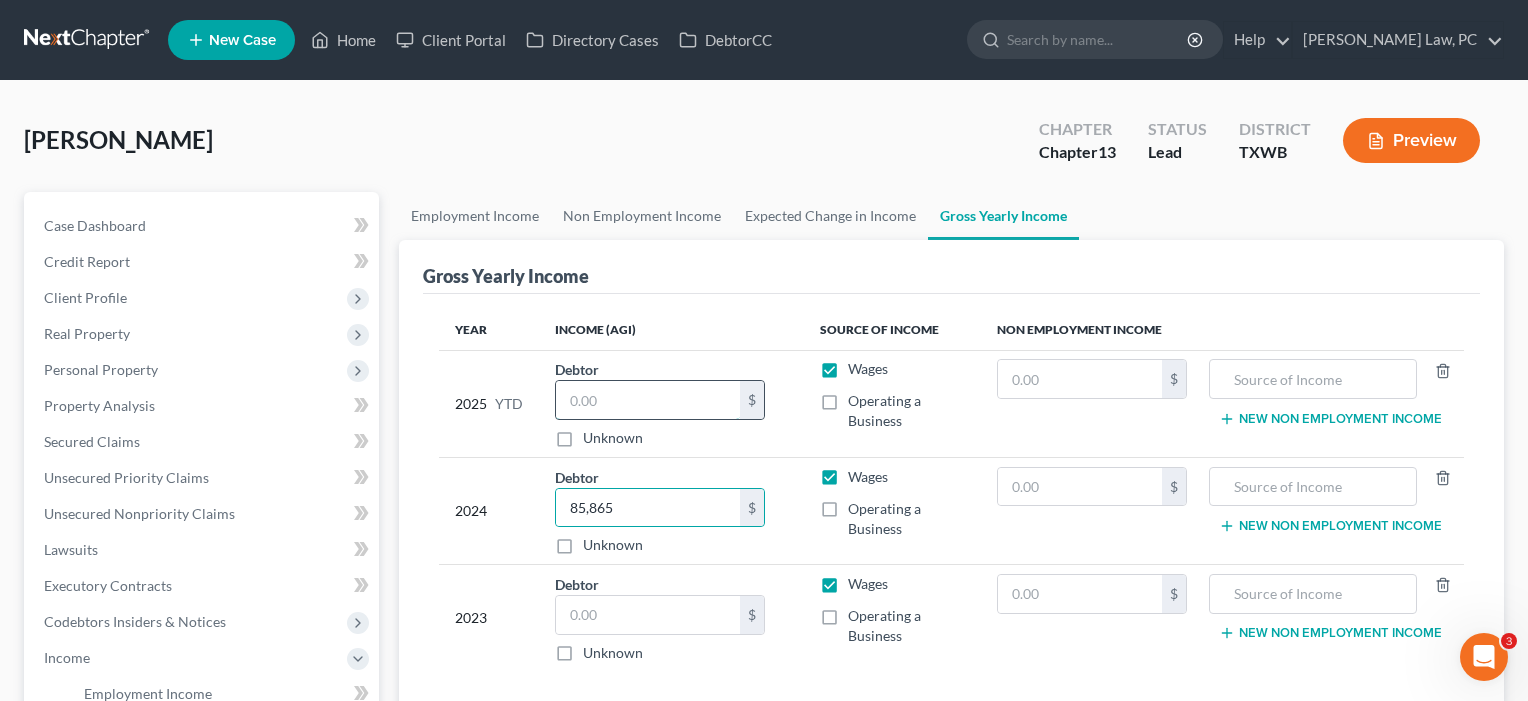 click at bounding box center [648, 400] 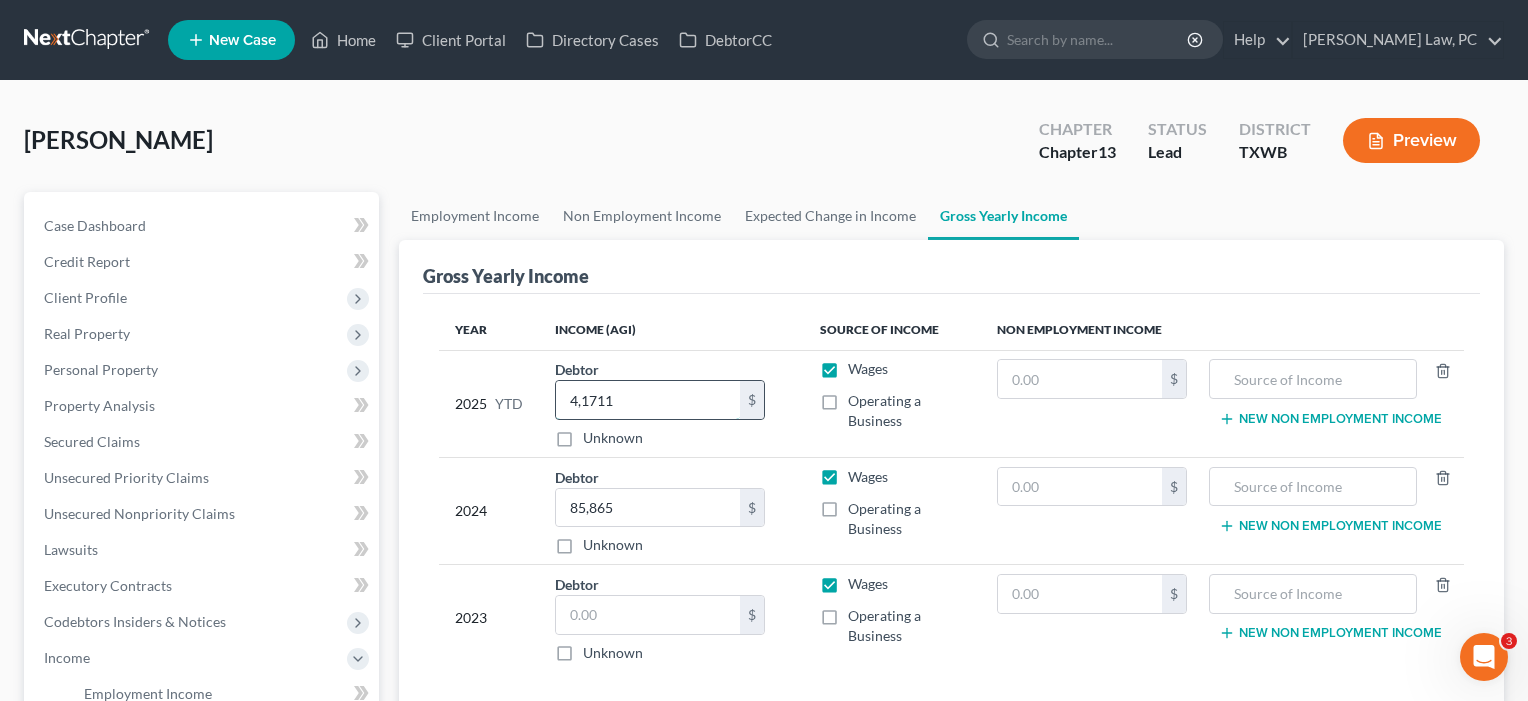 type on "41,711" 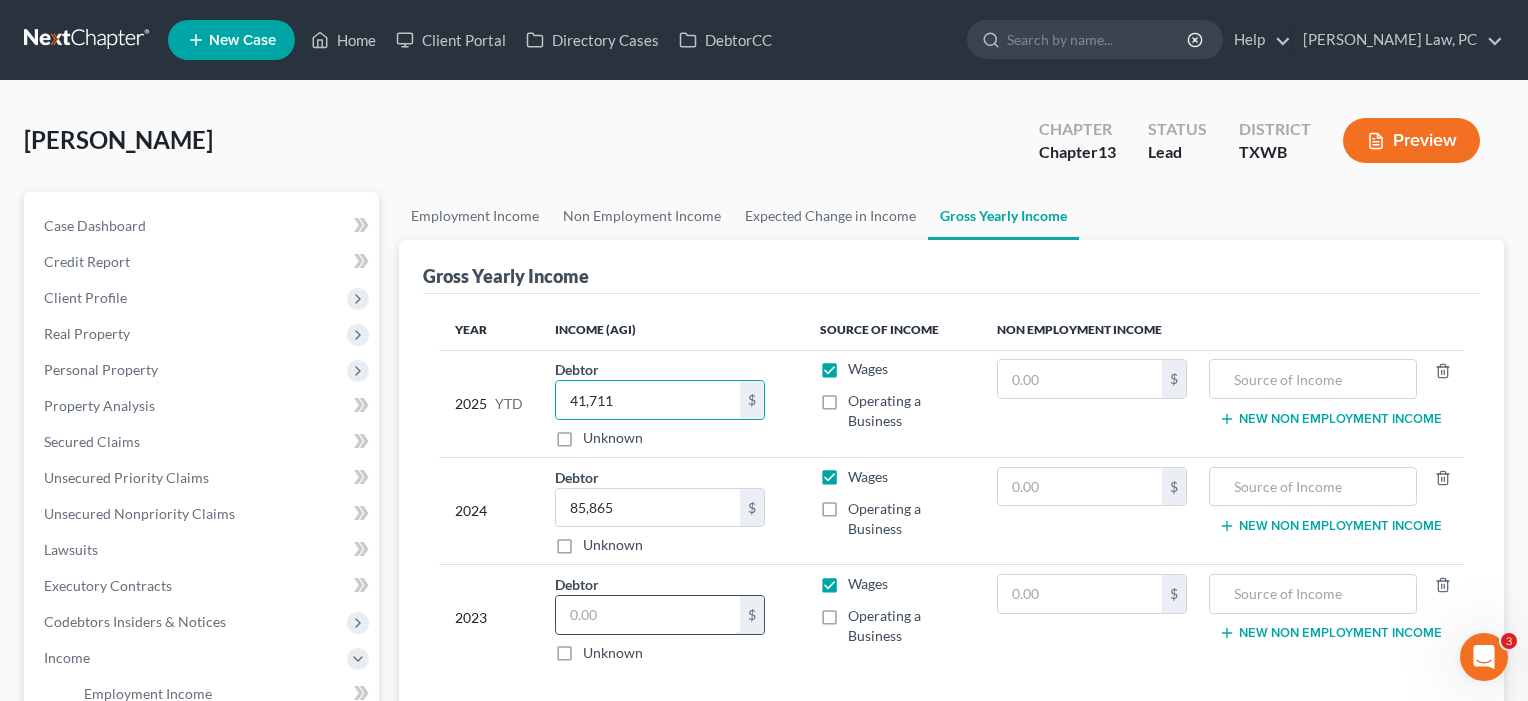 click at bounding box center [648, 615] 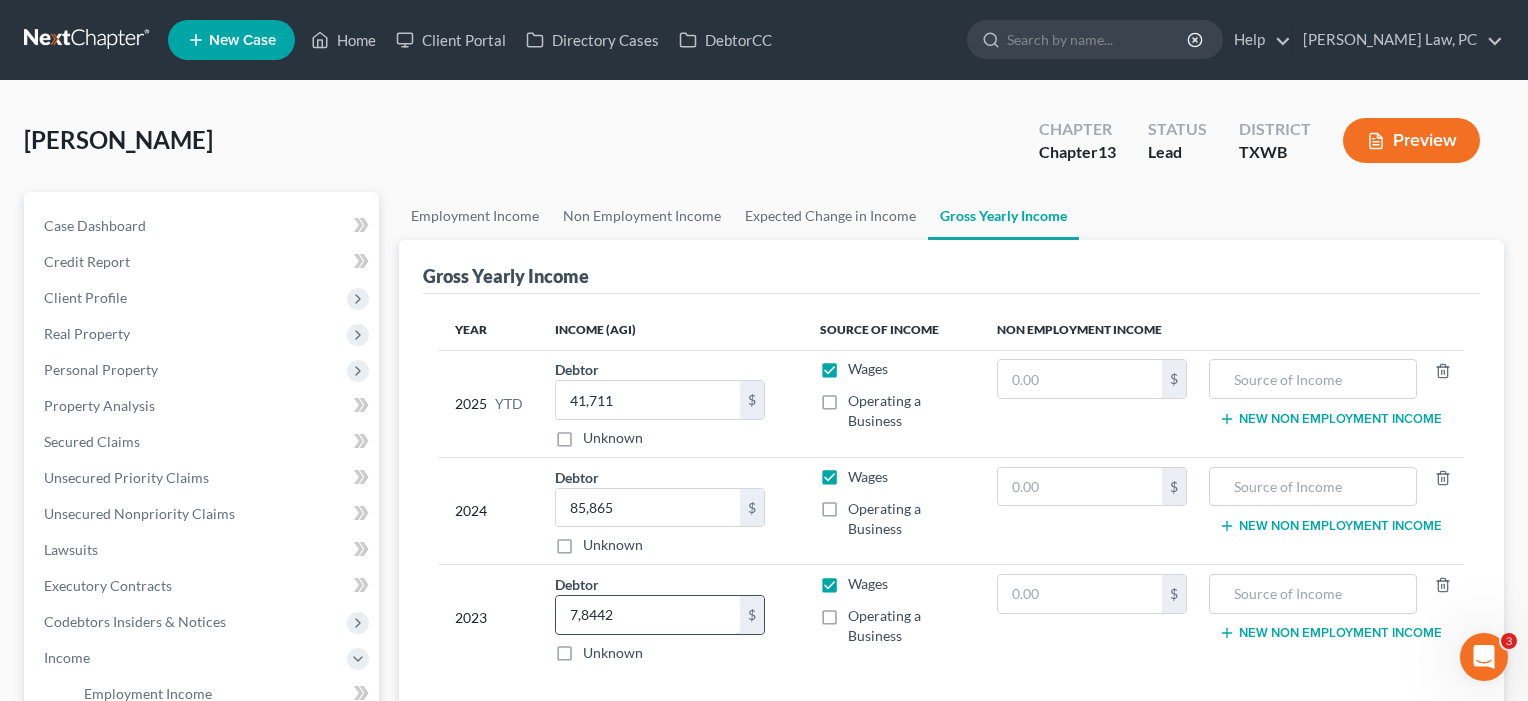 type on "78,442" 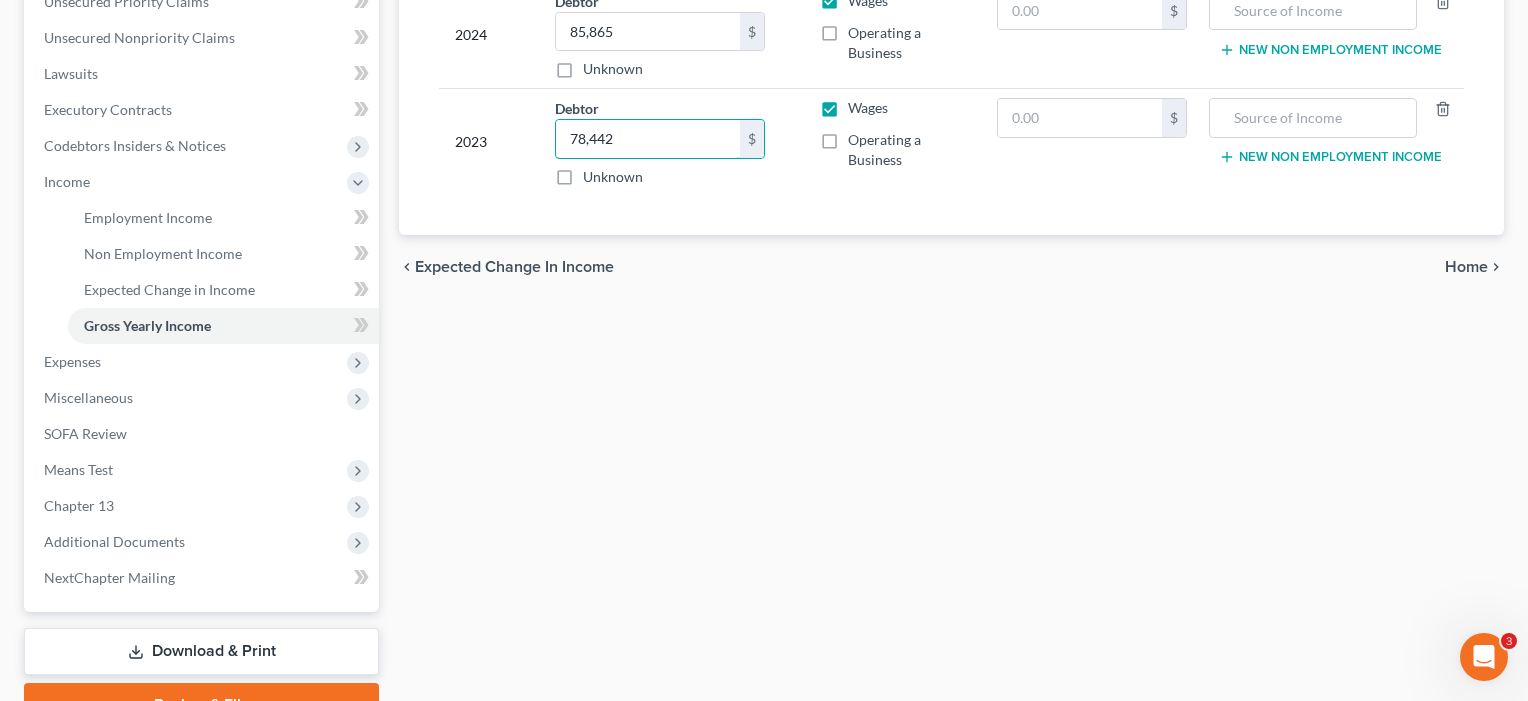 scroll, scrollTop: 457, scrollLeft: 0, axis: vertical 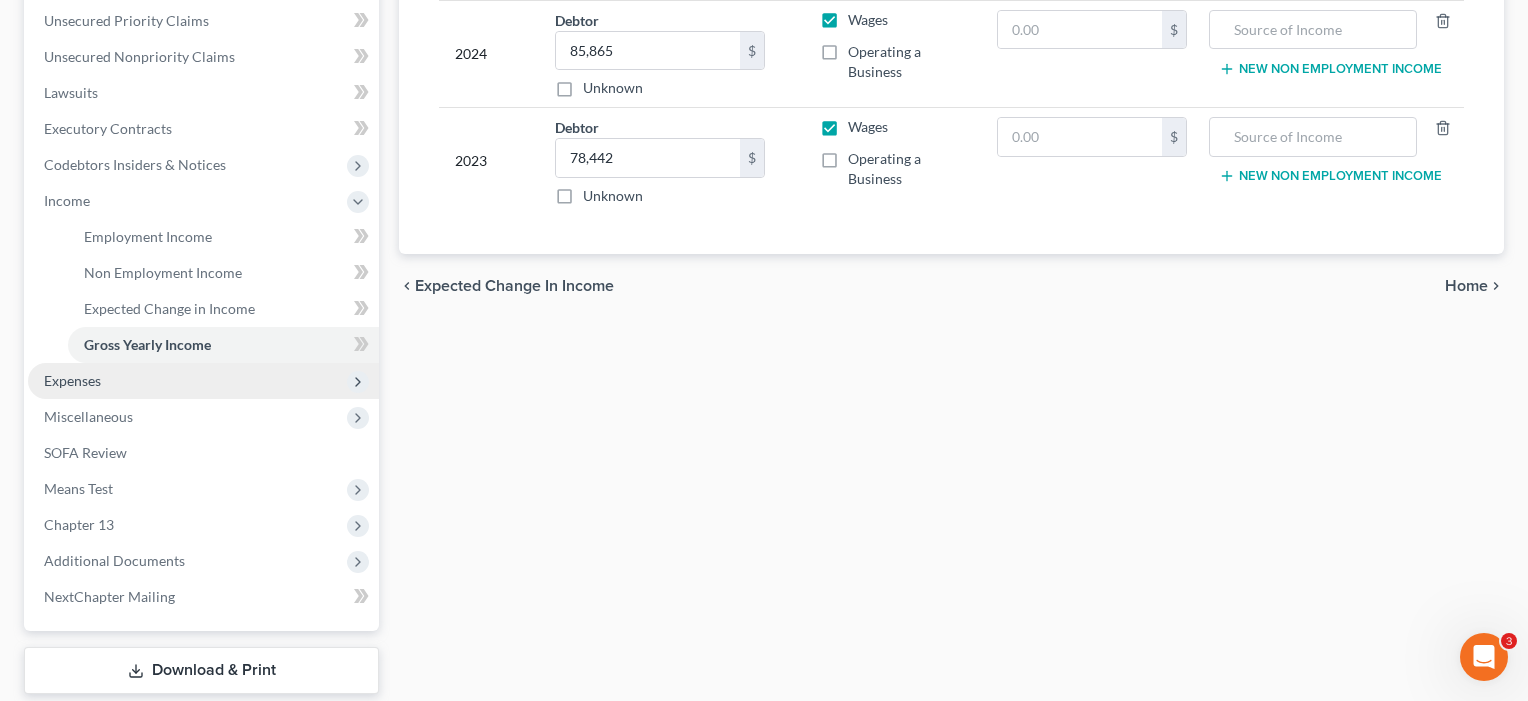 click on "Expenses" at bounding box center (203, 381) 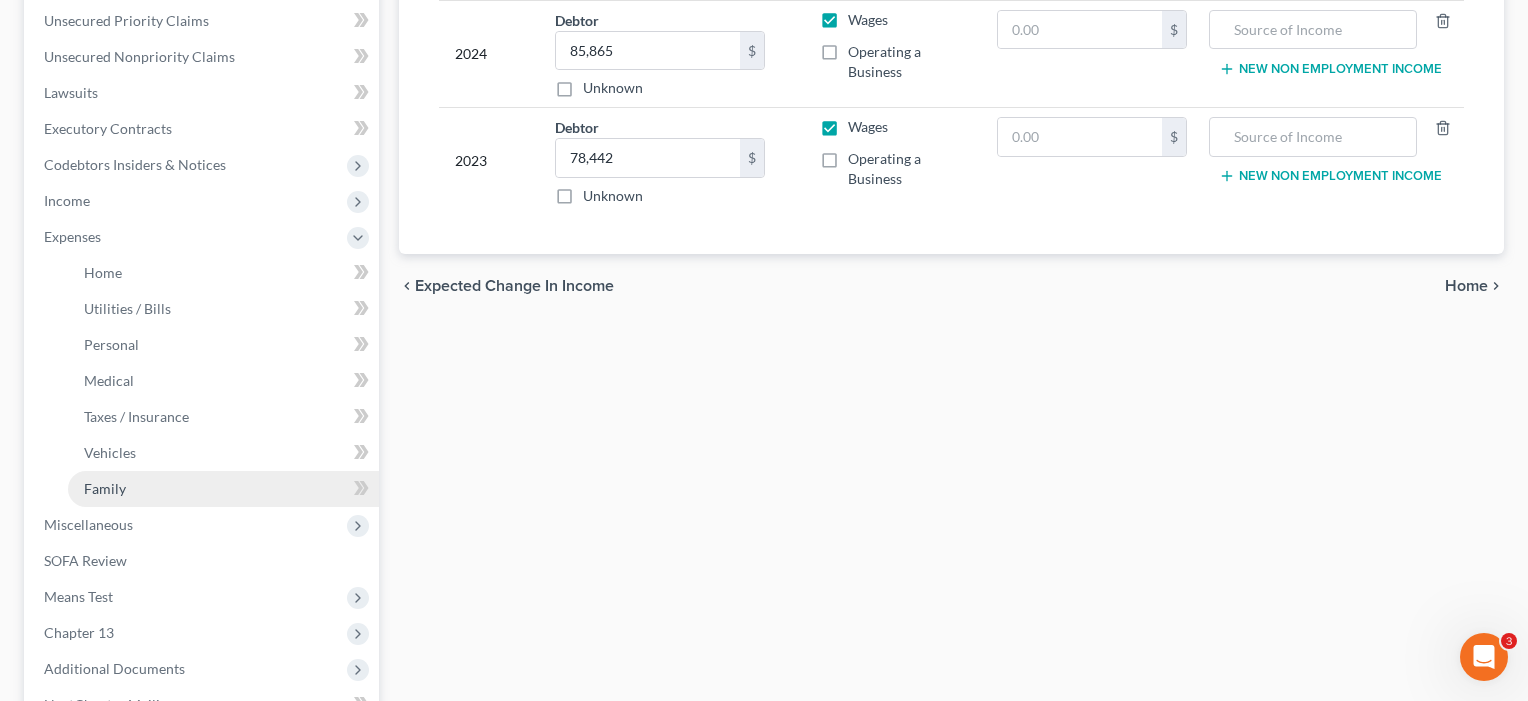 click on "Family" at bounding box center [105, 488] 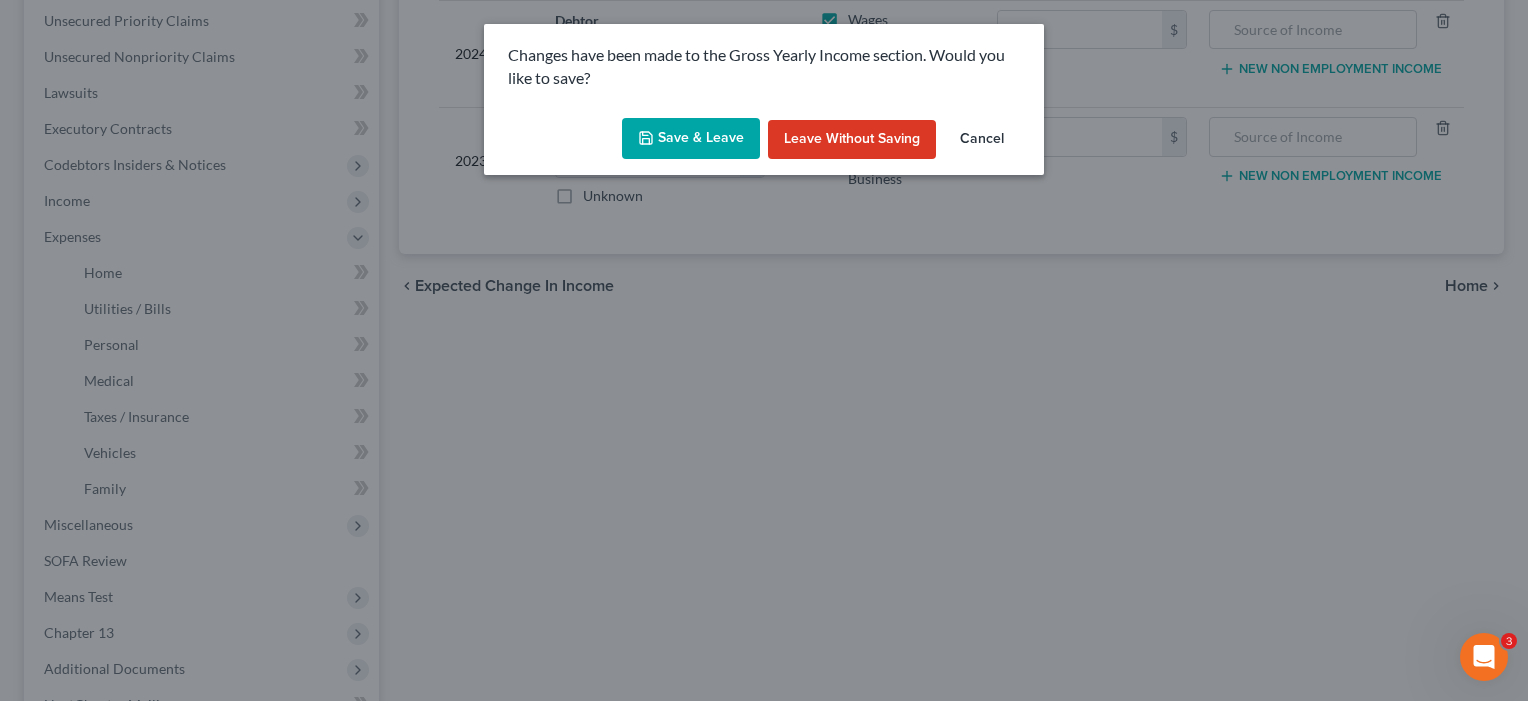 click on "Save & Leave" at bounding box center [691, 139] 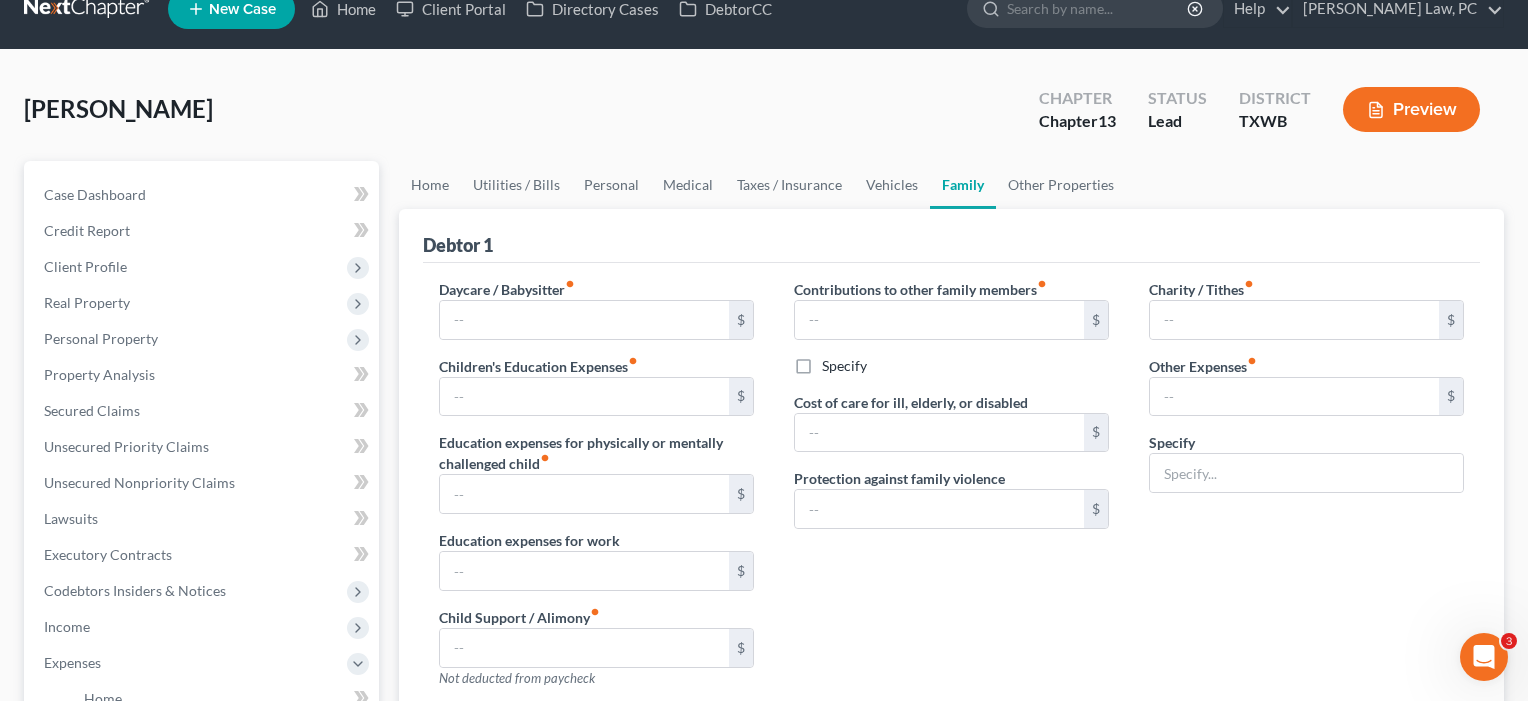 type on "0.00" 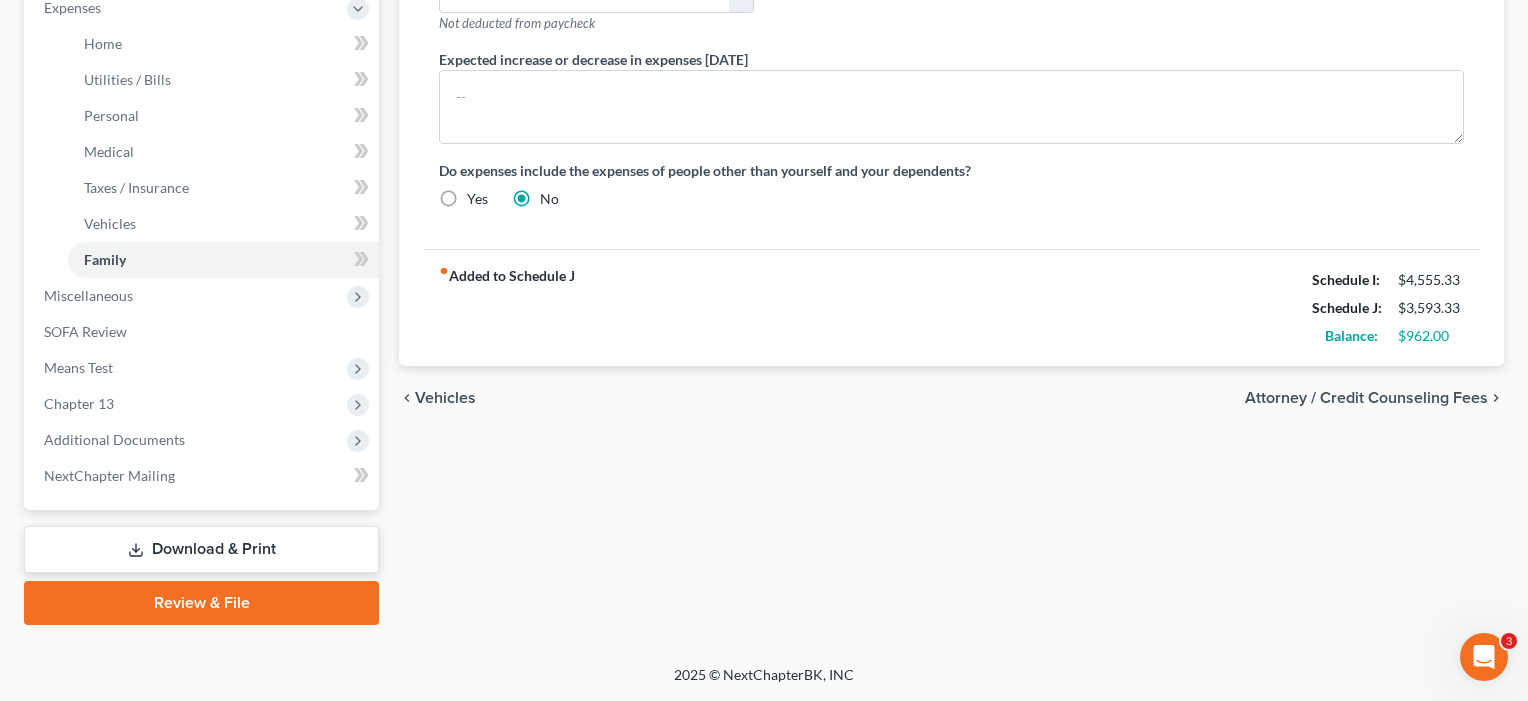 scroll, scrollTop: 686, scrollLeft: 0, axis: vertical 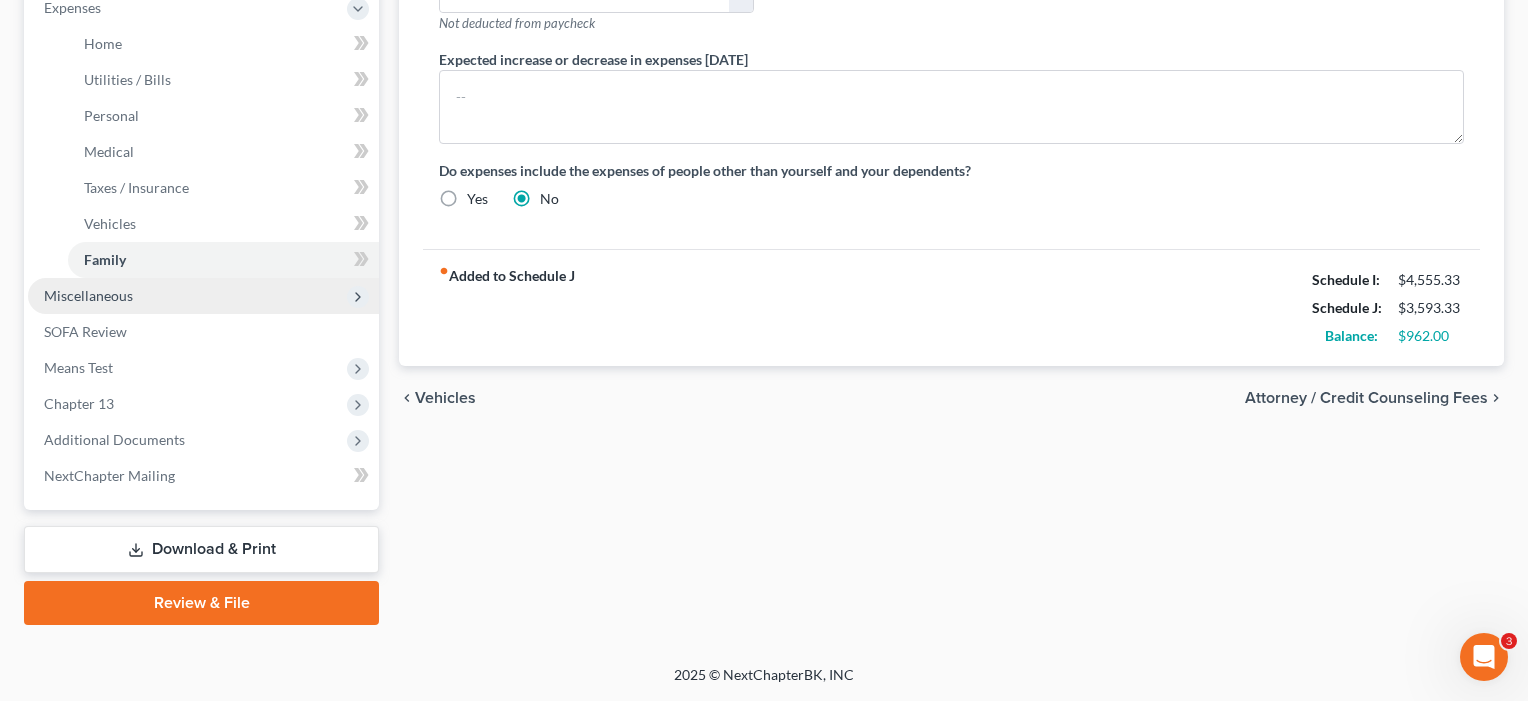 click on "Miscellaneous" at bounding box center [88, 295] 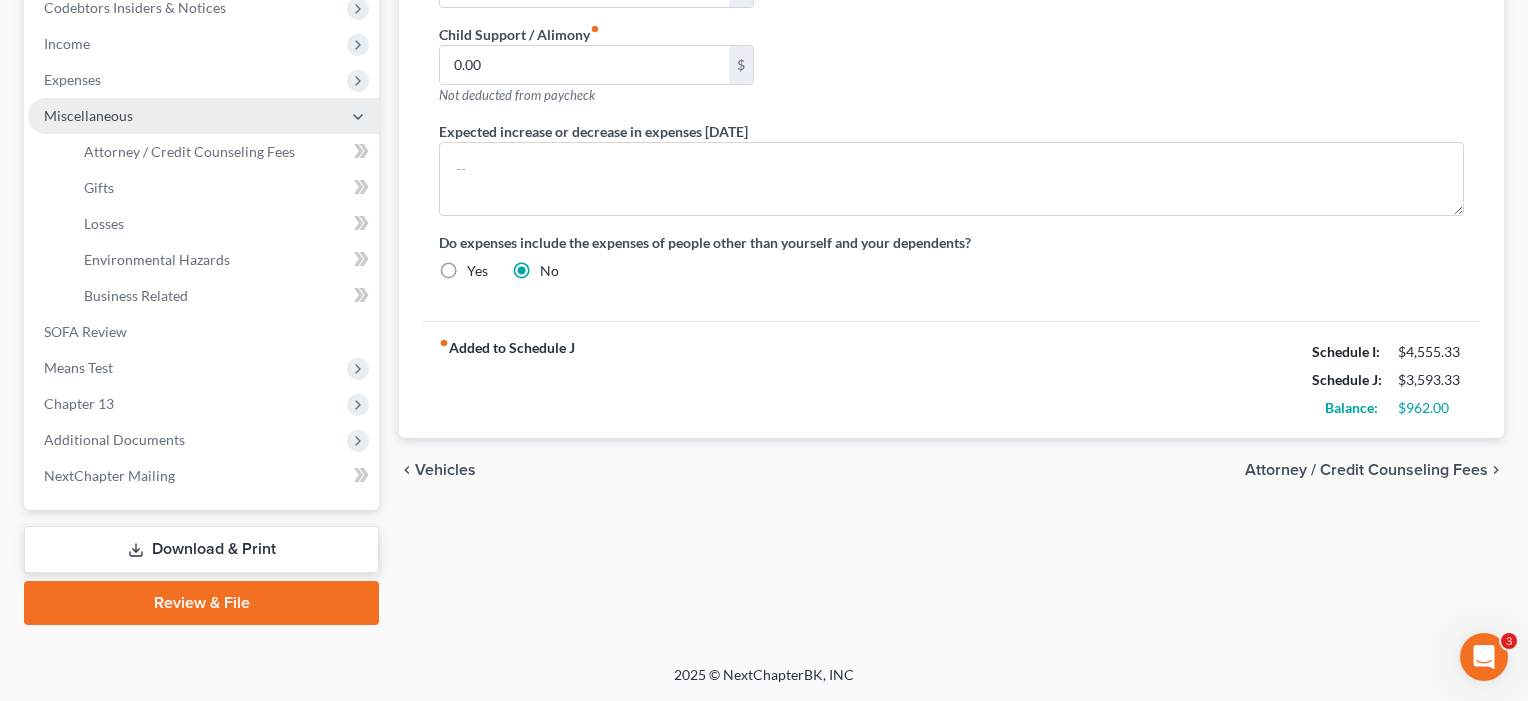 scroll, scrollTop: 614, scrollLeft: 0, axis: vertical 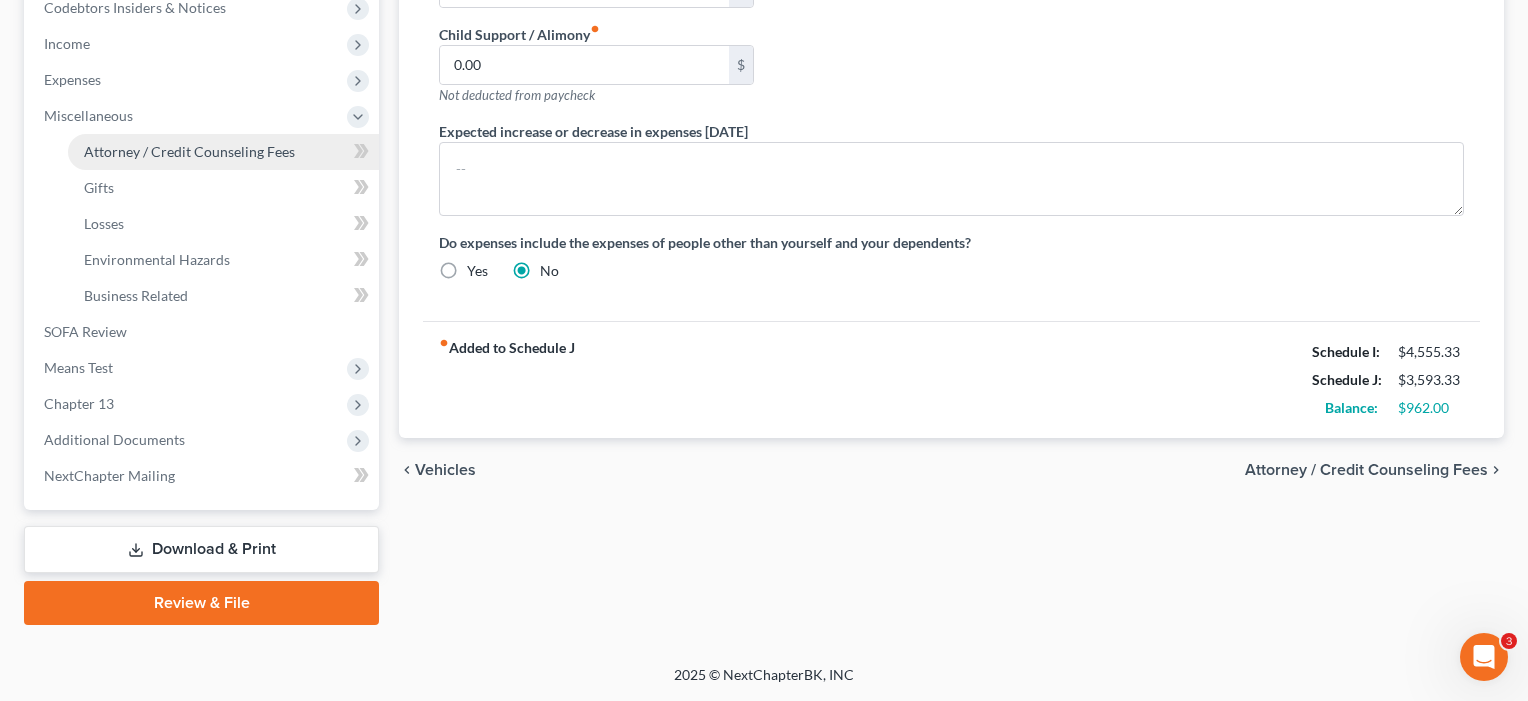 click on "Attorney / Credit Counseling Fees" at bounding box center [189, 151] 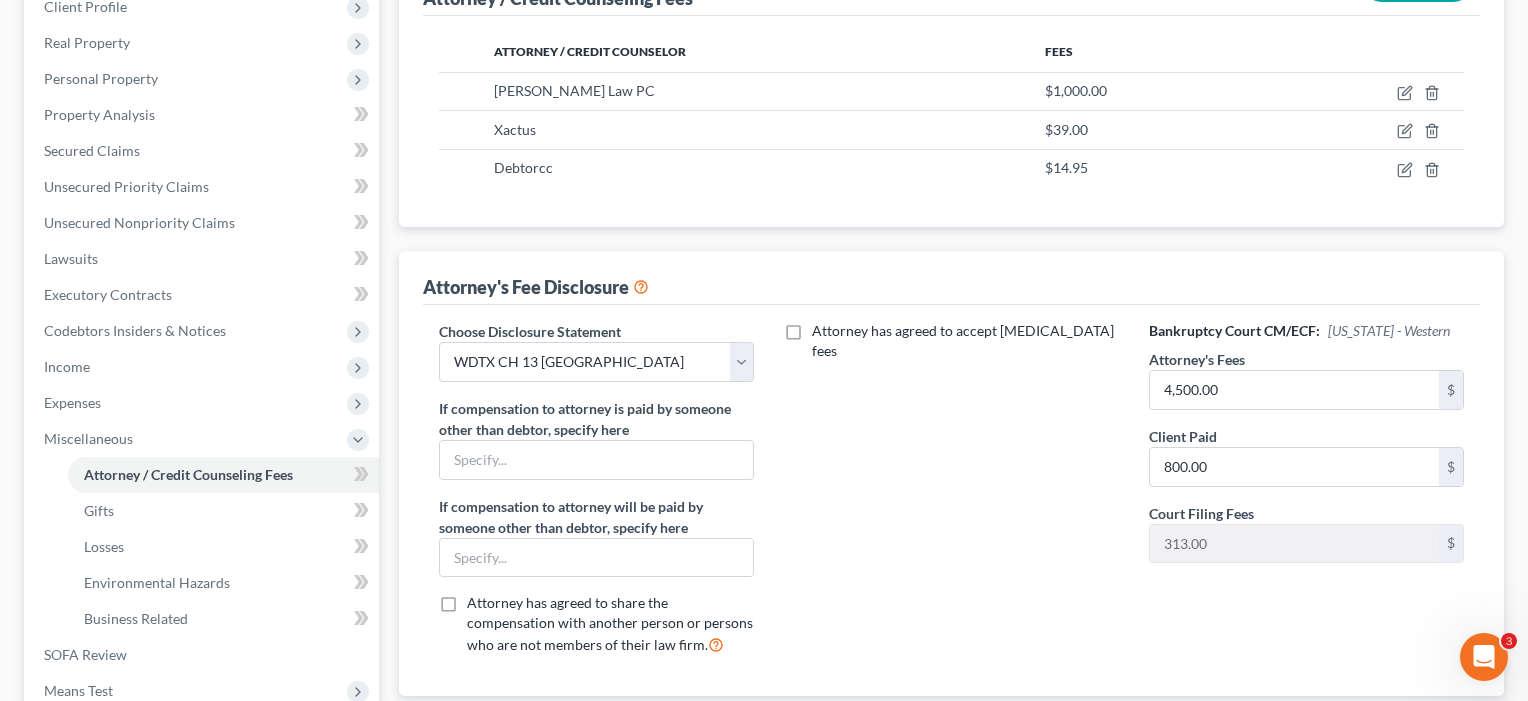 scroll, scrollTop: 355, scrollLeft: 0, axis: vertical 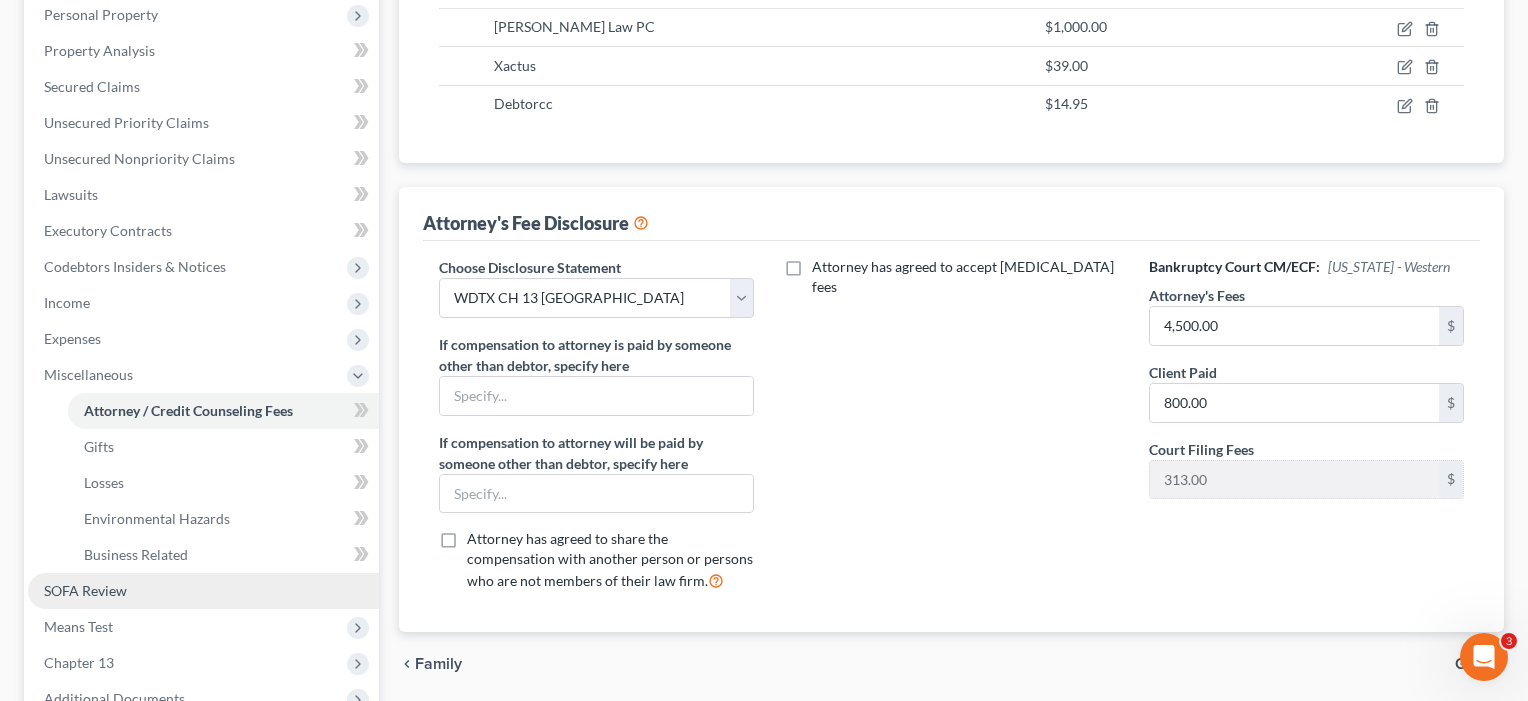 click on "SOFA Review" at bounding box center (85, 590) 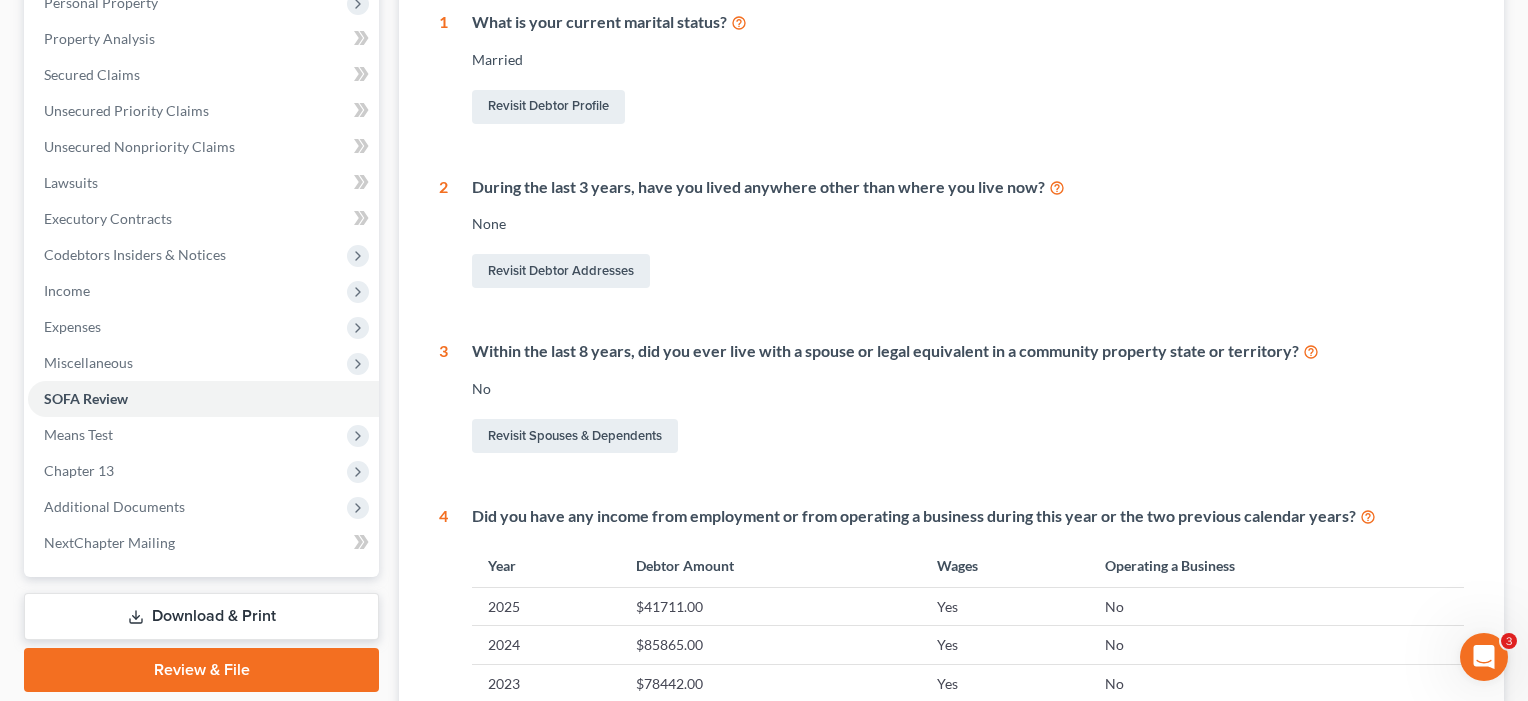 scroll, scrollTop: 382, scrollLeft: 0, axis: vertical 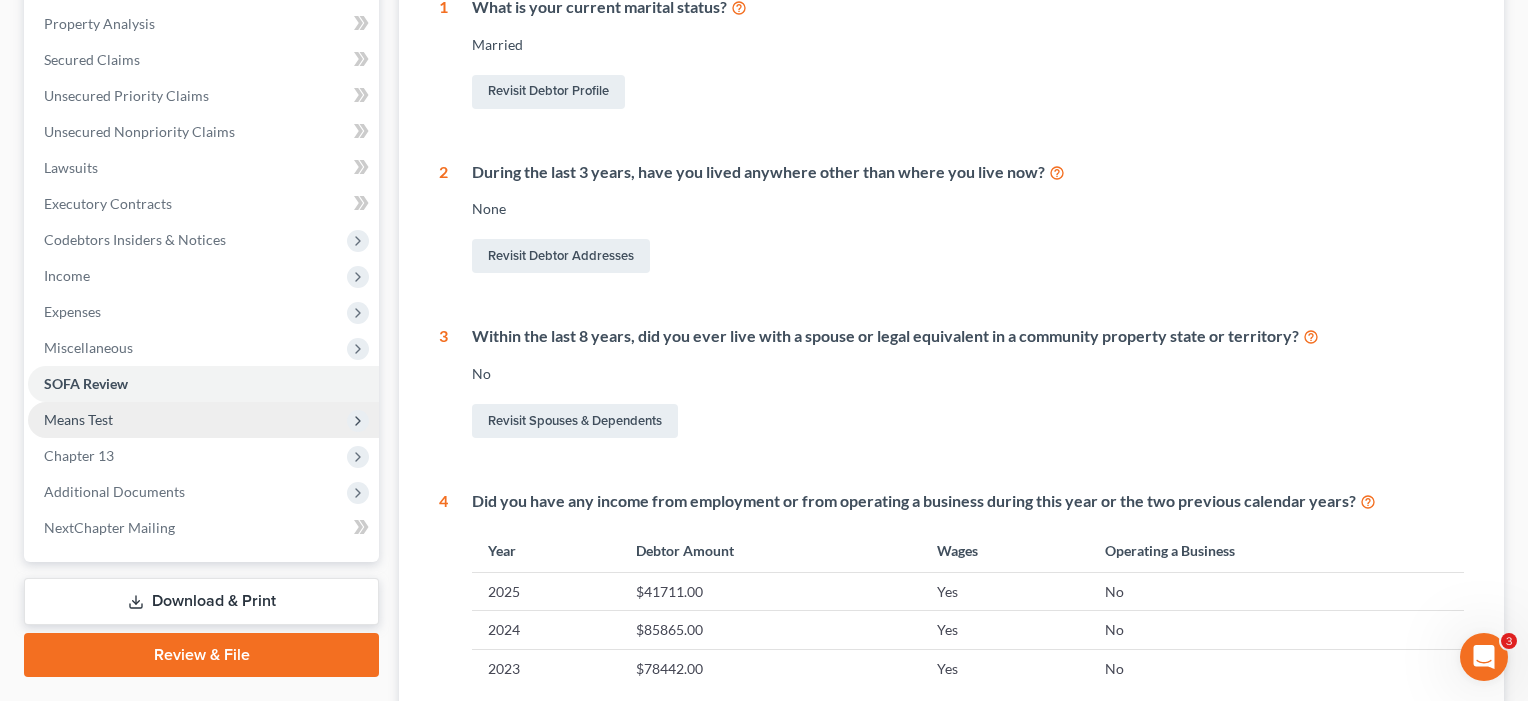 click on "Means Test" at bounding box center (78, 419) 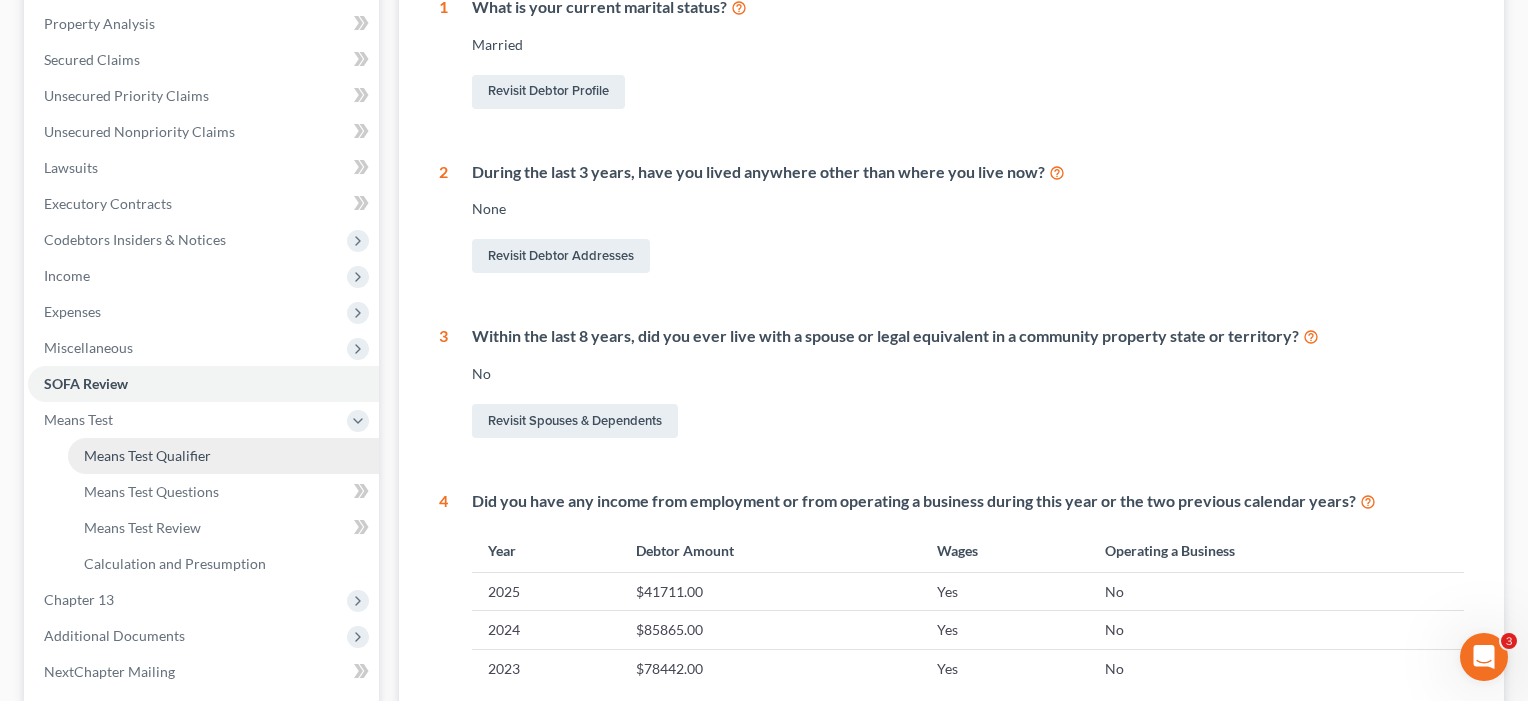 click on "Means Test Qualifier" at bounding box center [223, 456] 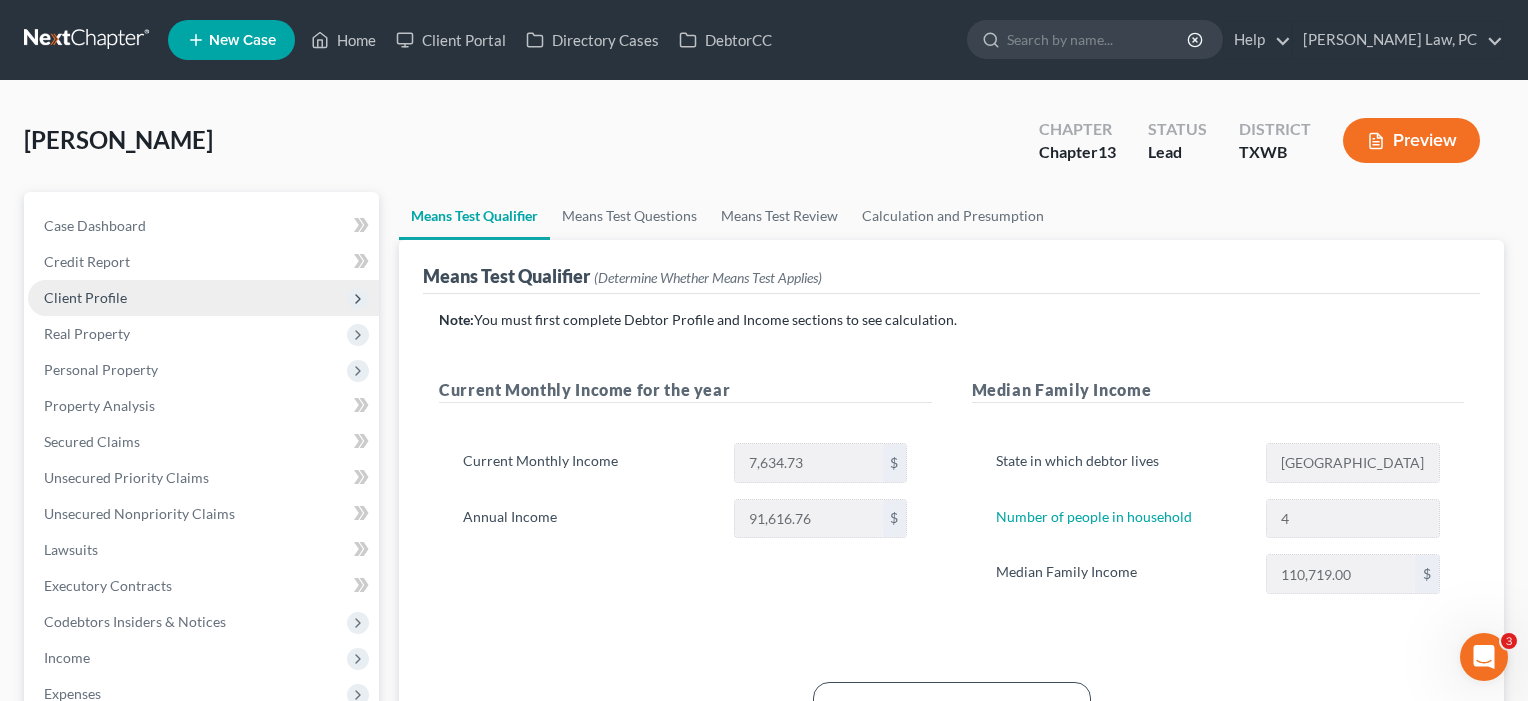 scroll, scrollTop: 0, scrollLeft: 0, axis: both 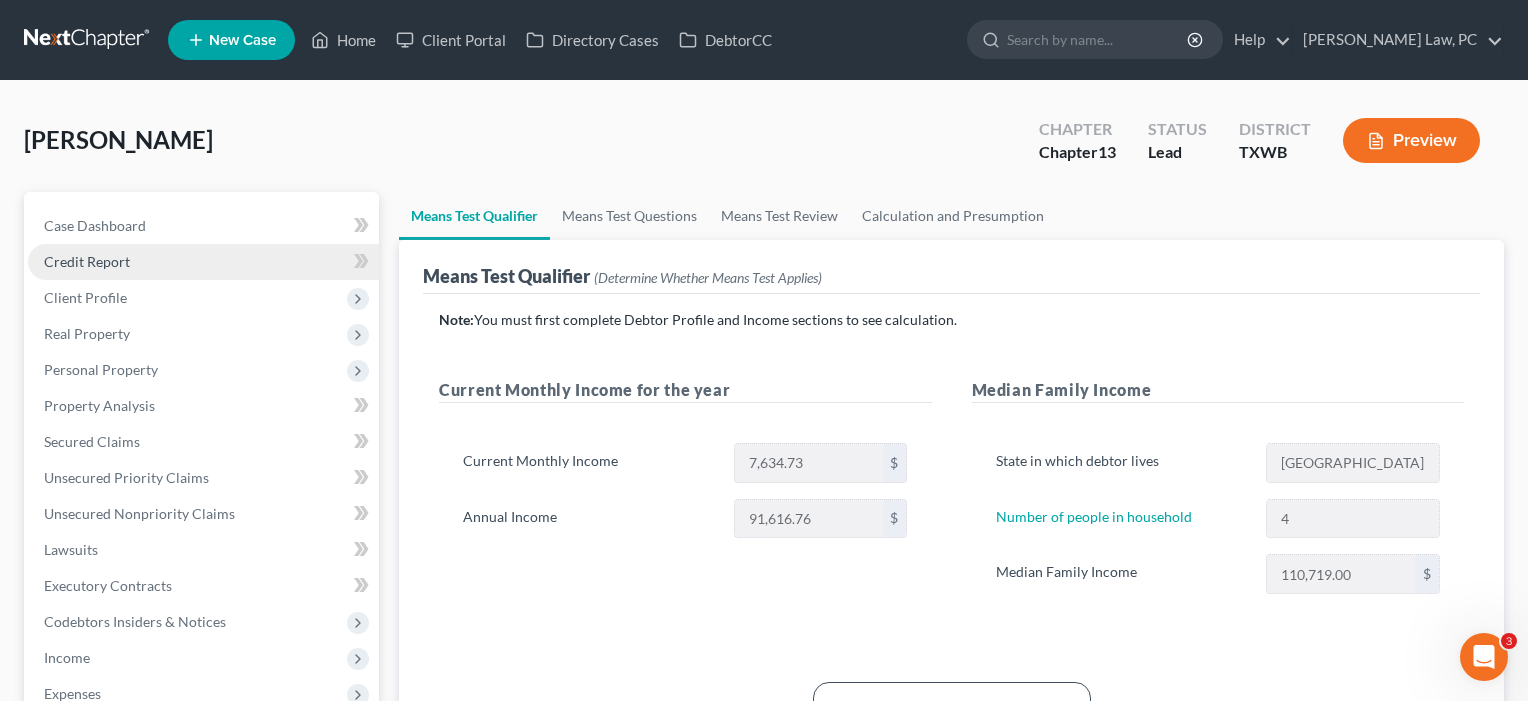 click on "Credit Report" at bounding box center (87, 261) 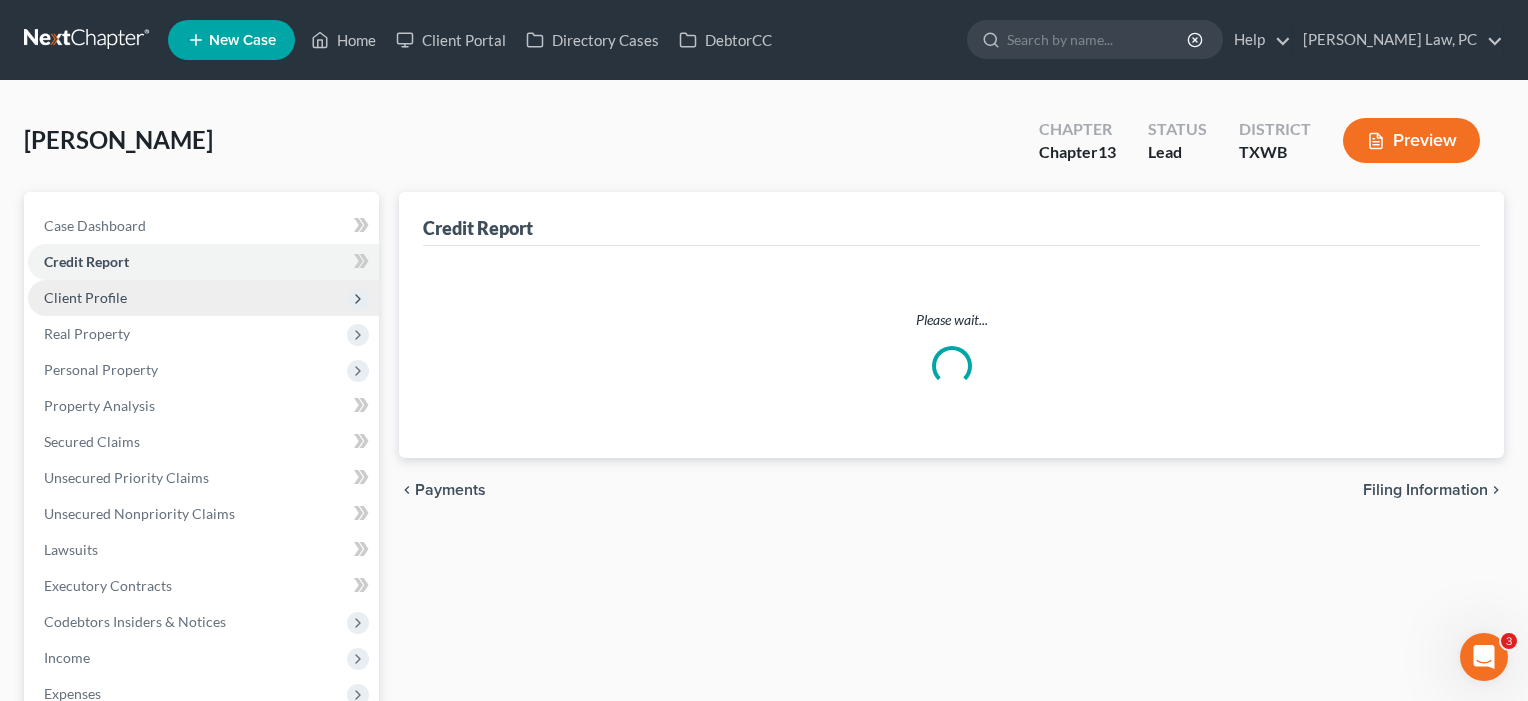 click on "Client Profile" at bounding box center (85, 297) 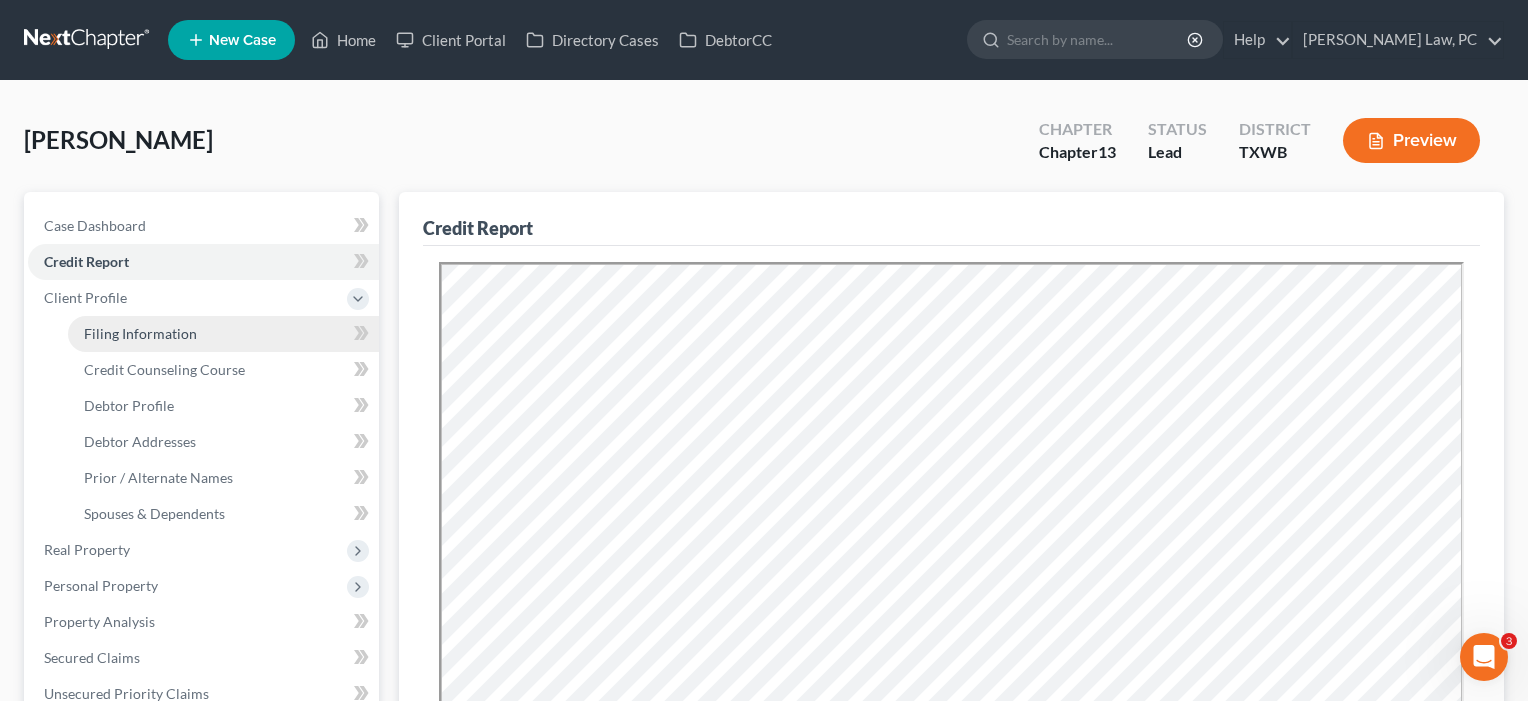 scroll, scrollTop: 0, scrollLeft: 0, axis: both 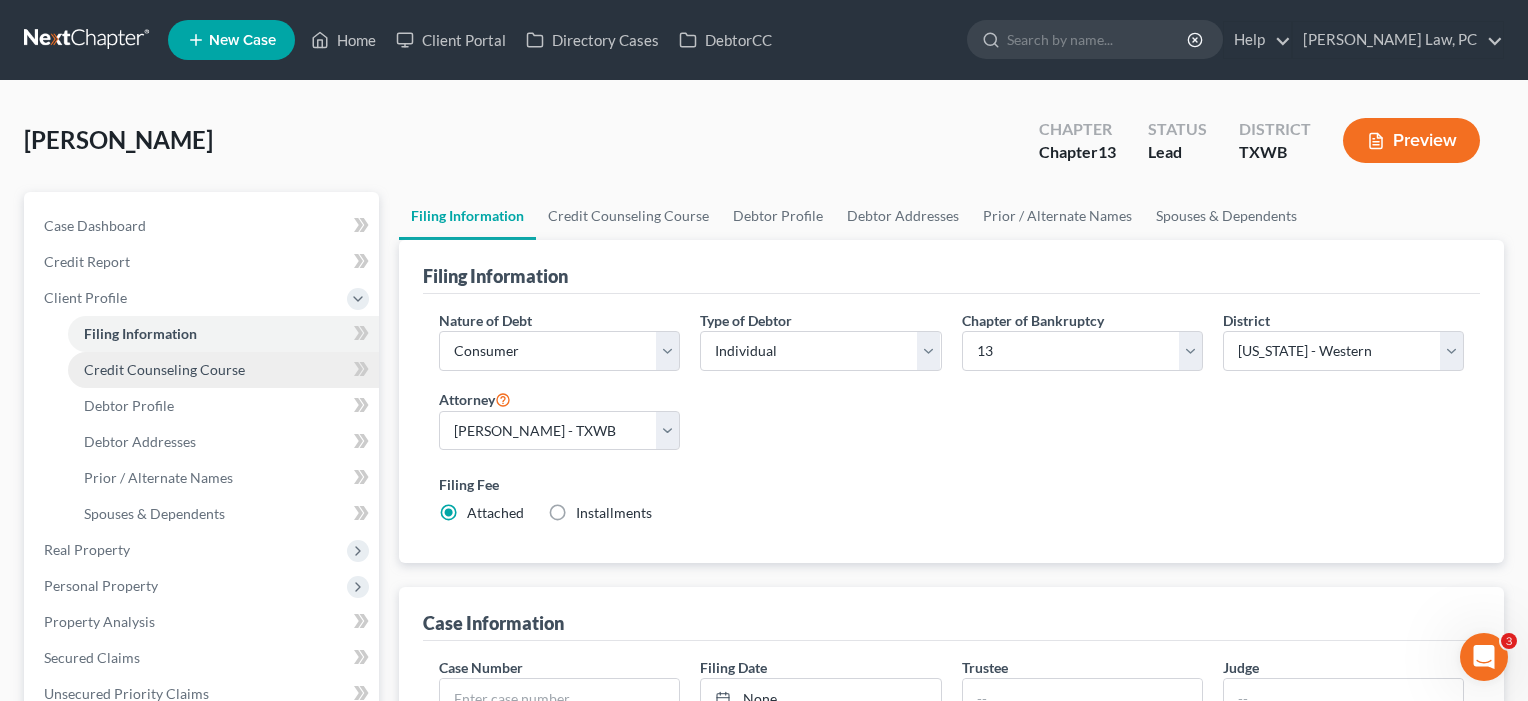 click on "Credit Counseling Course" at bounding box center (164, 369) 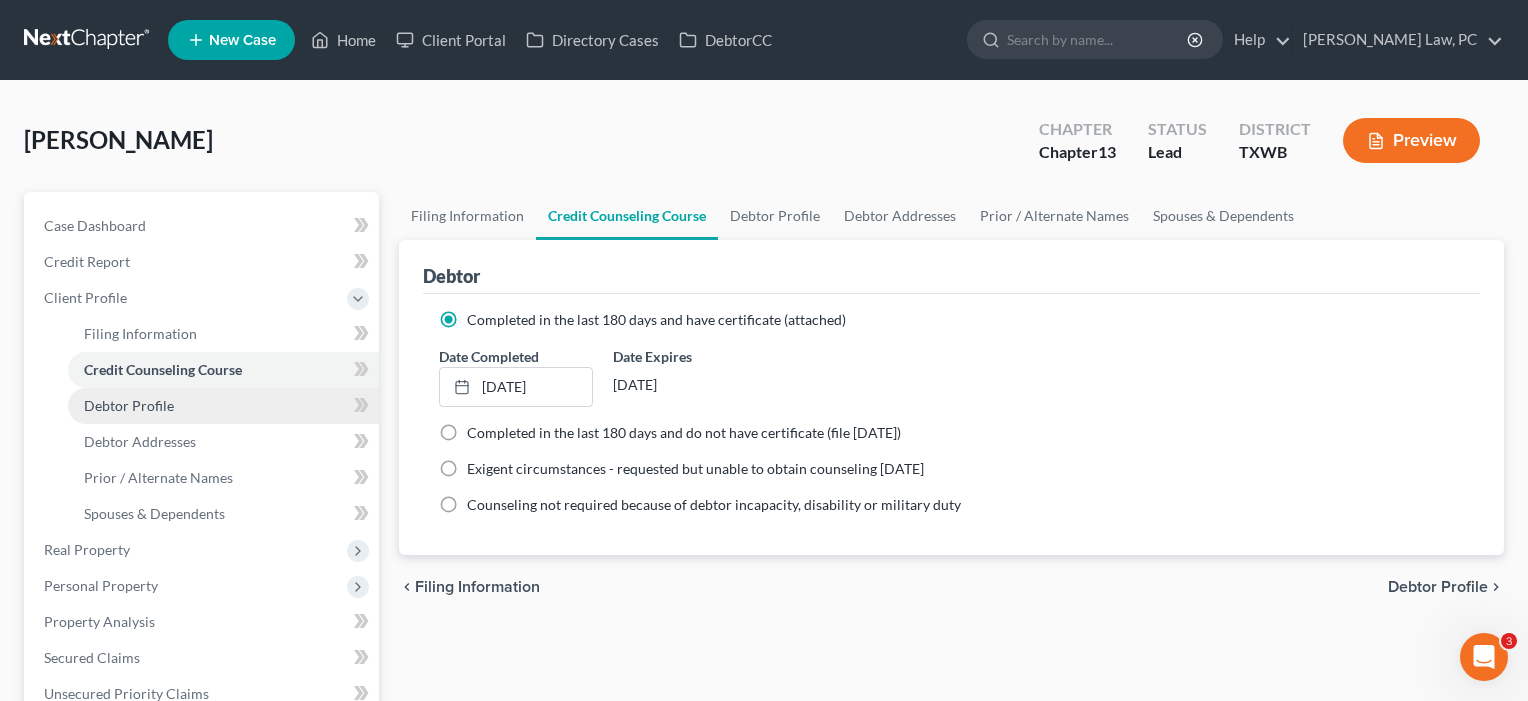 click on "Debtor Profile" at bounding box center (129, 405) 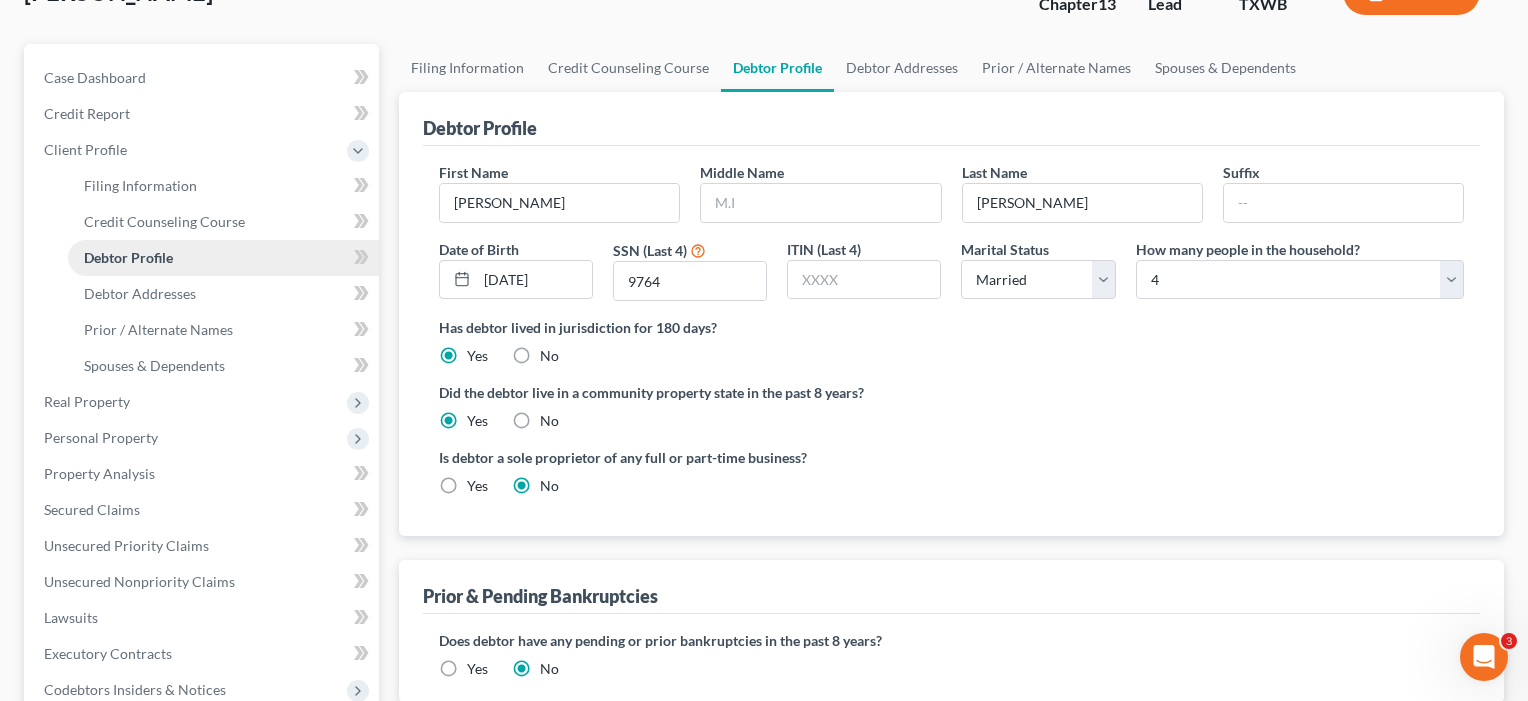 scroll, scrollTop: 195, scrollLeft: 0, axis: vertical 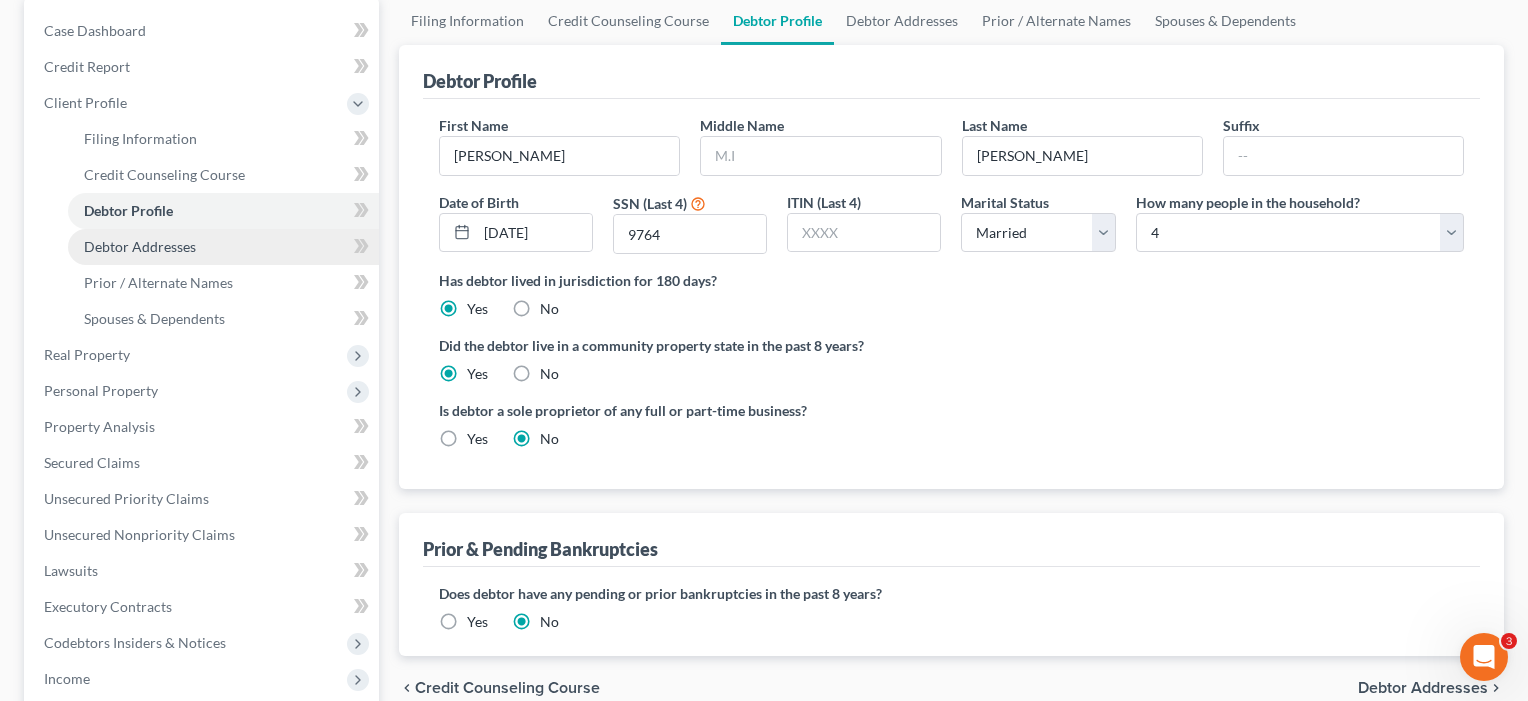 click on "Debtor Addresses" at bounding box center (140, 246) 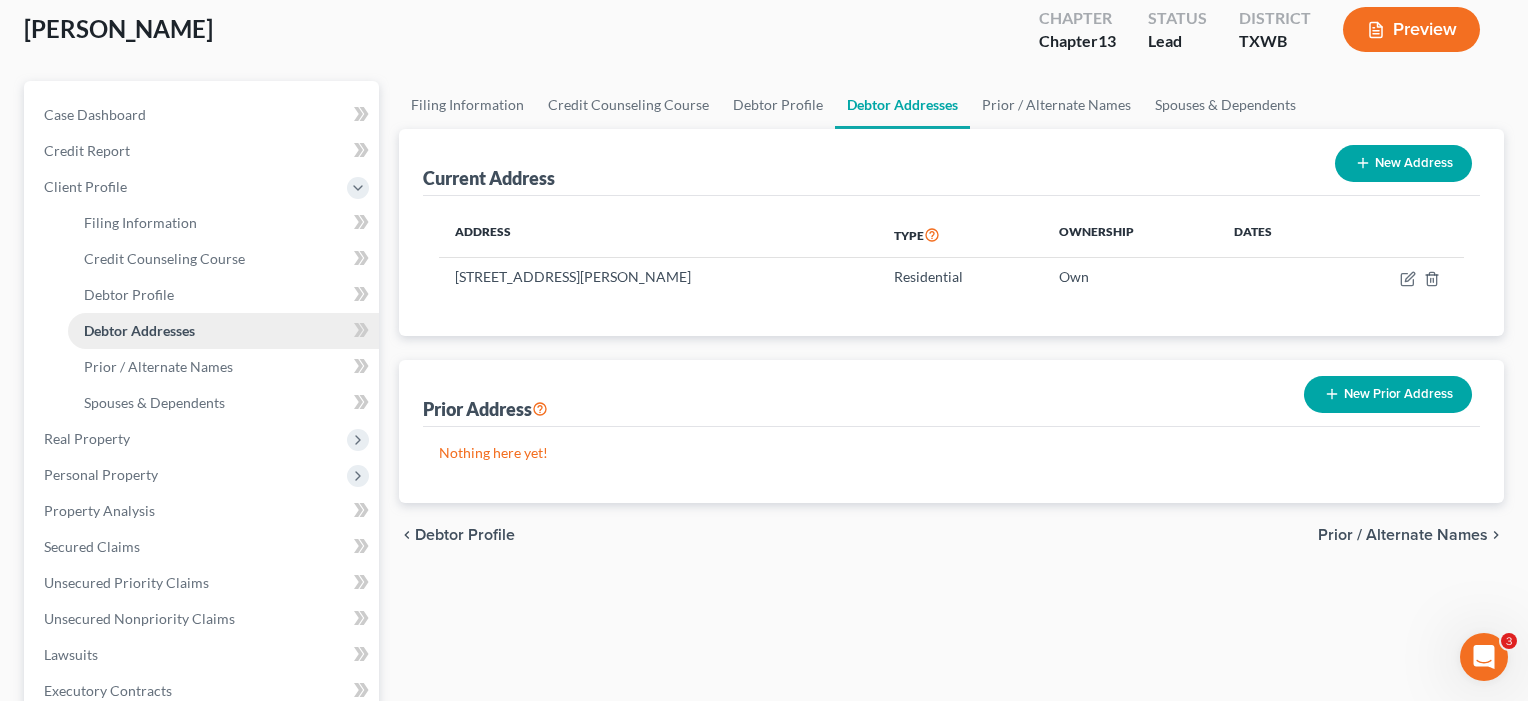 scroll, scrollTop: 163, scrollLeft: 0, axis: vertical 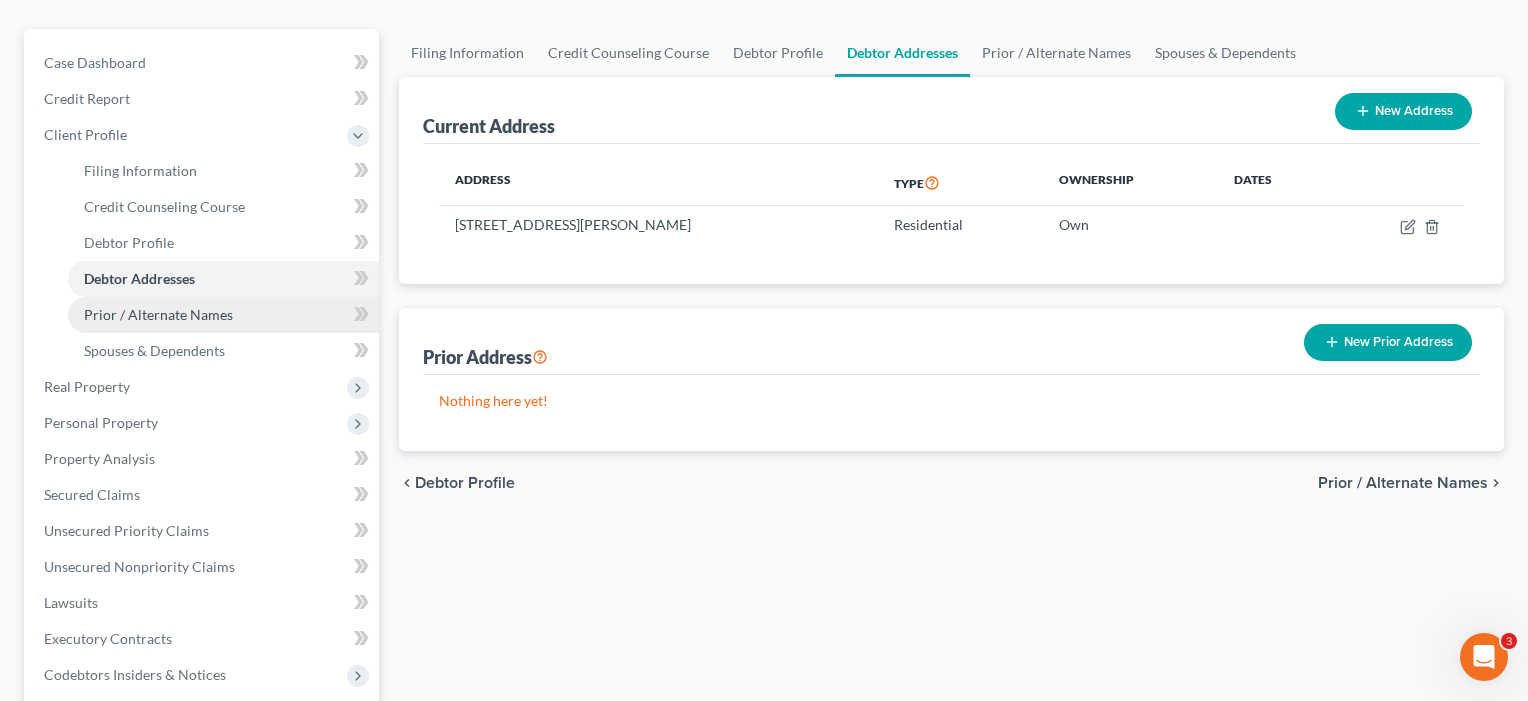 click on "Prior / Alternate Names" at bounding box center [158, 314] 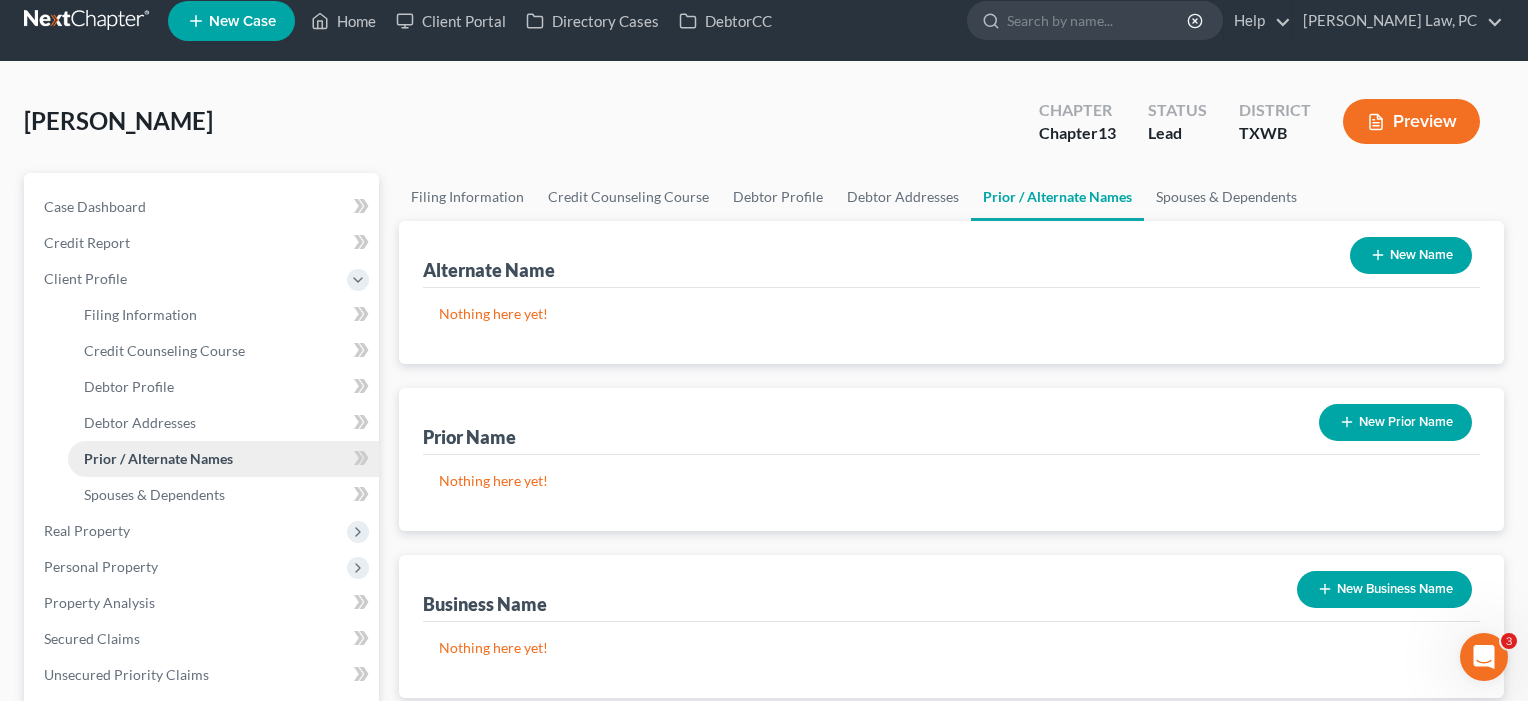 scroll, scrollTop: 0, scrollLeft: 0, axis: both 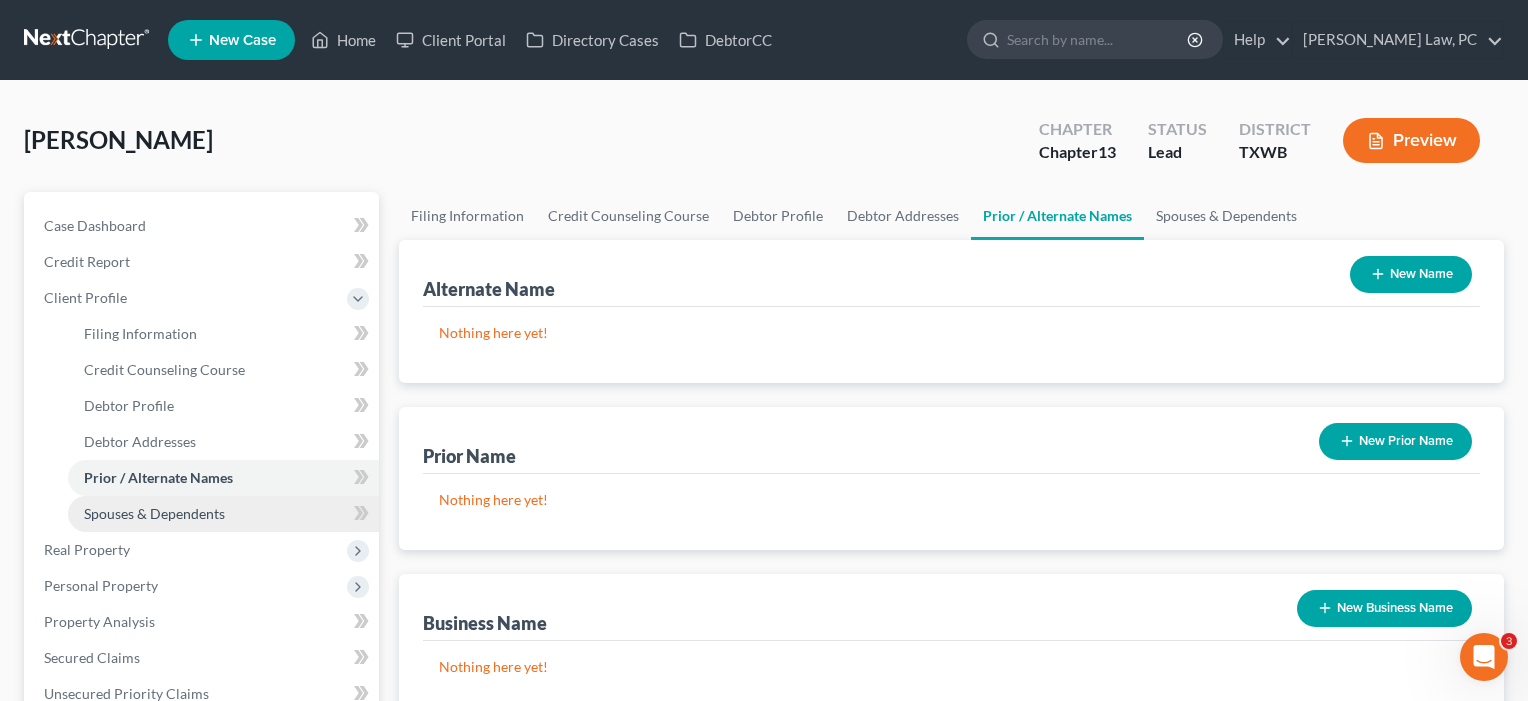click on "Spouses & Dependents" at bounding box center (154, 513) 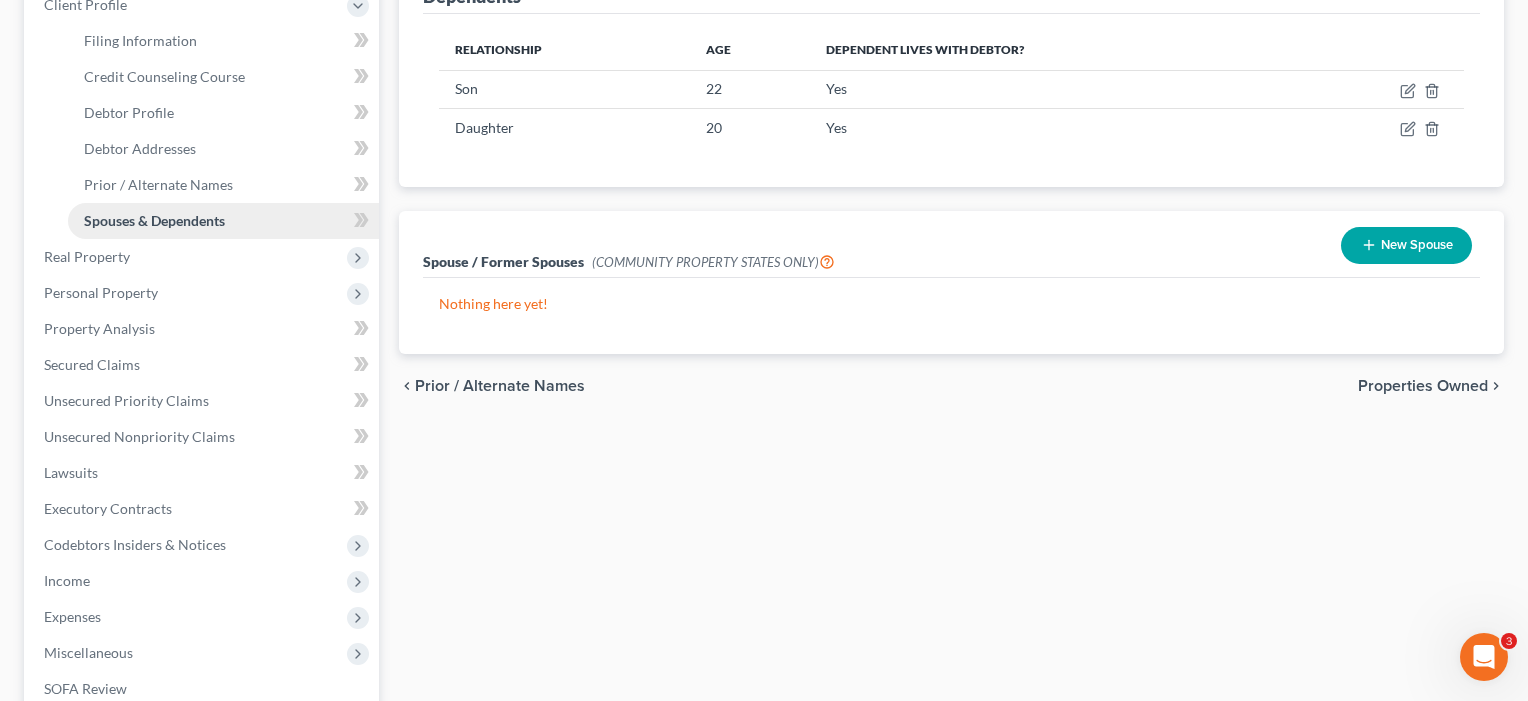scroll, scrollTop: 373, scrollLeft: 0, axis: vertical 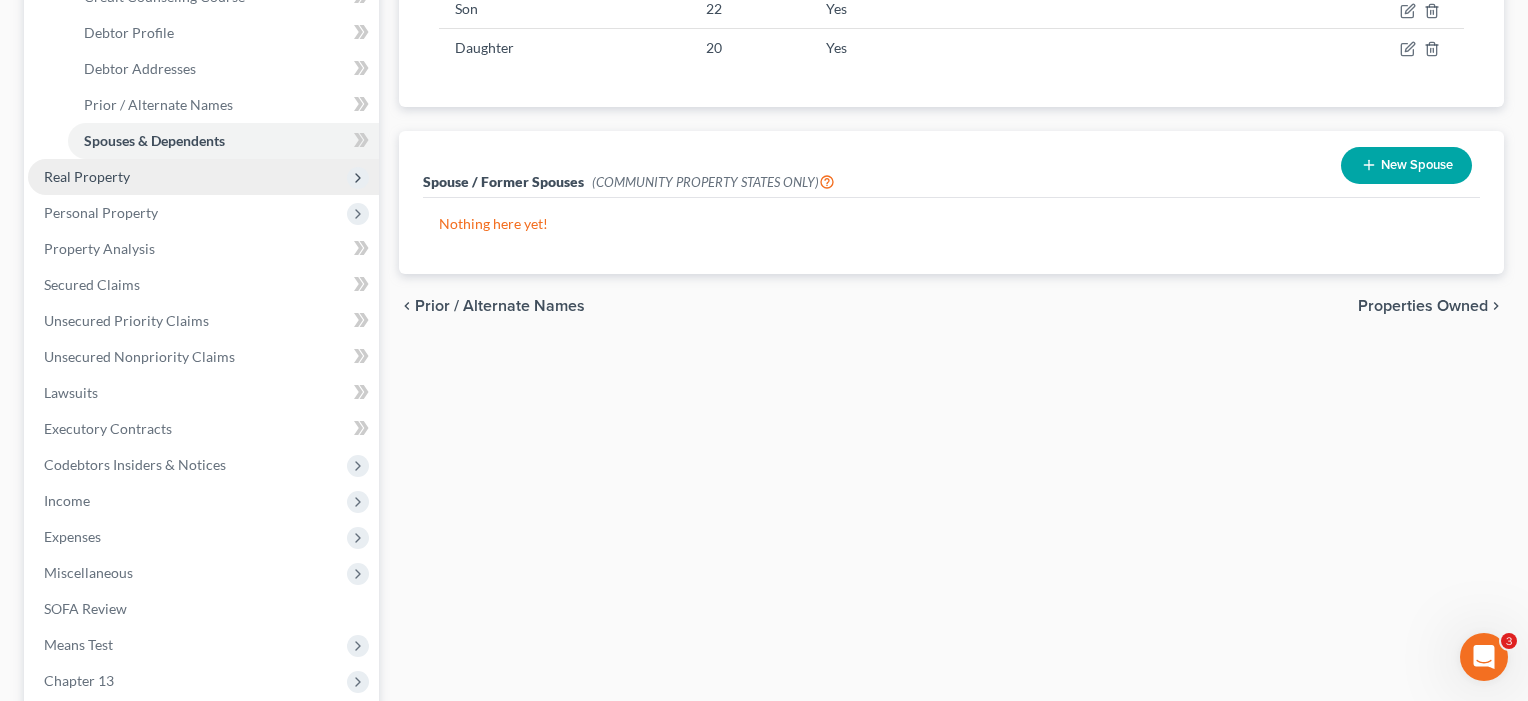 click on "Real Property" at bounding box center [87, 176] 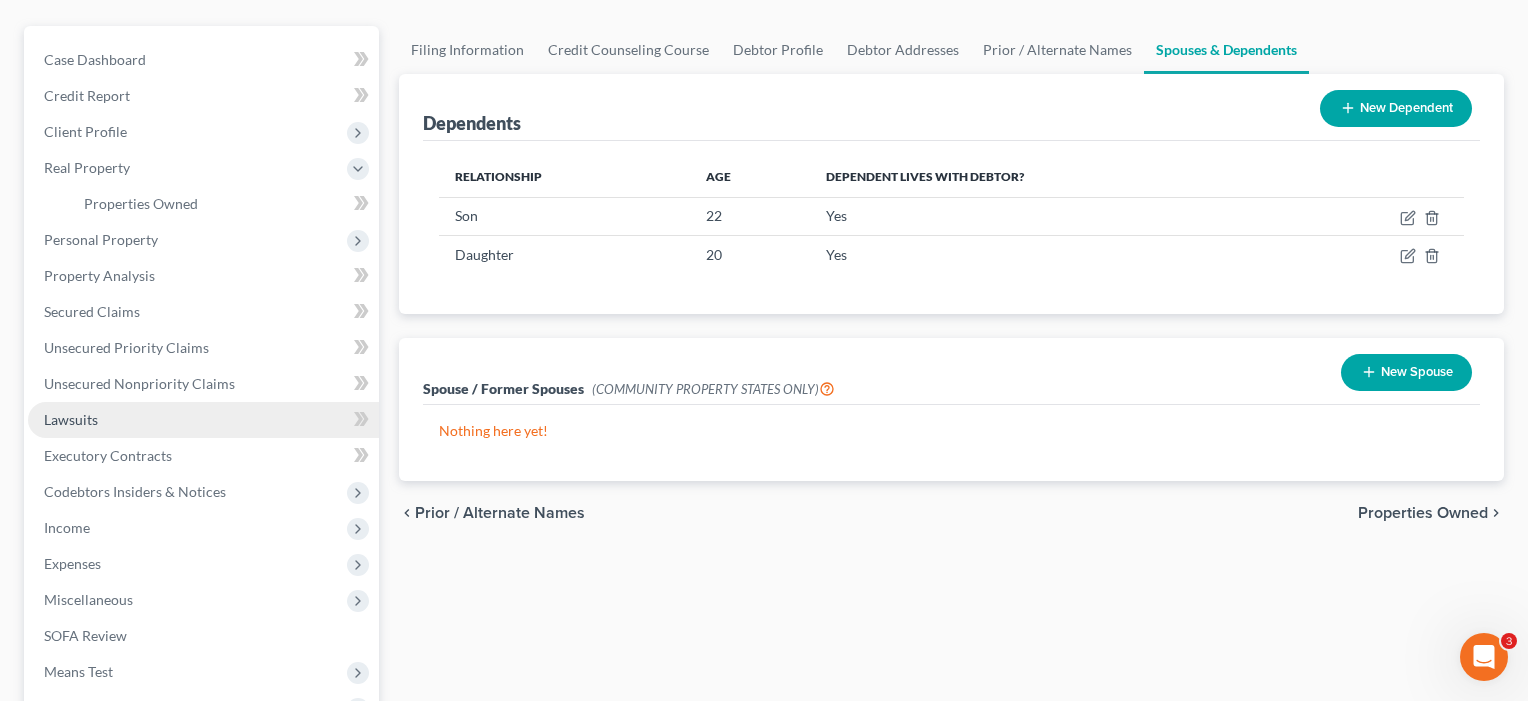 scroll, scrollTop: 106, scrollLeft: 0, axis: vertical 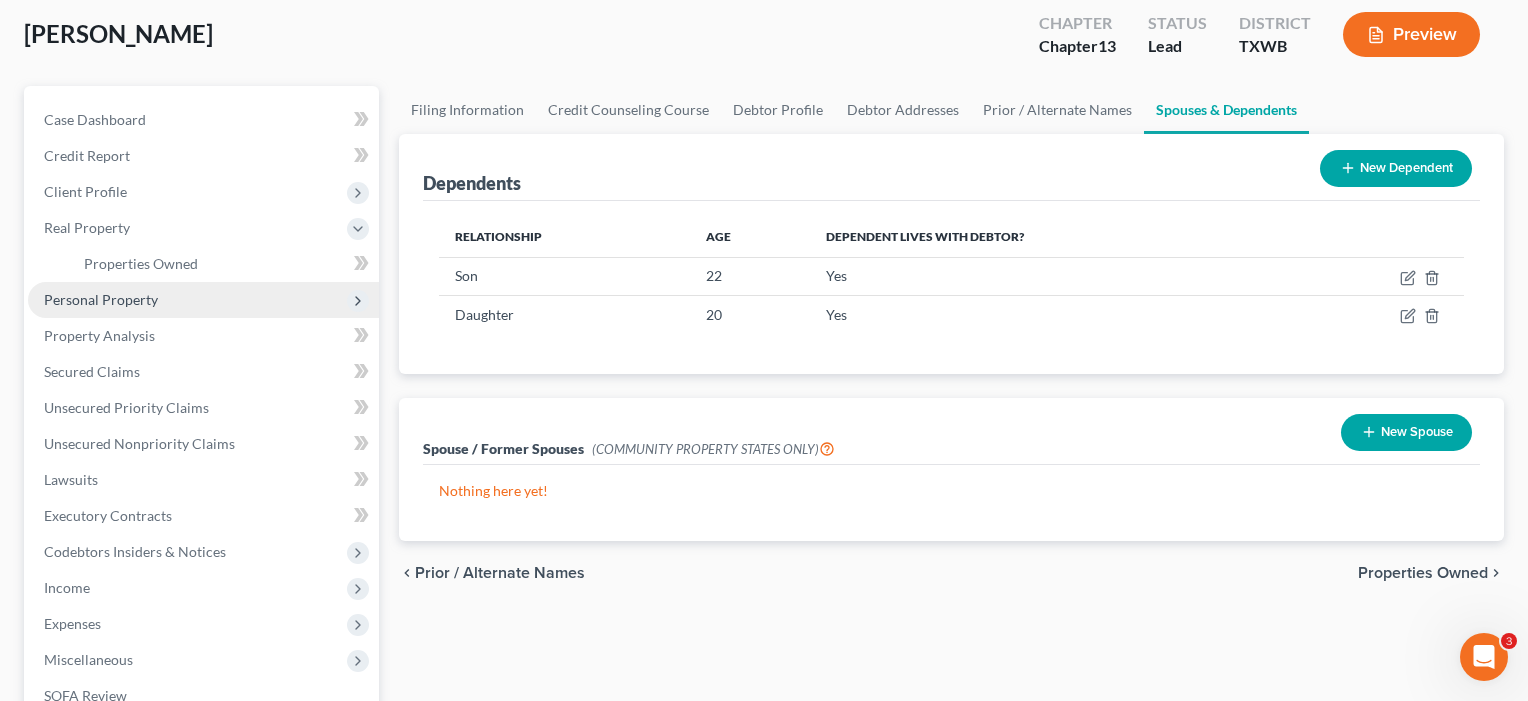 click on "Personal Property" at bounding box center [101, 299] 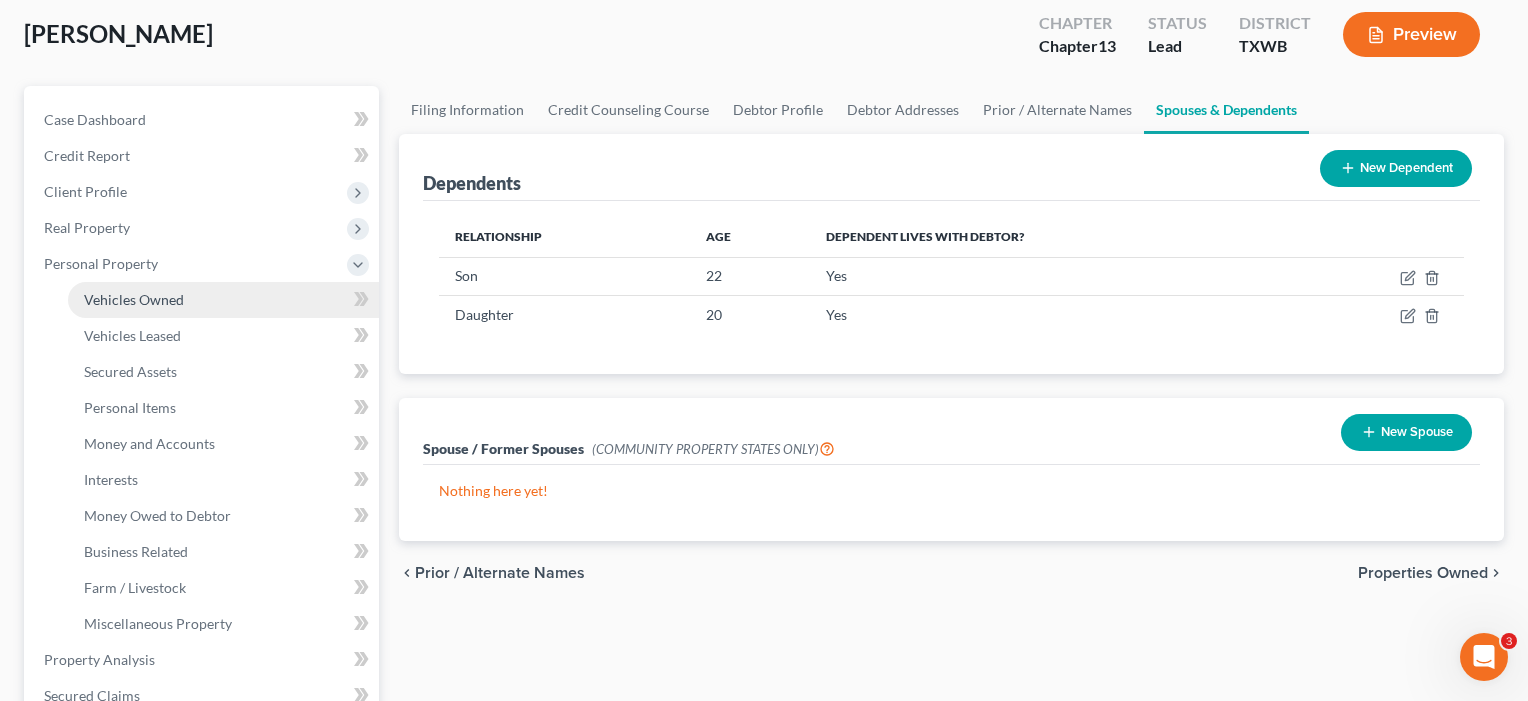 click on "Vehicles Owned" at bounding box center [134, 299] 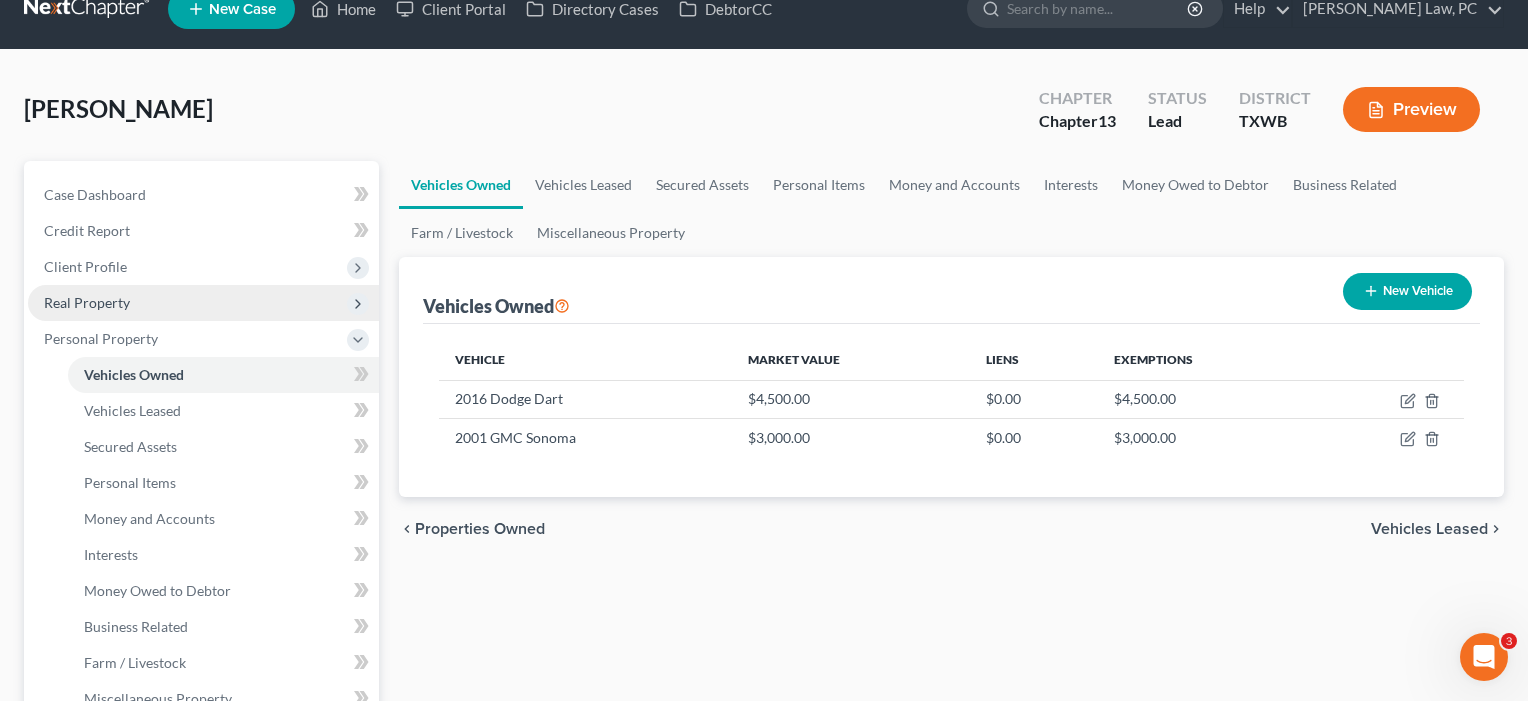 scroll, scrollTop: 31, scrollLeft: 0, axis: vertical 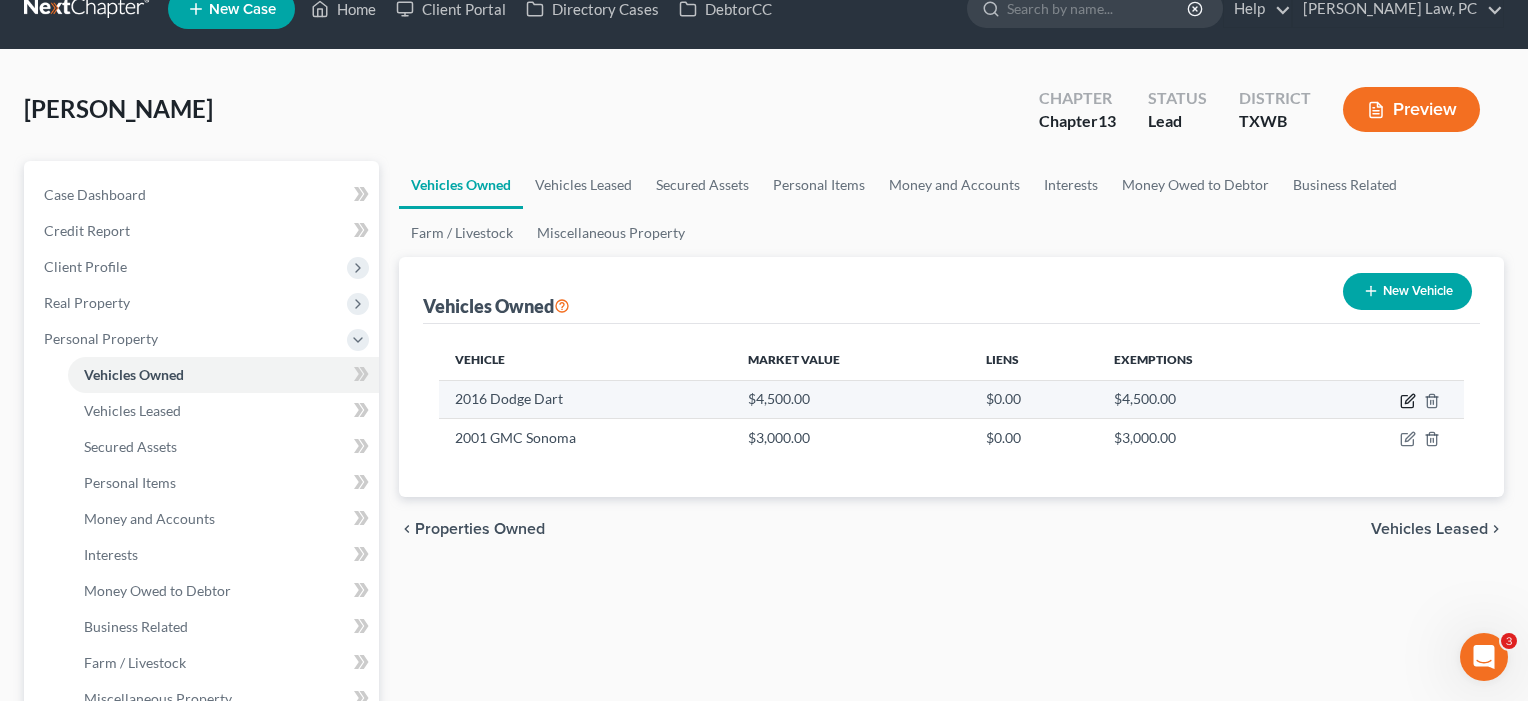click 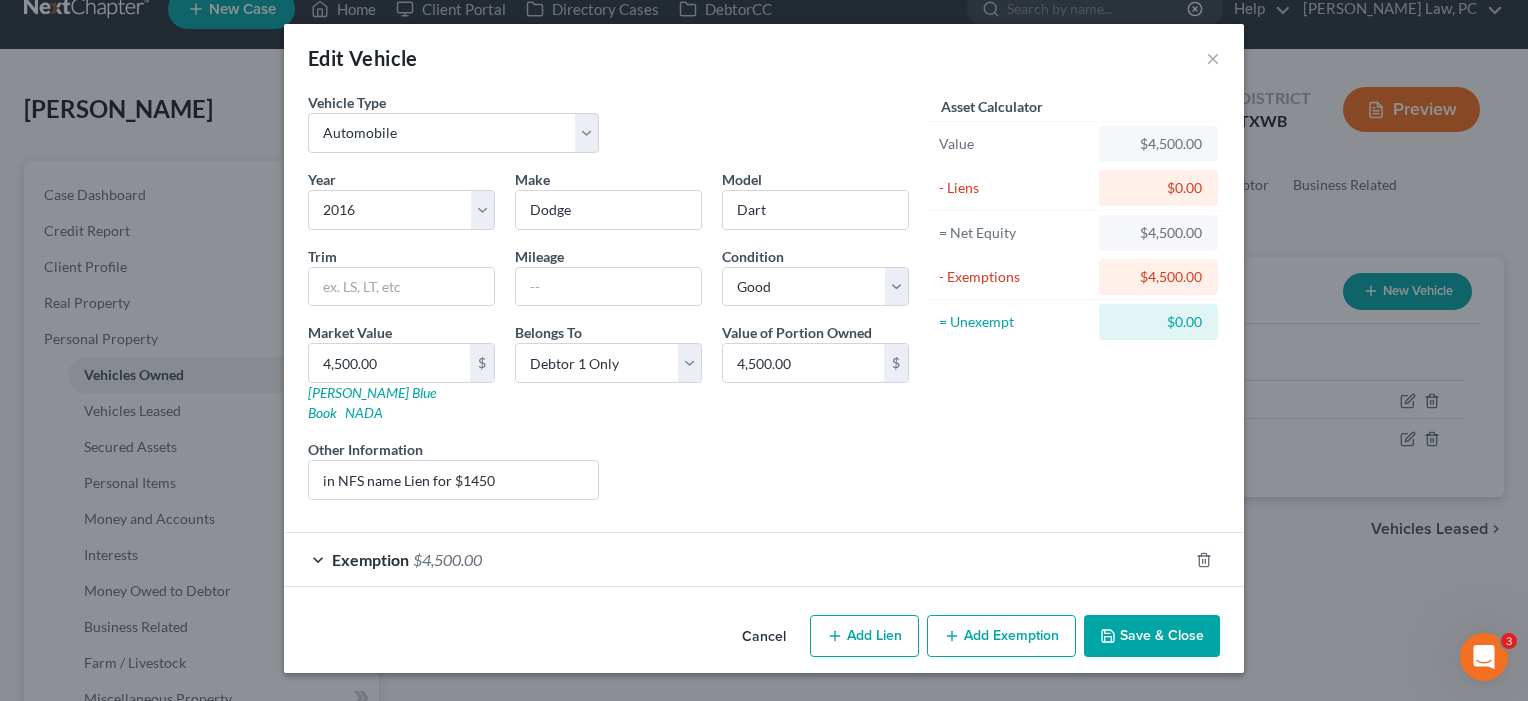 click on "Save & Close" at bounding box center (1152, 636) 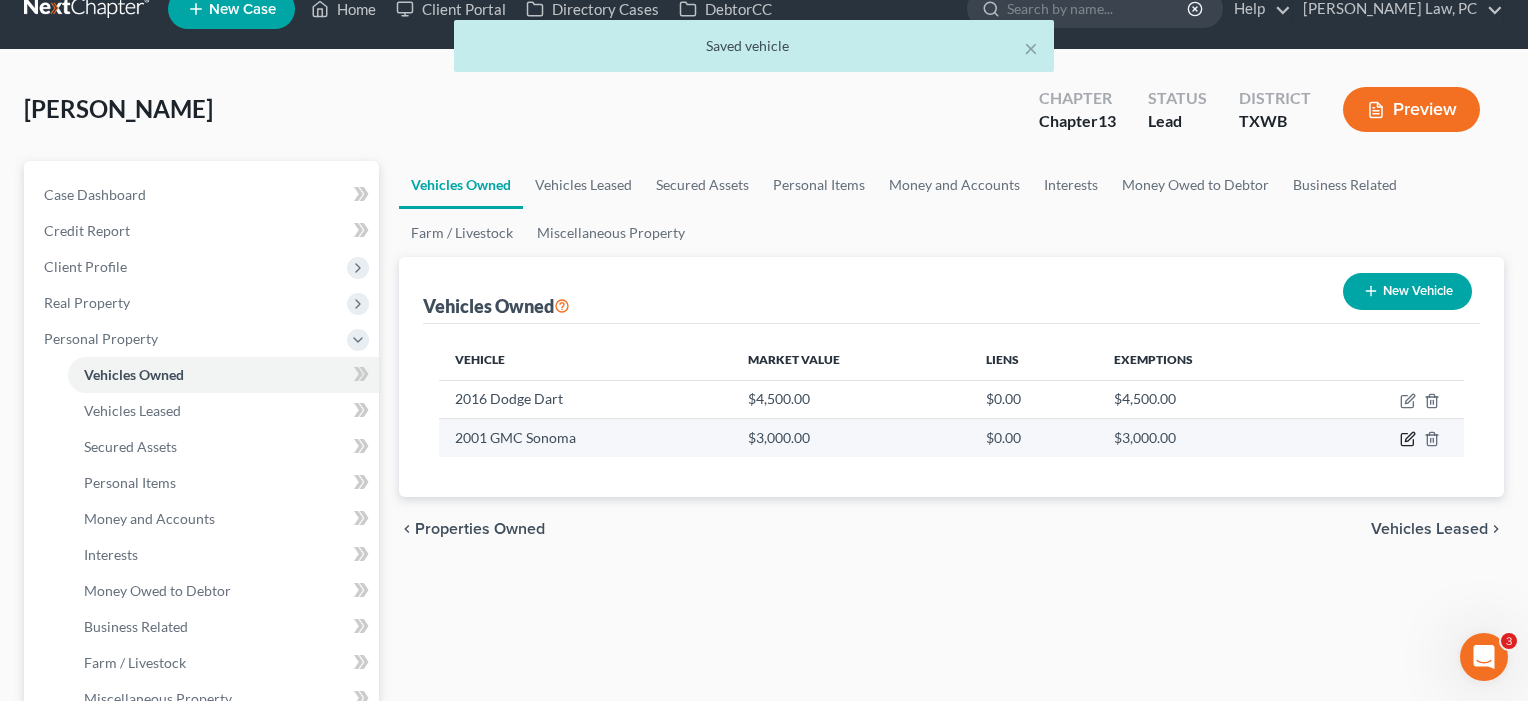 click 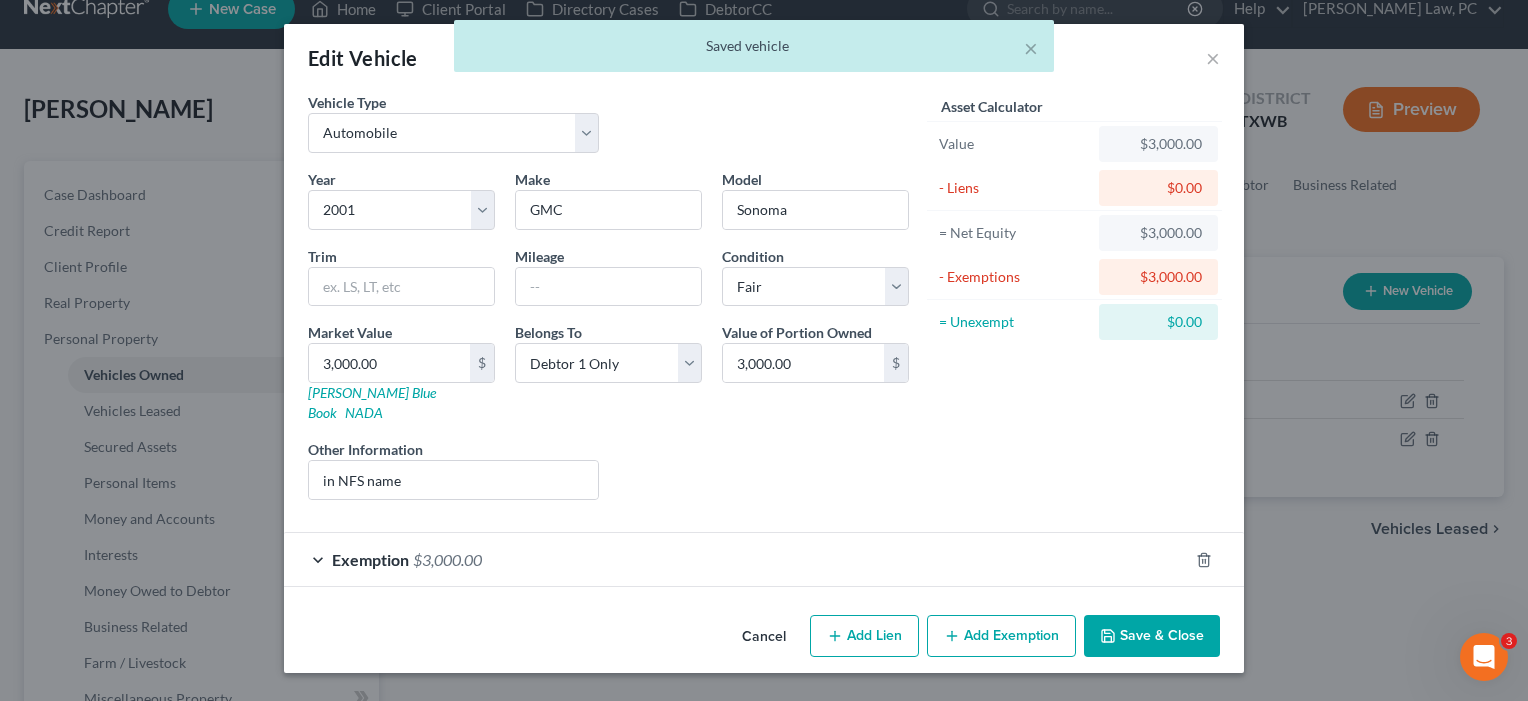 click on "Save & Close" at bounding box center [1152, 636] 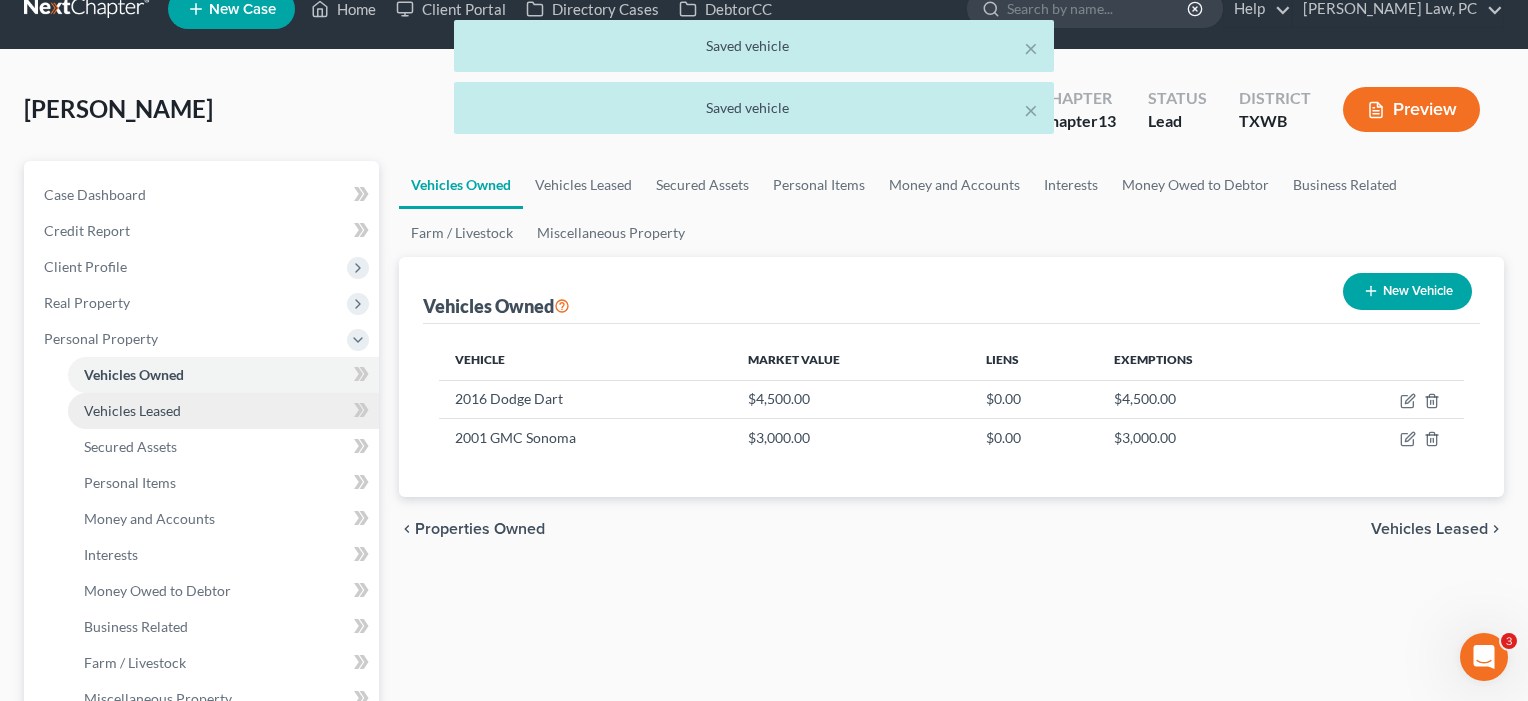 click on "Vehicles Leased" at bounding box center (132, 410) 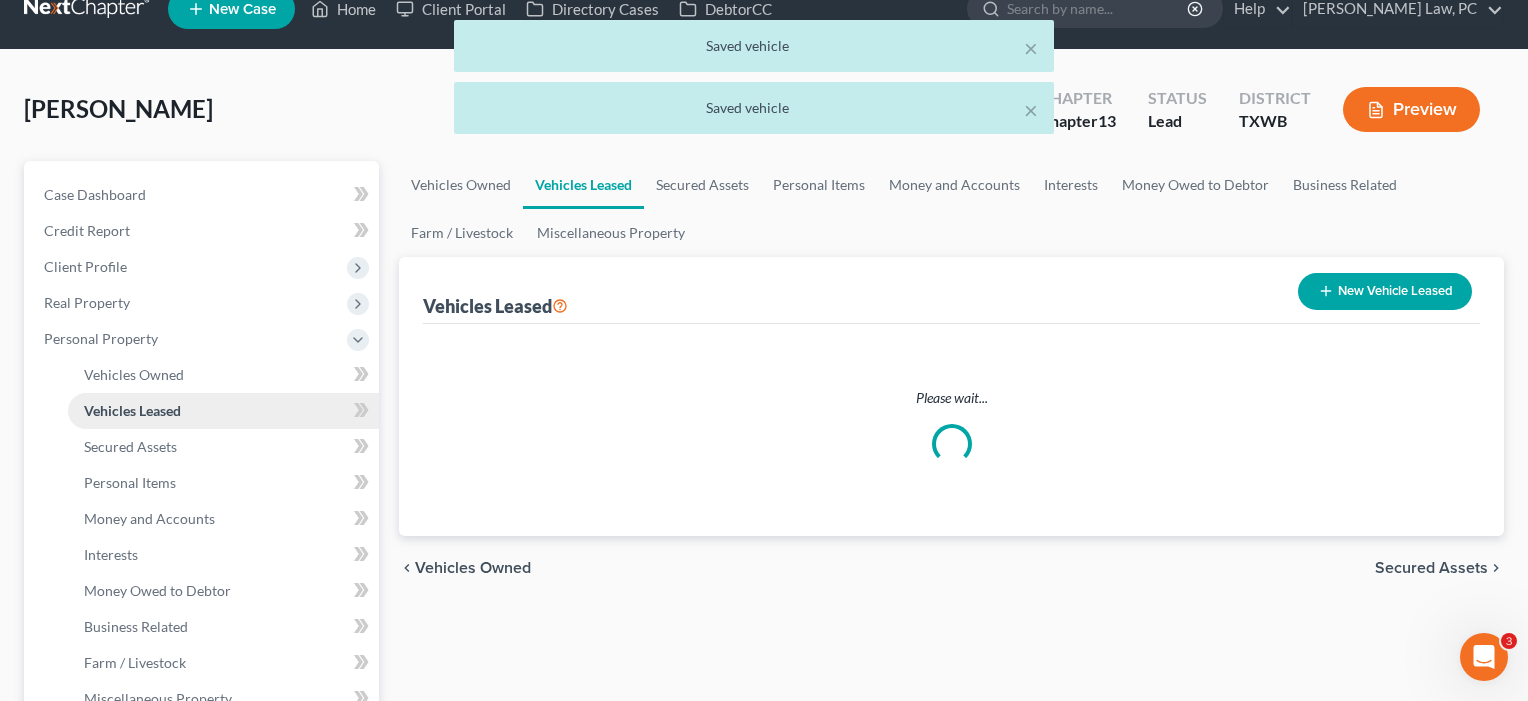 scroll, scrollTop: 0, scrollLeft: 0, axis: both 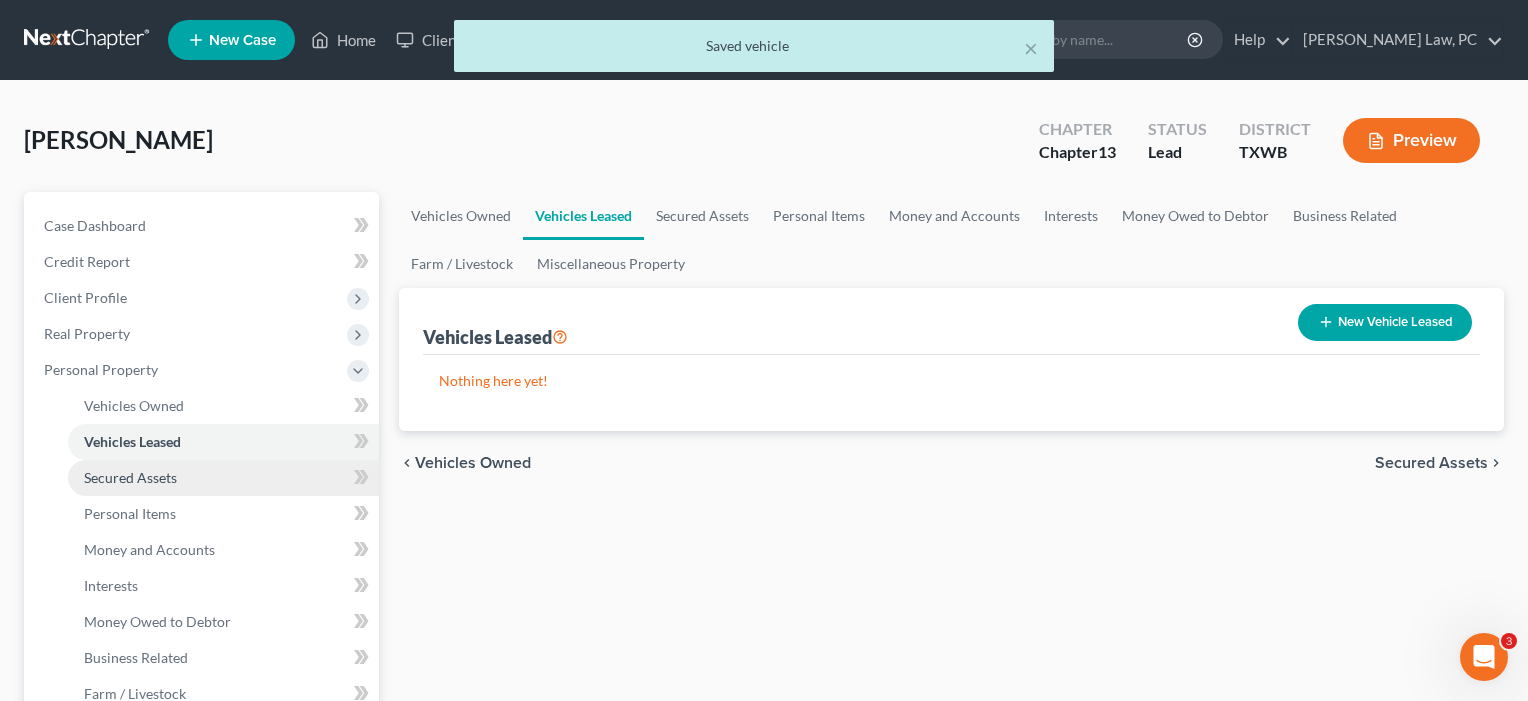 click on "Secured Assets" at bounding box center (130, 477) 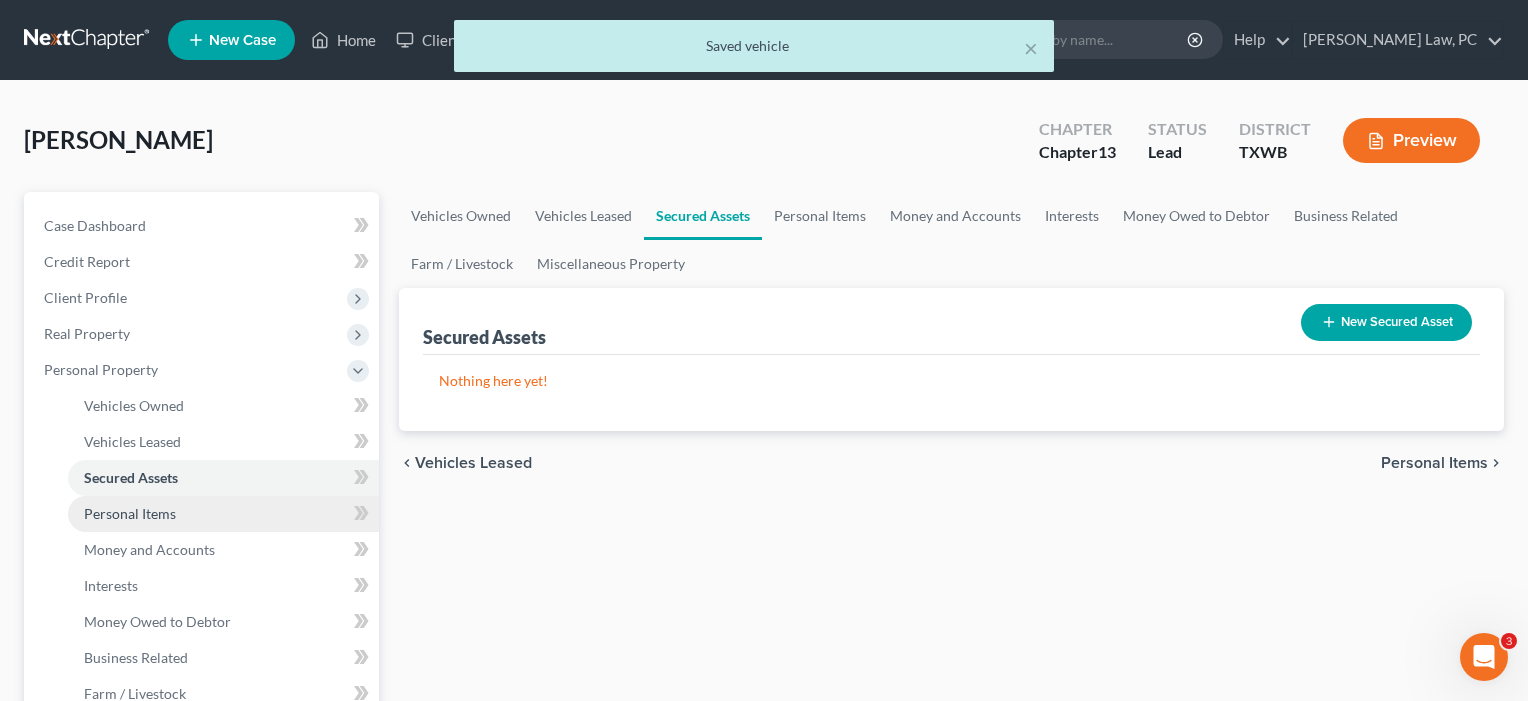 click on "Personal Items" at bounding box center [130, 513] 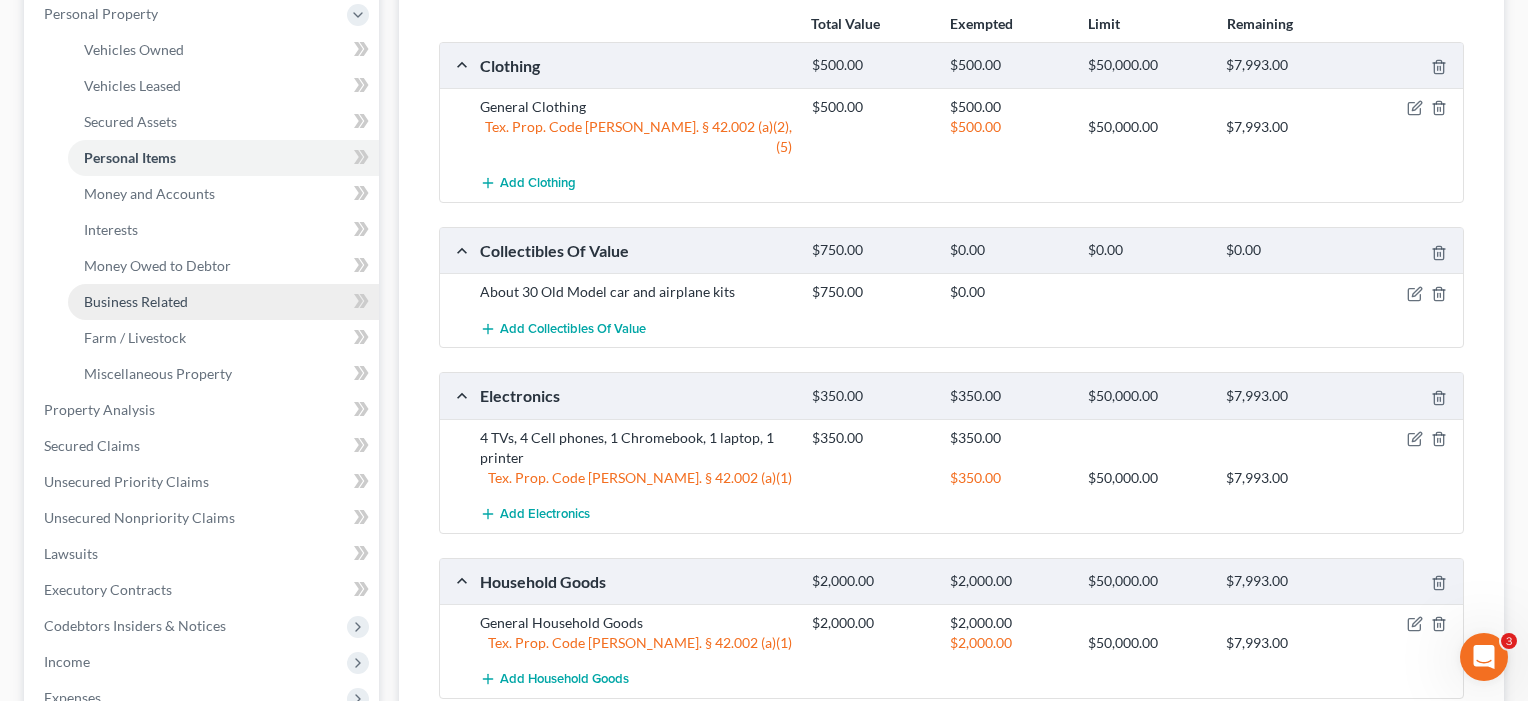 scroll, scrollTop: 334, scrollLeft: 0, axis: vertical 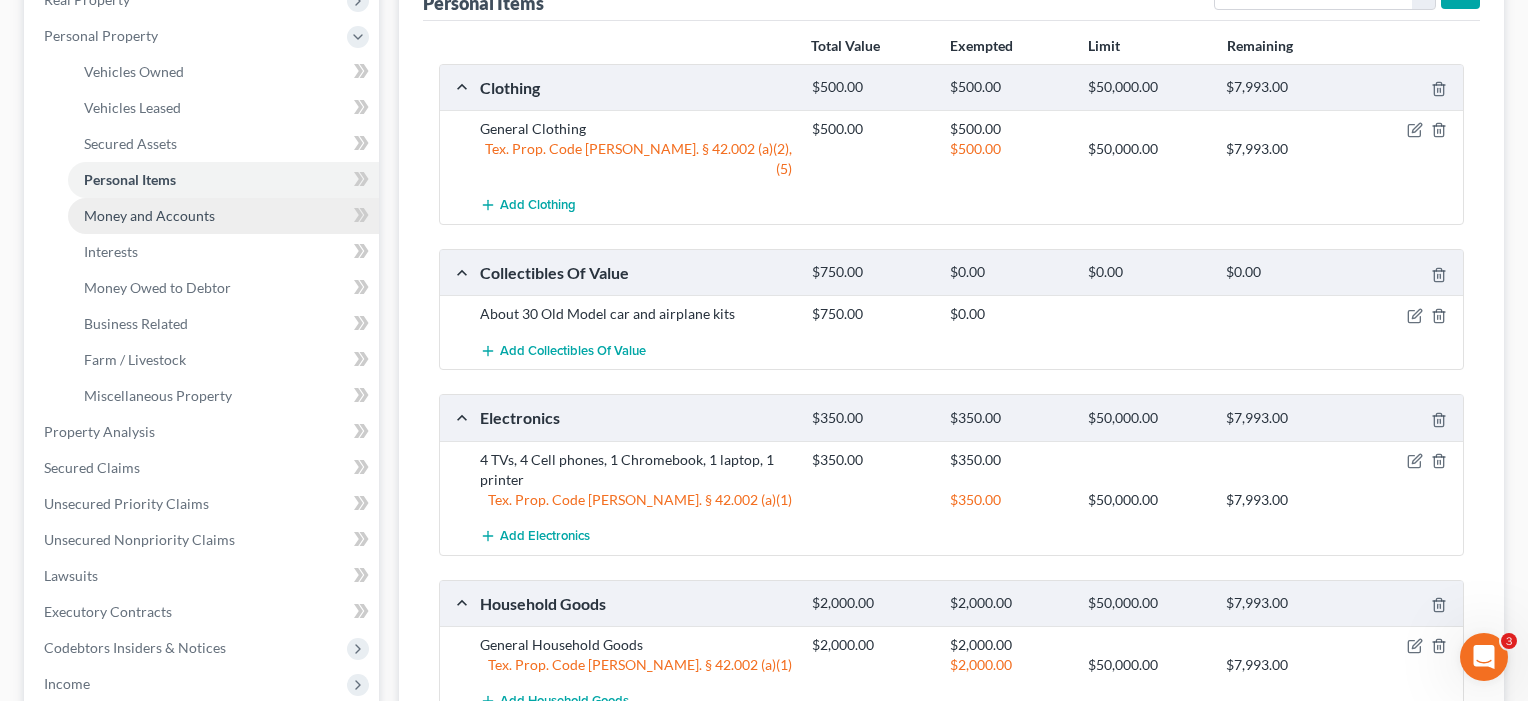 click on "Money and Accounts" at bounding box center [223, 216] 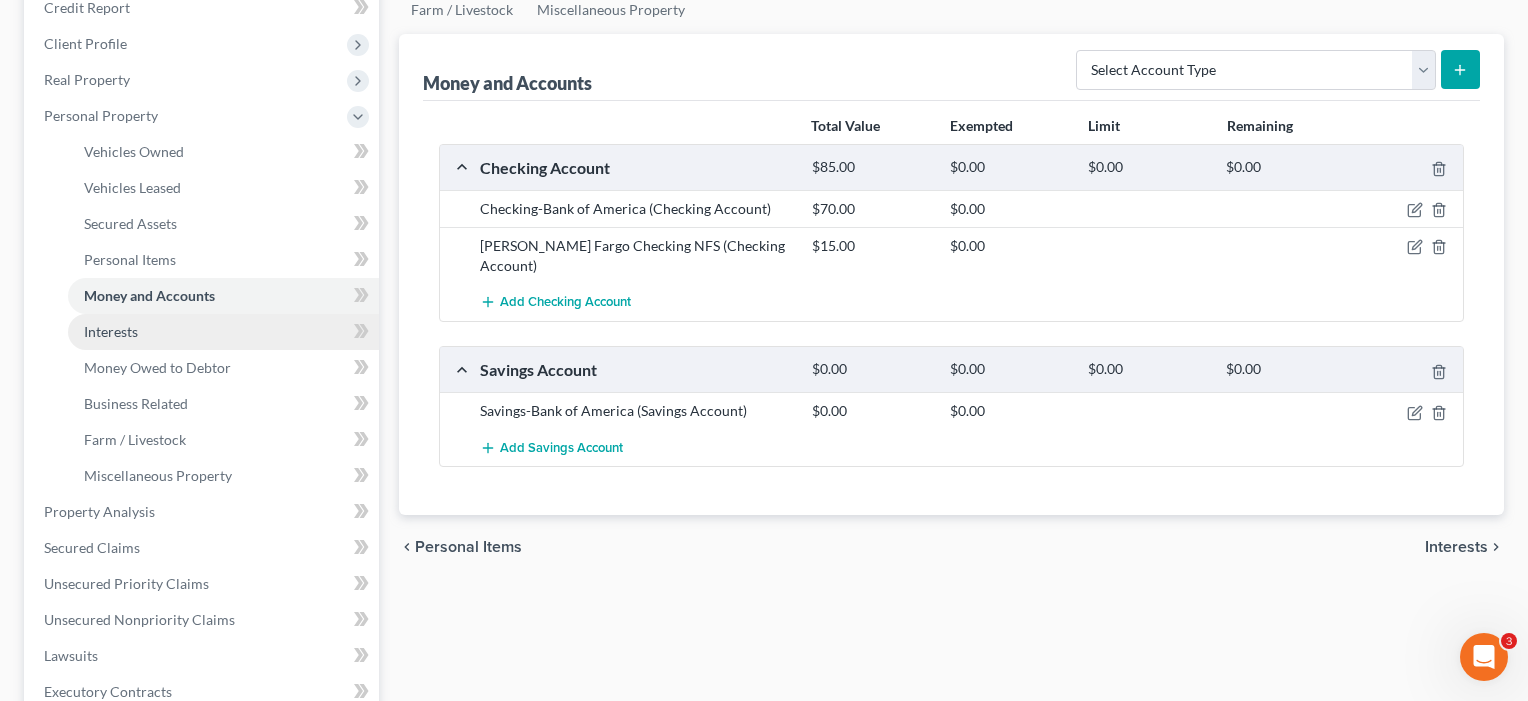 scroll, scrollTop: 256, scrollLeft: 0, axis: vertical 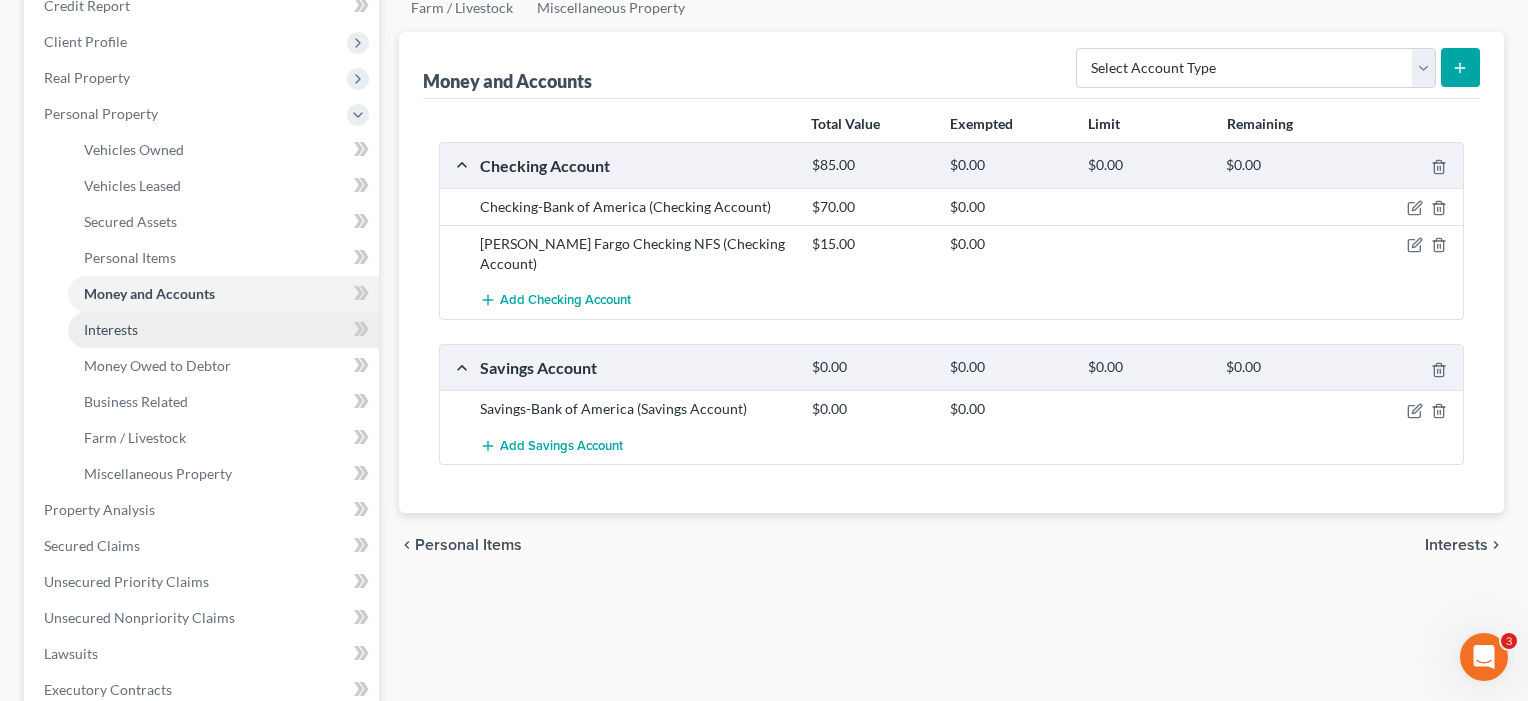 click on "Interests" at bounding box center [223, 330] 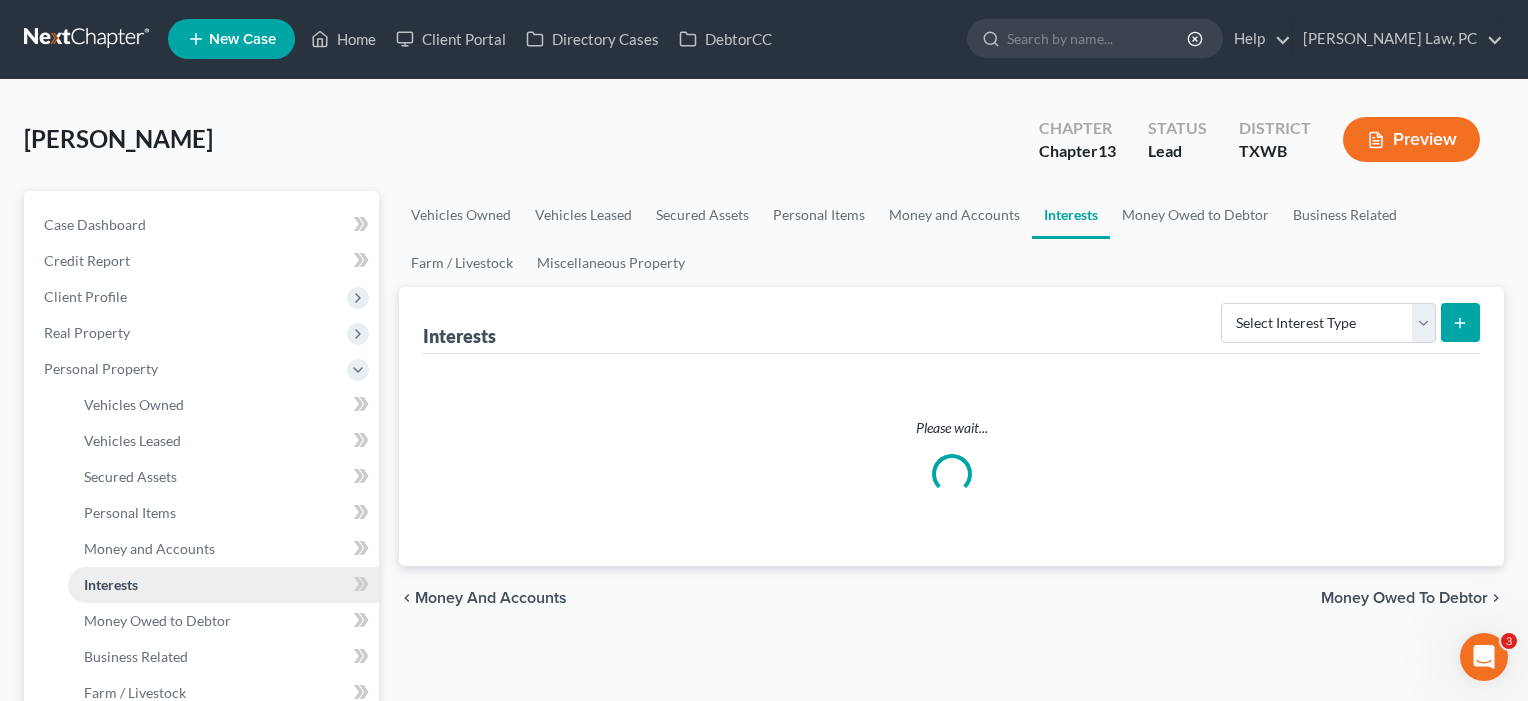 scroll, scrollTop: 0, scrollLeft: 0, axis: both 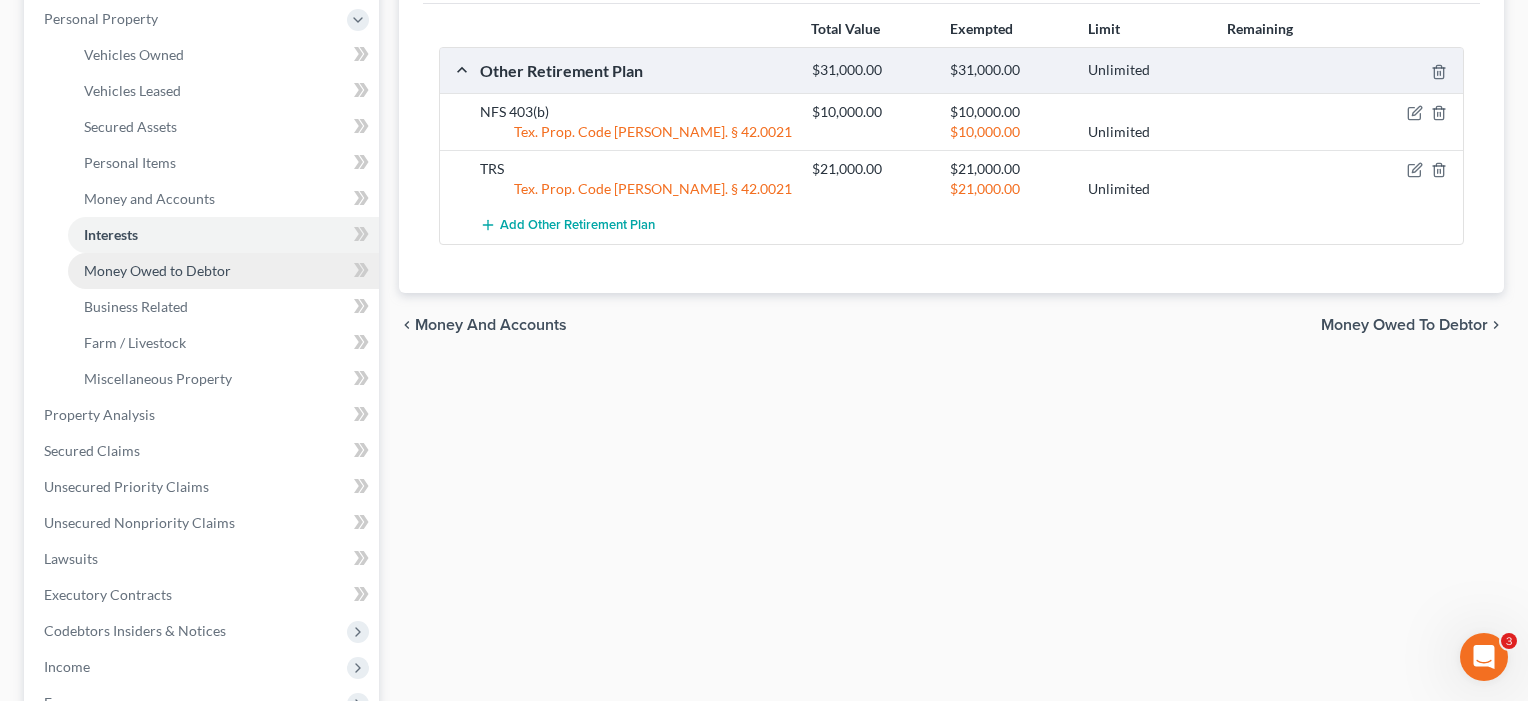 click on "Money Owed to Debtor" at bounding box center [157, 270] 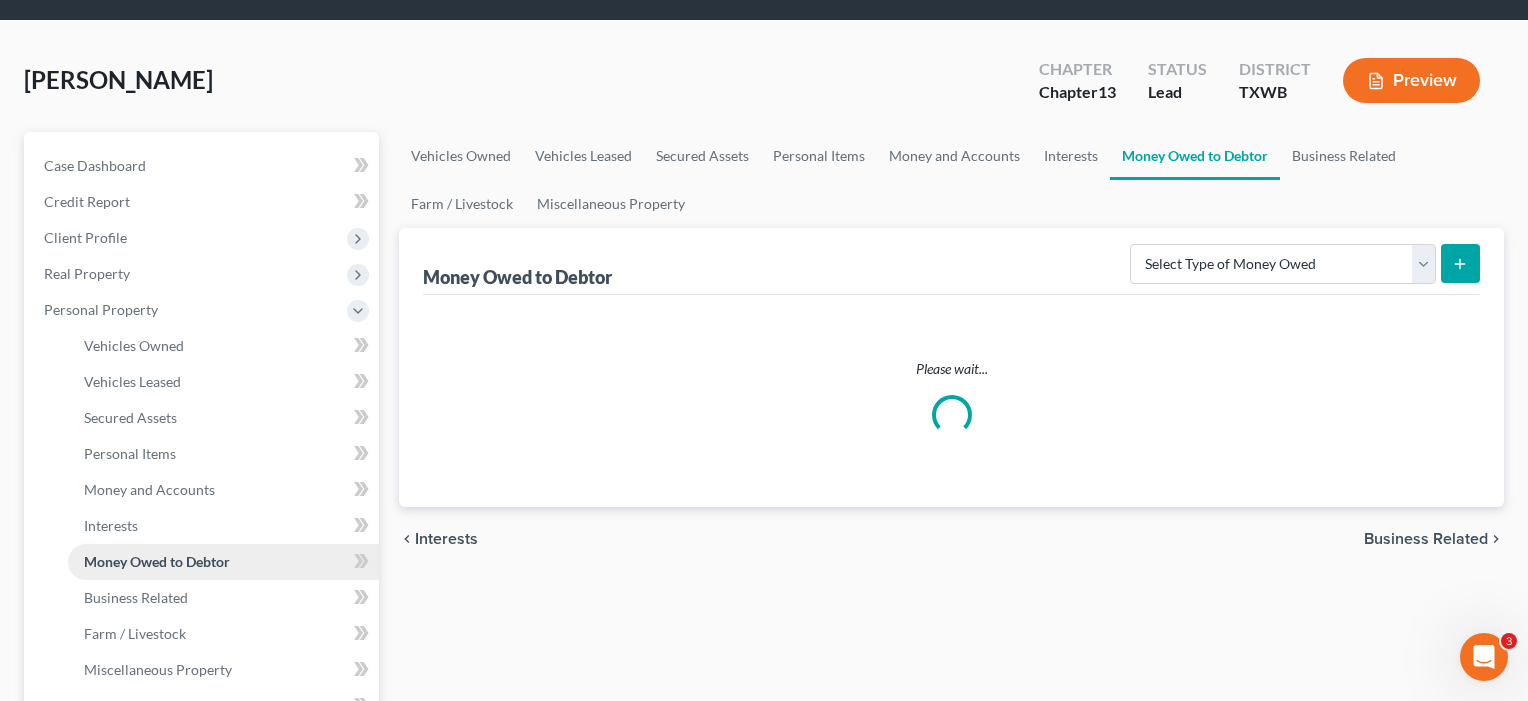 scroll, scrollTop: 0, scrollLeft: 0, axis: both 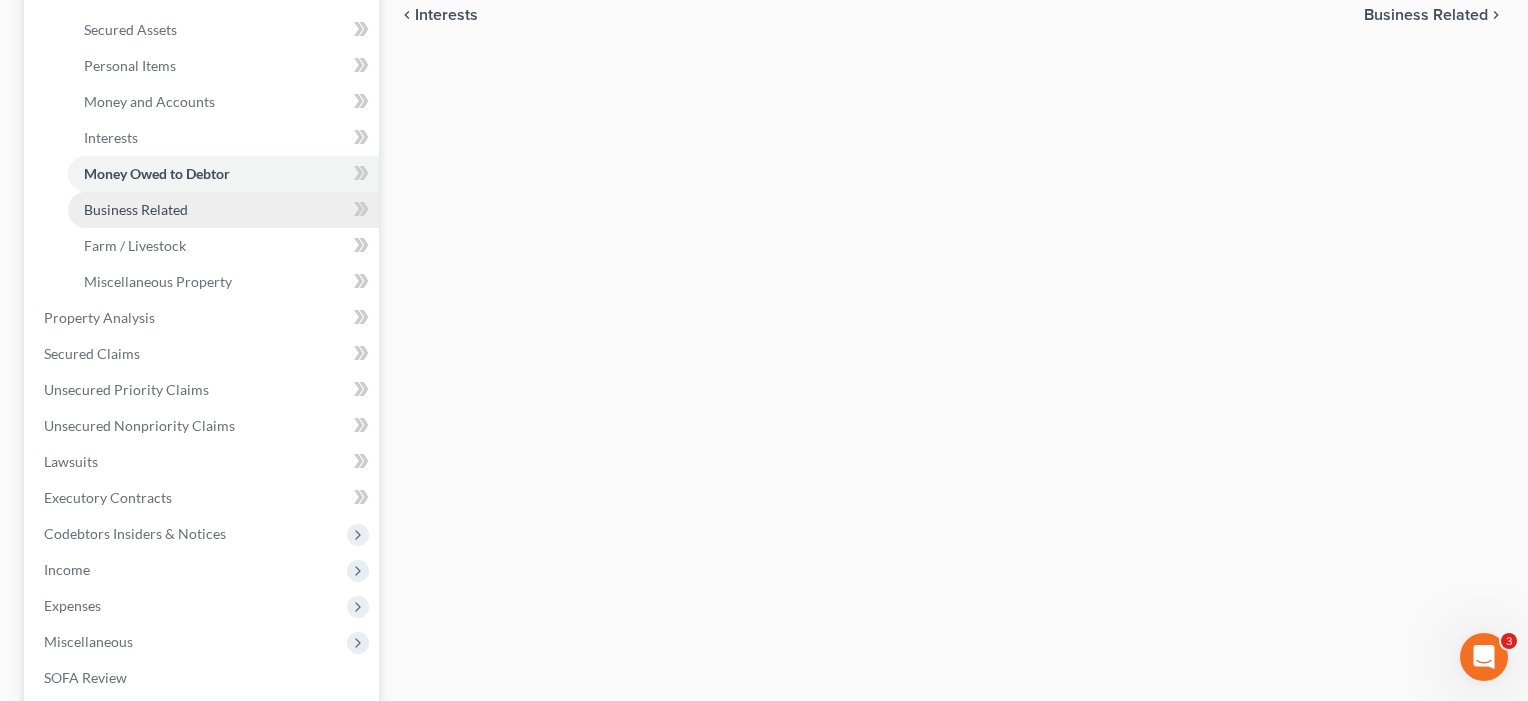 click on "Business Related" at bounding box center [136, 209] 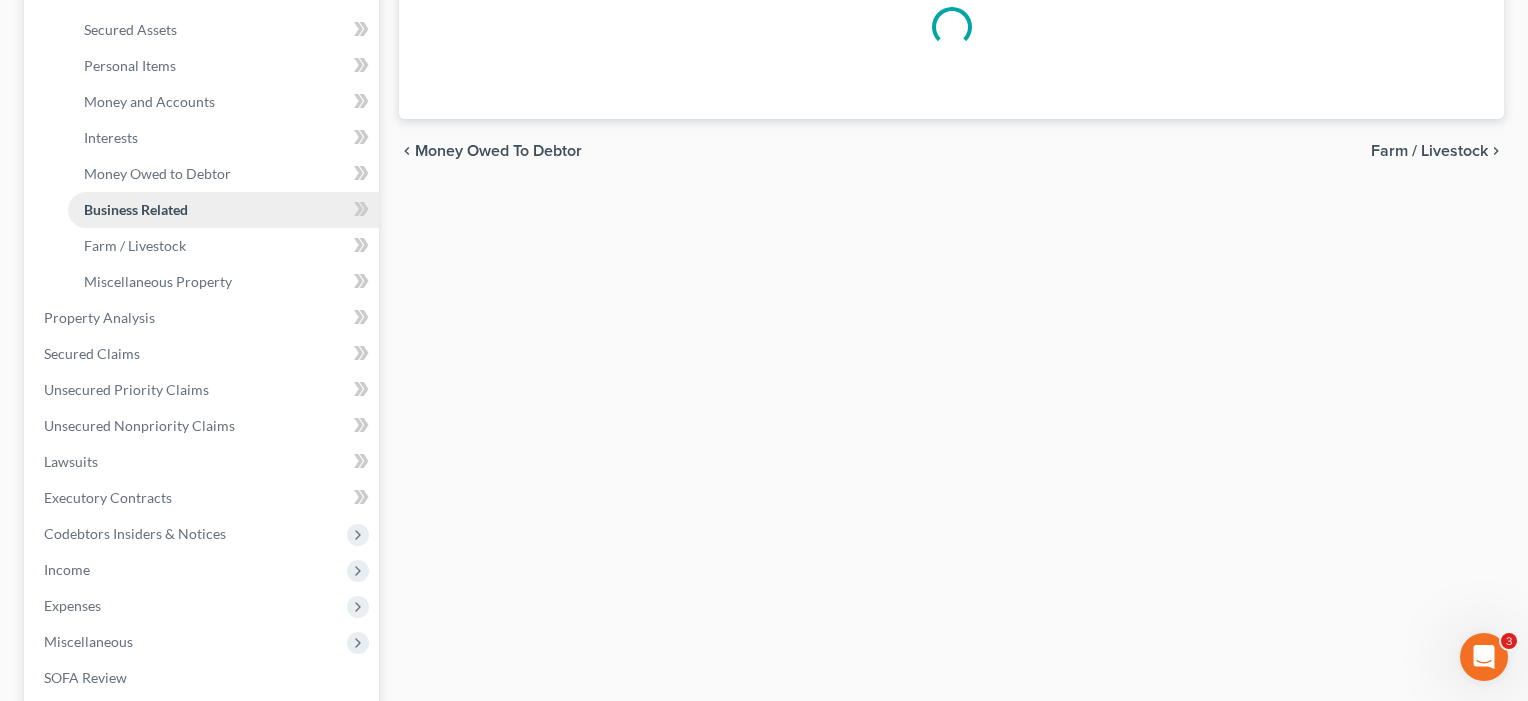 scroll 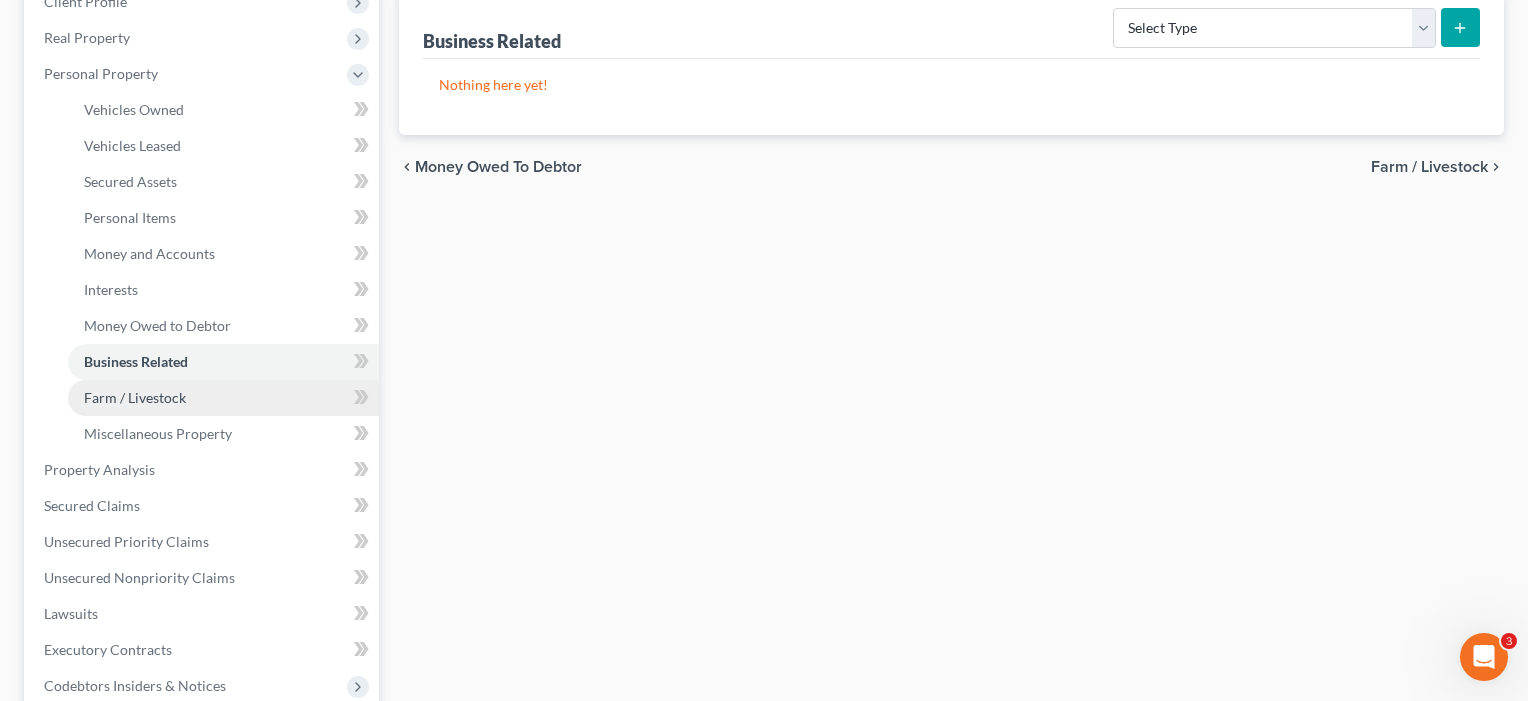 click on "Farm / Livestock" at bounding box center (135, 397) 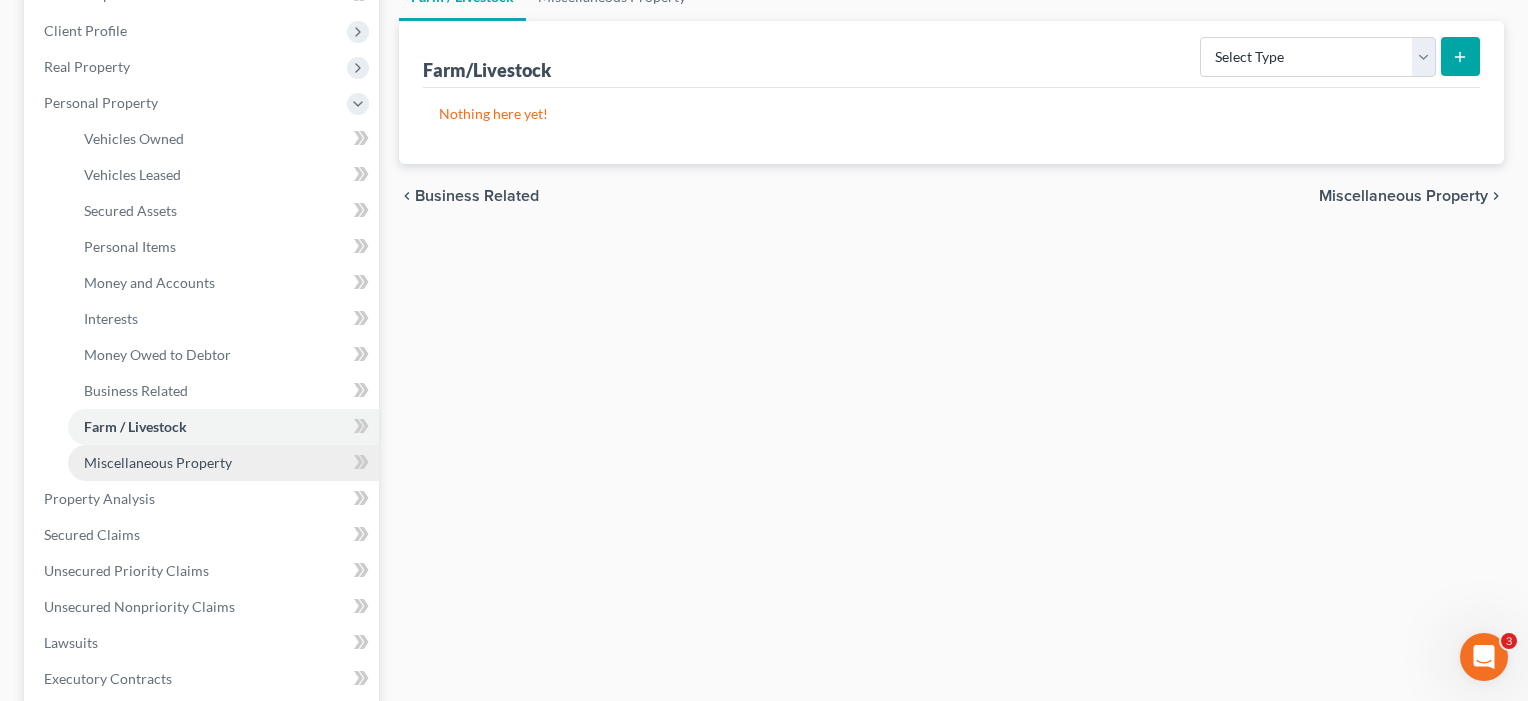 click on "Miscellaneous Property" at bounding box center [158, 462] 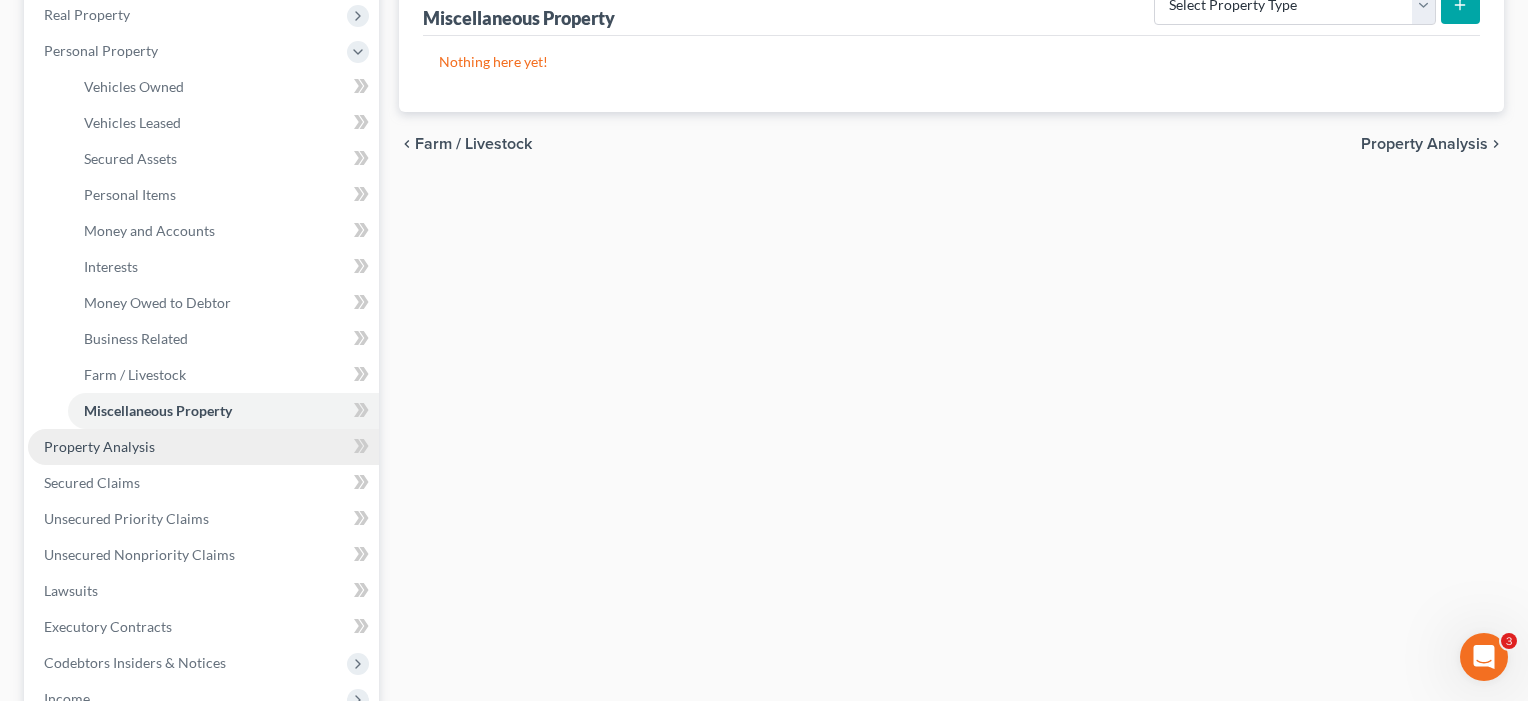 click on "Property Analysis" at bounding box center (203, 447) 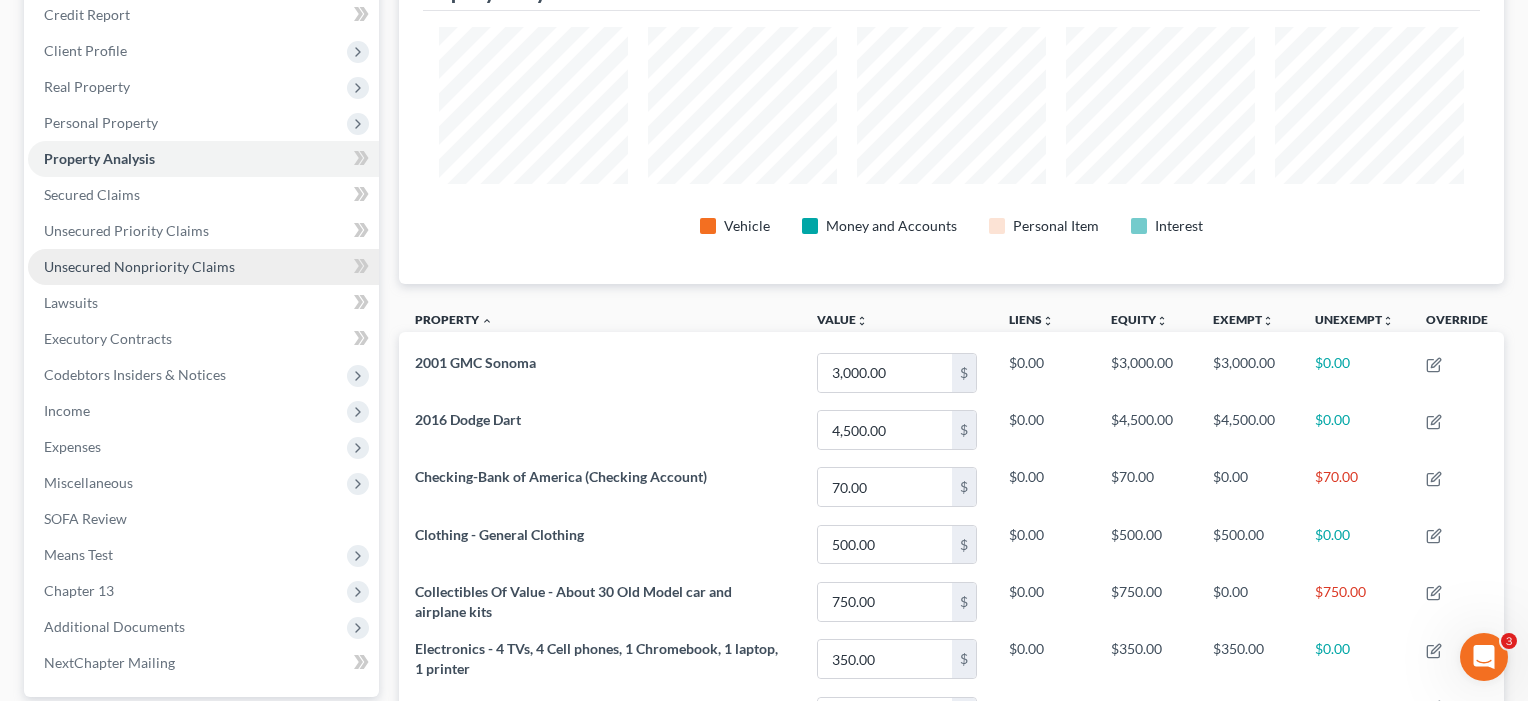 click on "Unsecured Nonpriority Claims" at bounding box center [139, 266] 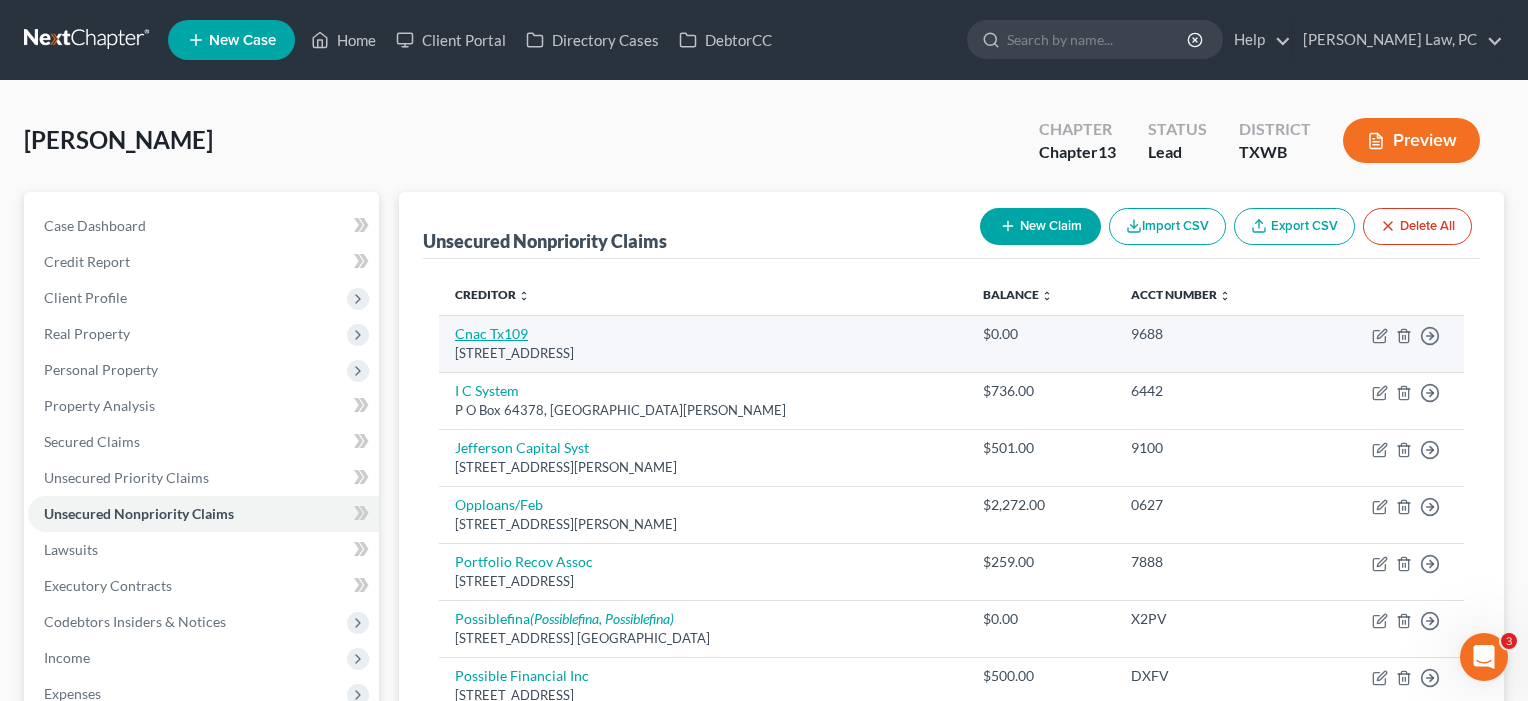 click on "Cnac Tx109" at bounding box center [491, 333] 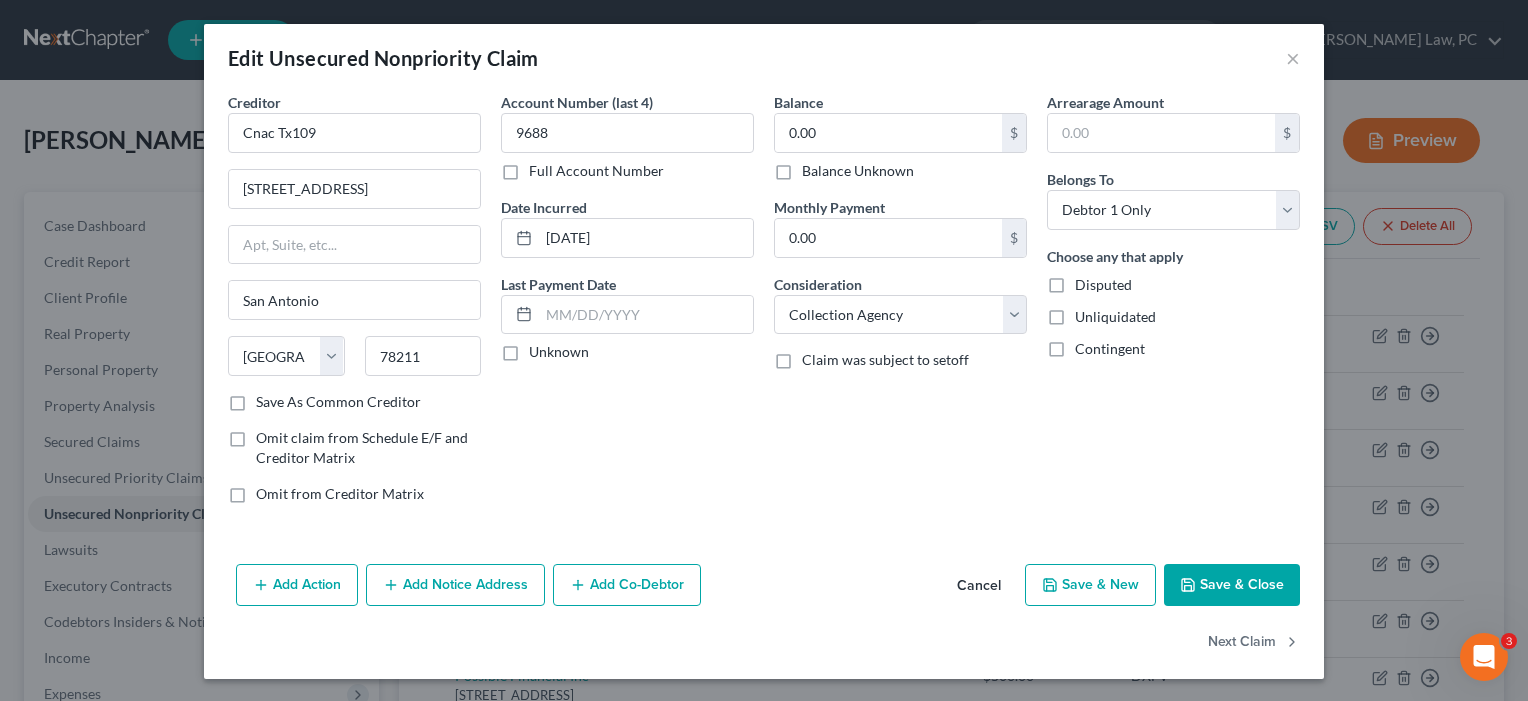 click on "Save As Common Creditor" at bounding box center (338, 402) 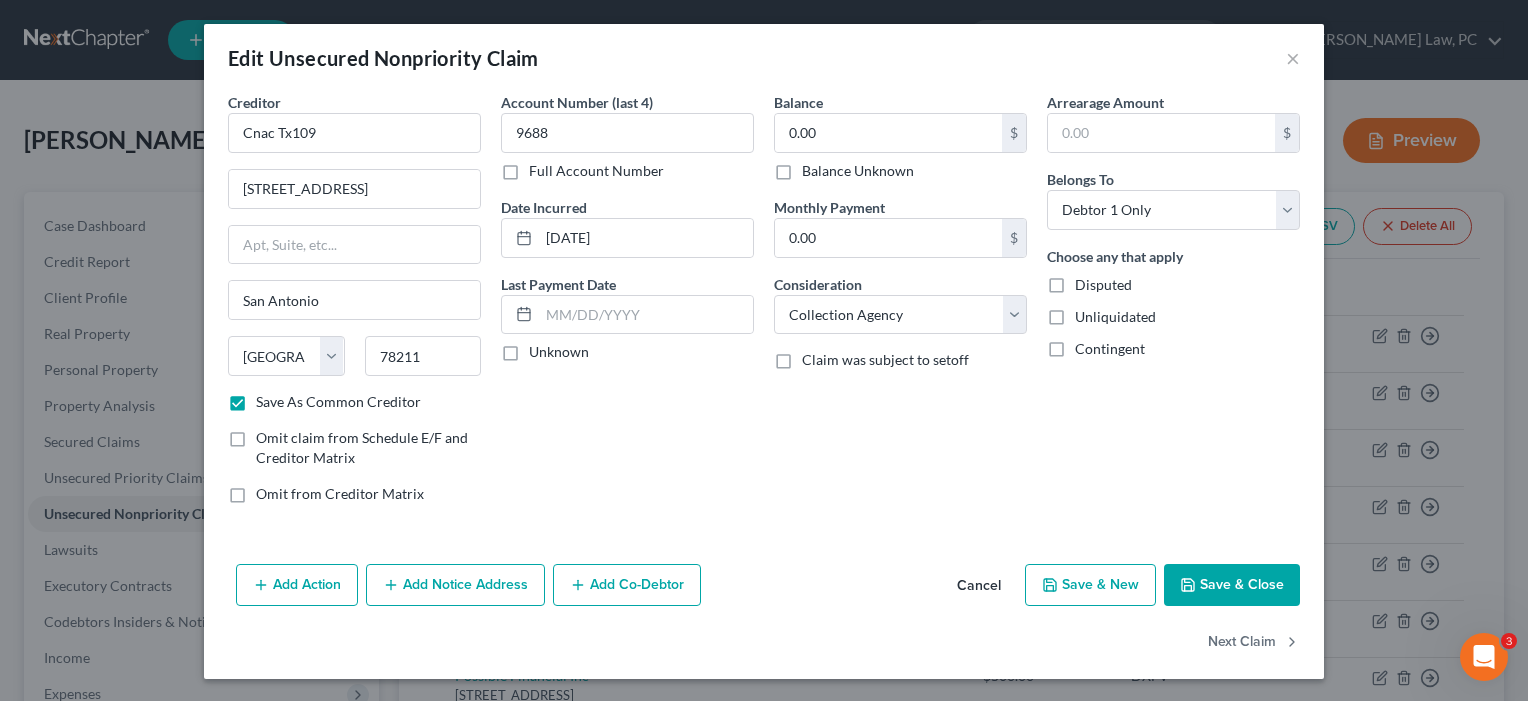 click on "Save & Close" at bounding box center [1232, 585] 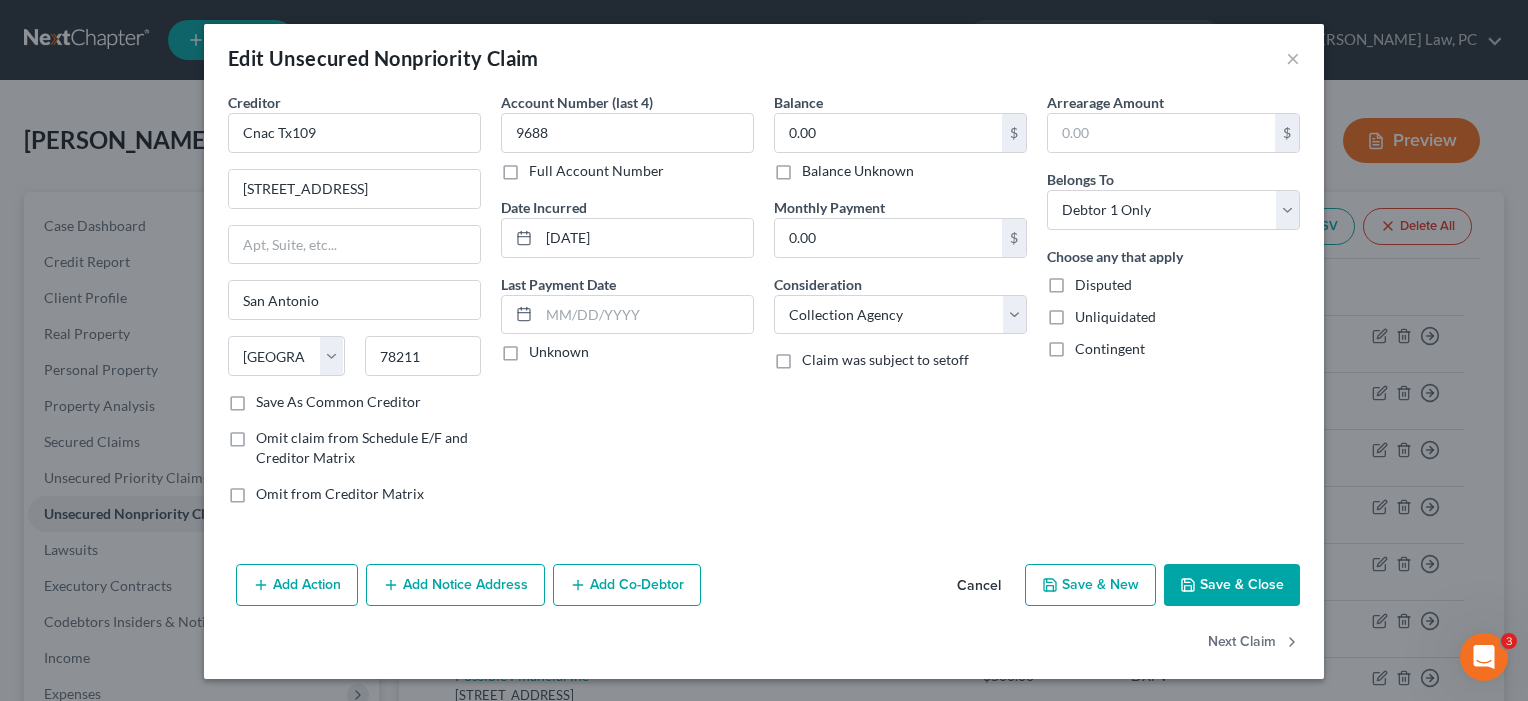 checkbox on "false" 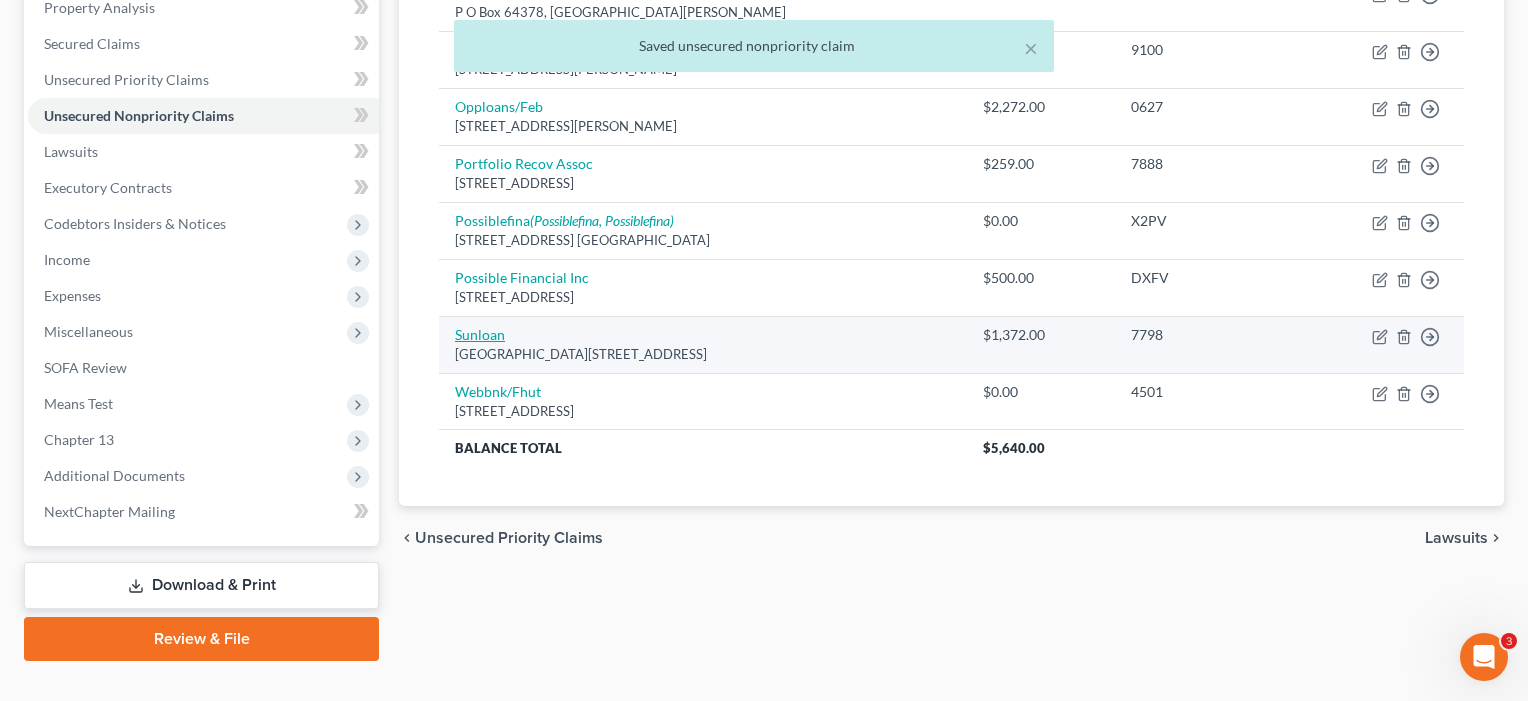 click on "Sunloan" at bounding box center (480, 334) 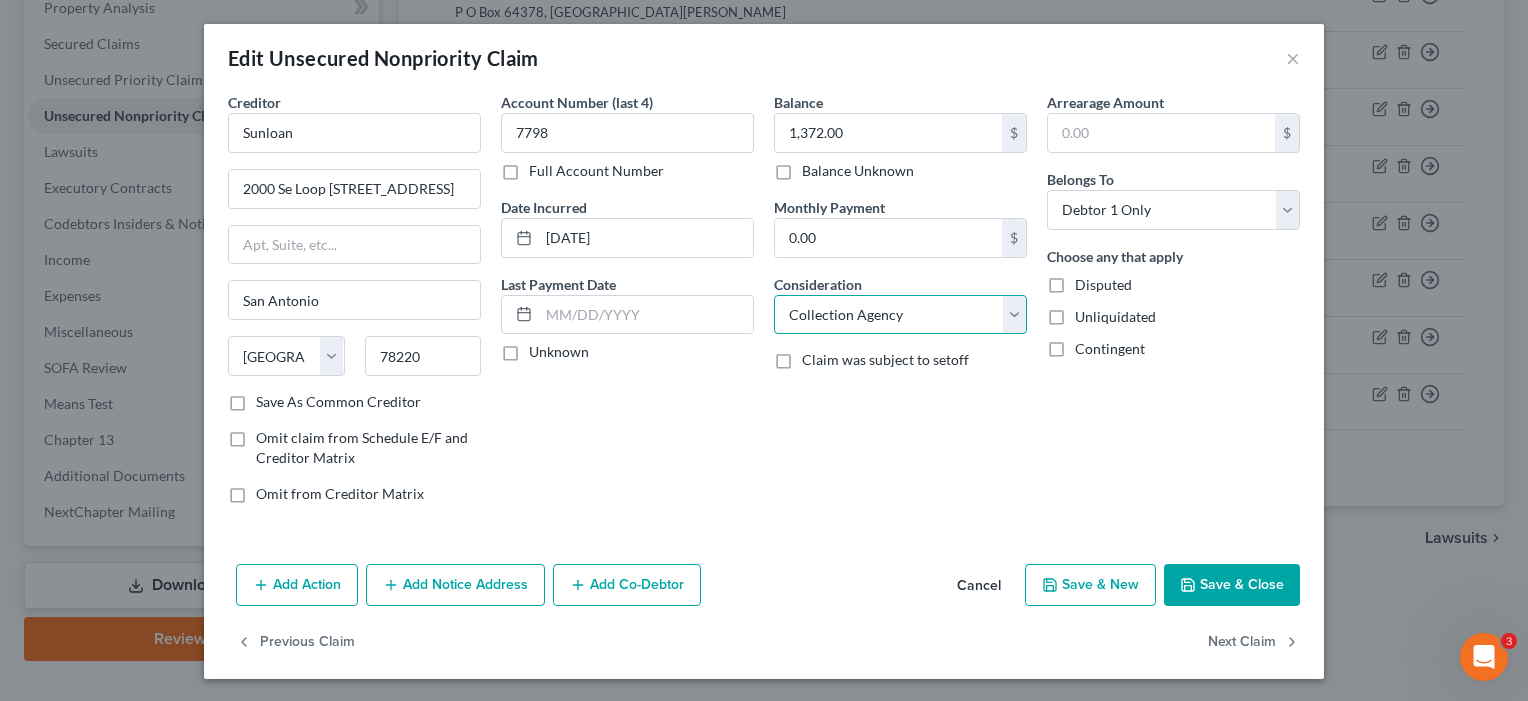 select on "10" 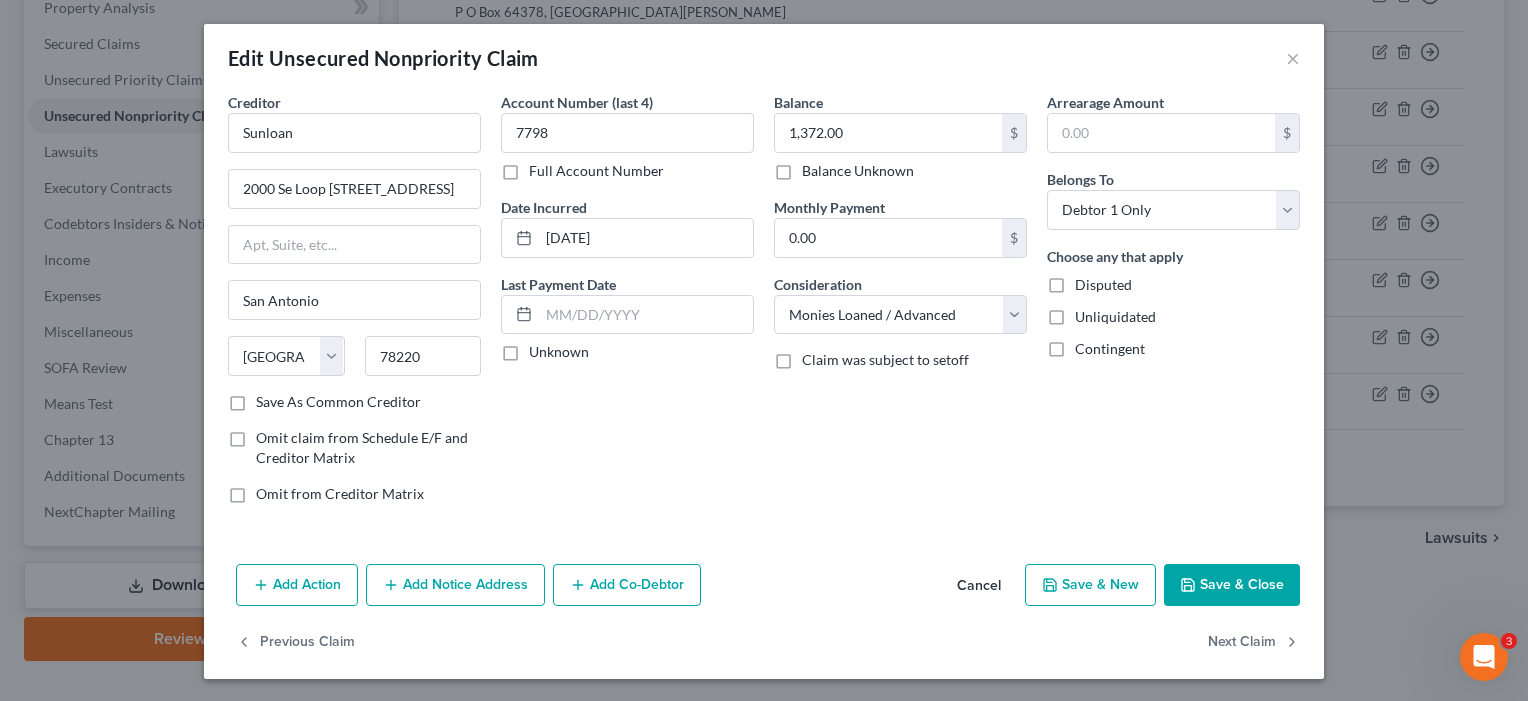 click on "Save As Common Creditor" at bounding box center [338, 402] 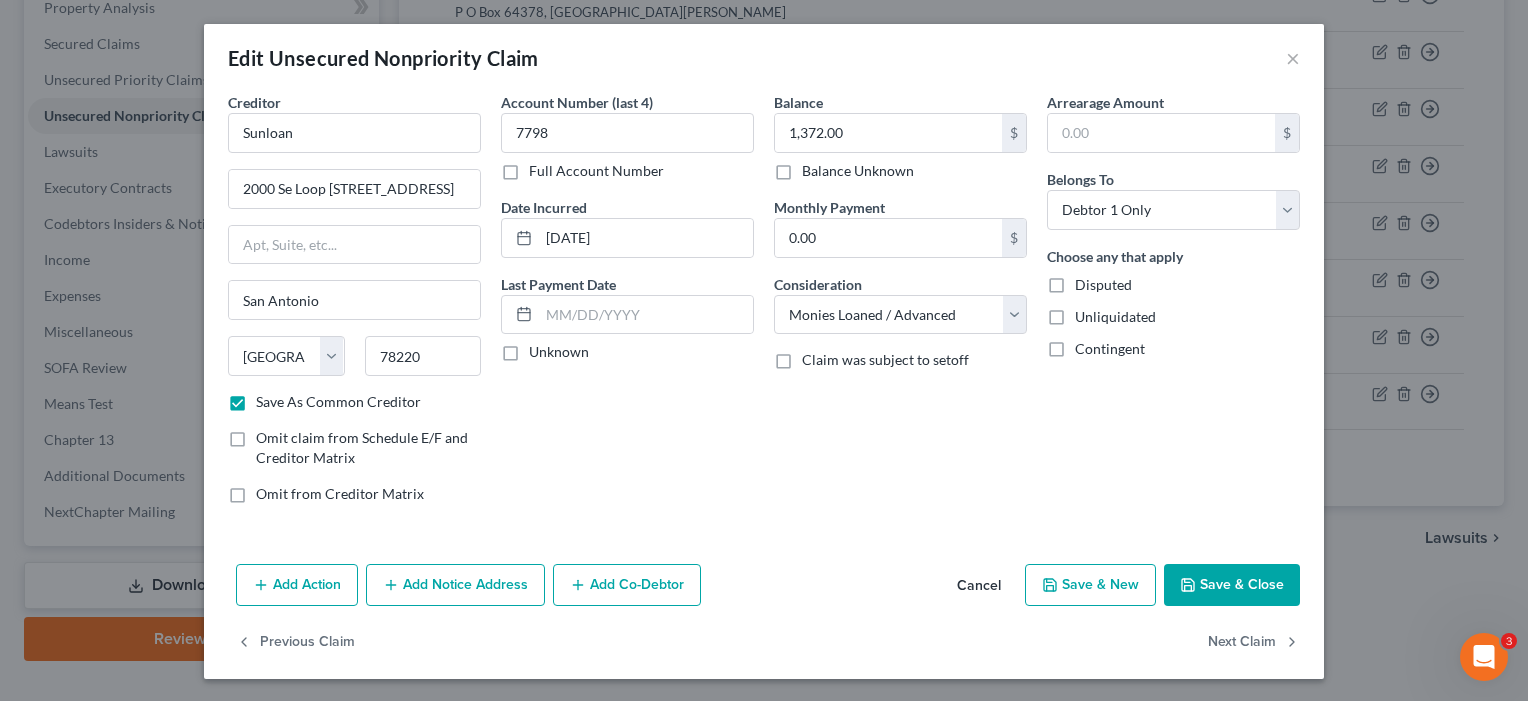 click on "Save & Close" at bounding box center (1232, 585) 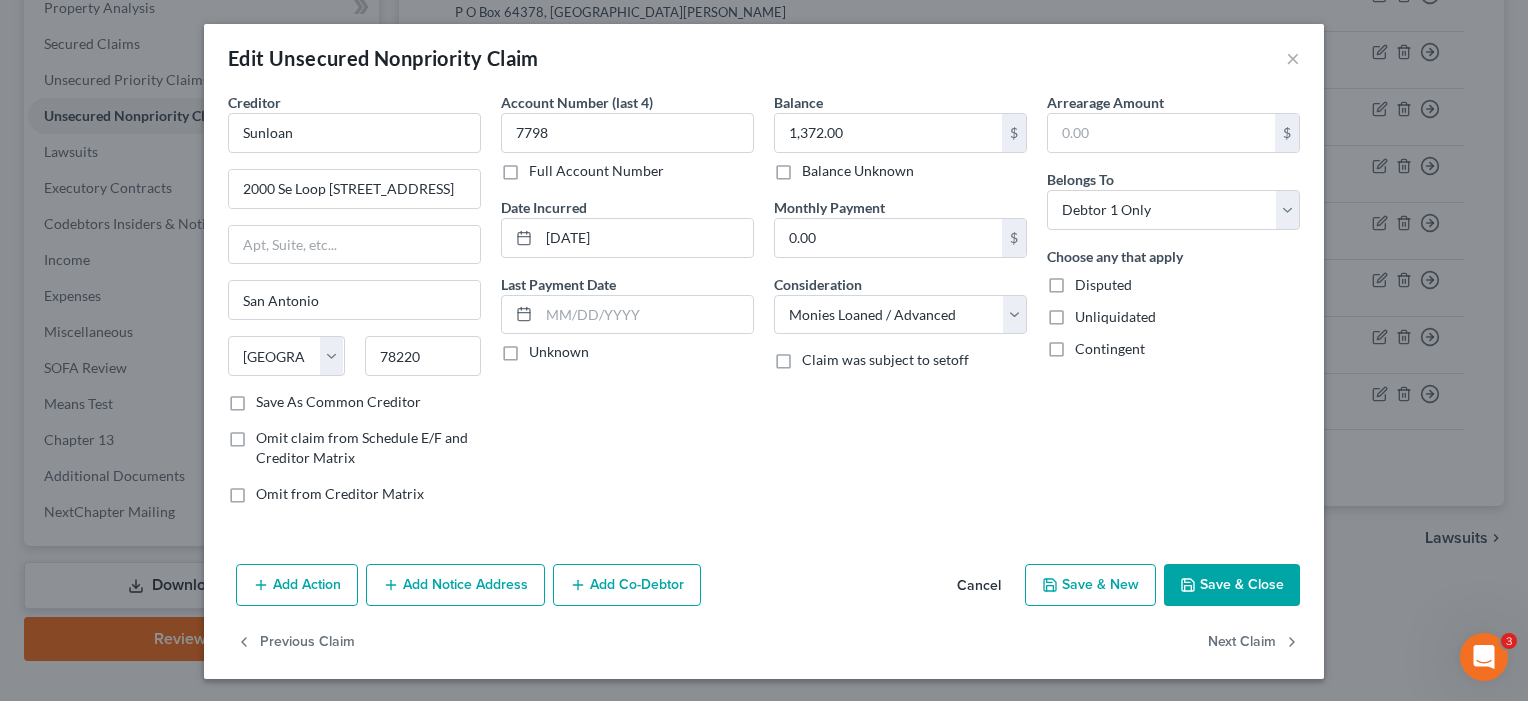 checkbox on "false" 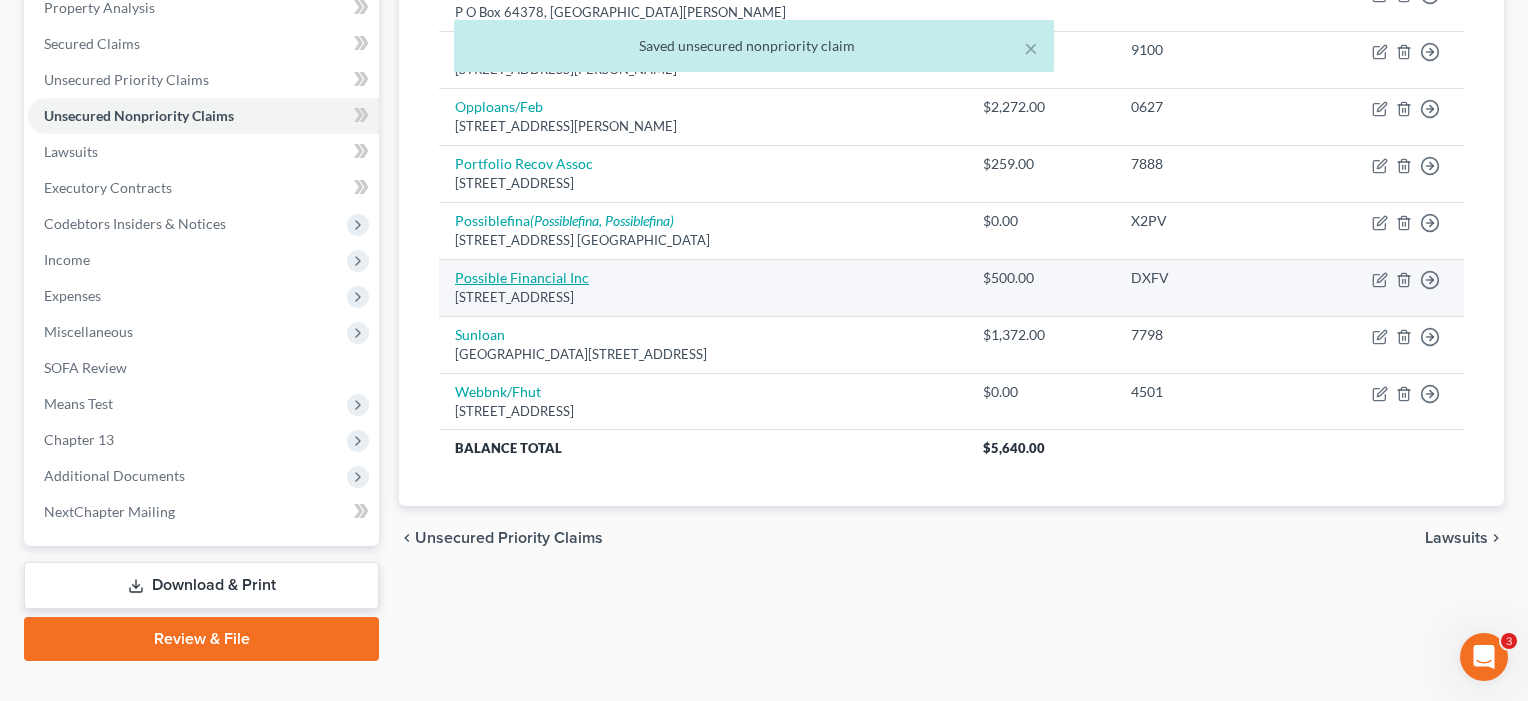click on "Possible Financial Inc" at bounding box center [522, 277] 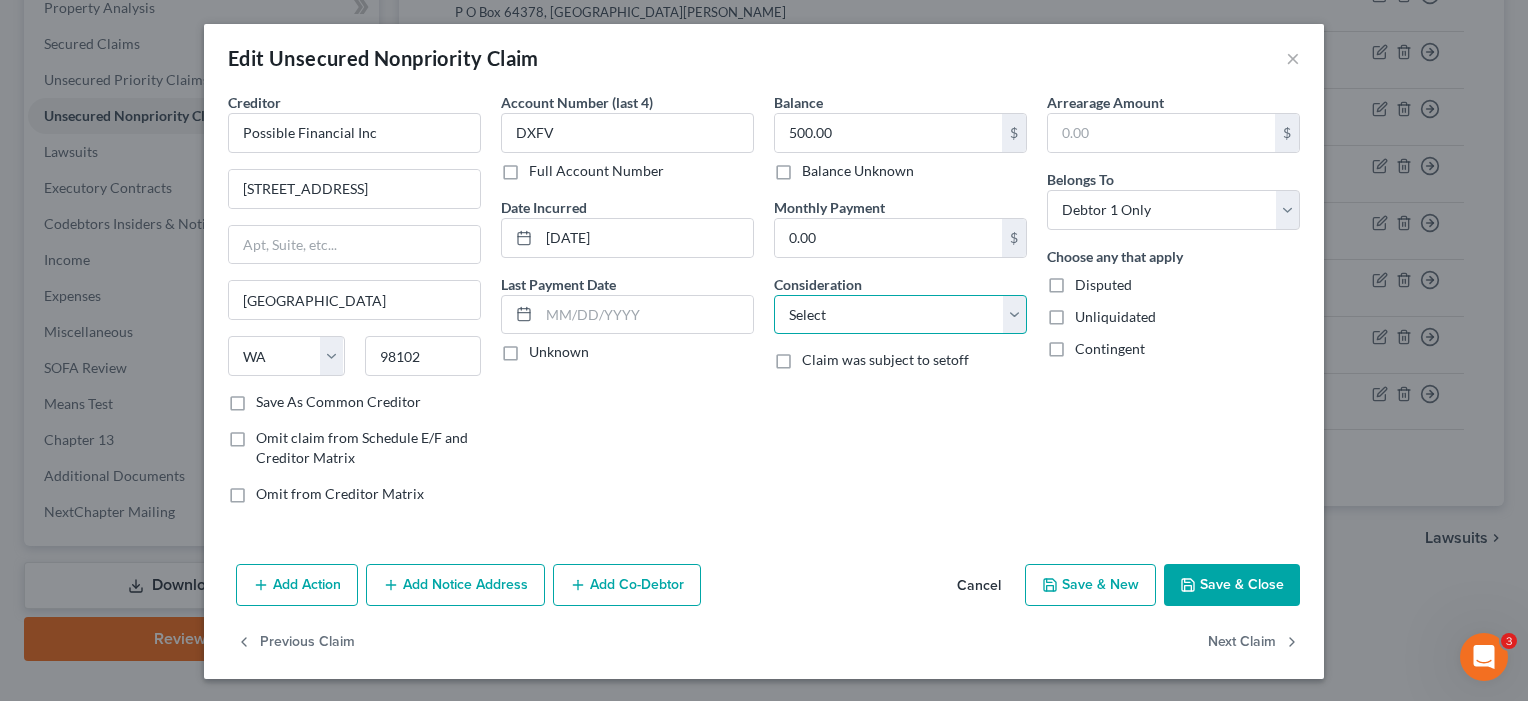 select on "10" 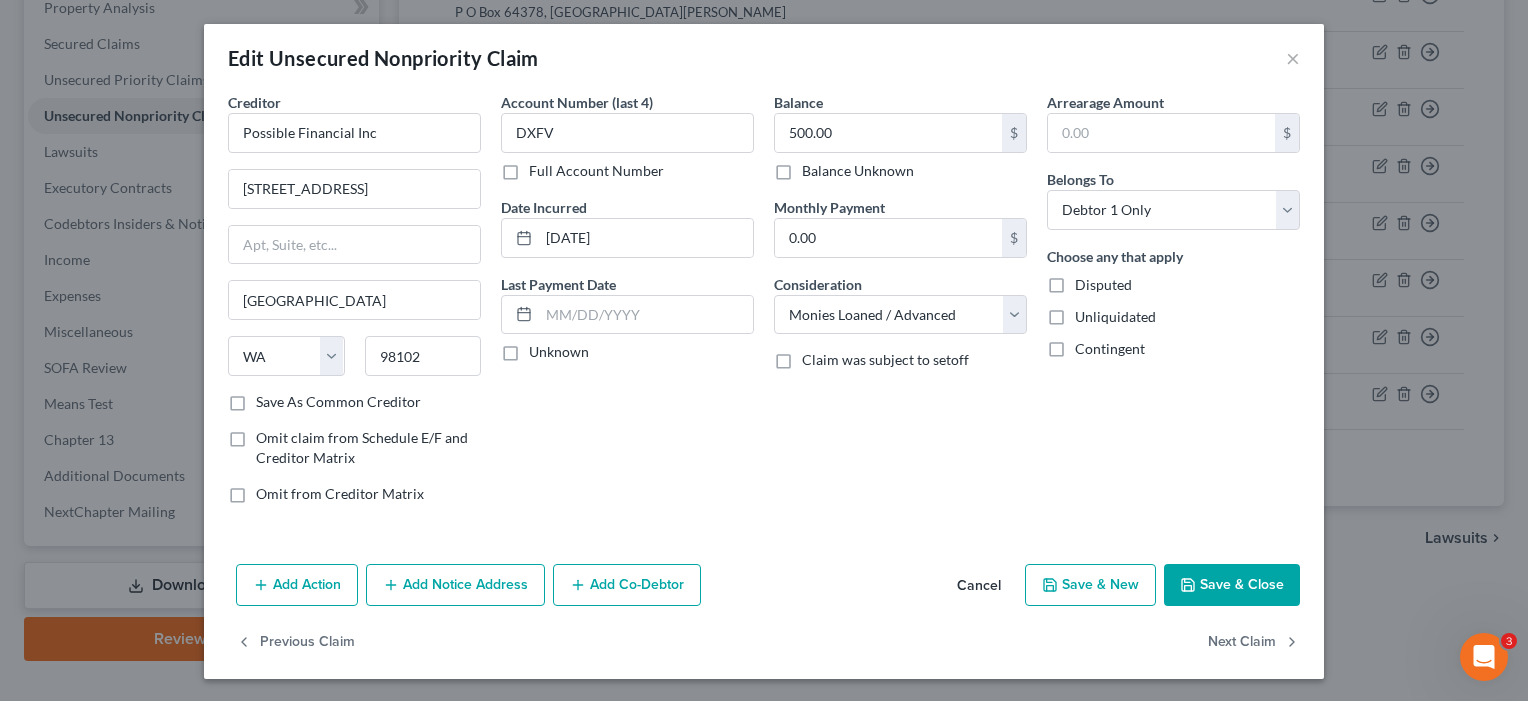 click on "Save & Close" at bounding box center (1232, 585) 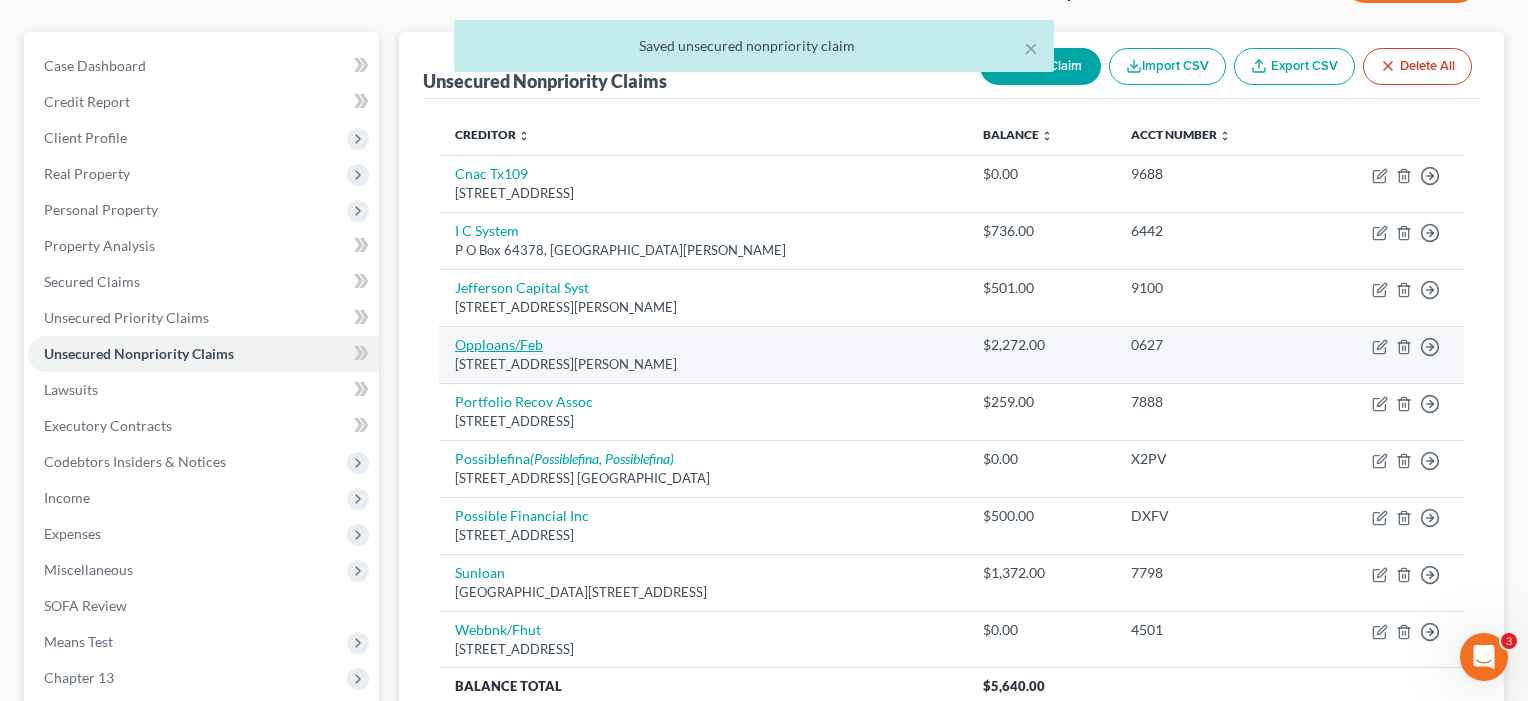 click on "Opploans/Feb" at bounding box center (499, 344) 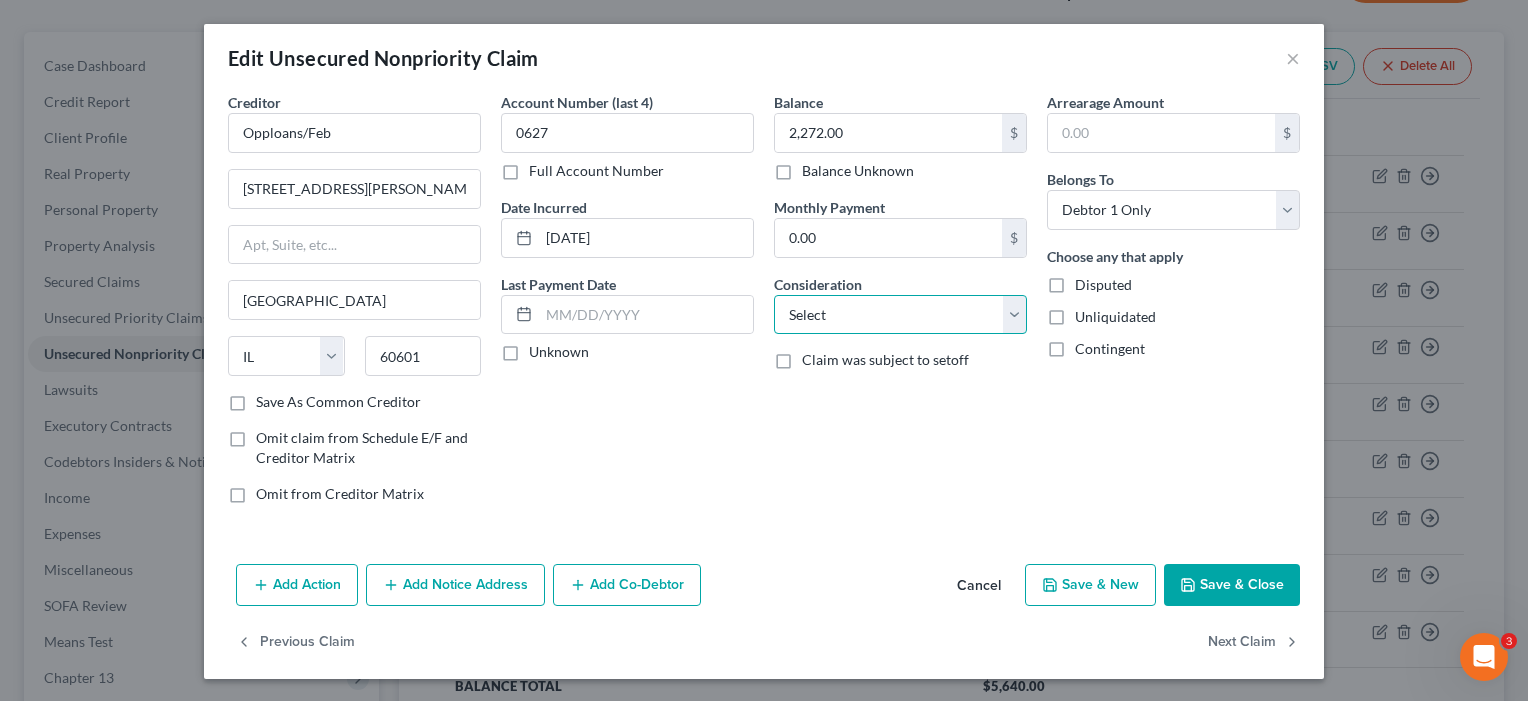 select on "10" 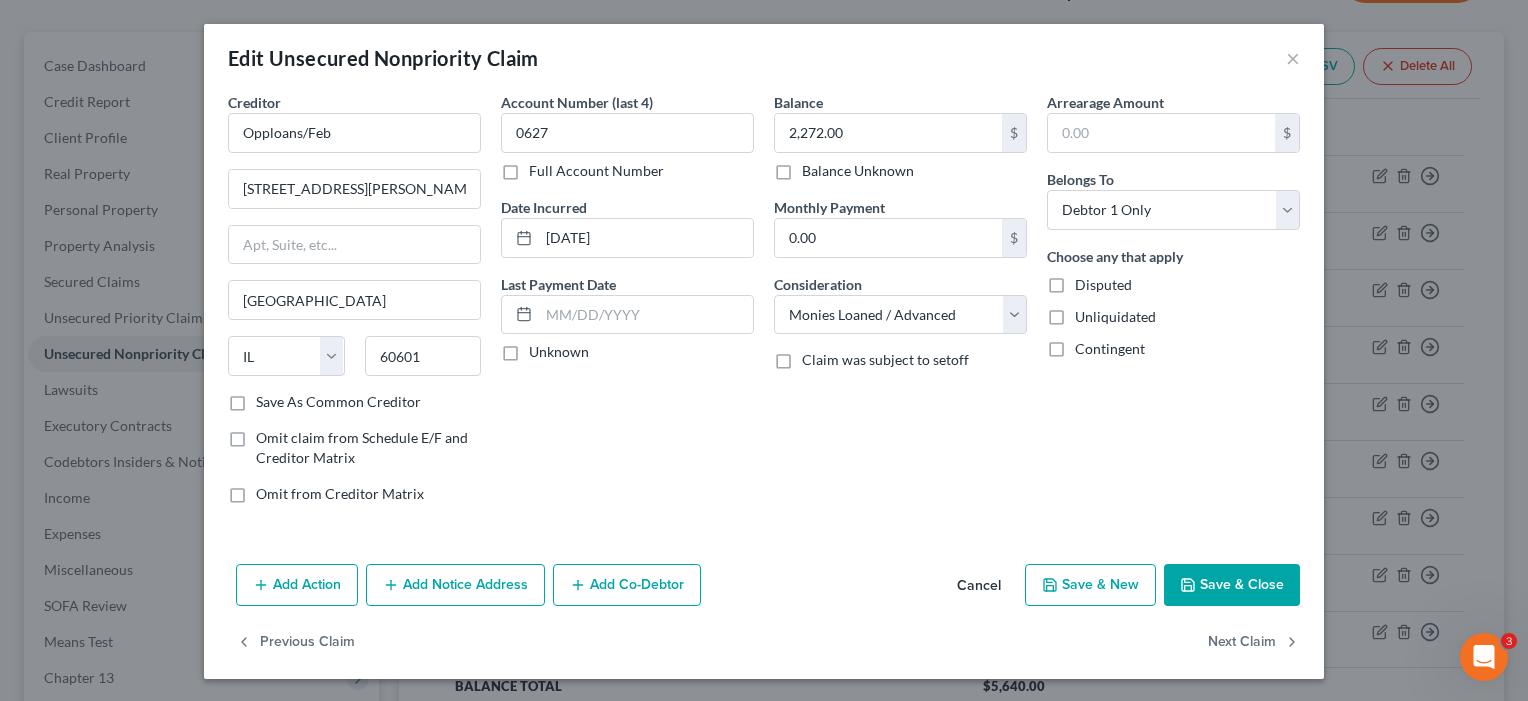 click on "Save & Close" at bounding box center (1232, 585) 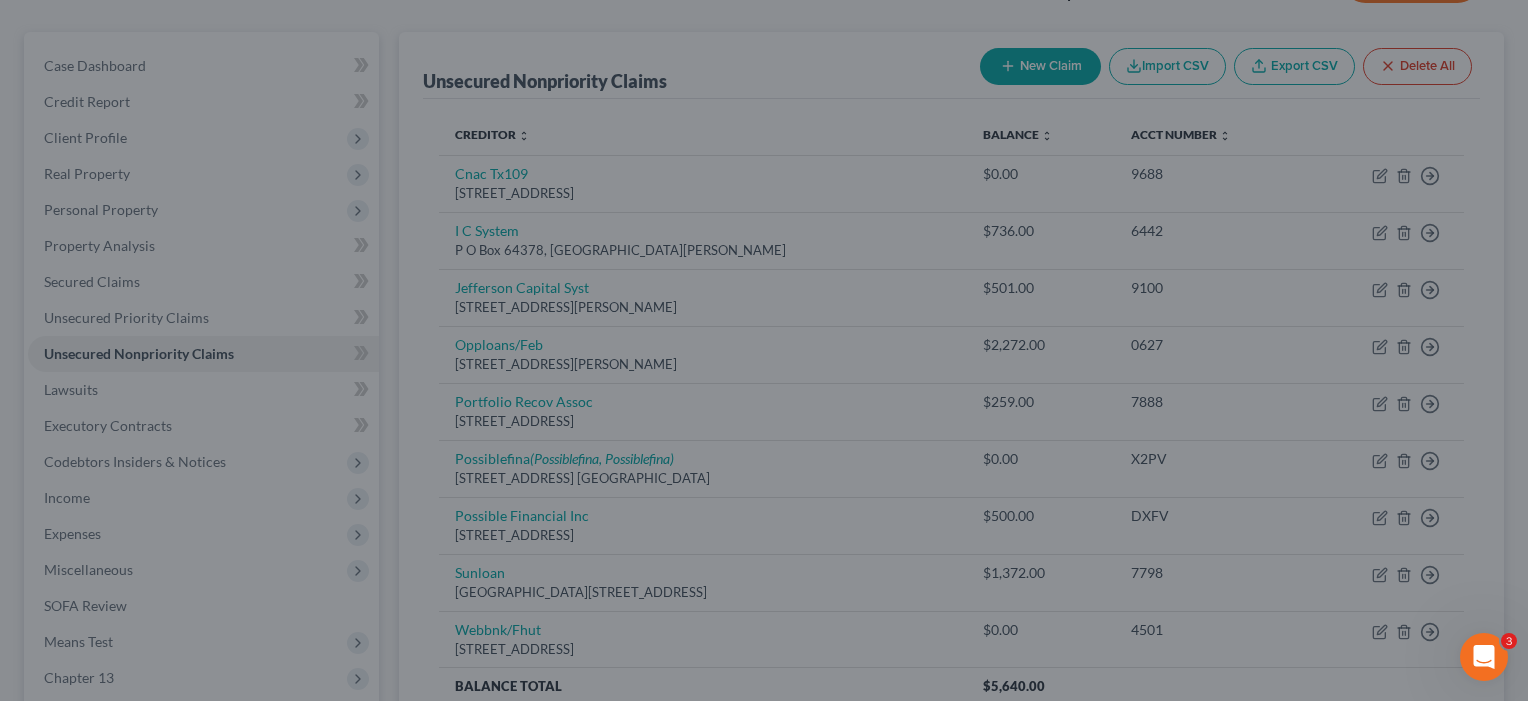 type on "0" 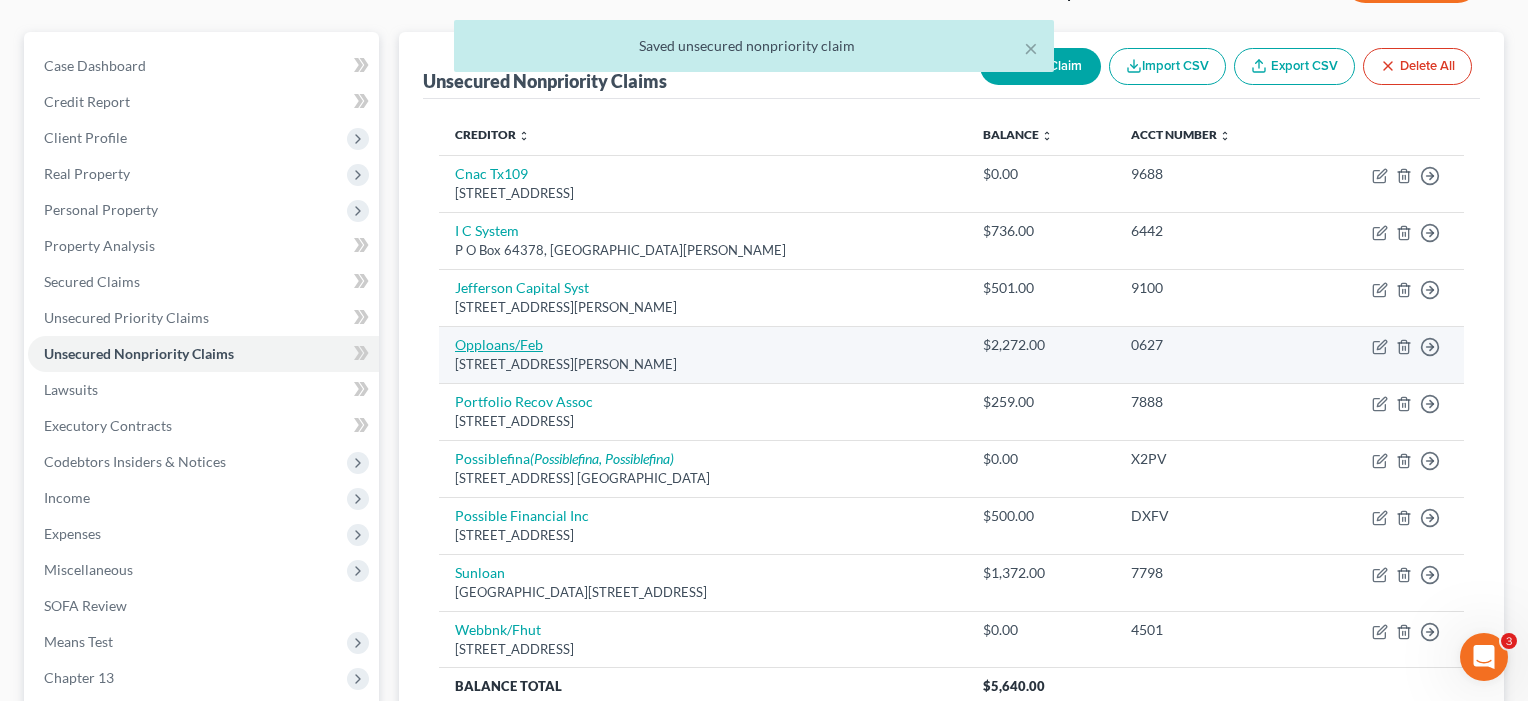 click on "Opploans/Feb" at bounding box center [499, 344] 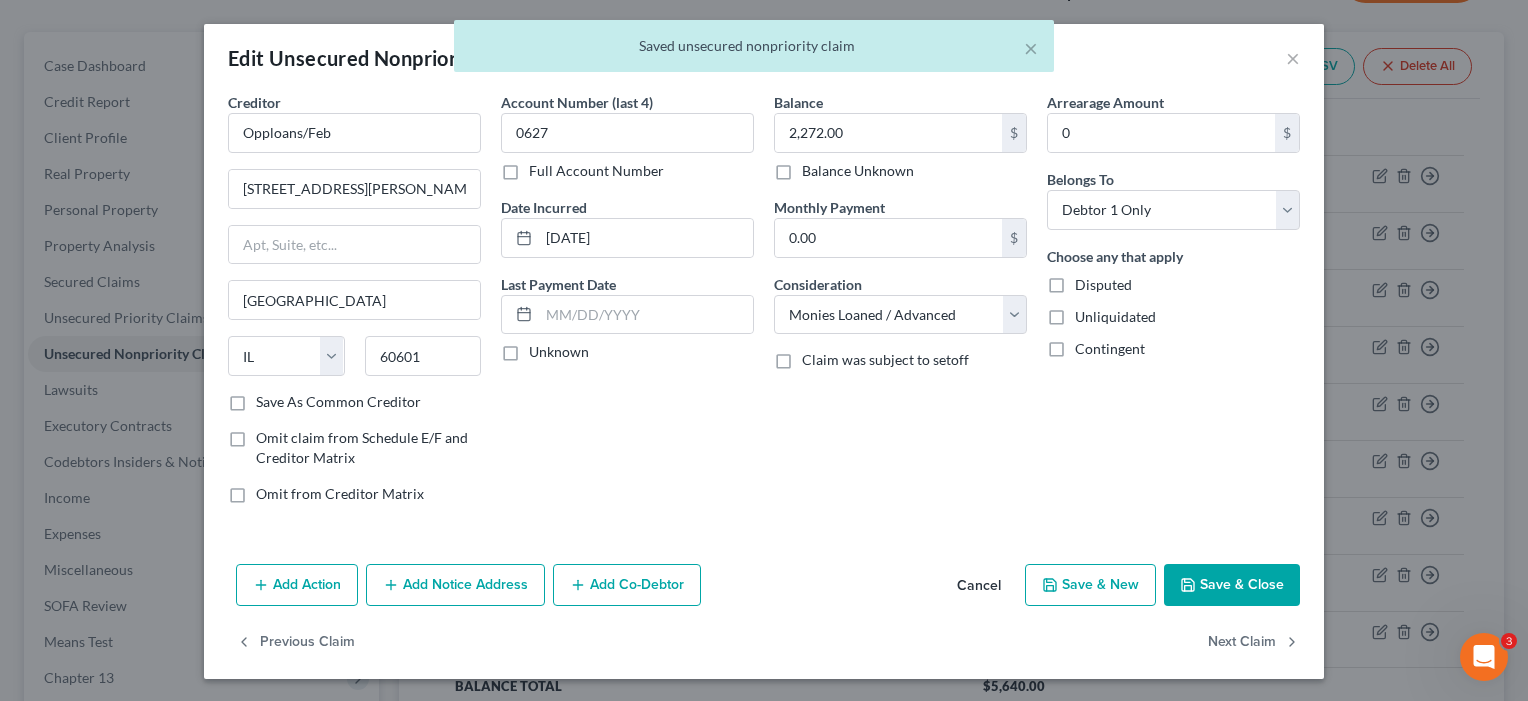 click on "Save As Common Creditor" at bounding box center [338, 402] 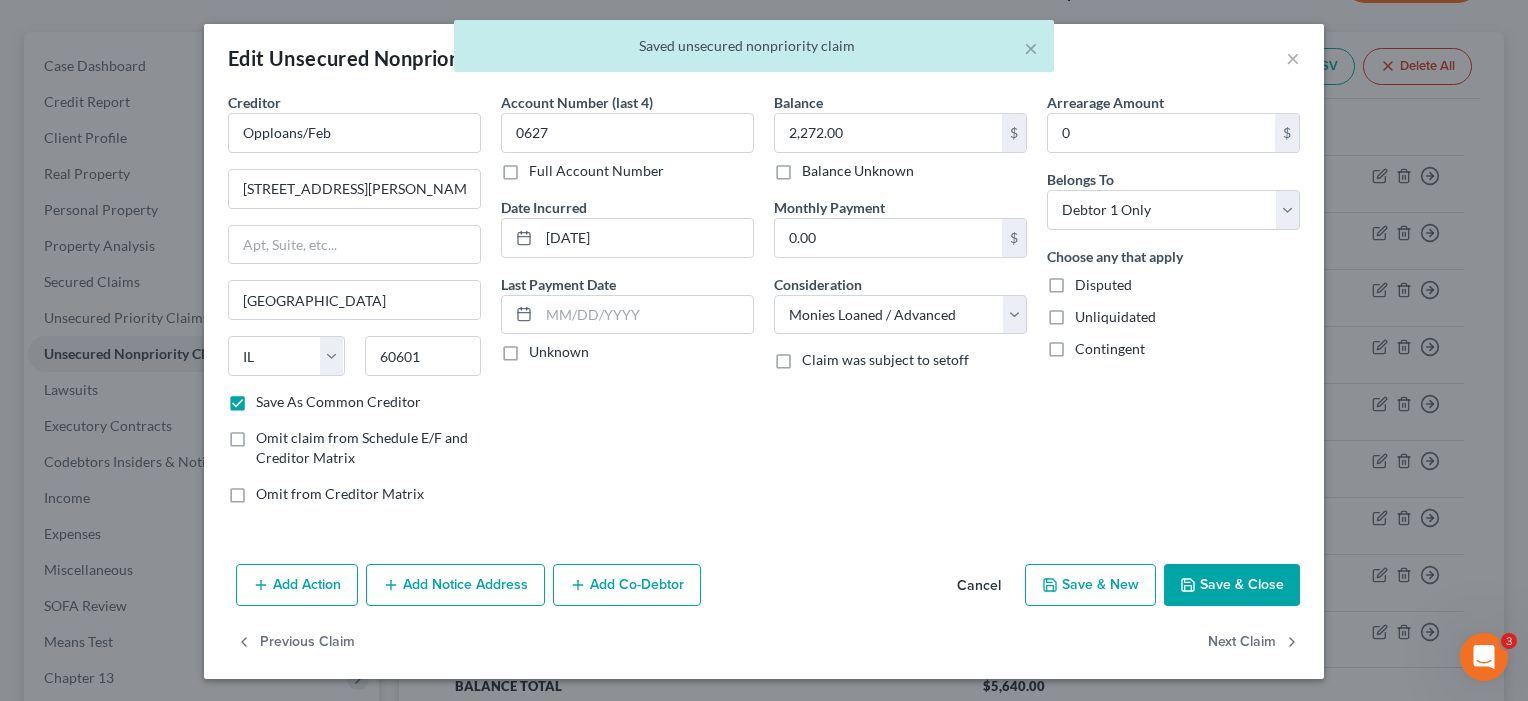 click on "Save & Close" at bounding box center (1232, 585) 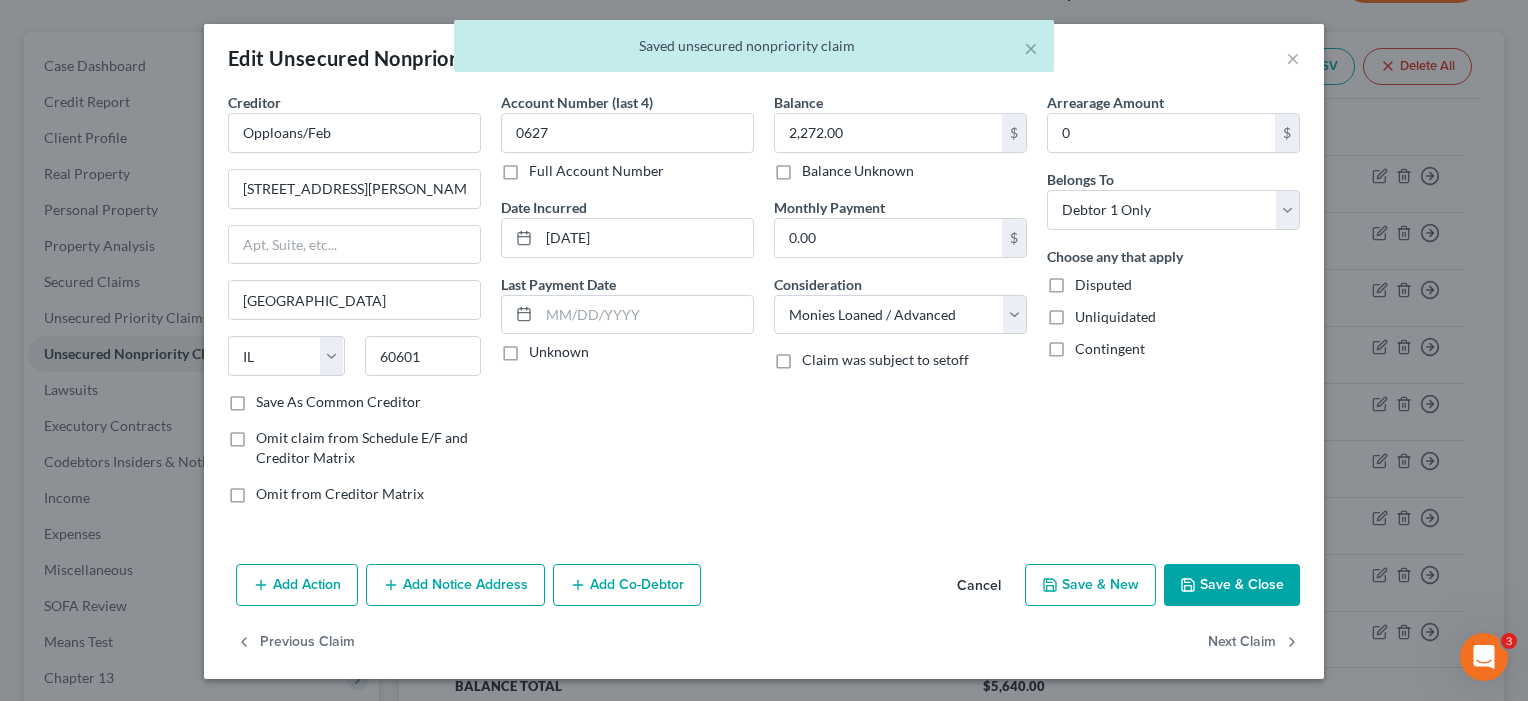 checkbox on "false" 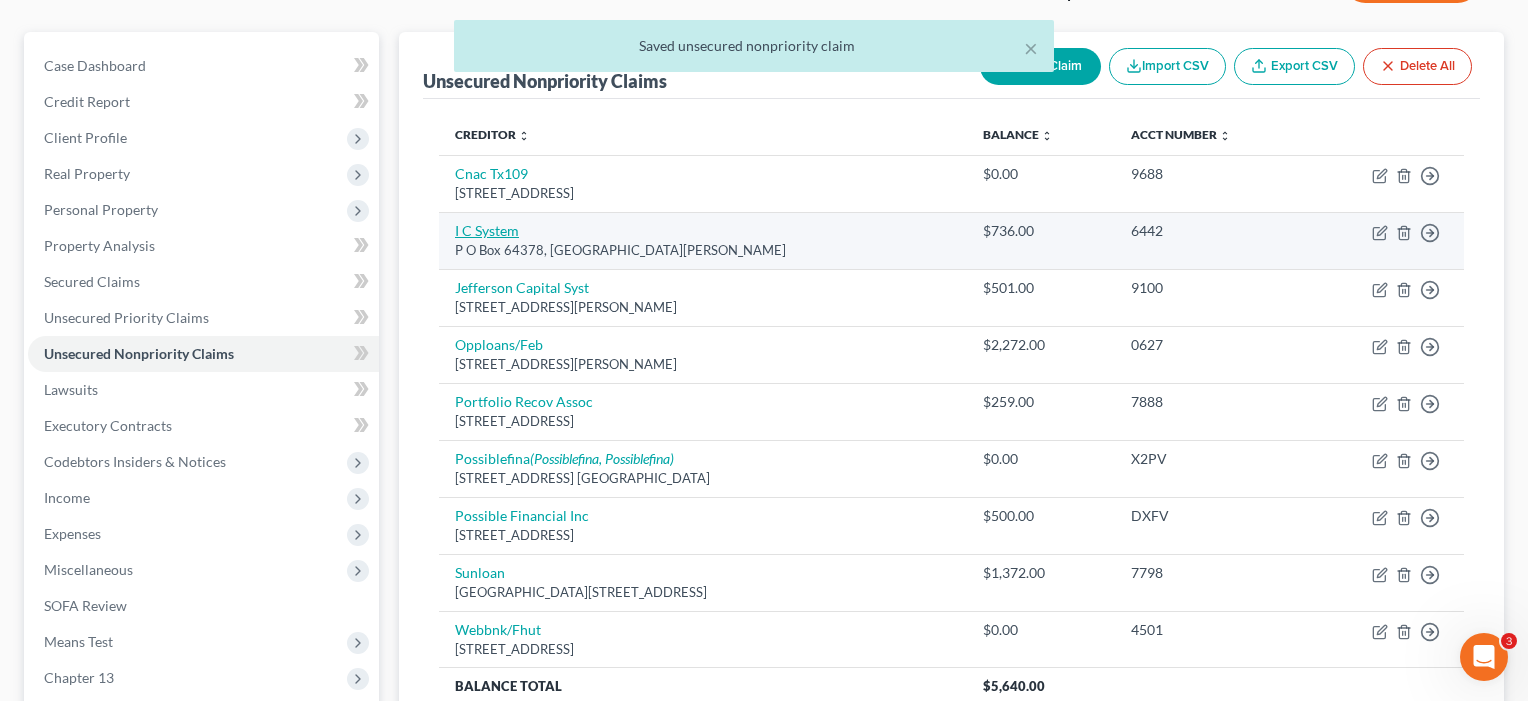 click on "I C System" at bounding box center [487, 230] 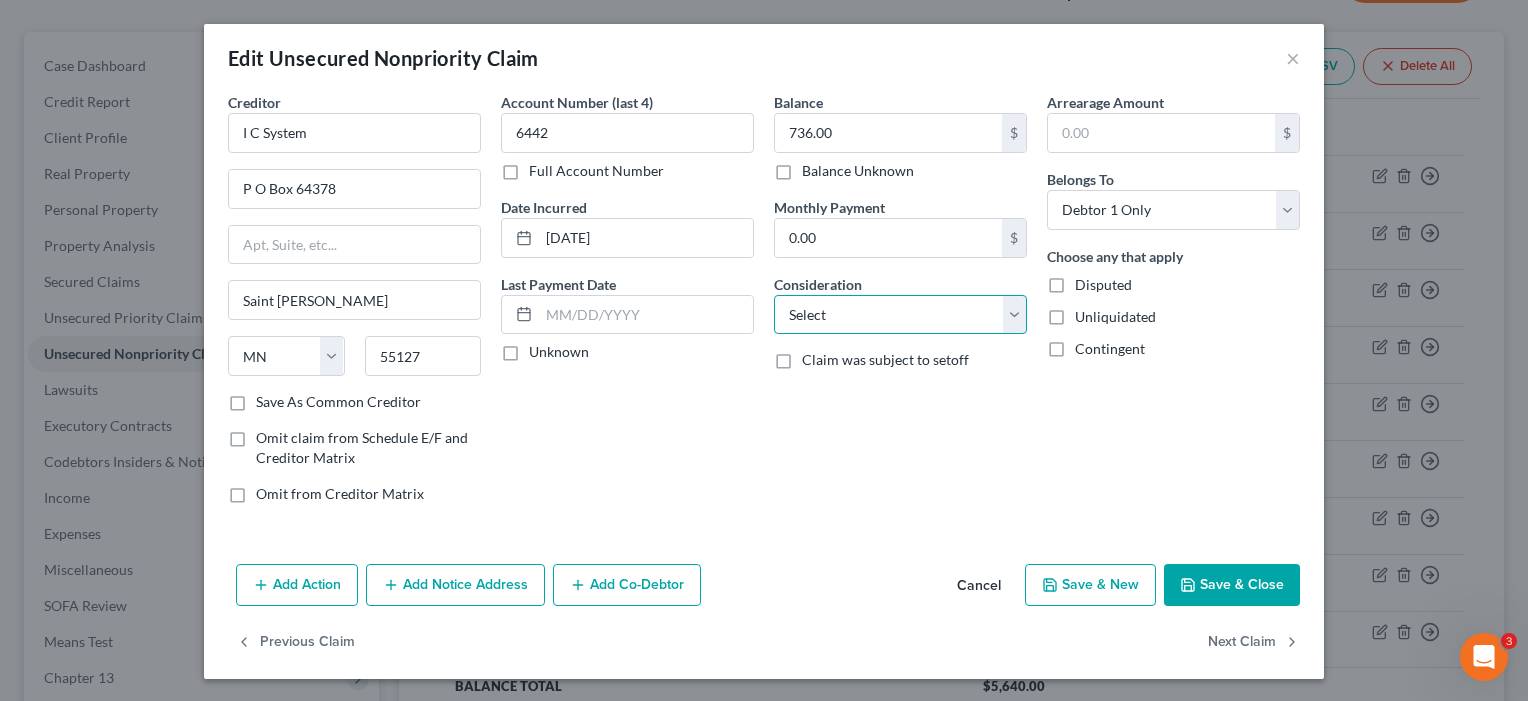 select on "10" 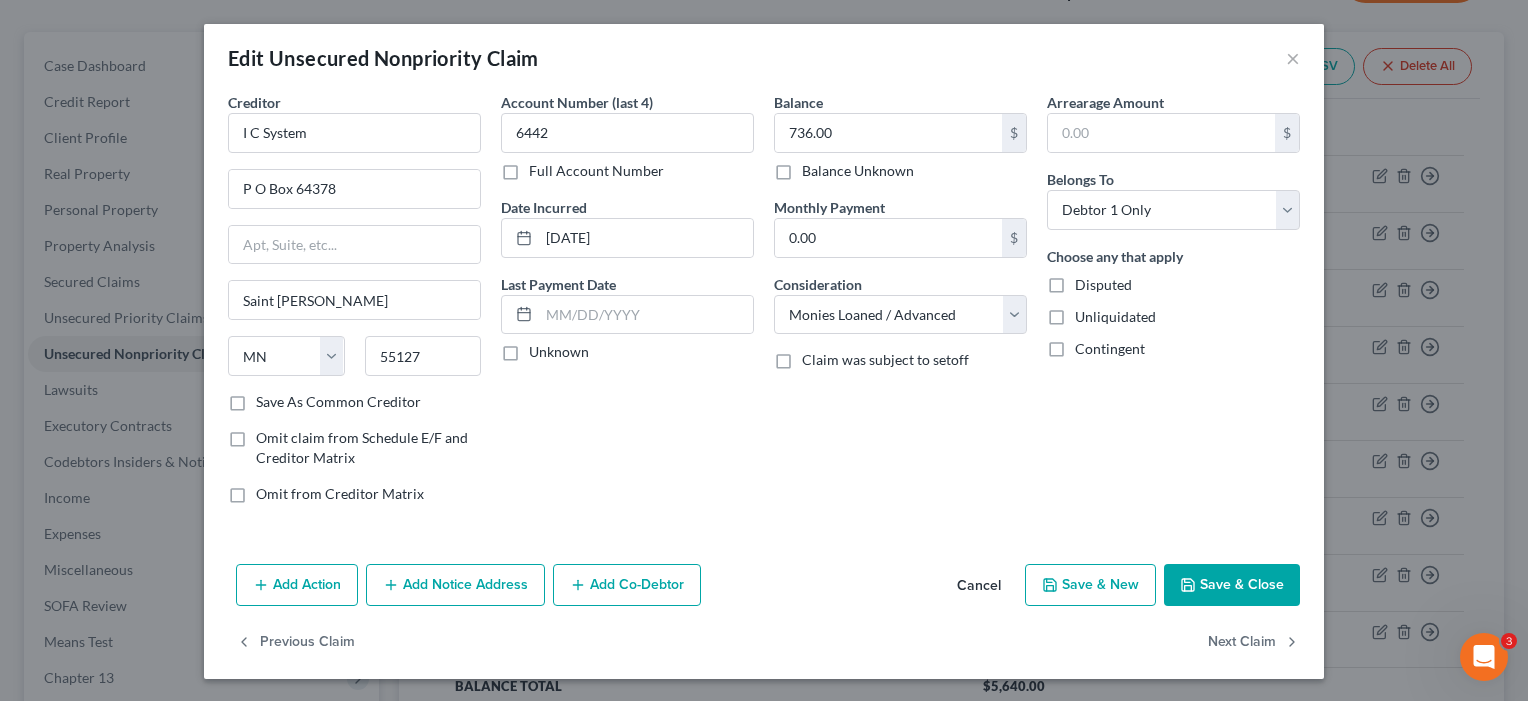 click on "Save As Common Creditor" at bounding box center (338, 402) 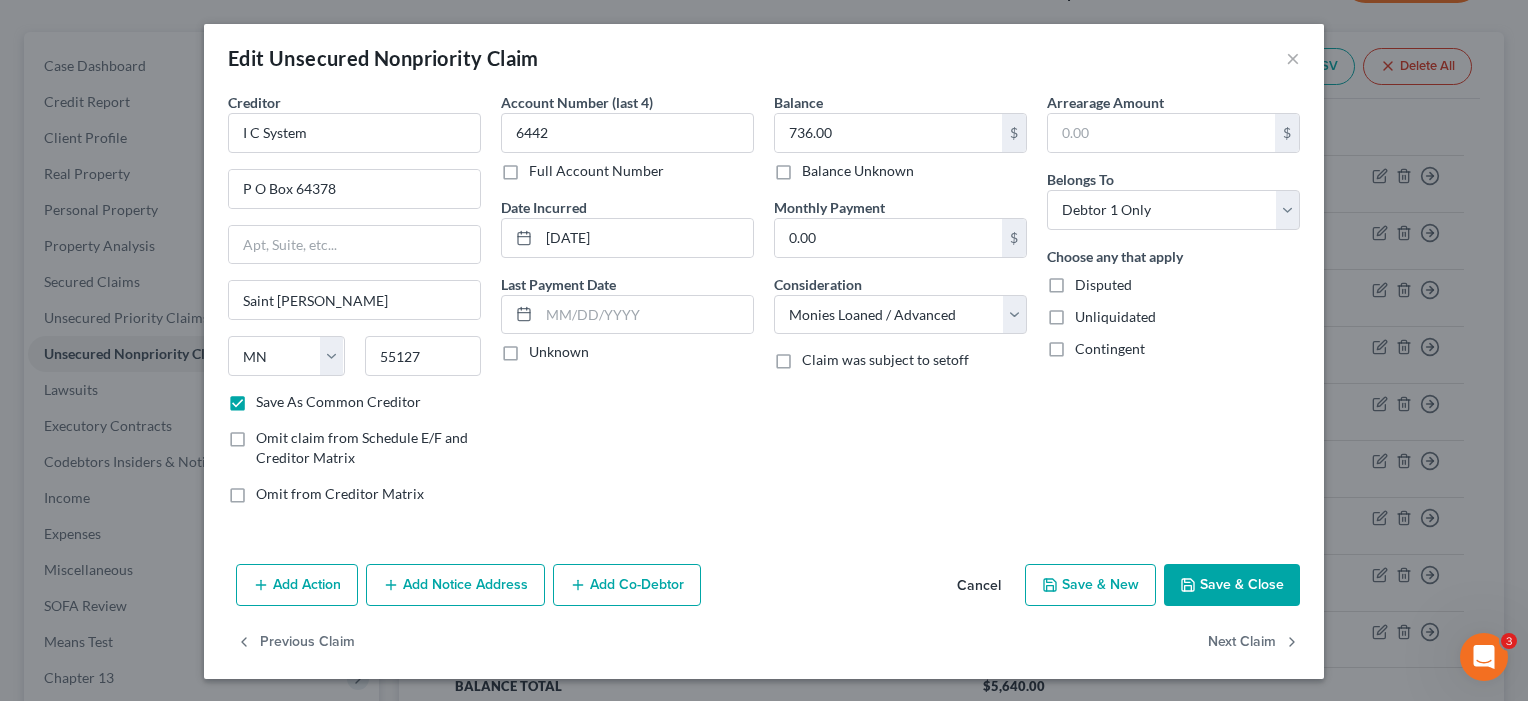 click on "Save & Close" at bounding box center [1232, 585] 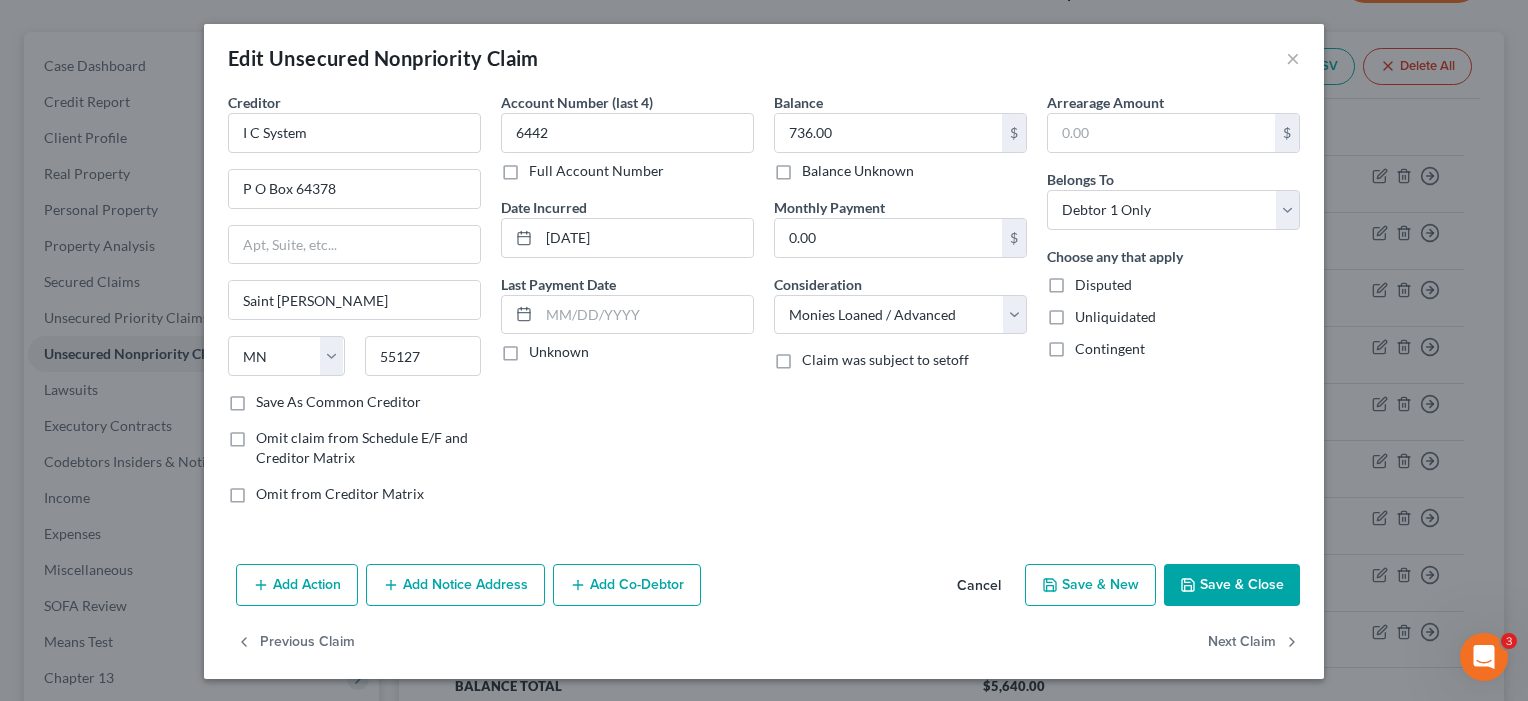 checkbox on "false" 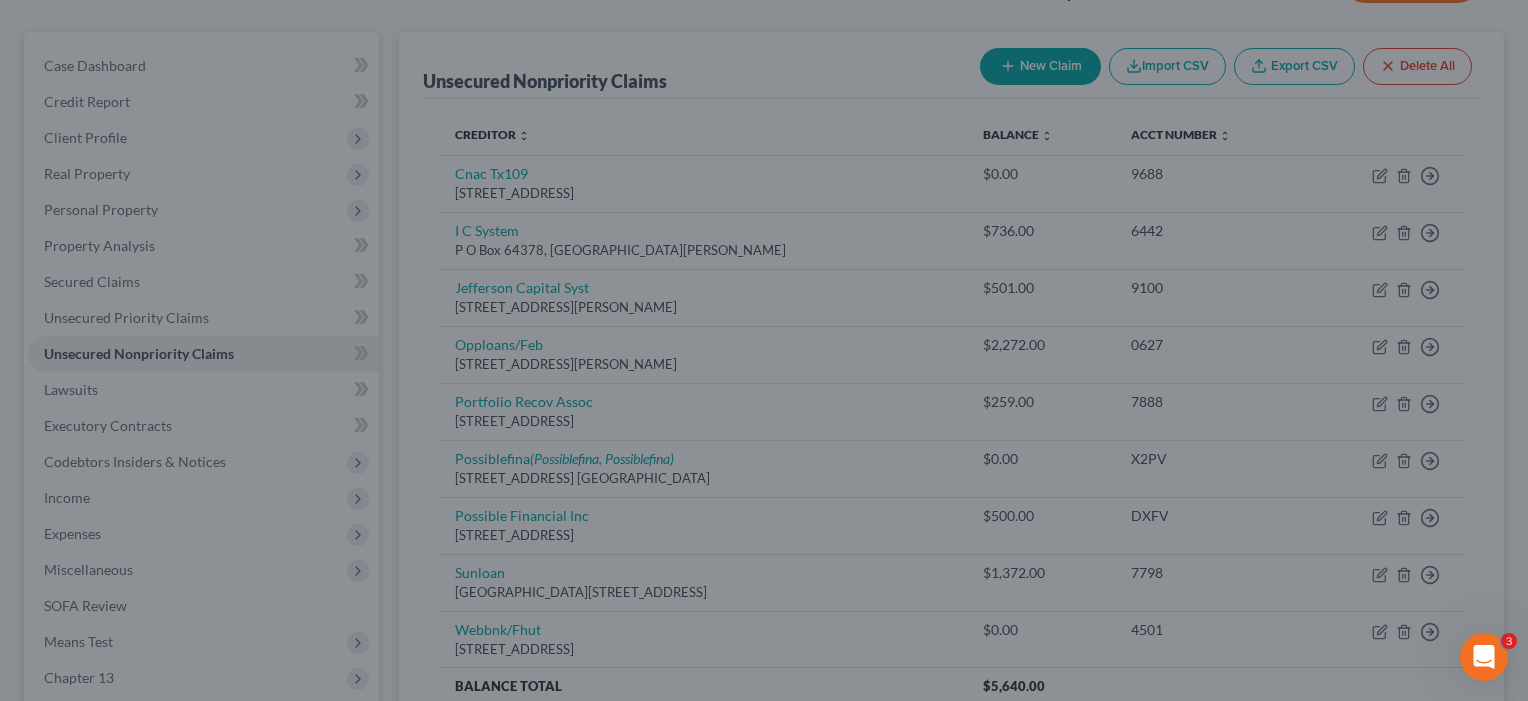 type on "0" 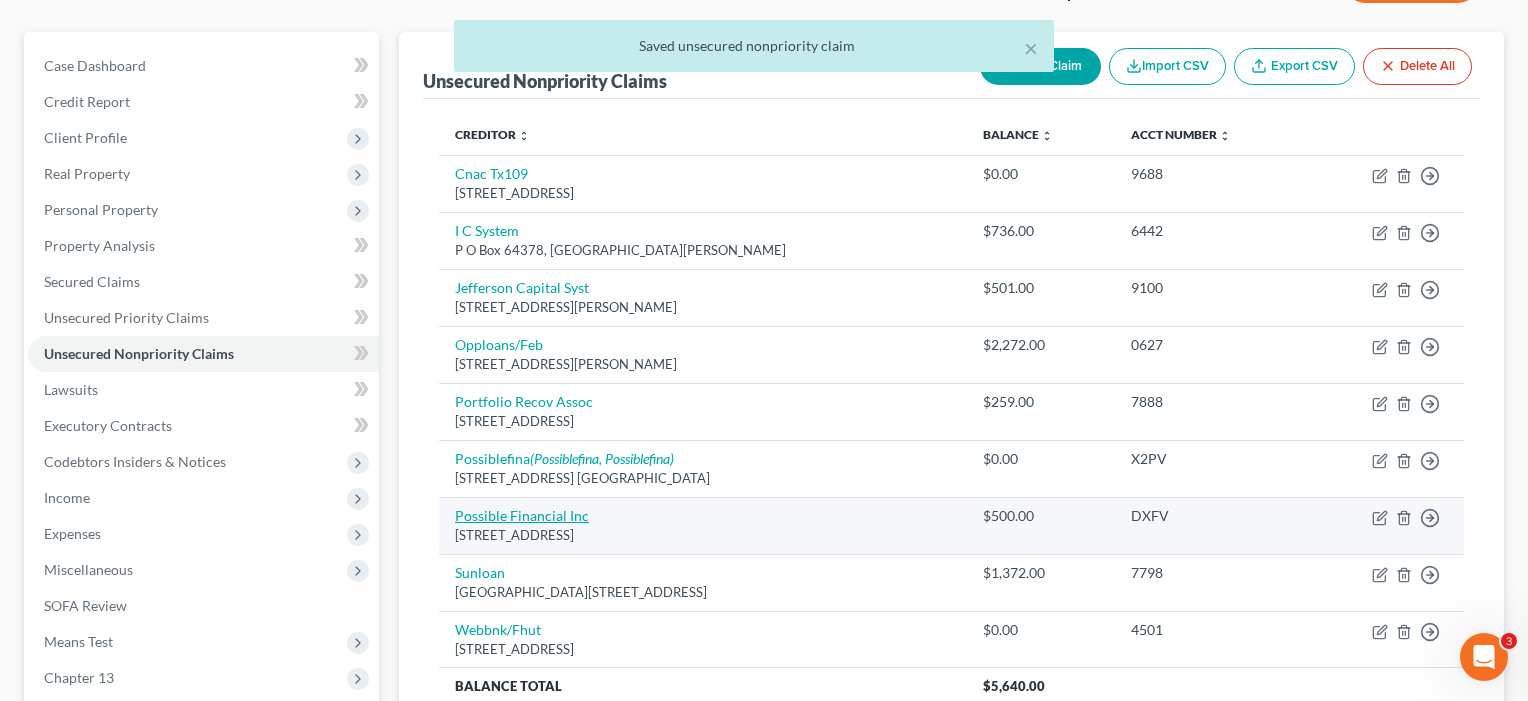 click on "Possible Financial Inc" at bounding box center (522, 515) 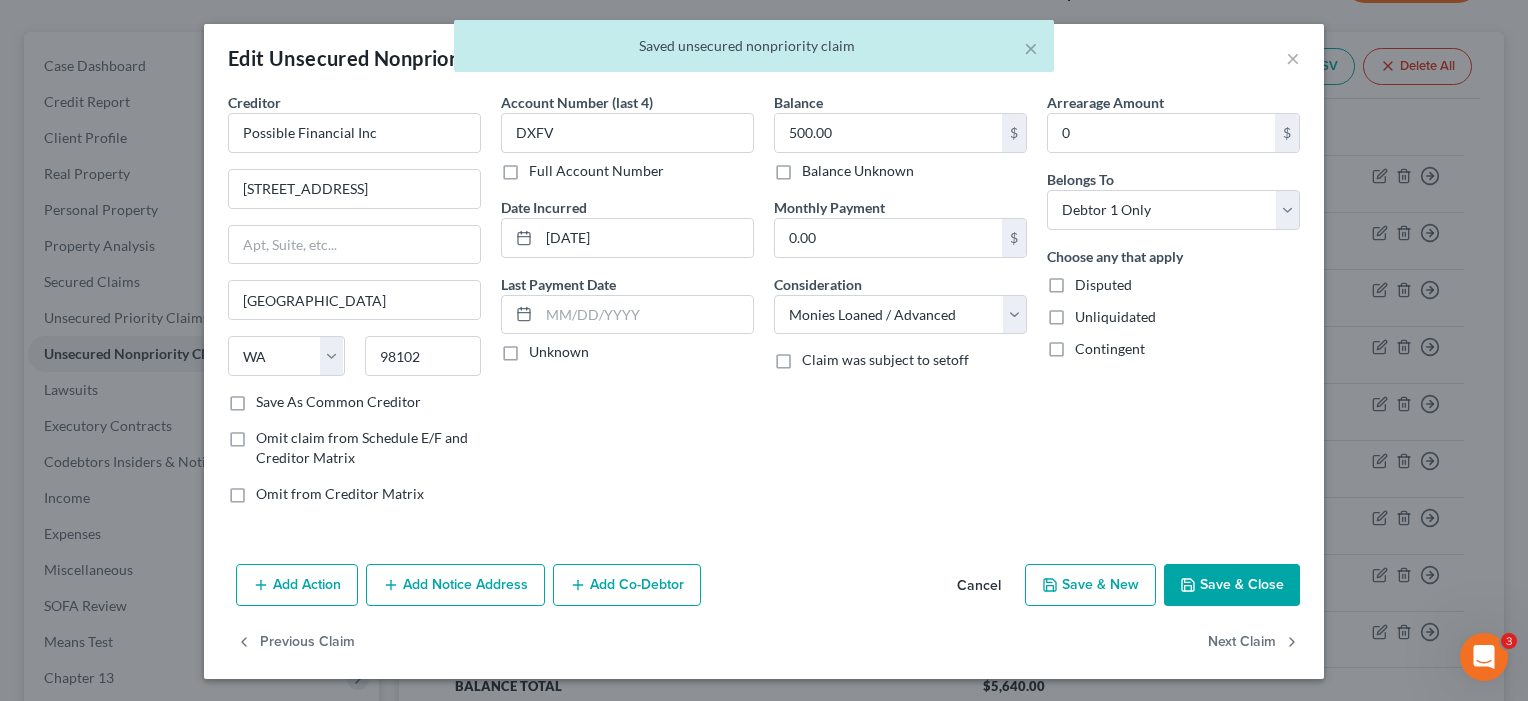click on "Save & Close" at bounding box center (1232, 585) 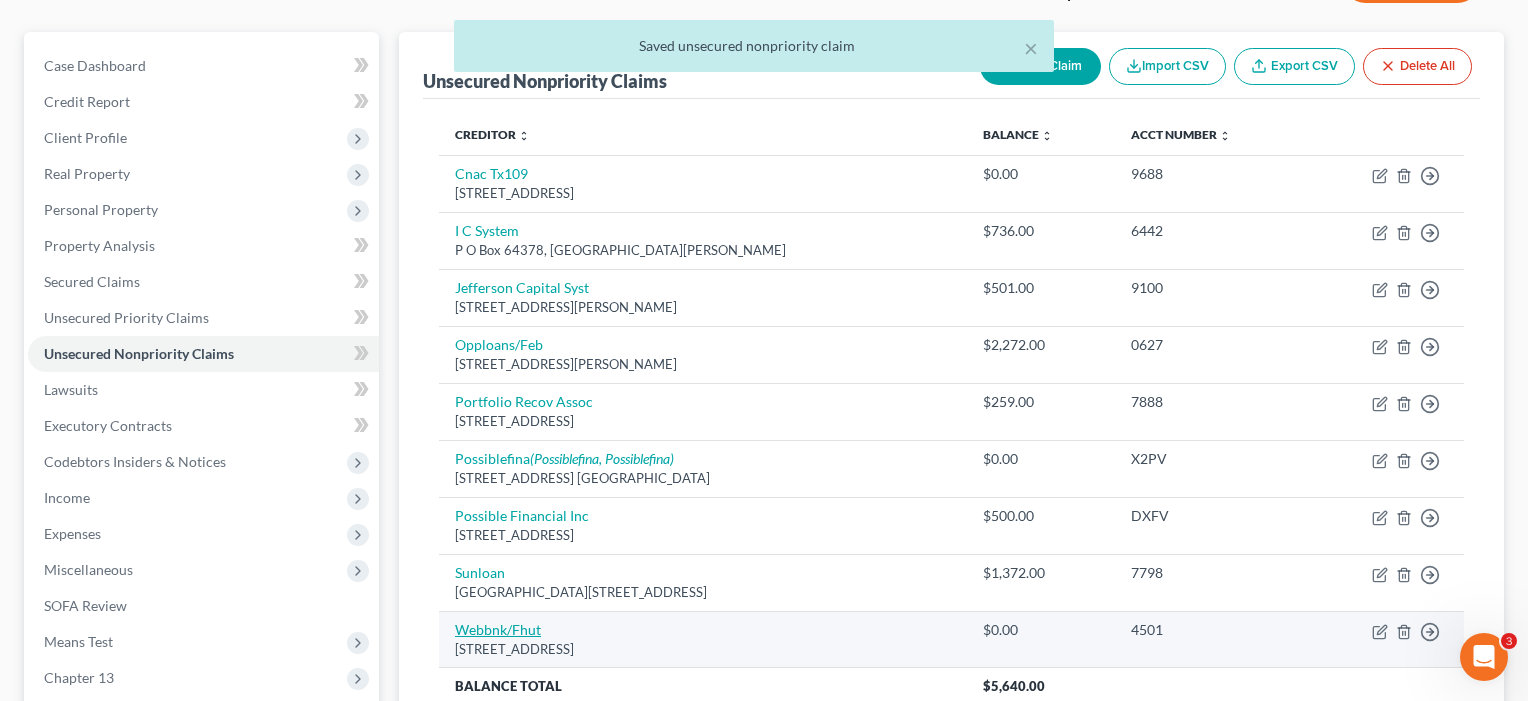 click on "Webbnk/Fhut" at bounding box center [498, 629] 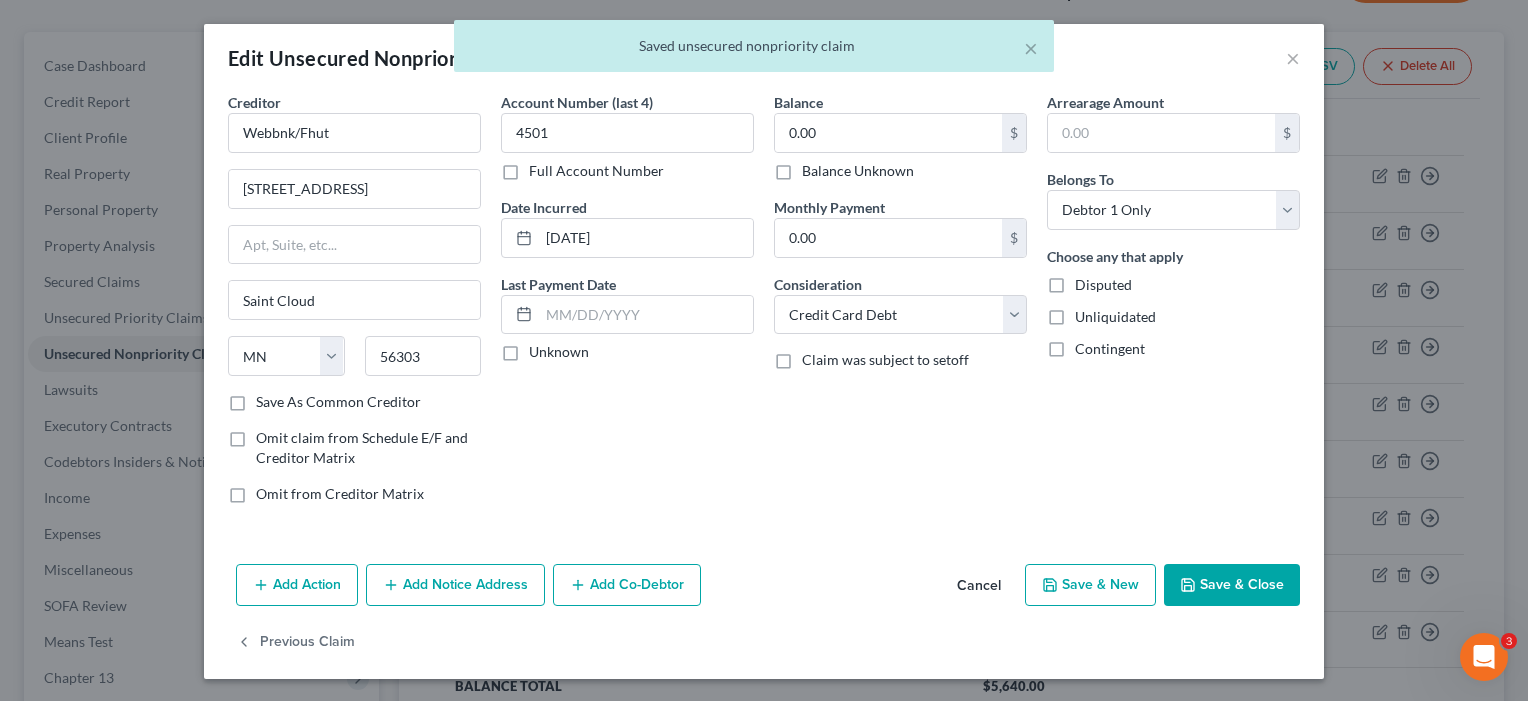 click on "Save As Common Creditor" at bounding box center (338, 402) 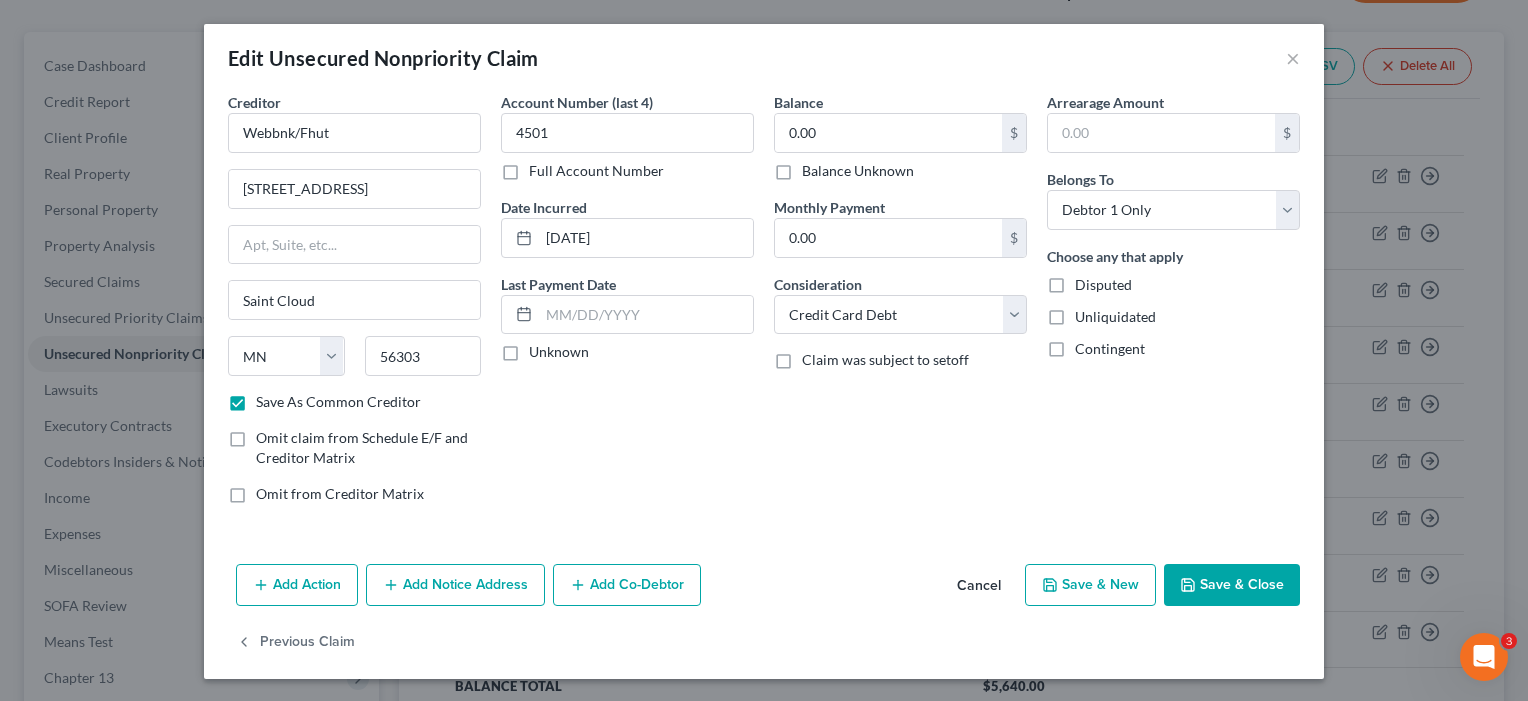 click on "Save & Close" at bounding box center [1232, 585] 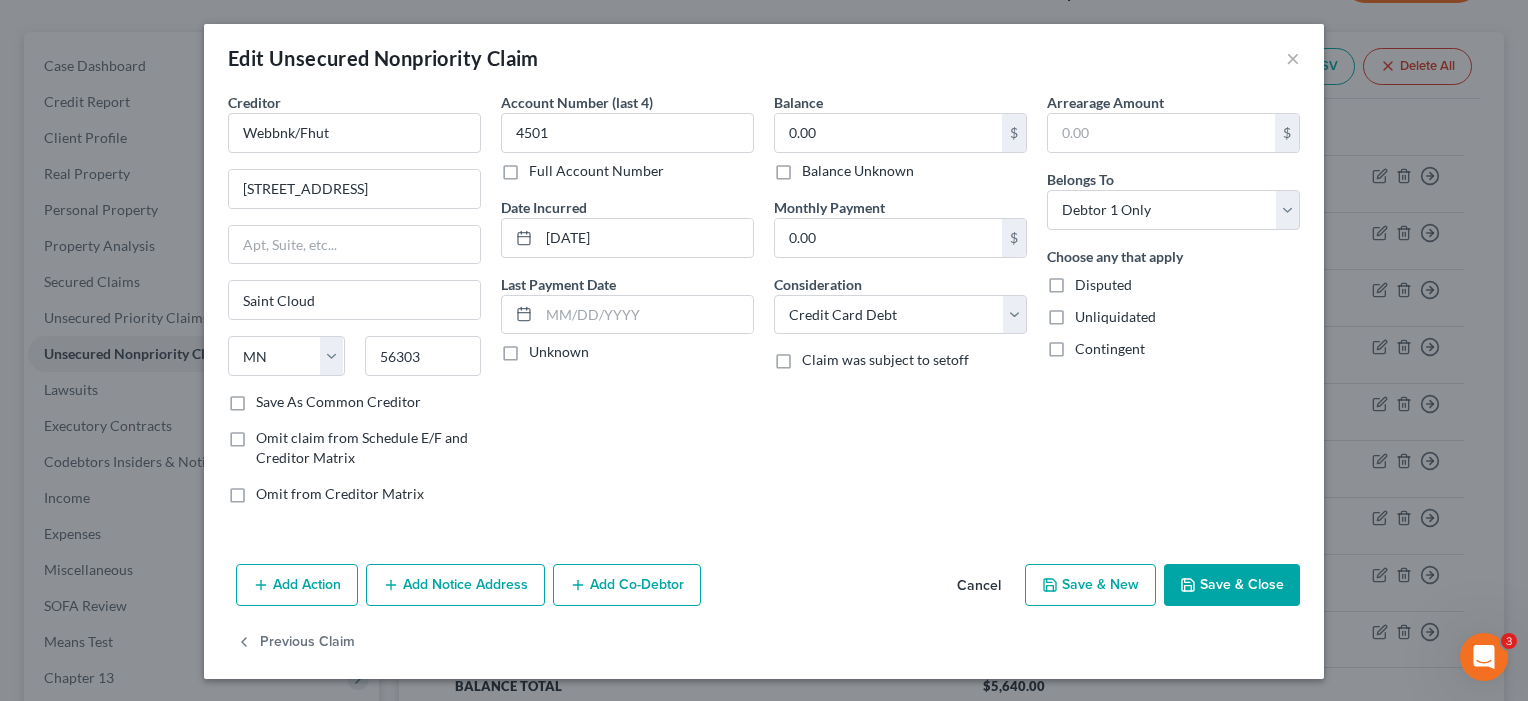 checkbox on "false" 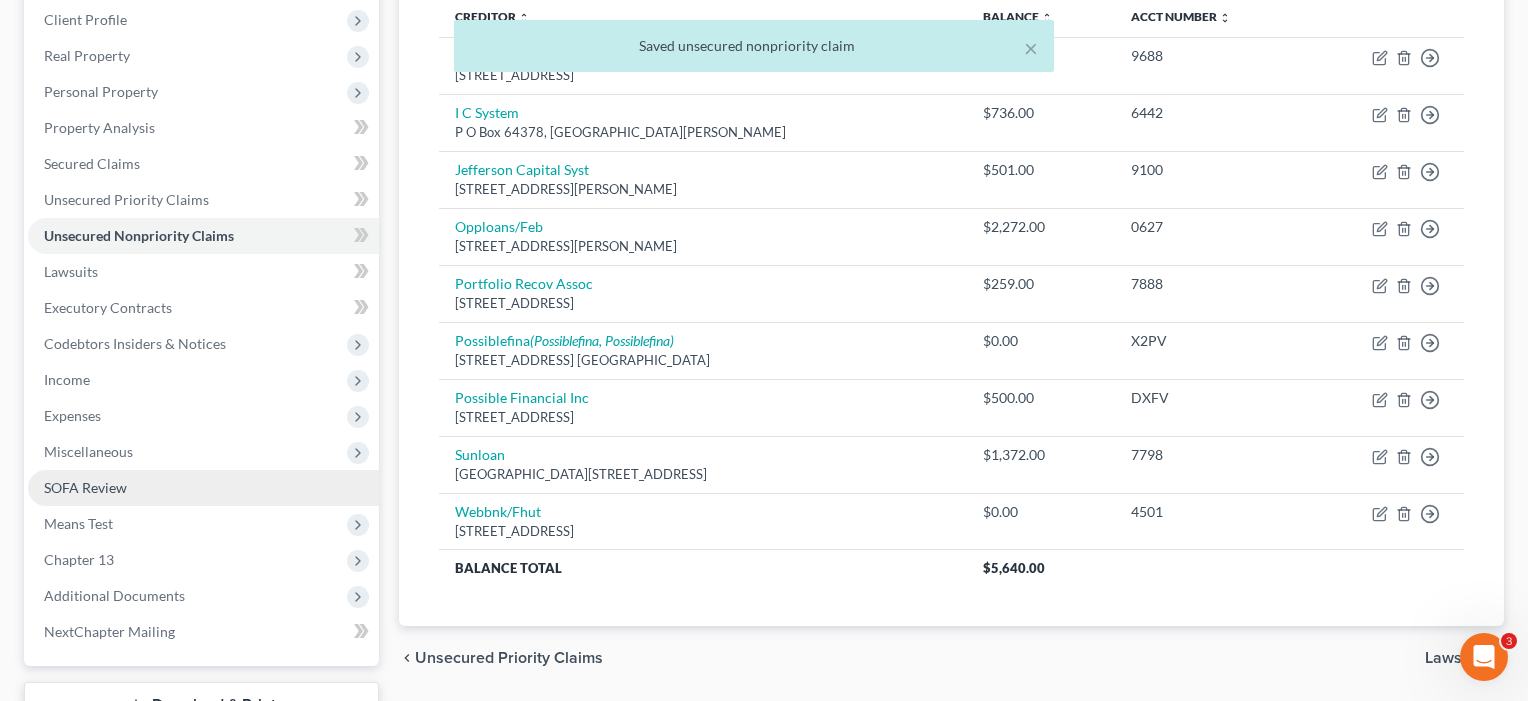 scroll, scrollTop: 280, scrollLeft: 0, axis: vertical 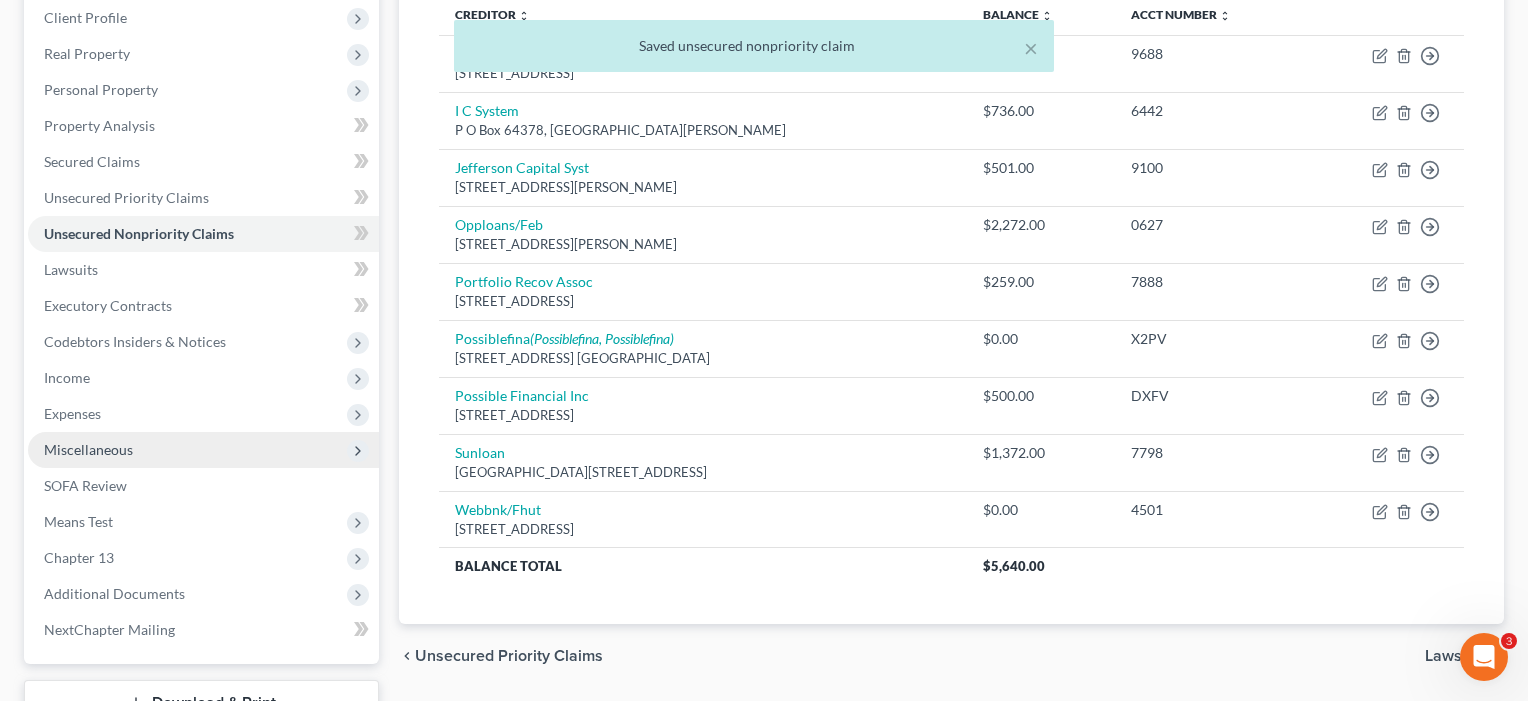 click on "Miscellaneous" at bounding box center [203, 450] 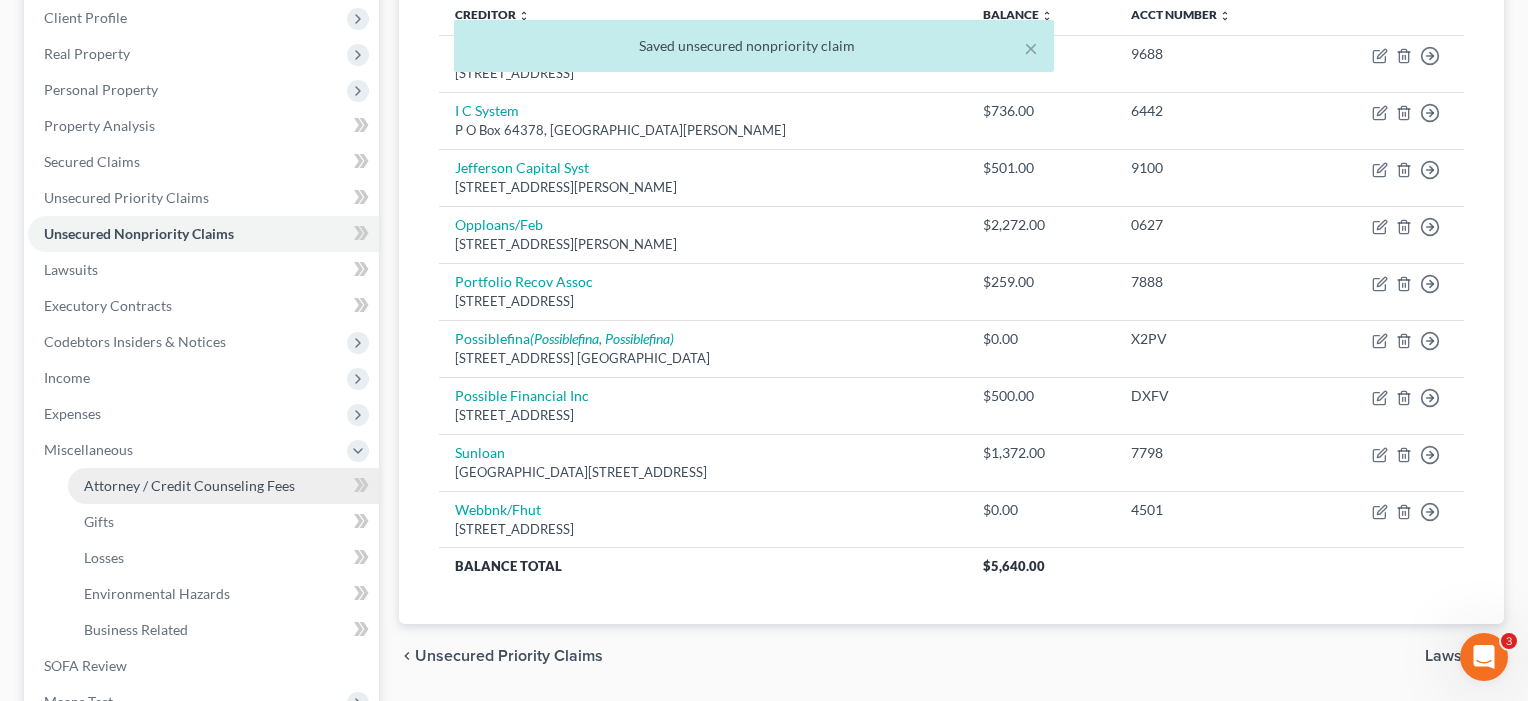 click on "Attorney / Credit Counseling Fees" at bounding box center [189, 485] 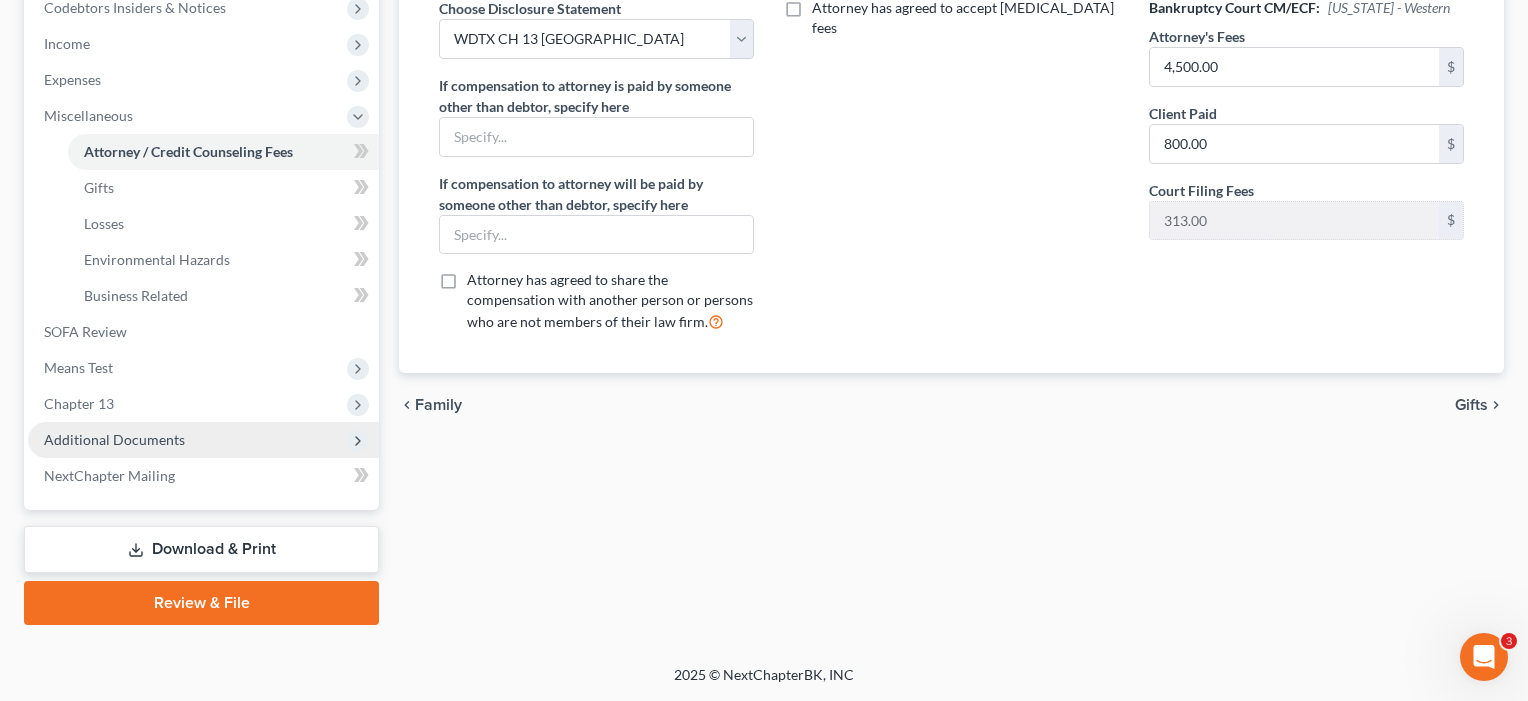 scroll, scrollTop: 614, scrollLeft: 0, axis: vertical 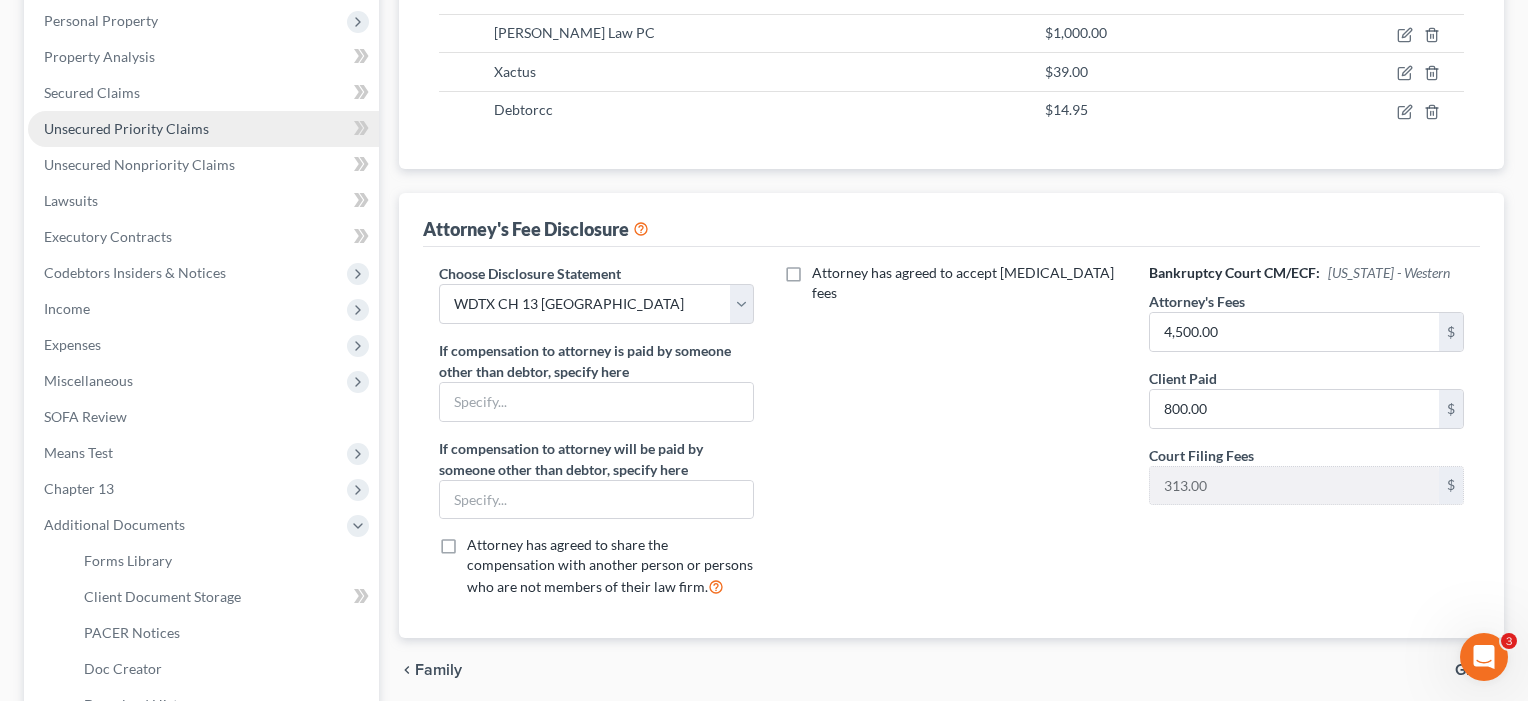 click on "Unsecured Priority Claims" at bounding box center (203, 129) 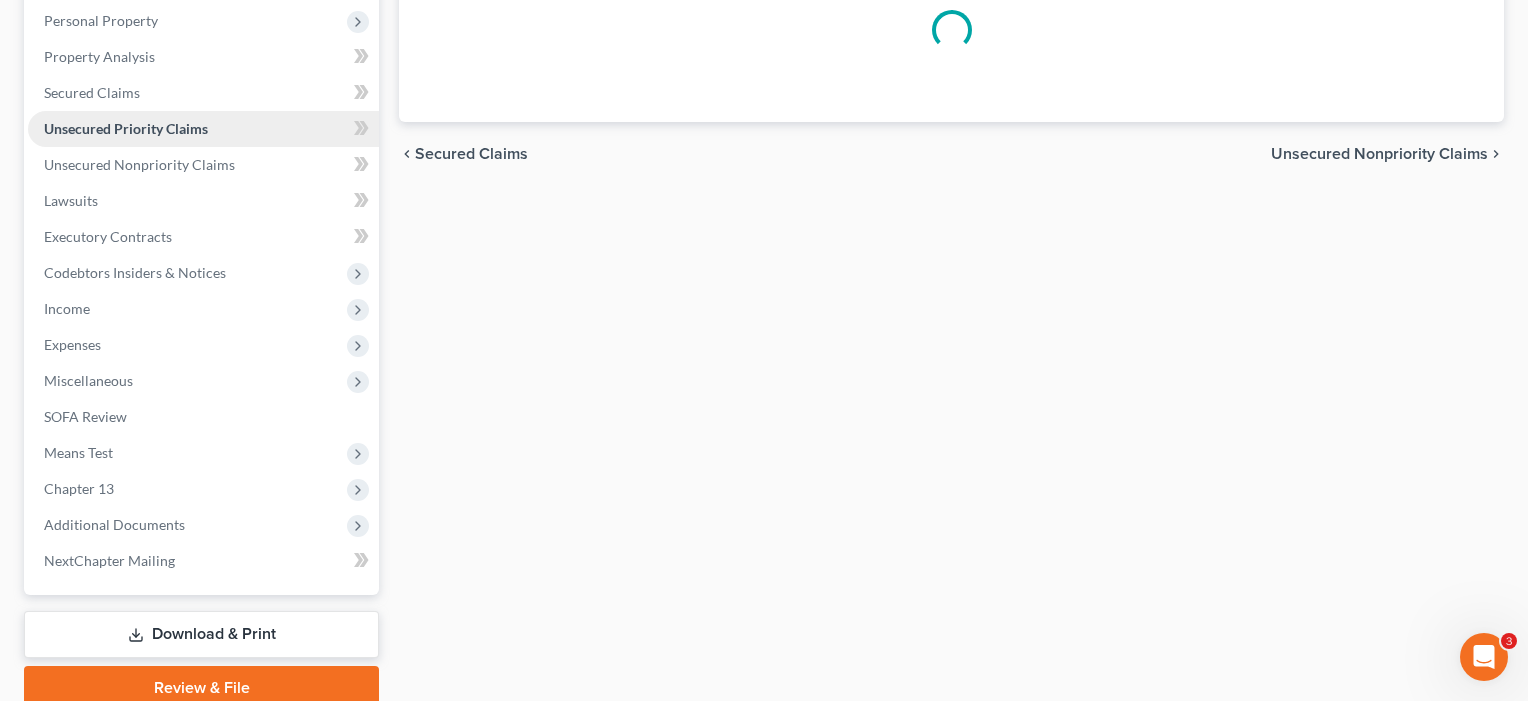 scroll, scrollTop: 0, scrollLeft: 0, axis: both 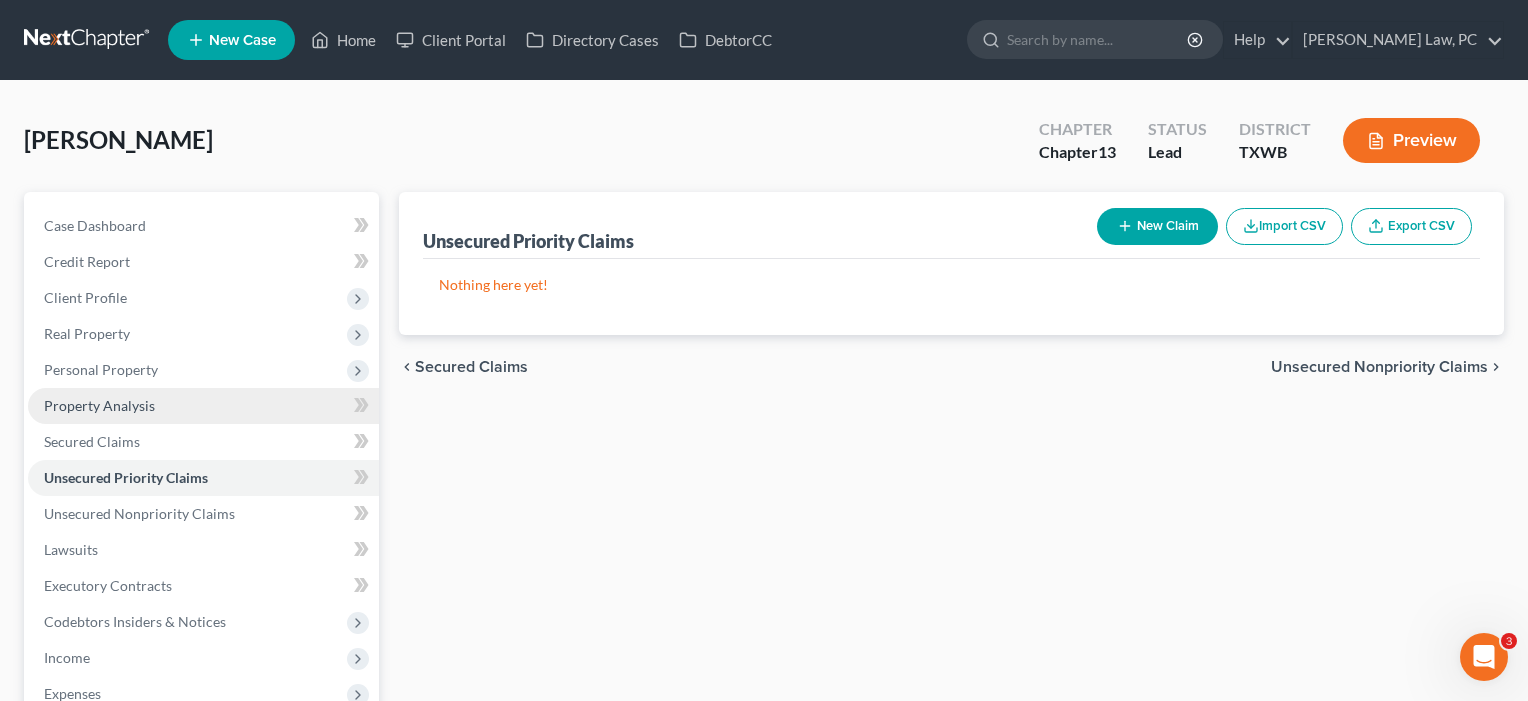 click on "Property Analysis" at bounding box center [99, 405] 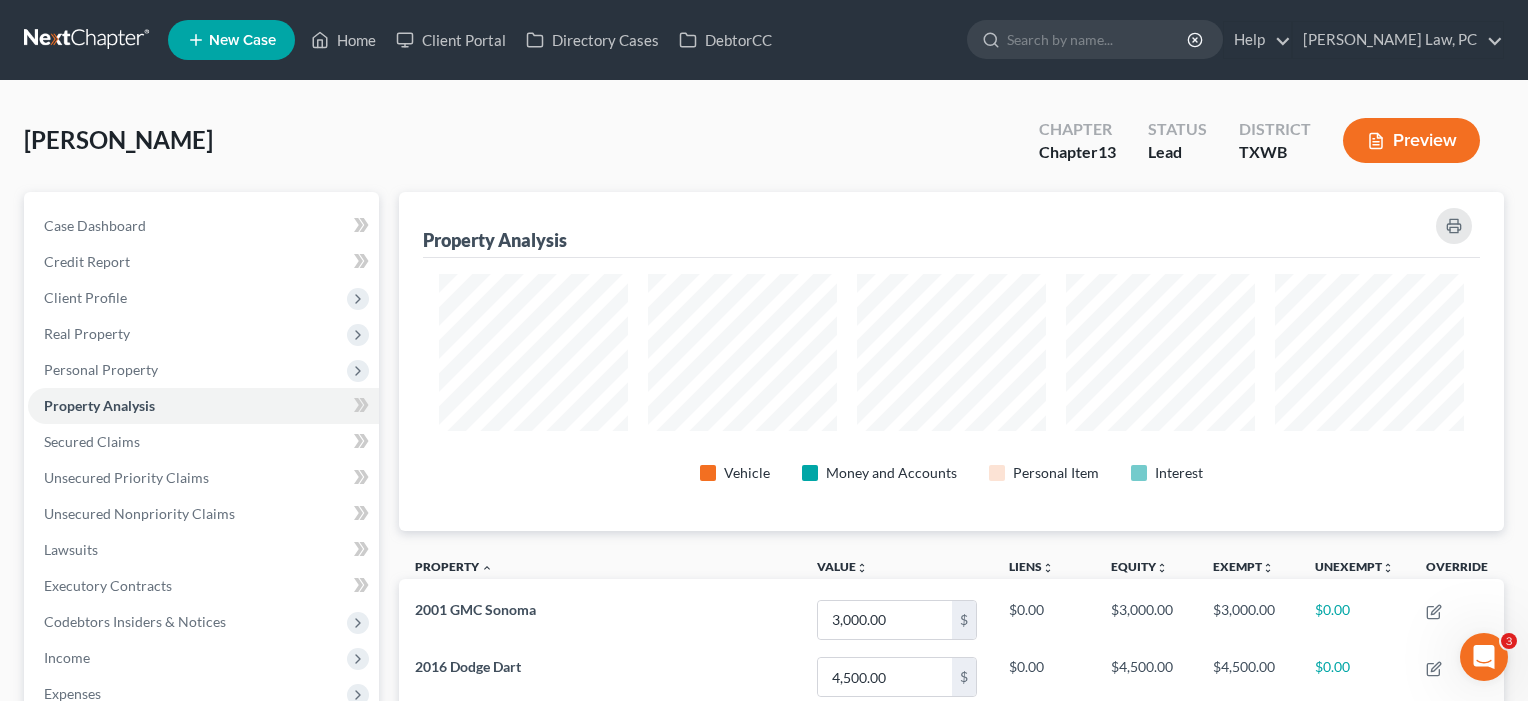 scroll, scrollTop: 328, scrollLeft: 0, axis: vertical 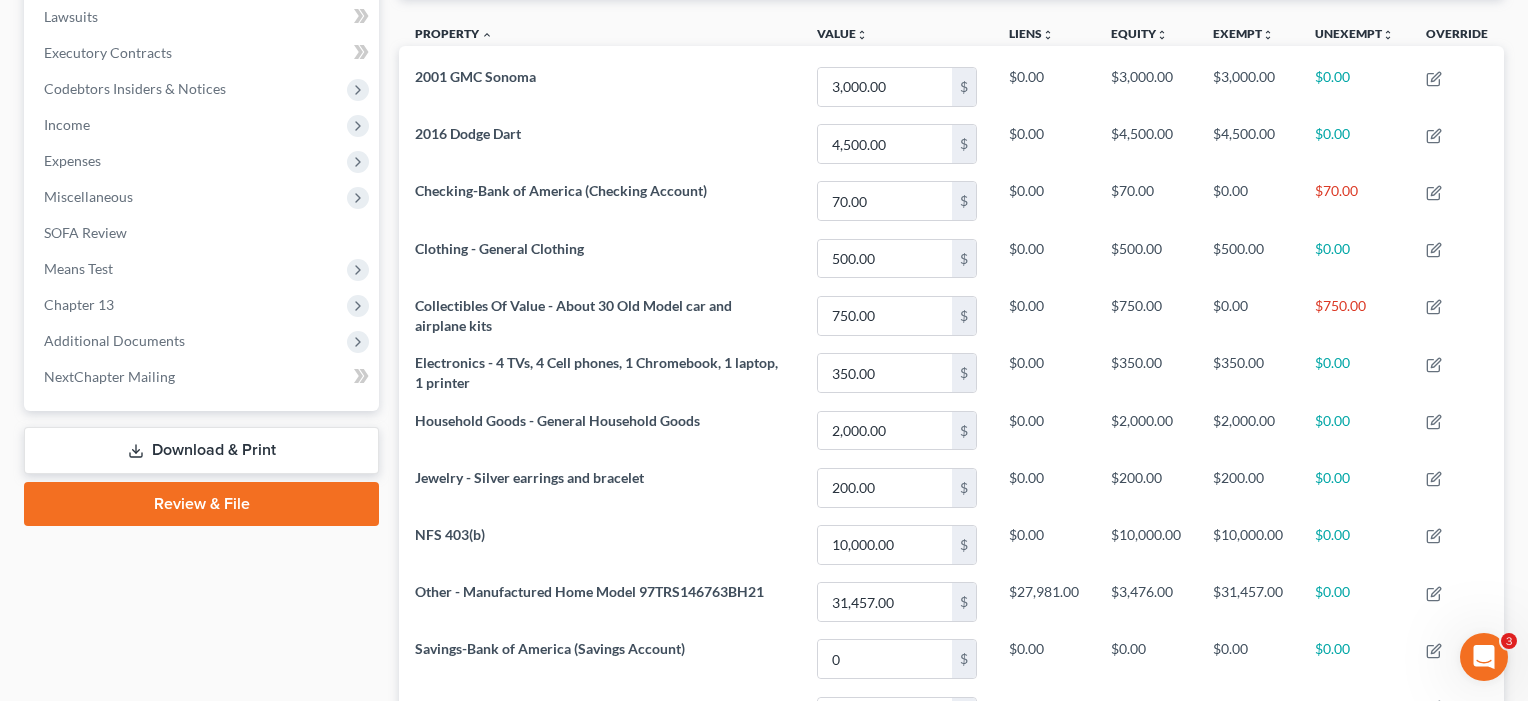 click on "Download & Print" at bounding box center [201, 450] 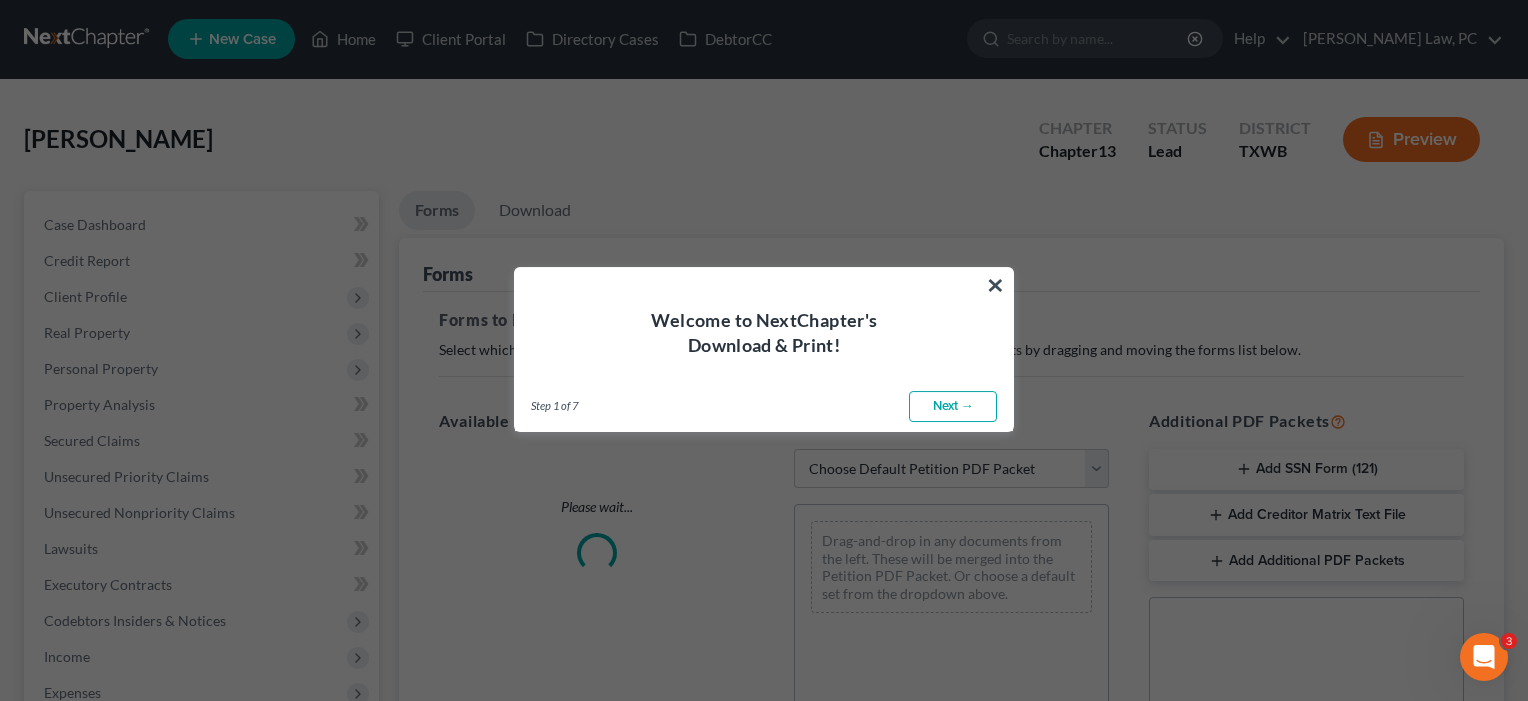 scroll, scrollTop: 0, scrollLeft: 0, axis: both 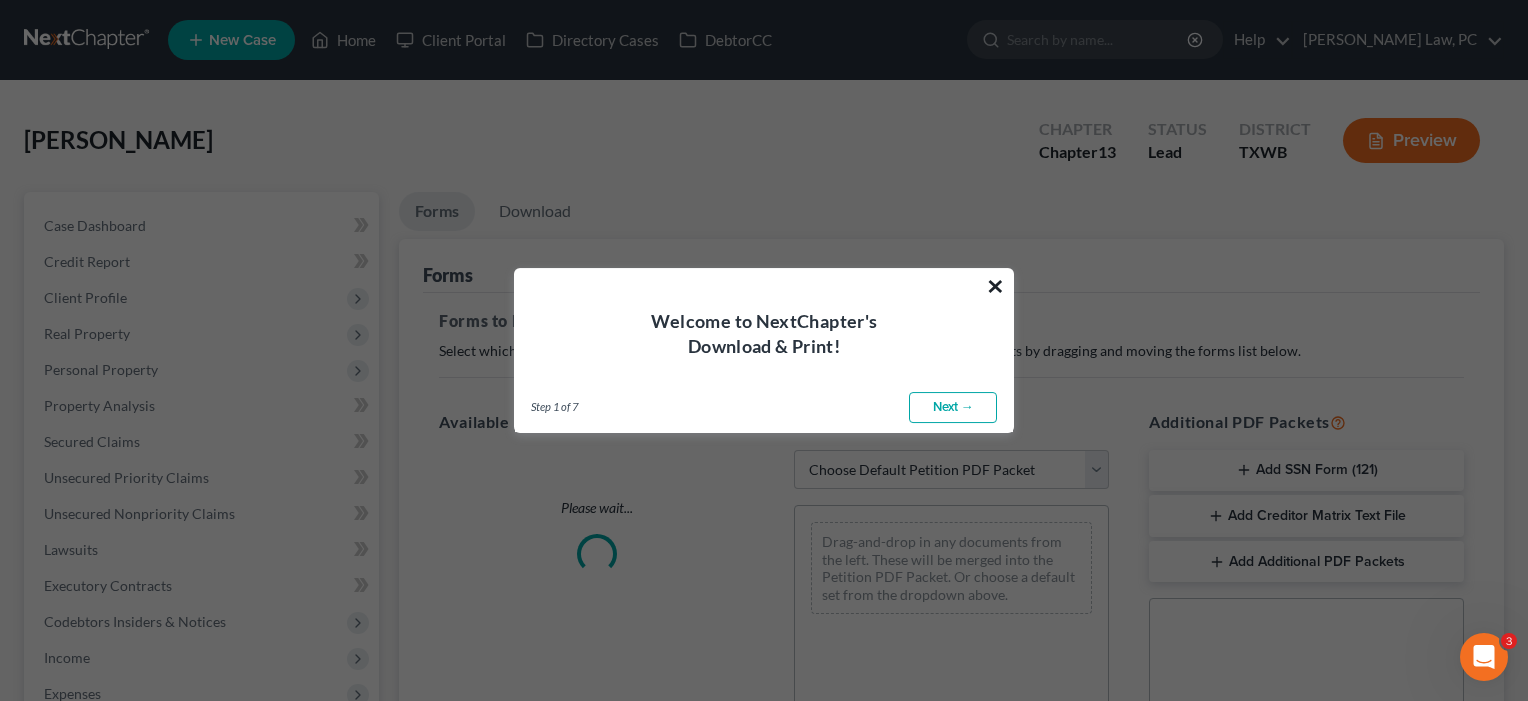 click on "×" at bounding box center [995, 286] 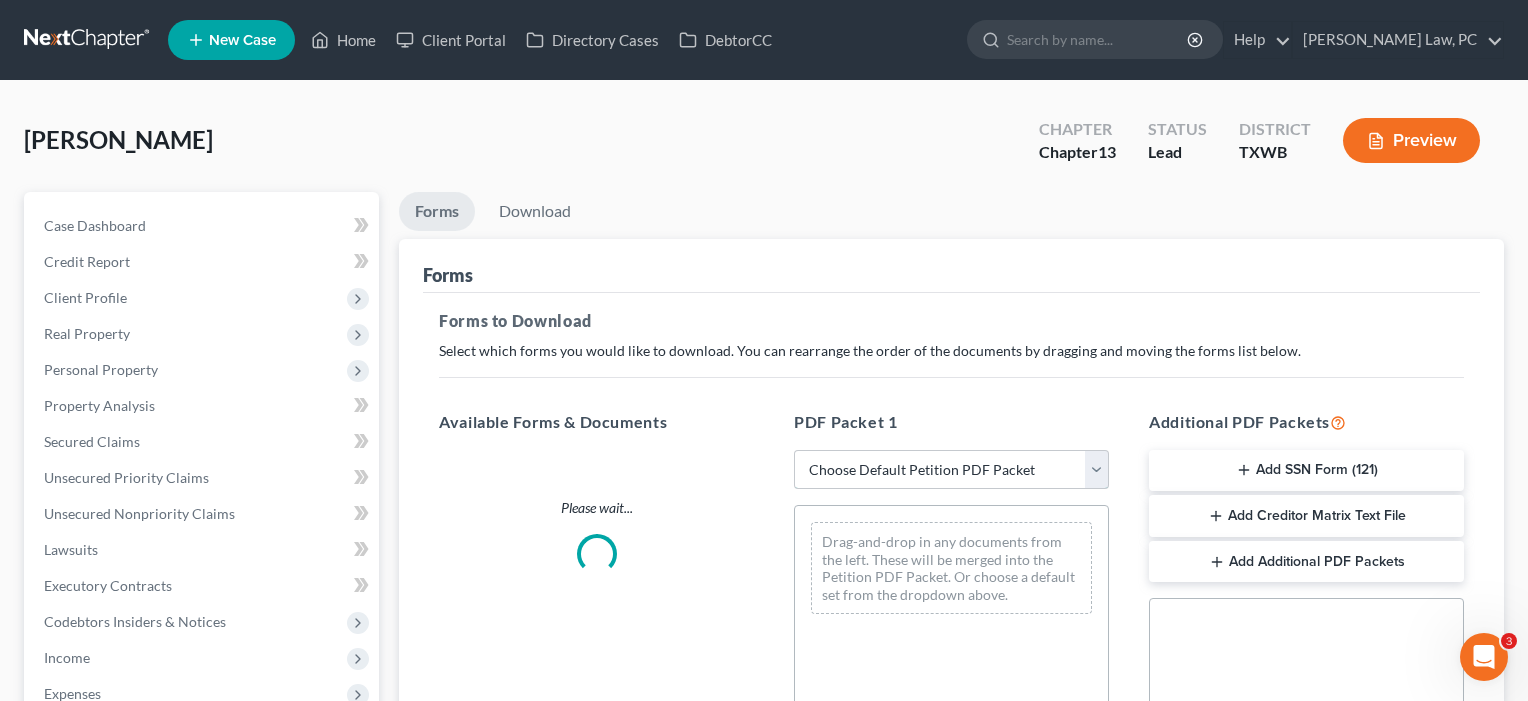 select on "0" 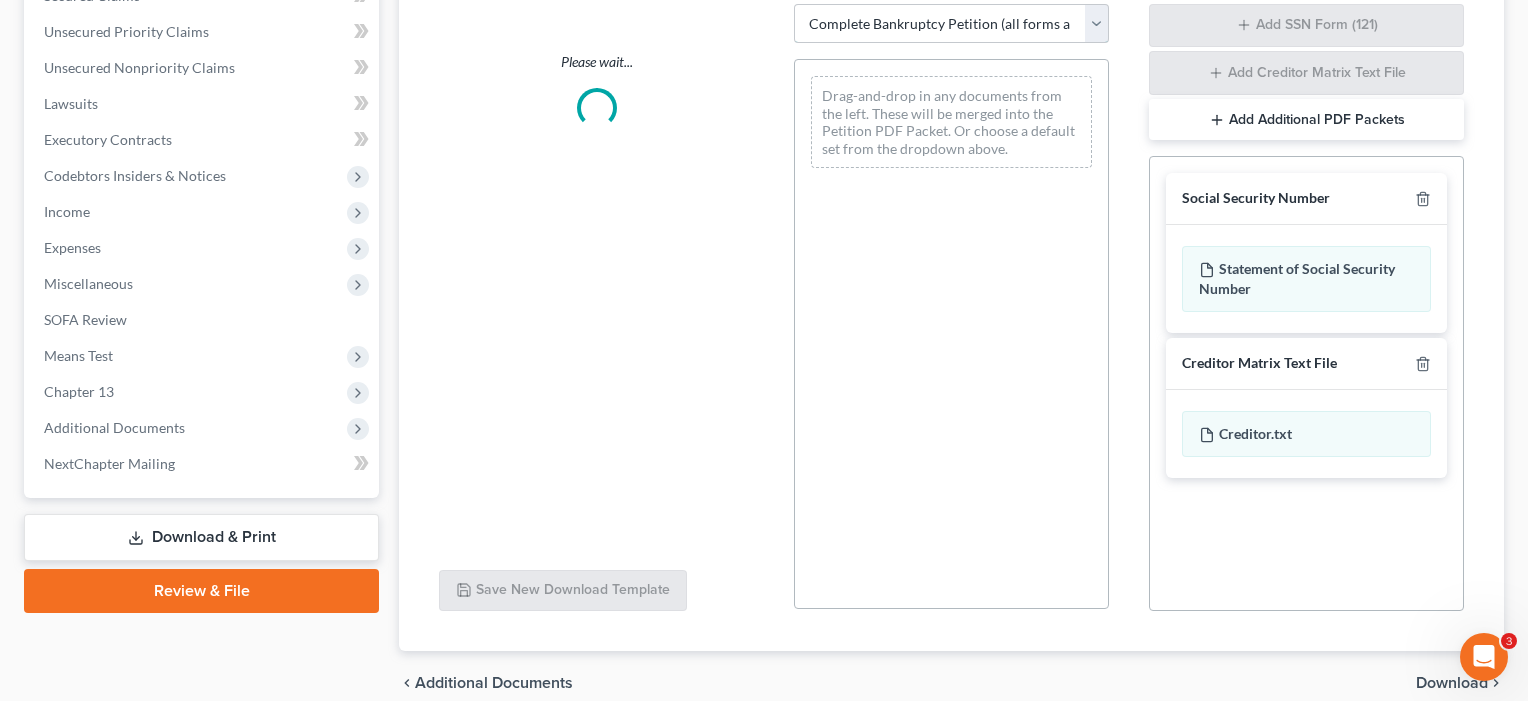 scroll, scrollTop: 454, scrollLeft: 0, axis: vertical 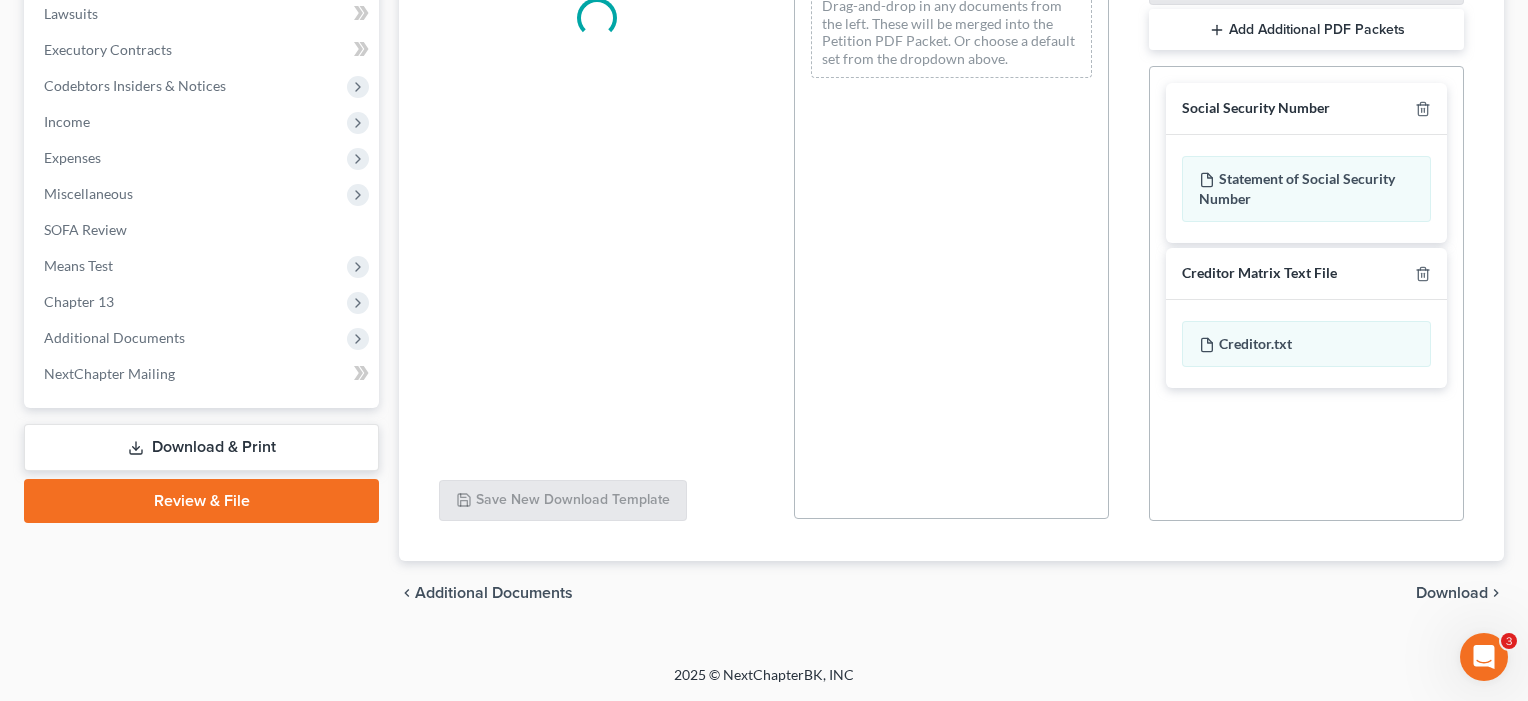 click on "Download" at bounding box center (1452, 593) 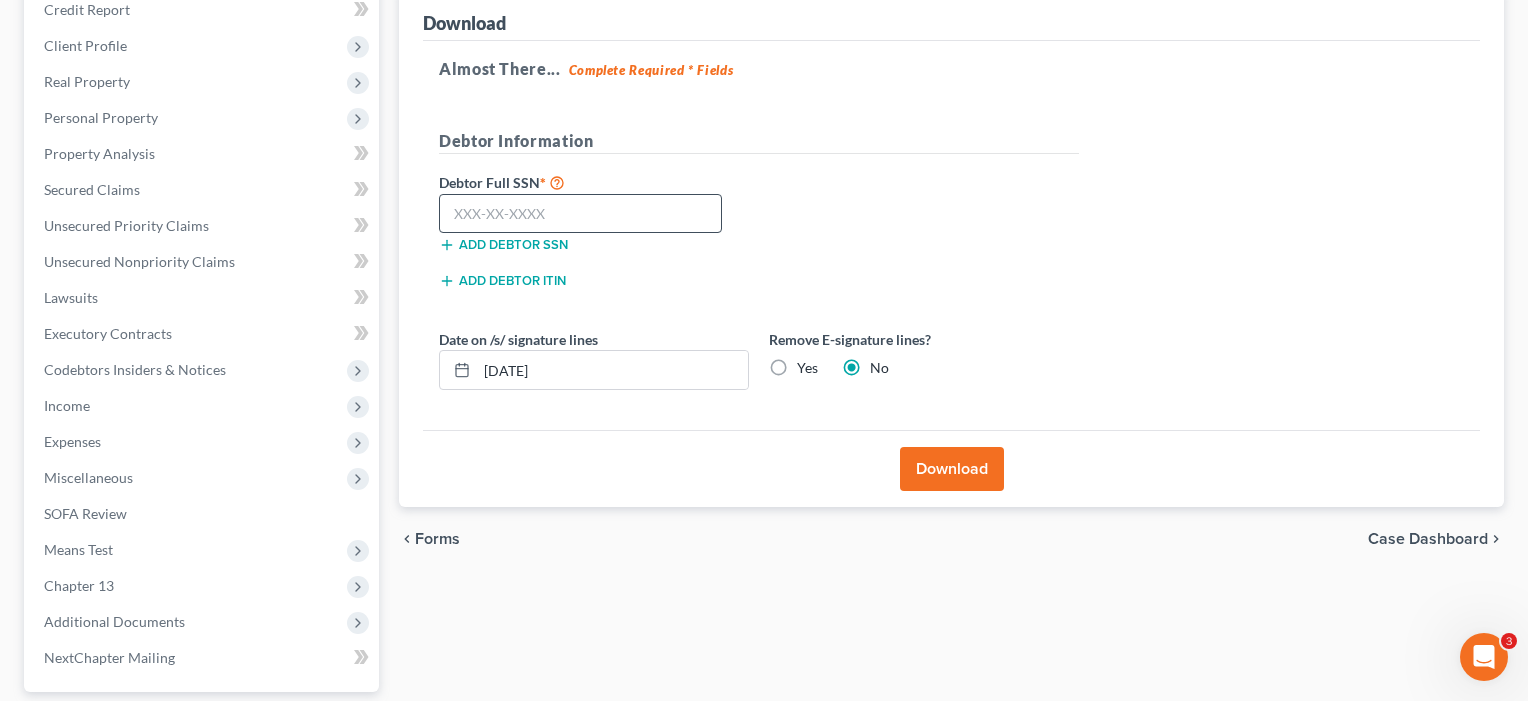 scroll, scrollTop: 242, scrollLeft: 0, axis: vertical 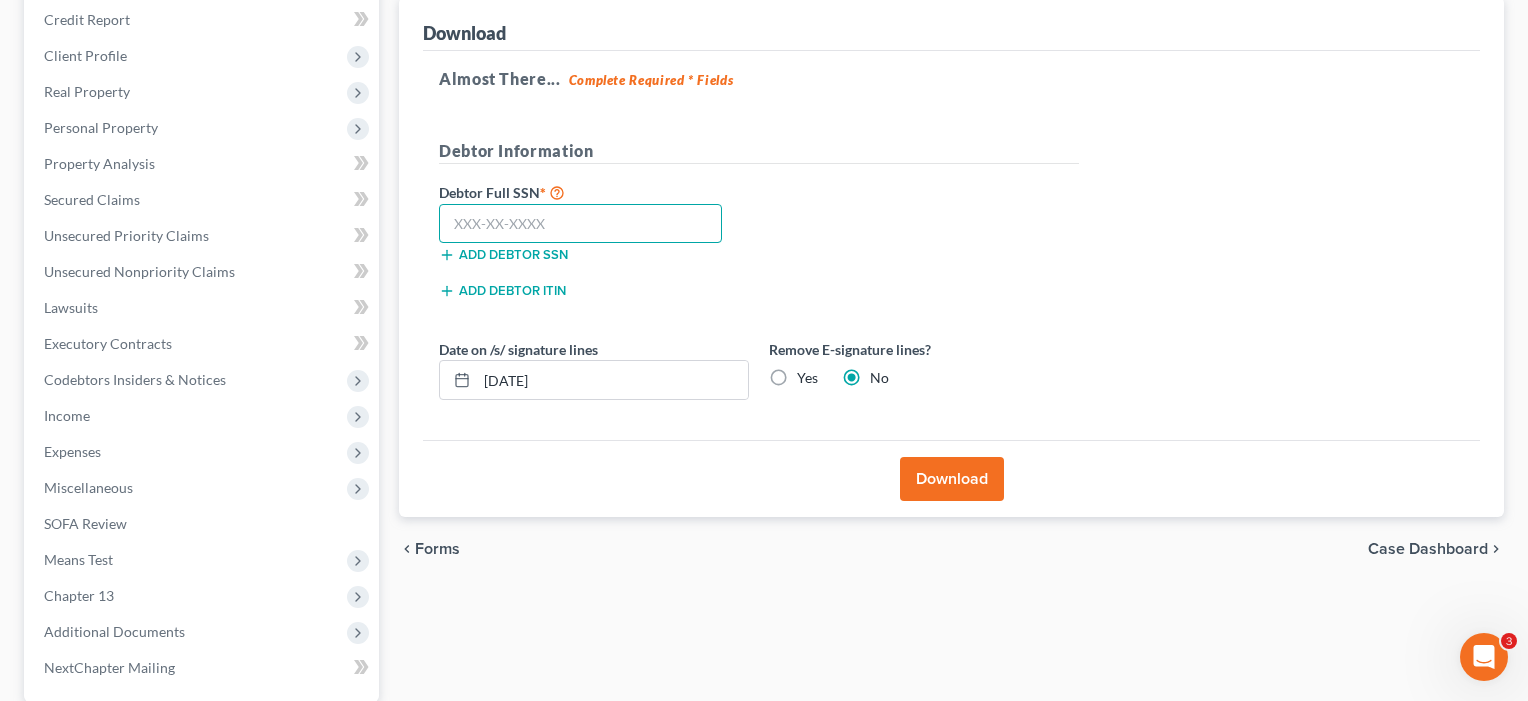 click at bounding box center [580, 224] 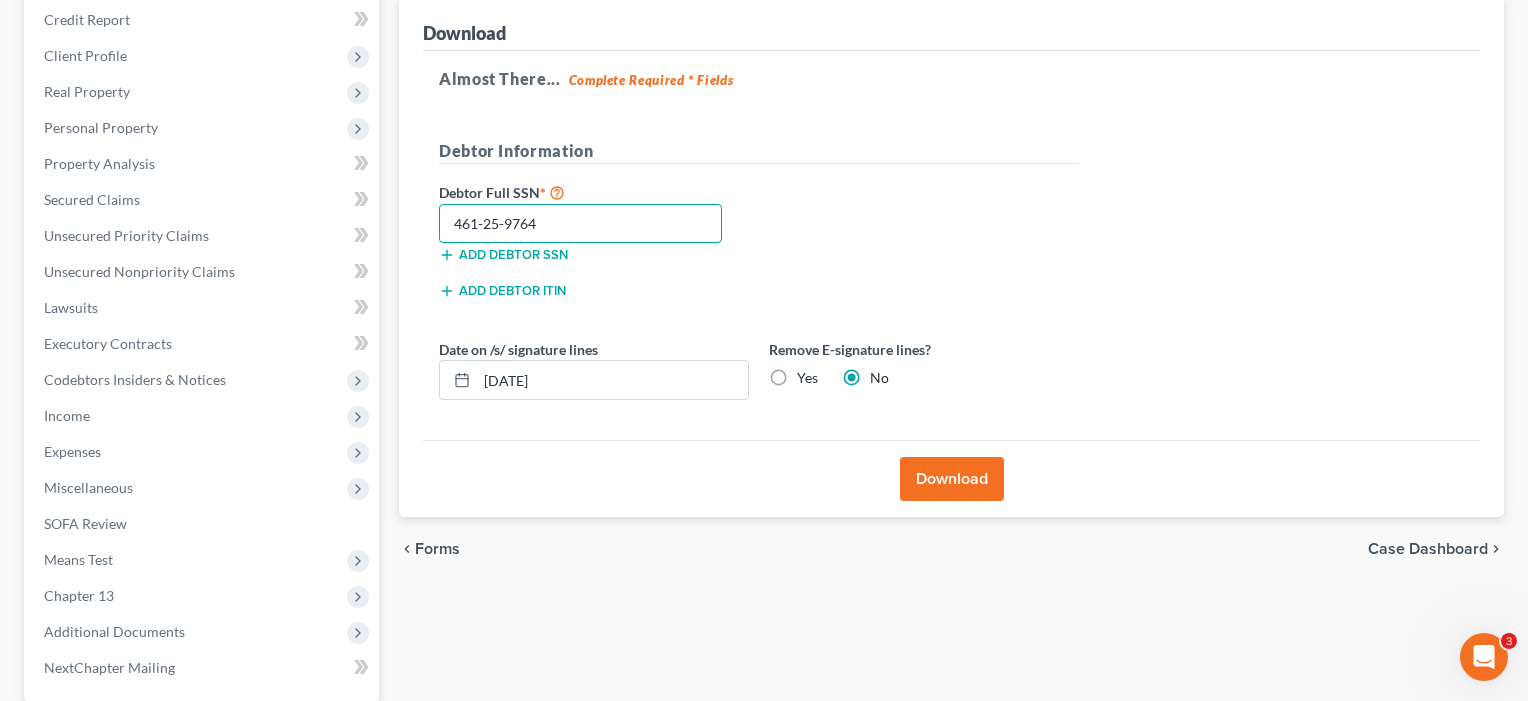 type on "461-25-9764" 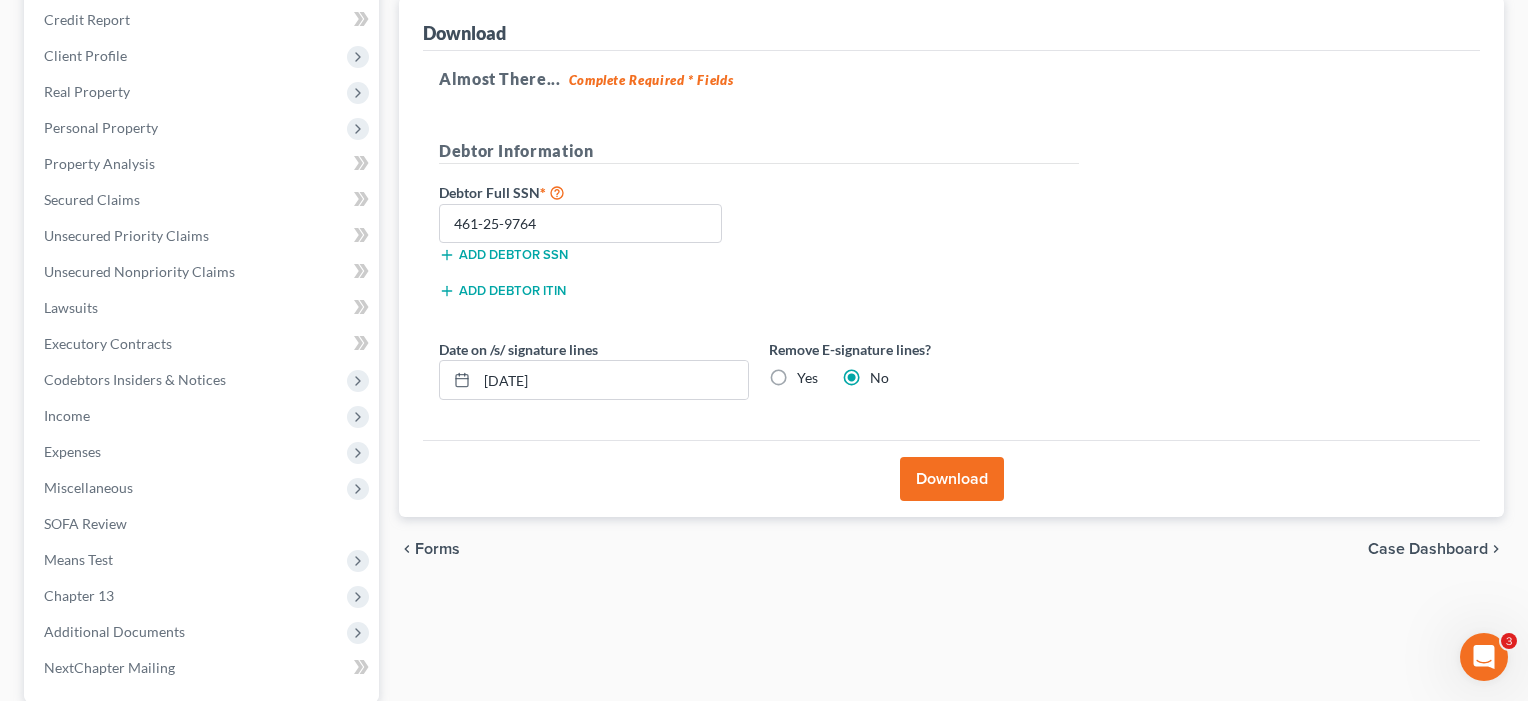 click on "Download" at bounding box center (952, 479) 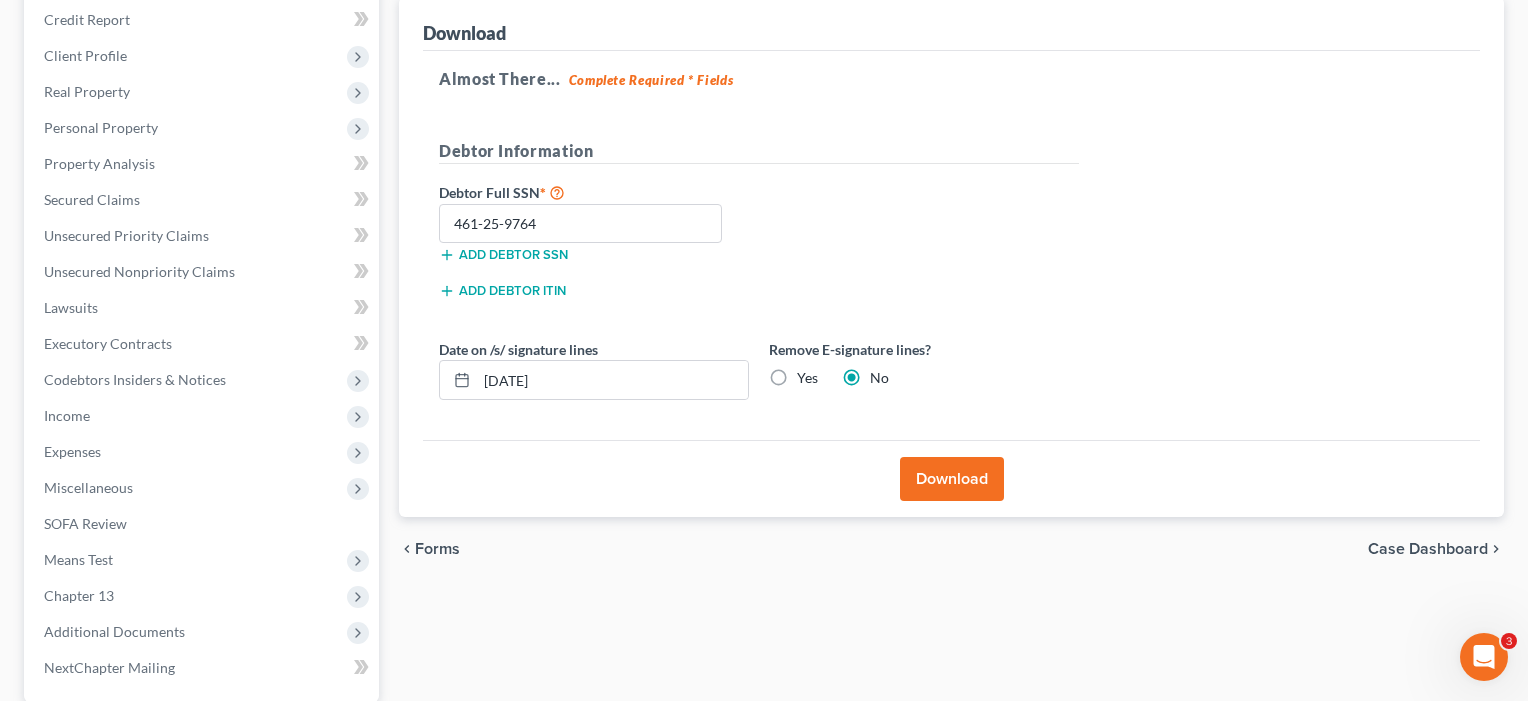 click on "Download" at bounding box center (952, 479) 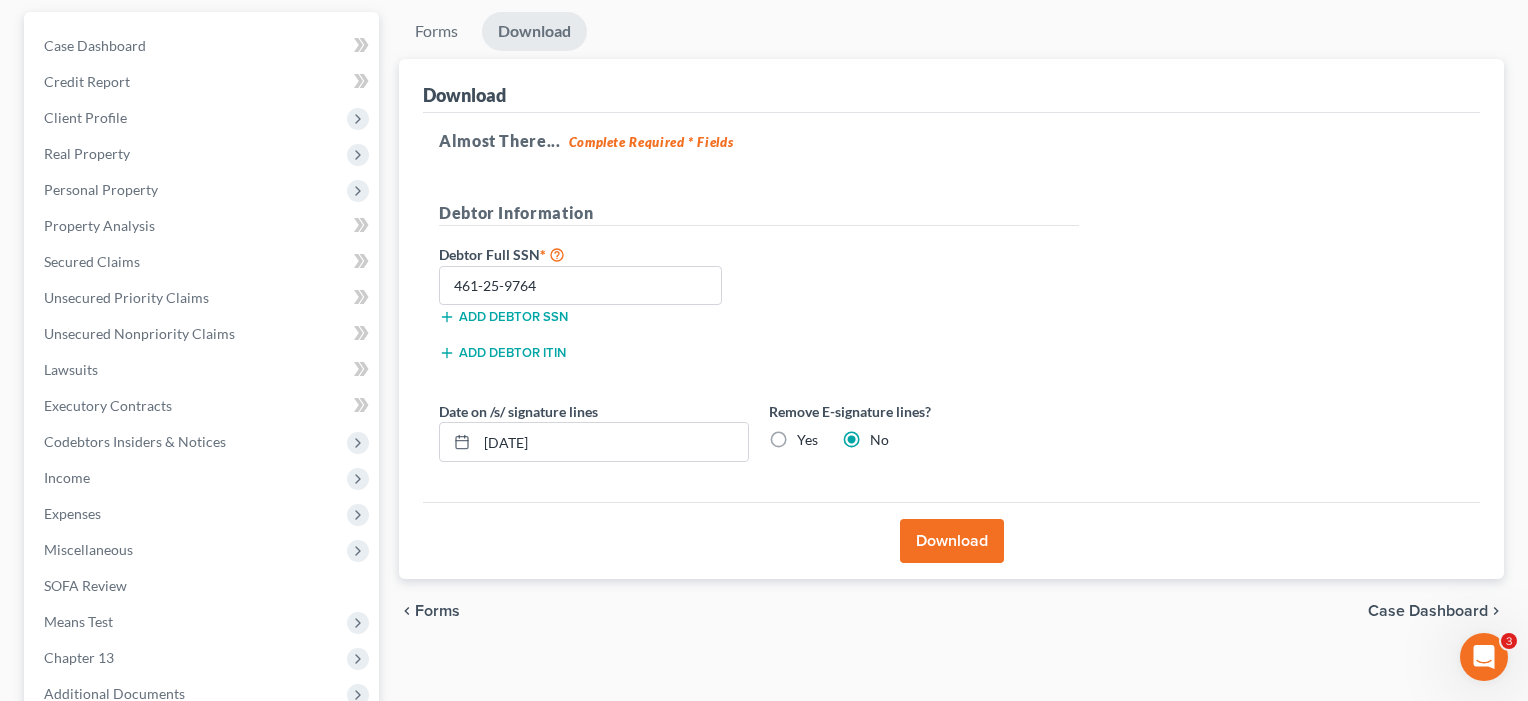scroll, scrollTop: 194, scrollLeft: 0, axis: vertical 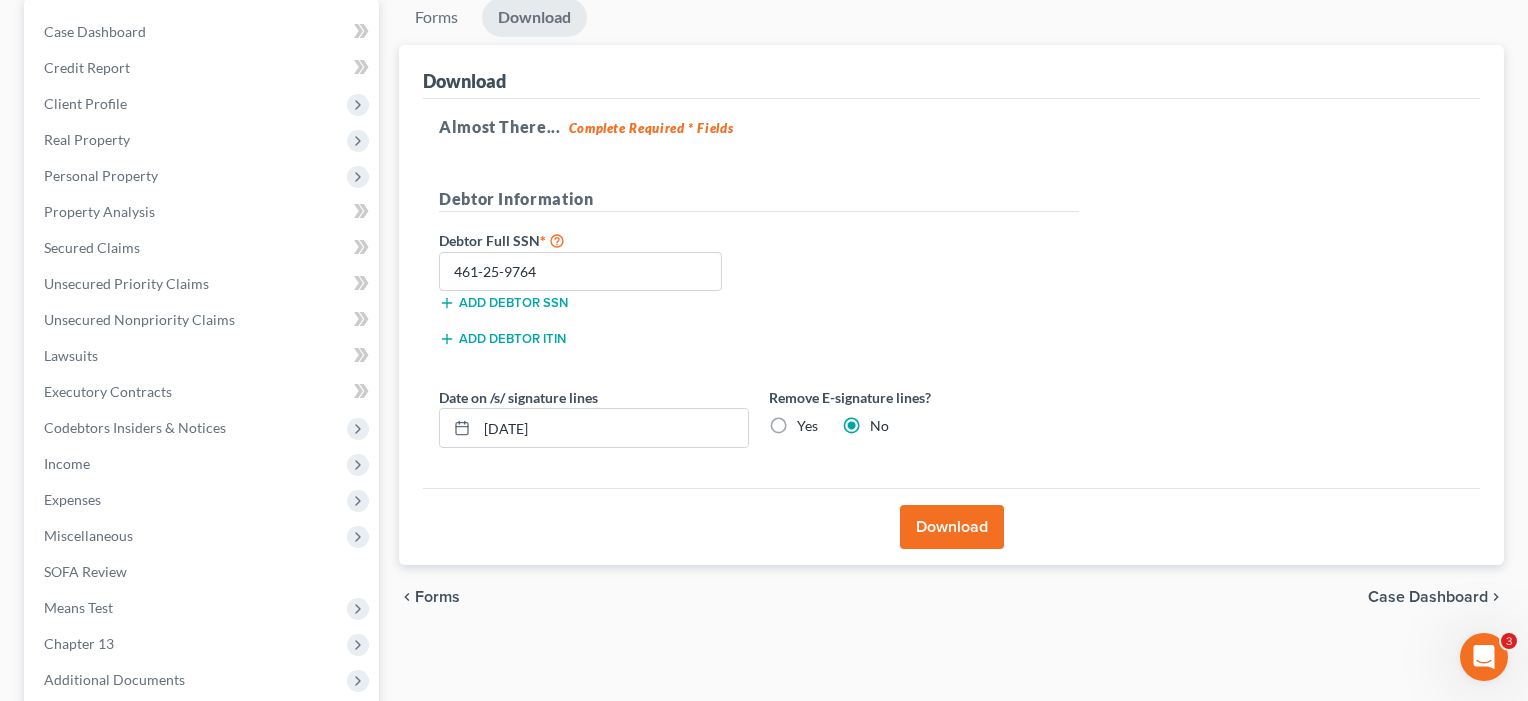 click on "Download" at bounding box center [952, 527] 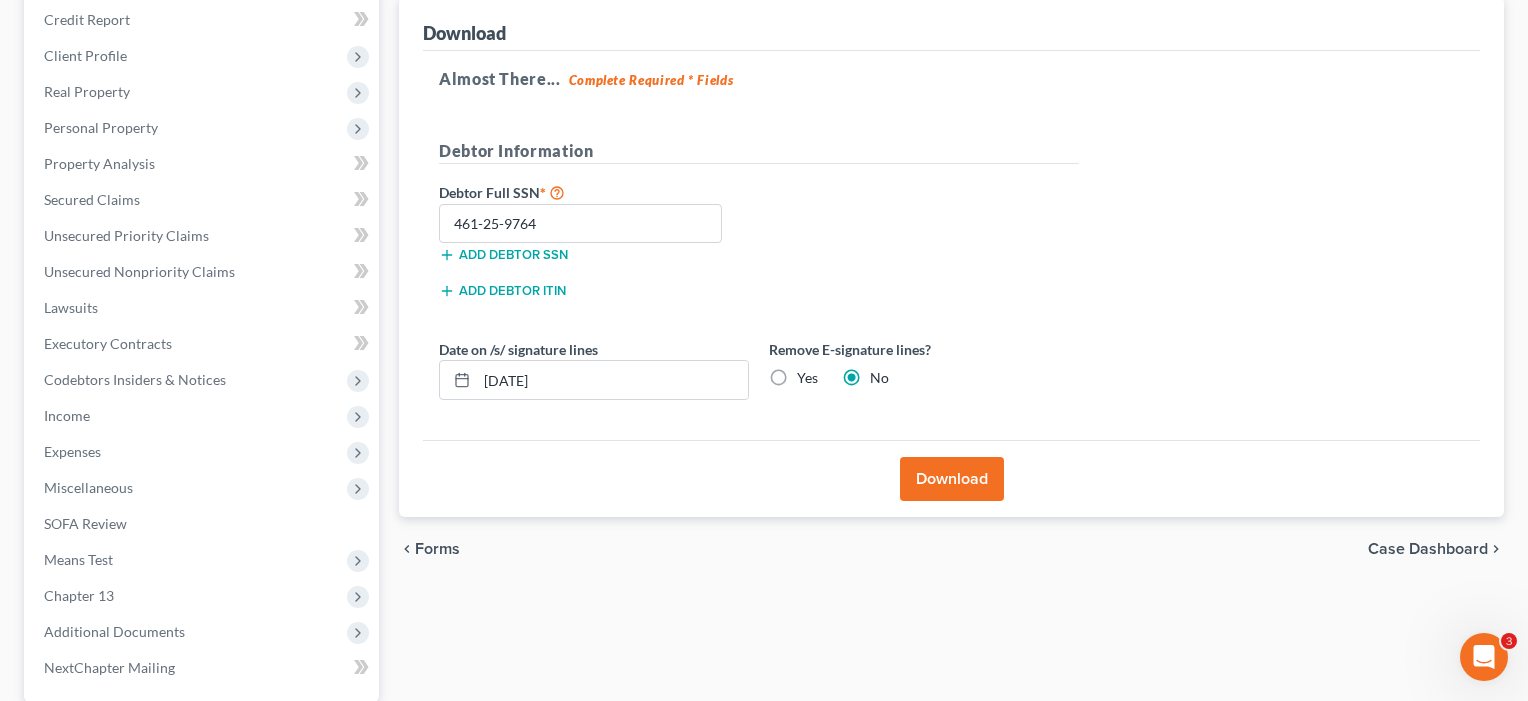 scroll, scrollTop: 293, scrollLeft: 0, axis: vertical 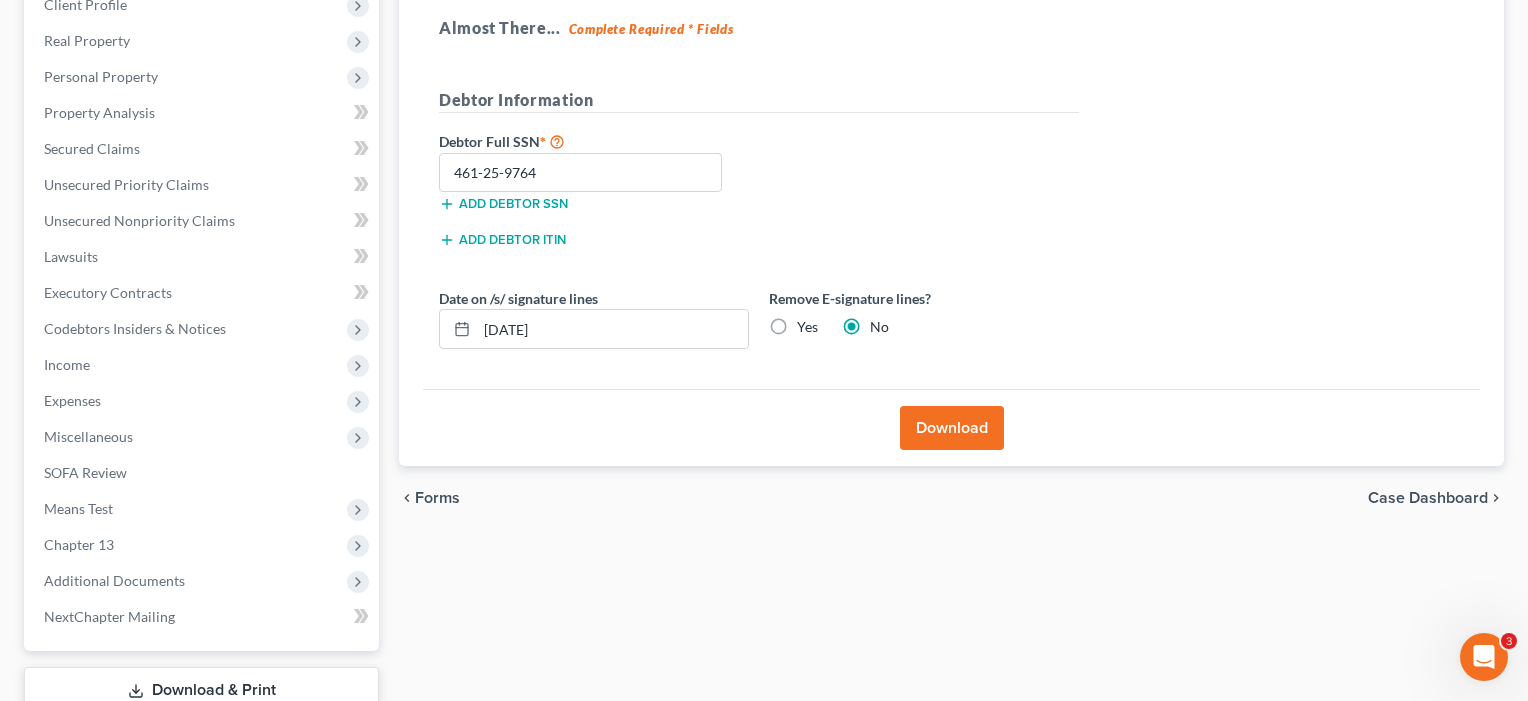 click on "Download" at bounding box center (952, 428) 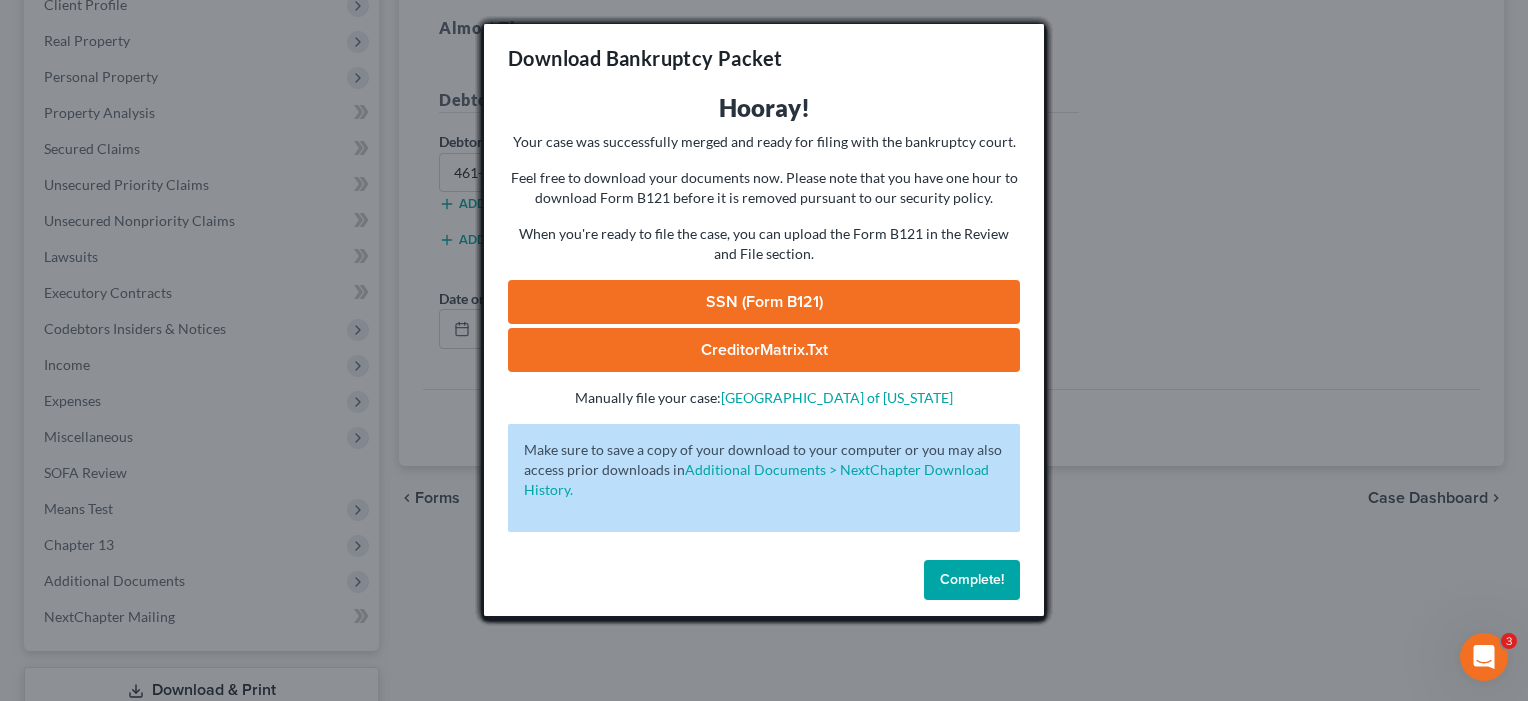 click on "SSN (Form B121)" at bounding box center [764, 302] 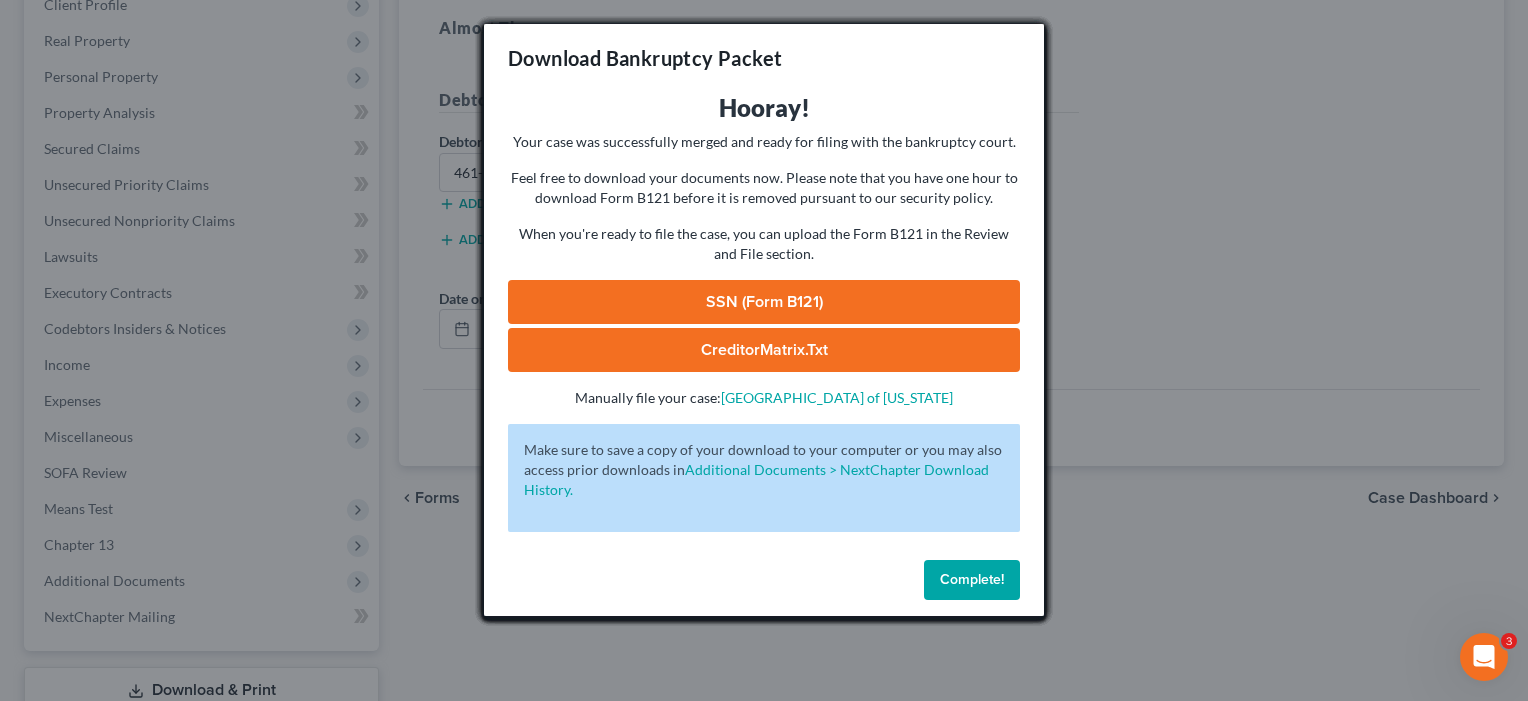 click on "Complete!" at bounding box center [972, 579] 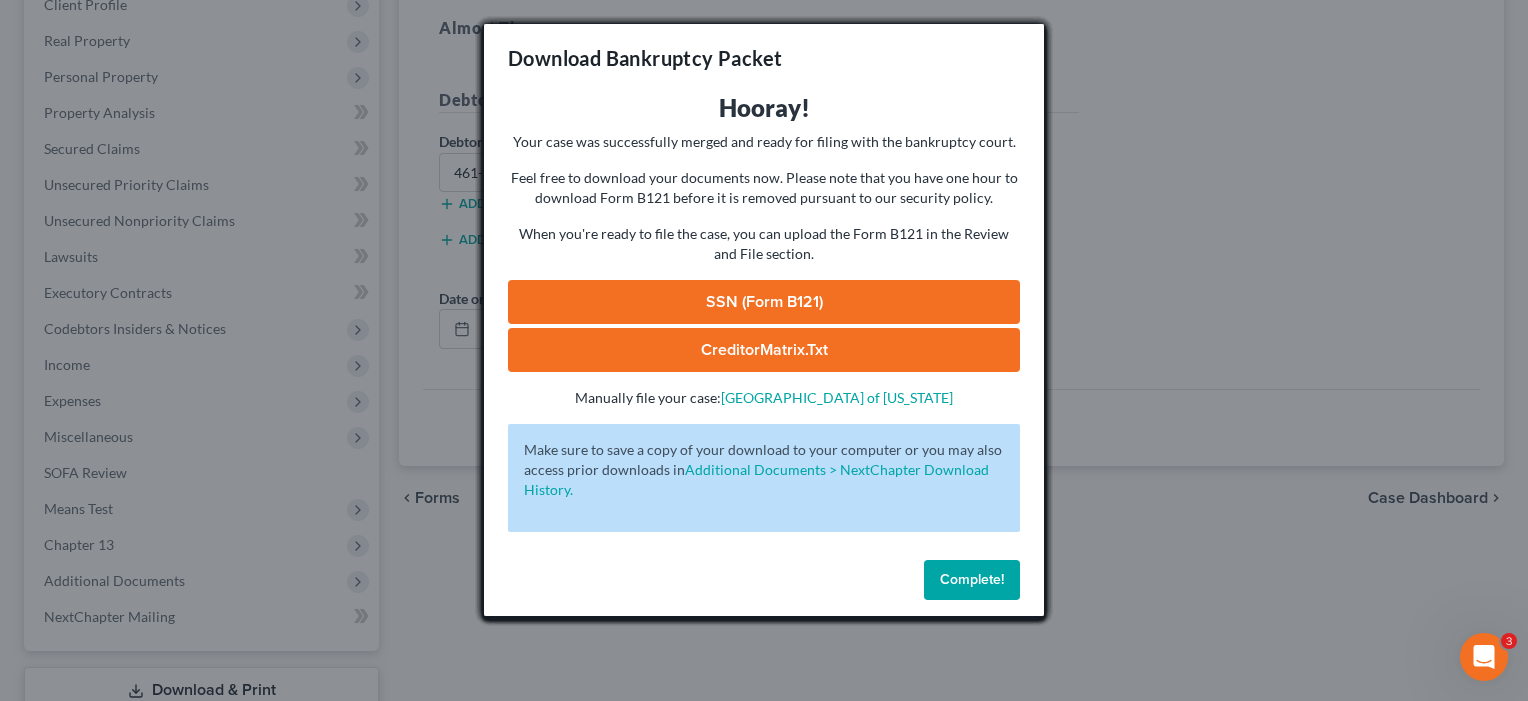 click on "Complete!" at bounding box center [972, 579] 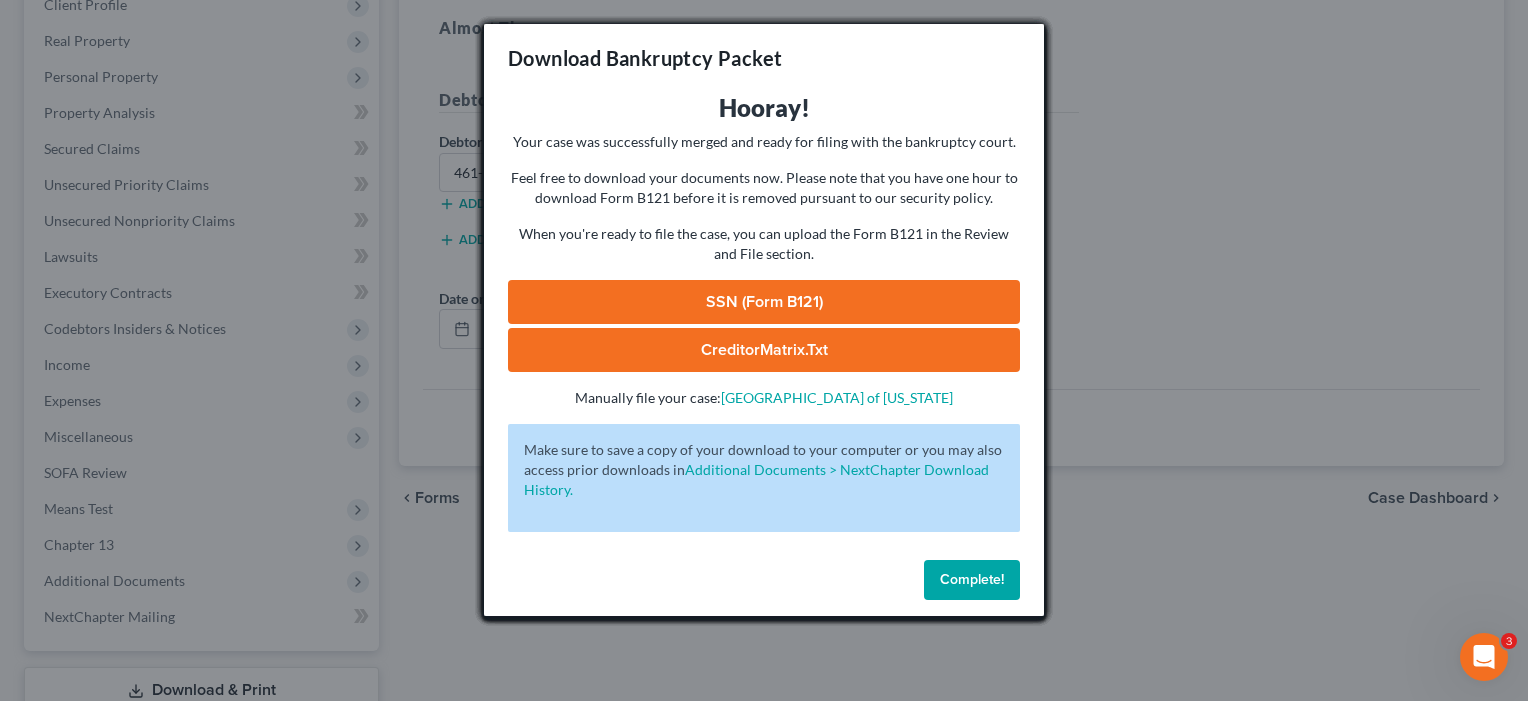 click on "Complete!" at bounding box center (972, 579) 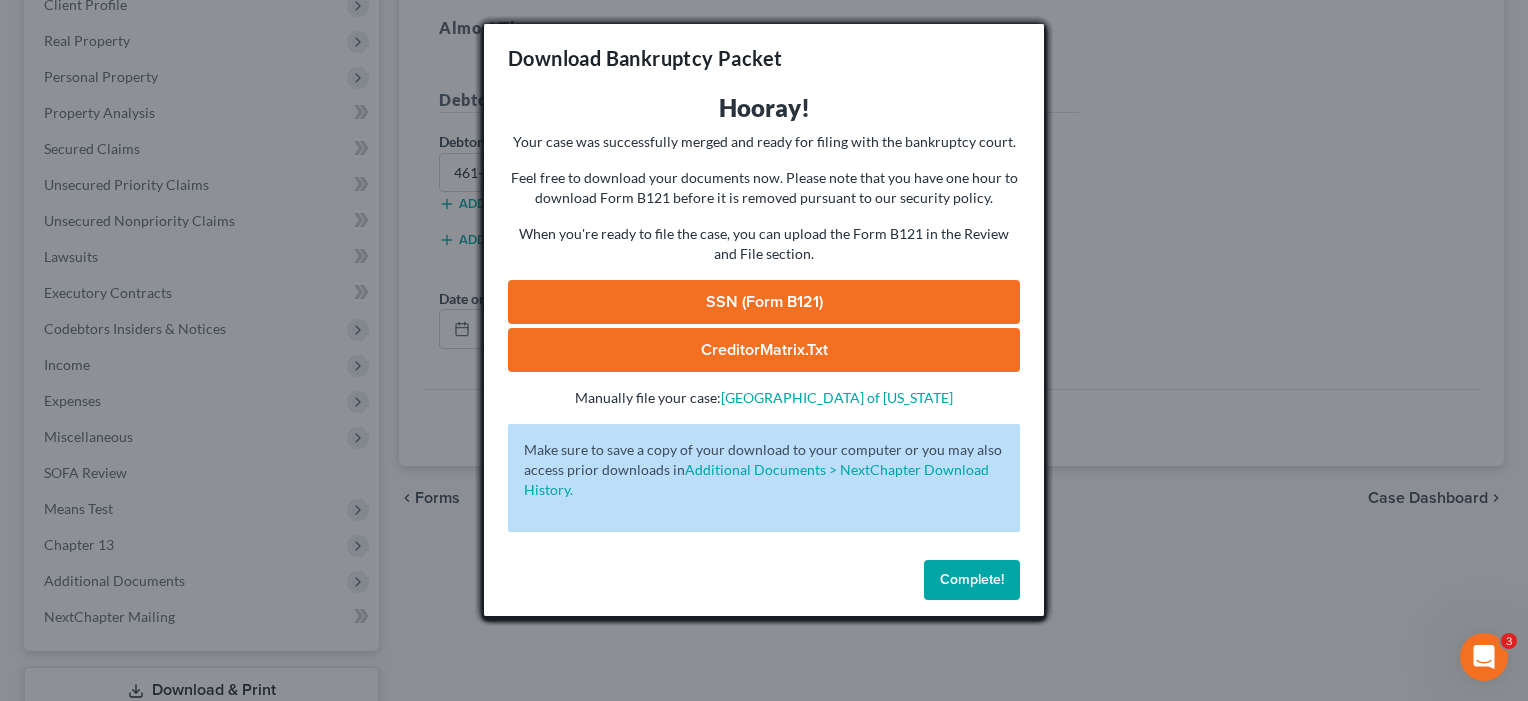 click on "Complete!" at bounding box center (972, 579) 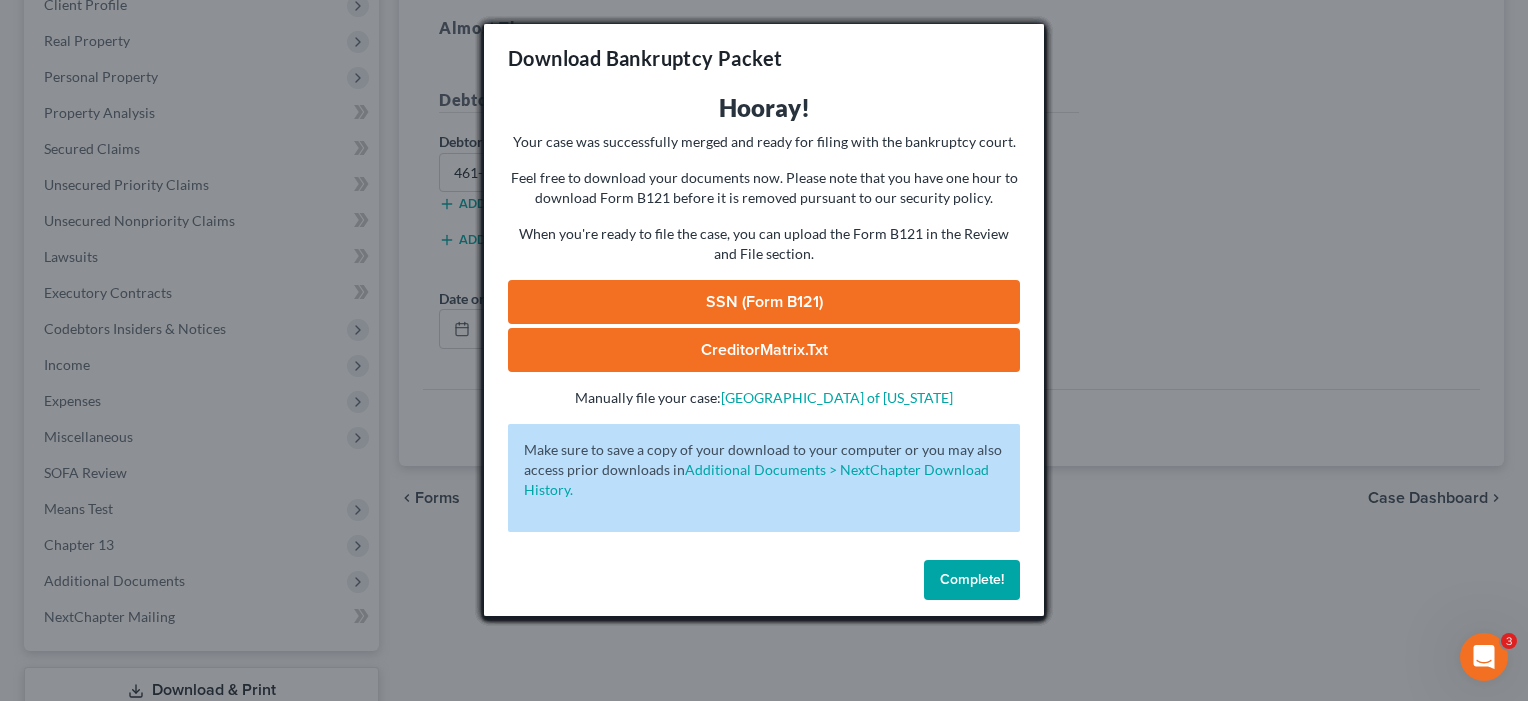 click on "Complete!" at bounding box center [972, 579] 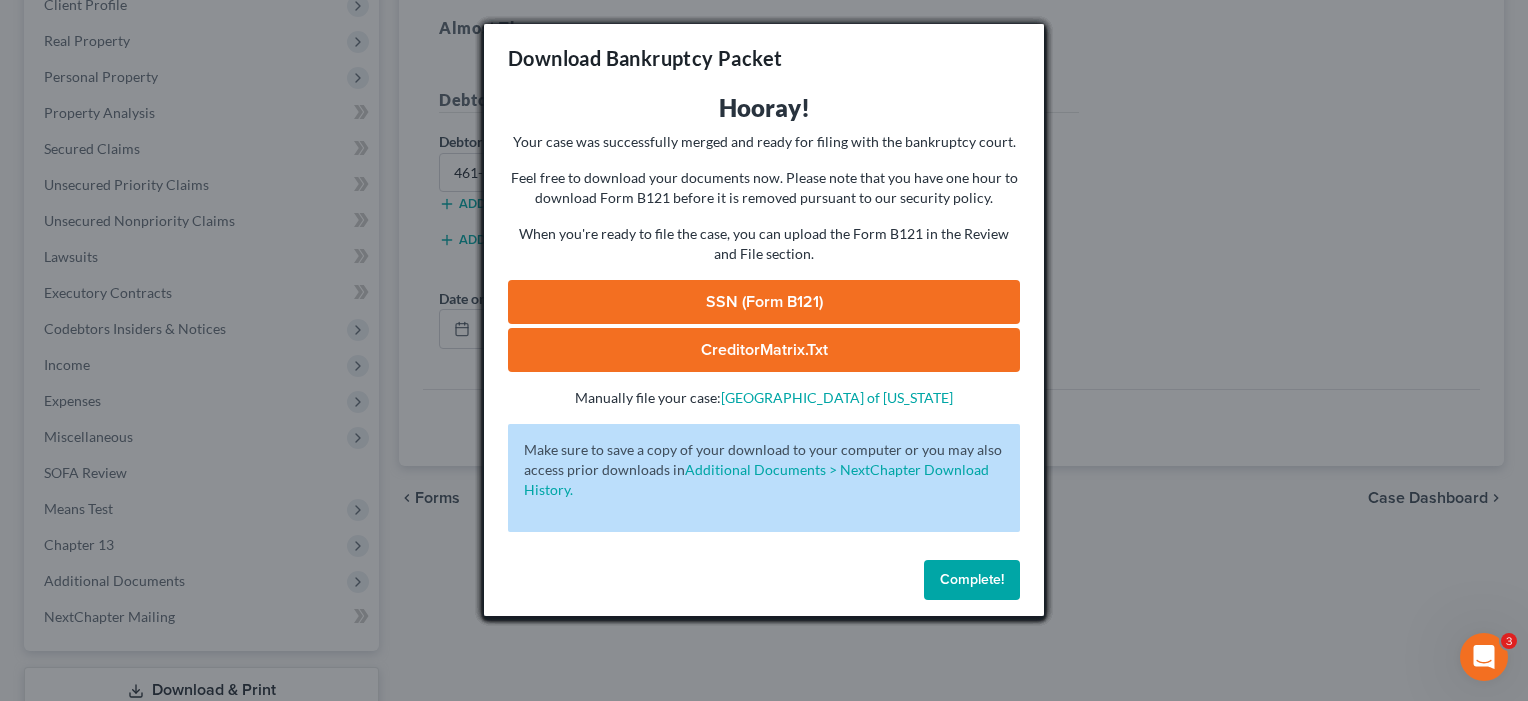 click on "Complete!" at bounding box center [972, 579] 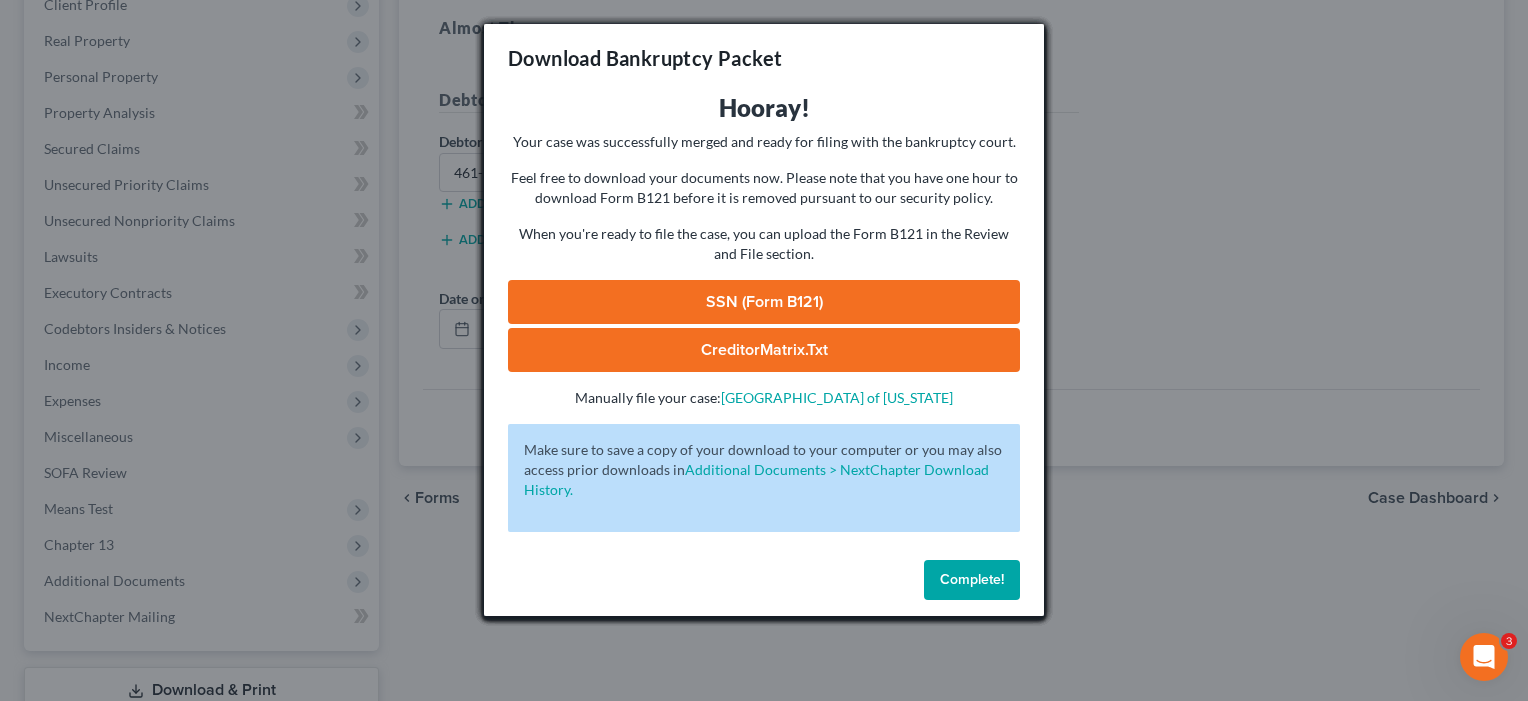 click on "Complete!" at bounding box center (972, 579) 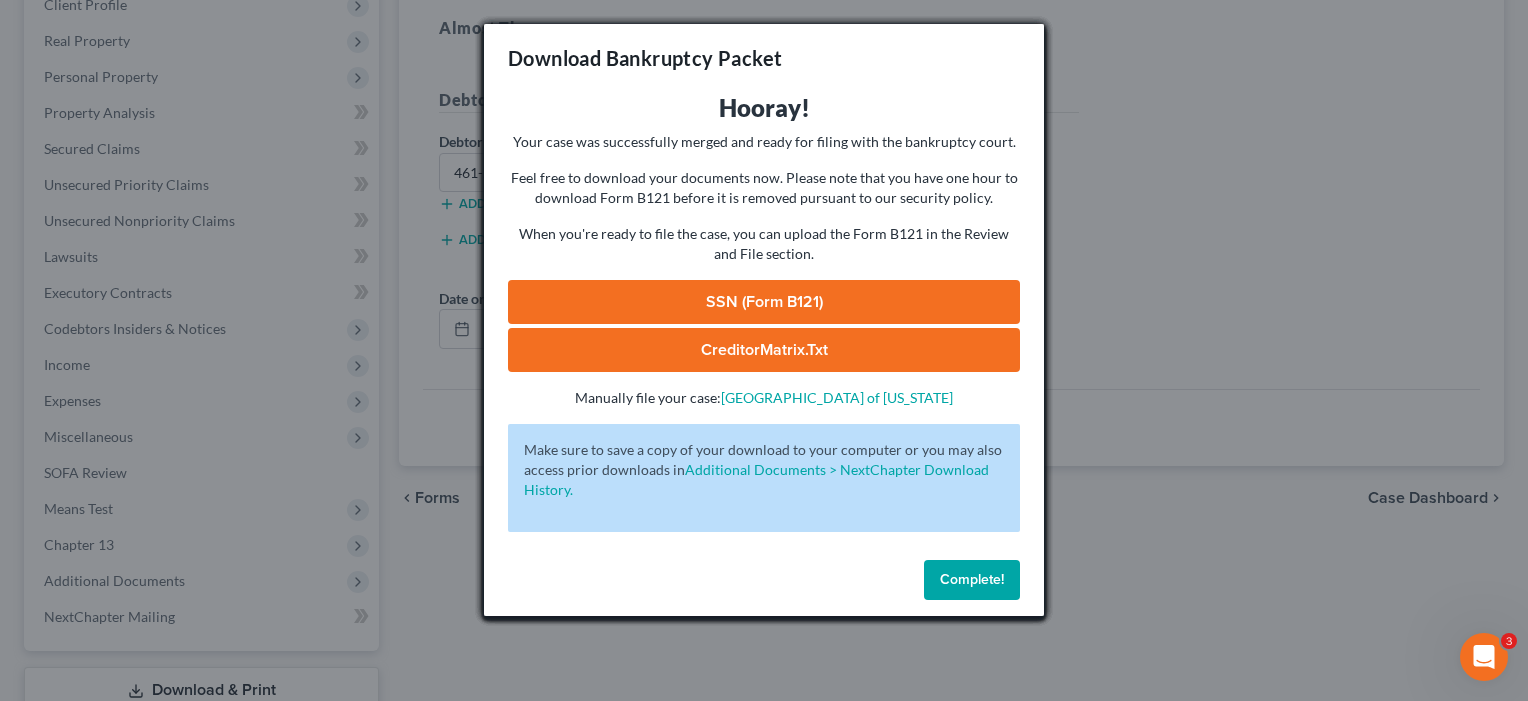 click on "Complete!" at bounding box center (972, 579) 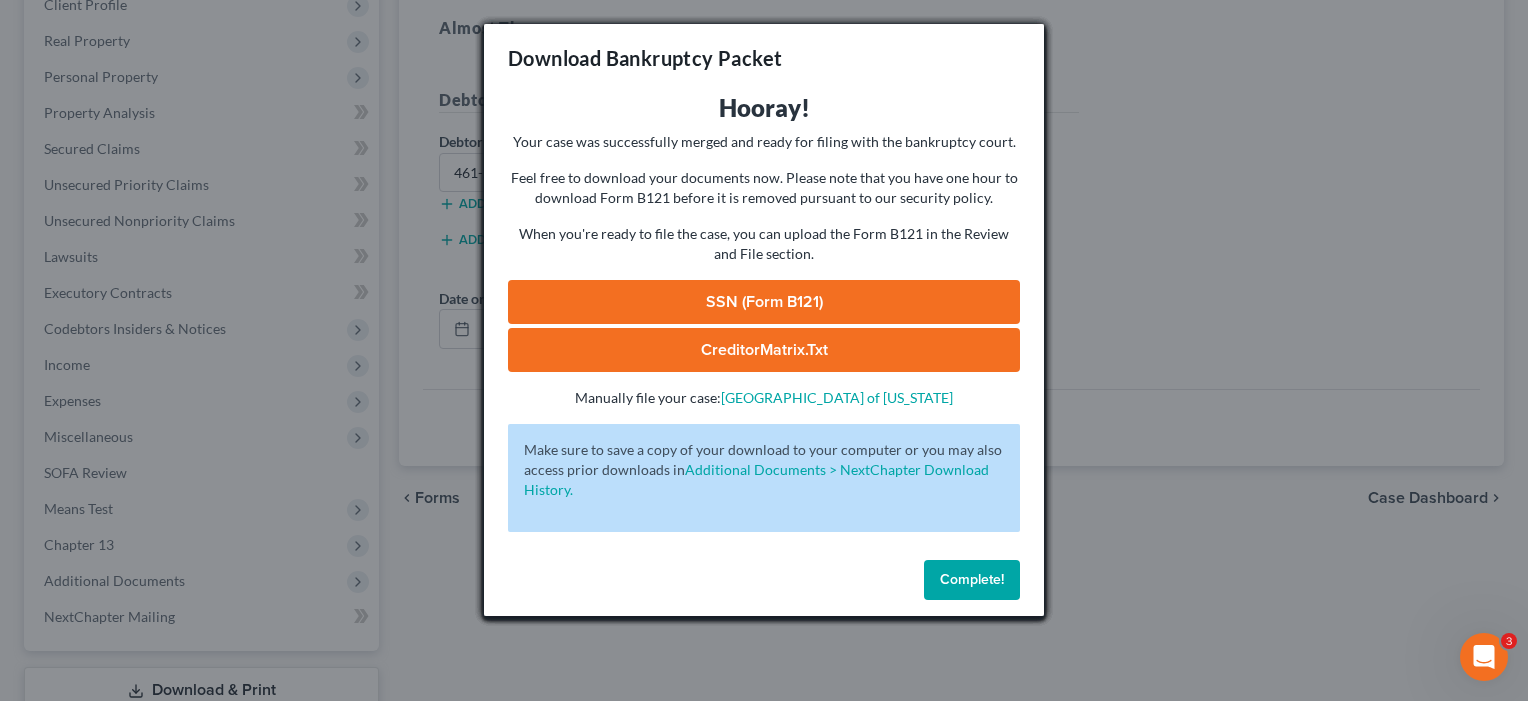 click on "Complete!" at bounding box center [972, 579] 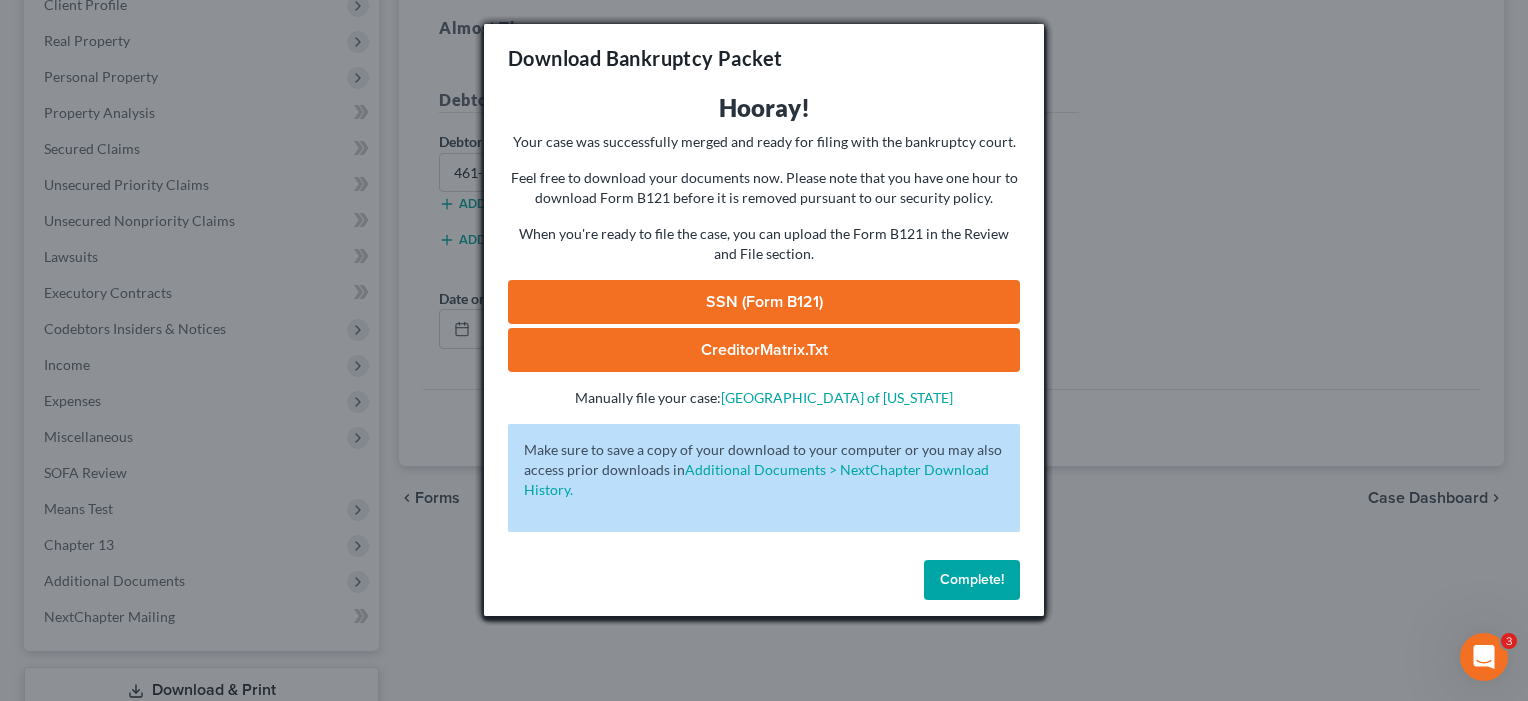 click on "Complete!" at bounding box center [972, 579] 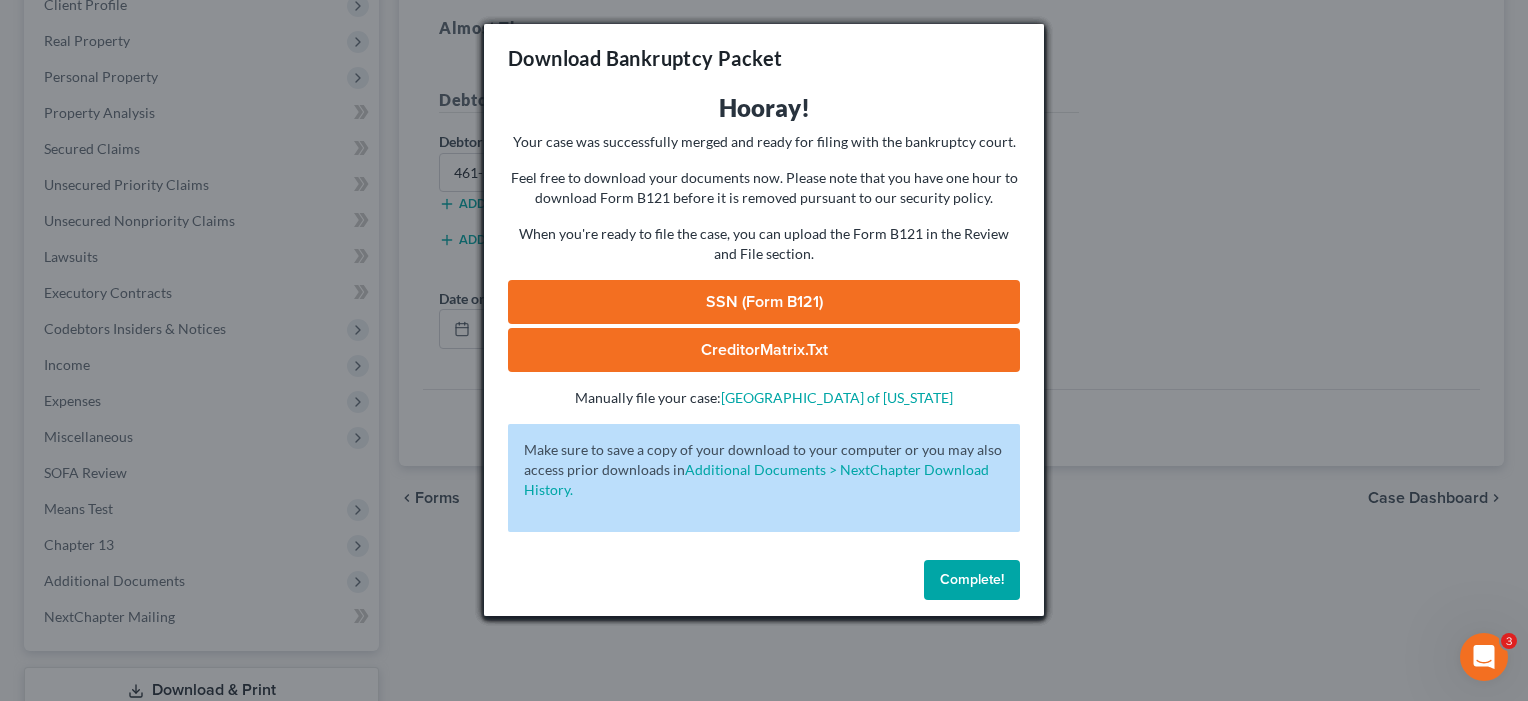 click on "Complete!" at bounding box center (972, 579) 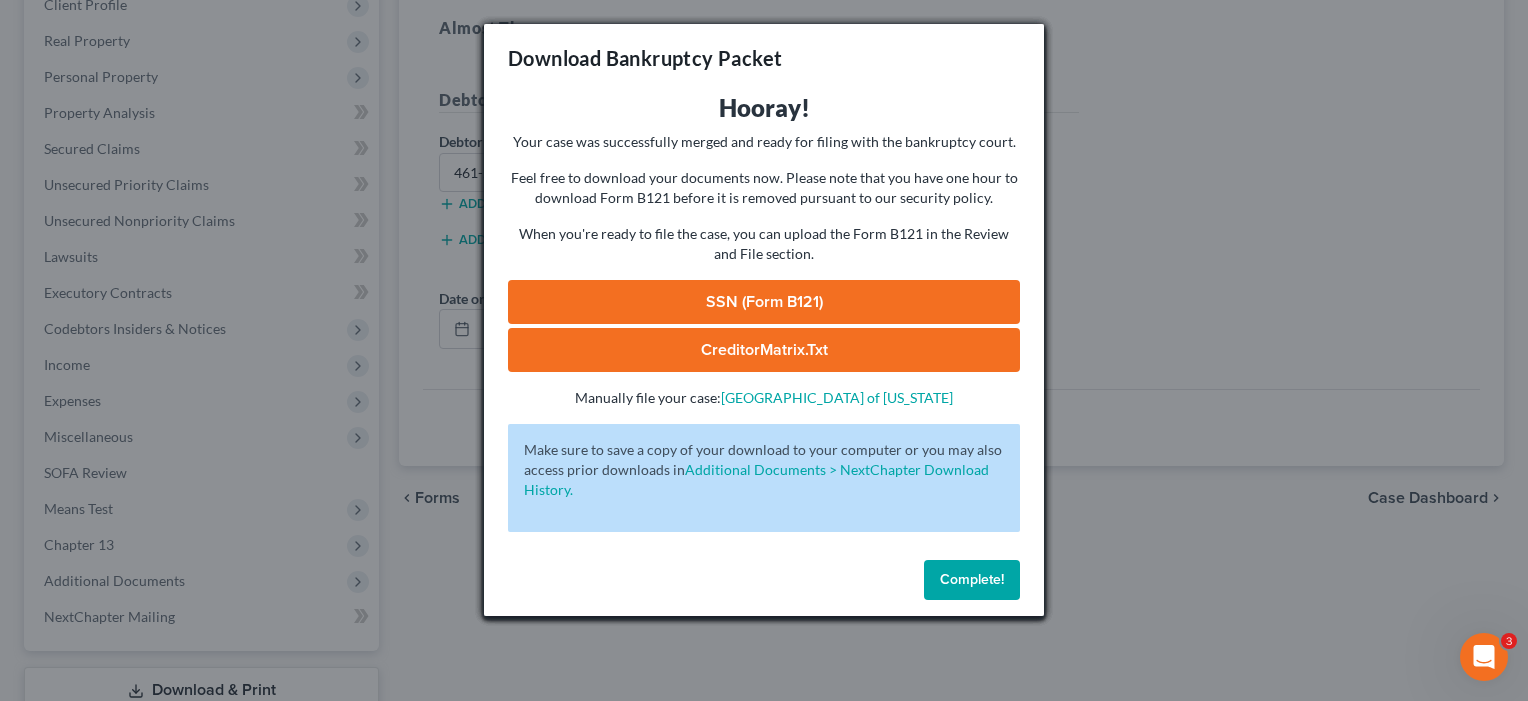 click on "Complete!" at bounding box center [972, 580] 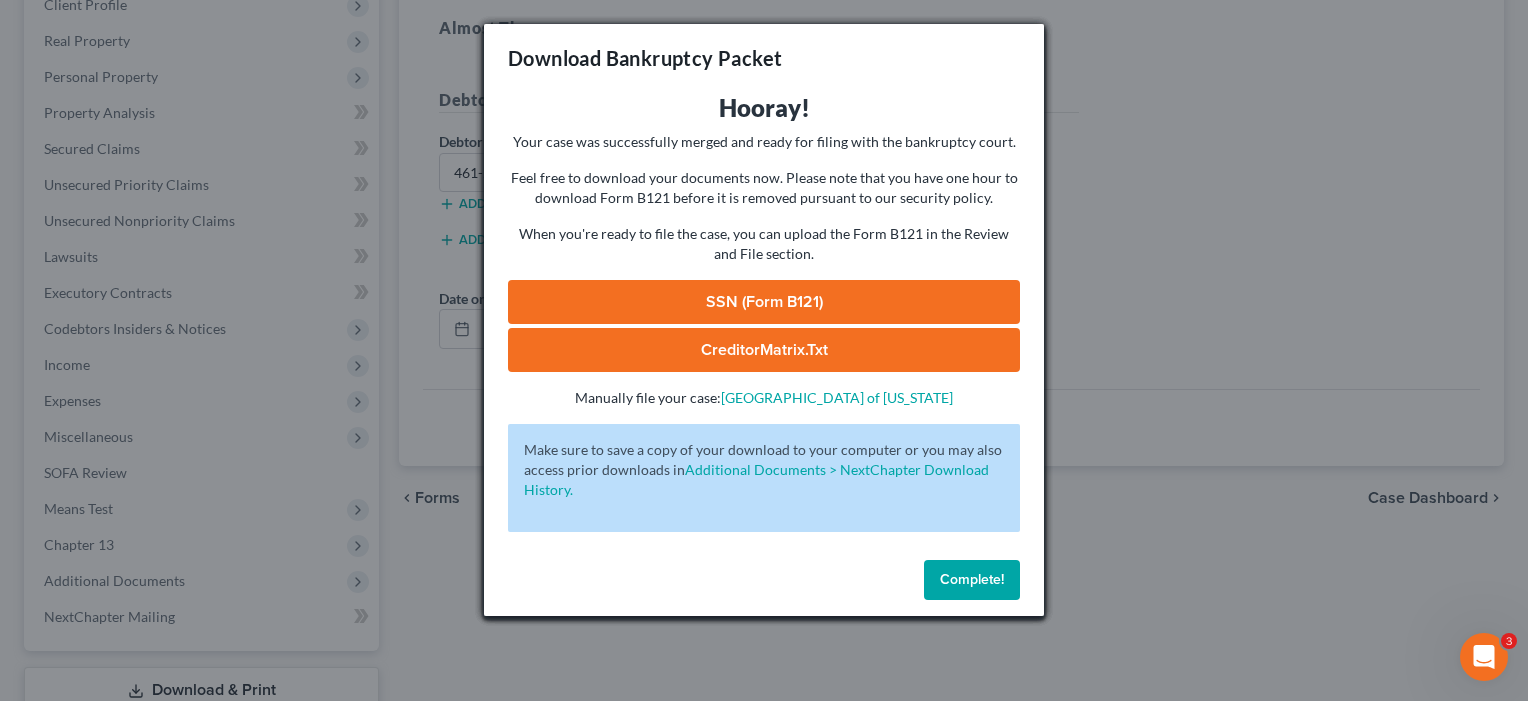 click on "Complete!" at bounding box center [972, 580] 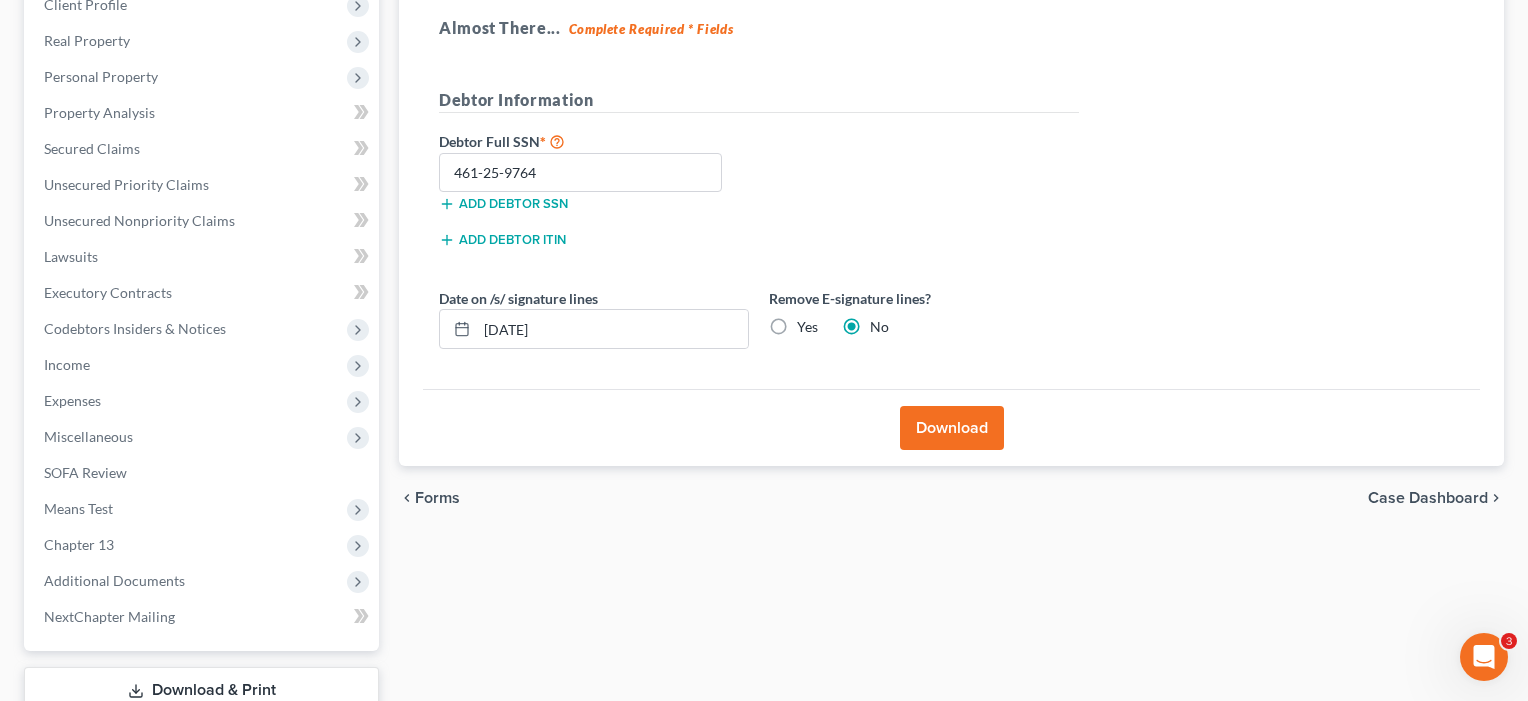 click on "Download Bankruptcy Packet
Hooray! Your case was successfully merged and ready for filing with the bankruptcy court. Feel free to download your documents now. Please note that you have one hour to download Form B121 before it is removed pursuant to our security policy. When you're ready to file the case, you can upload the Form B121 in the Review and File section. SSN (Form B121) CreditorMatrix.txt -  Manually file your case:  Western District of [US_STATE] Oops! There was an error with generating the download packet. -
Make sure to save a copy of your download to your computer or you may also access prior downloads in  Additional Documents > NextChapter Download History.
Complete!" at bounding box center [764, 350] 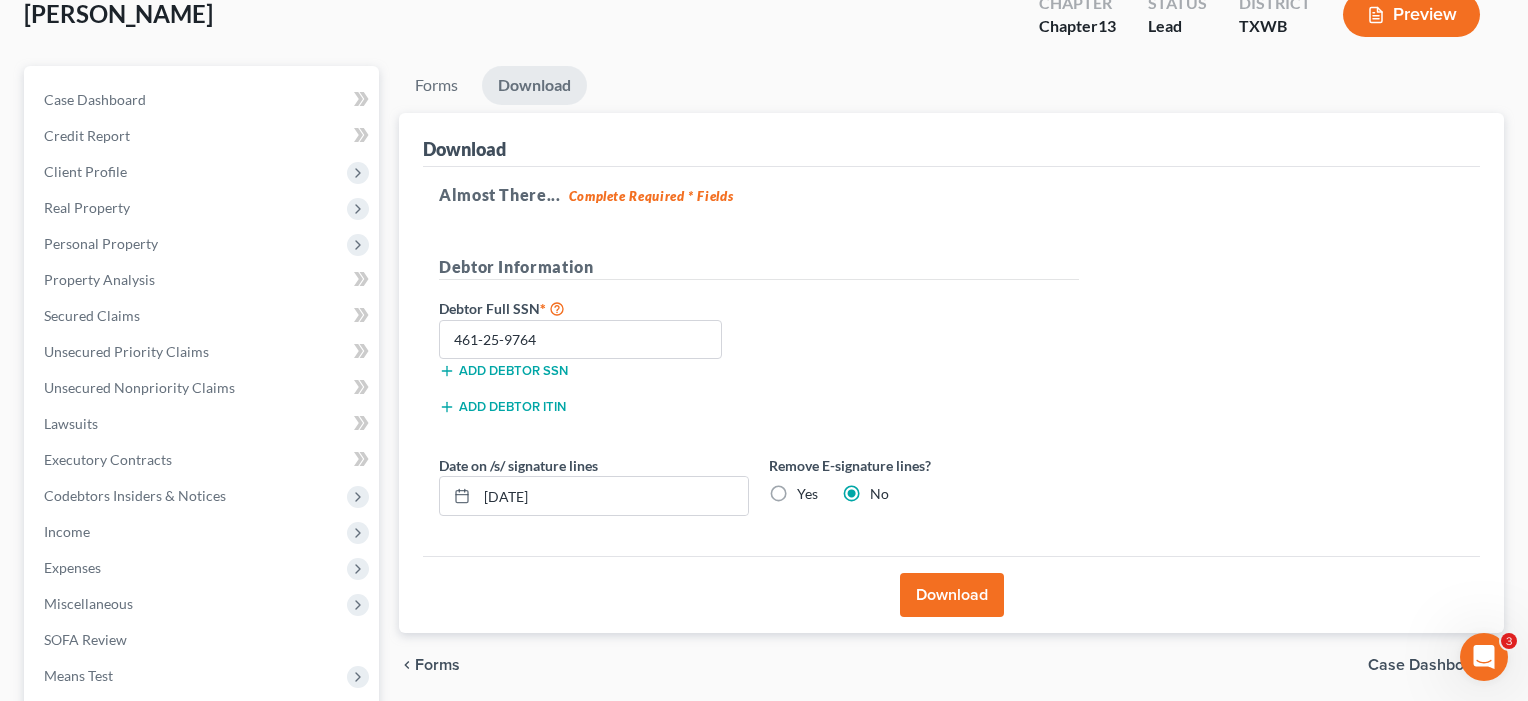 scroll, scrollTop: 113, scrollLeft: 0, axis: vertical 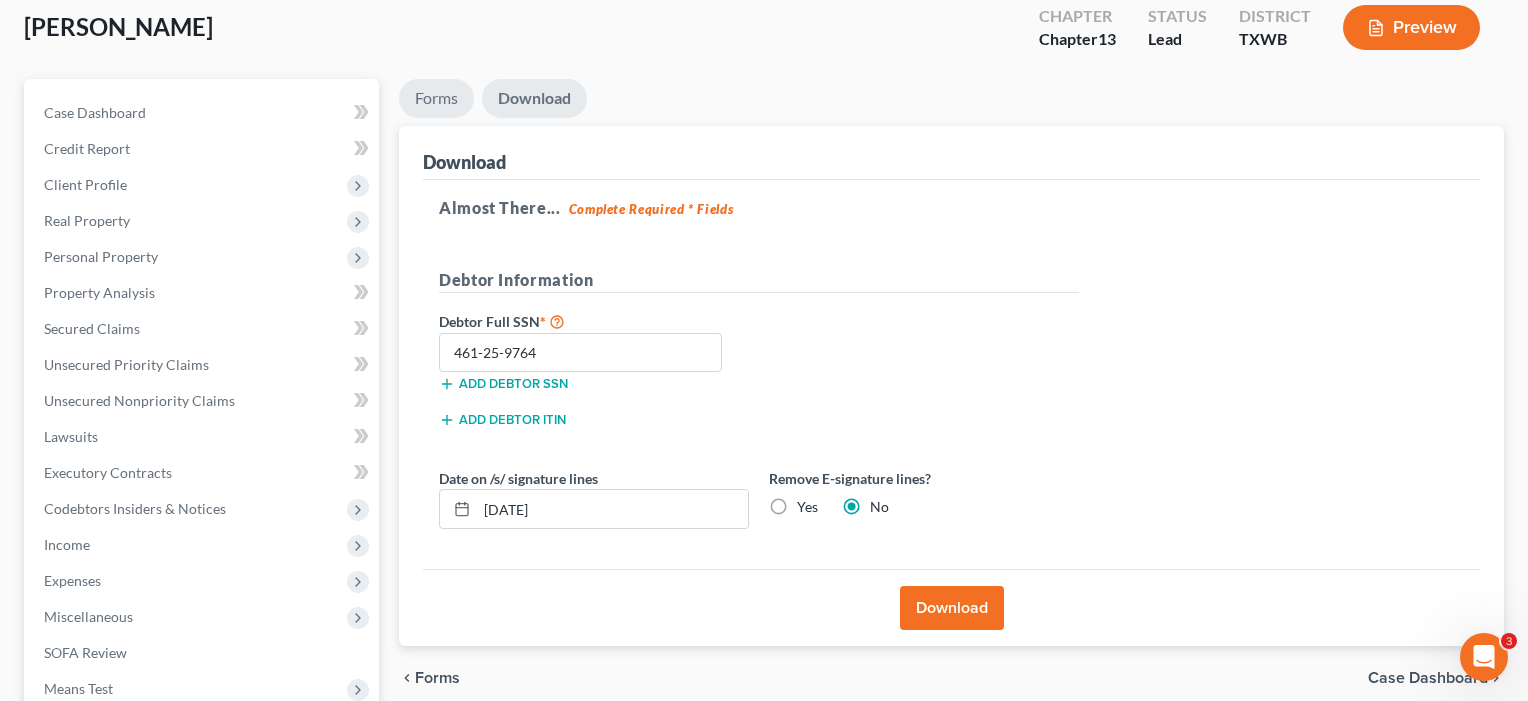 click on "Forms" at bounding box center (436, 98) 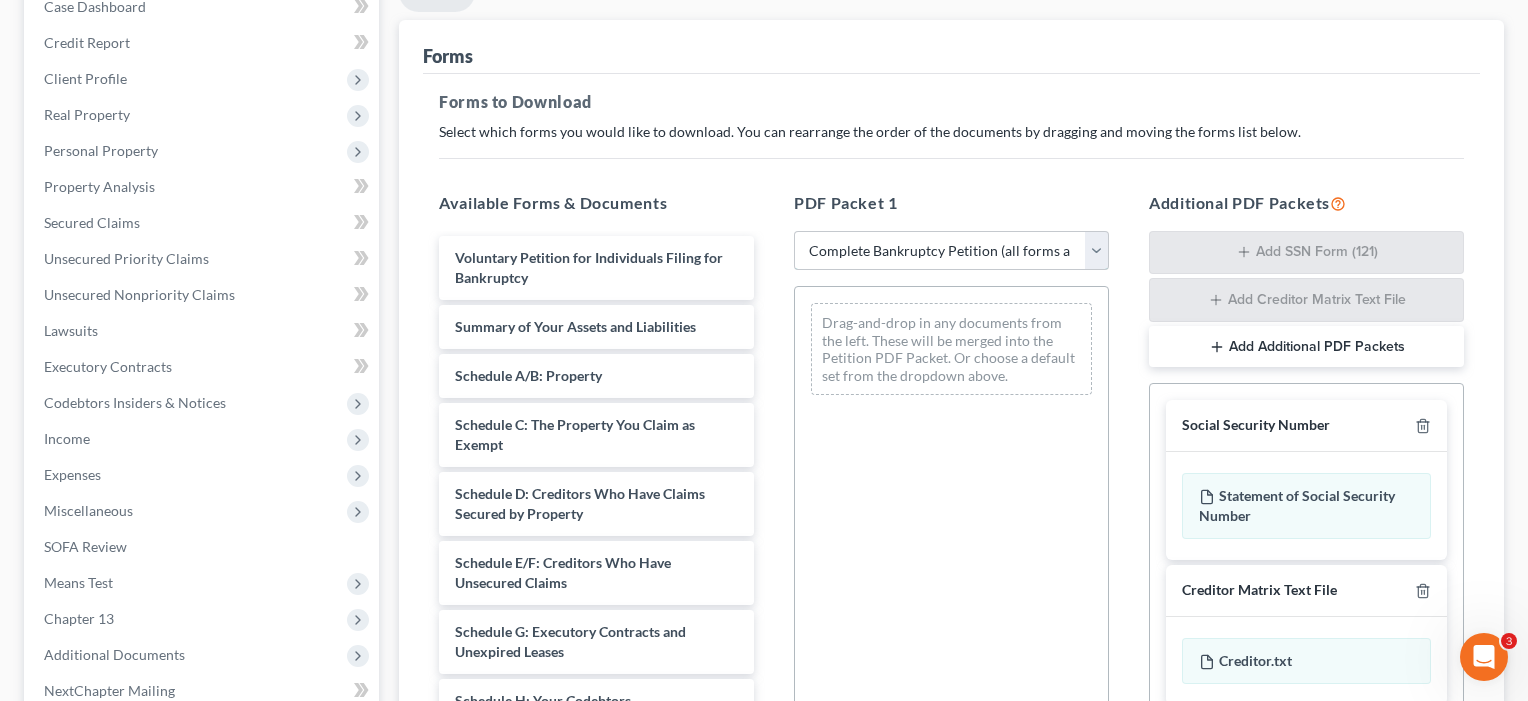 scroll, scrollTop: 235, scrollLeft: 0, axis: vertical 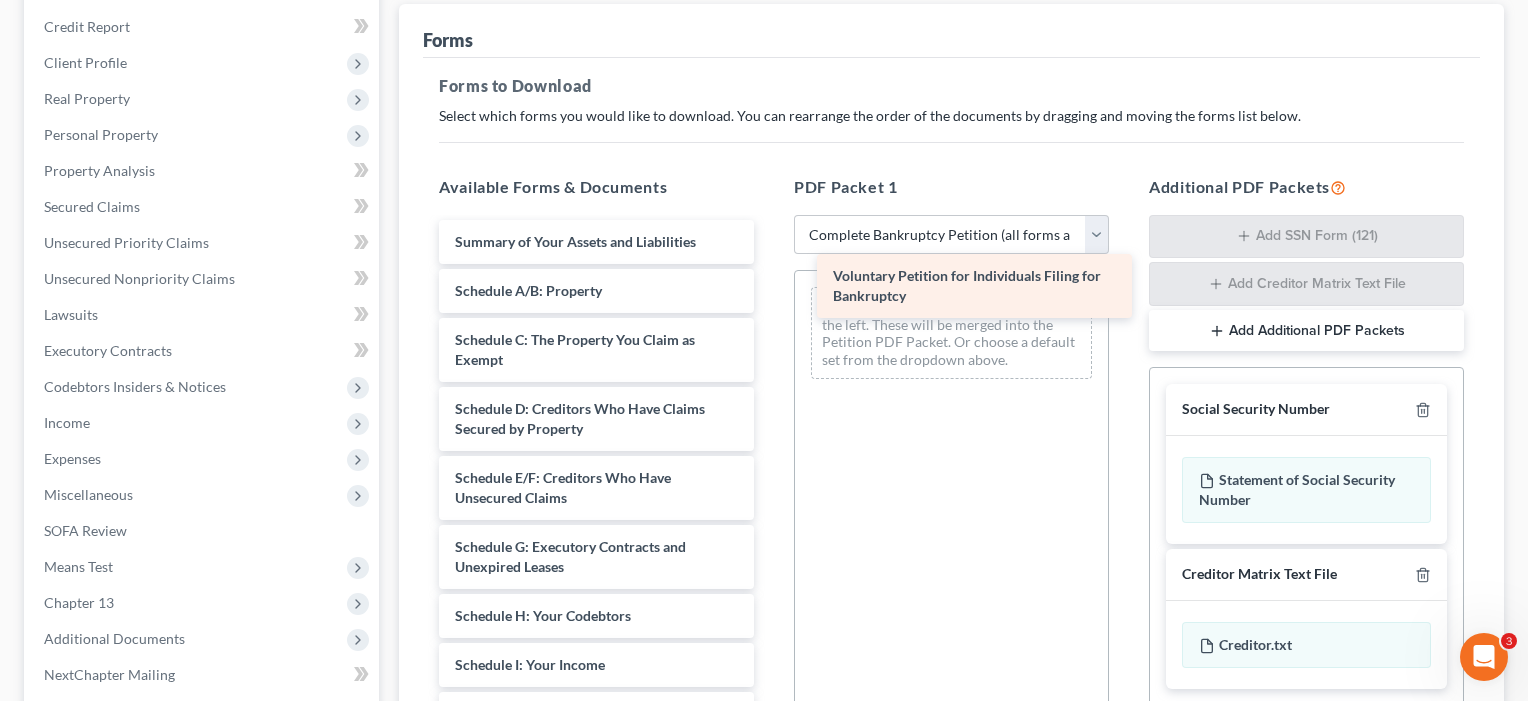 drag, startPoint x: 584, startPoint y: 237, endPoint x: 960, endPoint y: 268, distance: 377.27576 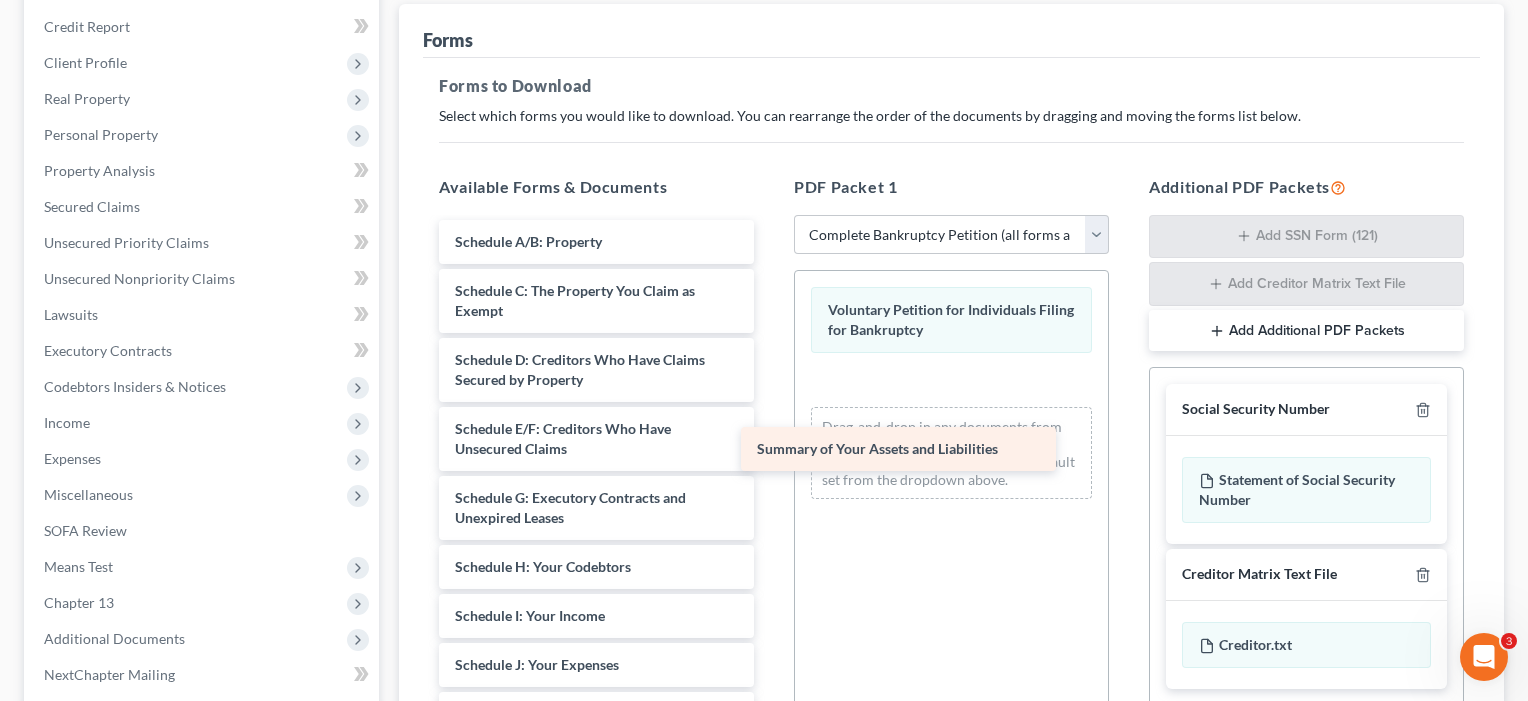drag, startPoint x: 608, startPoint y: 232, endPoint x: 942, endPoint y: 390, distance: 369.4861 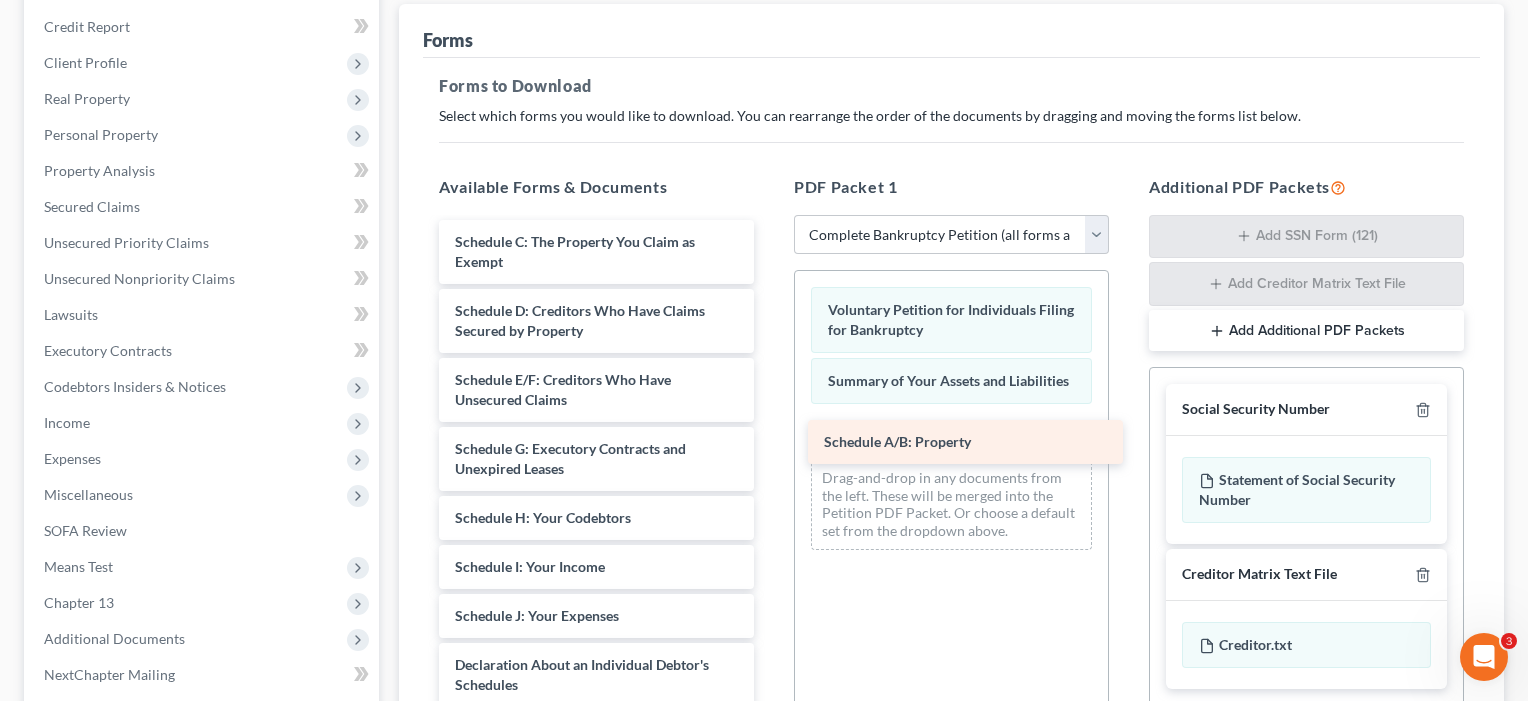 drag, startPoint x: 589, startPoint y: 244, endPoint x: 958, endPoint y: 445, distance: 420.1928 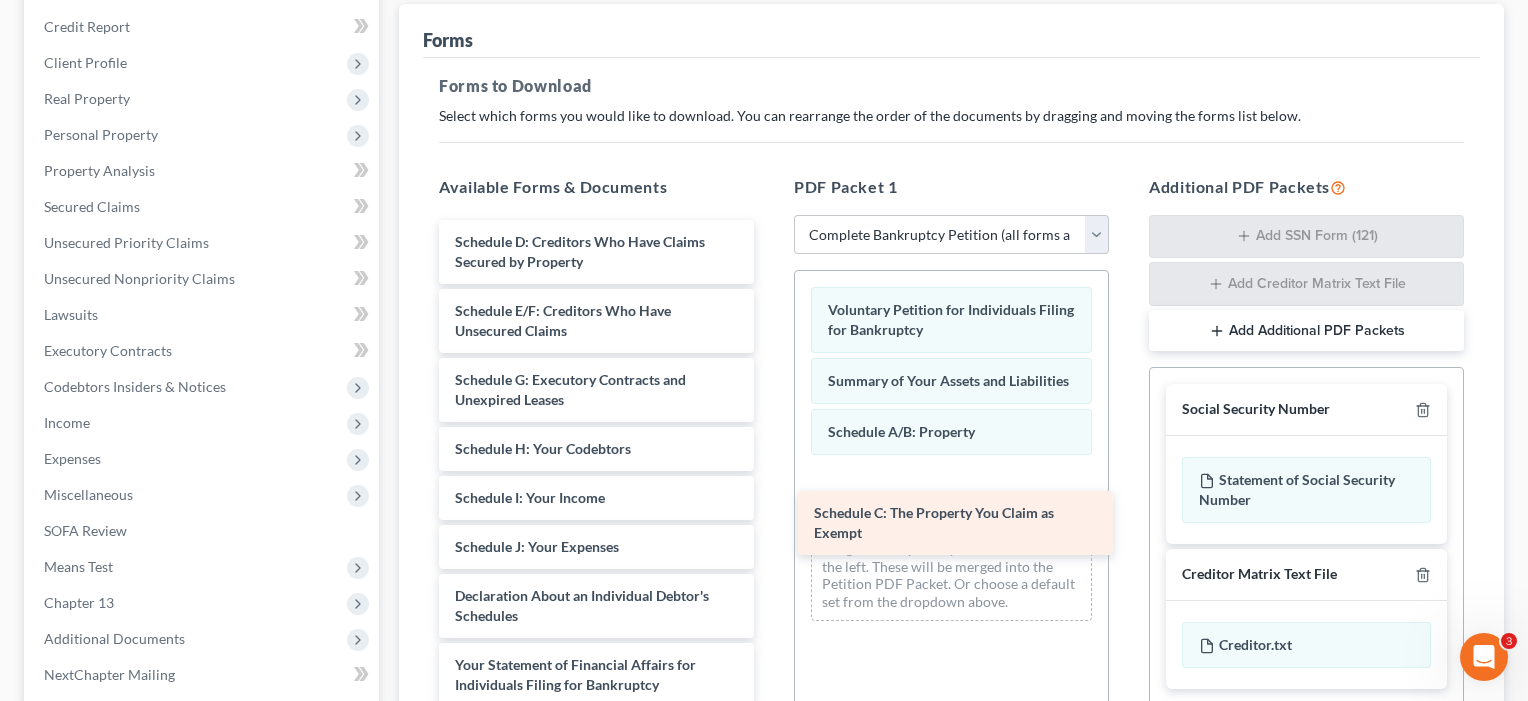 drag, startPoint x: 572, startPoint y: 271, endPoint x: 931, endPoint y: 542, distance: 449.8022 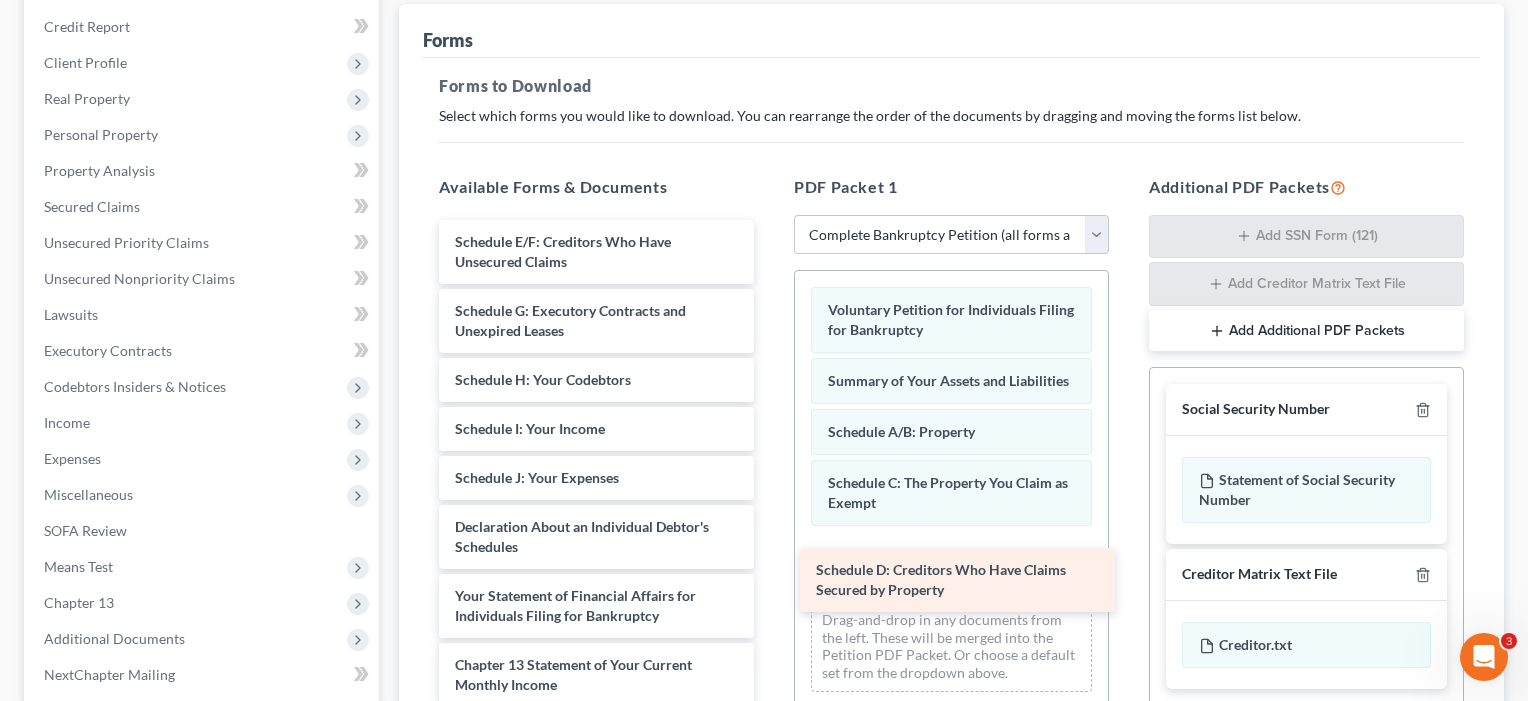 drag, startPoint x: 607, startPoint y: 249, endPoint x: 968, endPoint y: 575, distance: 486.41238 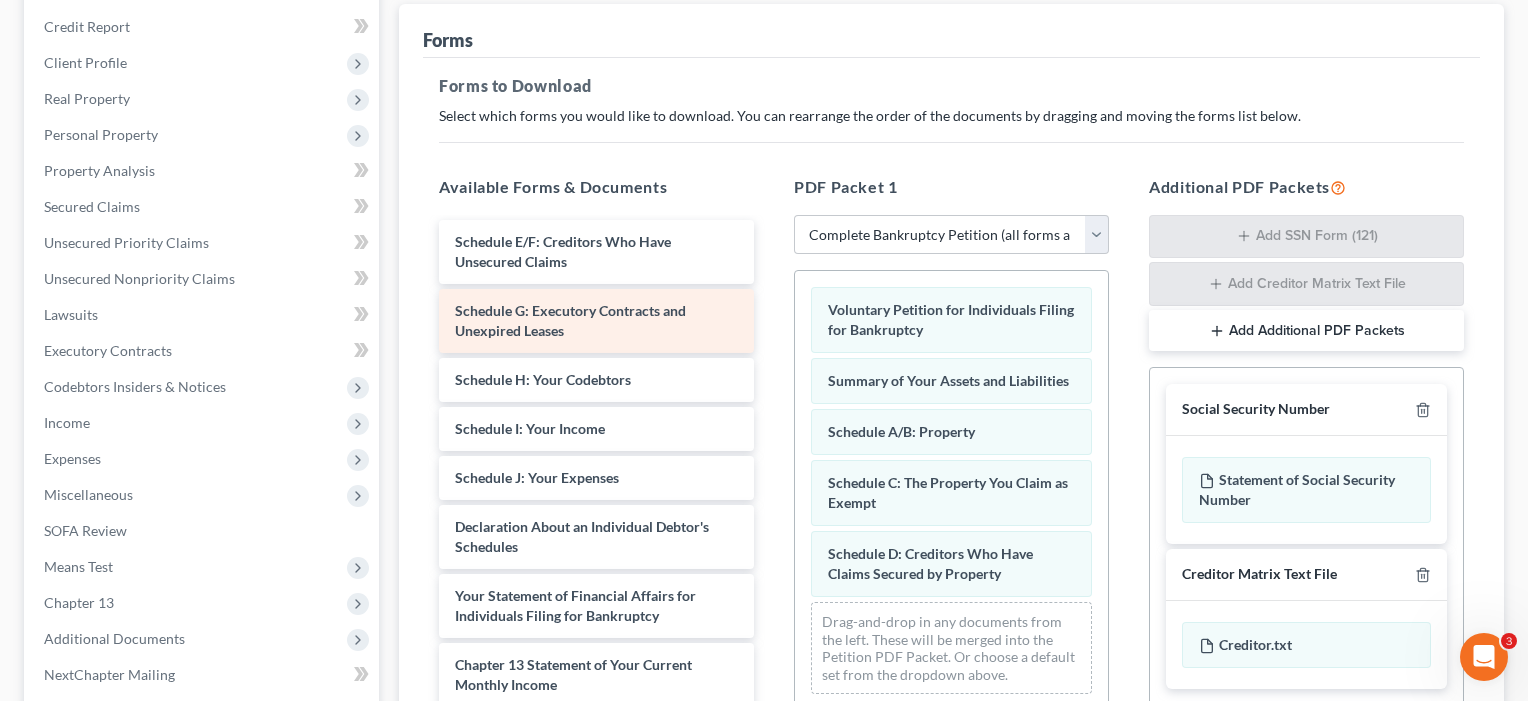 scroll, scrollTop: 0, scrollLeft: 0, axis: both 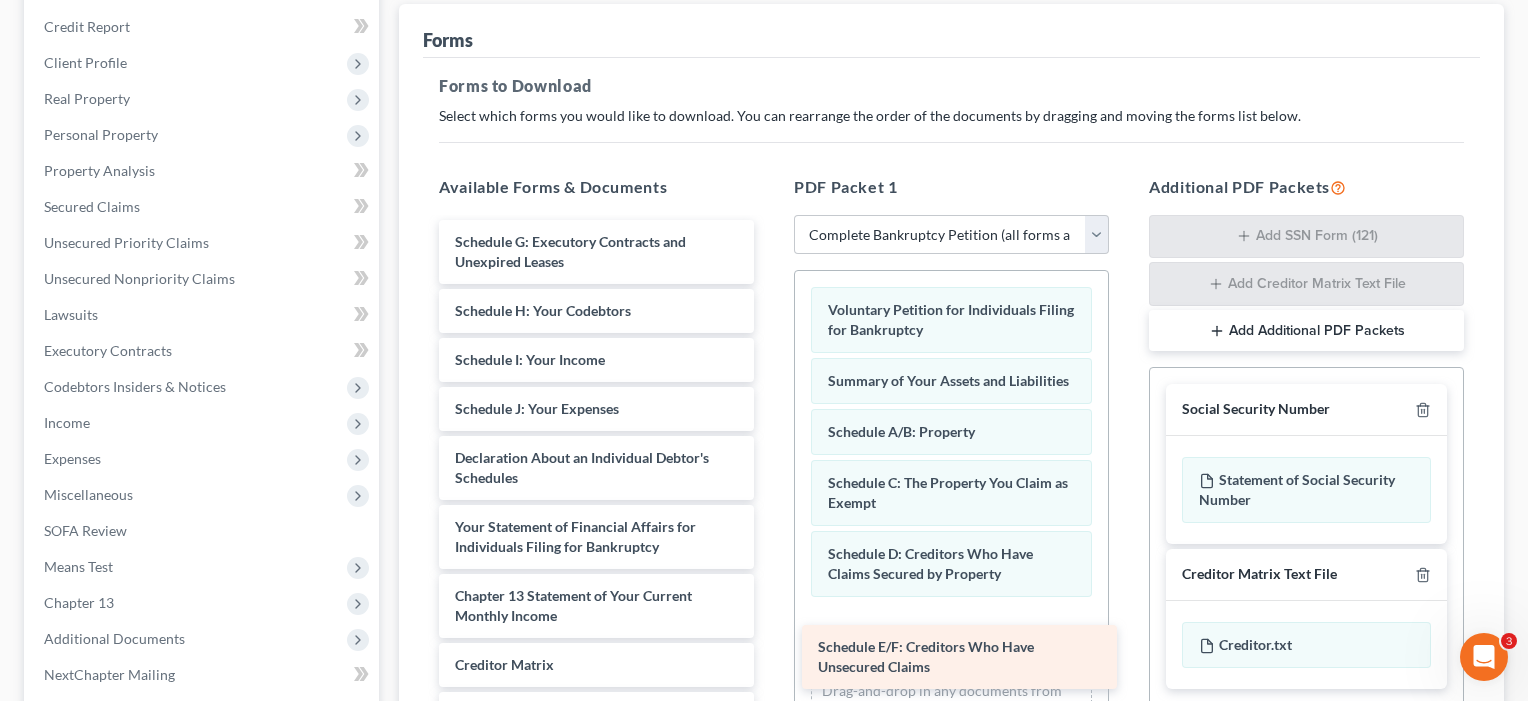 drag, startPoint x: 552, startPoint y: 240, endPoint x: 914, endPoint y: 649, distance: 546.19135 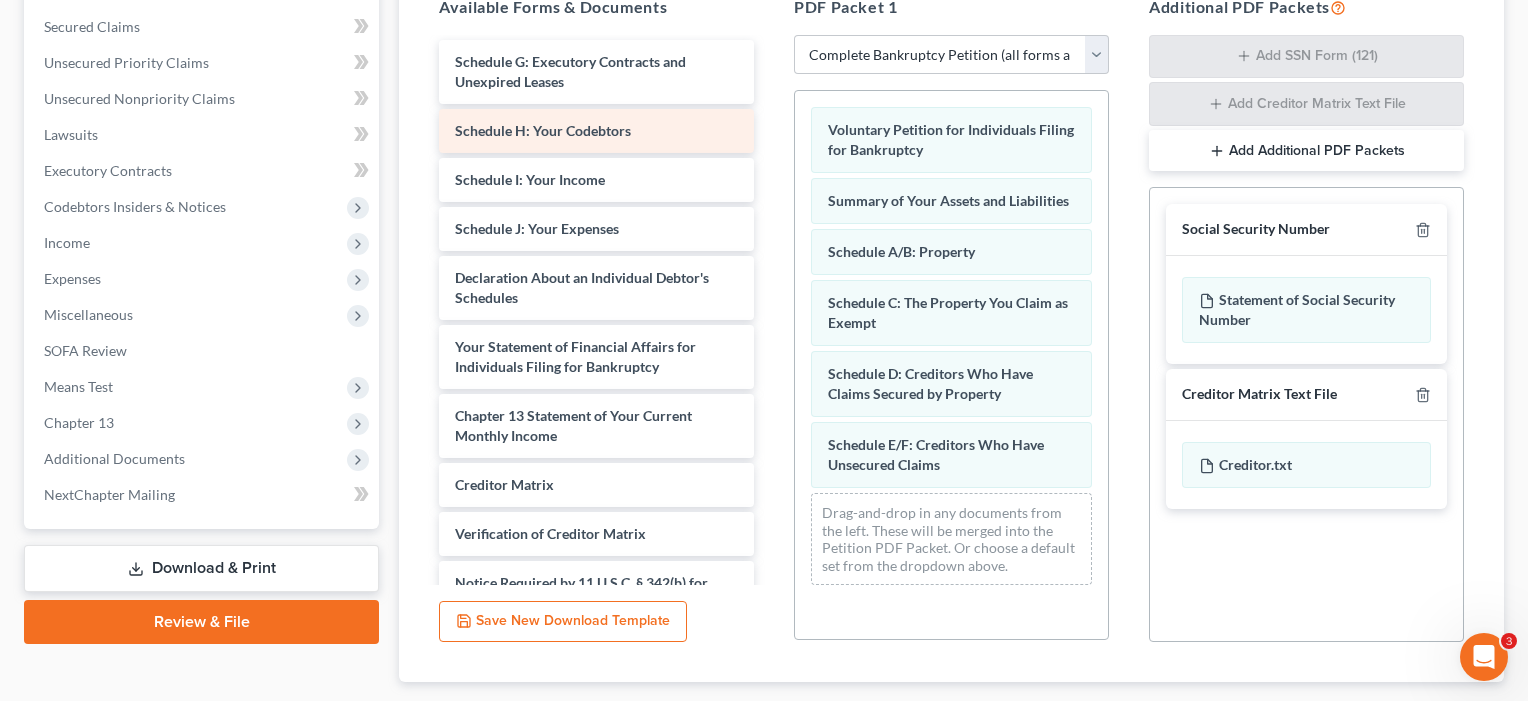 scroll, scrollTop: 390, scrollLeft: 0, axis: vertical 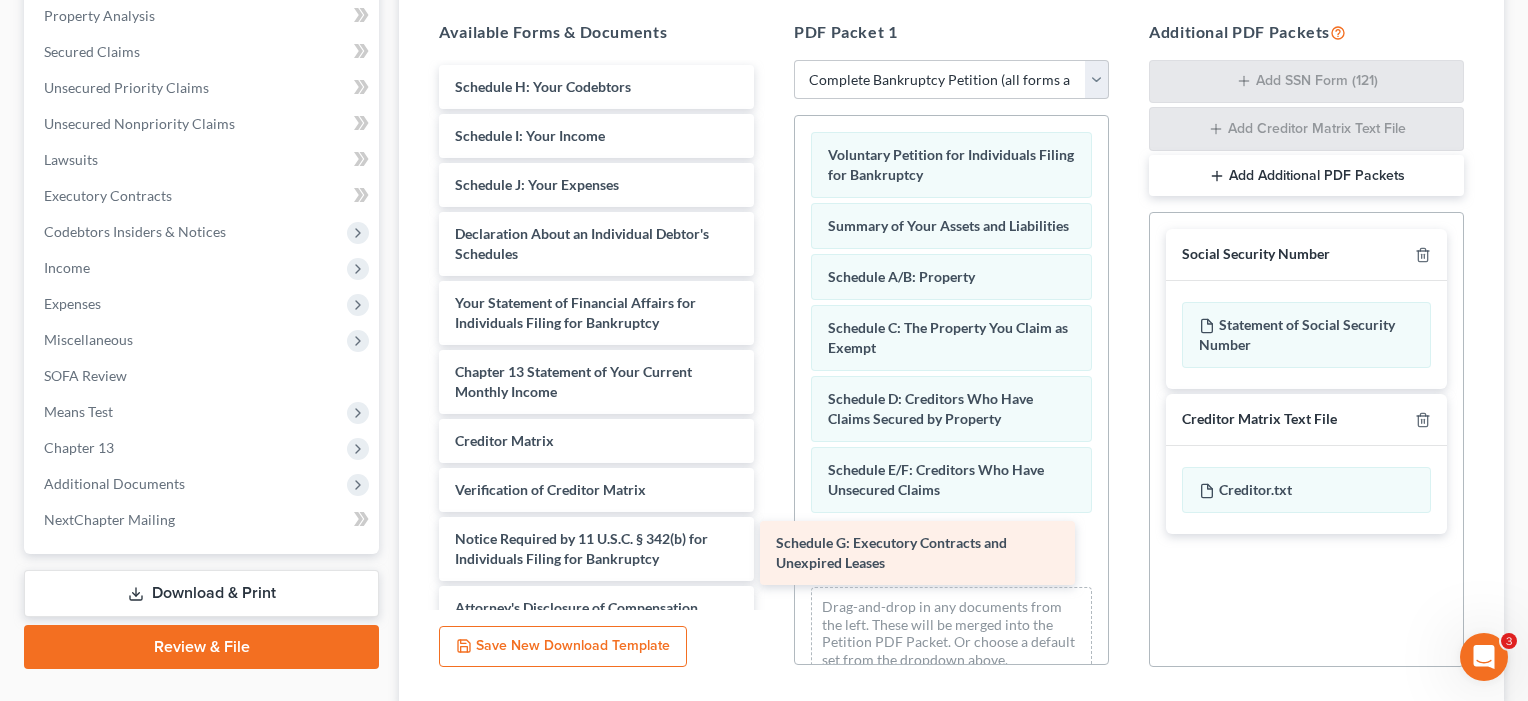drag, startPoint x: 710, startPoint y: 350, endPoint x: 841, endPoint y: 559, distance: 246.66171 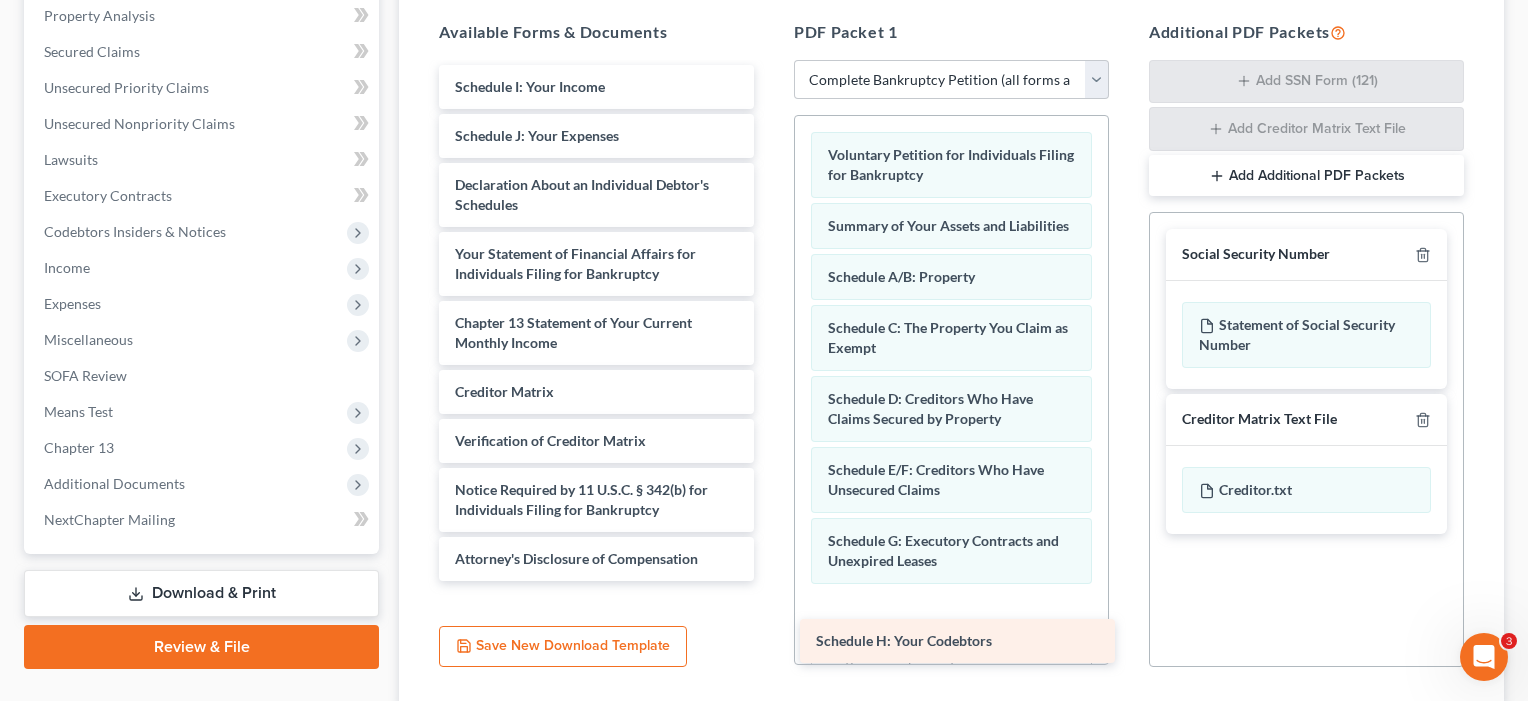 drag, startPoint x: 822, startPoint y: 339, endPoint x: 919, endPoint y: 649, distance: 324.8215 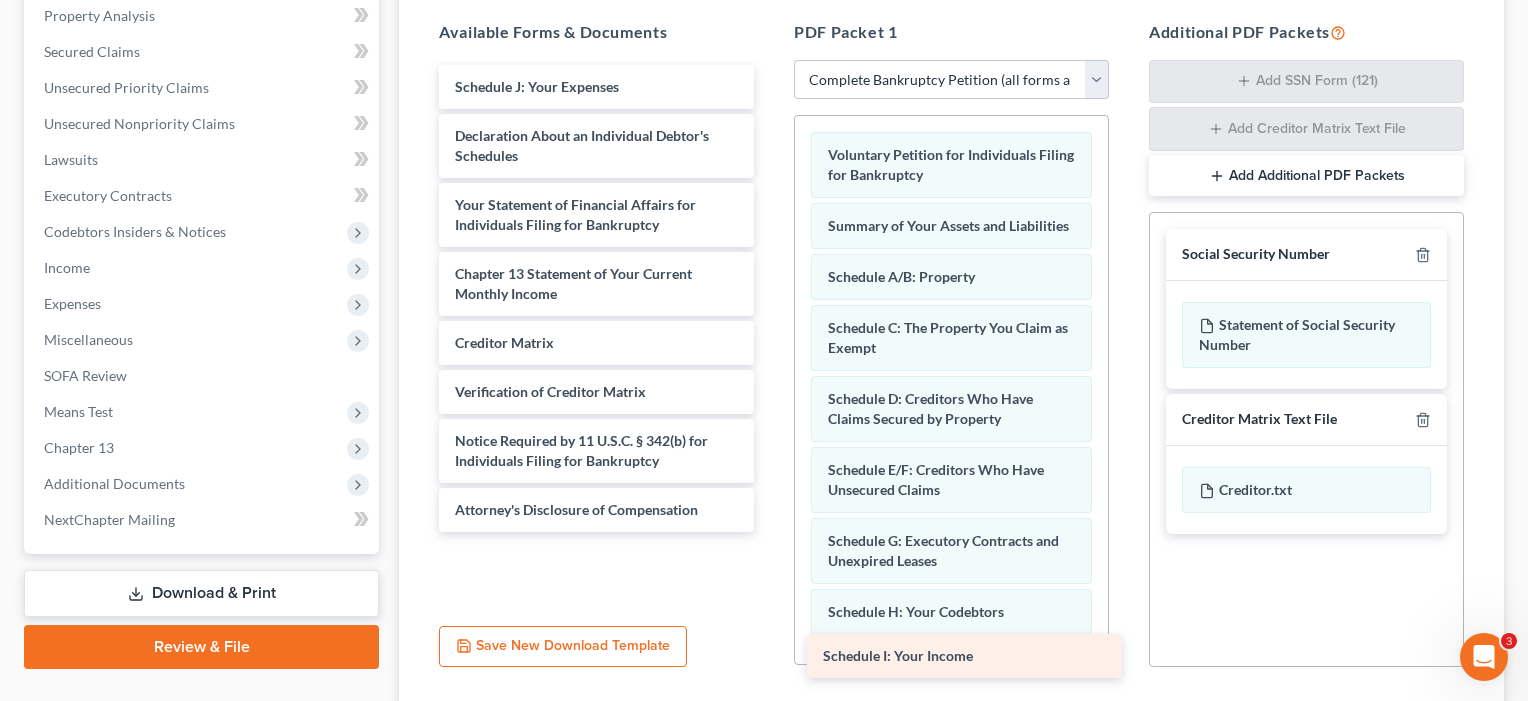 drag, startPoint x: 568, startPoint y: 78, endPoint x: 940, endPoint y: 649, distance: 681.48737 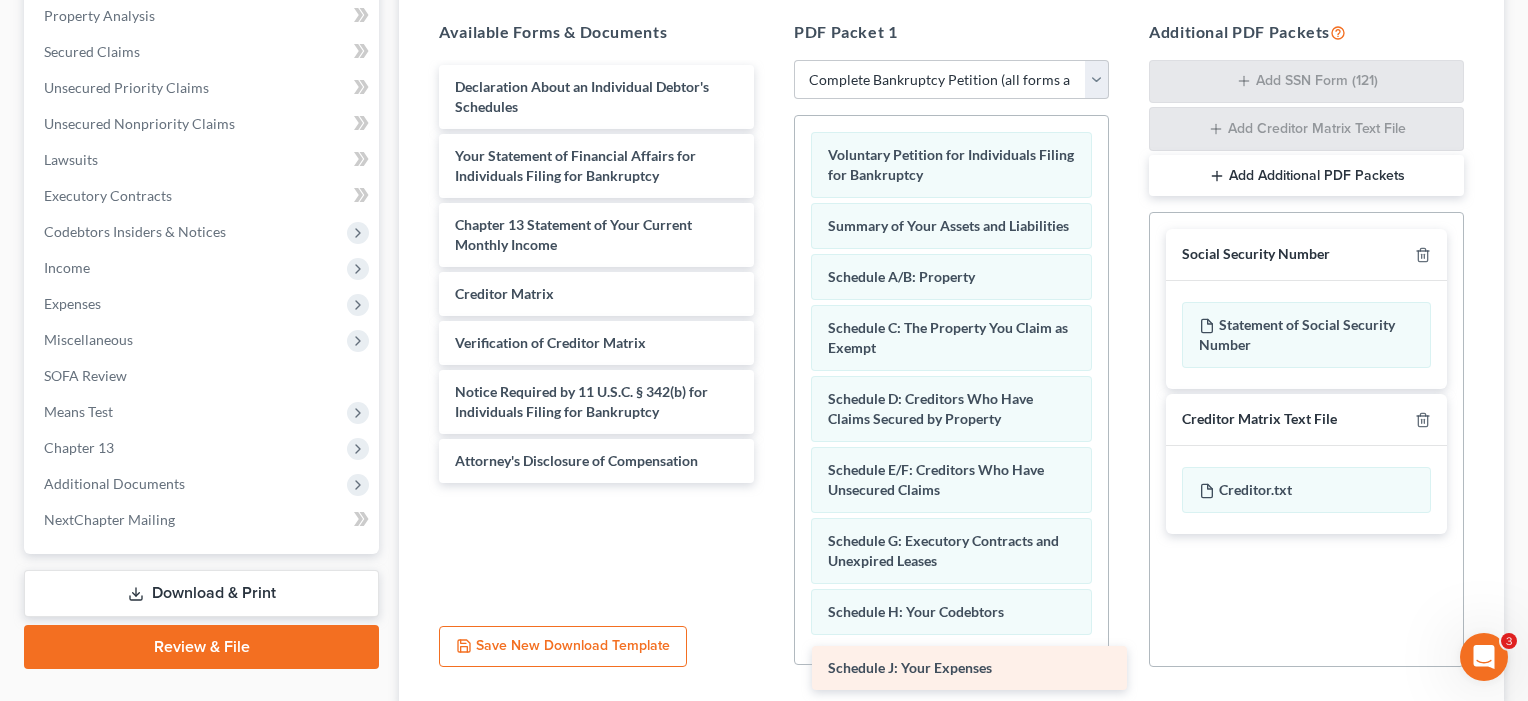 drag, startPoint x: 554, startPoint y: 76, endPoint x: 927, endPoint y: 658, distance: 691.2691 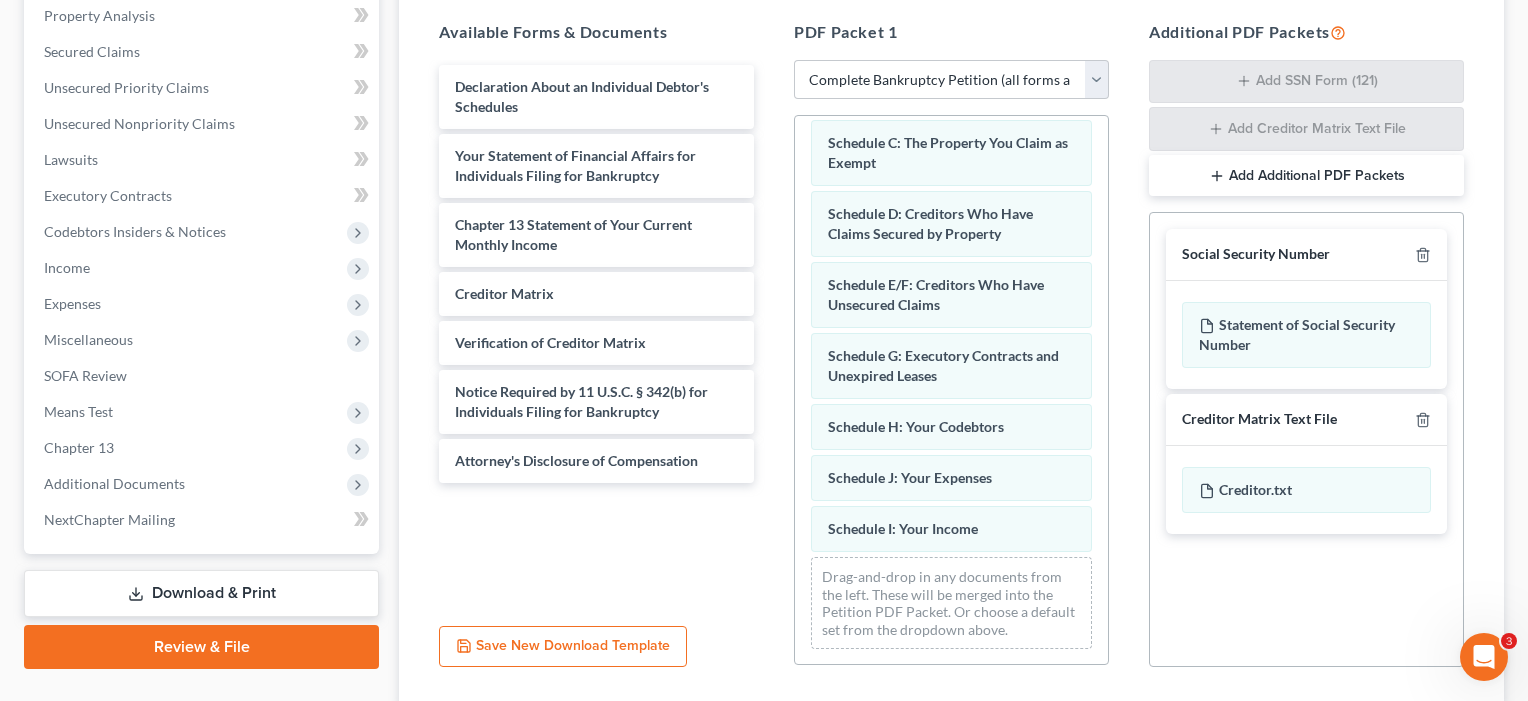 scroll, scrollTop: 184, scrollLeft: 0, axis: vertical 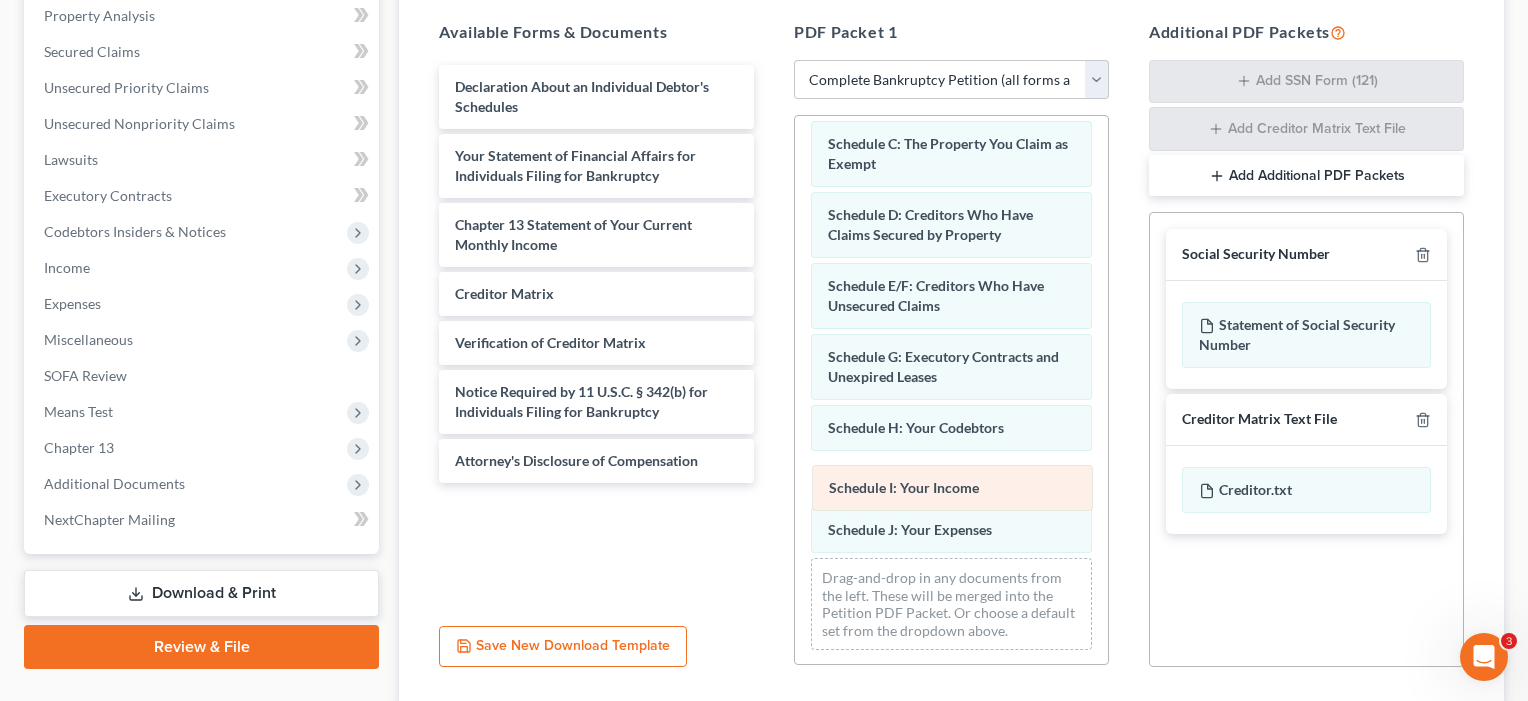 drag, startPoint x: 913, startPoint y: 520, endPoint x: 915, endPoint y: 476, distance: 44.04543 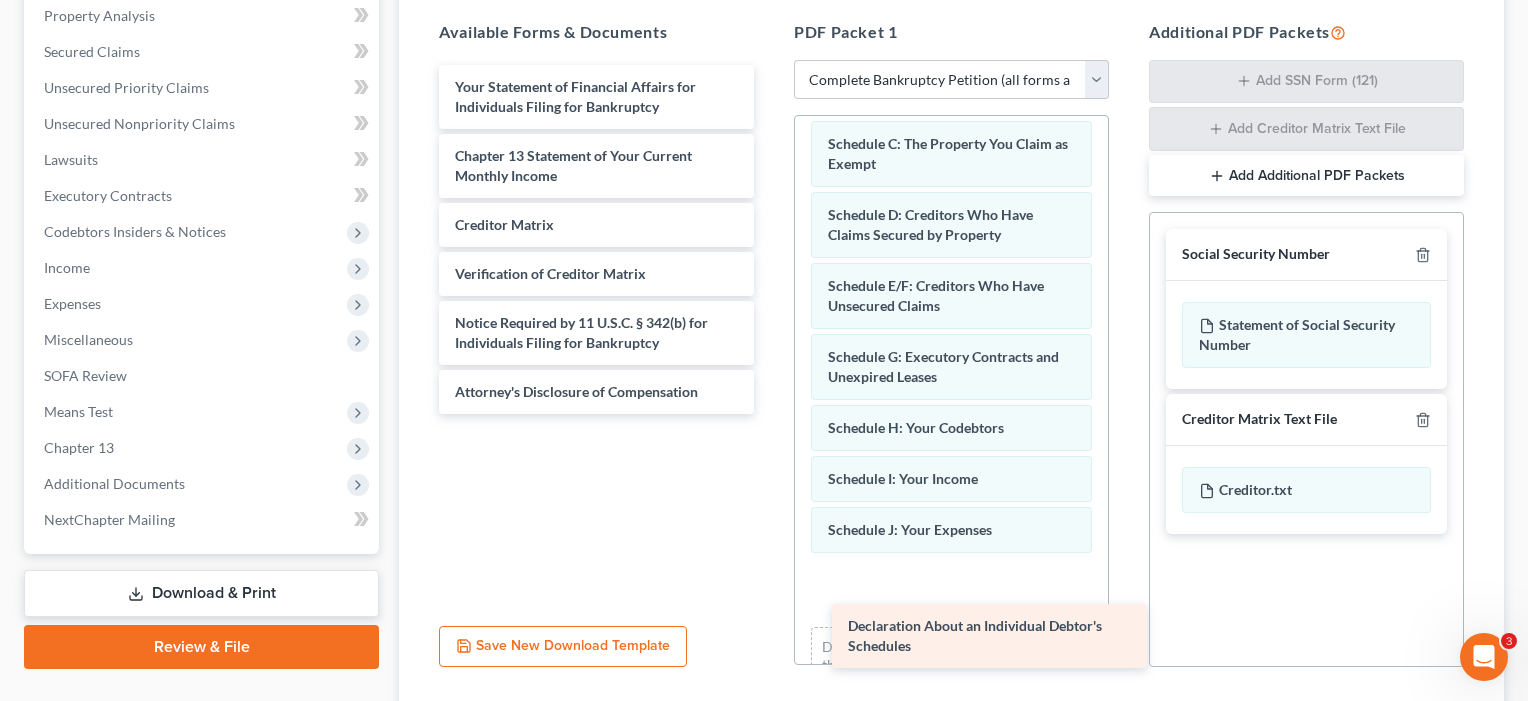 drag, startPoint x: 595, startPoint y: 87, endPoint x: 988, endPoint y: 623, distance: 664.639 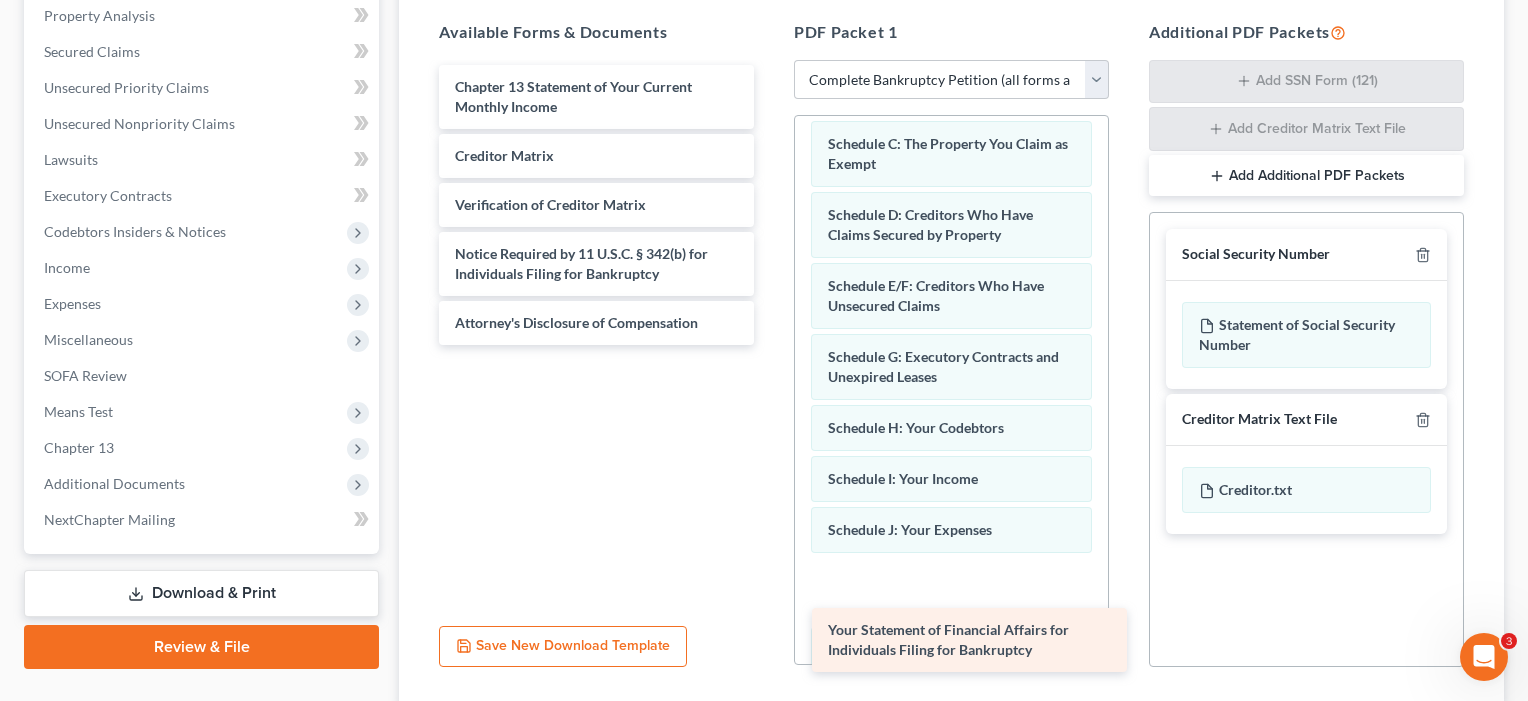 drag, startPoint x: 577, startPoint y: 71, endPoint x: 950, endPoint y: 610, distance: 655.4769 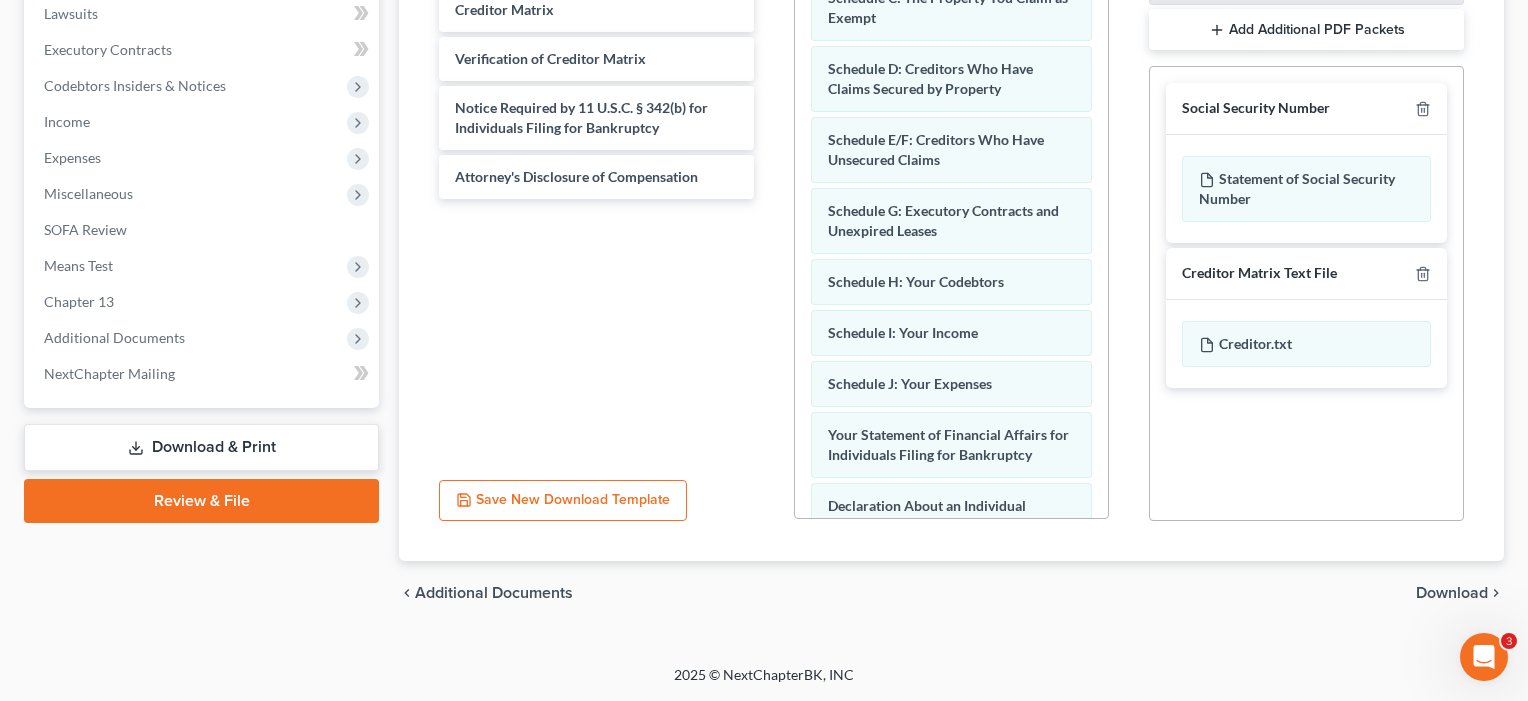 scroll, scrollTop: 536, scrollLeft: 0, axis: vertical 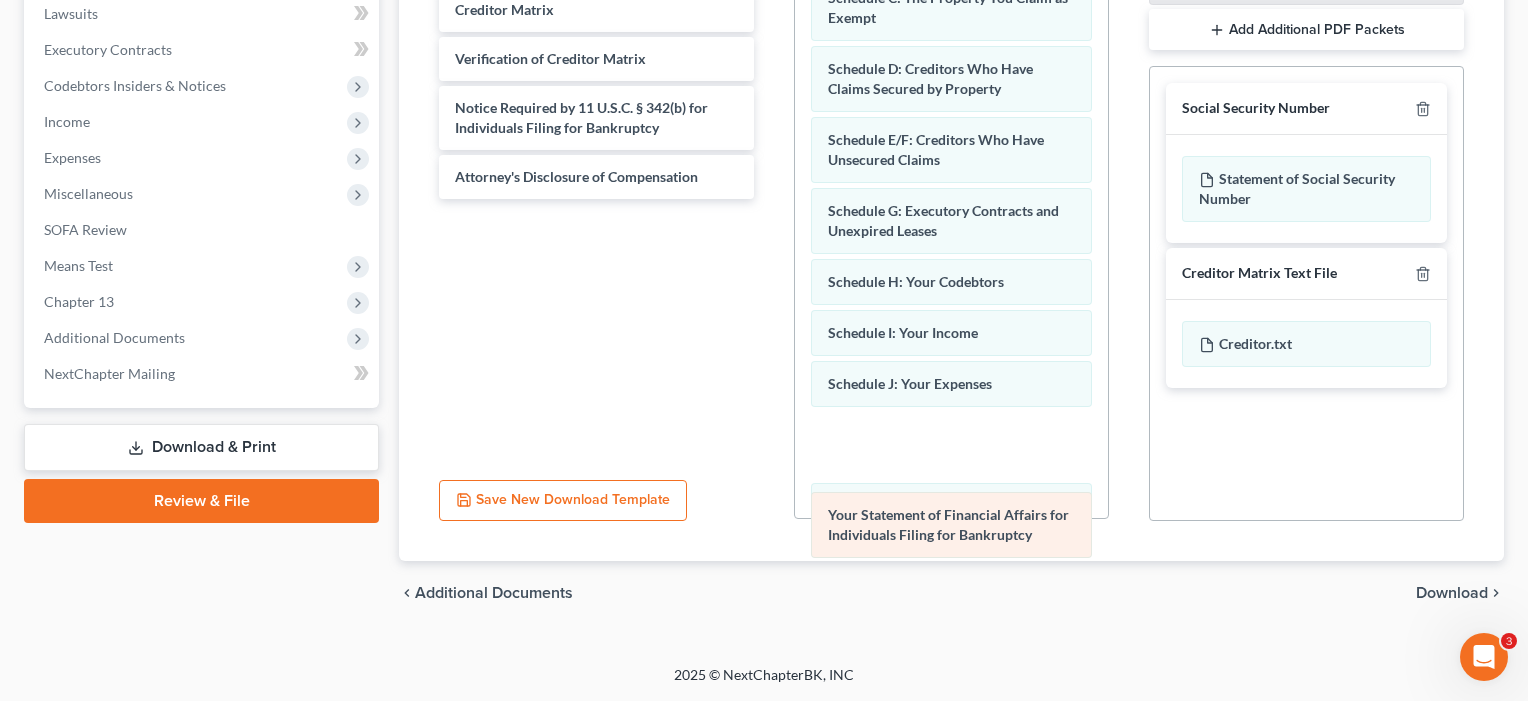 drag, startPoint x: 948, startPoint y: 435, endPoint x: 950, endPoint y: 506, distance: 71.02816 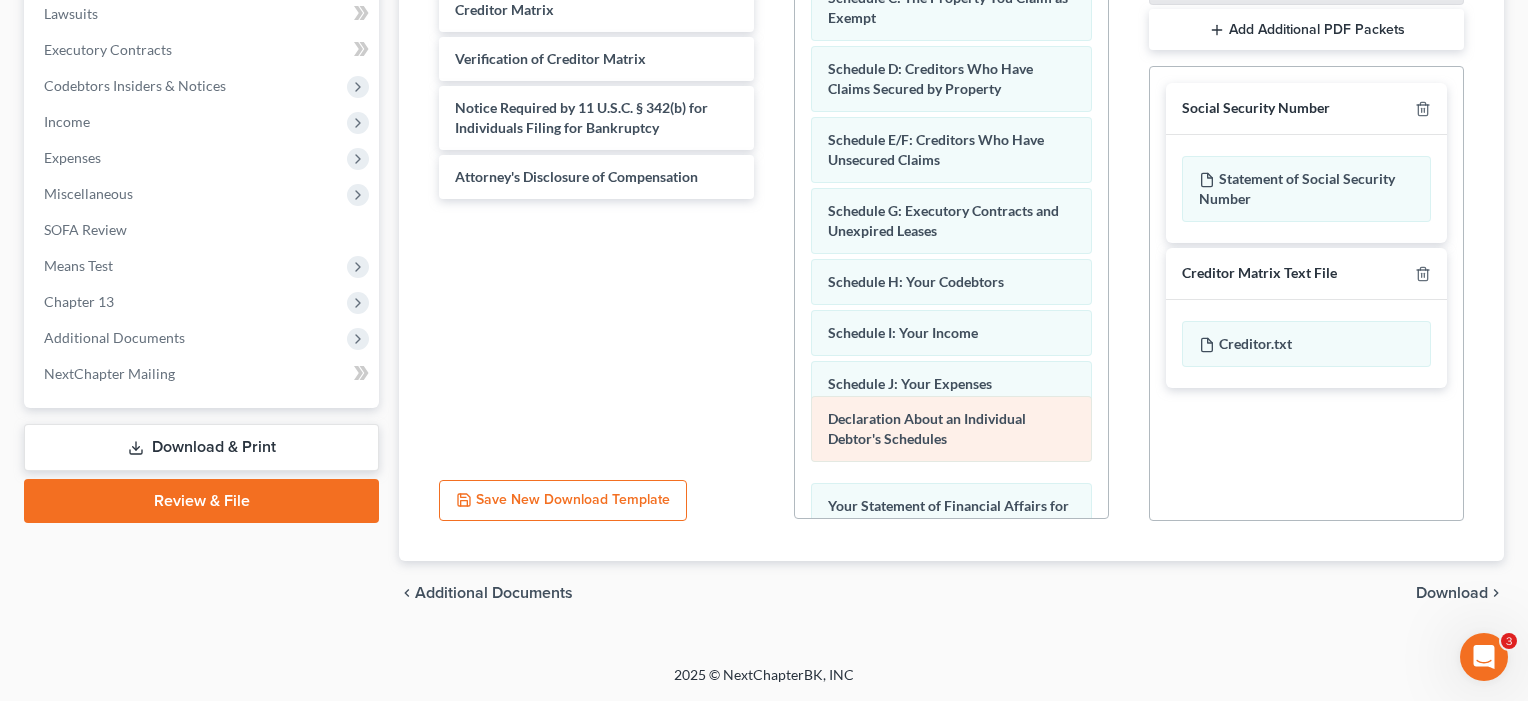 drag, startPoint x: 945, startPoint y: 504, endPoint x: 945, endPoint y: 417, distance: 87 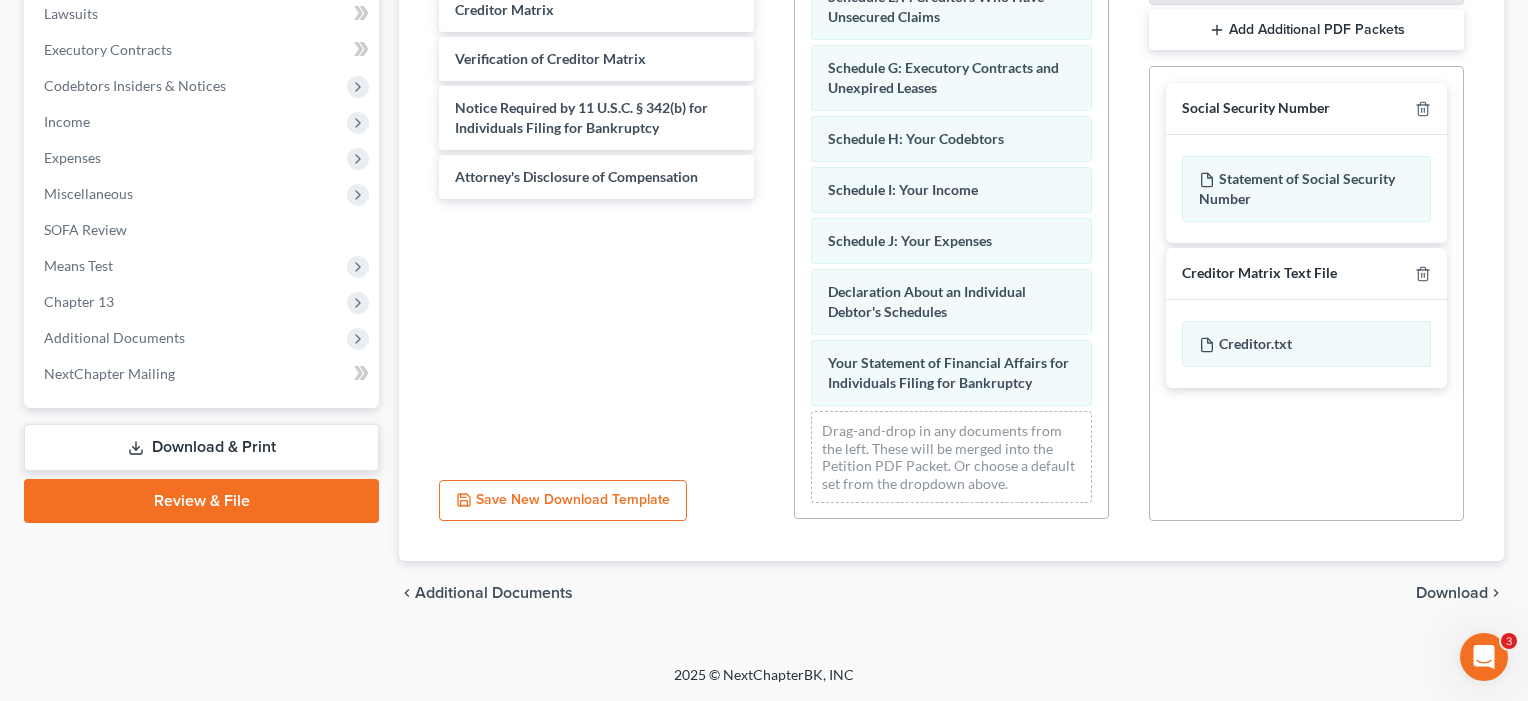 scroll, scrollTop: 326, scrollLeft: 0, axis: vertical 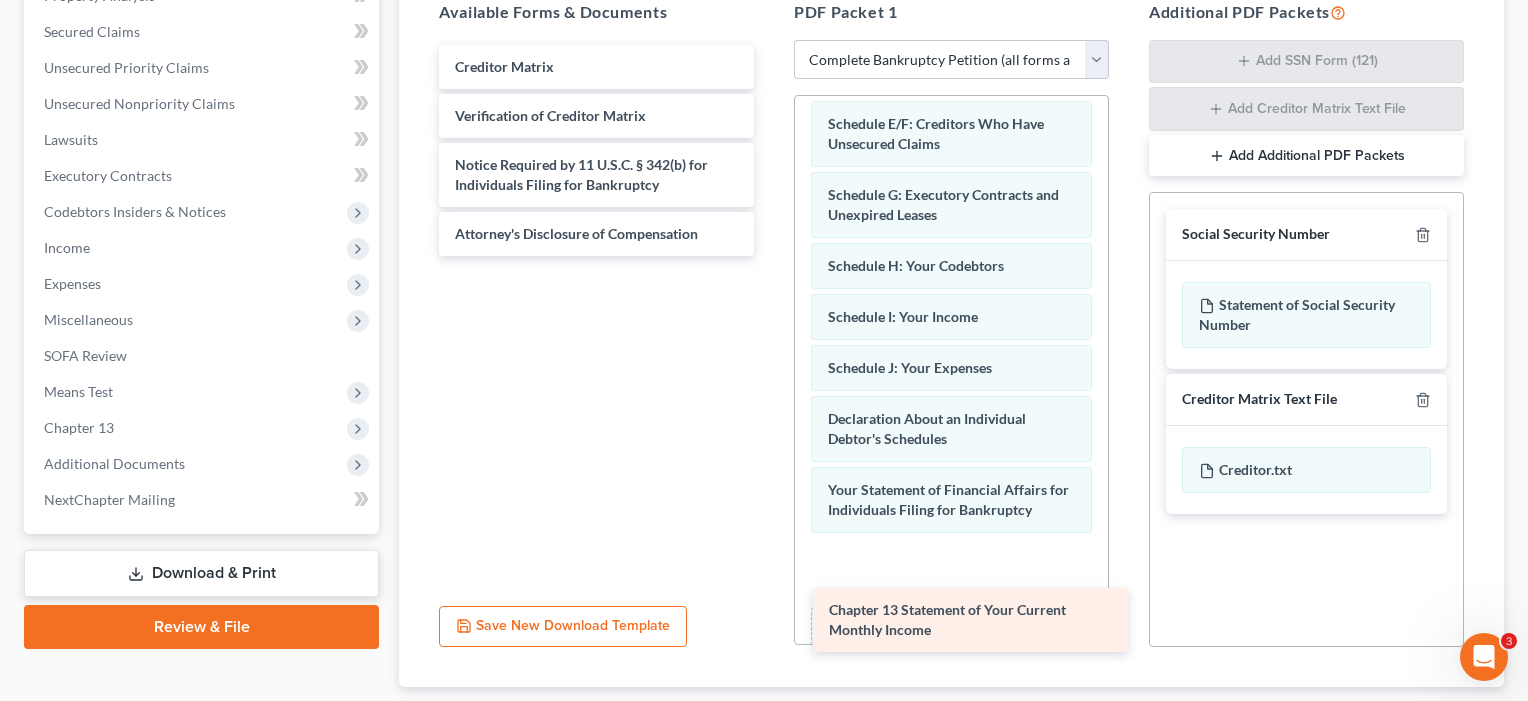 drag, startPoint x: 555, startPoint y: 77, endPoint x: 929, endPoint y: 591, distance: 635.66656 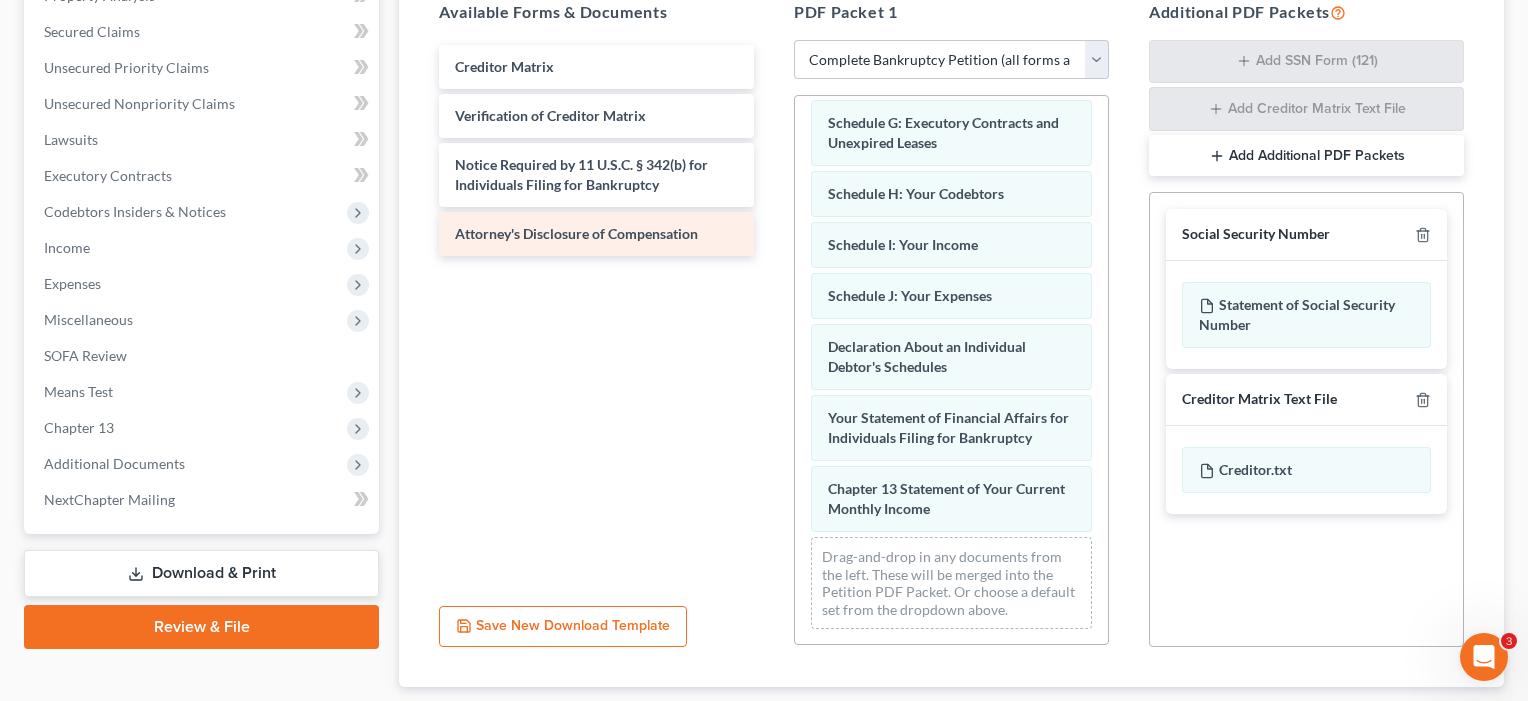 scroll, scrollTop: 397, scrollLeft: 0, axis: vertical 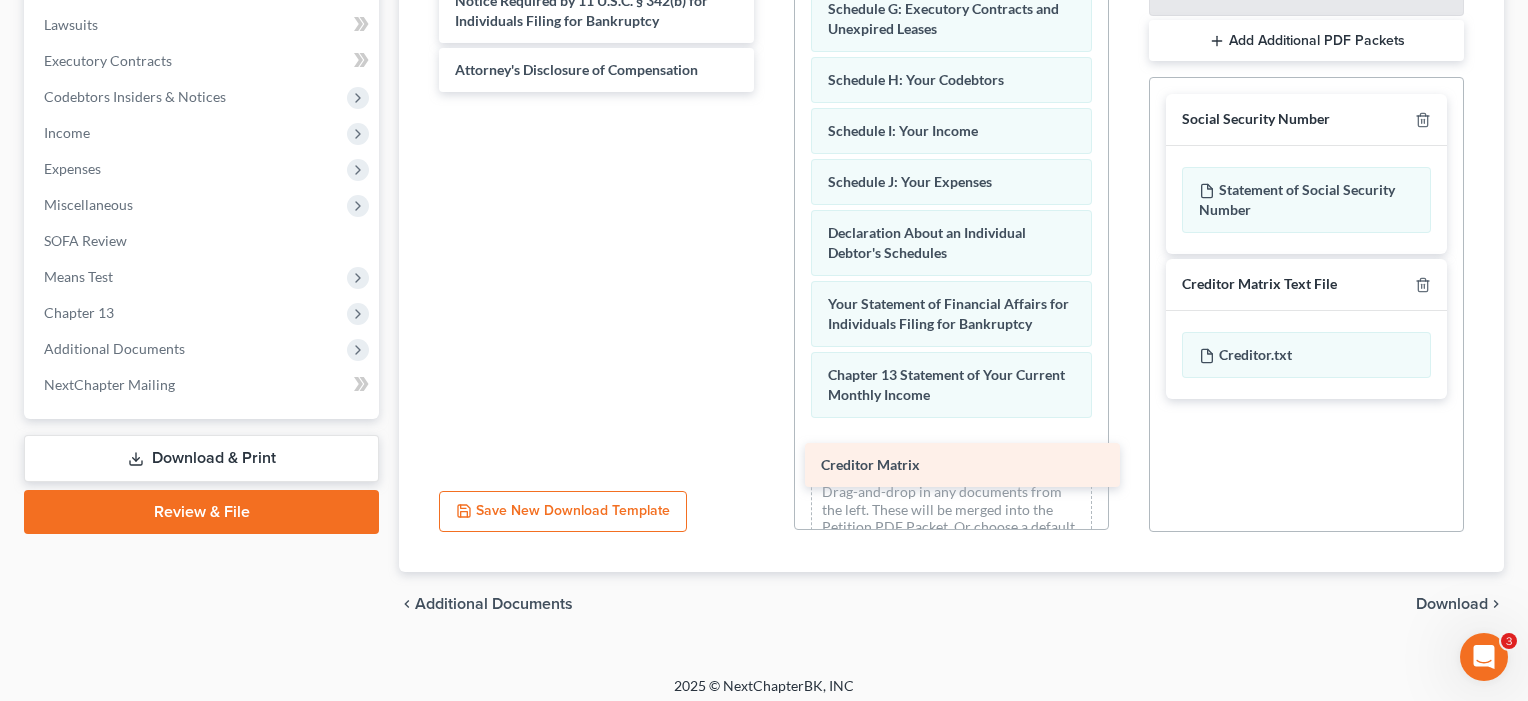 drag, startPoint x: 574, startPoint y: 57, endPoint x: 941, endPoint y: 456, distance: 542.1162 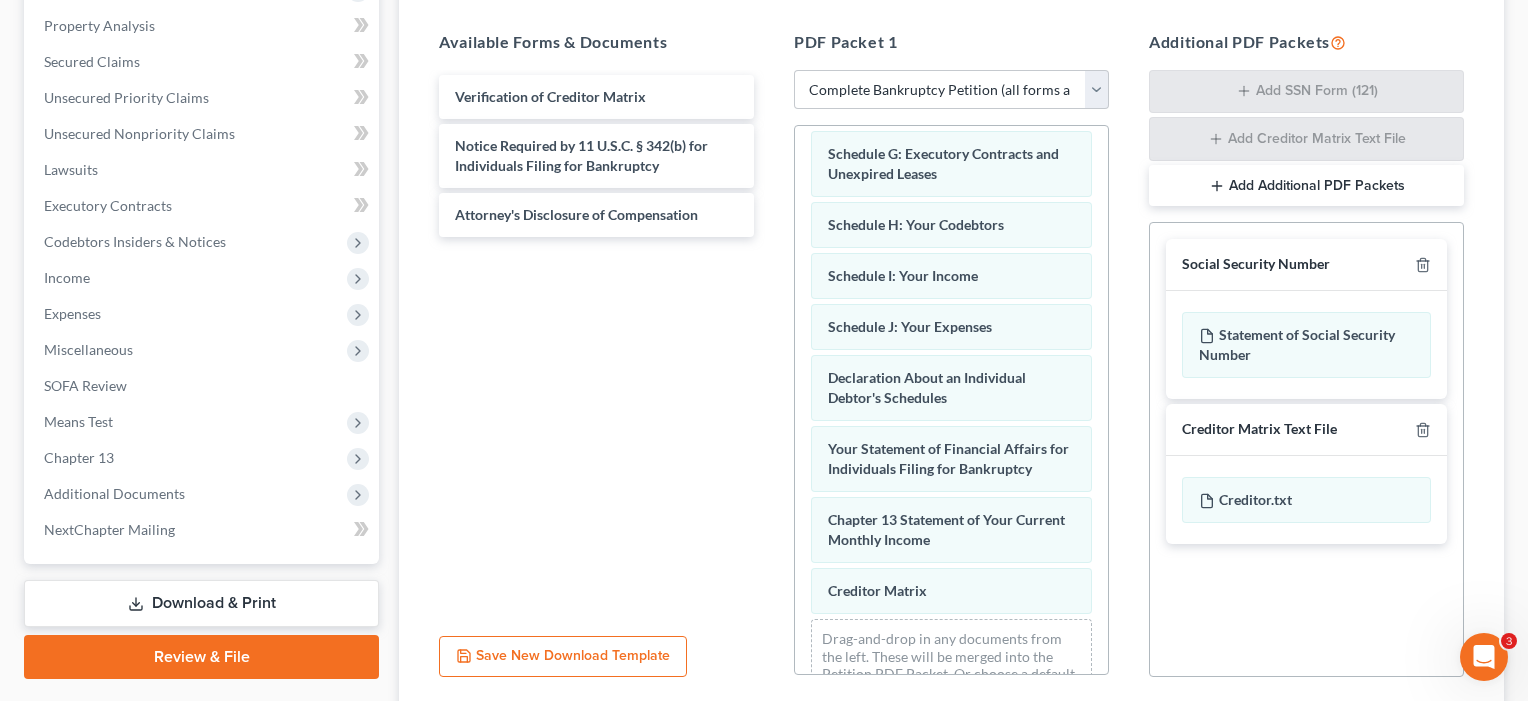 scroll, scrollTop: 378, scrollLeft: 0, axis: vertical 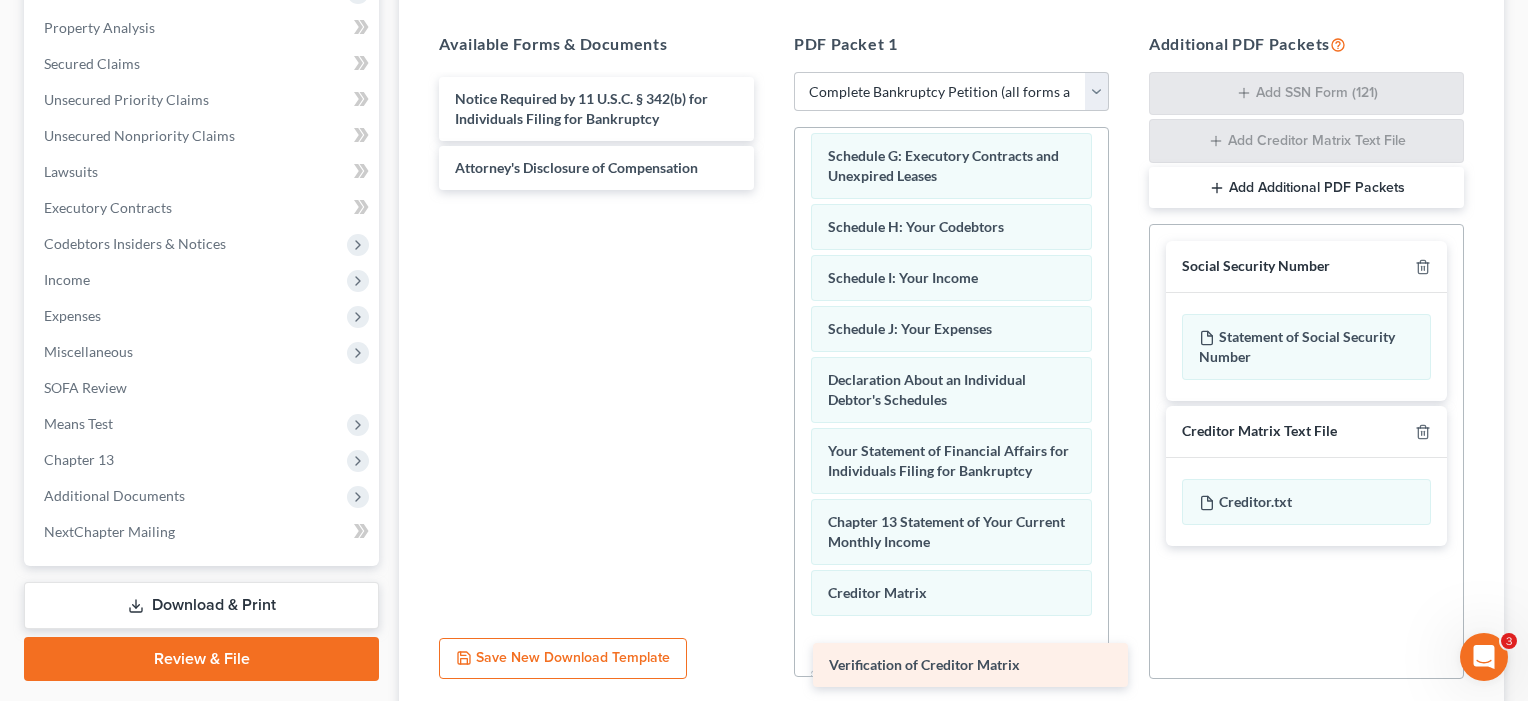 drag, startPoint x: 748, startPoint y: 237, endPoint x: 958, endPoint y: 658, distance: 470.4689 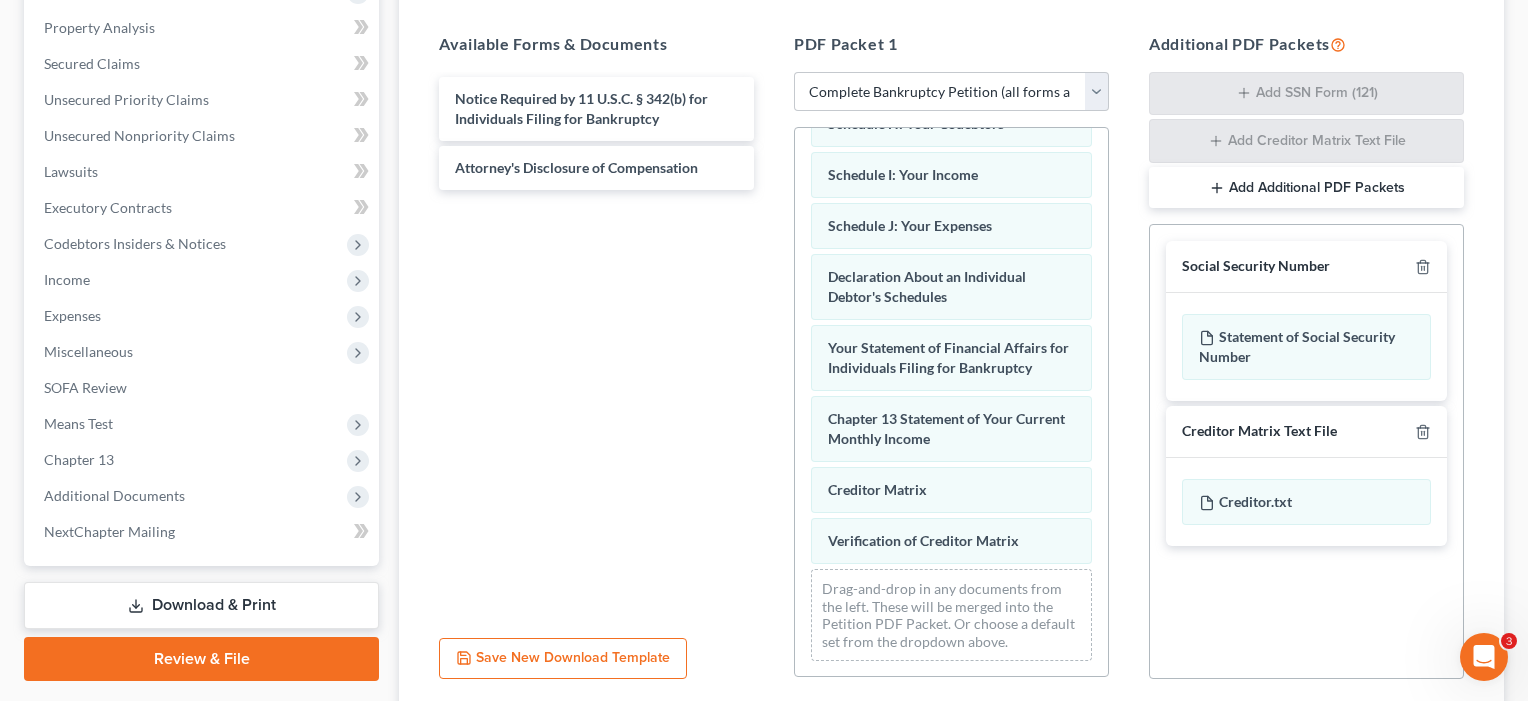 scroll, scrollTop: 499, scrollLeft: 0, axis: vertical 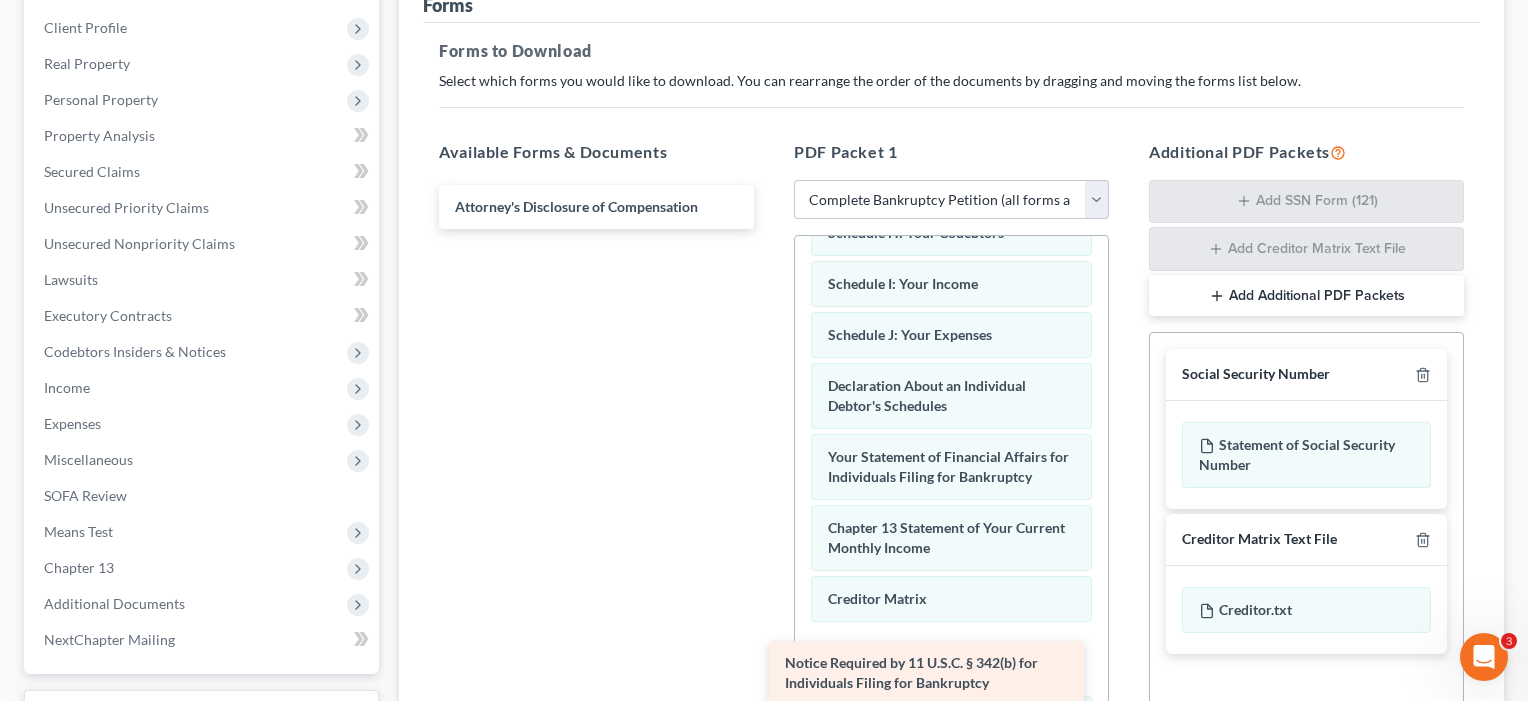 drag, startPoint x: 575, startPoint y: 210, endPoint x: 921, endPoint y: 650, distance: 559.7464 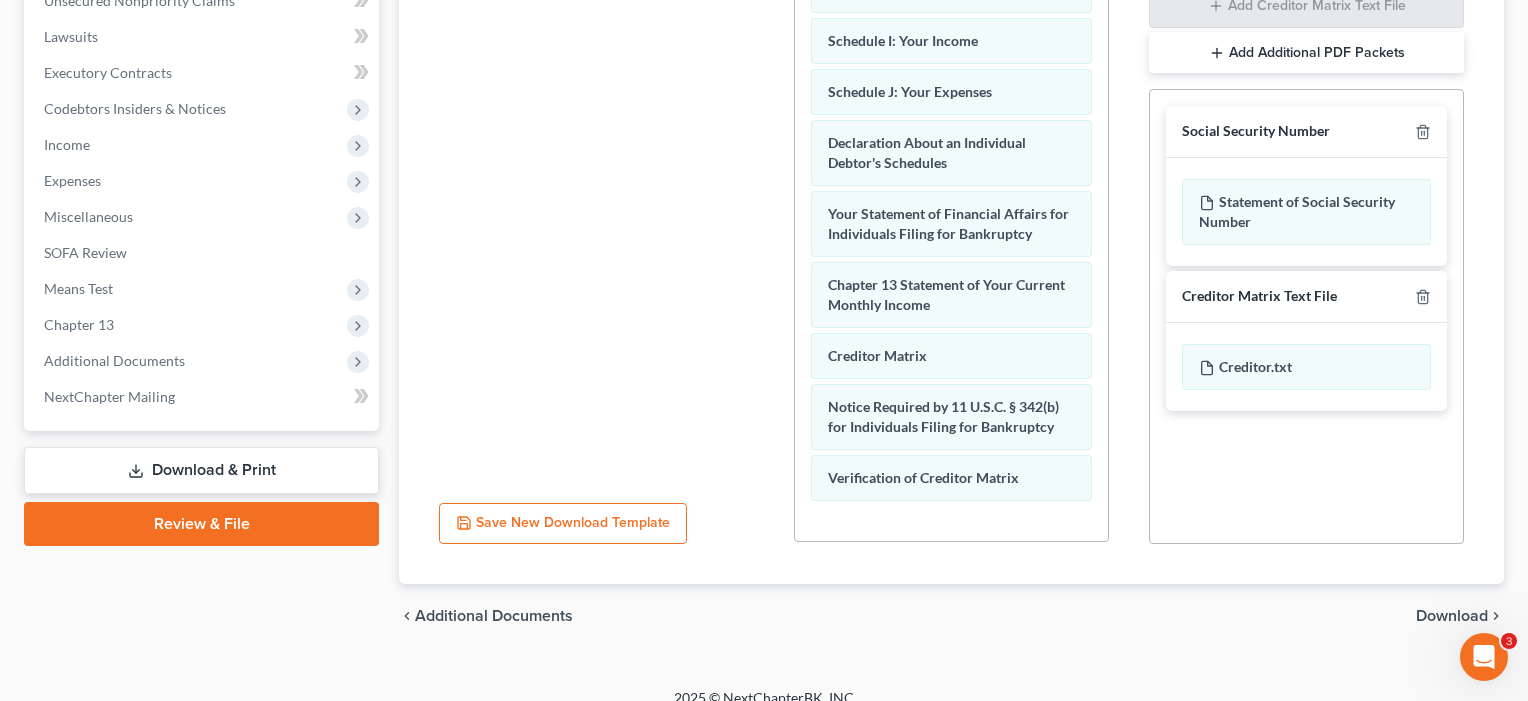 scroll, scrollTop: 536, scrollLeft: 0, axis: vertical 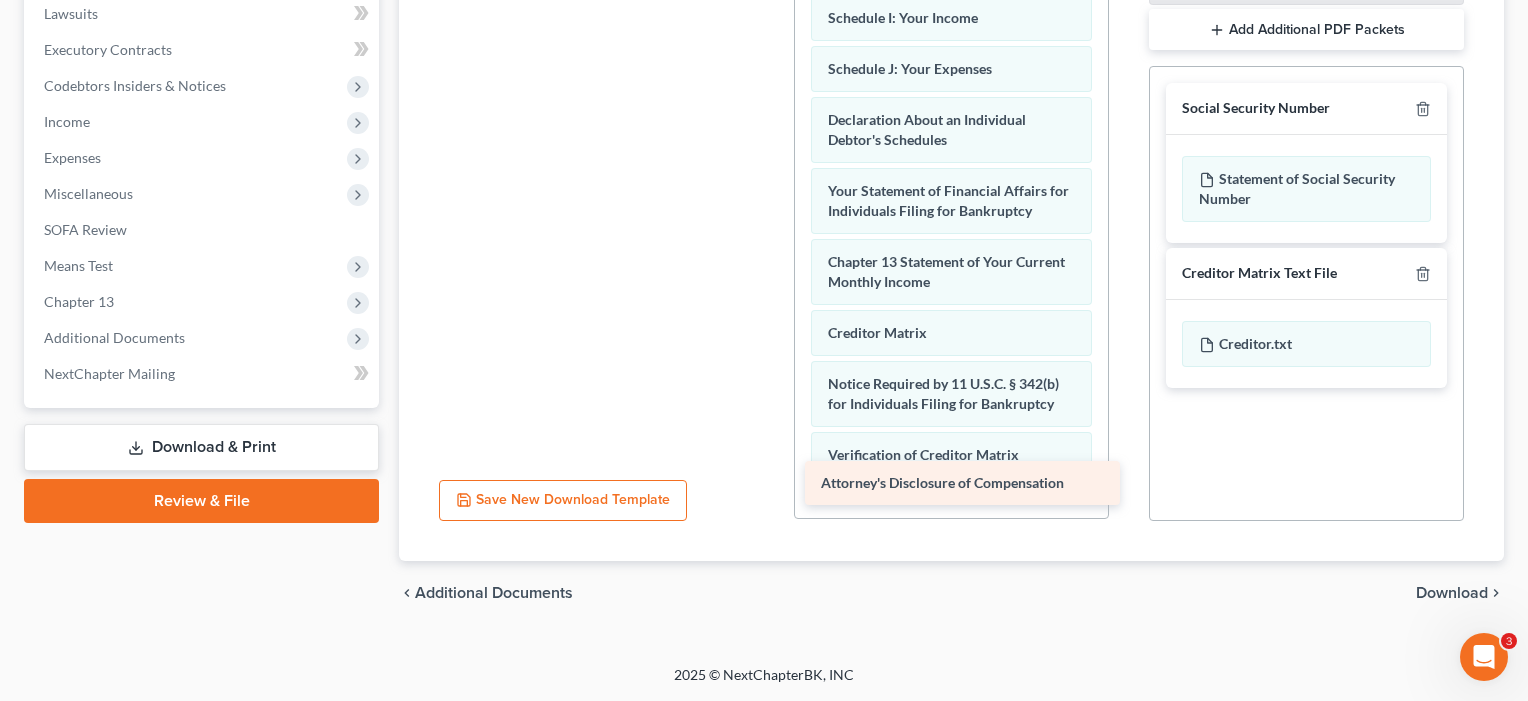 drag, startPoint x: 568, startPoint y: 200, endPoint x: 939, endPoint y: 485, distance: 467.83118 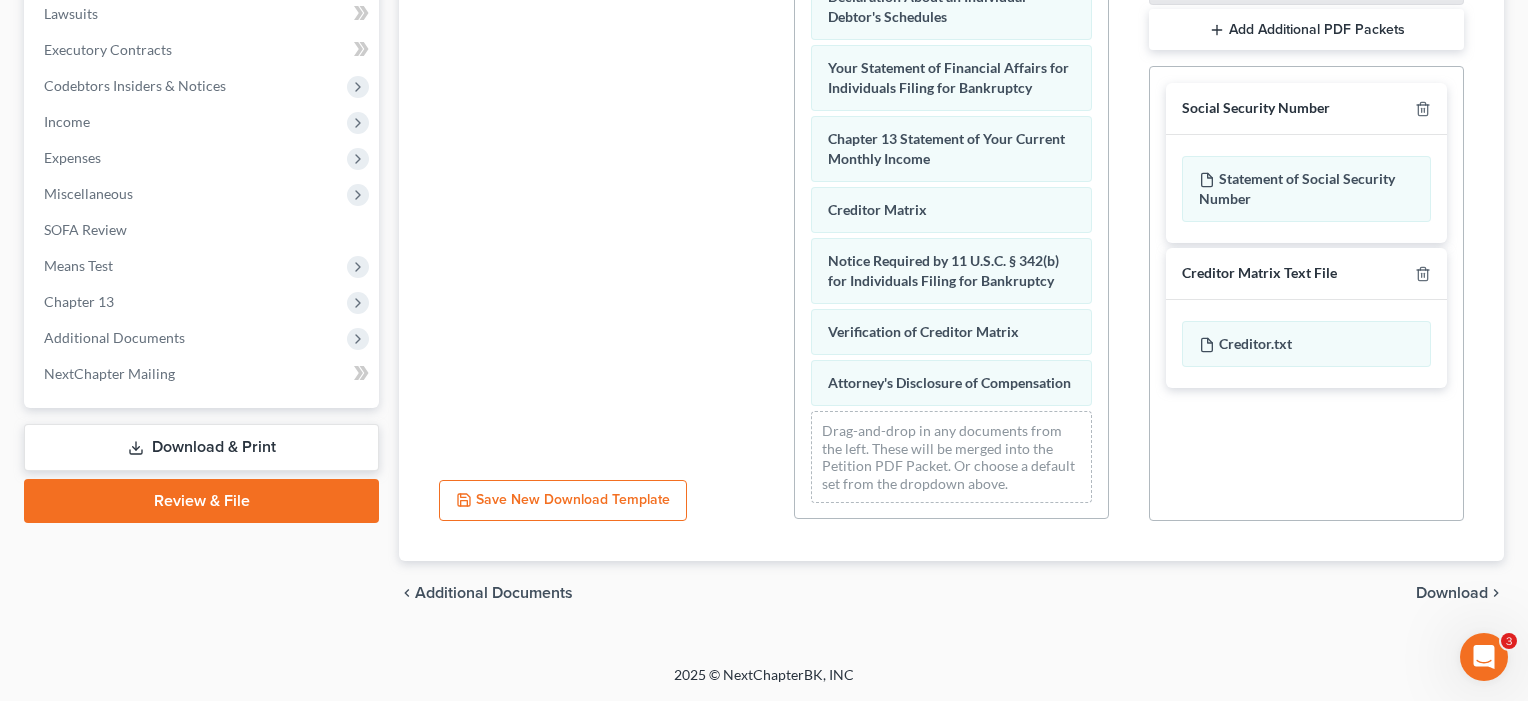 scroll, scrollTop: 621, scrollLeft: 0, axis: vertical 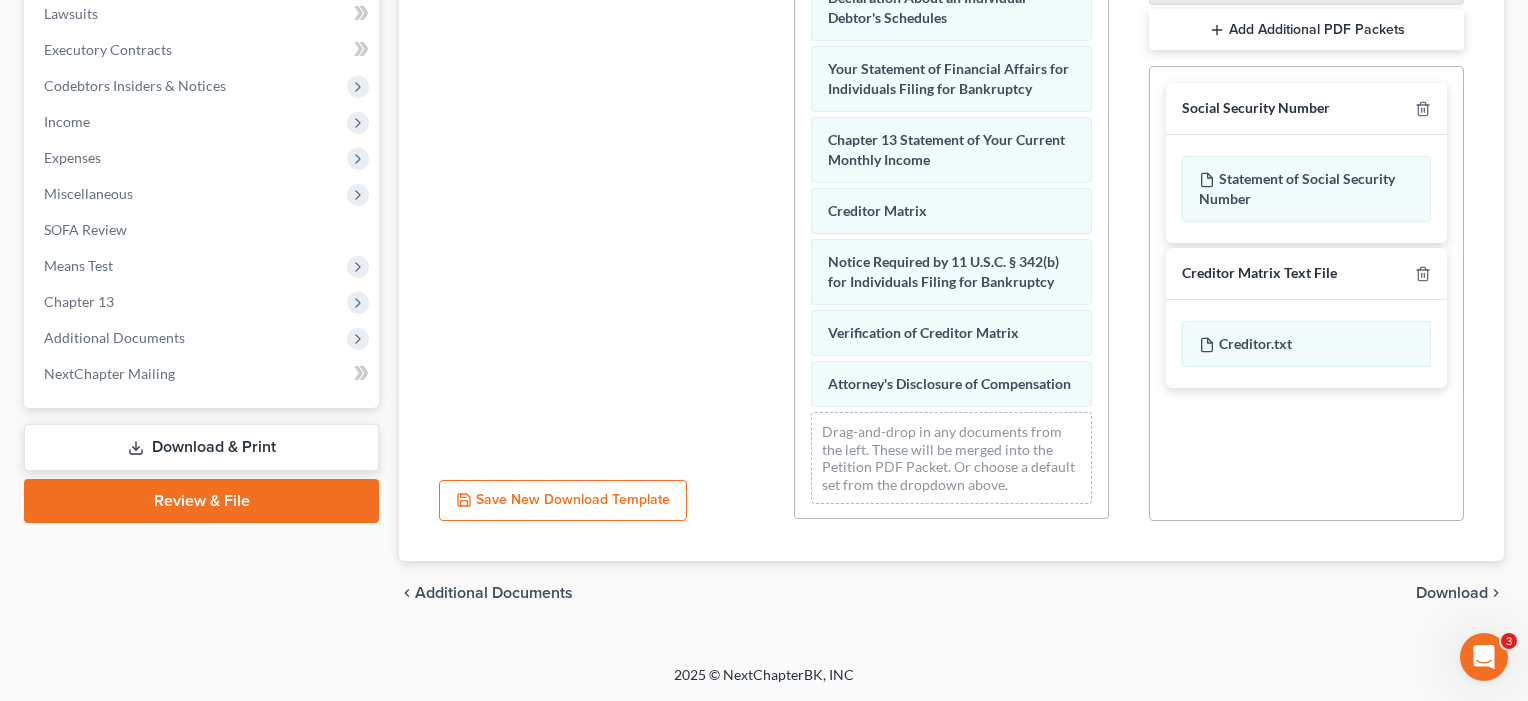 click on "Download" at bounding box center [1452, 593] 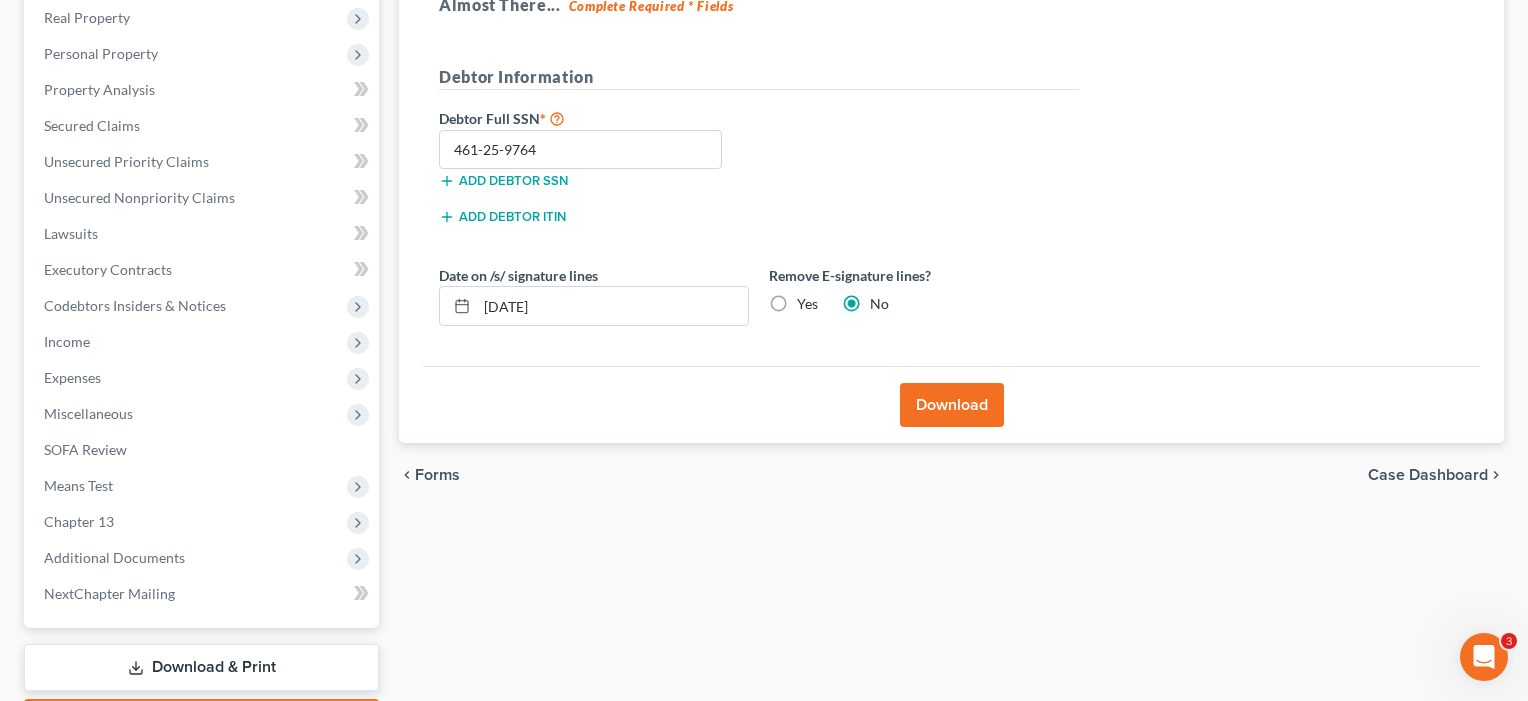 scroll, scrollTop: 281, scrollLeft: 0, axis: vertical 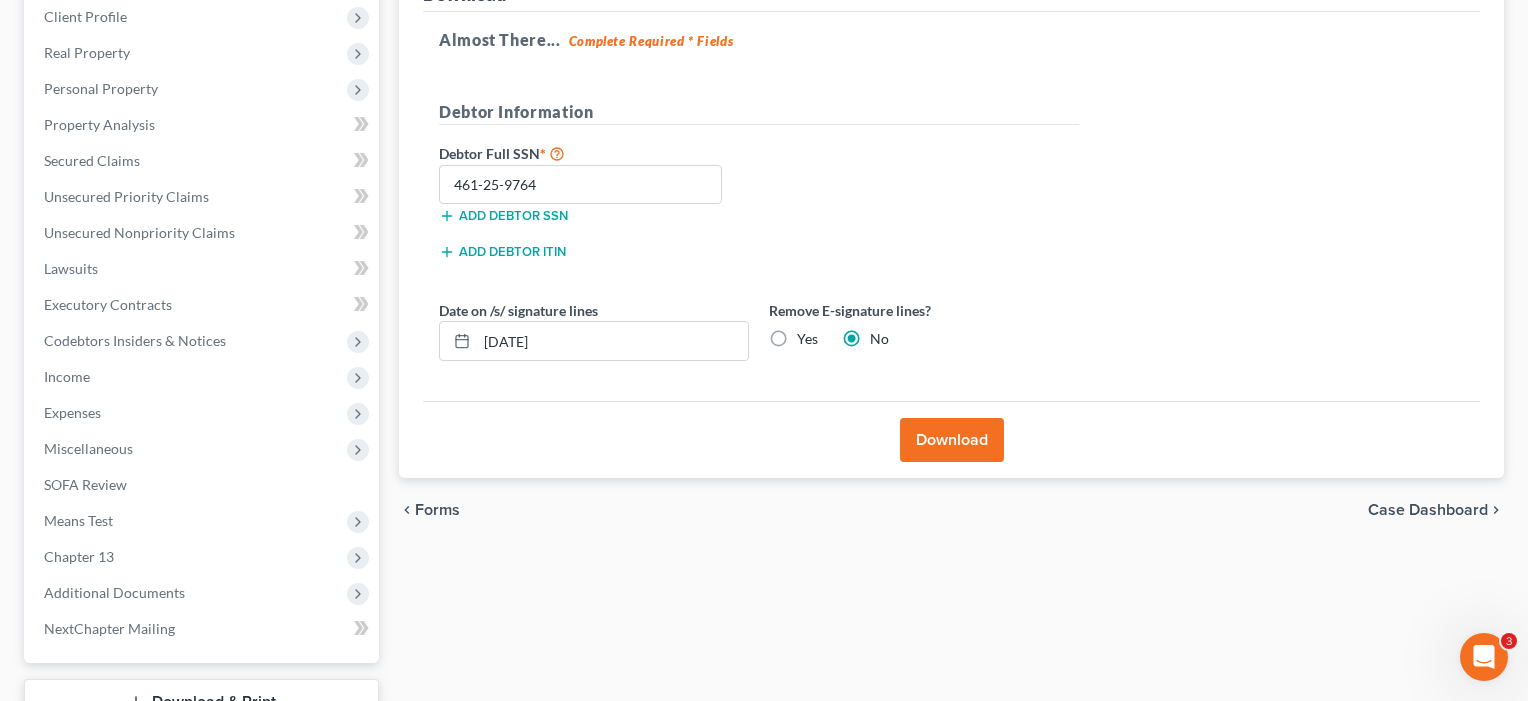click on "Download" at bounding box center [952, 440] 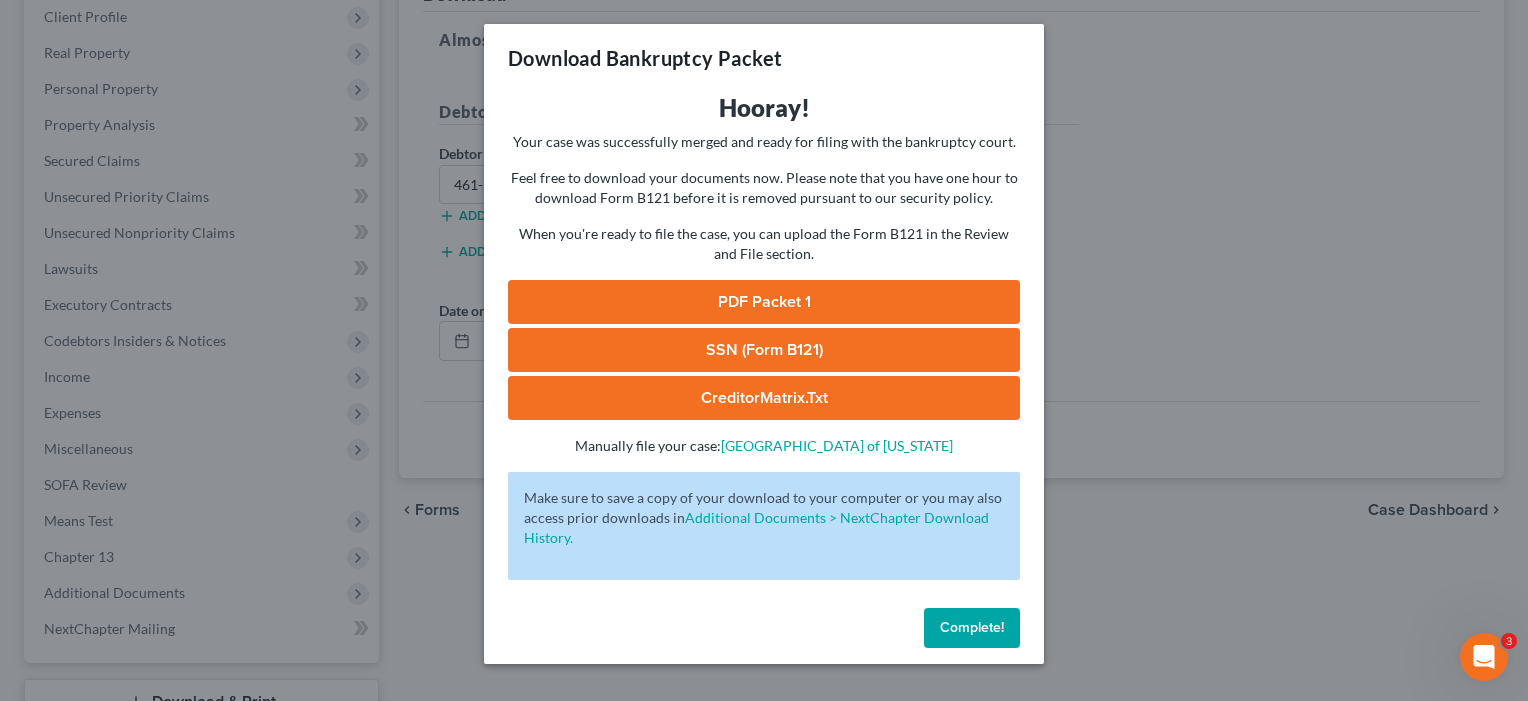 click on "PDF Packet 1" at bounding box center (764, 302) 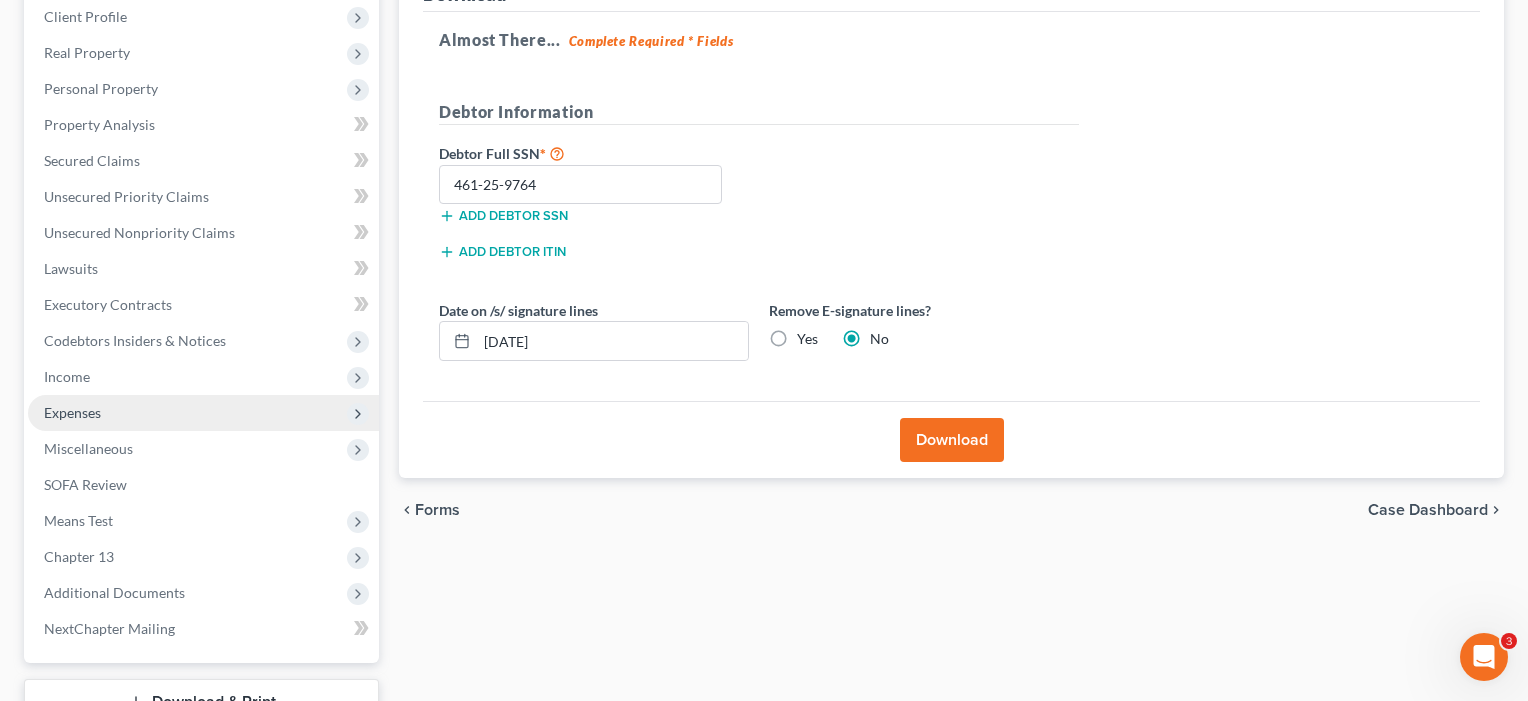 click on "Expenses" at bounding box center [72, 412] 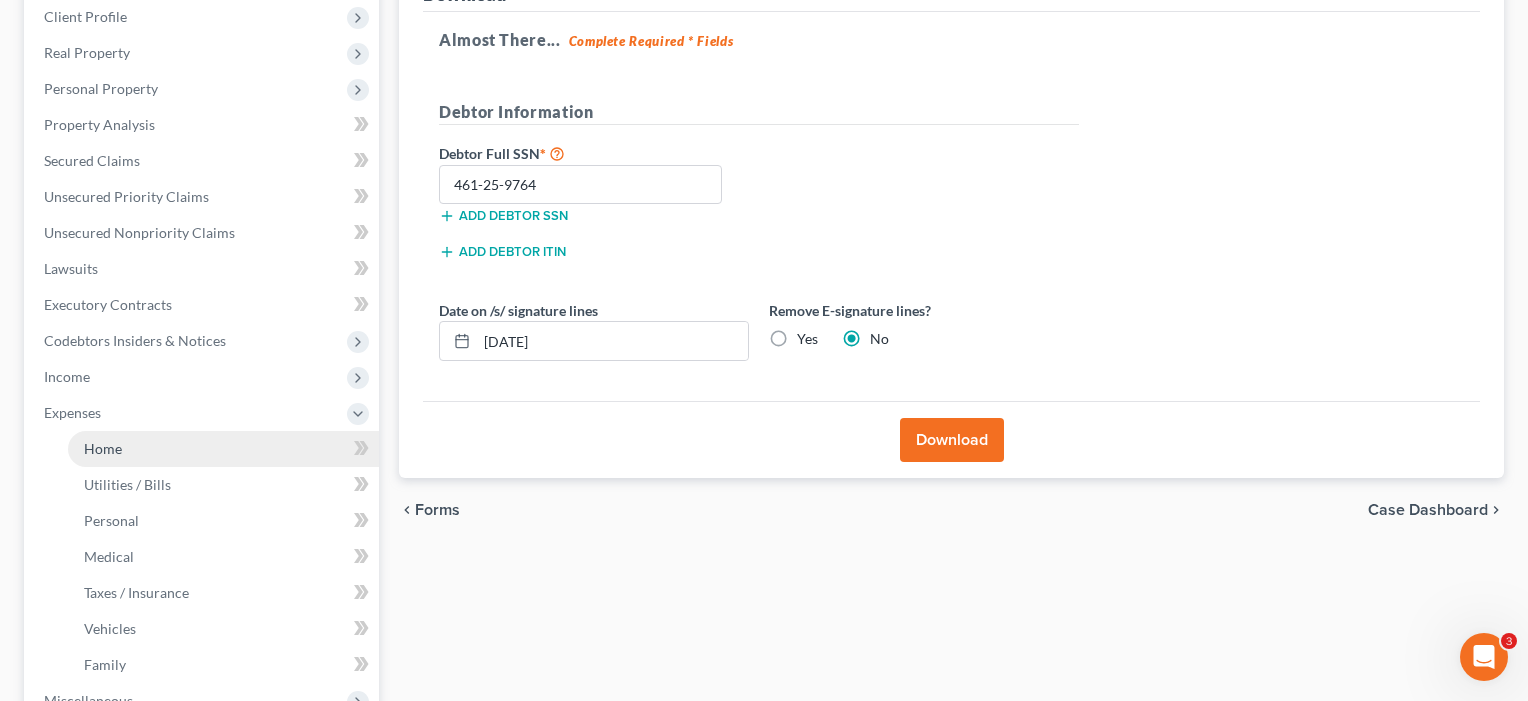 click on "Home" at bounding box center (103, 448) 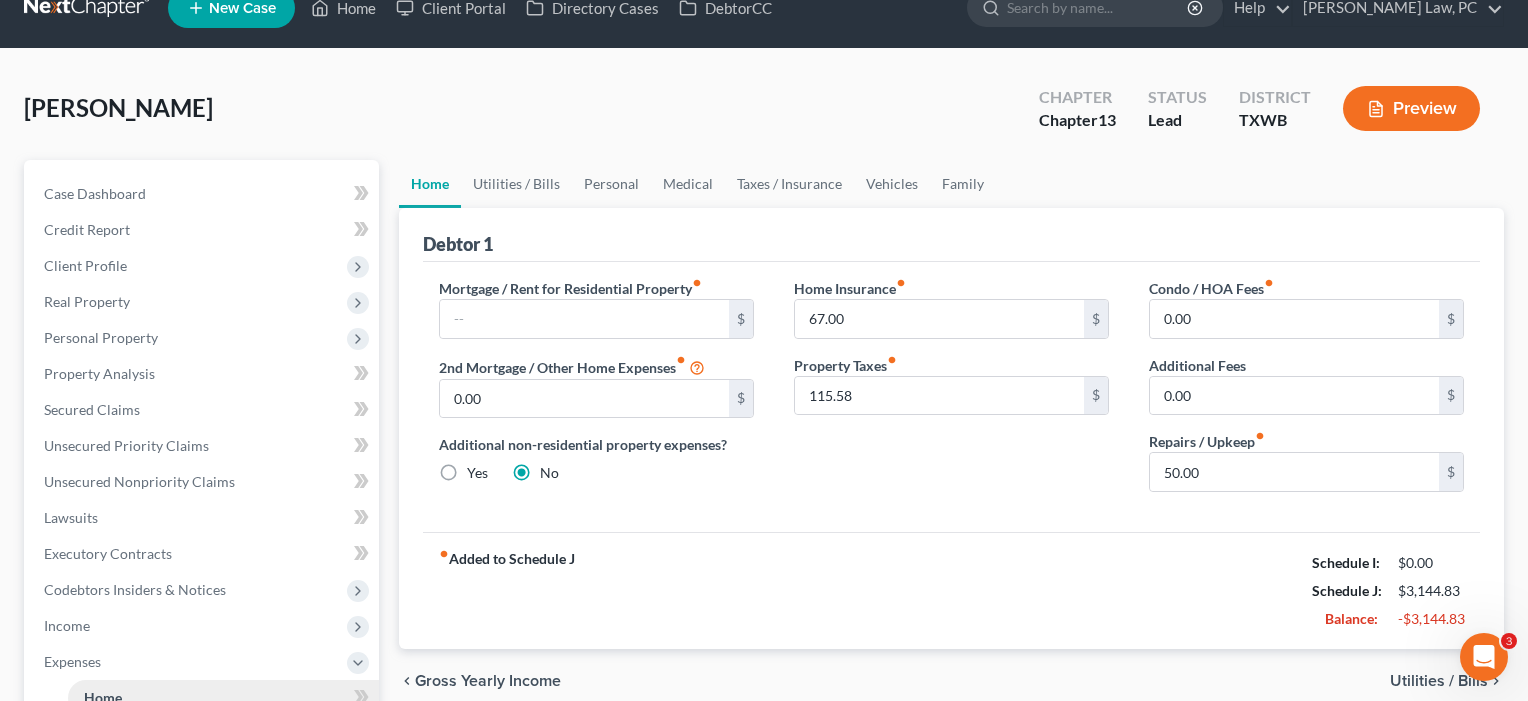 scroll, scrollTop: 0, scrollLeft: 0, axis: both 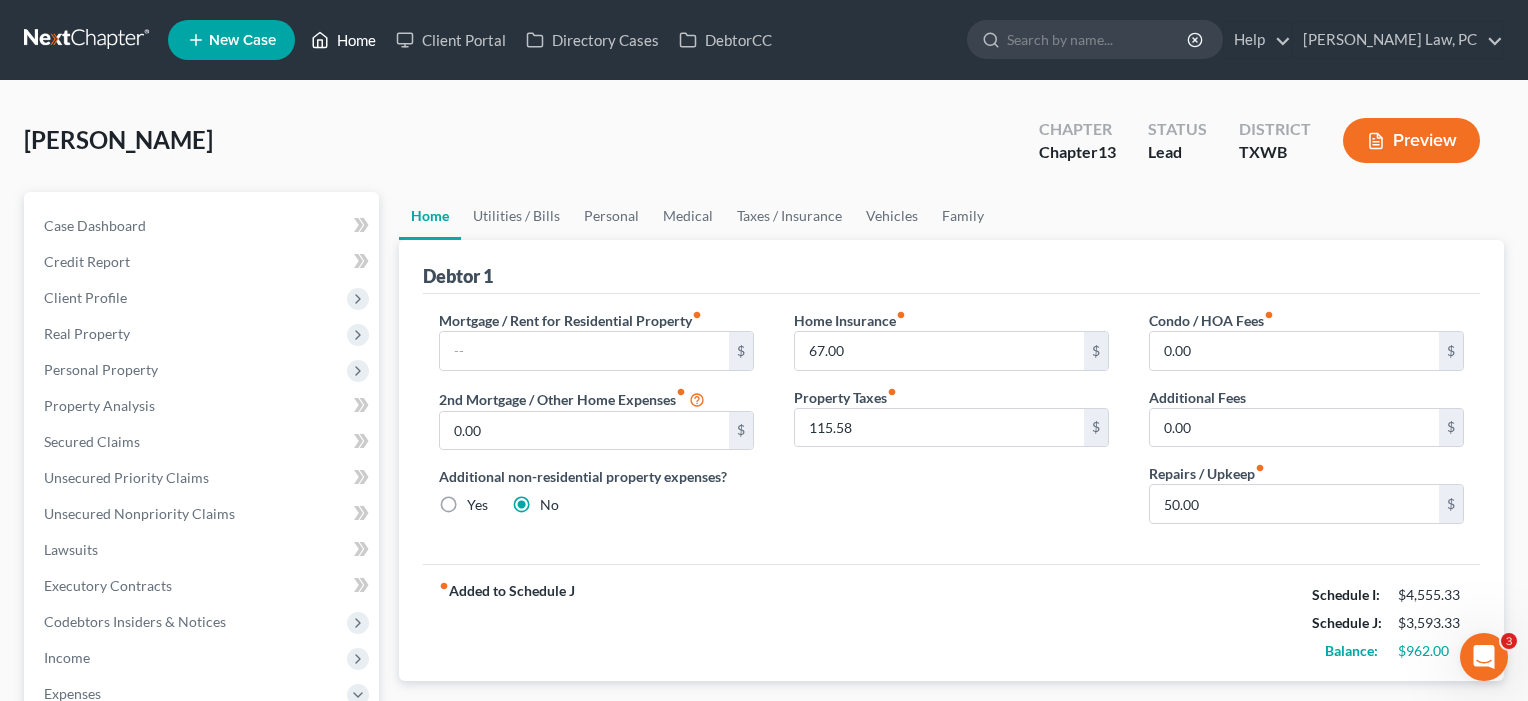 click on "Home" at bounding box center [343, 40] 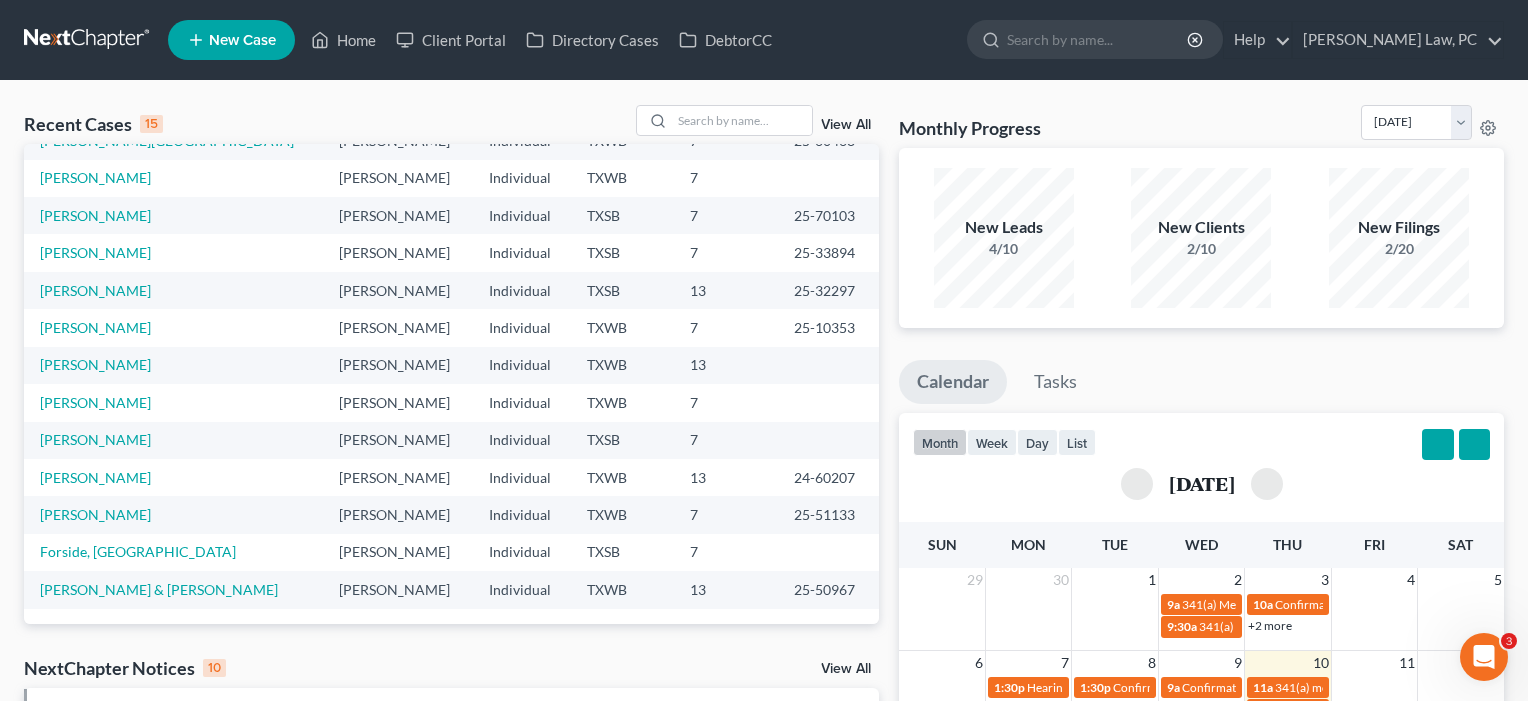 scroll, scrollTop: 137, scrollLeft: 0, axis: vertical 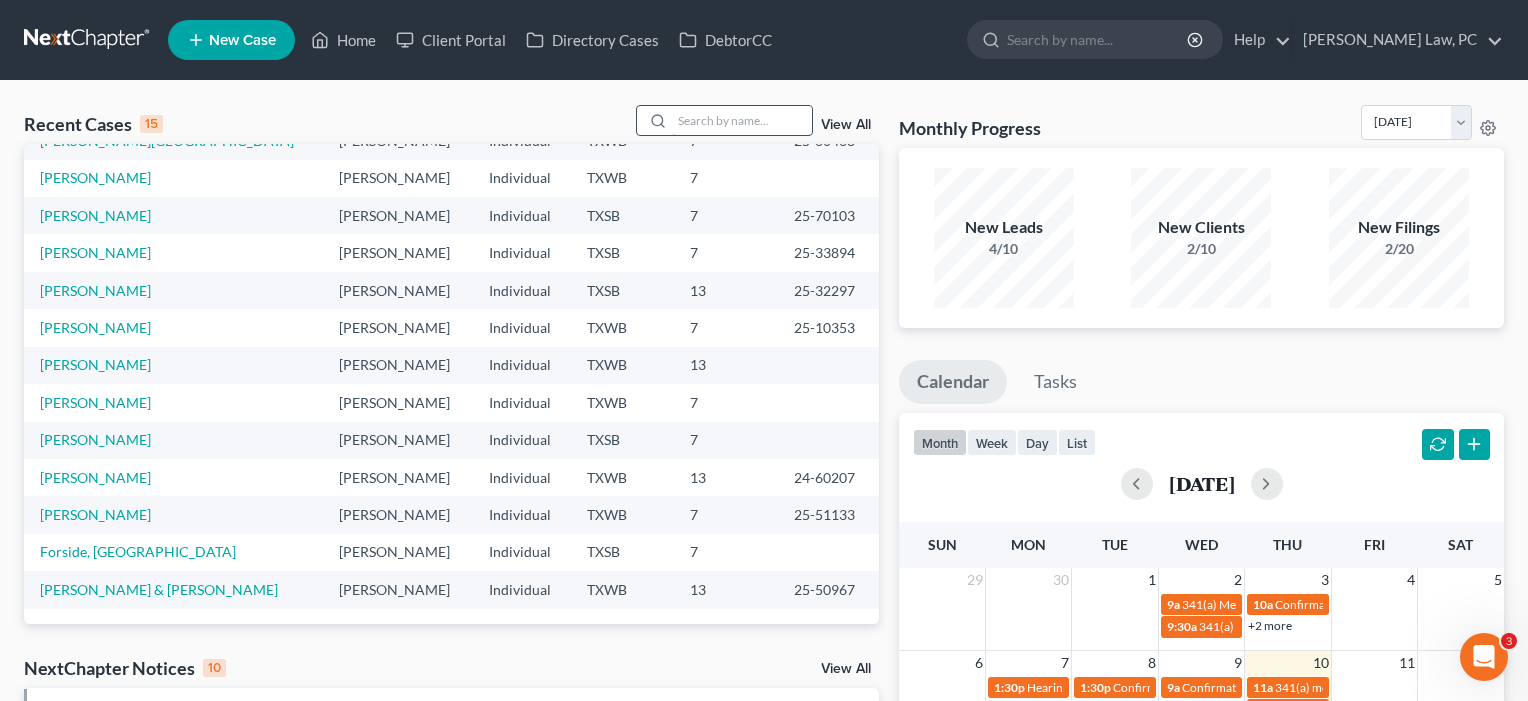 click at bounding box center [742, 120] 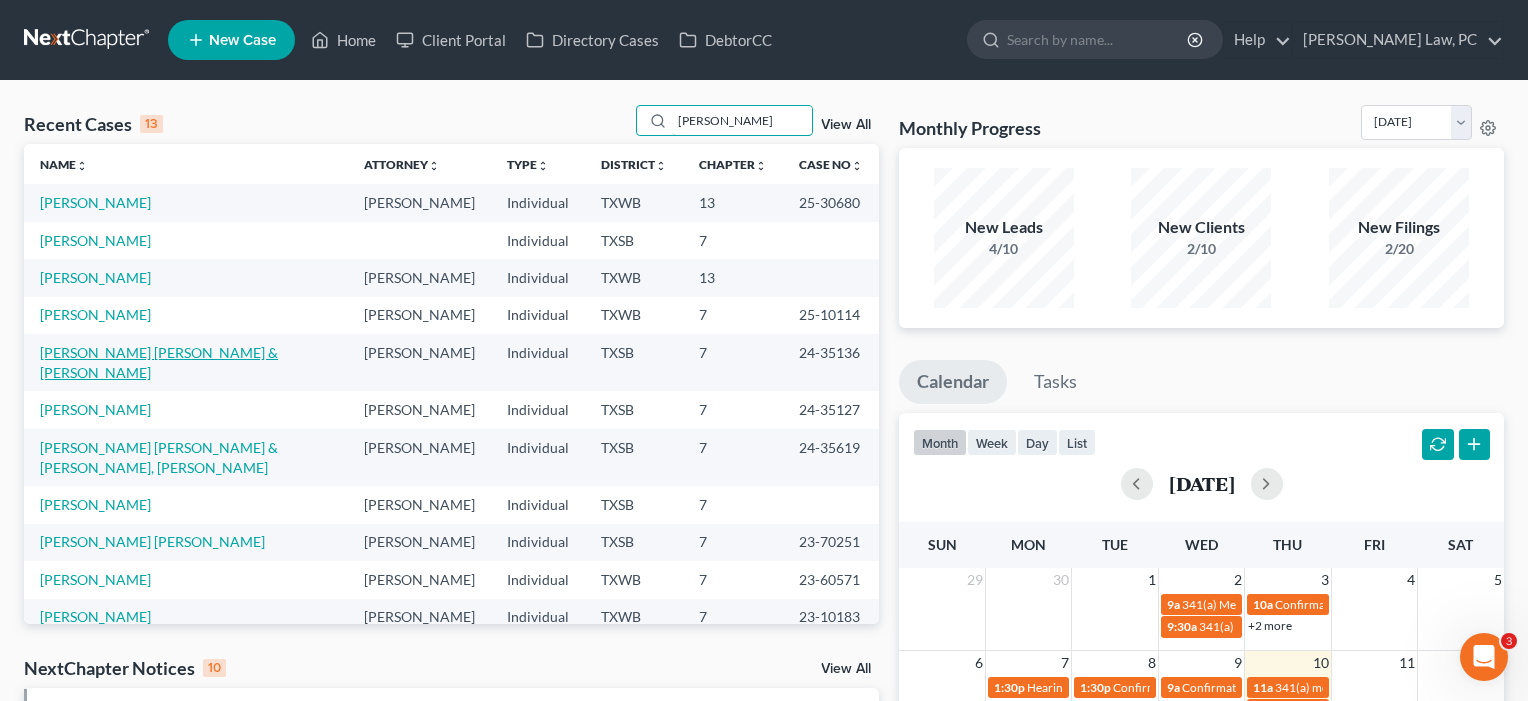 scroll, scrollTop: 0, scrollLeft: 0, axis: both 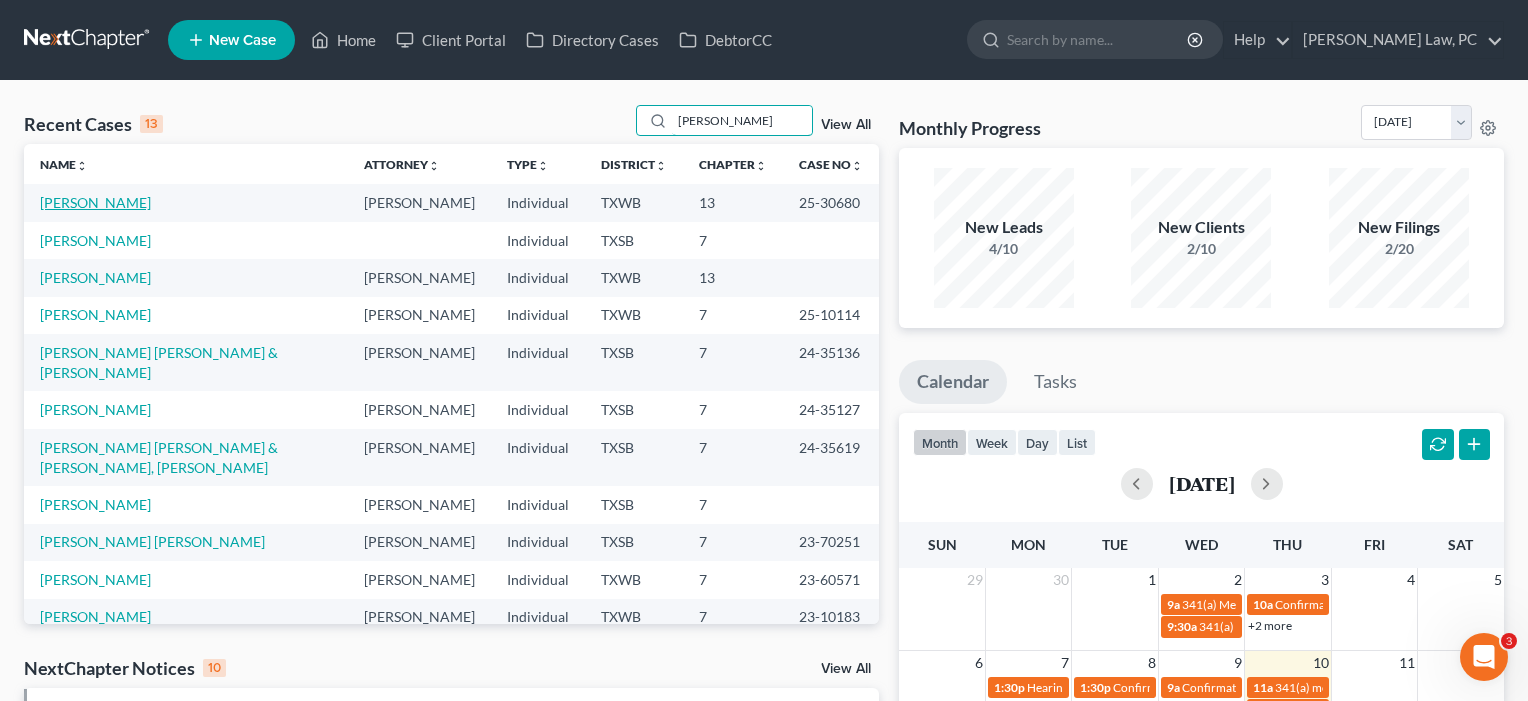 type on "[PERSON_NAME]" 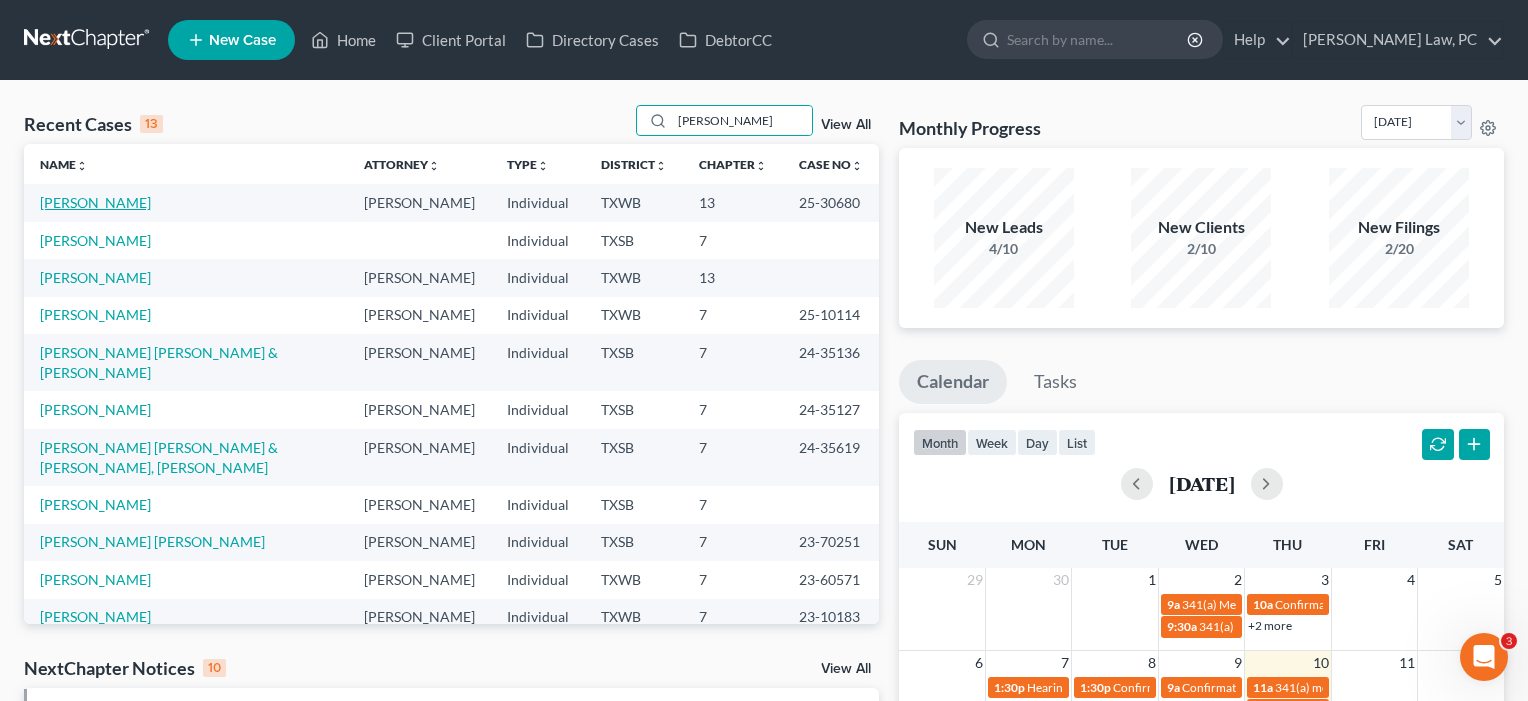 click on "[PERSON_NAME]" at bounding box center [95, 202] 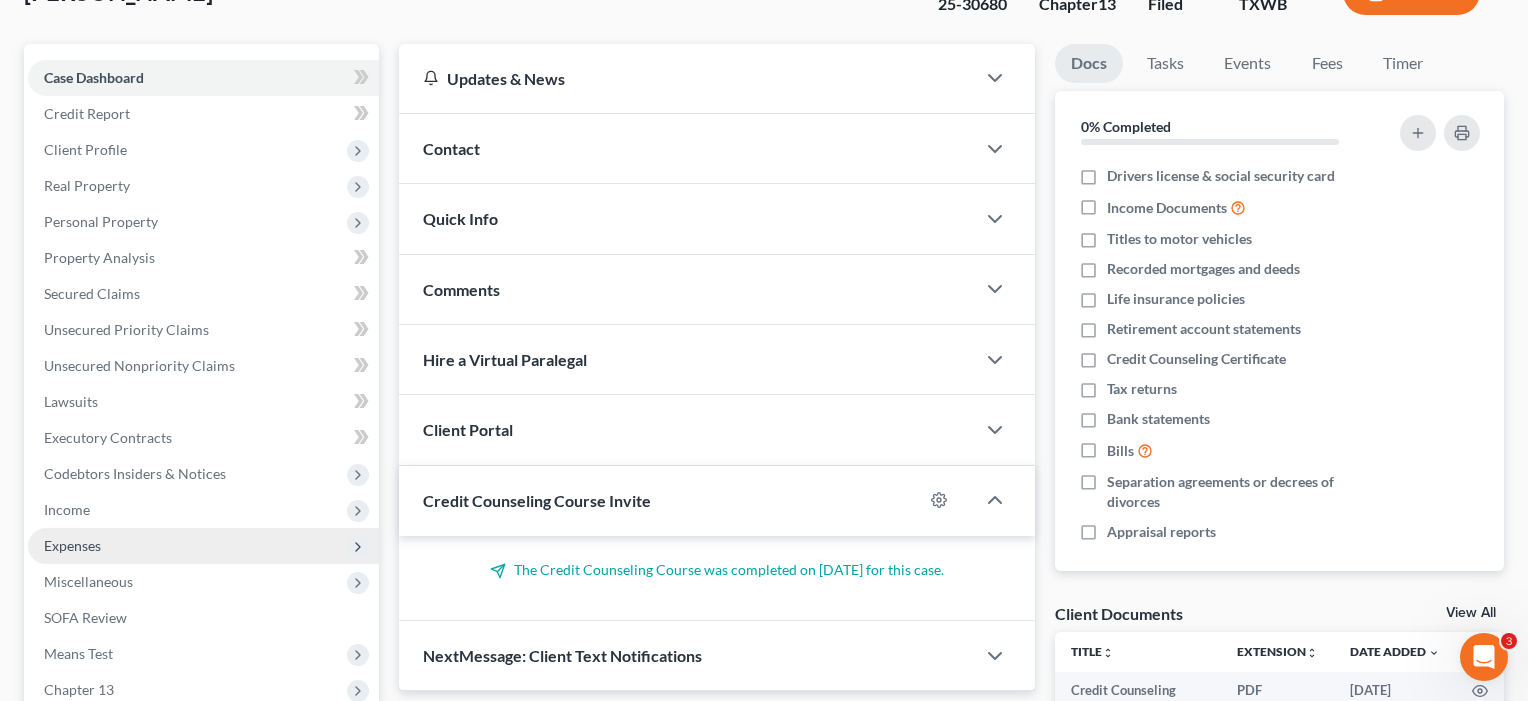 scroll, scrollTop: 174, scrollLeft: 0, axis: vertical 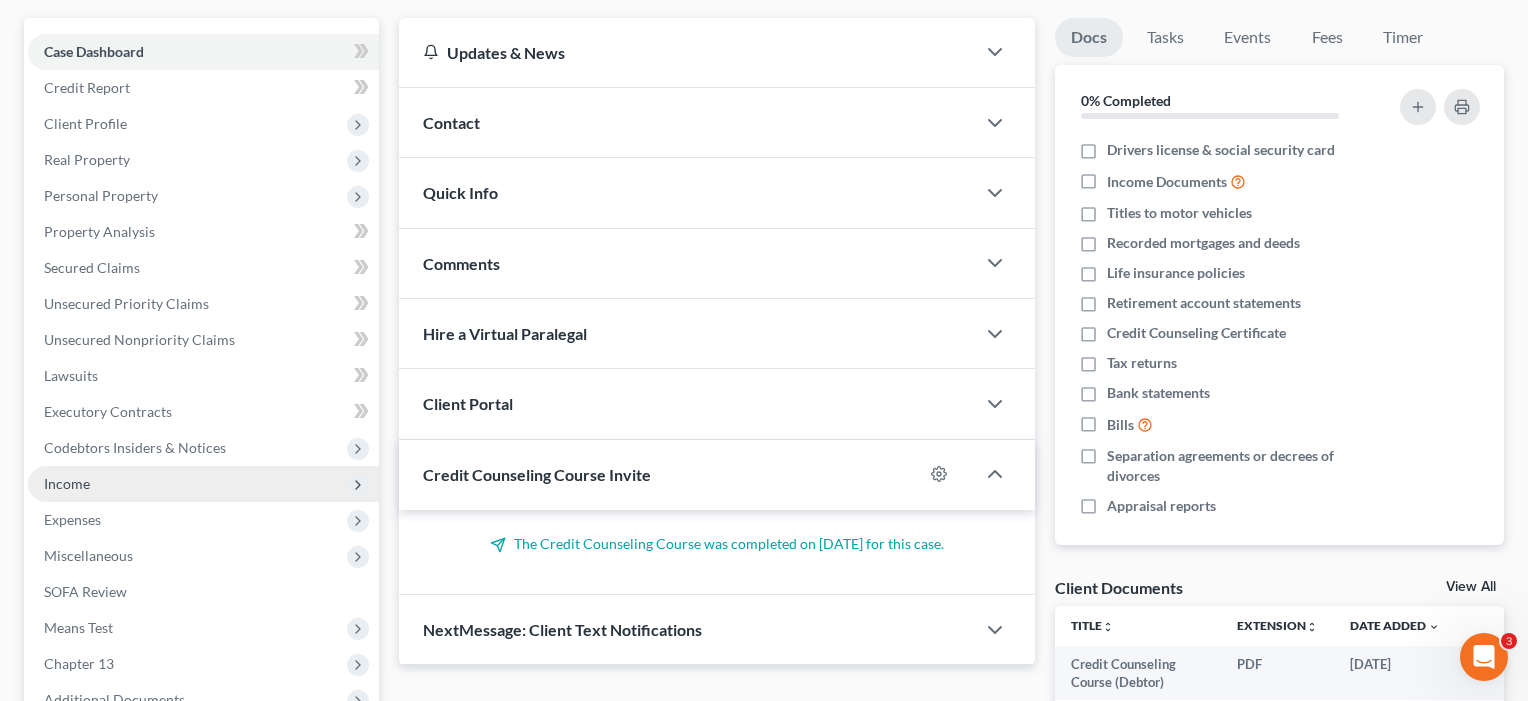 click on "Income" at bounding box center (67, 483) 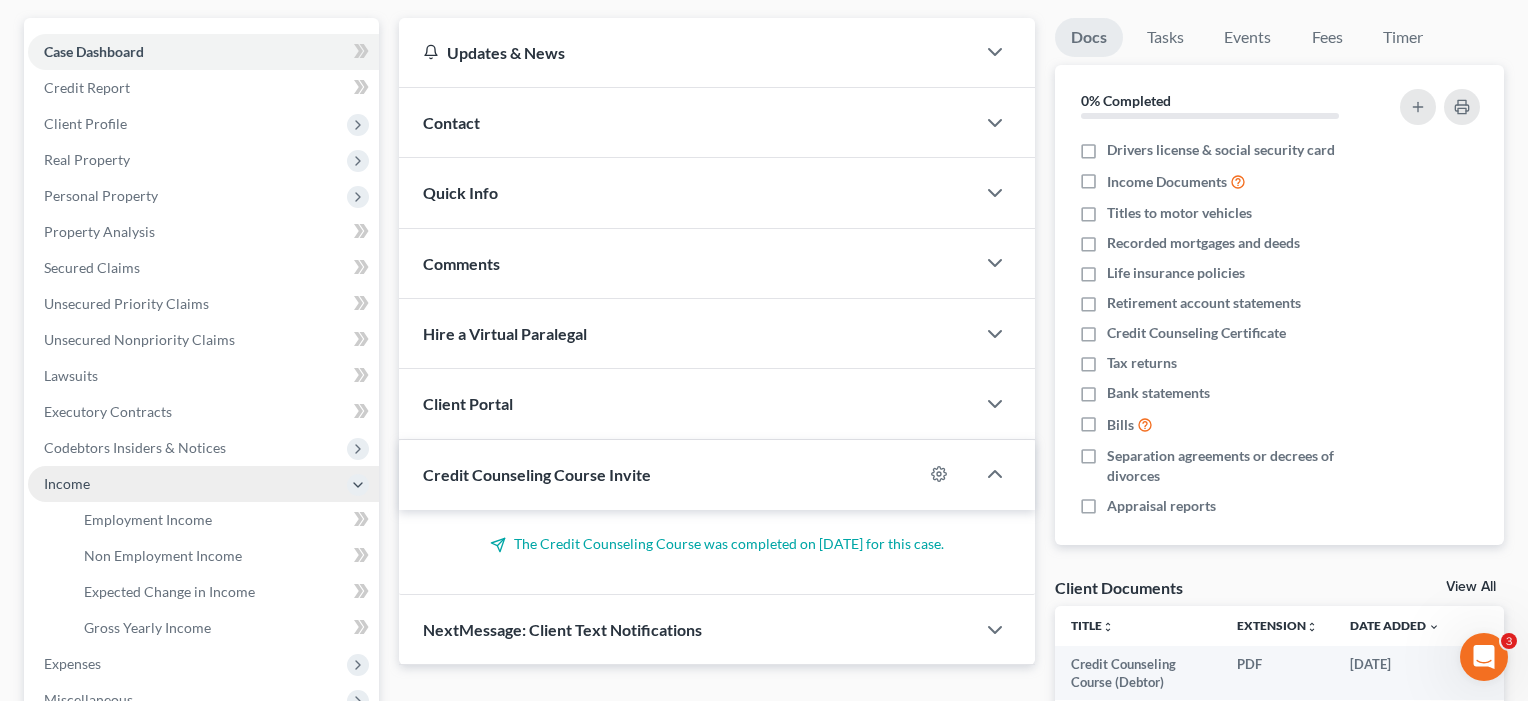click on "Income" at bounding box center (67, 483) 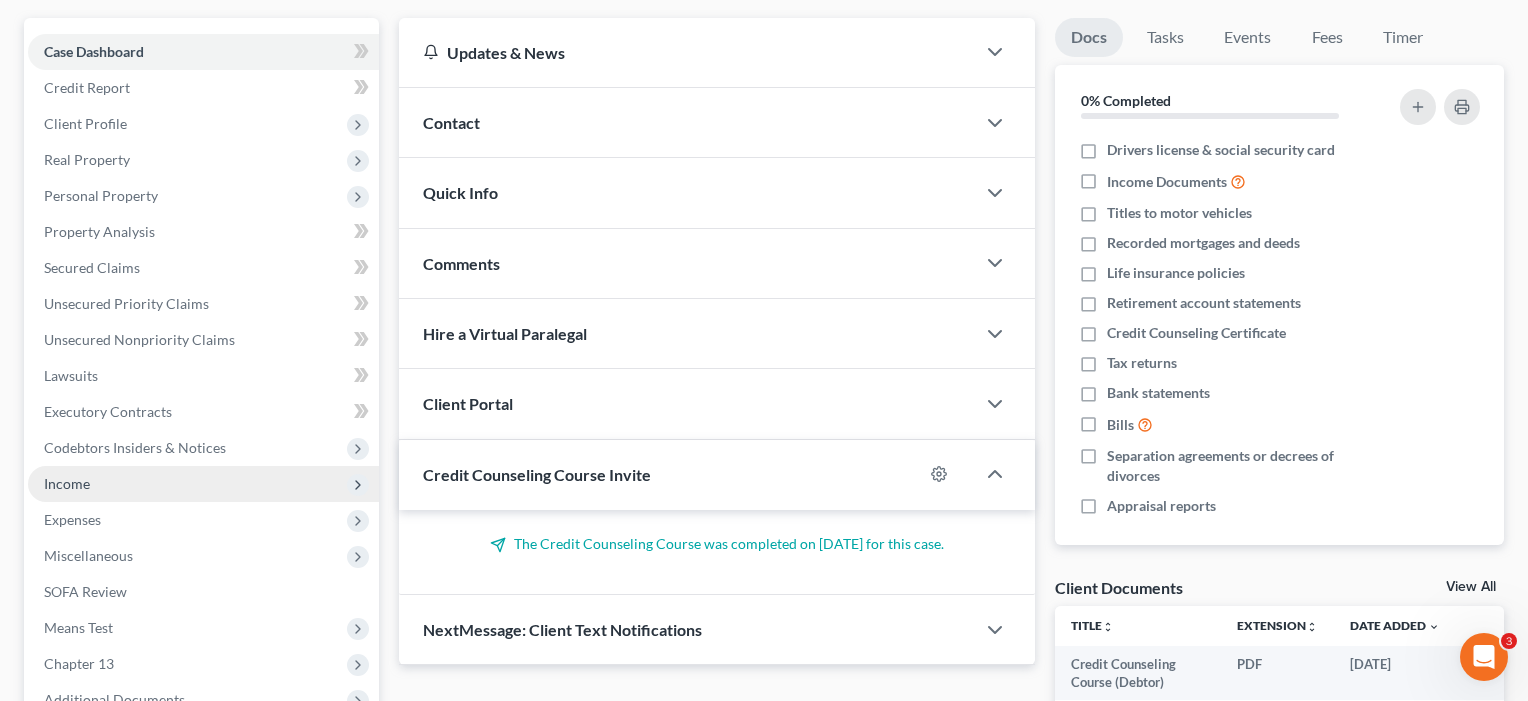 click on "Income" at bounding box center (67, 483) 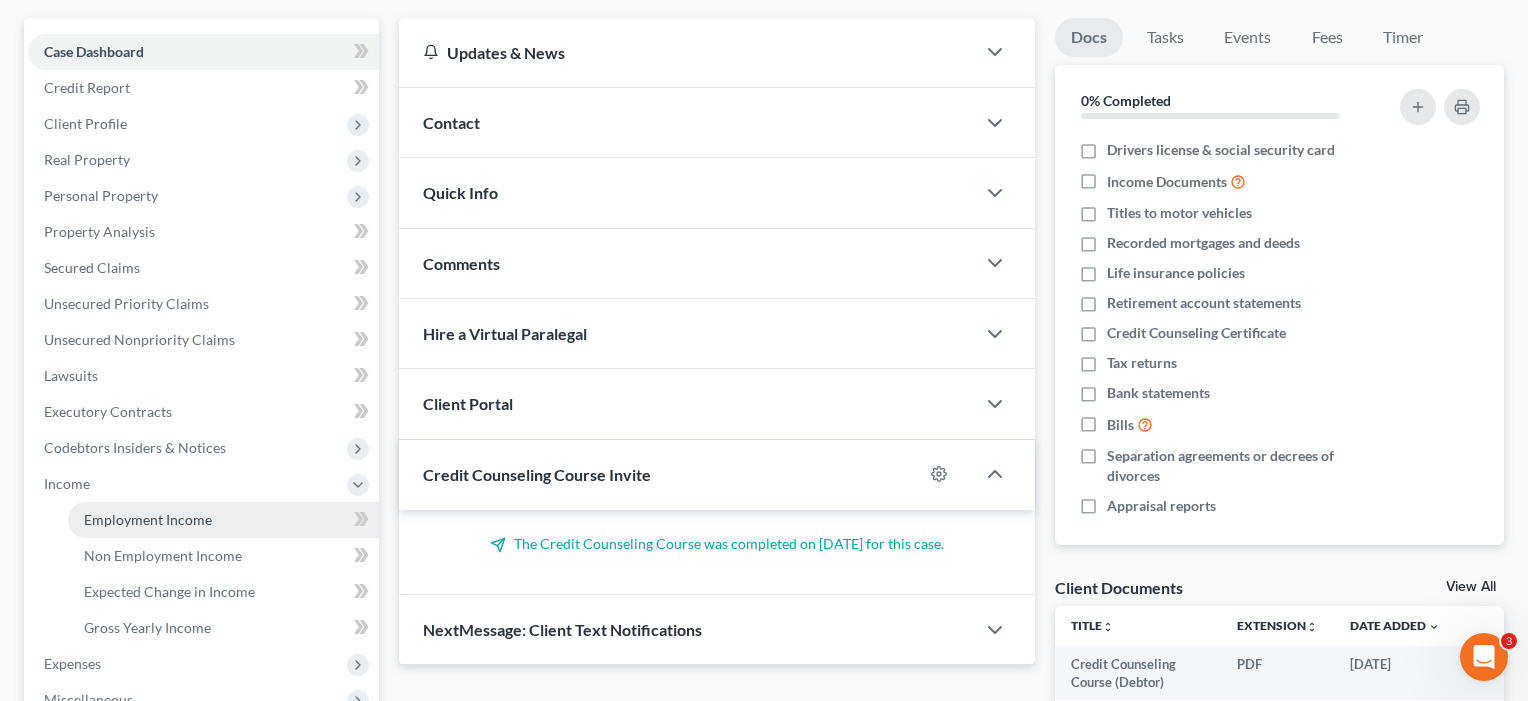 click on "Employment Income" at bounding box center (148, 519) 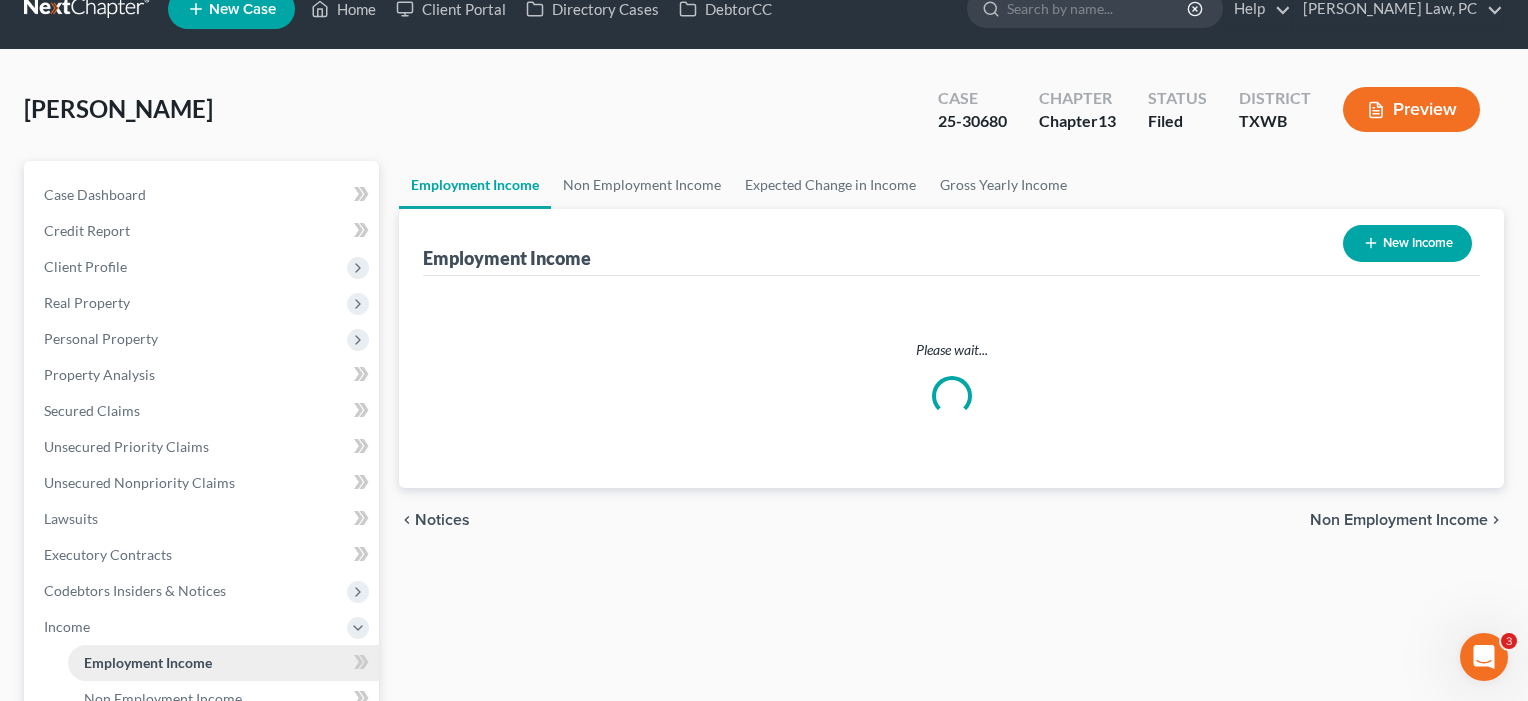 scroll, scrollTop: 0, scrollLeft: 0, axis: both 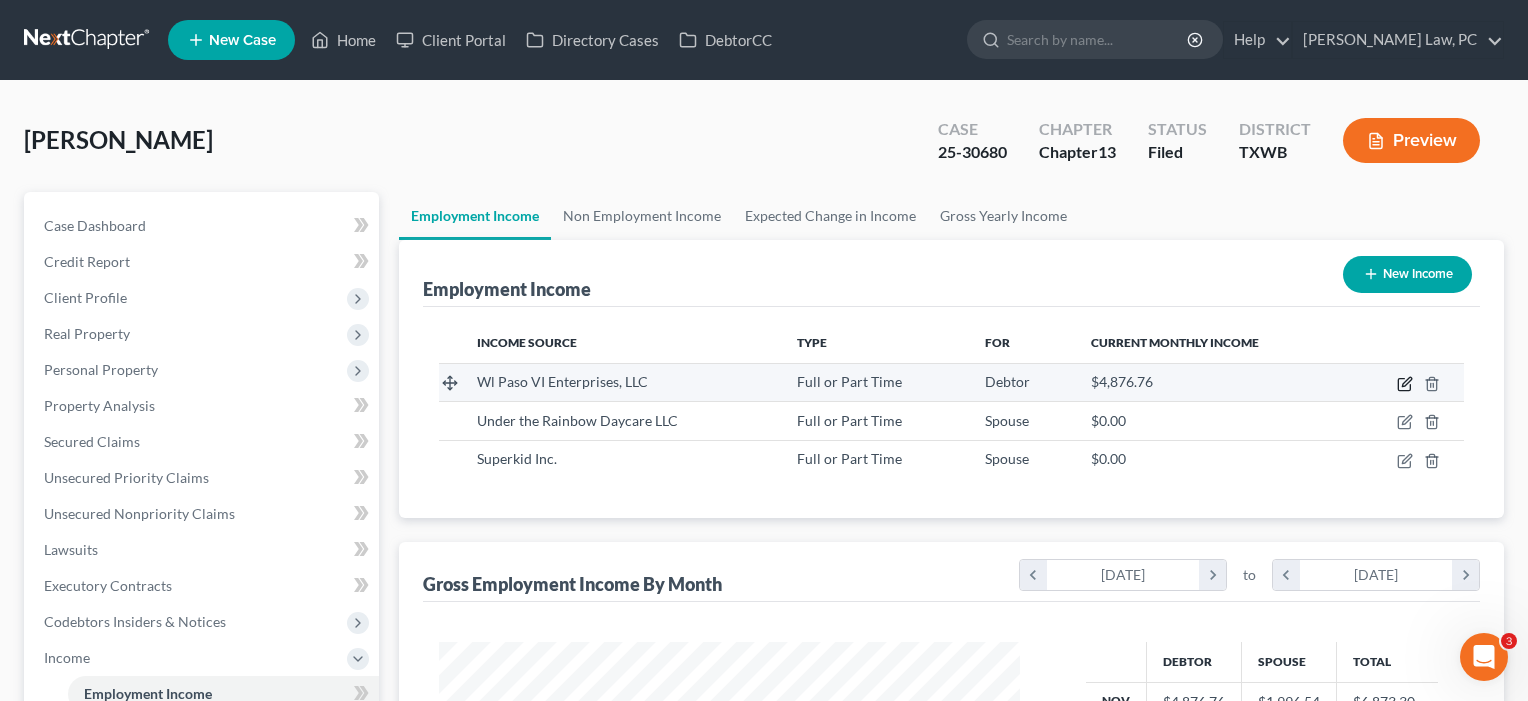 click 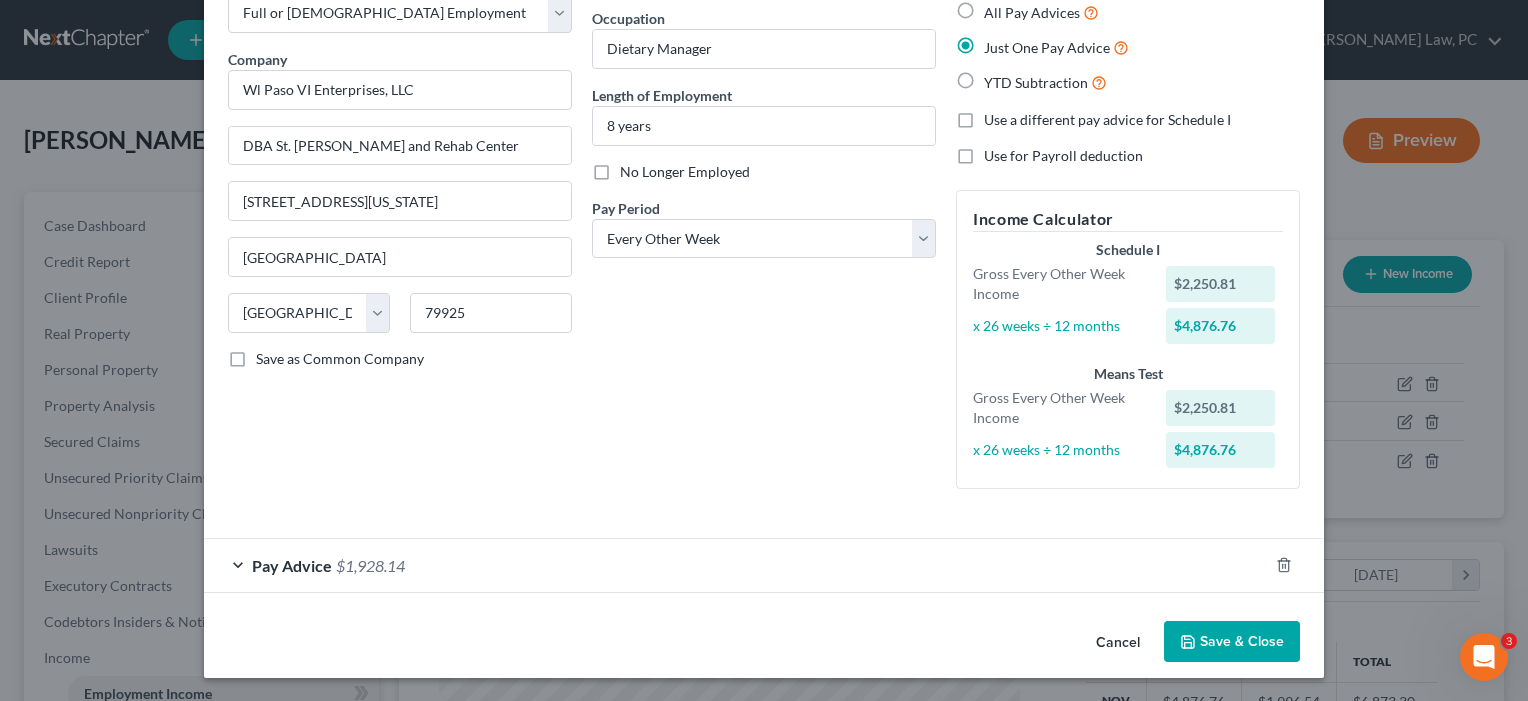 scroll, scrollTop: 119, scrollLeft: 0, axis: vertical 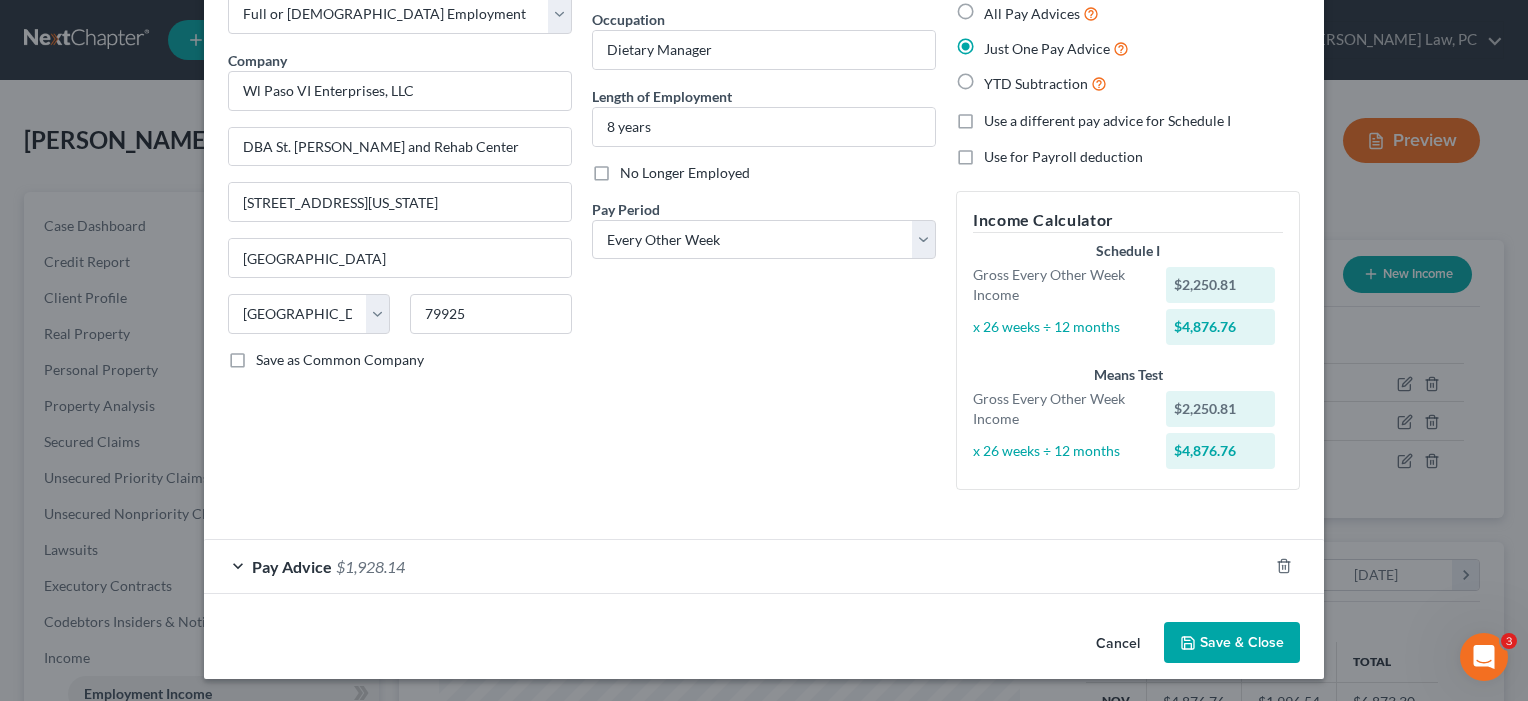 click 